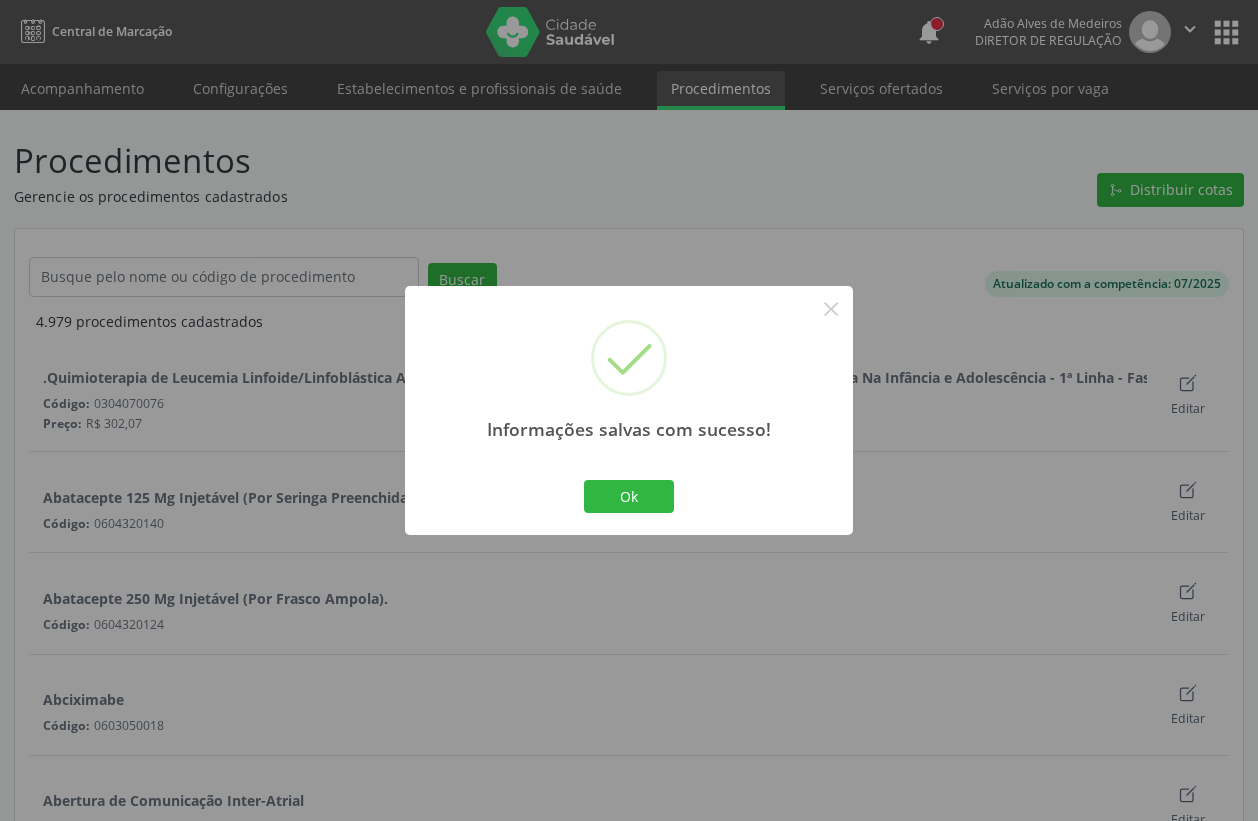 scroll, scrollTop: 0, scrollLeft: 0, axis: both 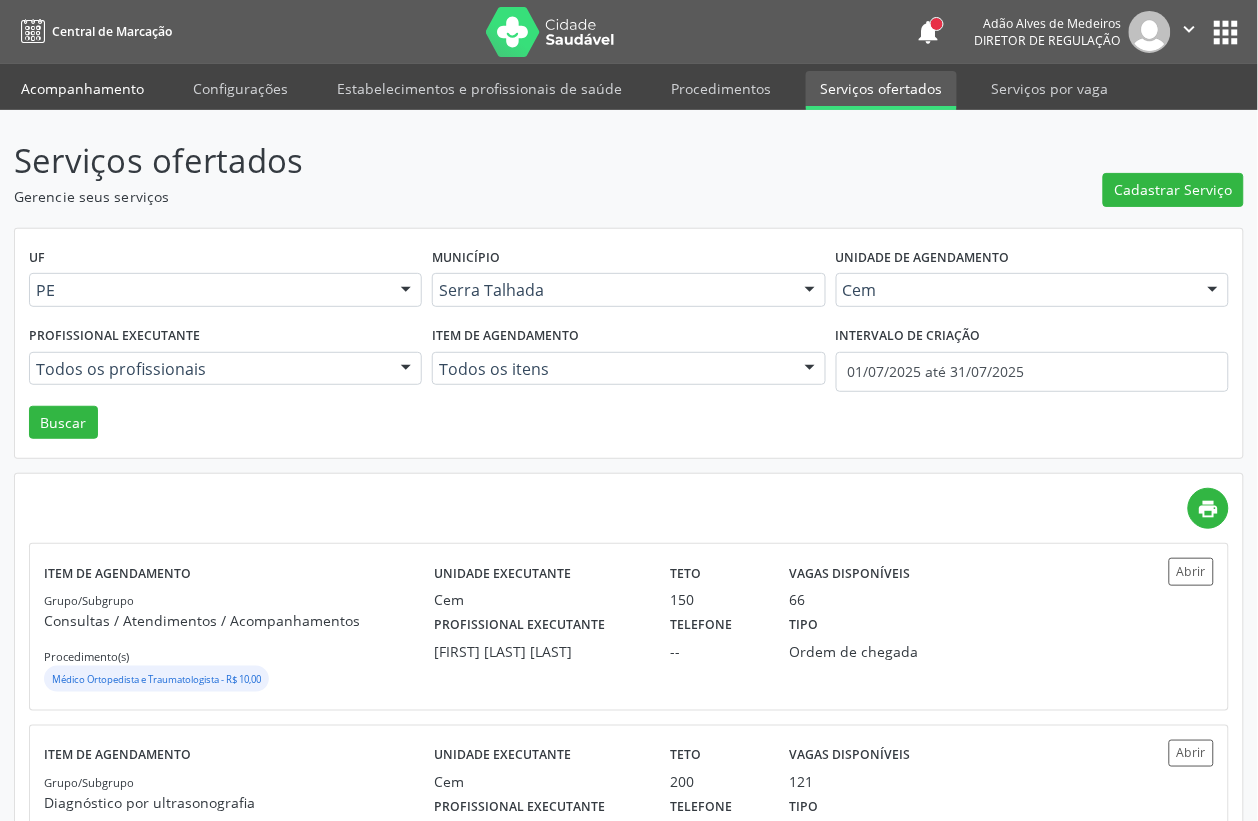 click on "Acompanhamento" at bounding box center [82, 88] 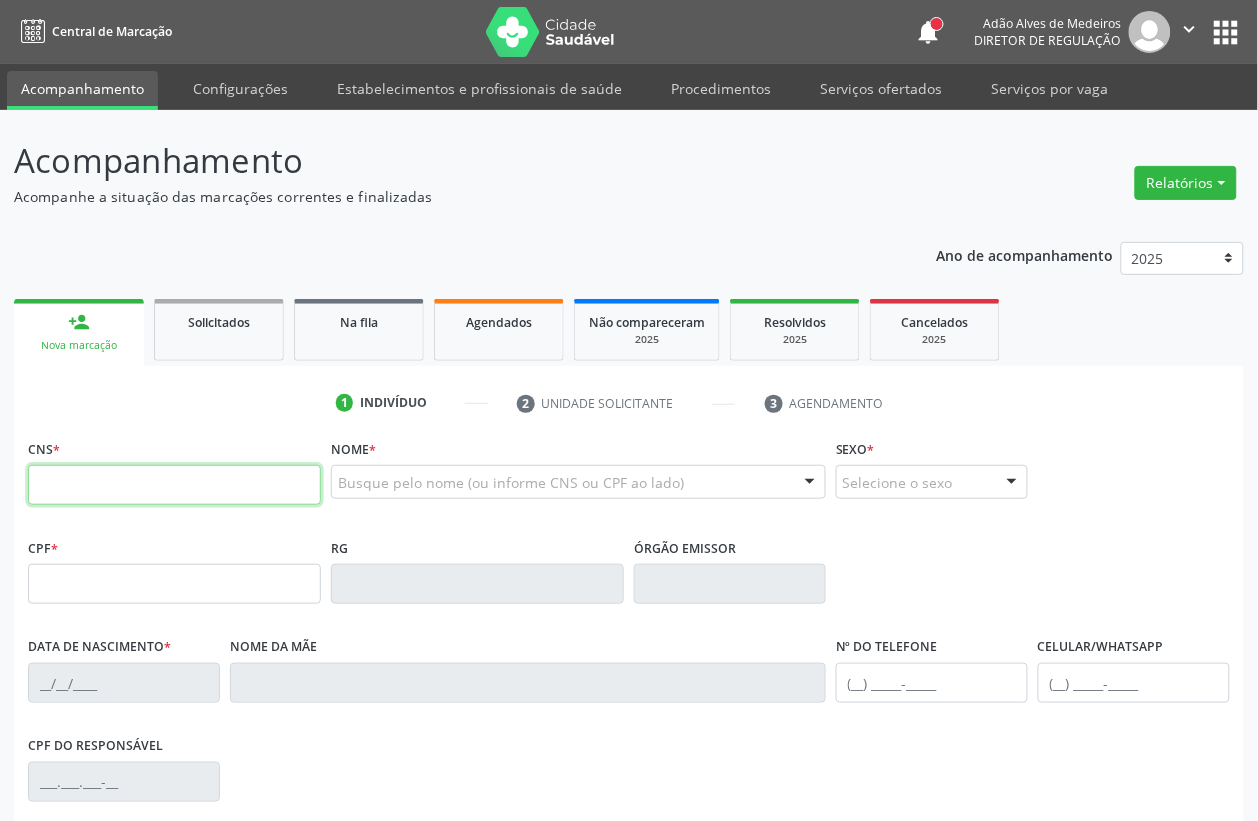 click at bounding box center (174, 485) 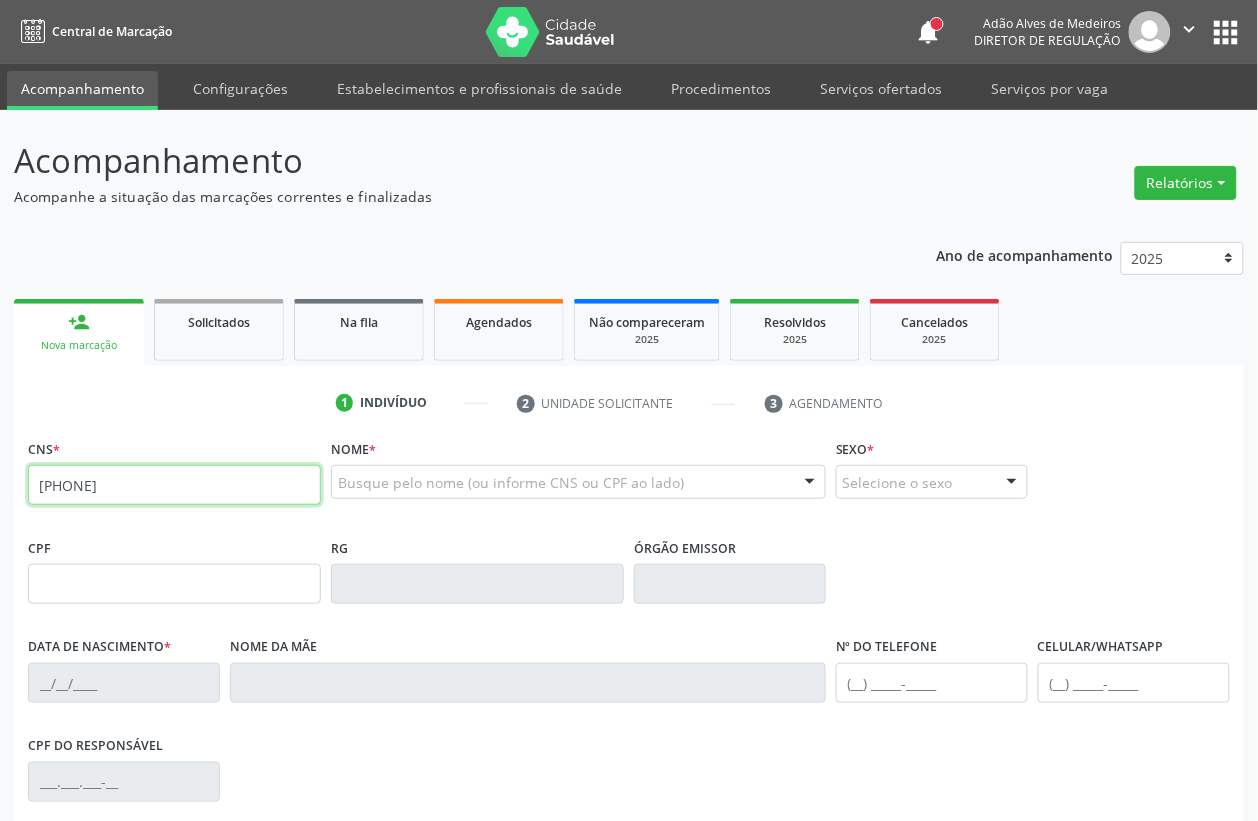 type on "[PHONE]" 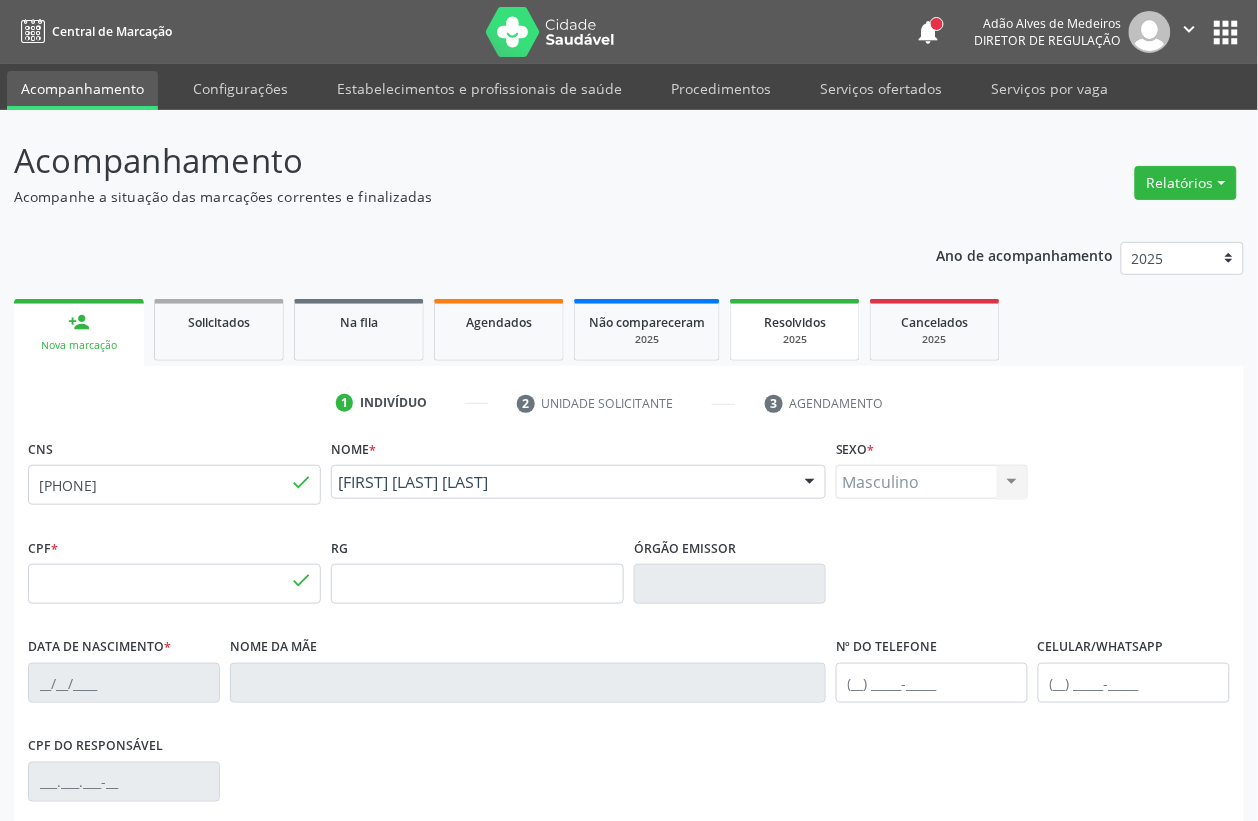 type on "[CPF]" 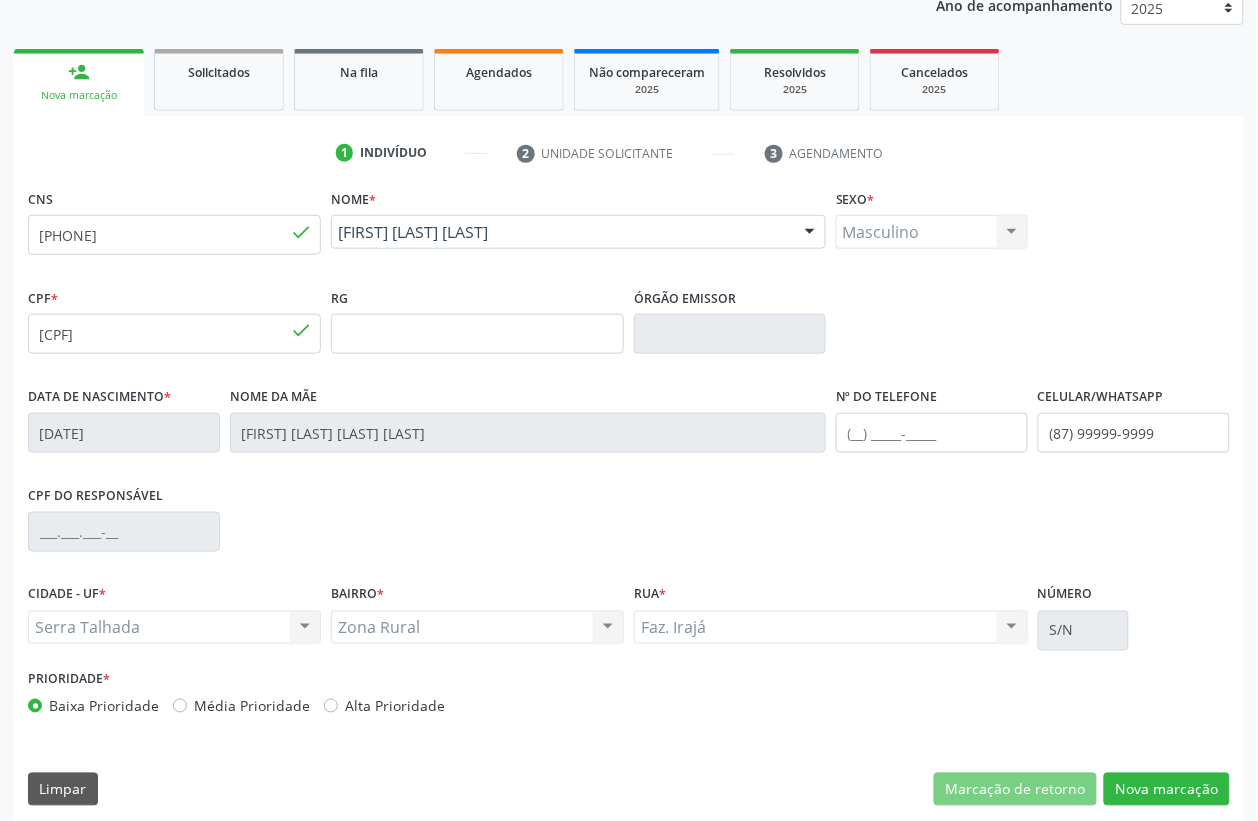scroll, scrollTop: 263, scrollLeft: 0, axis: vertical 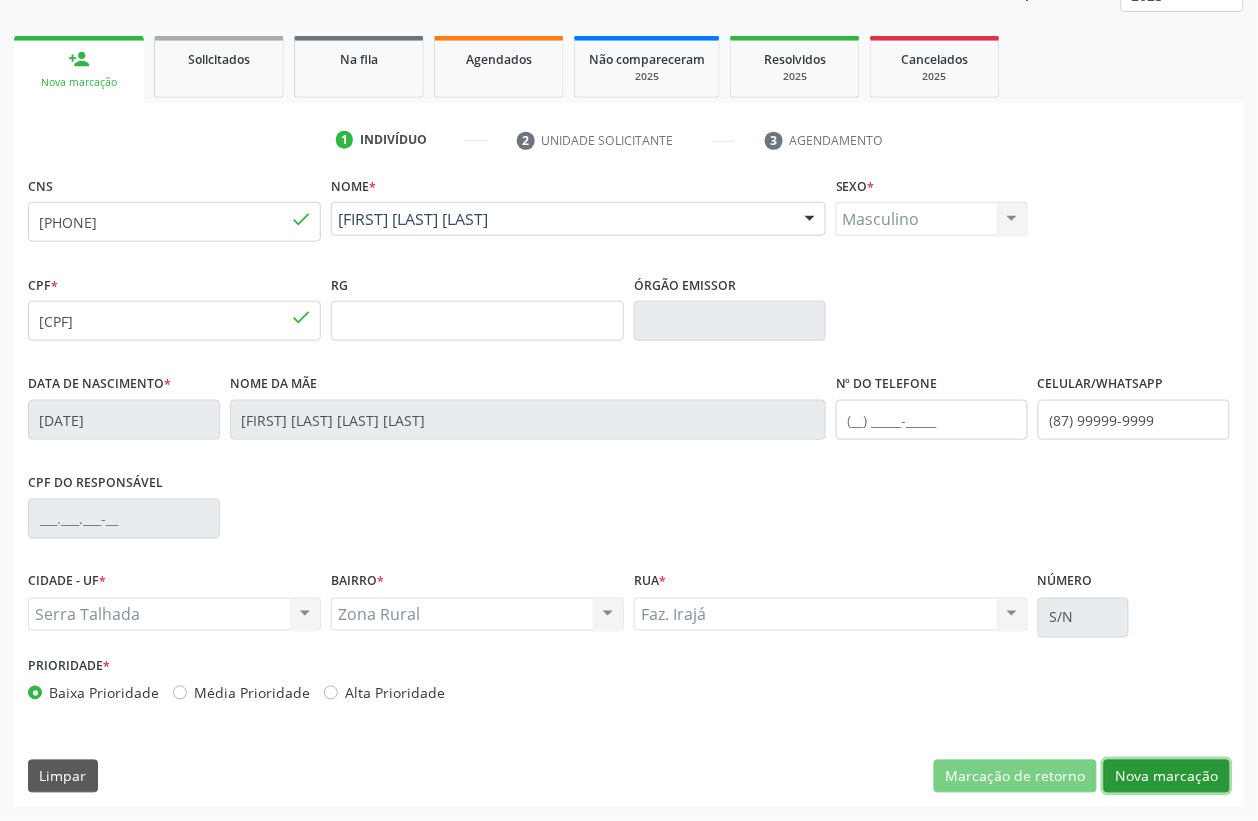click on "Nova marcação" at bounding box center (1167, 777) 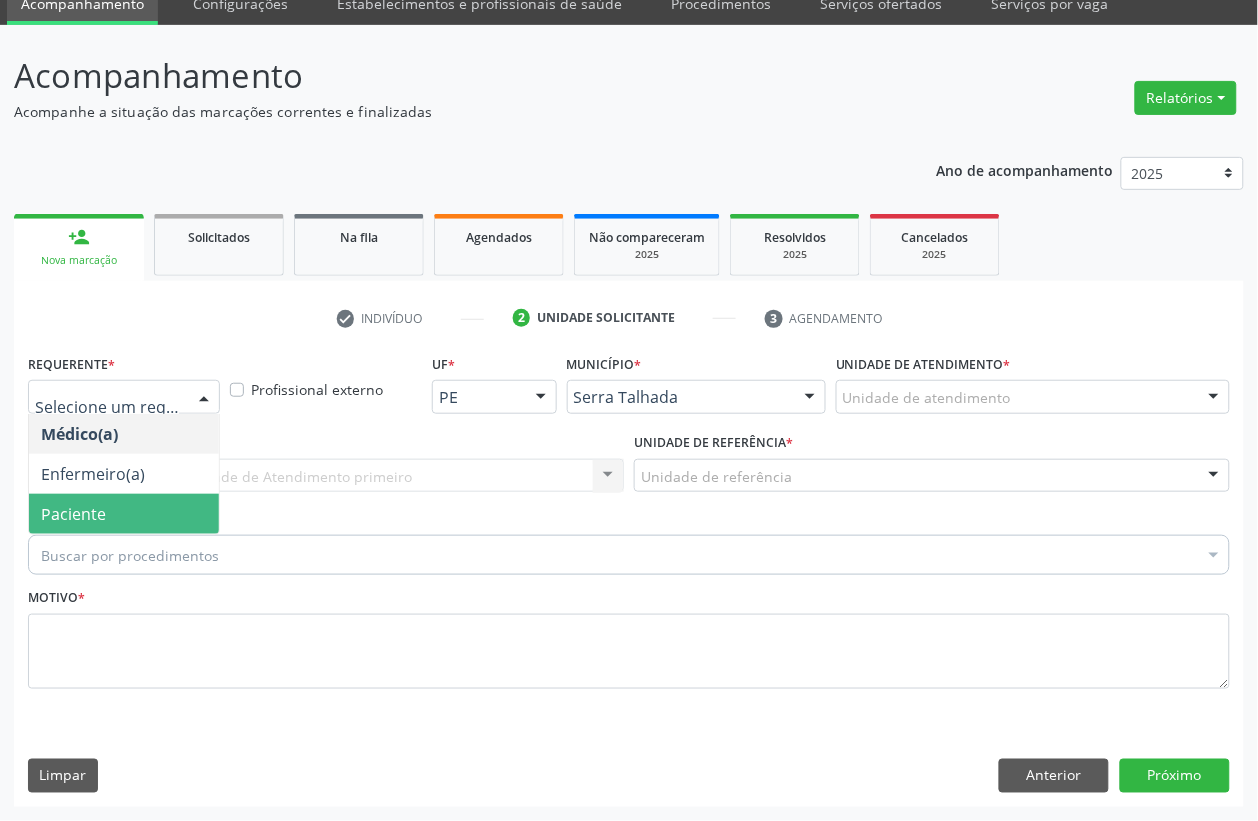 click on "Paciente" at bounding box center (124, 514) 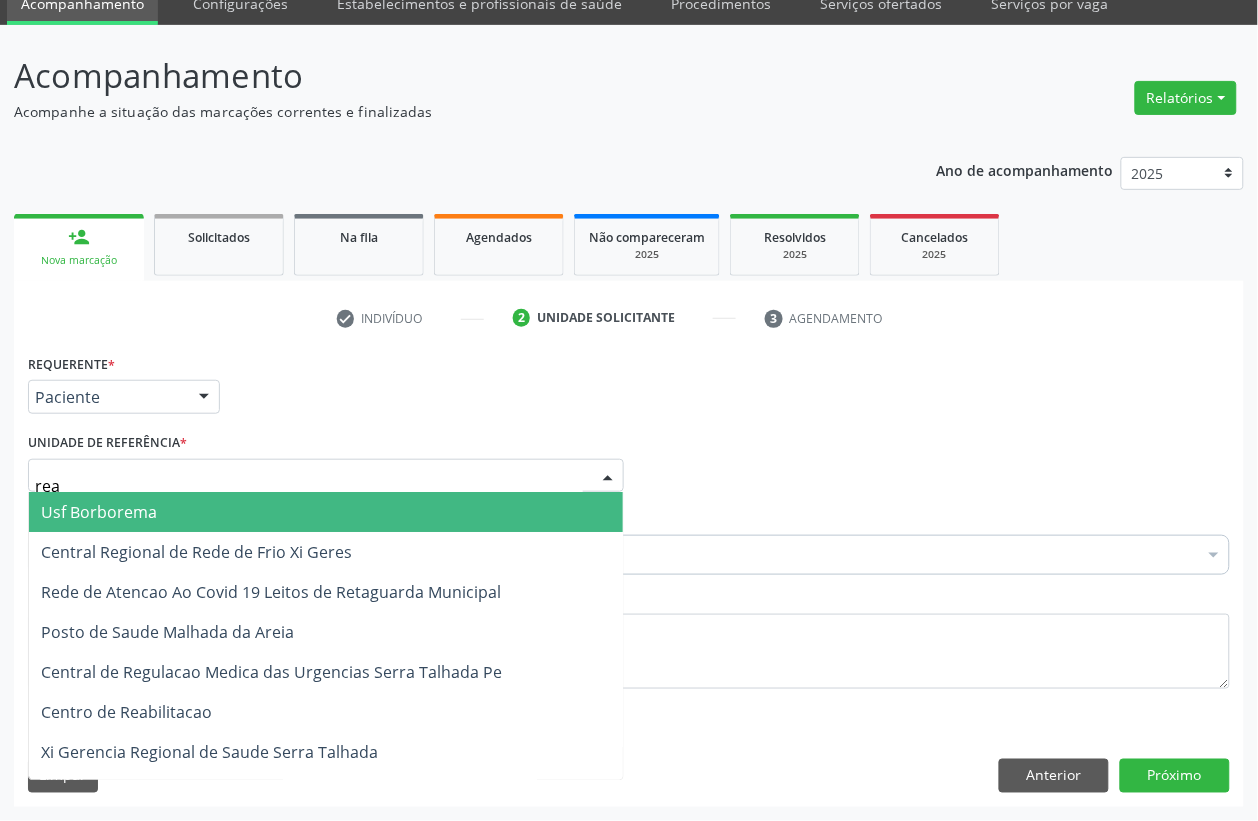 type on "reab" 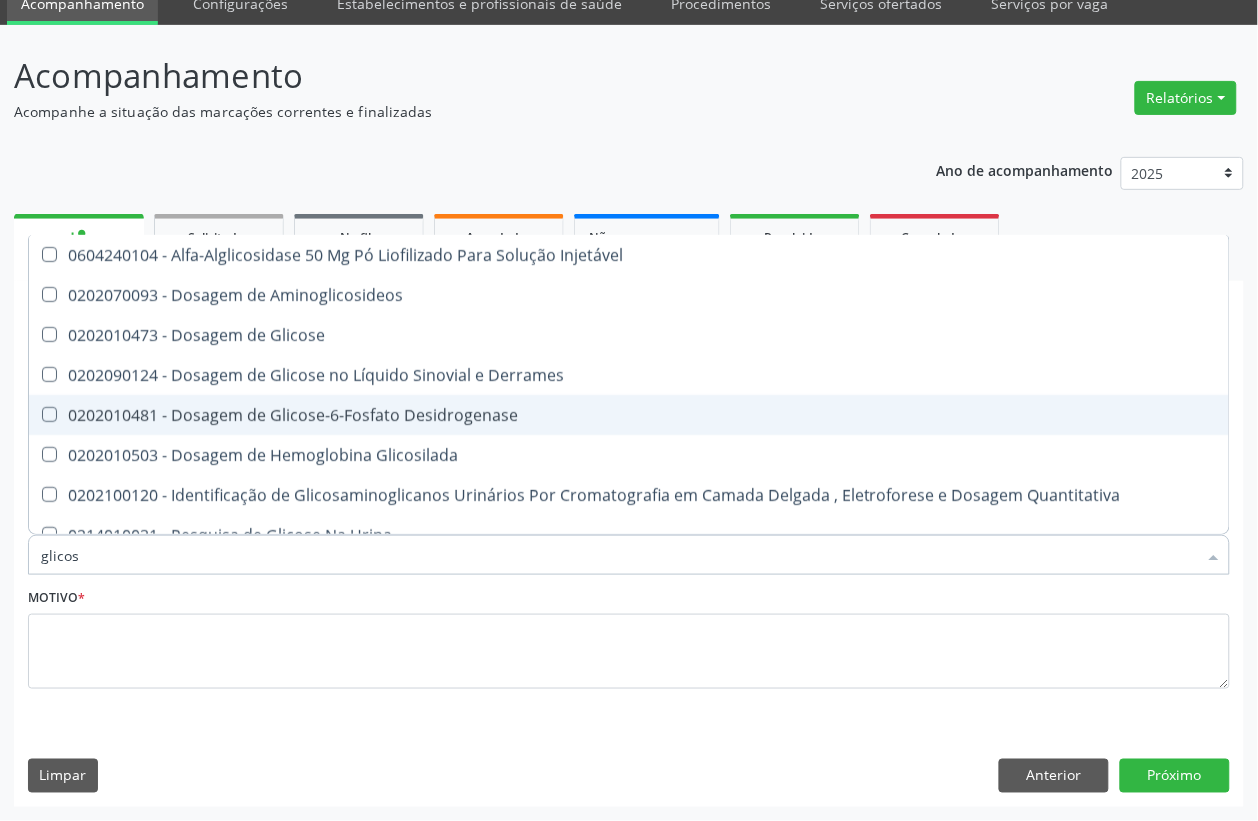 type on "glicose" 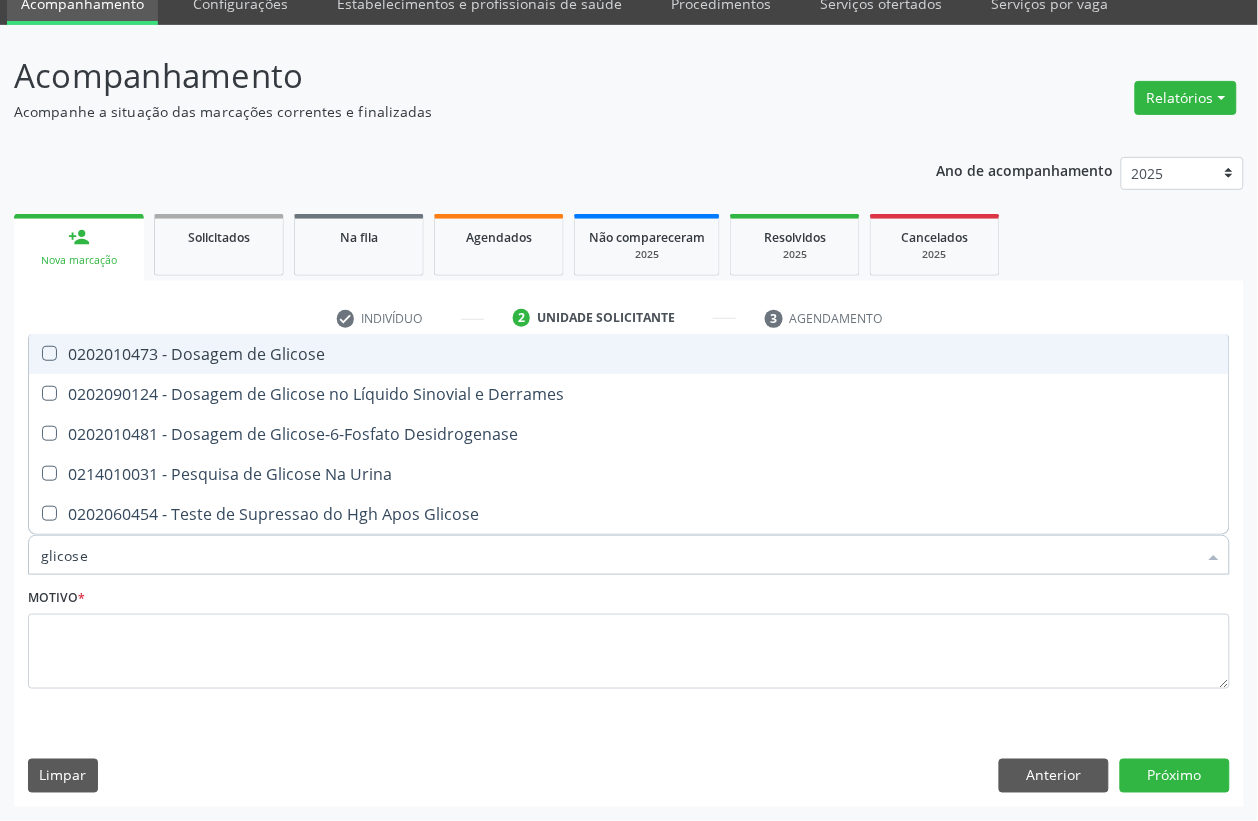 click on "0202010473 - Dosagem de Glicose" at bounding box center (629, 354) 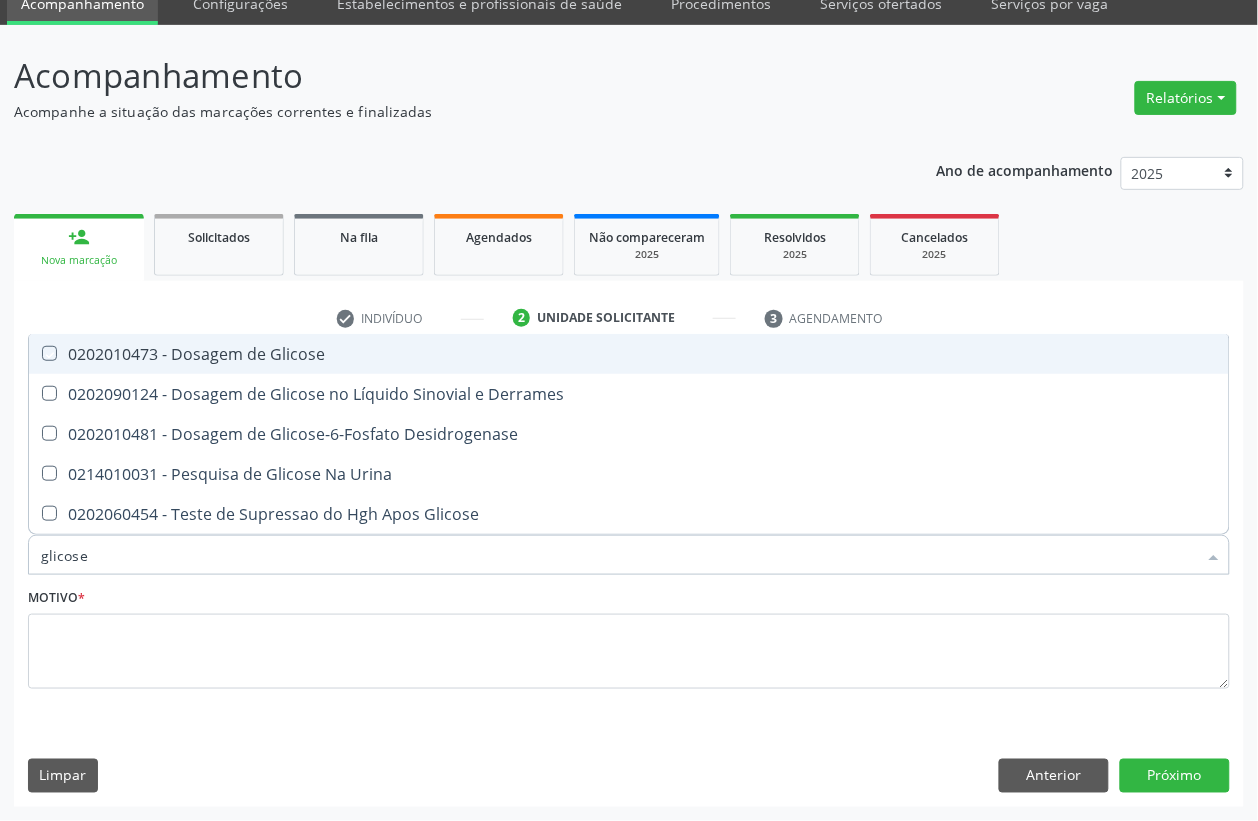 checkbox on "true" 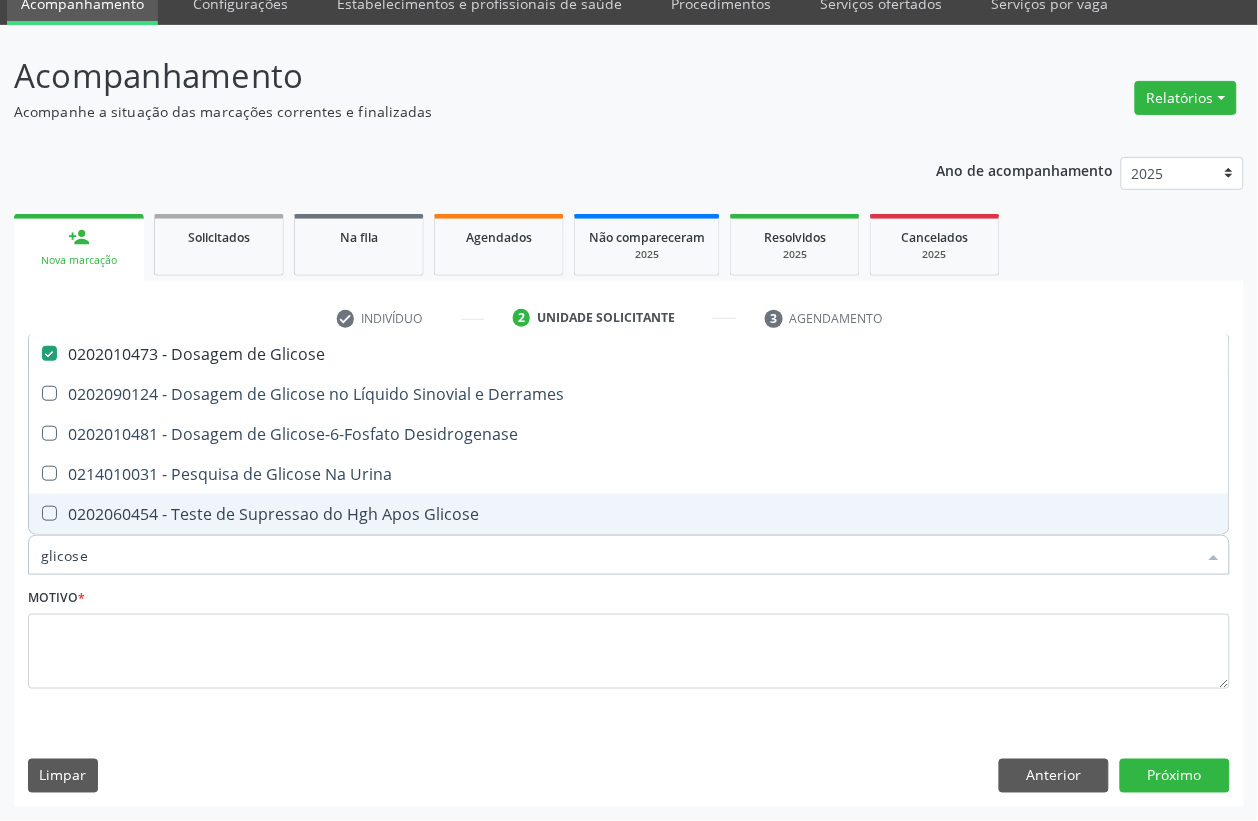 click on "glicose" at bounding box center [619, 555] 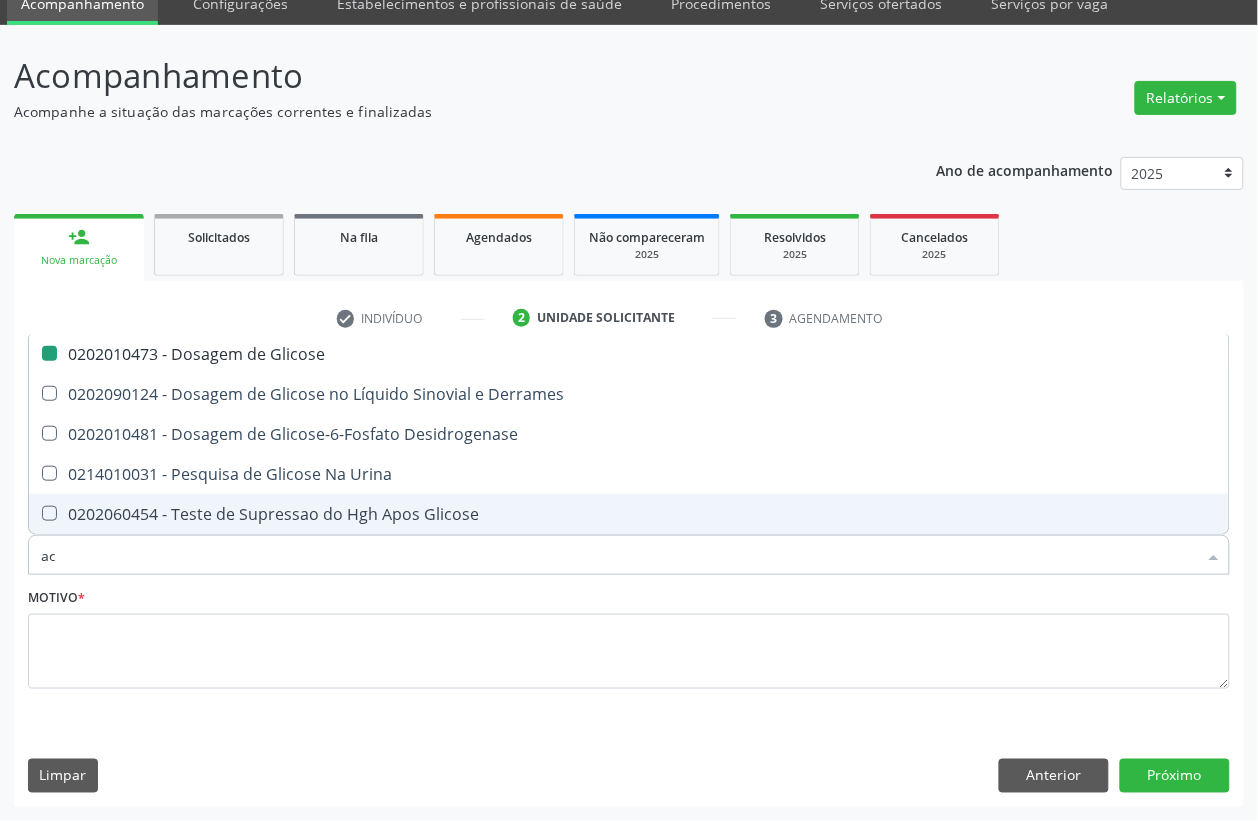type on "aci" 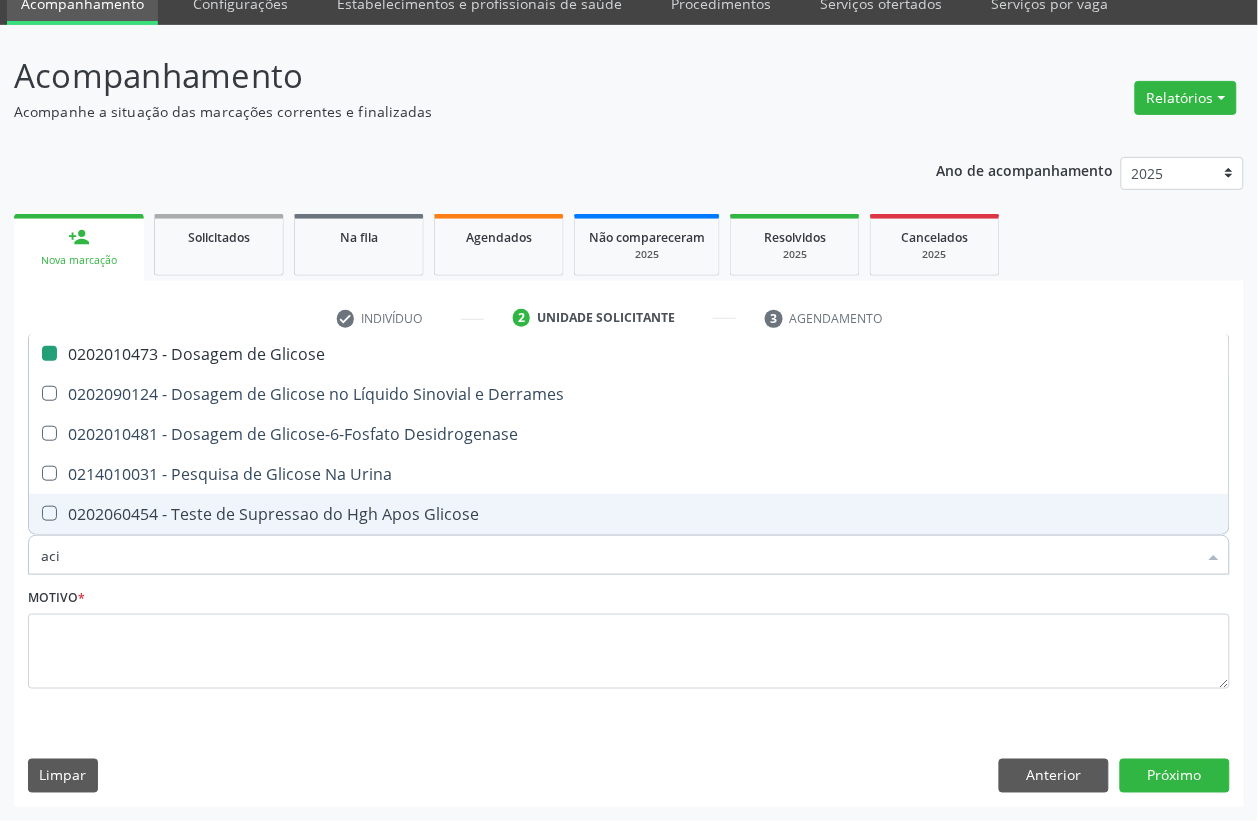 checkbox on "false" 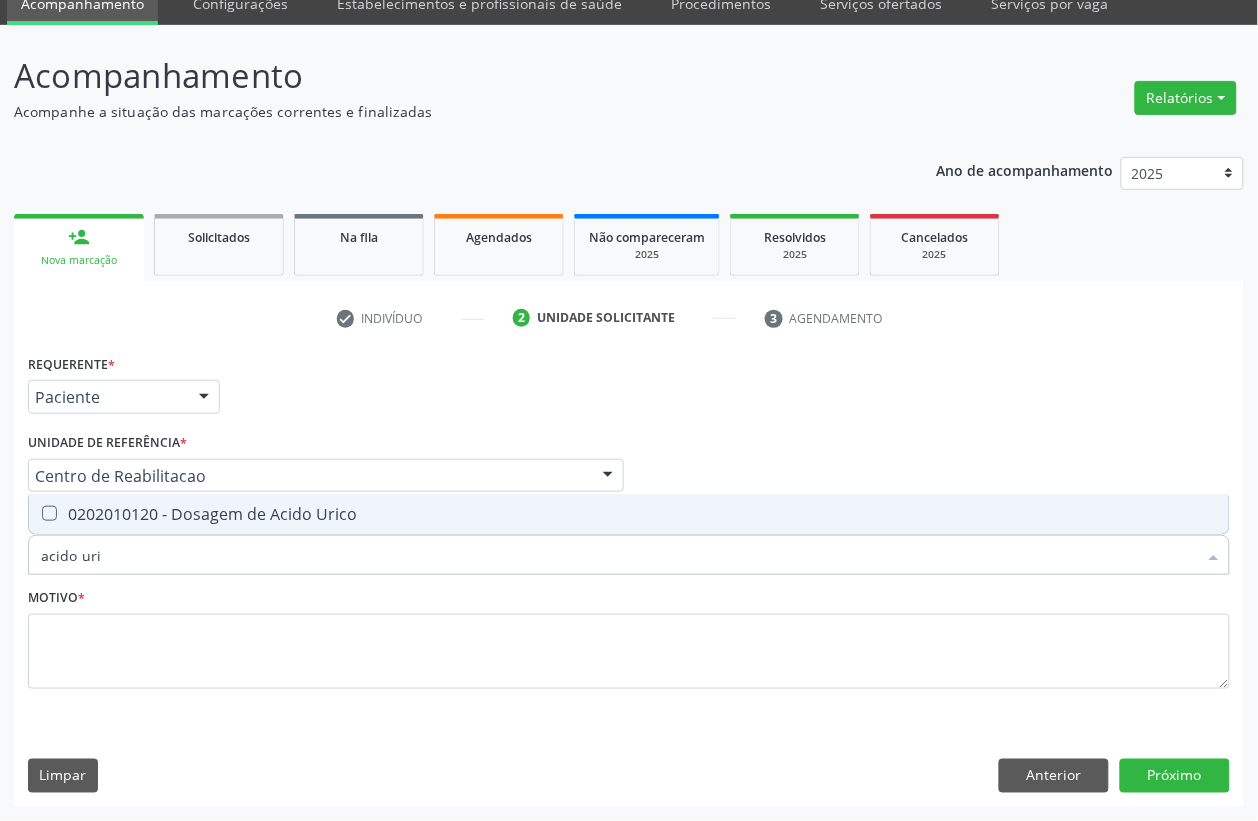 type on "acido uric" 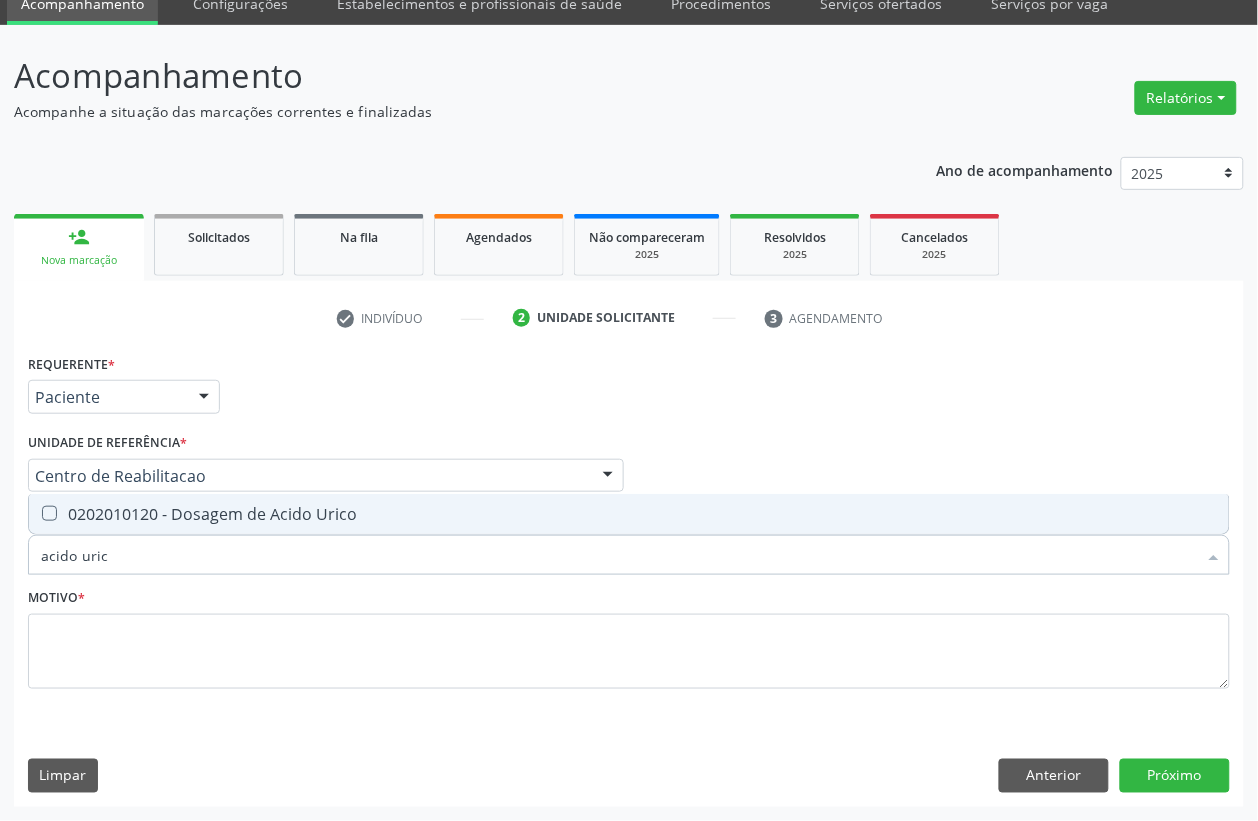 click on "0202010120 - Dosagem de Acido Urico" at bounding box center [629, 514] 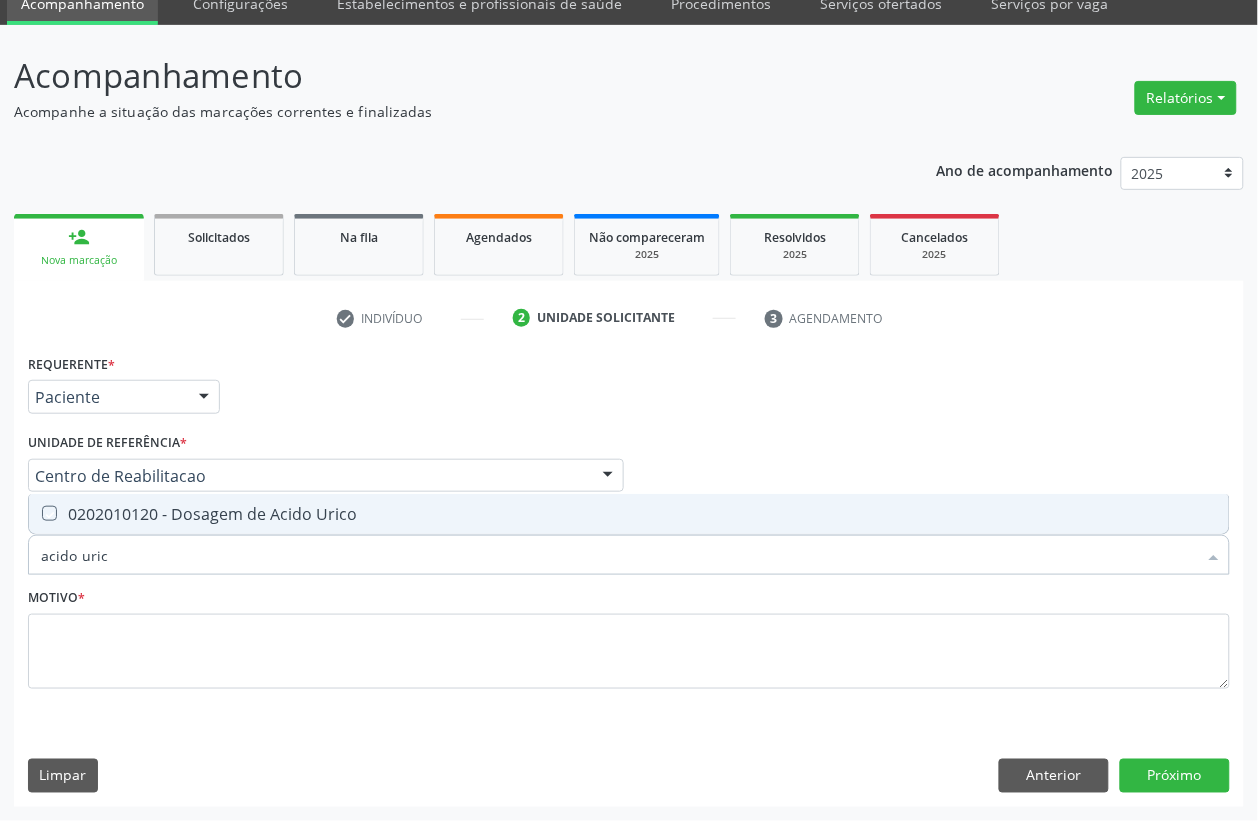 checkbox on "true" 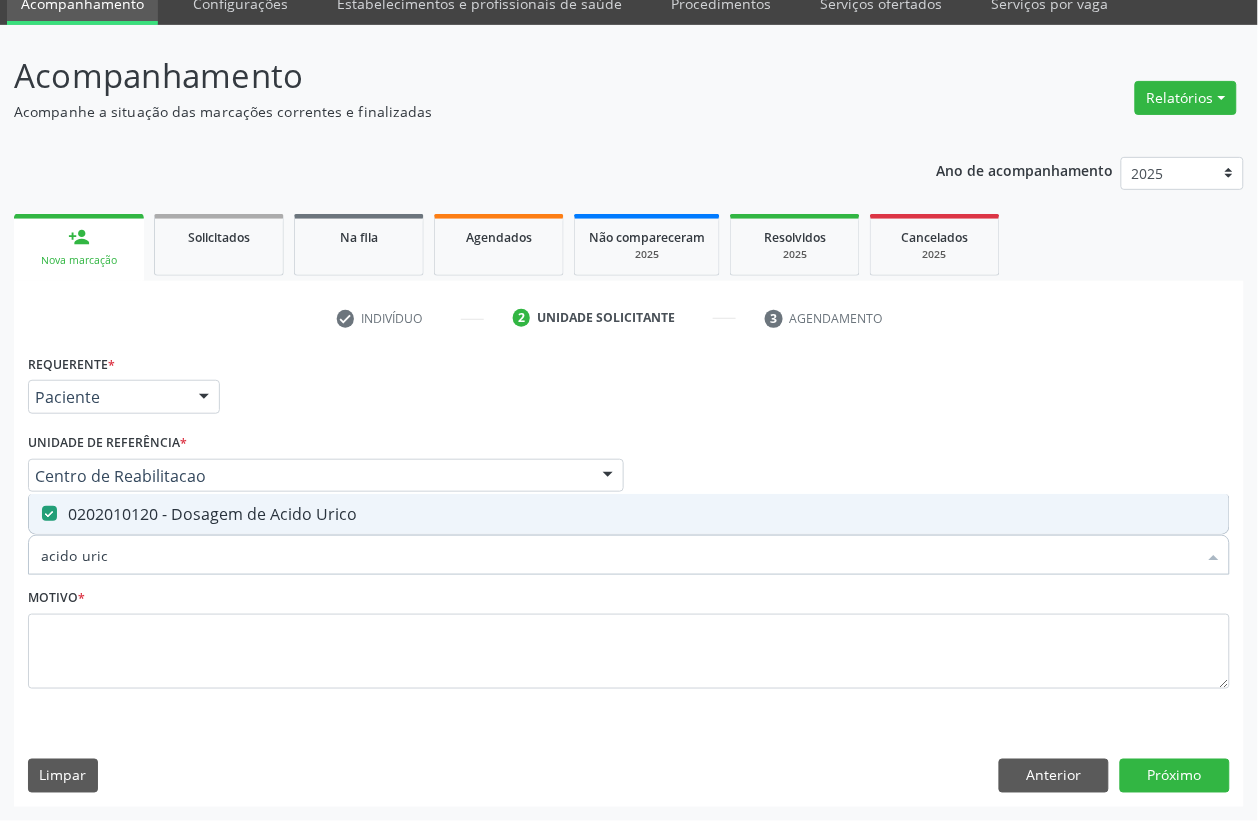 click on "acido uric" at bounding box center [619, 555] 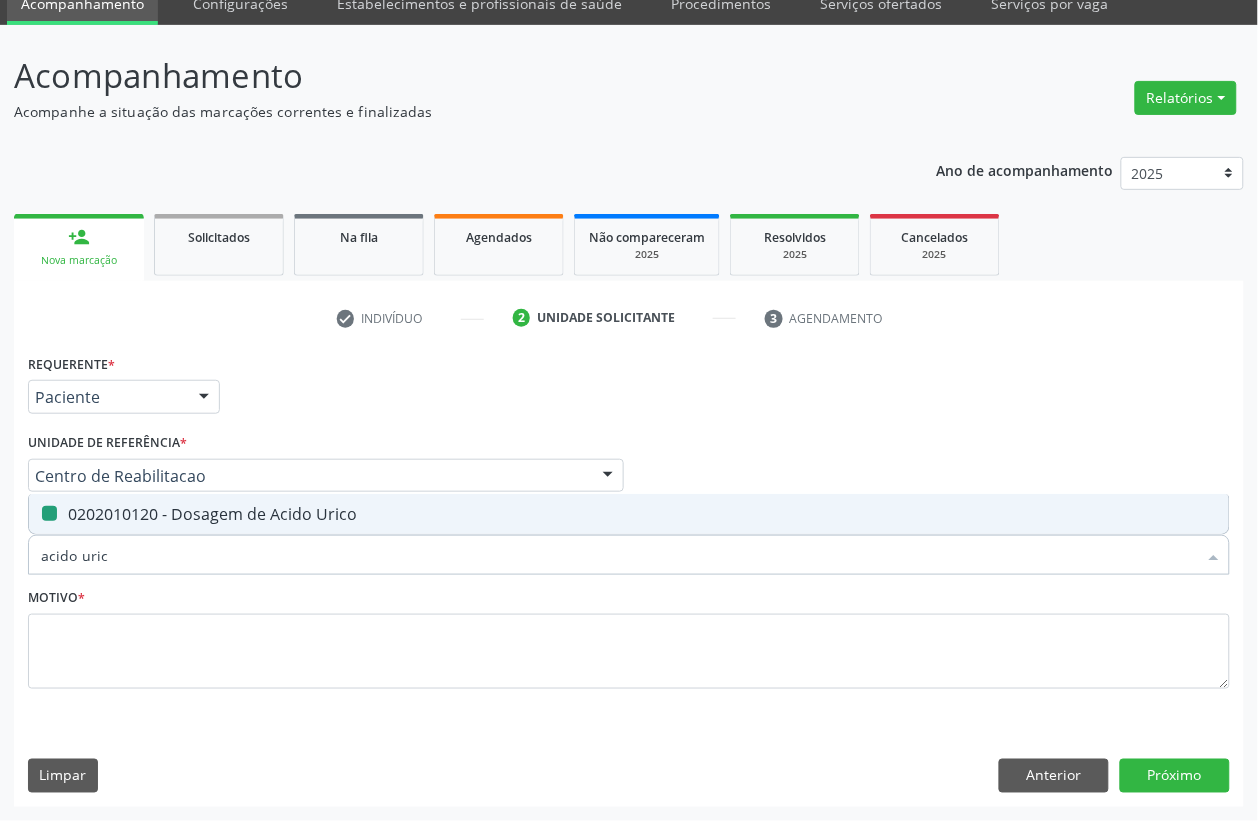 type 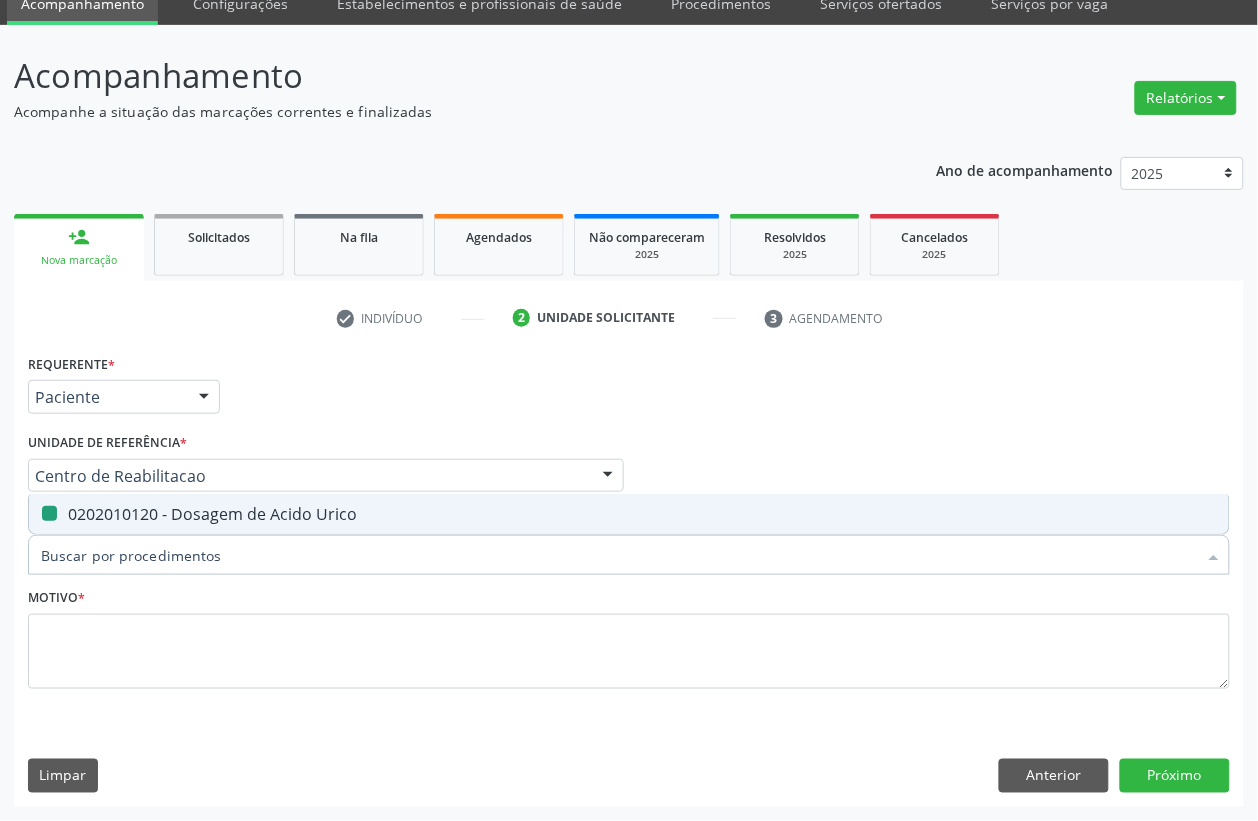 checkbox on "false" 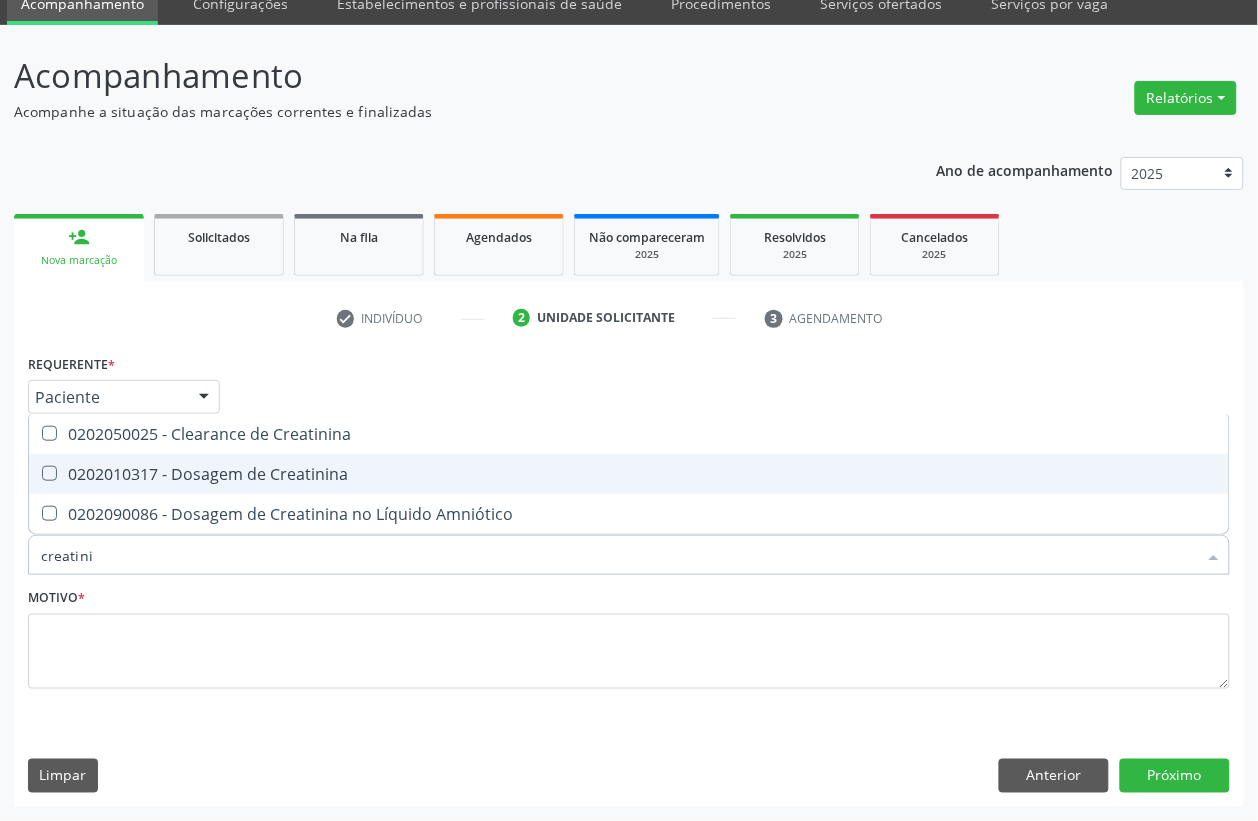 type on "creatini" 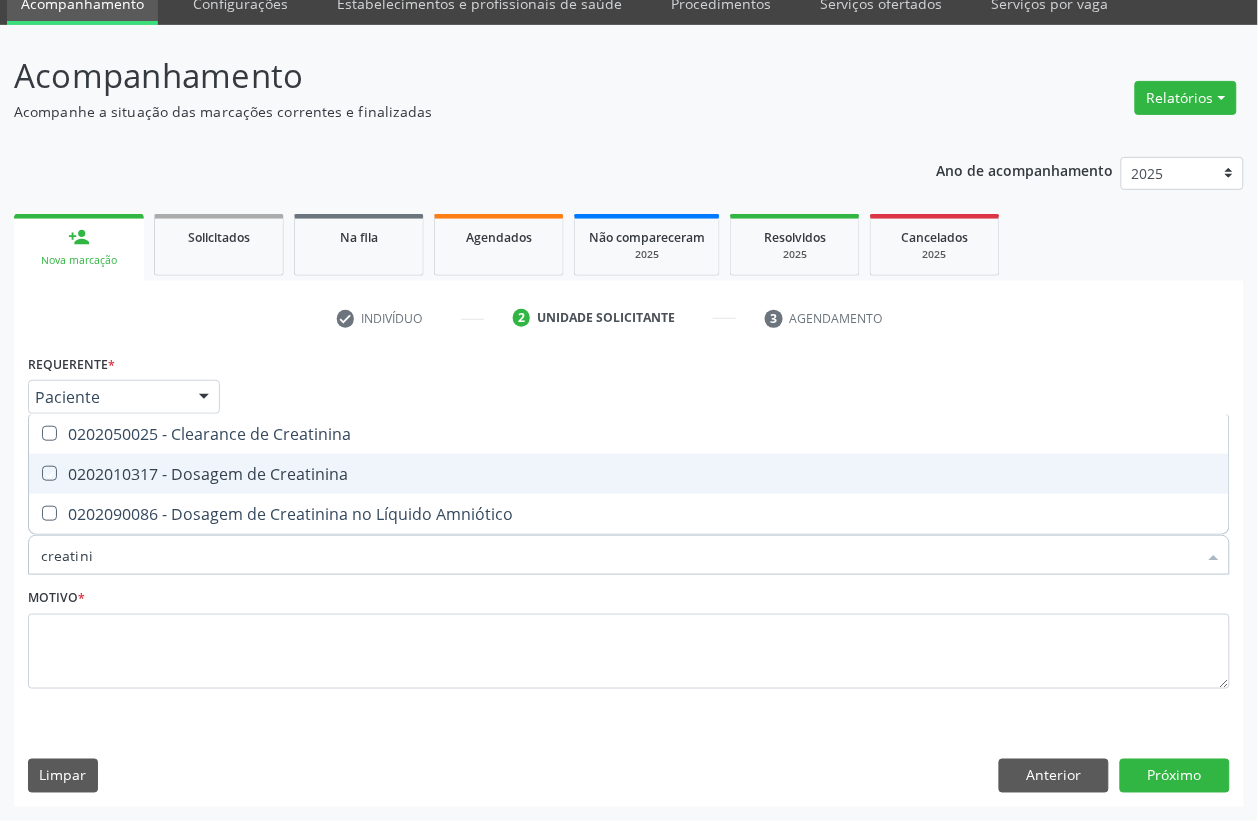 click on "Requerente
*
Paciente         Médico(a)   Enfermeiro(a)   Paciente
Nenhum resultado encontrado para: "   "
Não há nenhuma opção para ser exibida.
UF
PE         PE
Nenhum resultado encontrado para: "   "
Não há nenhuma opção para ser exibida.
Município
Serra Talhada         Serra Talhada
Nenhum resultado encontrado para: "   "
Não há nenhuma opção para ser exibida.
Médico Solicitante
Por favor, selecione a Unidade de Atendimento primeiro
Nenhum resultado encontrado para: "   "
Não há nenhuma opção para ser exibida.
Unidade de referência
*
Centro de Reabilitacao         Usf do Mutirao   Usf Cohab   Usf Caicarinha da Penha Tauapiranga   Posto de Saude Bernardo Vieira   Usf Borborema   Usf Bom Jesus I   Usf Ipsep   Usf Sao Cristovao" at bounding box center [629, 533] 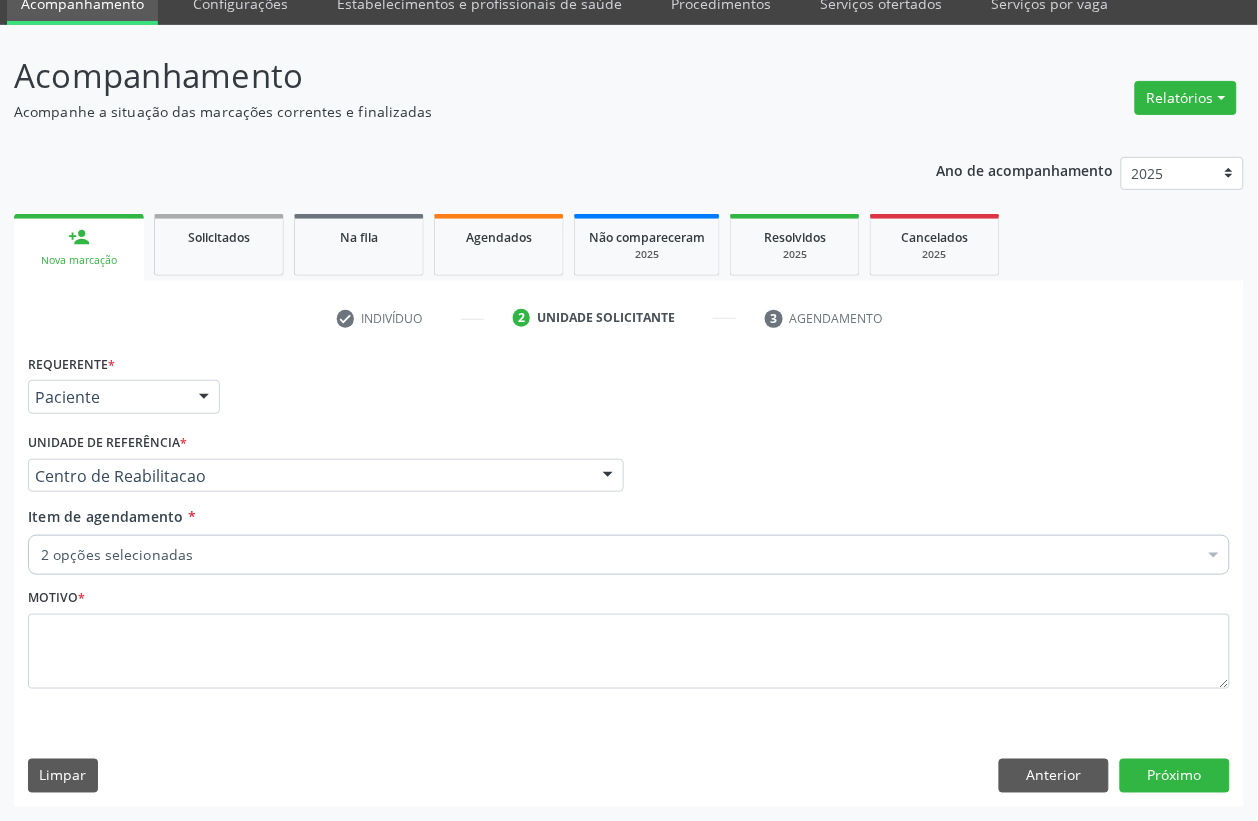 click on "Requerente
*
Paciente         Médico(a)   Enfermeiro(a)   Paciente
Nenhum resultado encontrado para: "   "
Não há nenhuma opção para ser exibida.
UF
PE         PE
Nenhum resultado encontrado para: "   "
Não há nenhuma opção para ser exibida.
Município
Serra Talhada         Serra Talhada
Nenhum resultado encontrado para: "   "
Não há nenhuma opção para ser exibida.
Médico Solicitante
Por favor, selecione a Unidade de Atendimento primeiro
Nenhum resultado encontrado para: "   "
Não há nenhuma opção para ser exibida.
Unidade de referência
*
Centro de Reabilitacao         Usf do Mutirao   Usf Cohab   Usf Caicarinha da Penha Tauapiranga   Posto de Saude Bernardo Vieira   Usf Borborema   Usf Bom Jesus I   Usf Ipsep   Usf Sao Cristovao" at bounding box center [629, 533] 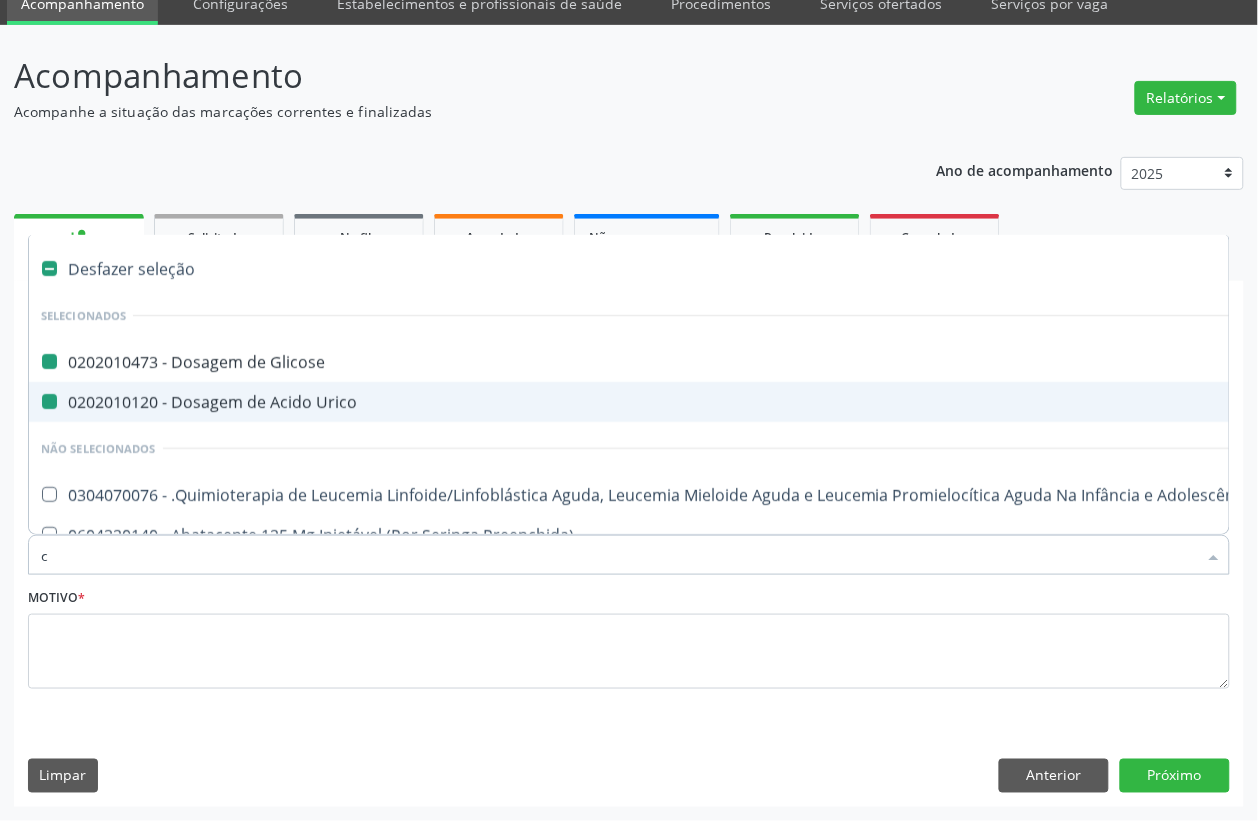type on "cr" 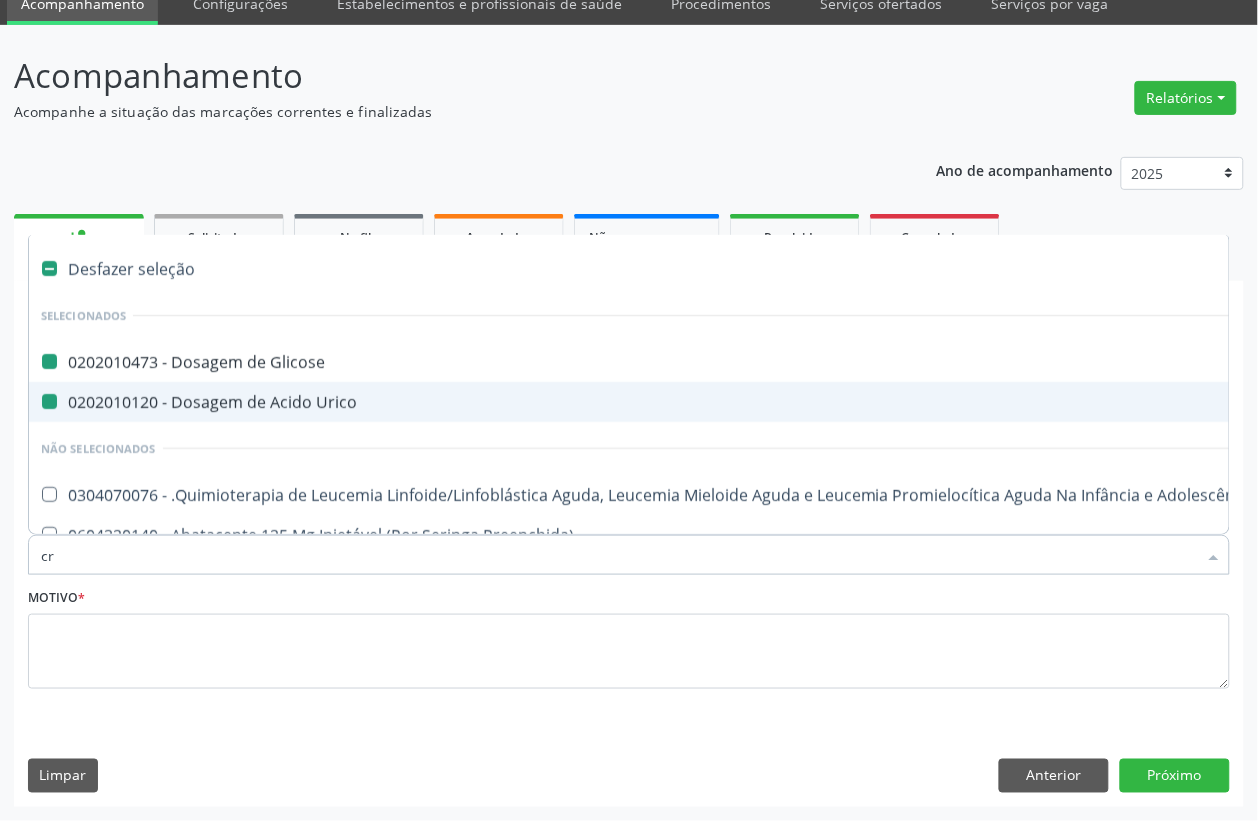 checkbox on "false" 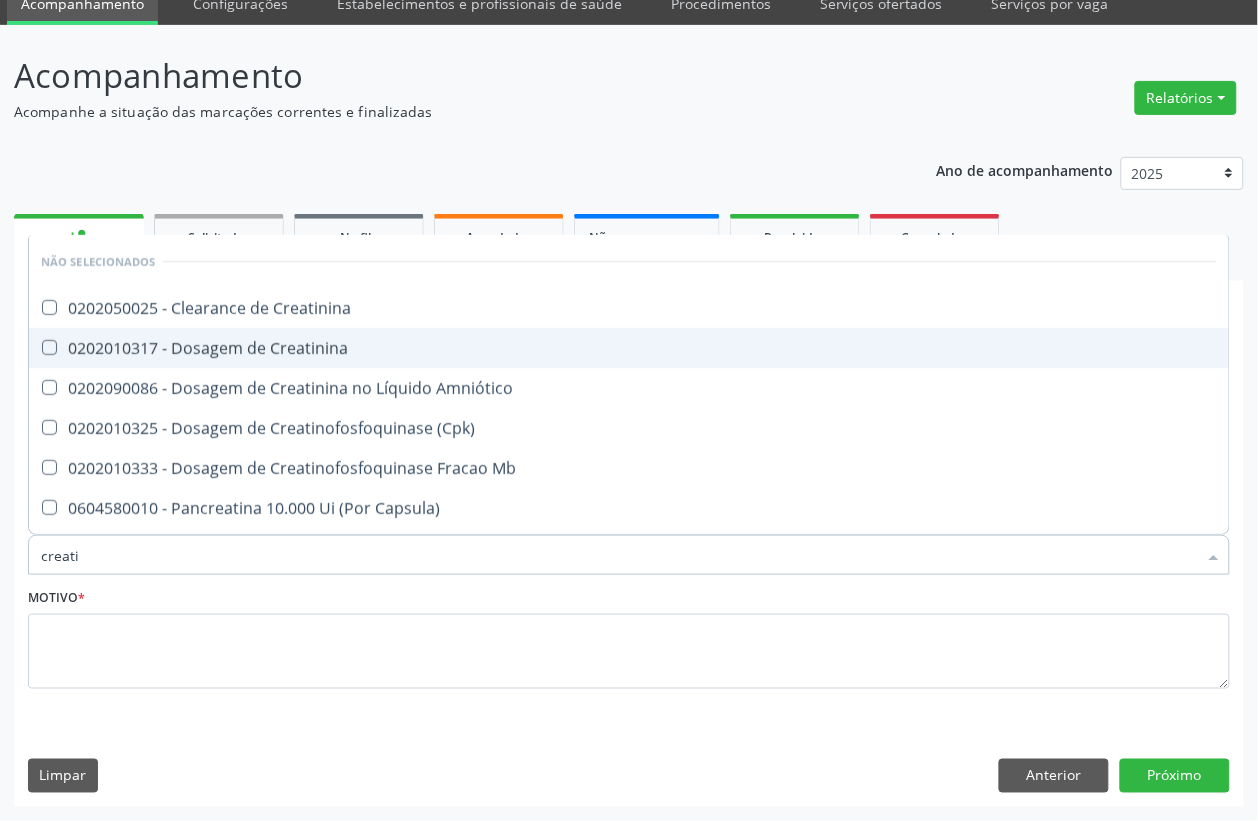 type on "creatin" 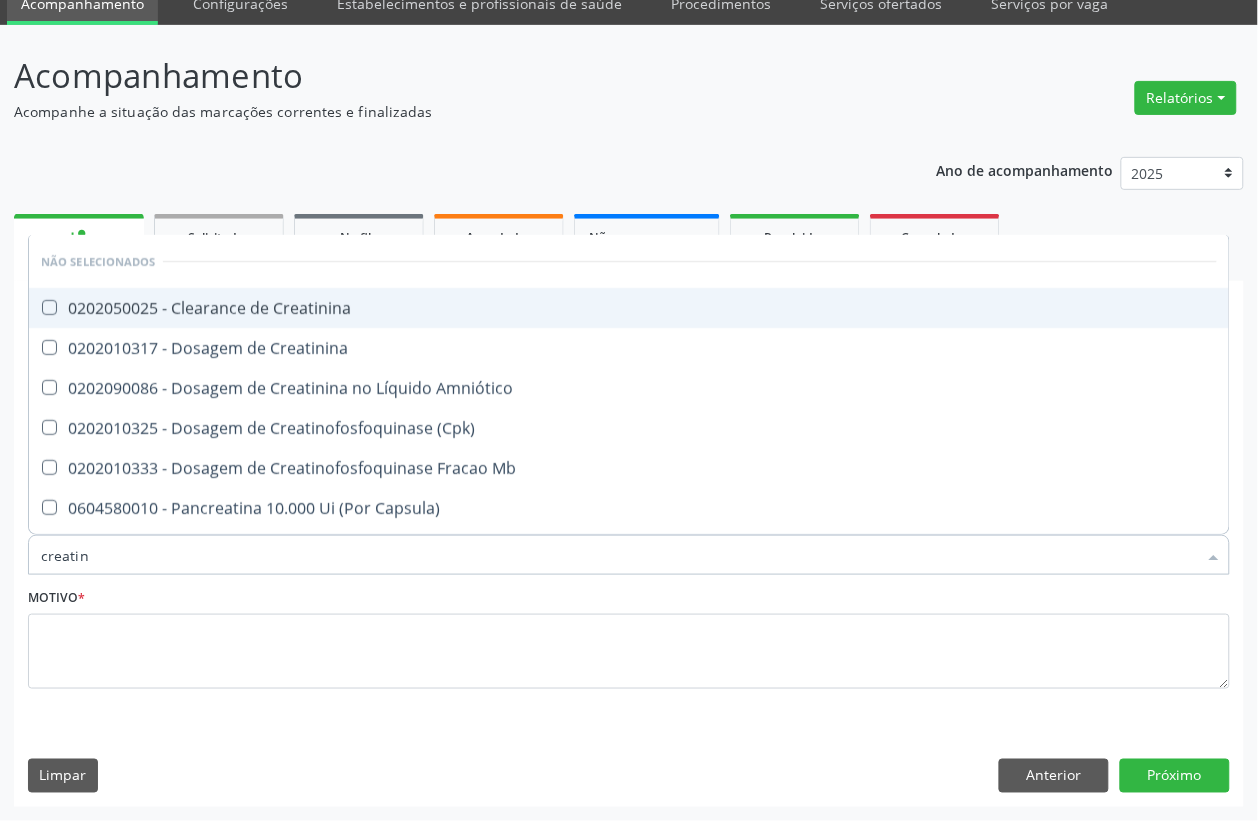click on "0202050025 - Clearance de Creatinina" at bounding box center (629, 308) 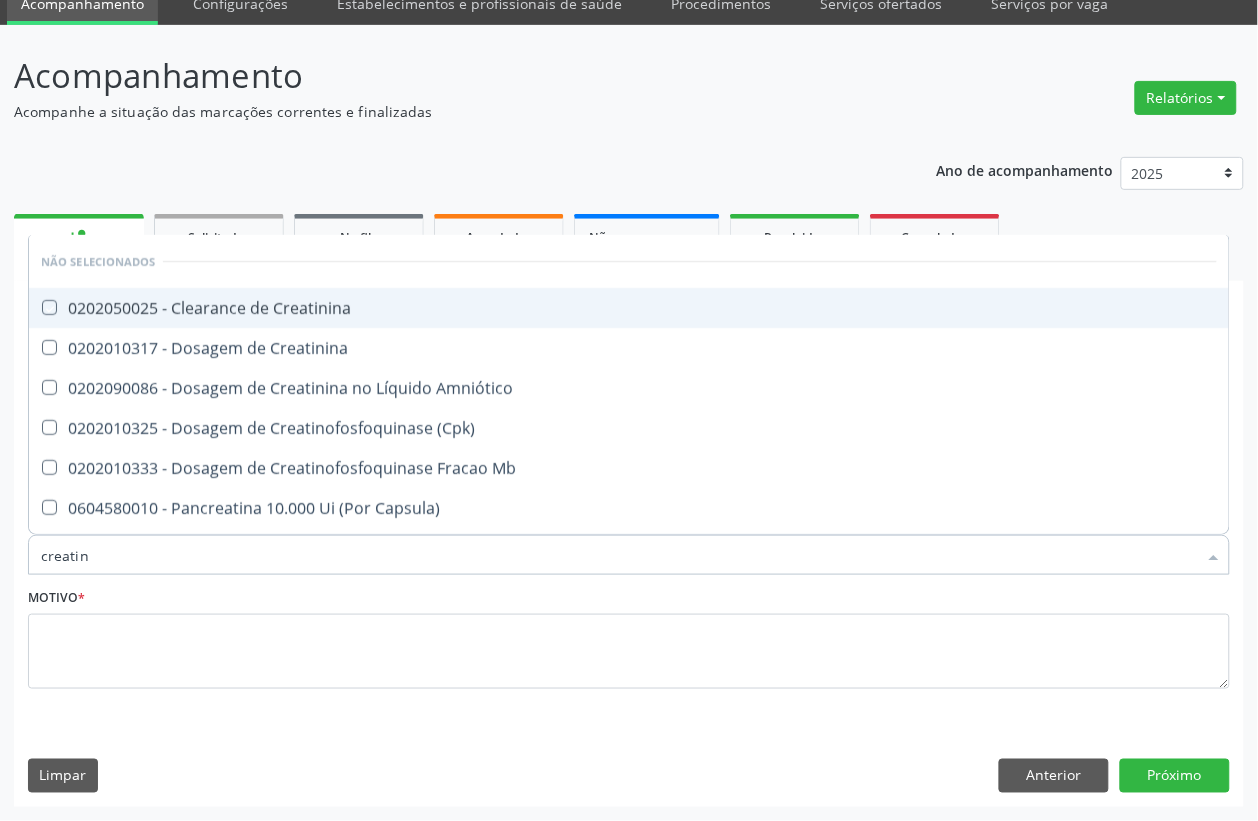 checkbox on "true" 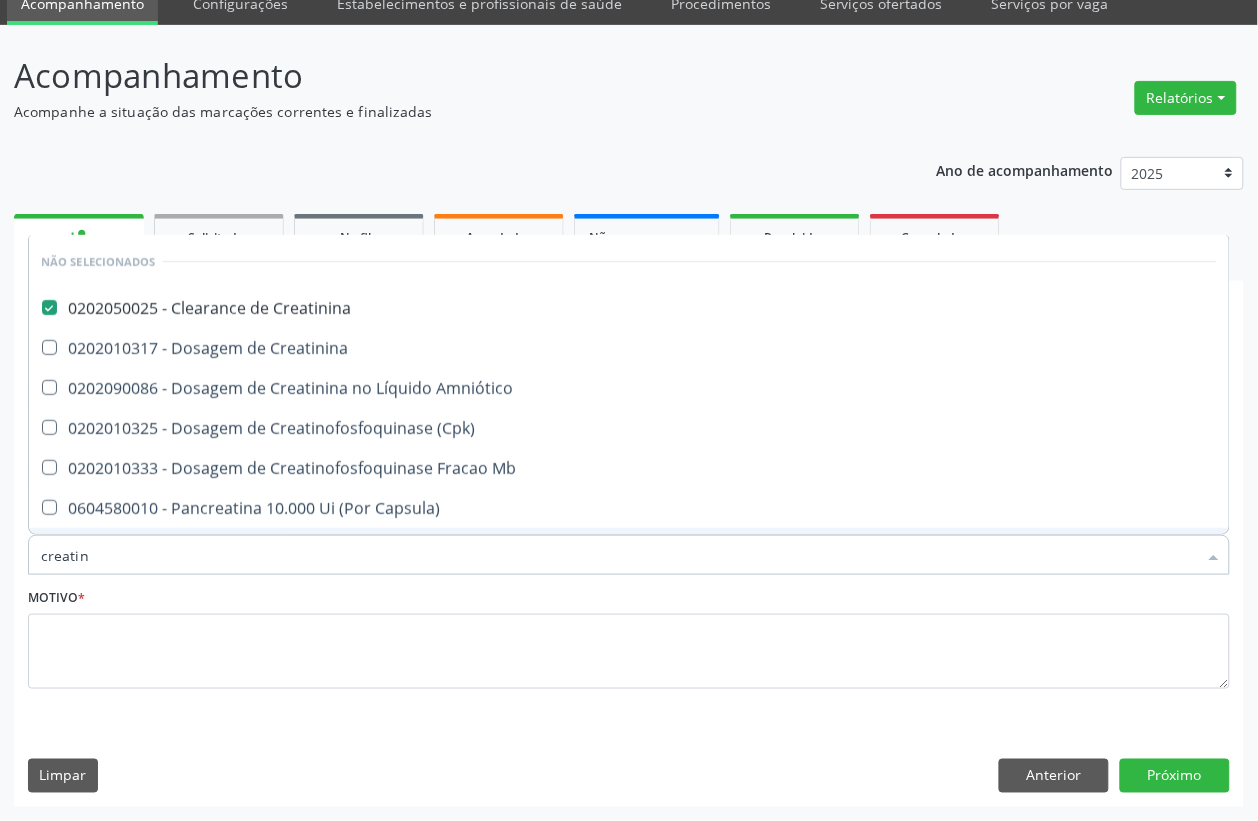 click on "creatin" at bounding box center [619, 555] 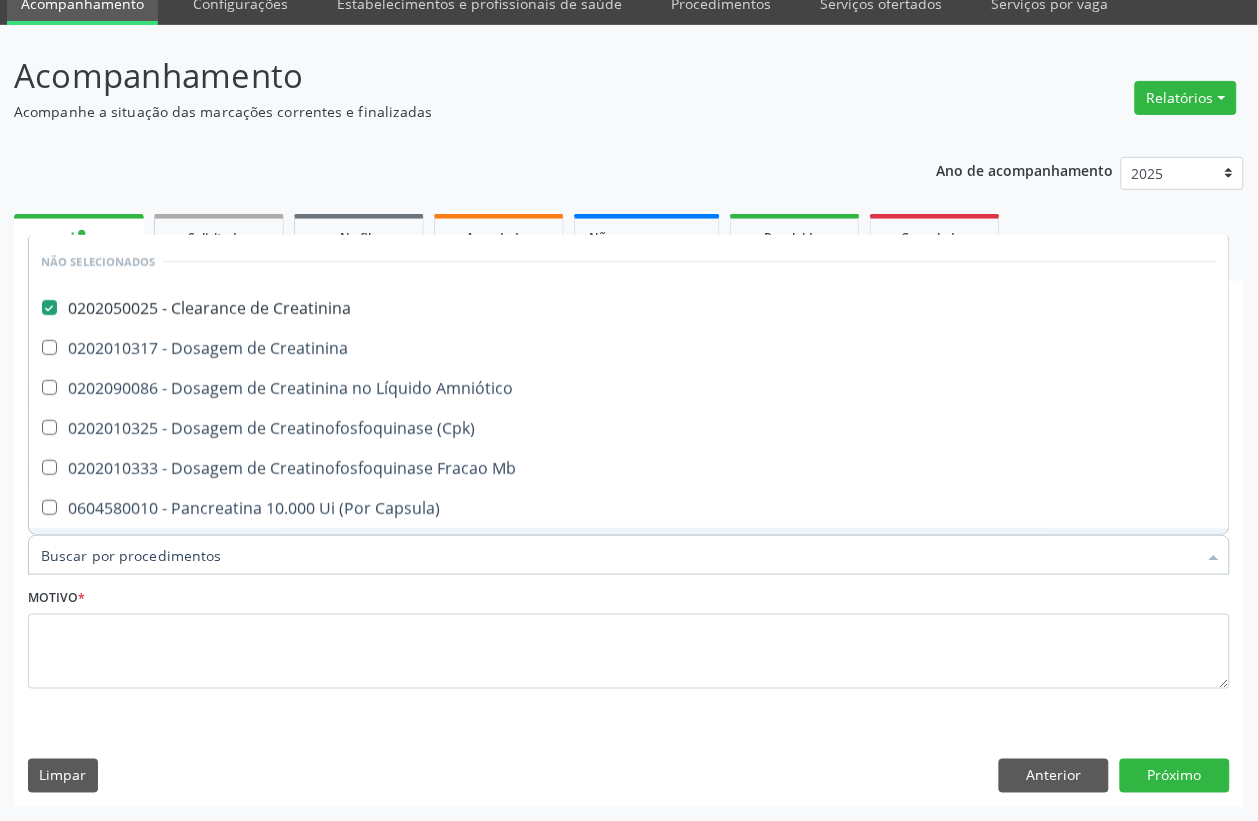 checkbox on "true" 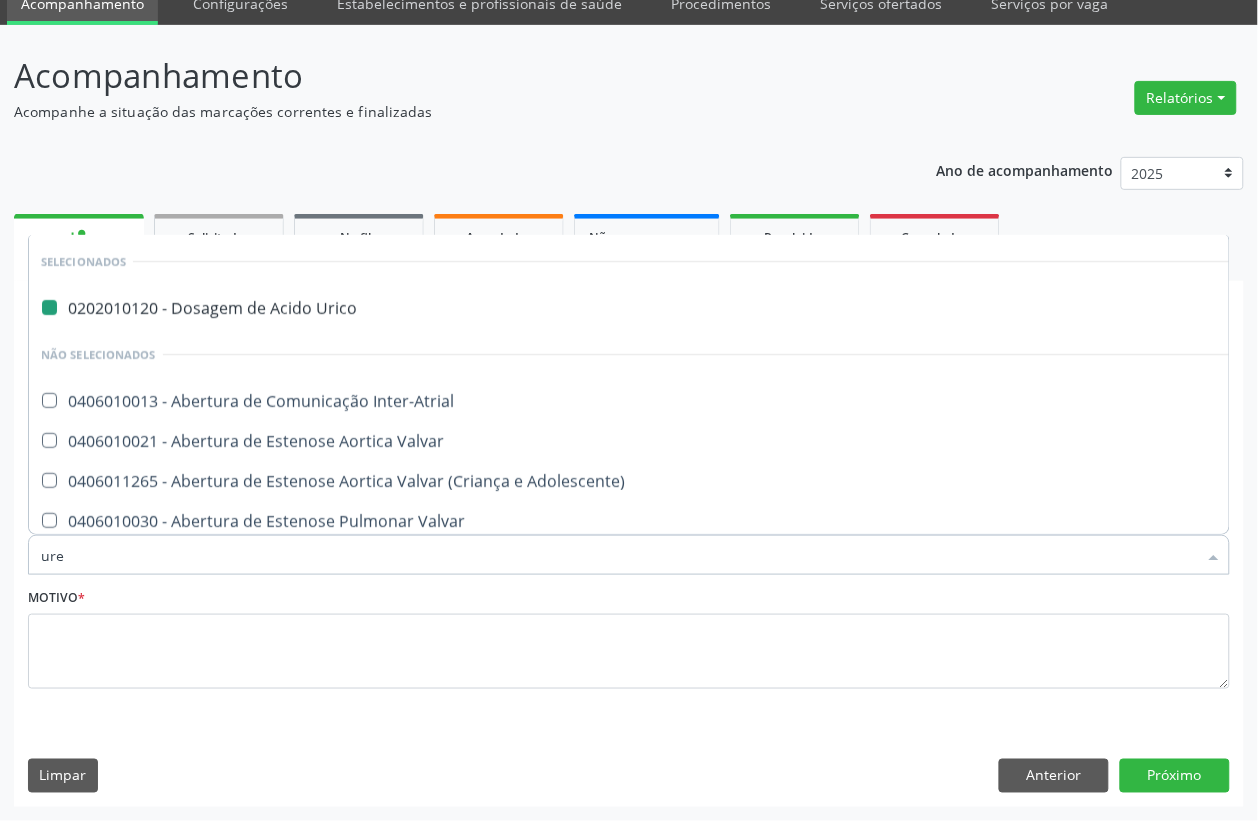 type on "urei" 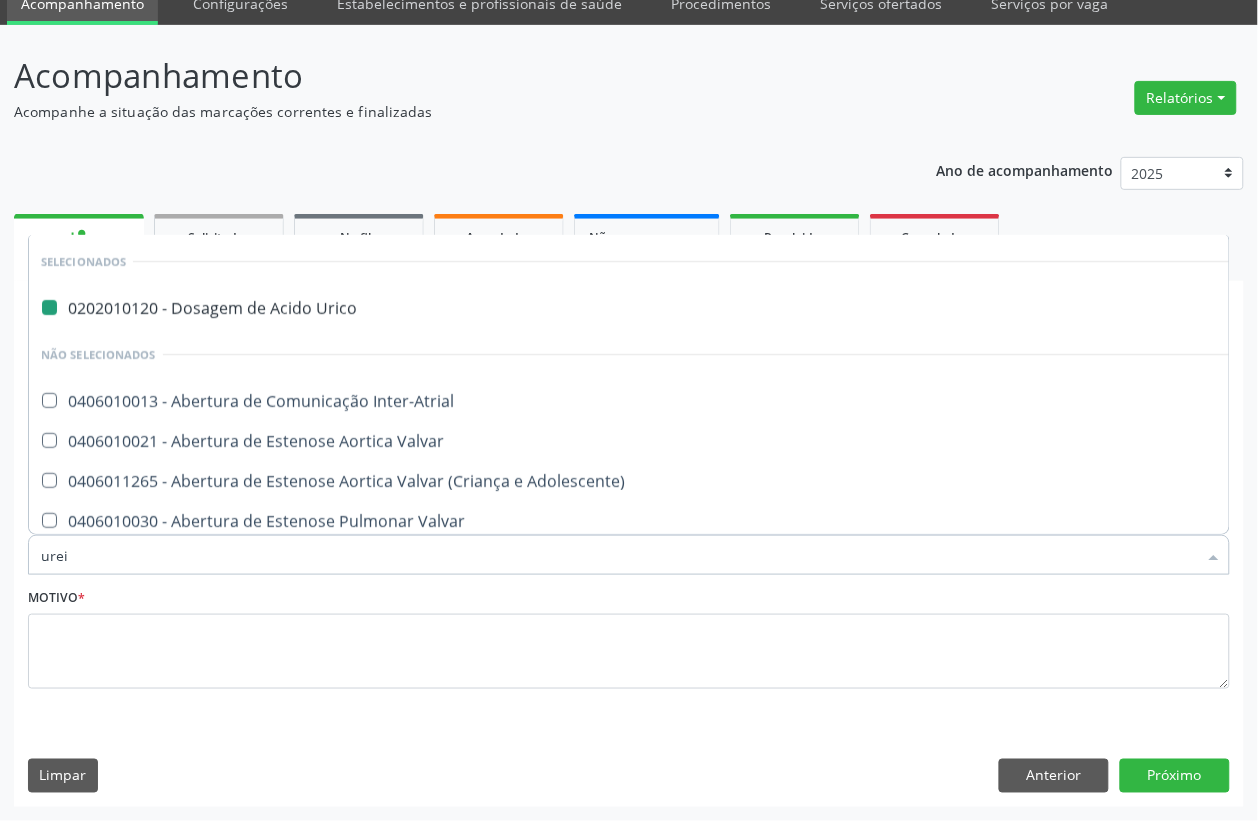 checkbox on "false" 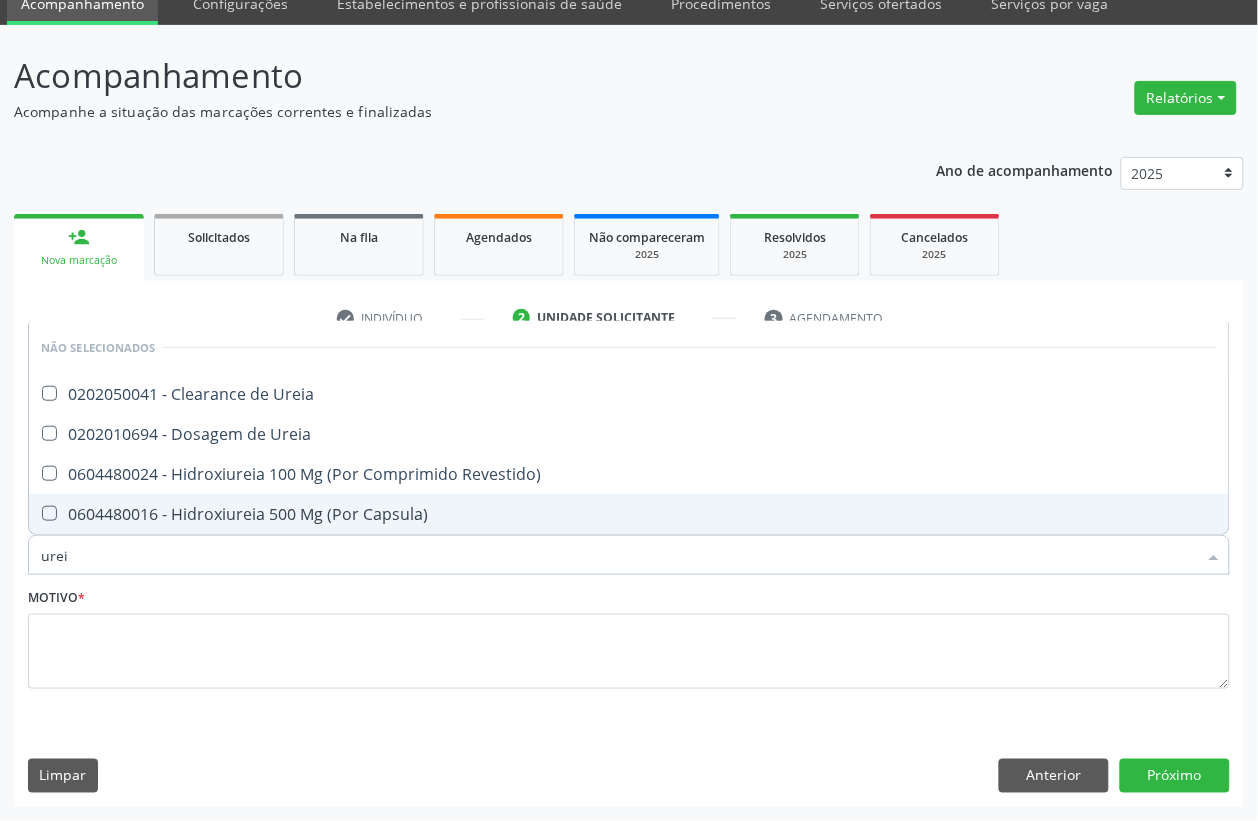 type on "ureia" 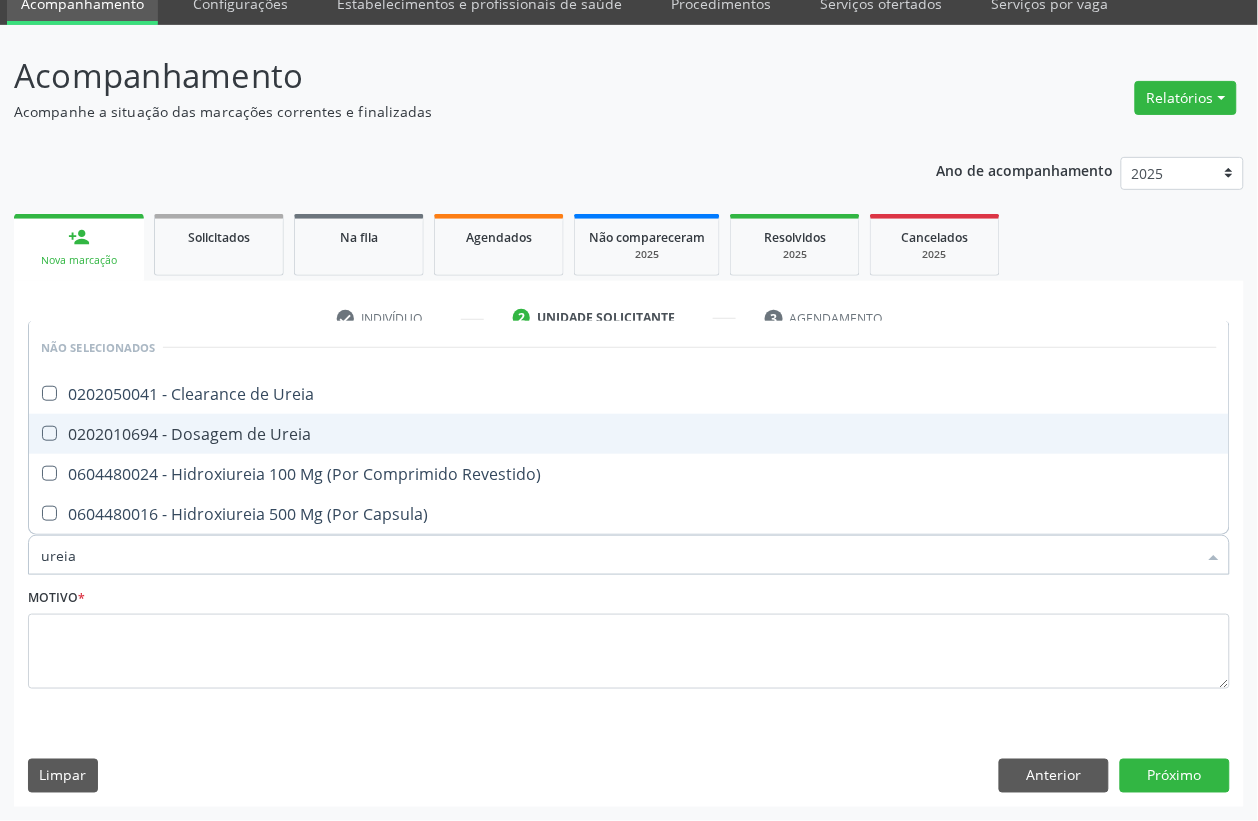 click on "0202010694 - Dosagem de Ureia" at bounding box center (629, 434) 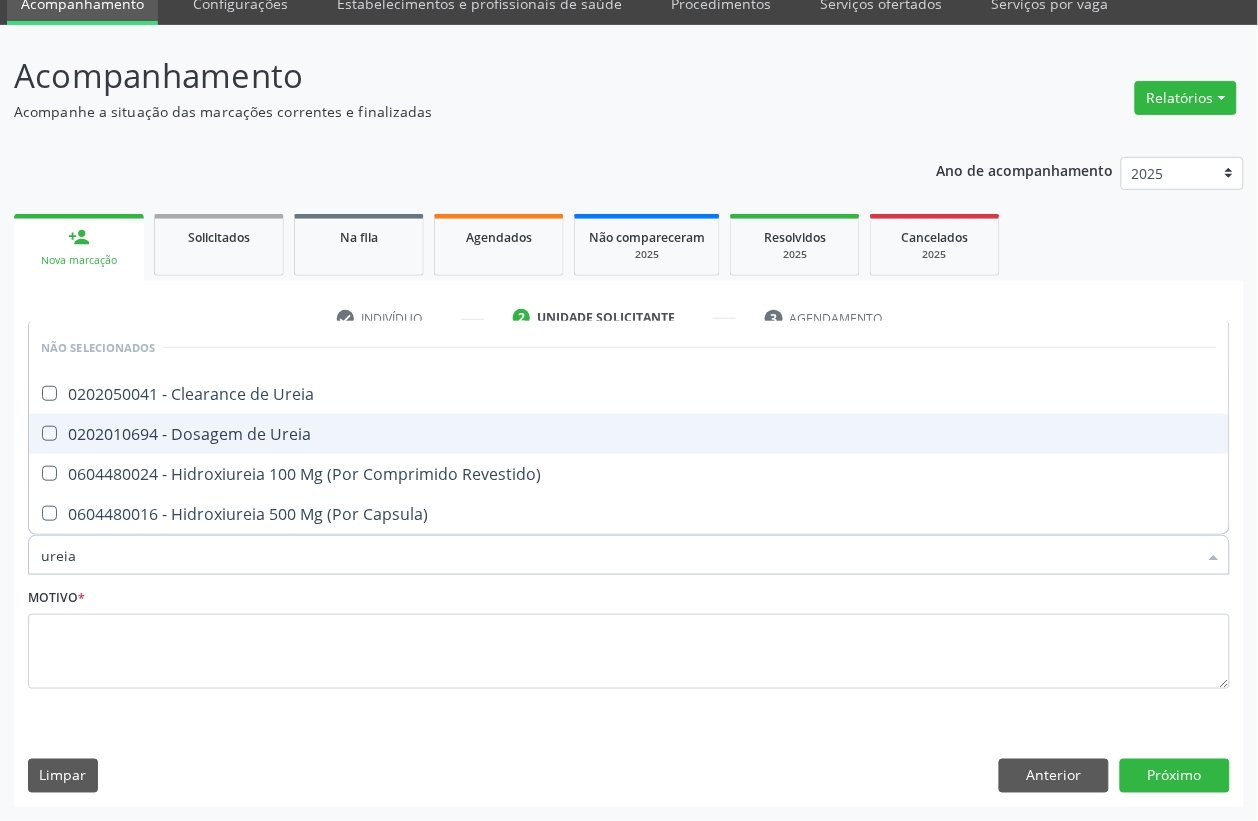 checkbox on "true" 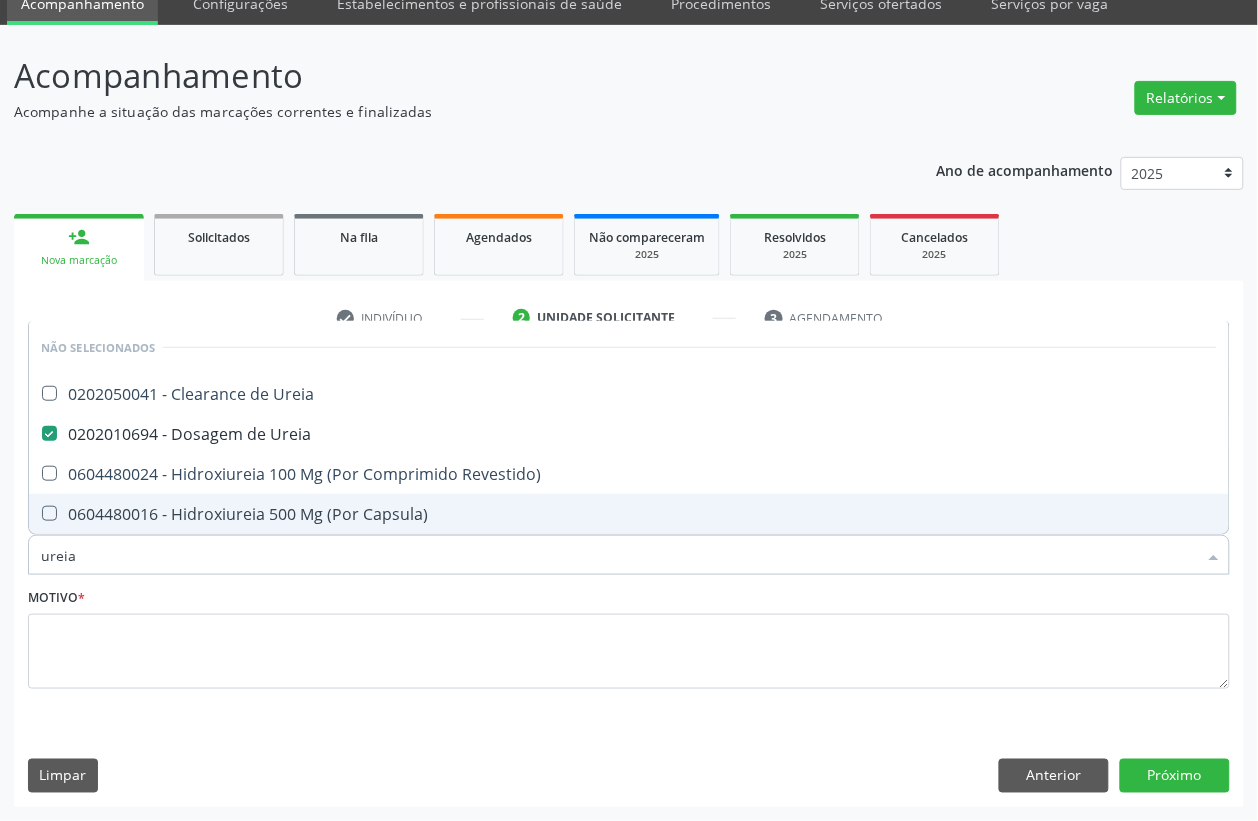 click on "ureia" at bounding box center [619, 555] 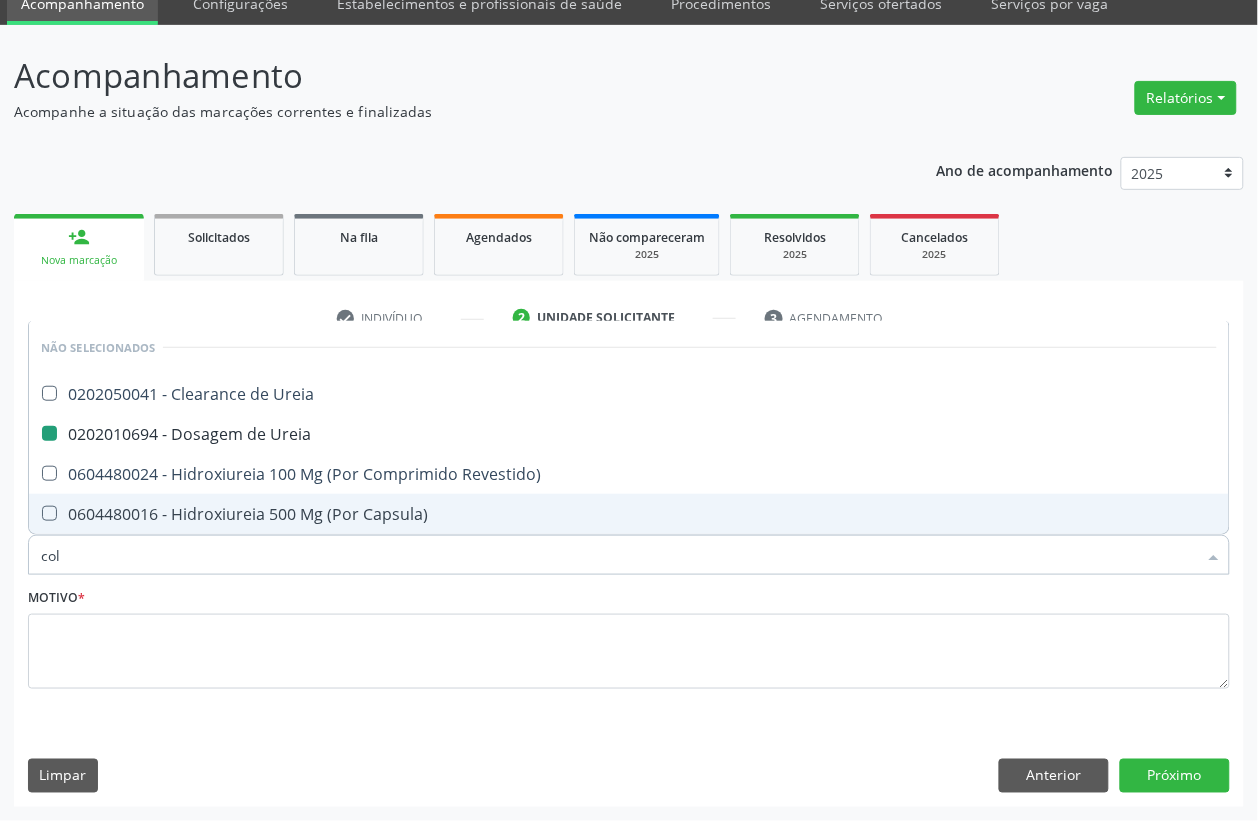 type on "cole" 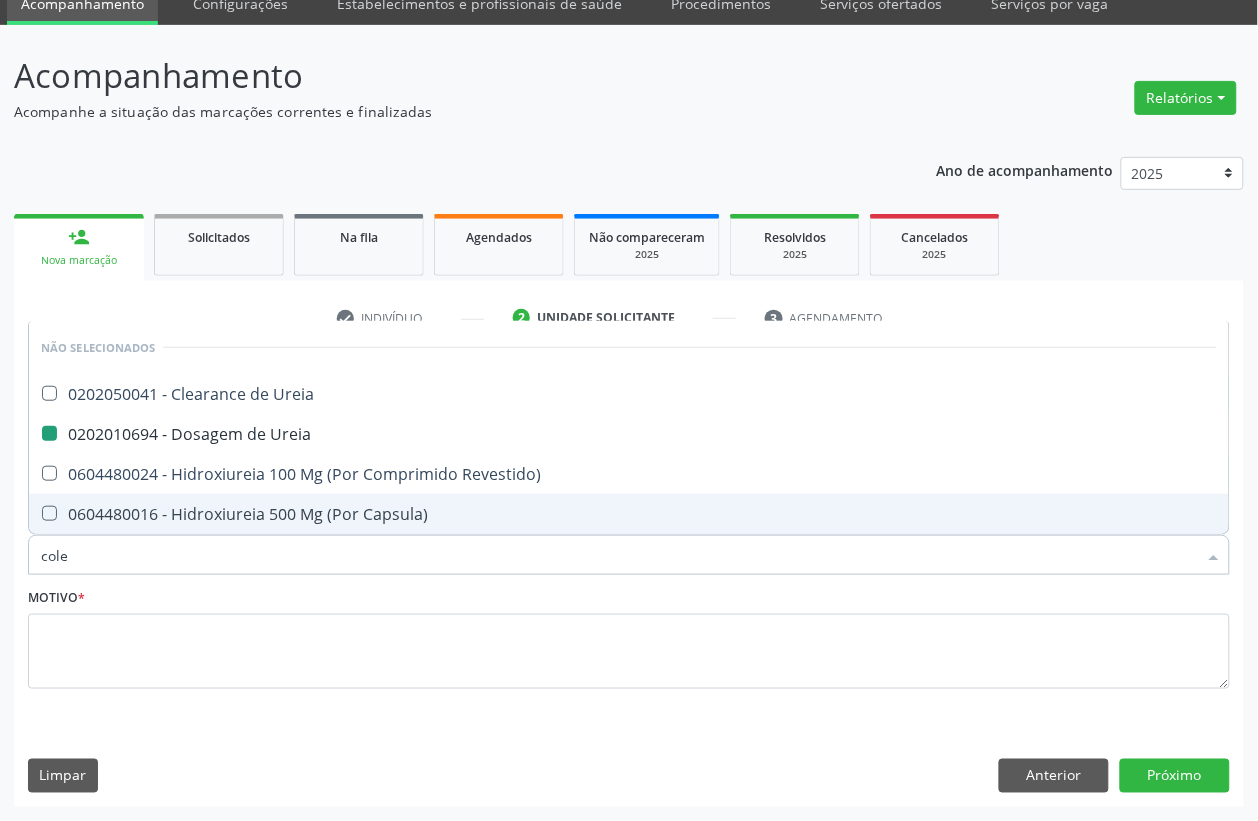checkbox on "false" 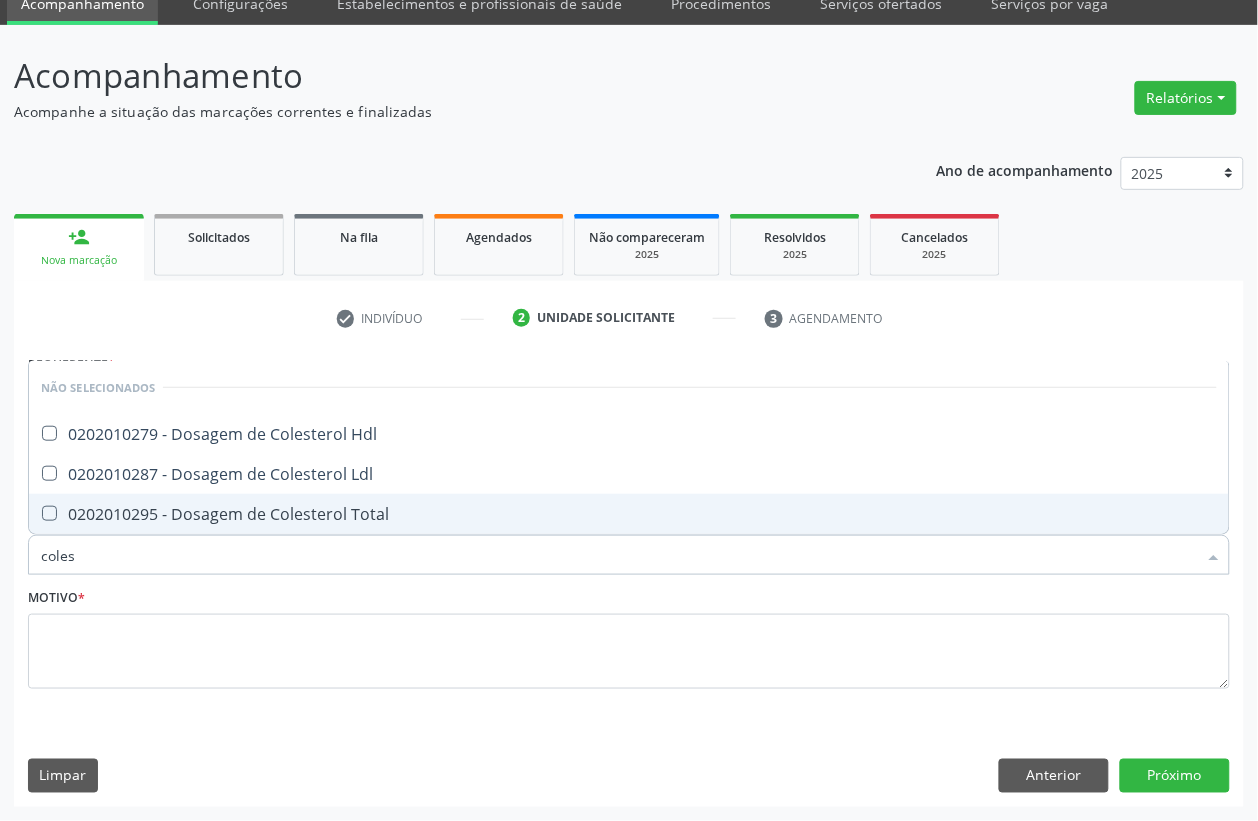 type on "colest" 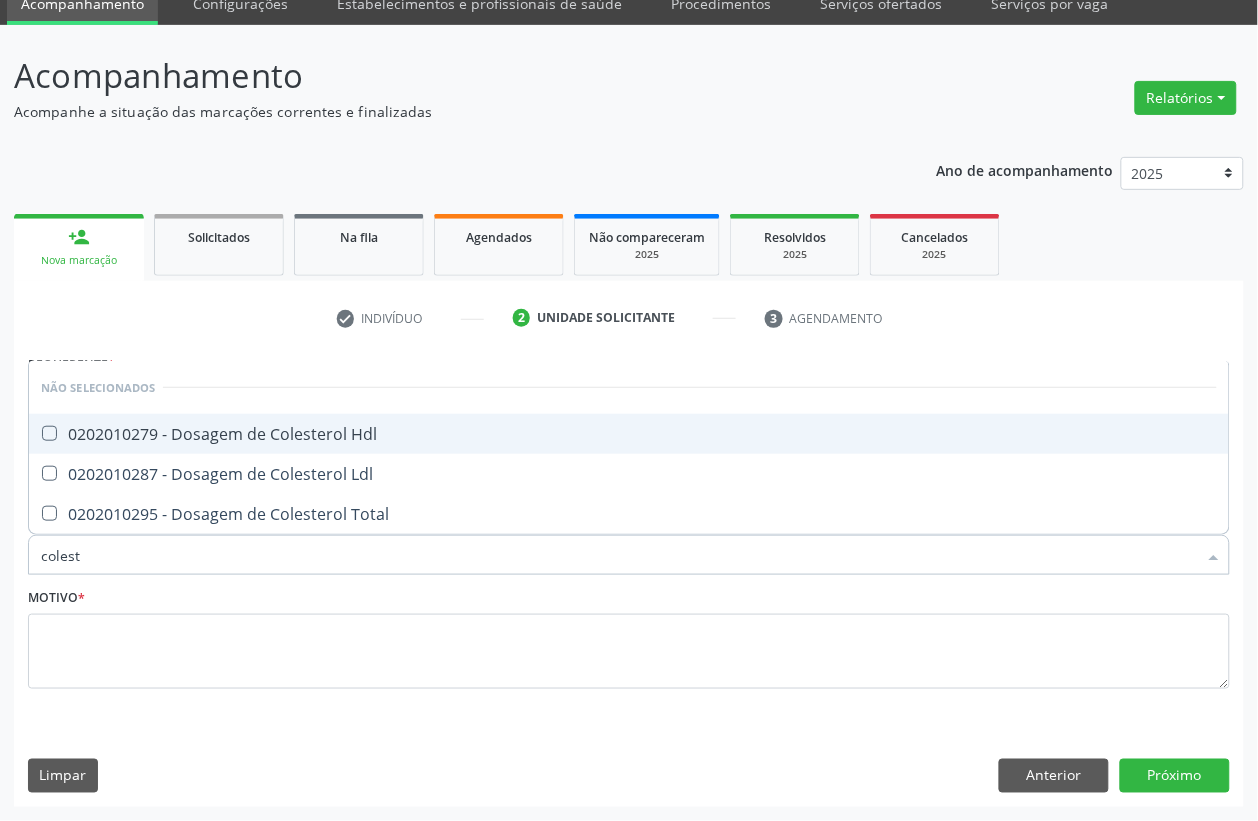 click on "0202010279 - Dosagem de Colesterol Hdl" at bounding box center [629, 434] 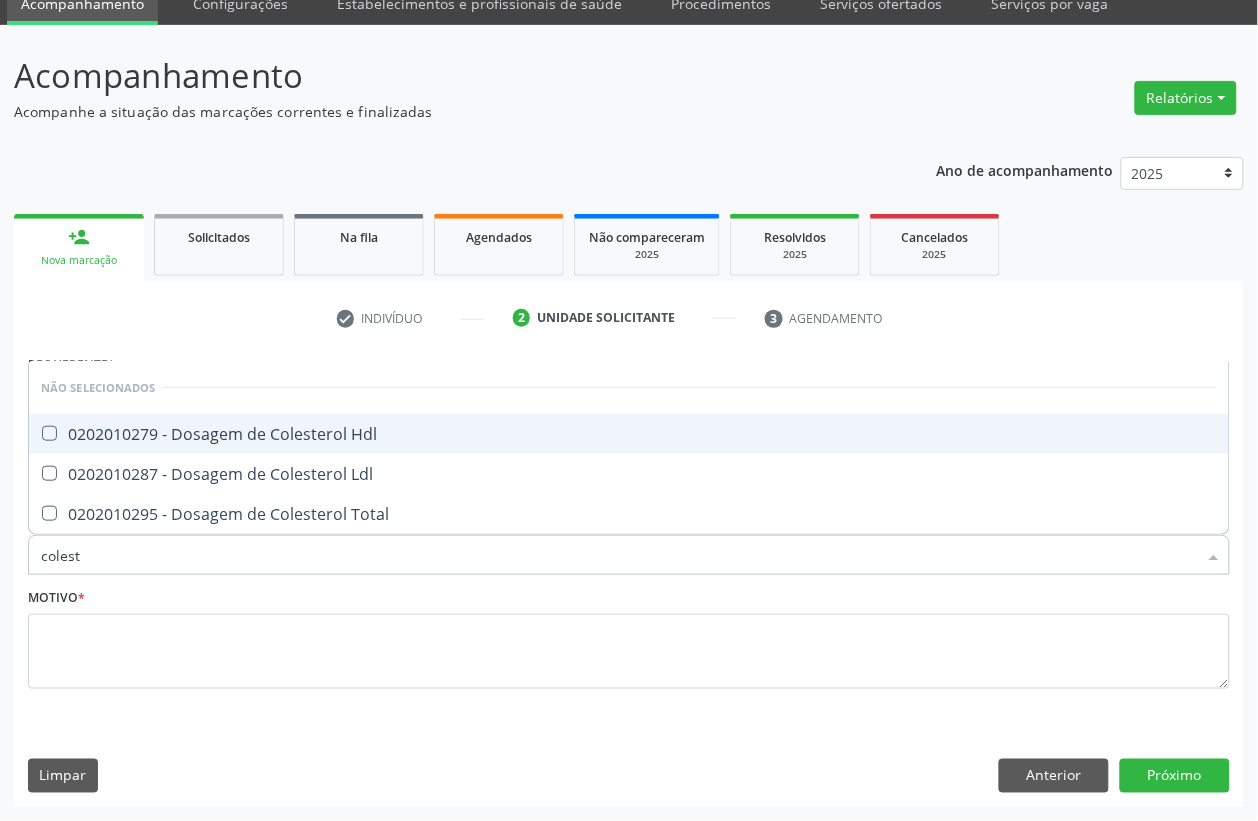 checkbox on "true" 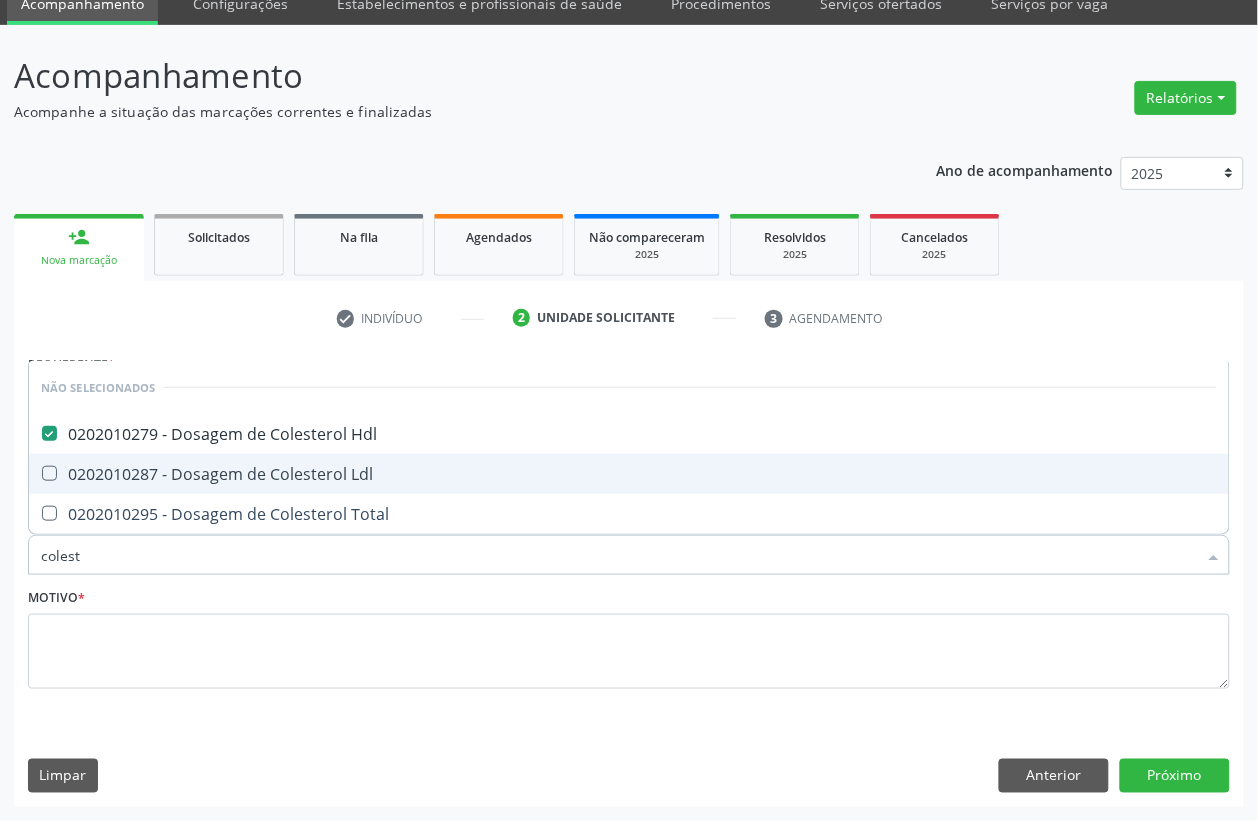 click on "0202010287 - Dosagem de Colesterol Ldl" at bounding box center (629, 474) 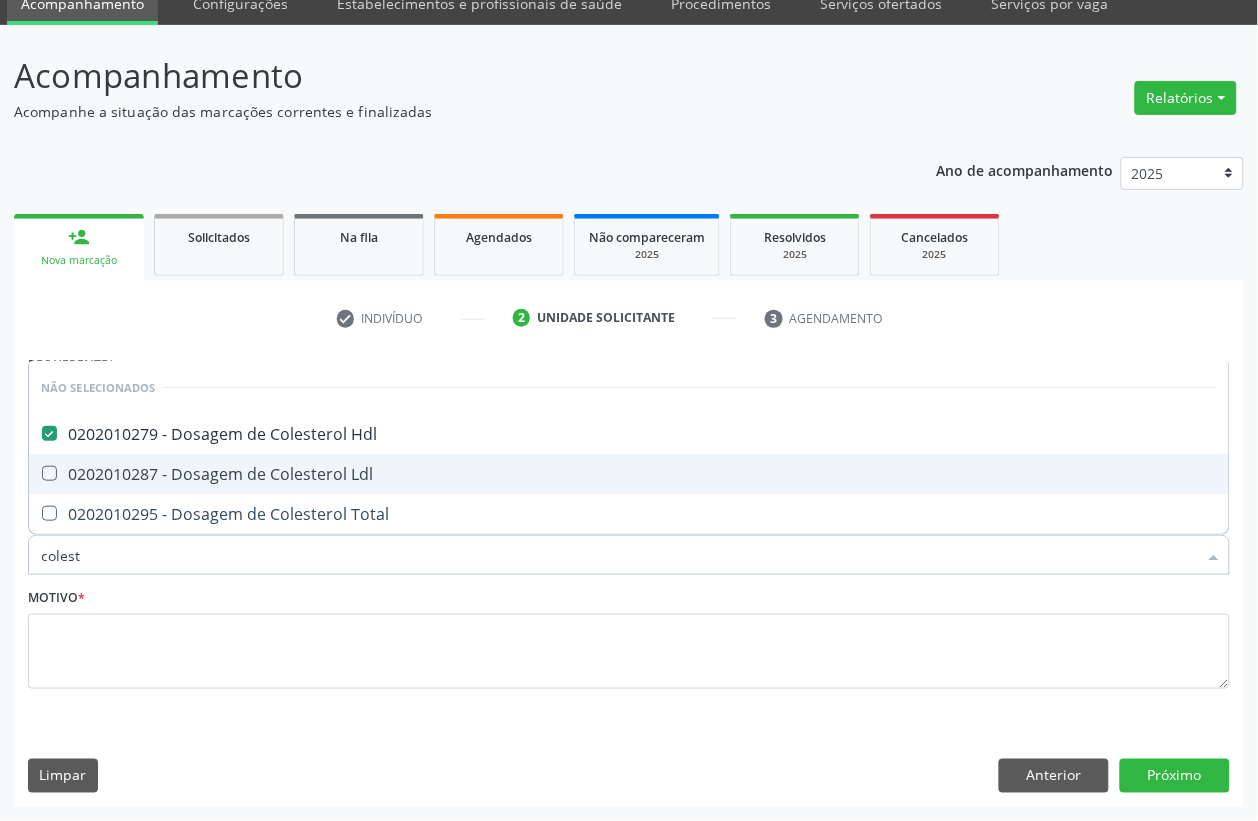 checkbox on "true" 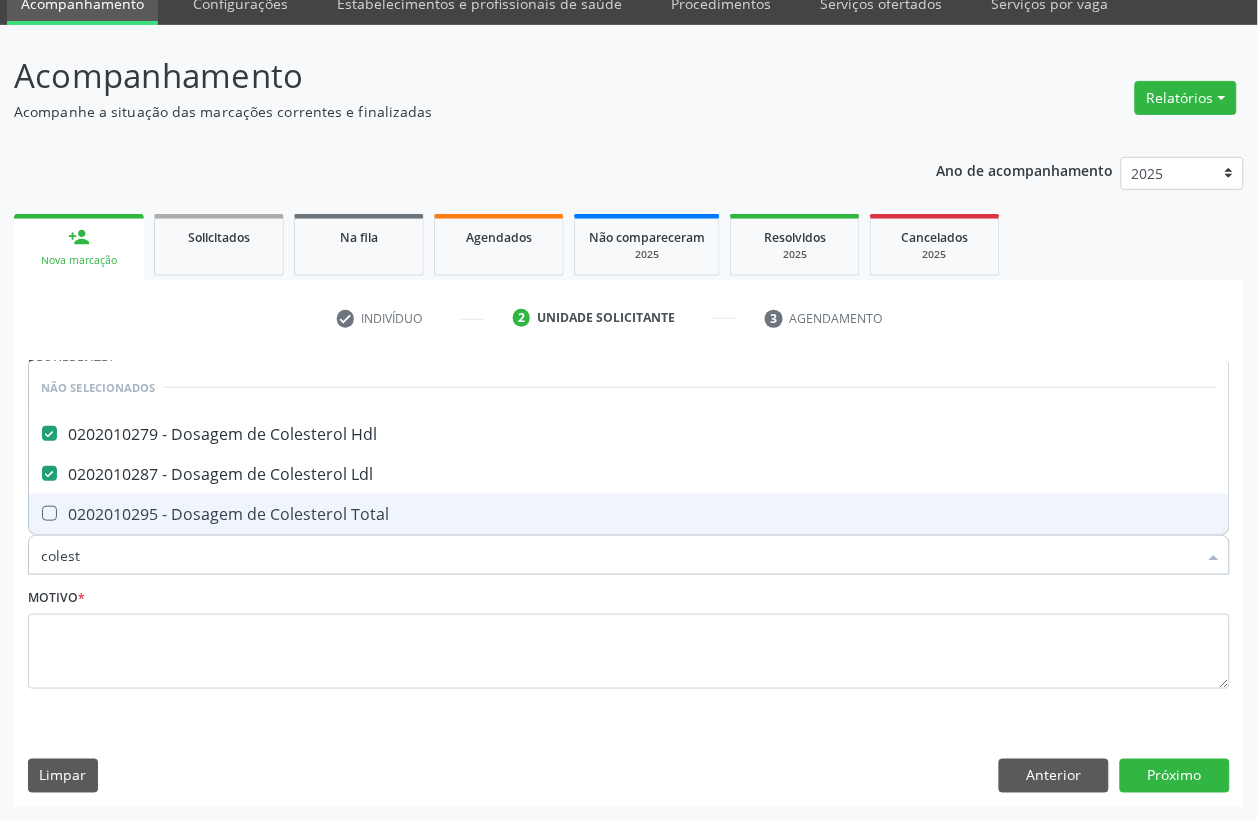 click on "0202010295 - Dosagem de Colesterol Total" at bounding box center (629, 514) 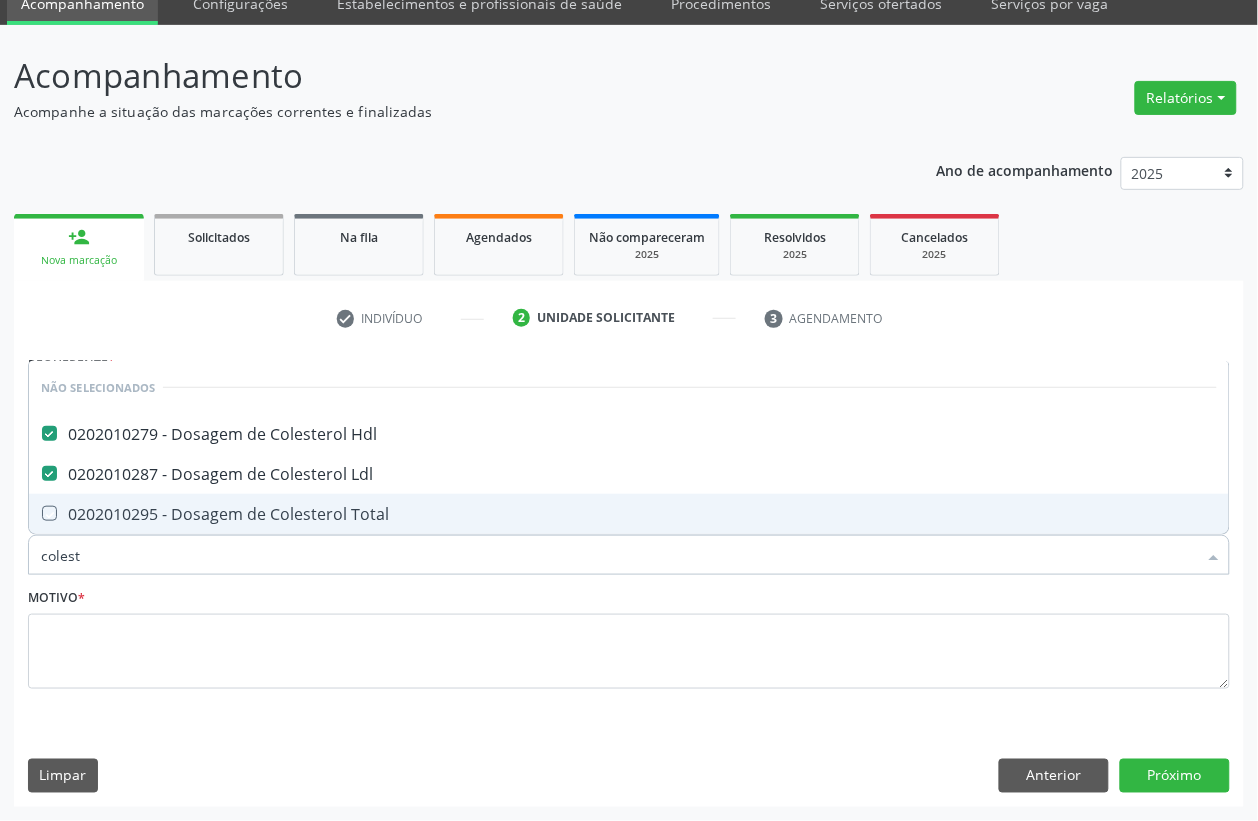 checkbox on "true" 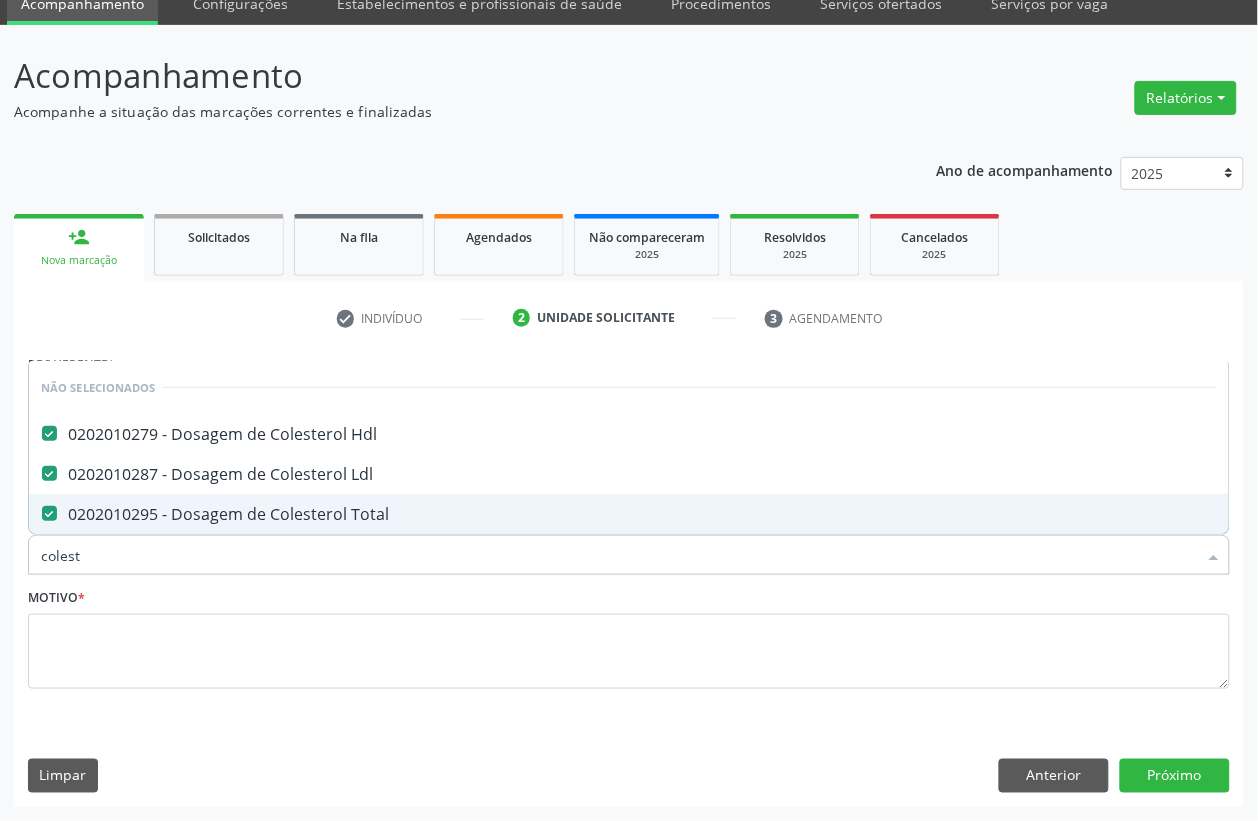 click on "colest" at bounding box center (619, 555) 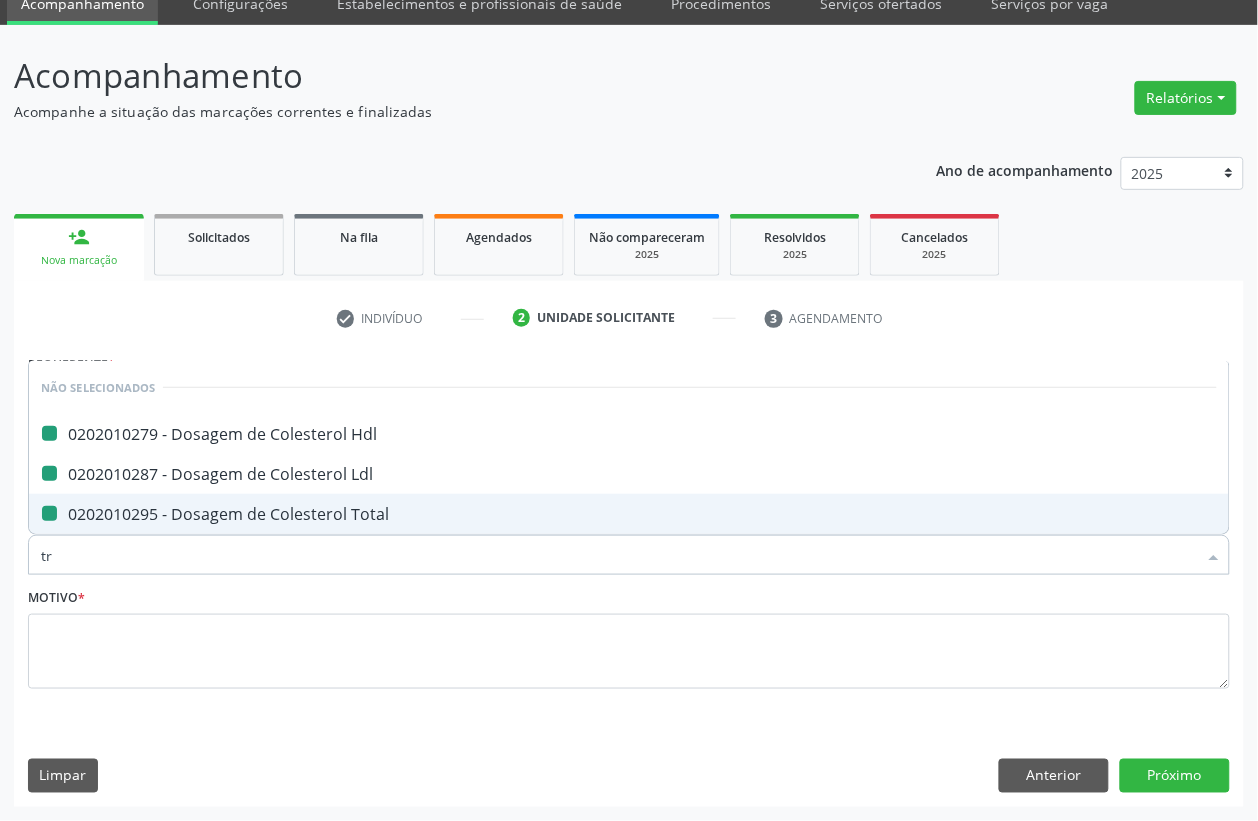 type on "tra" 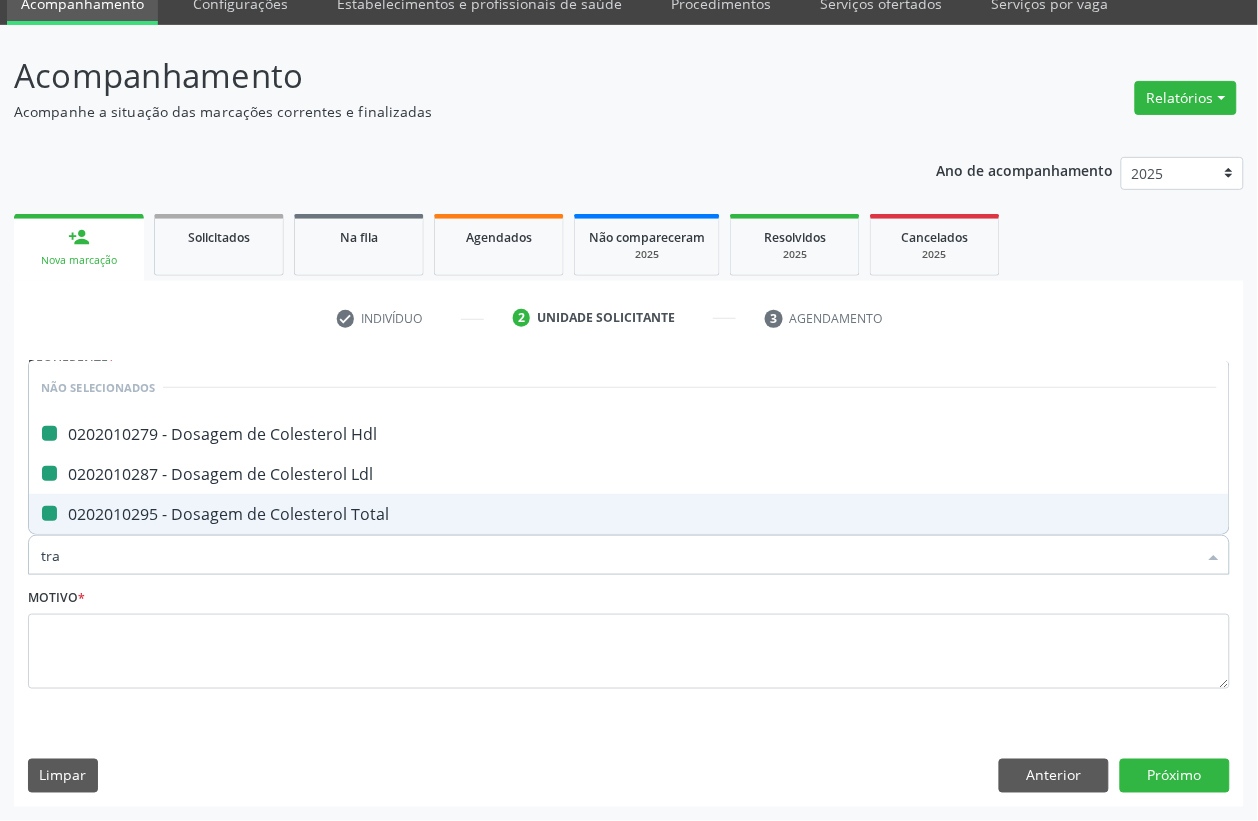 checkbox on "false" 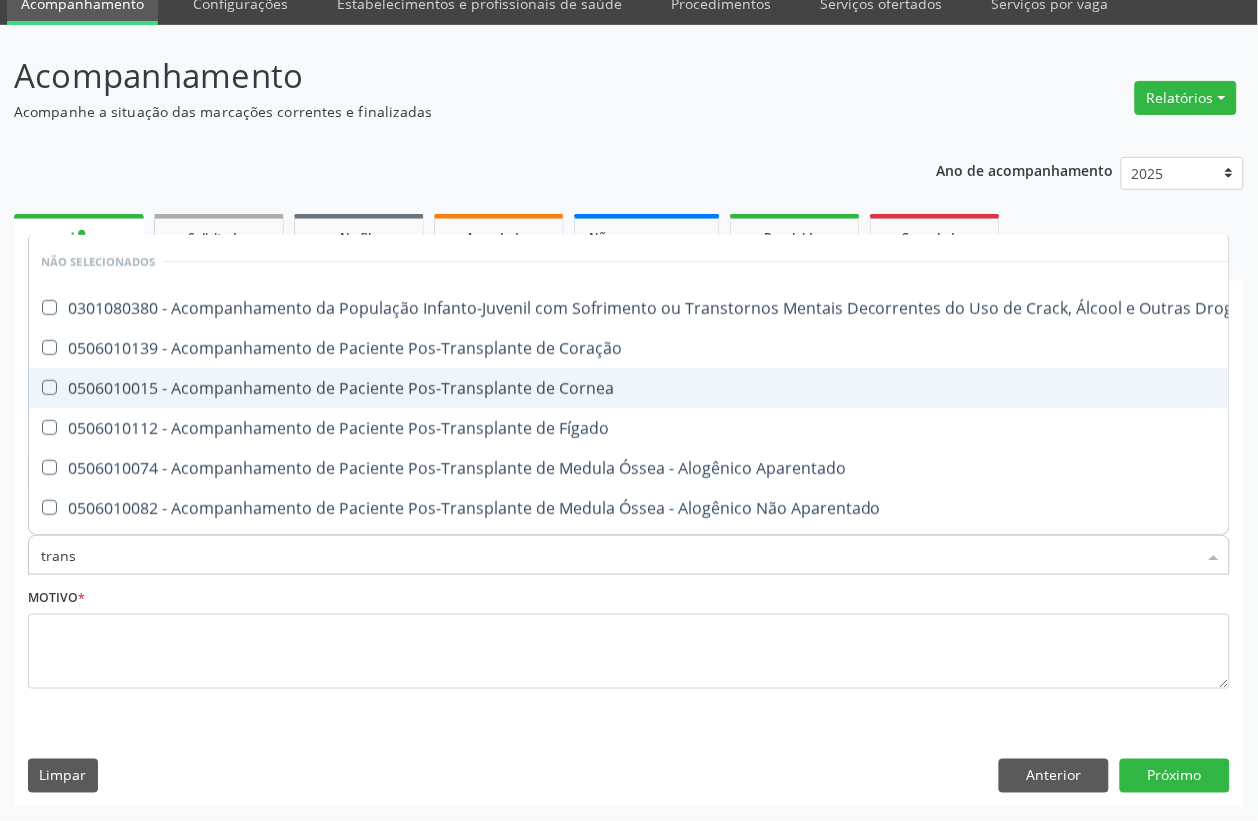 type on "transa" 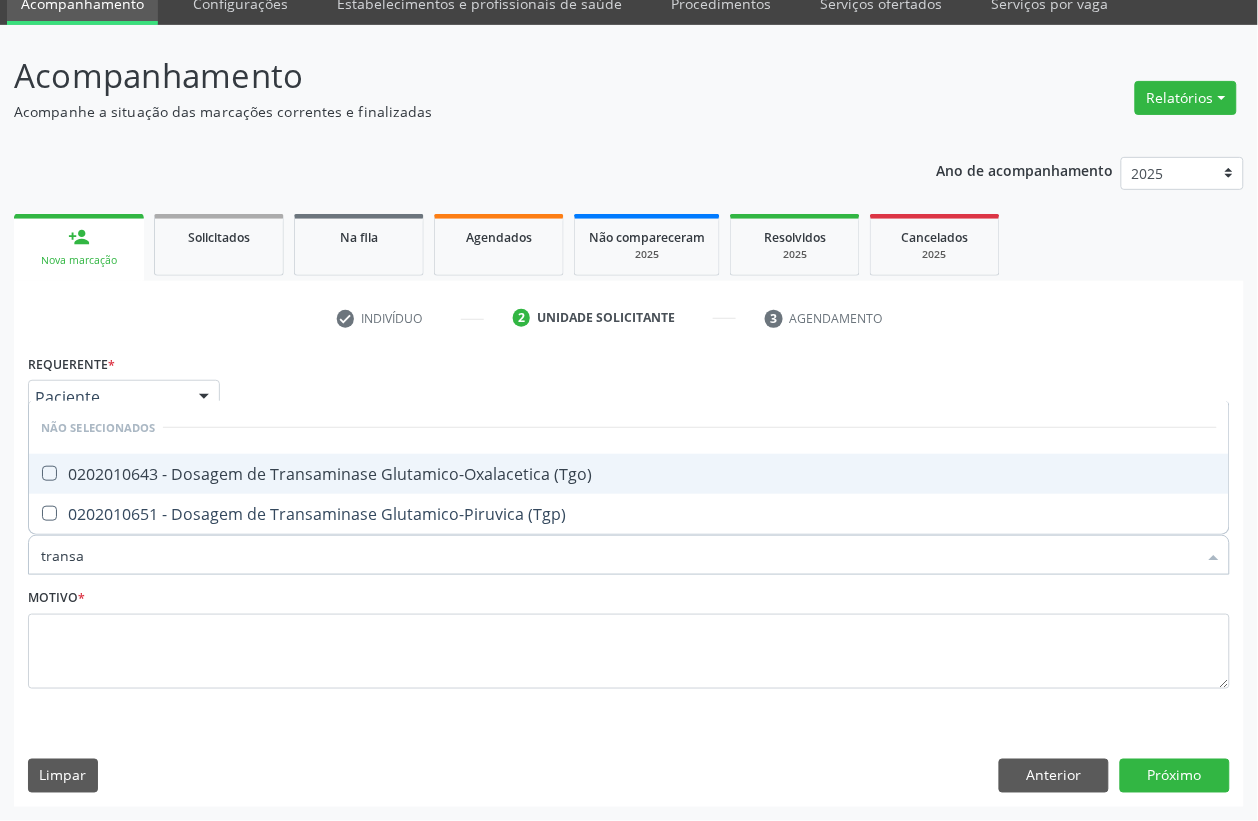 click on "0202010643 - Dosagem de Transaminase Glutamico-Oxalacetica (Tgo)" at bounding box center (629, 474) 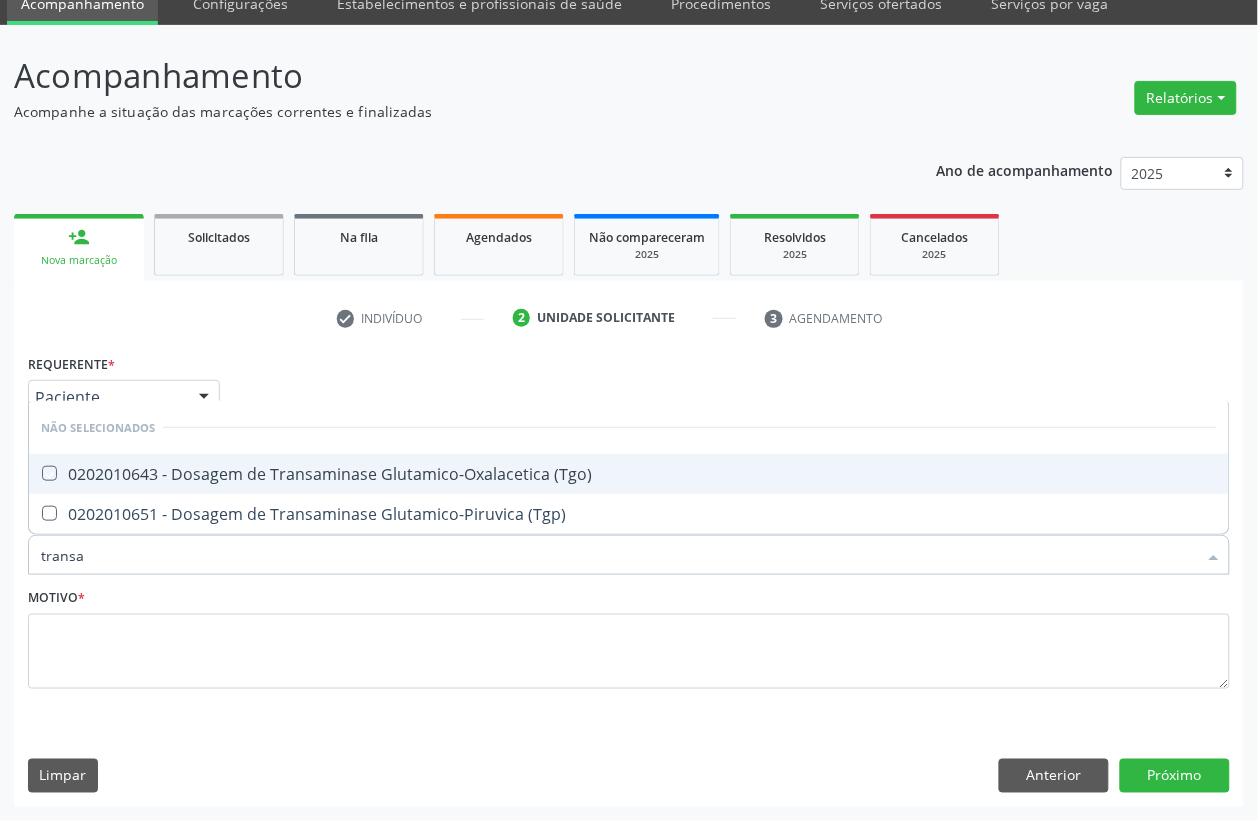 checkbox on "true" 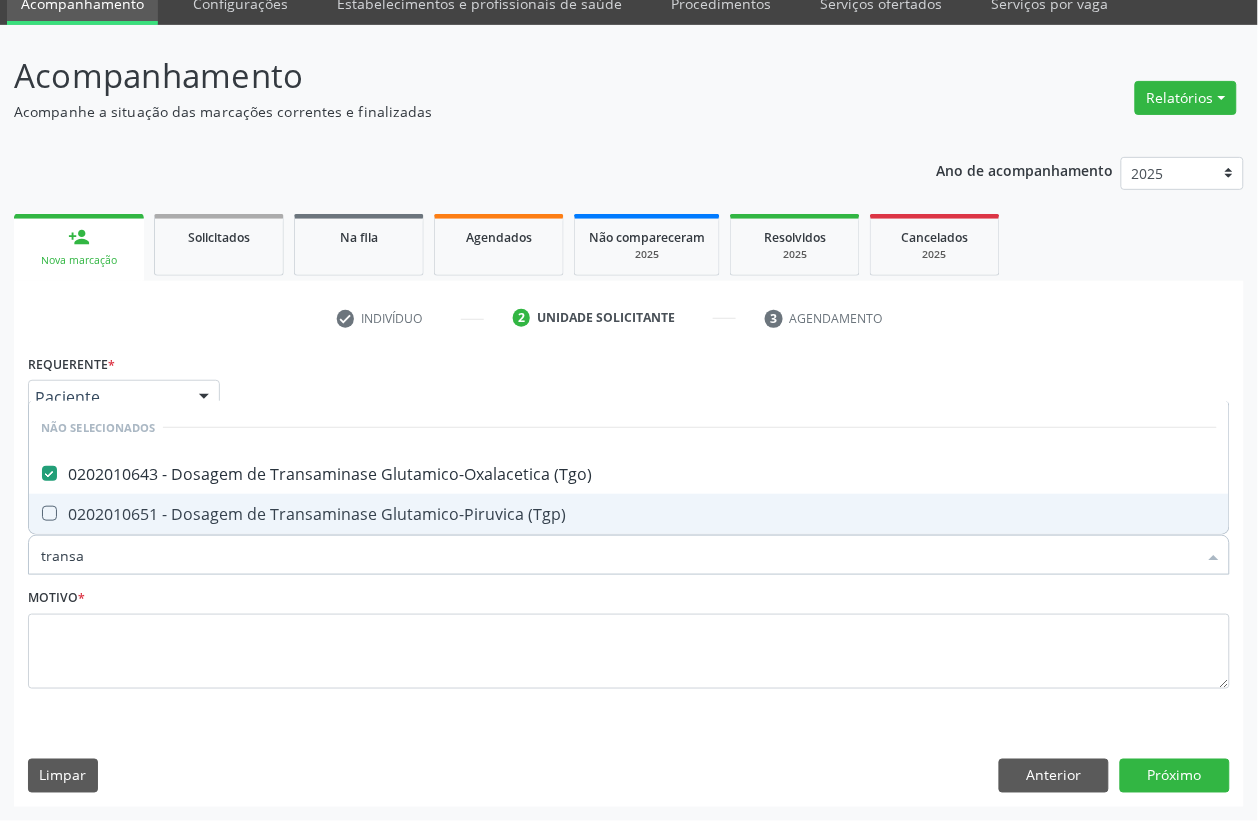 click on "0202010651 - Dosagem de Transaminase Glutamico-Piruvica (Tgp)" at bounding box center (629, 514) 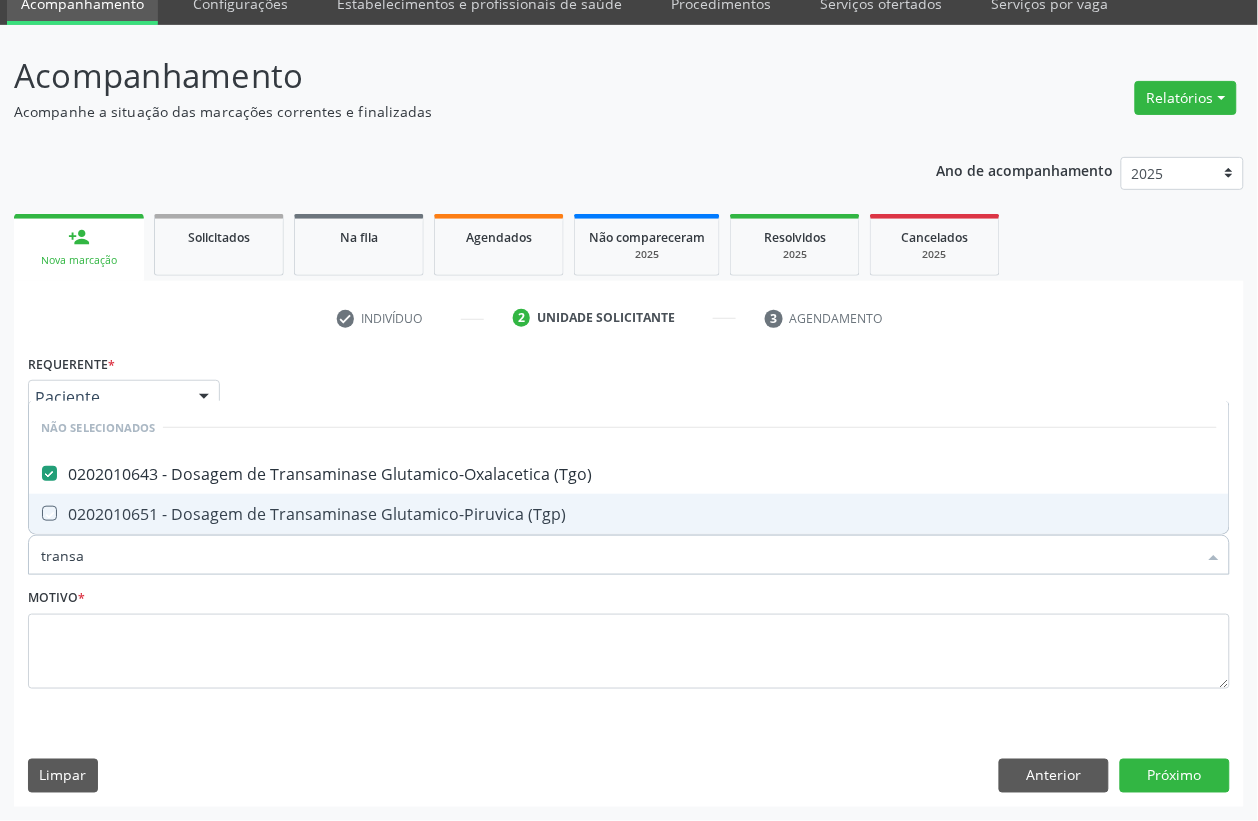 checkbox on "true" 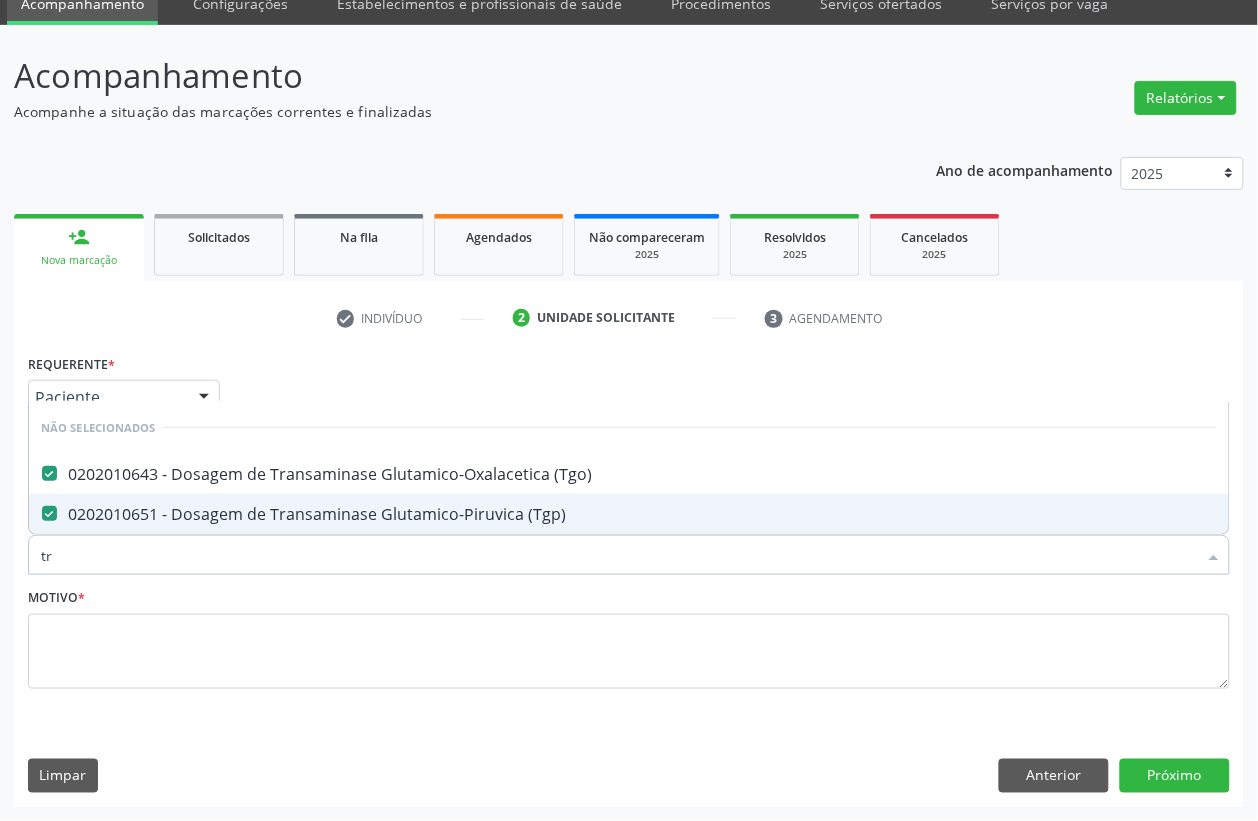 type on "t" 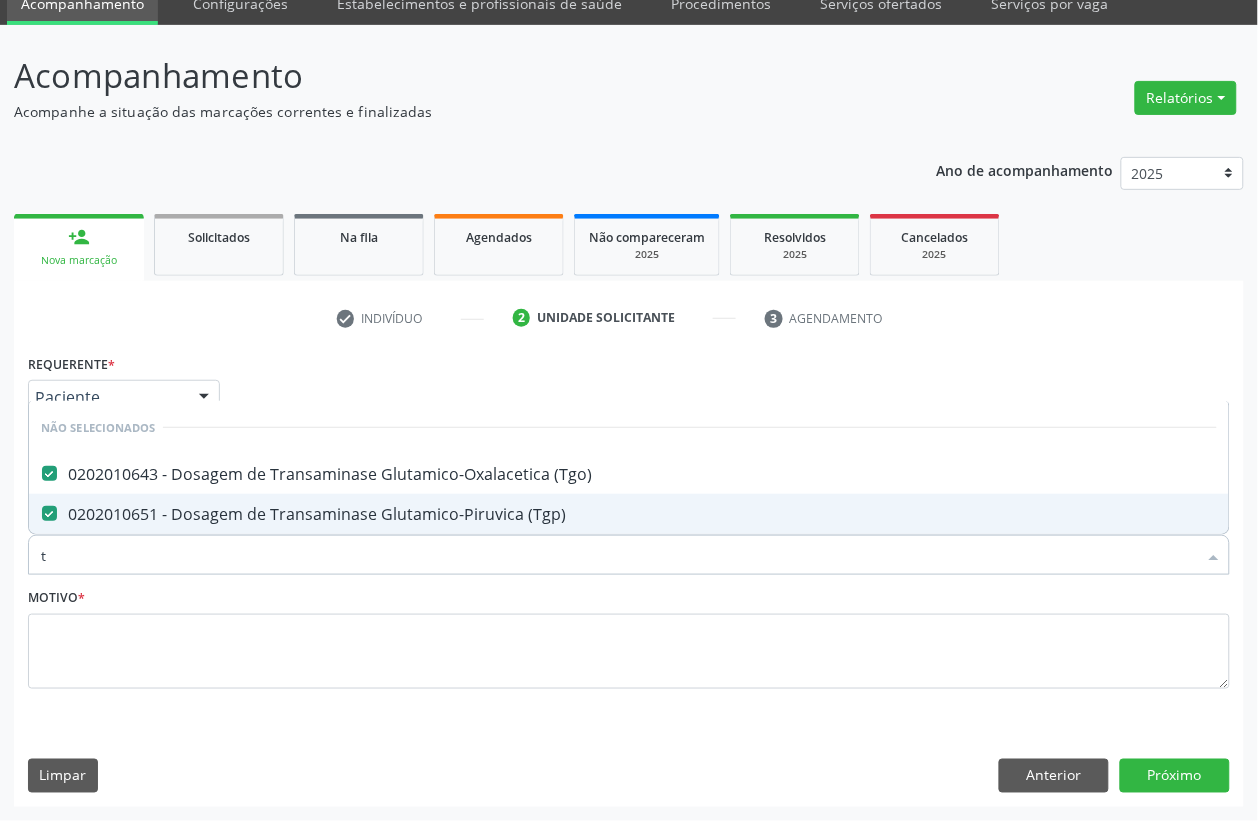 type 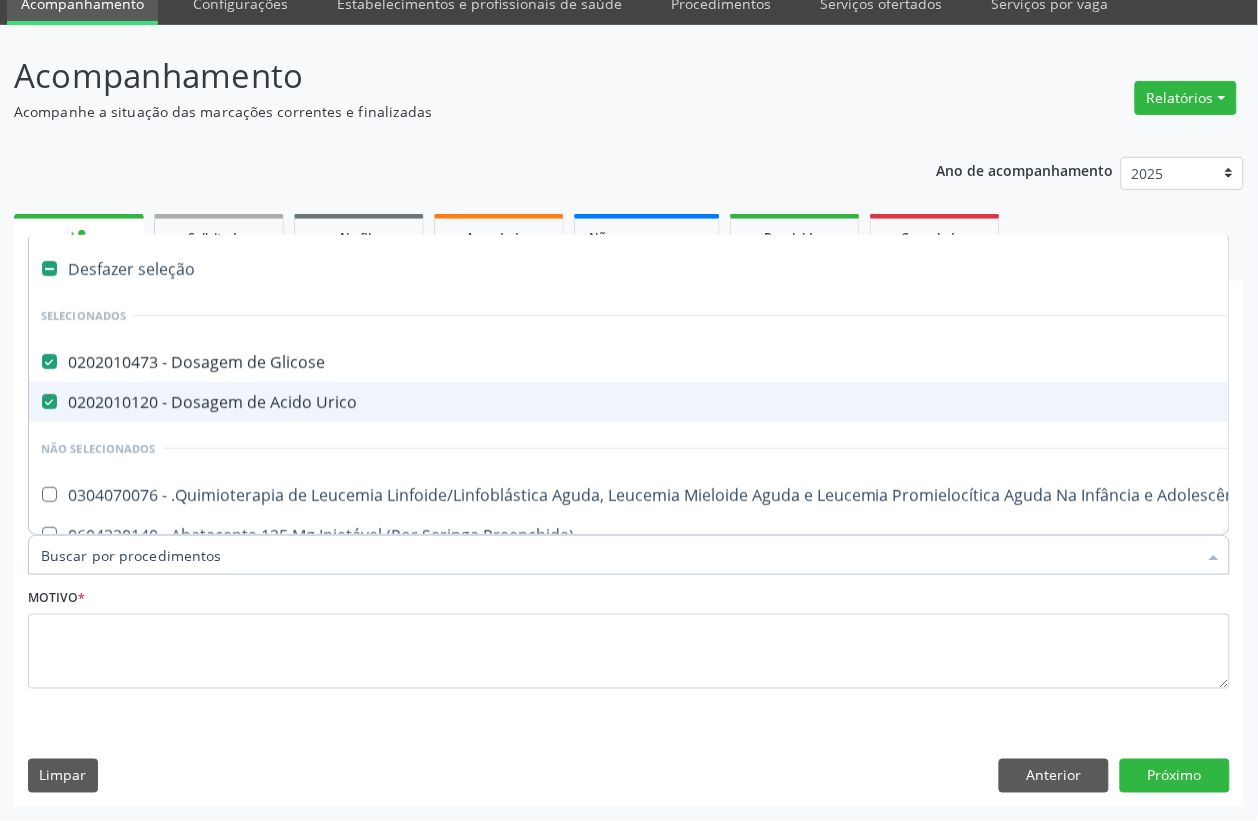 checkbox on "true" 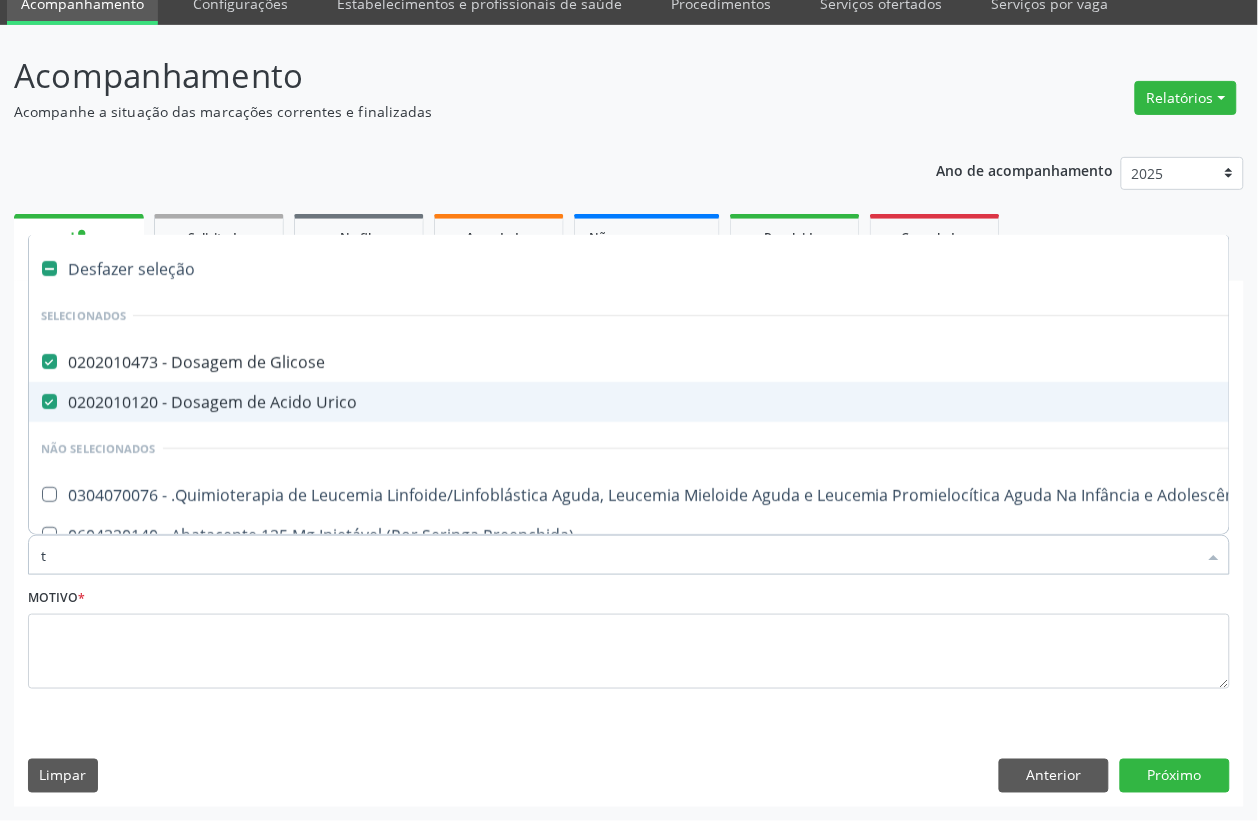 type on "tr" 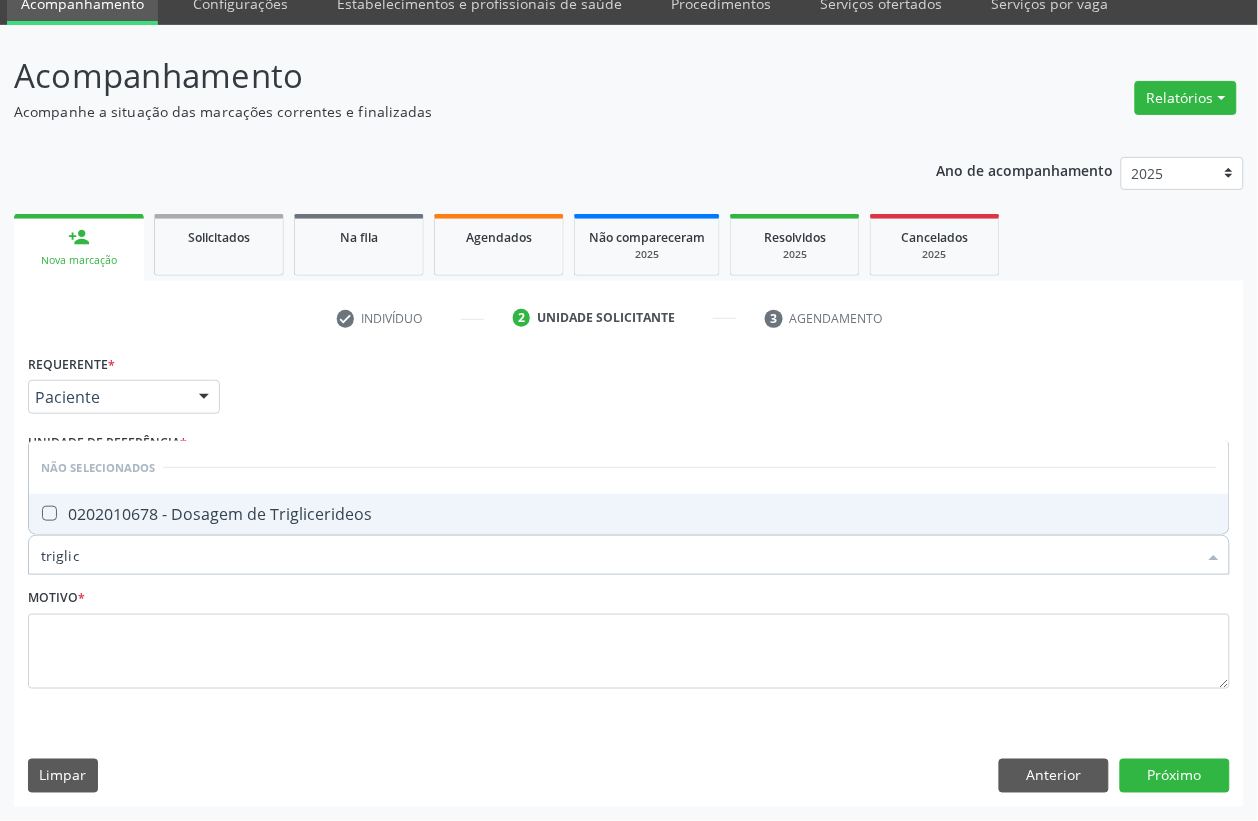 type on "triglice" 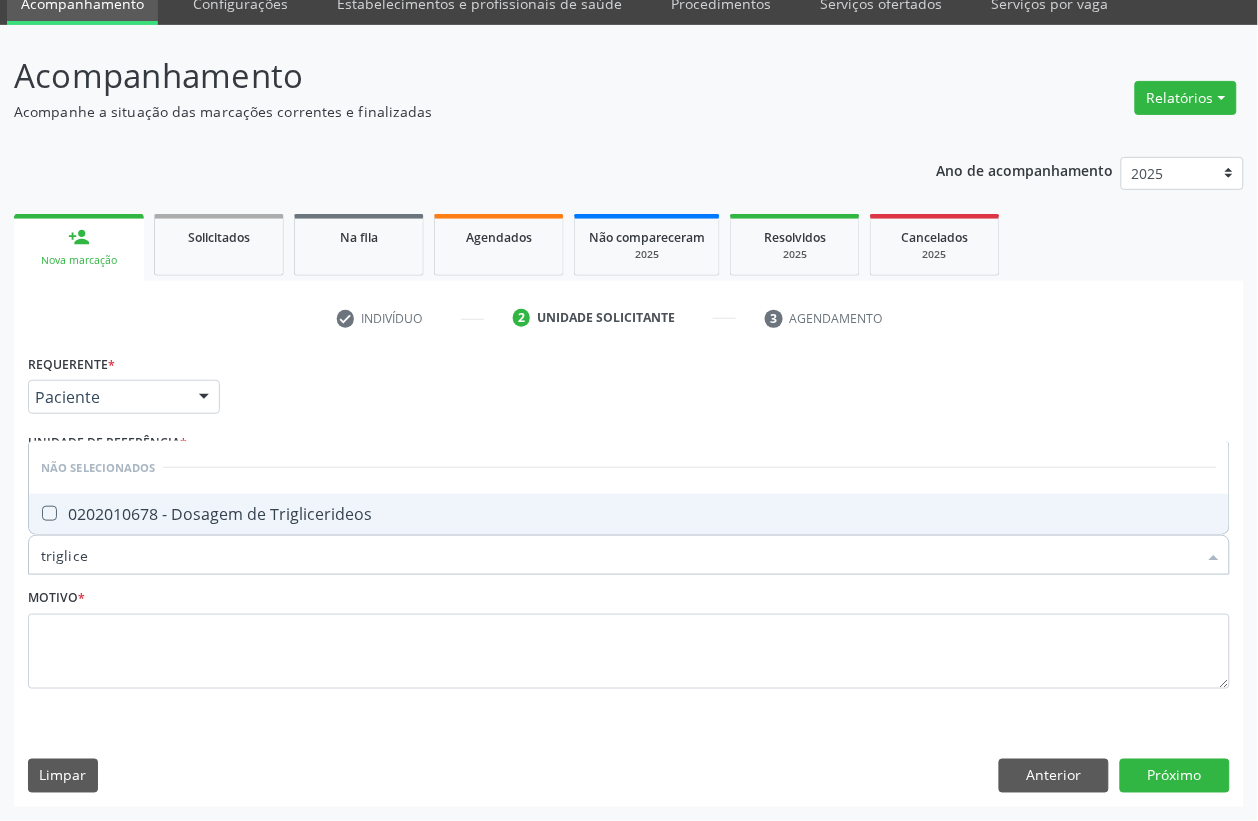 click on "0202010678 - Dosagem de Triglicerideos" at bounding box center (629, 514) 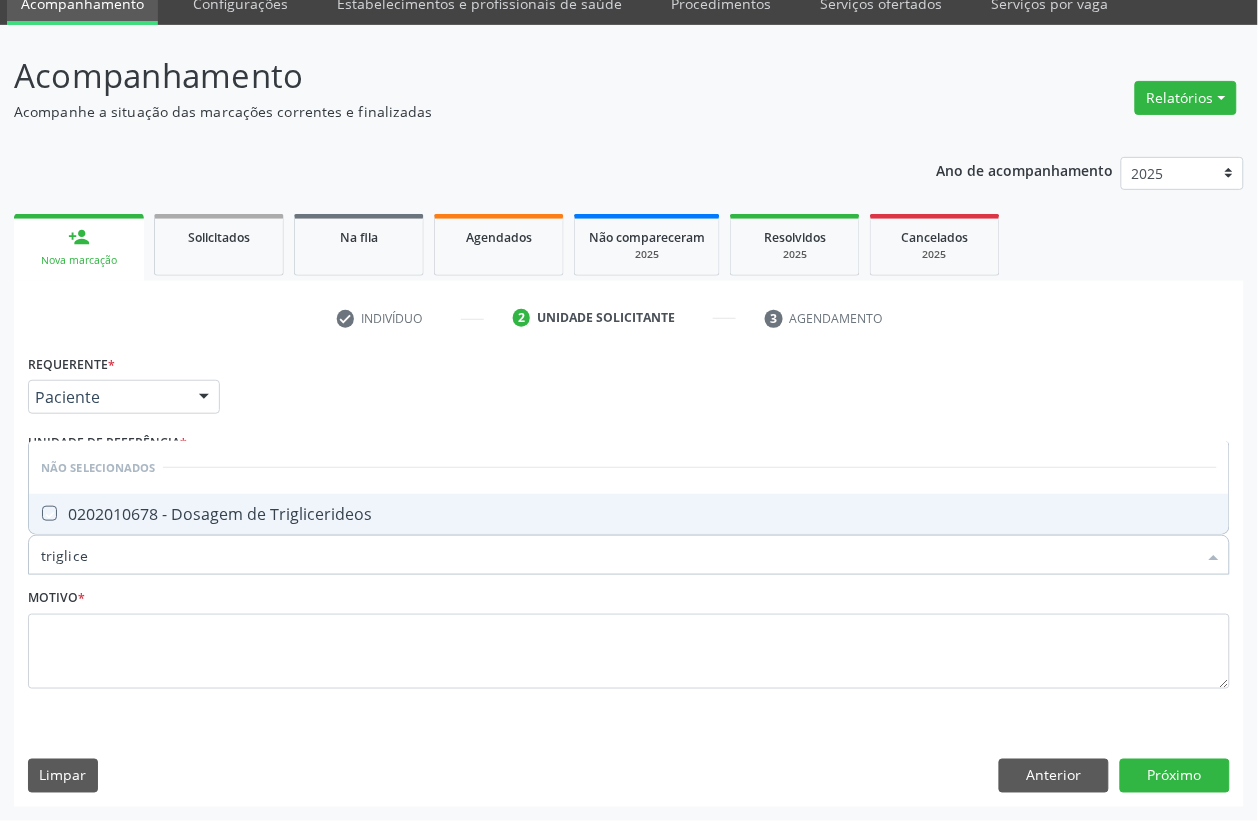 checkbox on "true" 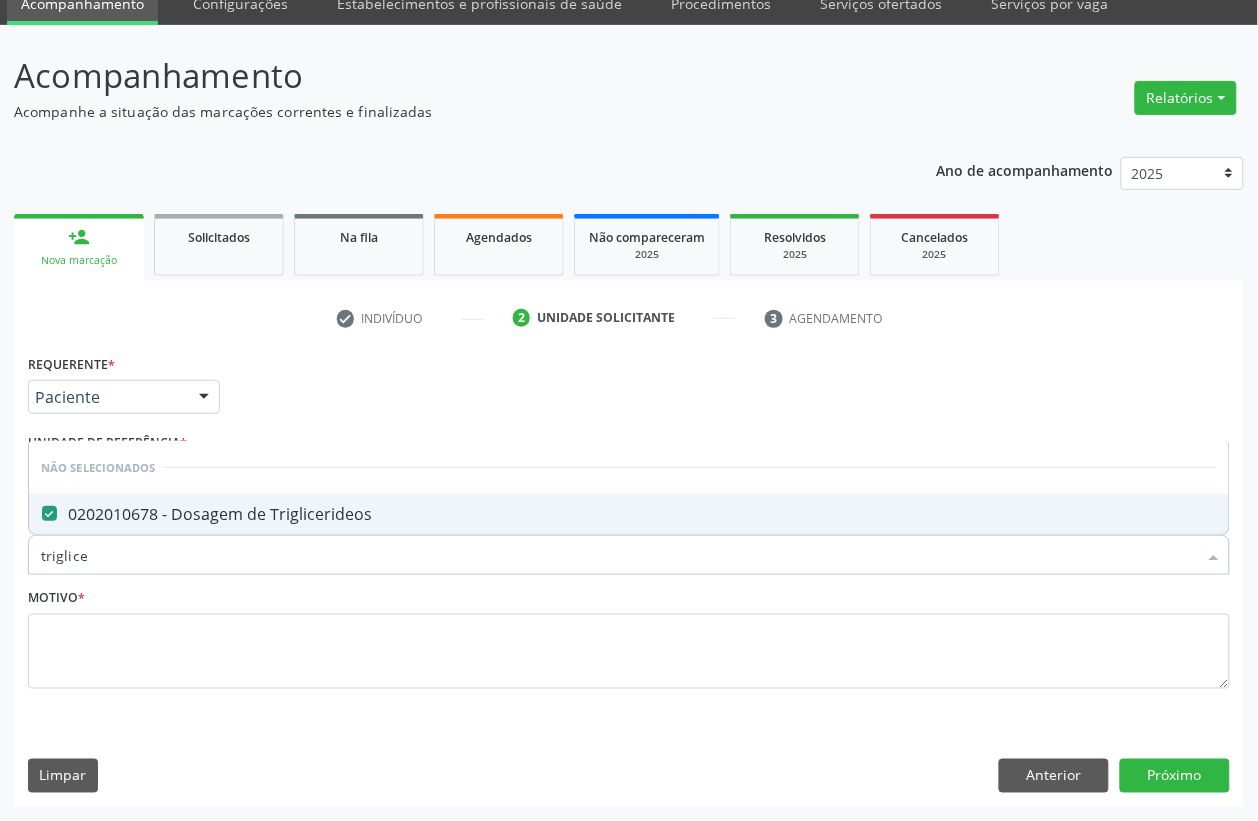 click on "triglice" at bounding box center [619, 555] 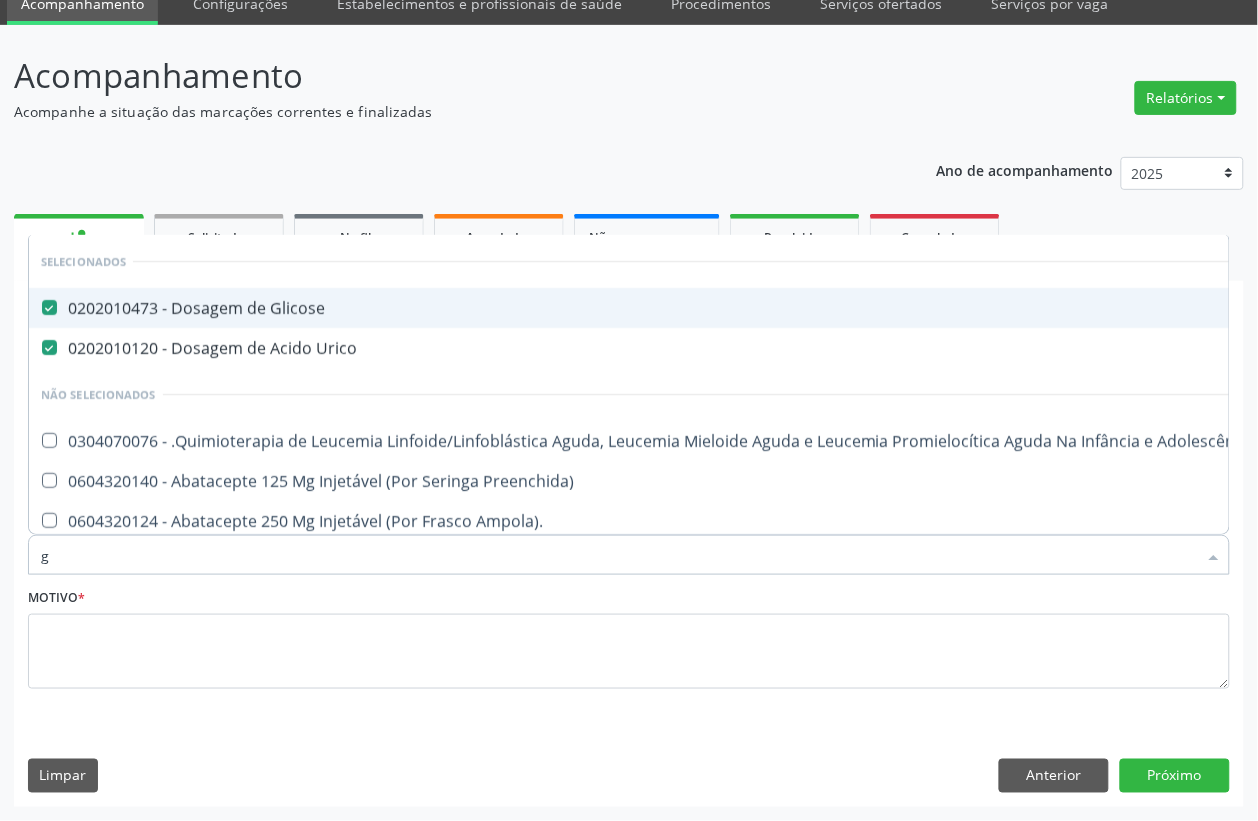 type on "gl" 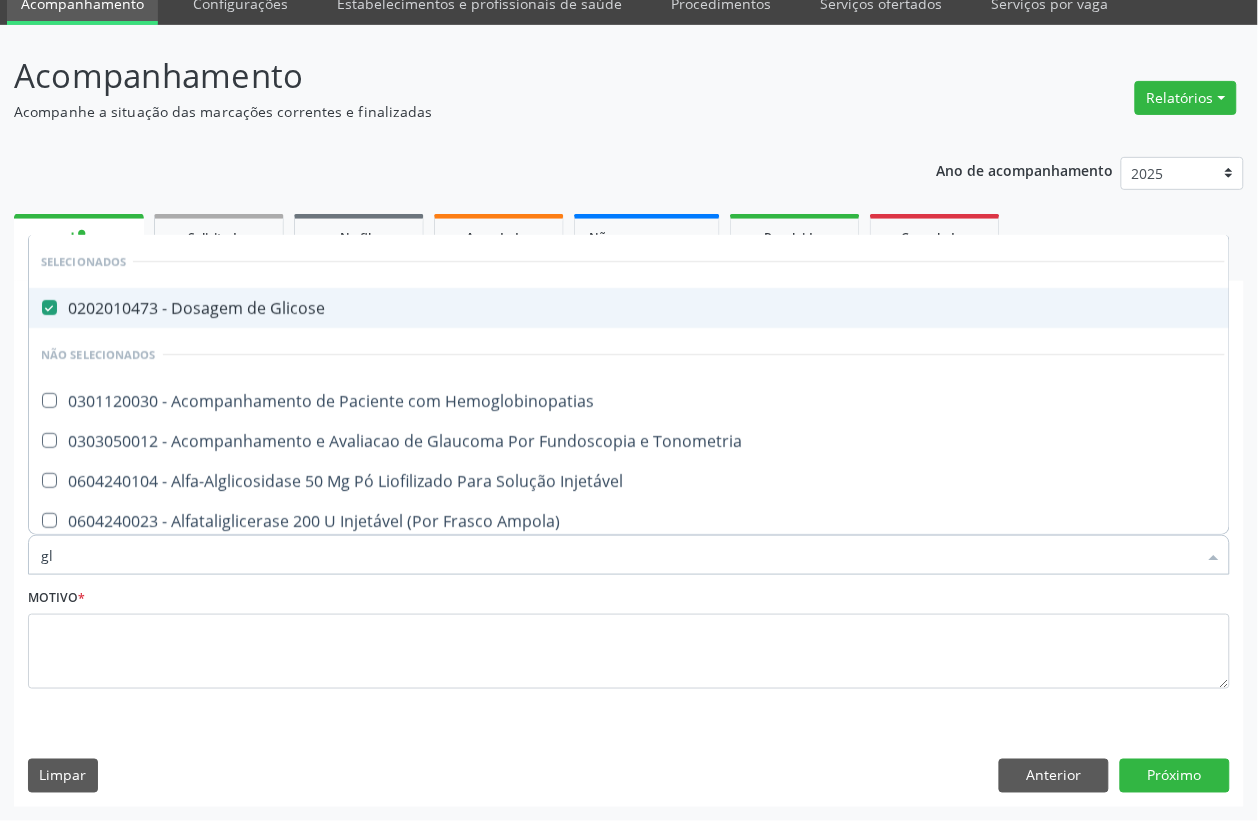 checkbox on "true" 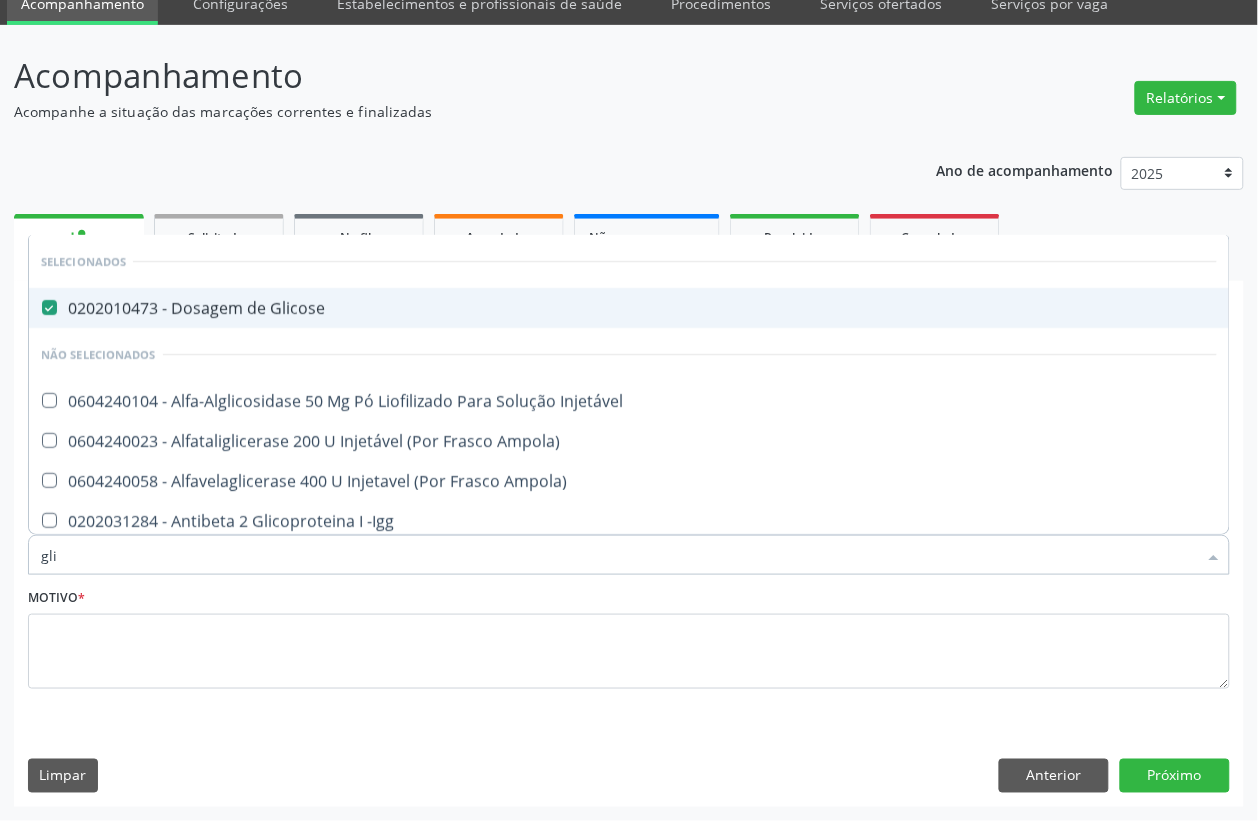 type on "glic" 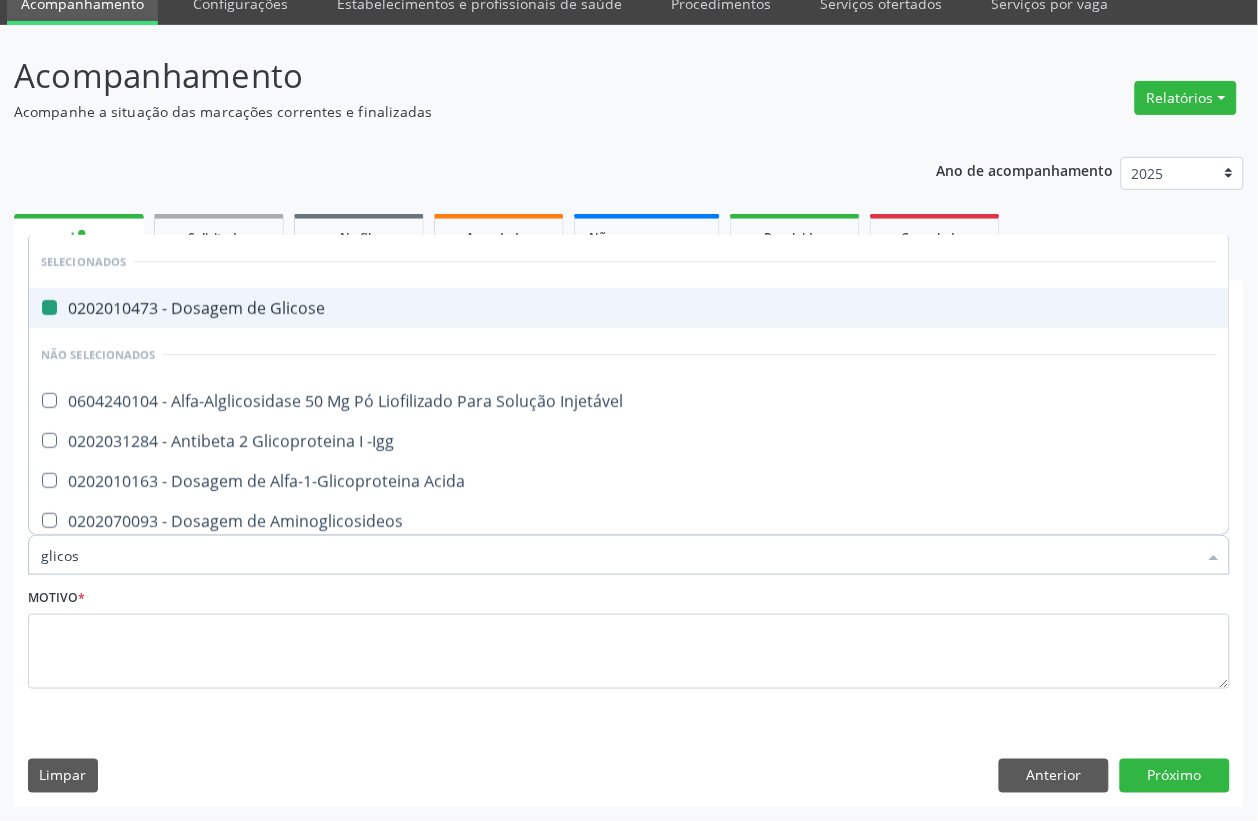 type on "glicosi" 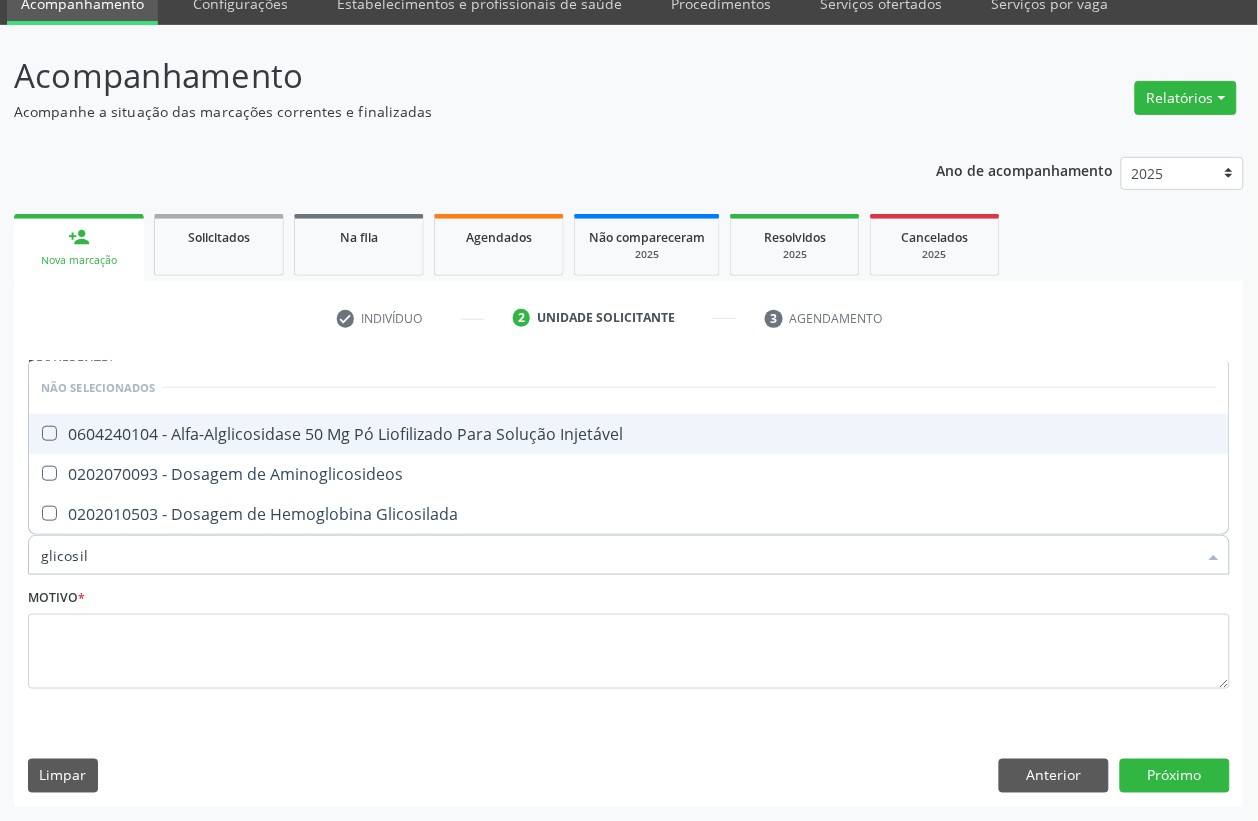 type on "glicosila" 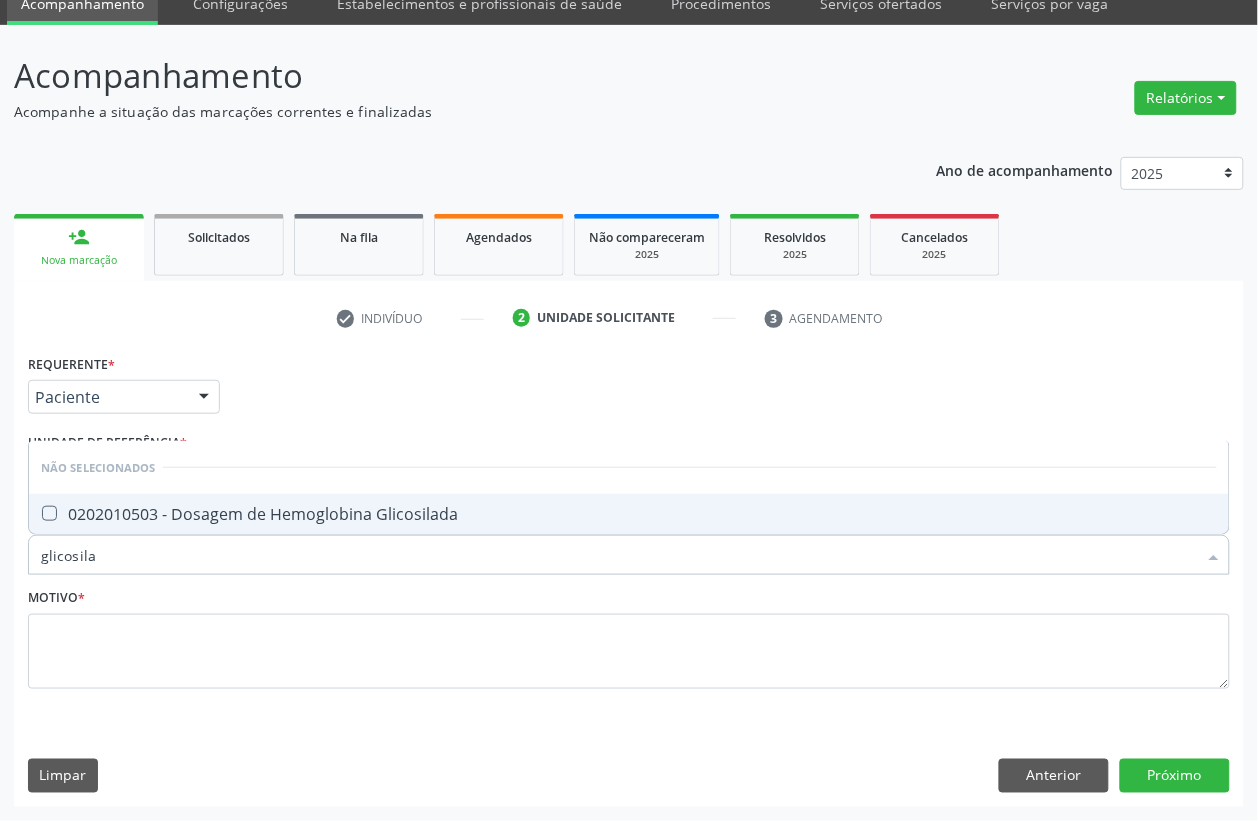 click on "0202010503 - Dosagem de Hemoglobina Glicosilada" at bounding box center (629, 514) 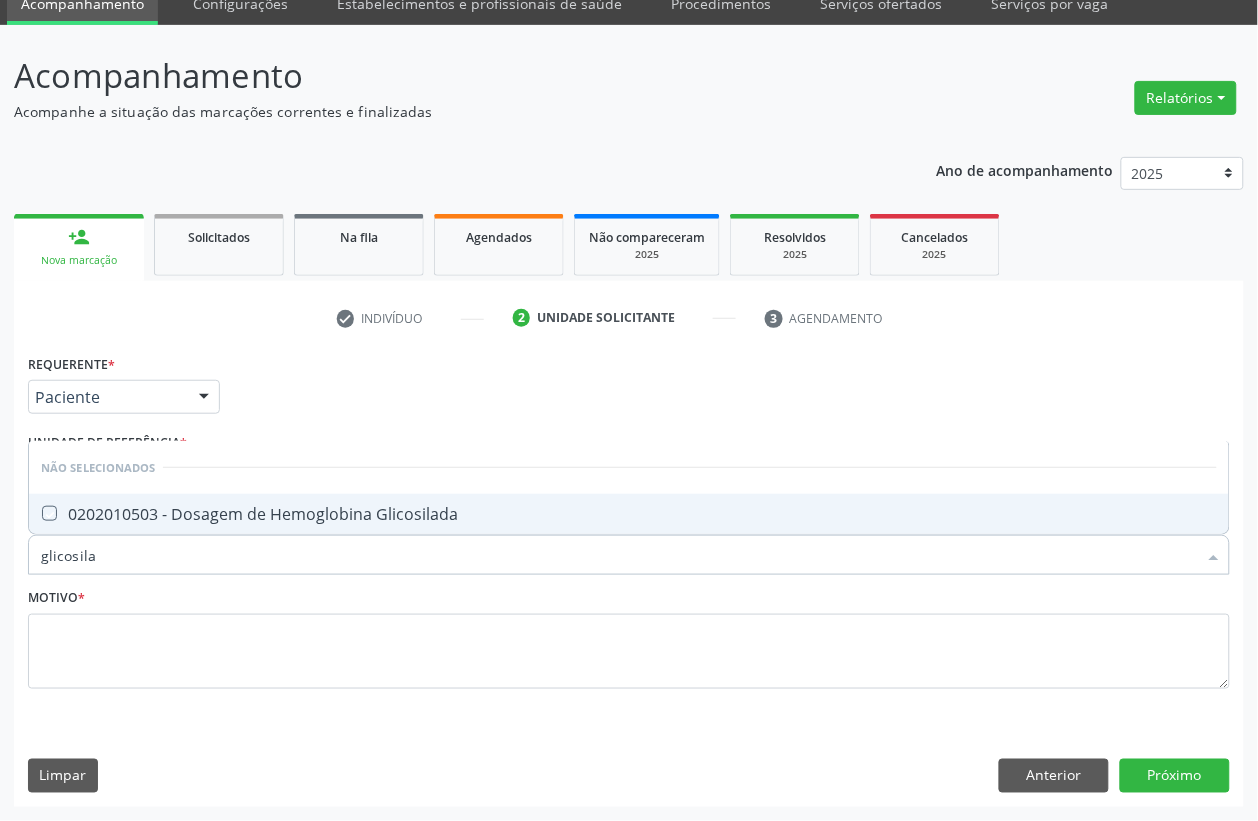 checkbox on "true" 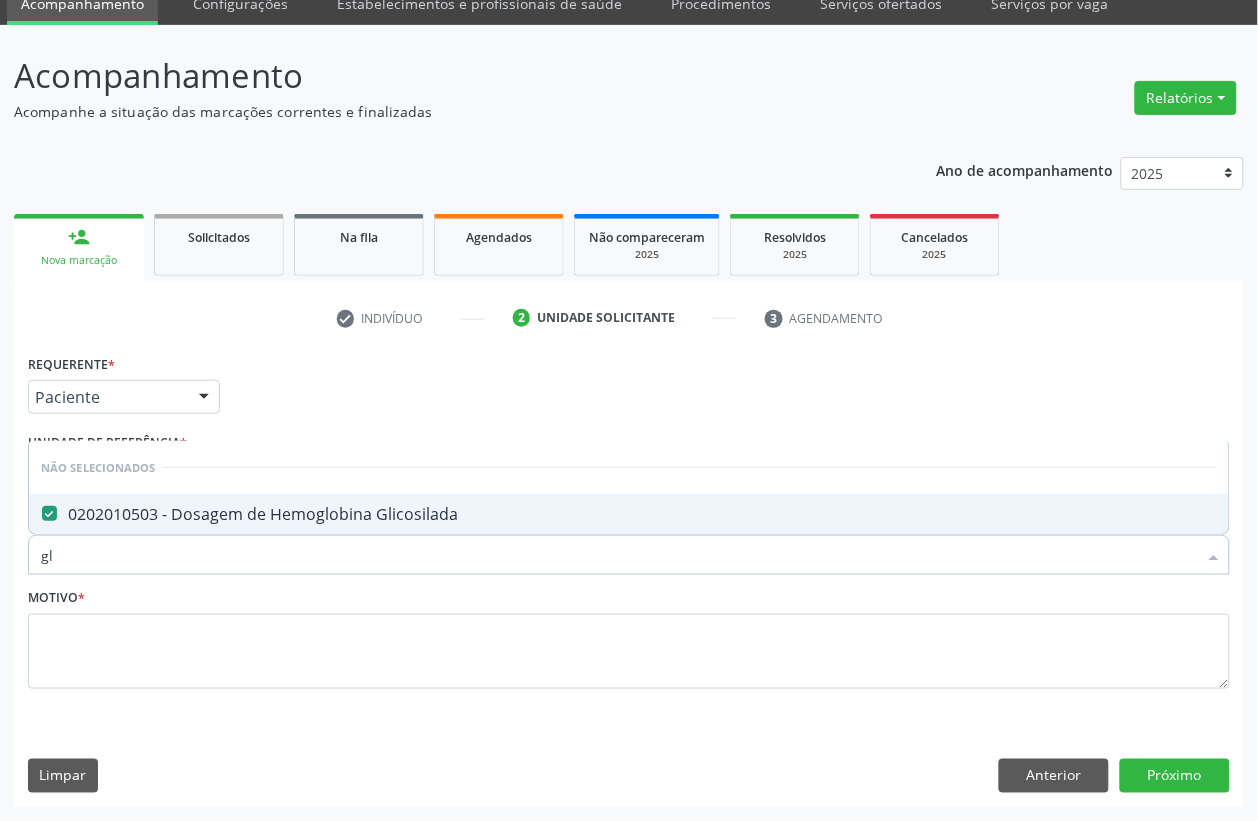 type on "g" 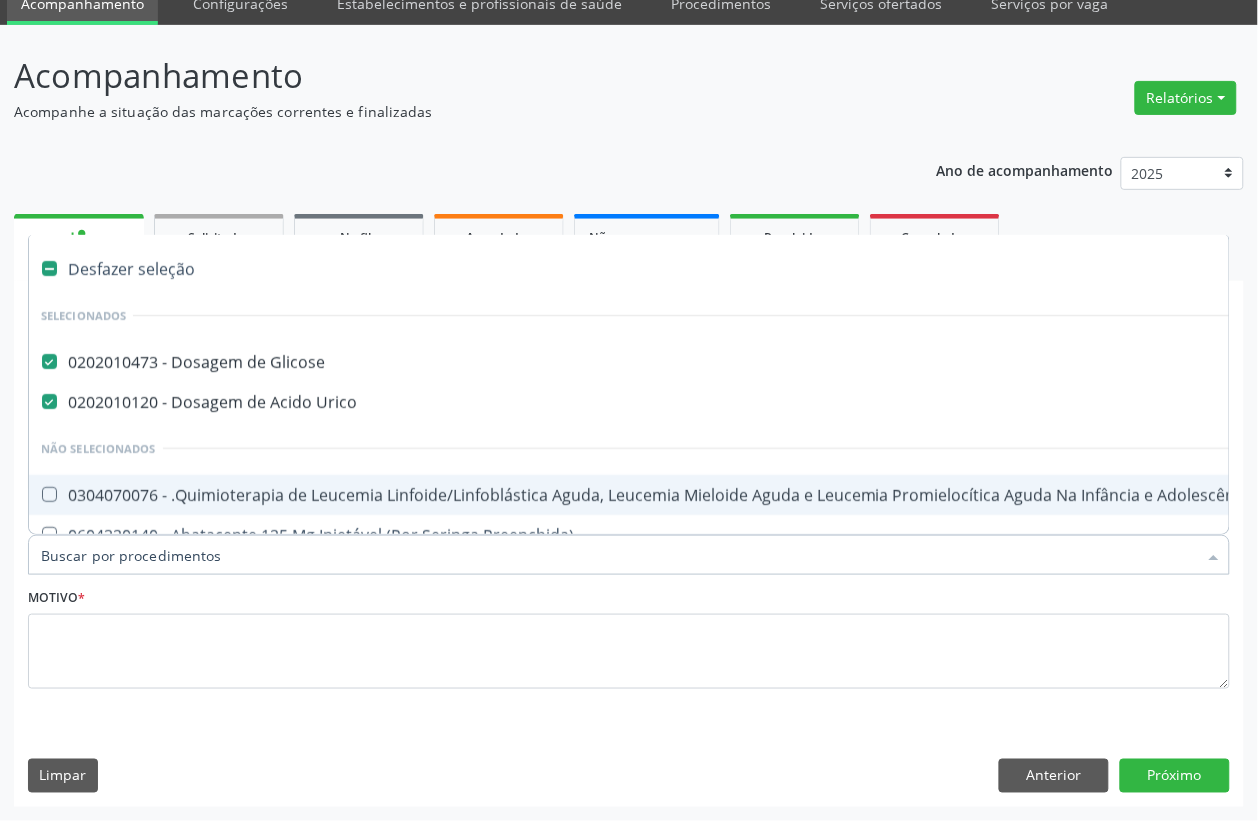 type on "p" 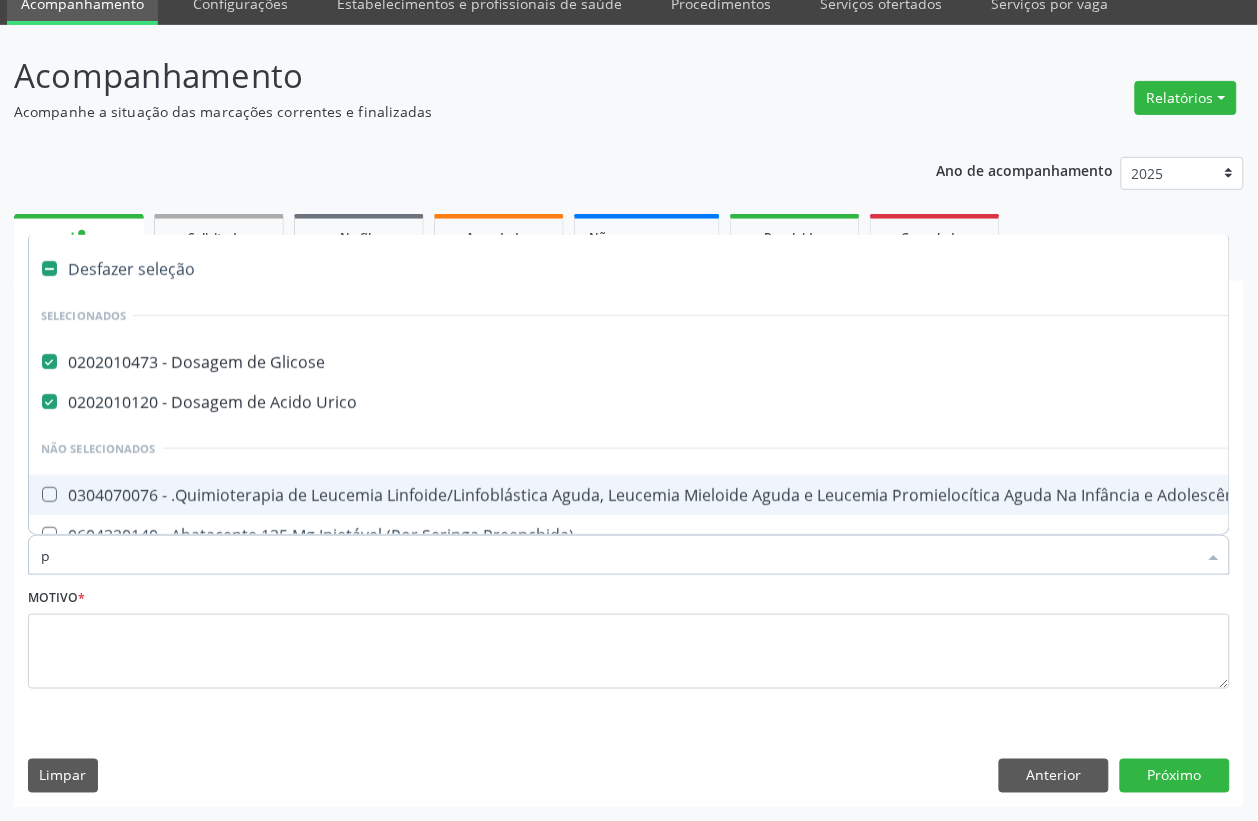 checkbox on "false" 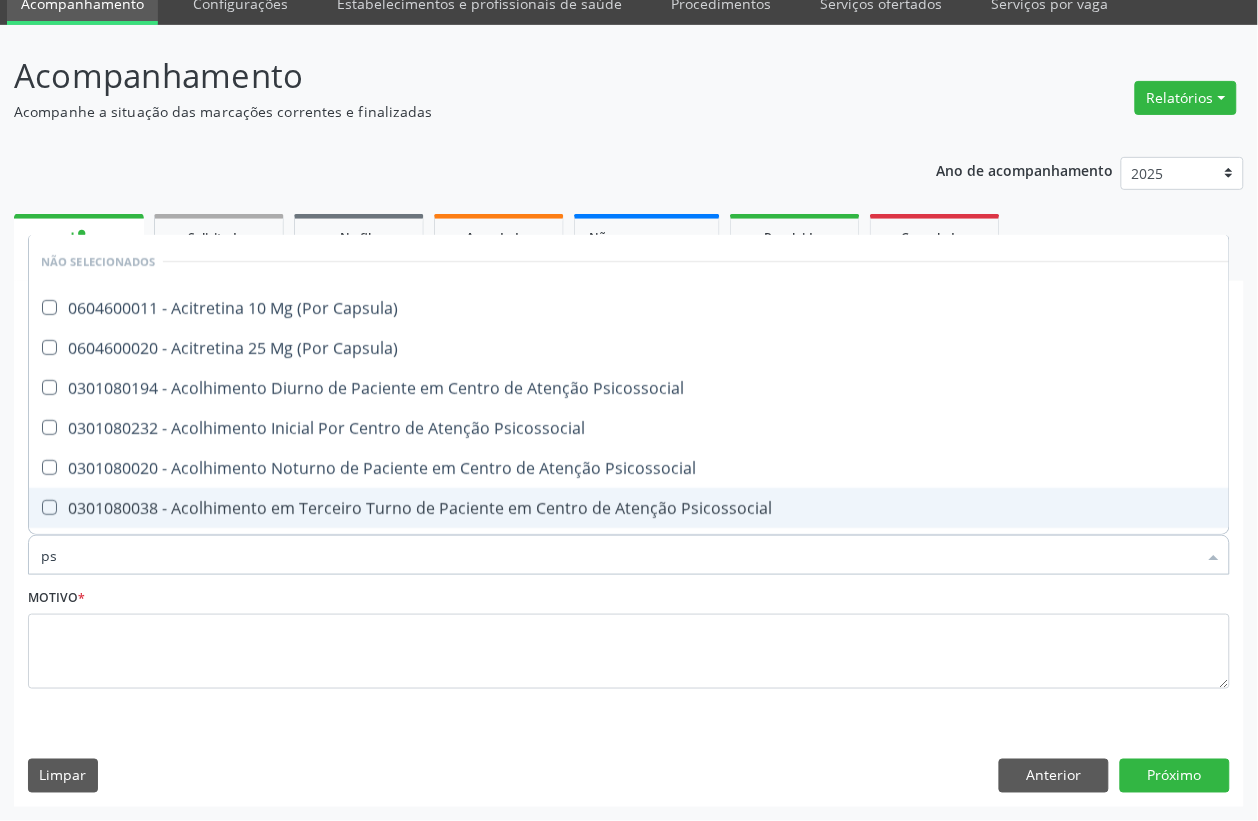 type on "psa" 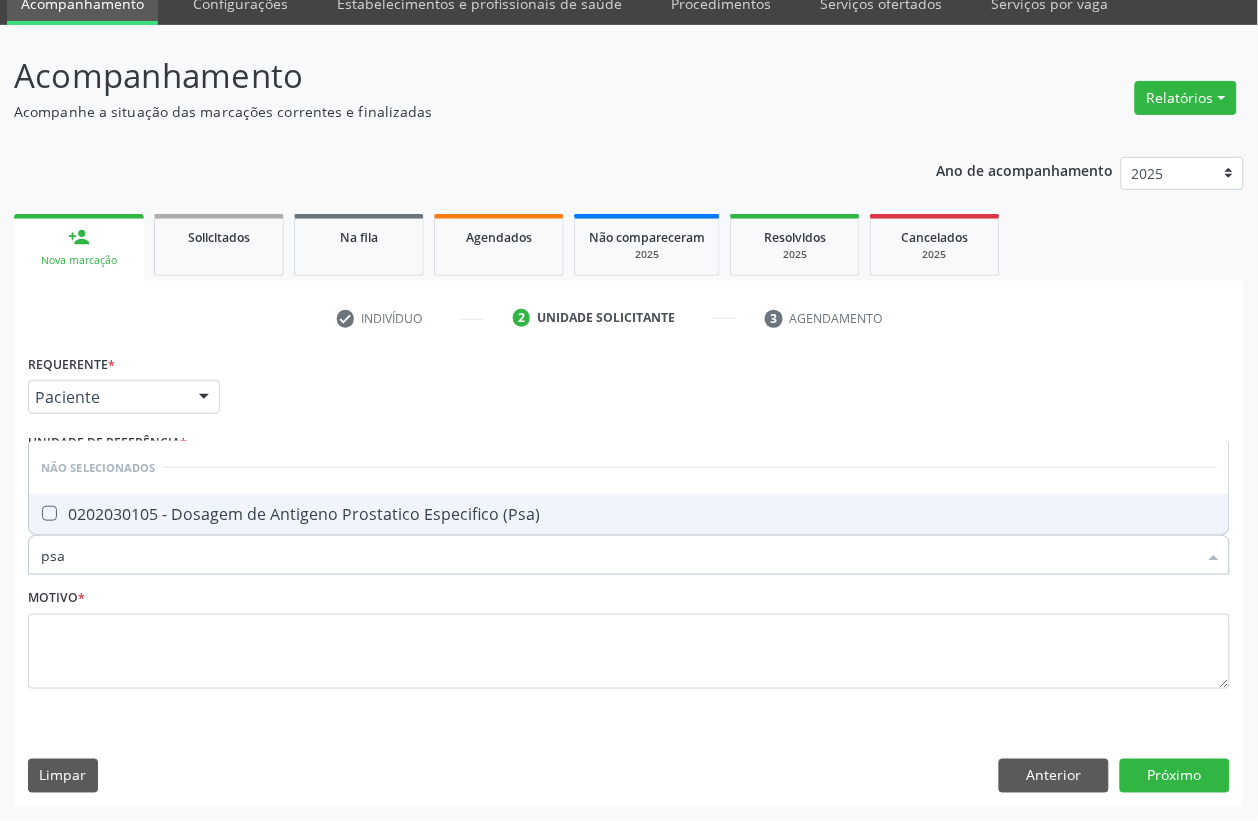 click on "0202030105 - Dosagem de Antigeno Prostatico Especifico (Psa)" at bounding box center [629, 514] 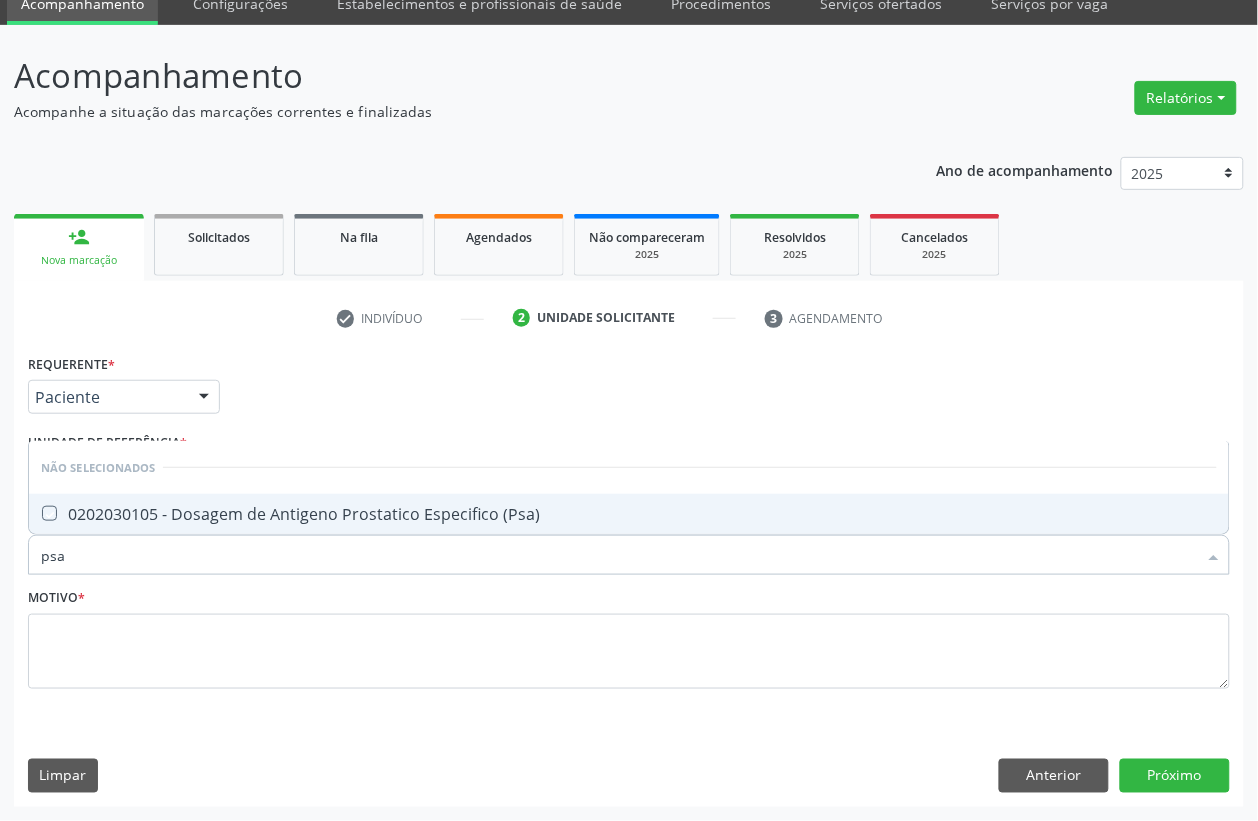 checkbox on "true" 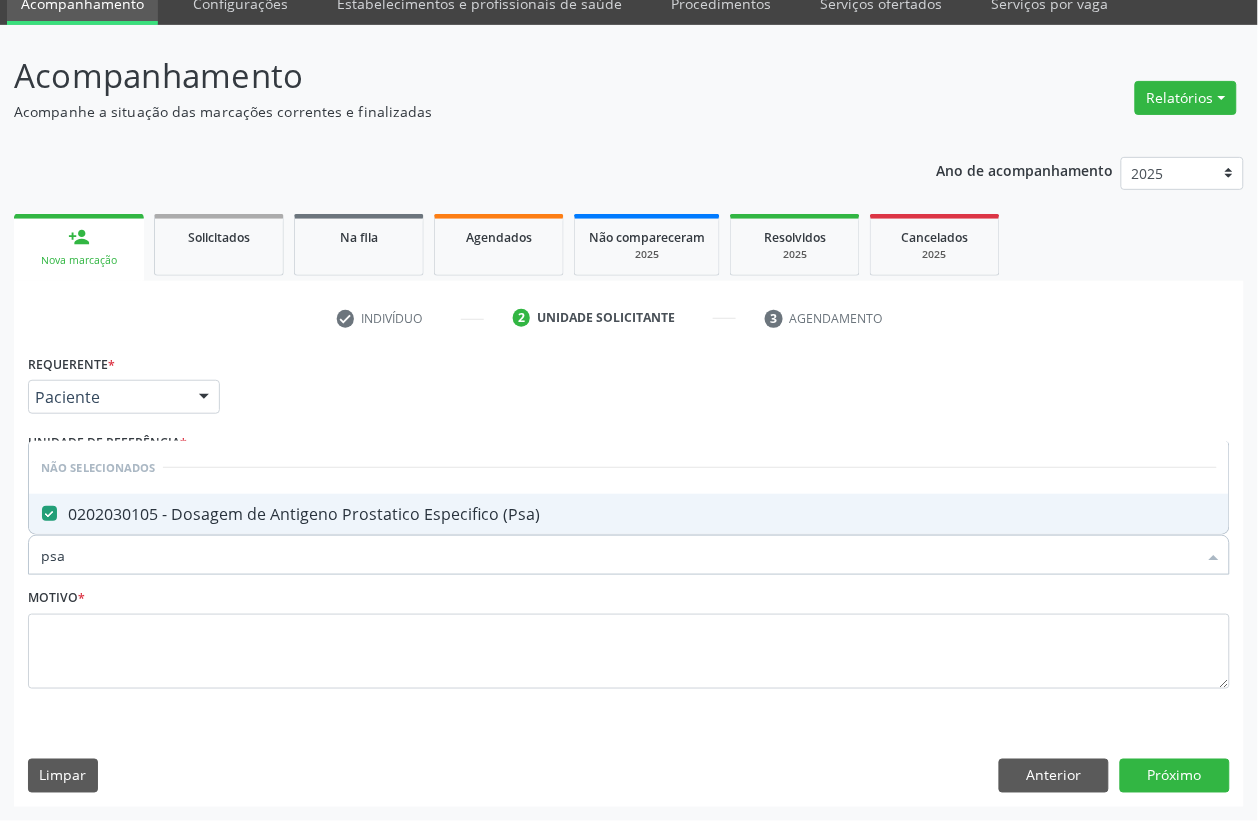 click on "psa" at bounding box center [619, 555] 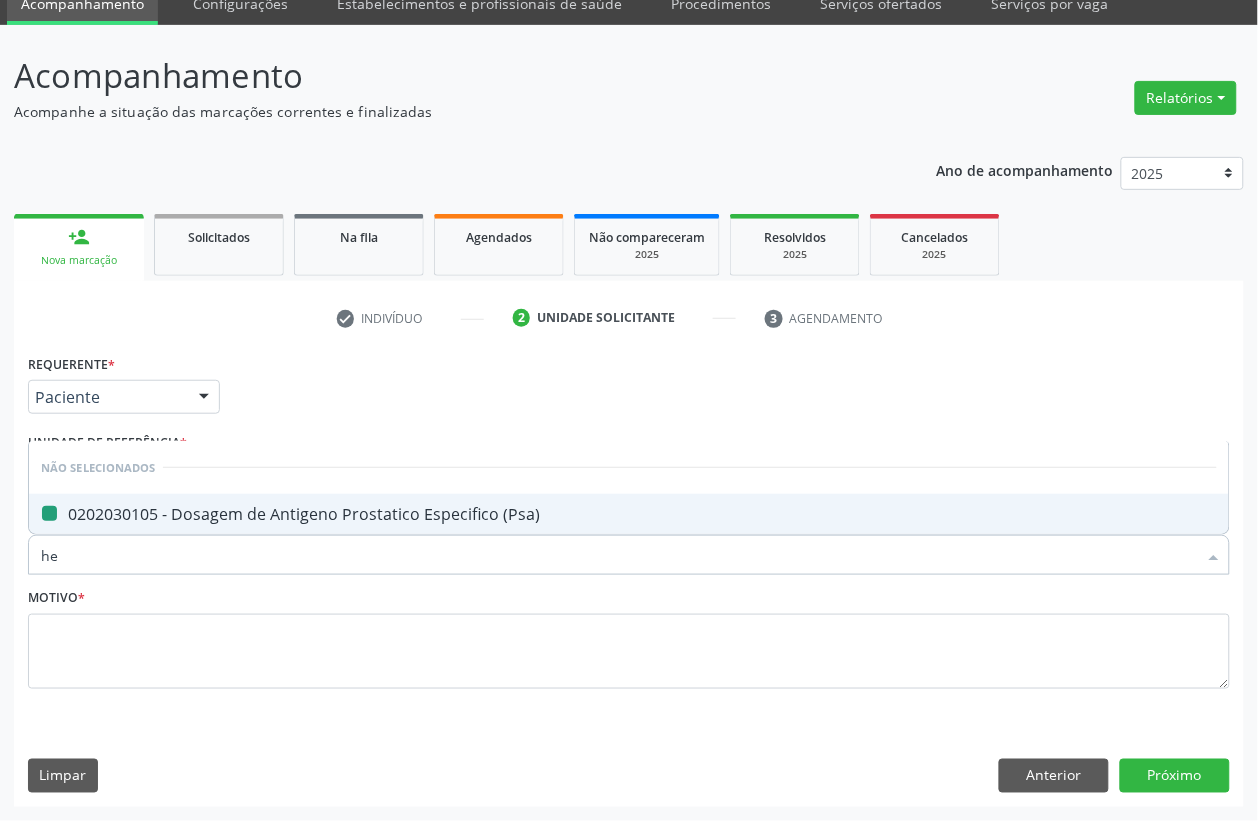 type on "hem" 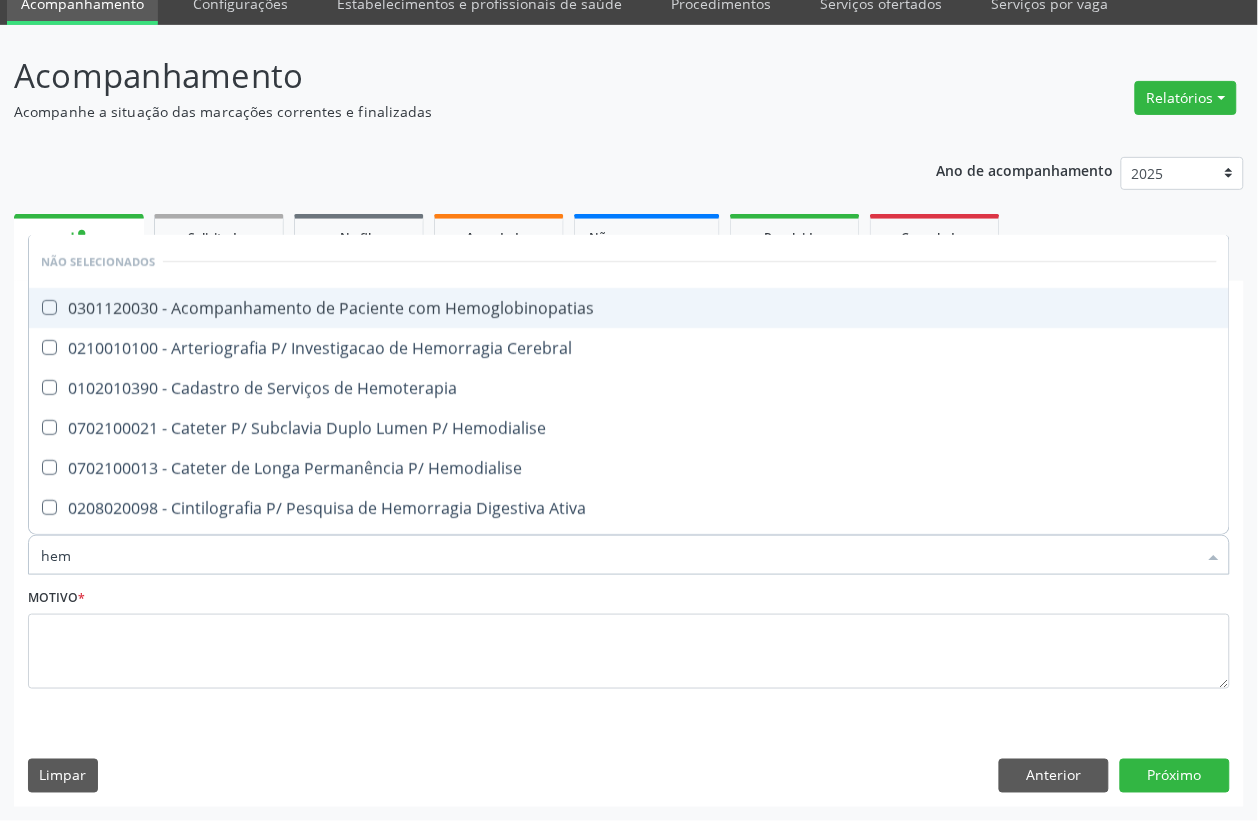 type on "hemo" 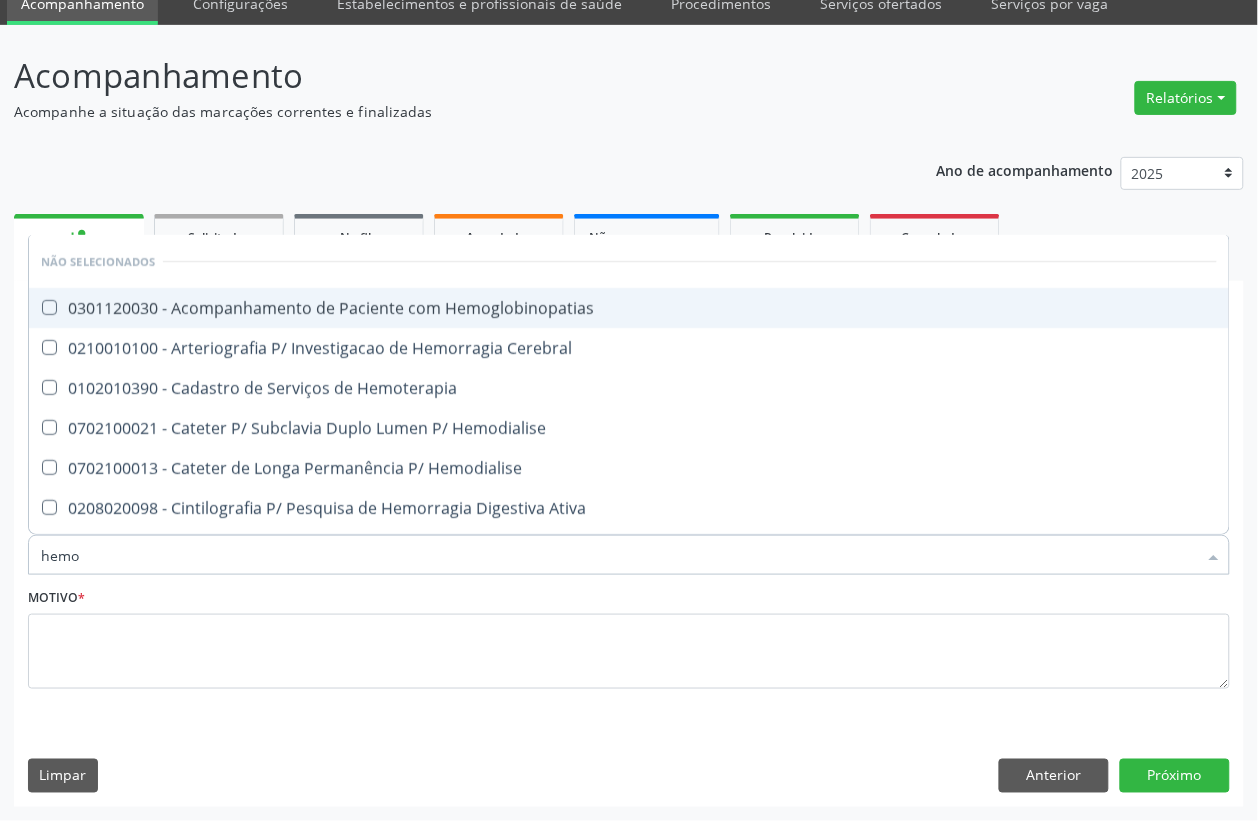 type on "hemog" 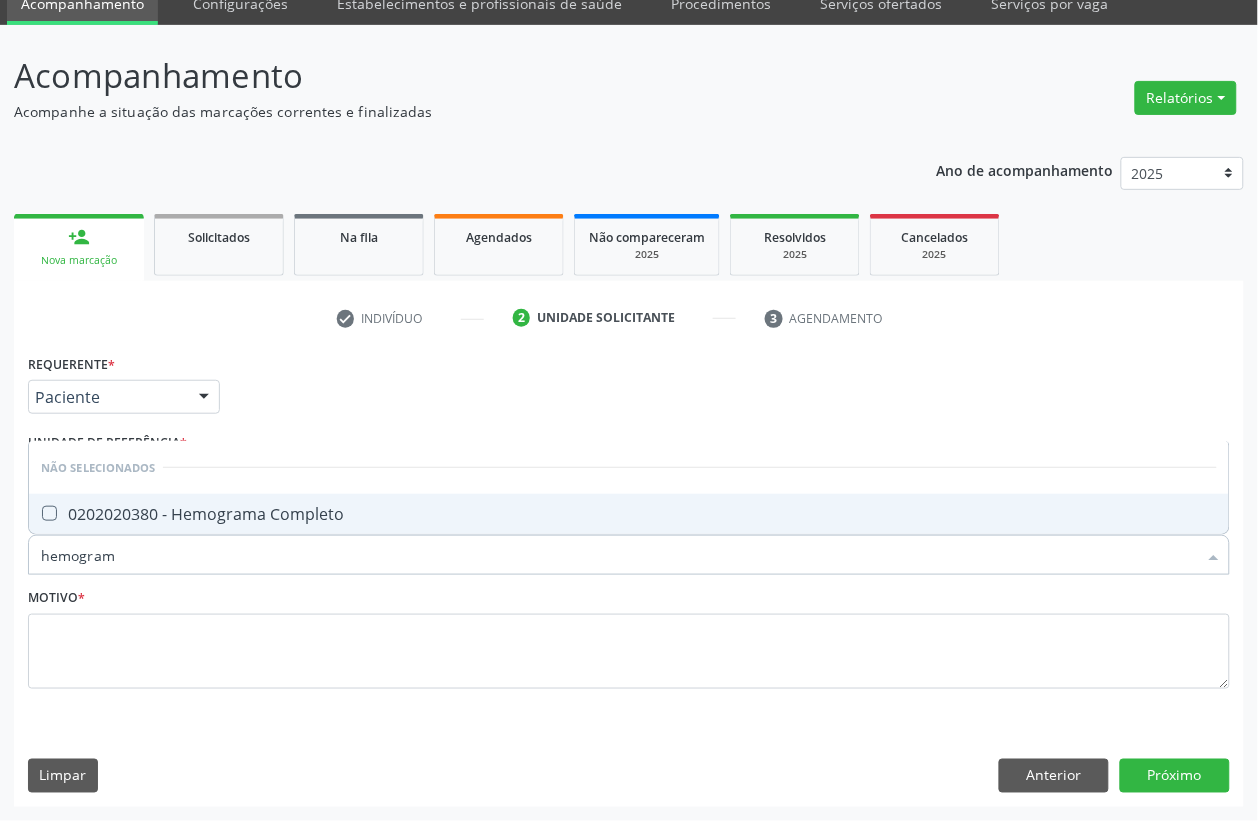 type on "hemograma" 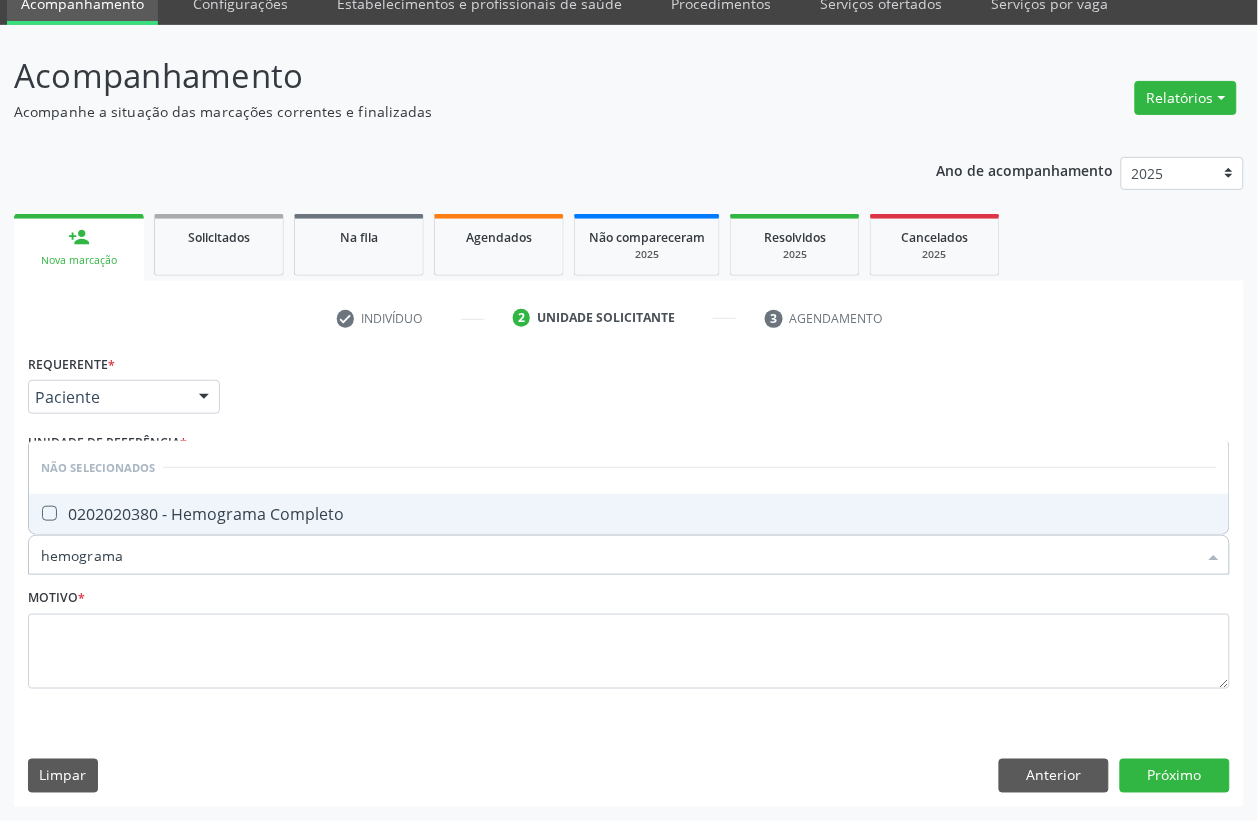 click on "0202020380 - Hemograma Completo" at bounding box center [629, 514] 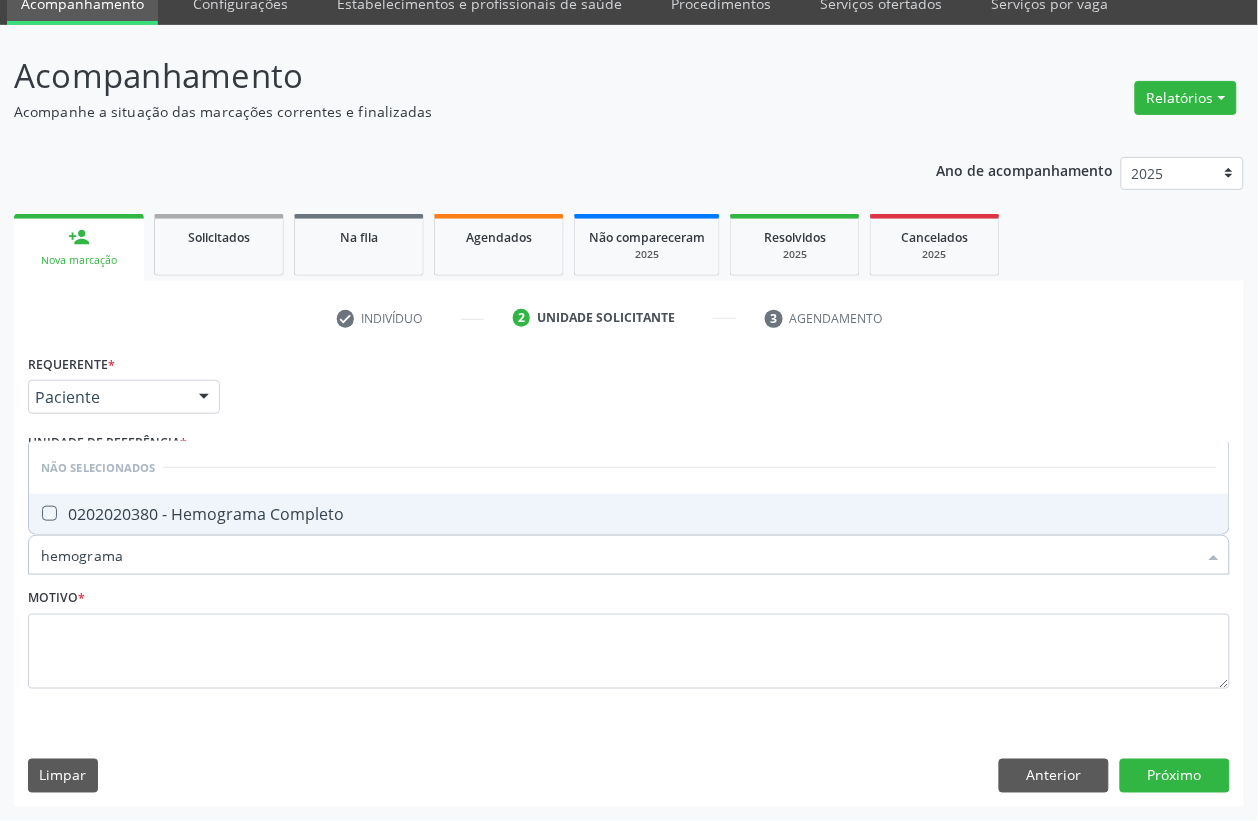 checkbox on "true" 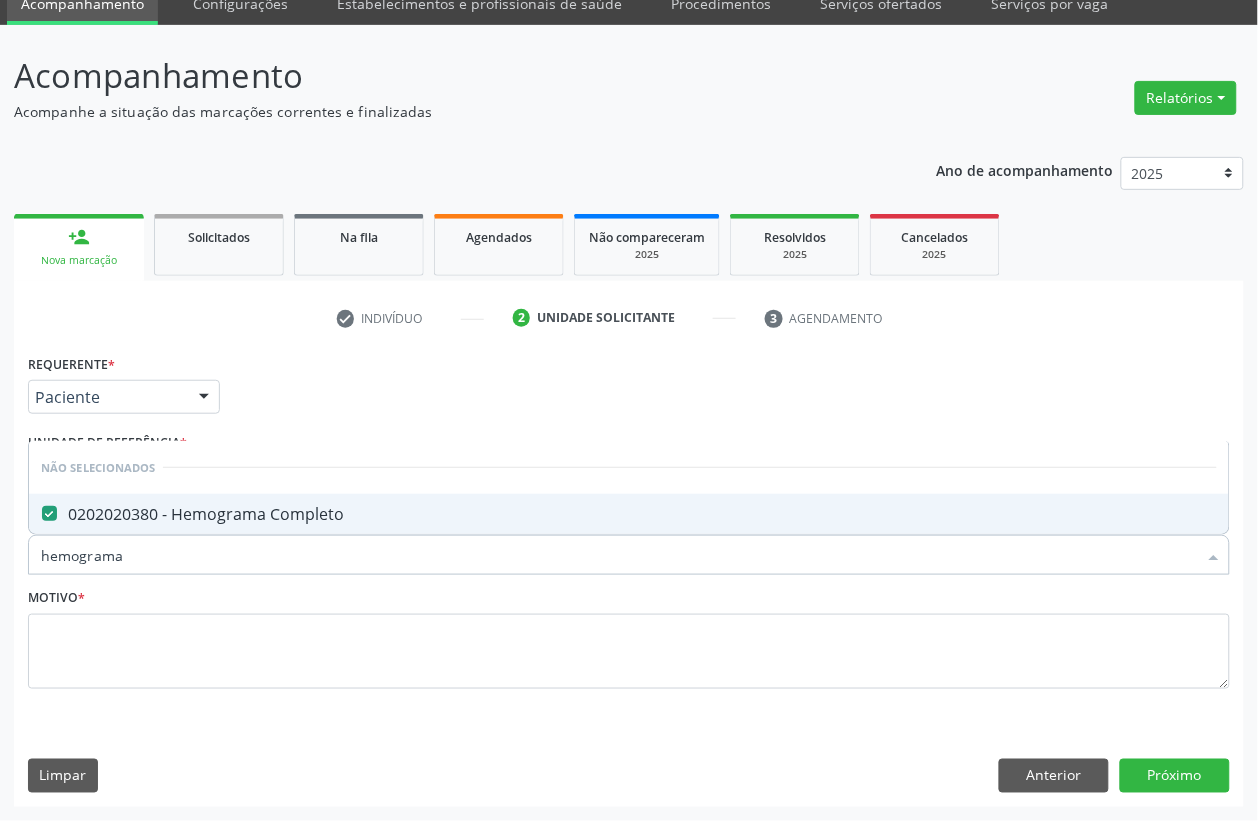 click on "hemograma" at bounding box center (619, 555) 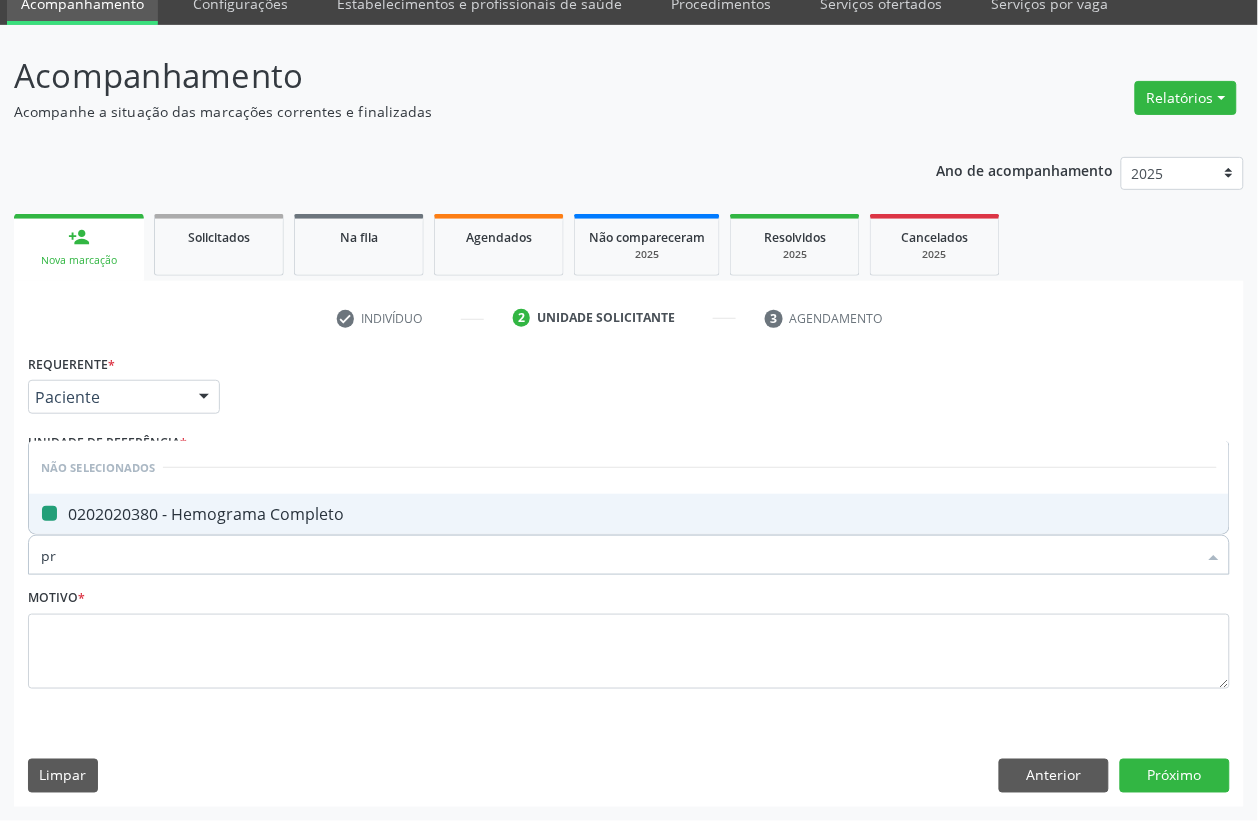 type on "pro" 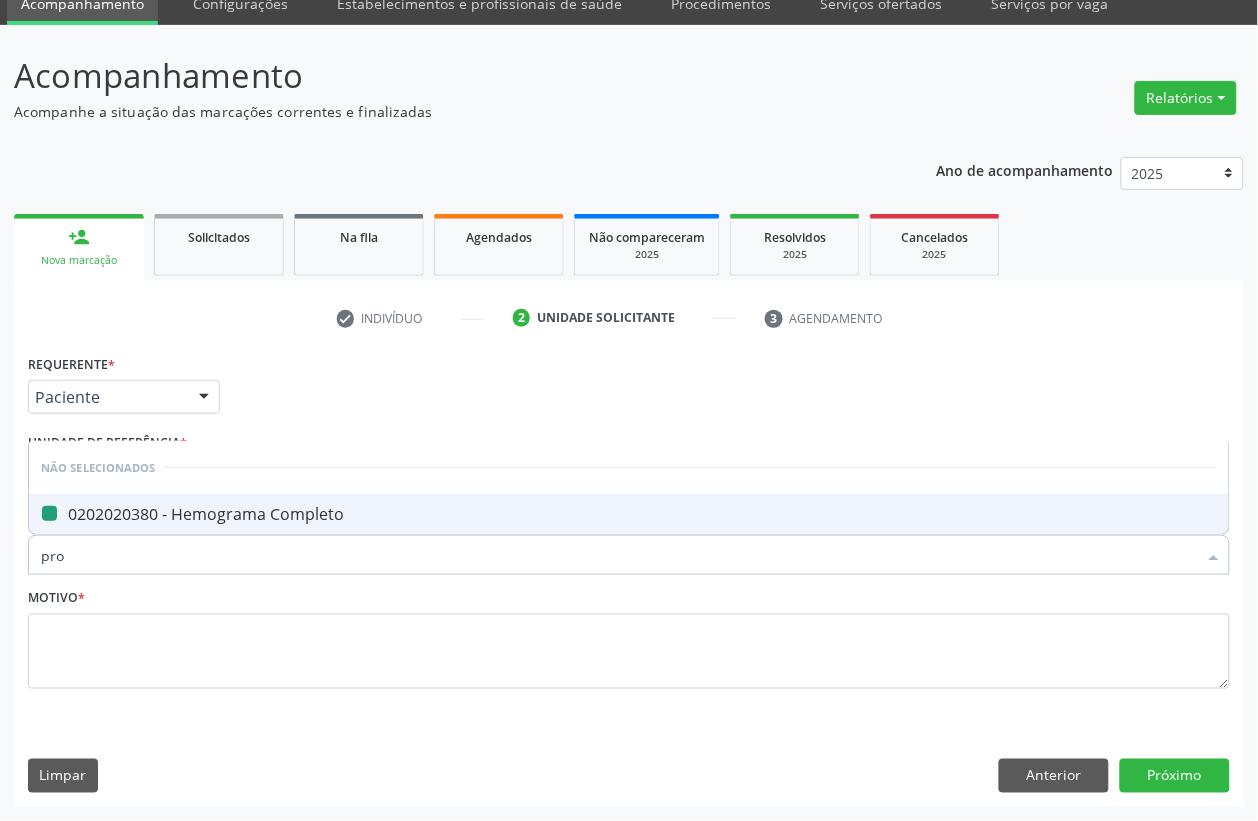 checkbox on "false" 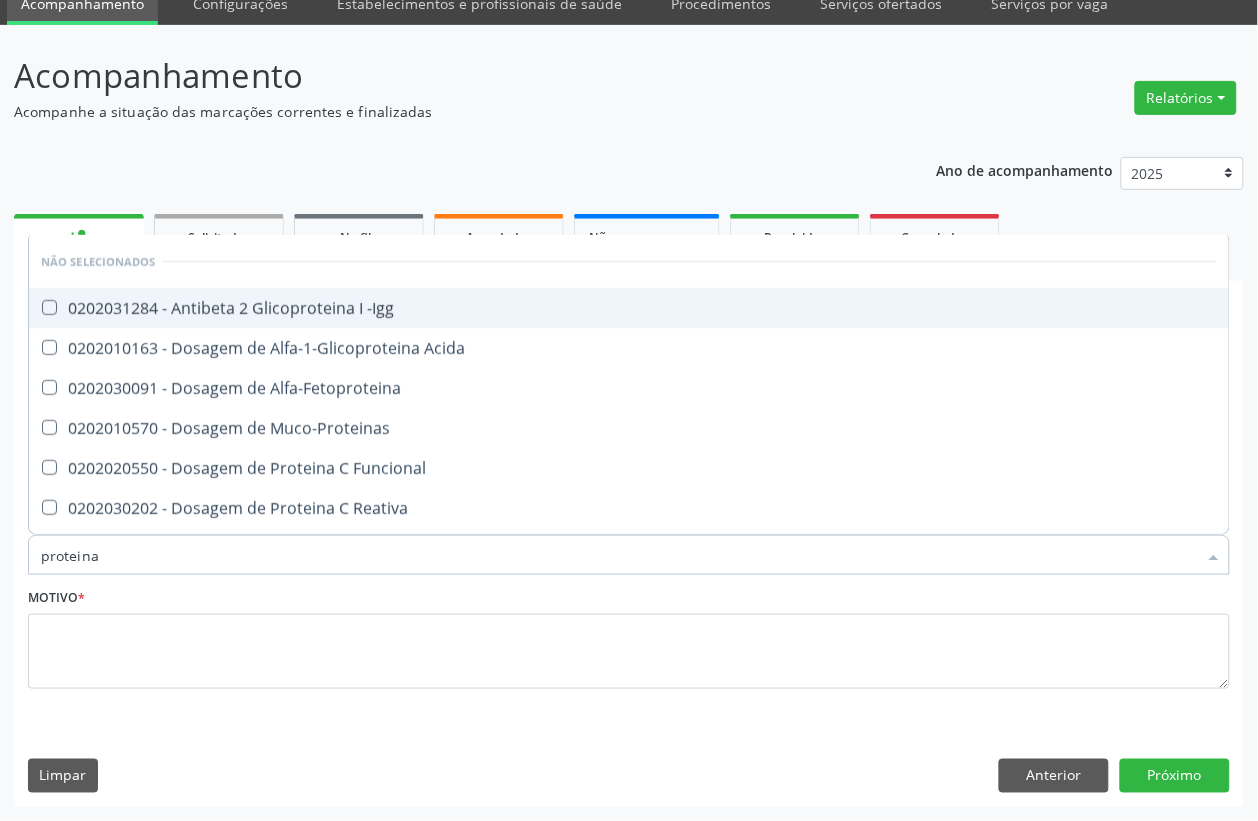 type on "proteina c" 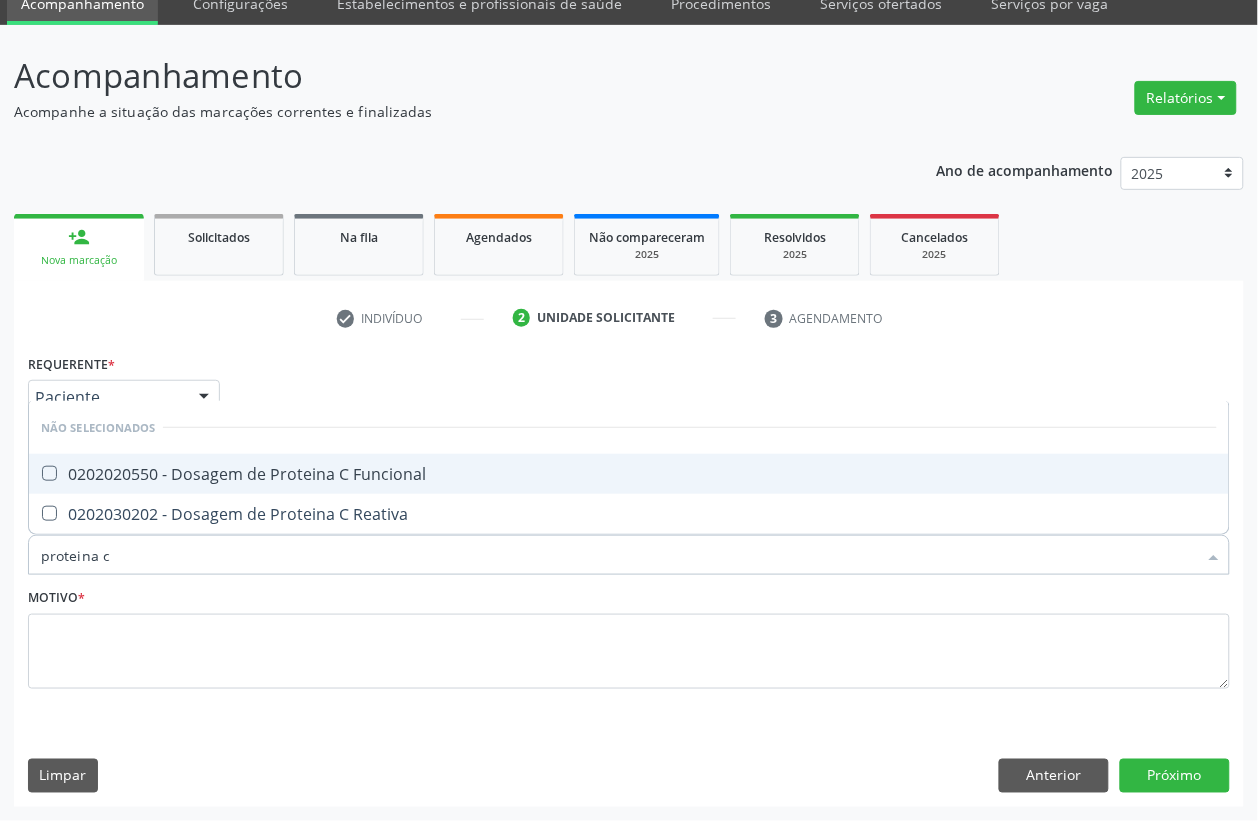 click on "proteina c" at bounding box center (619, 555) 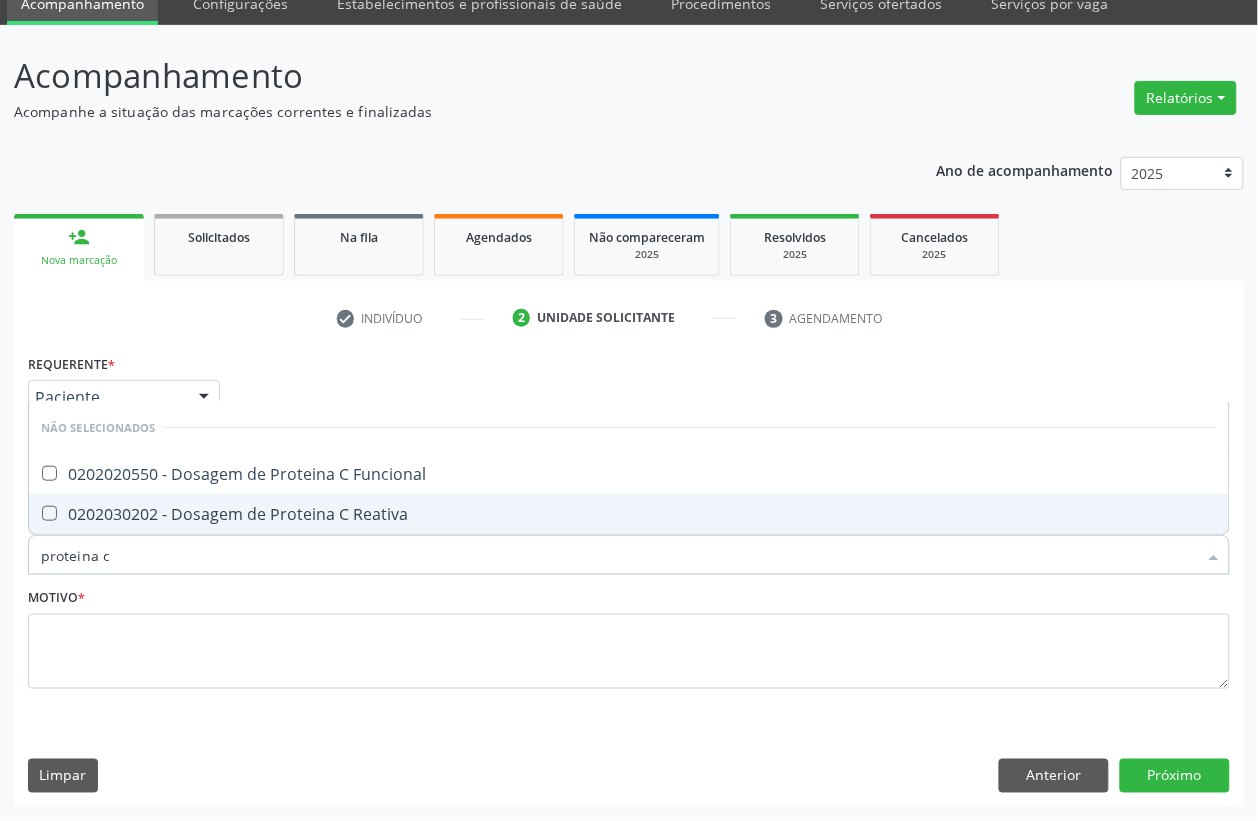 click on "0202030202 - Dosagem de Proteina C Reativa" at bounding box center [629, 514] 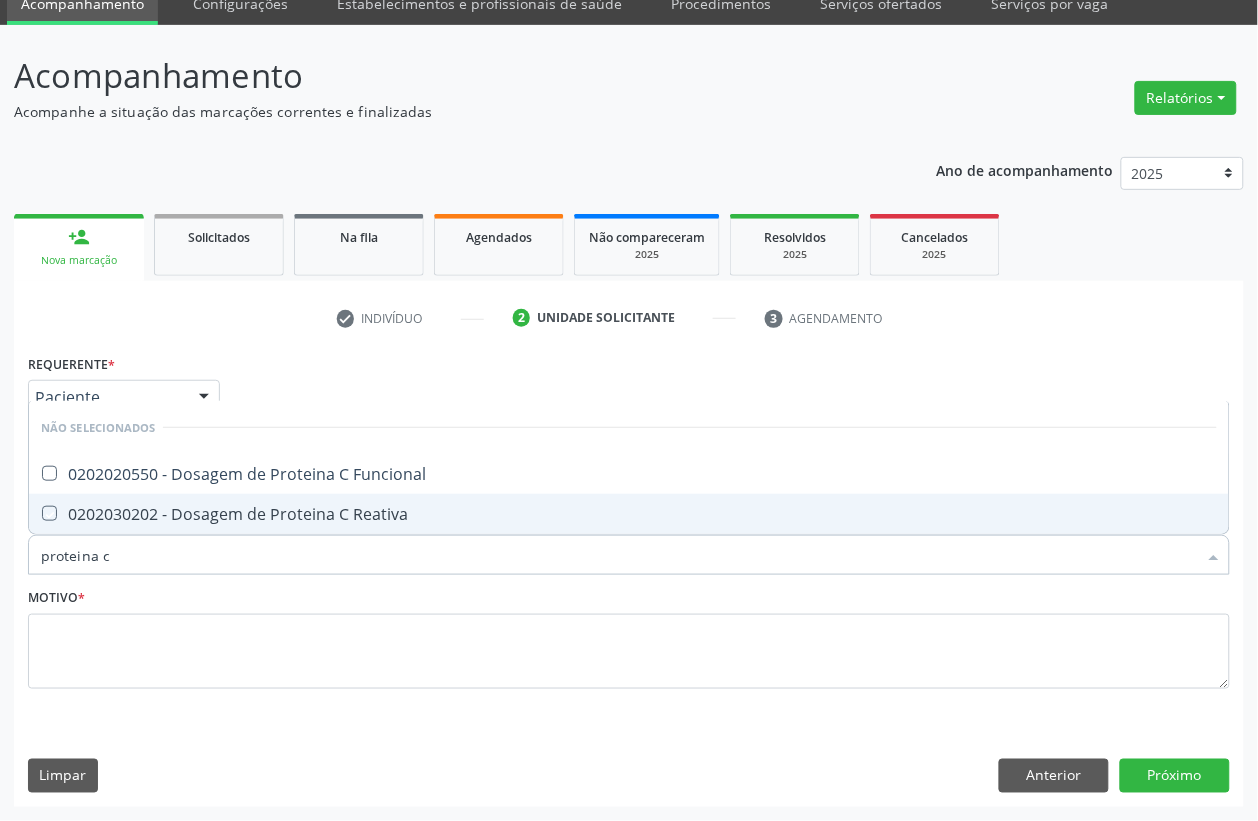 checkbox on "true" 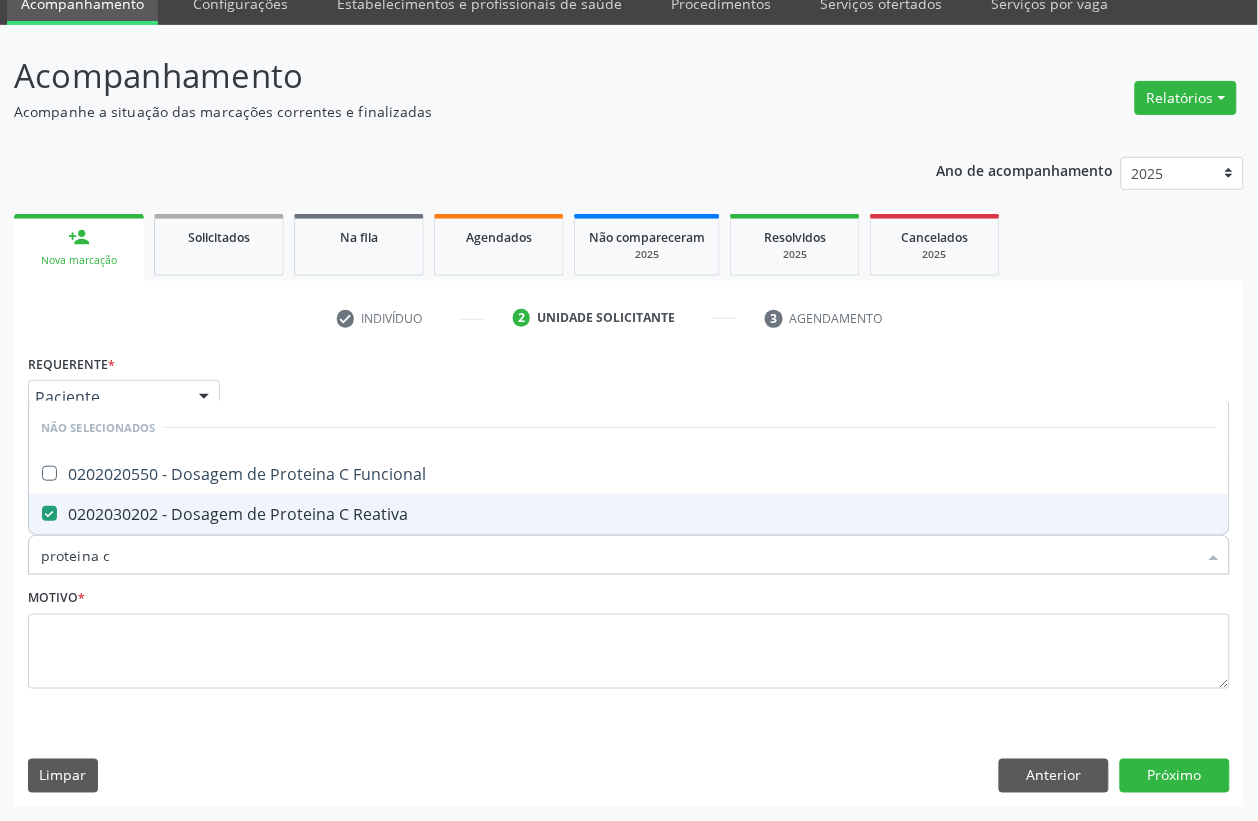 click on "proteina c" at bounding box center [619, 555] 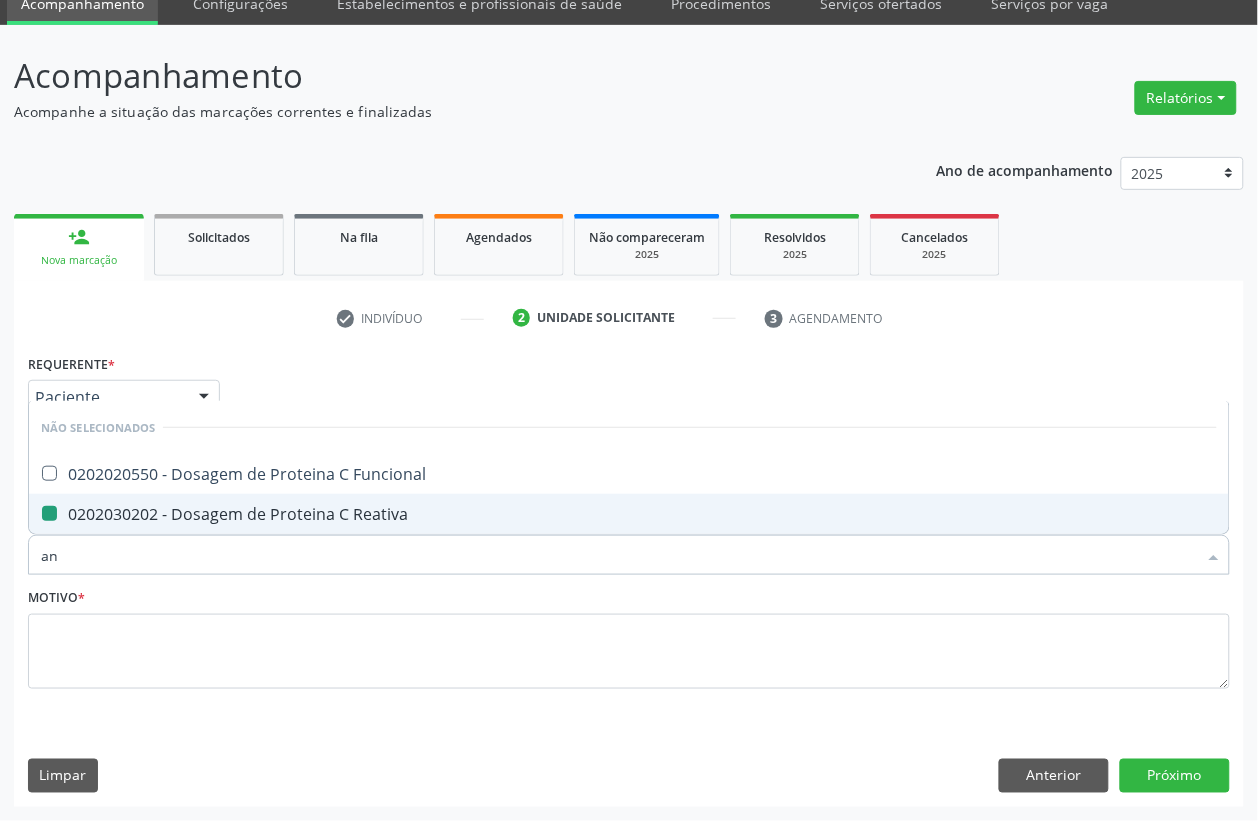 type on "ana" 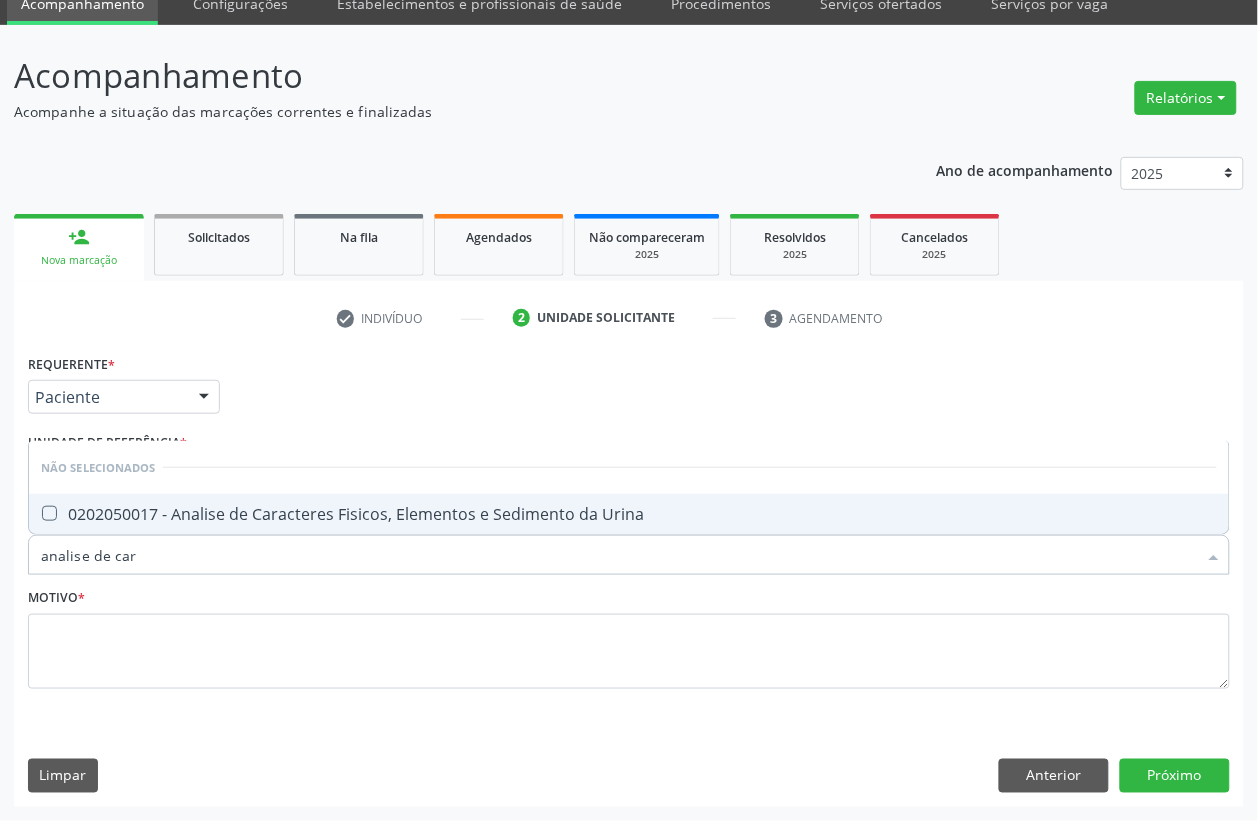 type on "analise de cara" 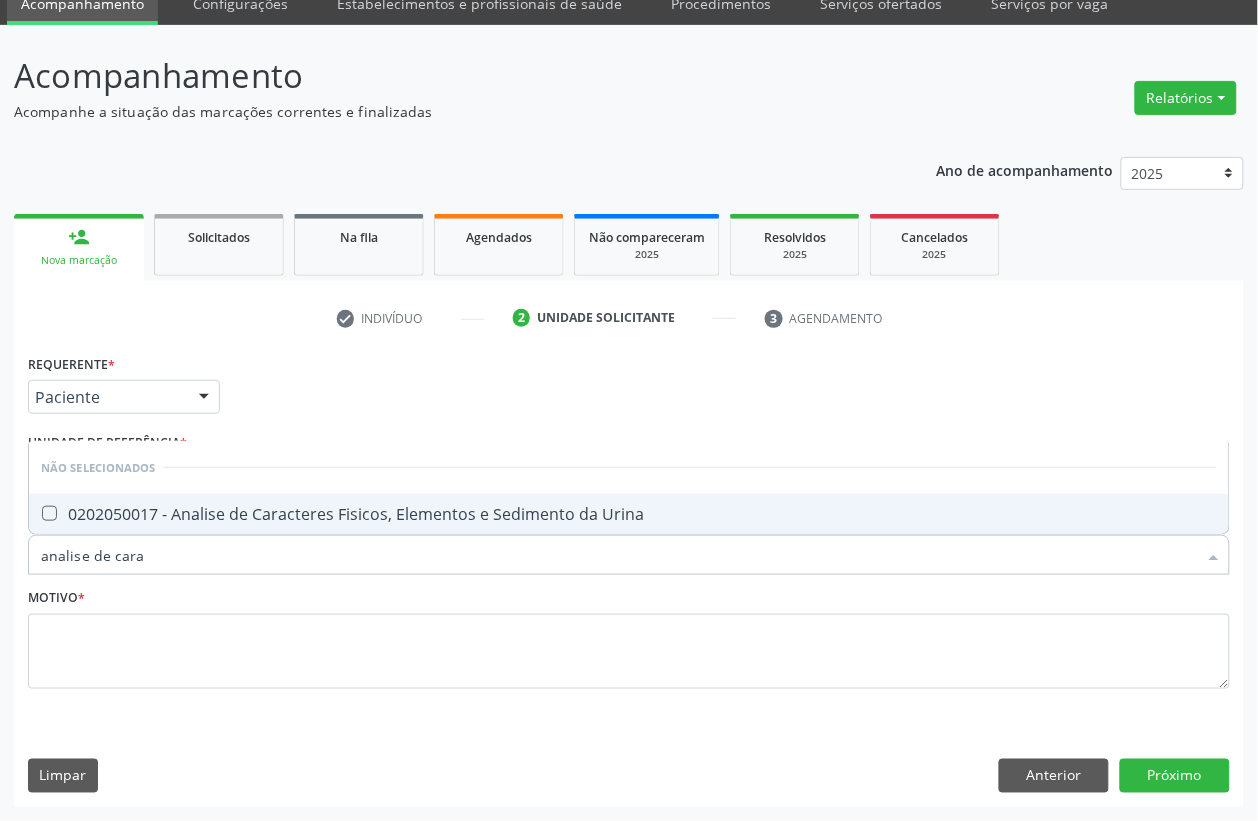 click on "0202050017 - Analise de Caracteres Fisicos, Elementos e Sedimento da Urina" at bounding box center (629, 514) 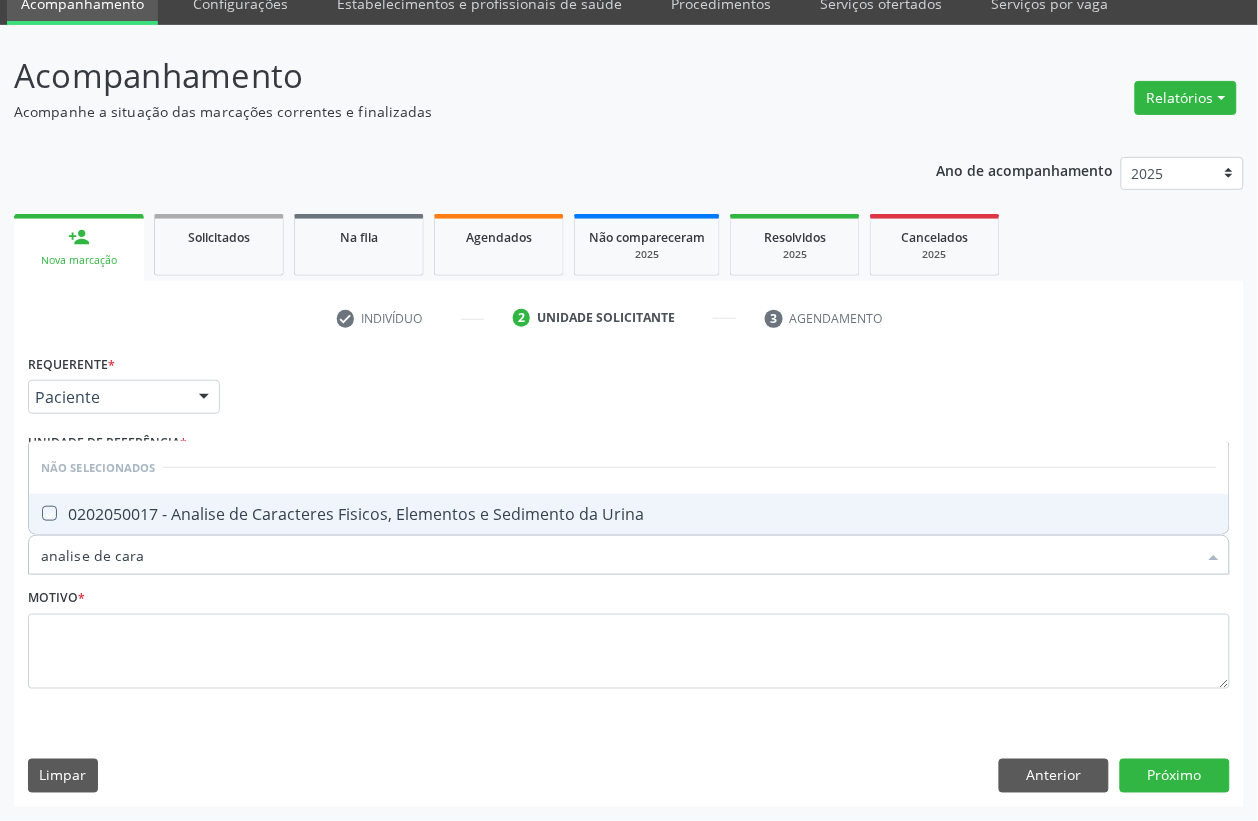 checkbox on "true" 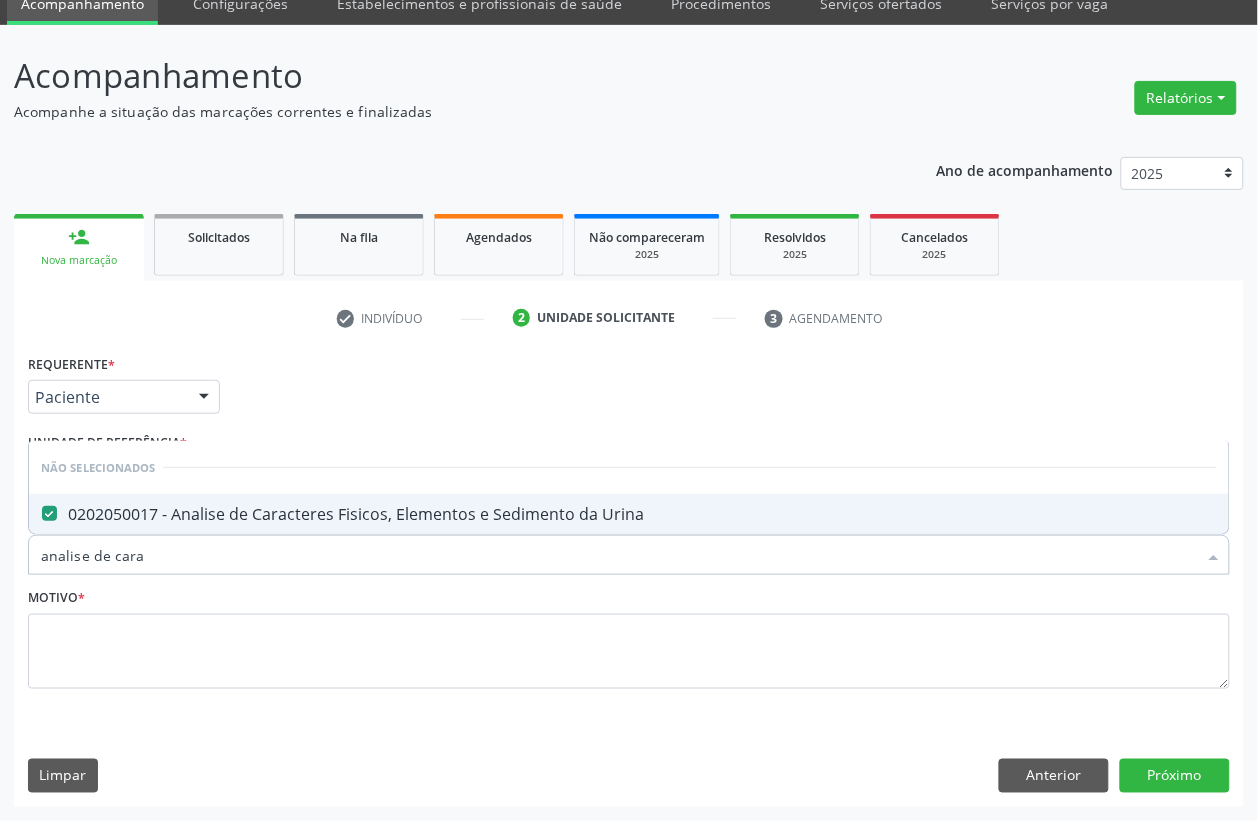 type on "analise de cara" 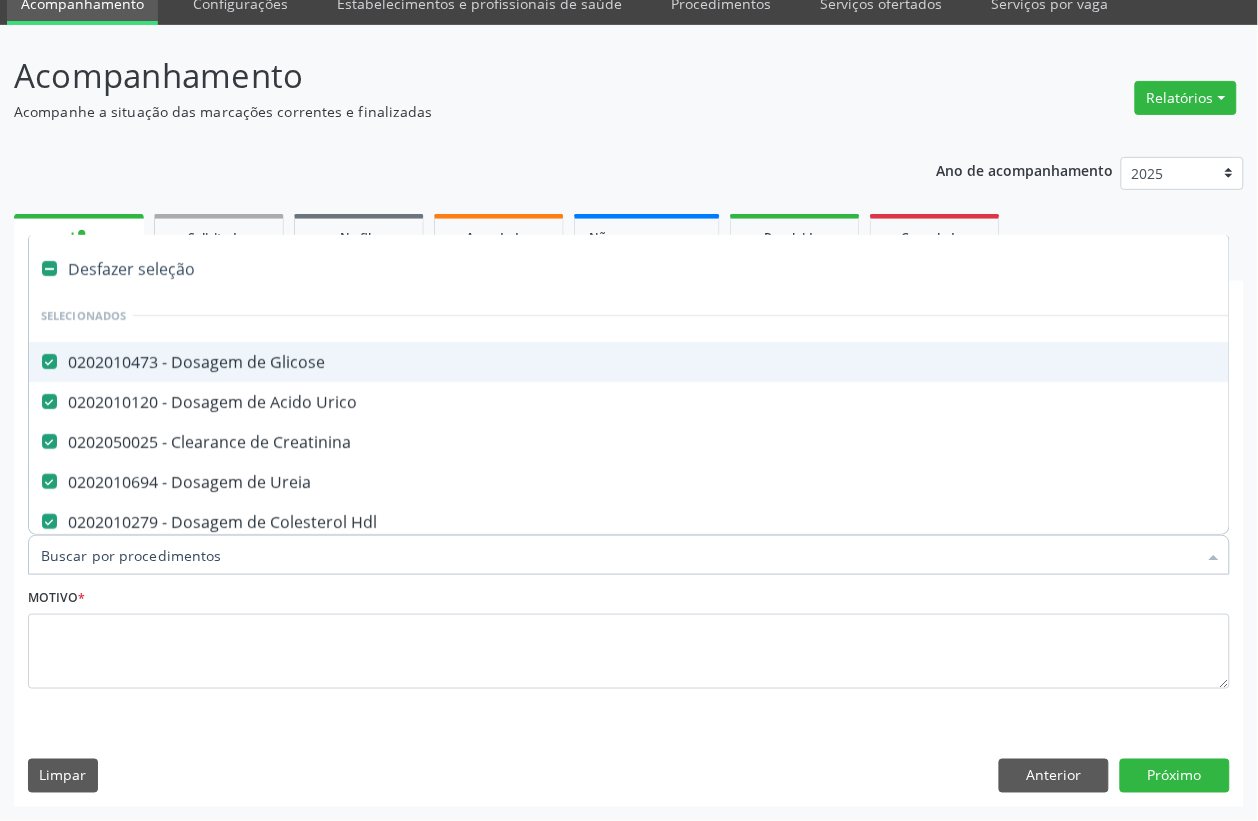 click on "Item de agendamento
*" at bounding box center (619, 555) 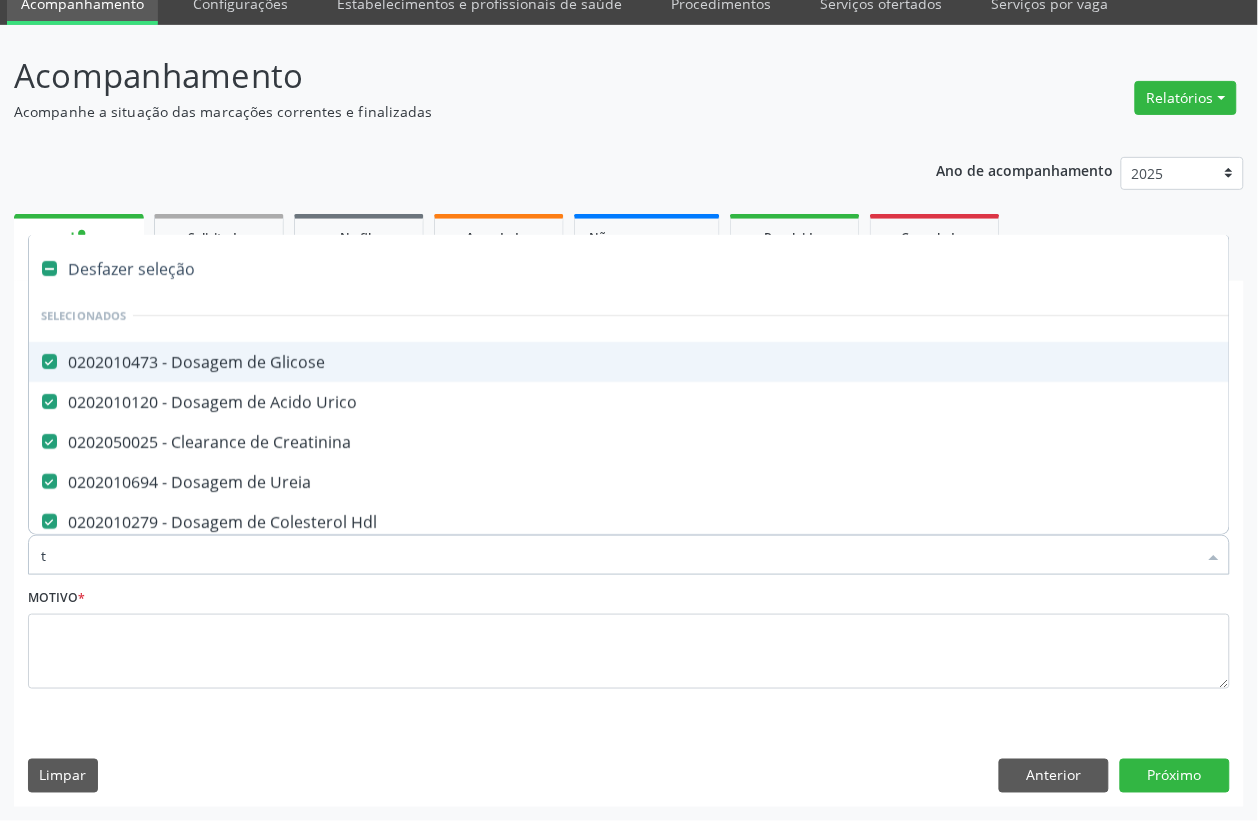 checkbox on "false" 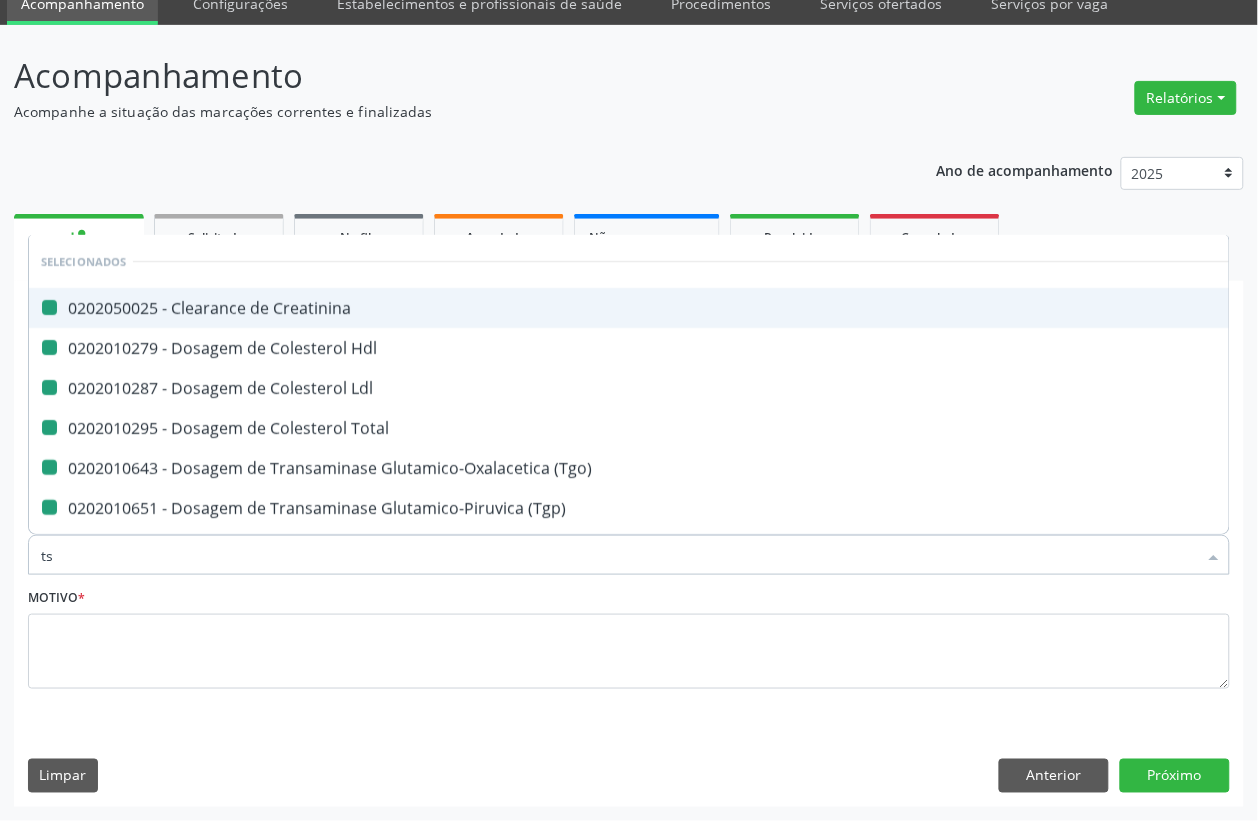 type on "tsh" 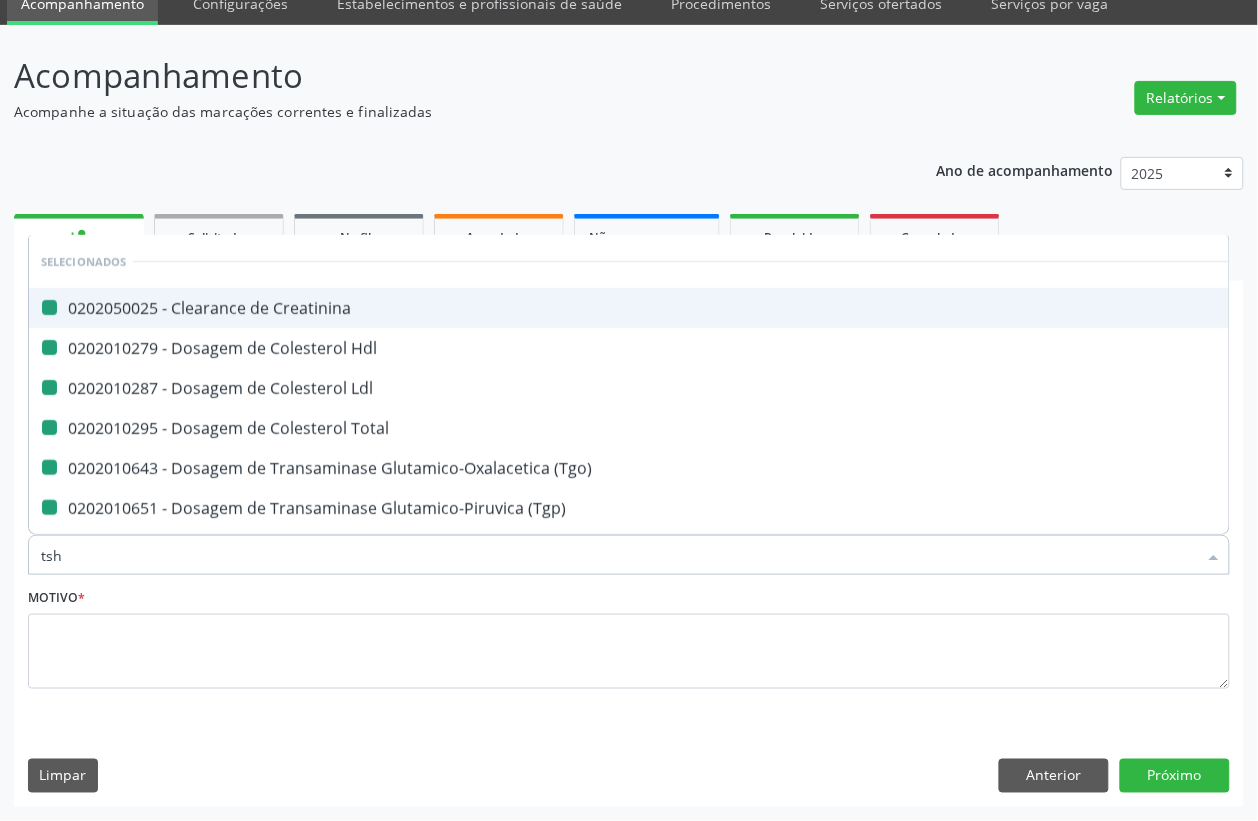 checkbox on "false" 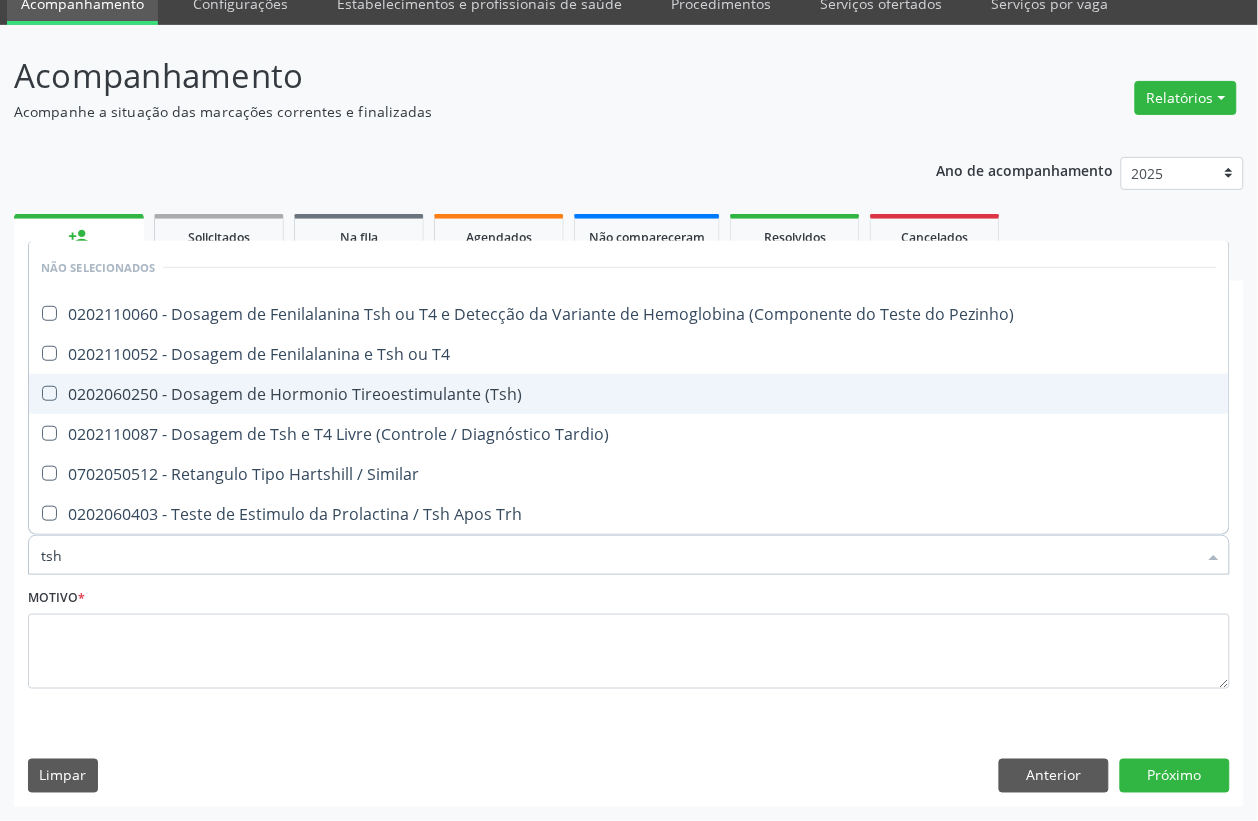 click on "0202060250 - Dosagem de Hormonio Tireoestimulante (Tsh)" at bounding box center (629, 394) 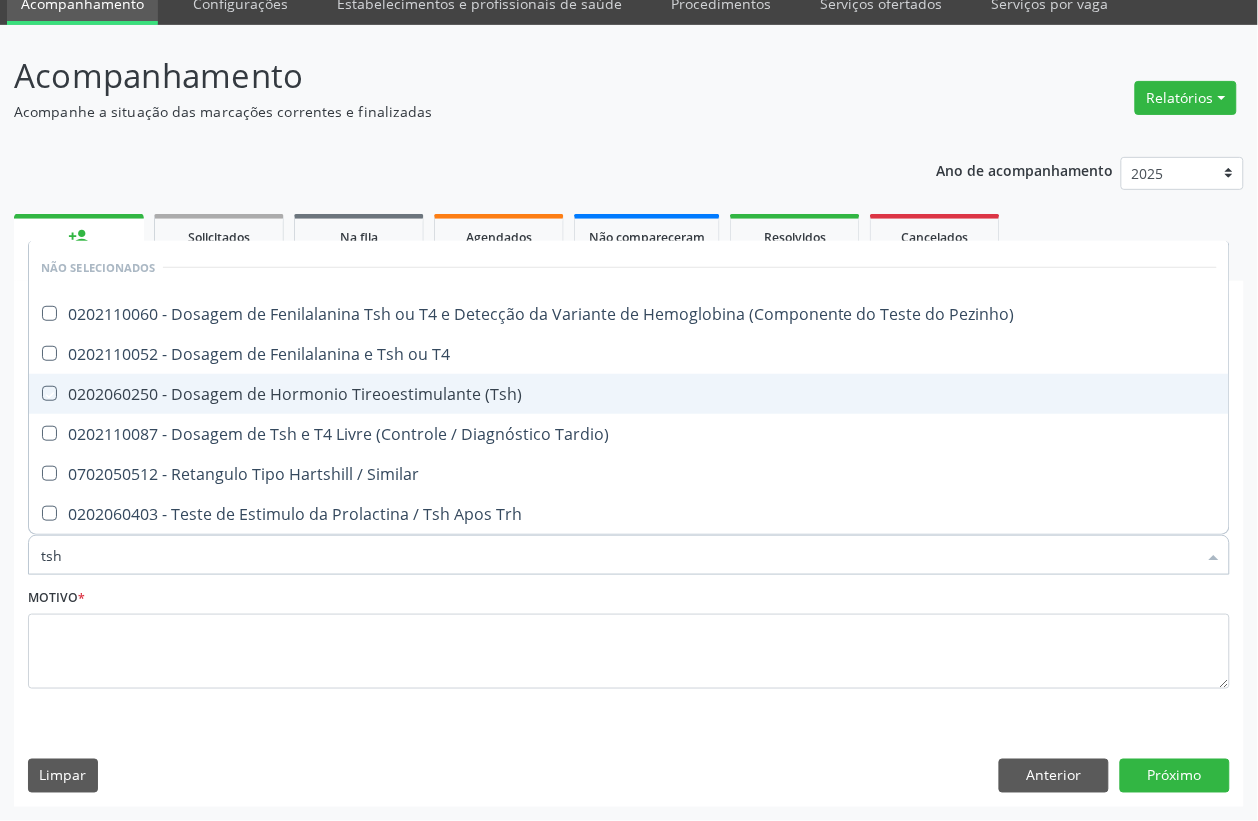 checkbox on "true" 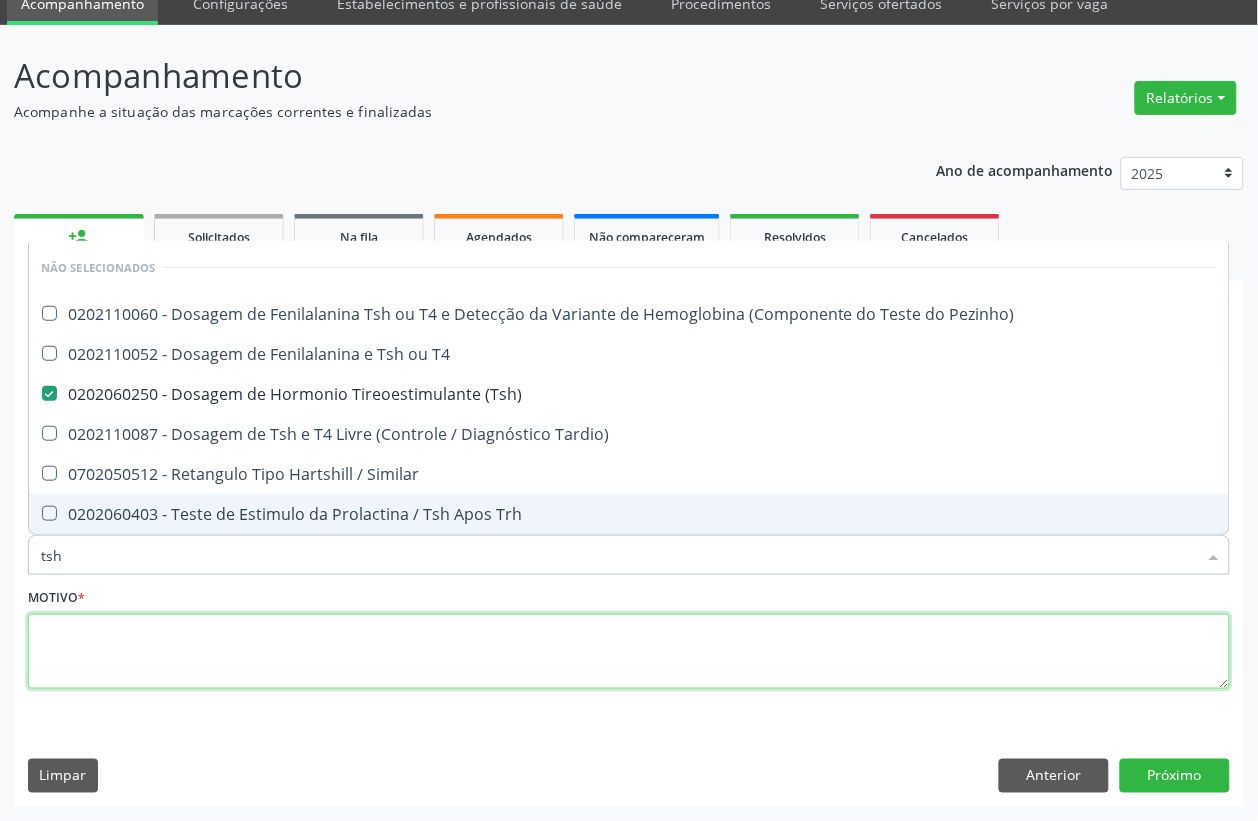 click at bounding box center (629, 652) 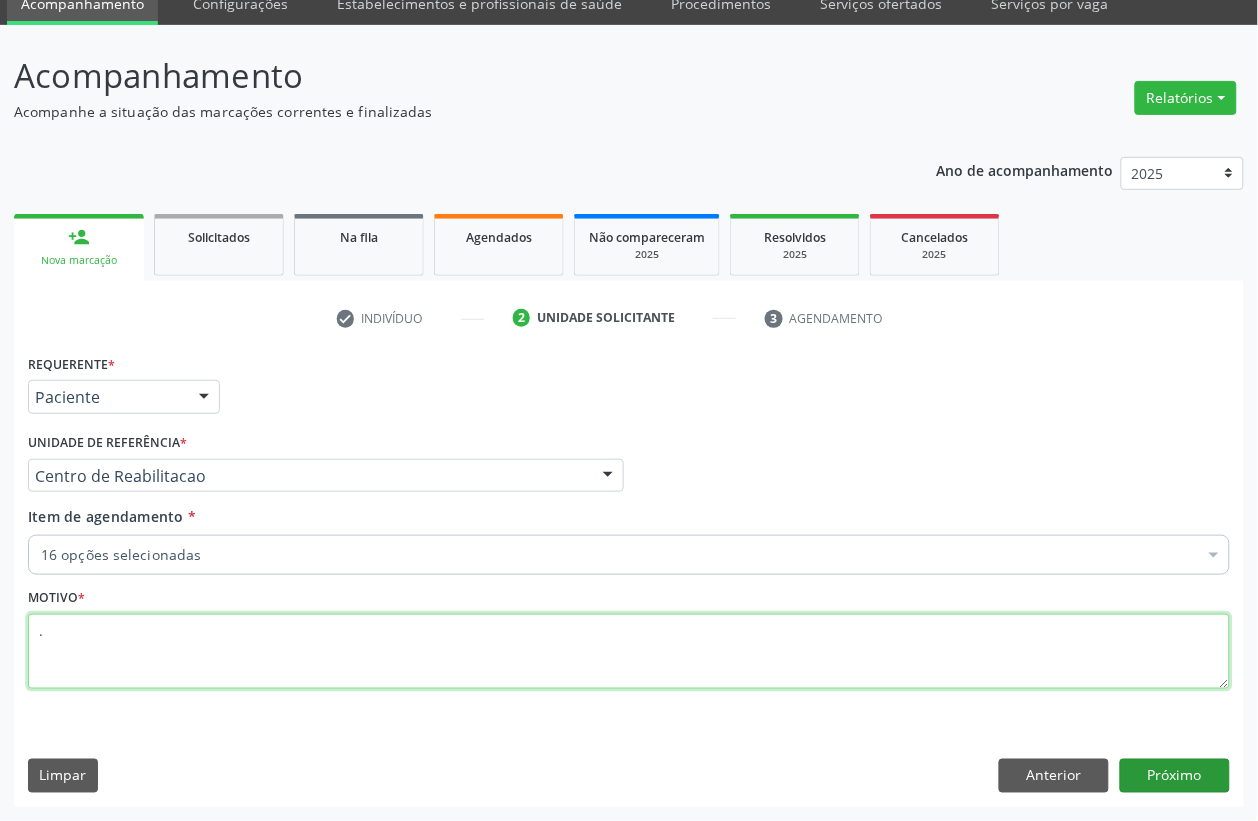 type on "." 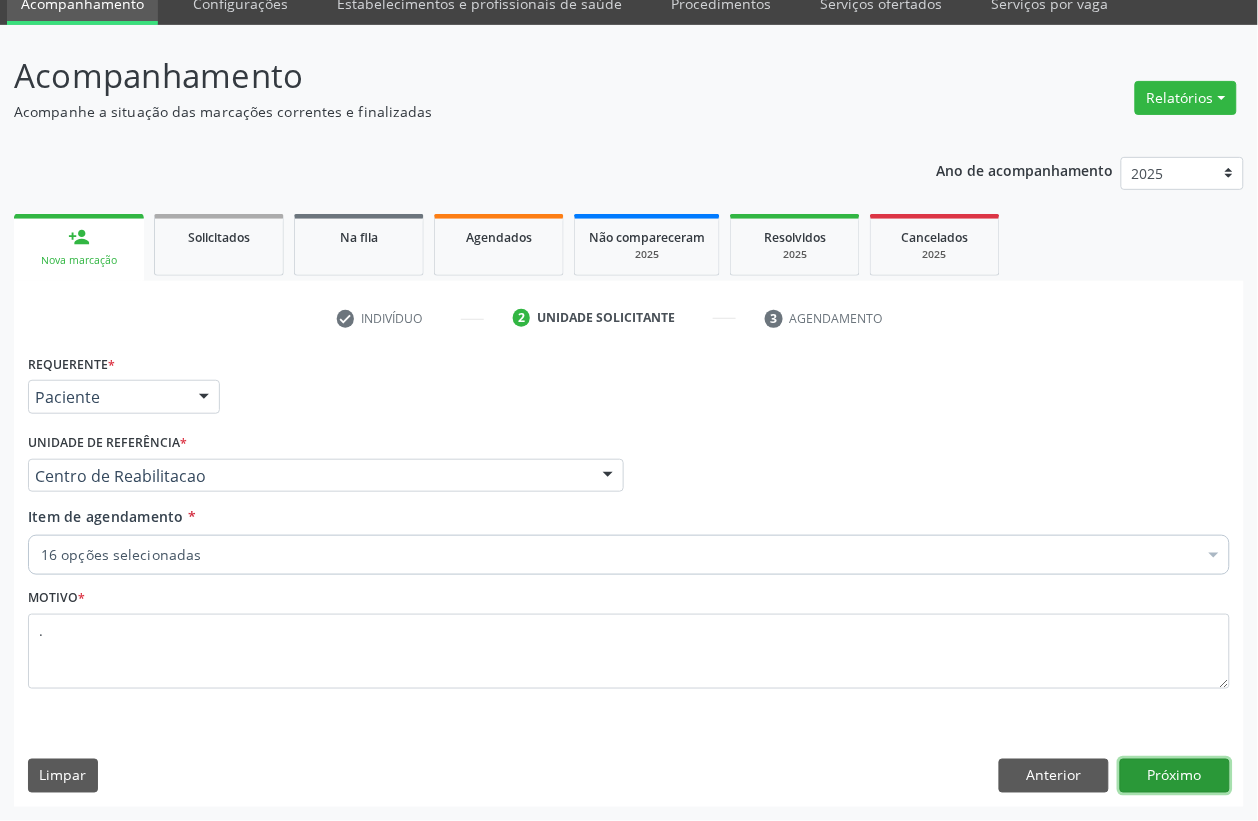 click on "Próximo" at bounding box center (1175, 776) 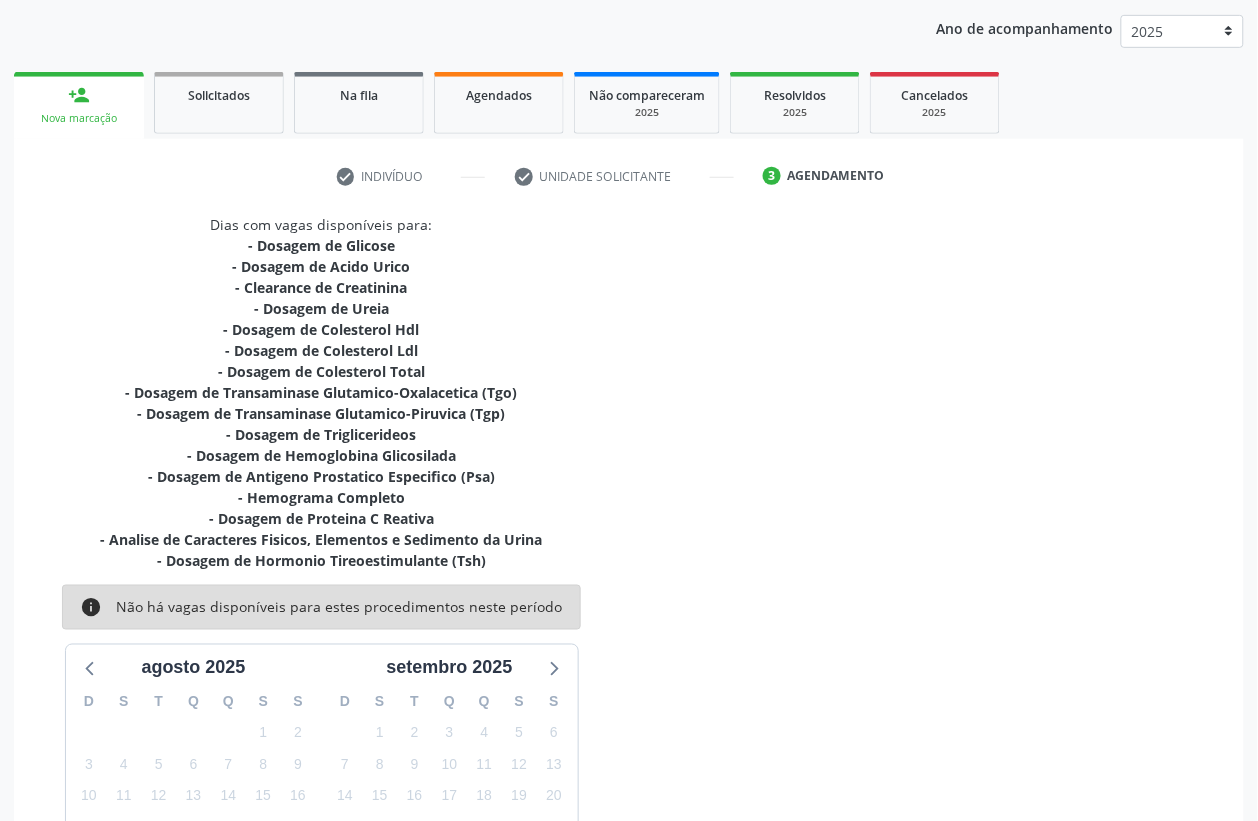 scroll, scrollTop: 423, scrollLeft: 0, axis: vertical 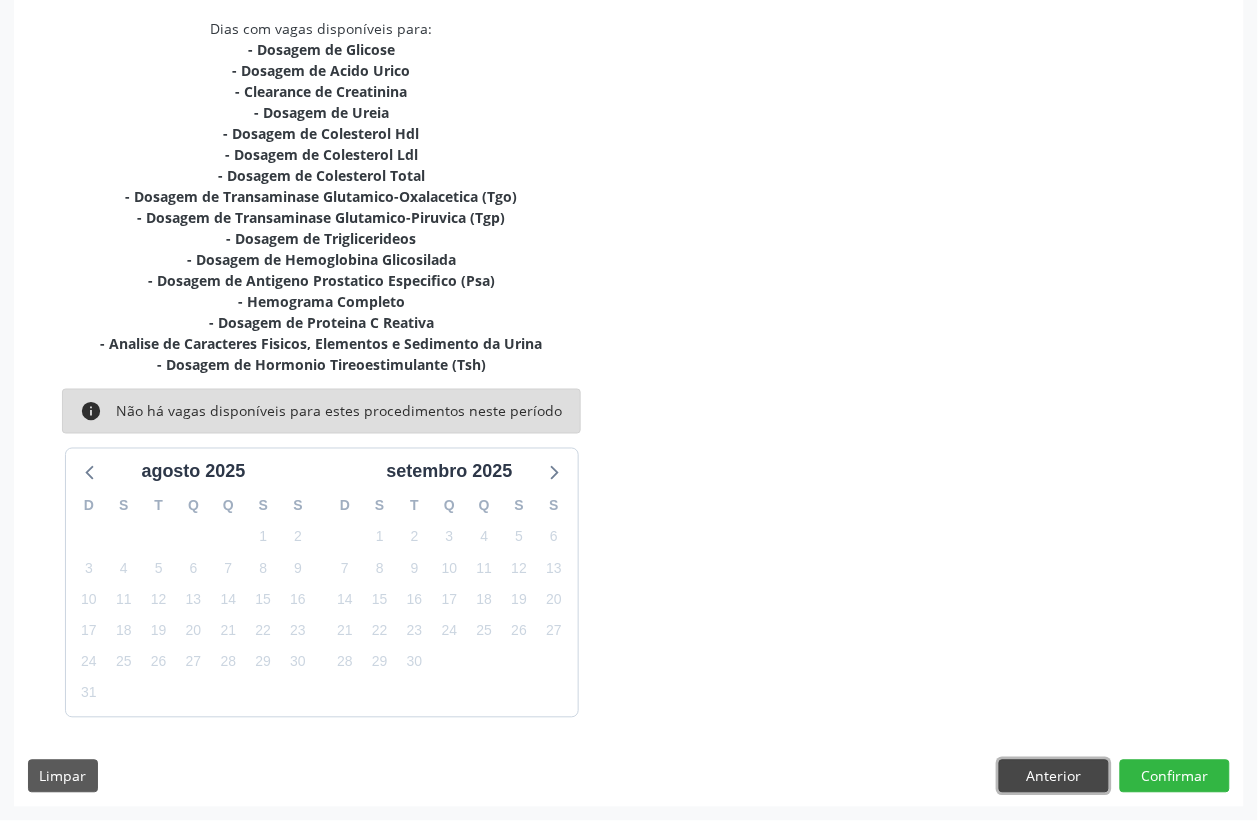 click on "Anterior" at bounding box center (1054, 777) 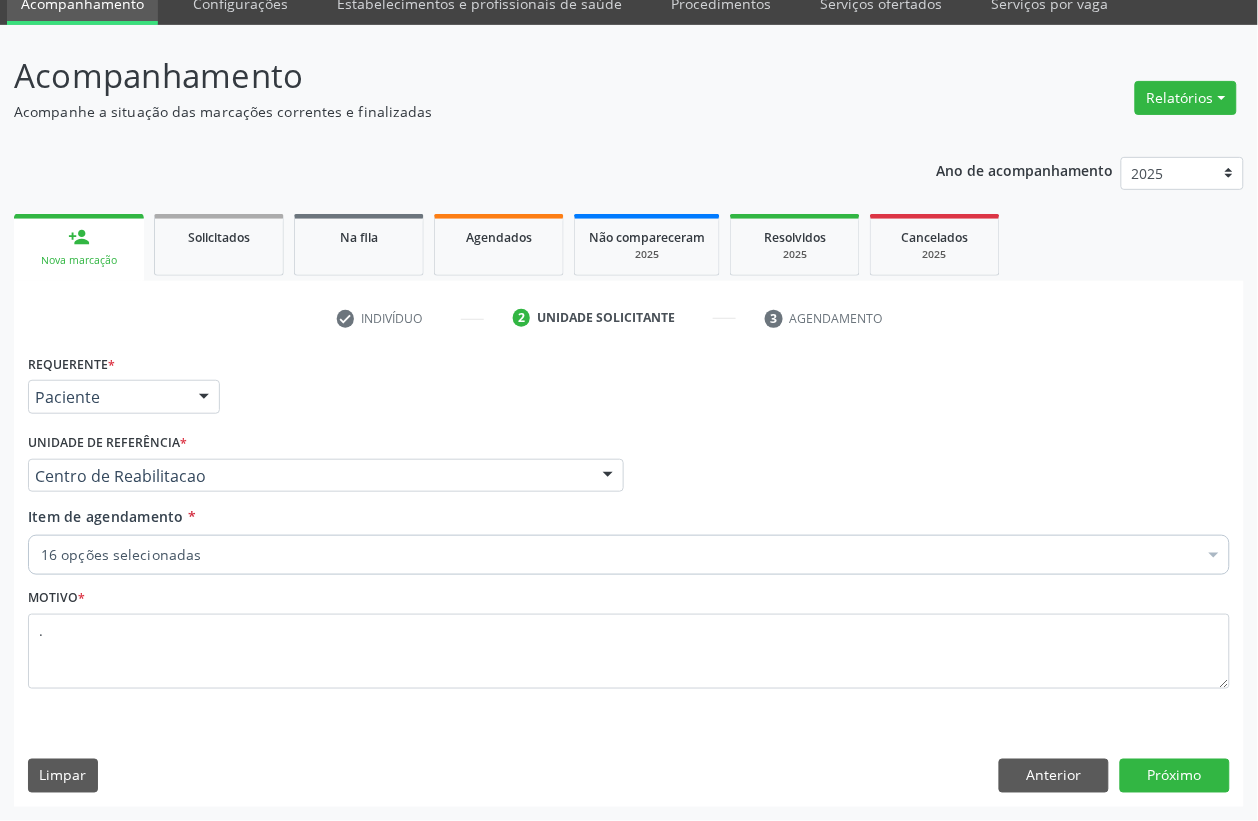 scroll, scrollTop: 85, scrollLeft: 0, axis: vertical 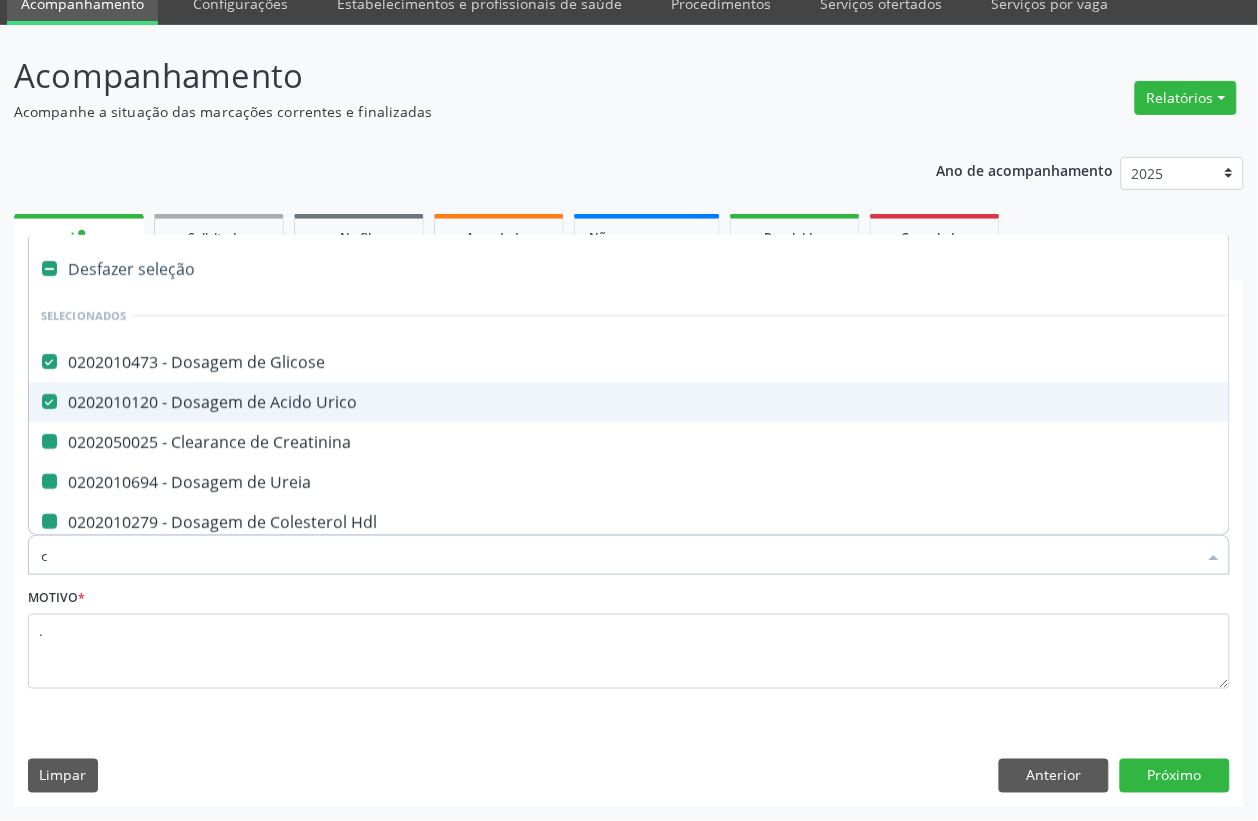 type on "cl" 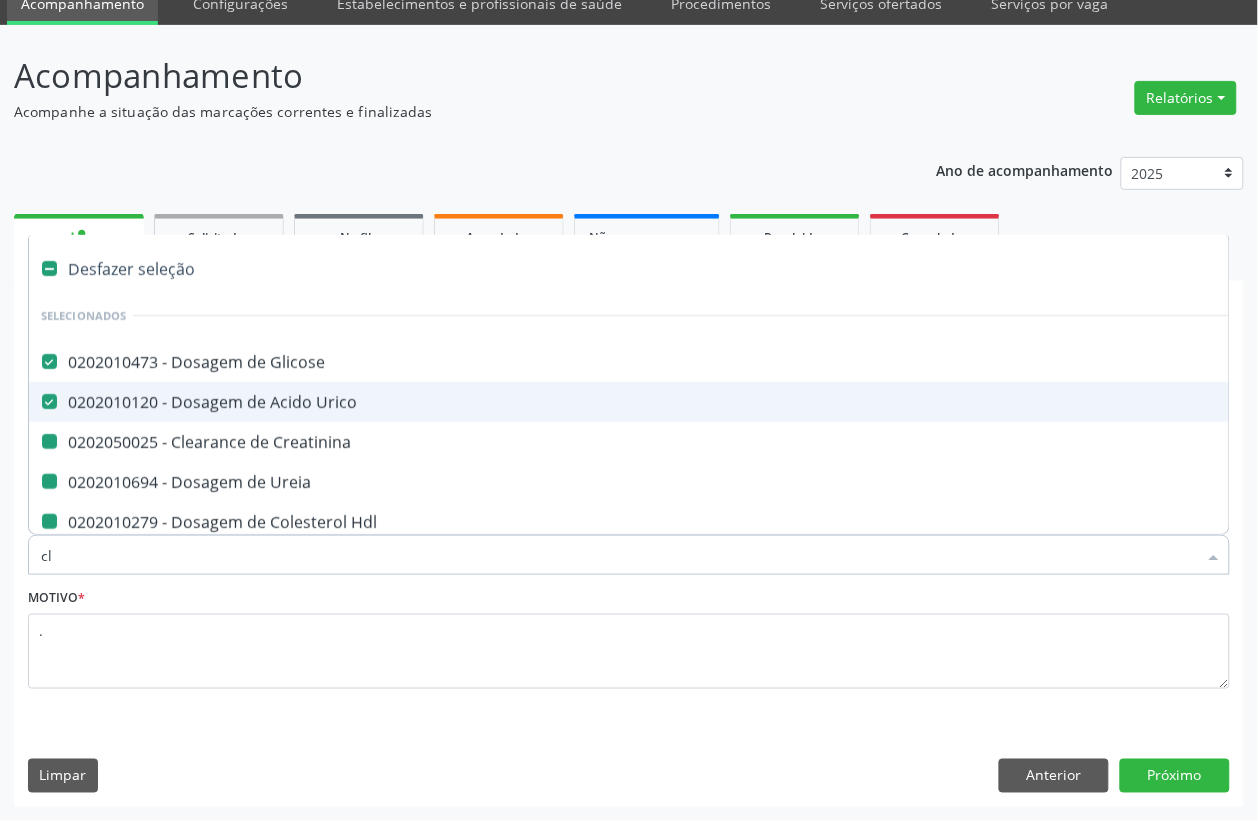 checkbox on "false" 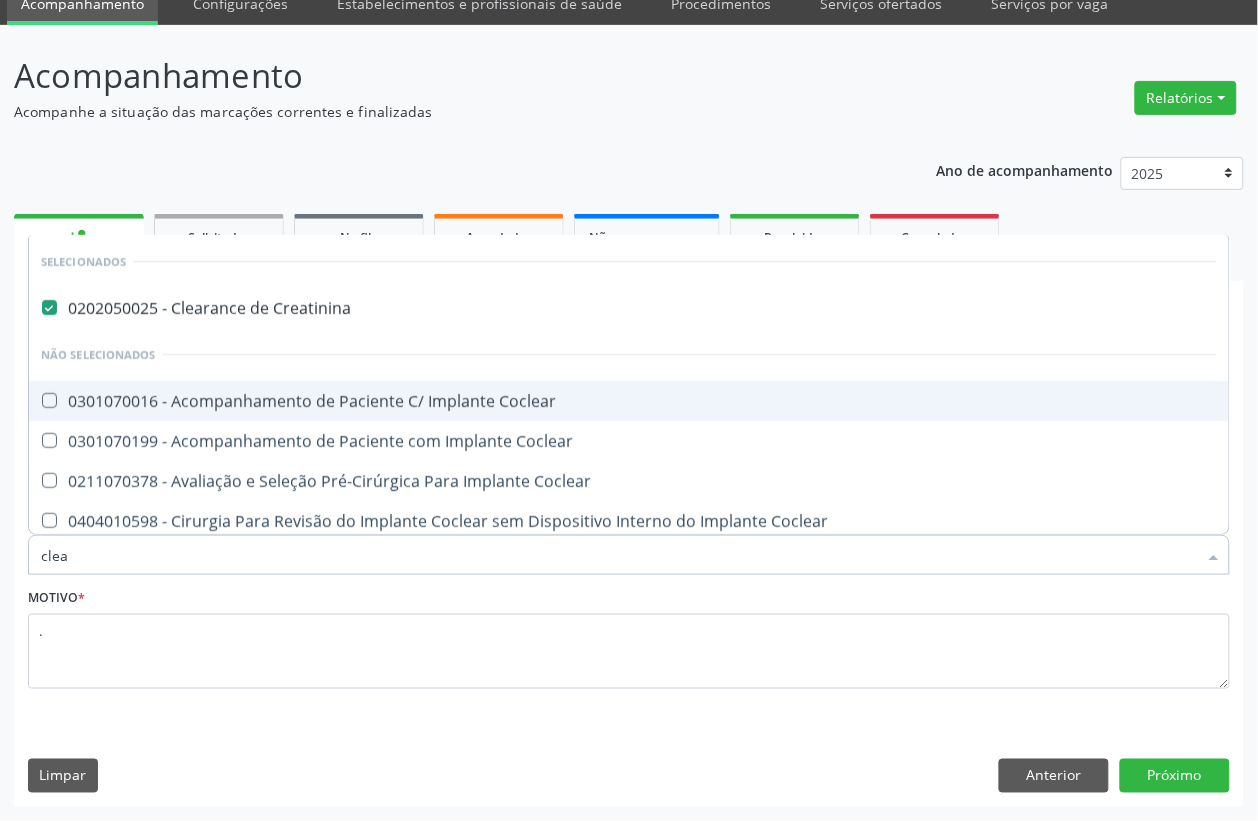 type on "clear" 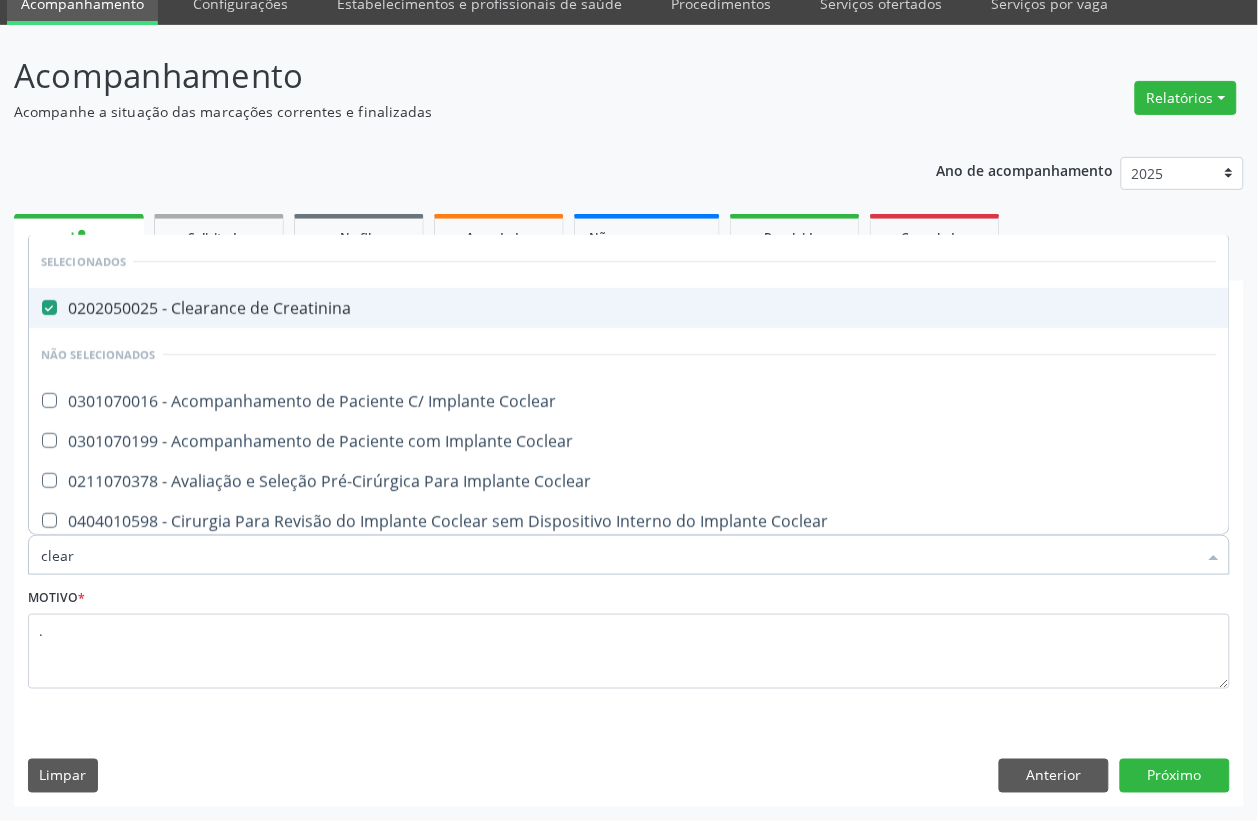 click on "0202050025 - Clearance de Creatinina" at bounding box center [629, 308] 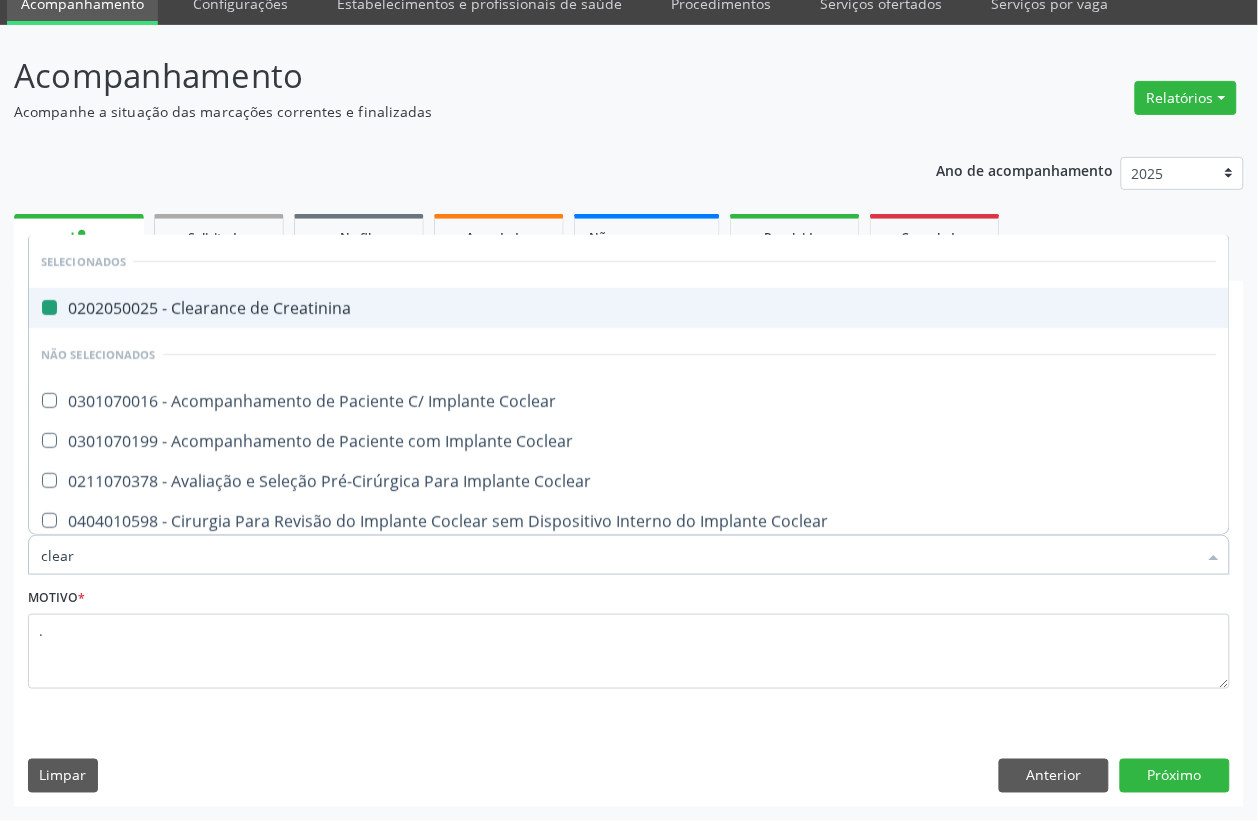 checkbox on "false" 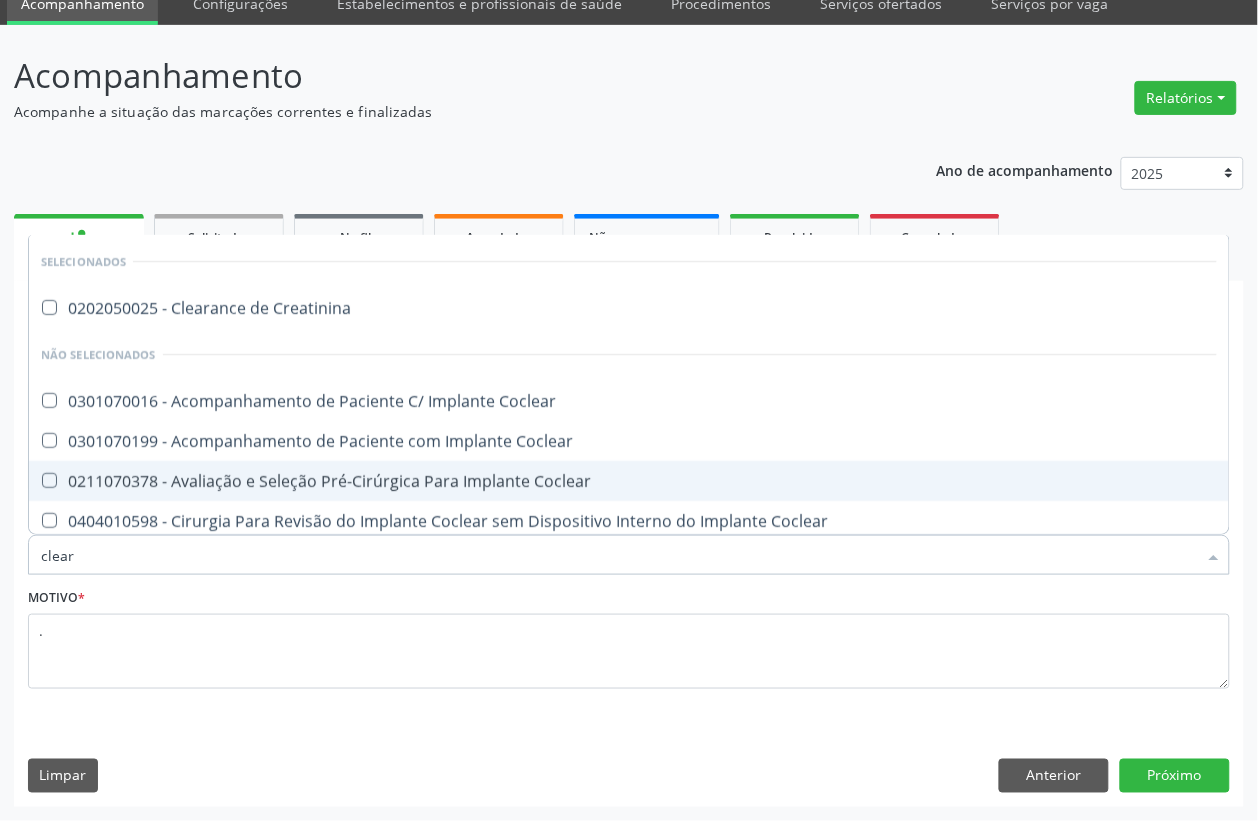 click on "clear" at bounding box center (619, 555) 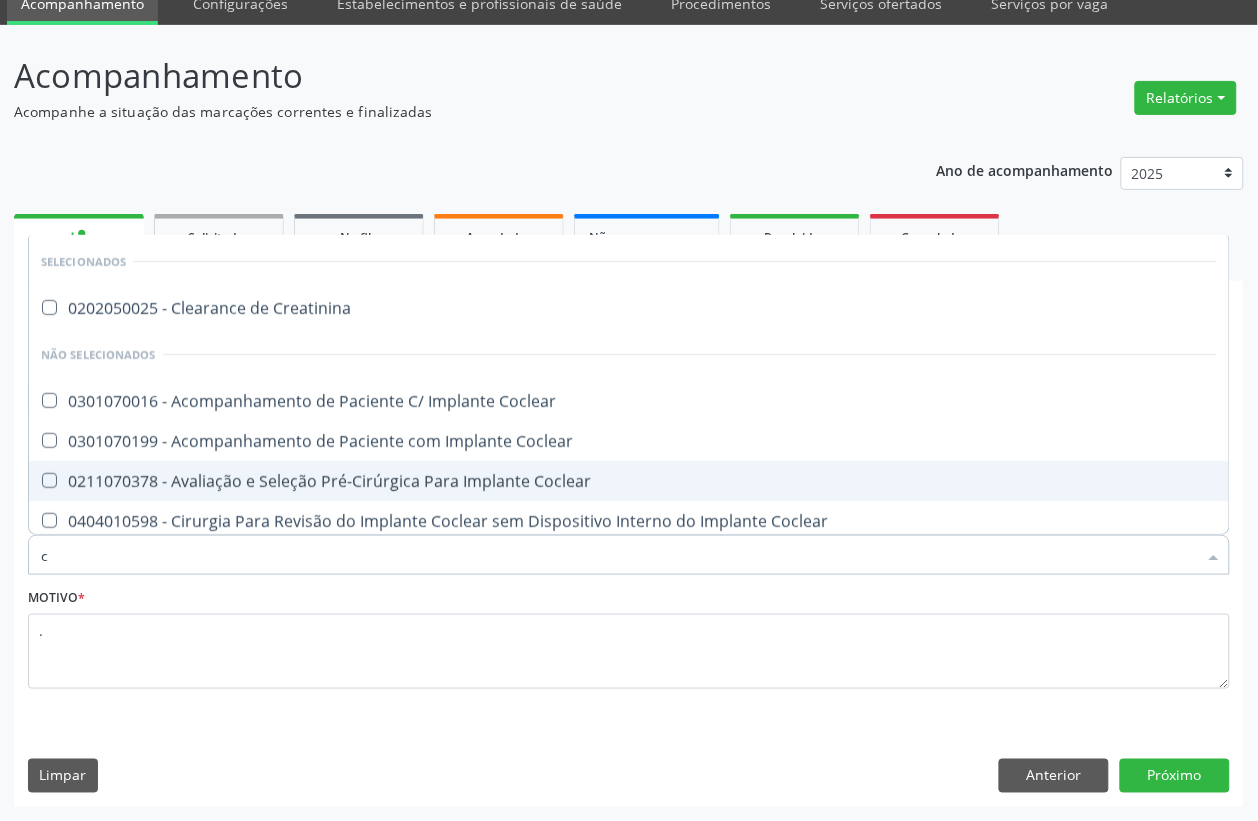 type on "cr" 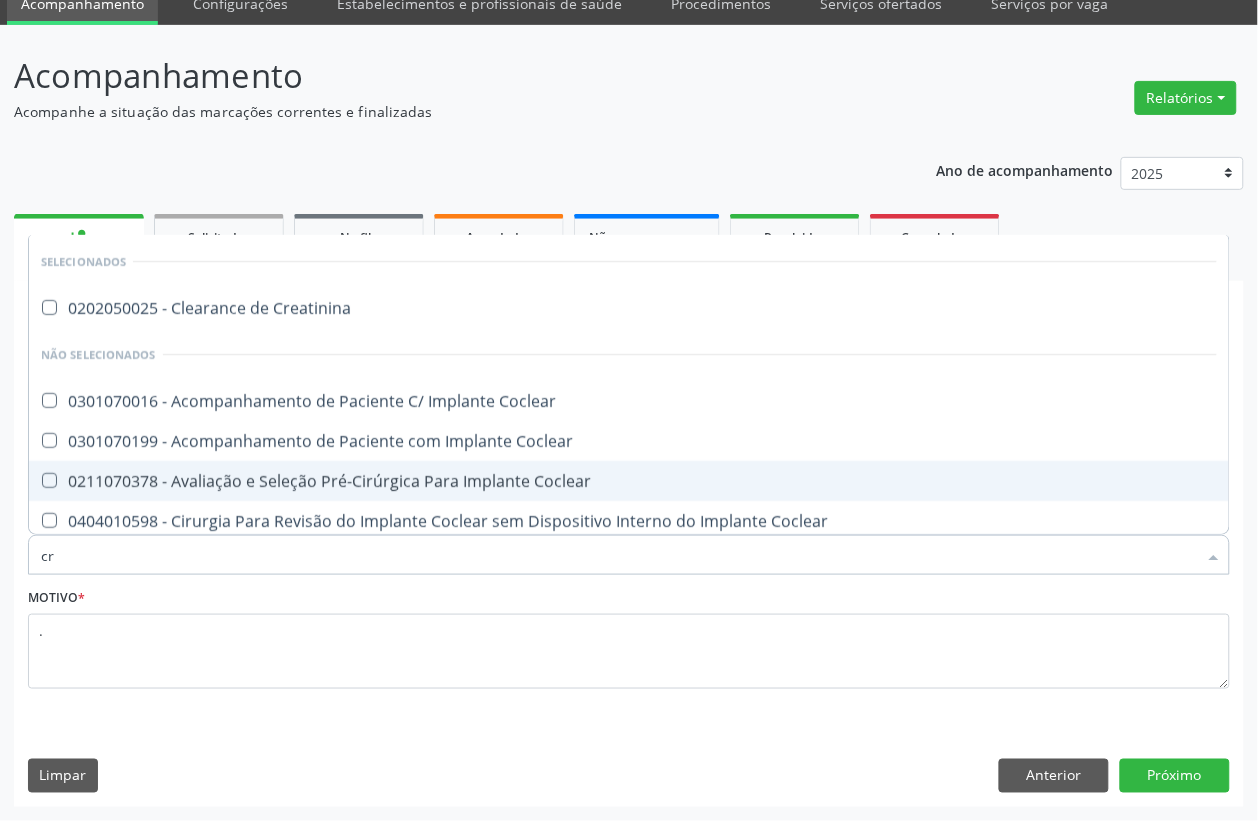 checkbox on "false" 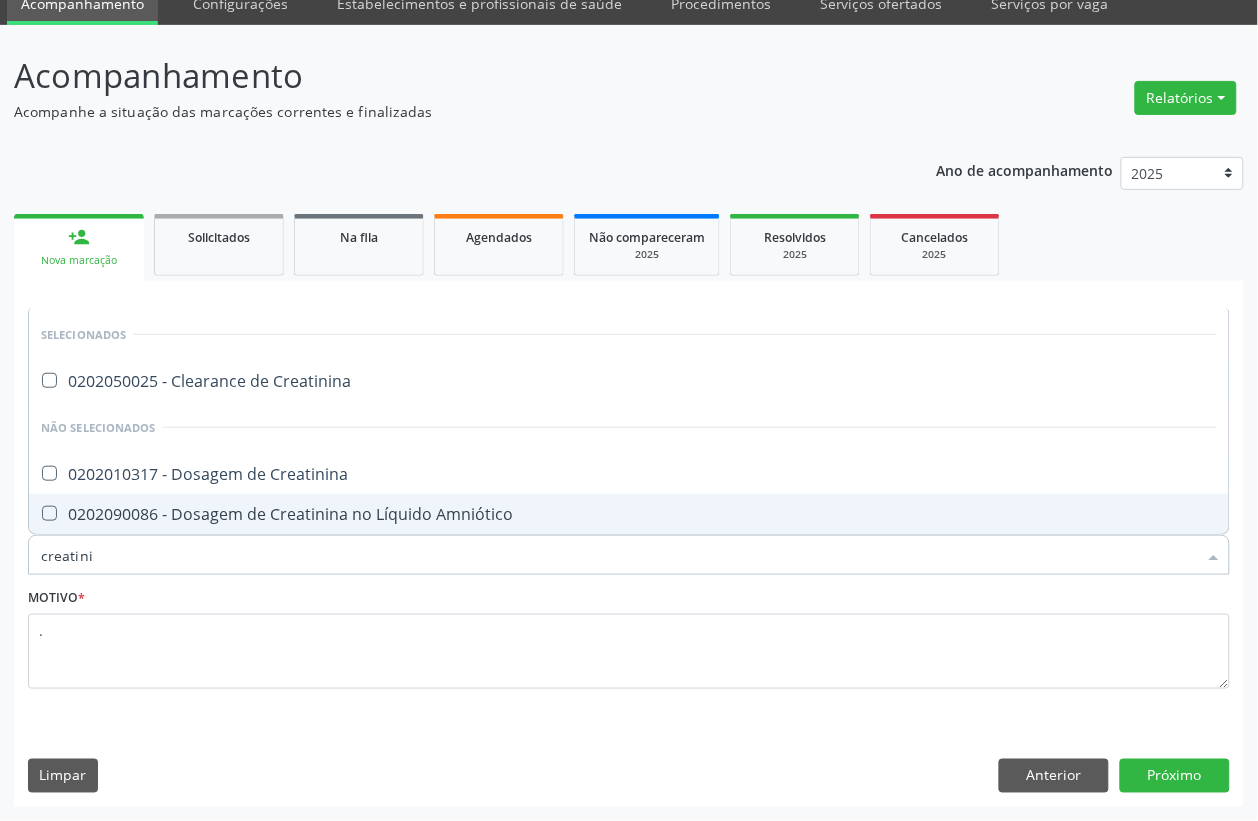 type on "creatinin" 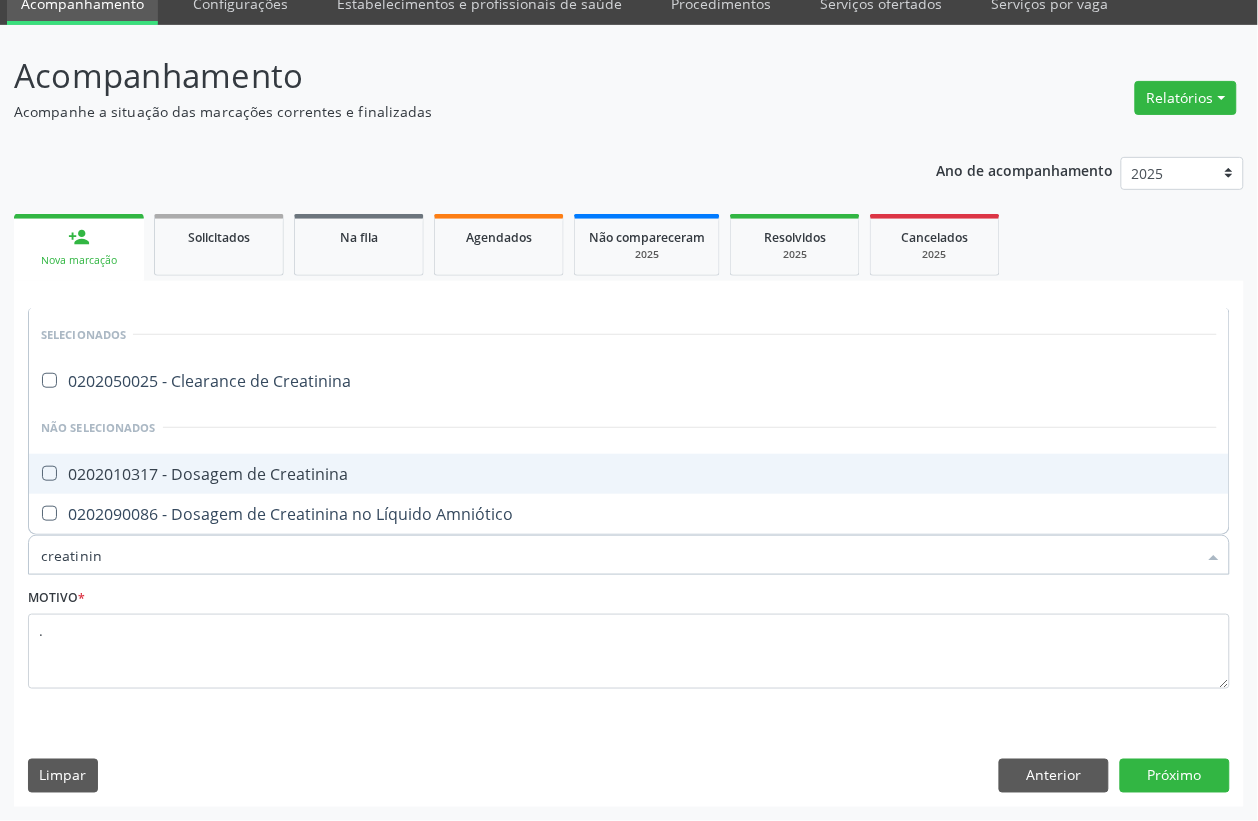 click on "0202010317 - Dosagem de Creatinina" at bounding box center (629, 474) 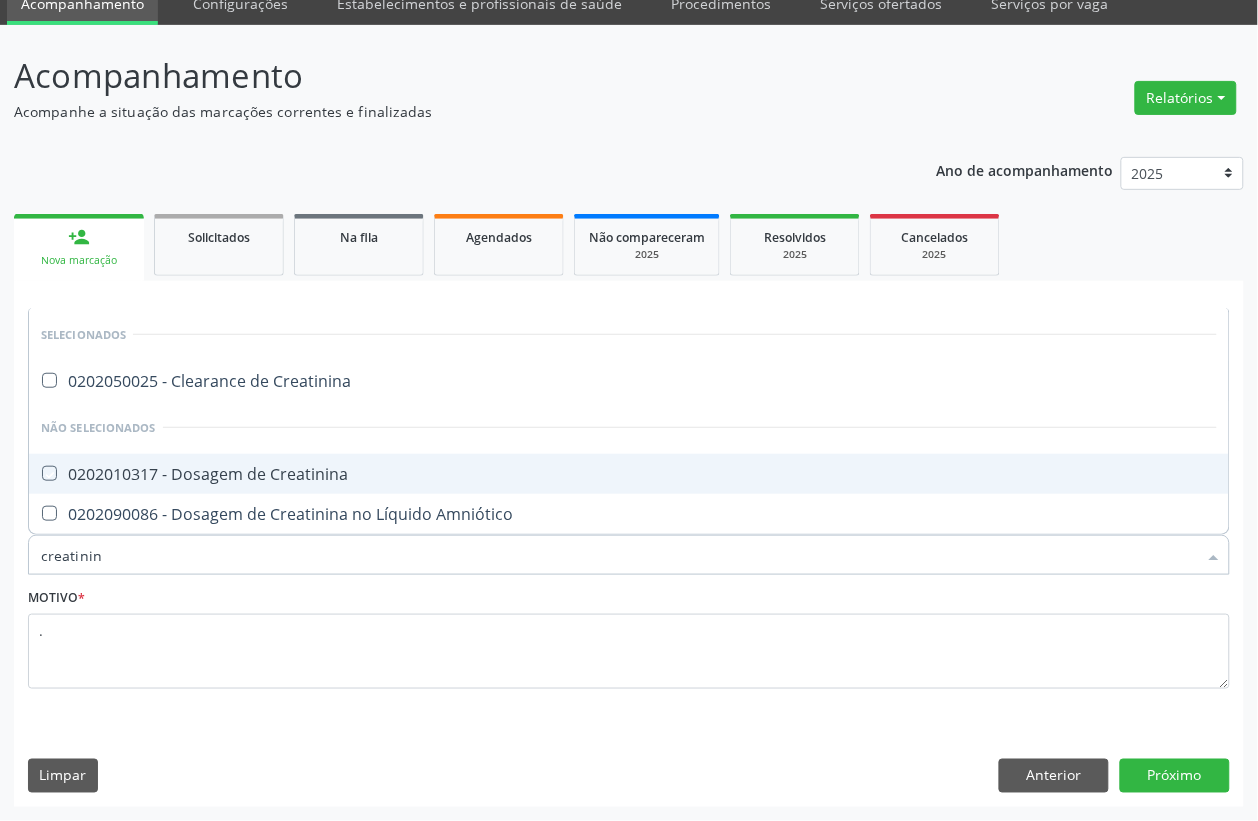 checkbox on "true" 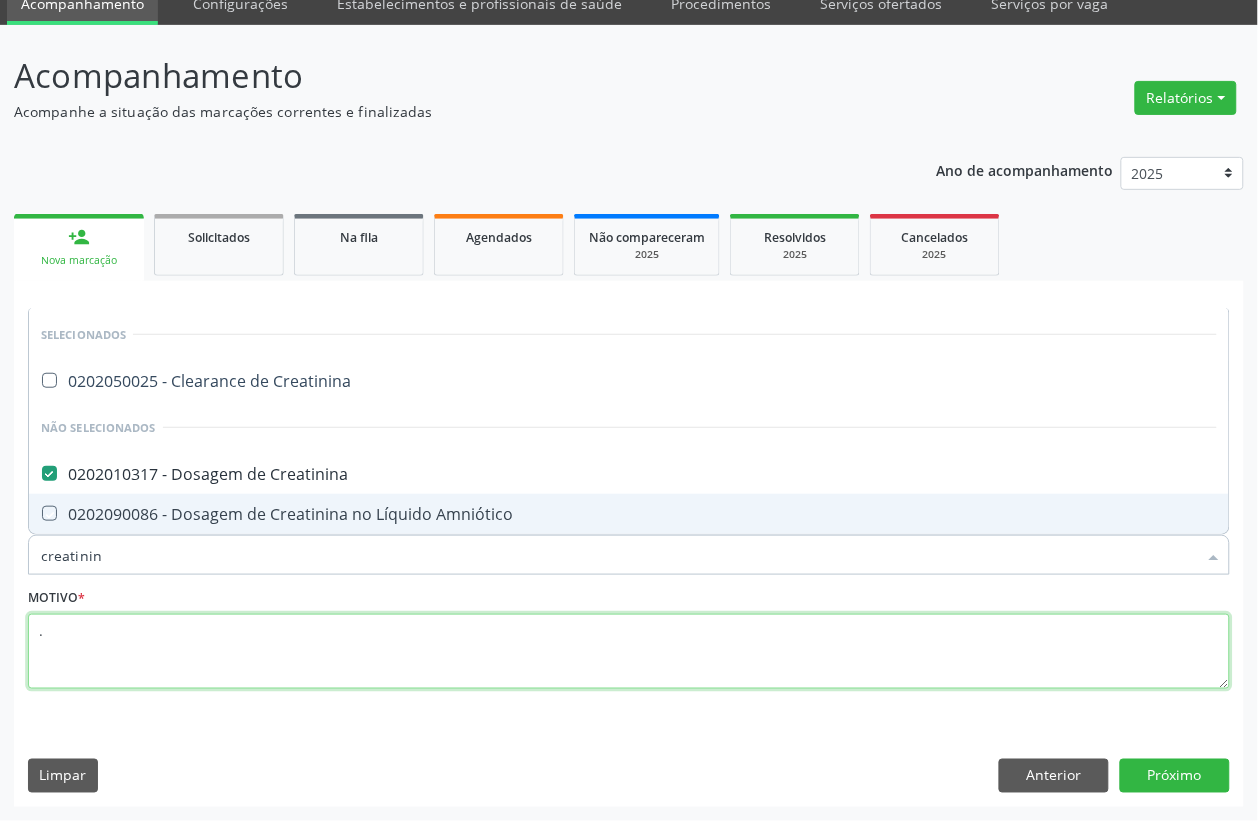 click on "." at bounding box center (629, 652) 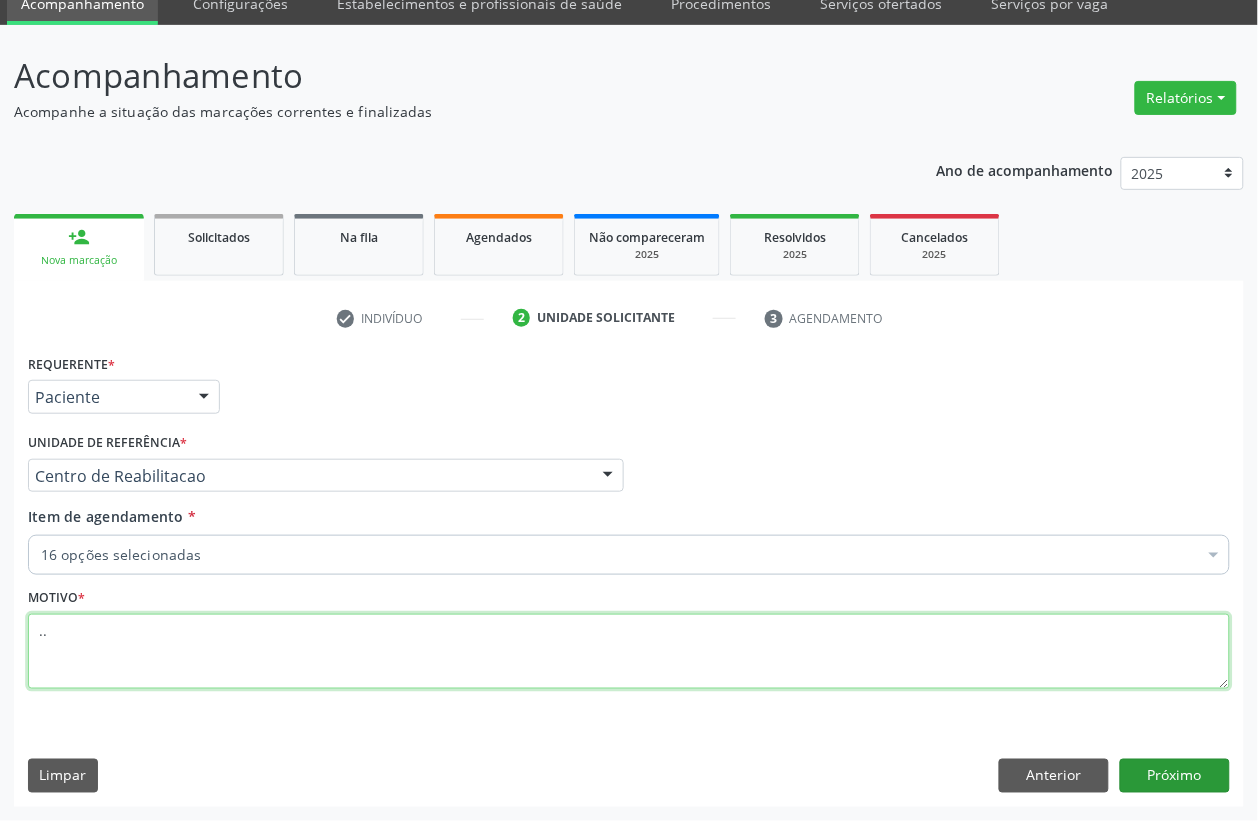 type on ".." 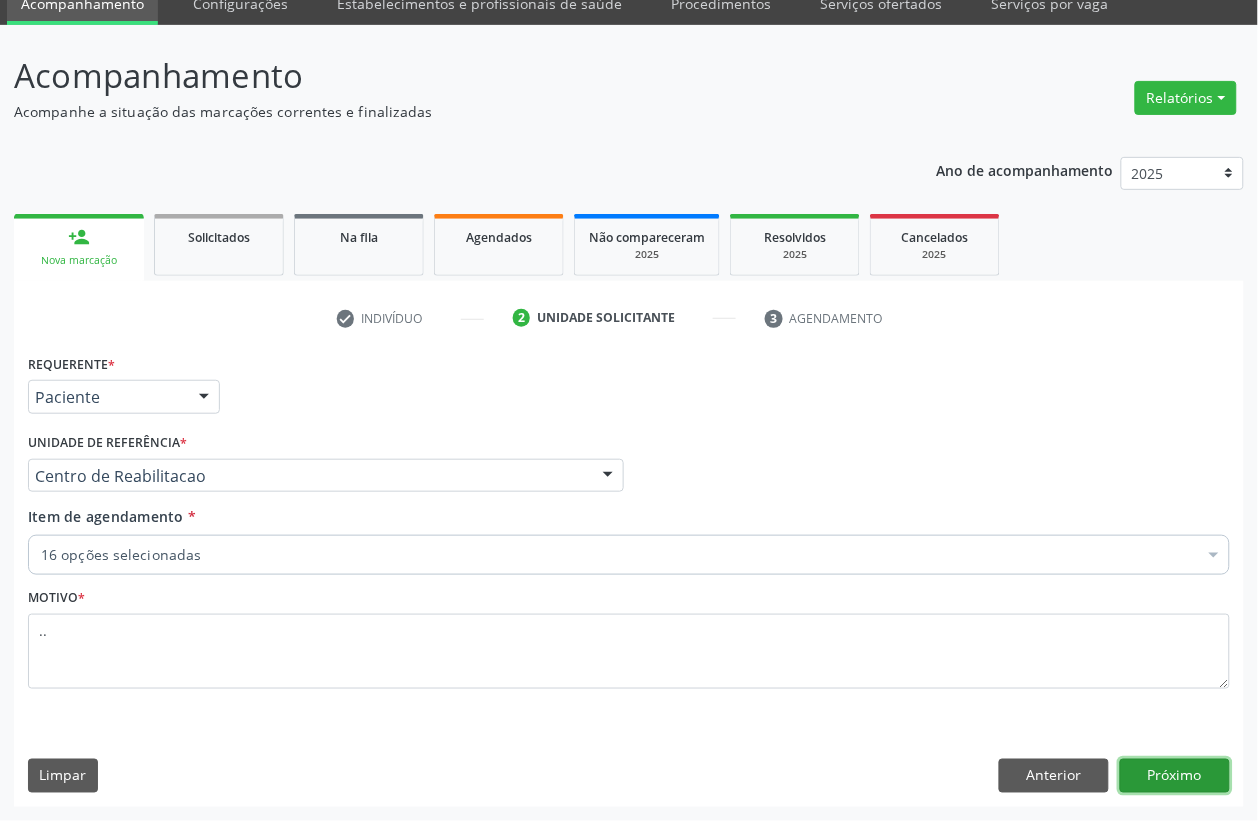 click on "Próximo" at bounding box center [1175, 776] 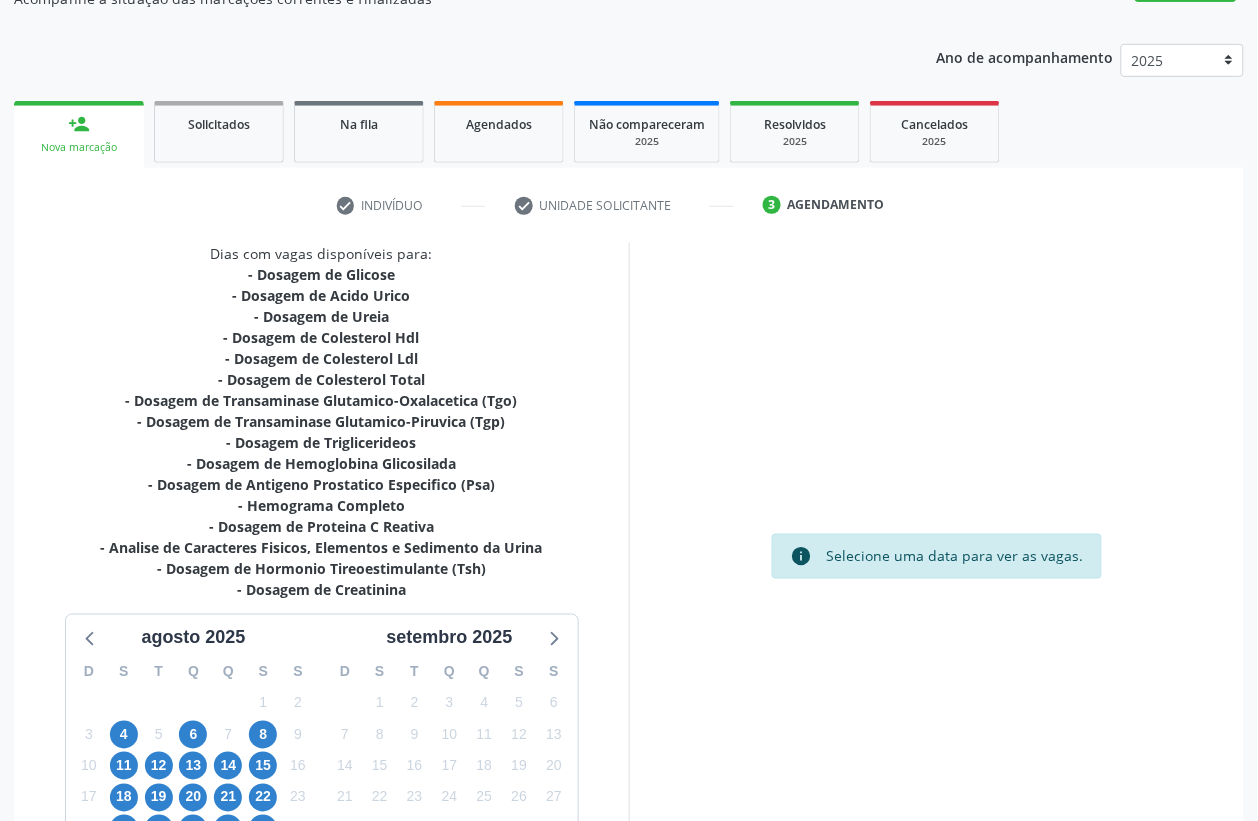 scroll, scrollTop: 365, scrollLeft: 0, axis: vertical 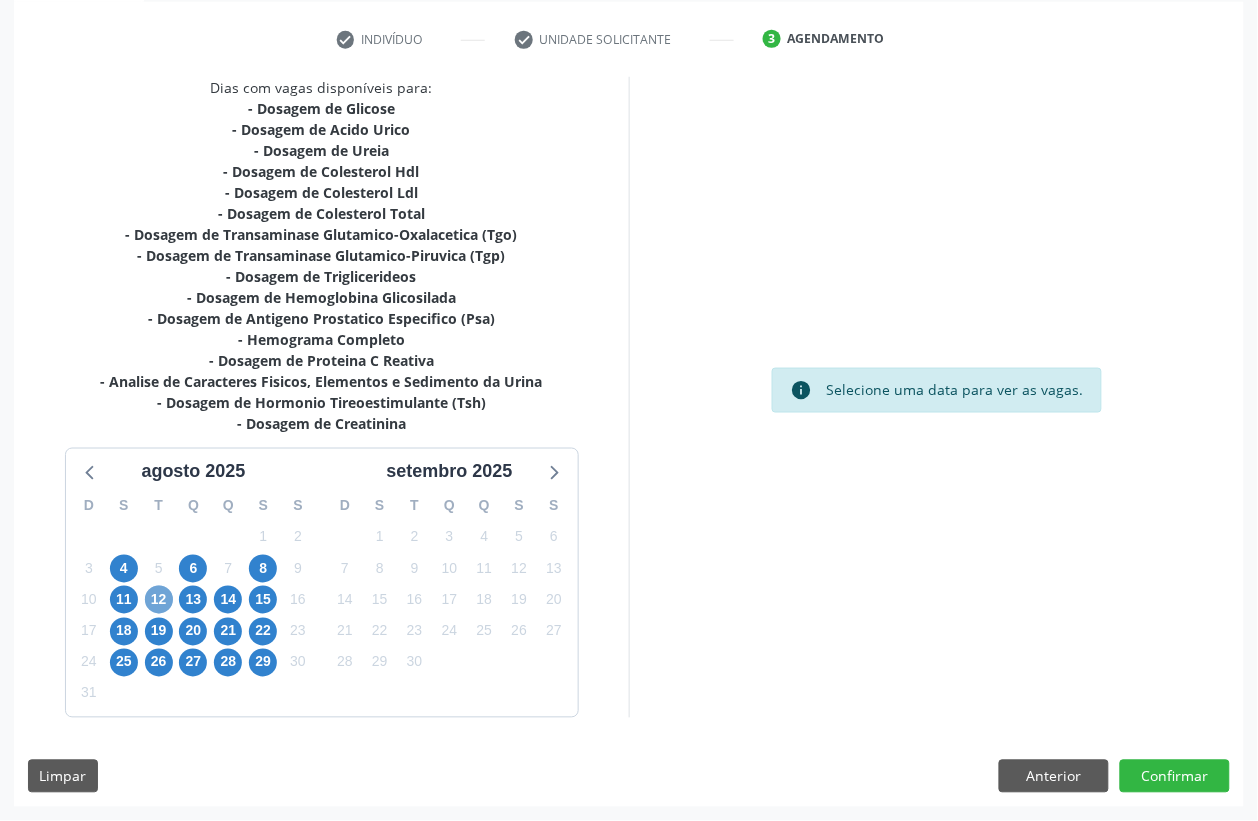 click on "12" at bounding box center [159, 600] 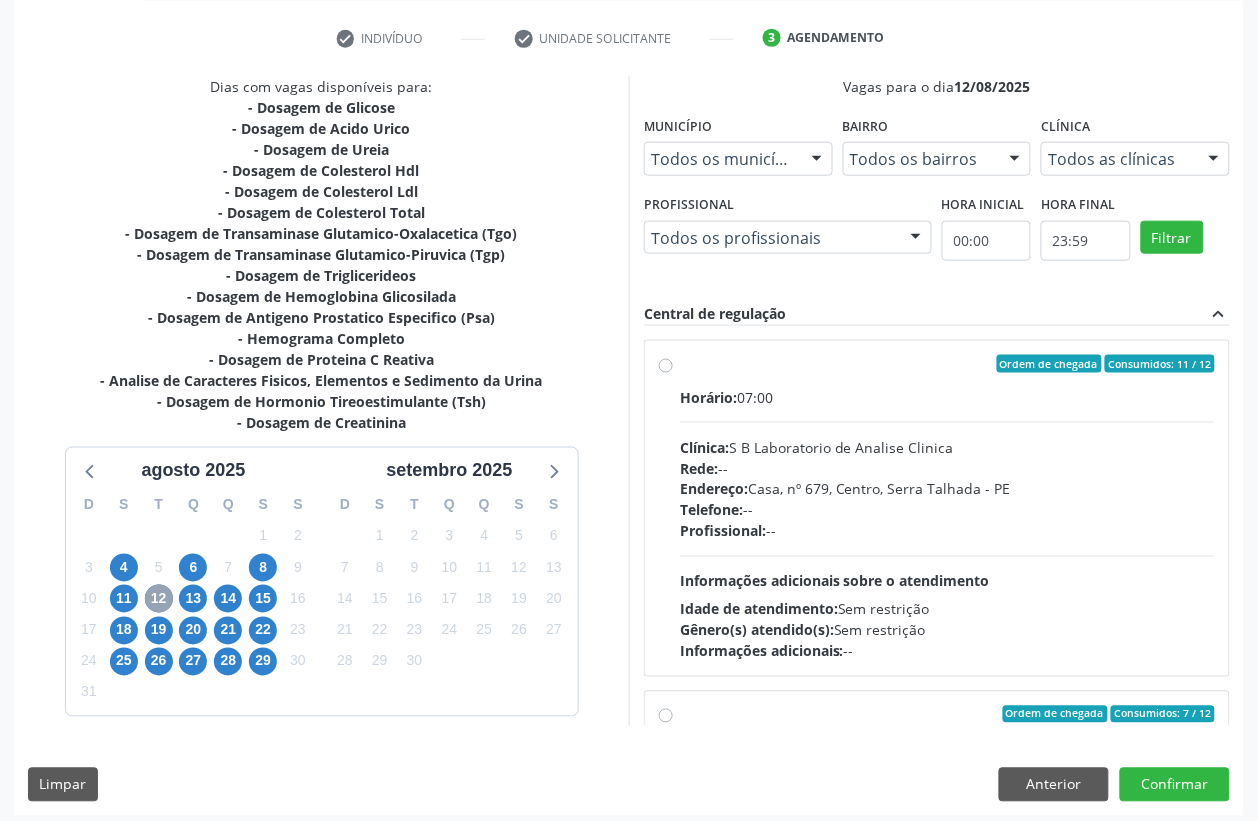 scroll, scrollTop: 125, scrollLeft: 0, axis: vertical 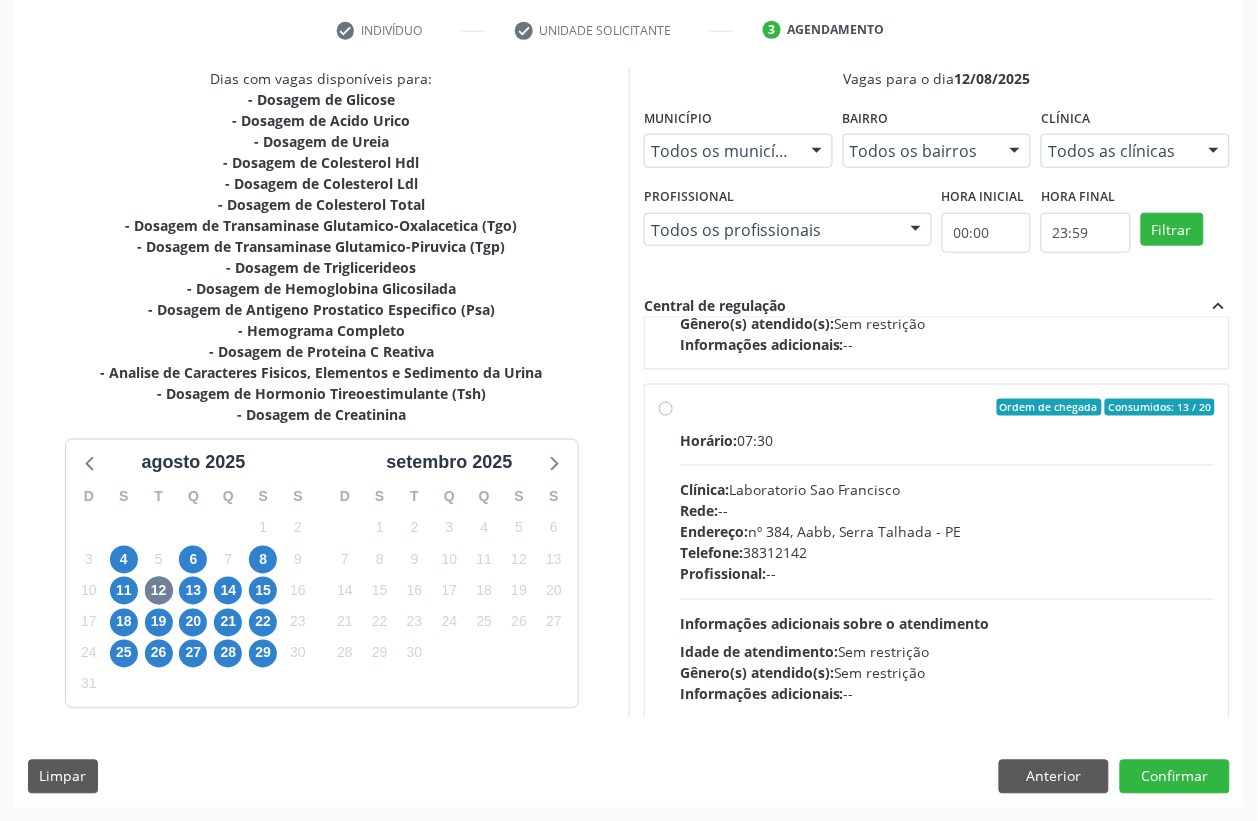 click on "Endereço:   nº 384, Aabb, Serra Talhada - PE" at bounding box center (947, 532) 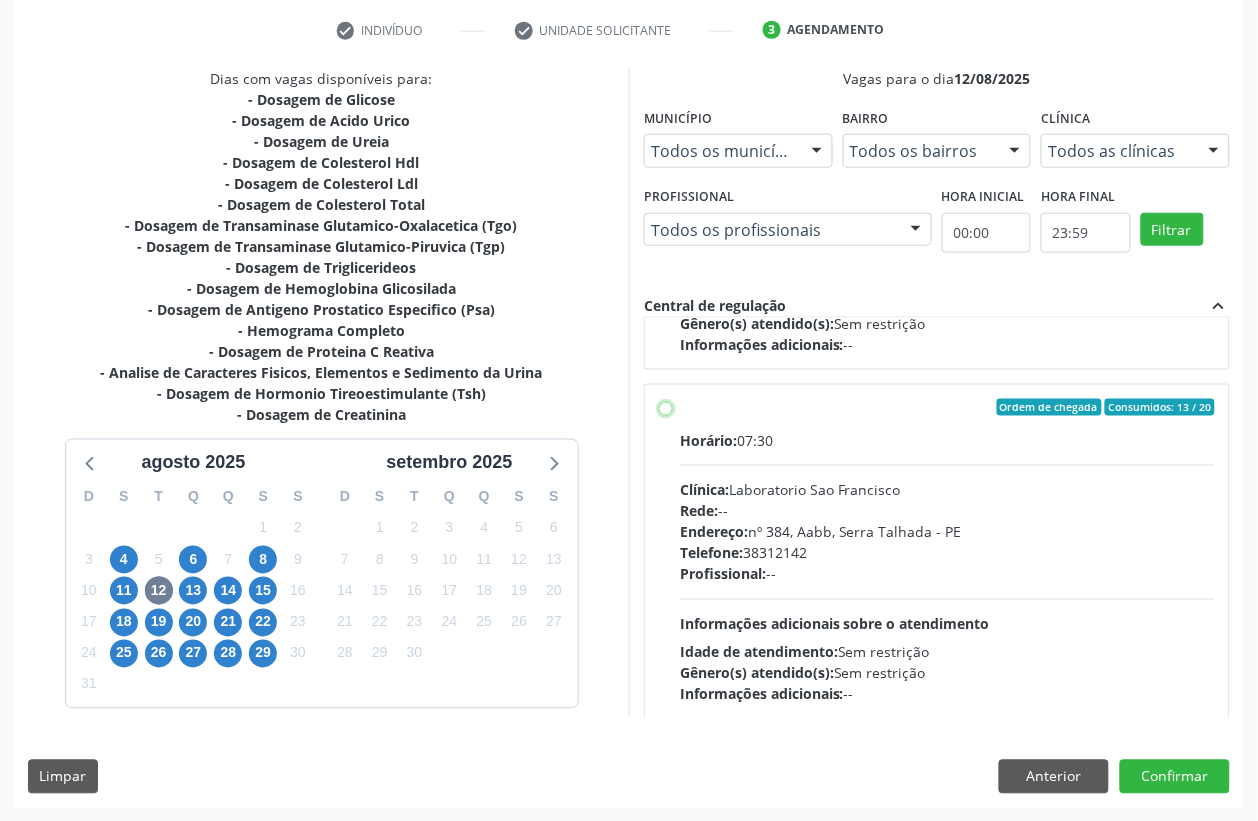 click on "Ordem de chegada
Consumidos: 13 / 20
Horário:   07:30
Clínica:  Laboratorio Sao Francisco
Rede:
--
Endereço:   nº 384, Aabb, Serra Talhada - PE
Telefone:   38312142
Profissional:
--
Informações adicionais sobre o atendimento
Idade de atendimento:
Sem restrição
Gênero(s) atendido(s):
Sem restrição
Informações adicionais:
--" at bounding box center [666, 408] 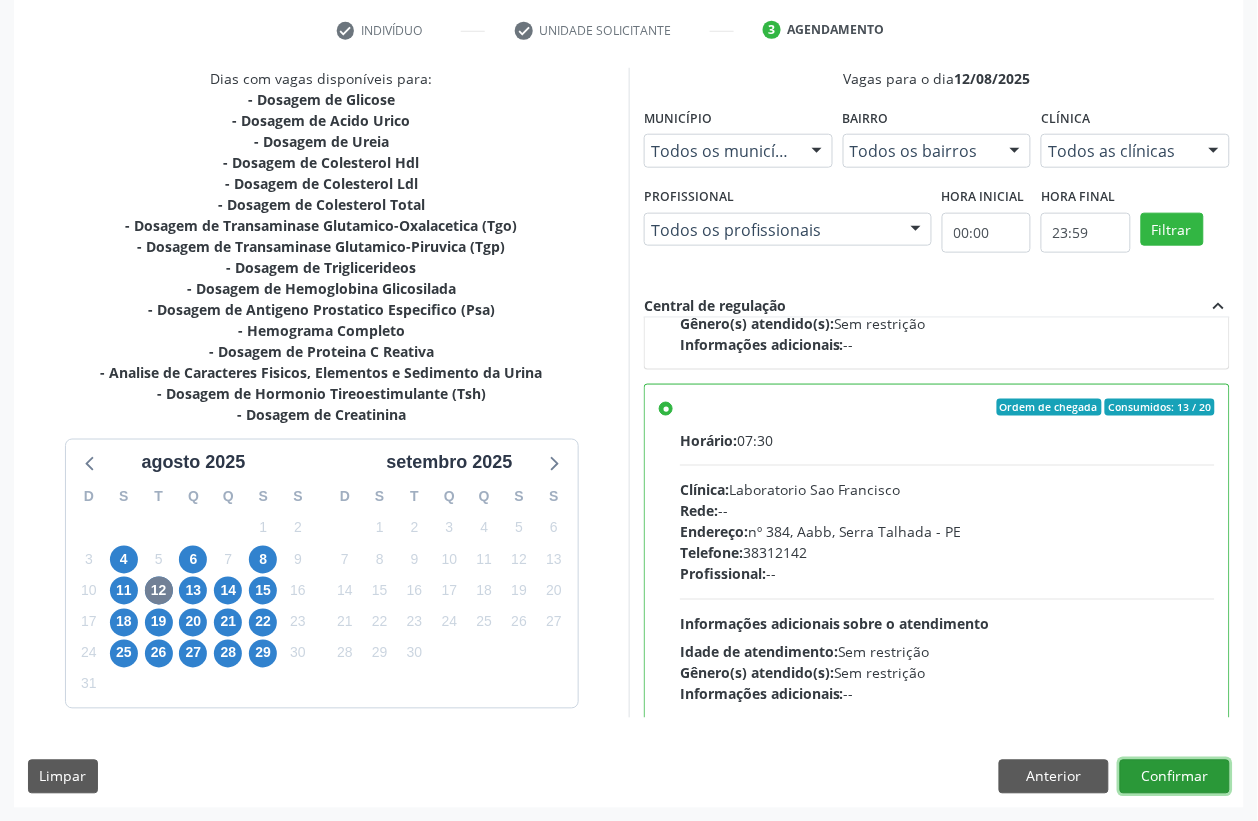 click on "Confirmar" at bounding box center [1175, 777] 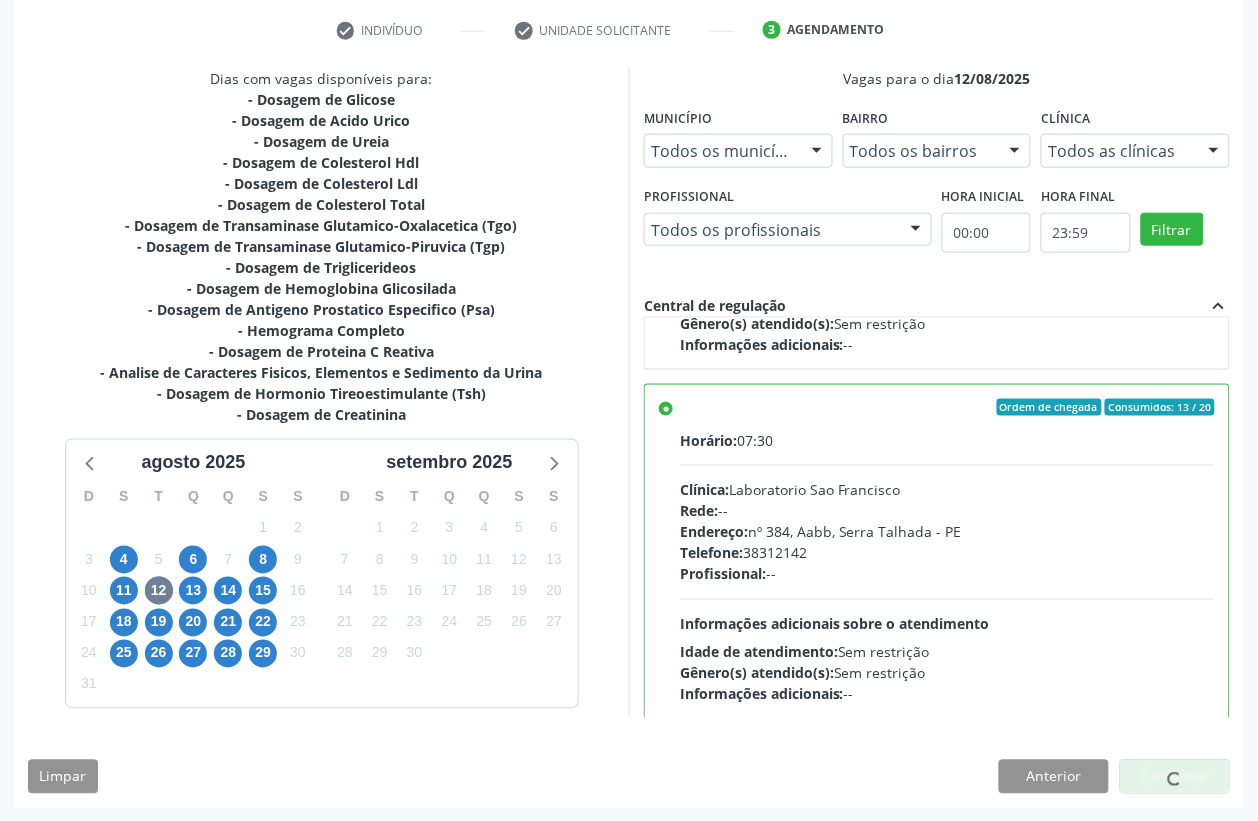 scroll, scrollTop: 0, scrollLeft: 0, axis: both 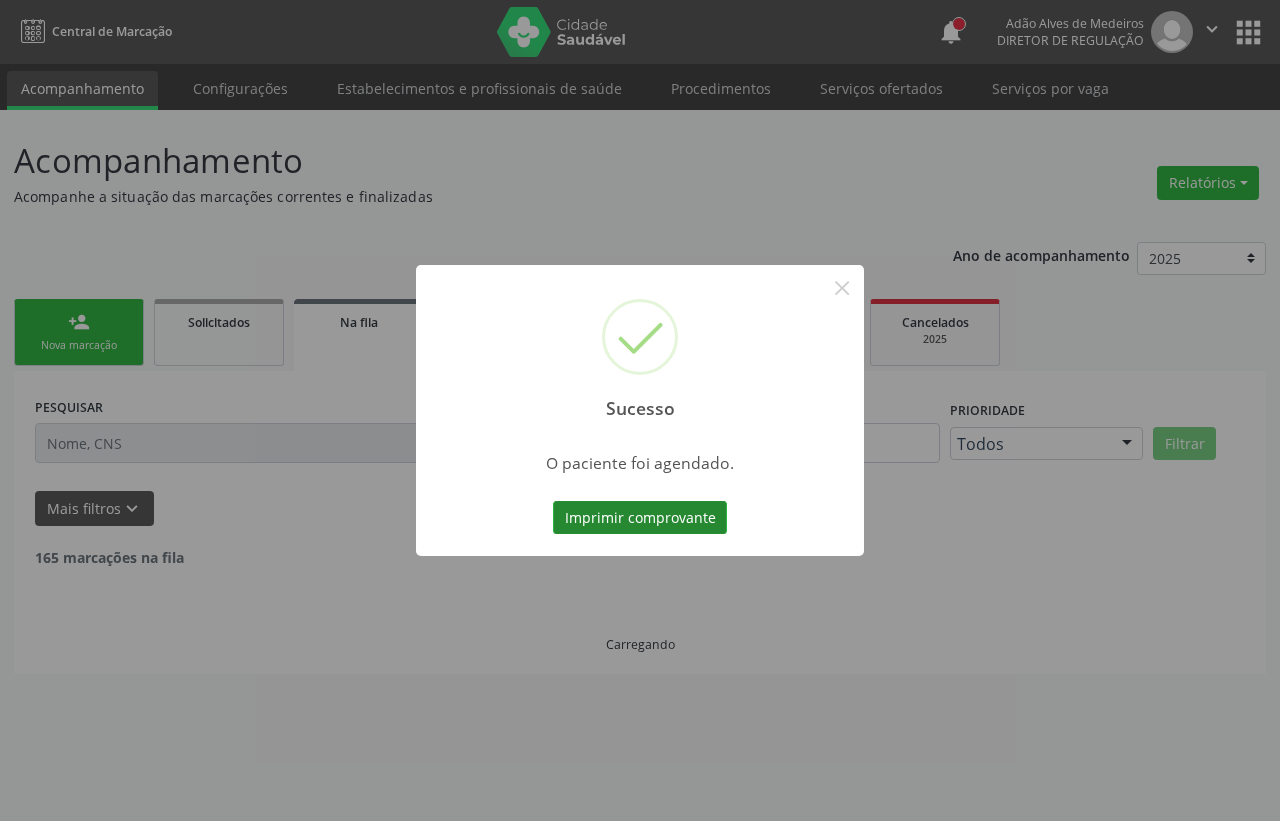 click on "Imprimir comprovante" at bounding box center (640, 518) 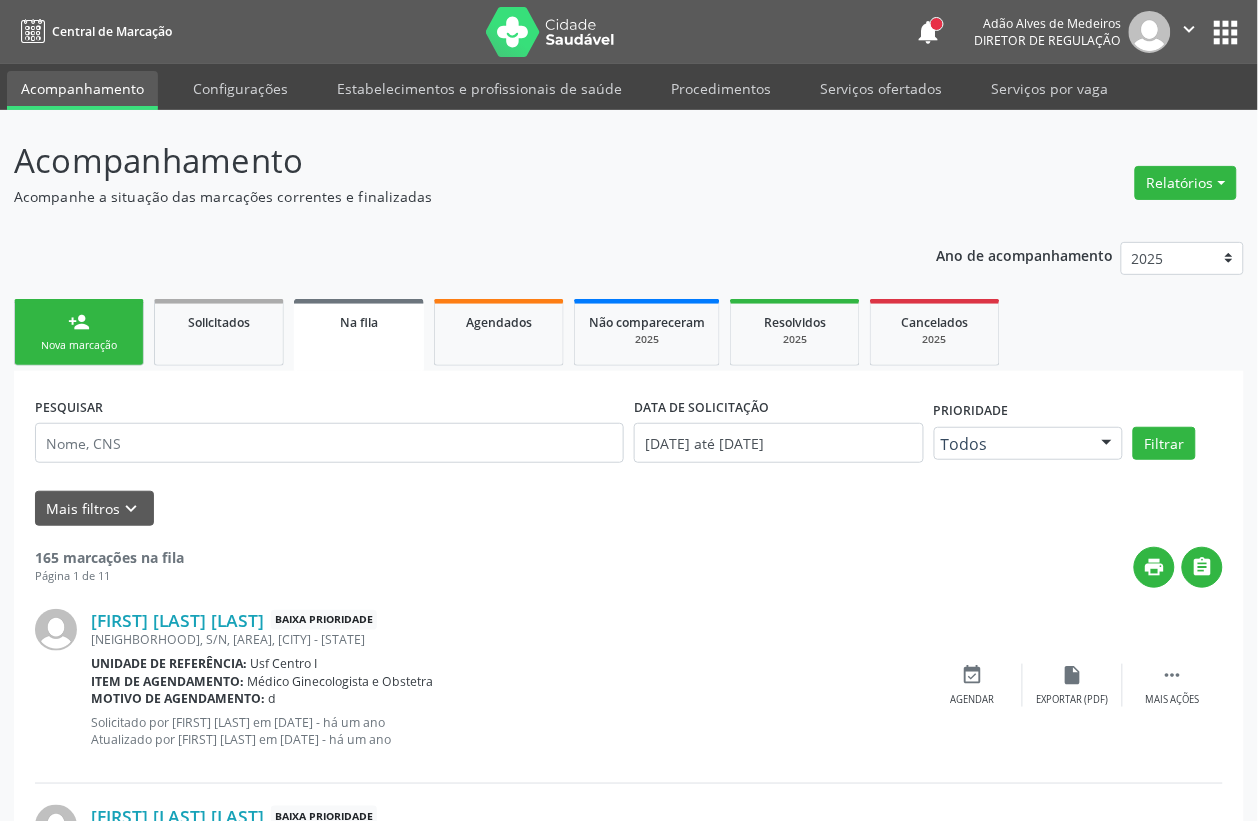 click on "Nova marcação" at bounding box center [79, 345] 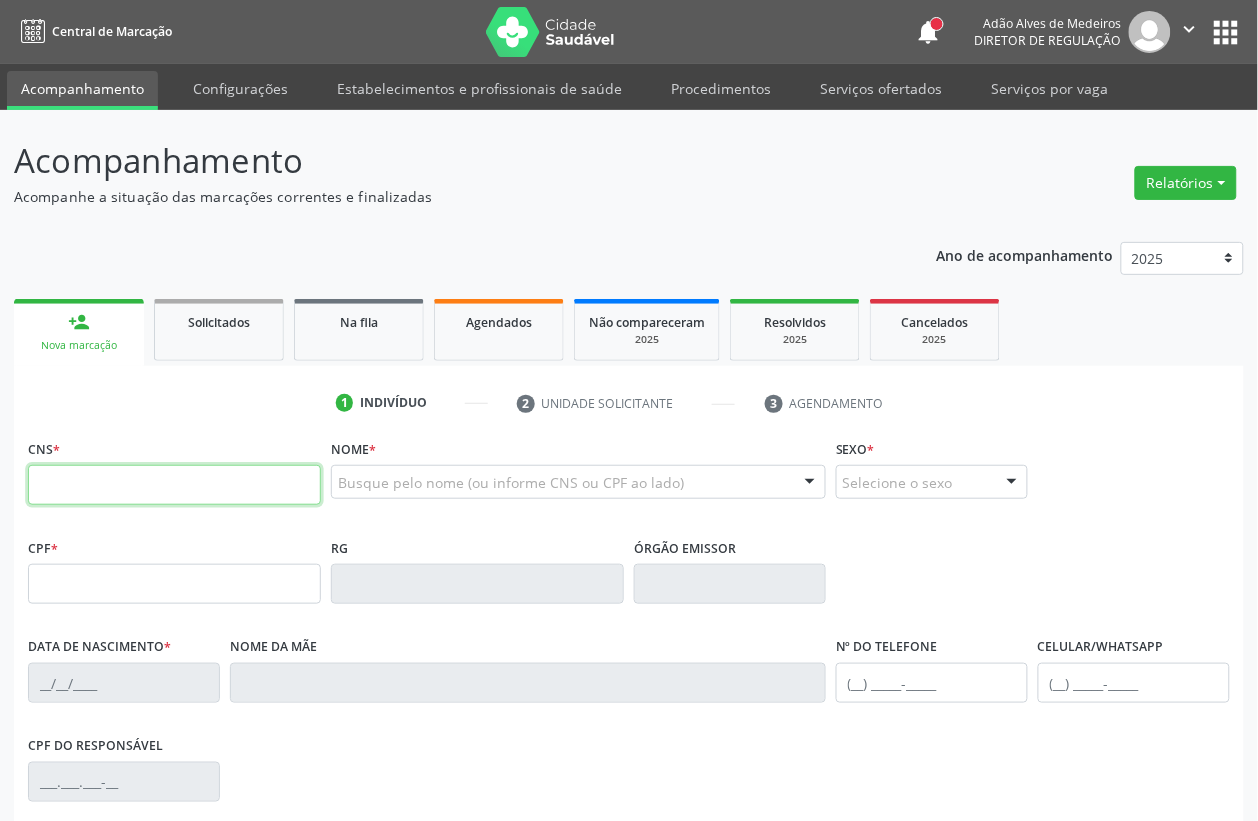 click at bounding box center (174, 485) 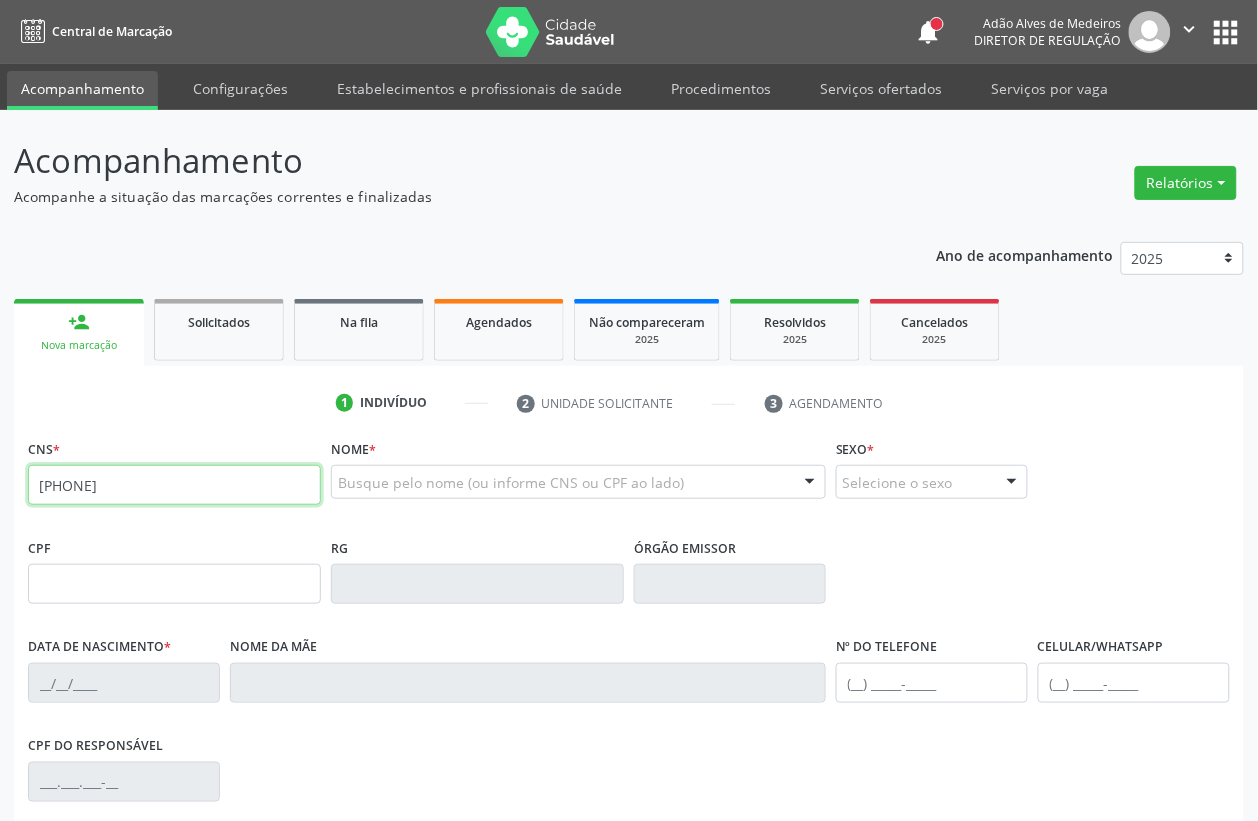 type on "702 8021 1029 3962" 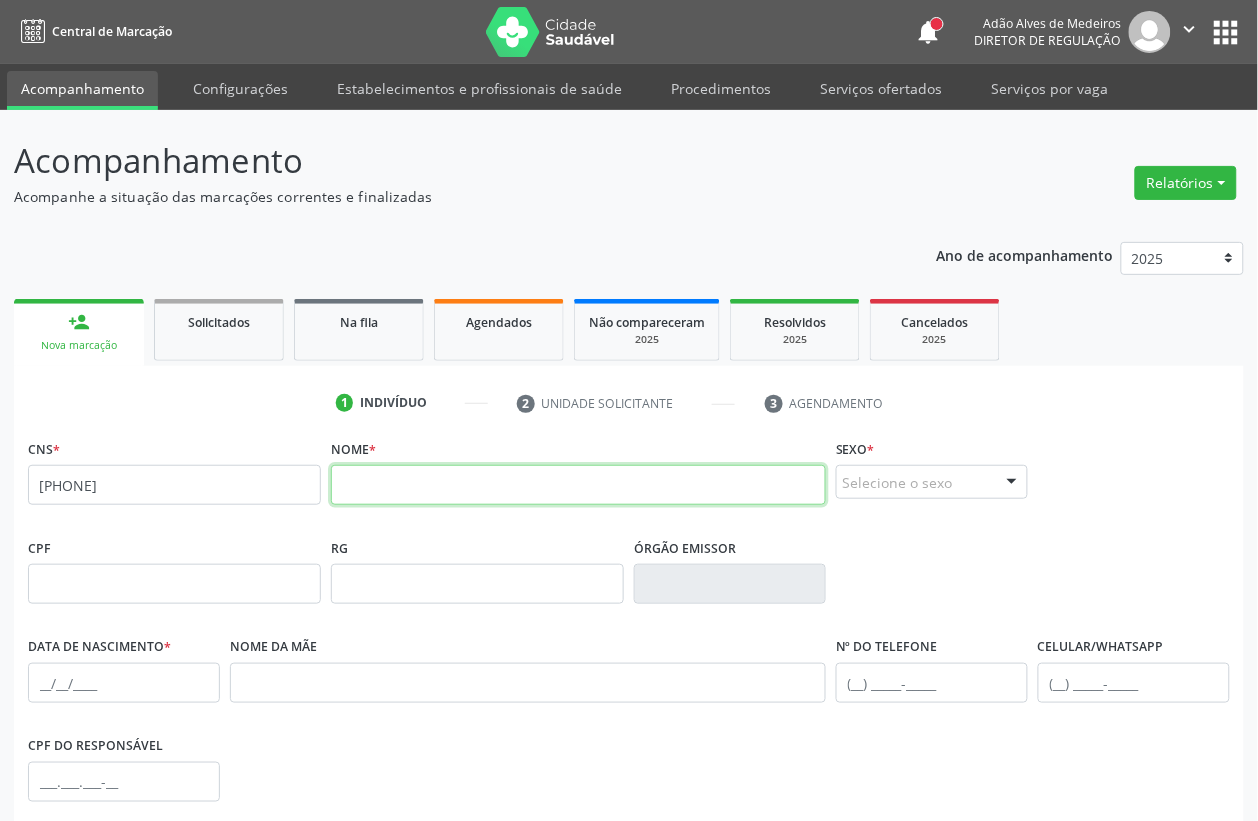 click at bounding box center [578, 485] 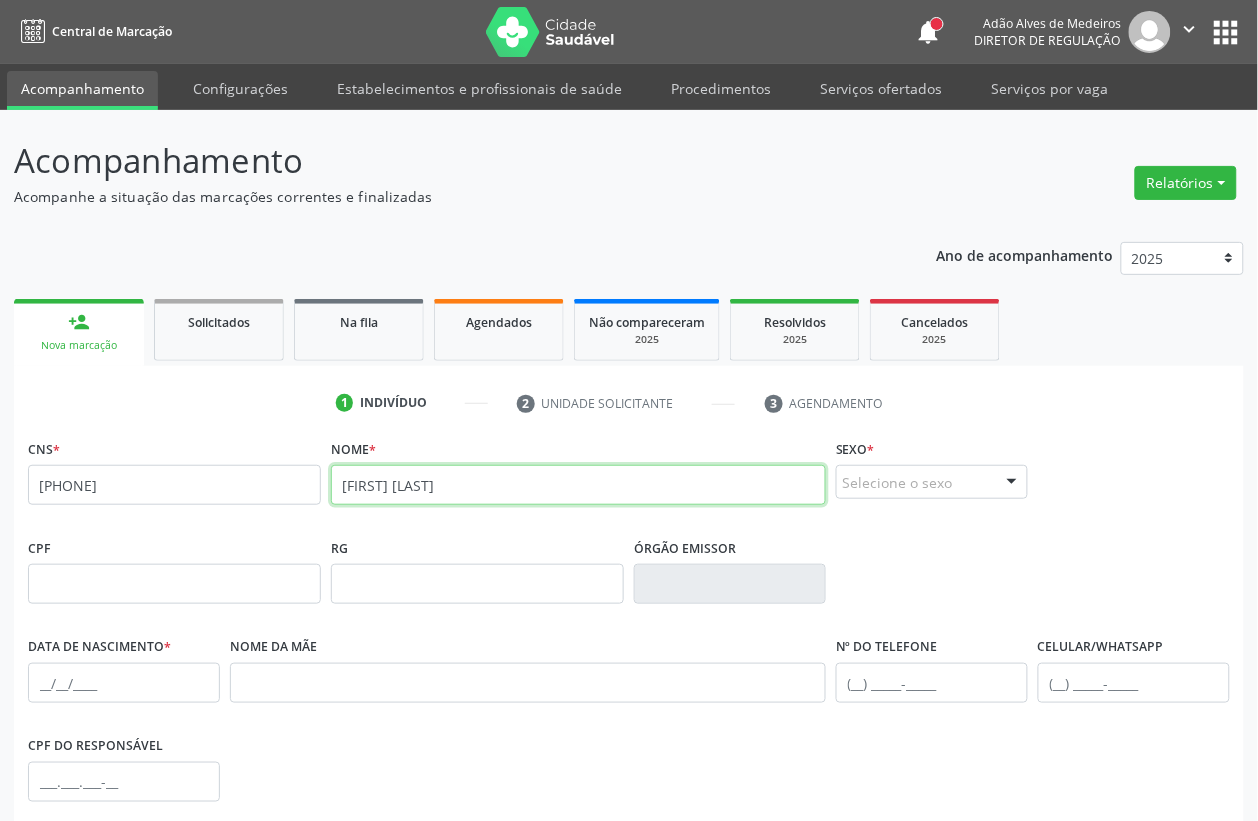 type on "maria do socorro sobrino" 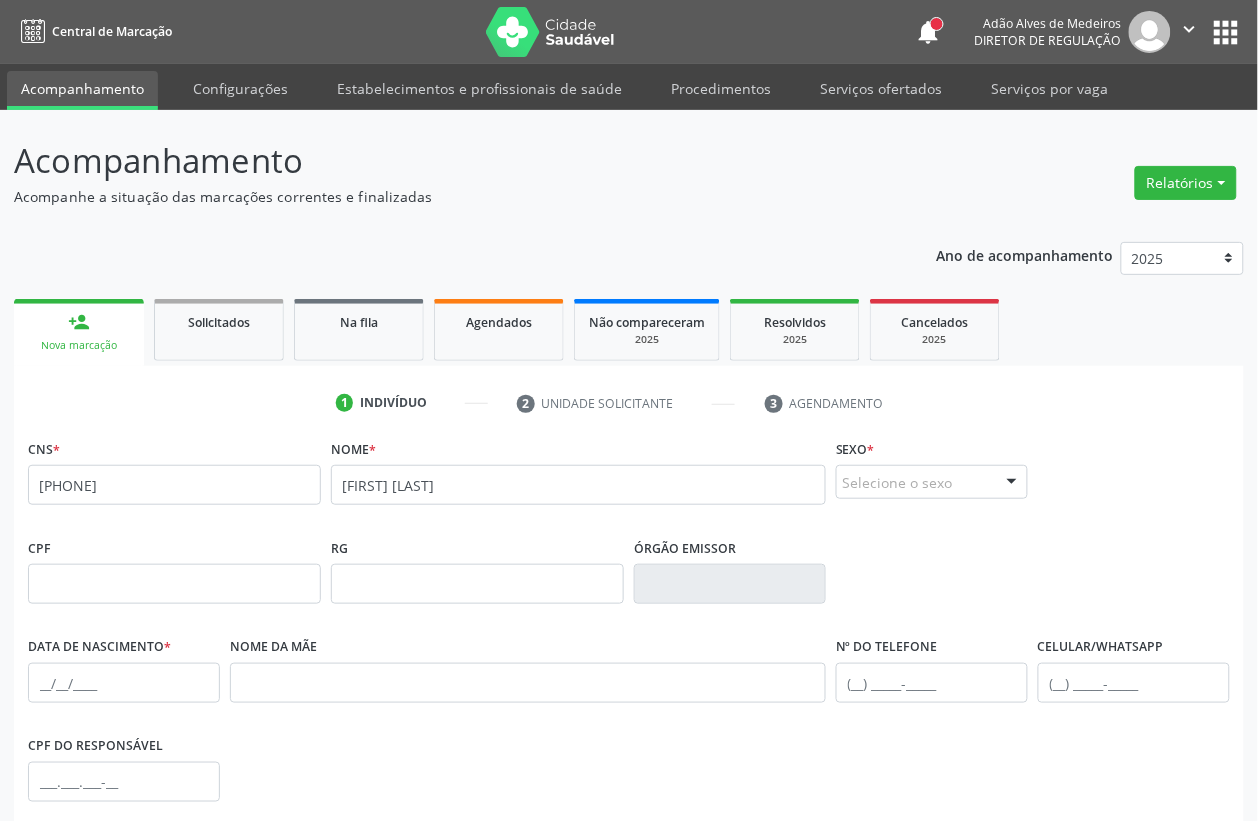 click on "Selecione o sexo" at bounding box center [932, 482] 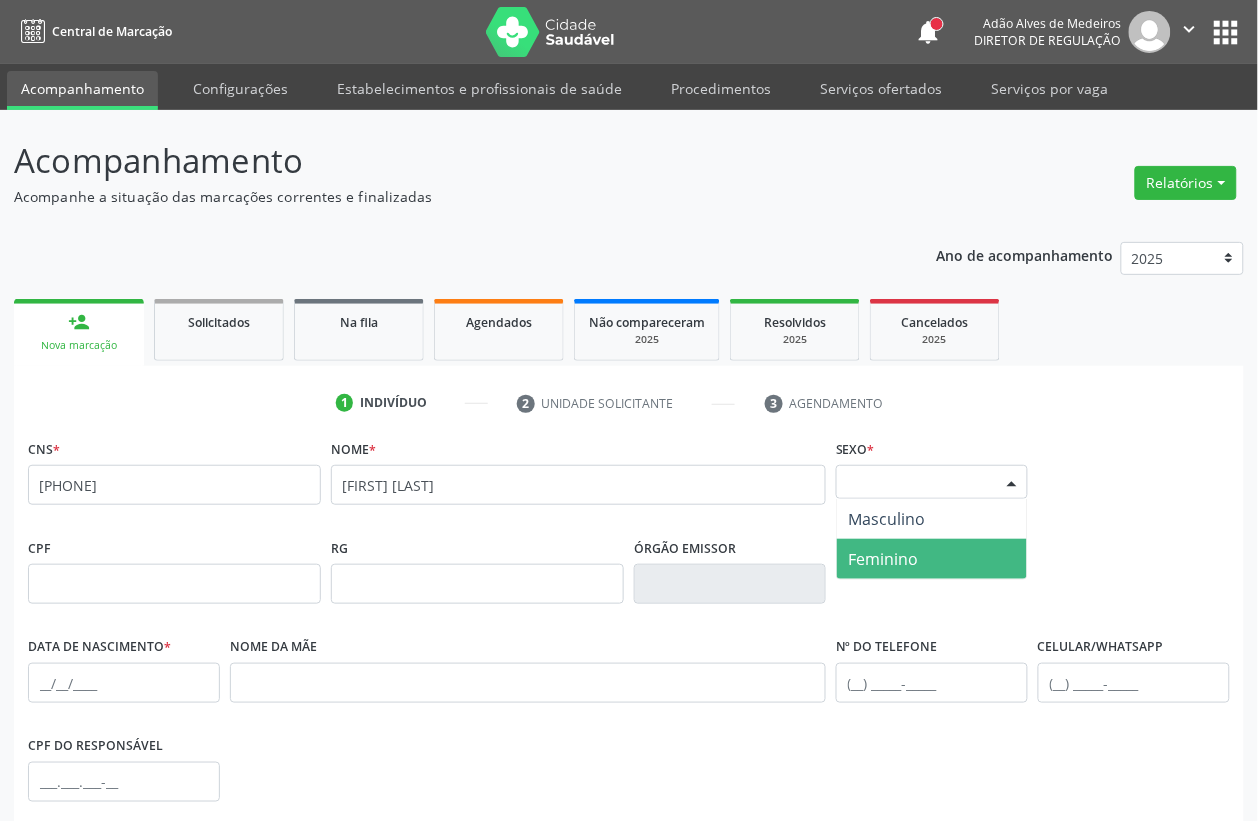 click on "Feminino" at bounding box center (884, 559) 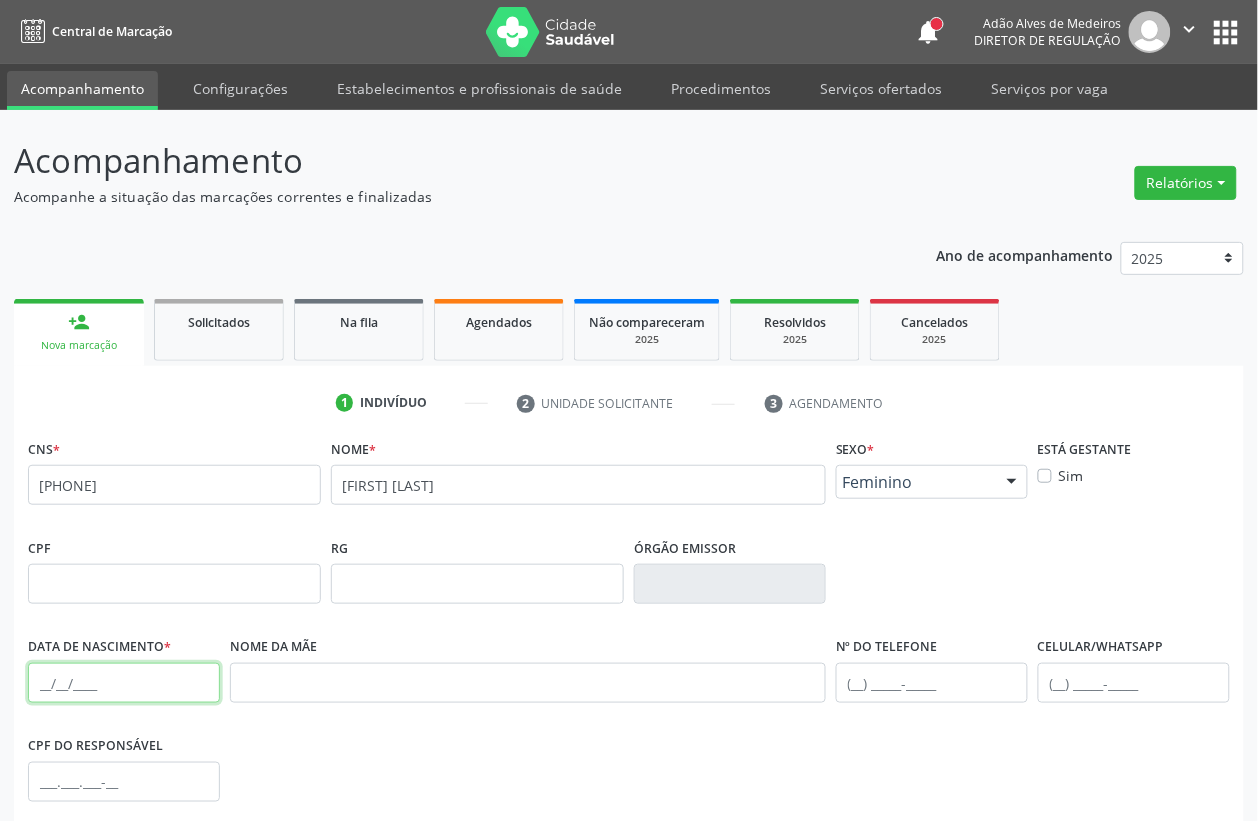 click at bounding box center (124, 683) 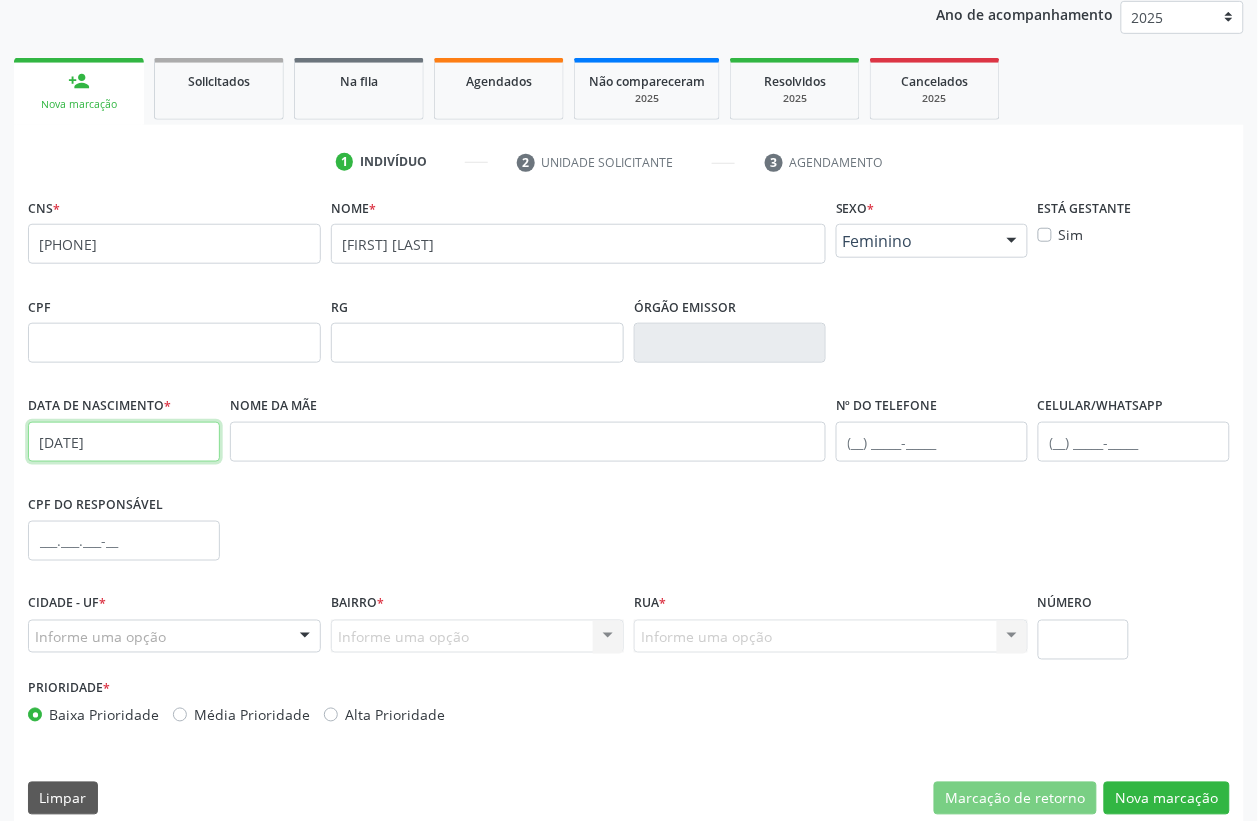 scroll, scrollTop: 250, scrollLeft: 0, axis: vertical 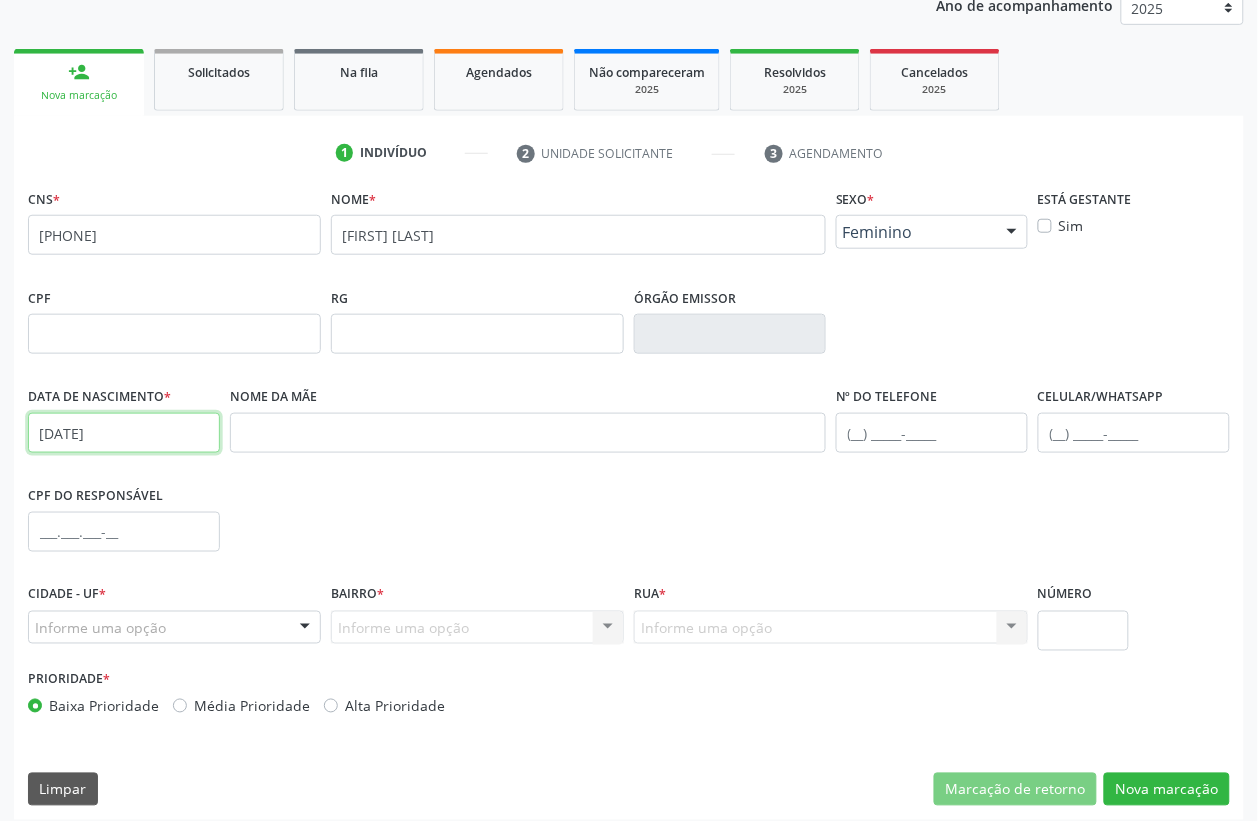 type on "15/06/1974" 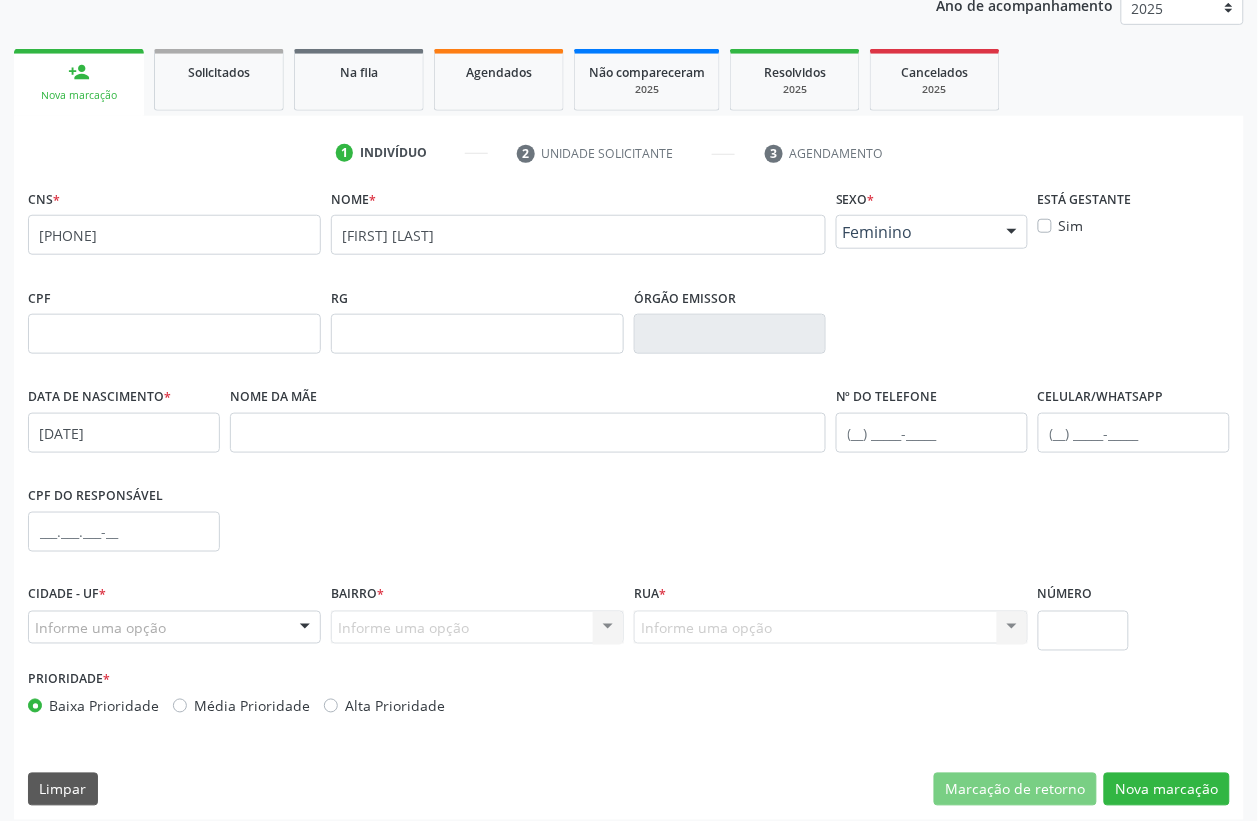 click on "Informe uma opção" at bounding box center (174, 628) 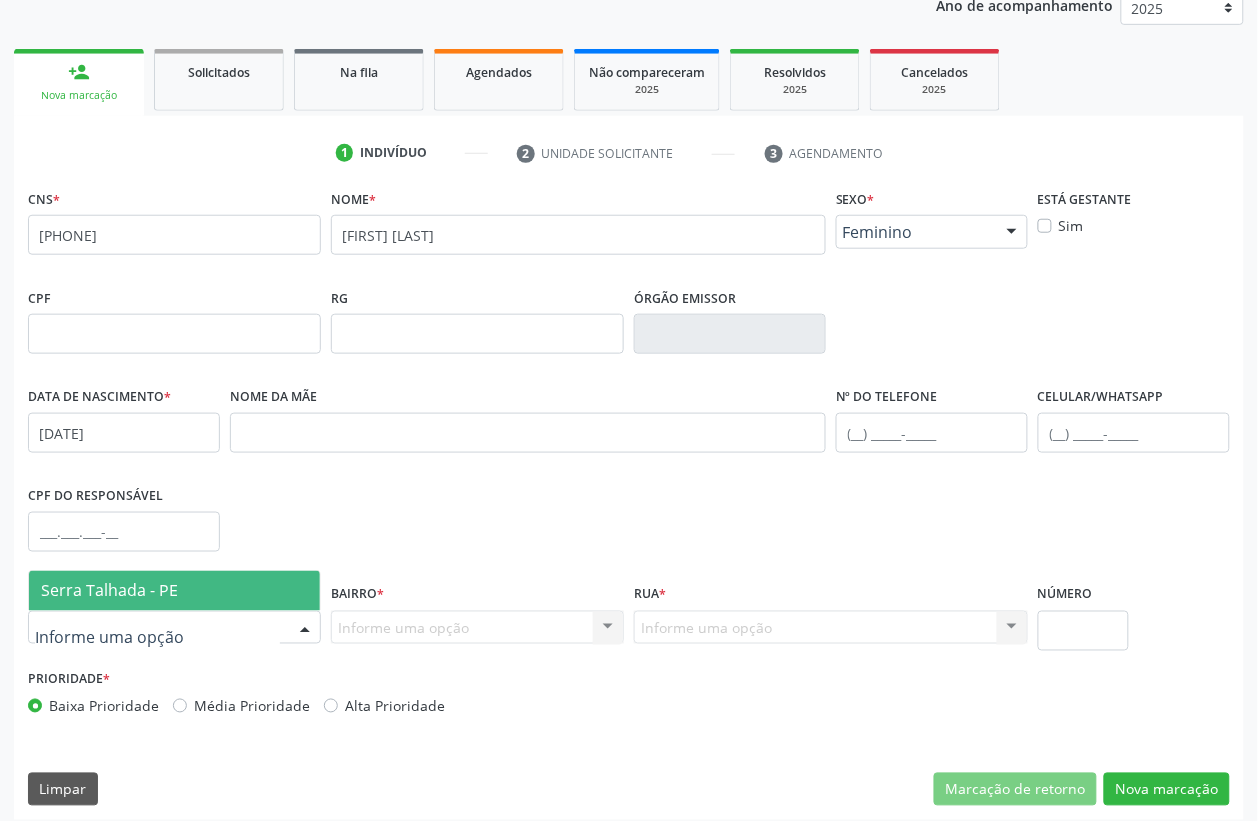 click on "Serra Talhada - PE" at bounding box center (174, 591) 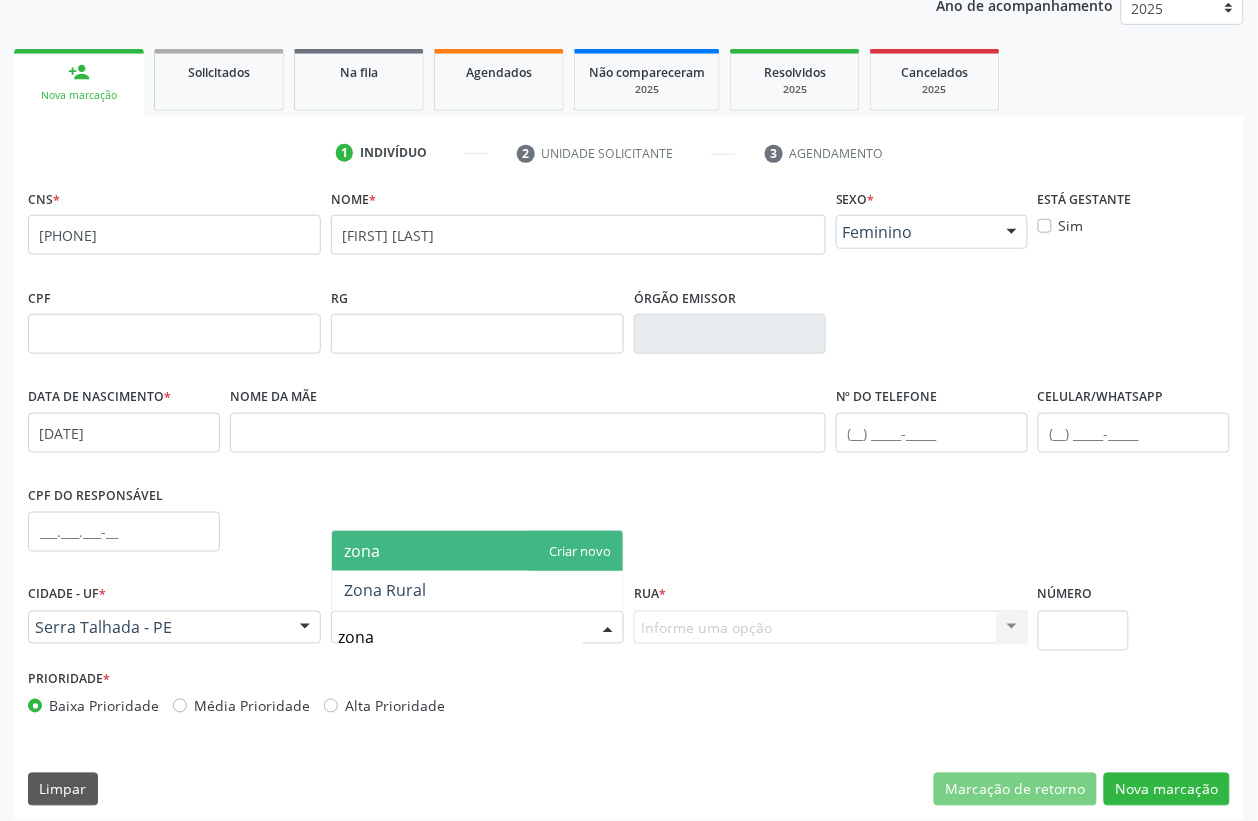 type on "zona r" 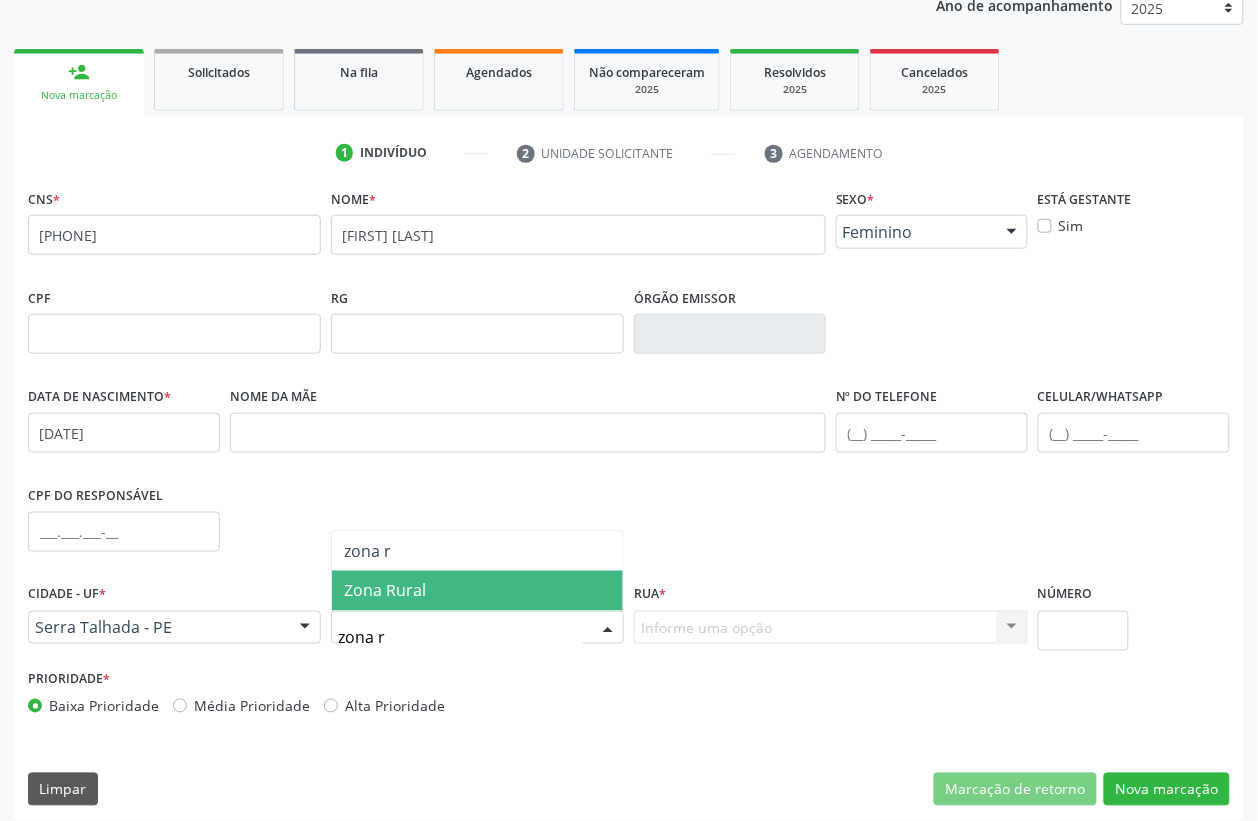 click on "Zona Rural" at bounding box center (477, 591) 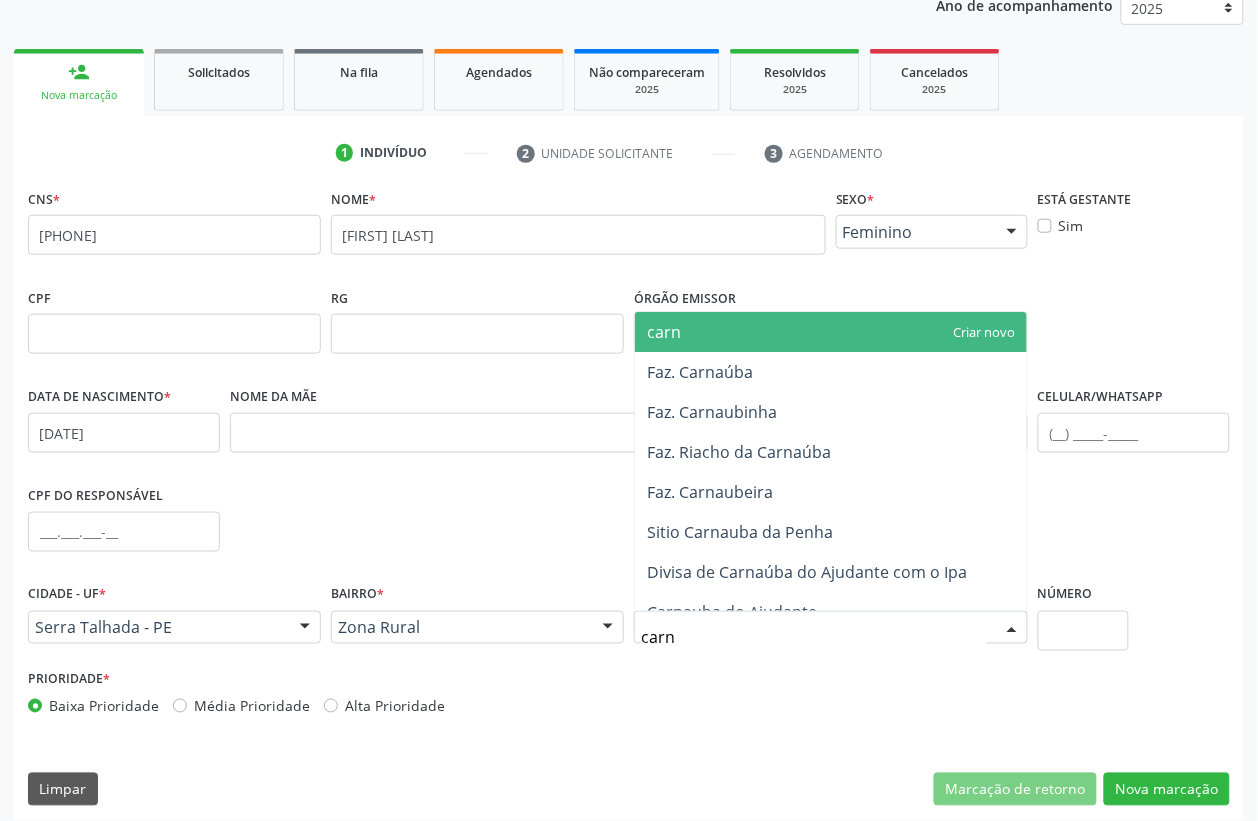 type on "carna" 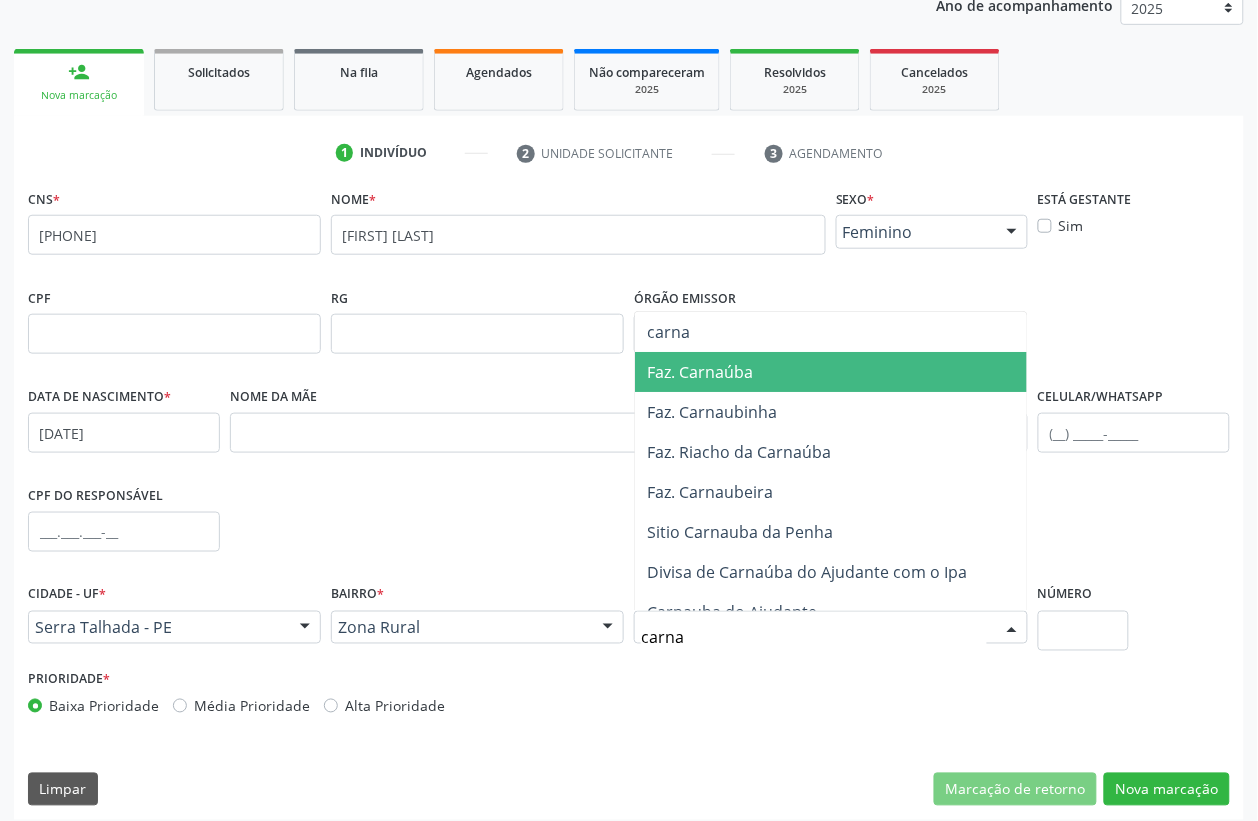 click on "Faz. Carnaúba" at bounding box center [831, 372] 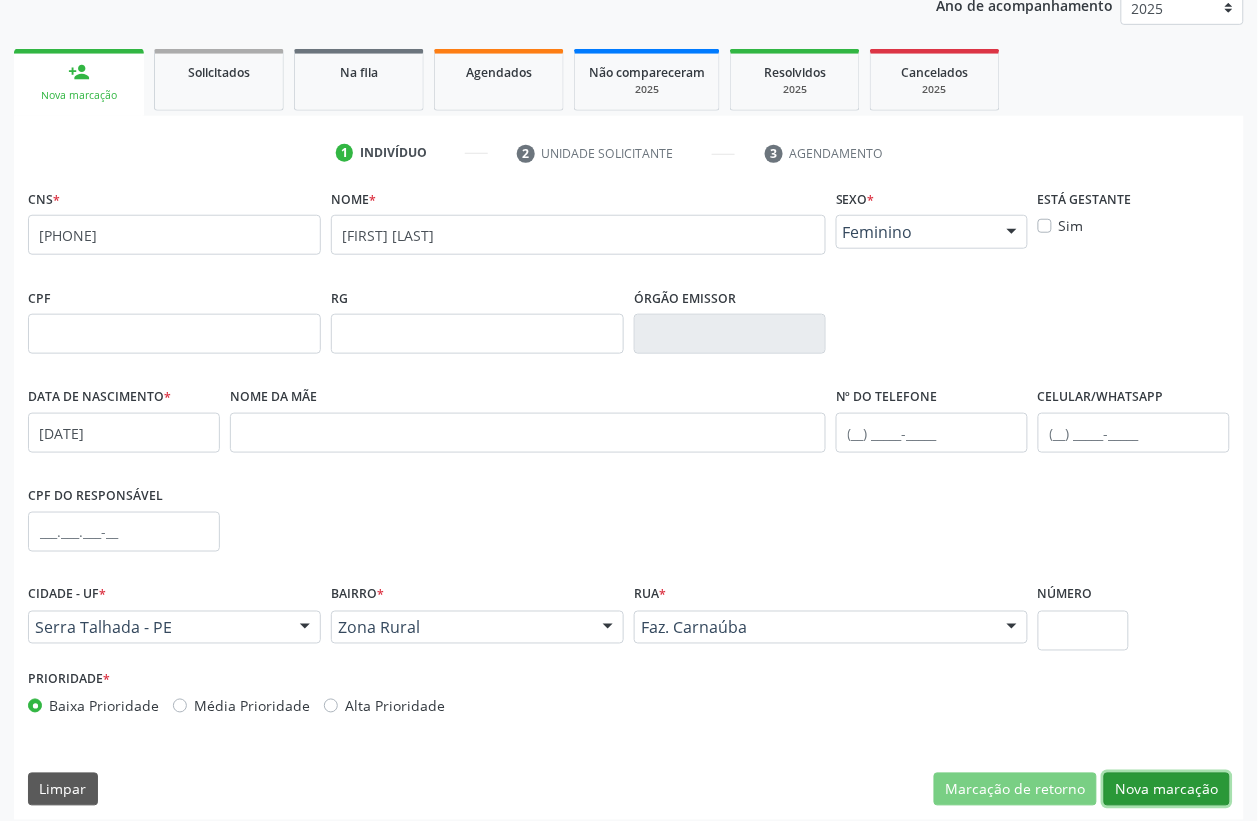 click on "Nova marcação" at bounding box center [1167, 790] 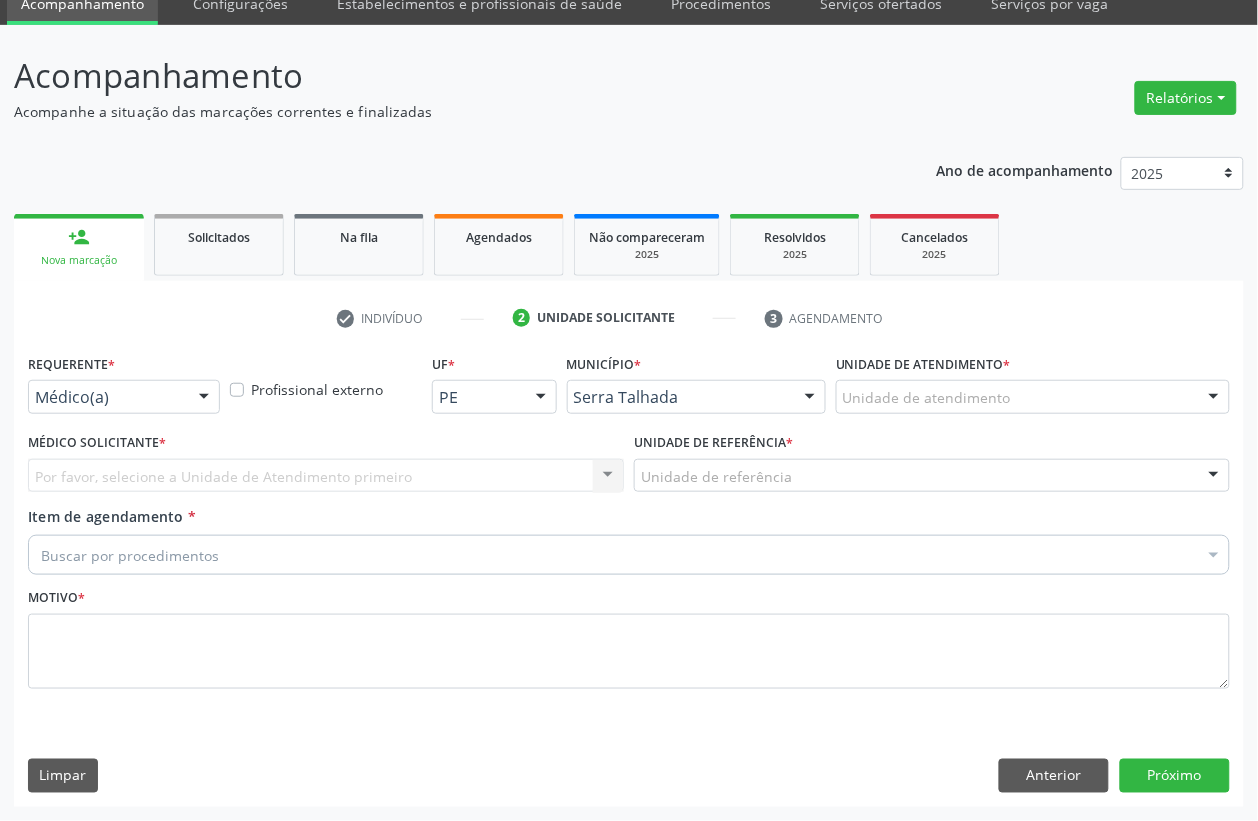 scroll, scrollTop: 85, scrollLeft: 0, axis: vertical 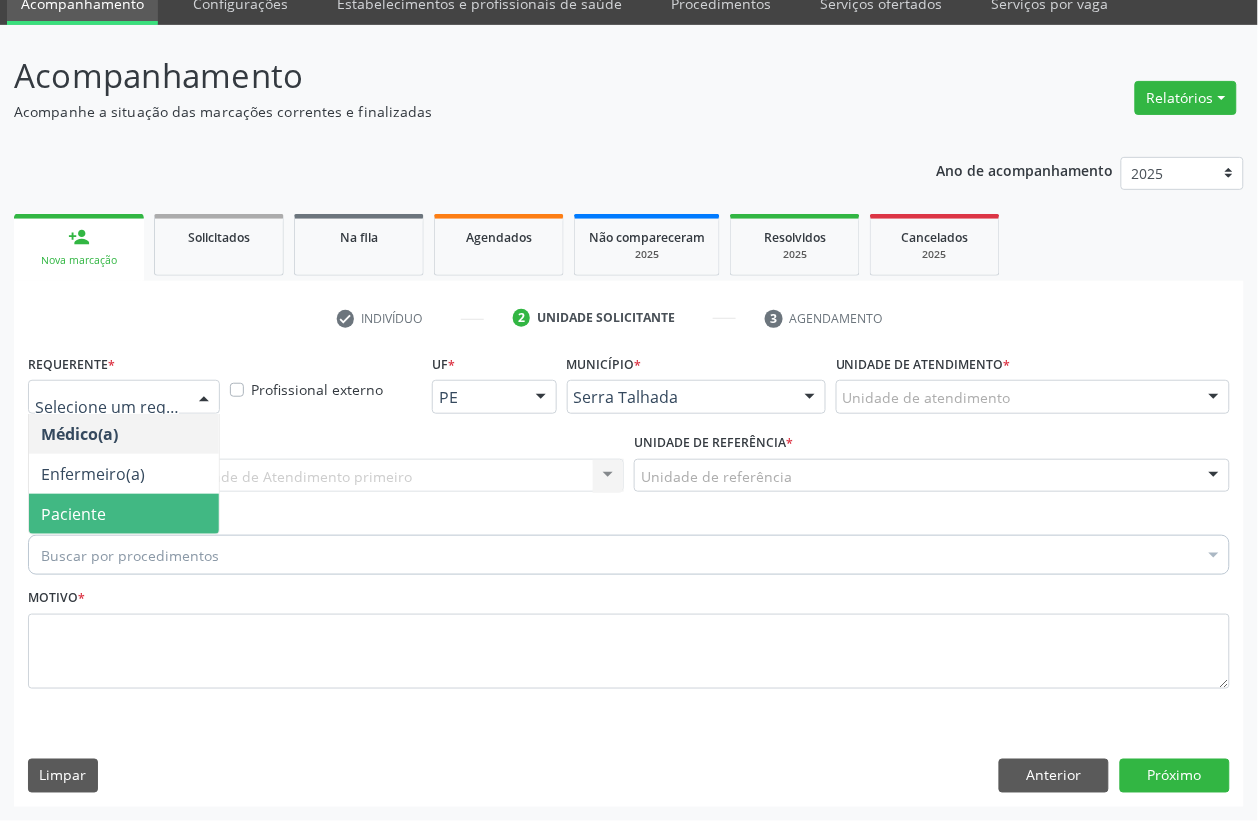 click on "Paciente" at bounding box center [124, 514] 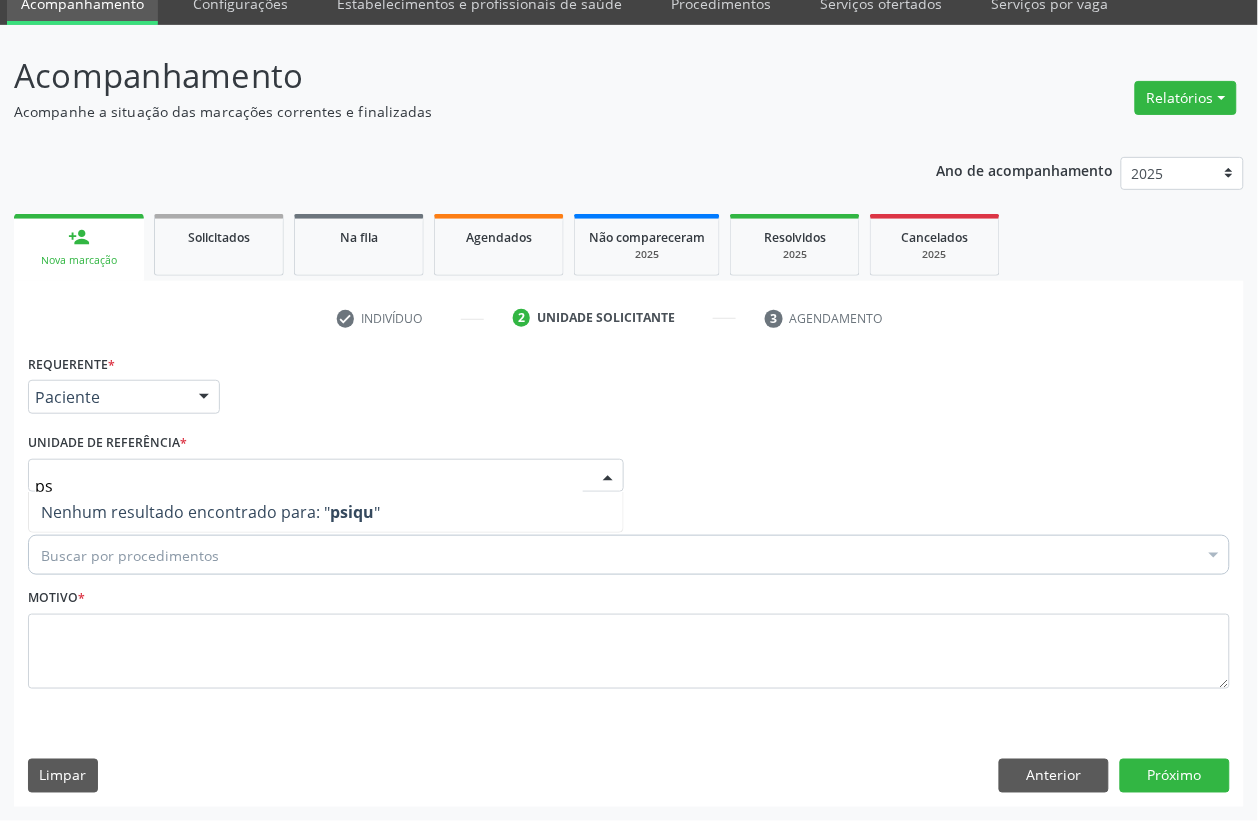 type on "p" 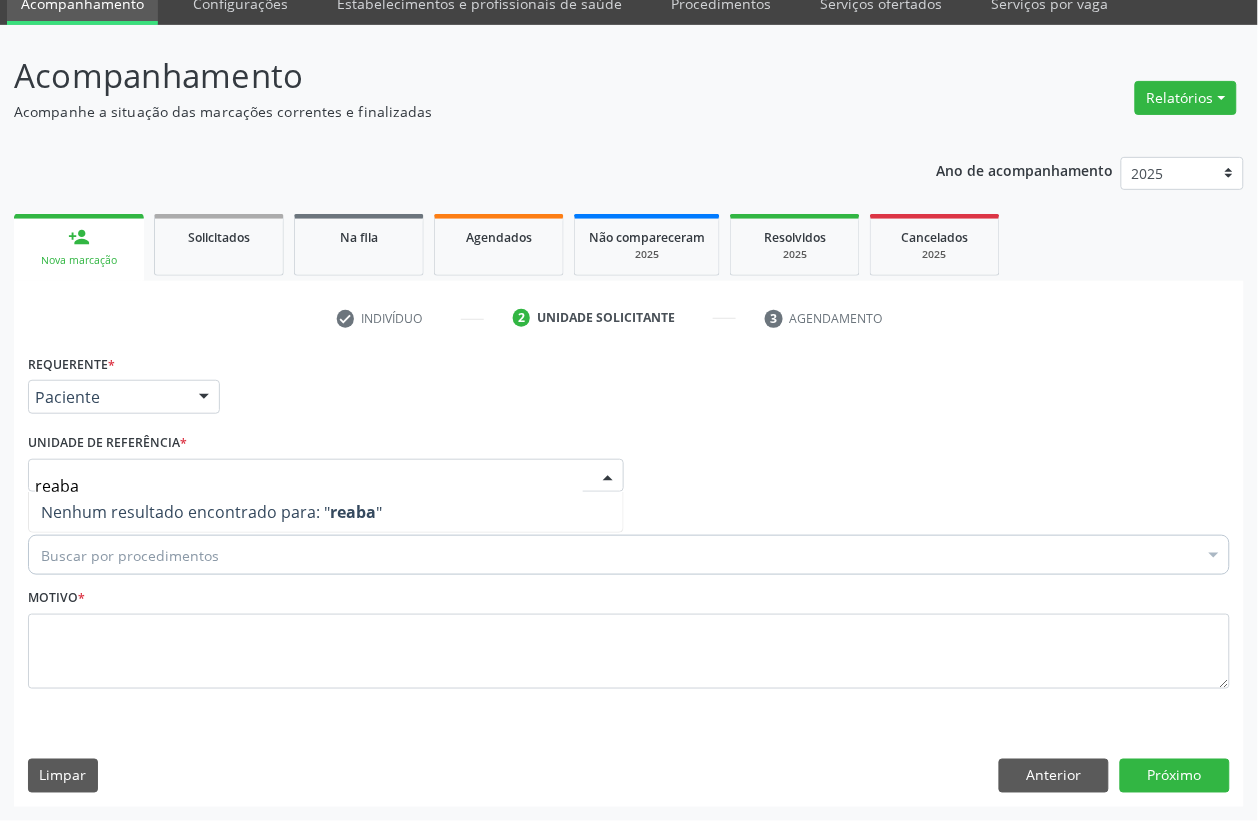 type on "reab" 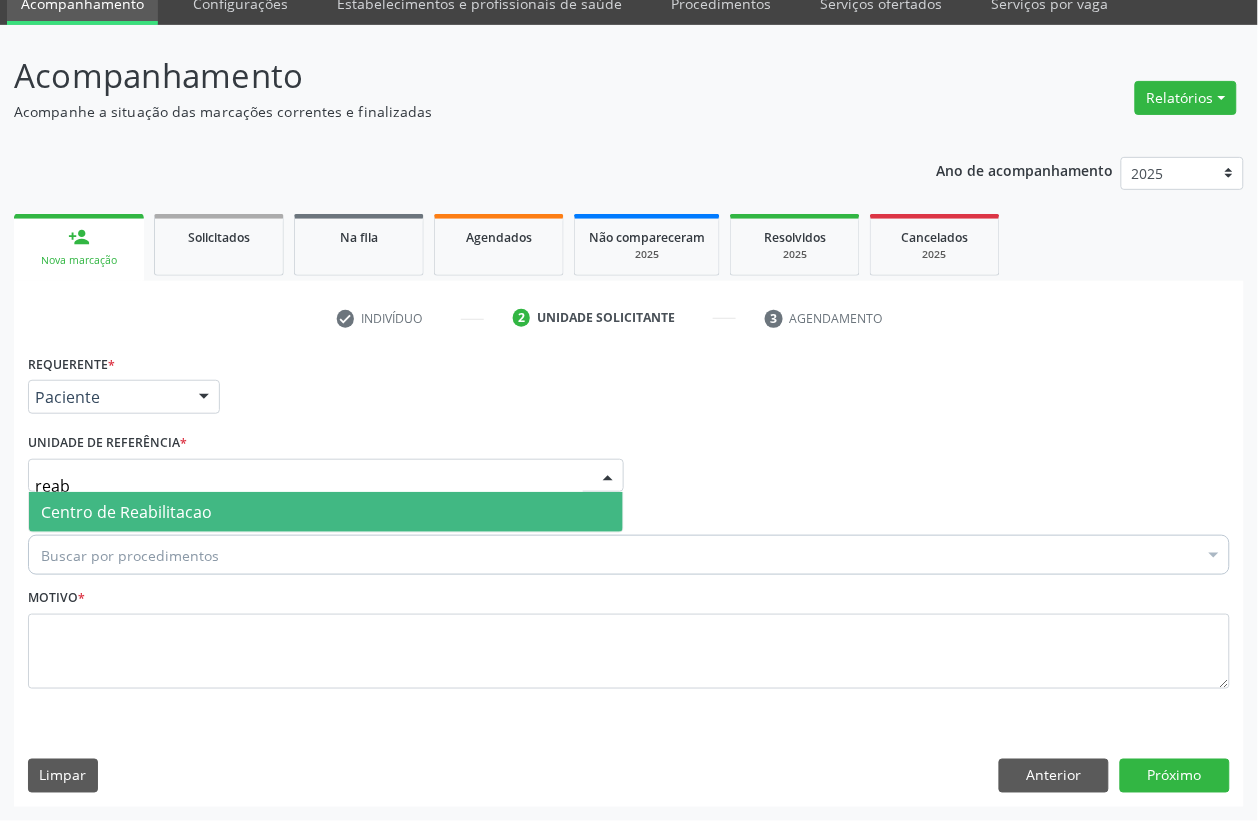 click on "Centro de Reabilitacao" at bounding box center [326, 512] 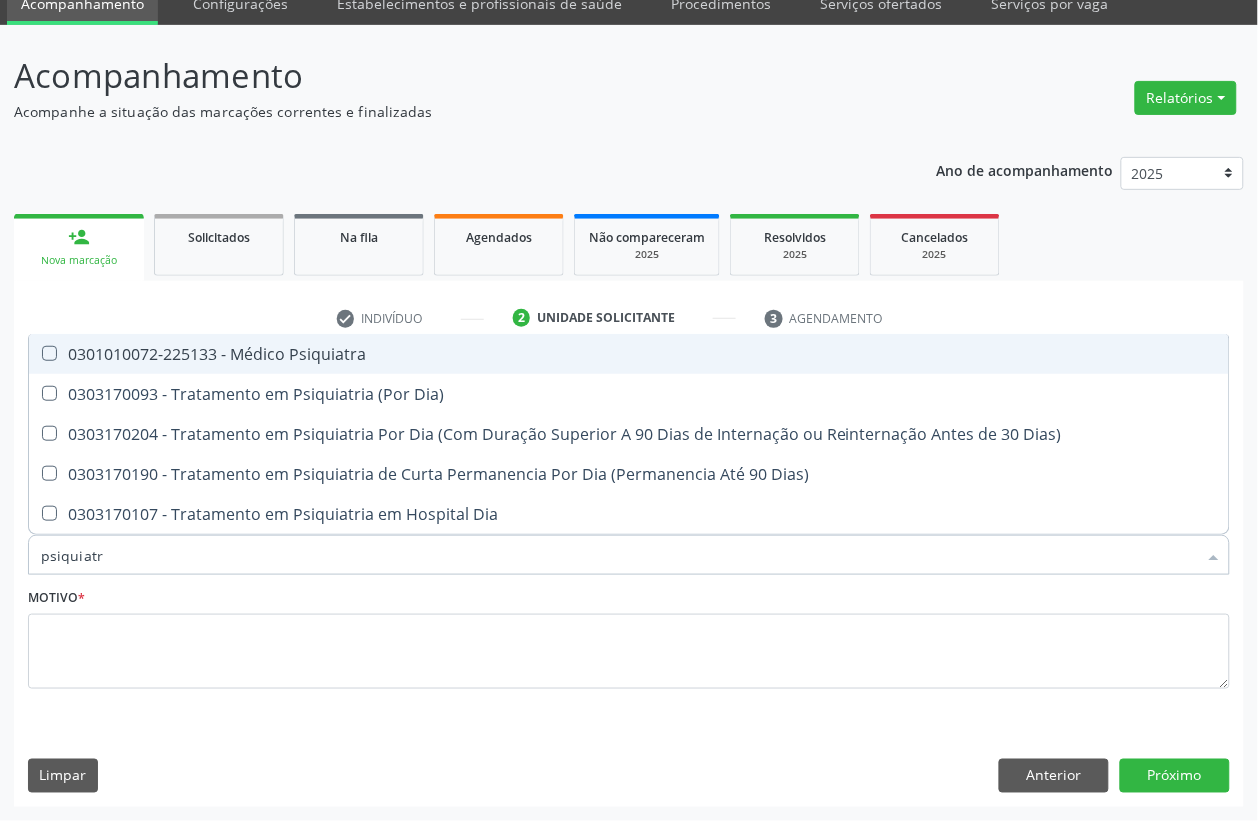 type on "psiquiatra" 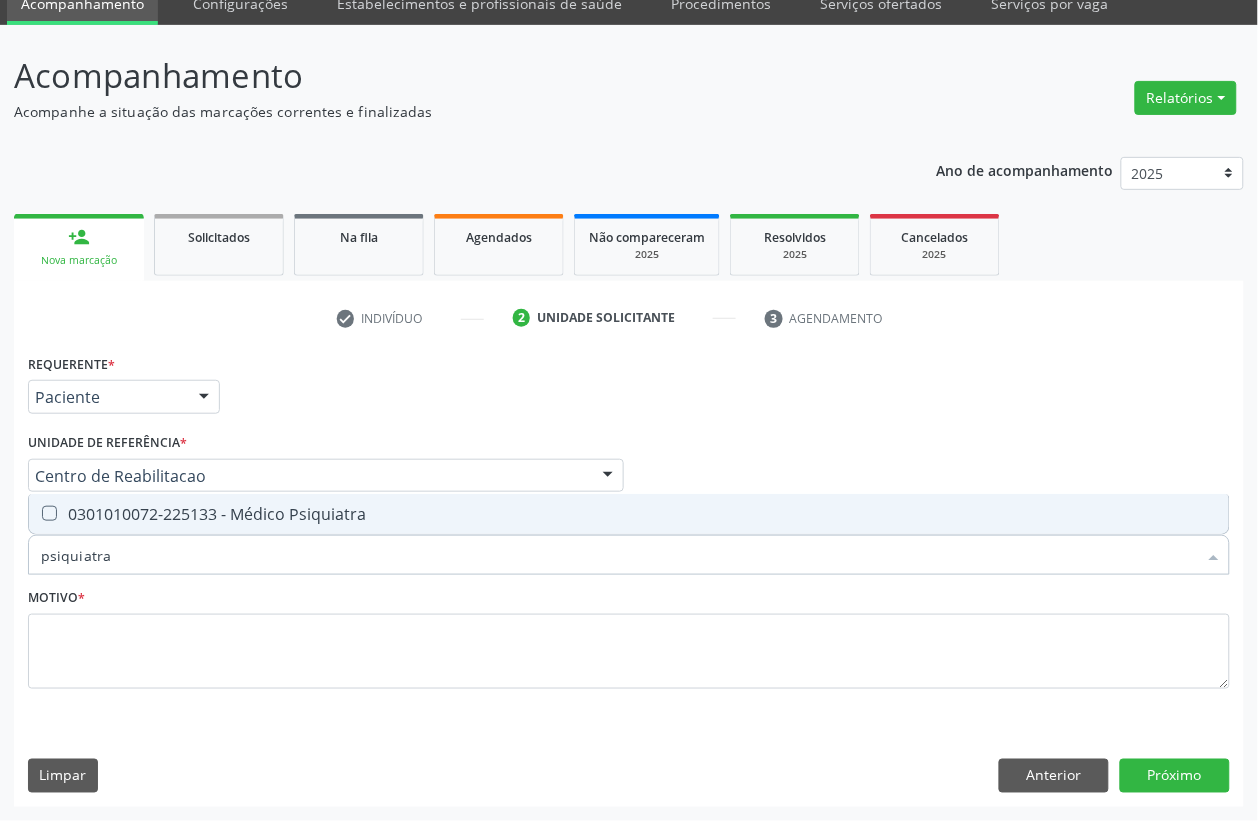 click on "0301010072-225133 - Médico Psiquiatra" at bounding box center (629, 514) 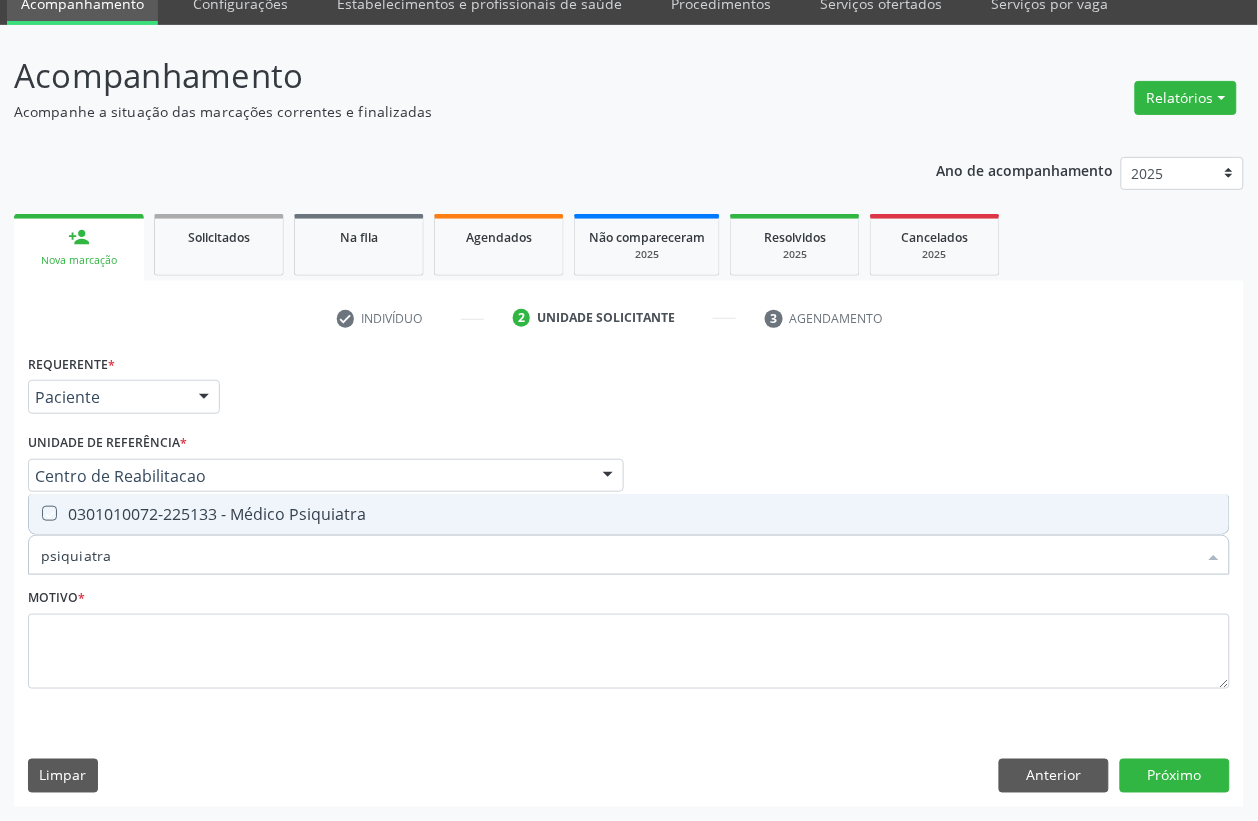checkbox on "true" 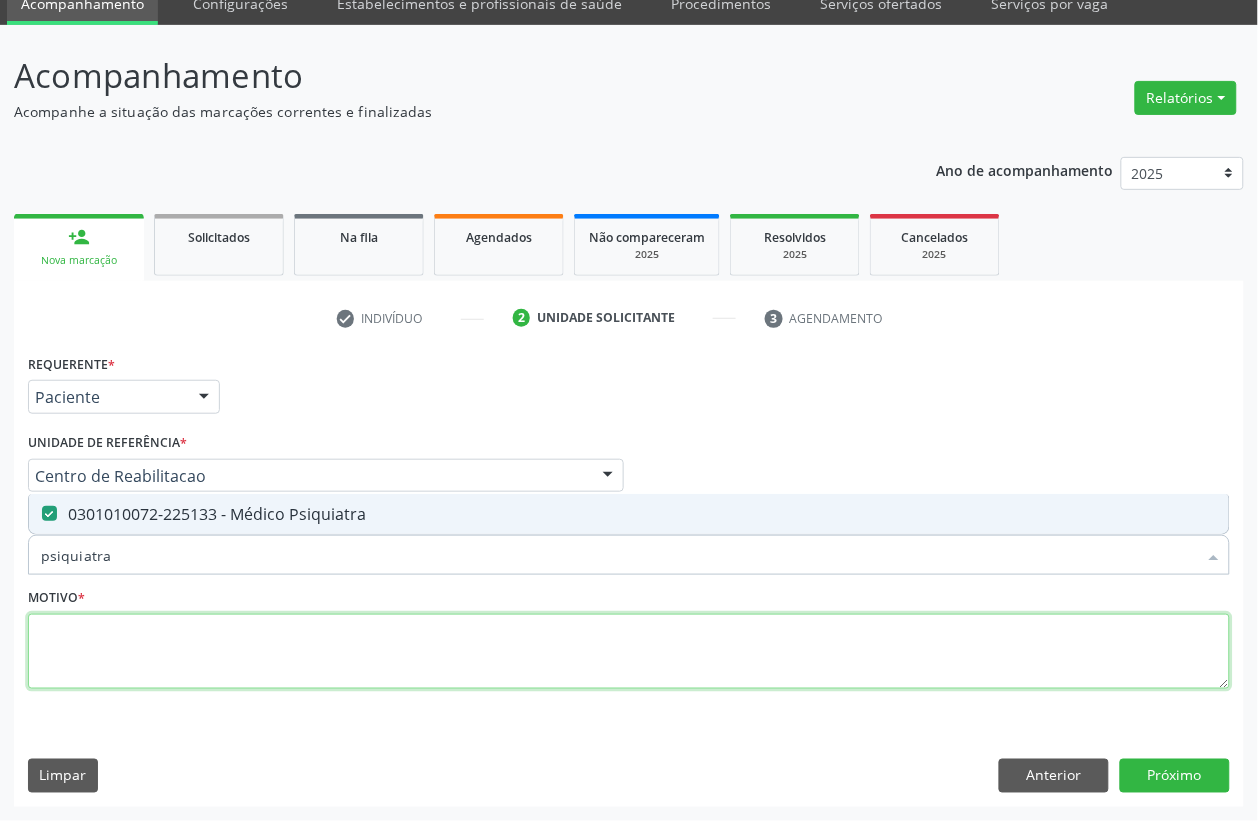 click at bounding box center (629, 652) 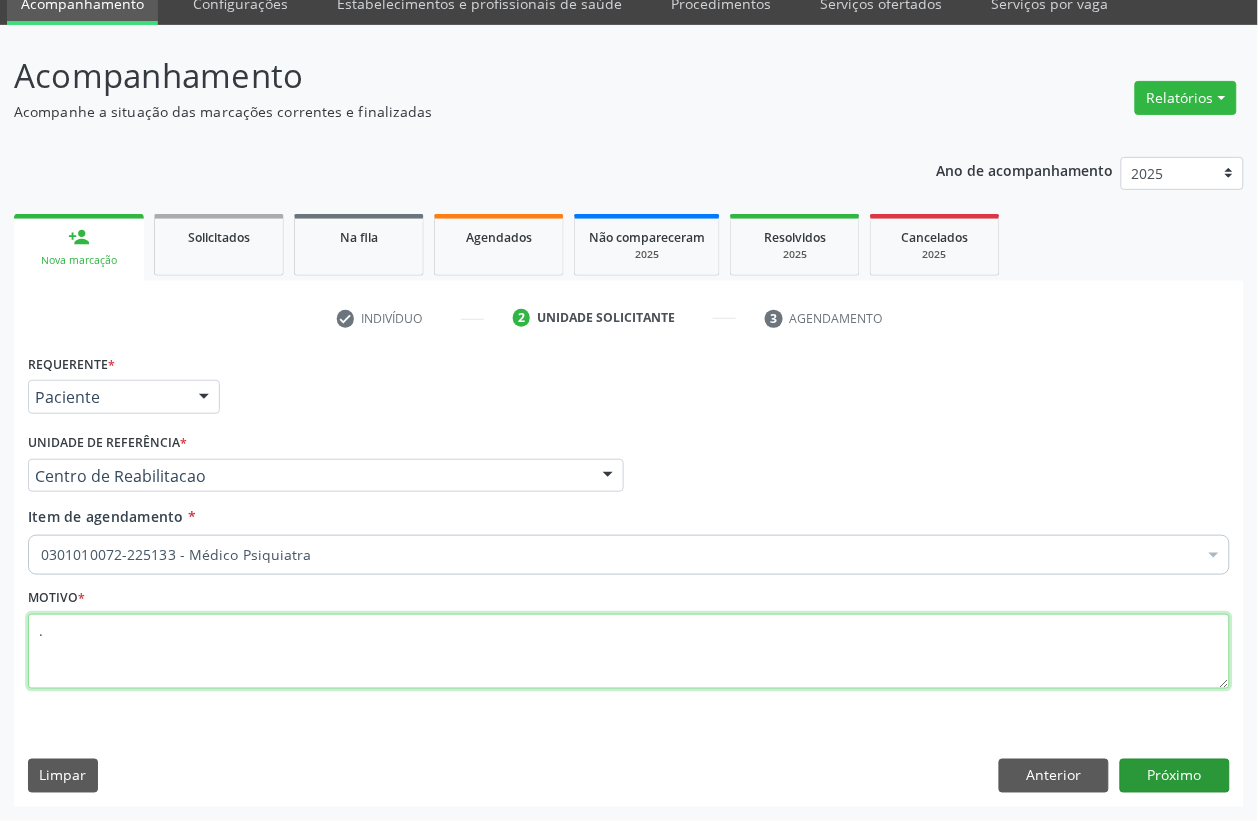 type on "." 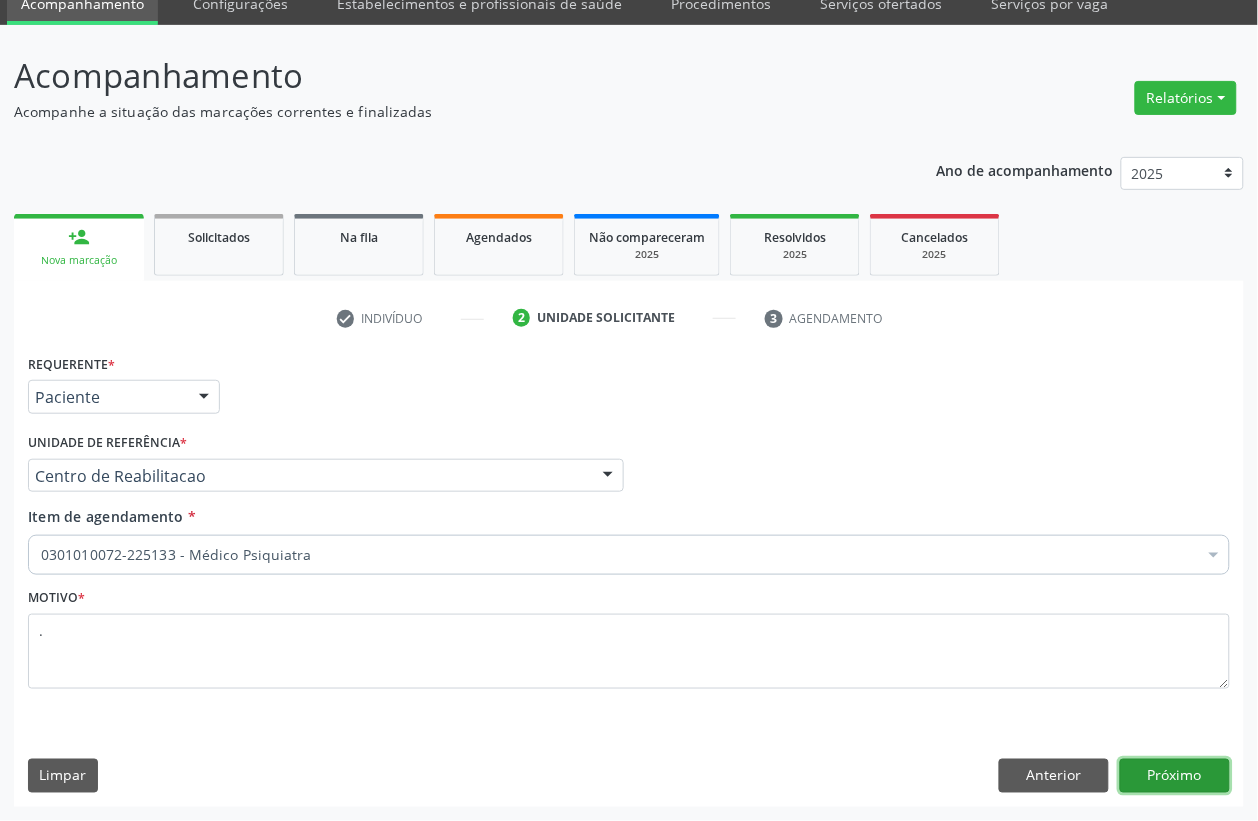 click on "Próximo" at bounding box center (1175, 776) 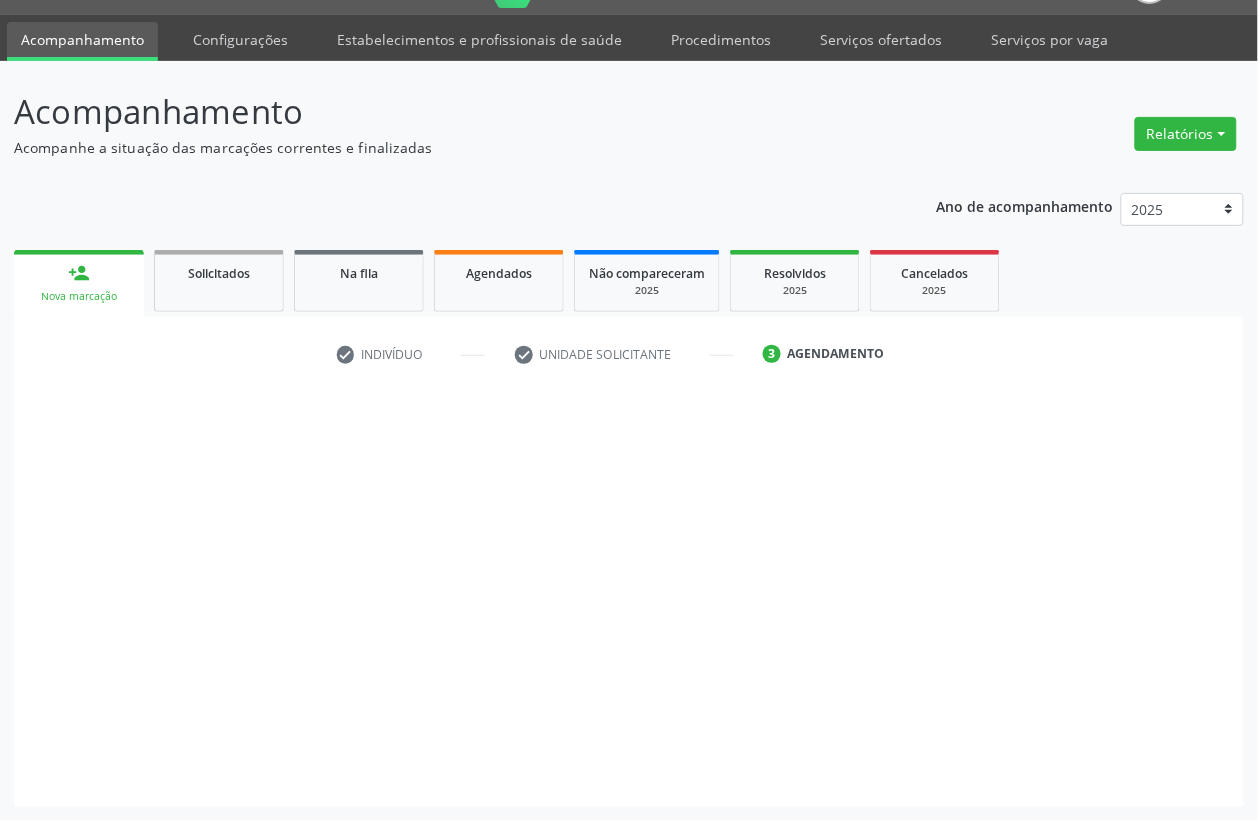 scroll, scrollTop: 50, scrollLeft: 0, axis: vertical 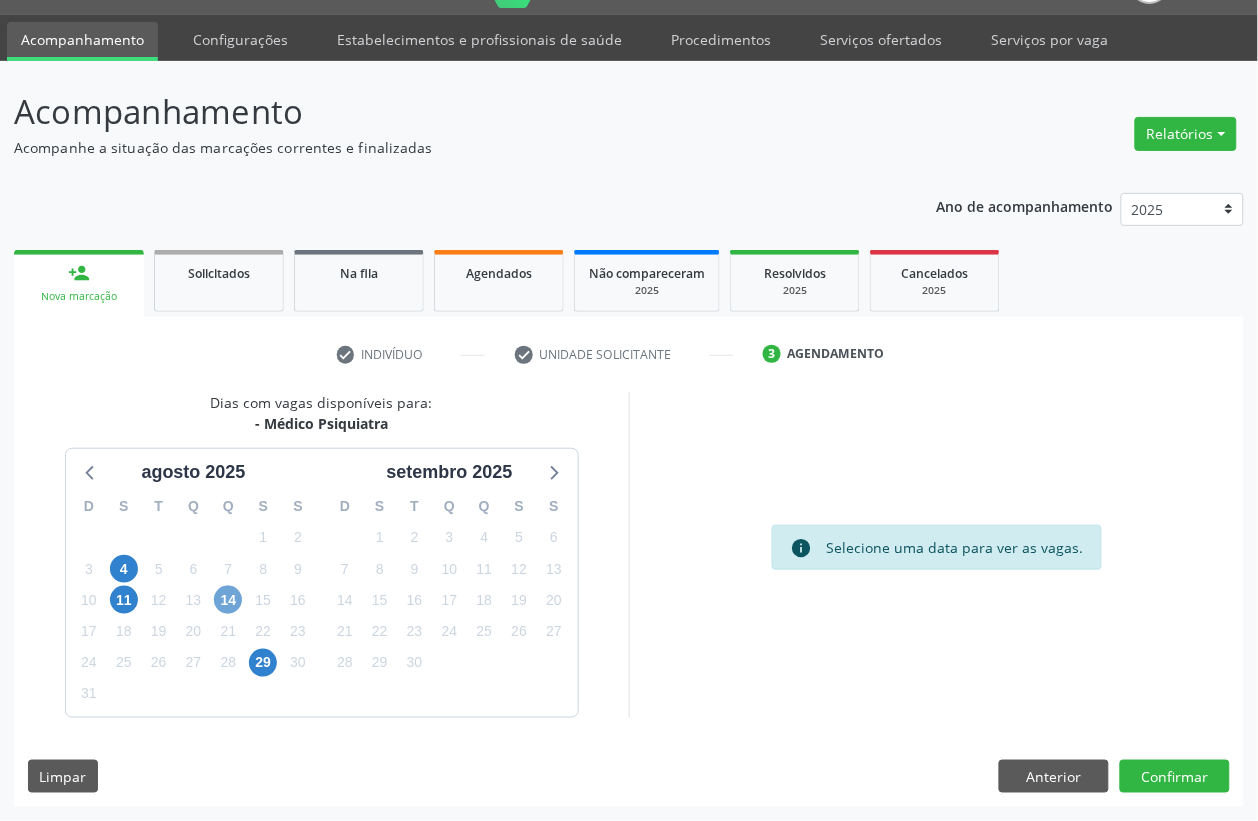 click on "14" at bounding box center (228, 600) 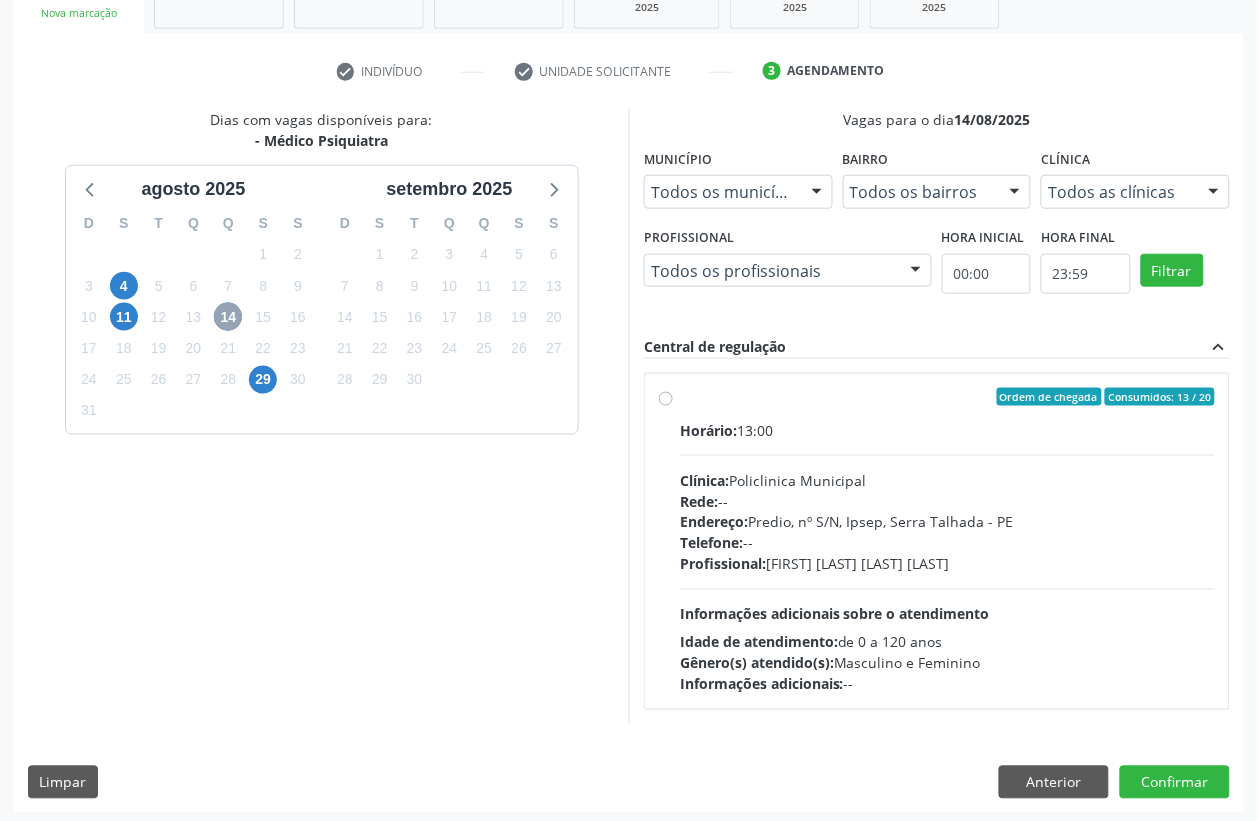 scroll, scrollTop: 338, scrollLeft: 0, axis: vertical 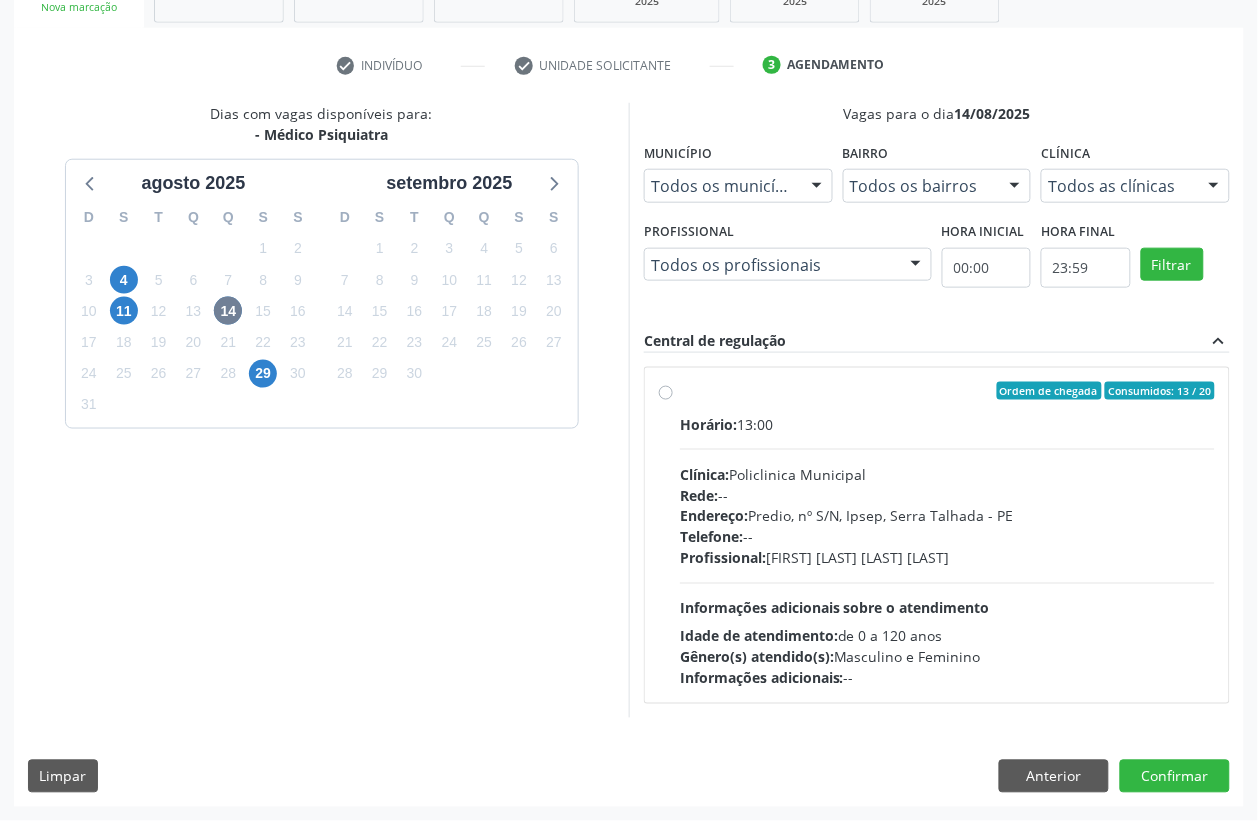 click on "Rede:
--" at bounding box center [947, 495] 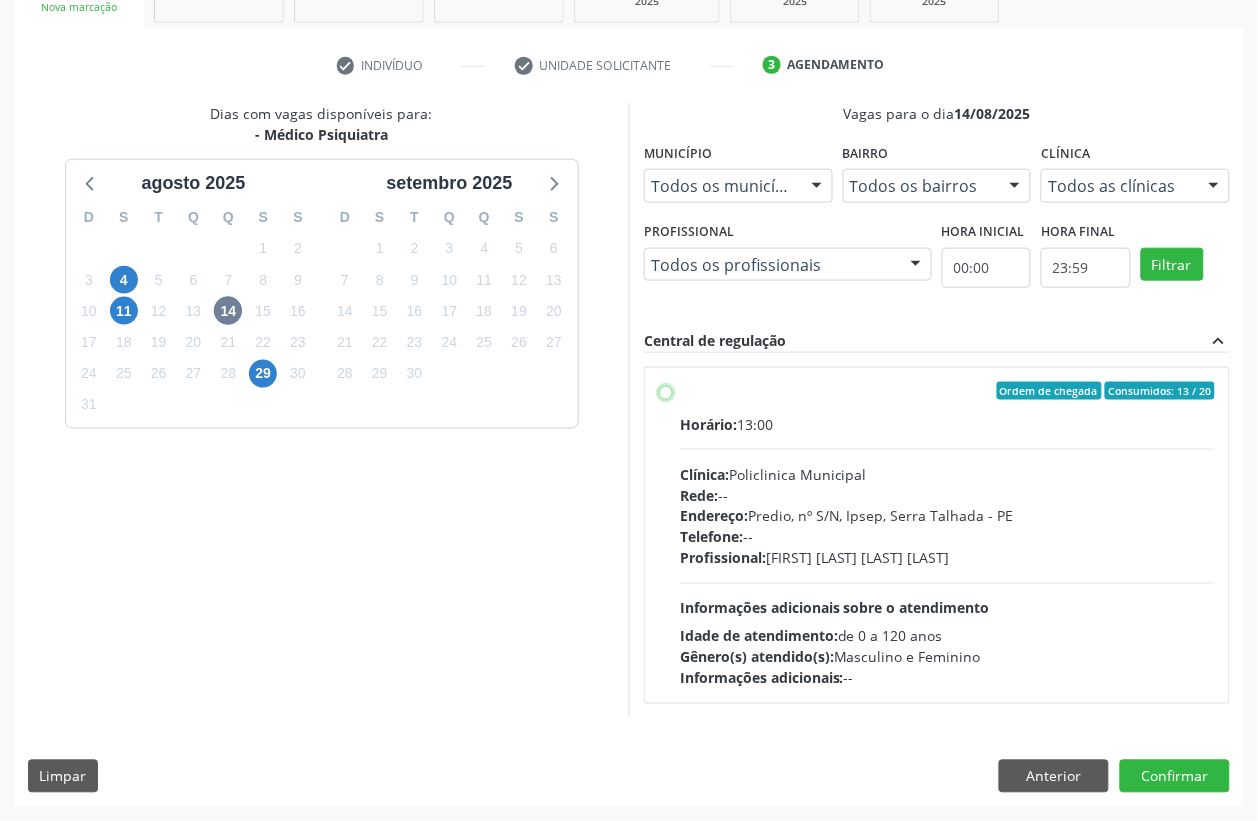 radio on "true" 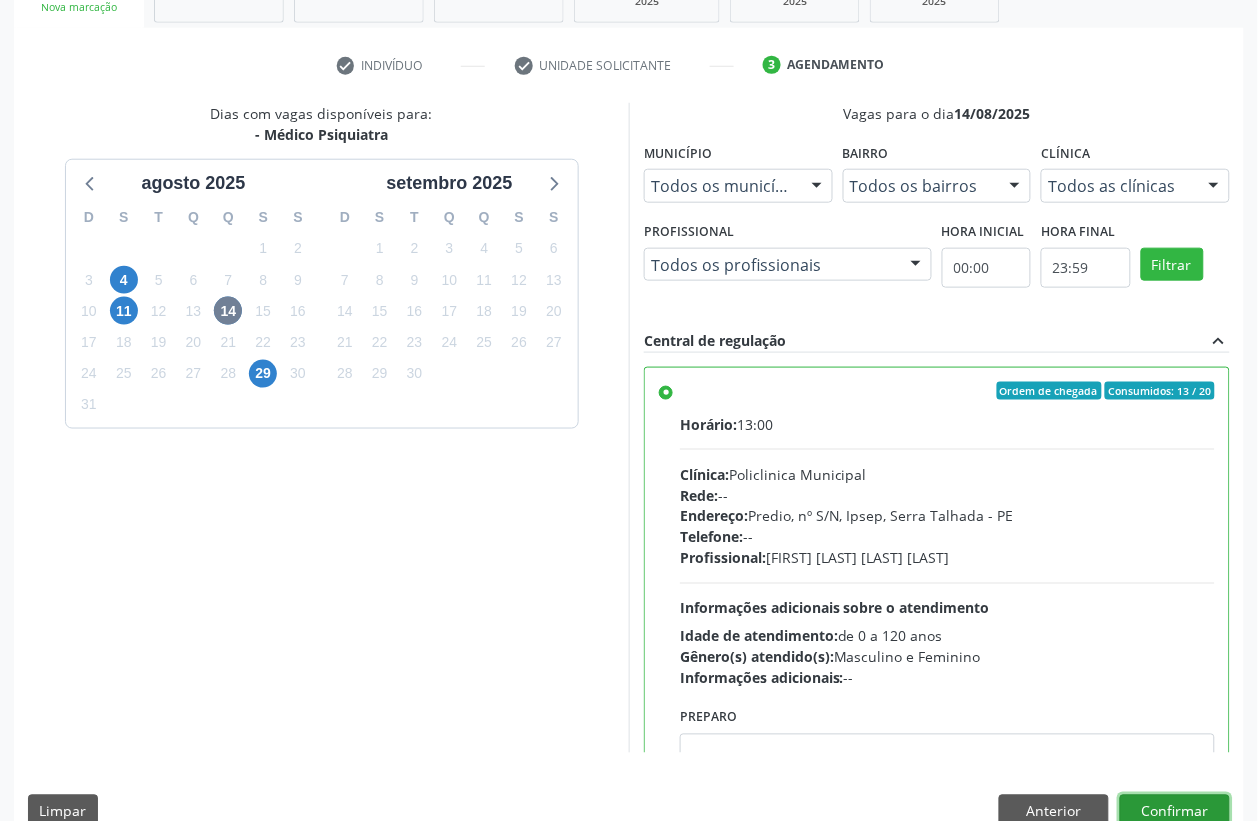 click on "Confirmar" at bounding box center [1175, 812] 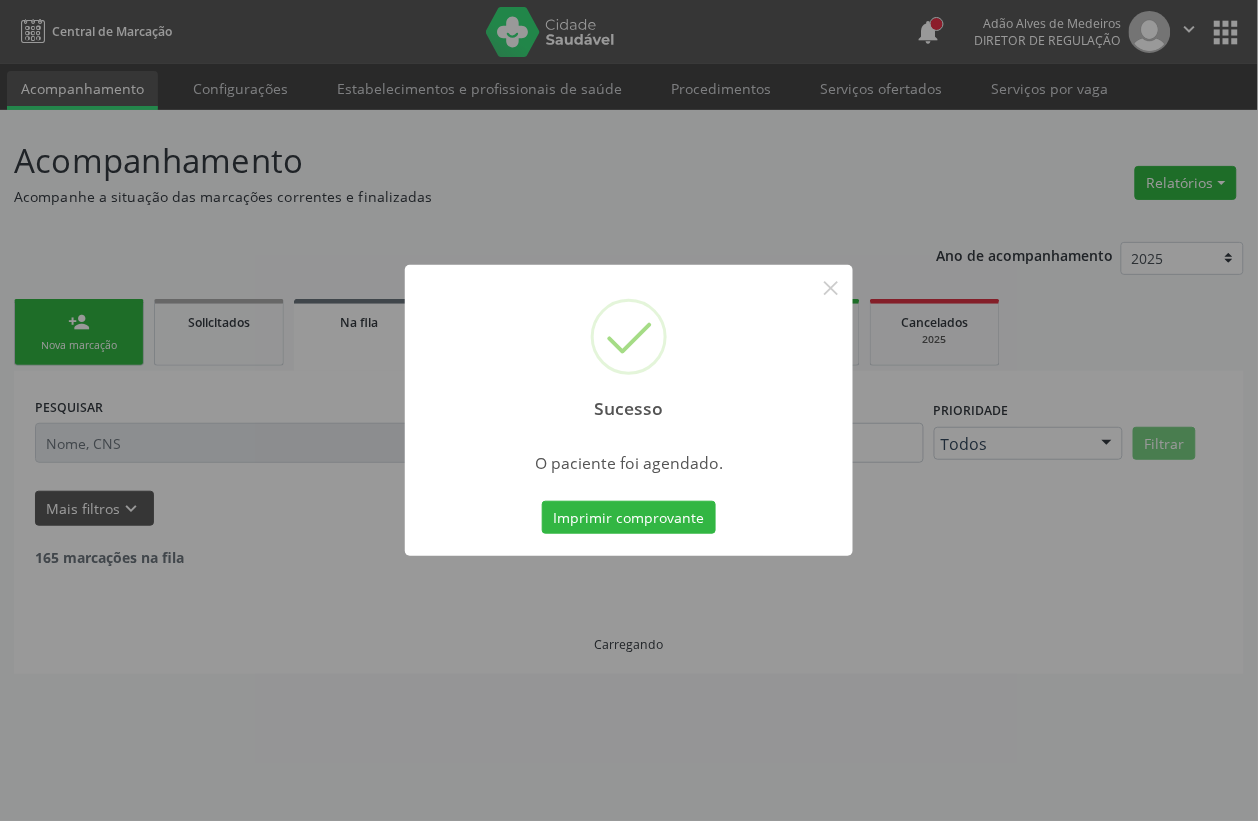 scroll, scrollTop: 0, scrollLeft: 0, axis: both 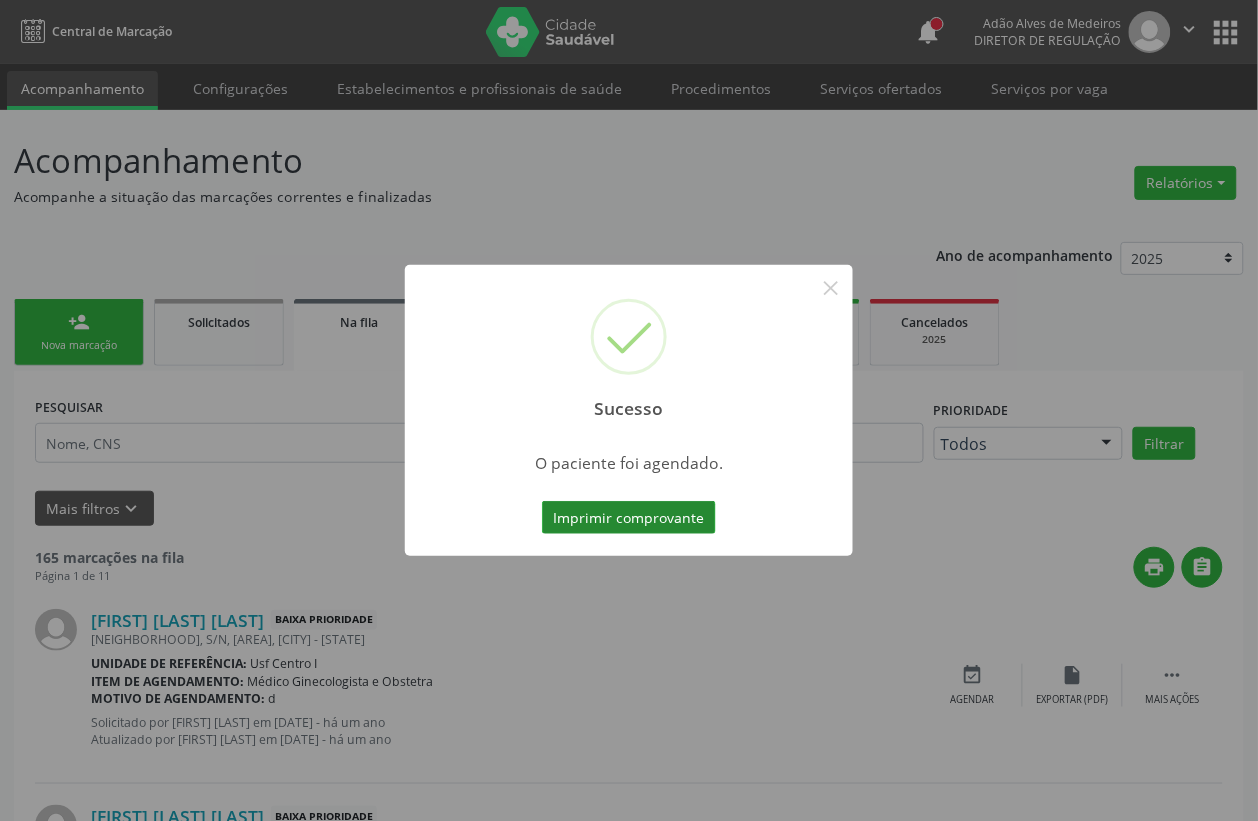 click on "Imprimir comprovante" at bounding box center [629, 518] 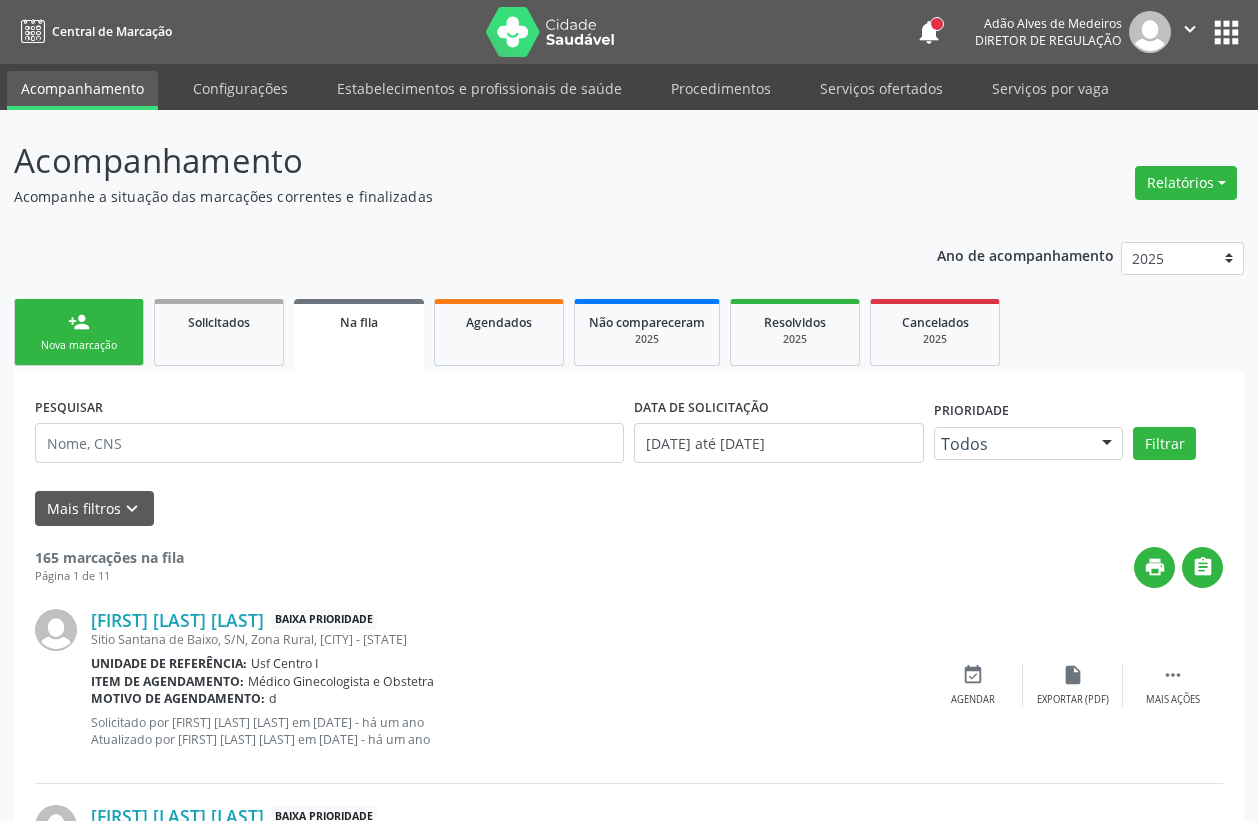scroll, scrollTop: 0, scrollLeft: 0, axis: both 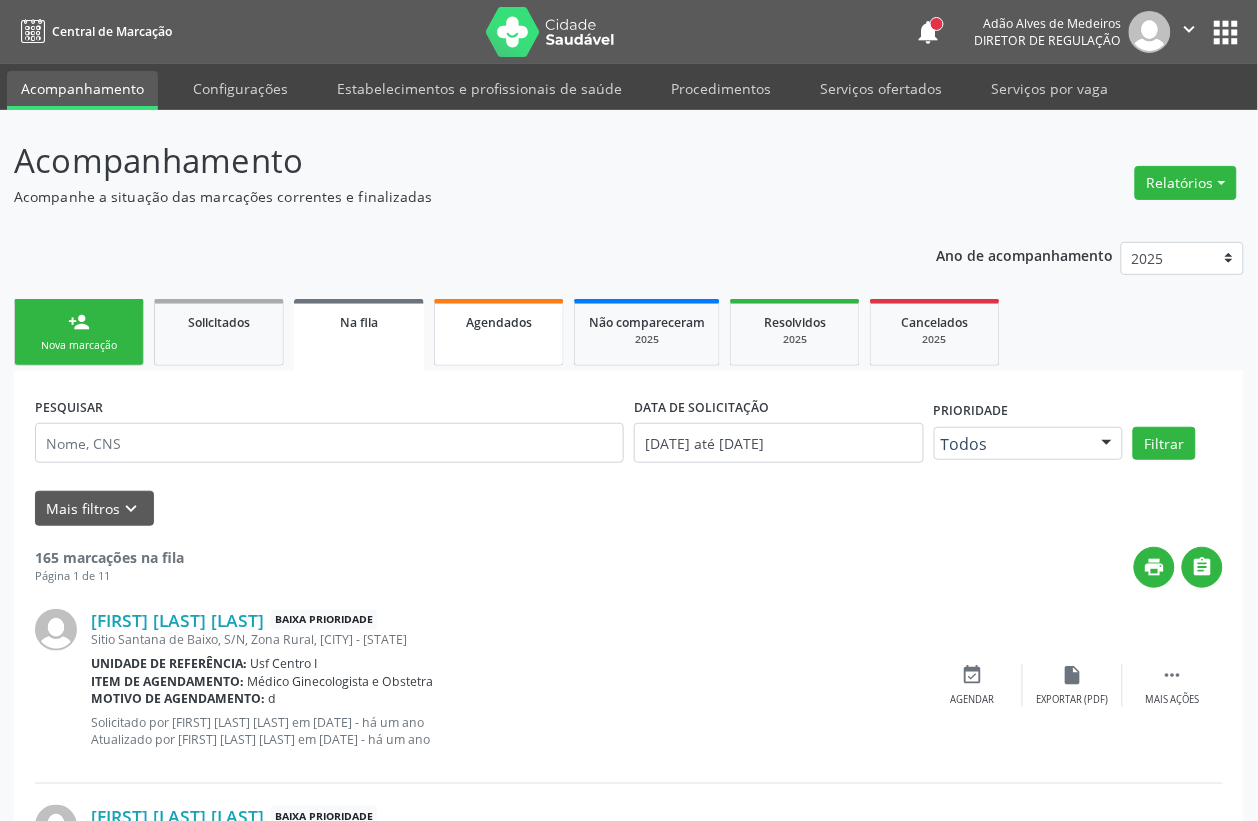 drag, startPoint x: 453, startPoint y: 340, endPoint x: 461, endPoint y: 332, distance: 11.313708 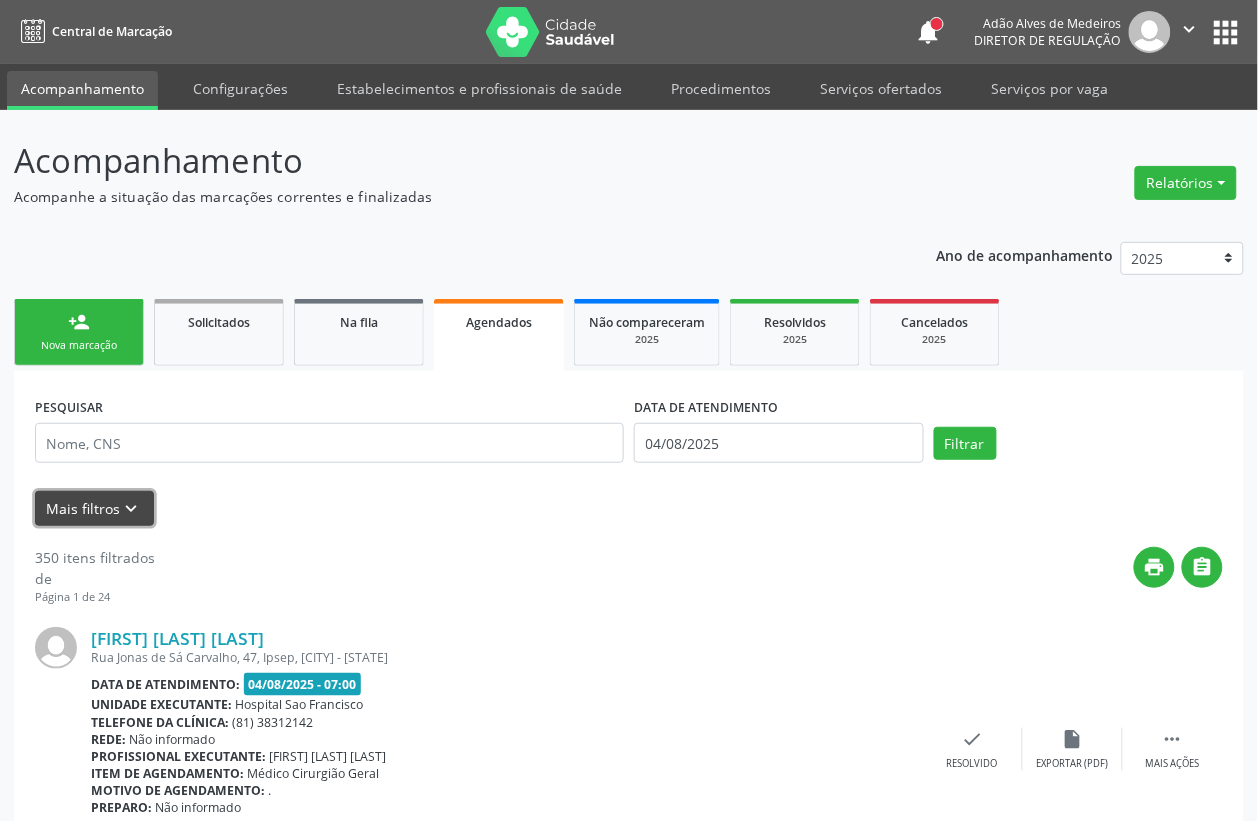 click on "keyboard_arrow_down" at bounding box center (132, 509) 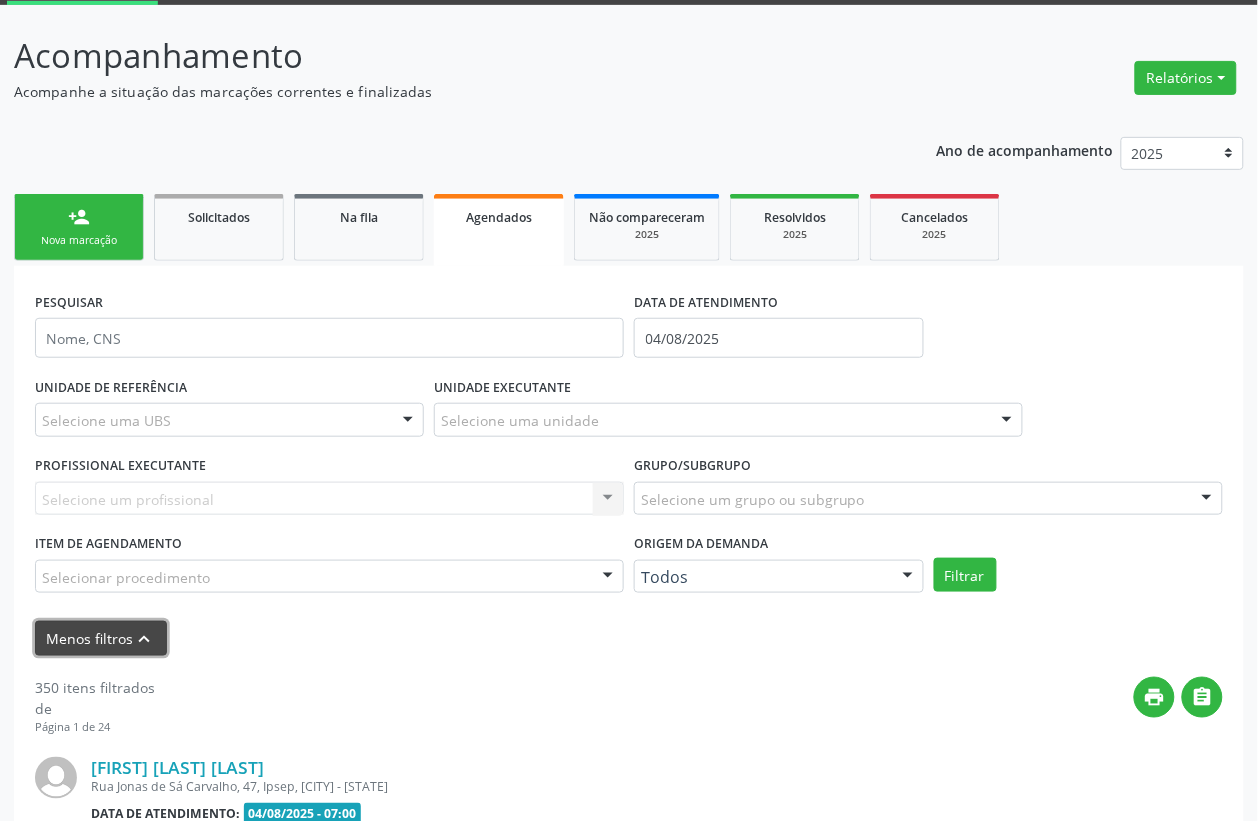 scroll, scrollTop: 250, scrollLeft: 0, axis: vertical 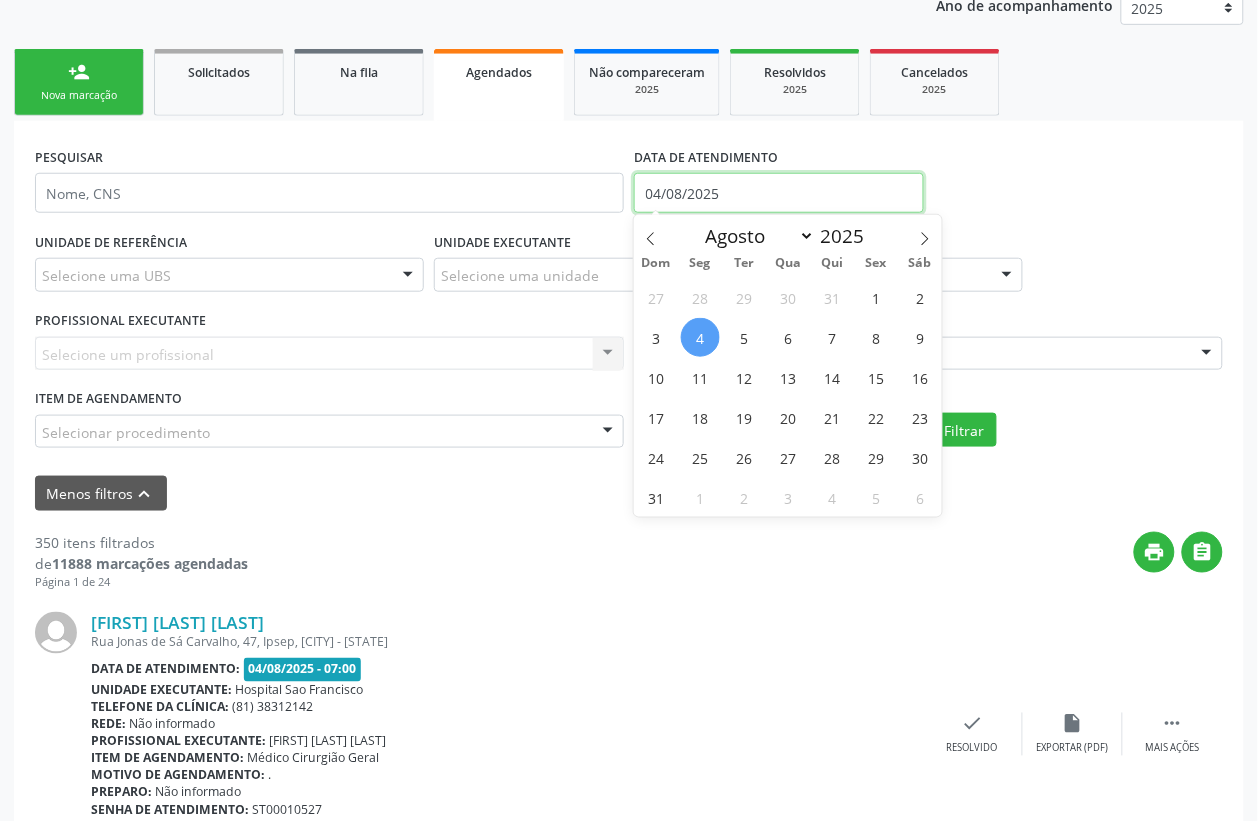 click on "04/08/2025" at bounding box center (779, 193) 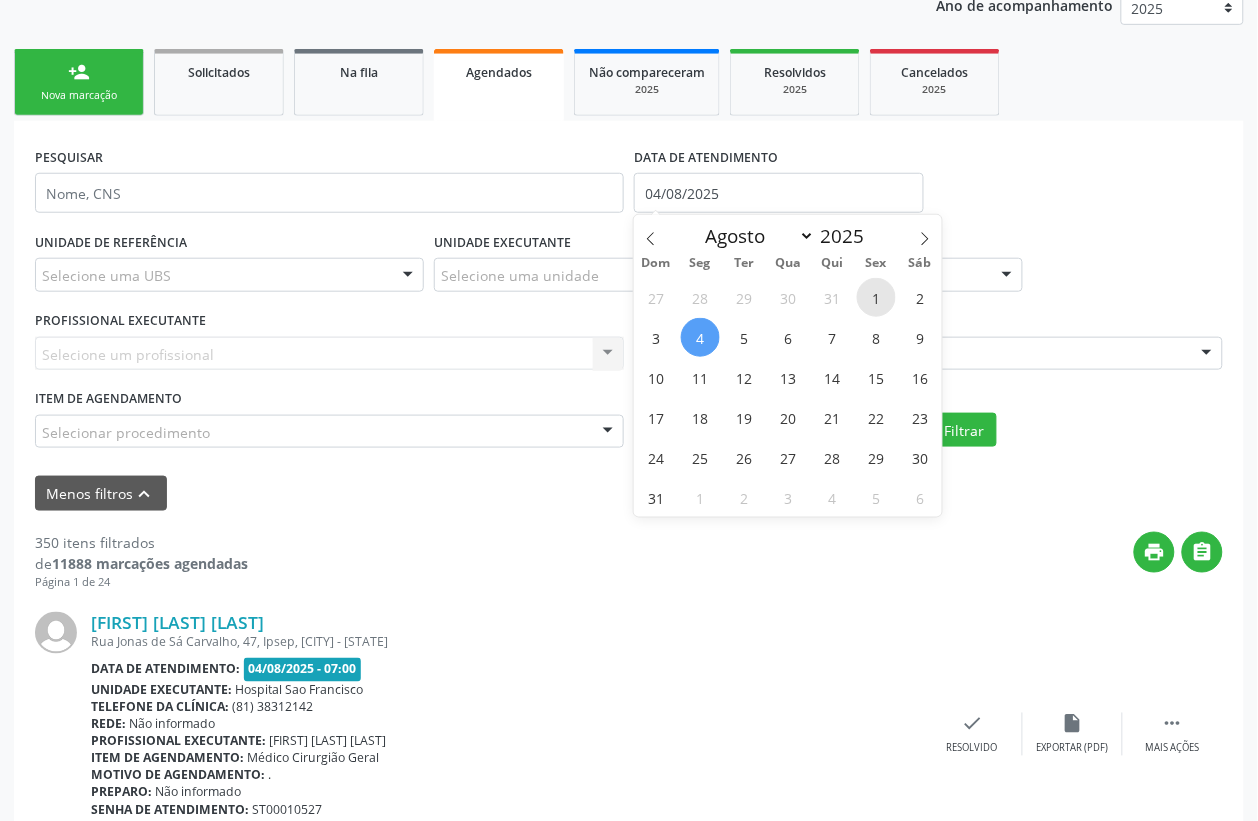 click on "1" at bounding box center (876, 297) 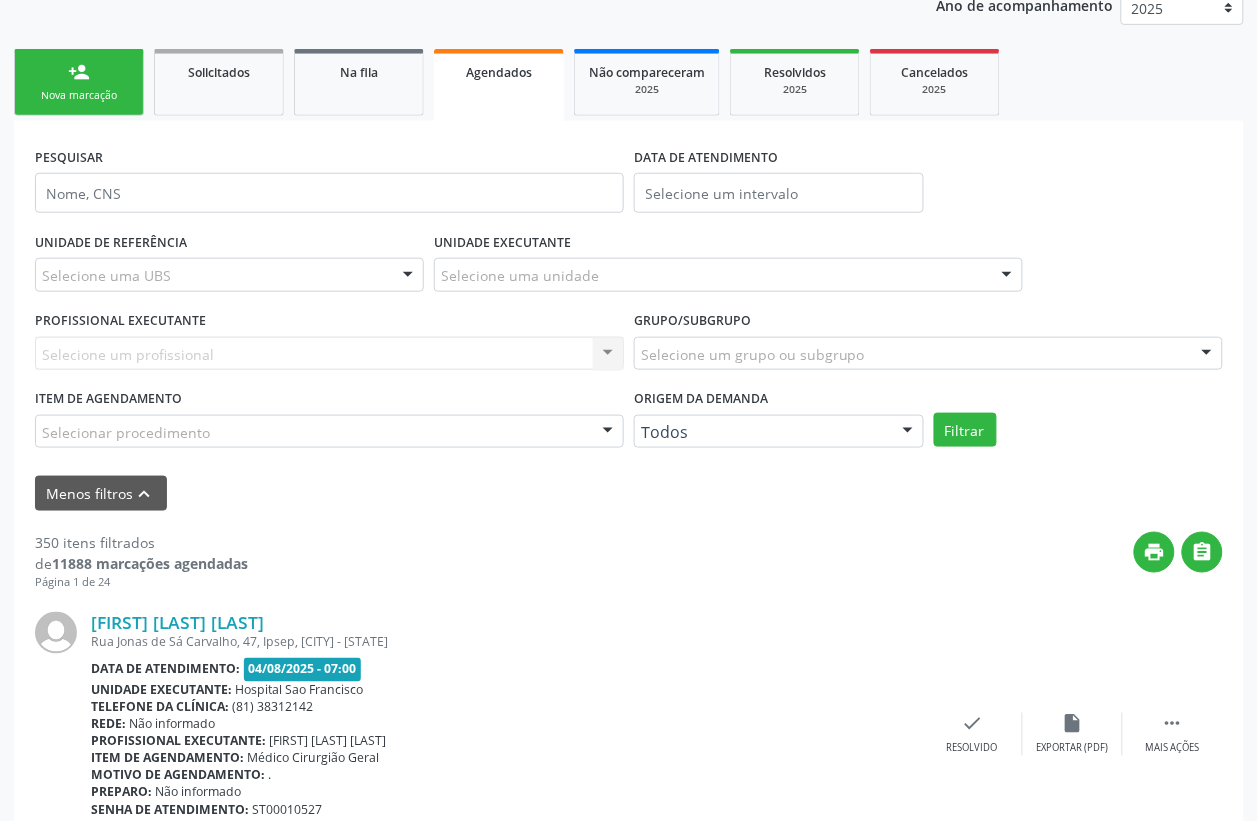 click on "Menos filtros
keyboard_arrow_up" at bounding box center [629, 493] 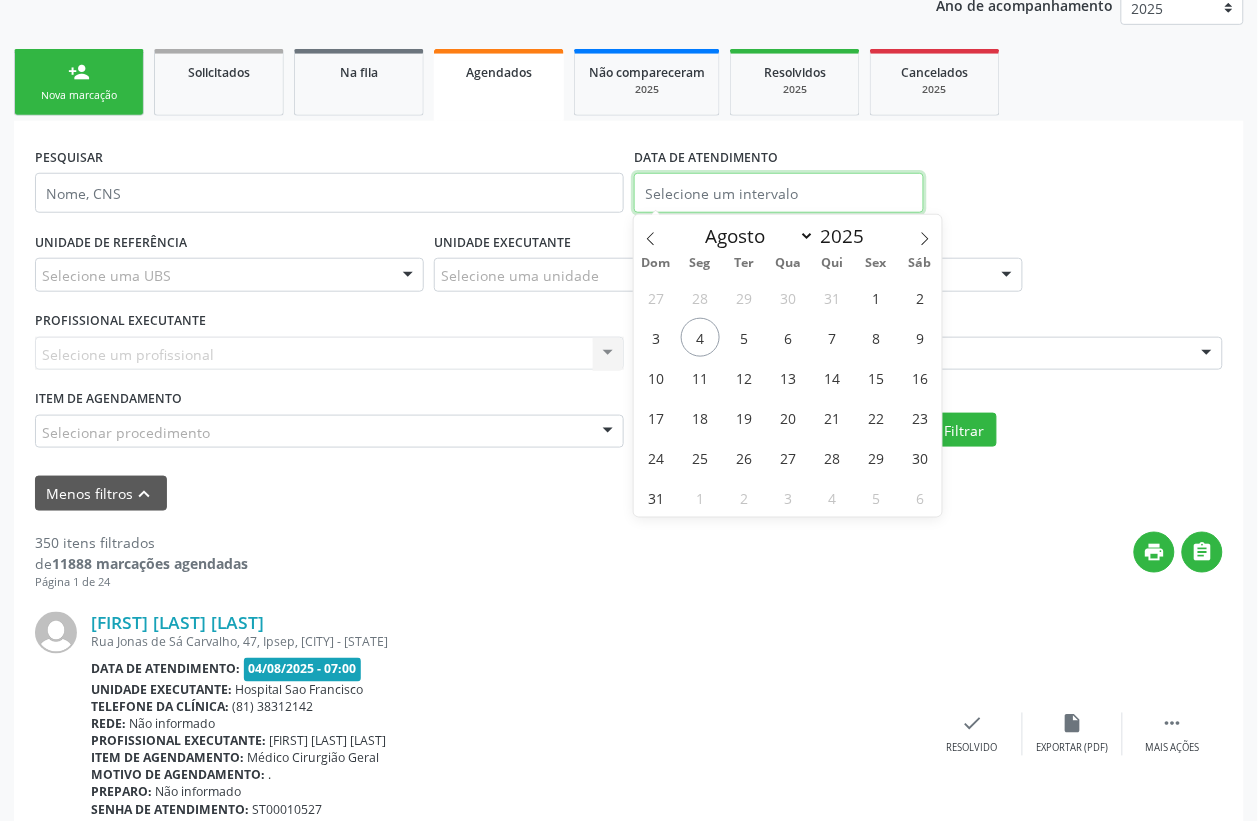 click at bounding box center [779, 193] 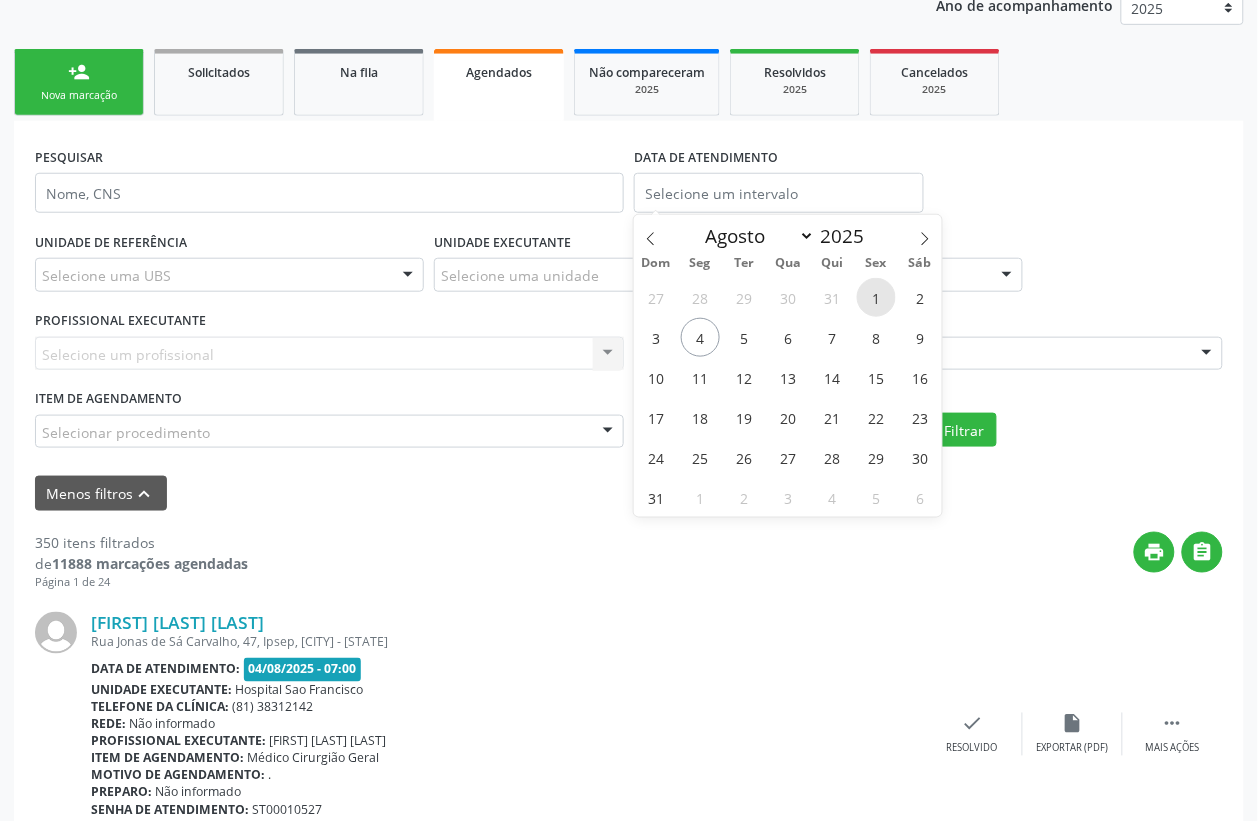 click on "1" at bounding box center [876, 297] 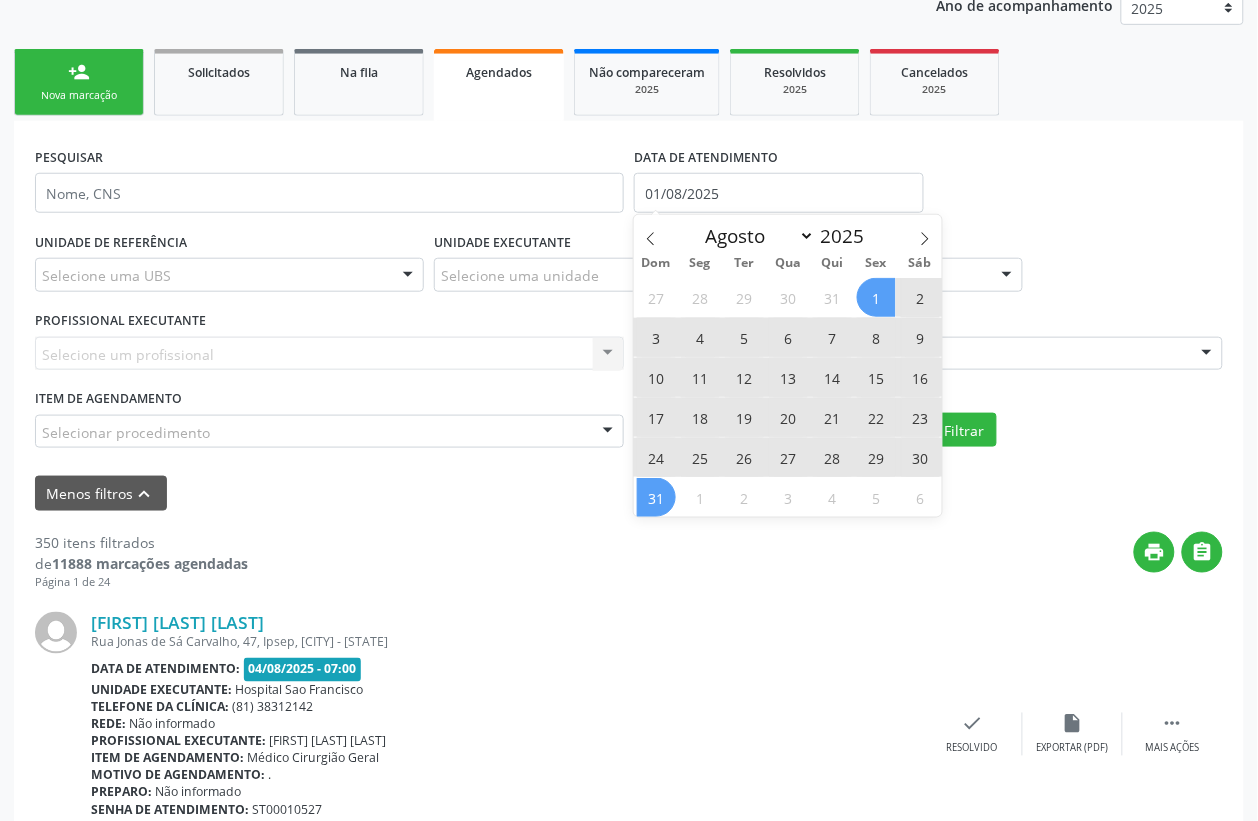 click on "31" at bounding box center [656, 497] 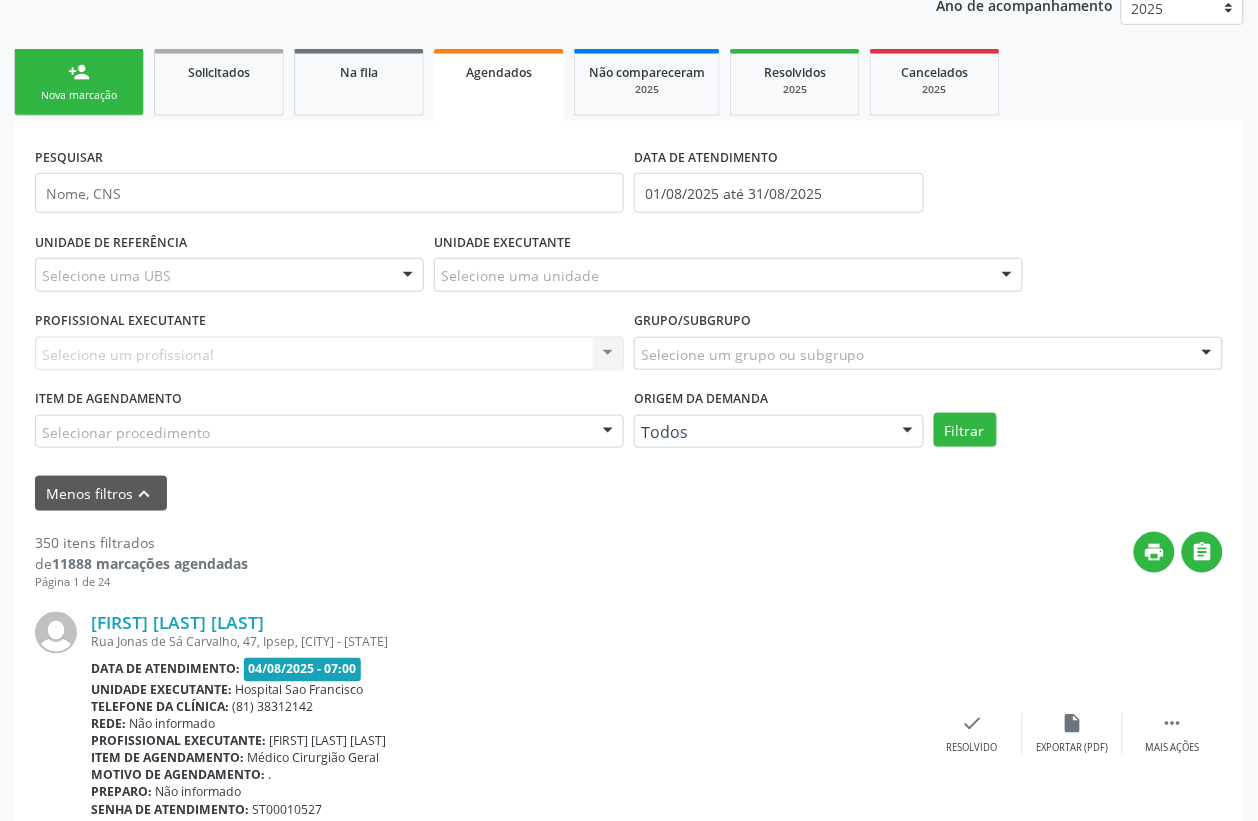 click on "Selecionar procedimento" at bounding box center (329, 432) 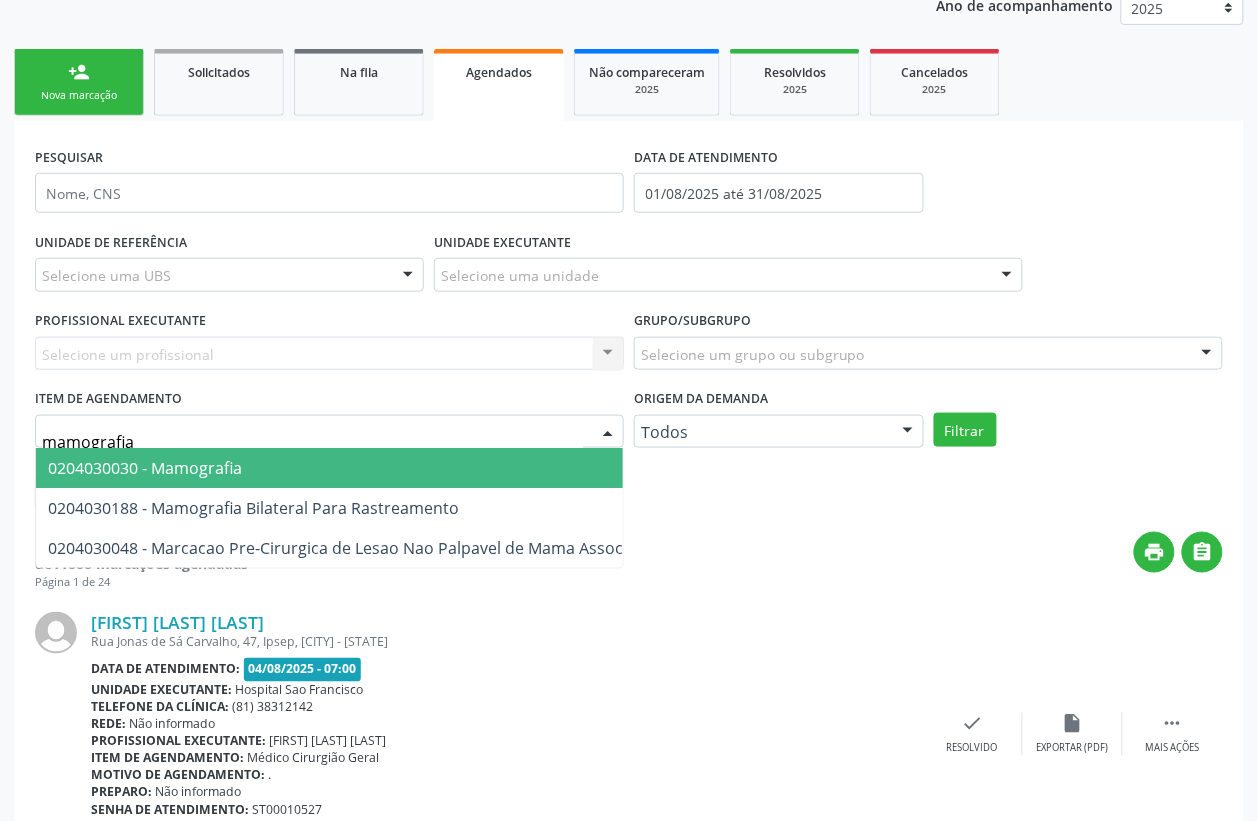 type on "mamografia b" 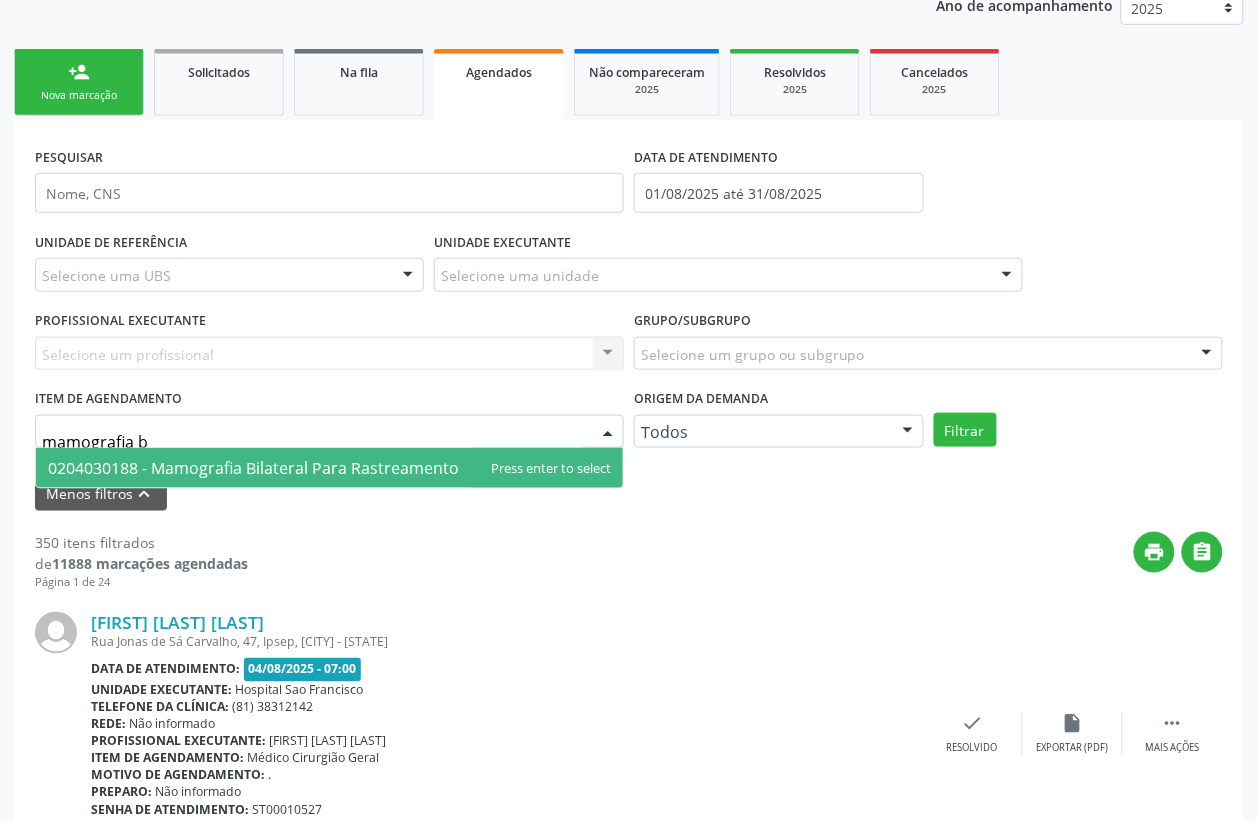 click on "0204030188 - Mamografia Bilateral Para Rastreamento" at bounding box center [253, 468] 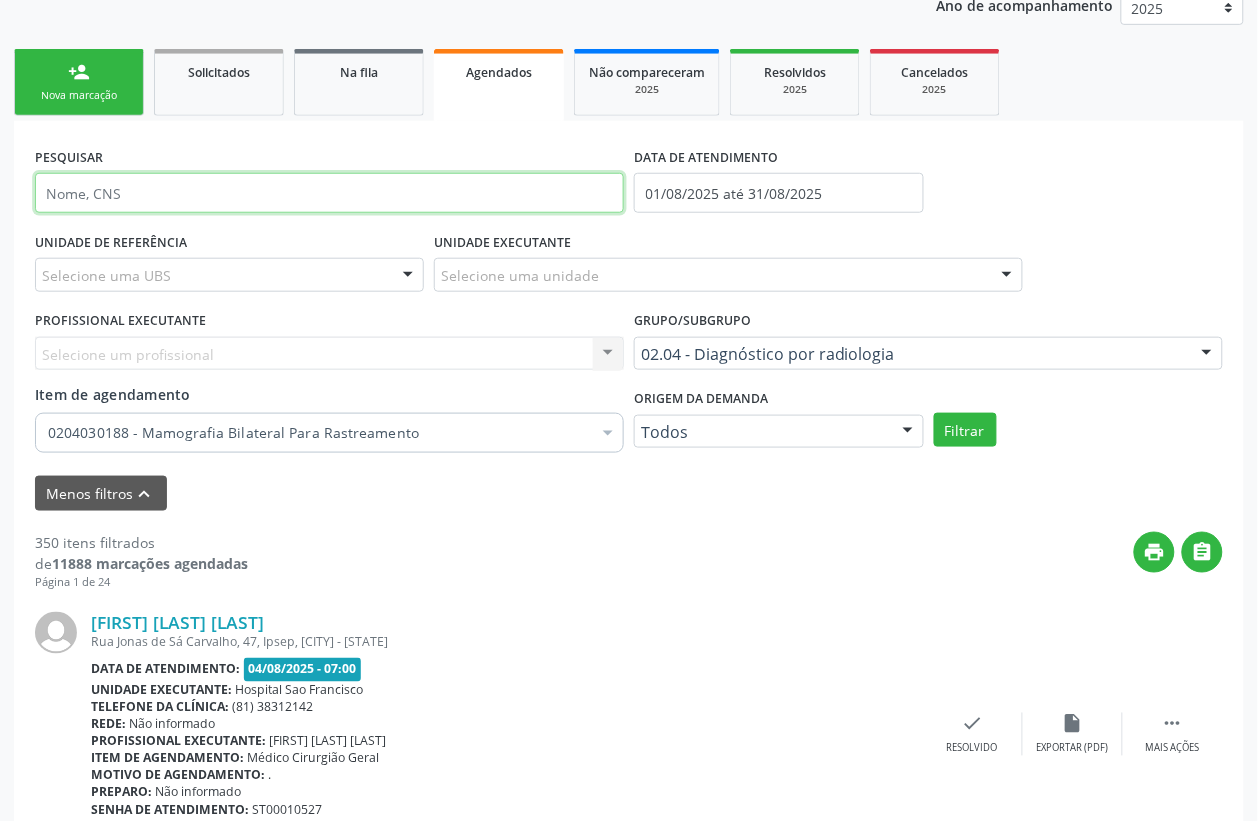 click at bounding box center (329, 193) 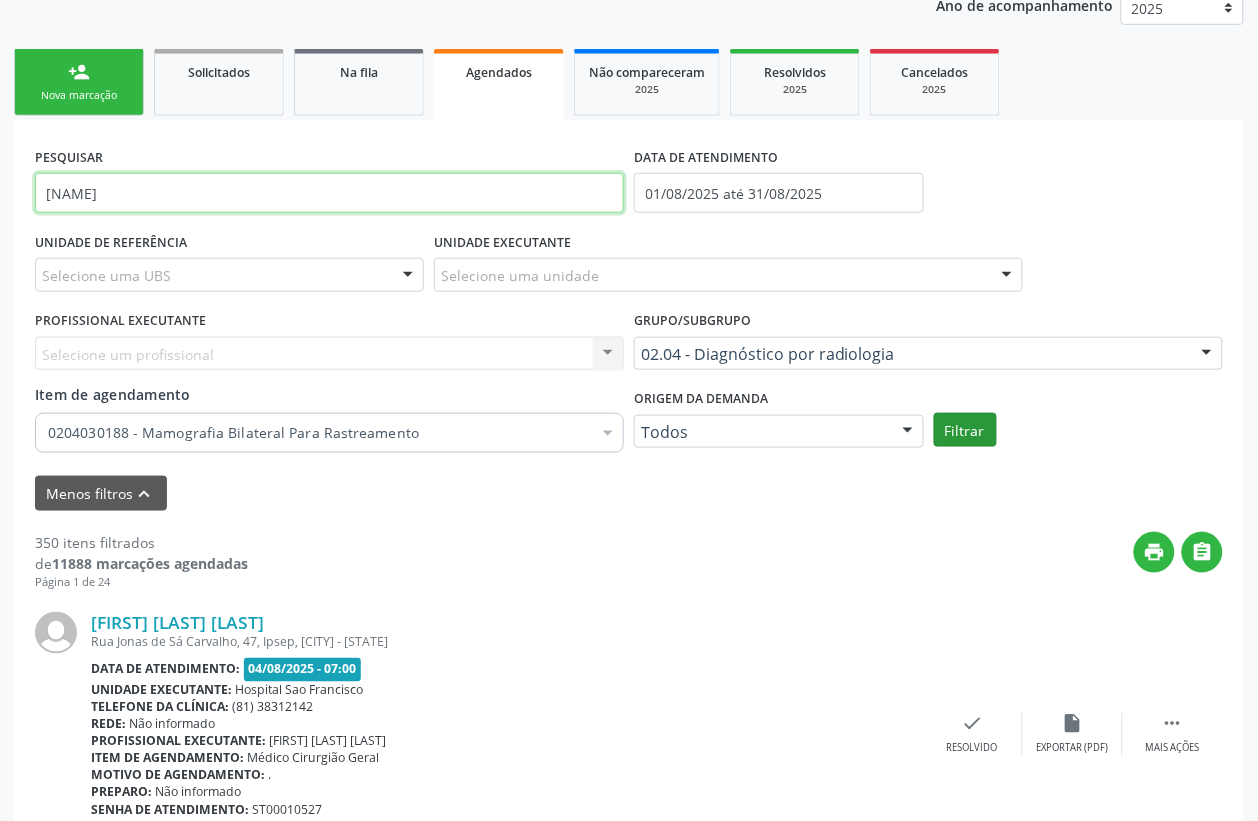 type on "ildaci" 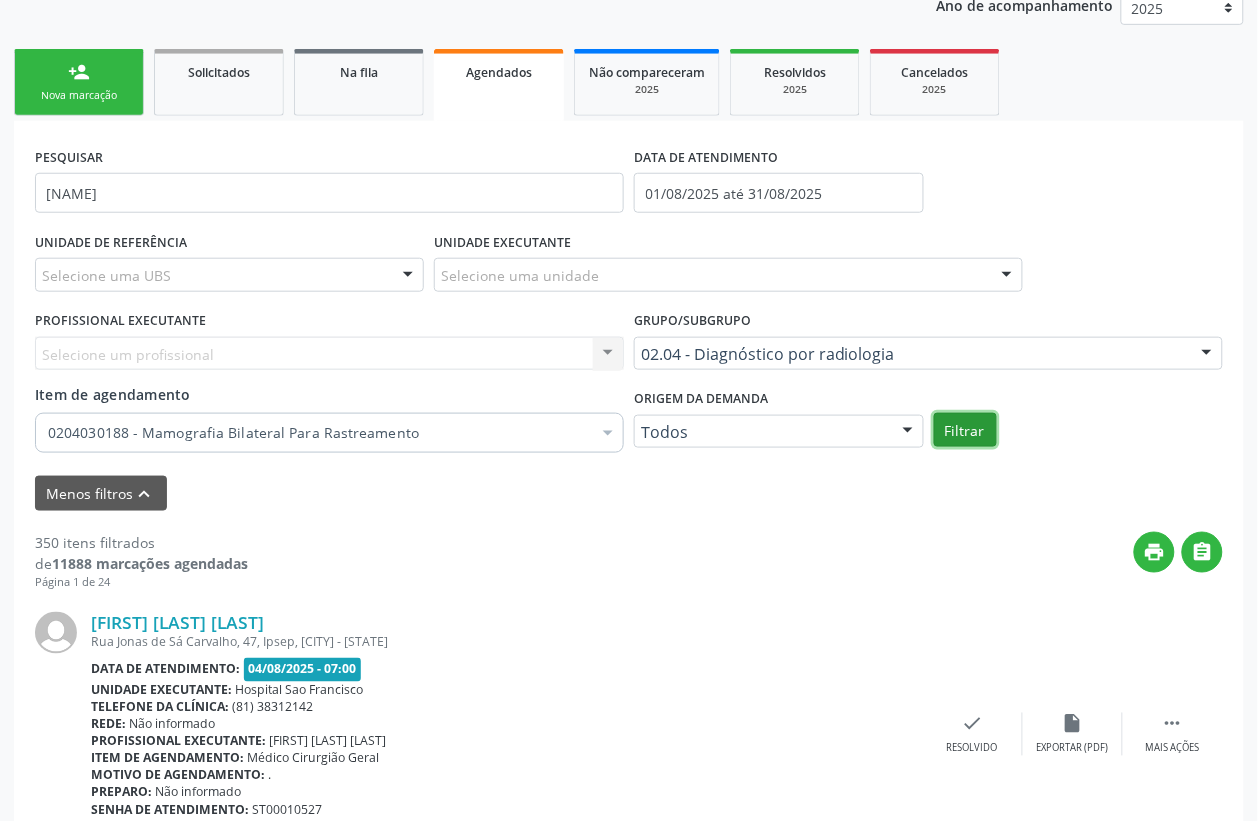 click on "Filtrar" at bounding box center [965, 430] 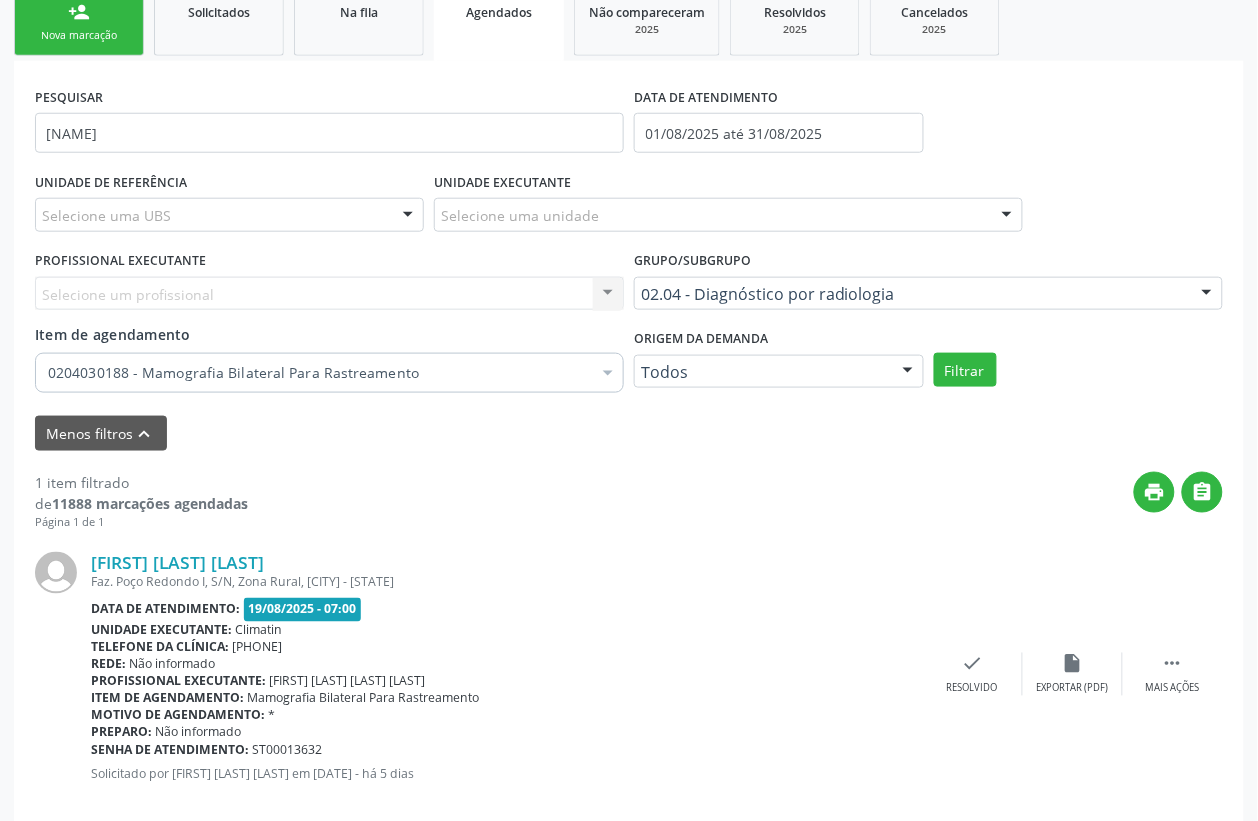 scroll, scrollTop: 342, scrollLeft: 0, axis: vertical 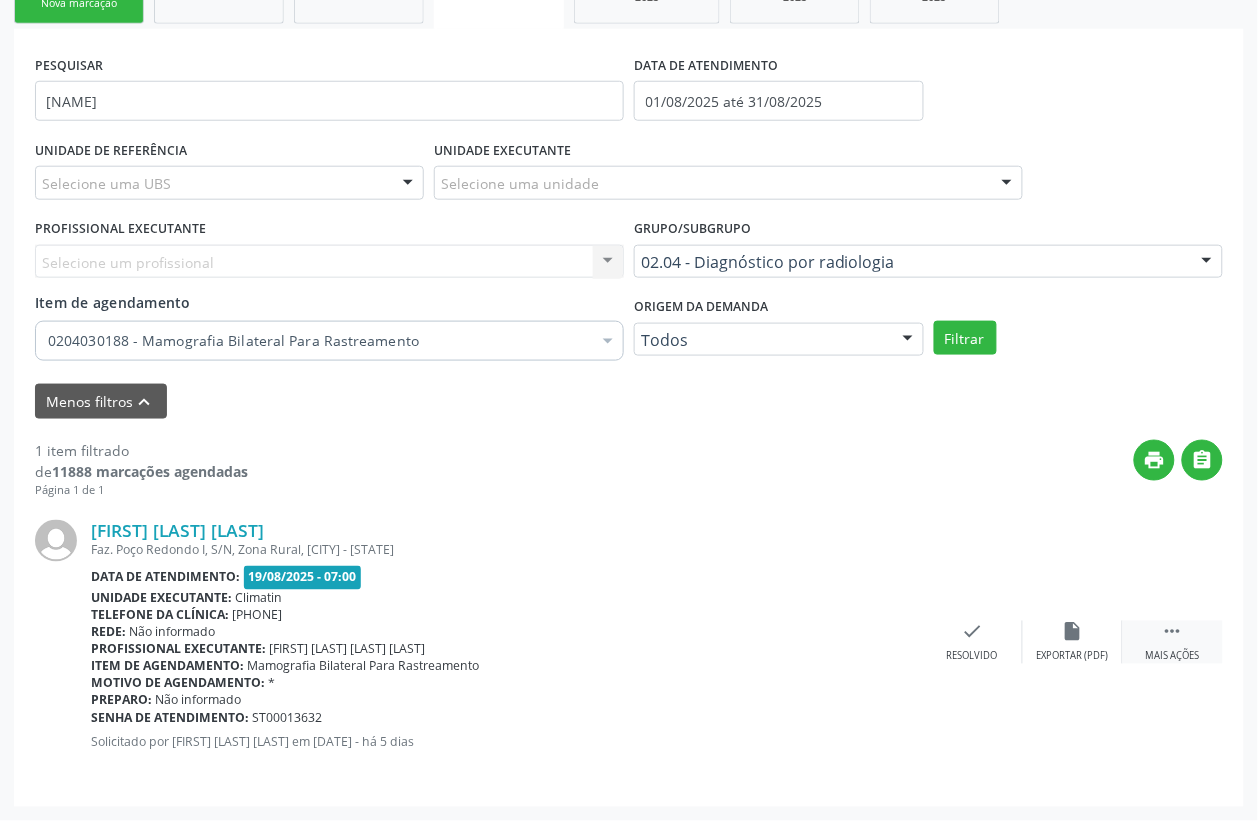click on "
Mais ações" at bounding box center (1173, 642) 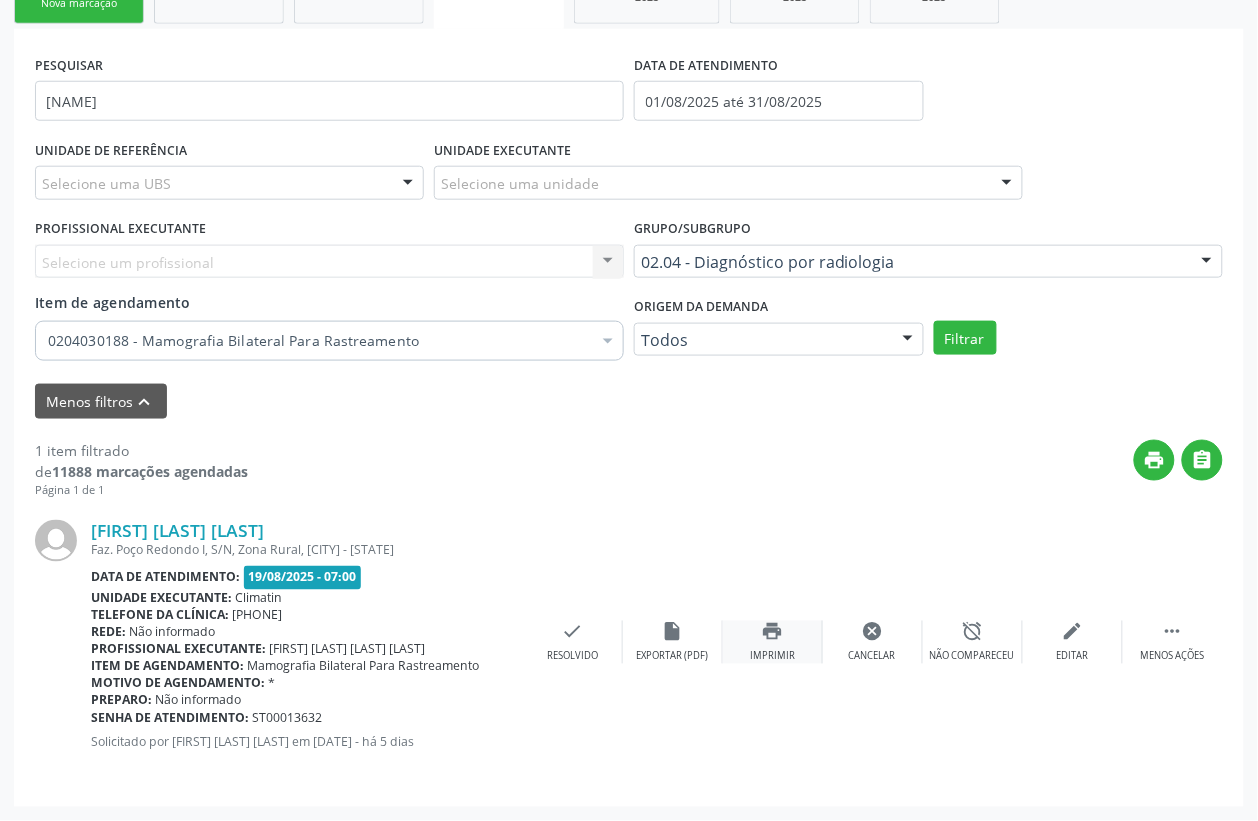 click on "print
Imprimir" at bounding box center [773, 642] 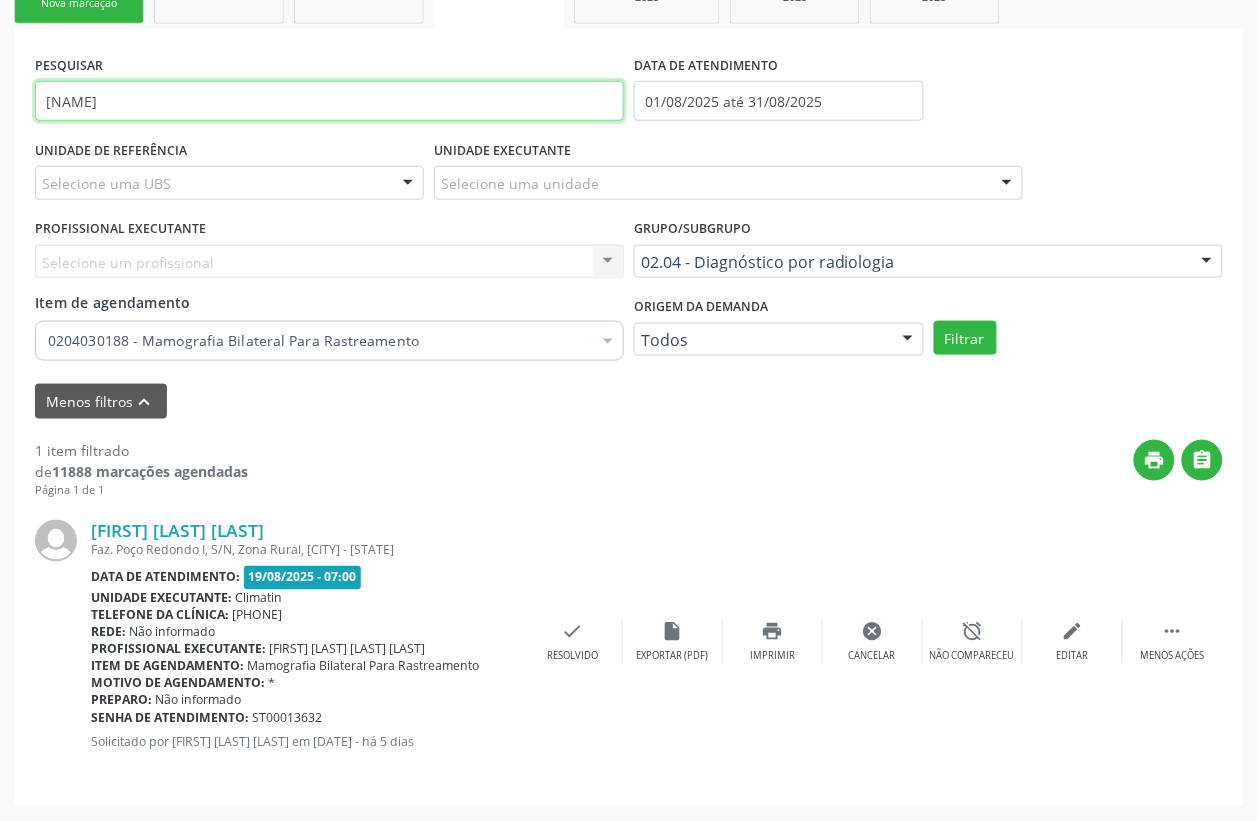 click on "ildaci" at bounding box center [329, 101] 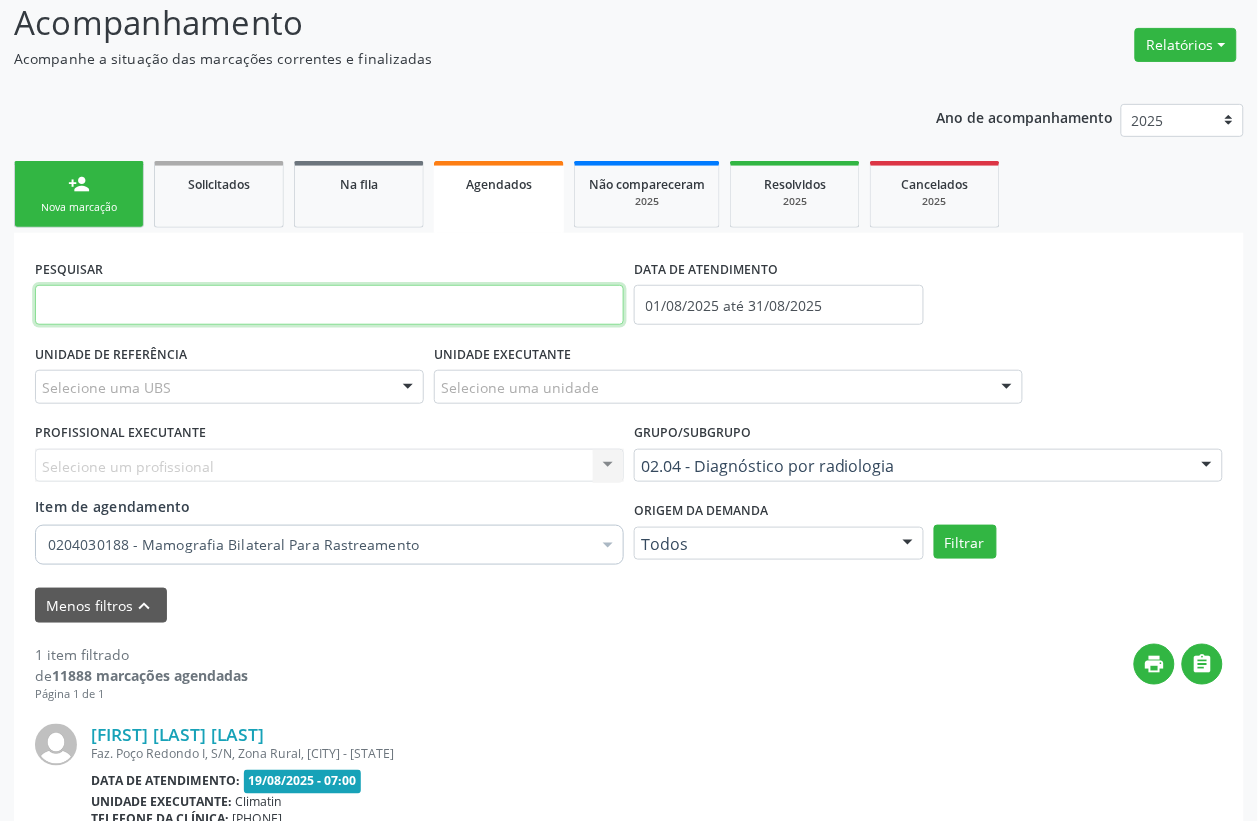 scroll, scrollTop: 0, scrollLeft: 0, axis: both 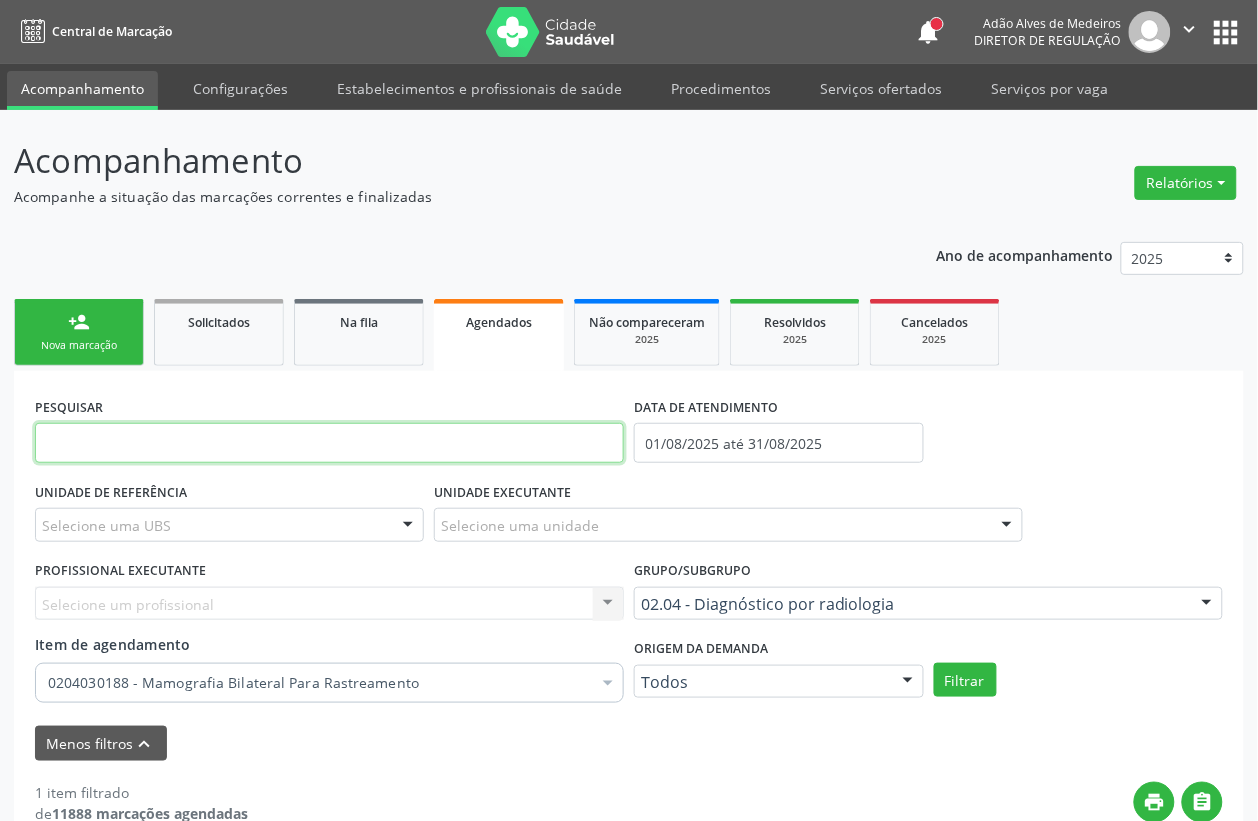 type 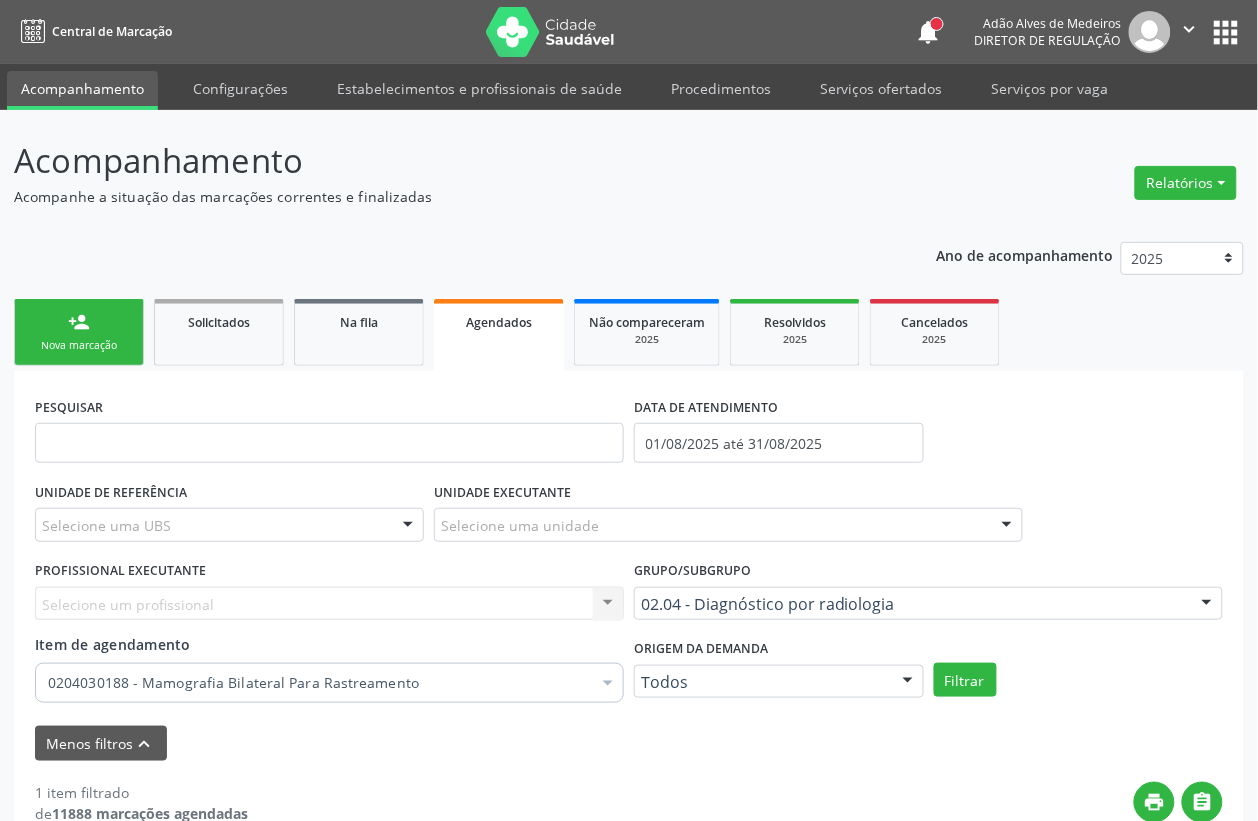 click on "Acompanhamento" at bounding box center [82, 90] 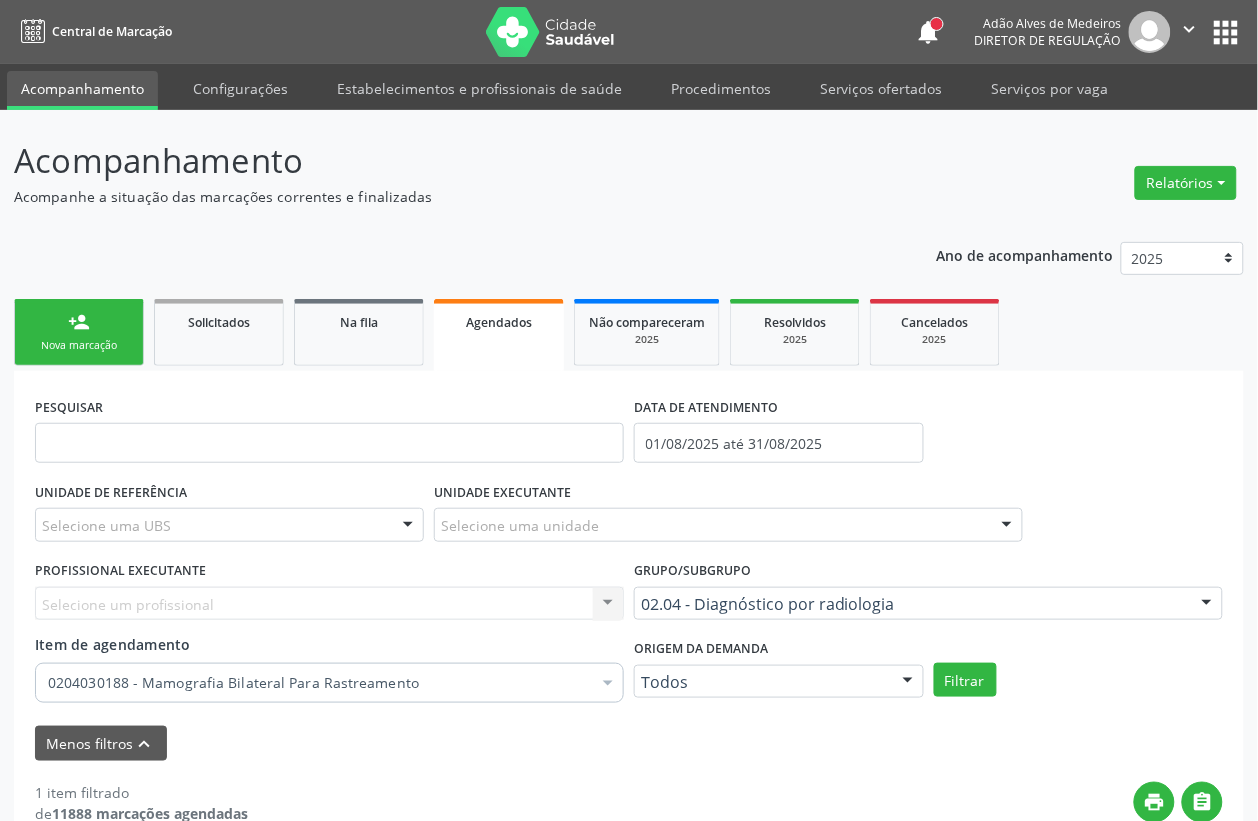 drag, startPoint x: 106, startPoint y: 340, endPoint x: 110, endPoint y: 351, distance: 11.7046995 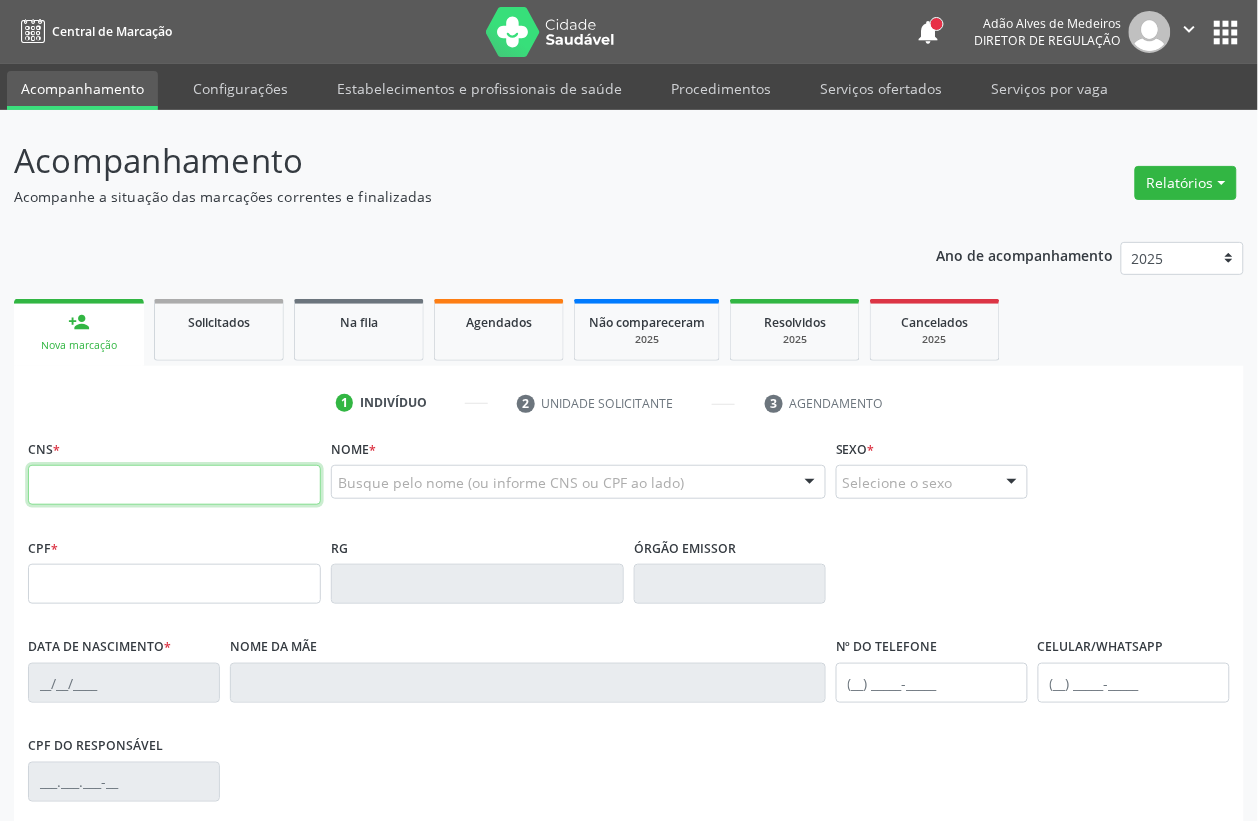 click at bounding box center (174, 485) 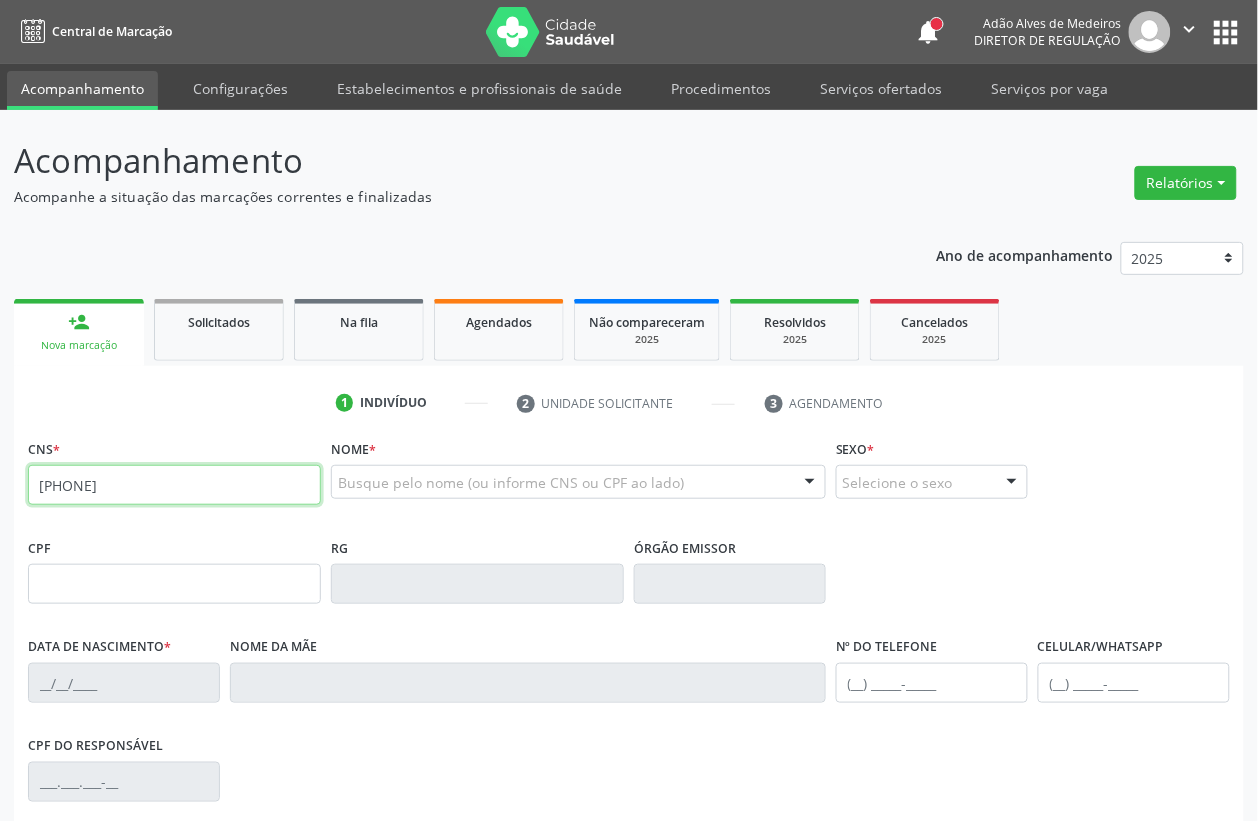 type on "209 2783 7999 0018" 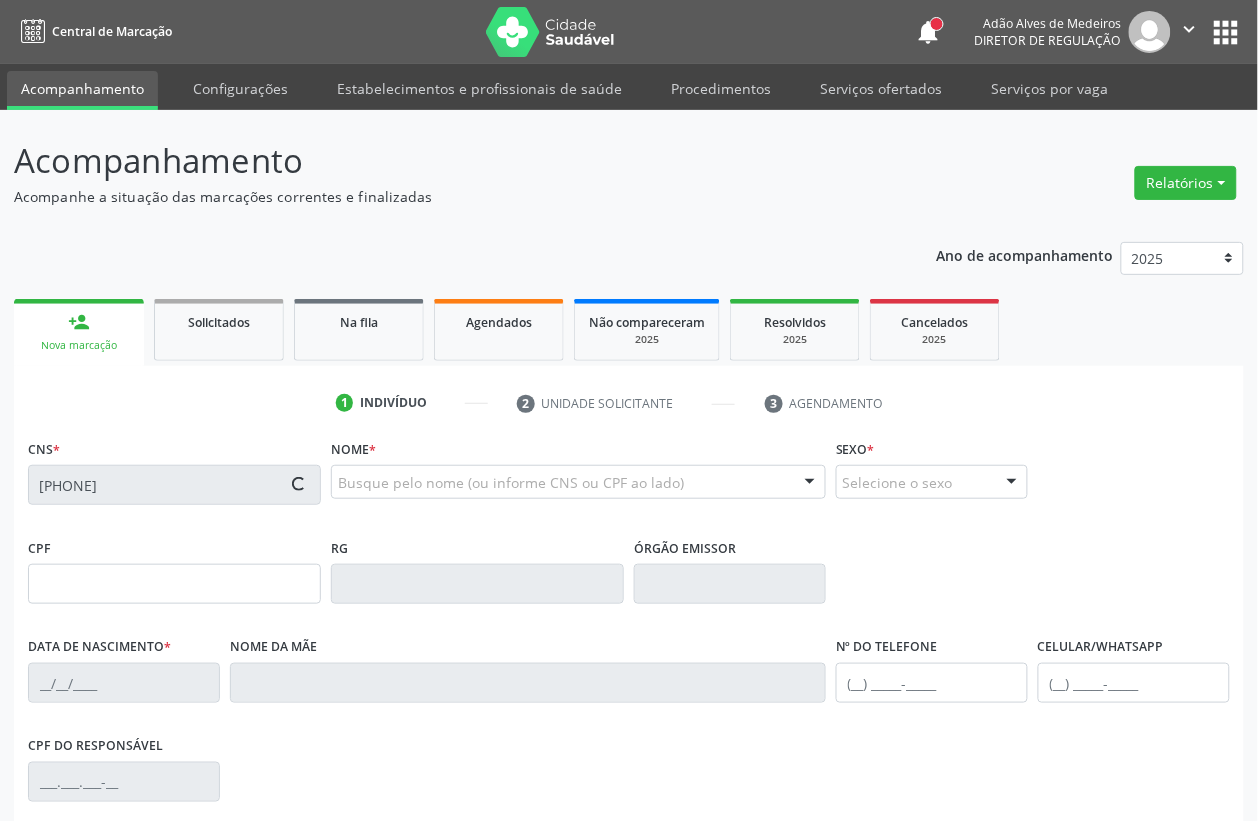 type on "022.310.594-52" 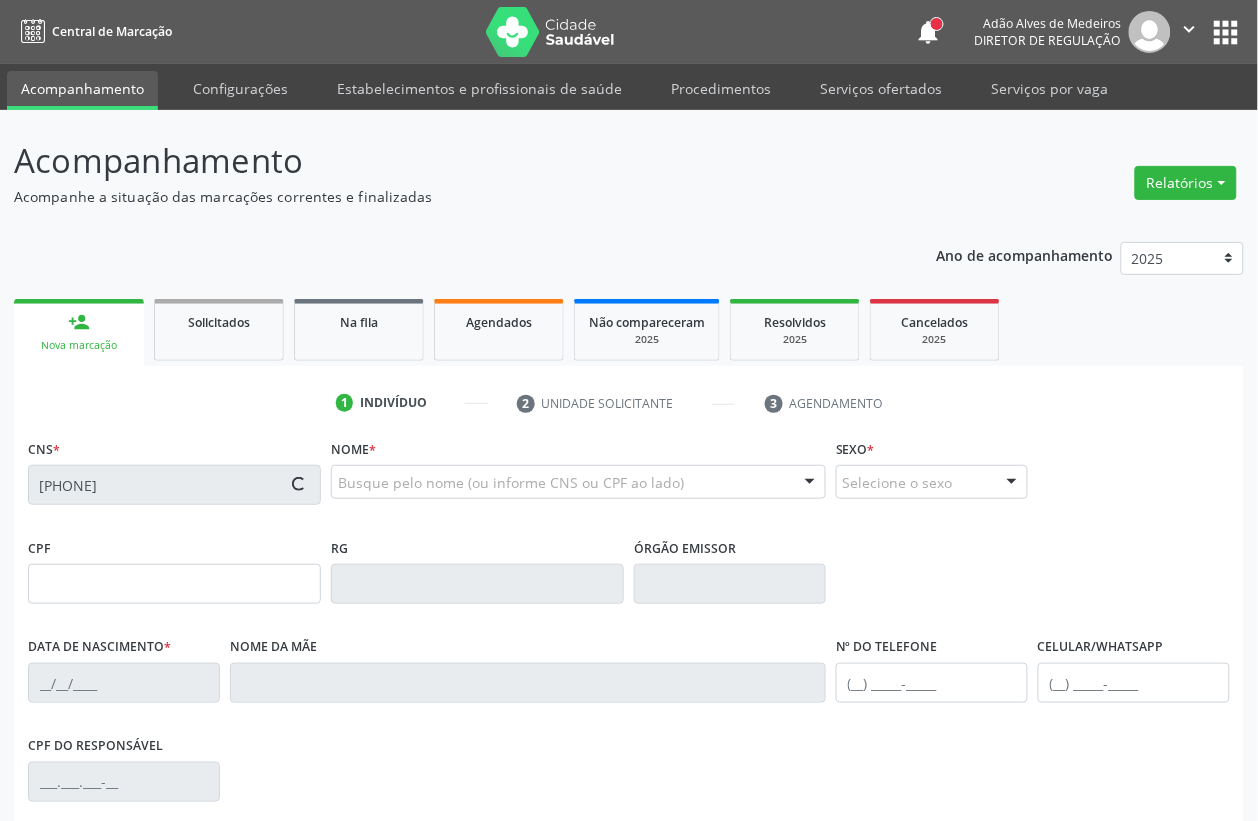 type on "04/05/1962" 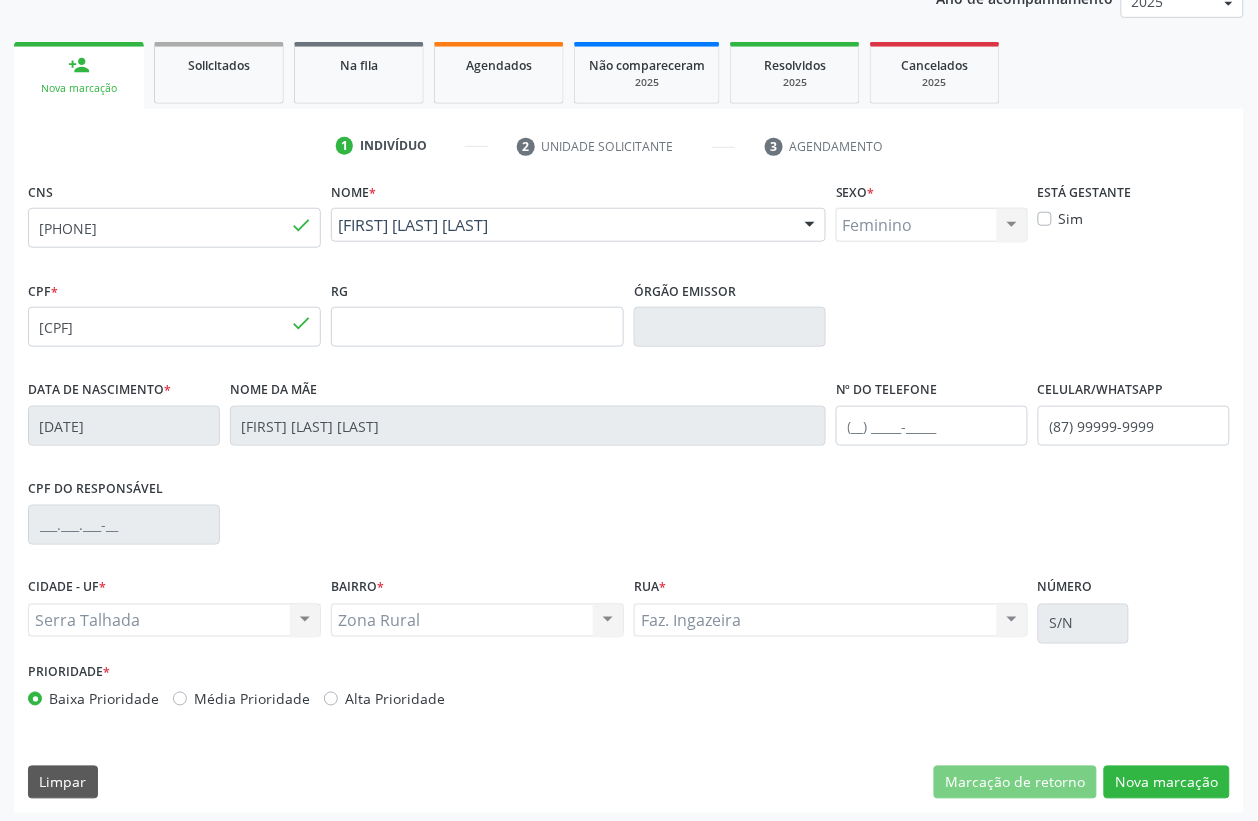 scroll, scrollTop: 263, scrollLeft: 0, axis: vertical 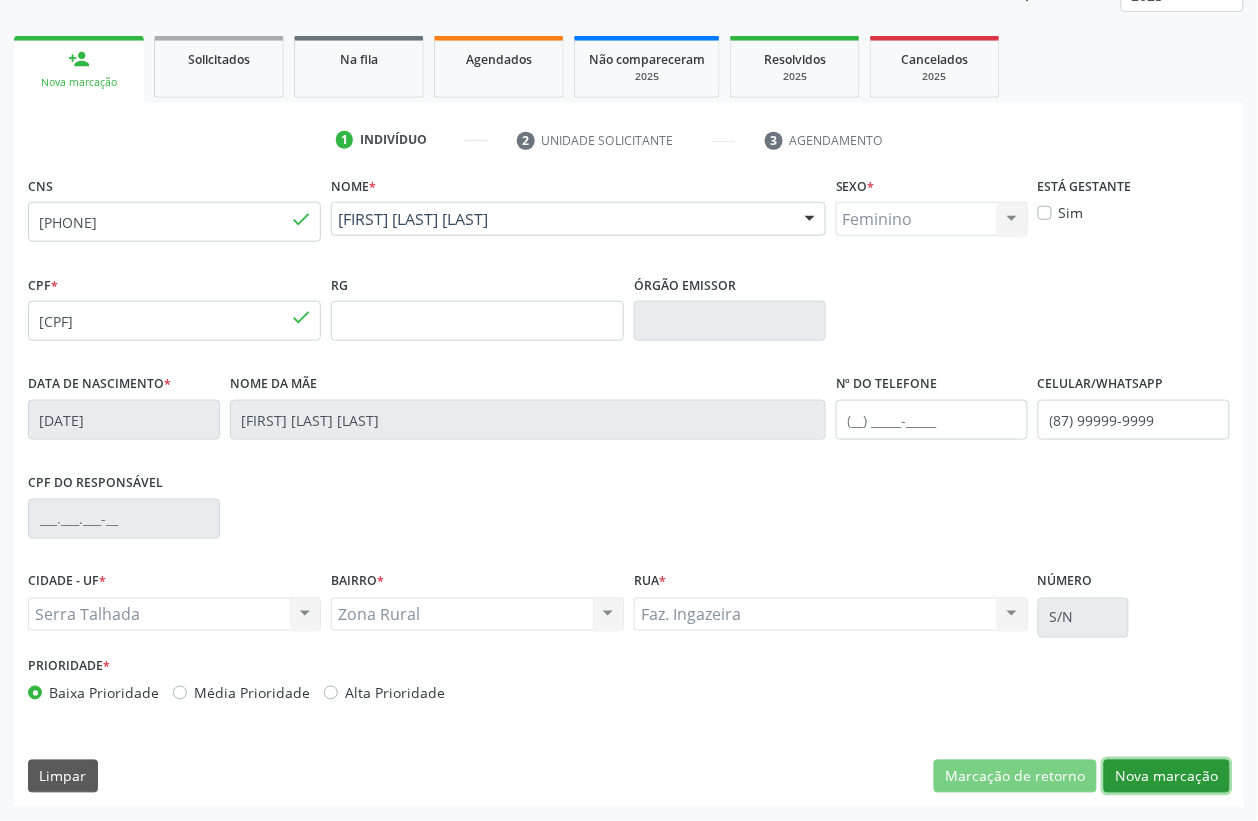 click on "Nova marcação" at bounding box center [1167, 777] 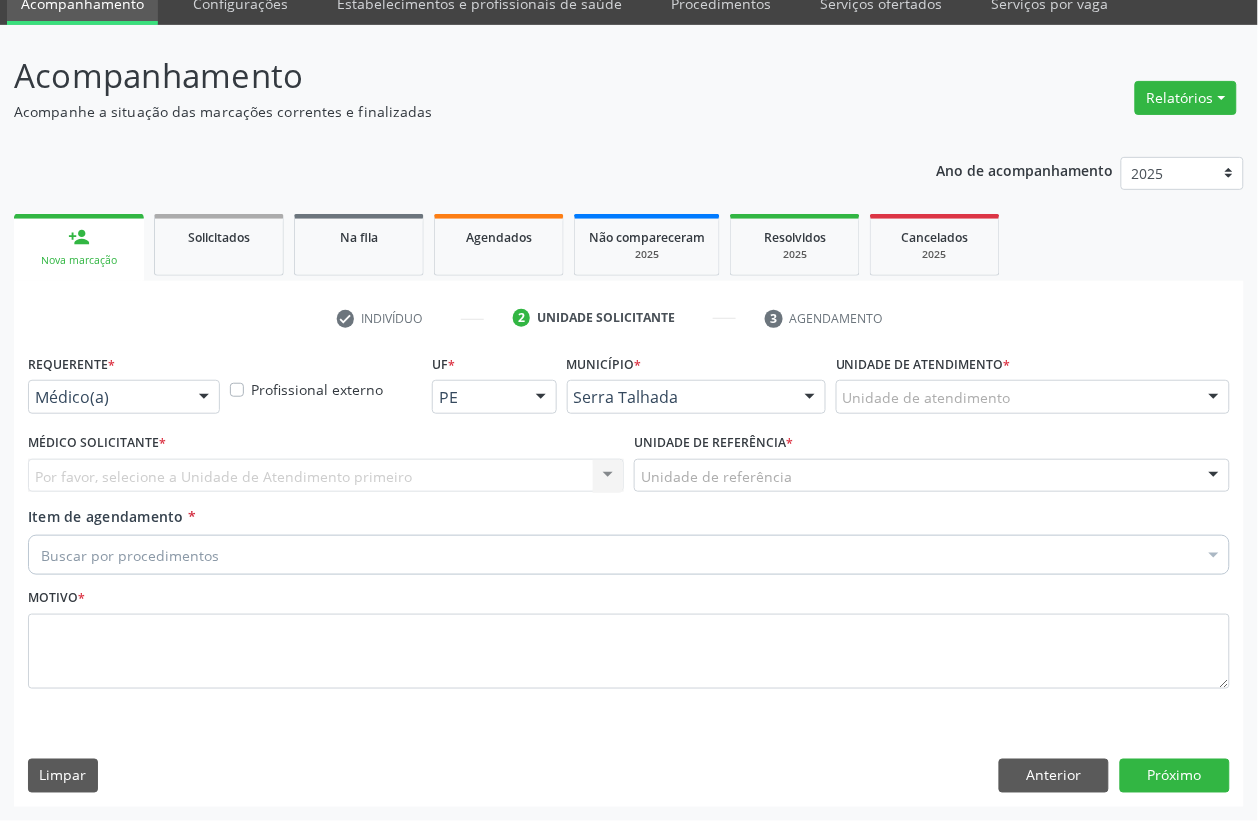 scroll, scrollTop: 85, scrollLeft: 0, axis: vertical 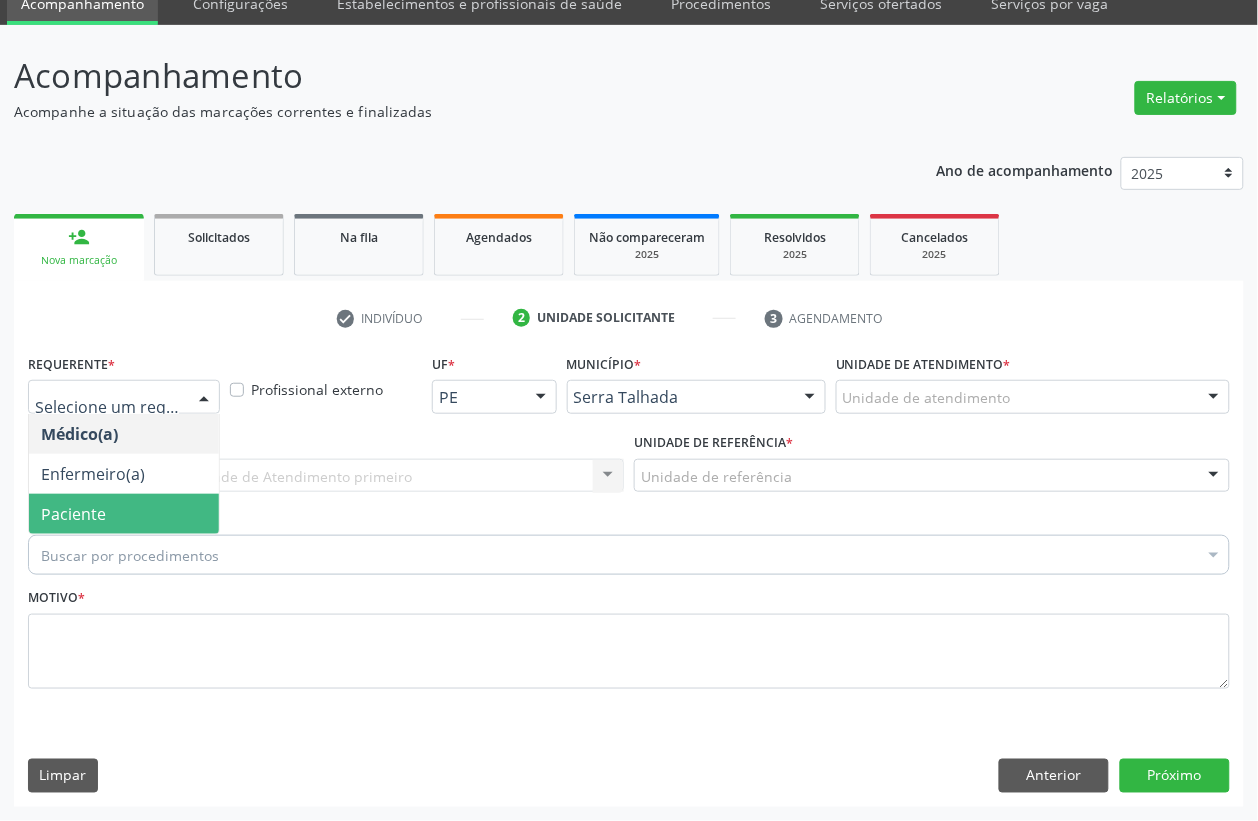 click on "Paciente" at bounding box center [124, 514] 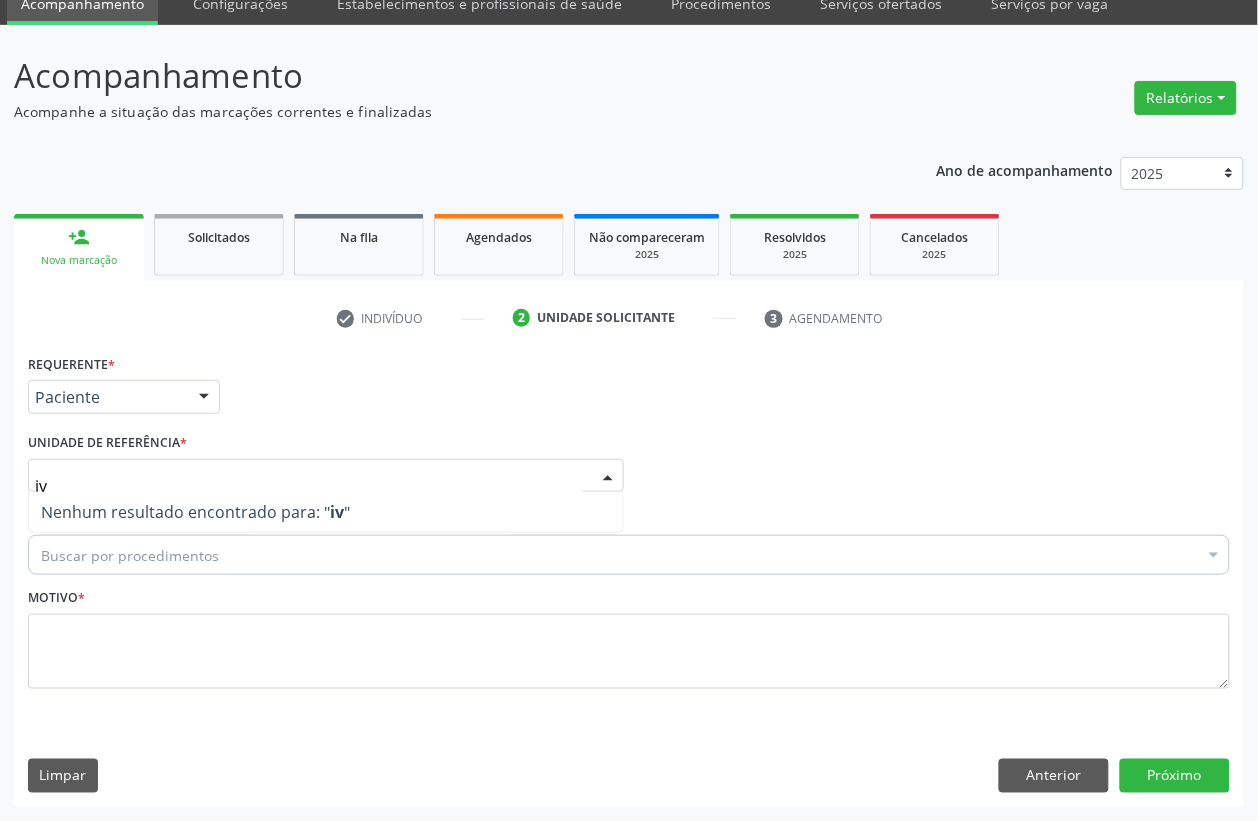 type on "i" 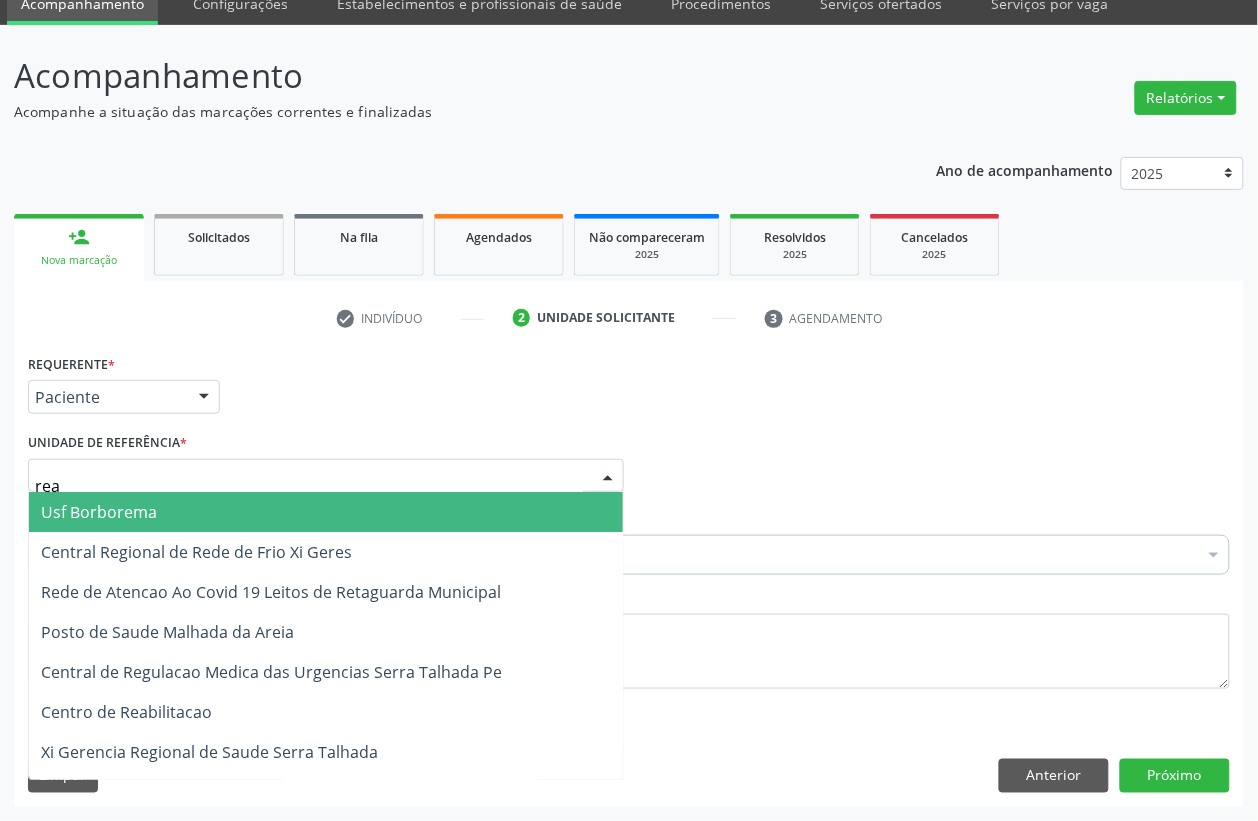 type on "reab" 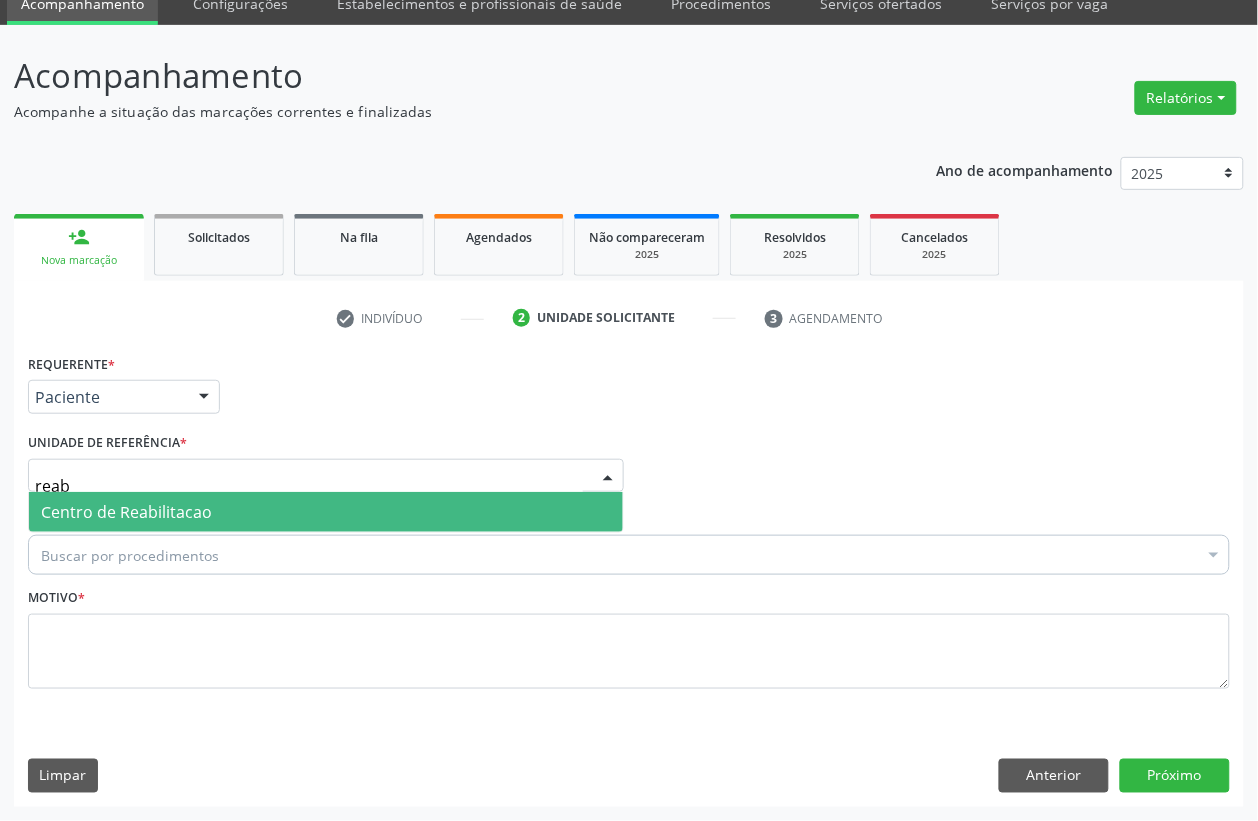 click on "Centro de Reabilitacao" at bounding box center (326, 512) 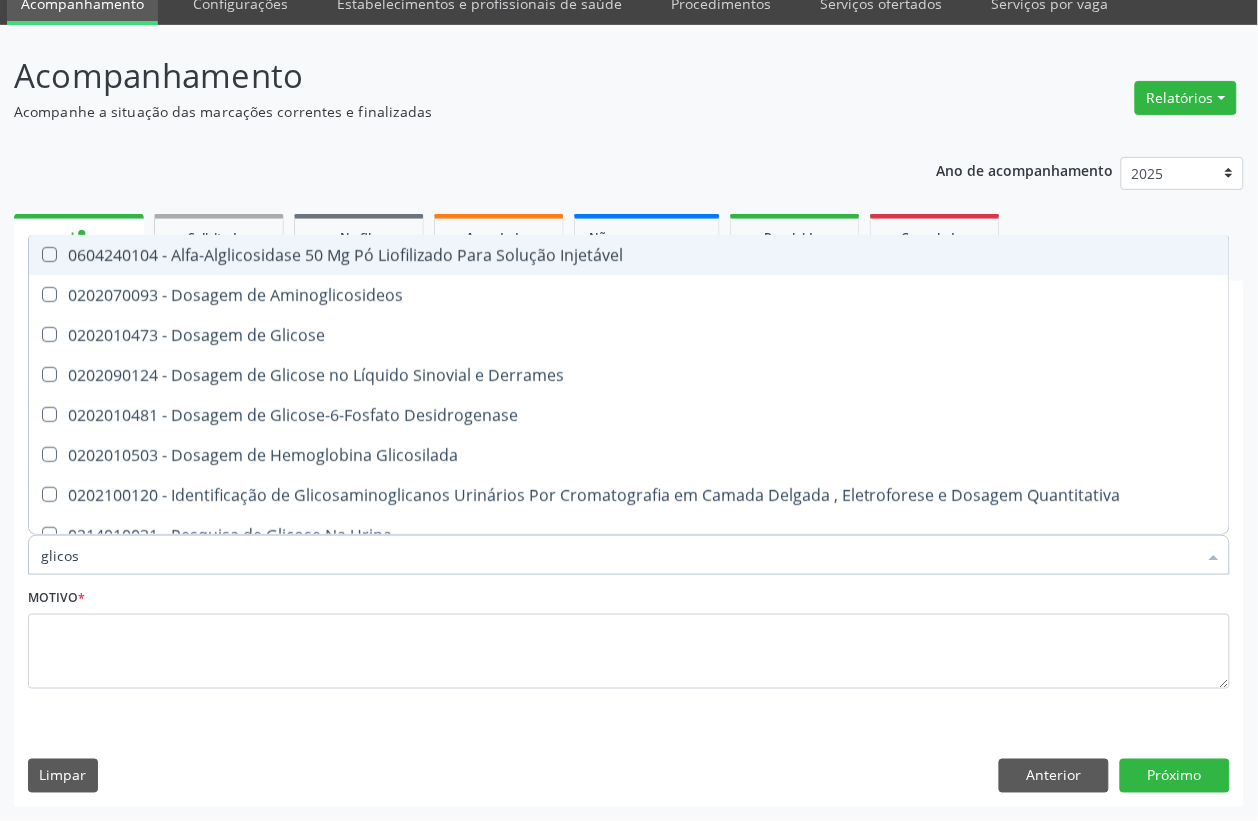 type on "glicose" 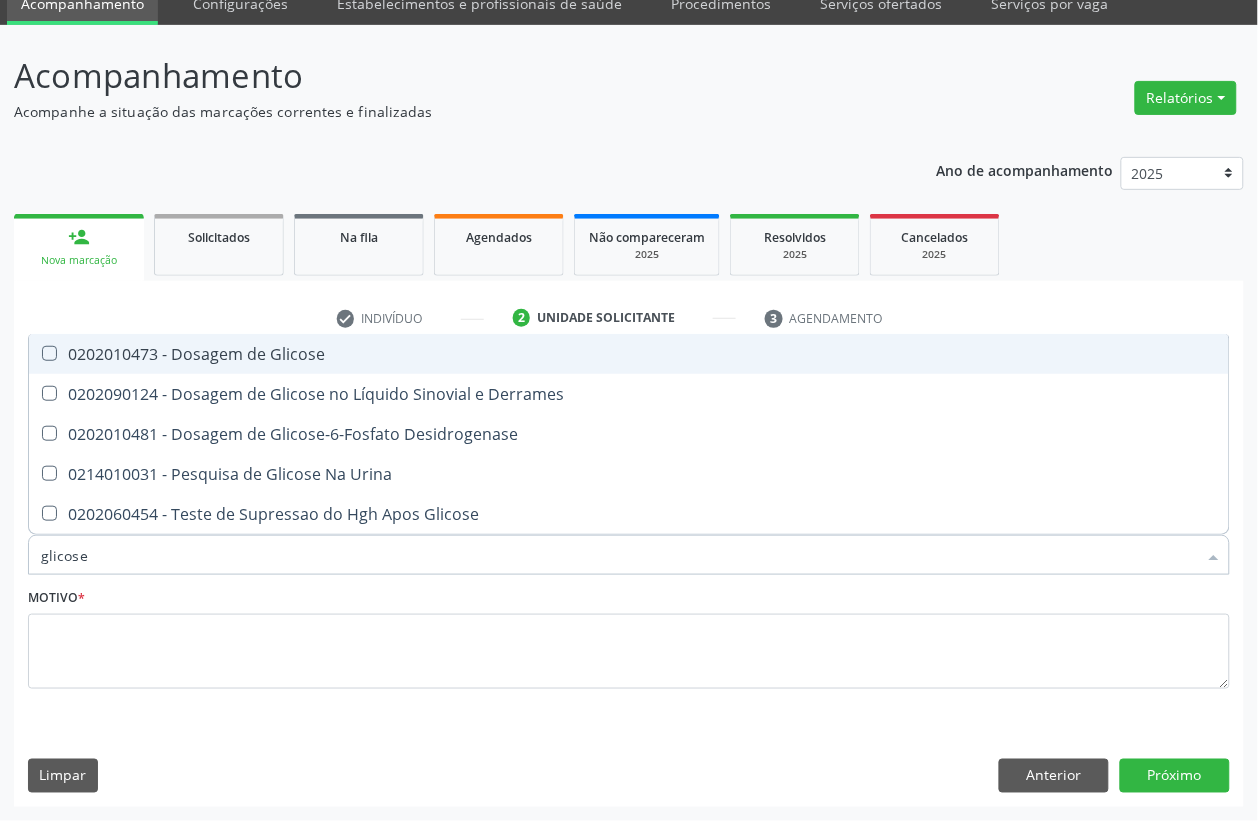 click on "0202010473 - Dosagem de Glicose" at bounding box center (629, 354) 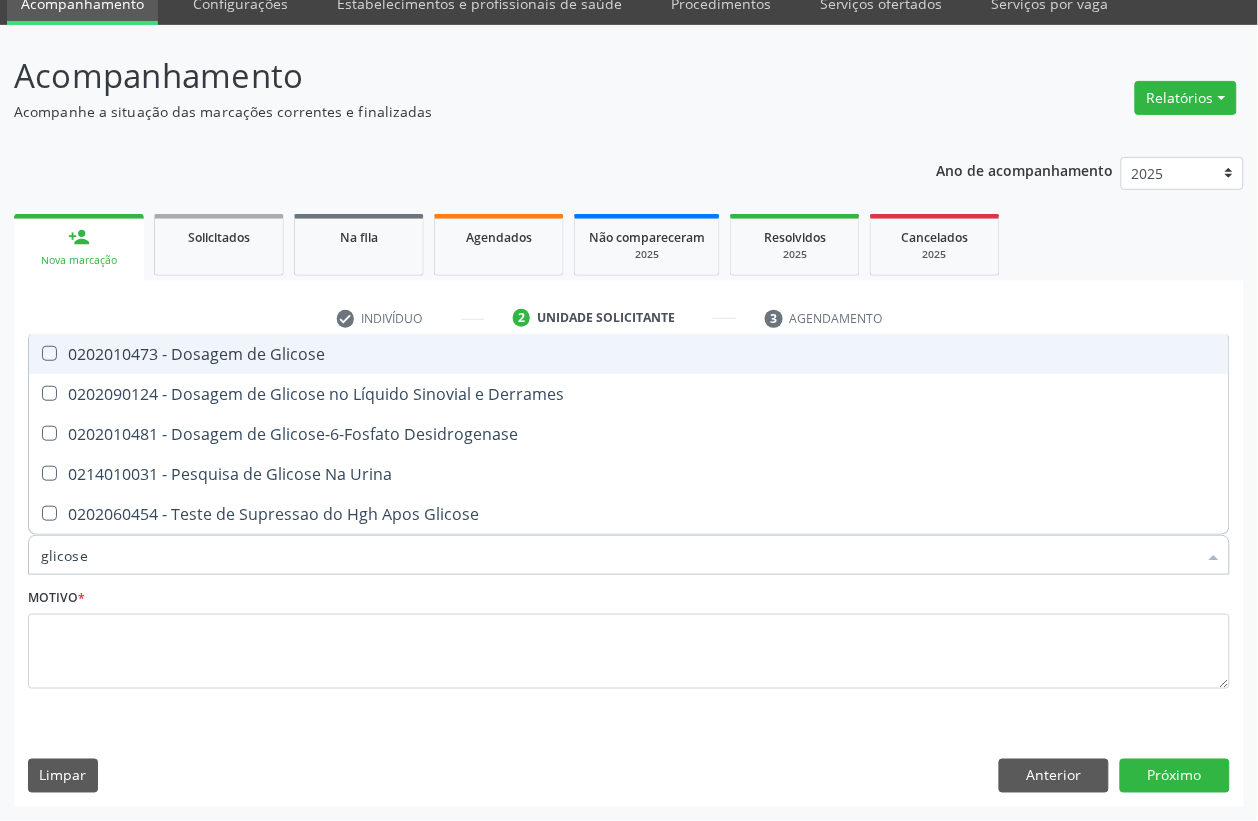 checkbox on "true" 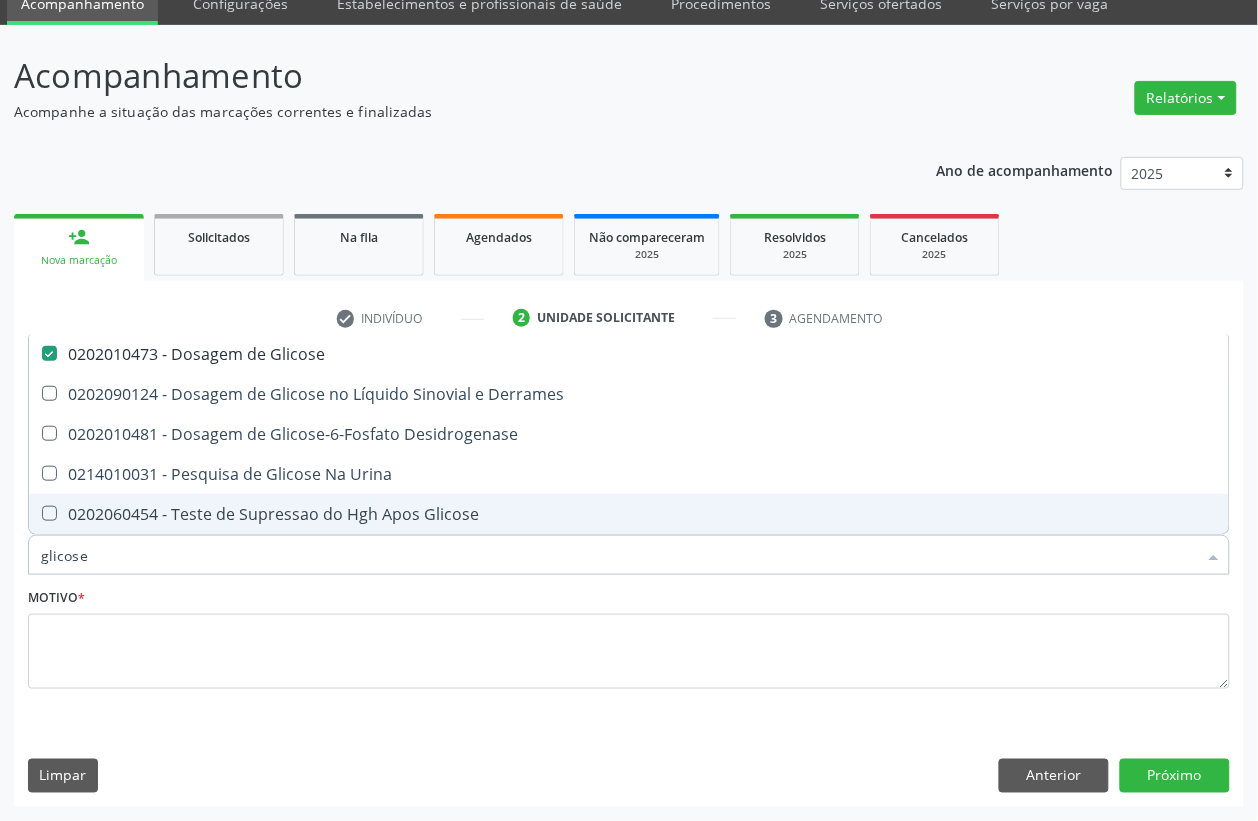 click on "glicose" at bounding box center (619, 555) 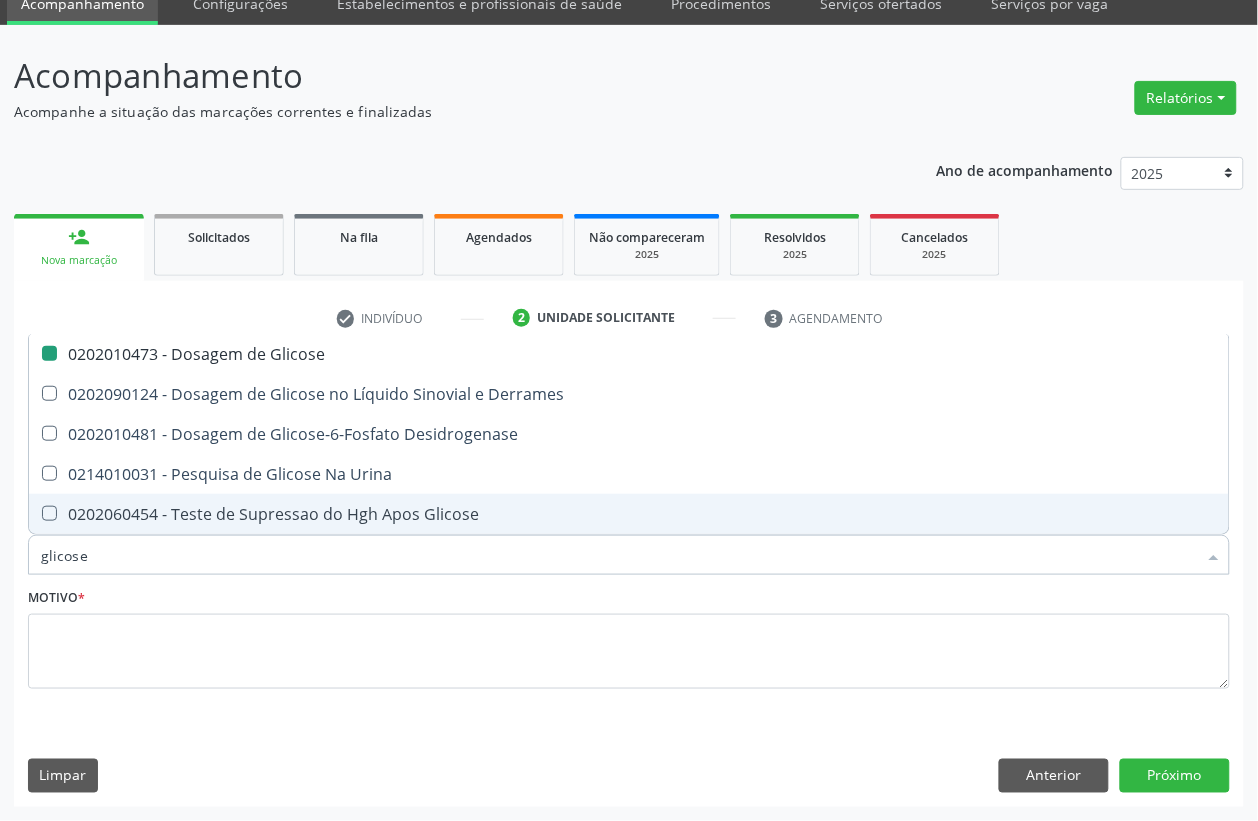 type 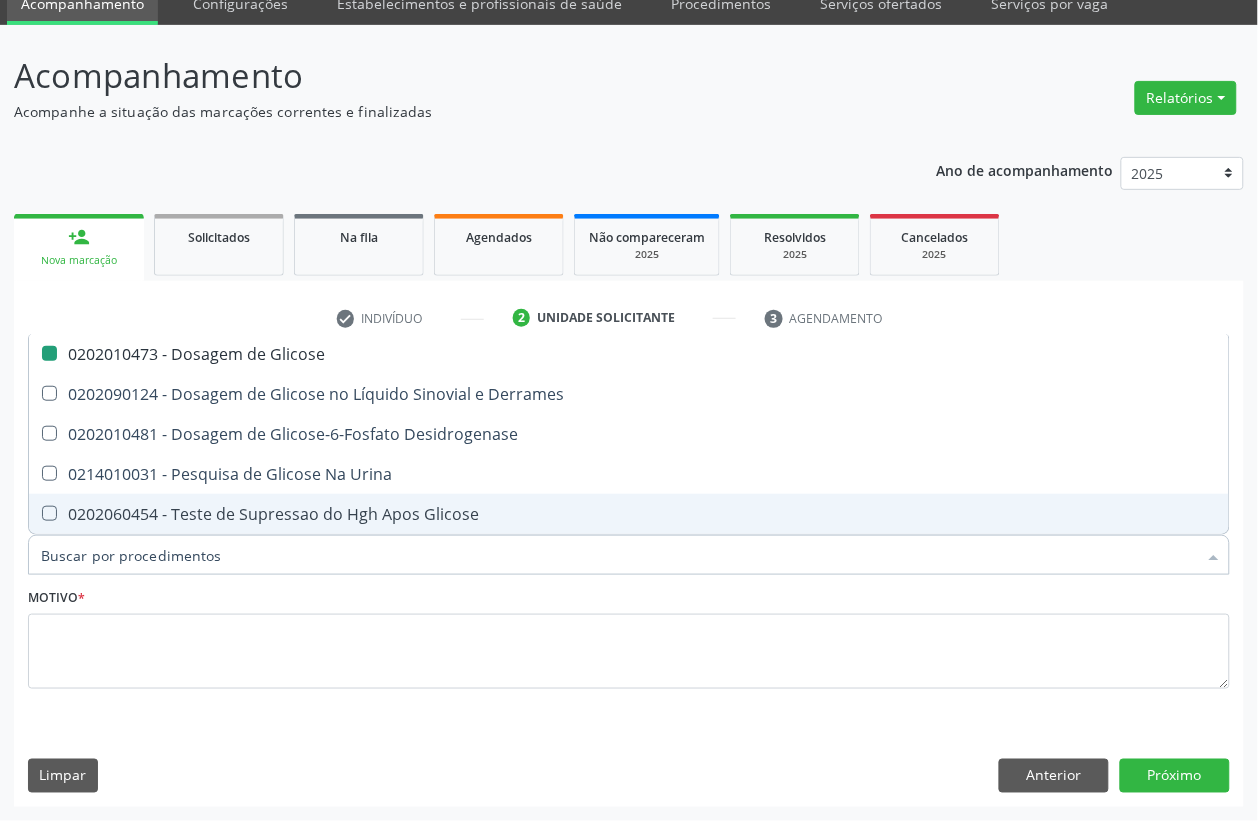 checkbox on "false" 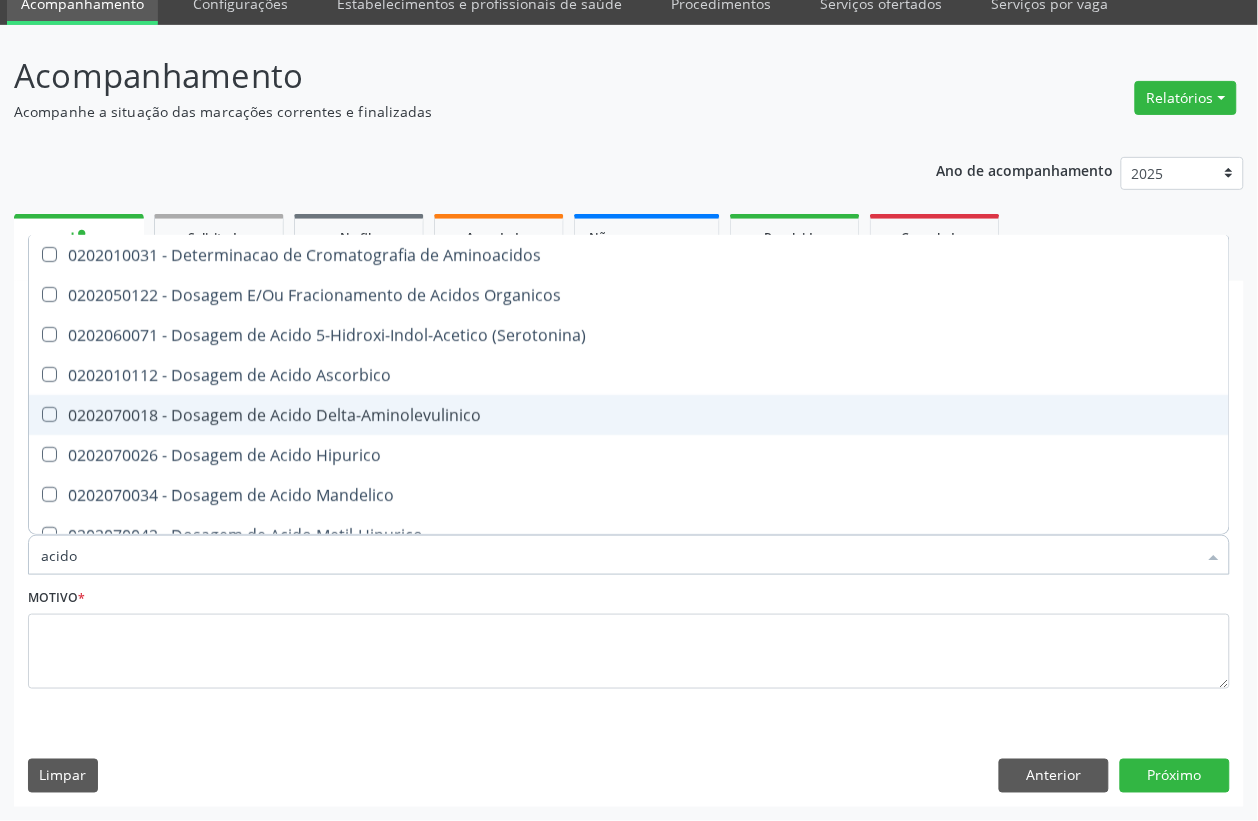 type on "acido u" 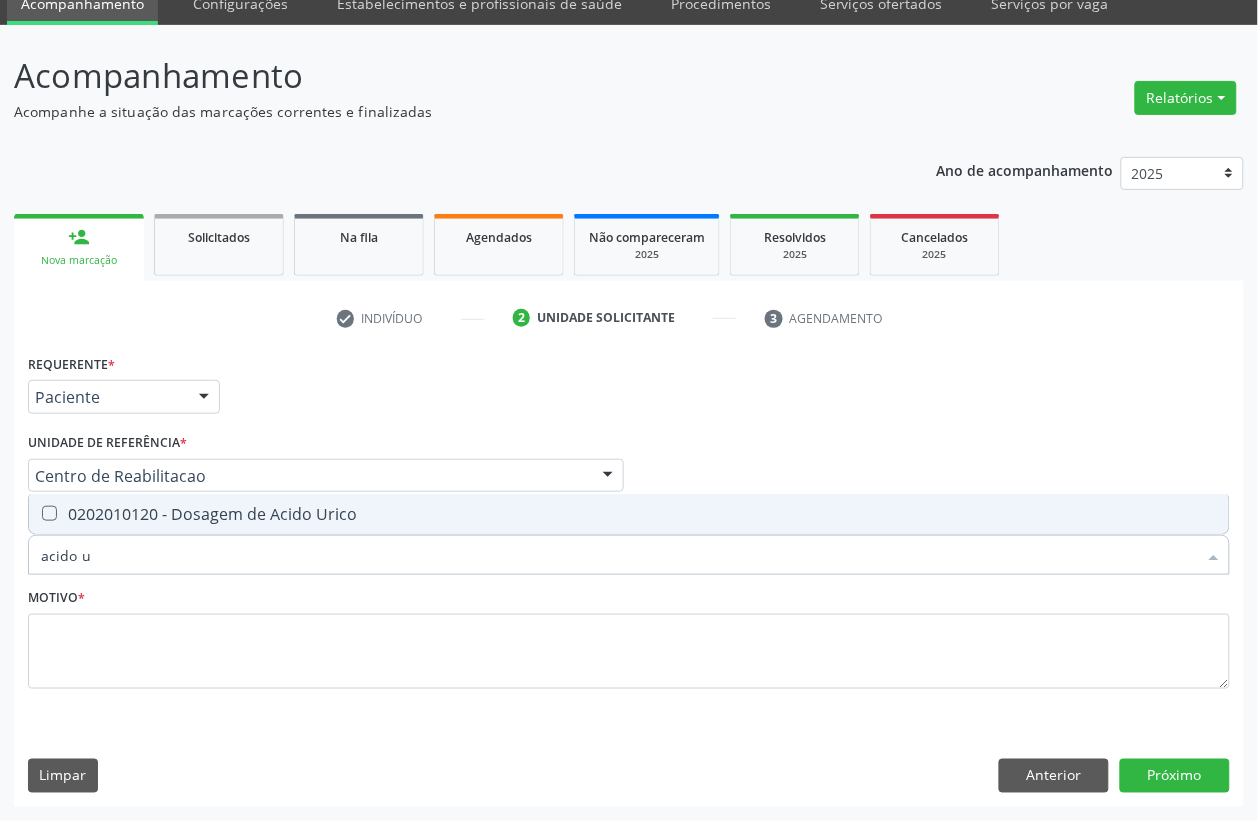 click on "0202010120 - Dosagem de Acido Urico" at bounding box center [629, 514] 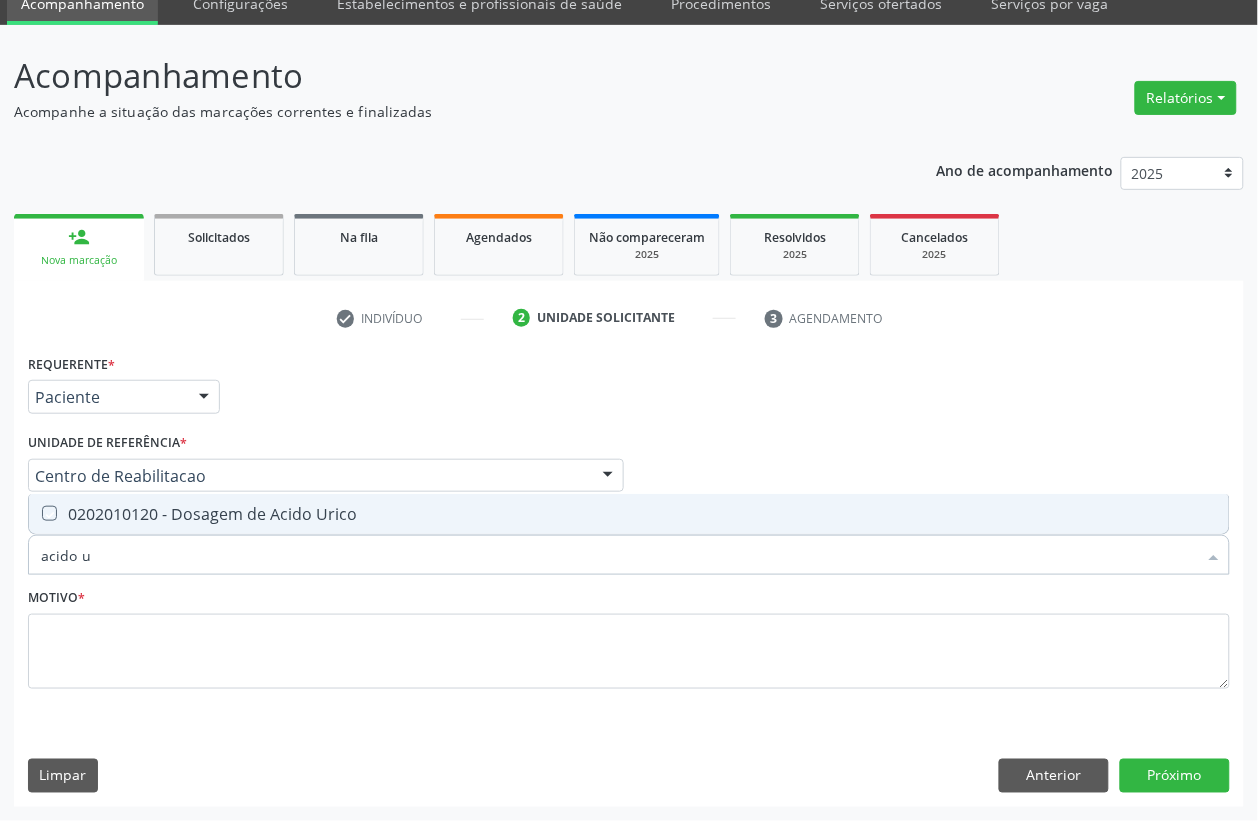 checkbox on "true" 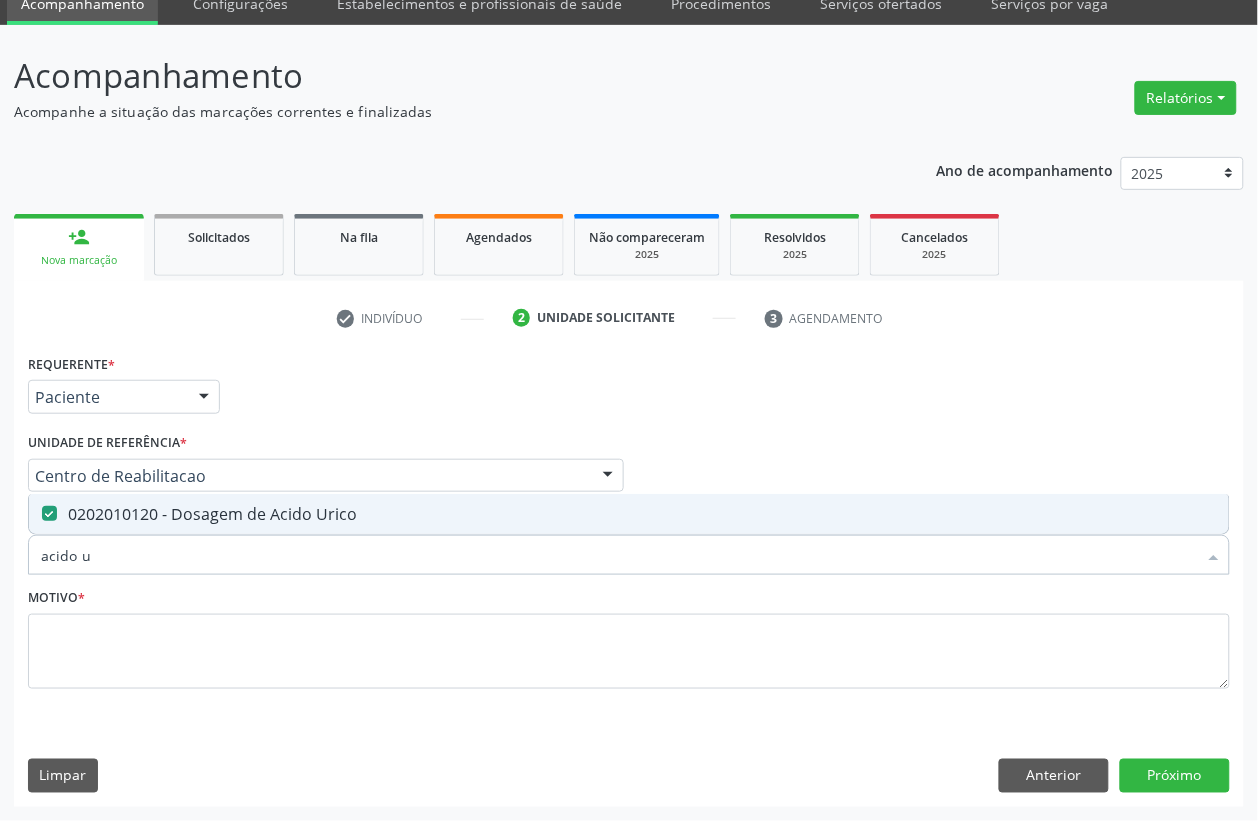click on "acido u" at bounding box center [619, 555] 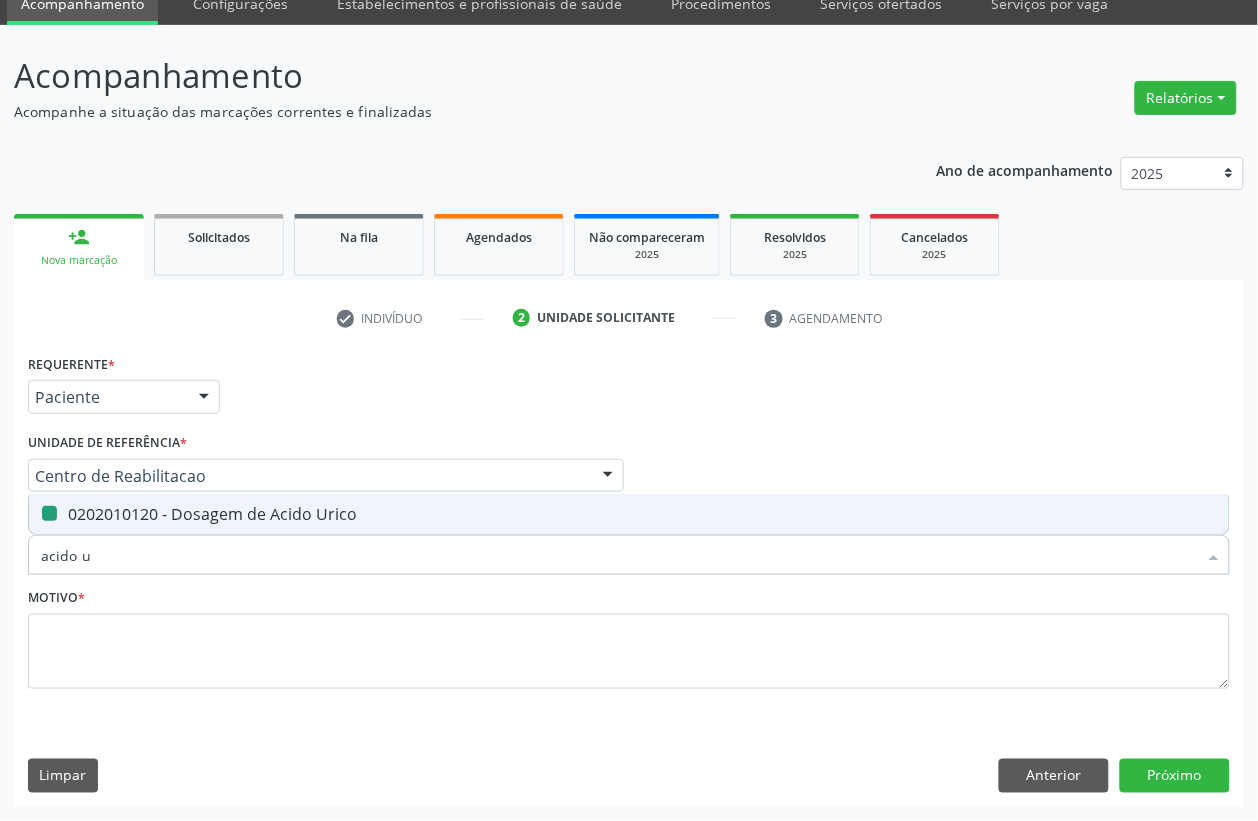 type 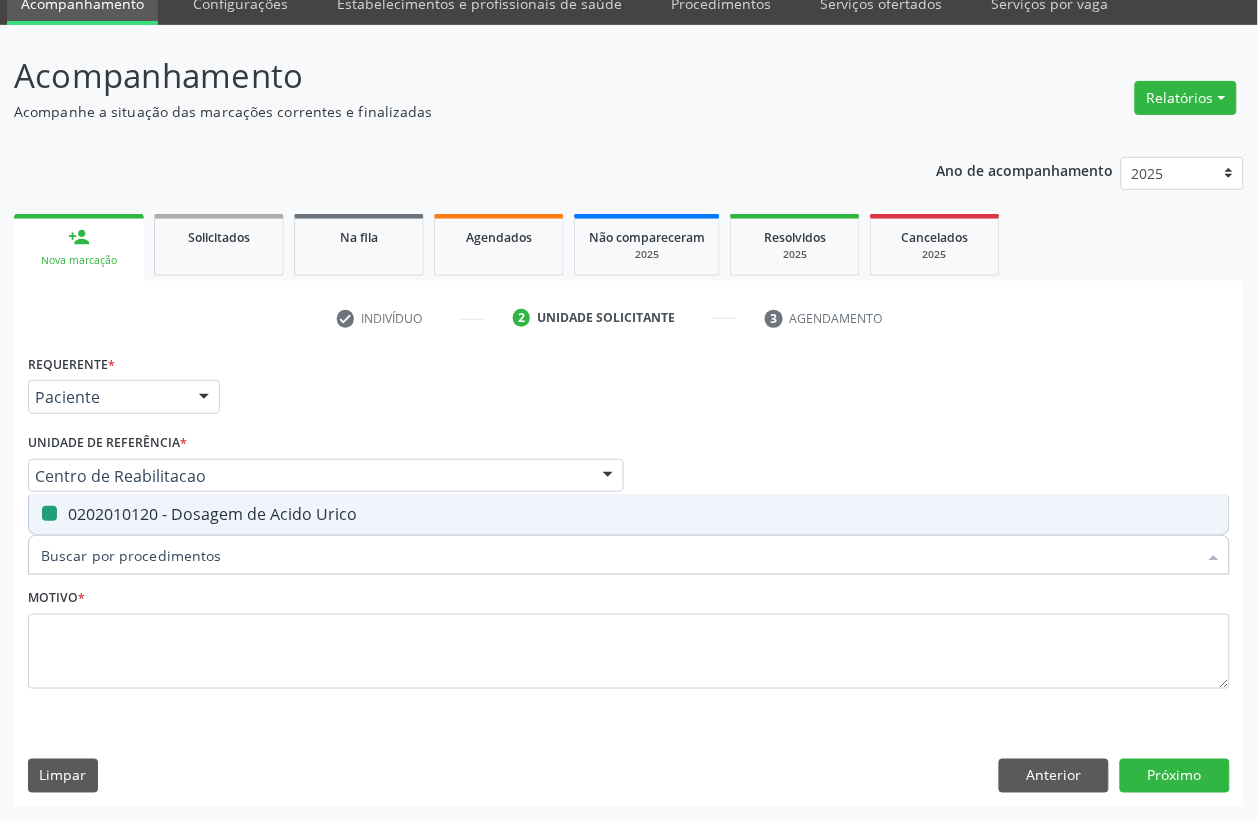 checkbox on "false" 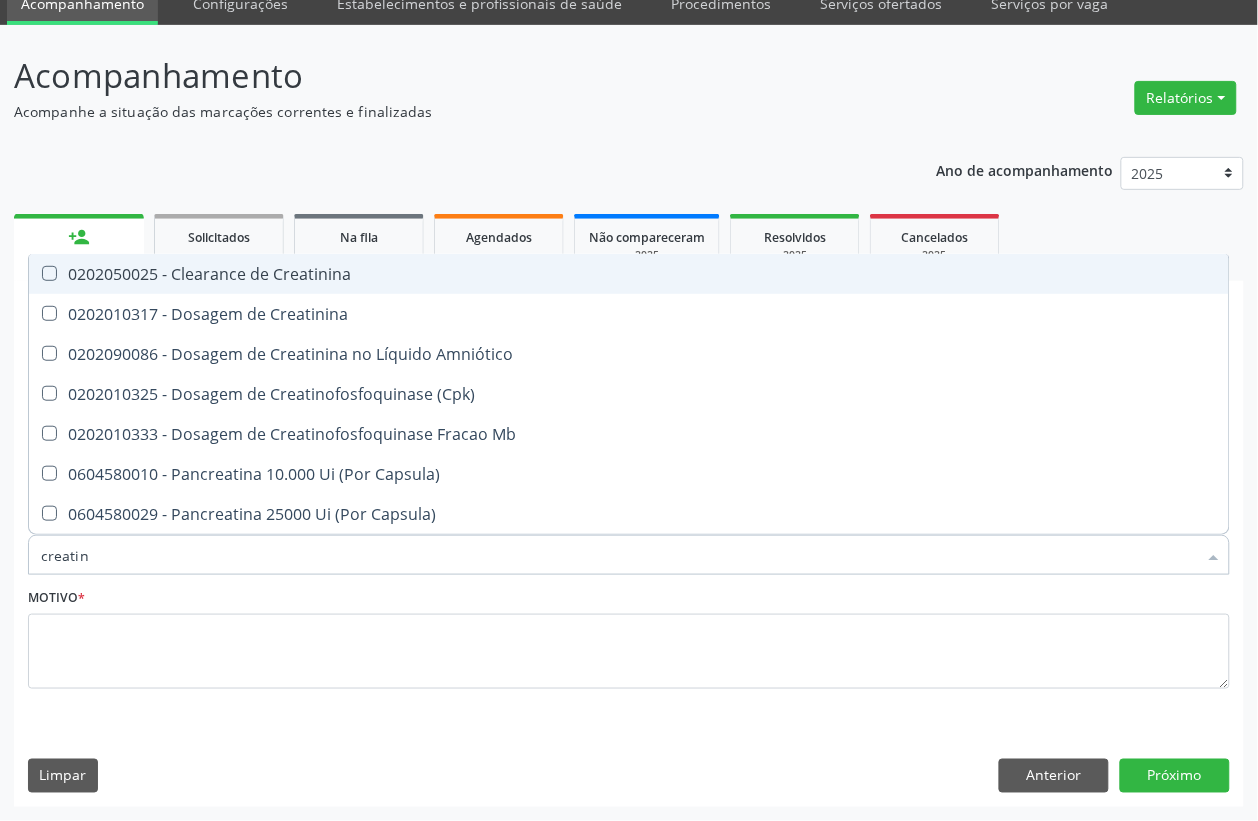 type on "creatini" 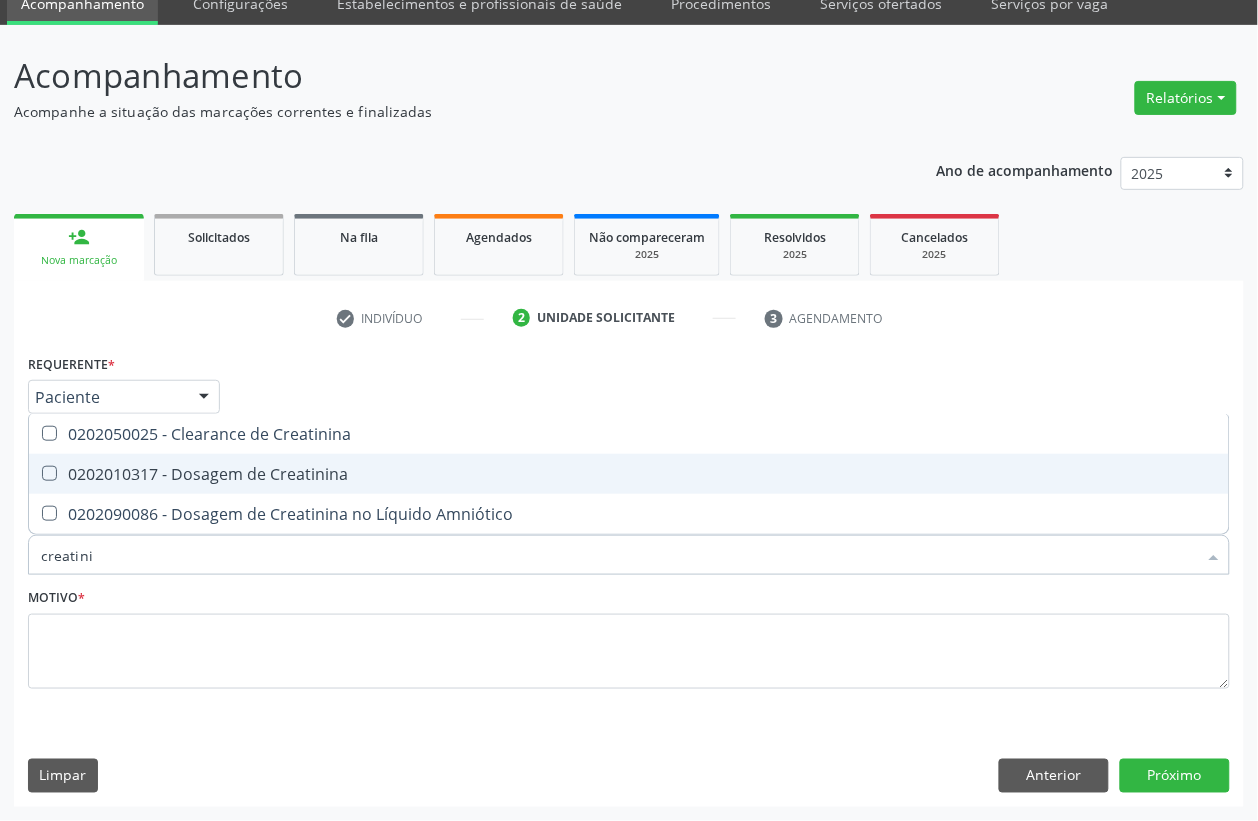 click on "0202010317 - Dosagem de Creatinina" at bounding box center [629, 474] 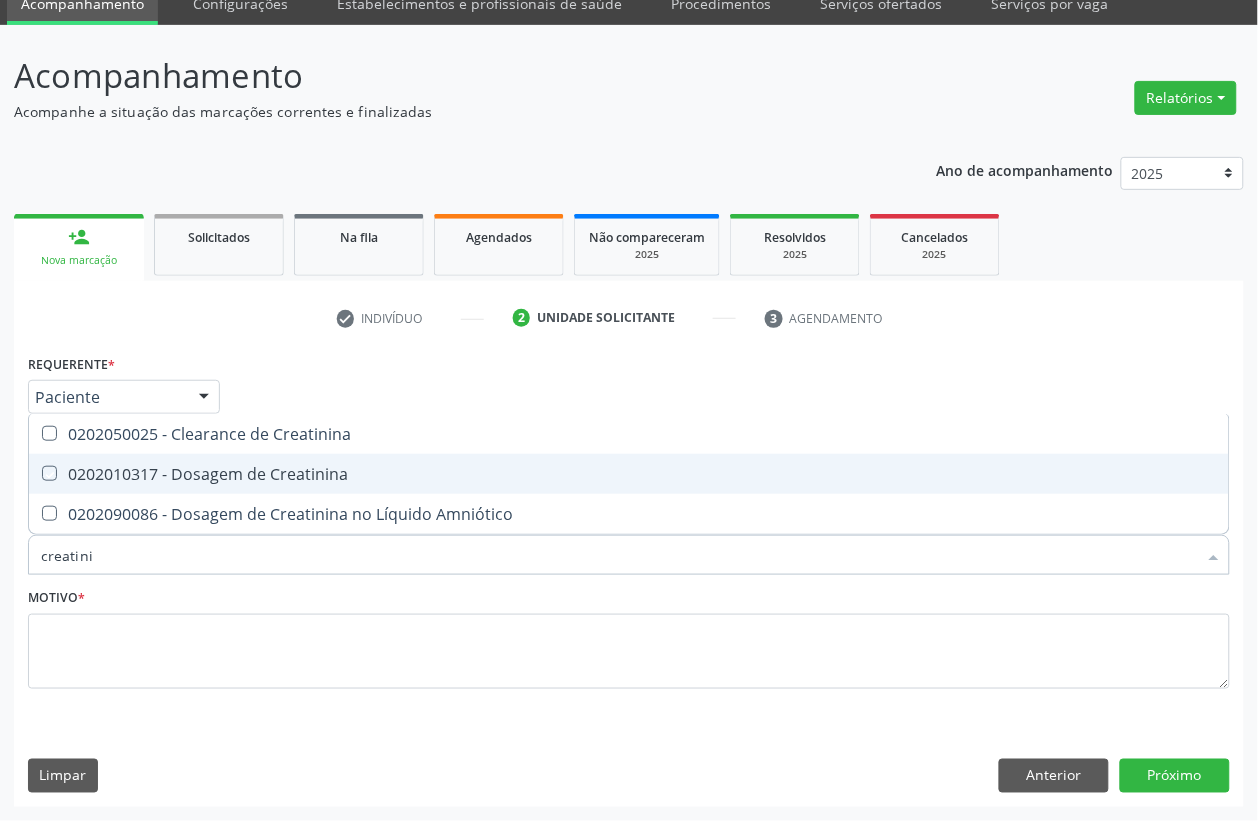 checkbox on "true" 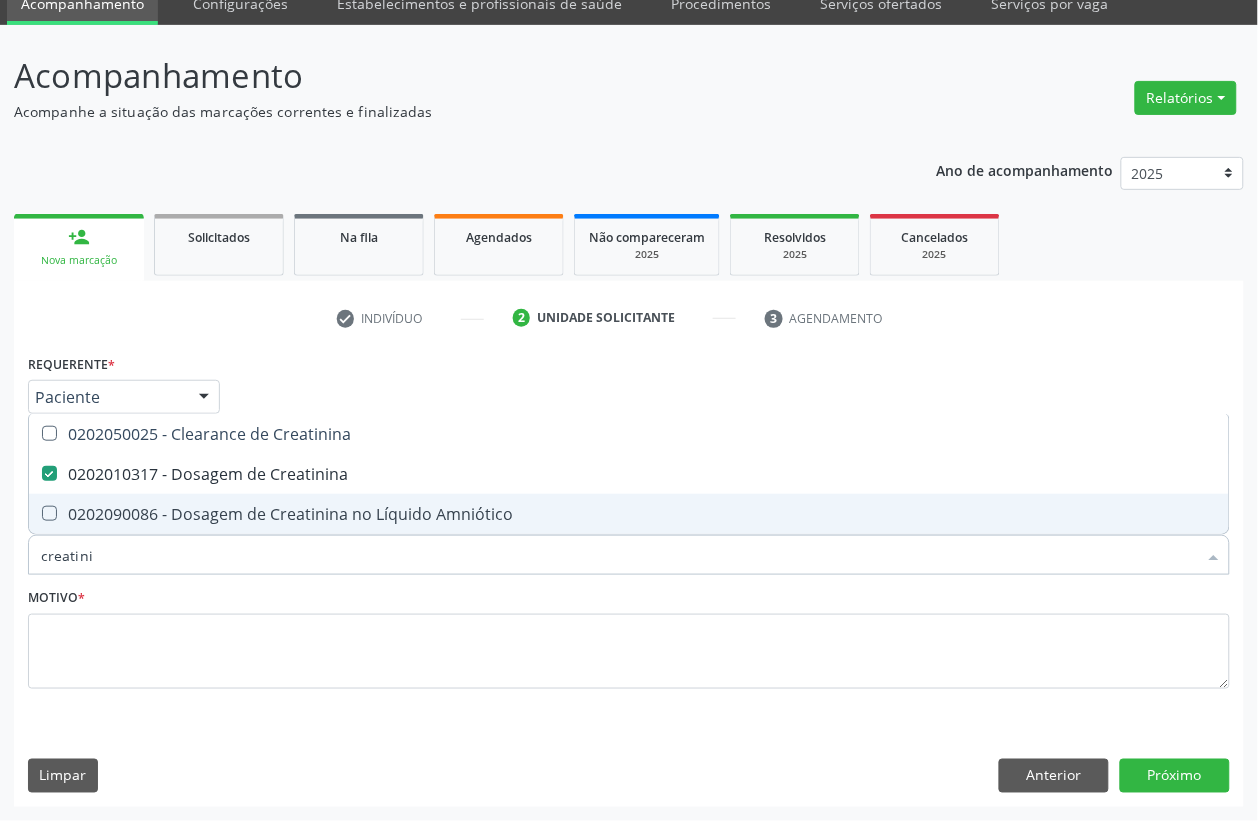 click on "creatini" at bounding box center (619, 555) 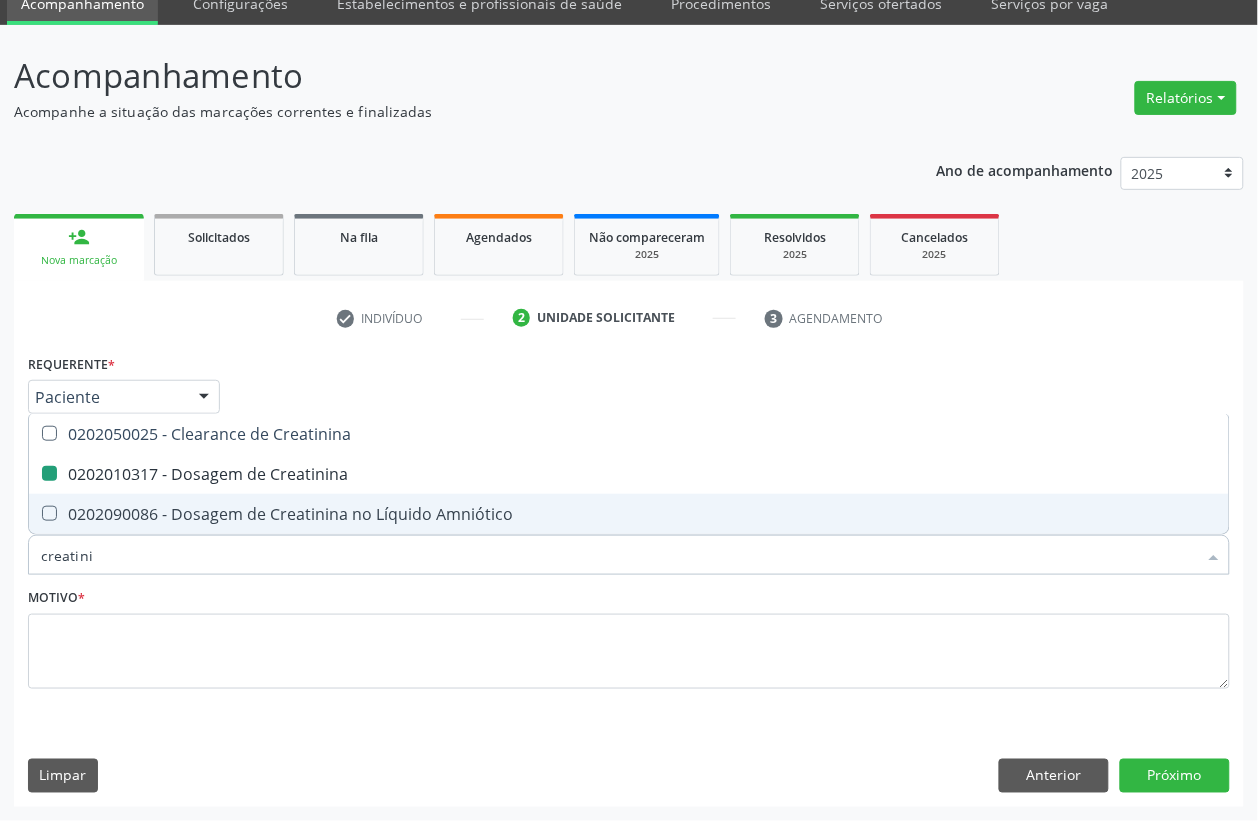 type 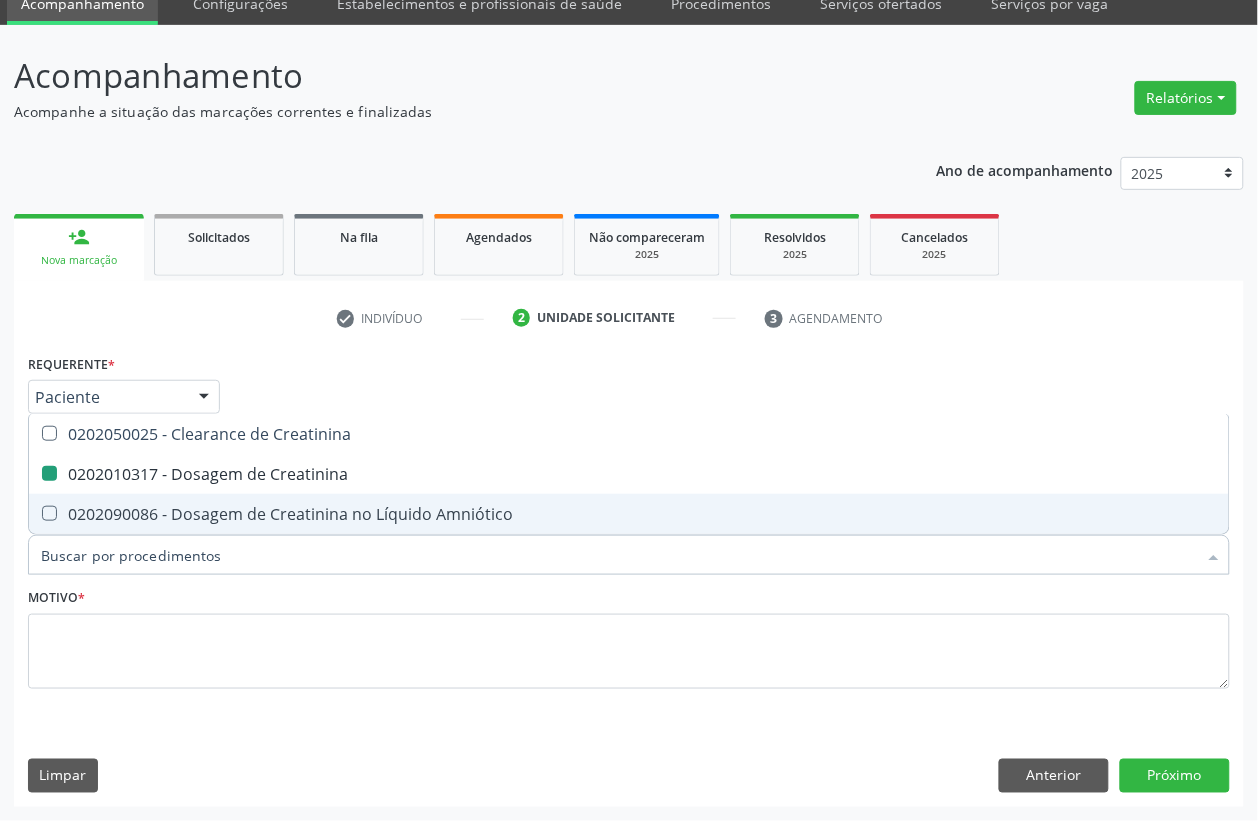 checkbox on "false" 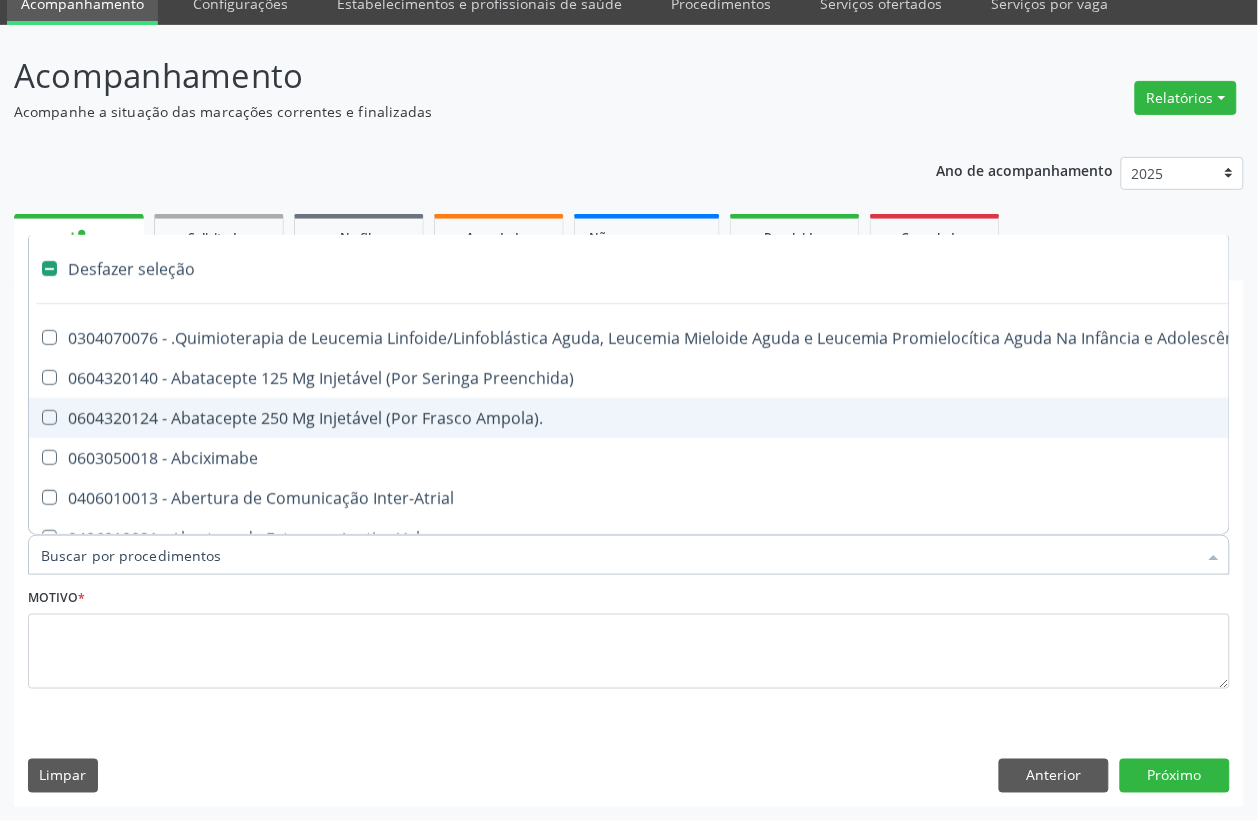 type on "u" 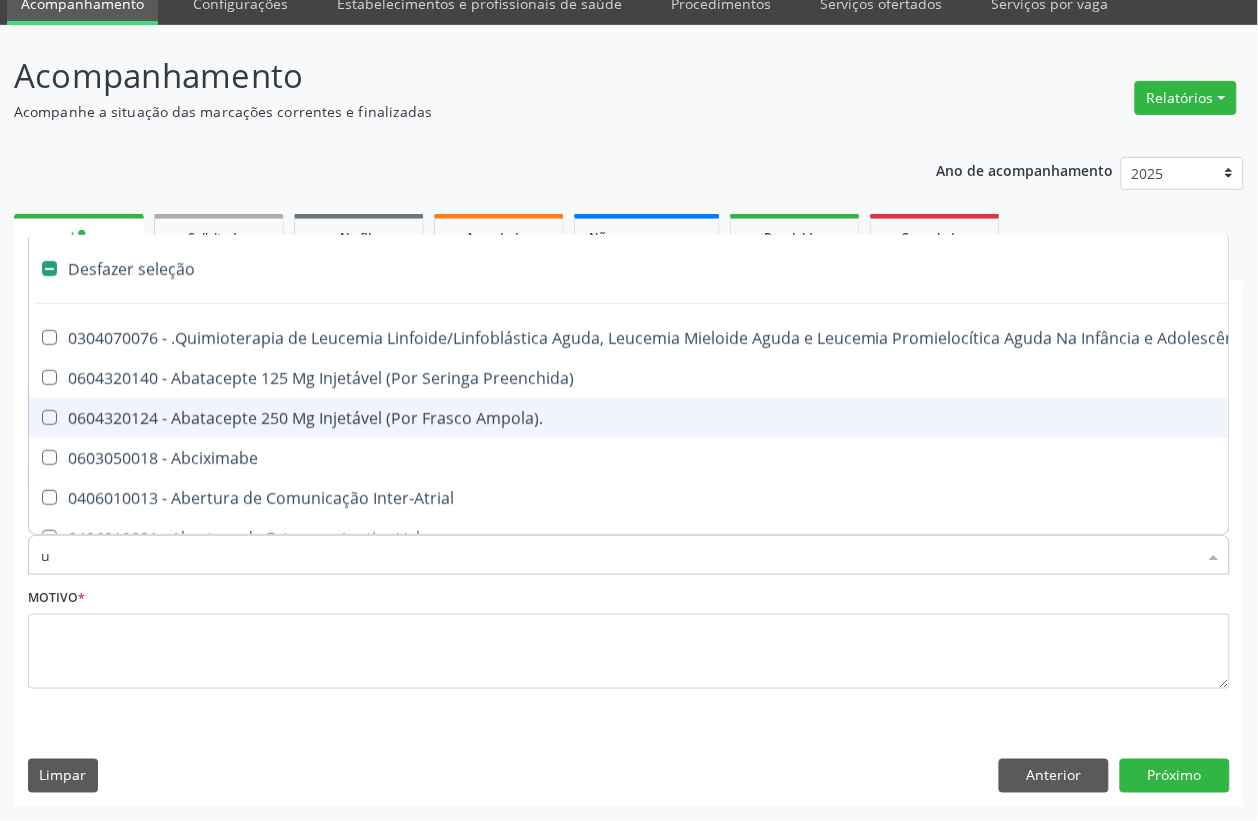 checkbox on "true" 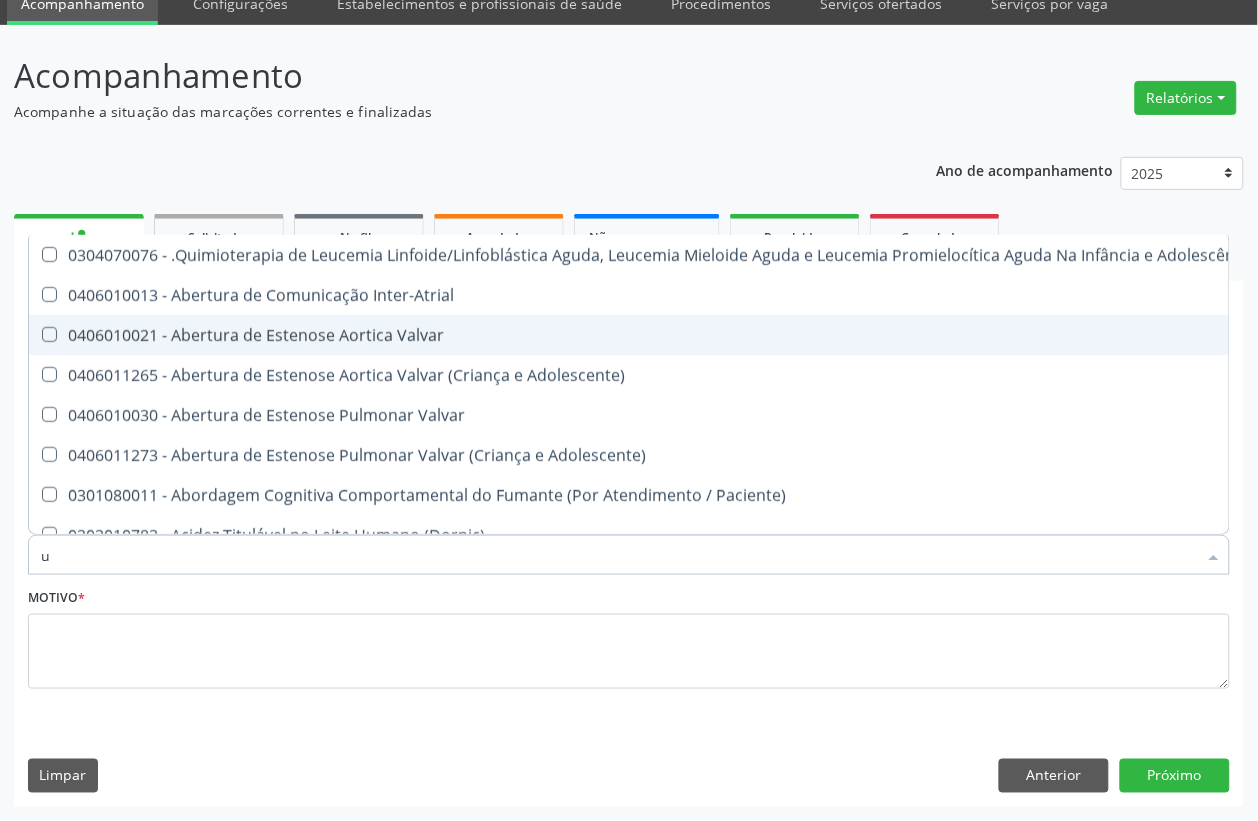 type on "ur" 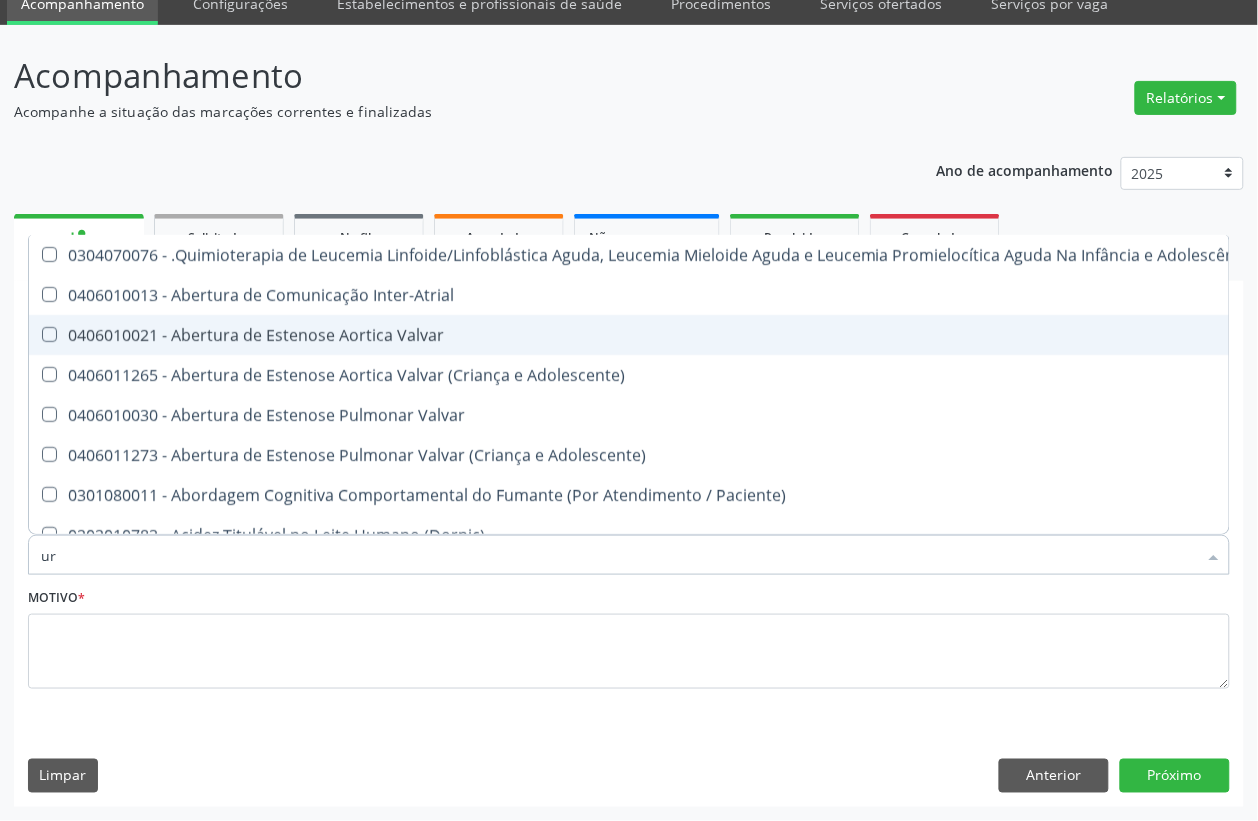 checkbox on "true" 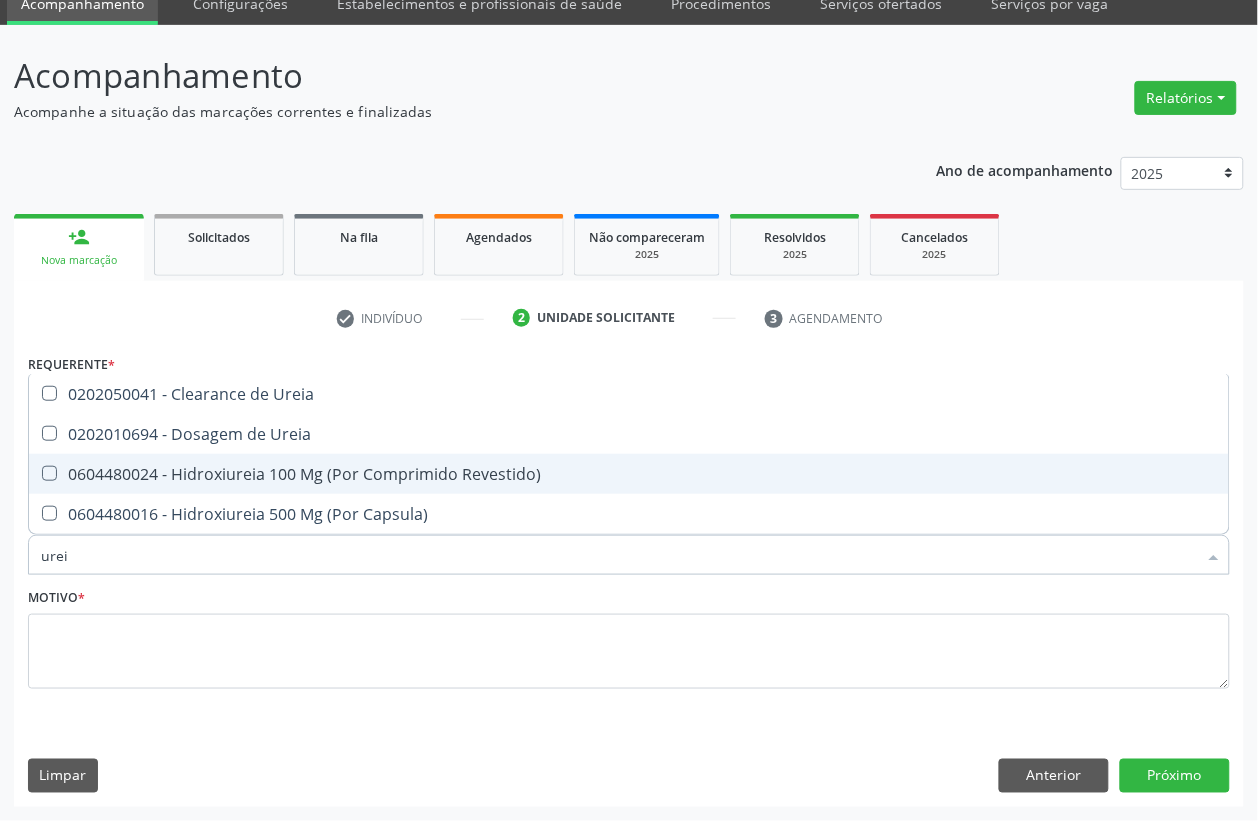 type on "ureia" 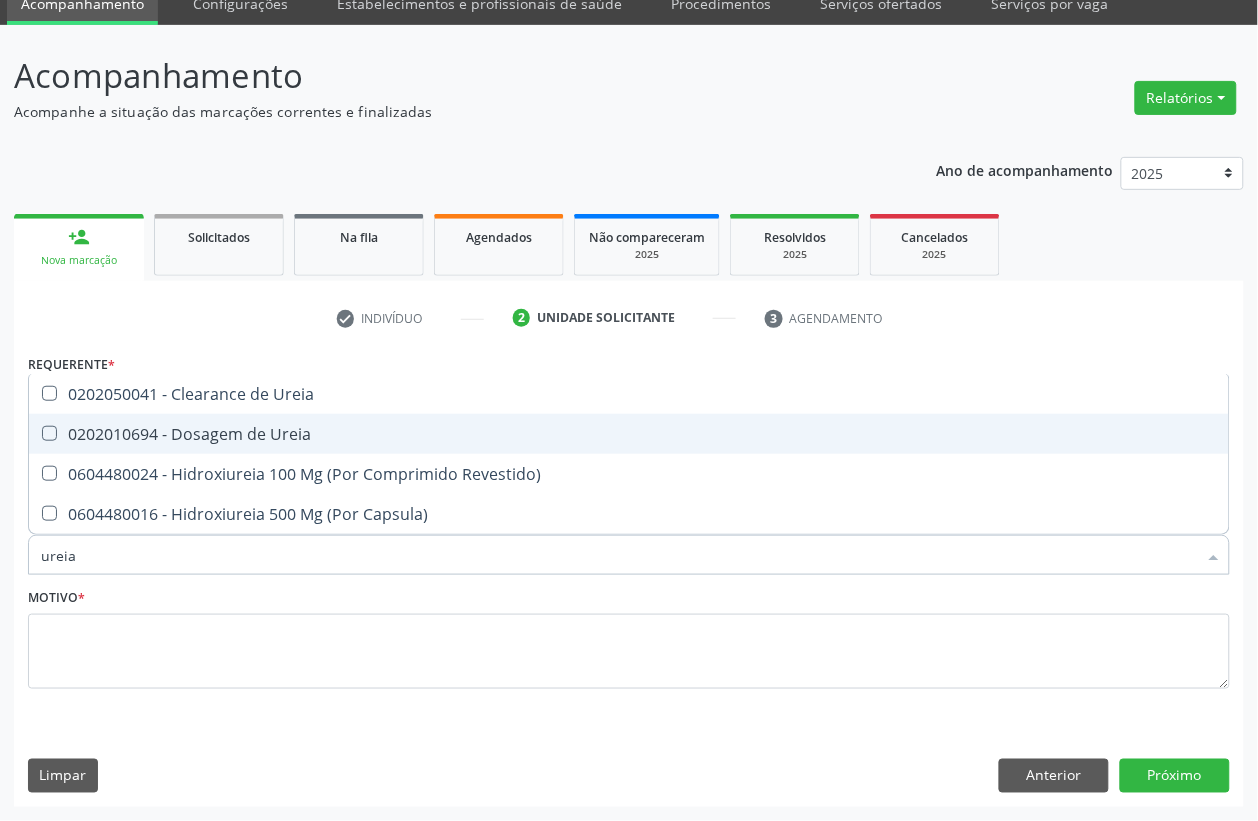 click on "0202010694 - Dosagem de Ureia" at bounding box center (629, 434) 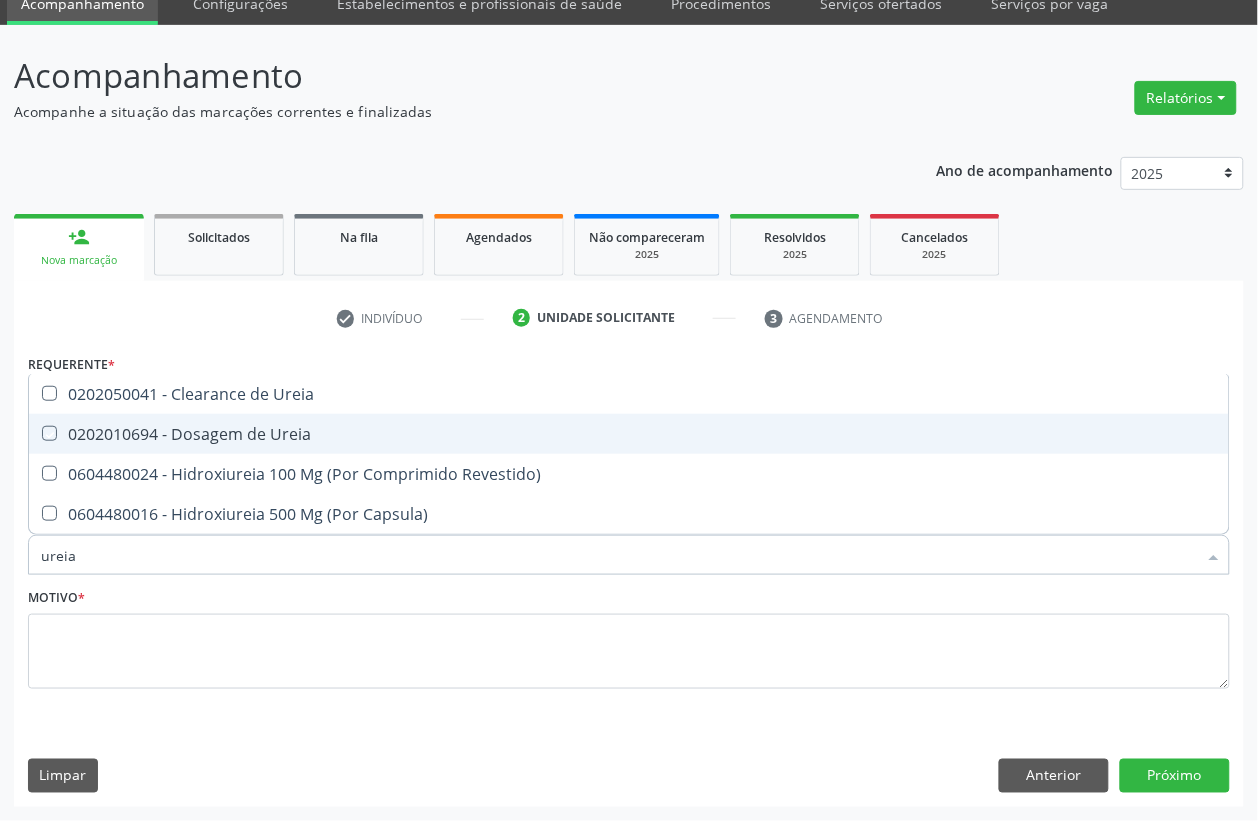 checkbox on "true" 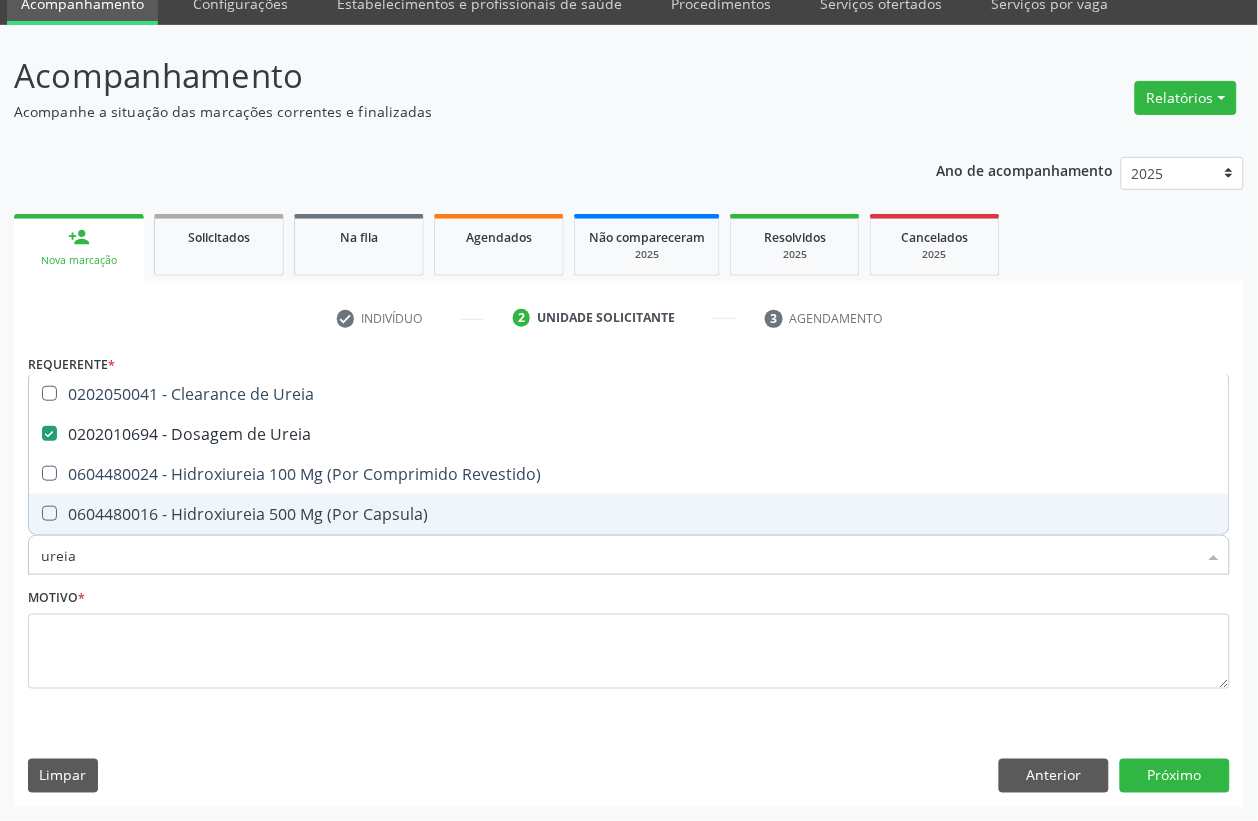 click on "ureia" at bounding box center (619, 555) 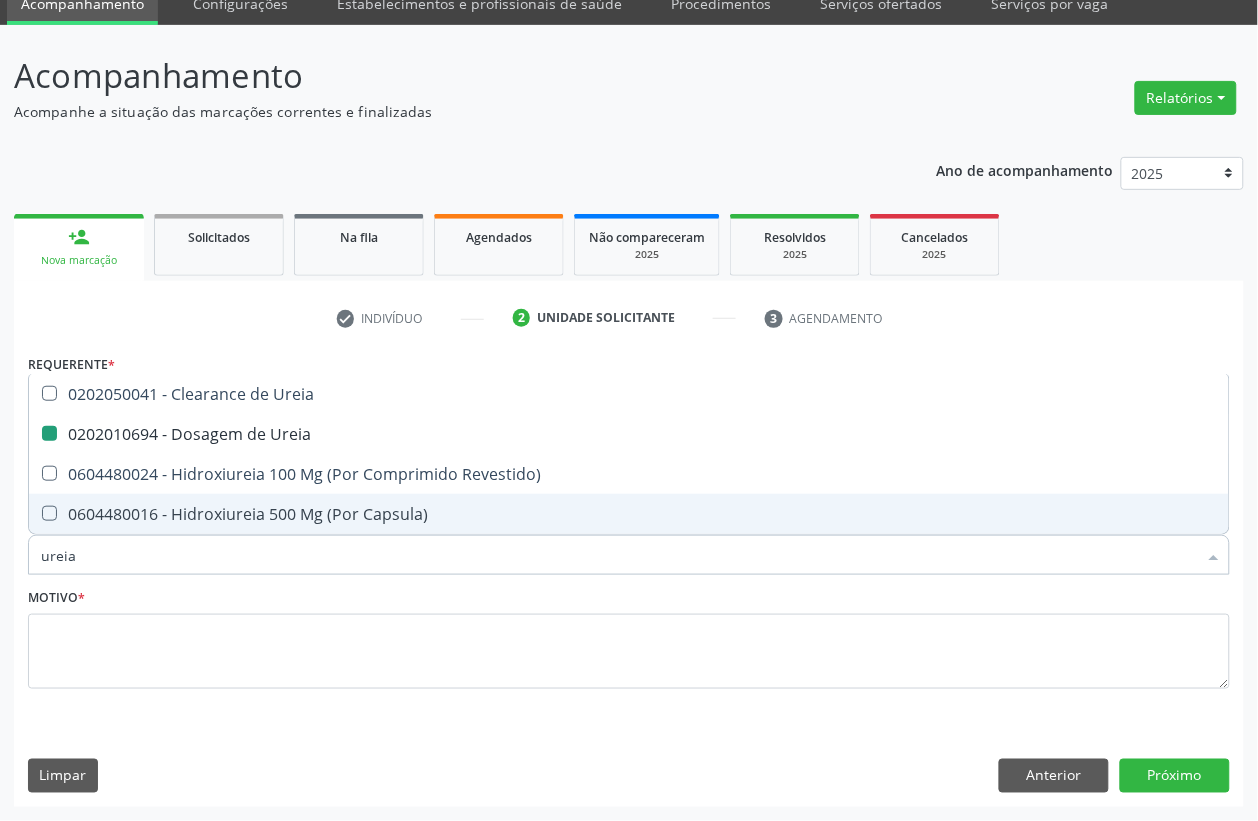 type 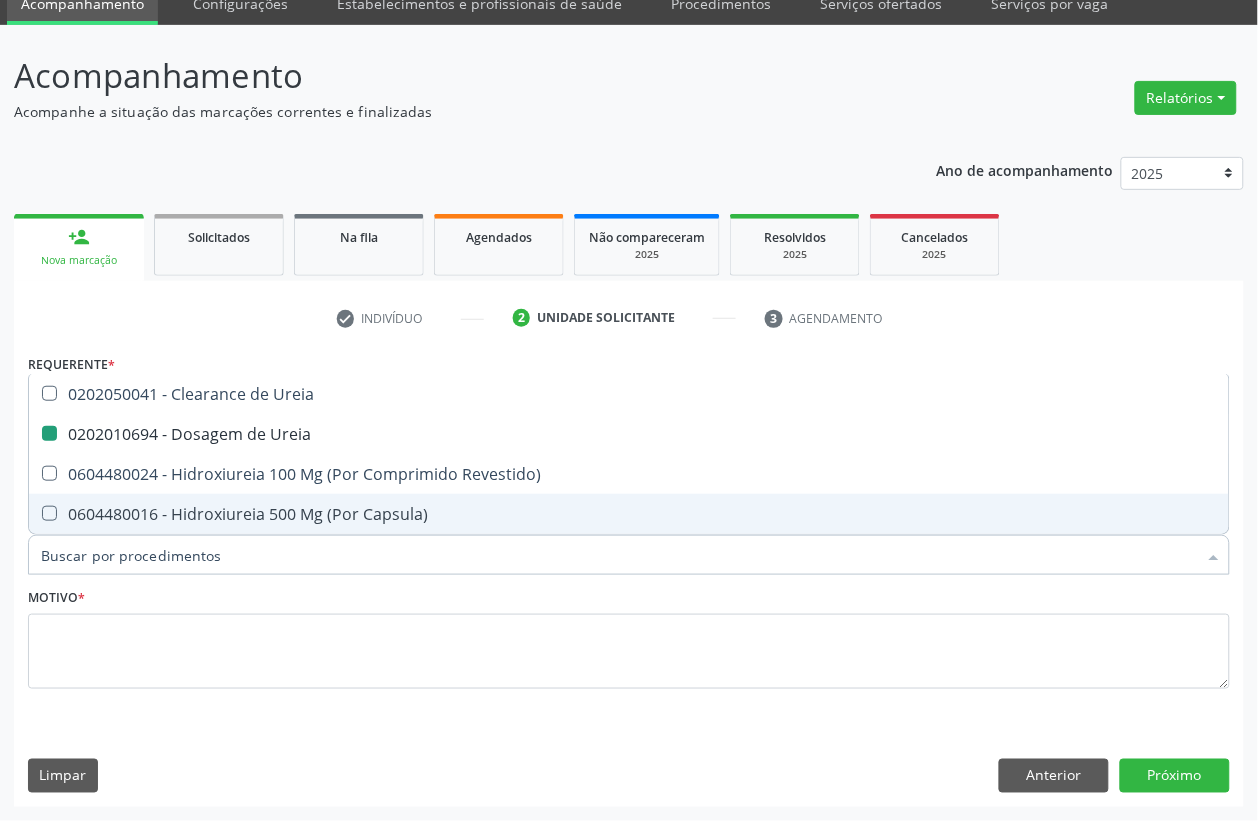checkbox on "false" 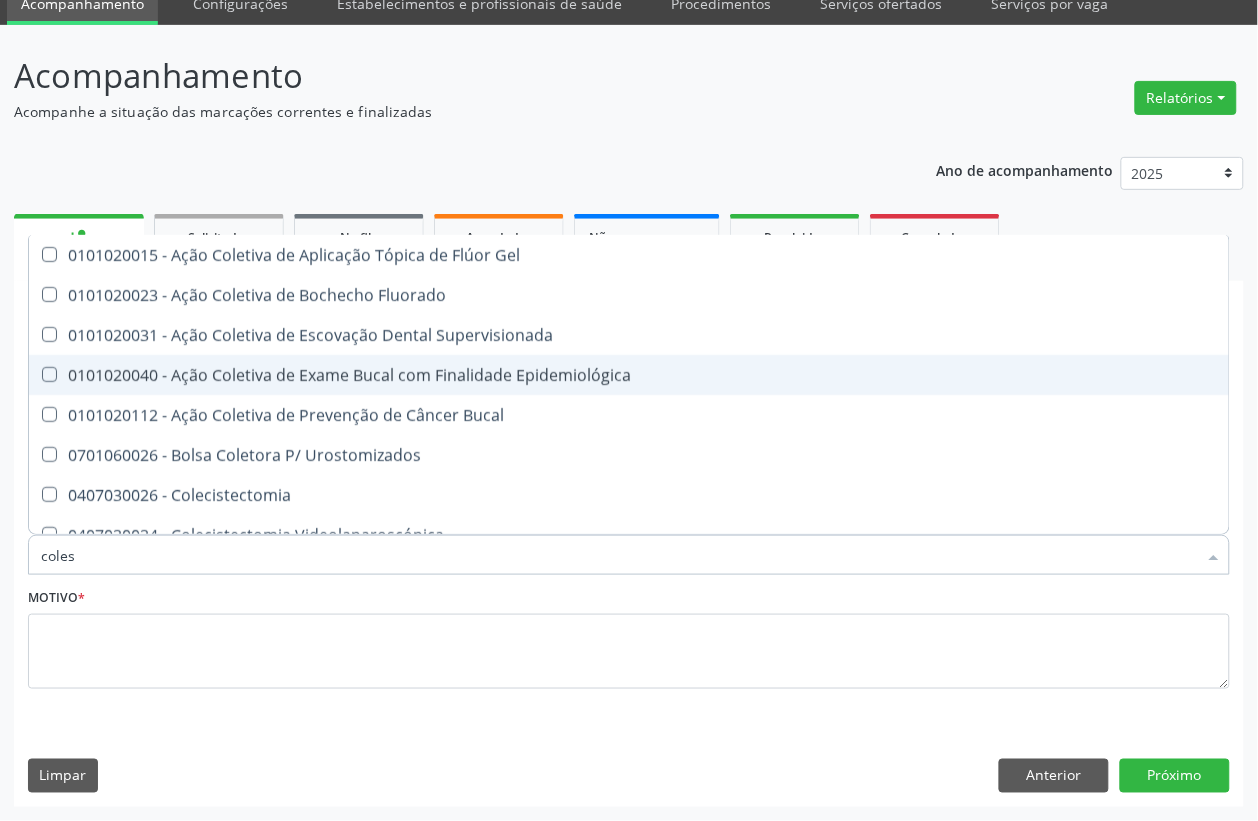 type on "colest" 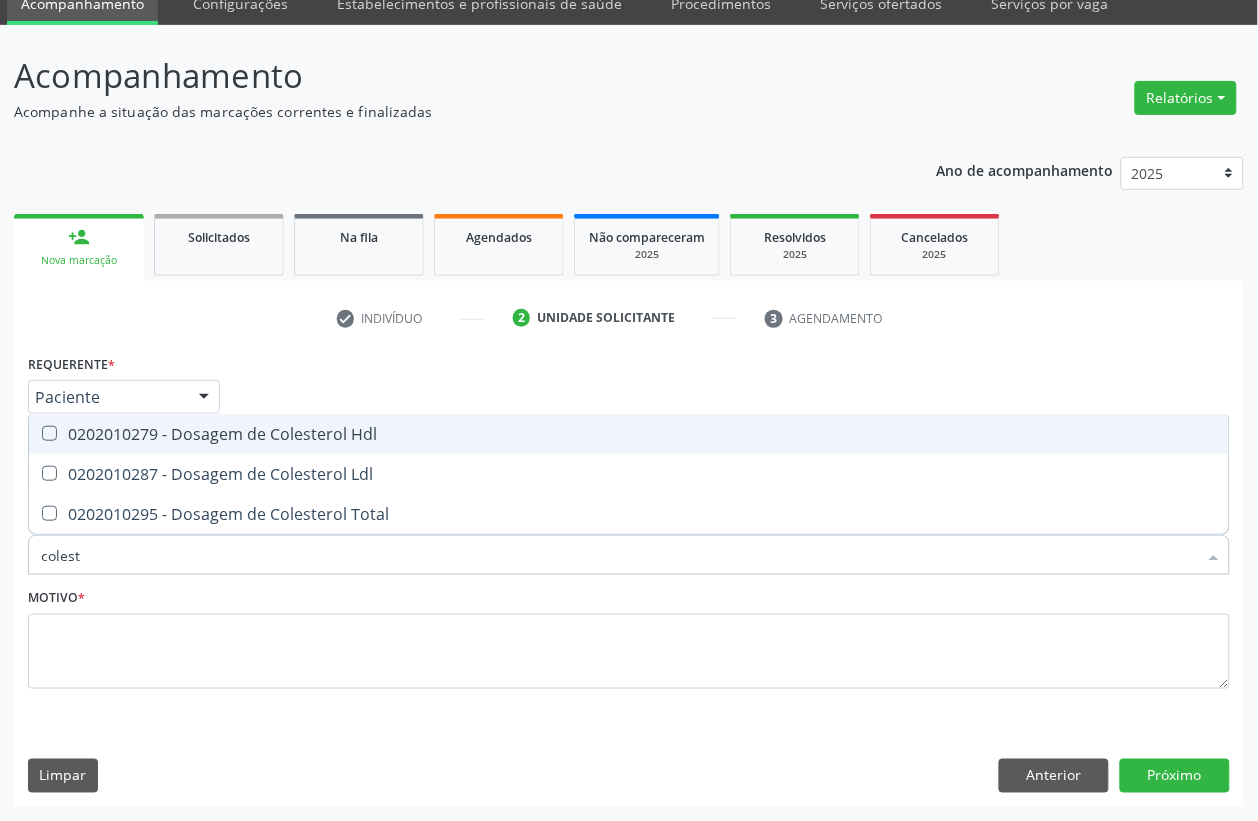 click on "0202010279 - Dosagem de Colesterol Hdl" at bounding box center [629, 434] 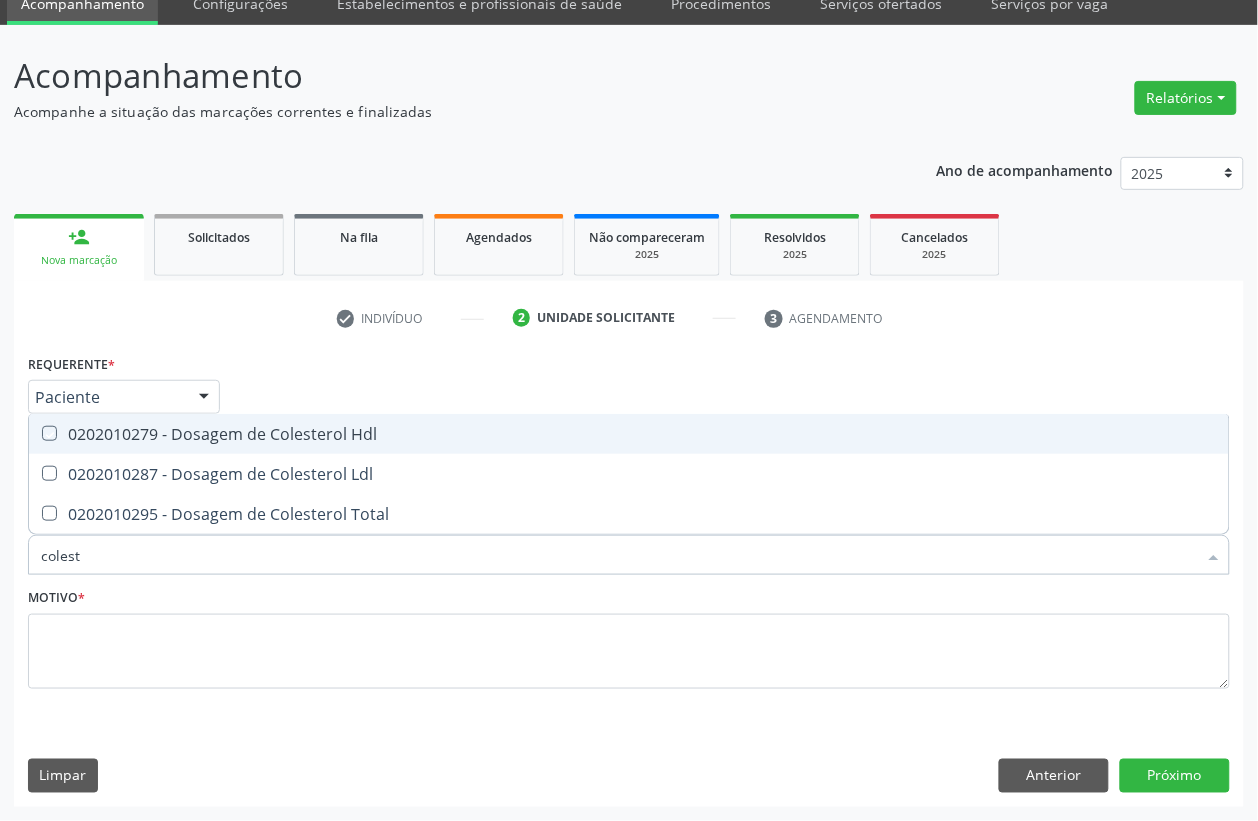 checkbox on "true" 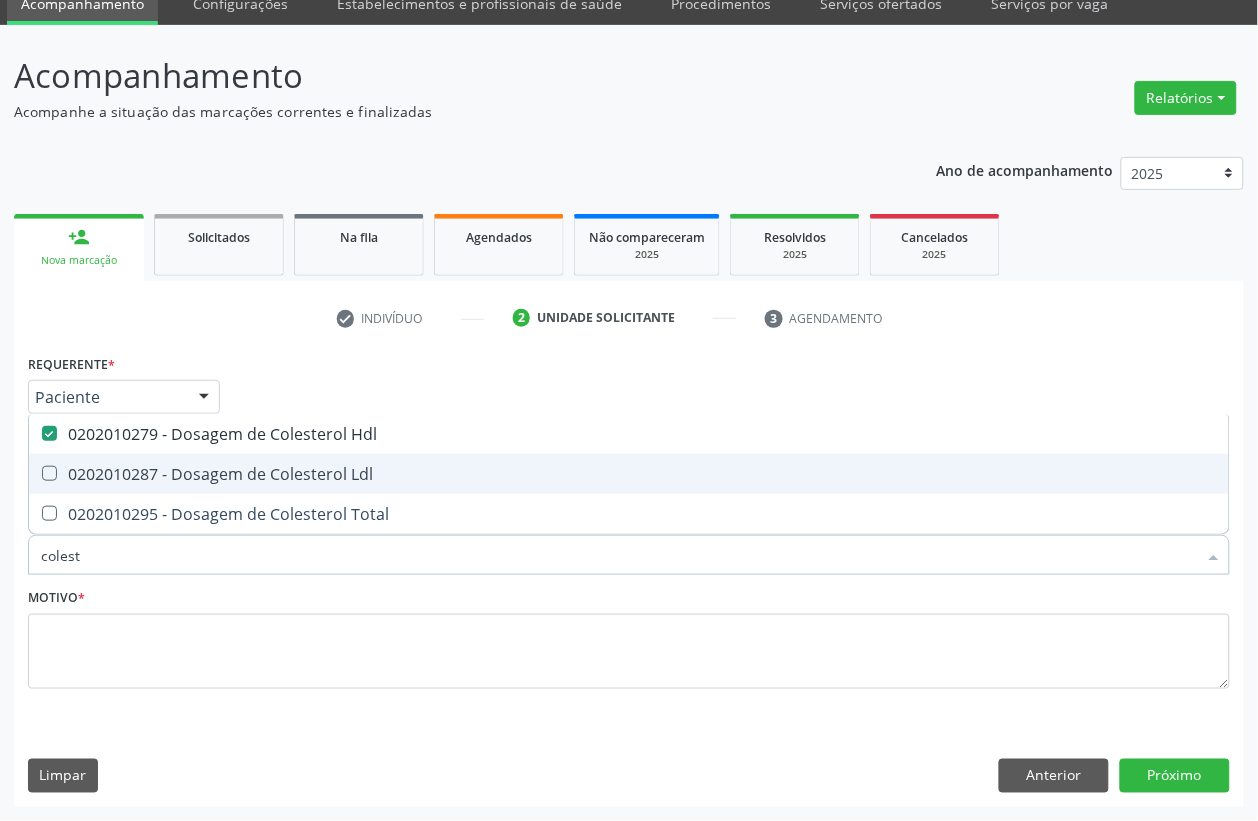 click on "0202010287 - Dosagem de Colesterol Ldl" at bounding box center [629, 474] 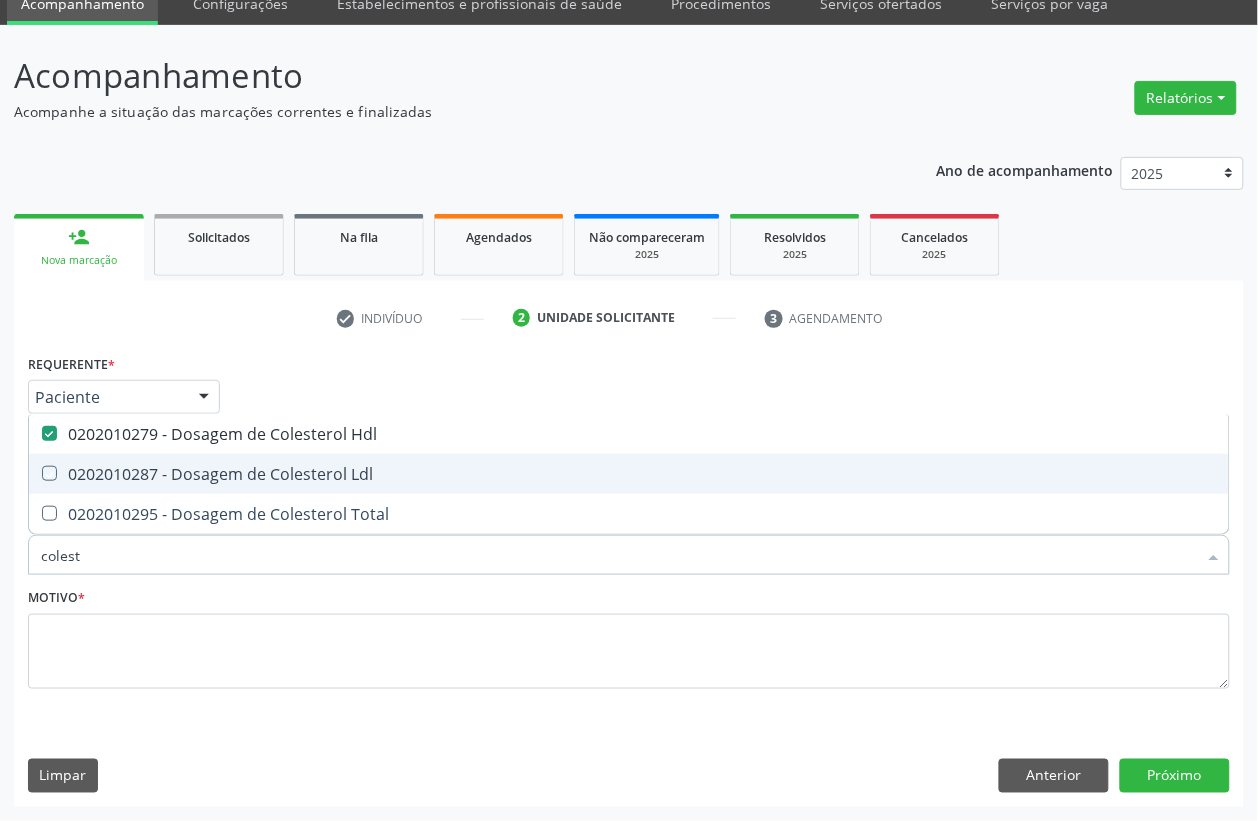 checkbox on "true" 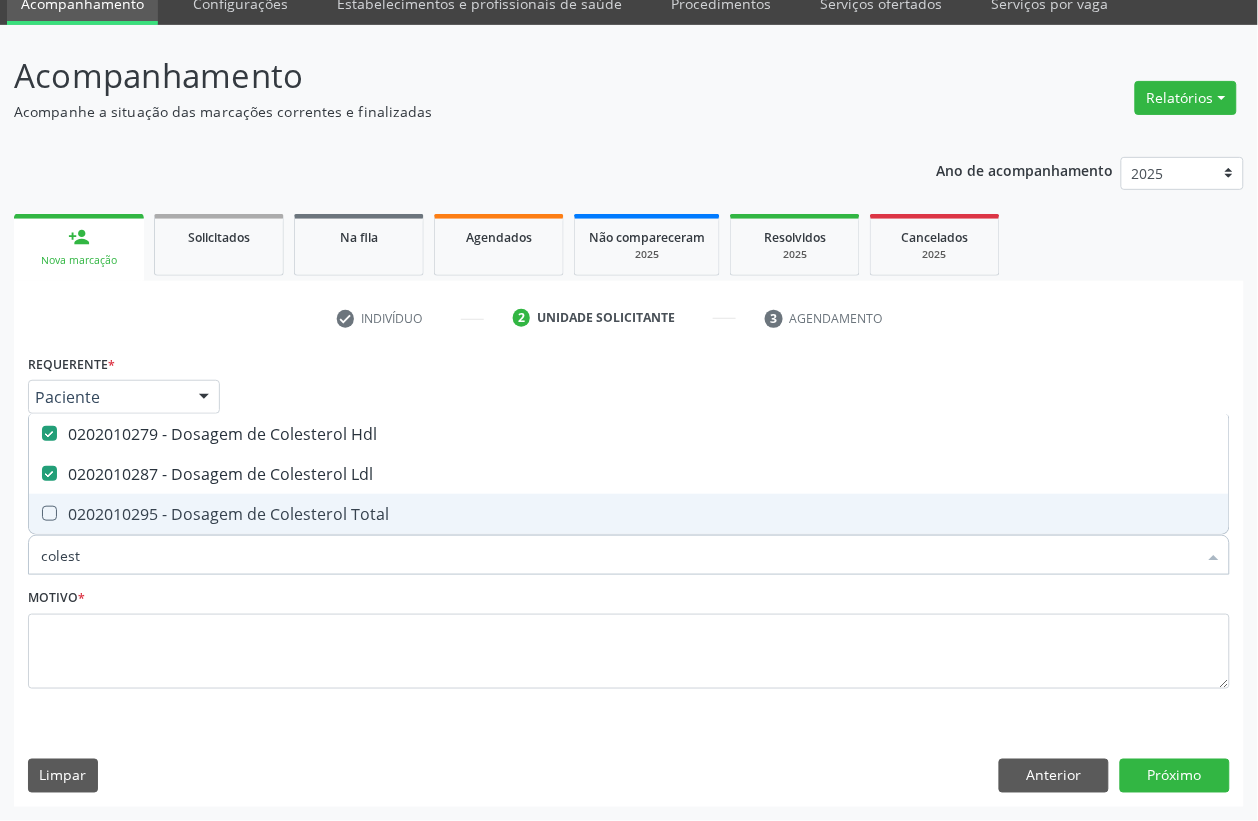 click on "0202010295 - Dosagem de Colesterol Total" at bounding box center (629, 514) 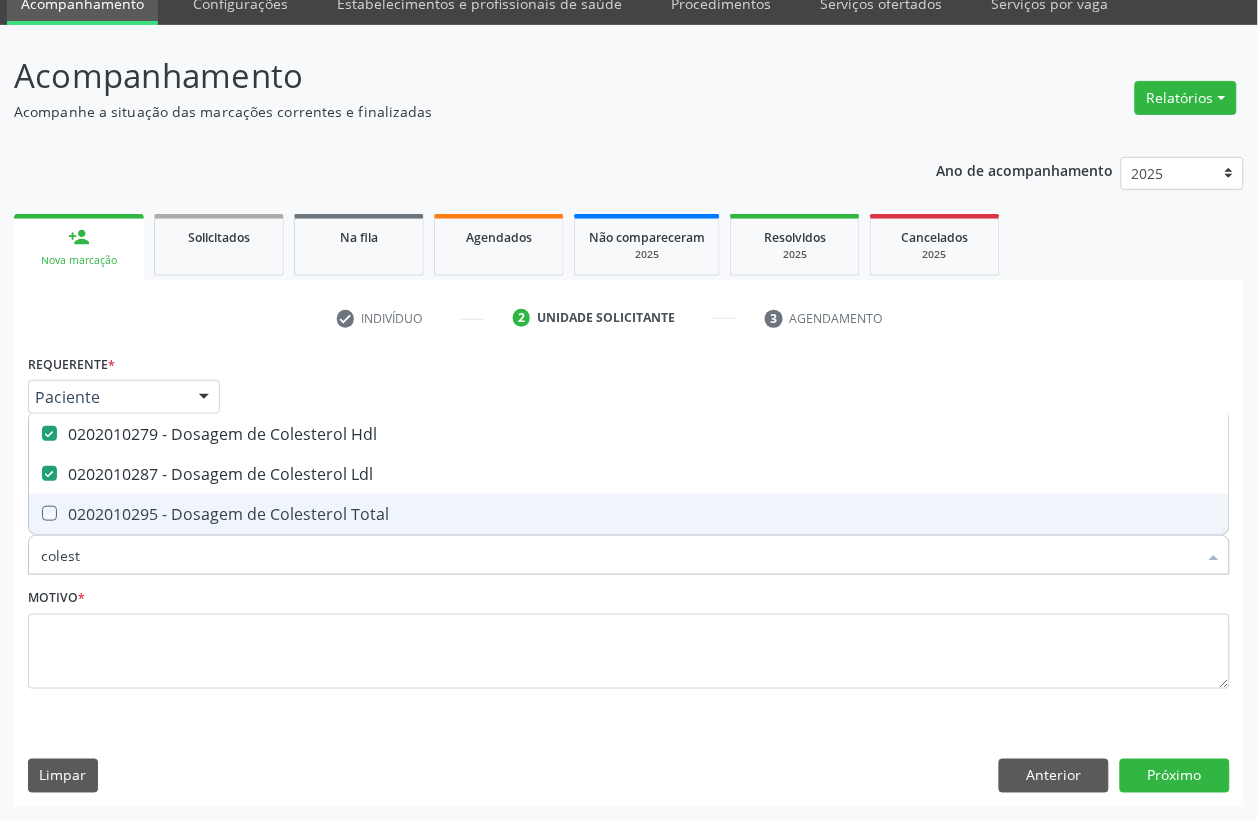 checkbox on "true" 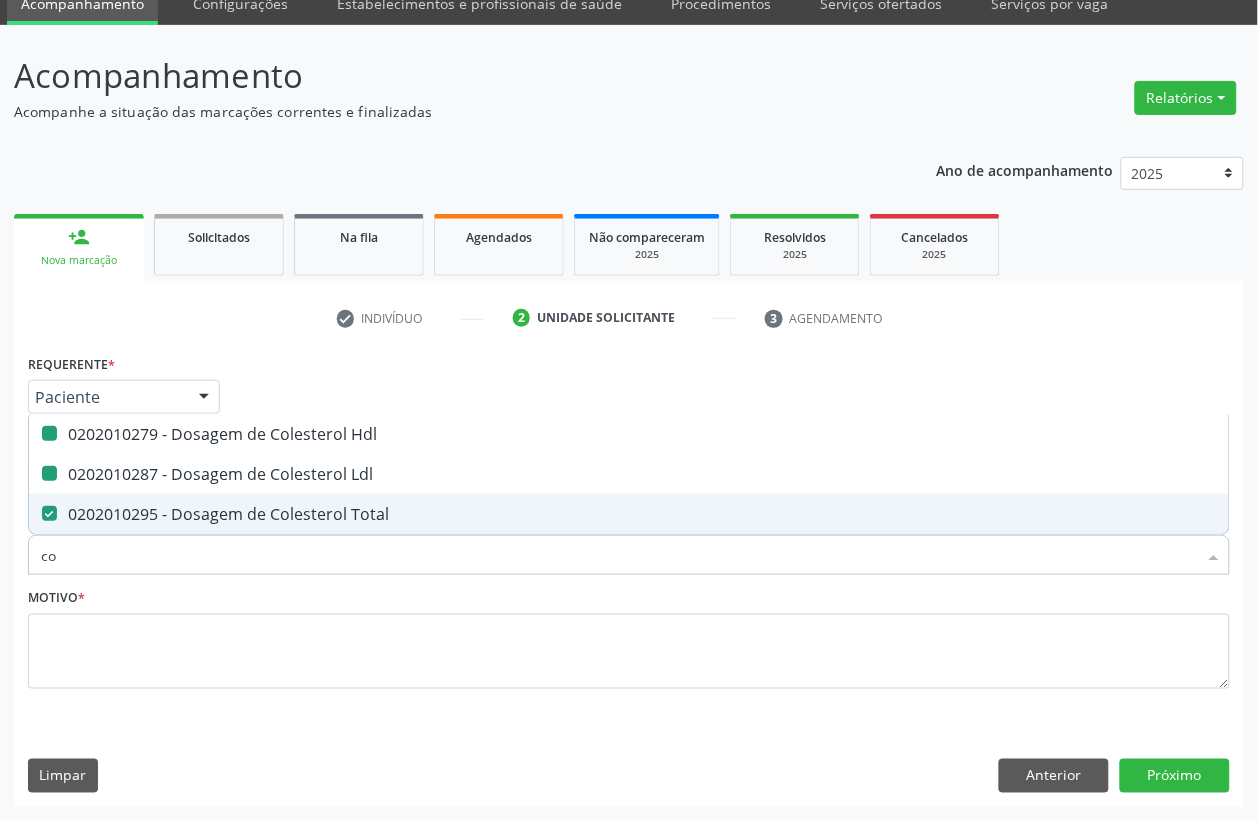type on "c" 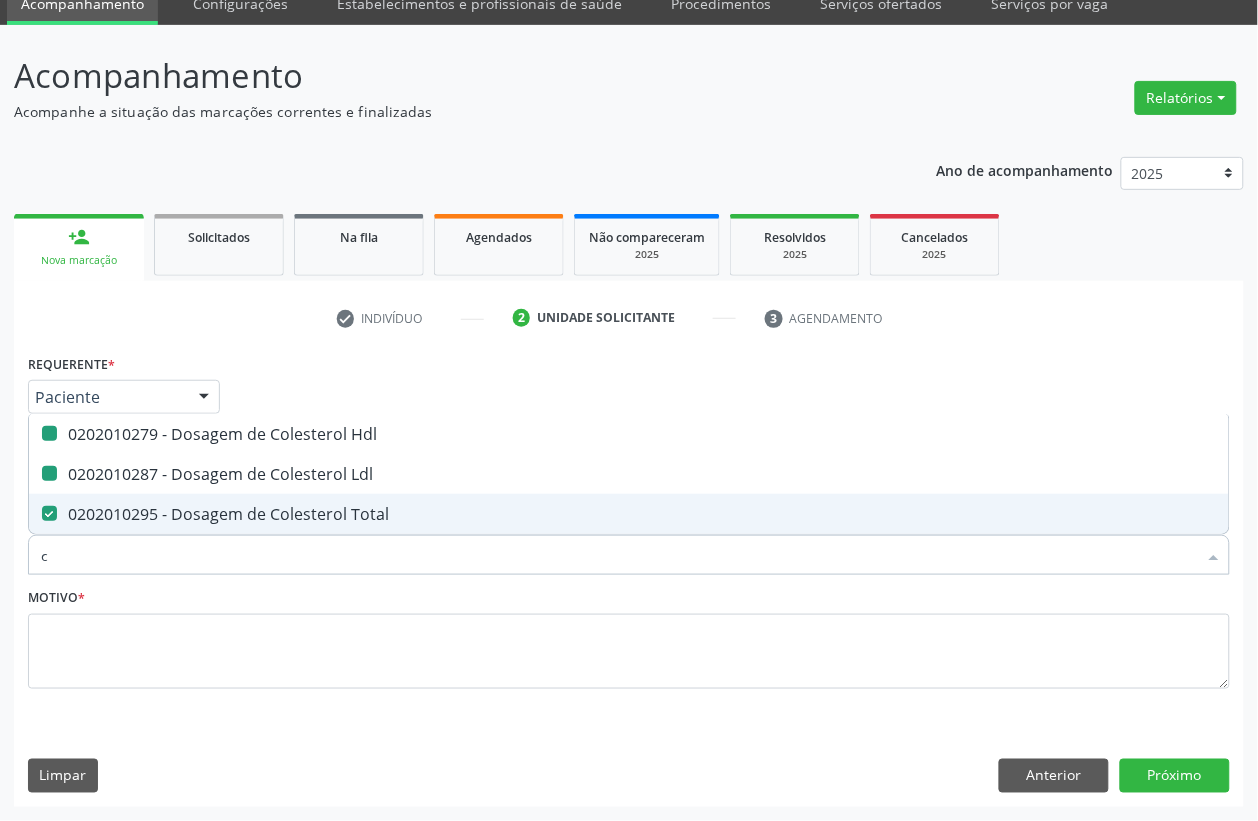 type 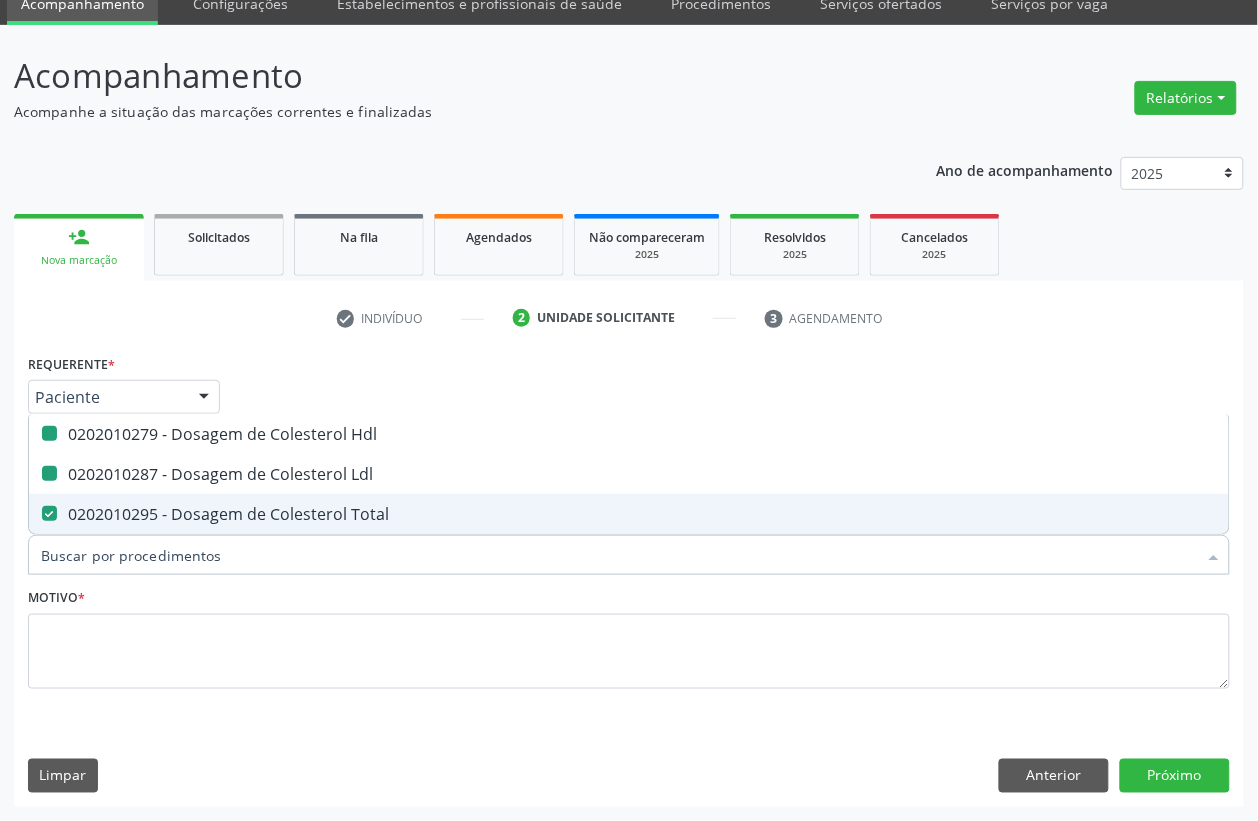 checkbox on "false" 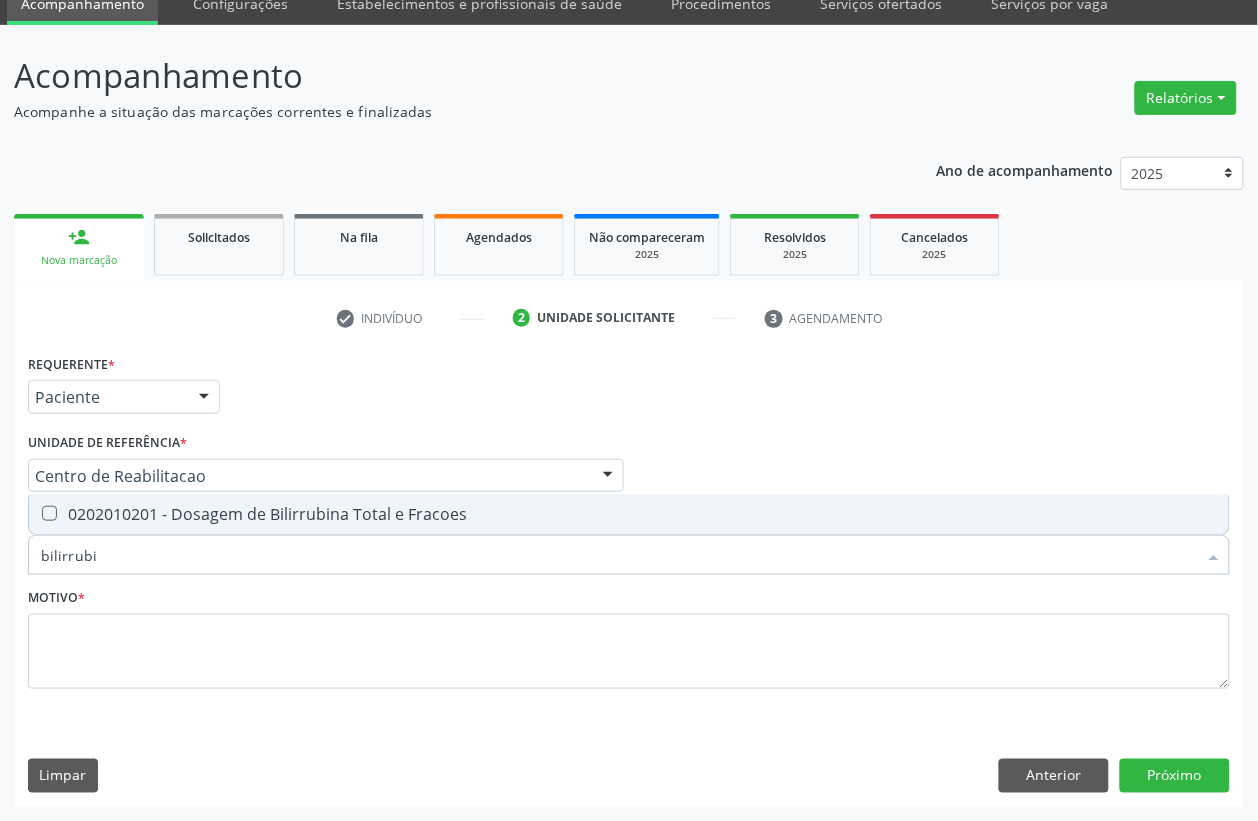 type on "bilirrubin" 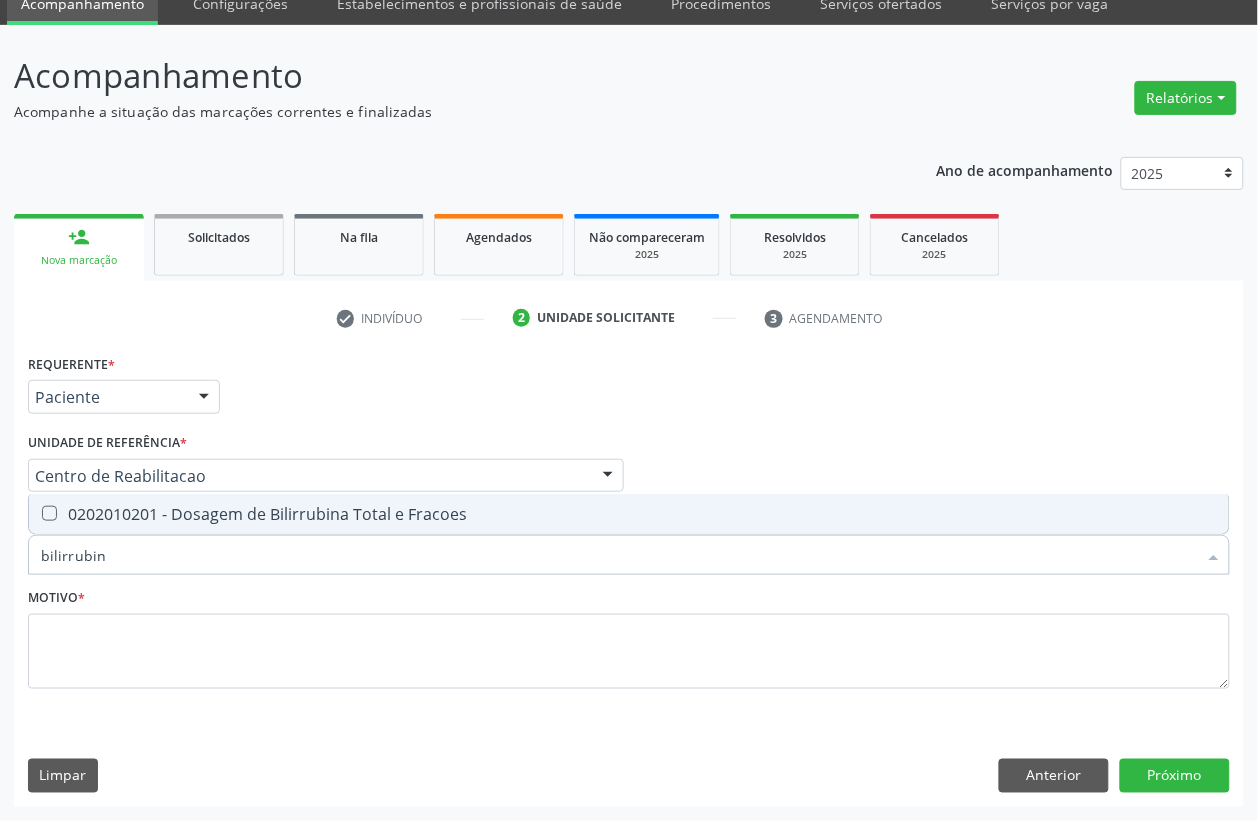 click on "0202010201 - Dosagem de Bilirrubina Total e Fracoes" at bounding box center (629, 514) 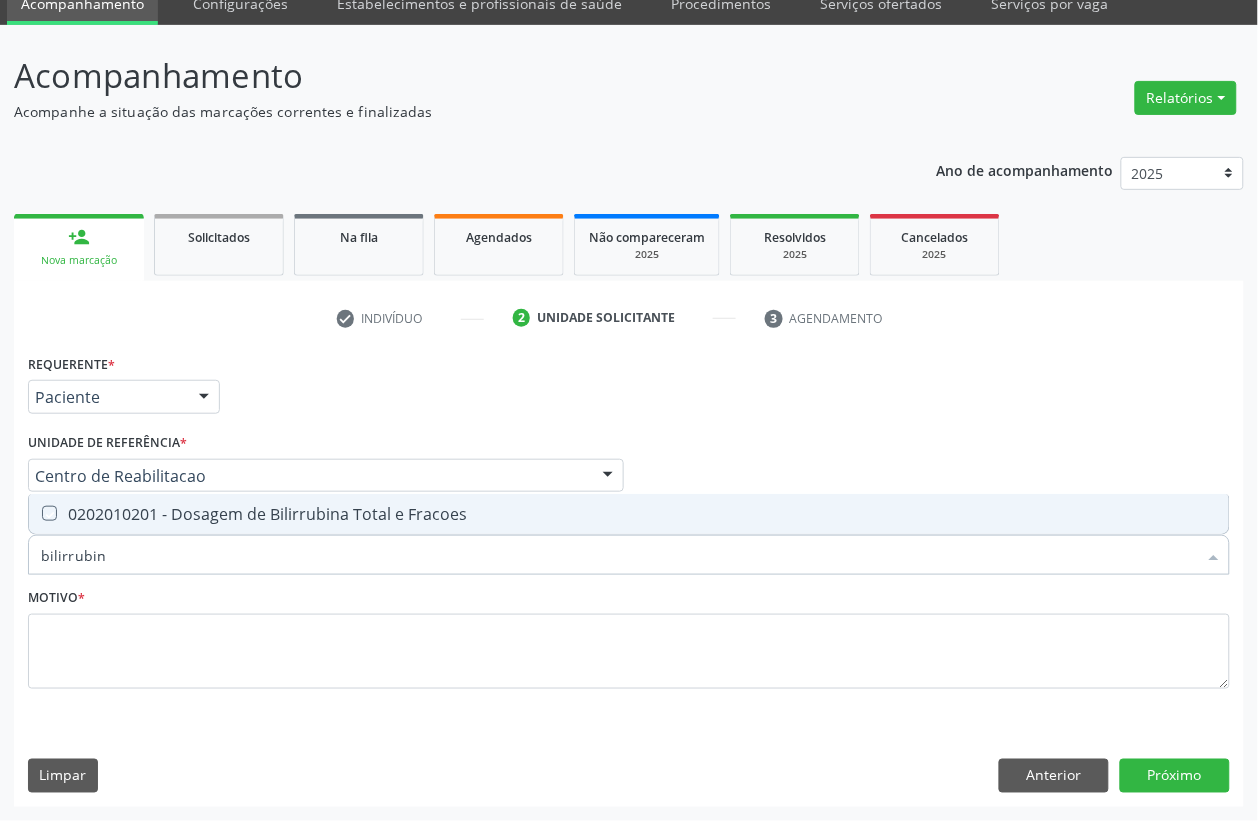 checkbox on "true" 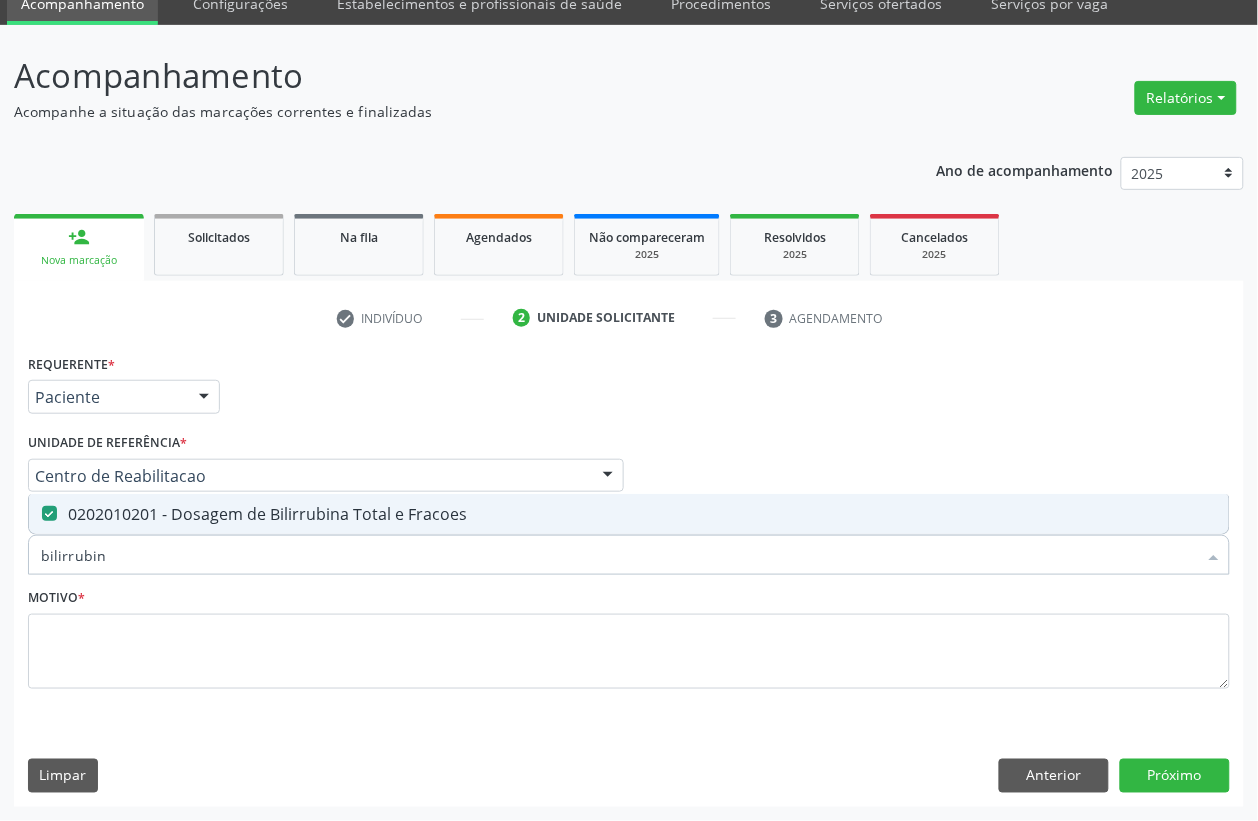 click on "bilirrubin" at bounding box center (619, 555) 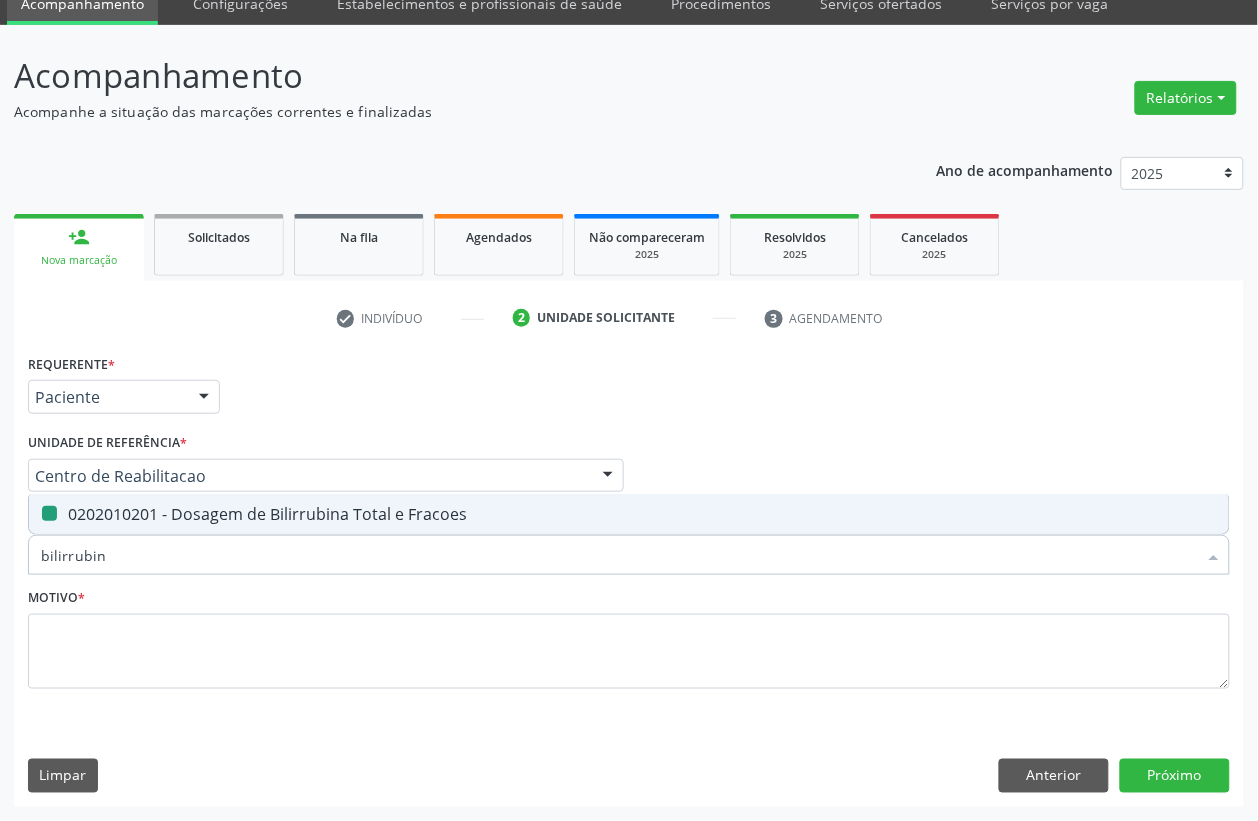 type 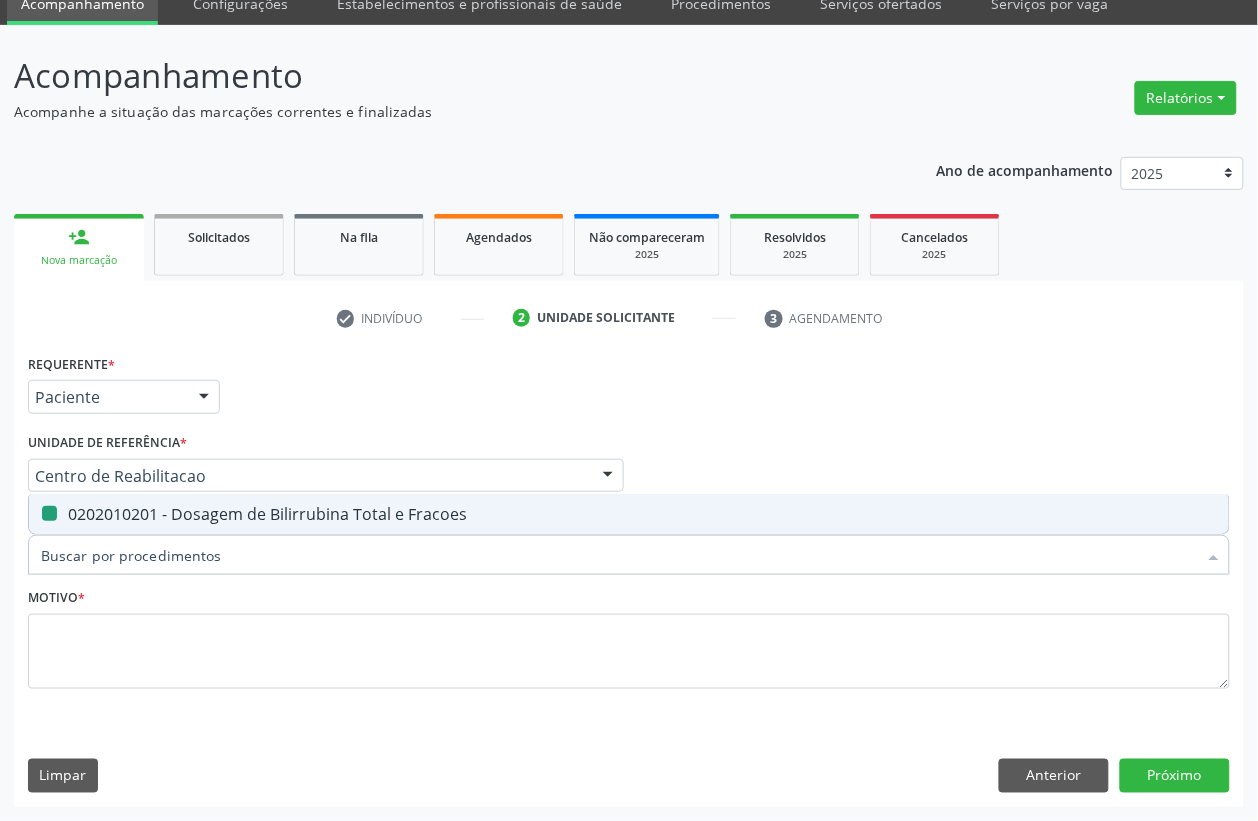 checkbox on "false" 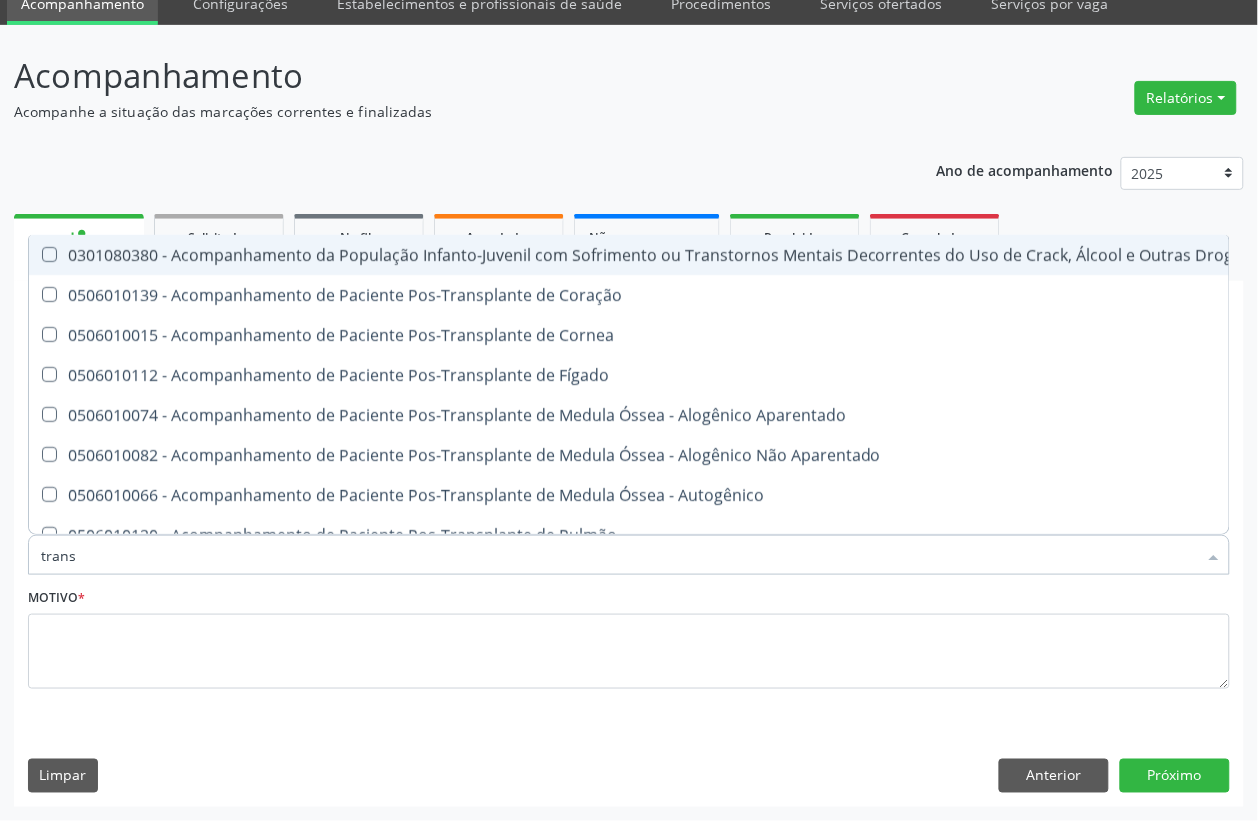 type on "transa" 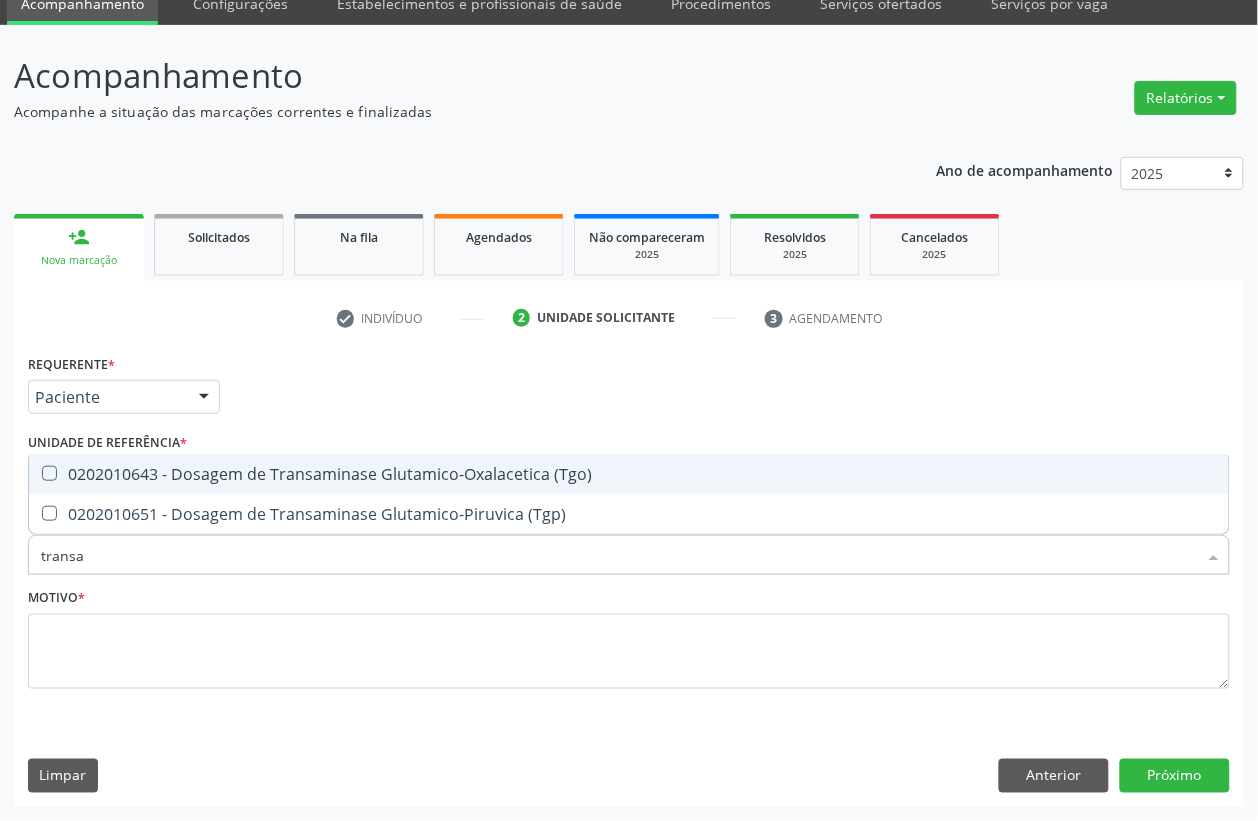 click on "0202010643 - Dosagem de Transaminase Glutamico-Oxalacetica (Tgo)" at bounding box center (629, 474) 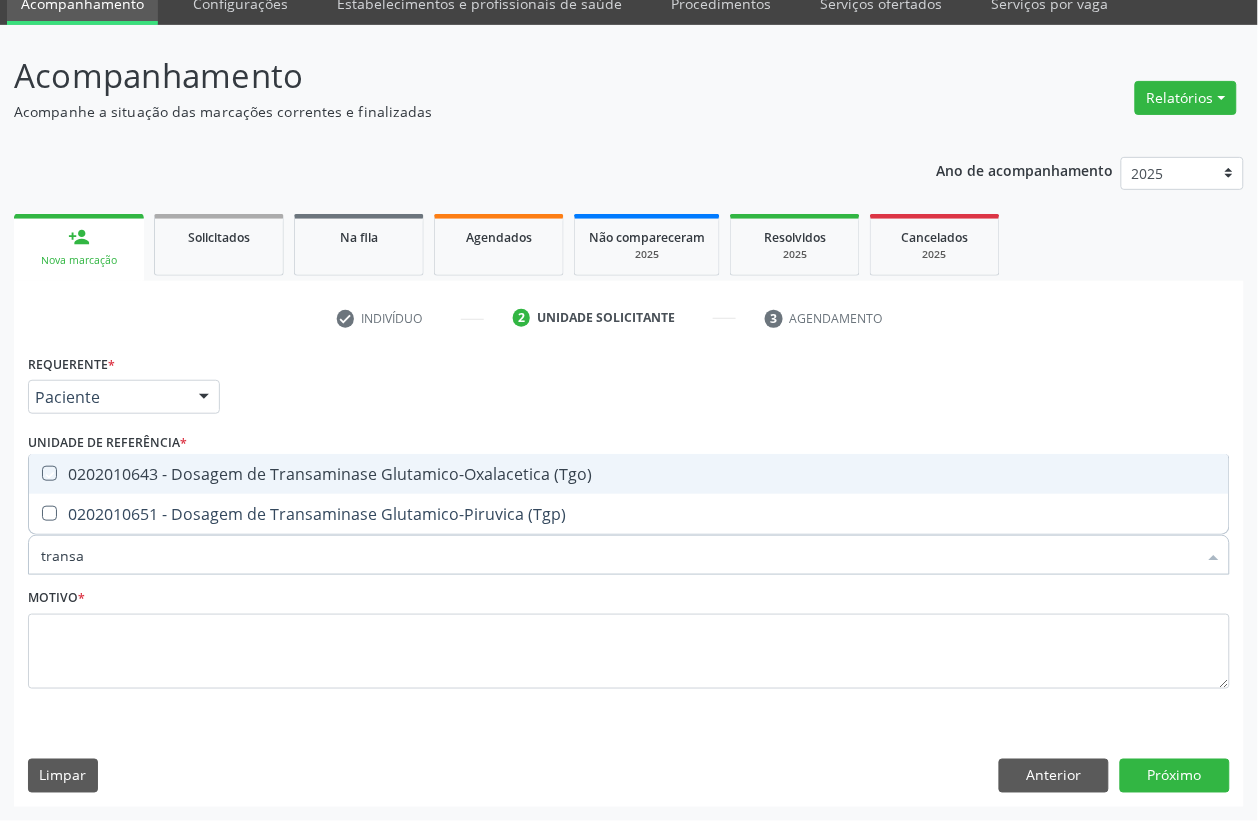 checkbox on "true" 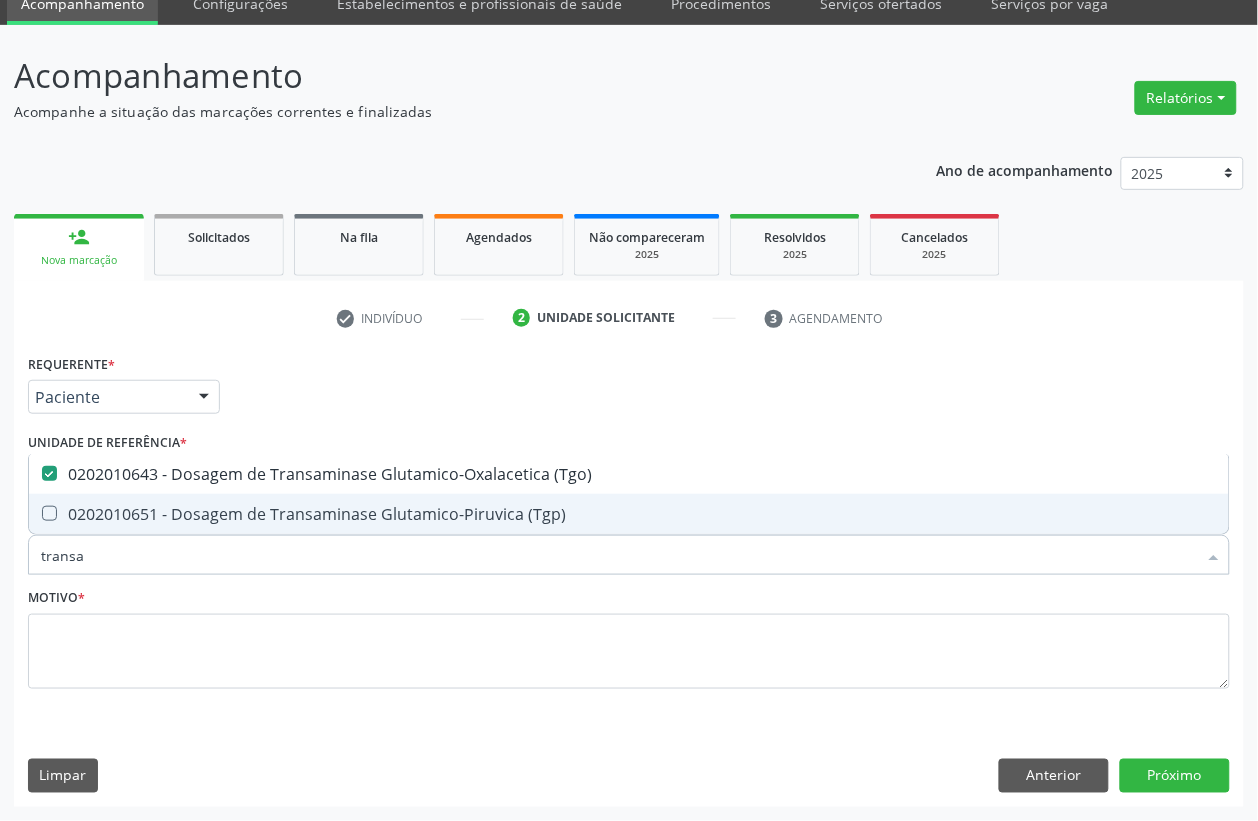 click on "0202010651 - Dosagem de Transaminase Glutamico-Piruvica (Tgp)" at bounding box center [629, 514] 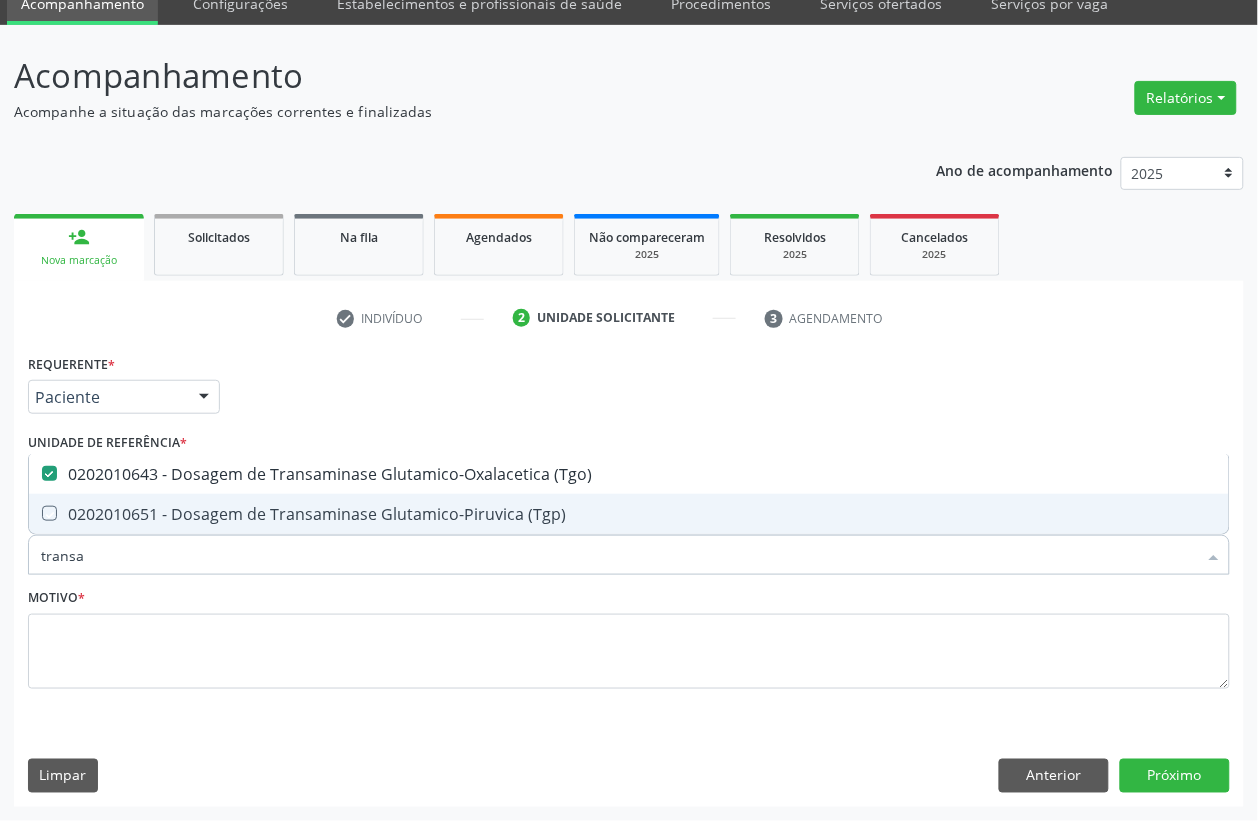 checkbox on "true" 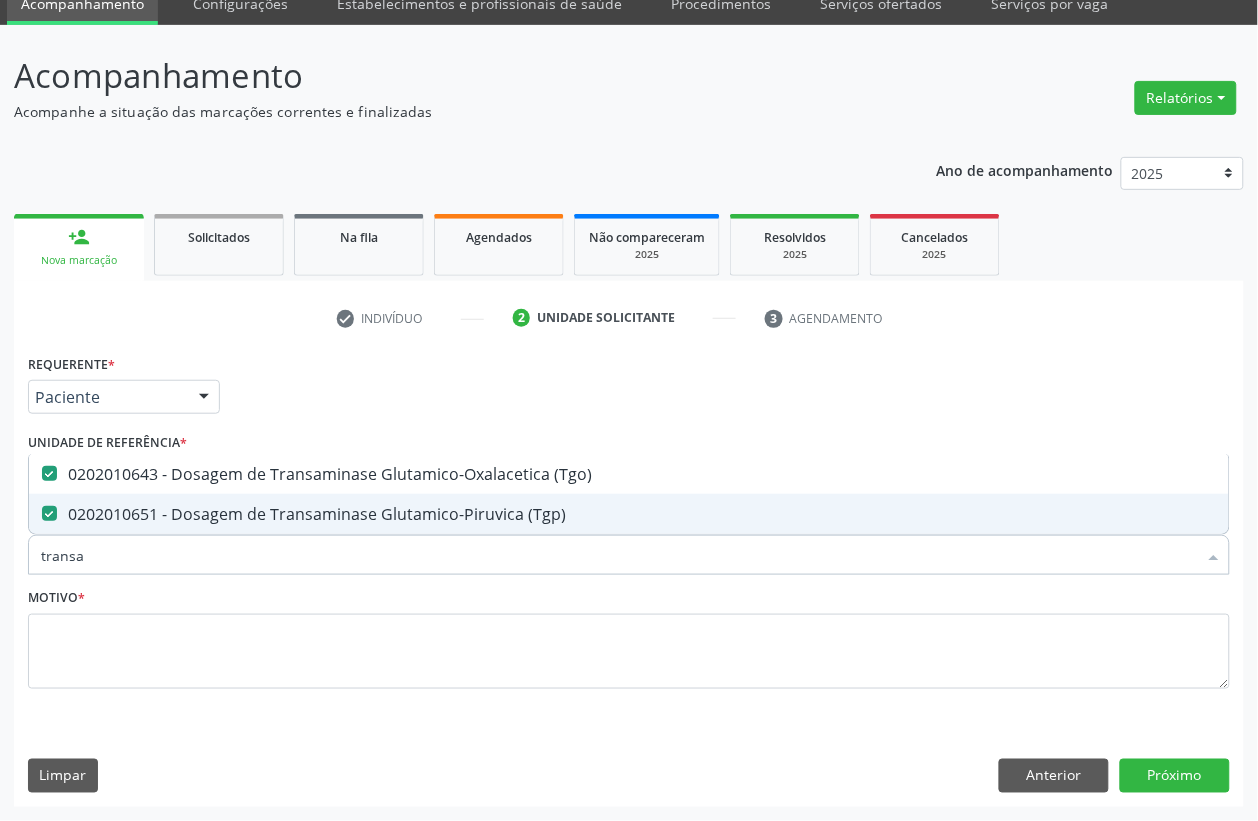 type on "transa" 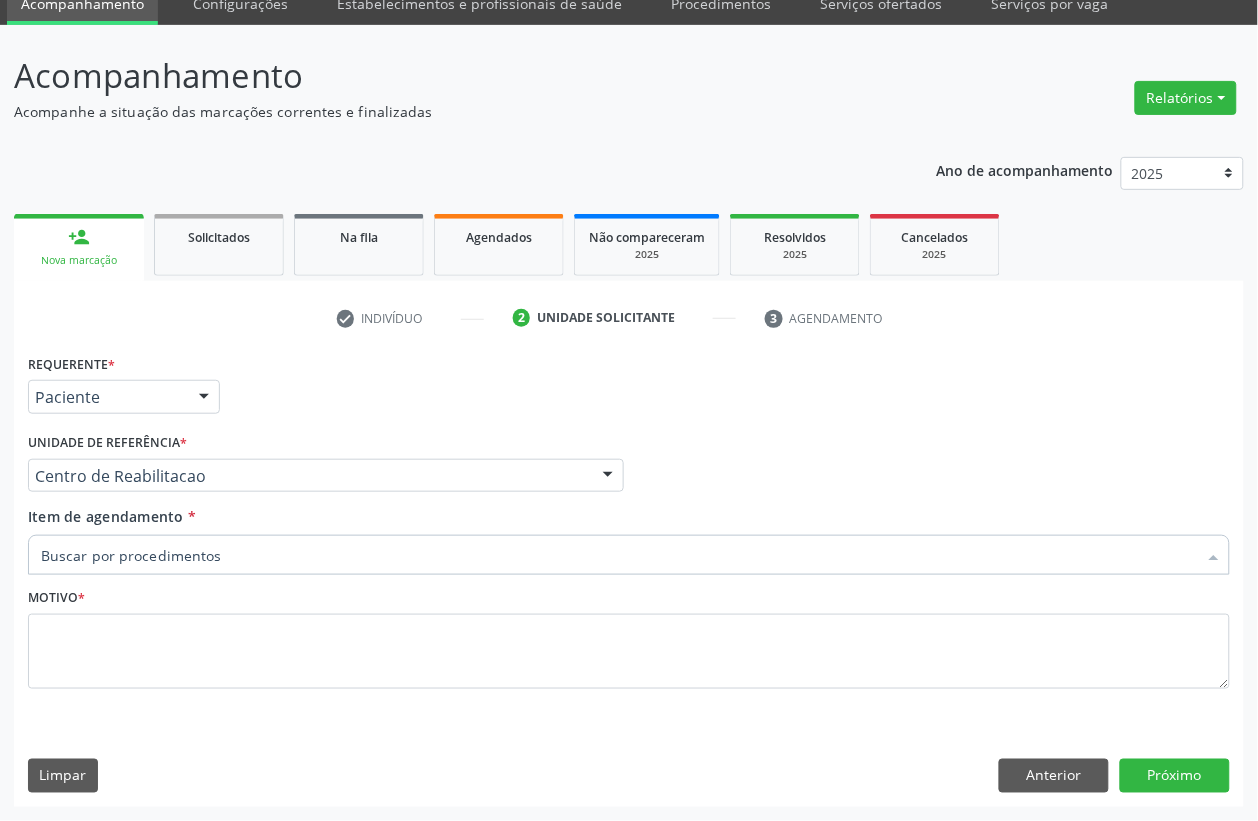 click on "Item de agendamento
*" at bounding box center (619, 555) 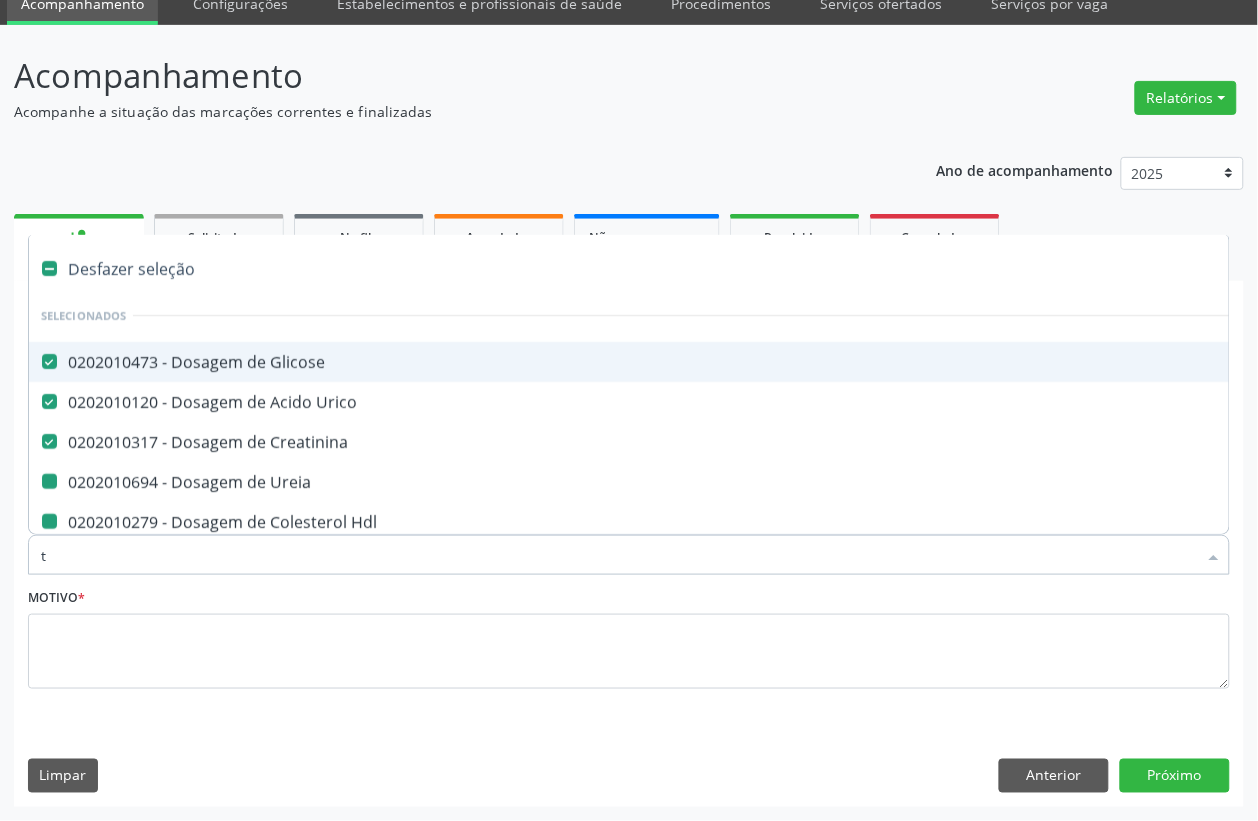 type on "tr" 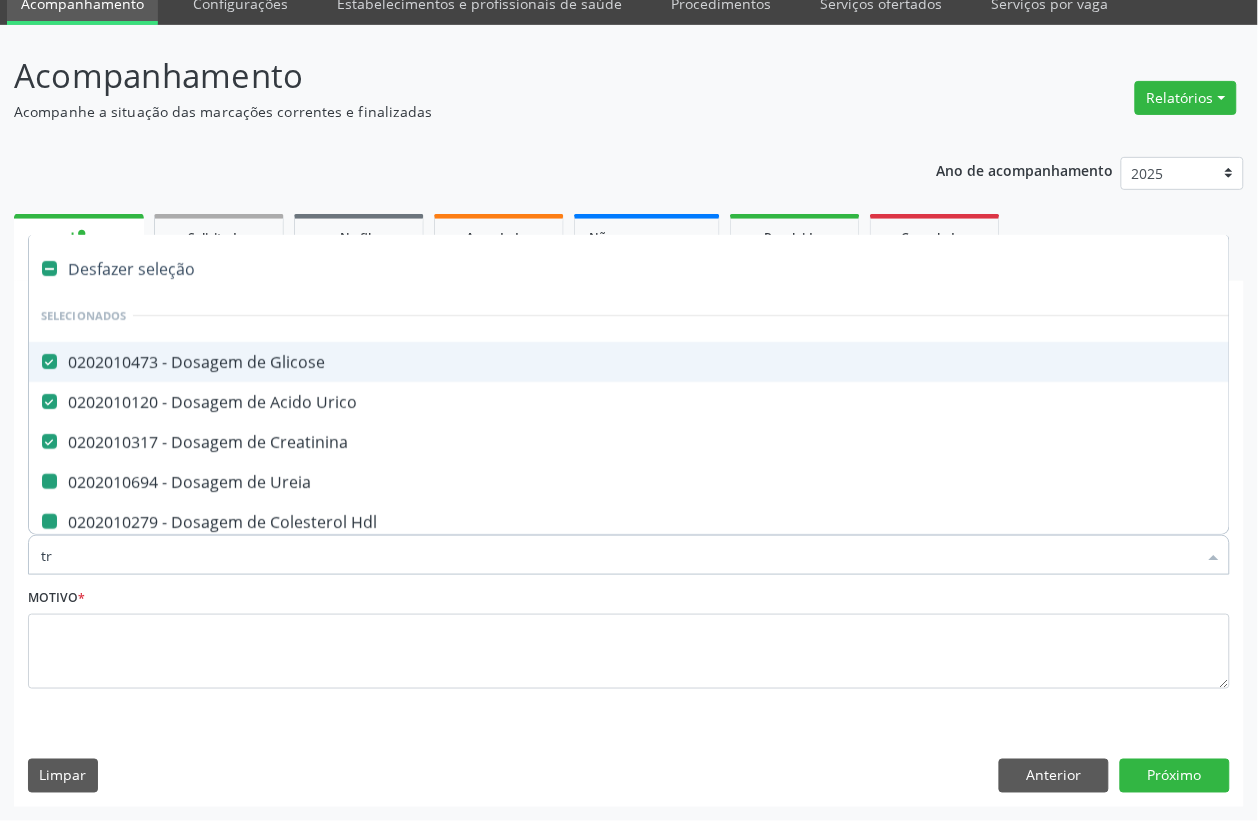checkbox on "false" 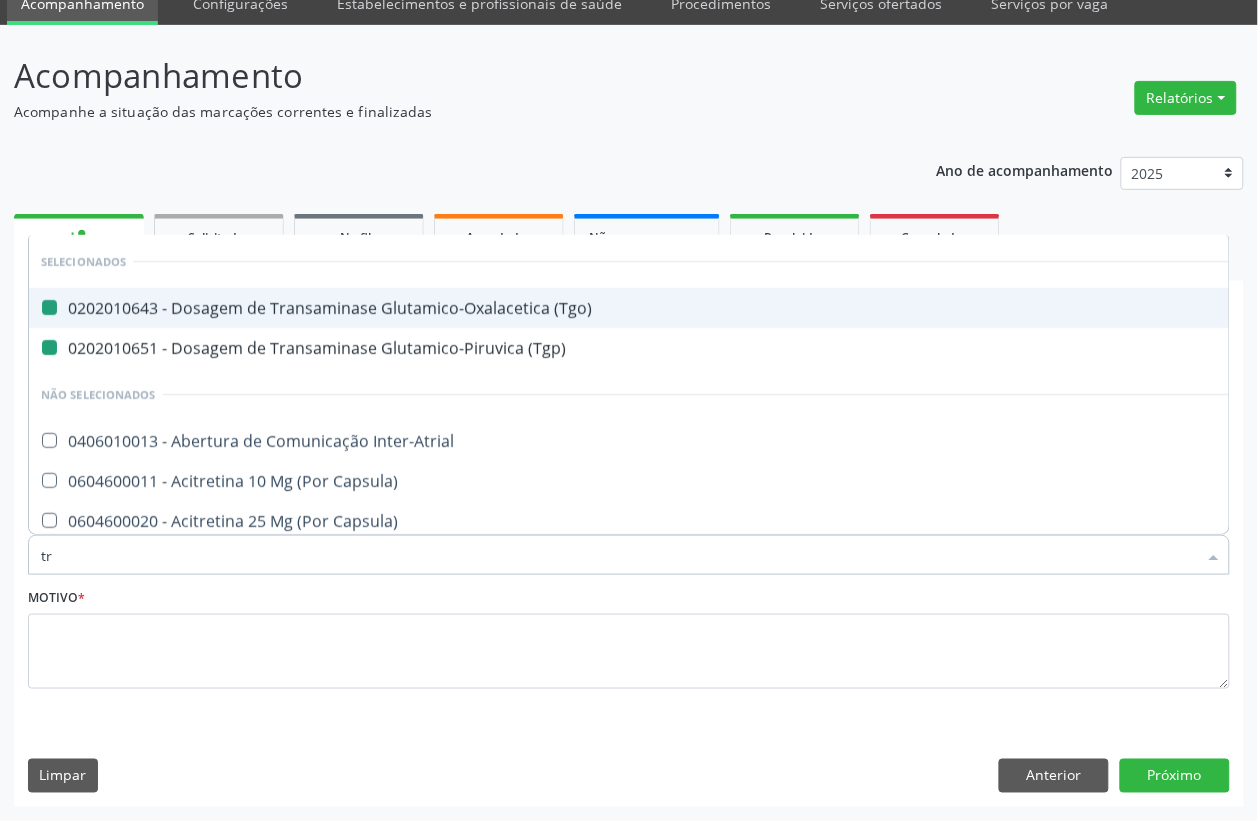 type on "tri" 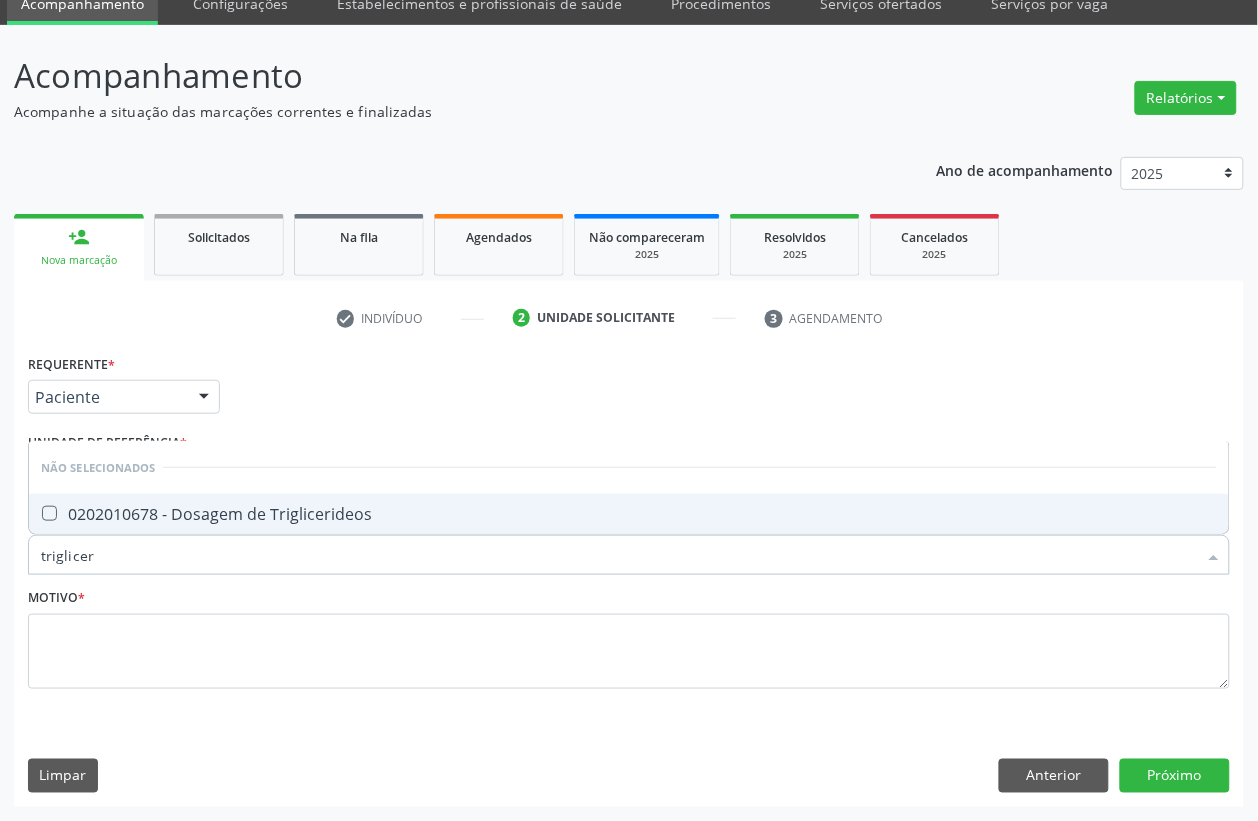type on "trigliceri" 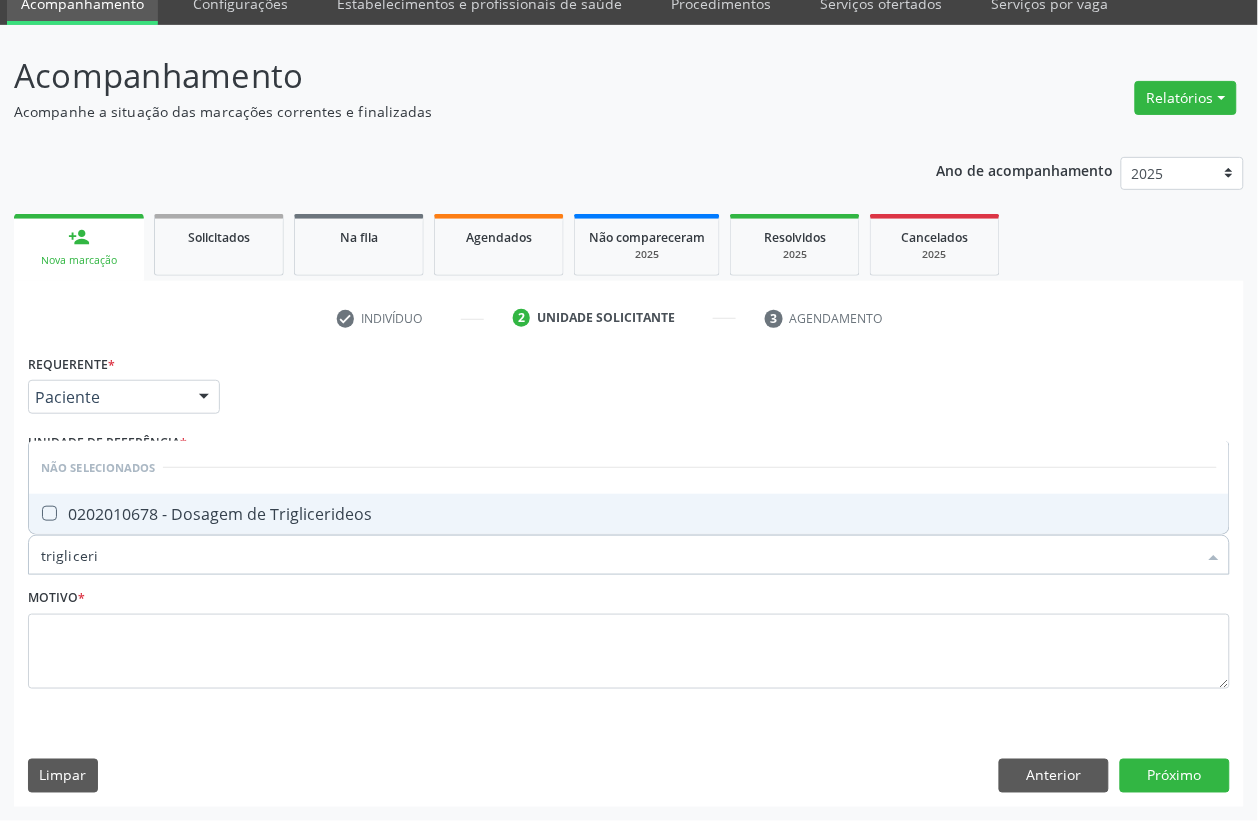 click on "0202010678 - Dosagem de Triglicerideos" at bounding box center [629, 514] 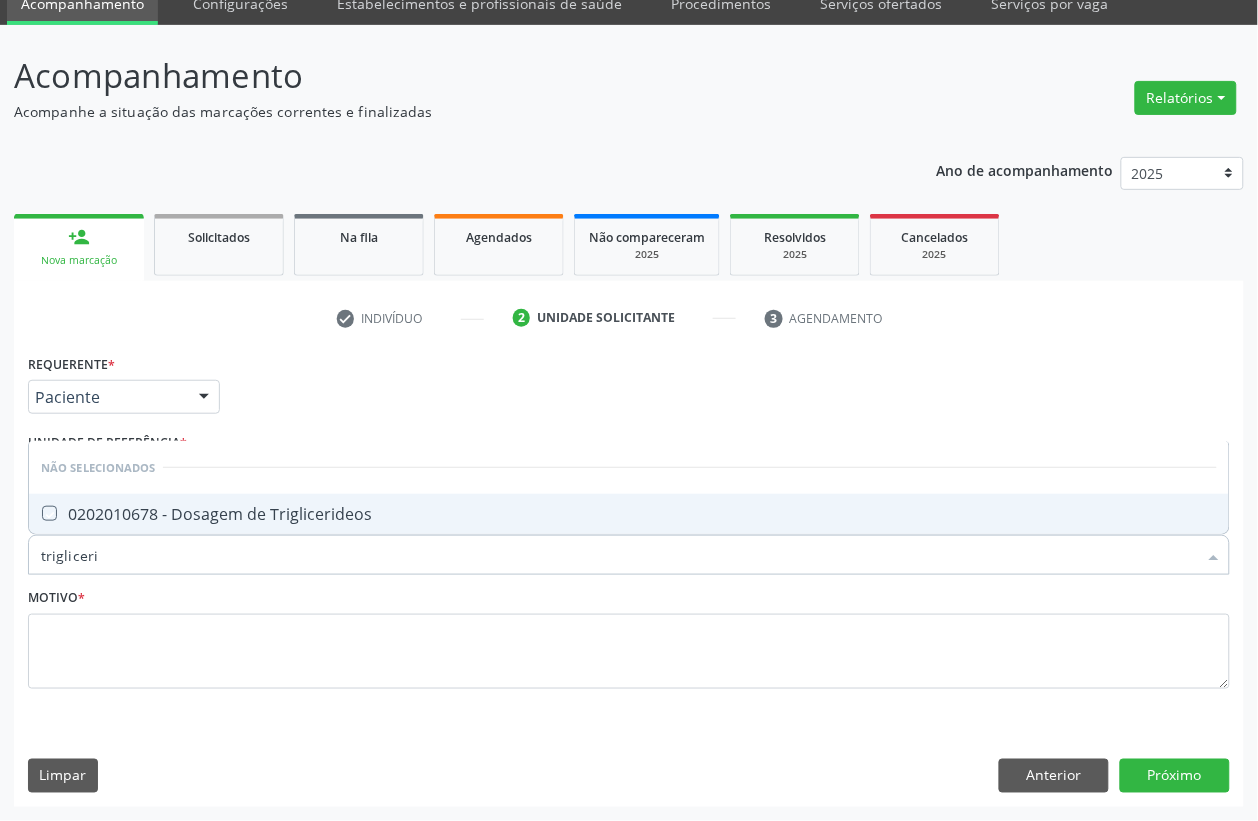 checkbox on "true" 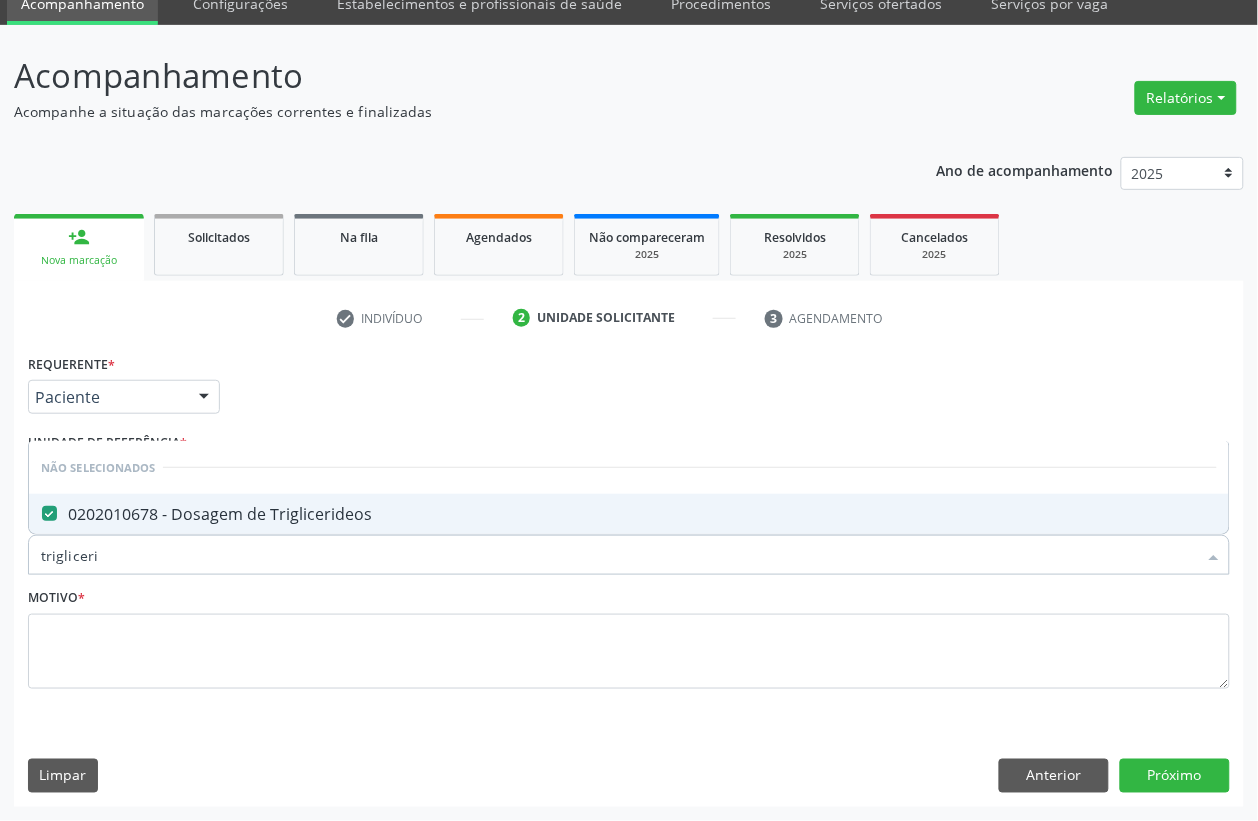 click on "trigliceri" at bounding box center [619, 555] 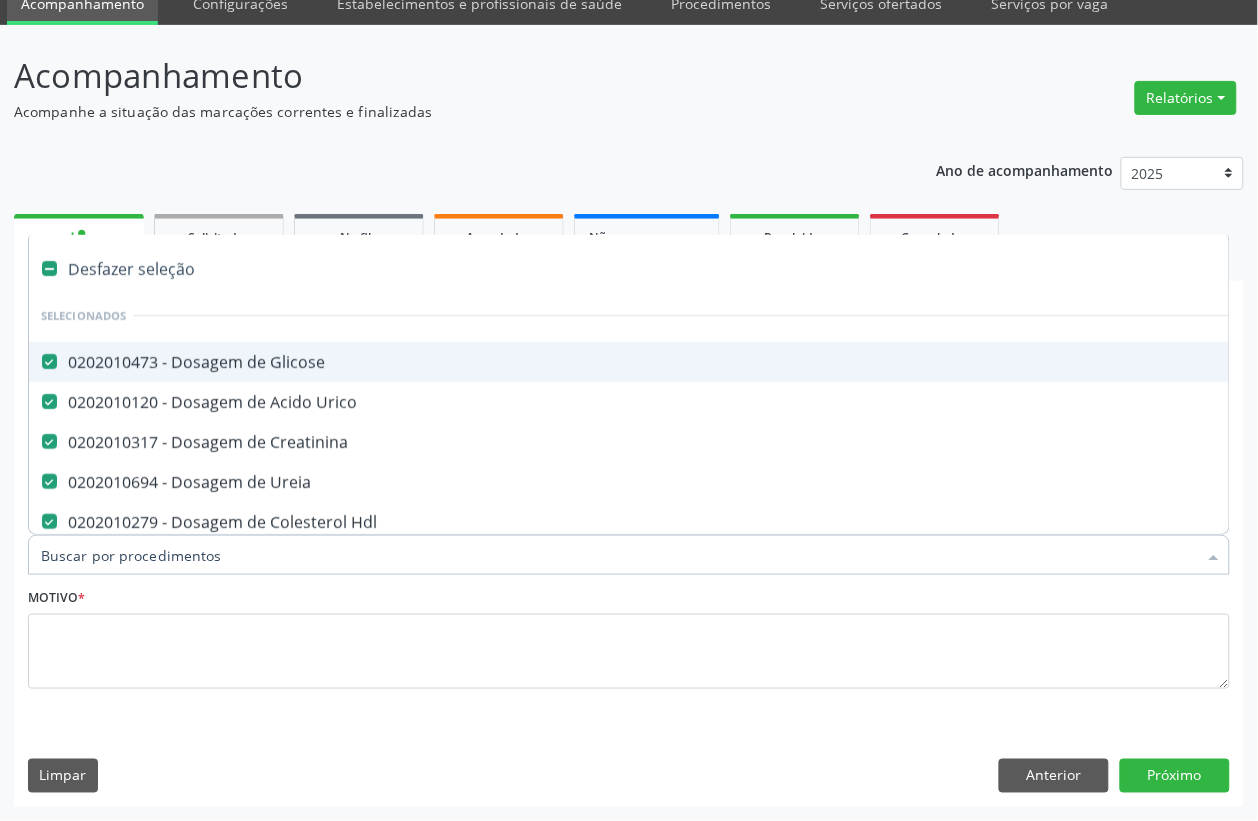 type on "g" 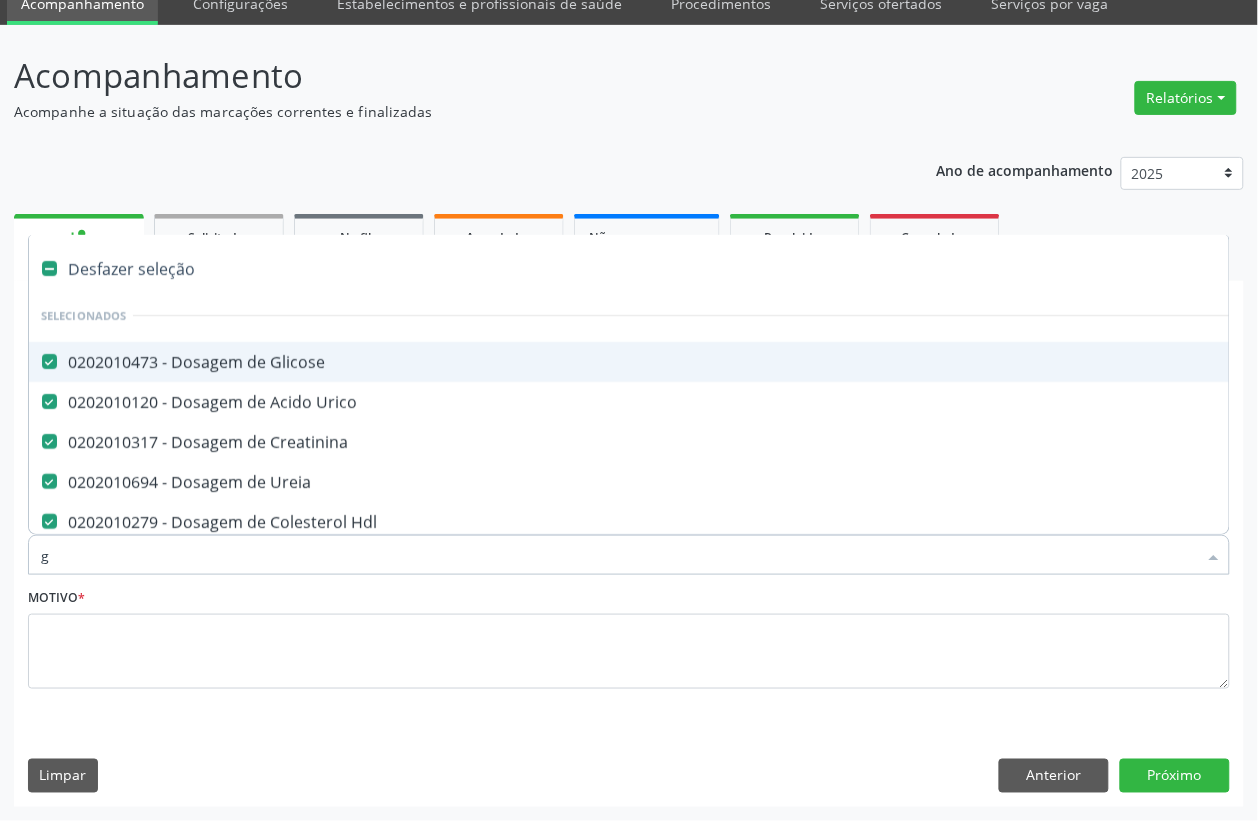 checkbox on "true" 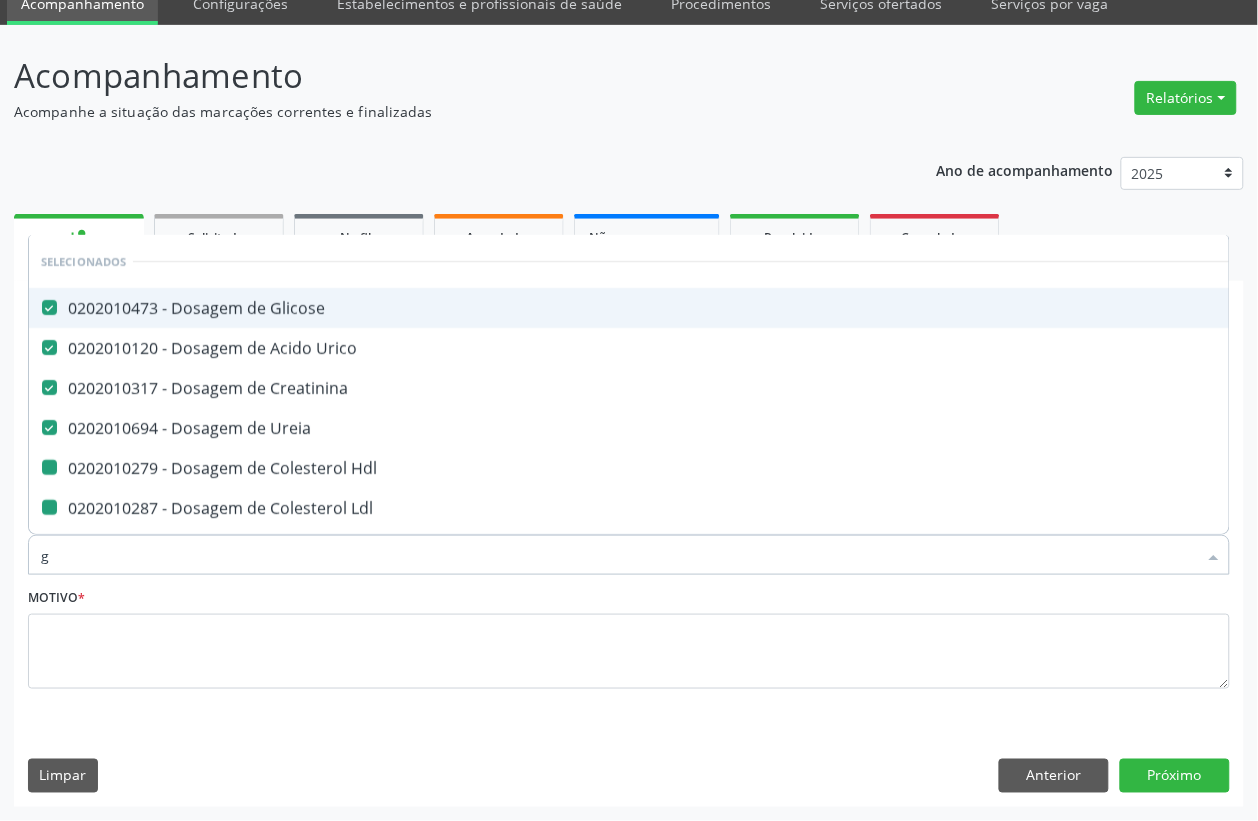 type on "gl" 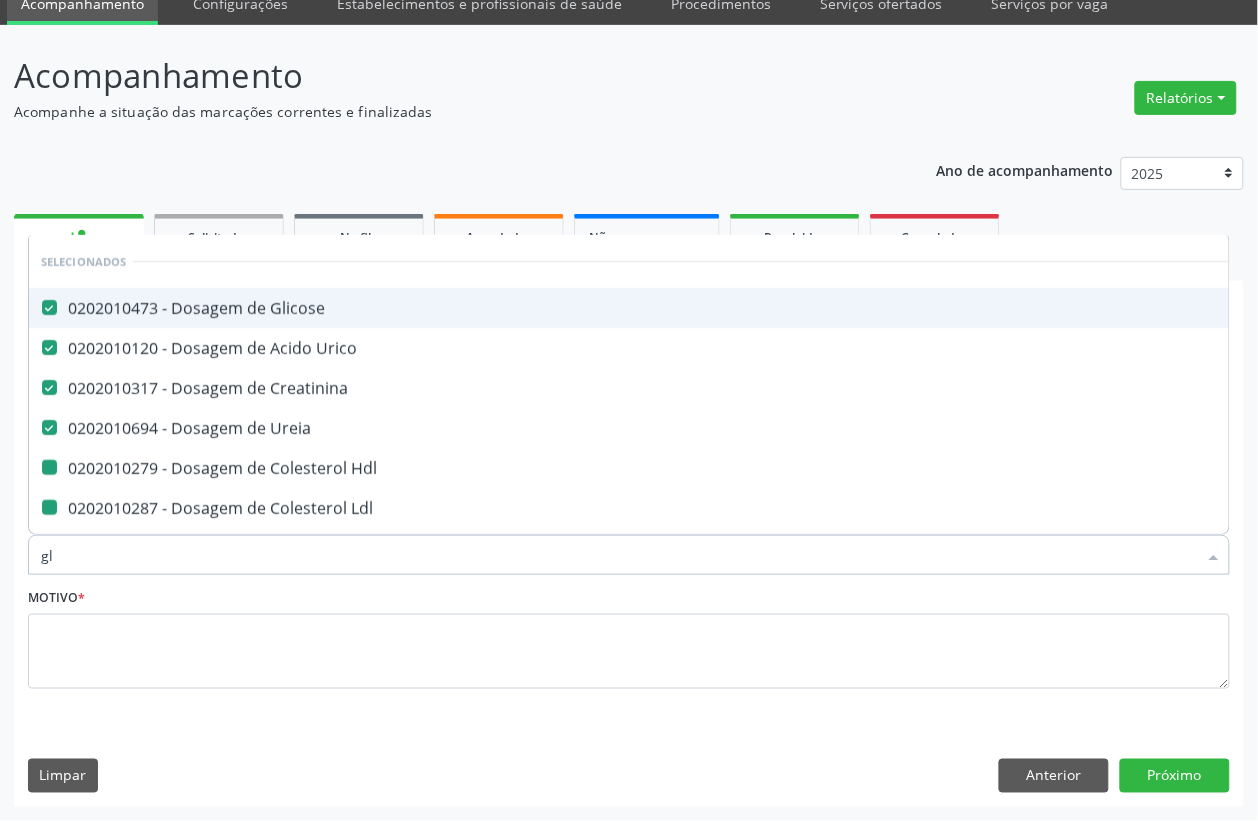 checkbox on "false" 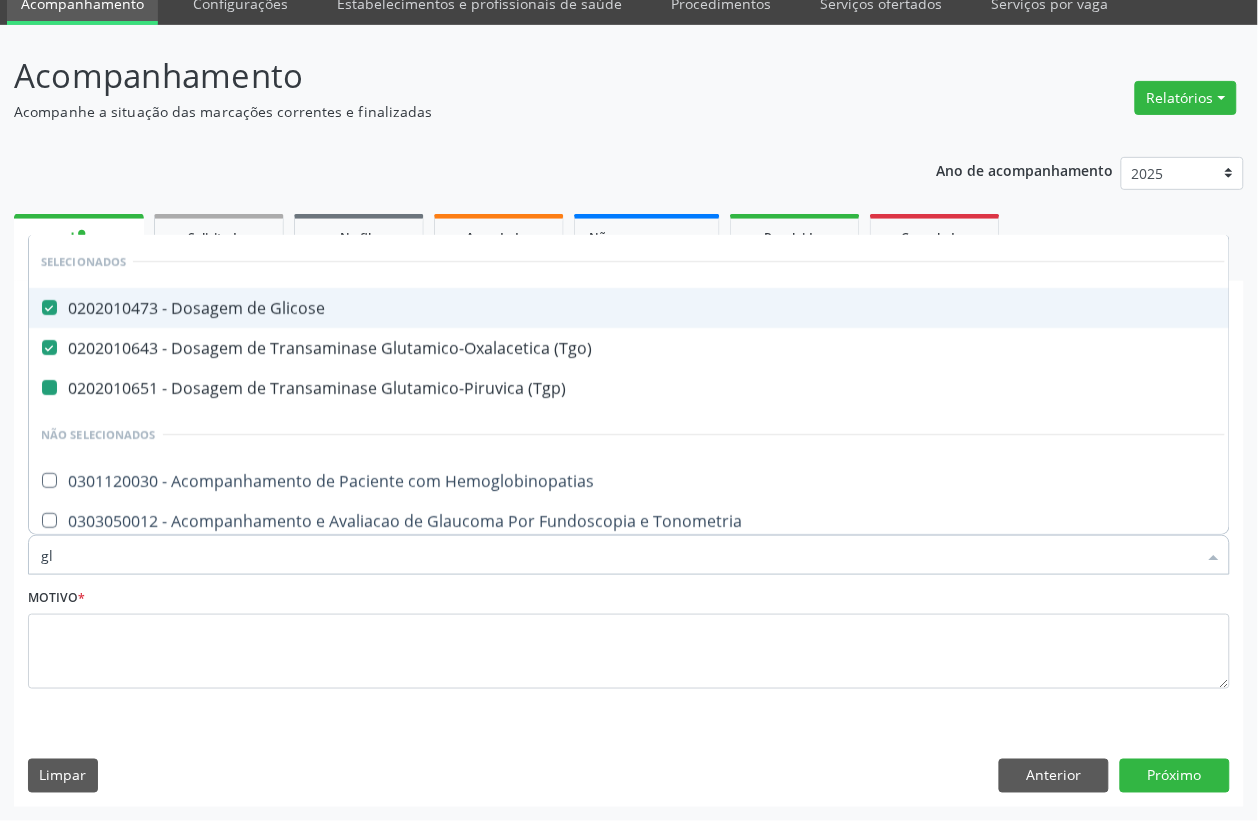 type on "gli" 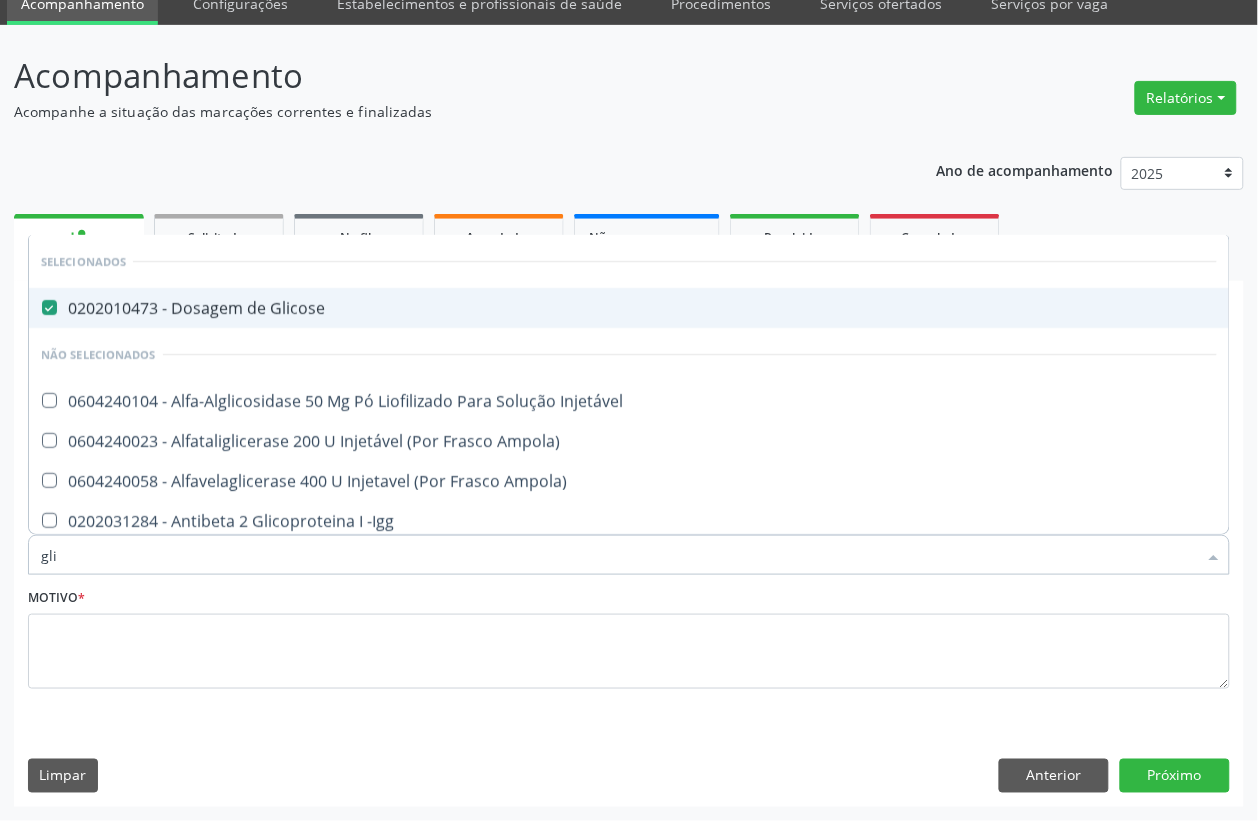 type on "glic" 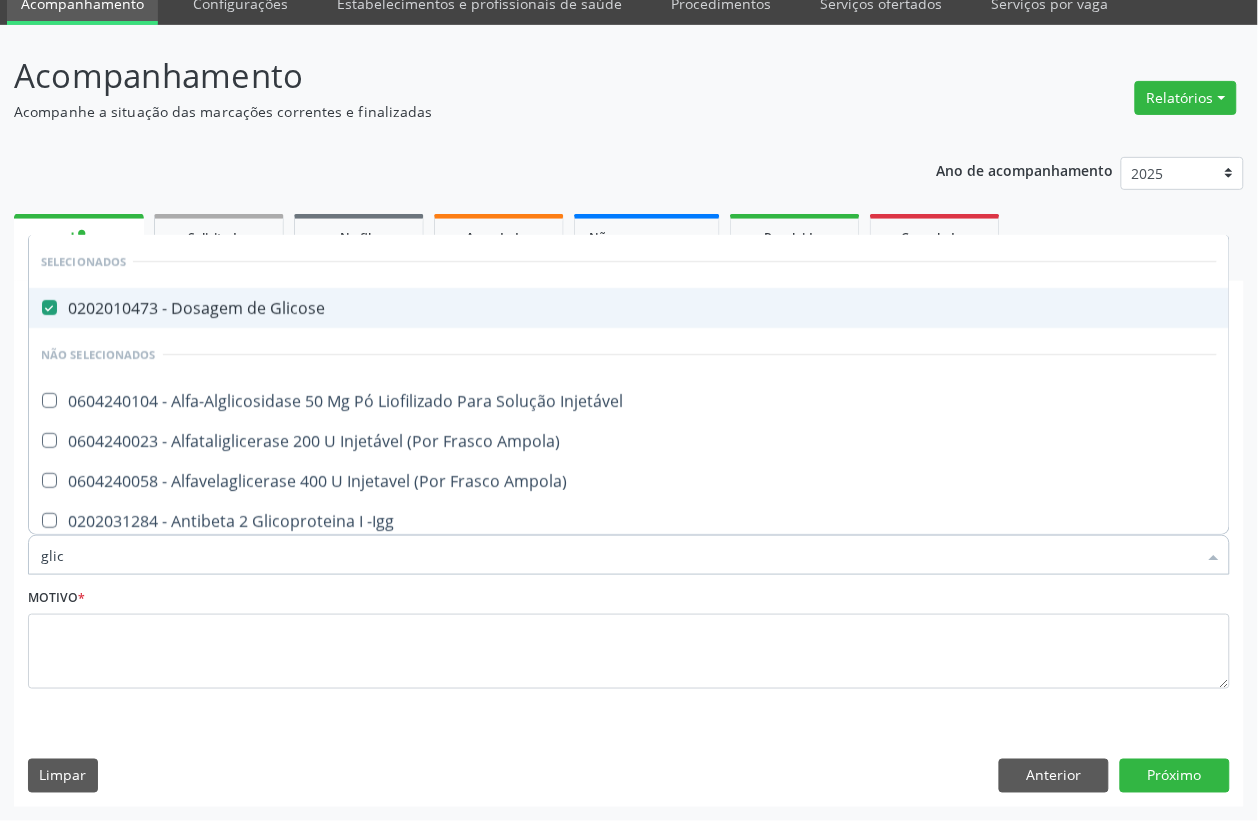 checkbox on "false" 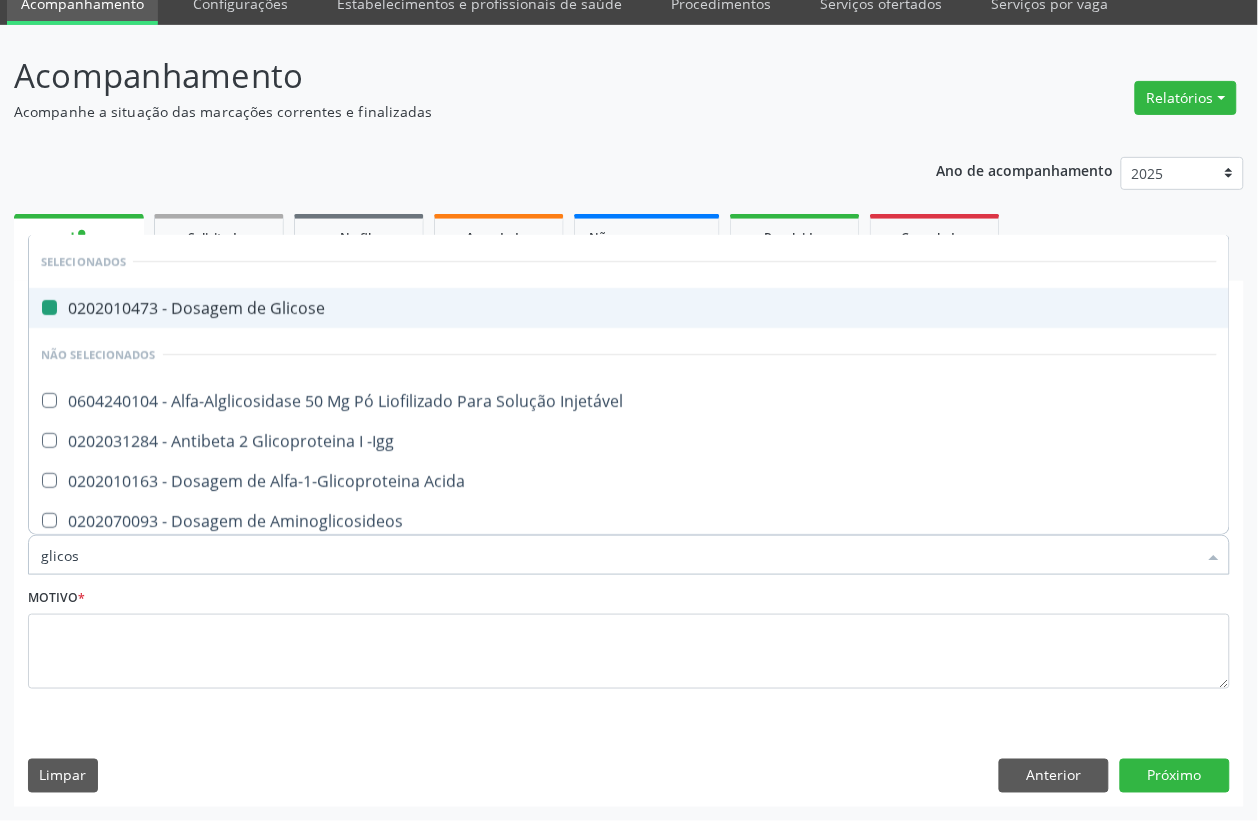 type on "glicosi" 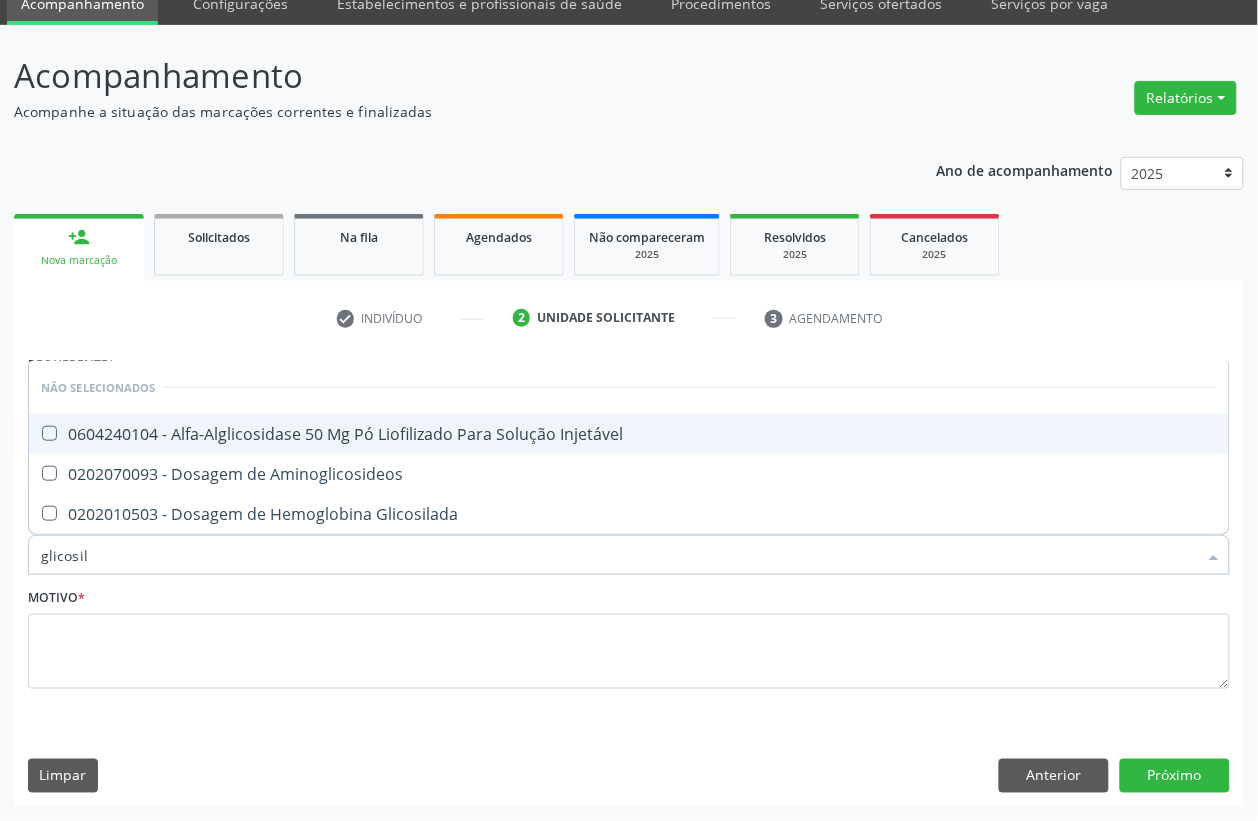 type on "glicosila" 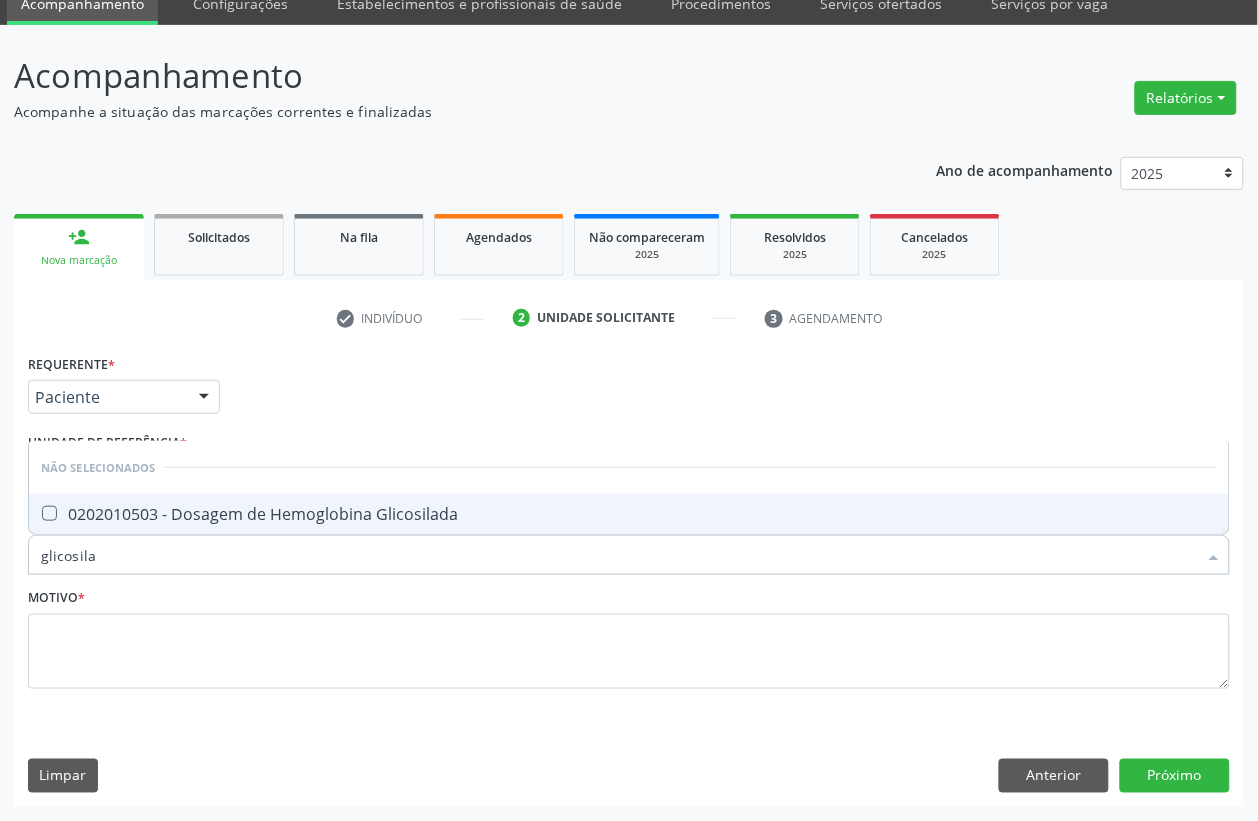 click on "0202010503 - Dosagem de Hemoglobina Glicosilada" at bounding box center (629, 514) 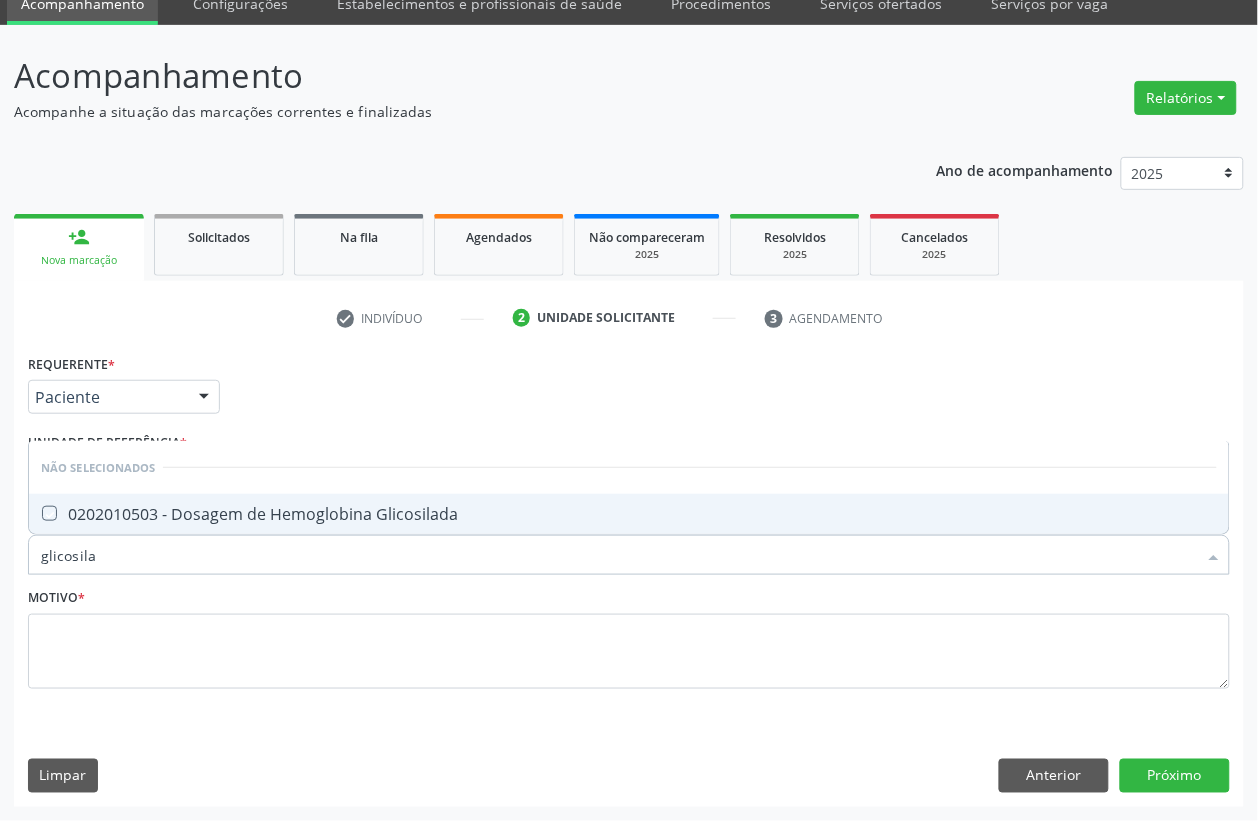 checkbox on "true" 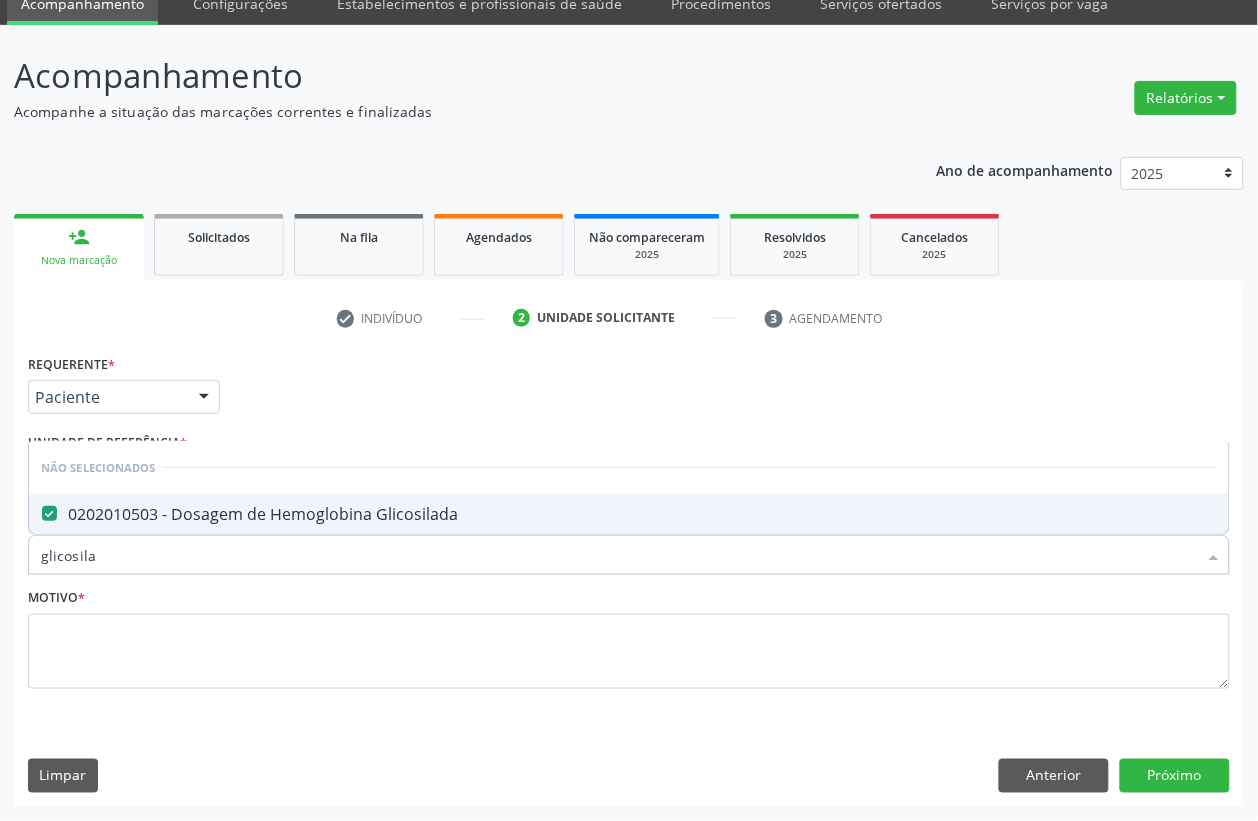 click on "glicosila" at bounding box center (619, 555) 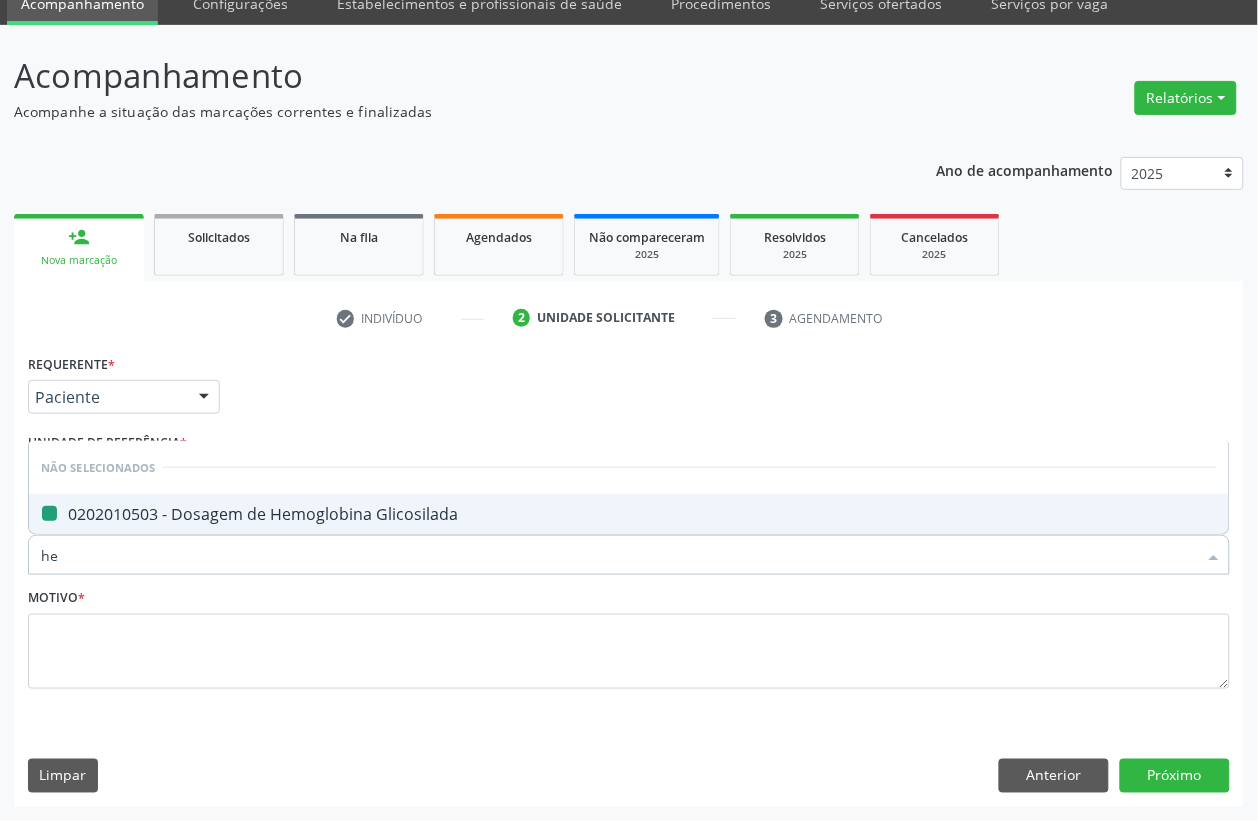 type on "hem" 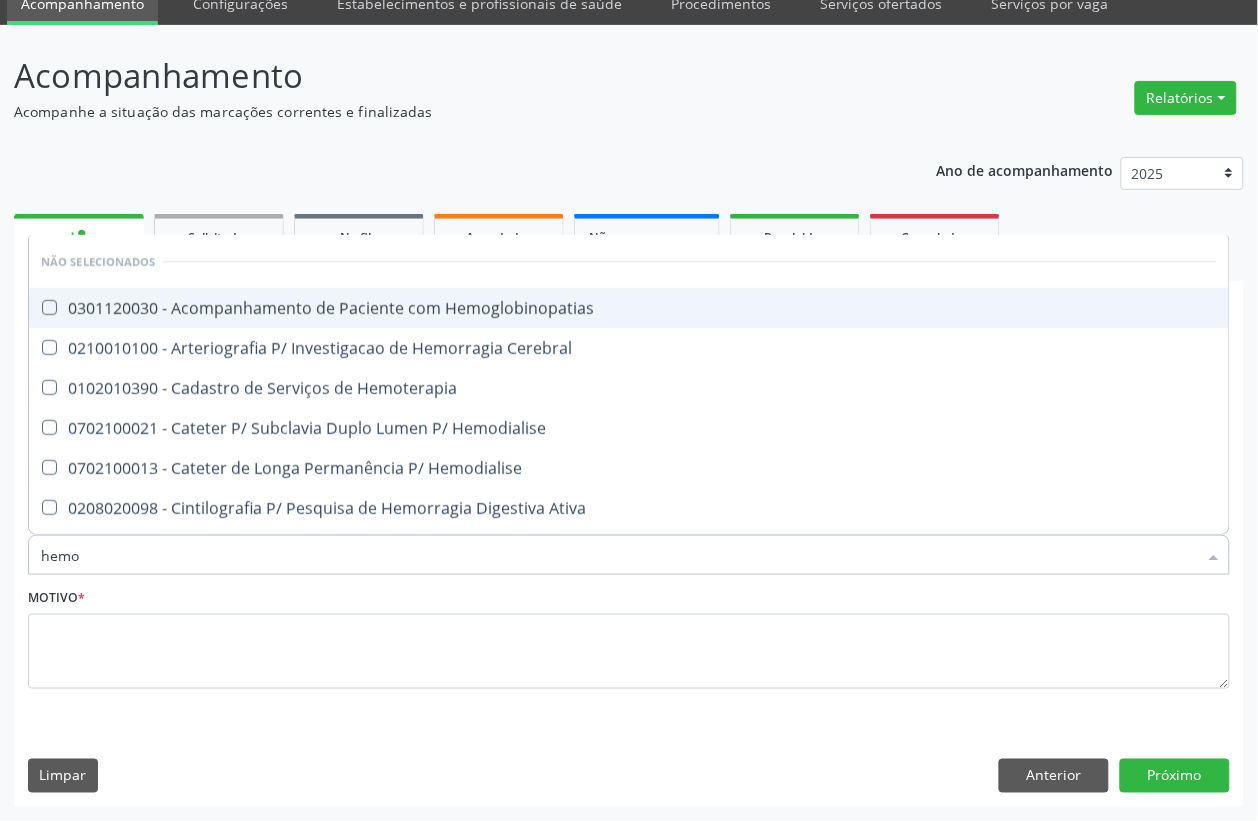 type on "hemog" 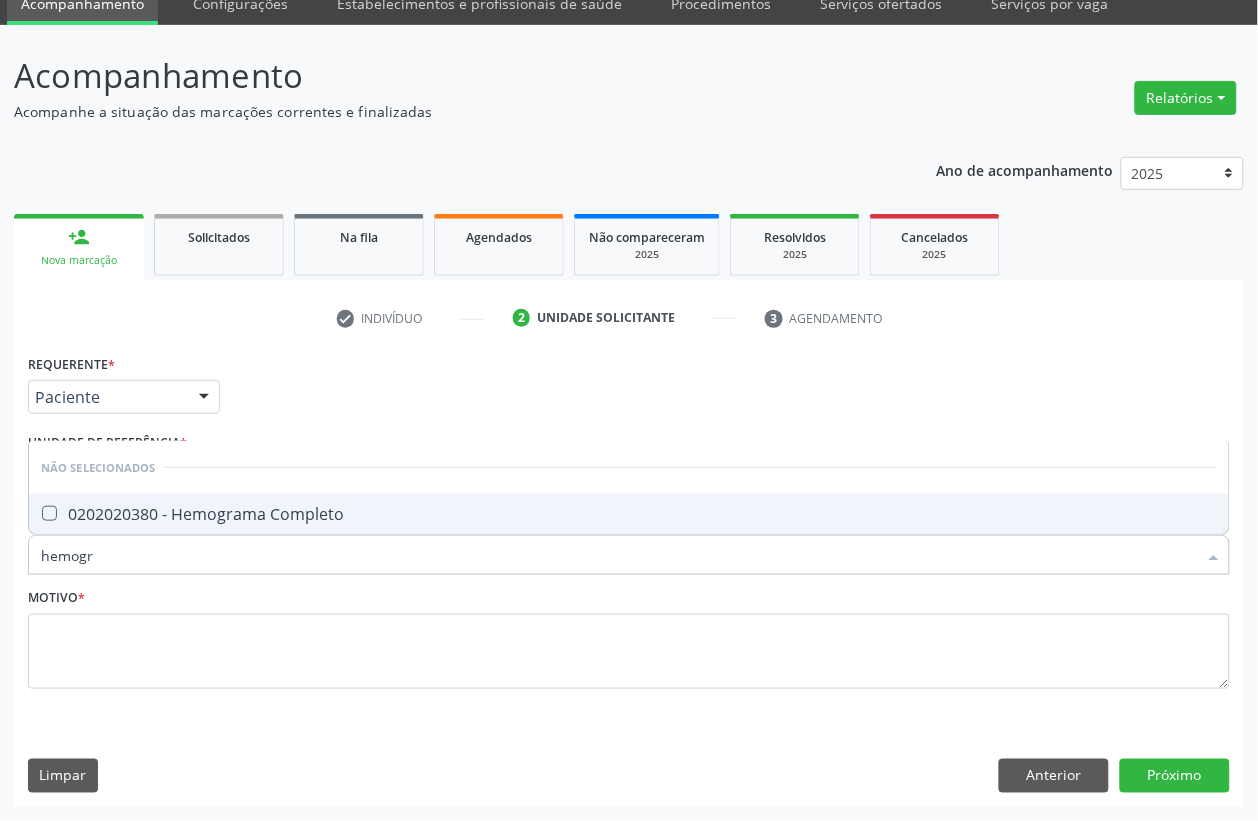 type on "hemogra" 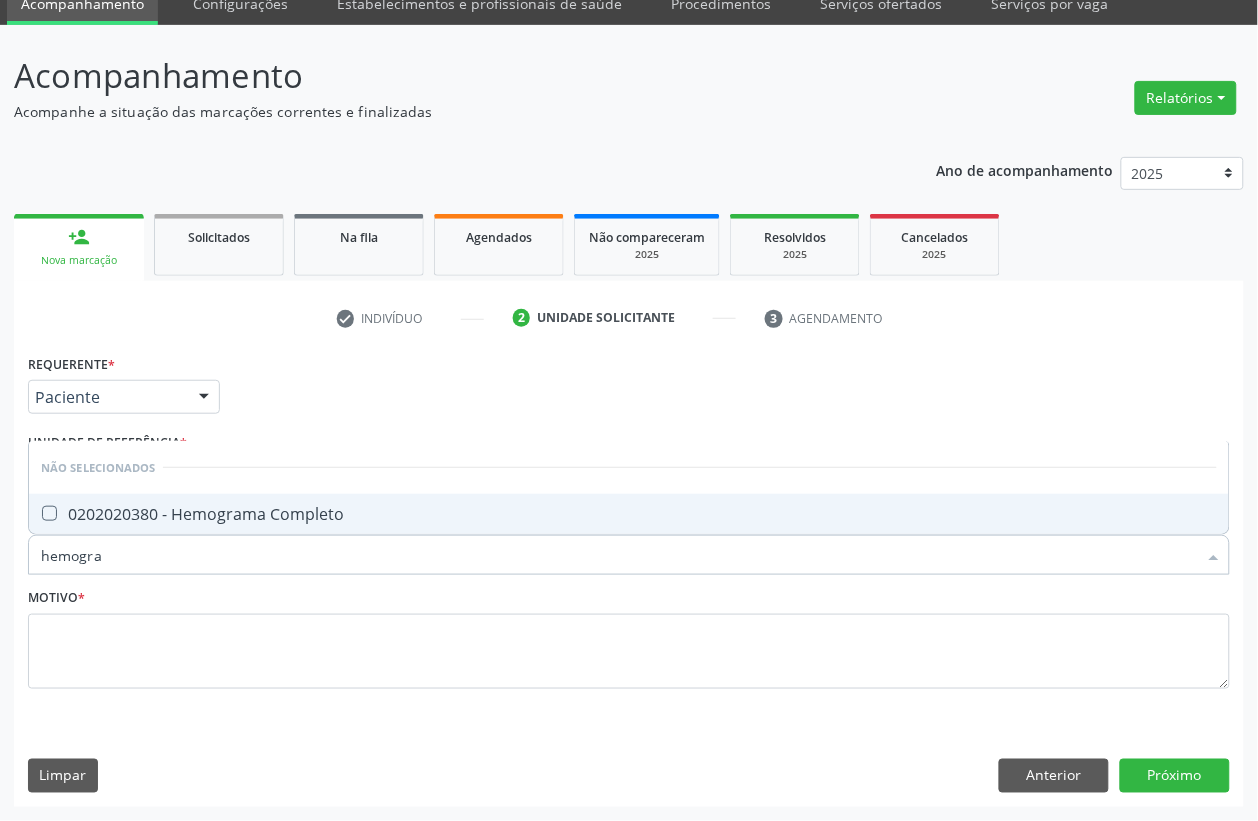 click on "0202020380 - Hemograma Completo" at bounding box center (629, 514) 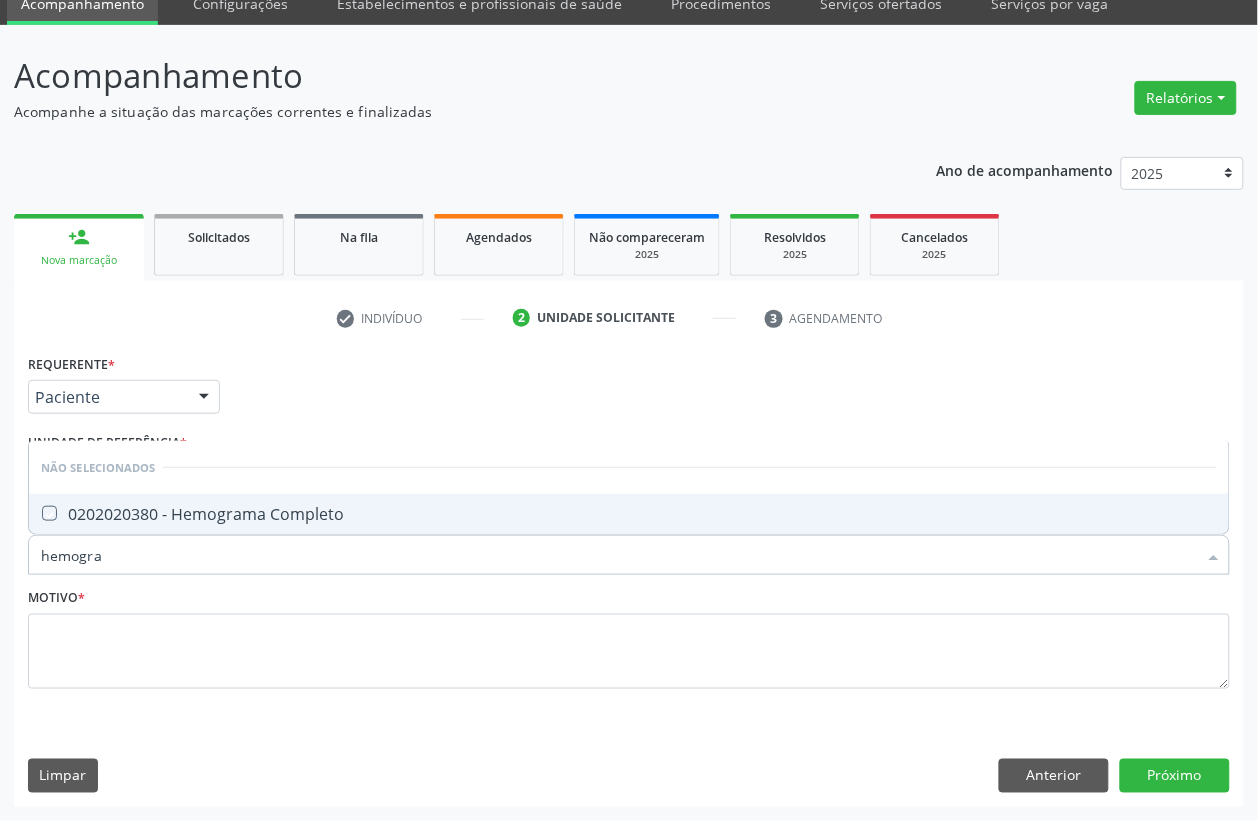 checkbox on "true" 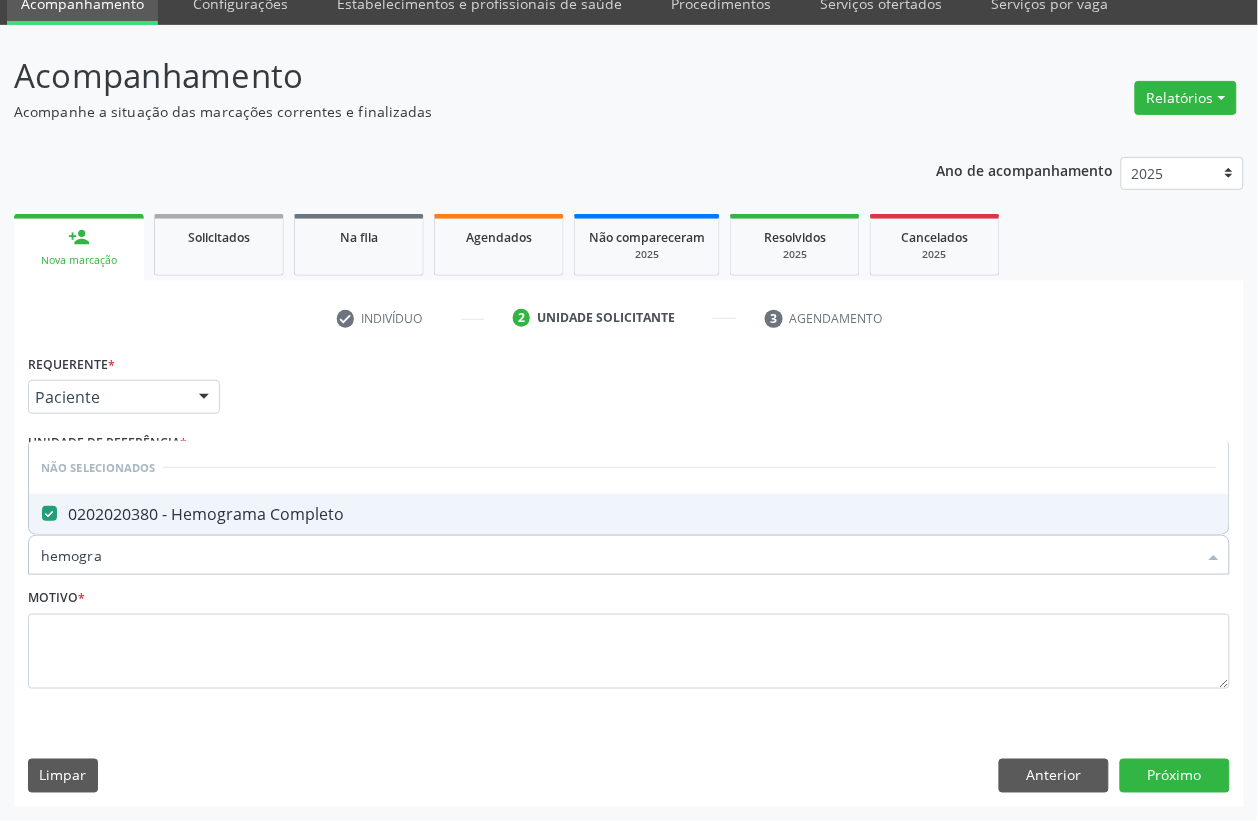 click on "hemogra" at bounding box center (619, 555) 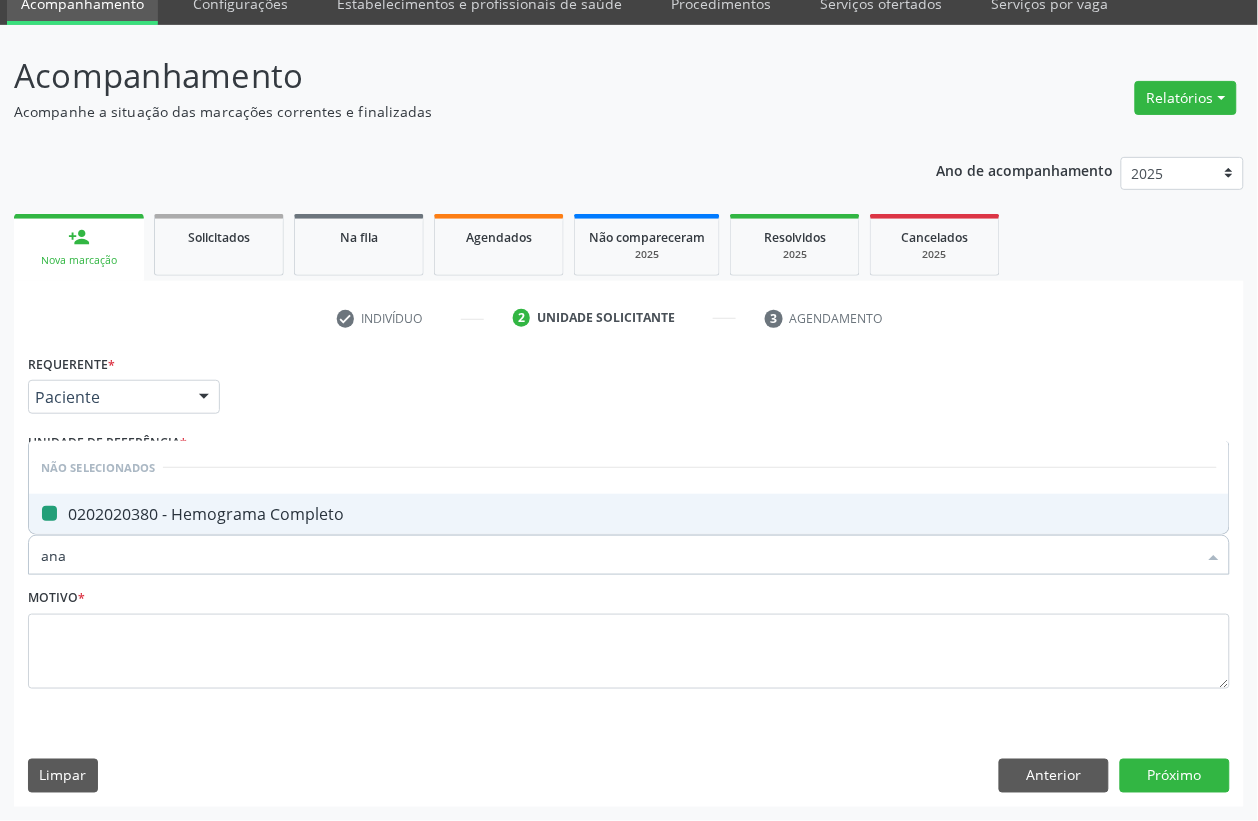 type on "anal" 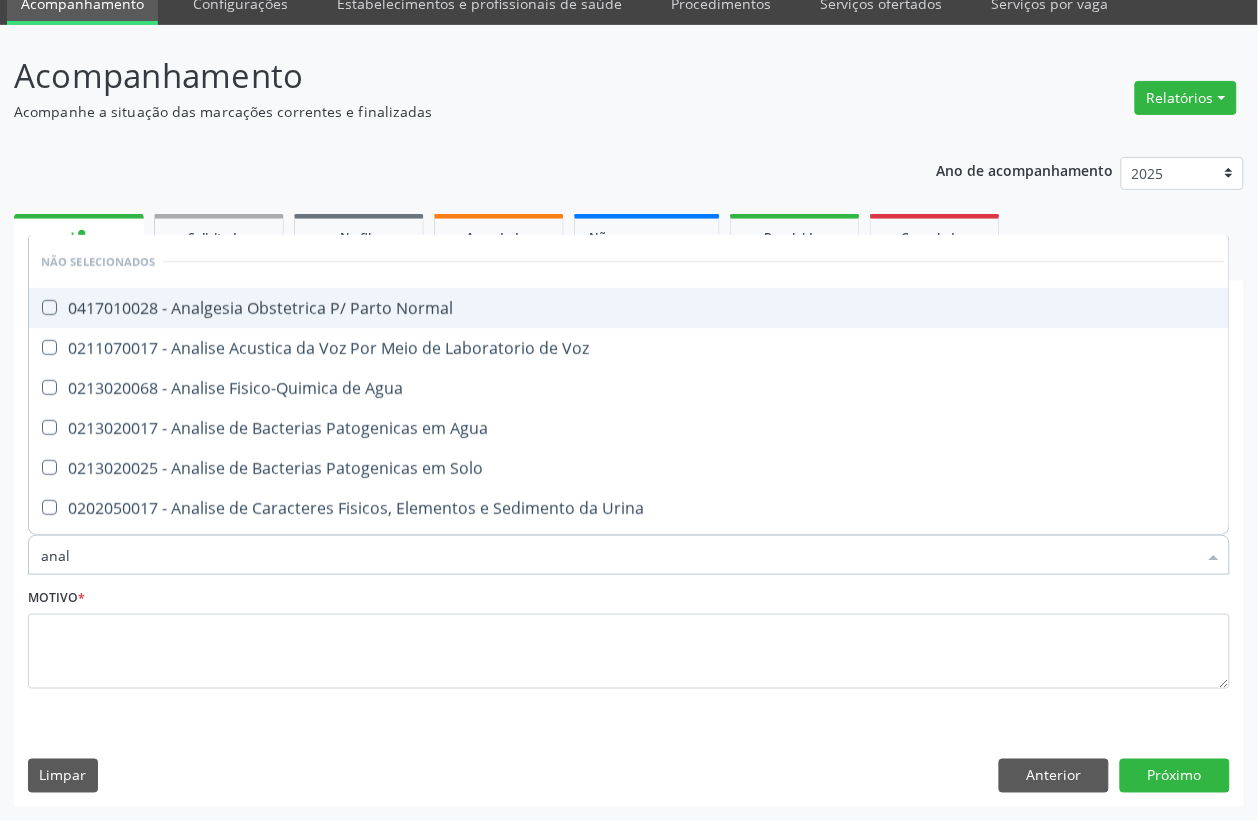 checkbox on "false" 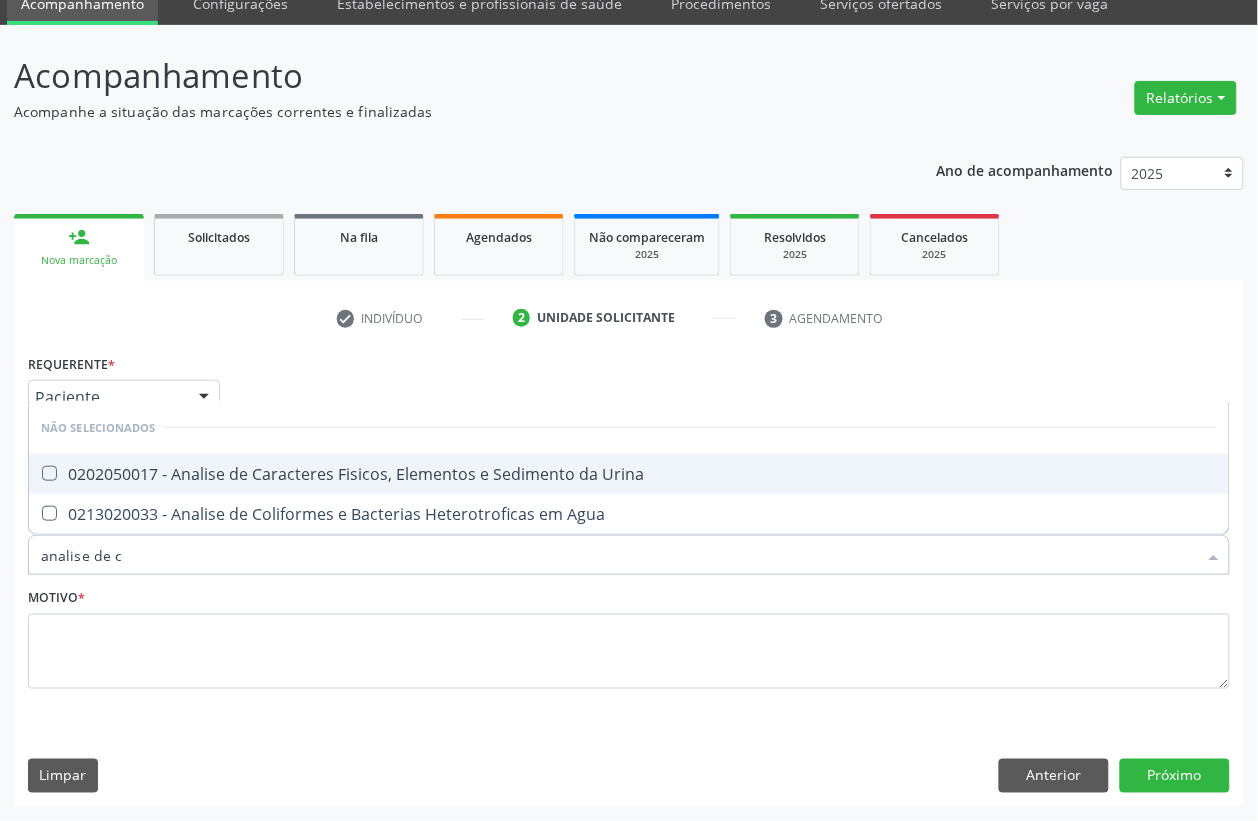 type on "analise de ca" 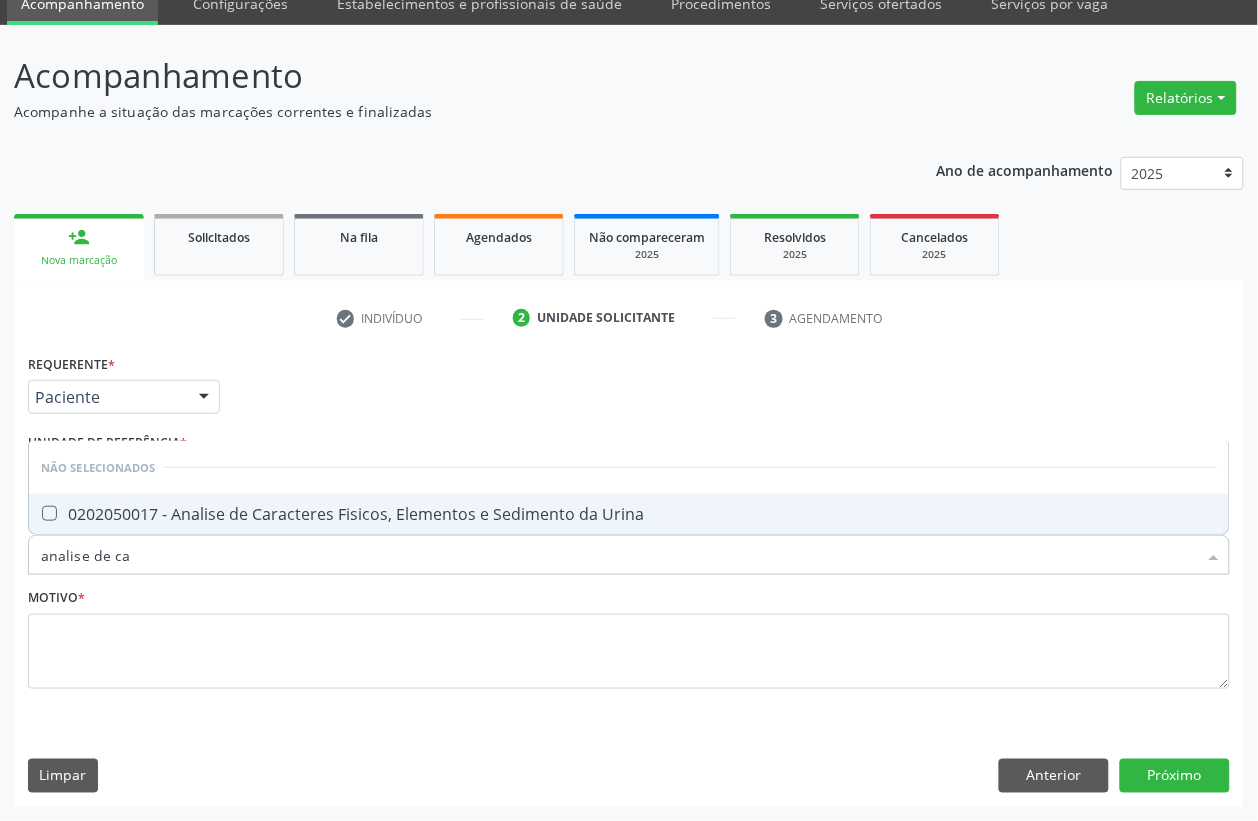click on "0202050017 - Analise de Caracteres Fisicos, Elementos e Sedimento da Urina" at bounding box center [629, 514] 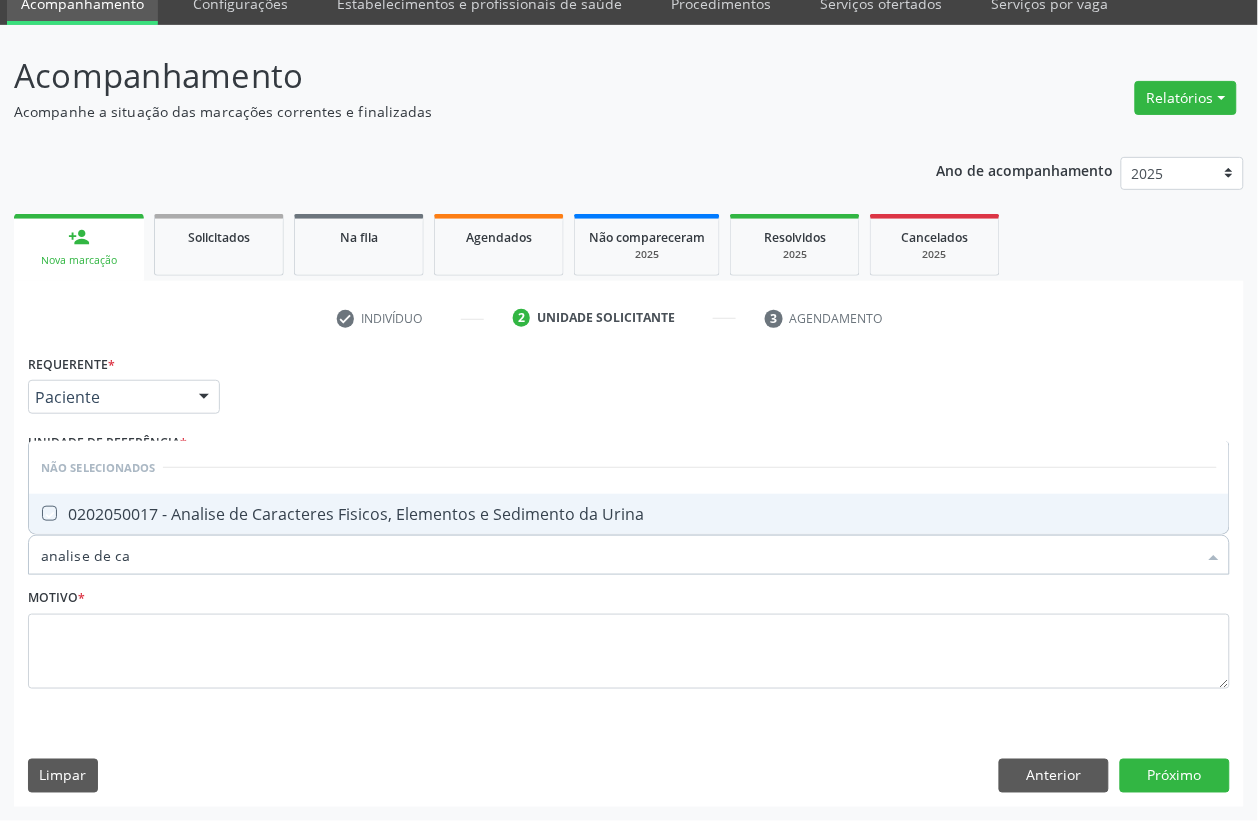checkbox on "true" 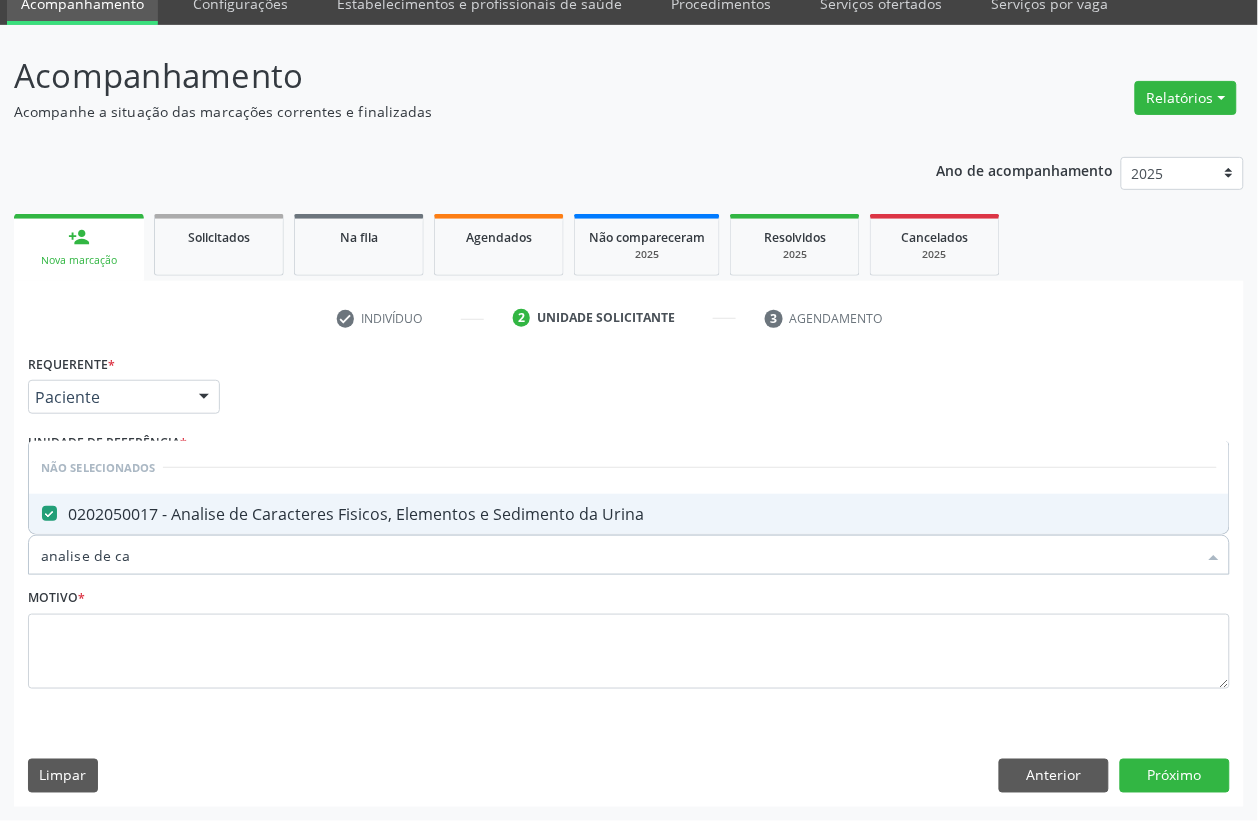 click on "analise de ca" at bounding box center (619, 555) 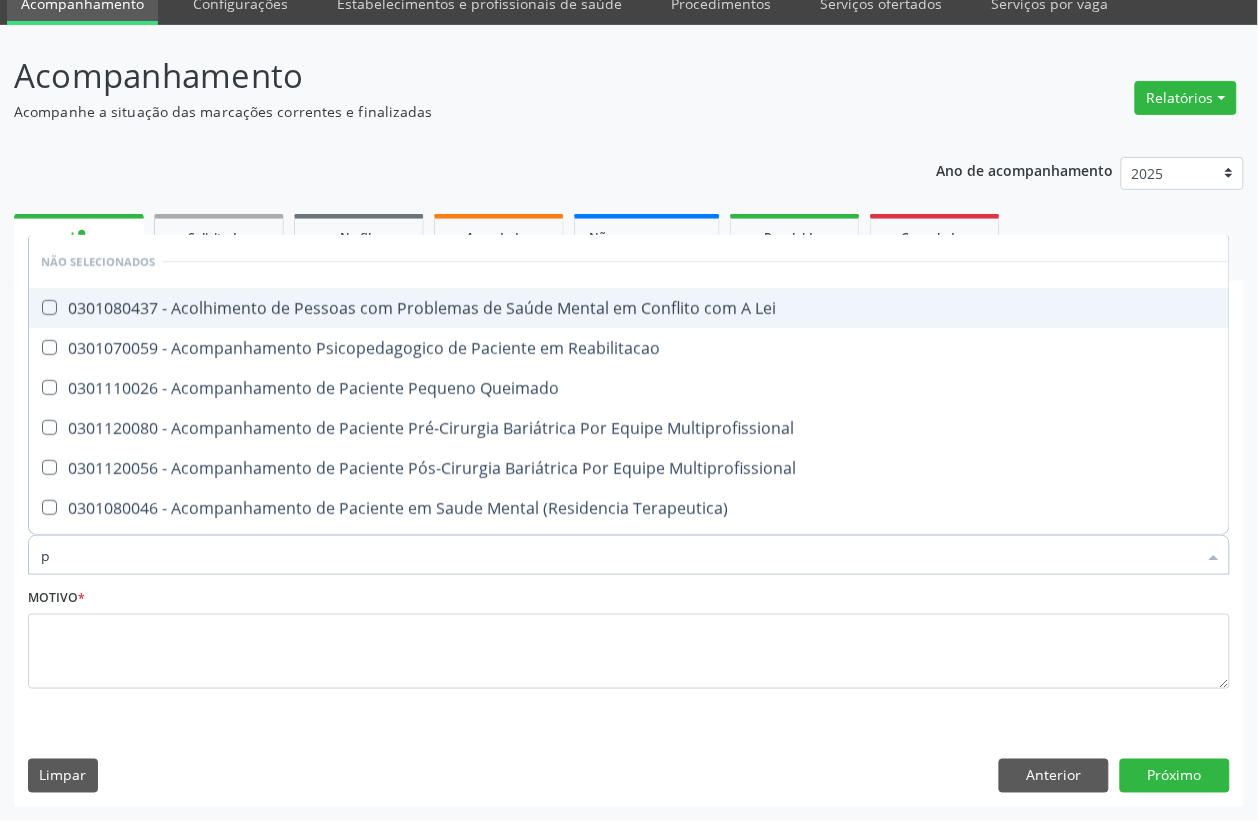 type on "pe" 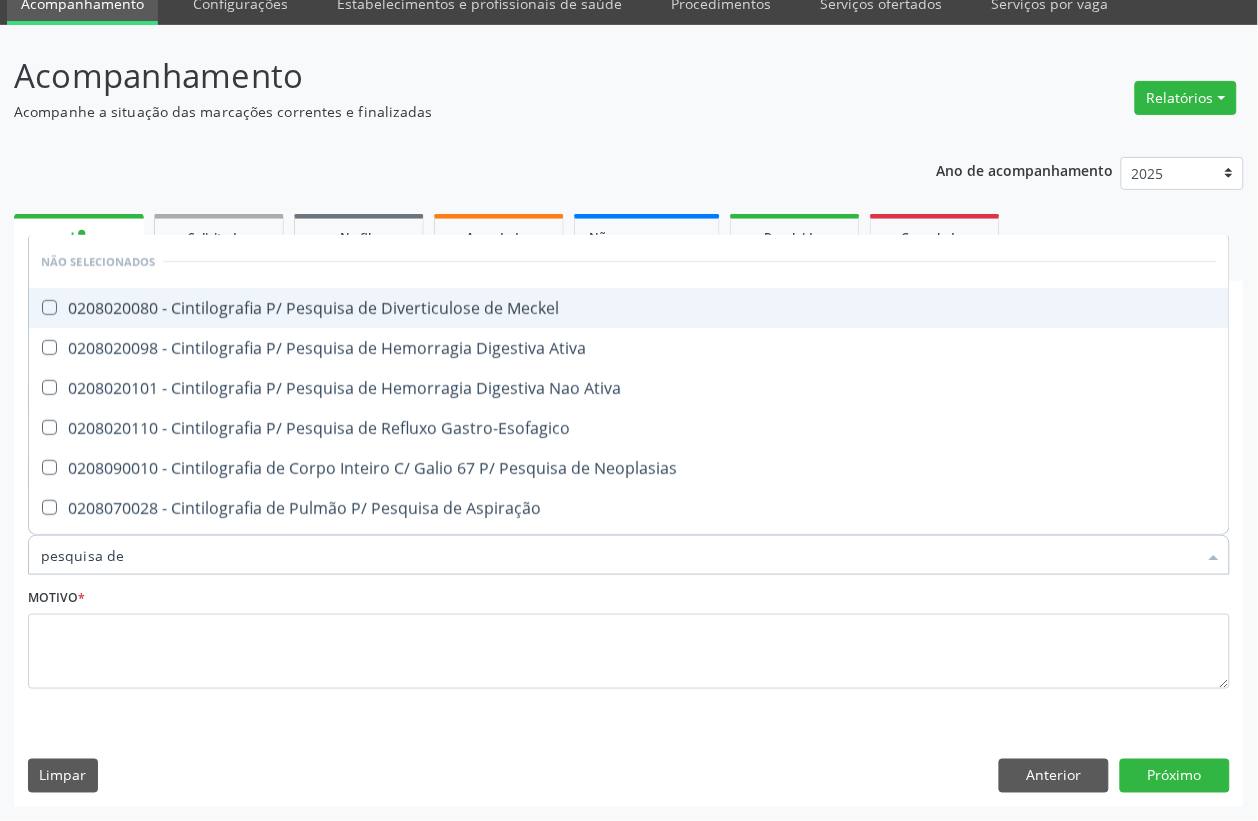 type on "pesquisa de o" 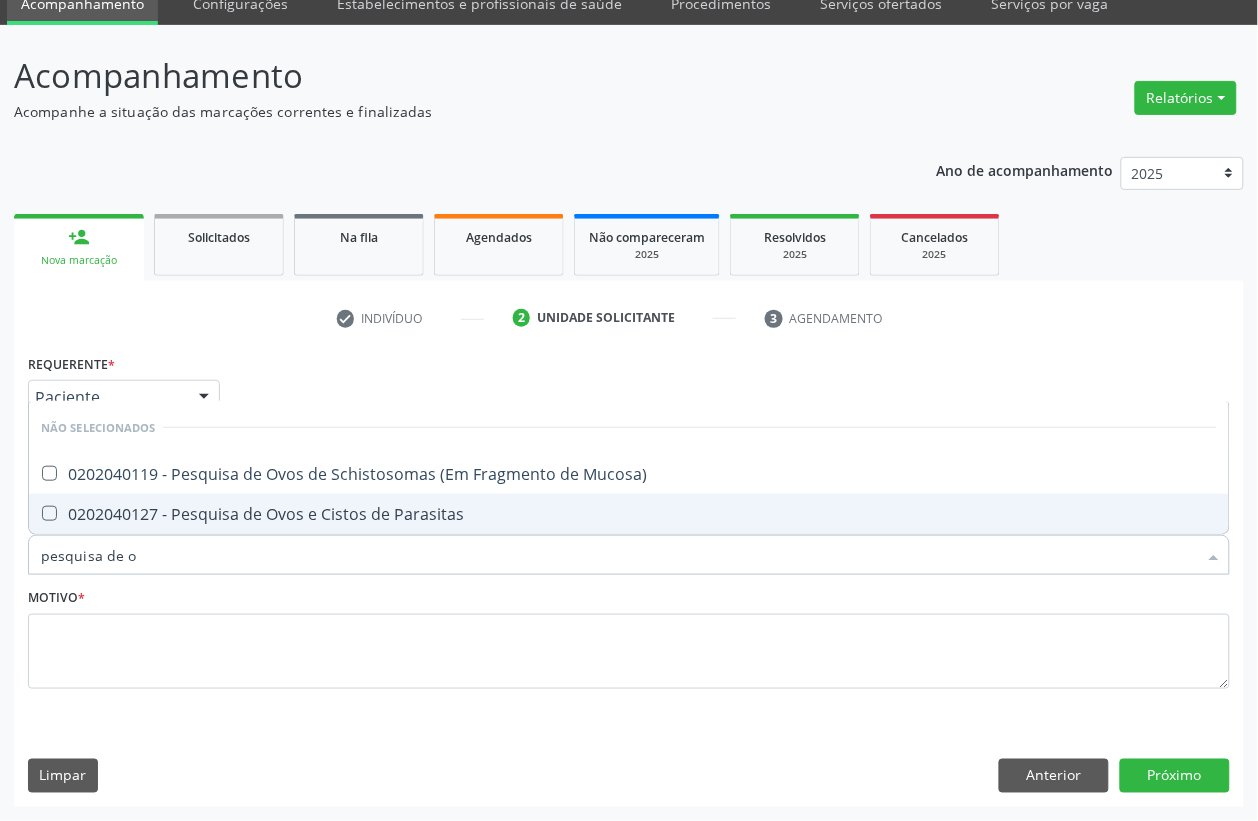 click on "0202040127 - Pesquisa de Ovos e Cistos de Parasitas" at bounding box center [629, 514] 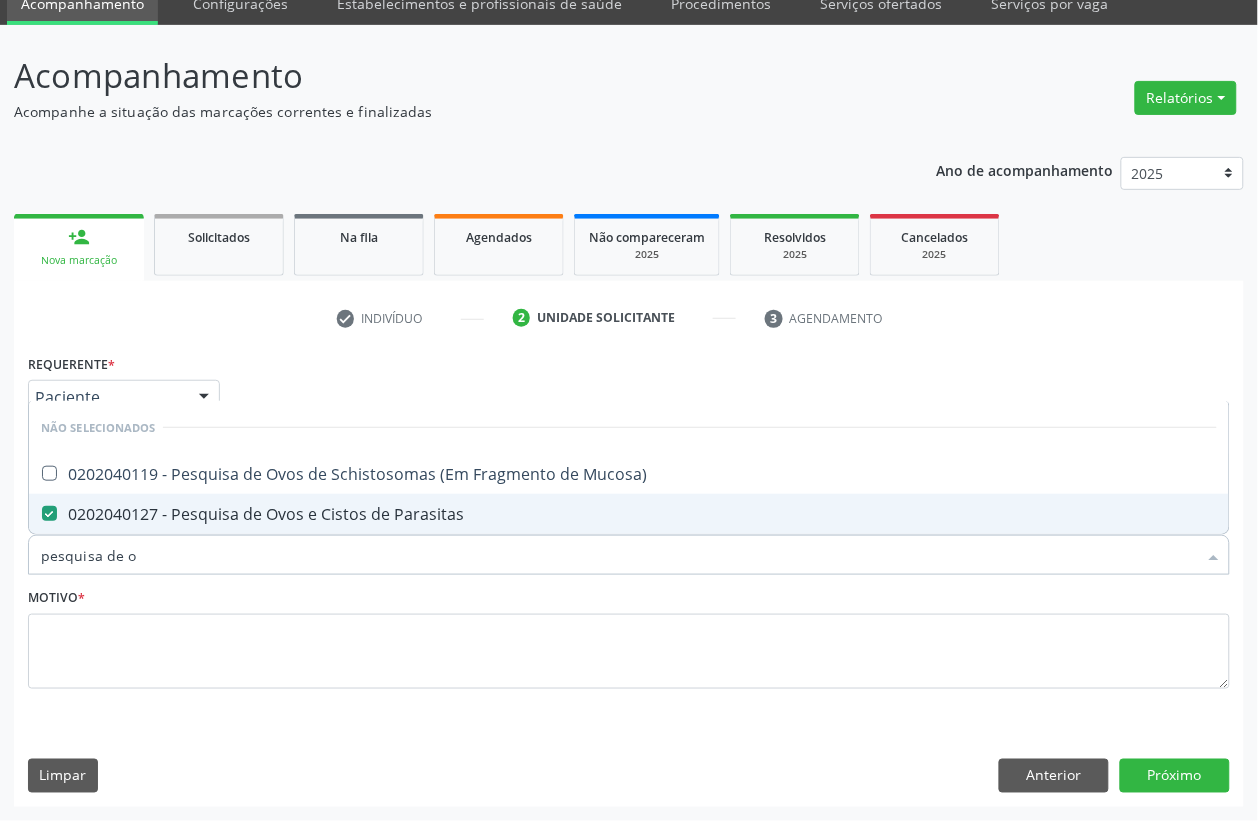 checkbox on "true" 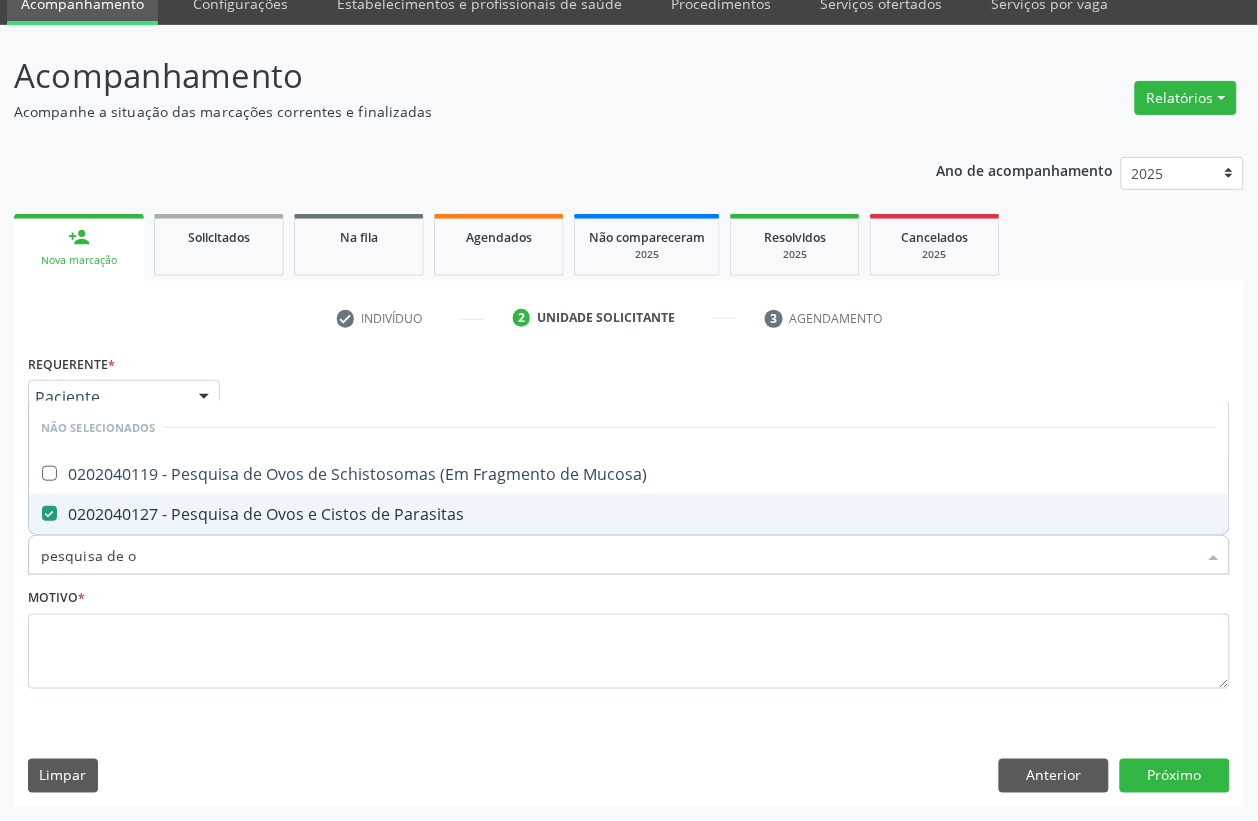 type 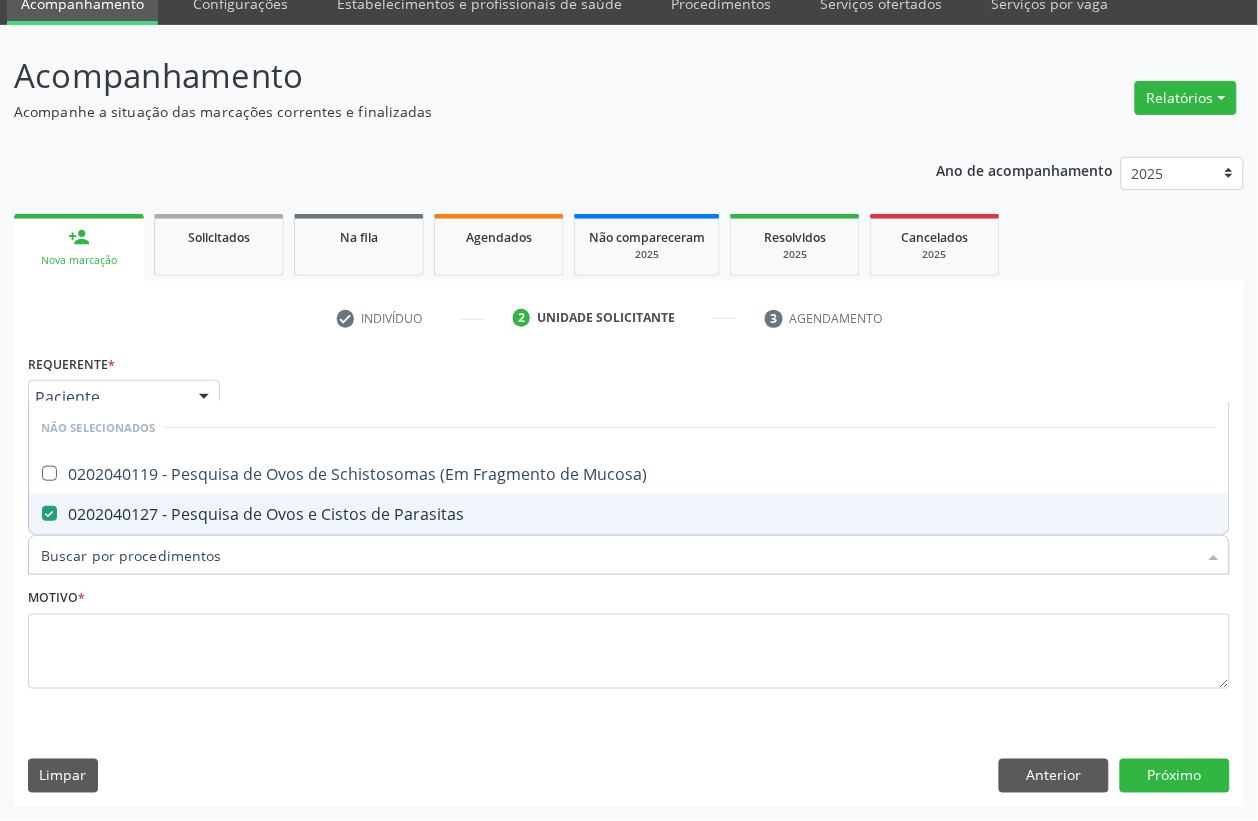 checkbox on "true" 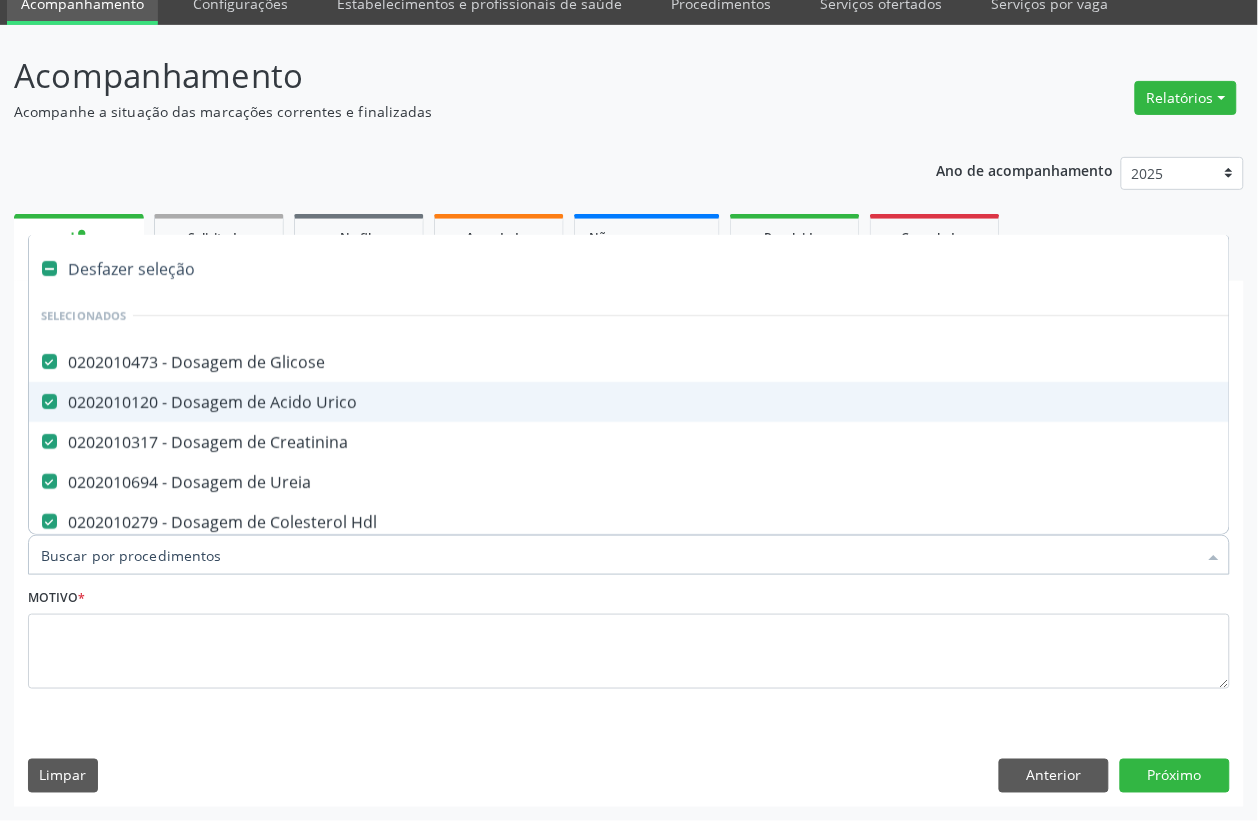 type on "t" 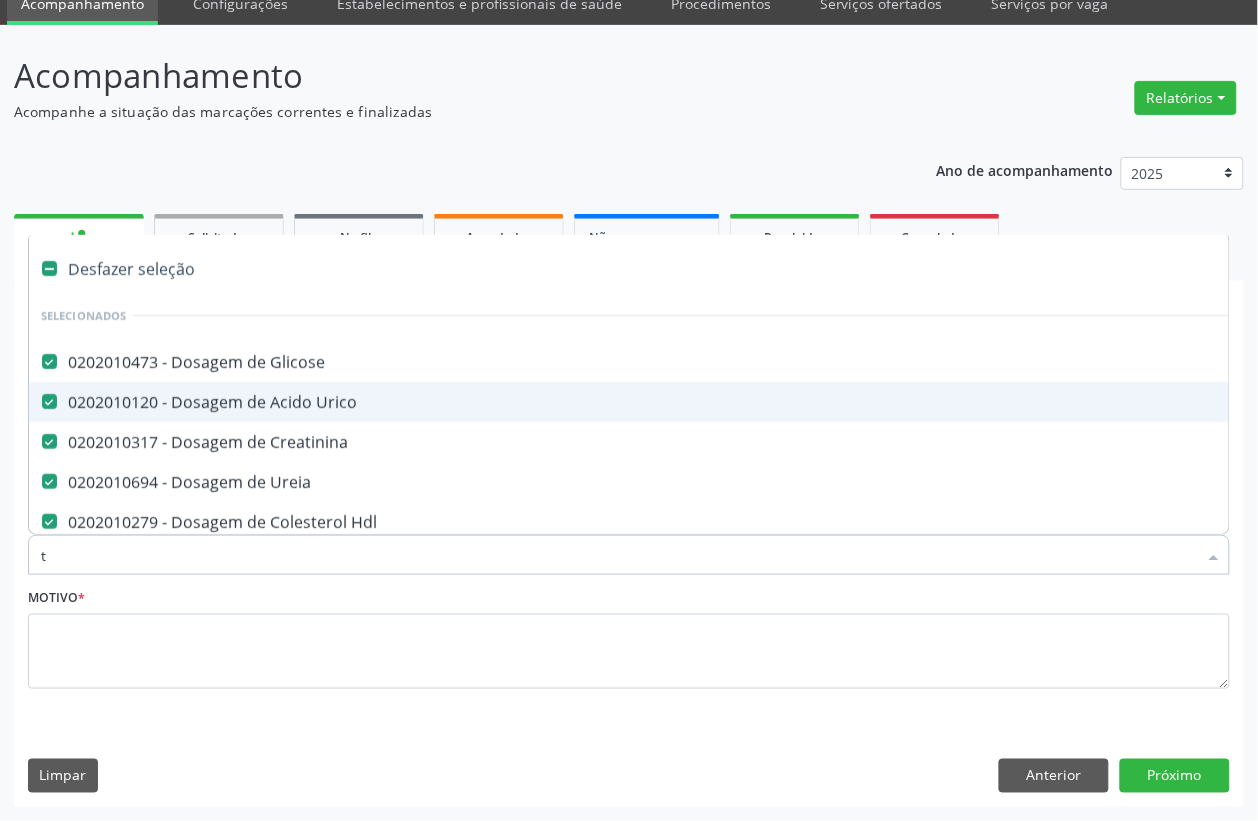 checkbox on "false" 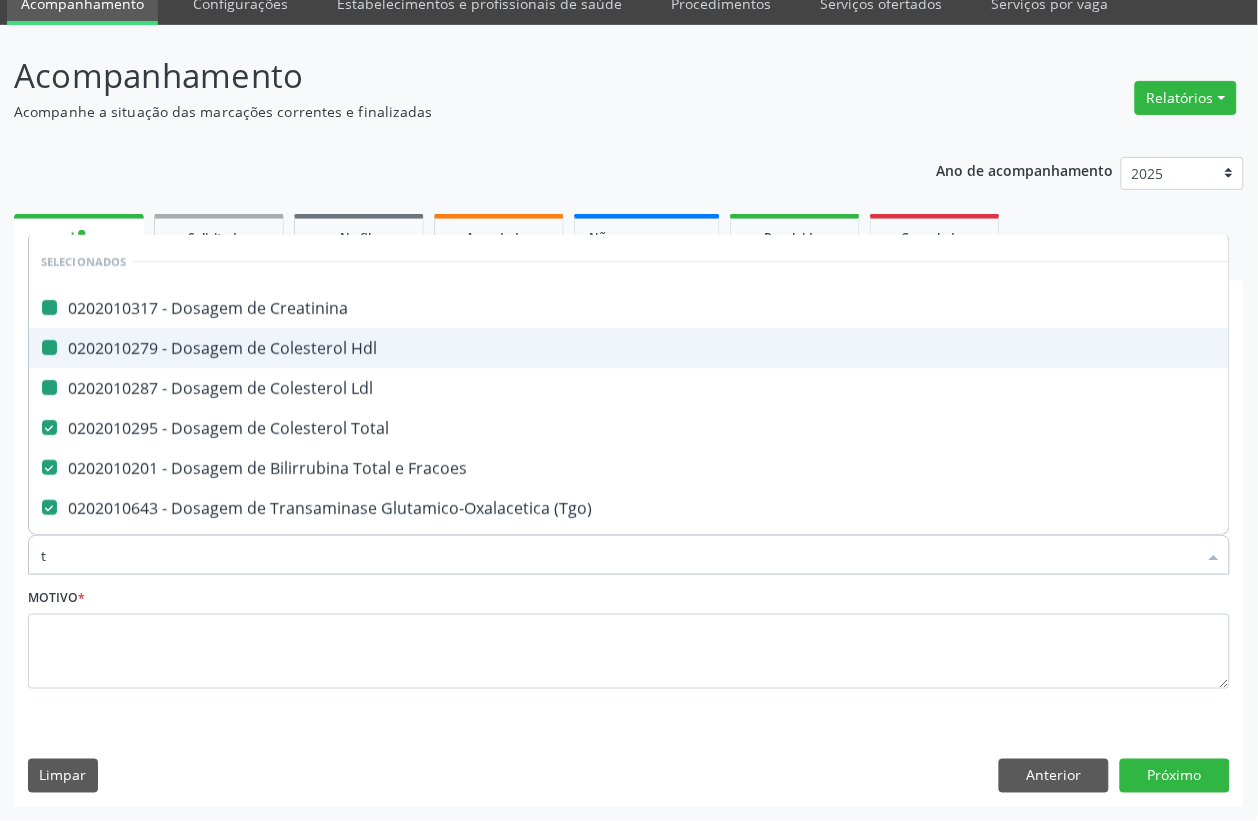 type on "t3" 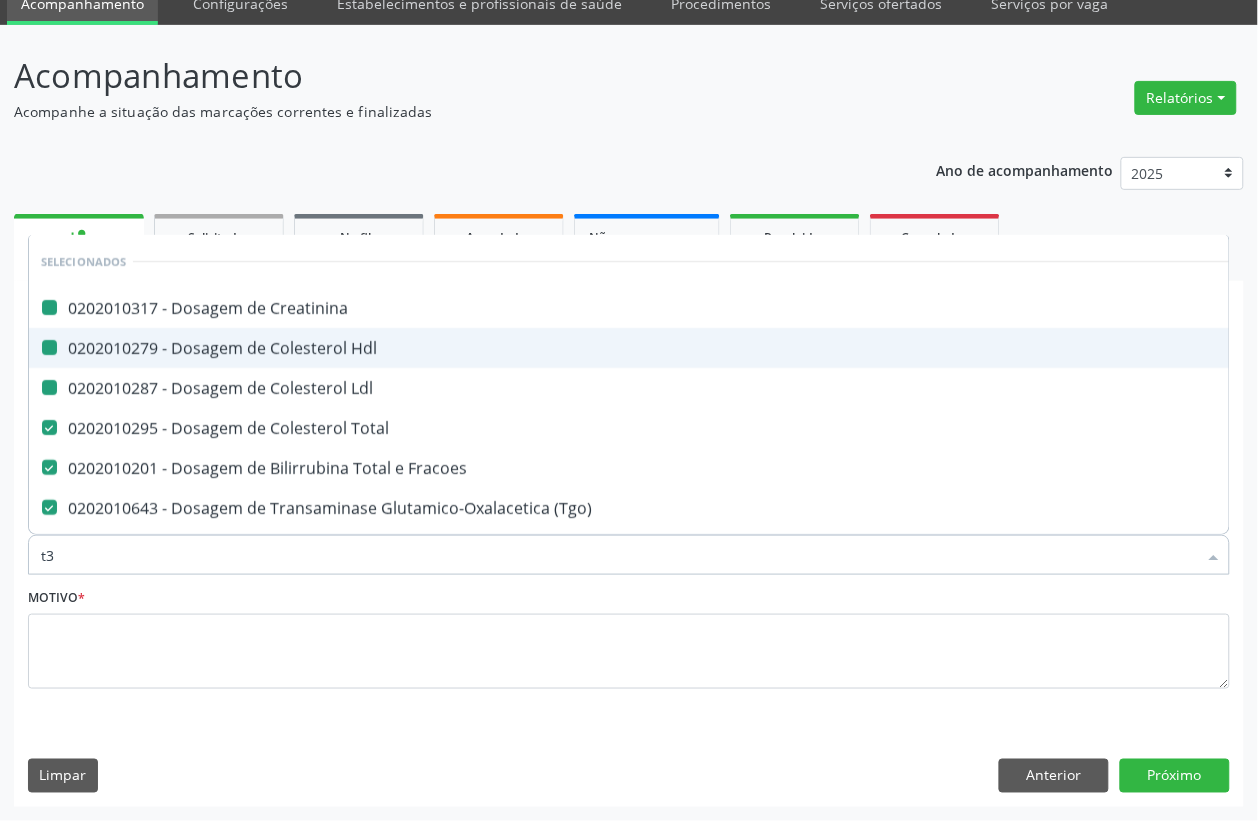 checkbox on "false" 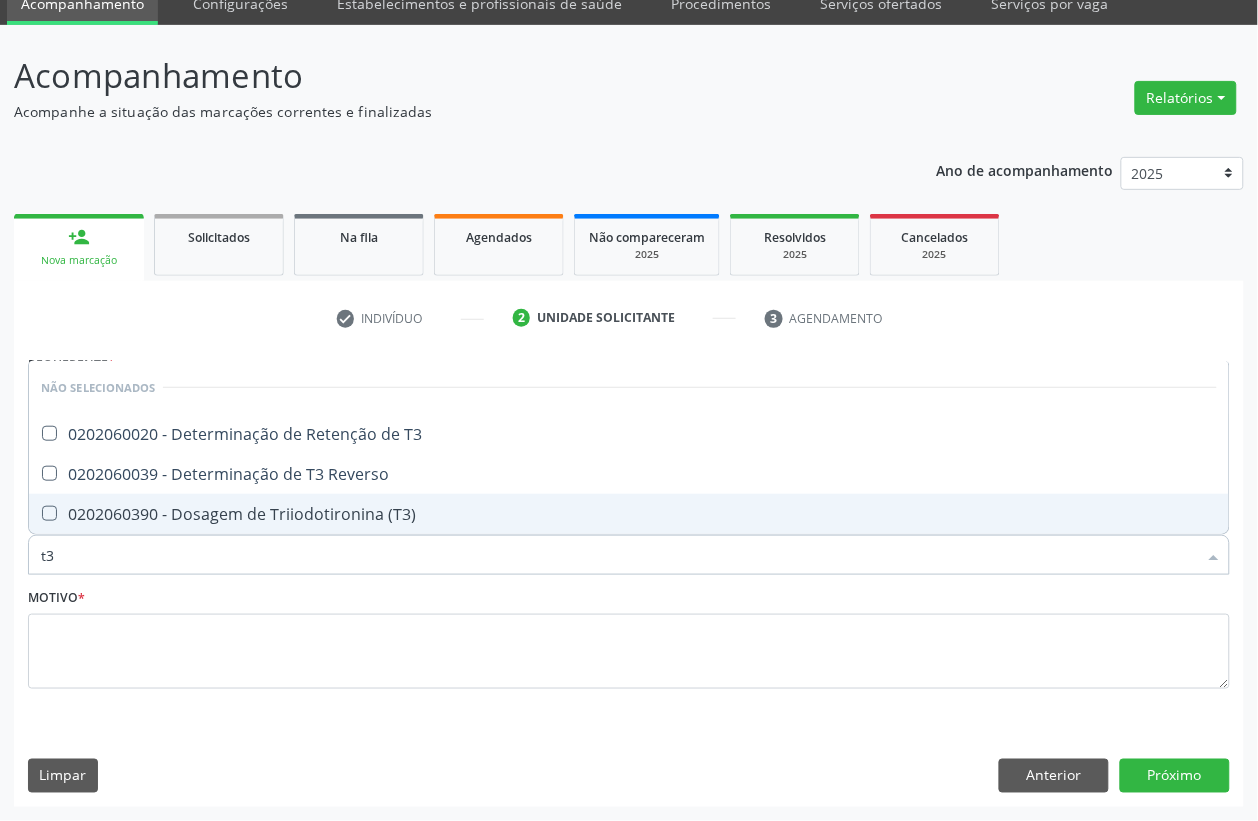 click on "0202060390 - Dosagem de Triiodotironina (T3)" at bounding box center [629, 514] 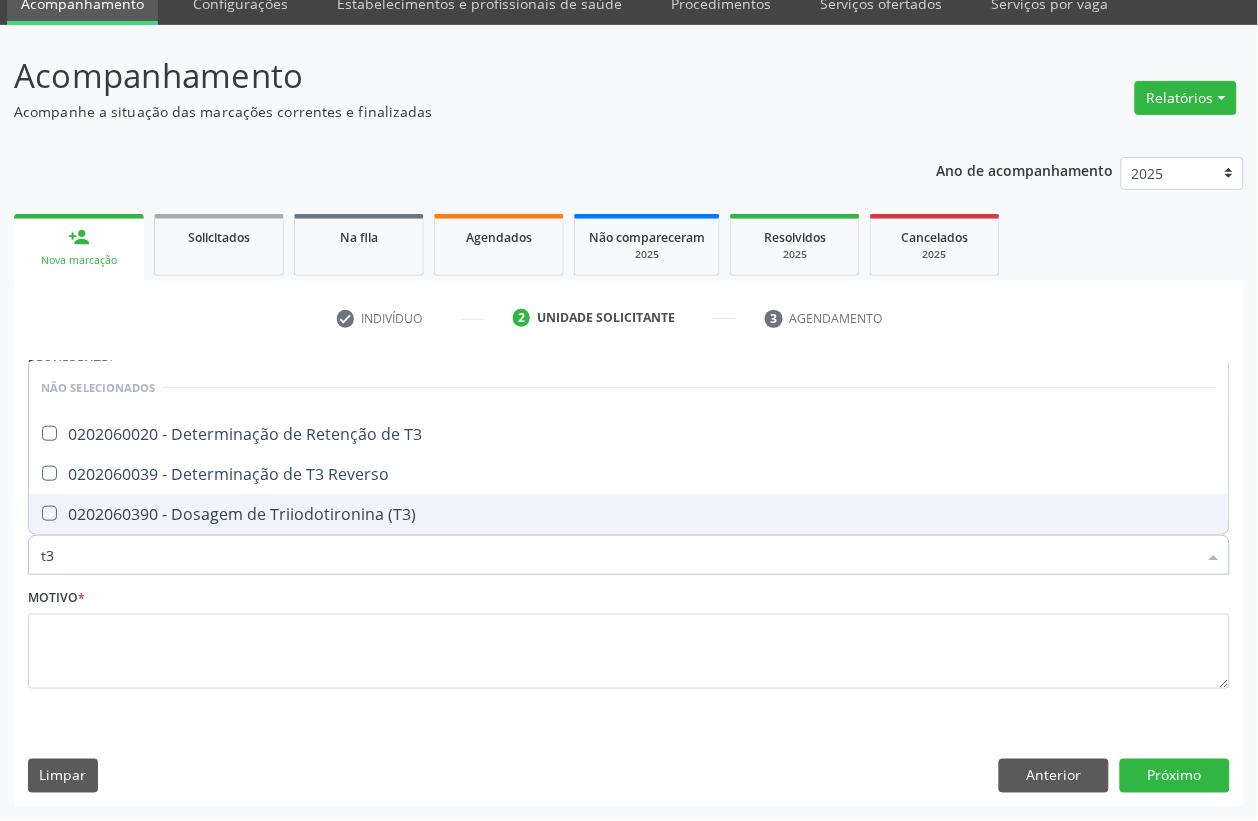 checkbox on "true" 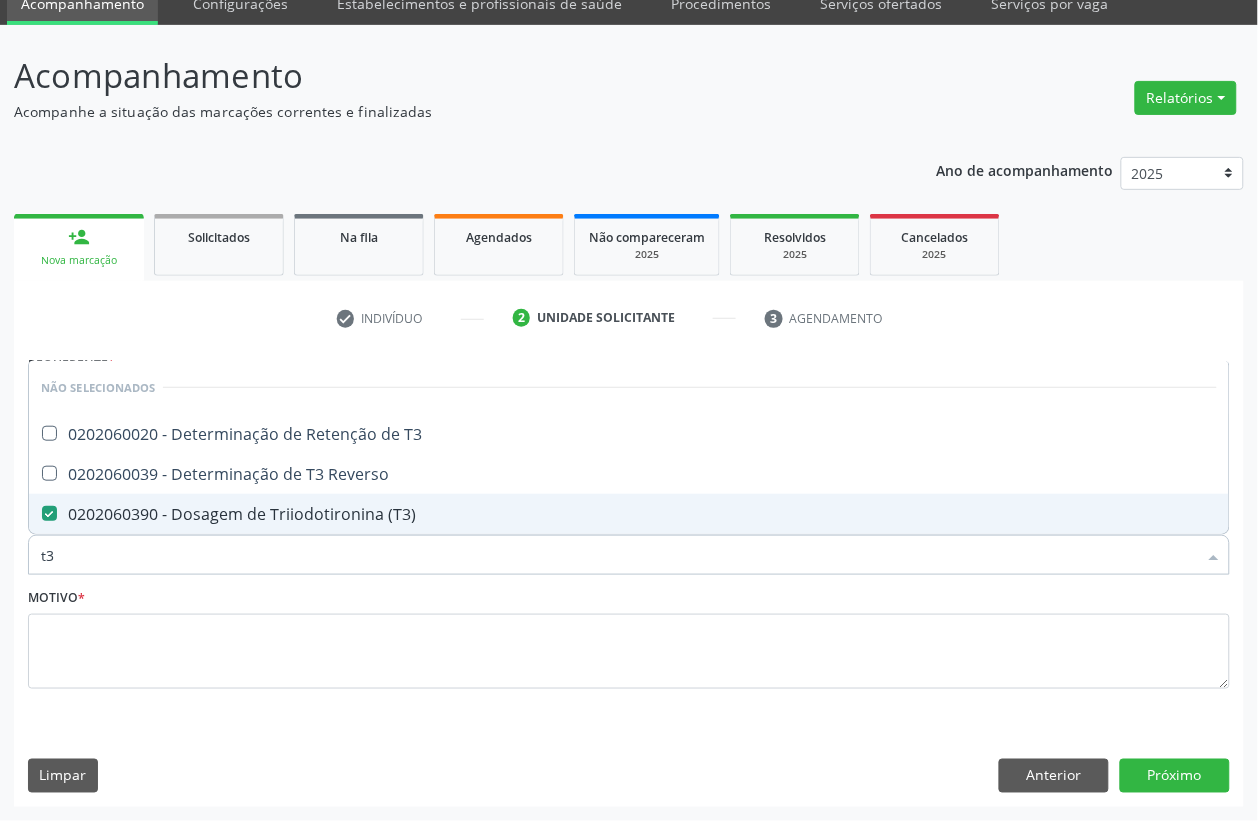 type on "t" 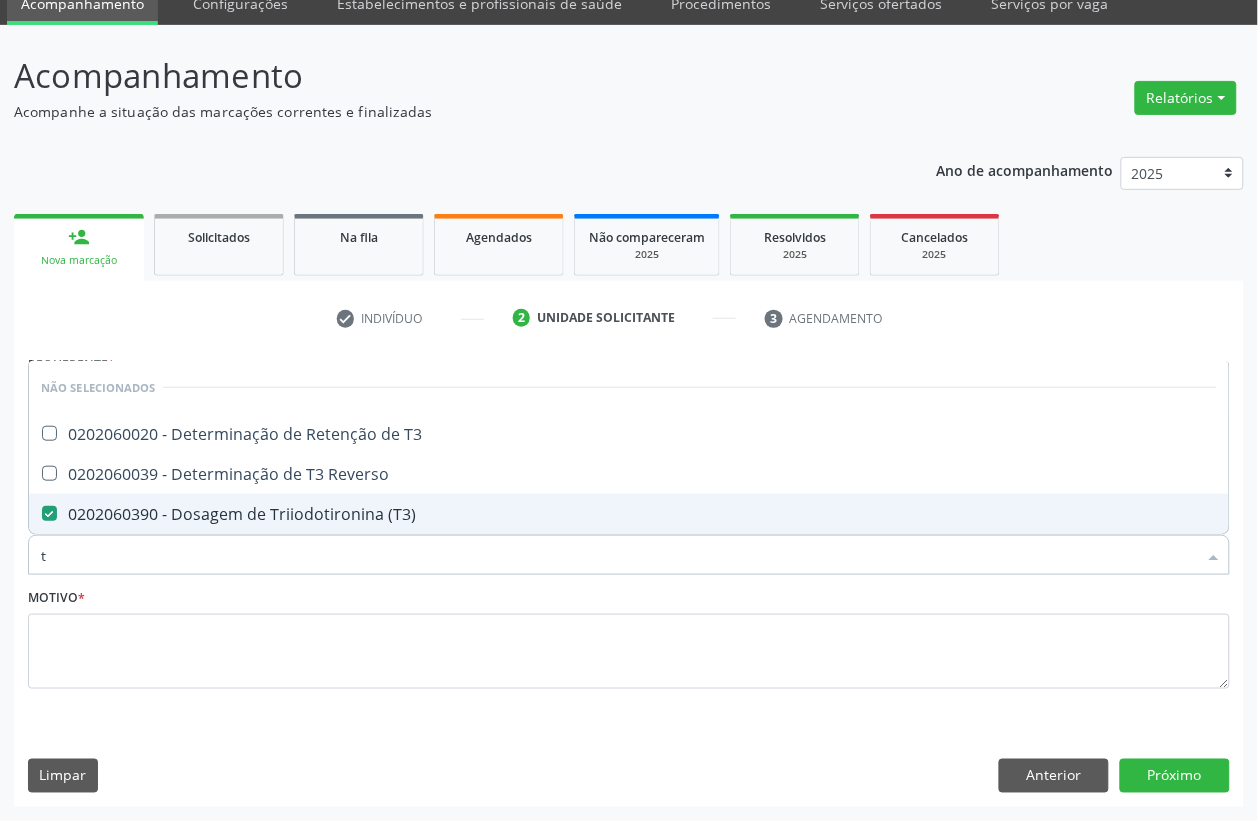 checkbox on "true" 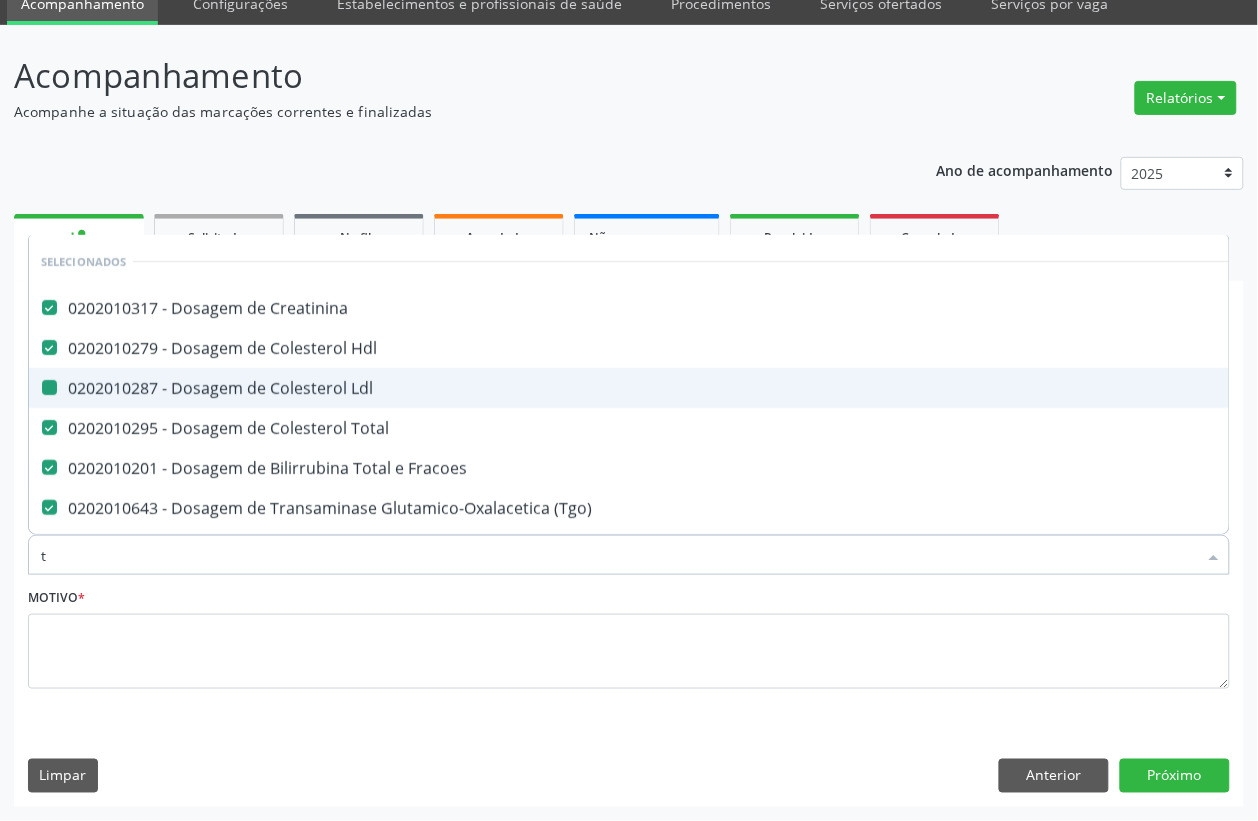 type on "t4" 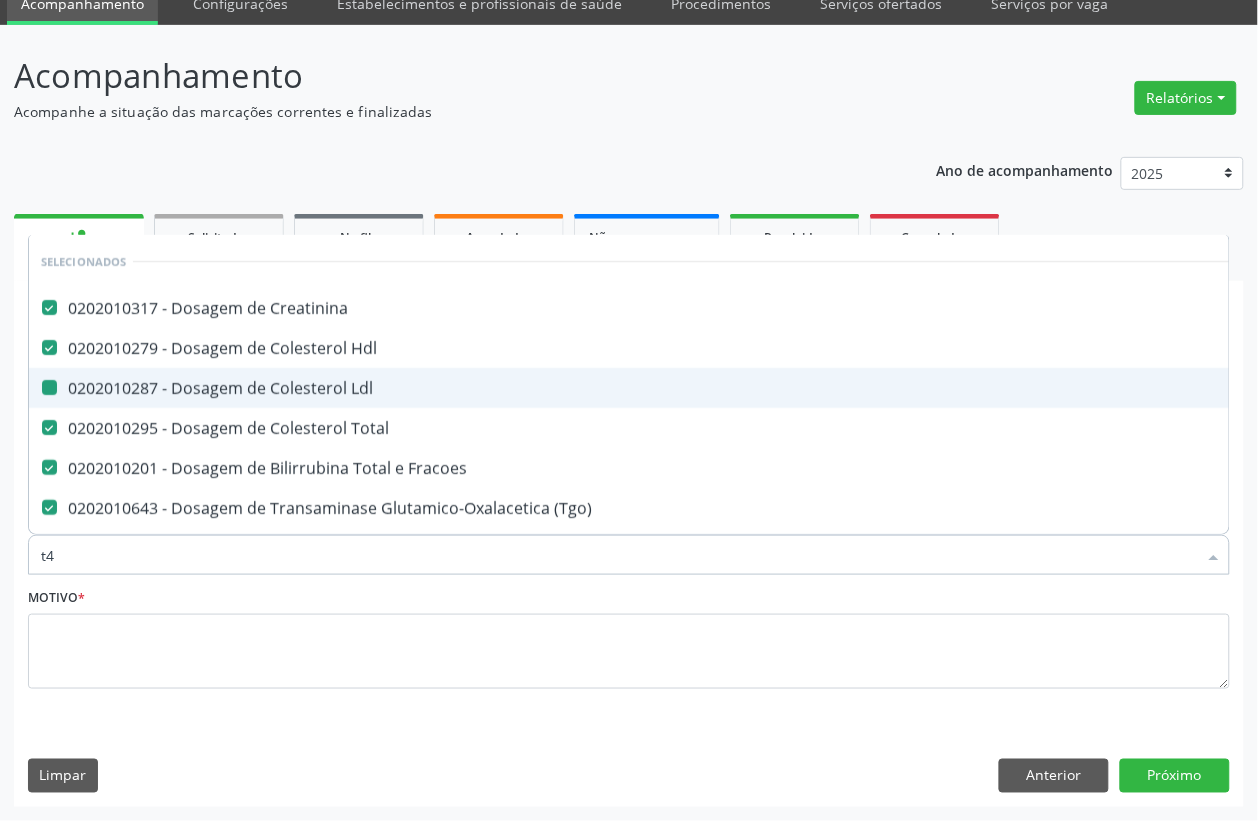 checkbox on "false" 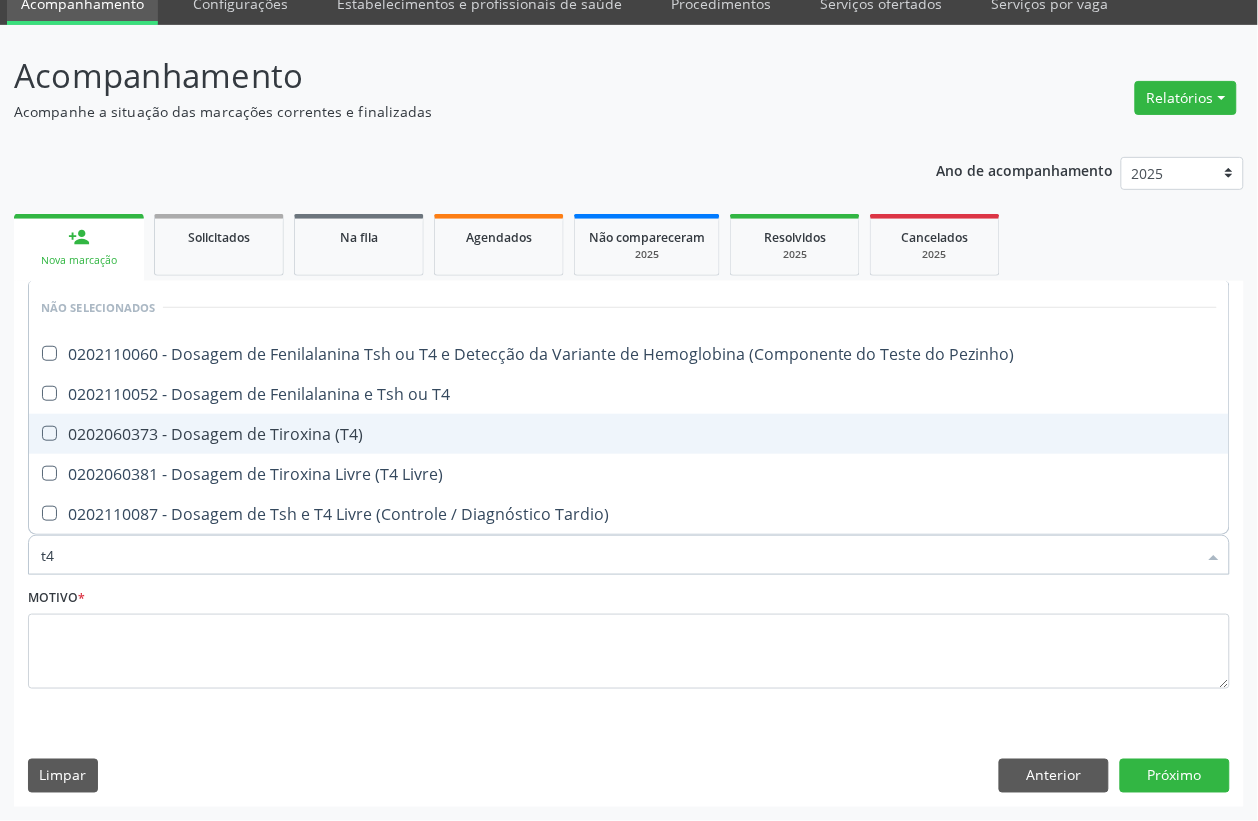 click on "0202060373 - Dosagem de Tiroxina (T4)" at bounding box center [629, 434] 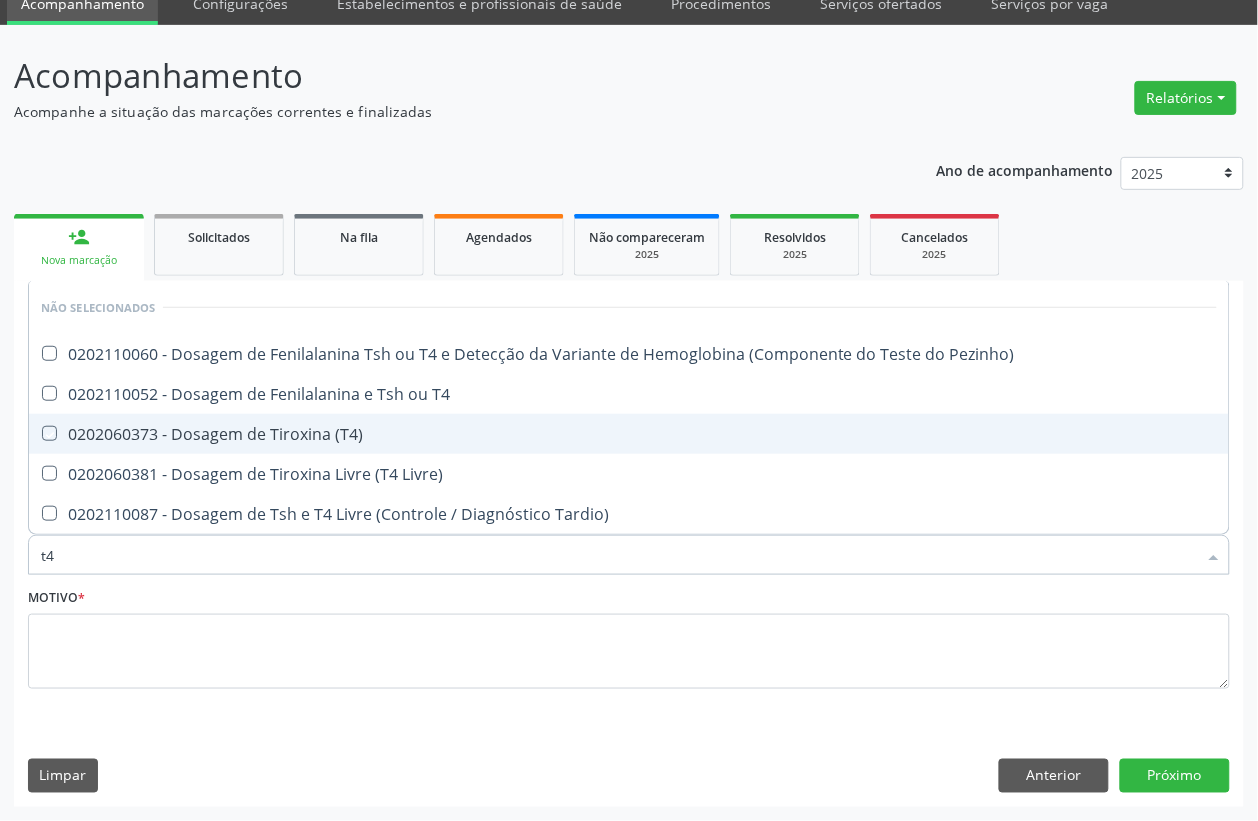 checkbox on "true" 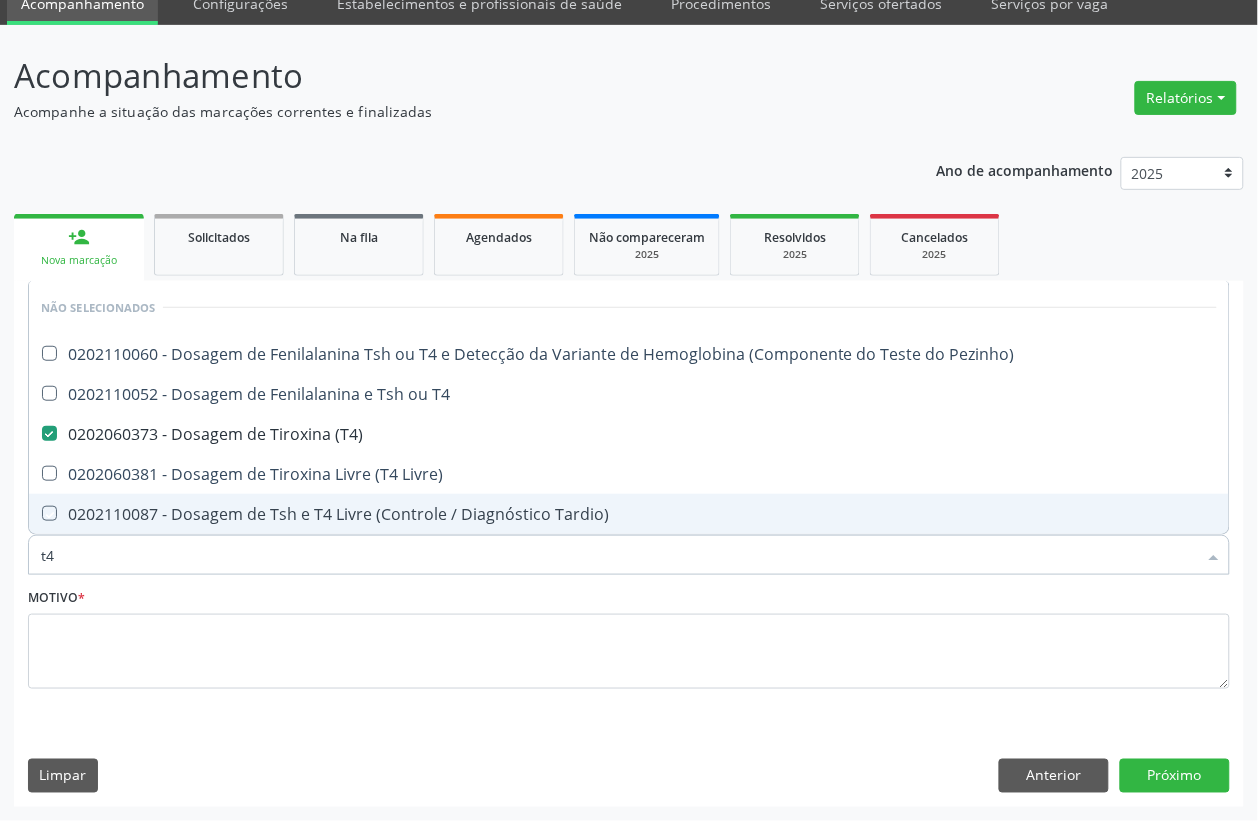 type on "t" 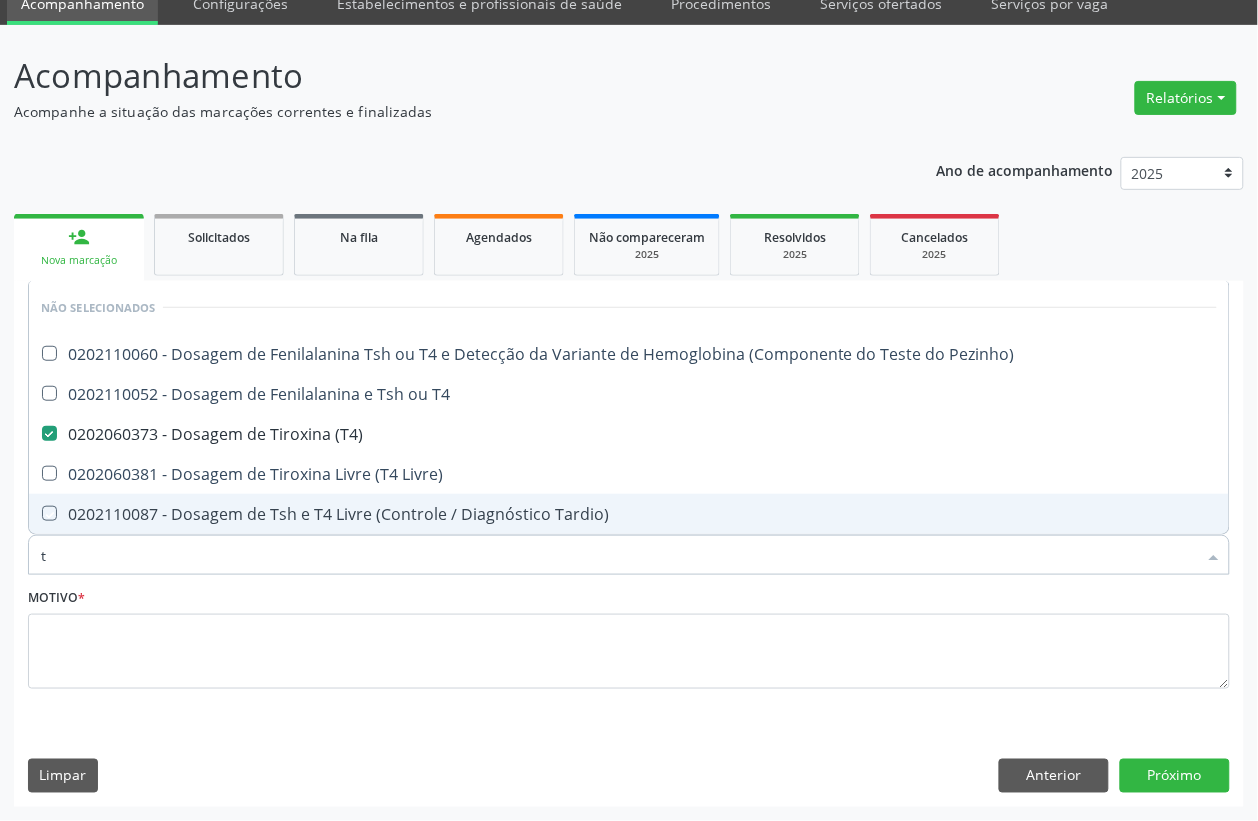 checkbox on "true" 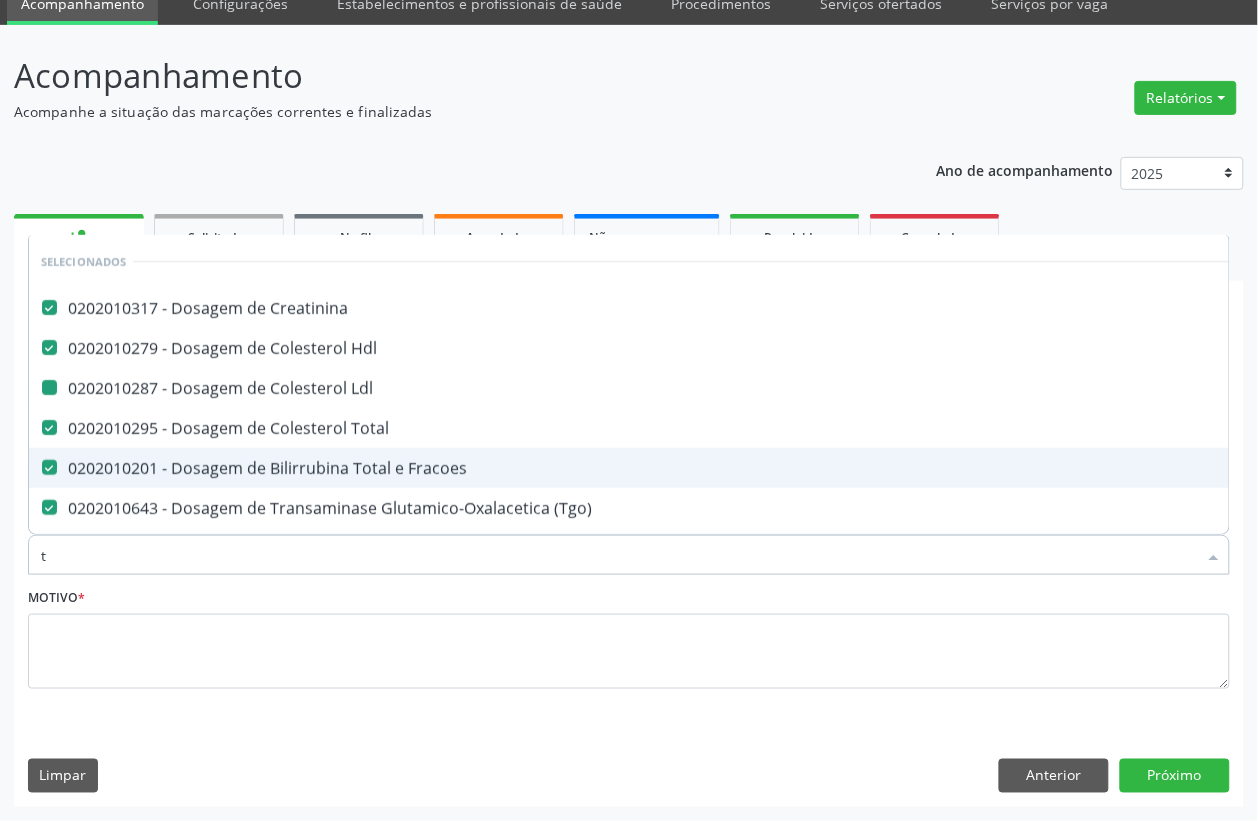 type on "ts" 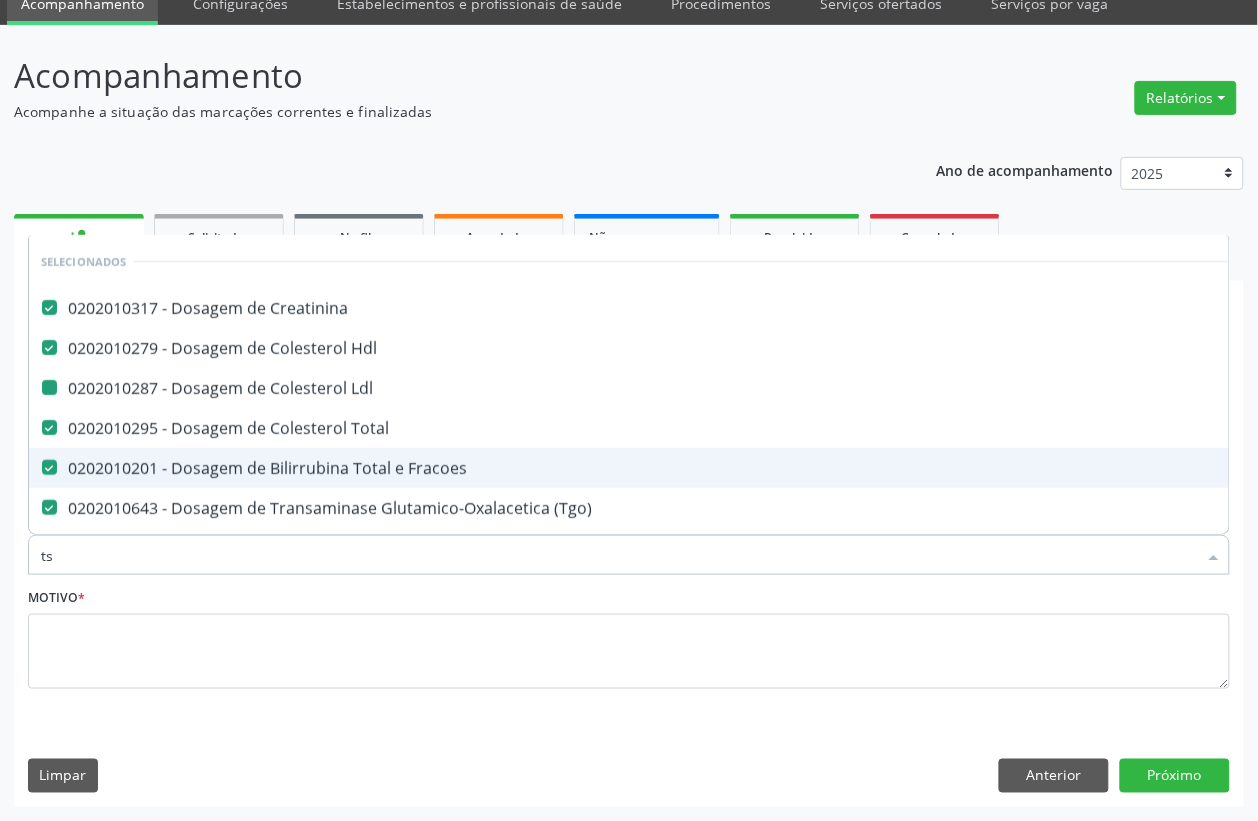 checkbox on "false" 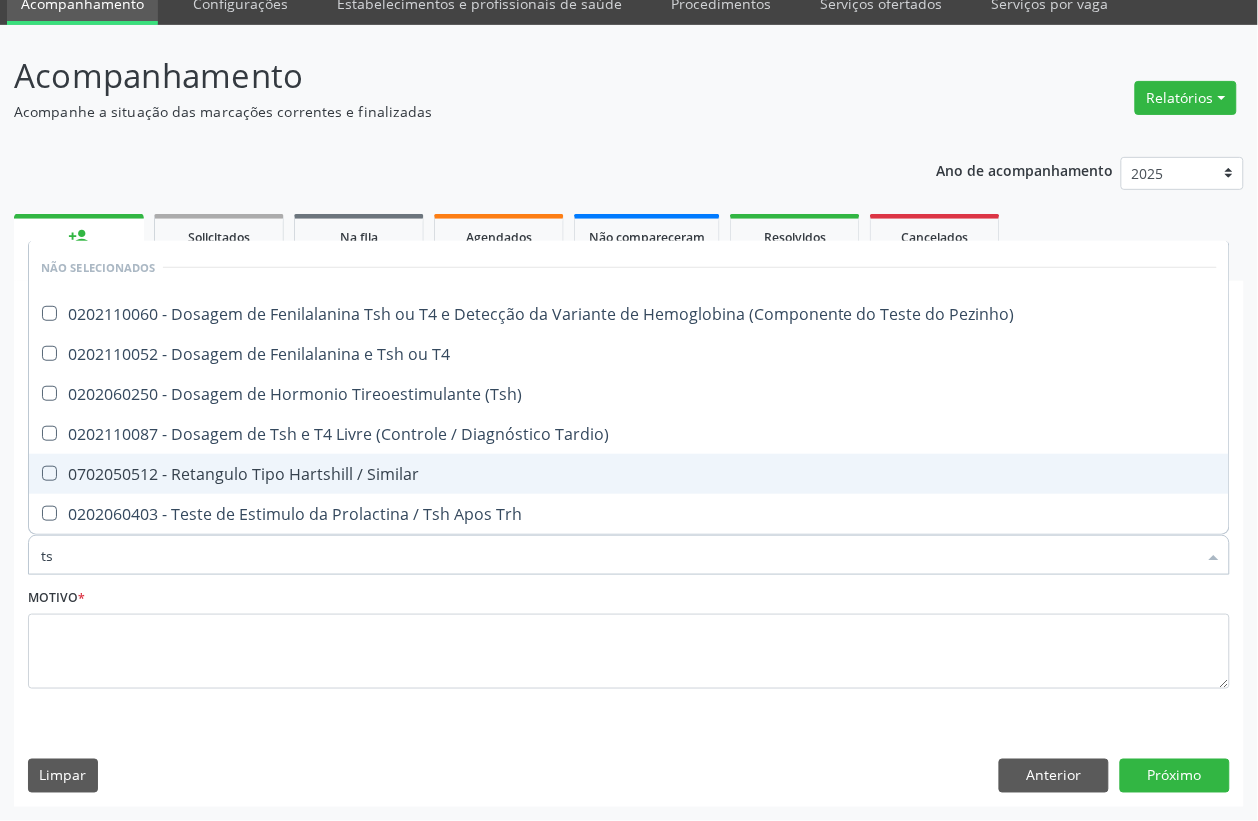 type on "tsh" 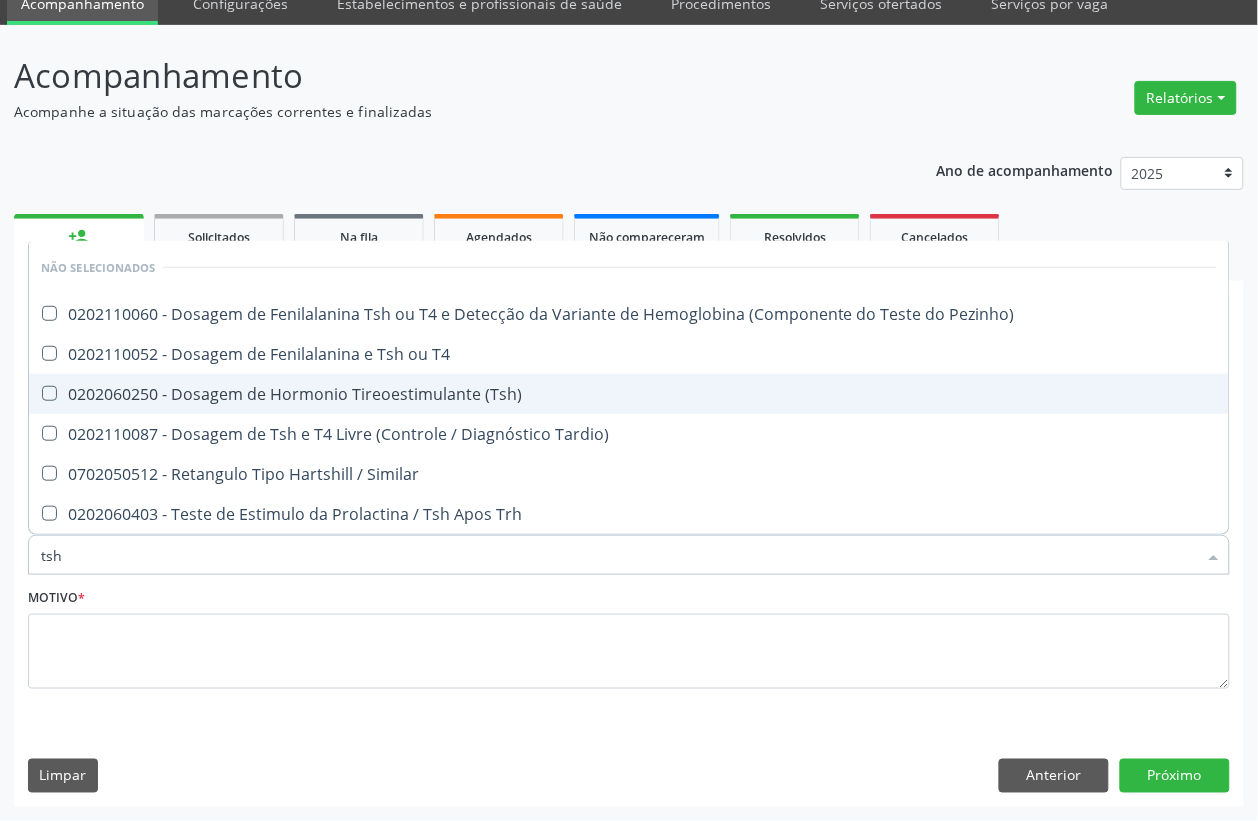click on "0202060250 - Dosagem de Hormonio Tireoestimulante (Tsh)" at bounding box center (629, 394) 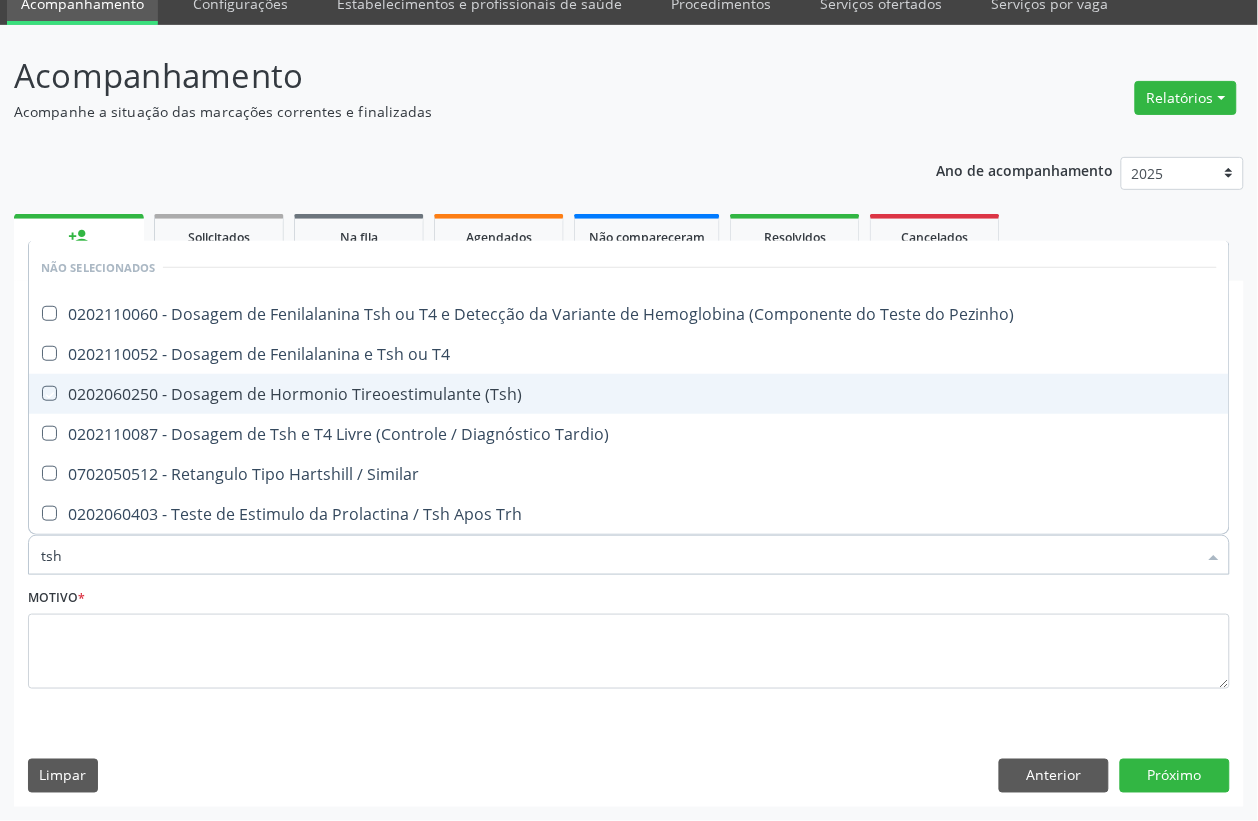 checkbox on "true" 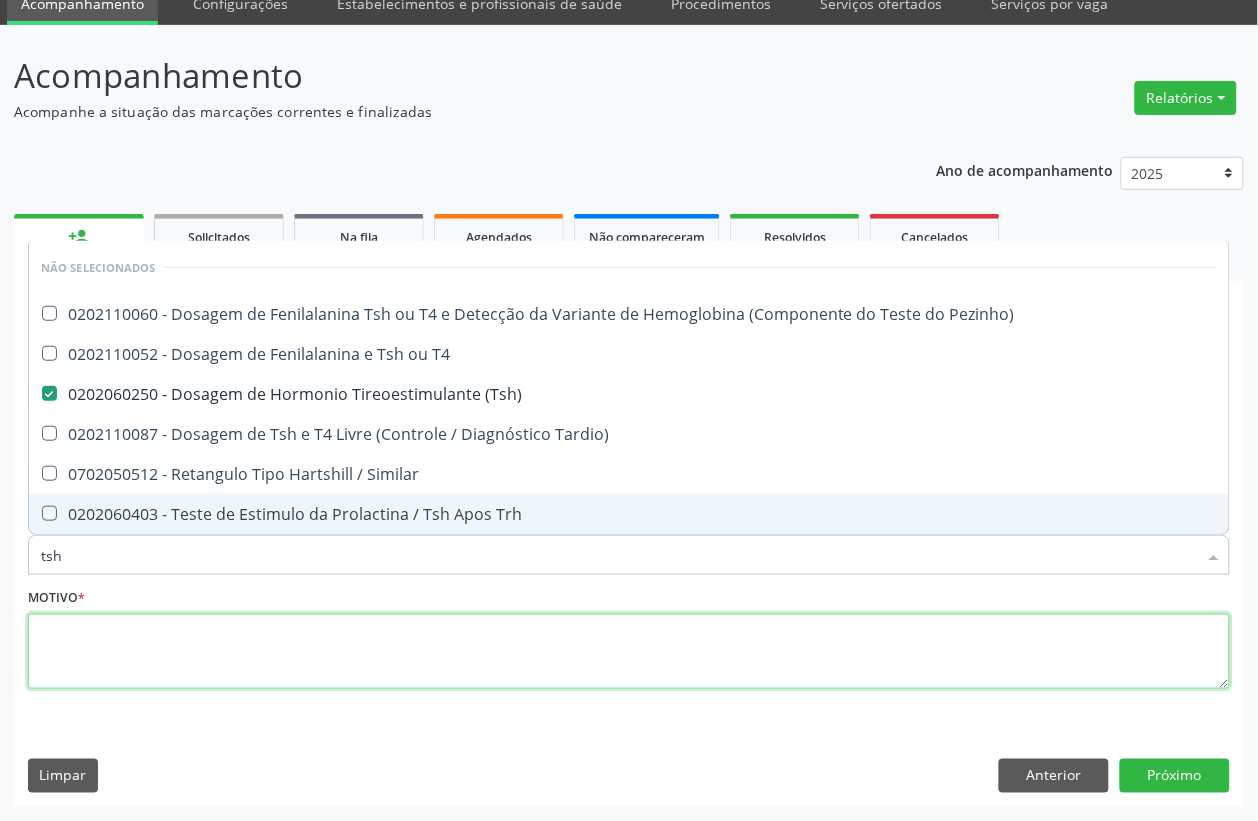 click at bounding box center [629, 652] 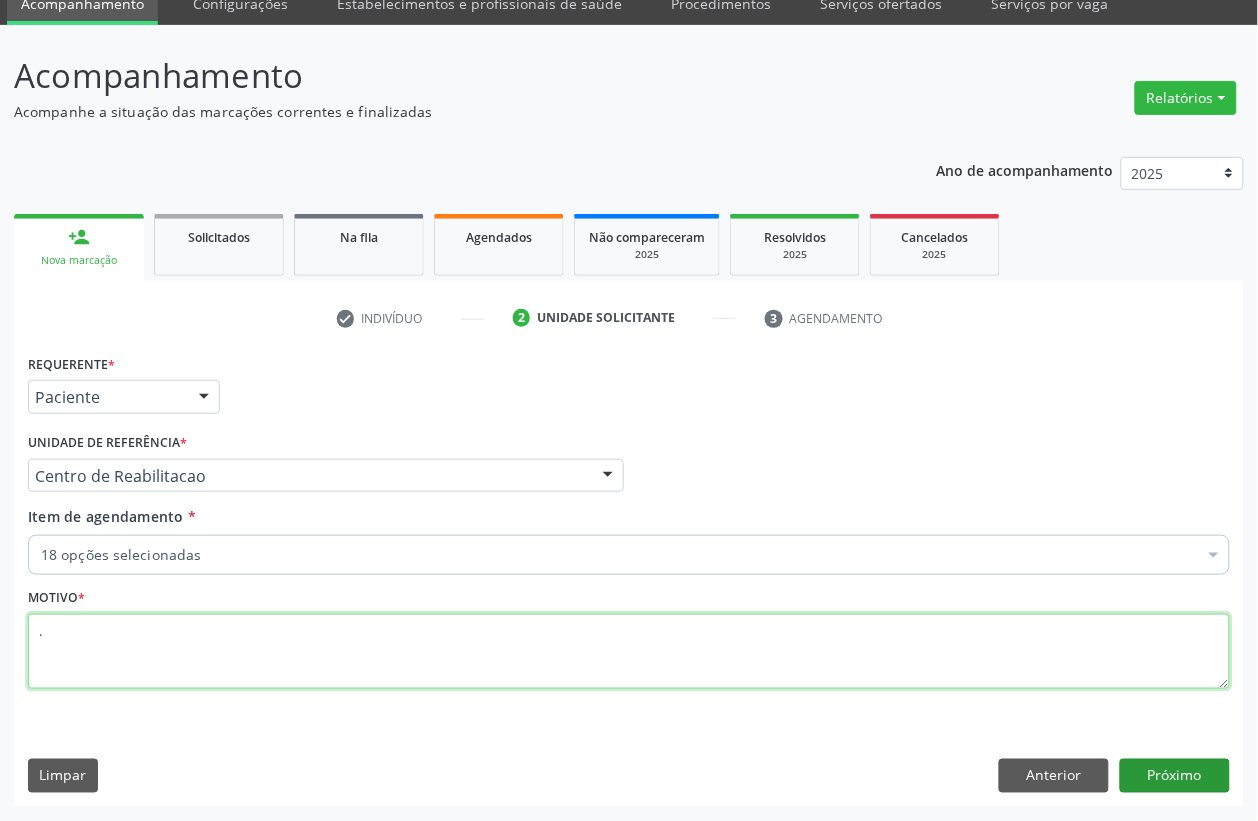 type on "." 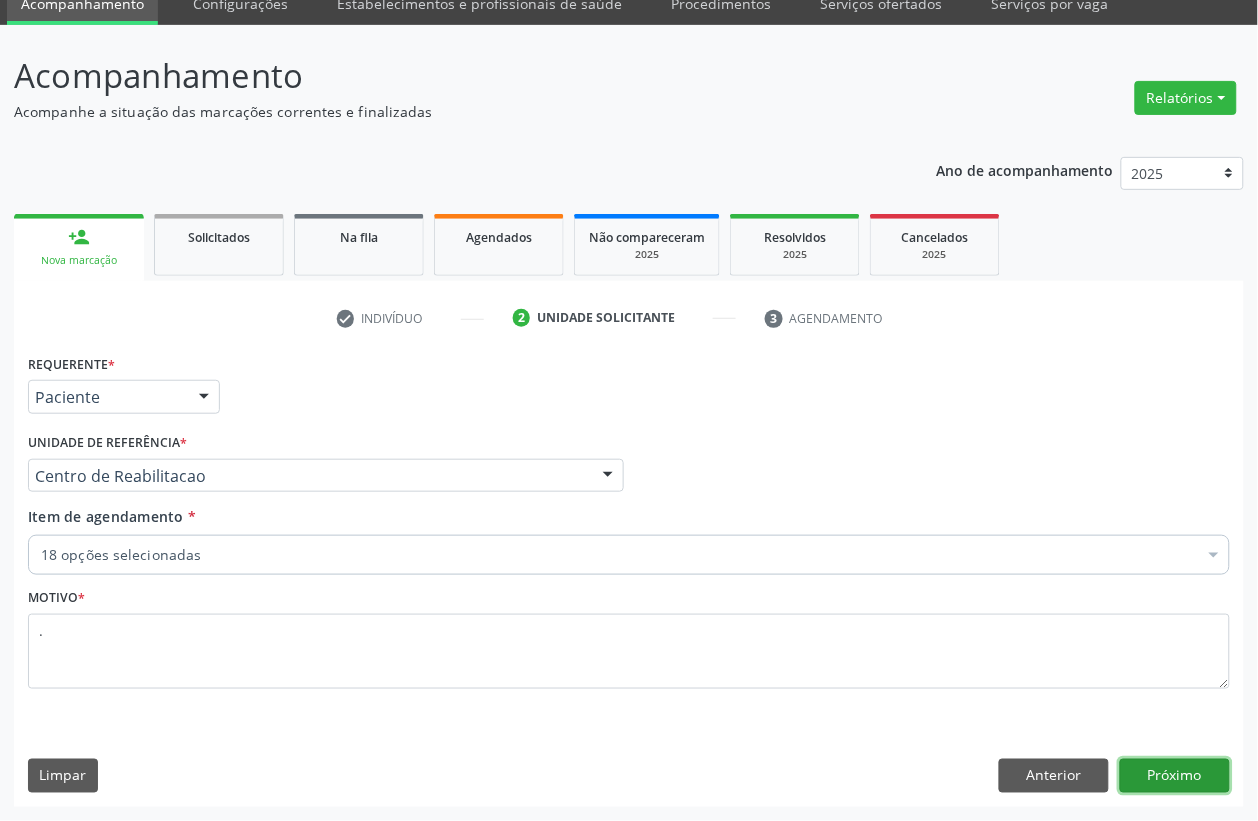 click on "Próximo" at bounding box center (1175, 776) 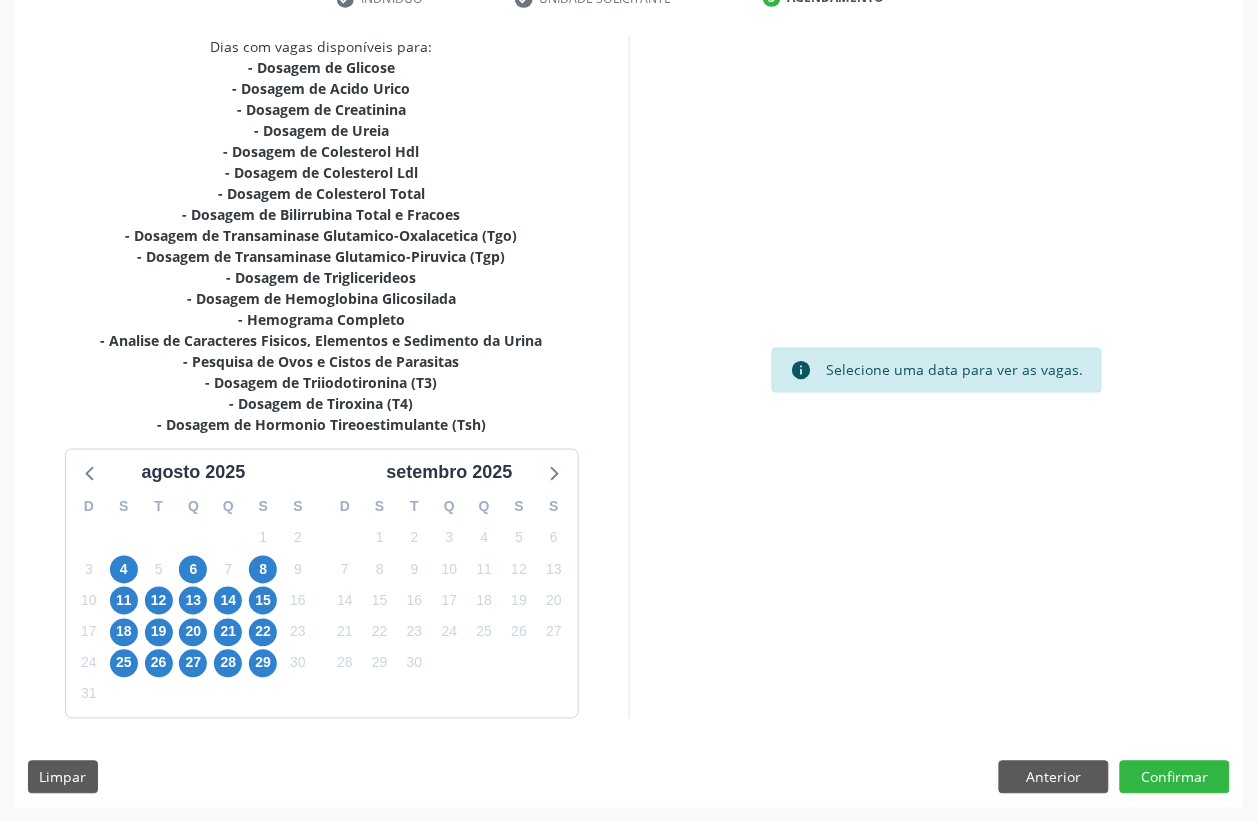 scroll, scrollTop: 406, scrollLeft: 0, axis: vertical 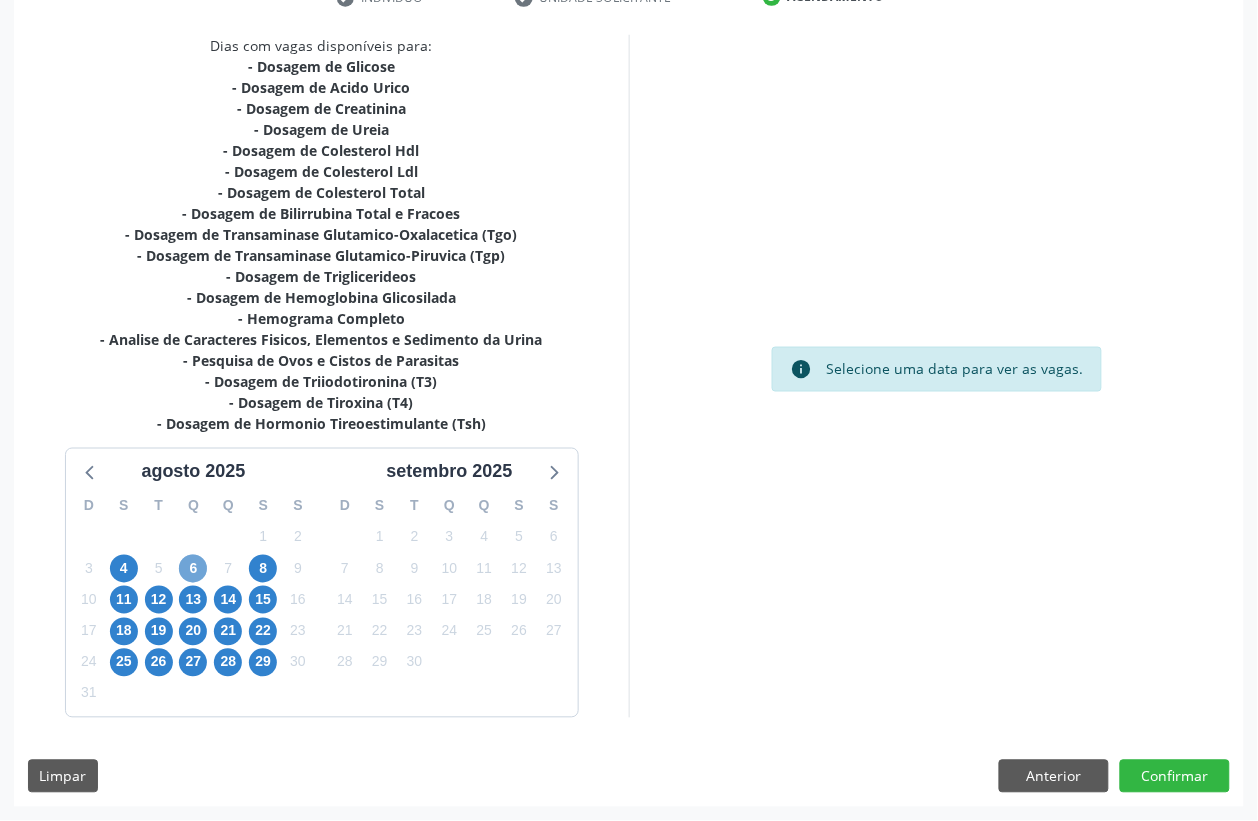 click on "6" at bounding box center (193, 569) 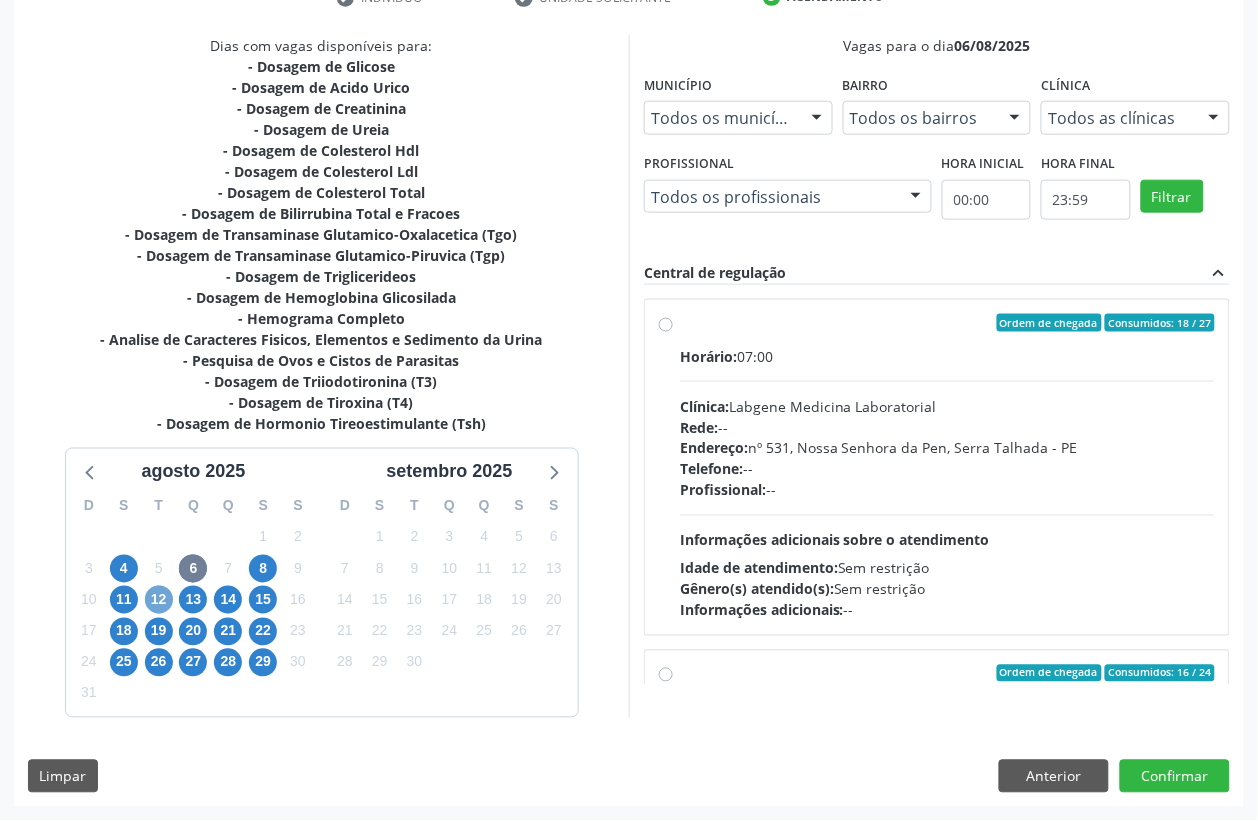 click on "12" at bounding box center [159, 600] 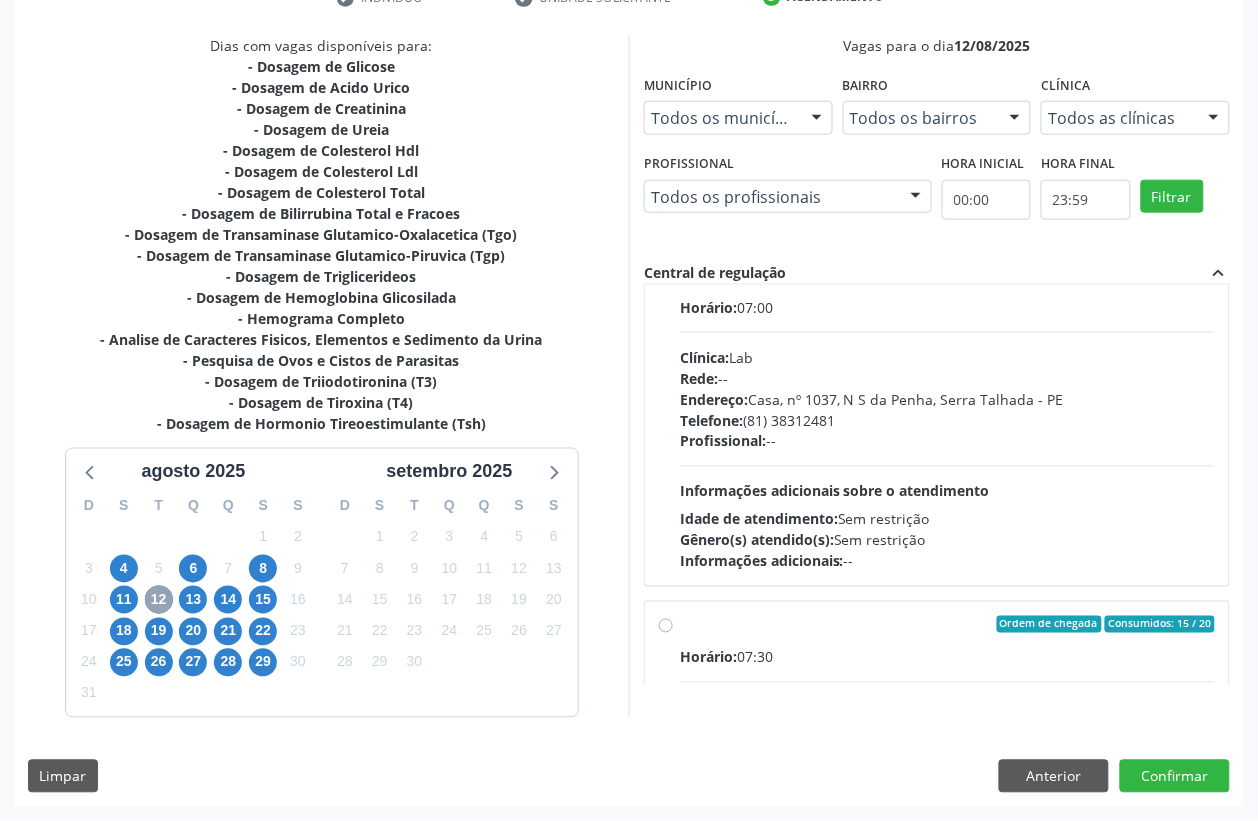 scroll, scrollTop: 1018, scrollLeft: 0, axis: vertical 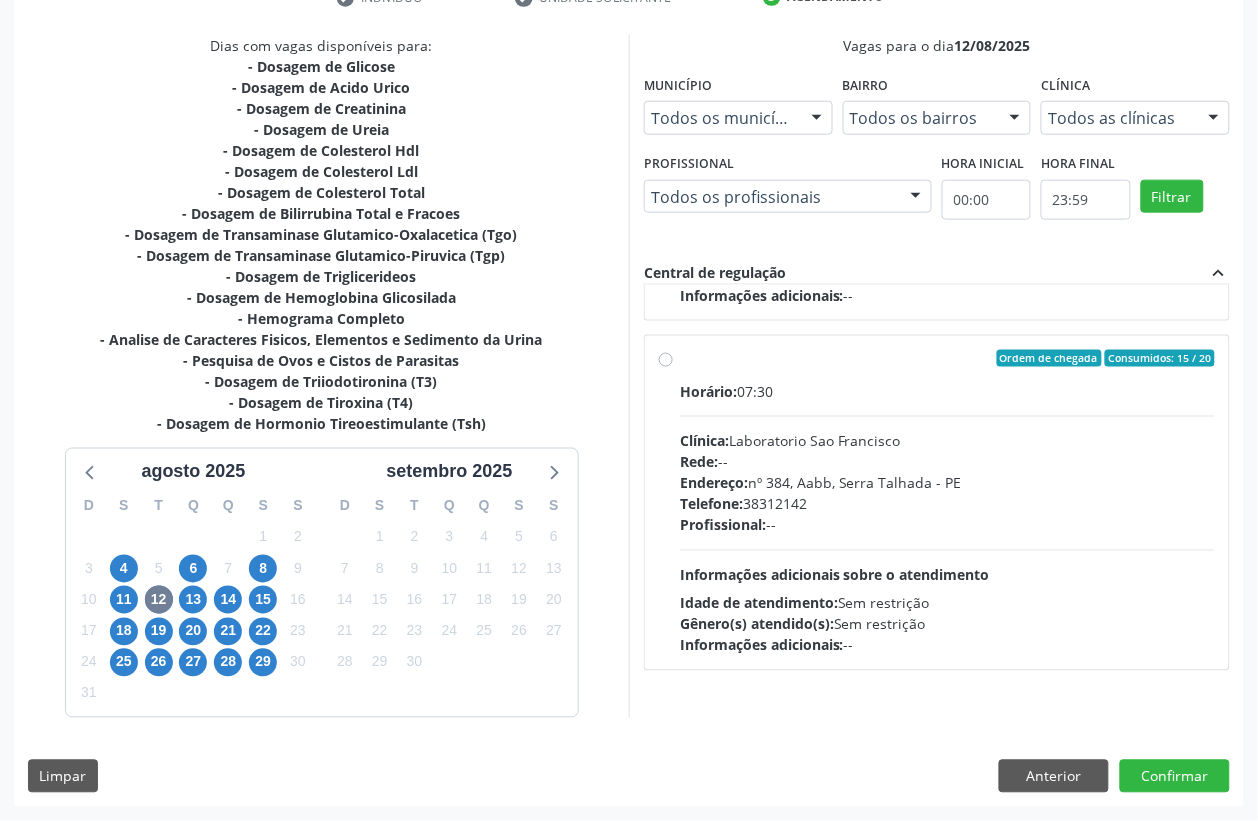 click on "Profissional:
--" at bounding box center [947, 525] 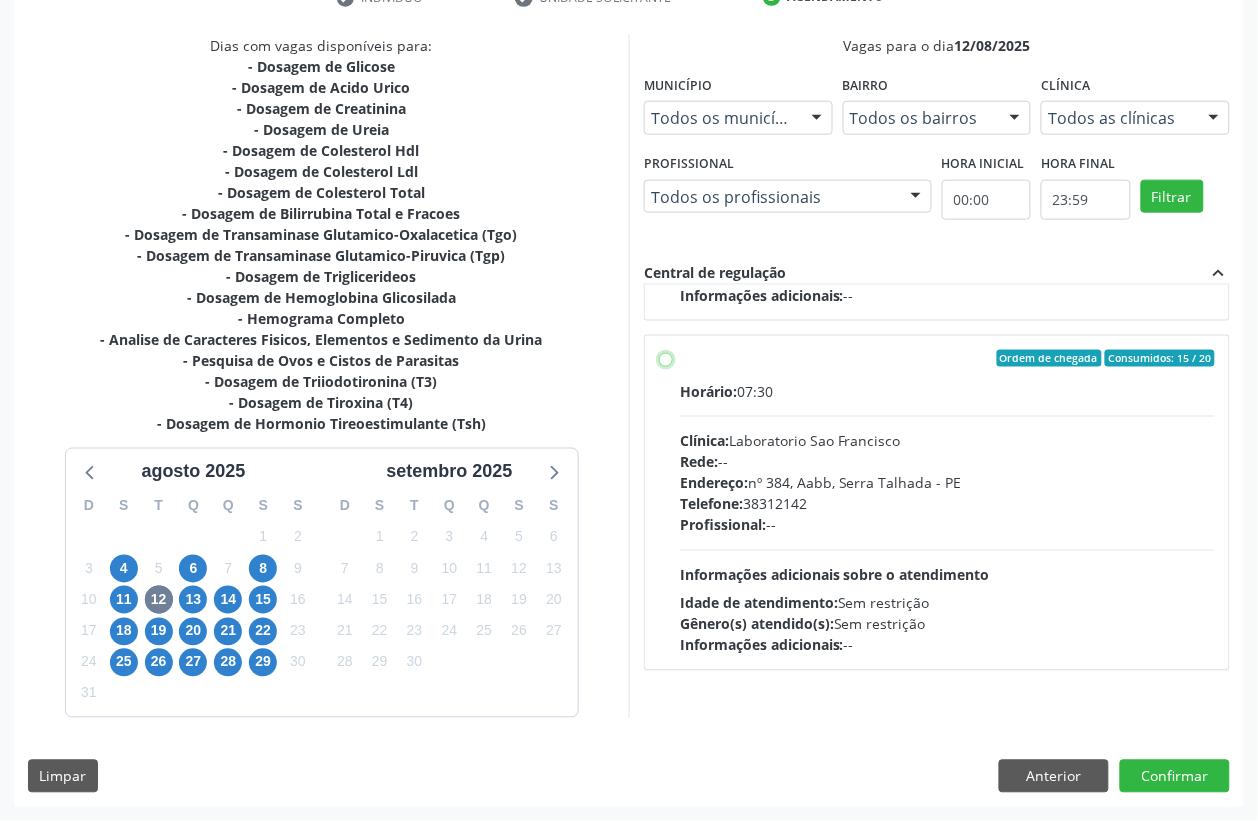 radio on "true" 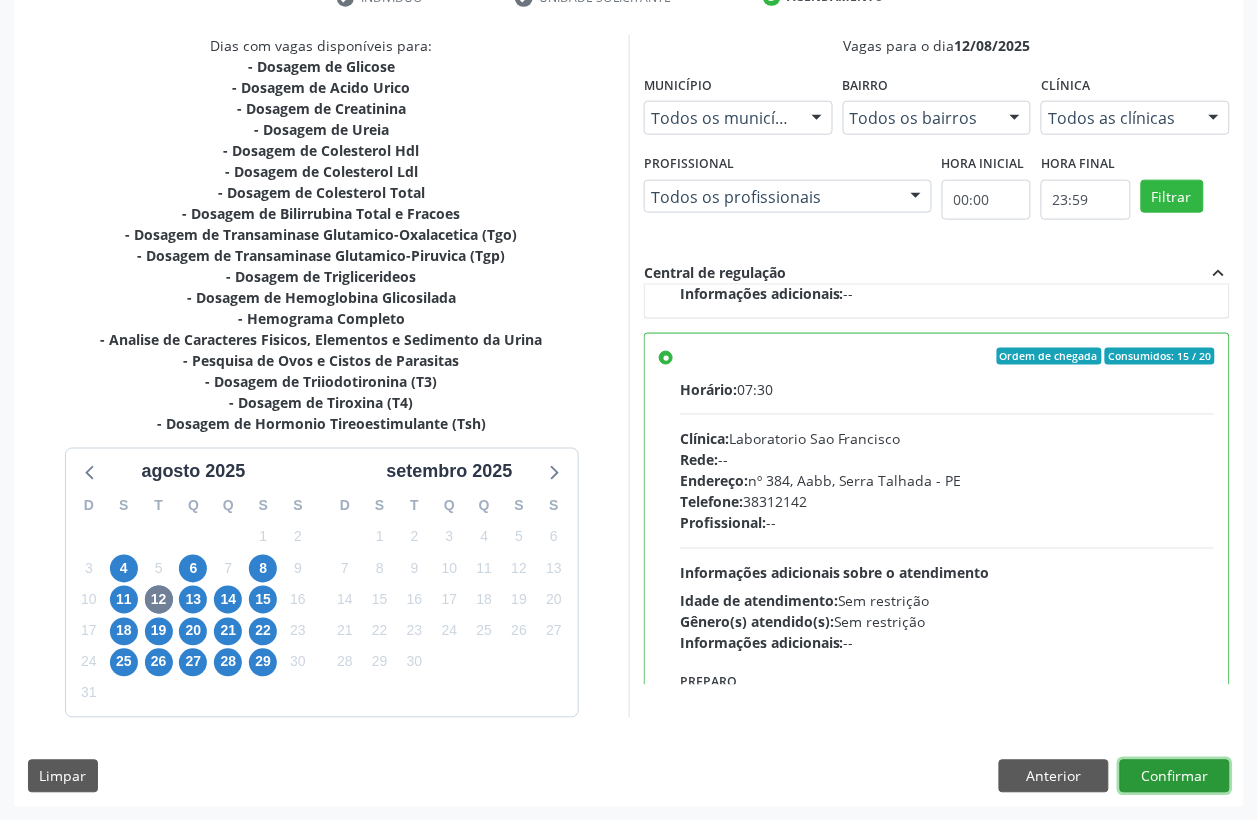 click on "Confirmar" at bounding box center [1175, 777] 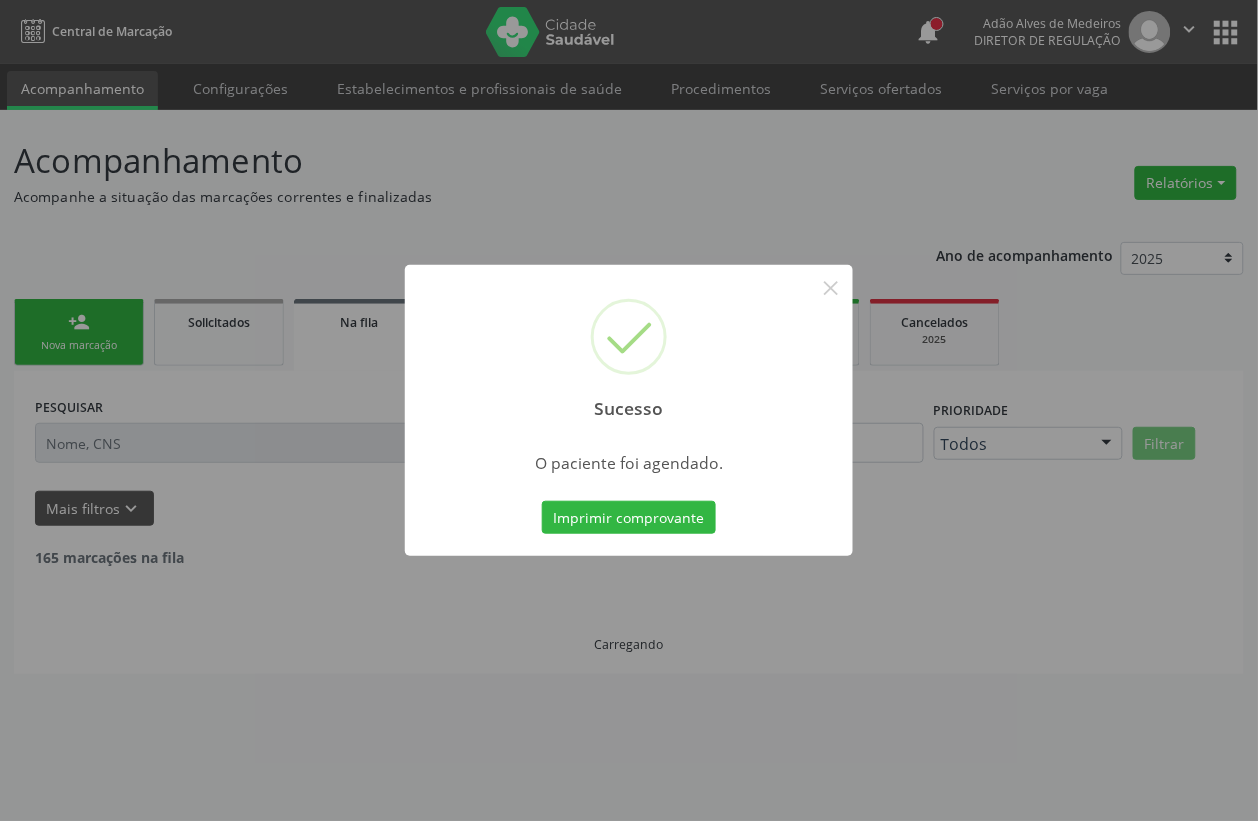 scroll, scrollTop: 0, scrollLeft: 0, axis: both 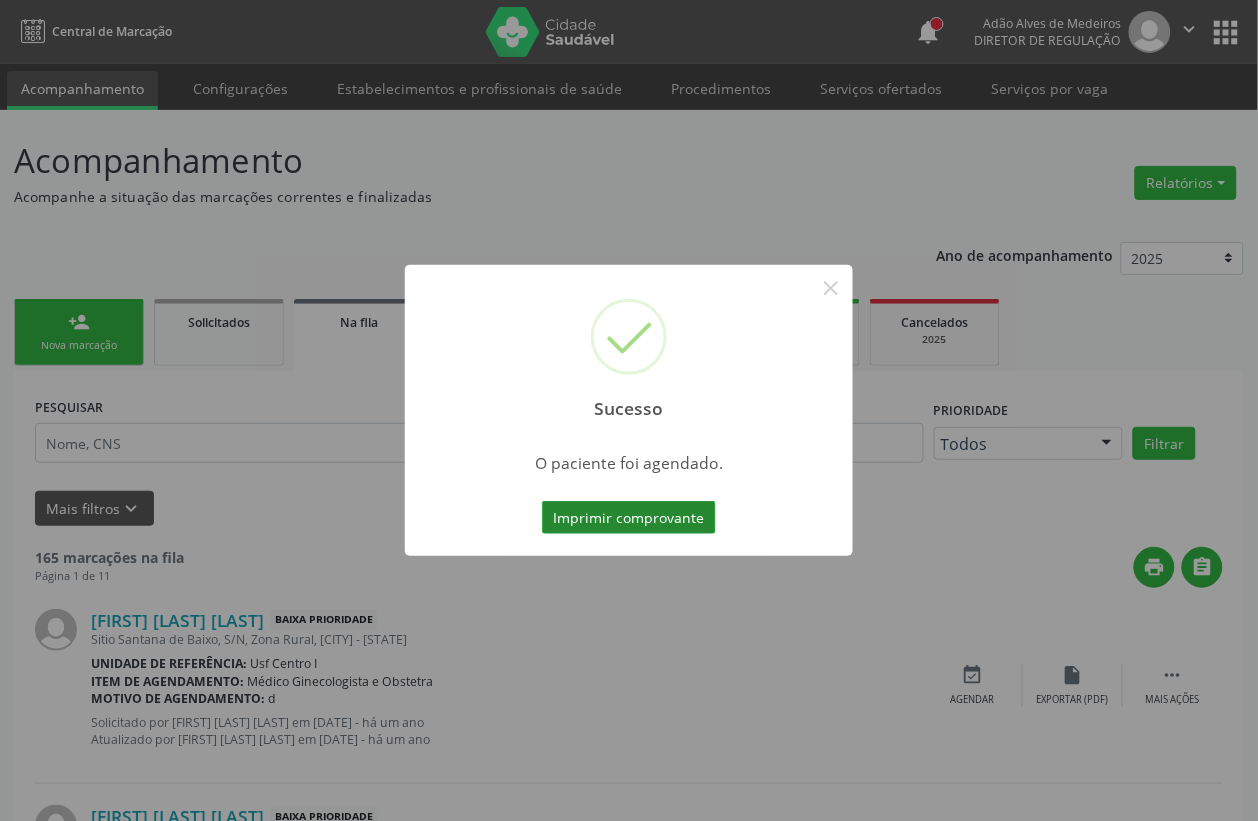 click on "Imprimir comprovante" at bounding box center [629, 518] 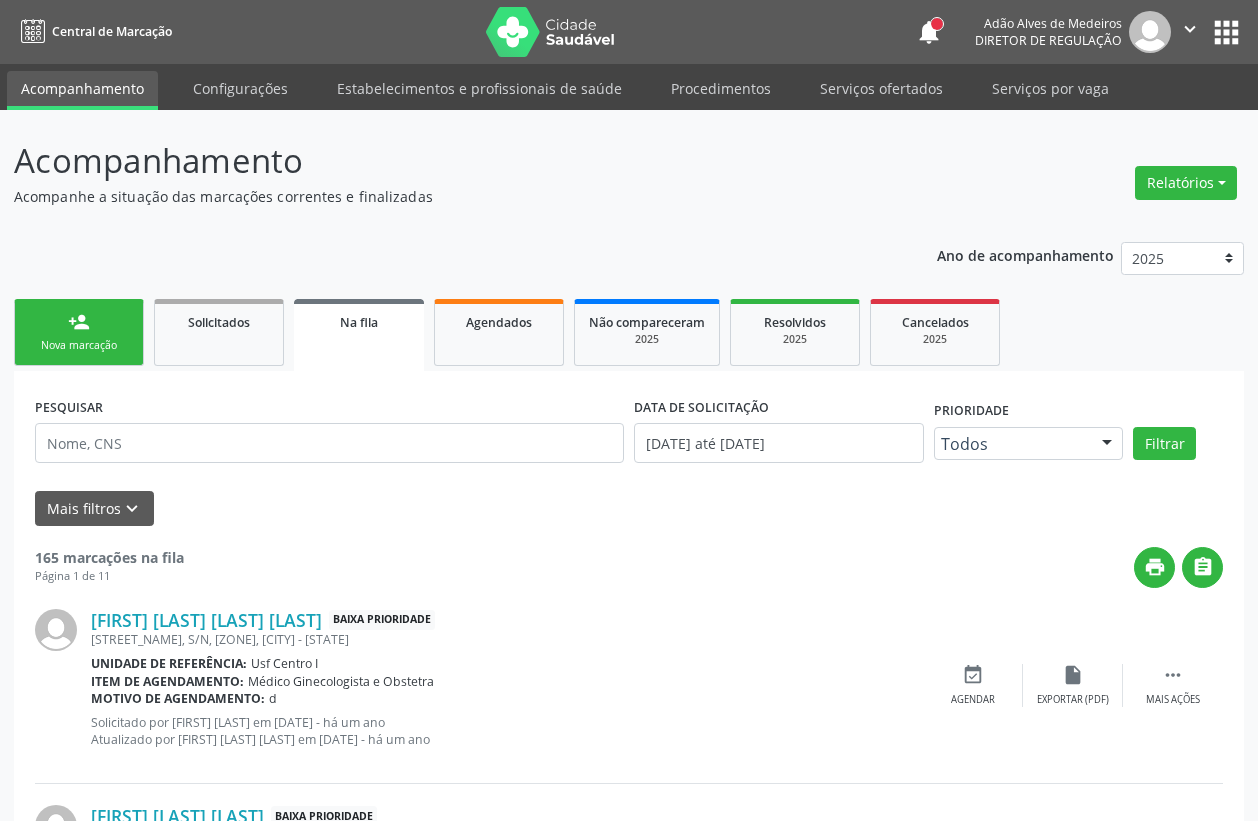 scroll, scrollTop: 0, scrollLeft: 0, axis: both 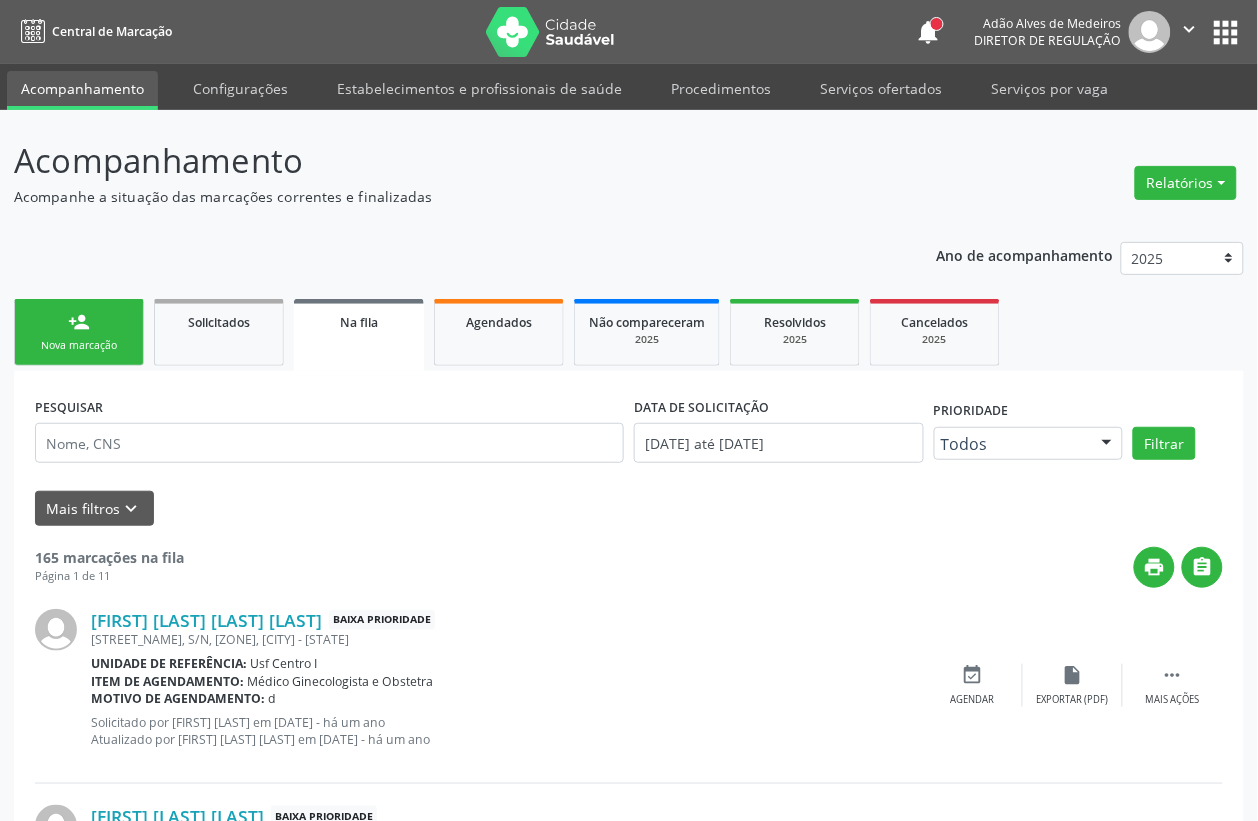 click on "person_add
Nova marcação" at bounding box center [79, 332] 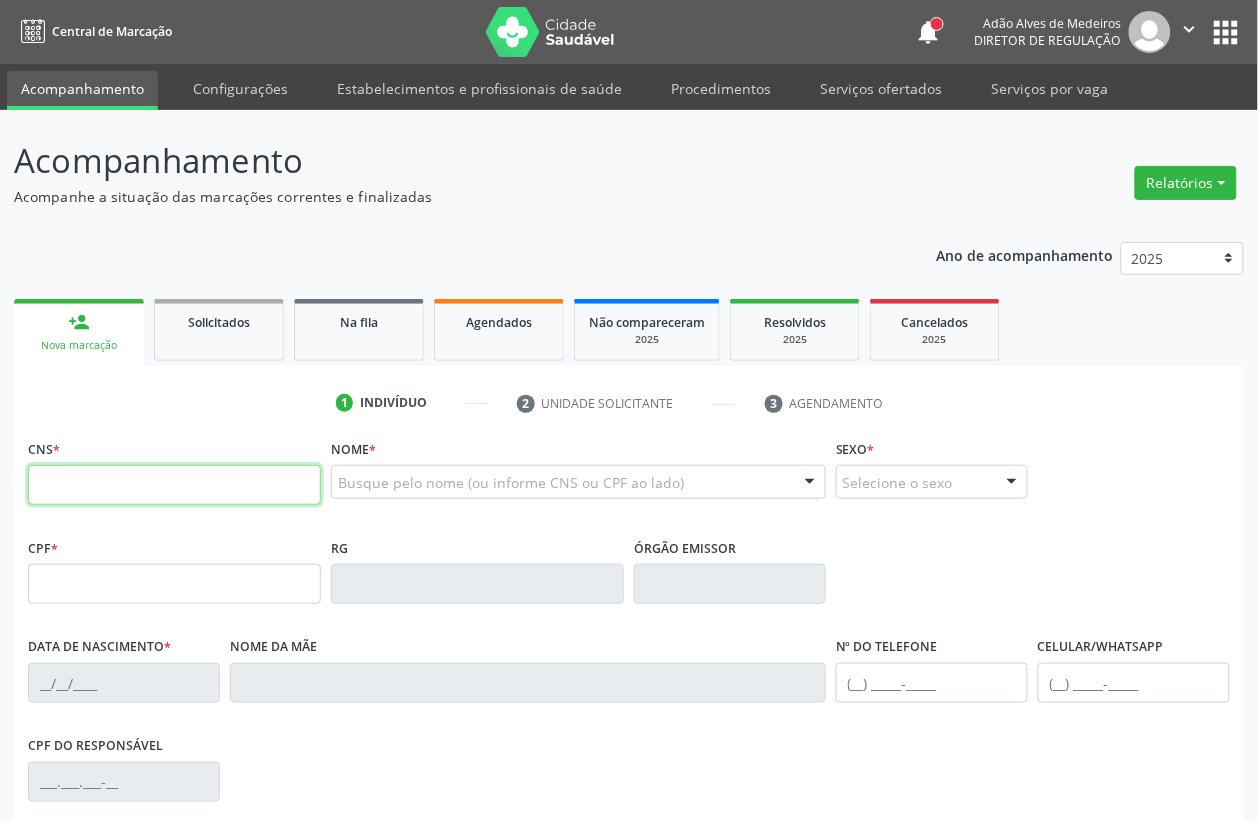 click at bounding box center (174, 485) 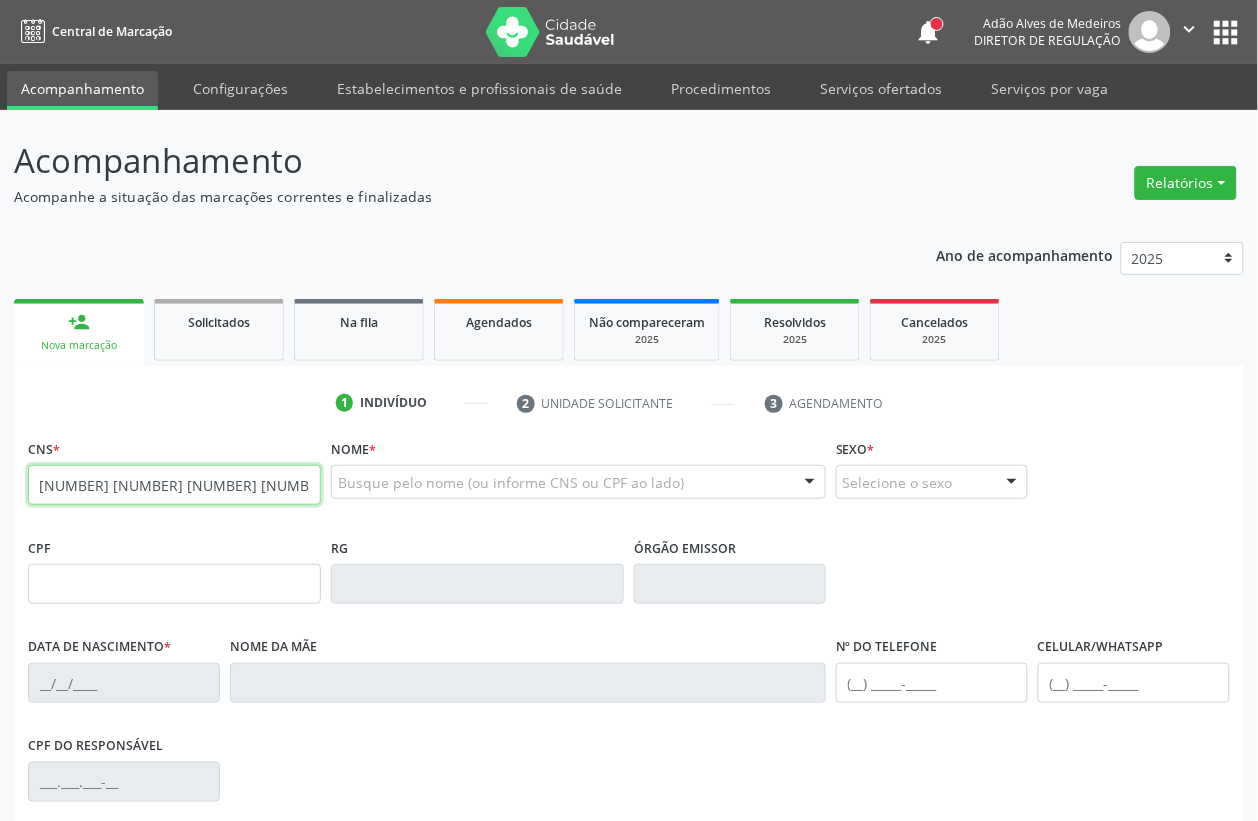 type on "164 2617 0756 0006" 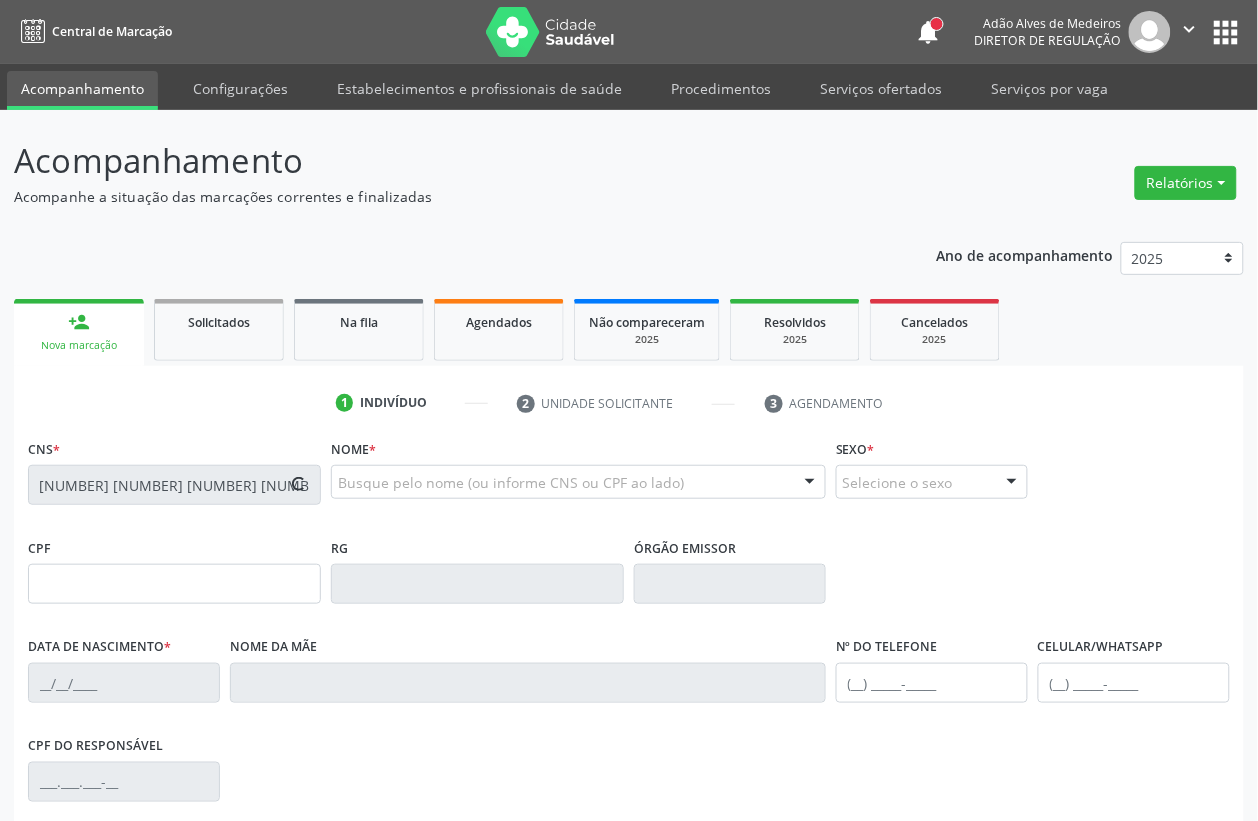 type on "901.521.664-91" 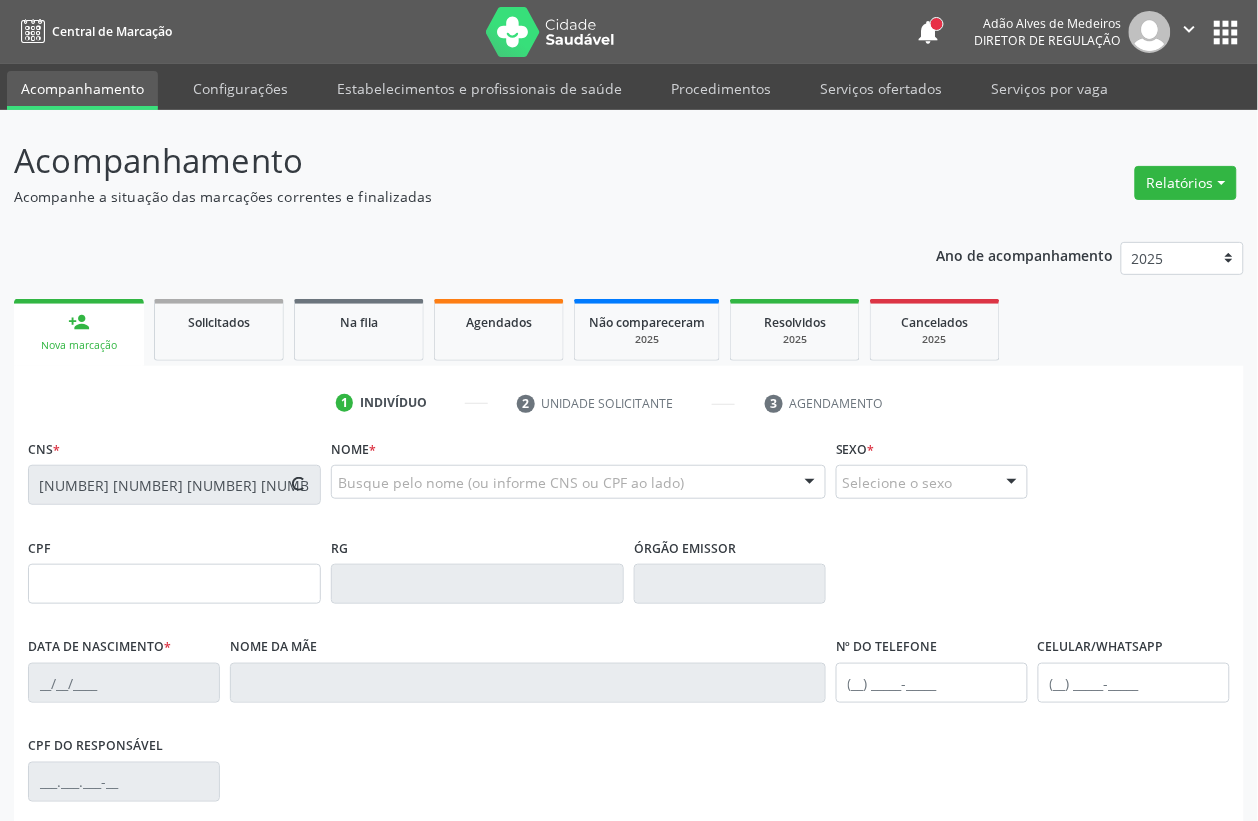 type on "05/03/1968" 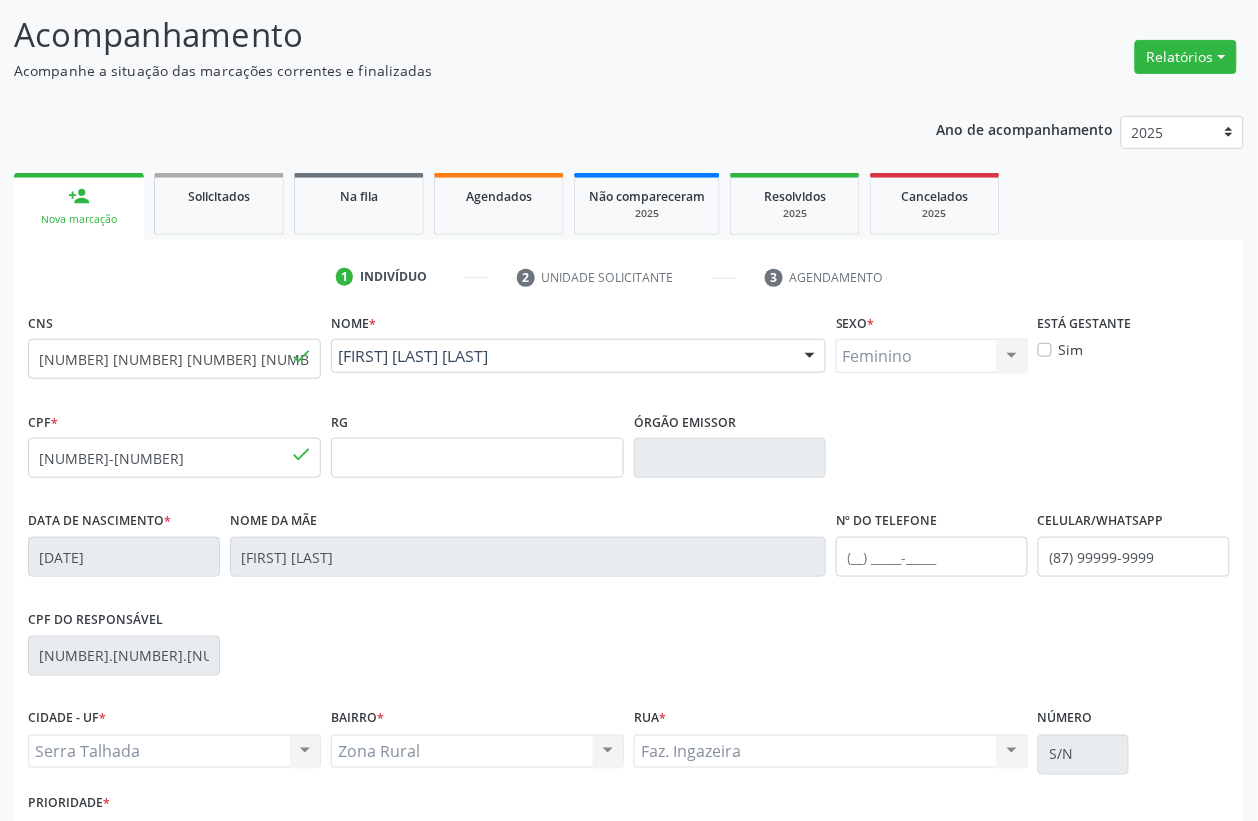 scroll, scrollTop: 263, scrollLeft: 0, axis: vertical 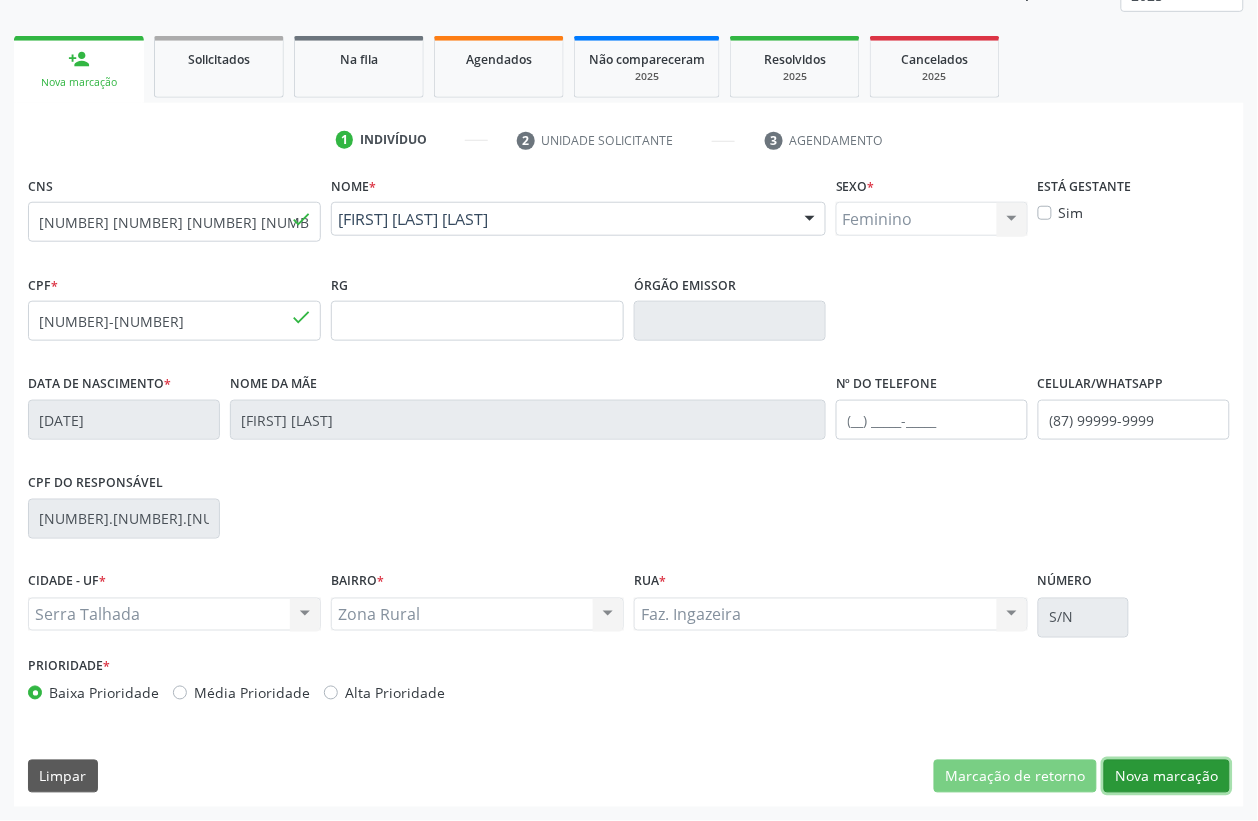 click on "Nova marcação" at bounding box center [1167, 777] 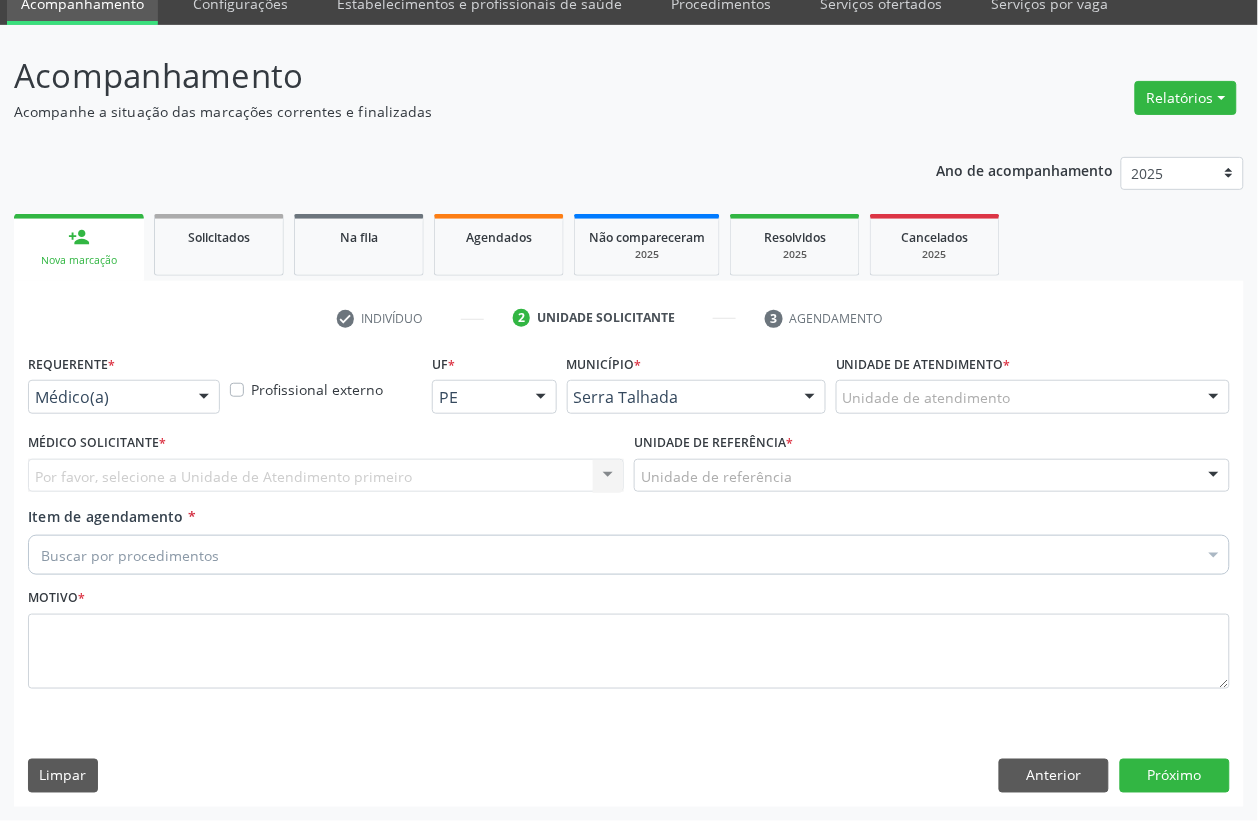 scroll, scrollTop: 85, scrollLeft: 0, axis: vertical 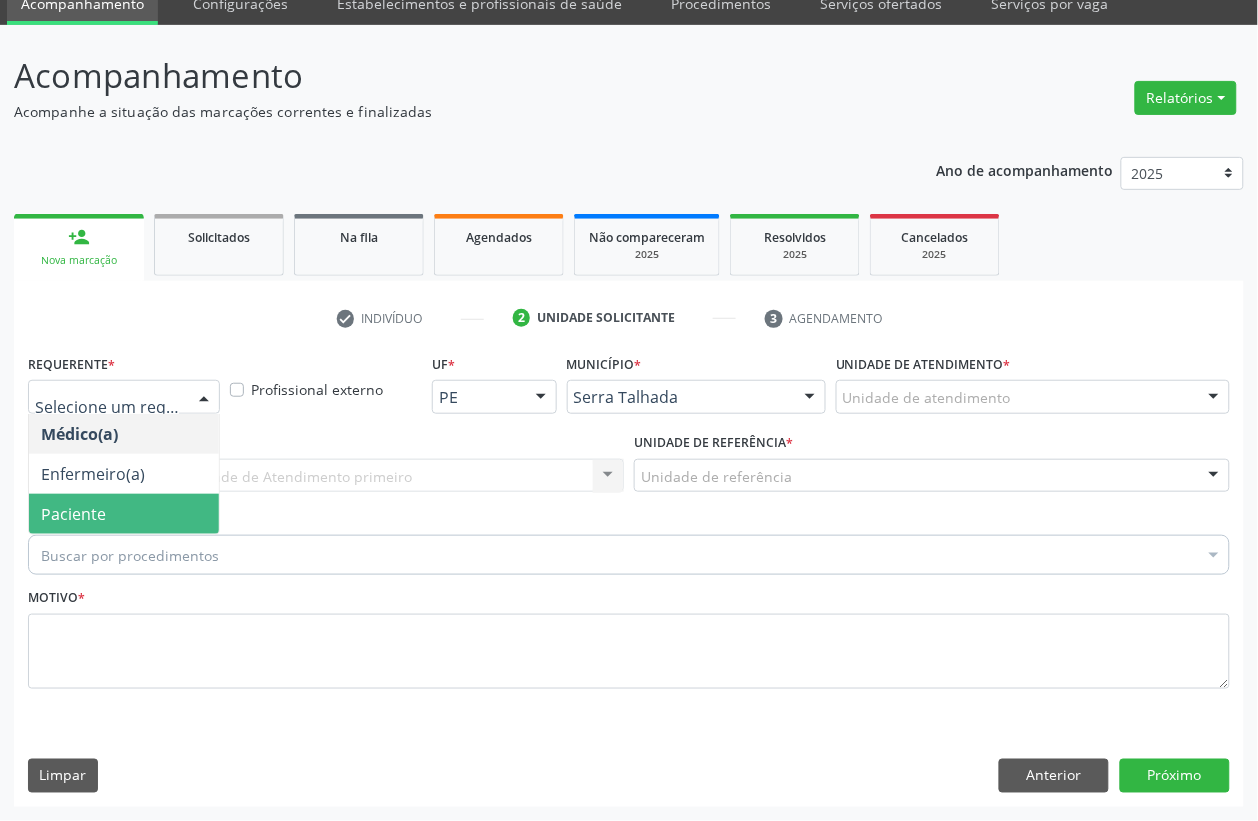 click on "Paciente" at bounding box center [73, 514] 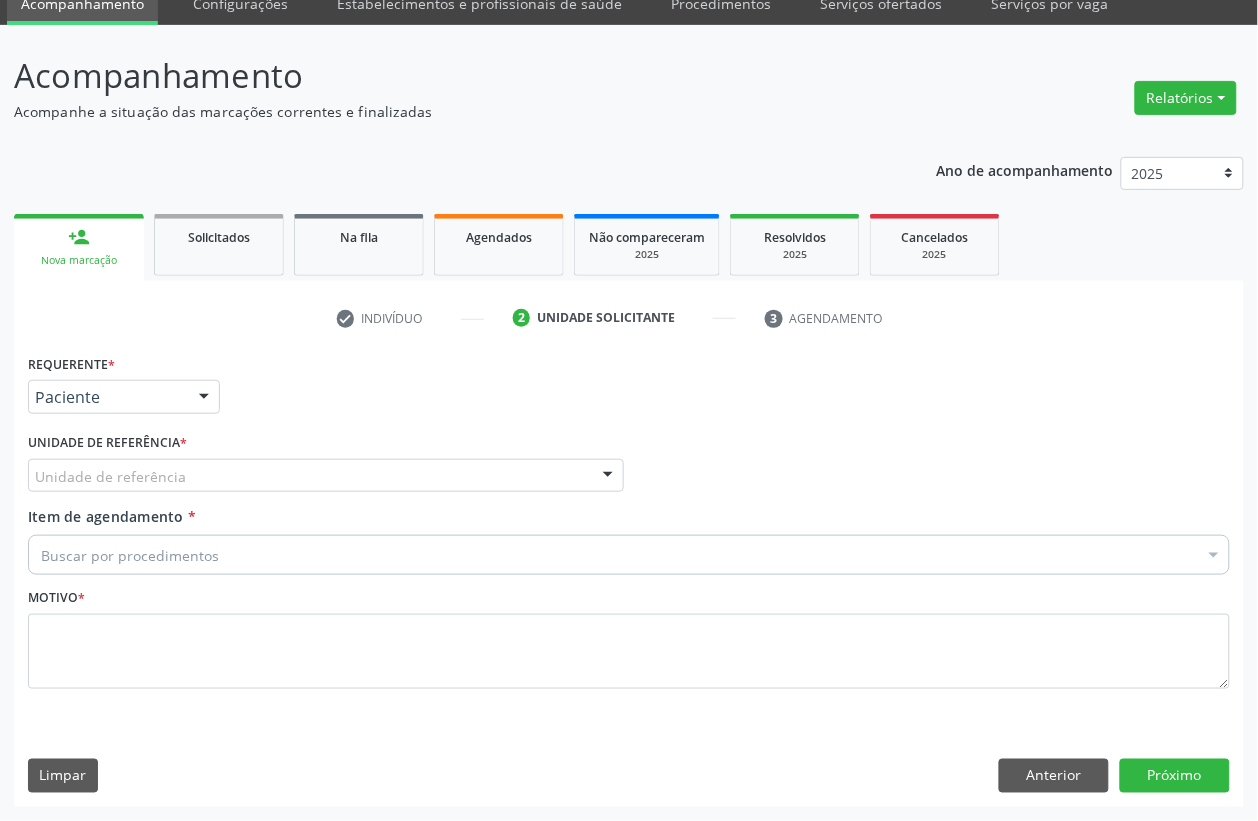 click on "Unidade de referência" at bounding box center (326, 476) 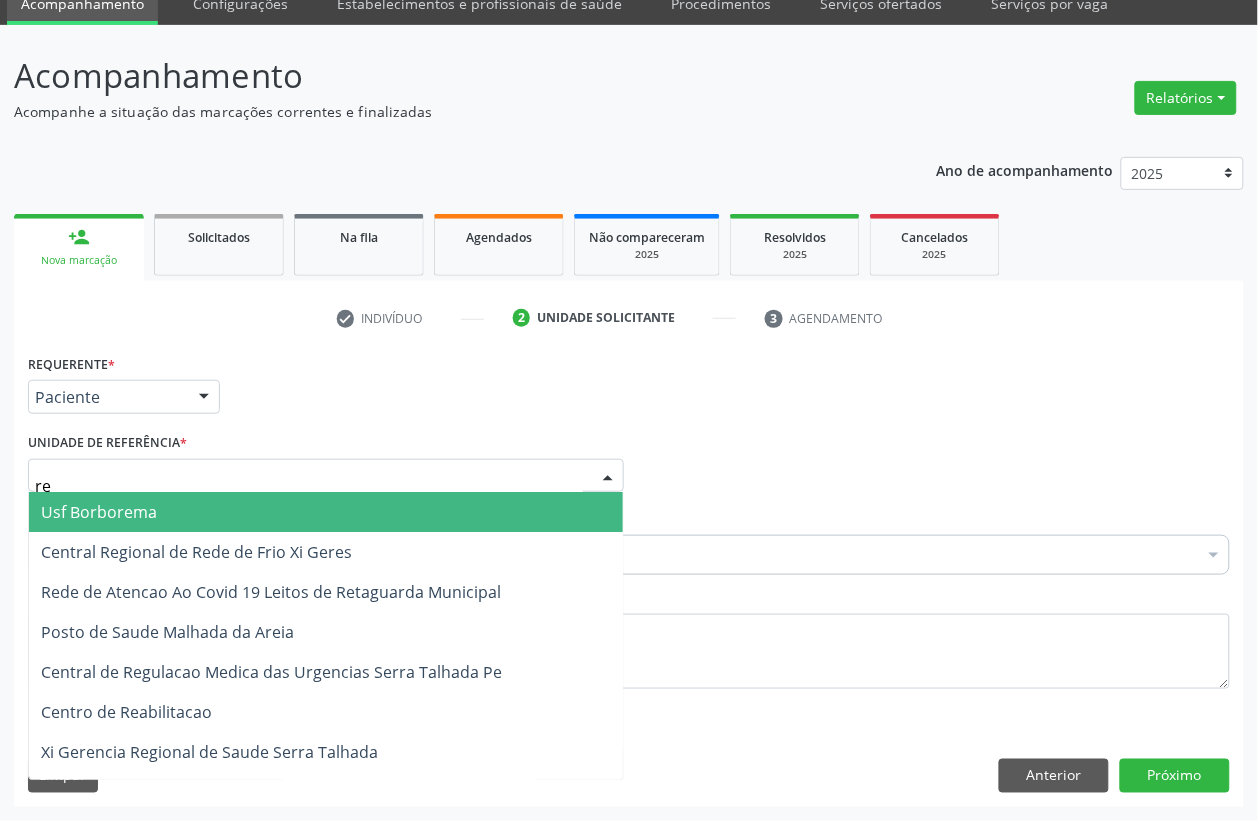 type on "rea" 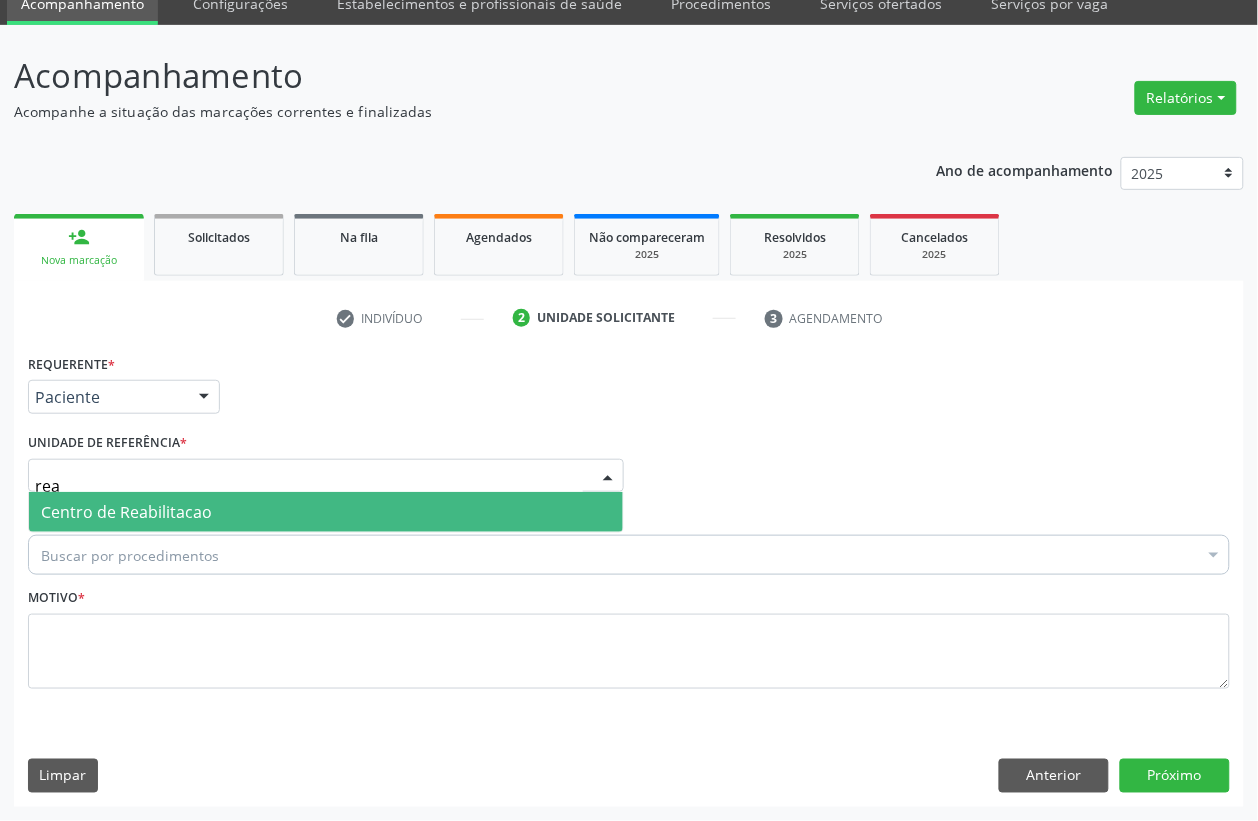 click on "Centro de Reabilitacao" at bounding box center [126, 512] 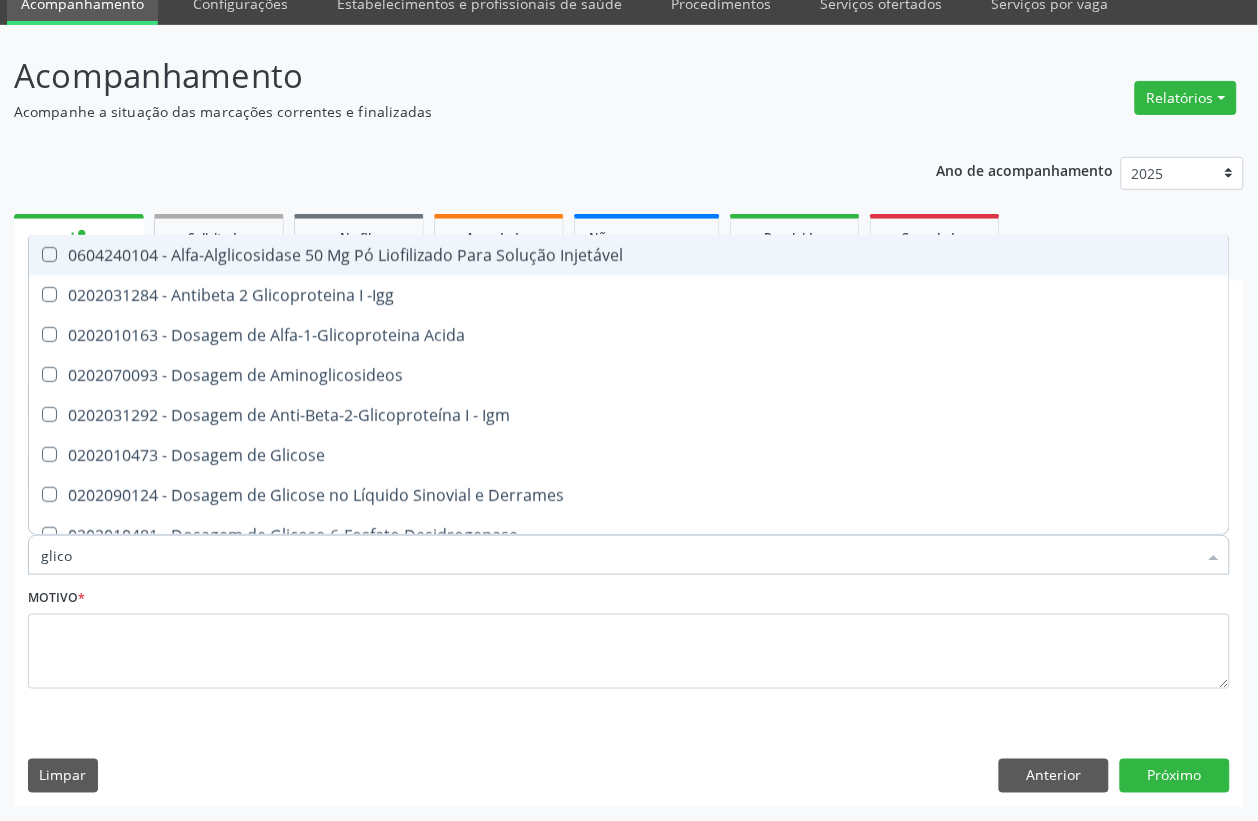 type on "glicos" 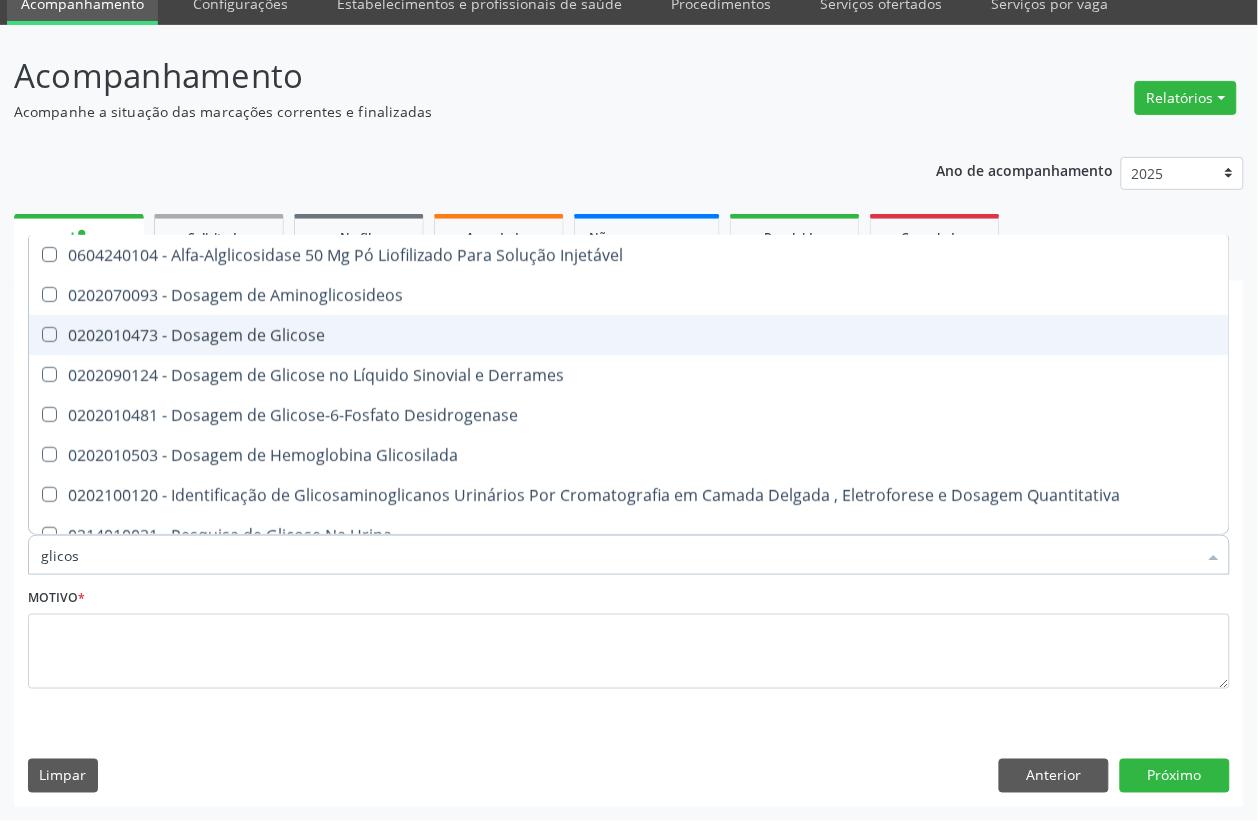 click on "0202010473 - Dosagem de Glicose" at bounding box center (629, 335) 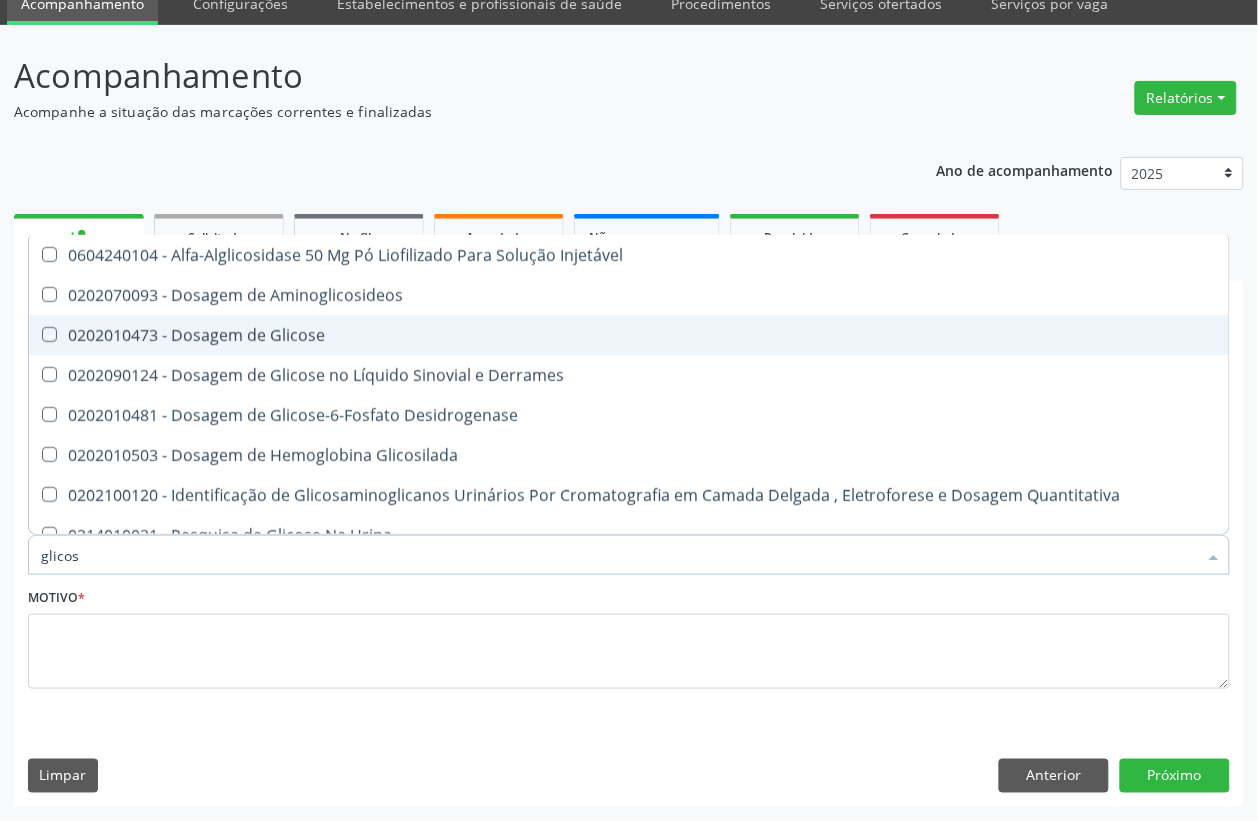 checkbox on "true" 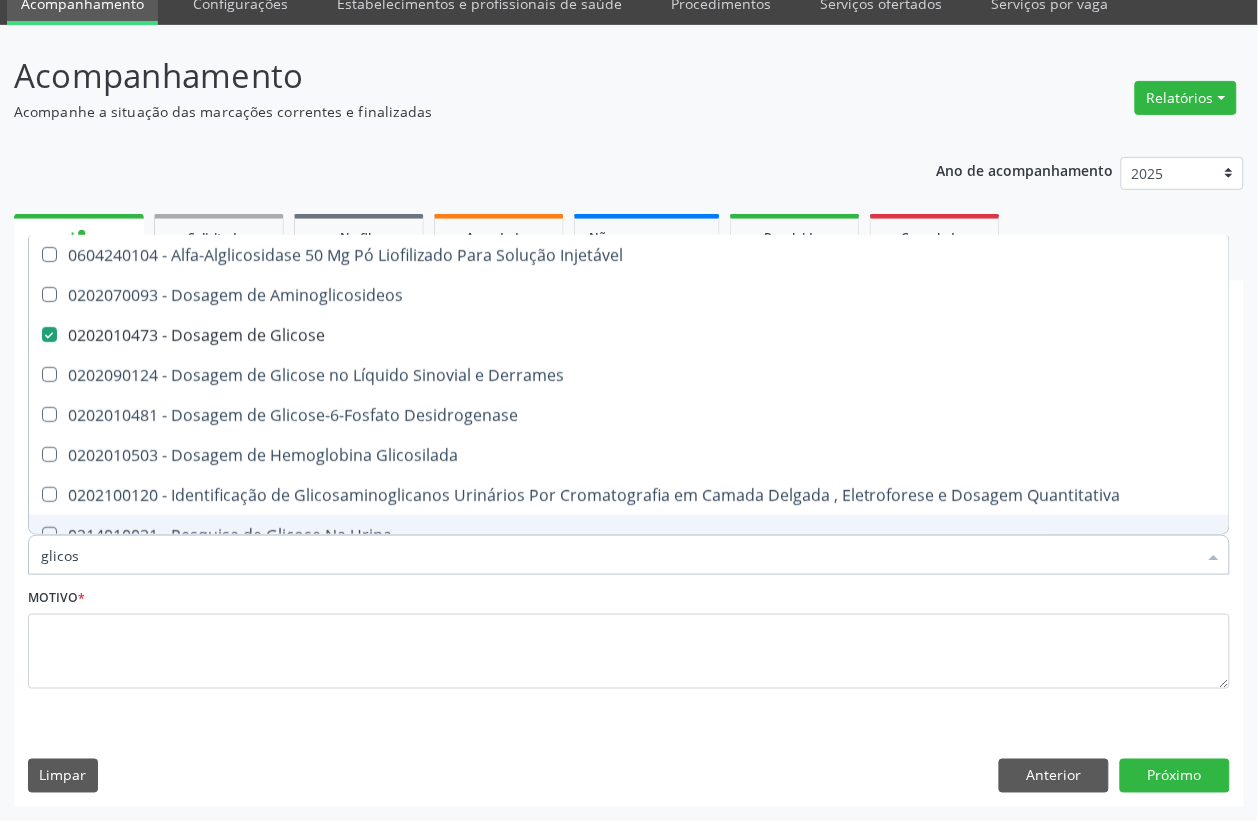 click on "glicos" at bounding box center [619, 555] 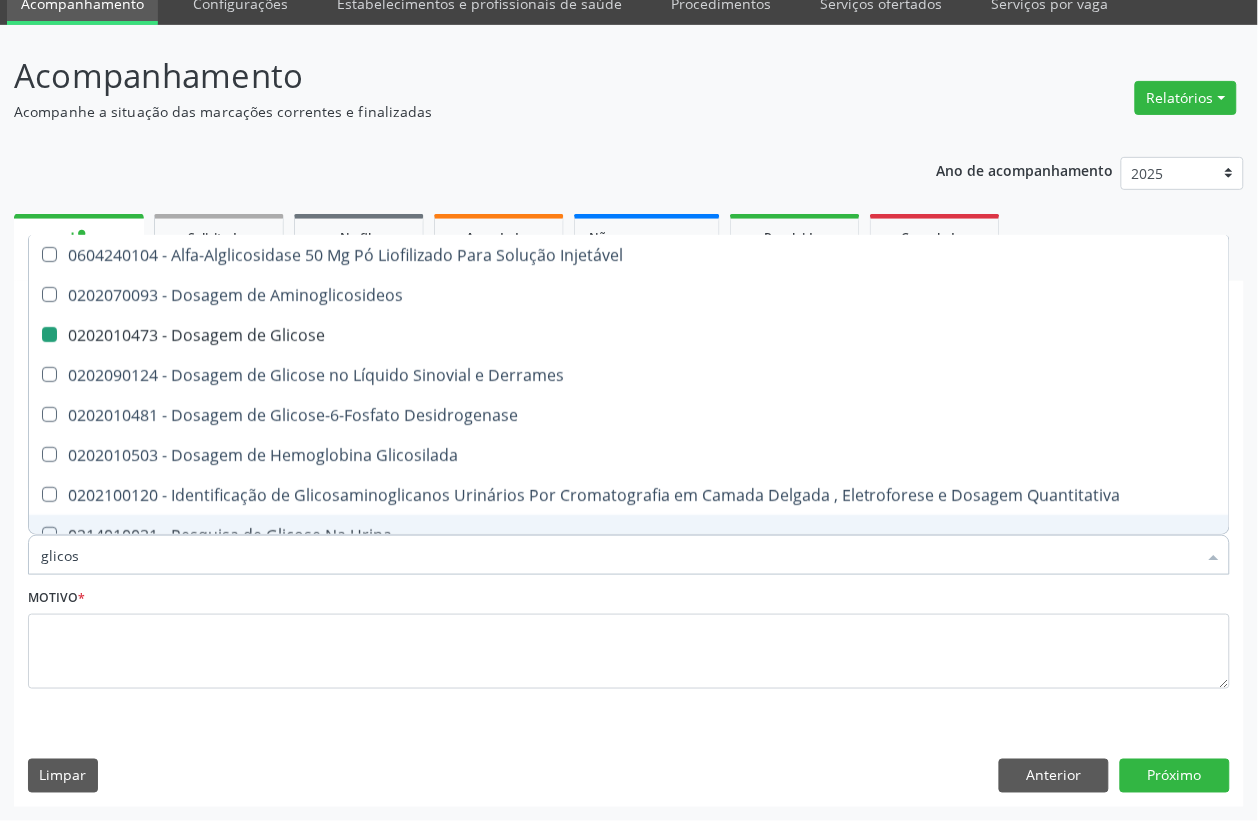 type 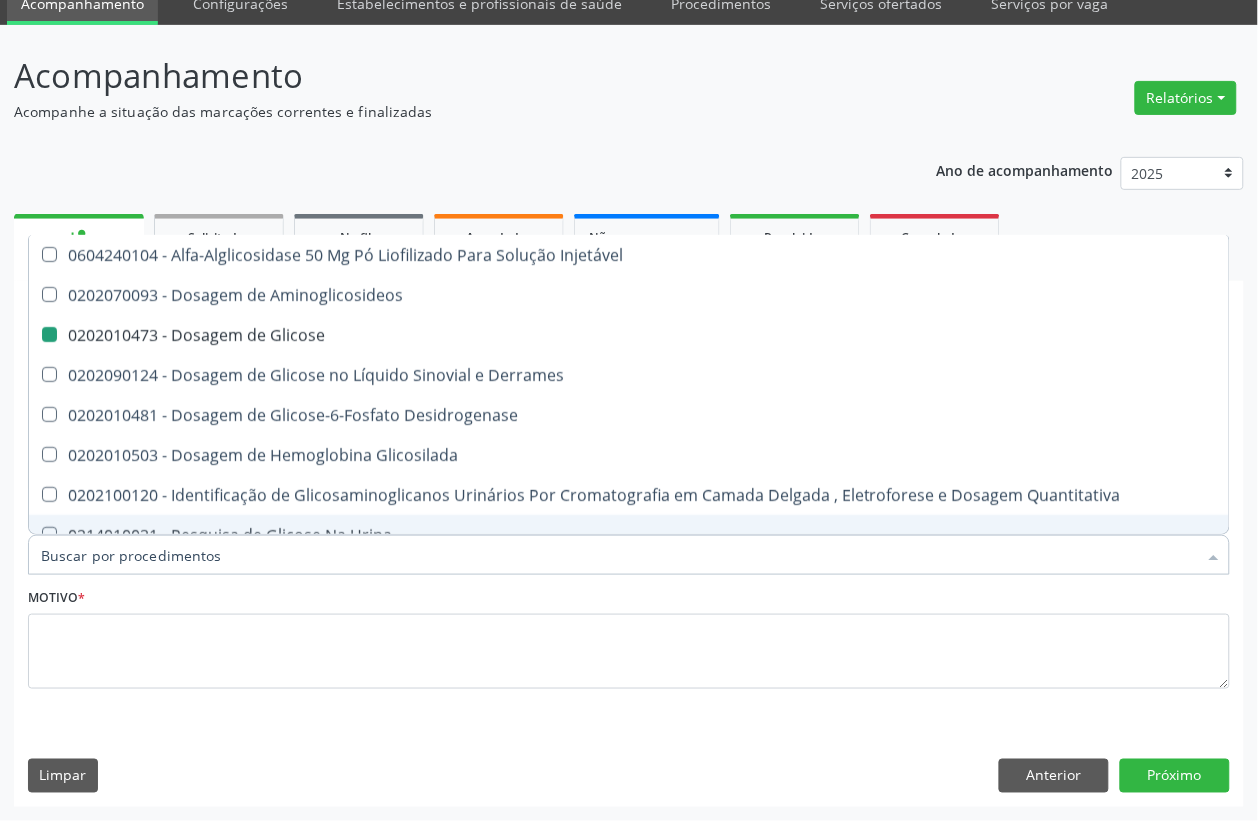 checkbox on "false" 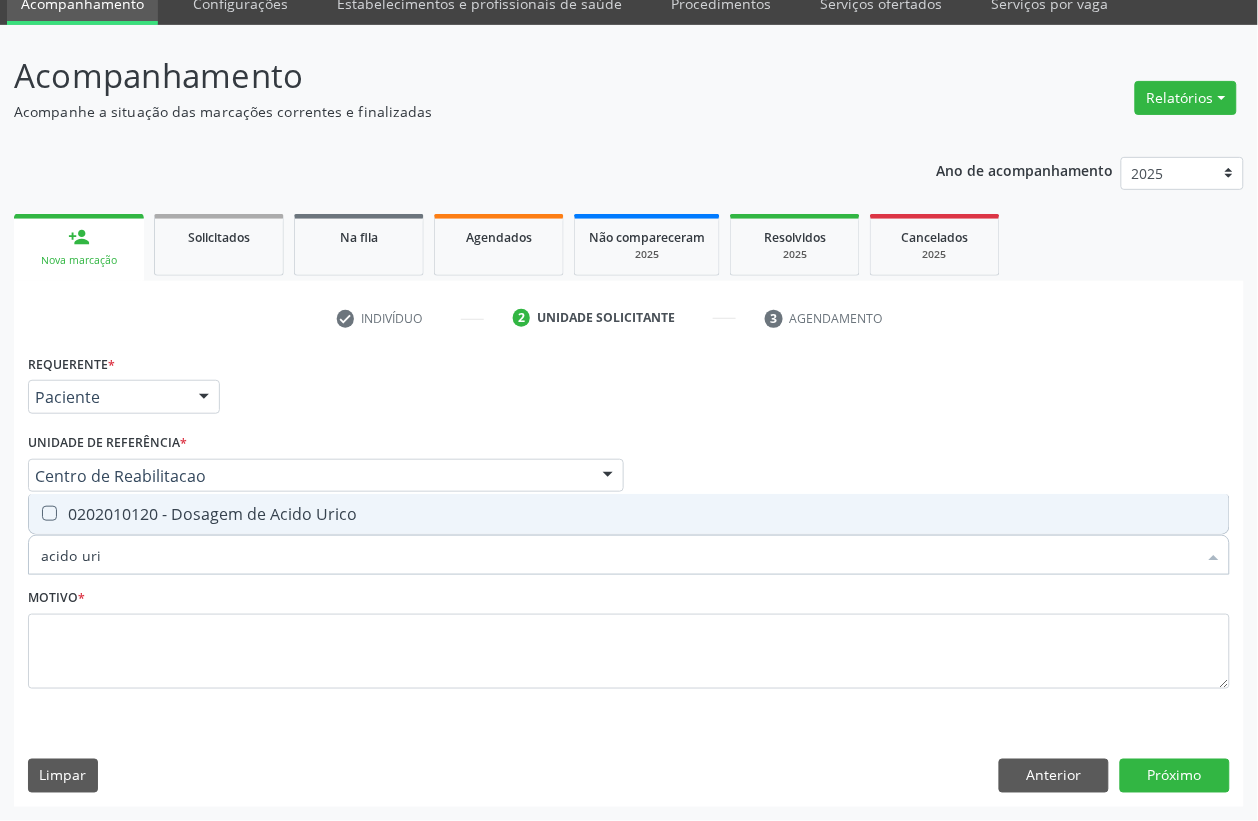 type on "acido uric" 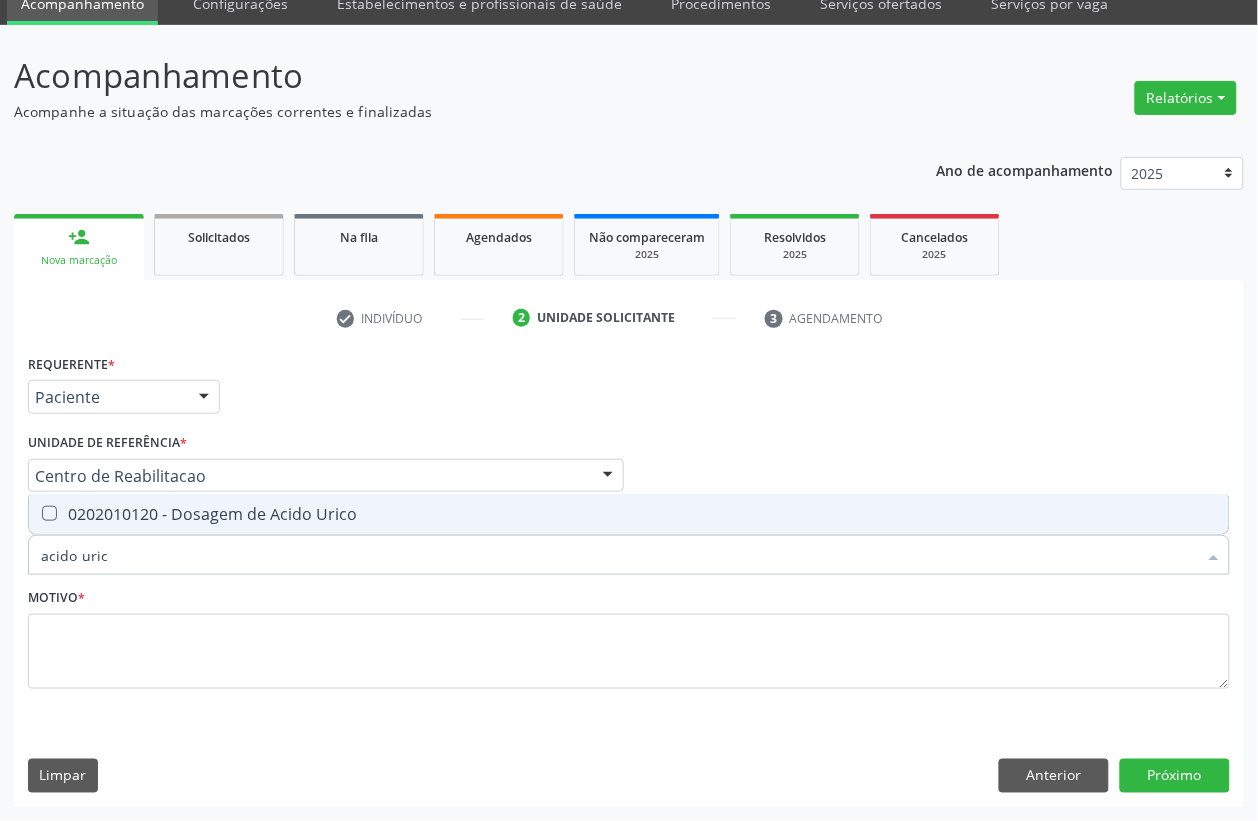 click on "0202010120 - Dosagem de Acido Urico" at bounding box center (629, 514) 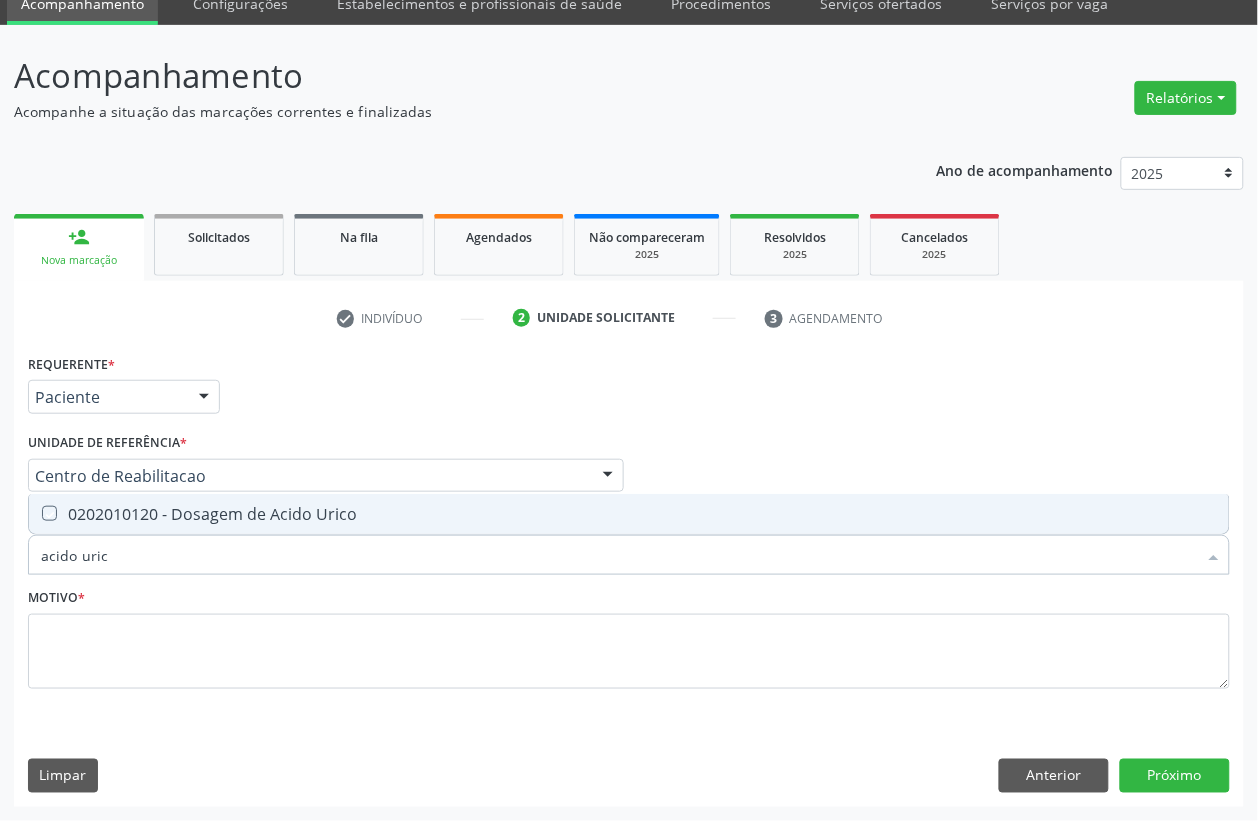 checkbox on "true" 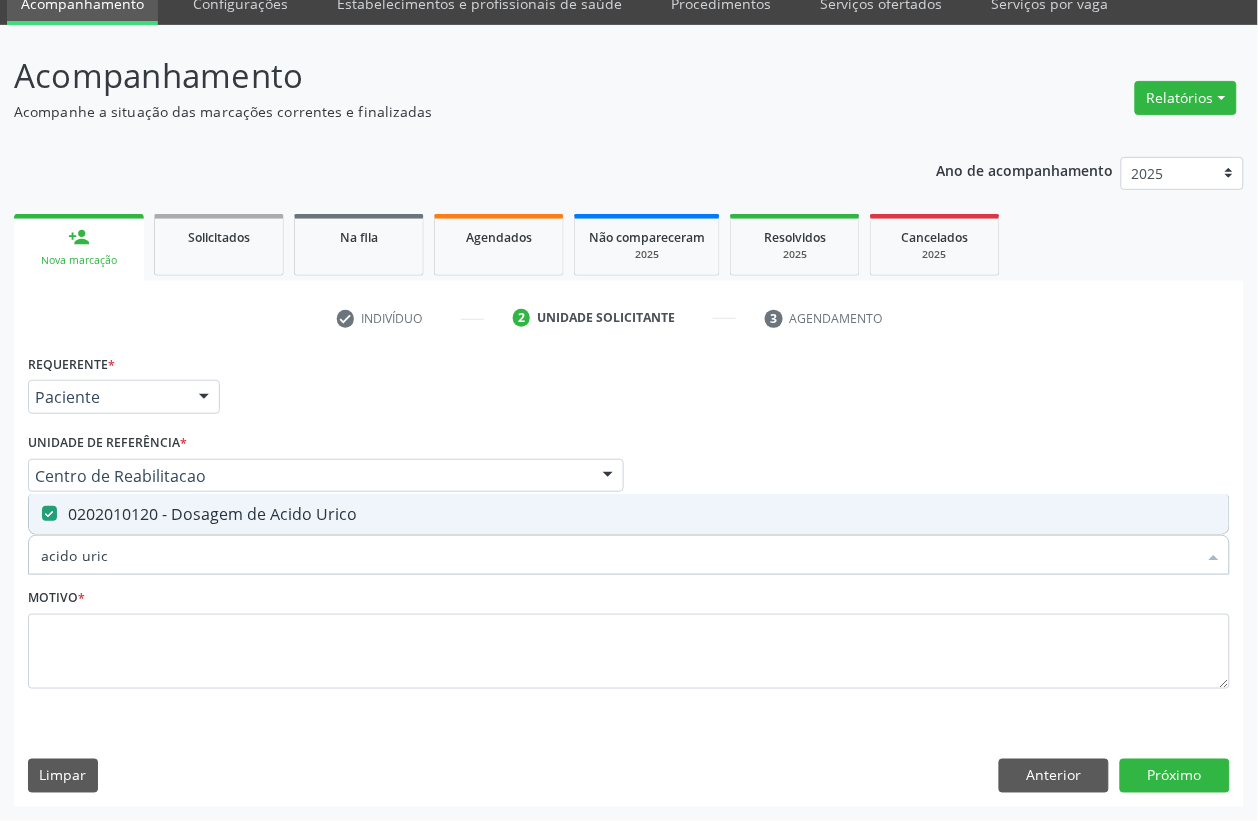 click on "acido uric" at bounding box center [619, 555] 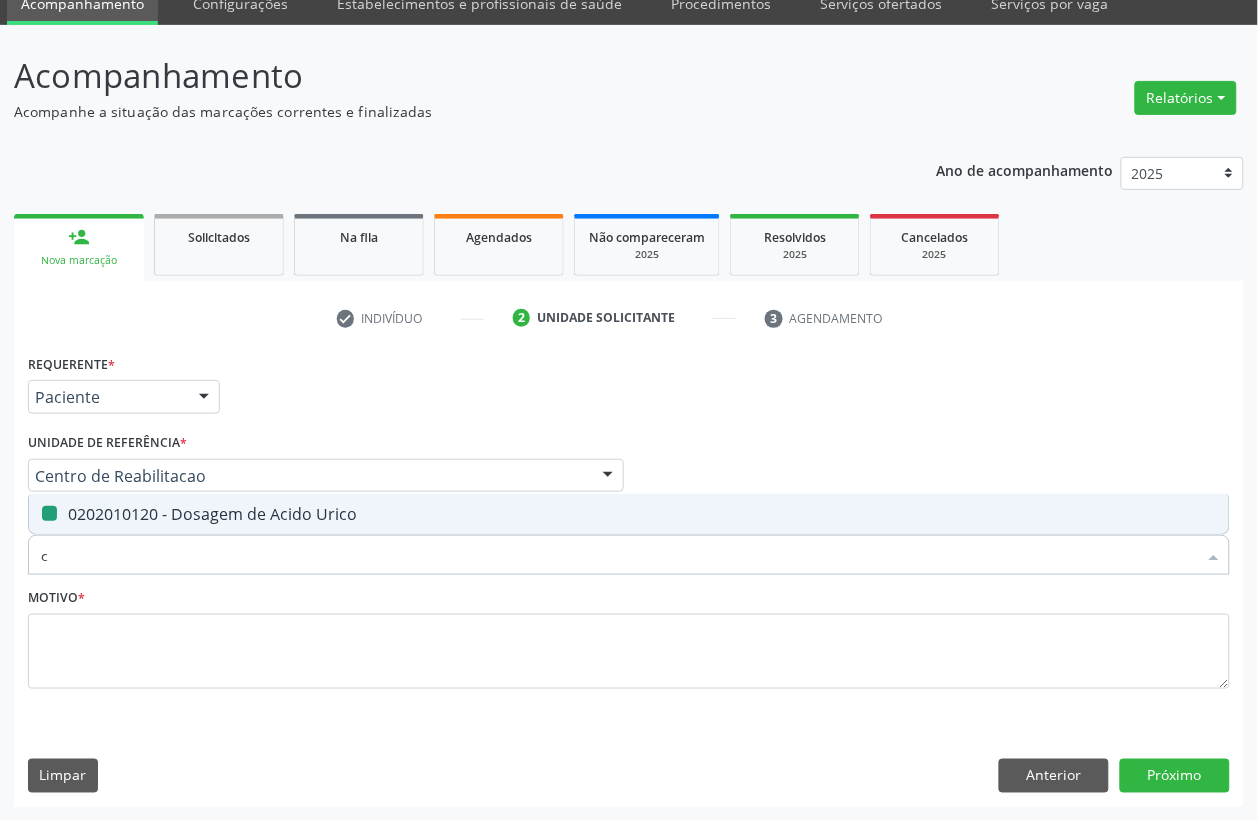 type on "cr" 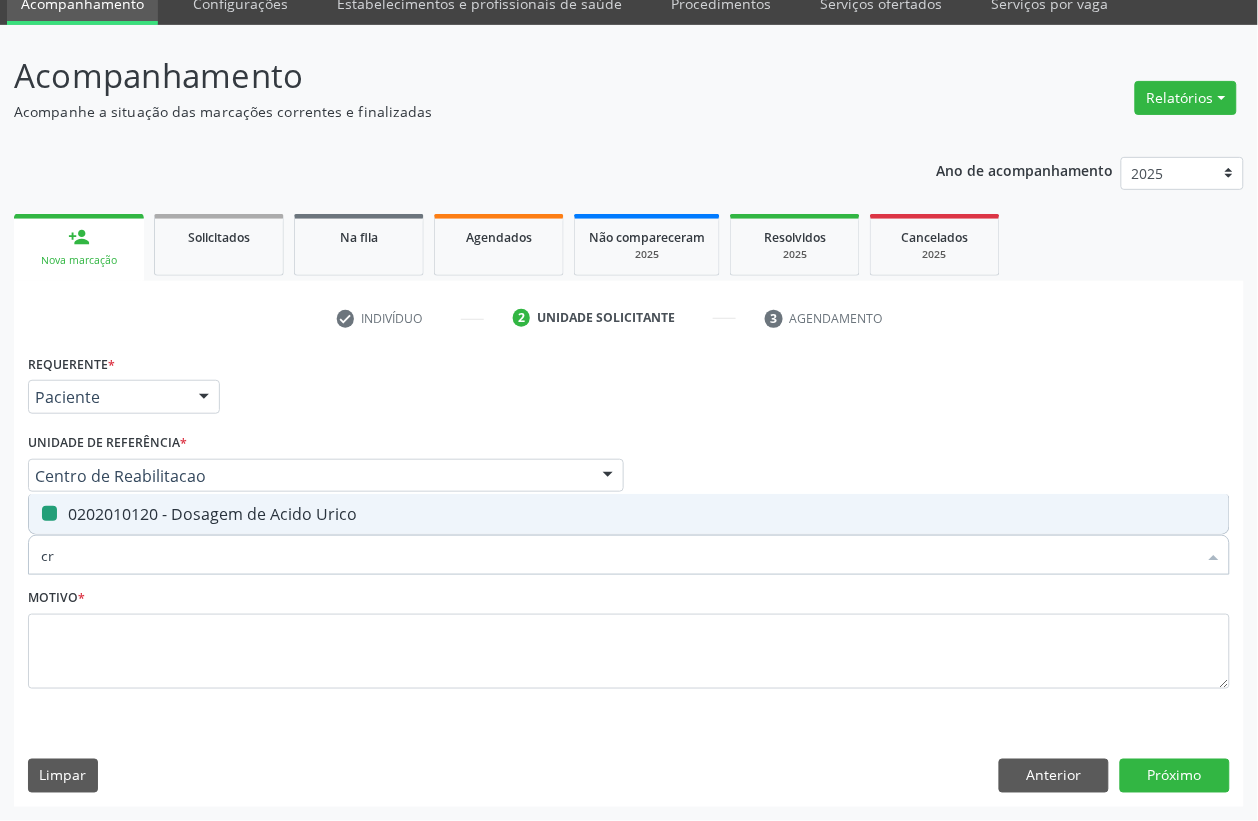 checkbox on "false" 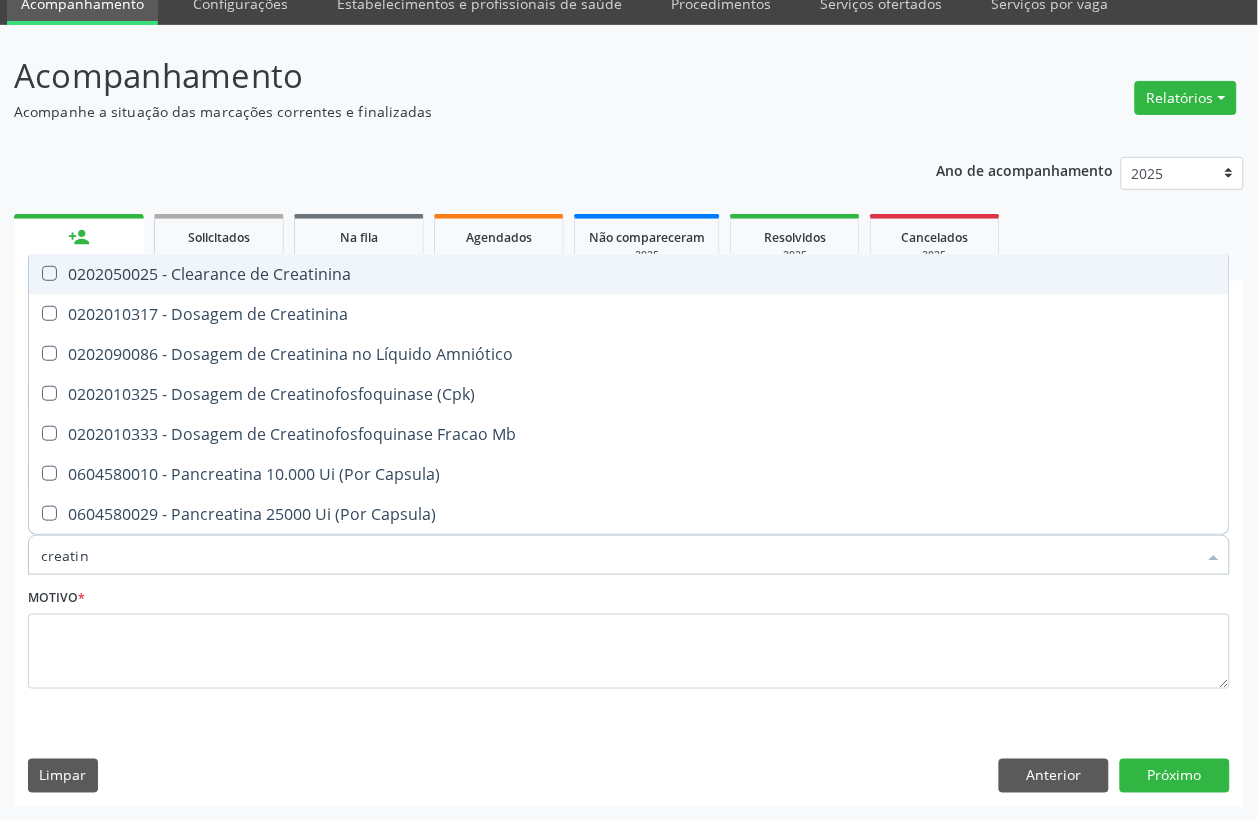 type on "creatini" 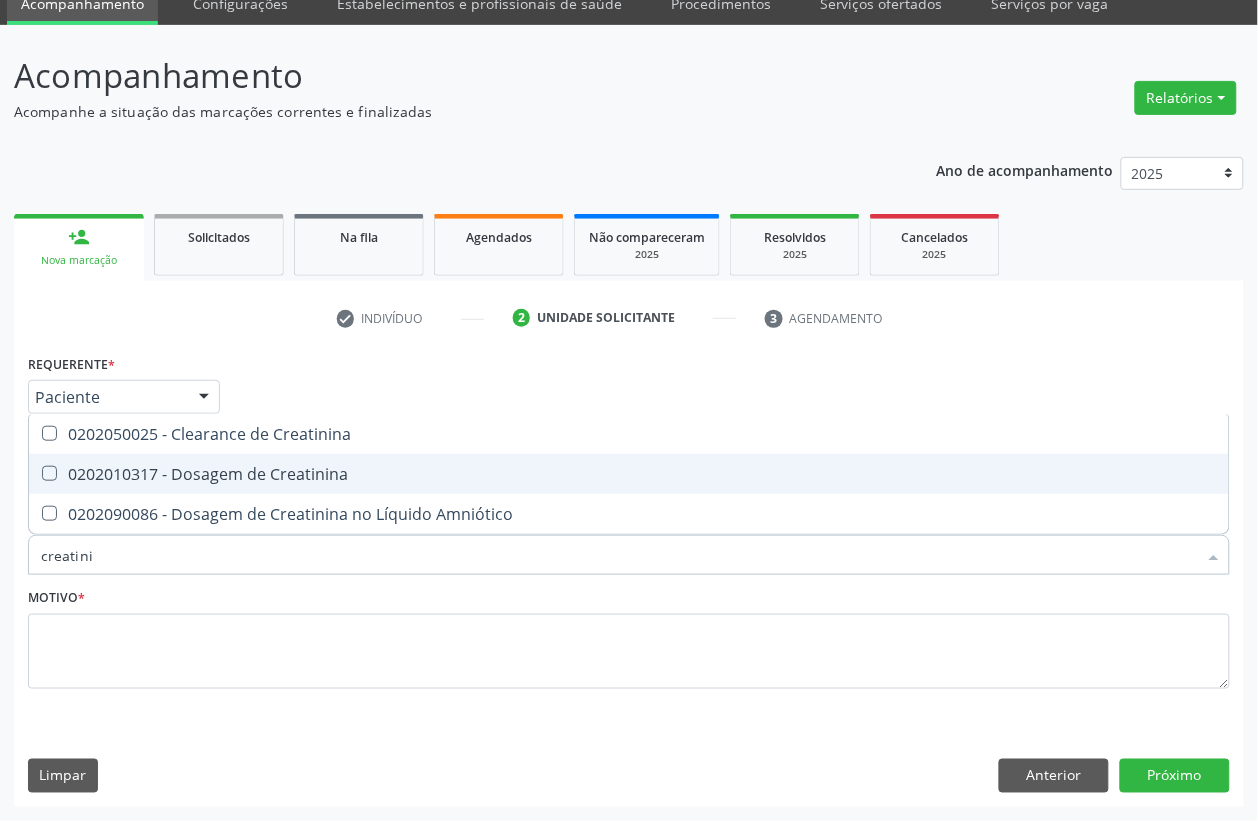 click on "0202010317 - Dosagem de Creatinina" at bounding box center (629, 474) 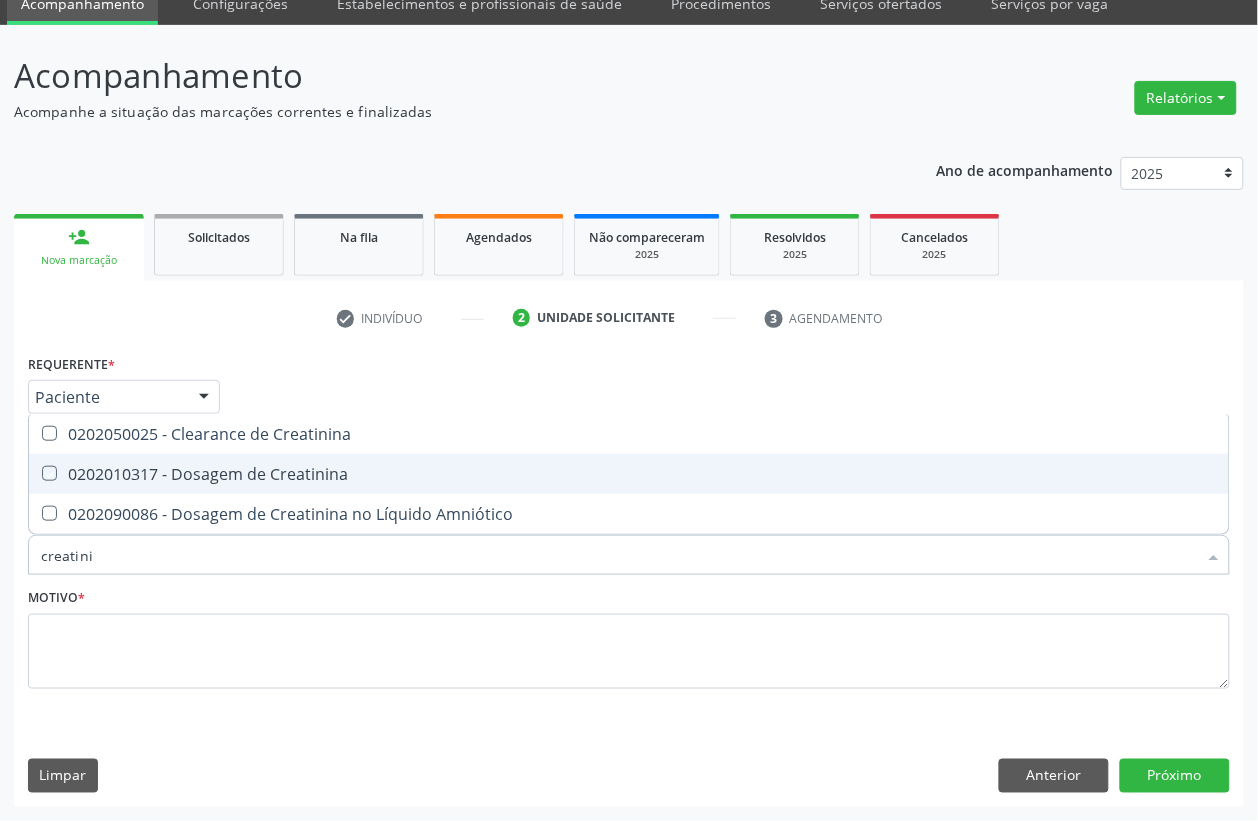 checkbox on "true" 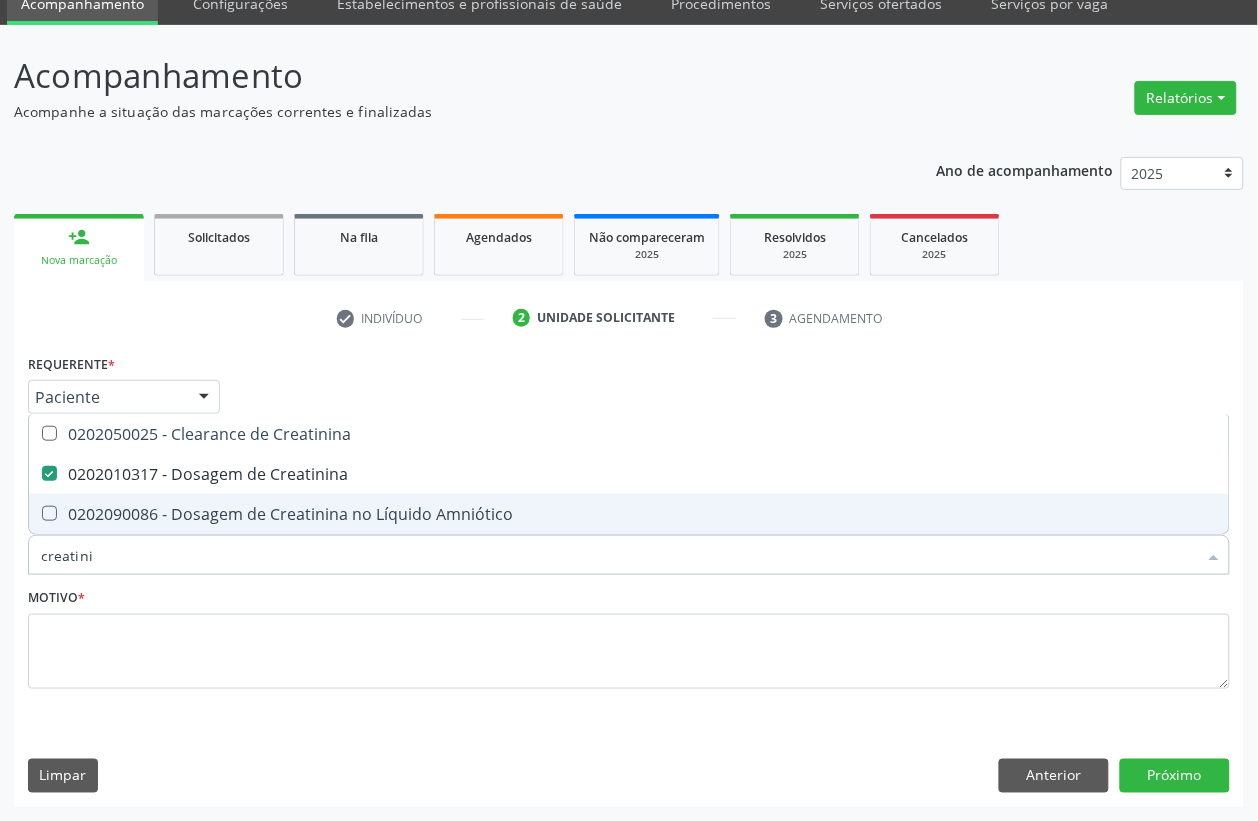 click on "creatini" at bounding box center [619, 555] 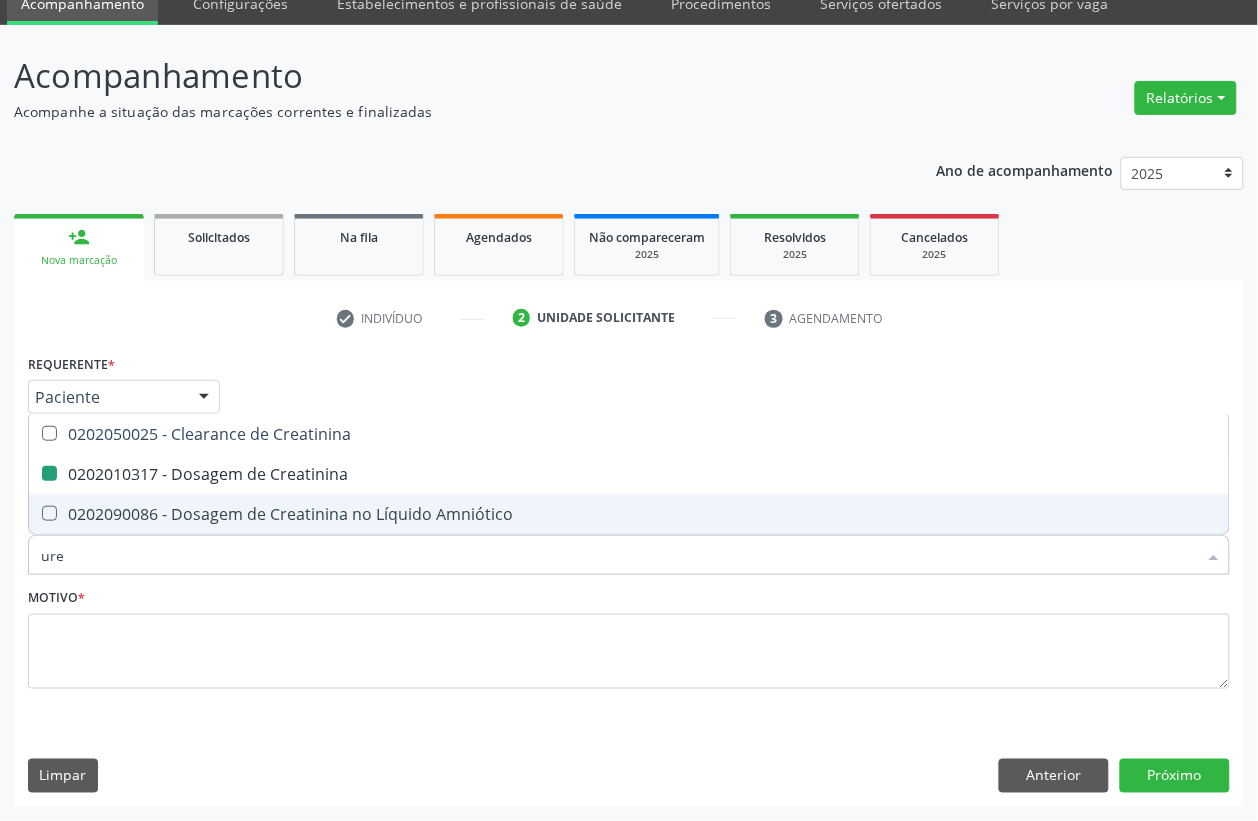type on "urei" 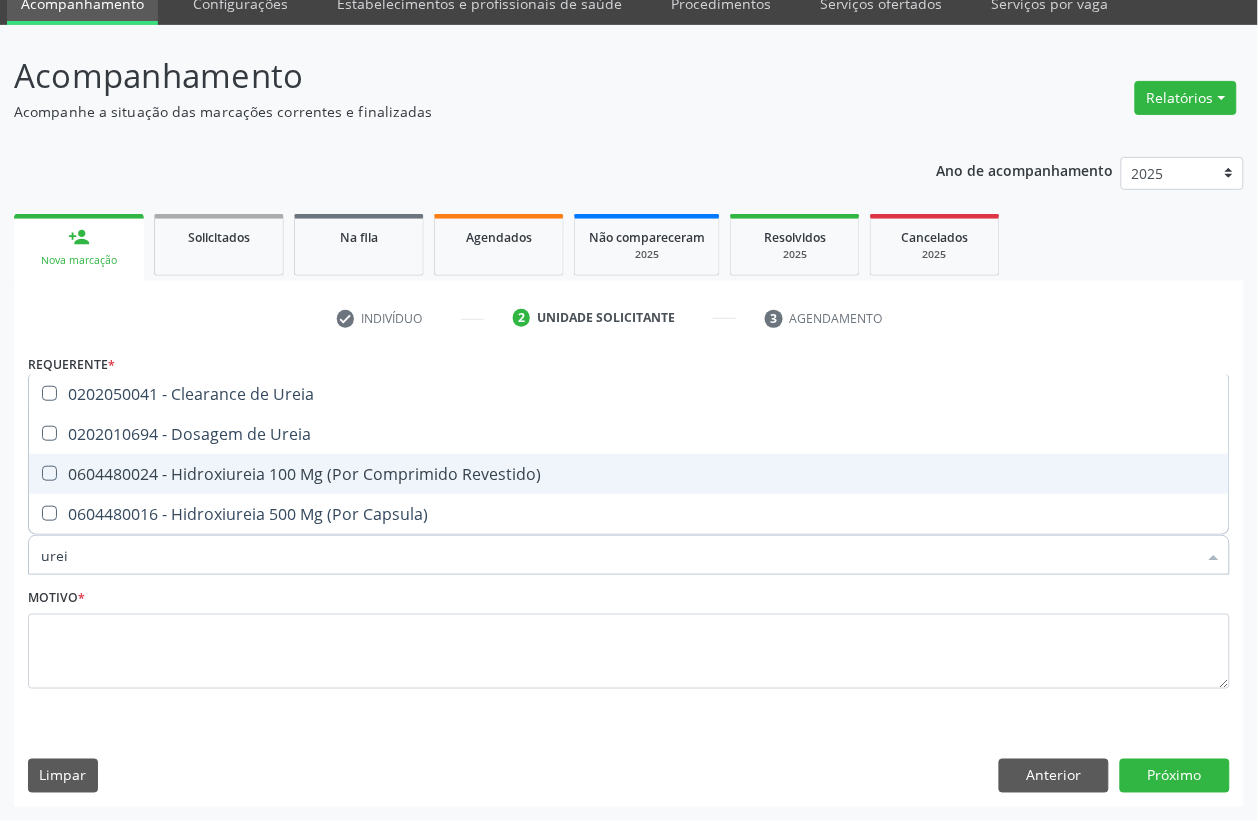 type on "ureia" 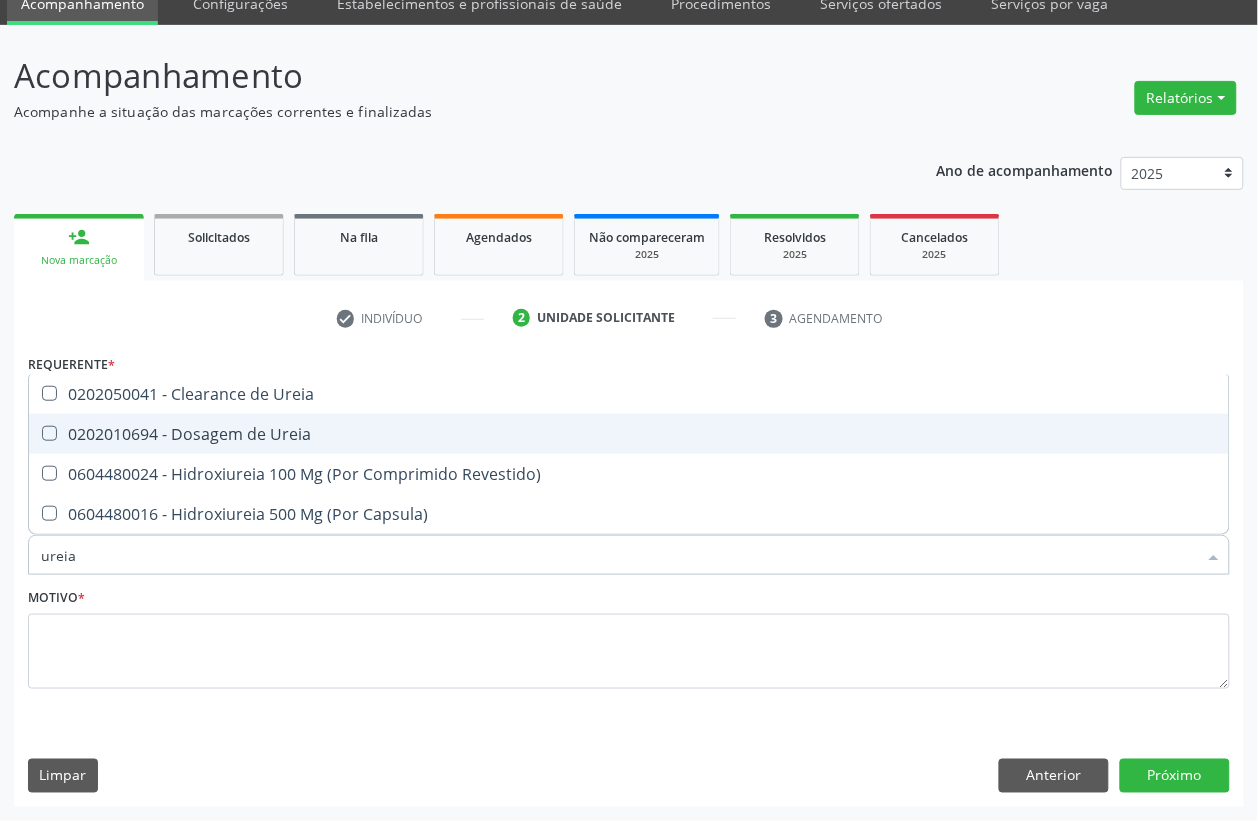 click on "0202010694 - Dosagem de Ureia" at bounding box center [629, 434] 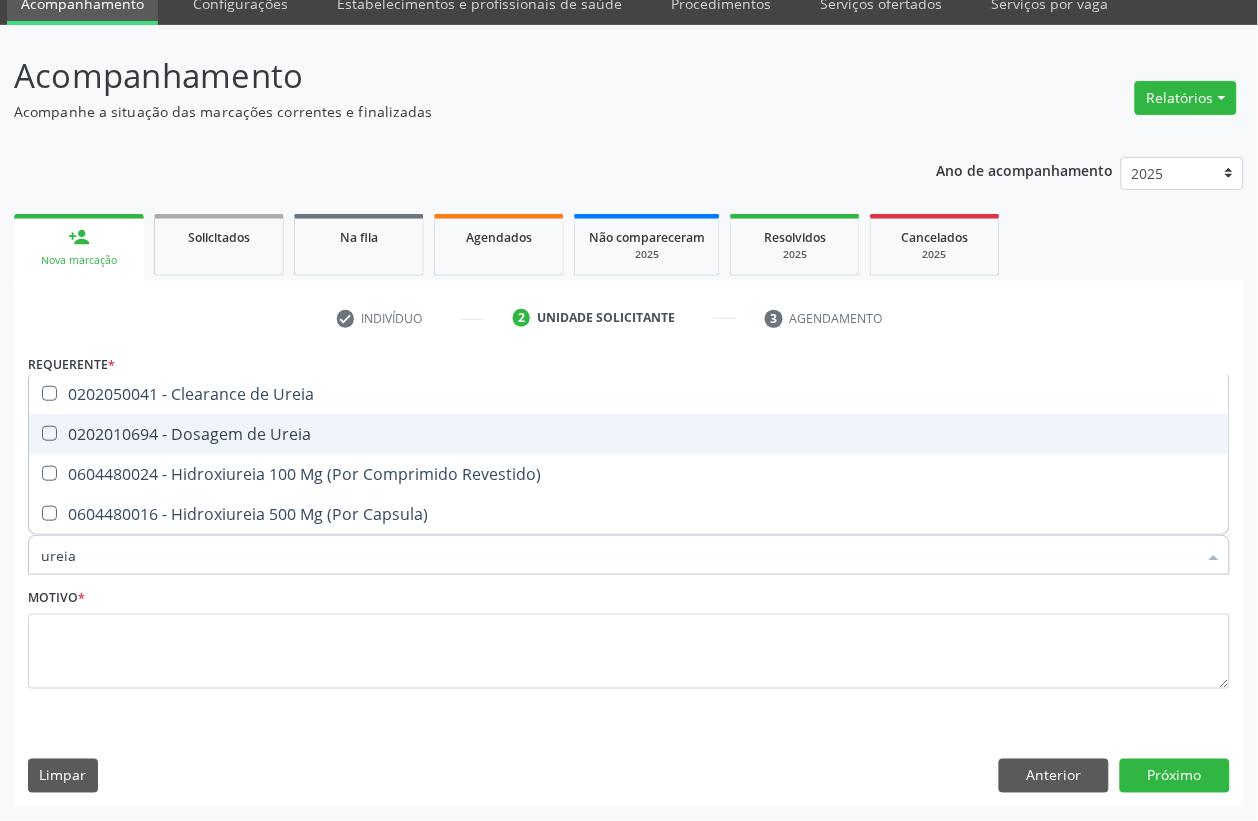checkbox on "true" 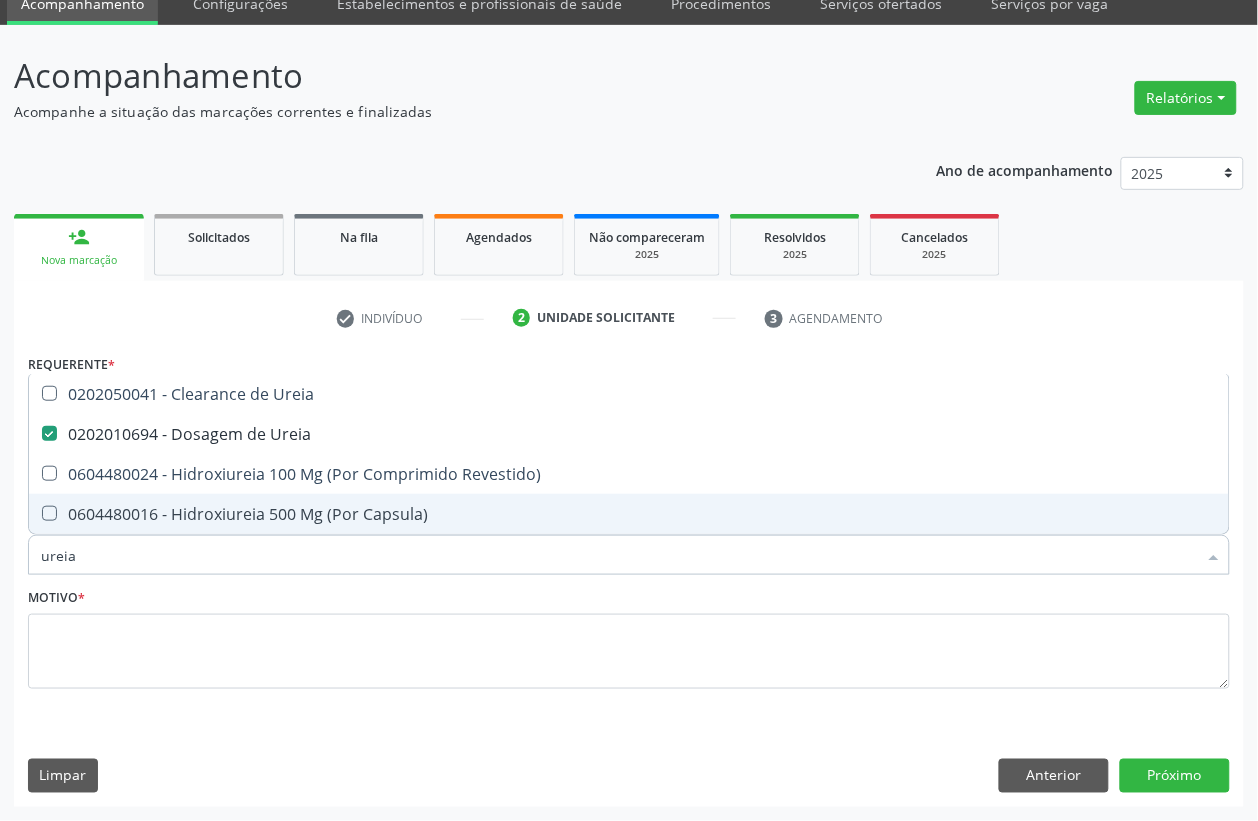 click on "ureia" at bounding box center (619, 555) 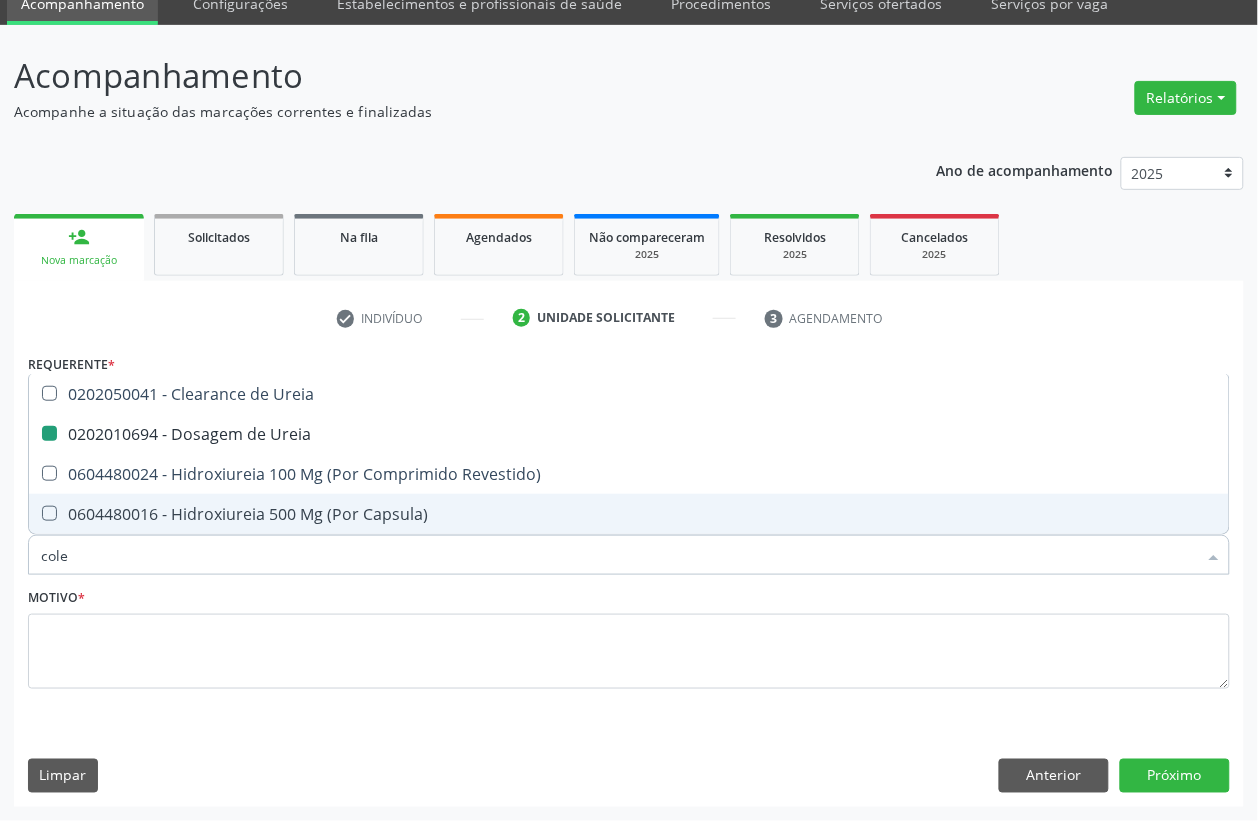 type on "coles" 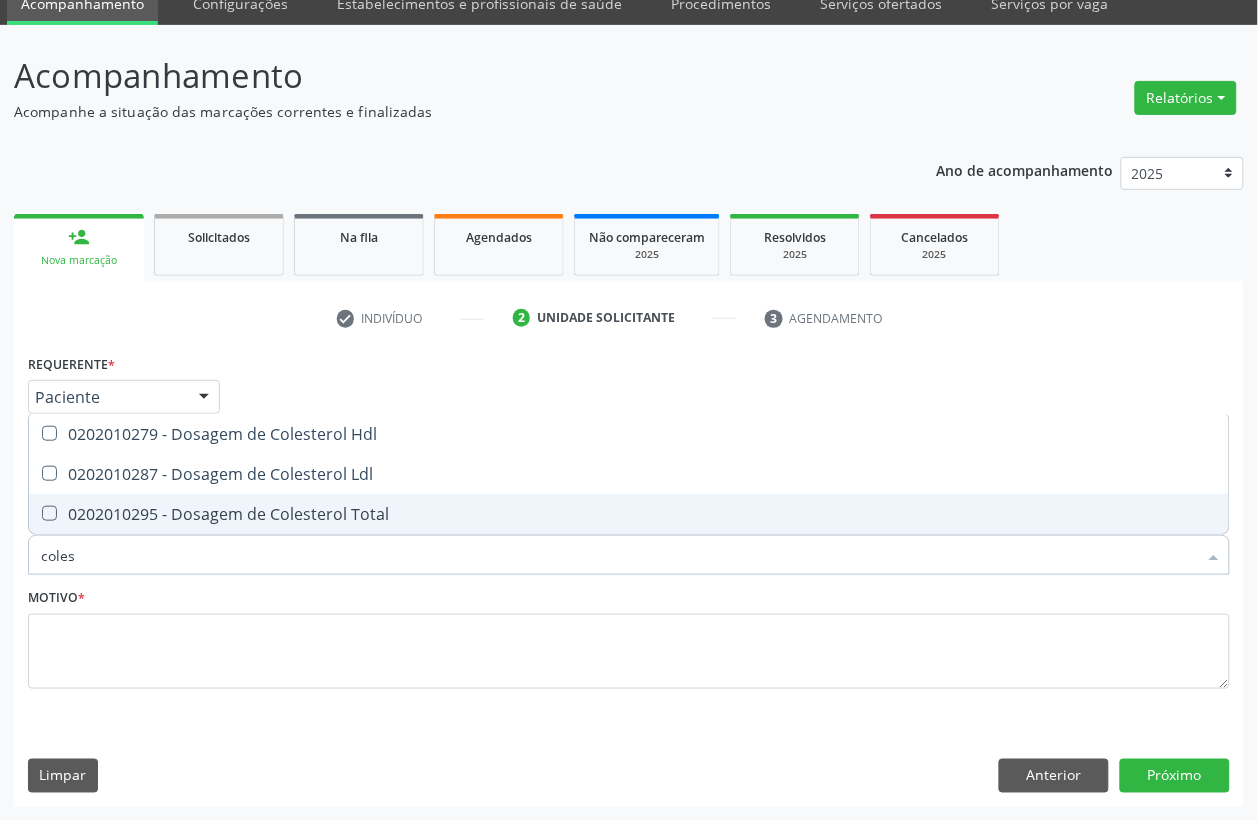 type on "colest" 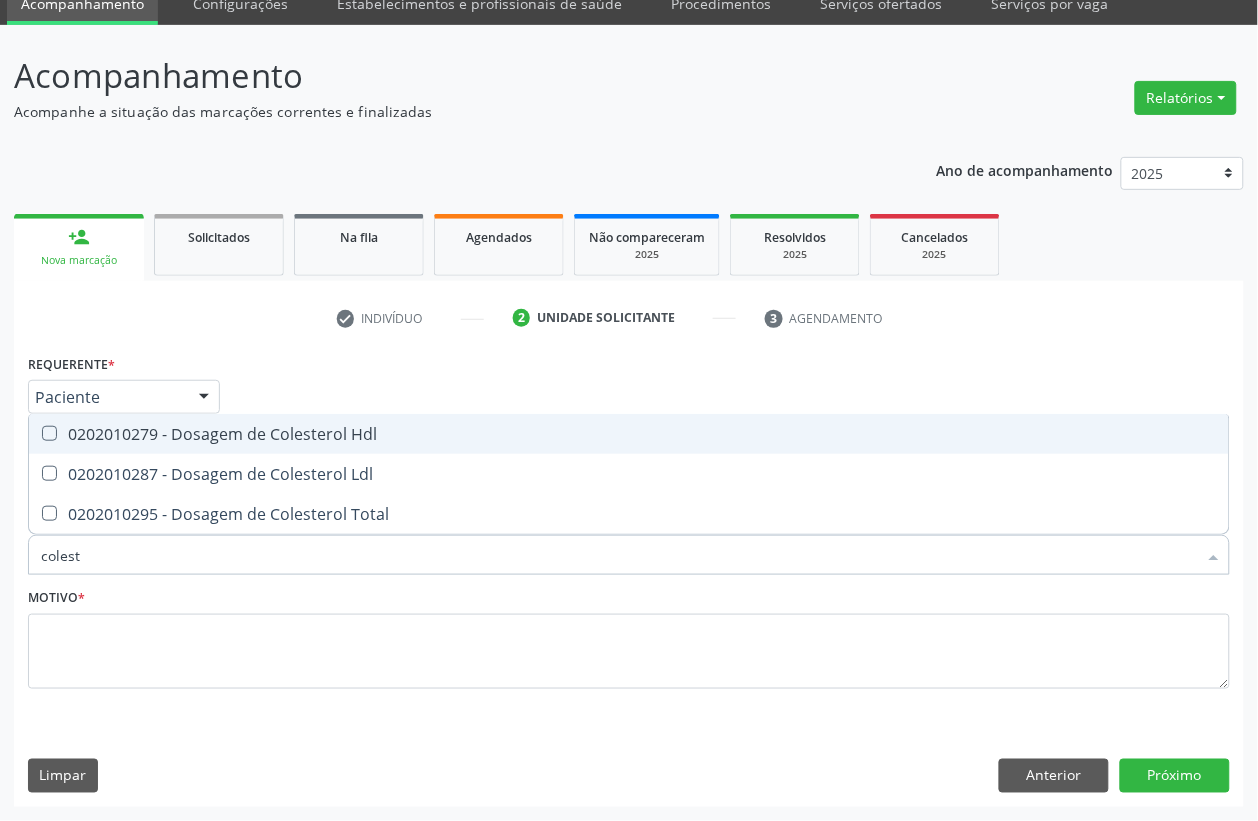 click on "0202010279 - Dosagem de Colesterol Hdl" at bounding box center (629, 434) 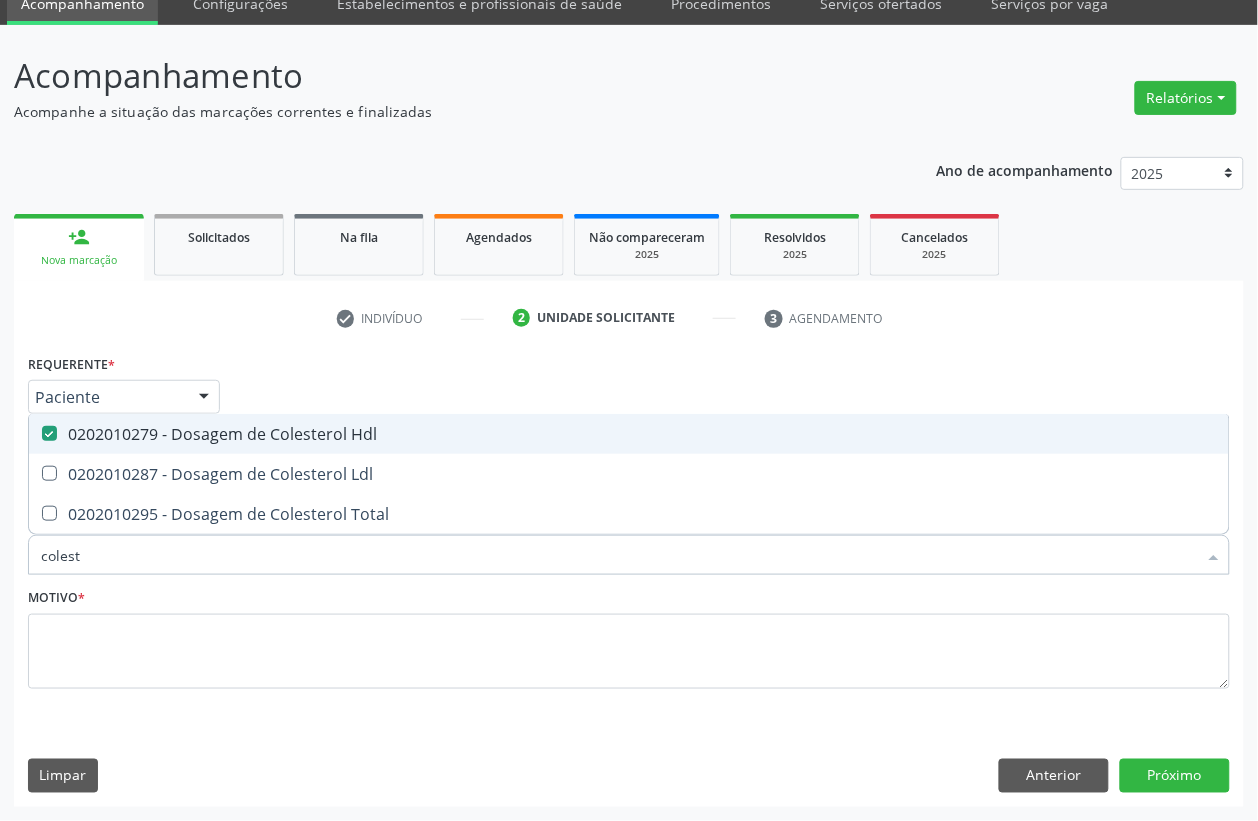 checkbox on "true" 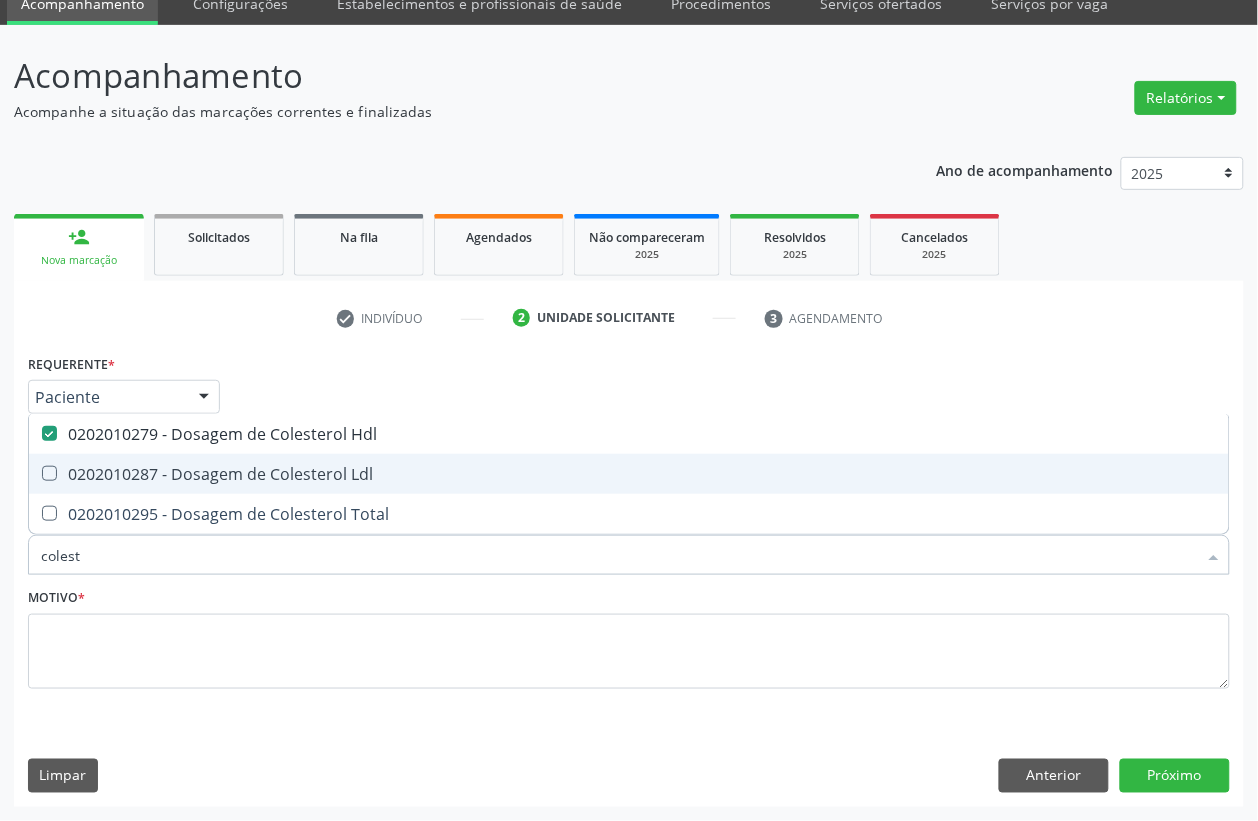 click on "0202010287 - Dosagem de Colesterol Ldl" at bounding box center [629, 474] 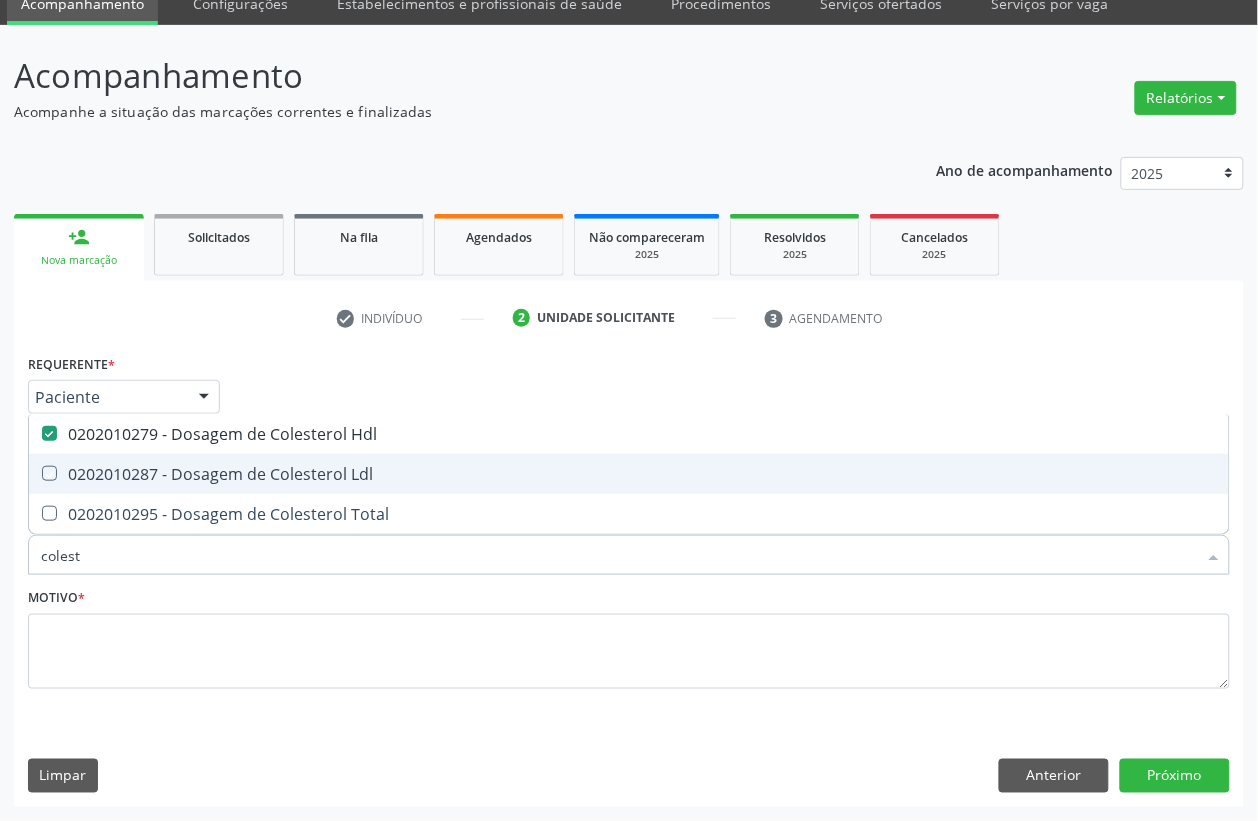 checkbox on "true" 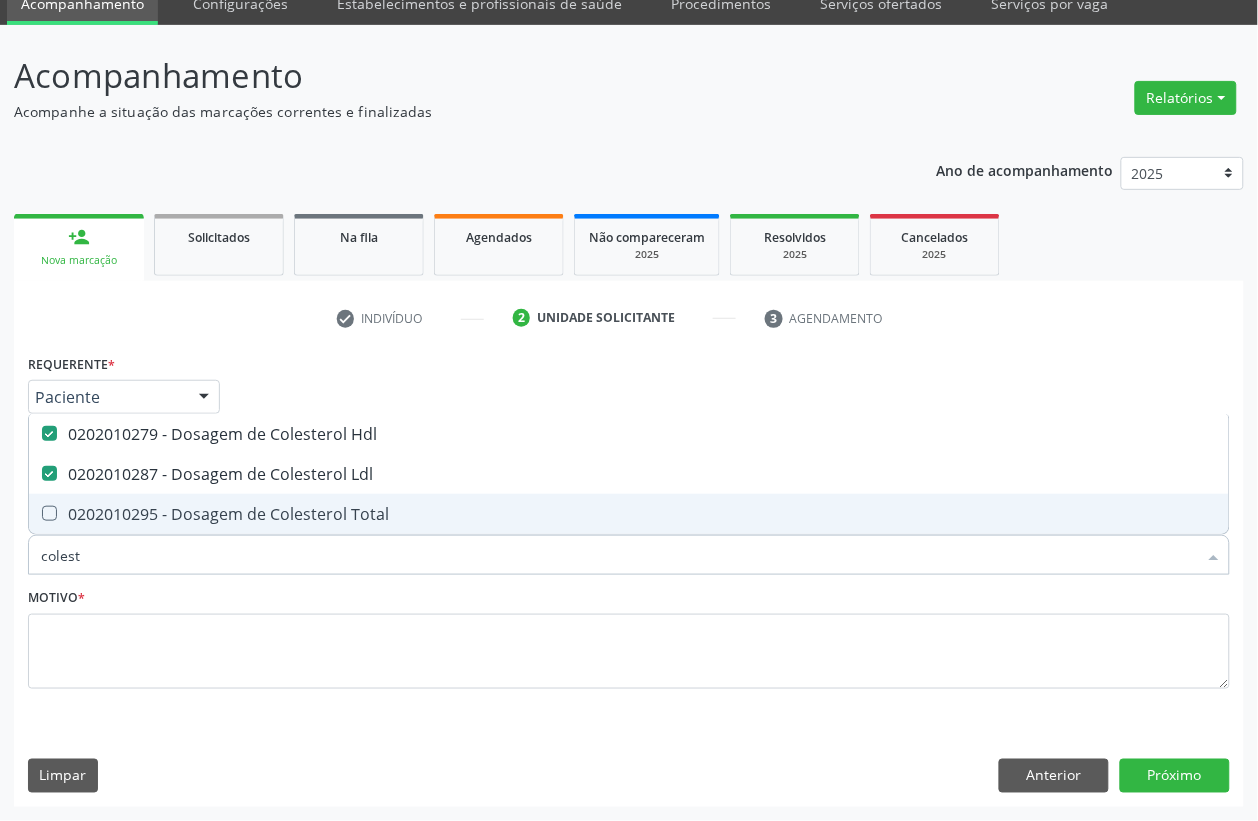 click on "0202010295 - Dosagem de Colesterol Total" at bounding box center (629, 514) 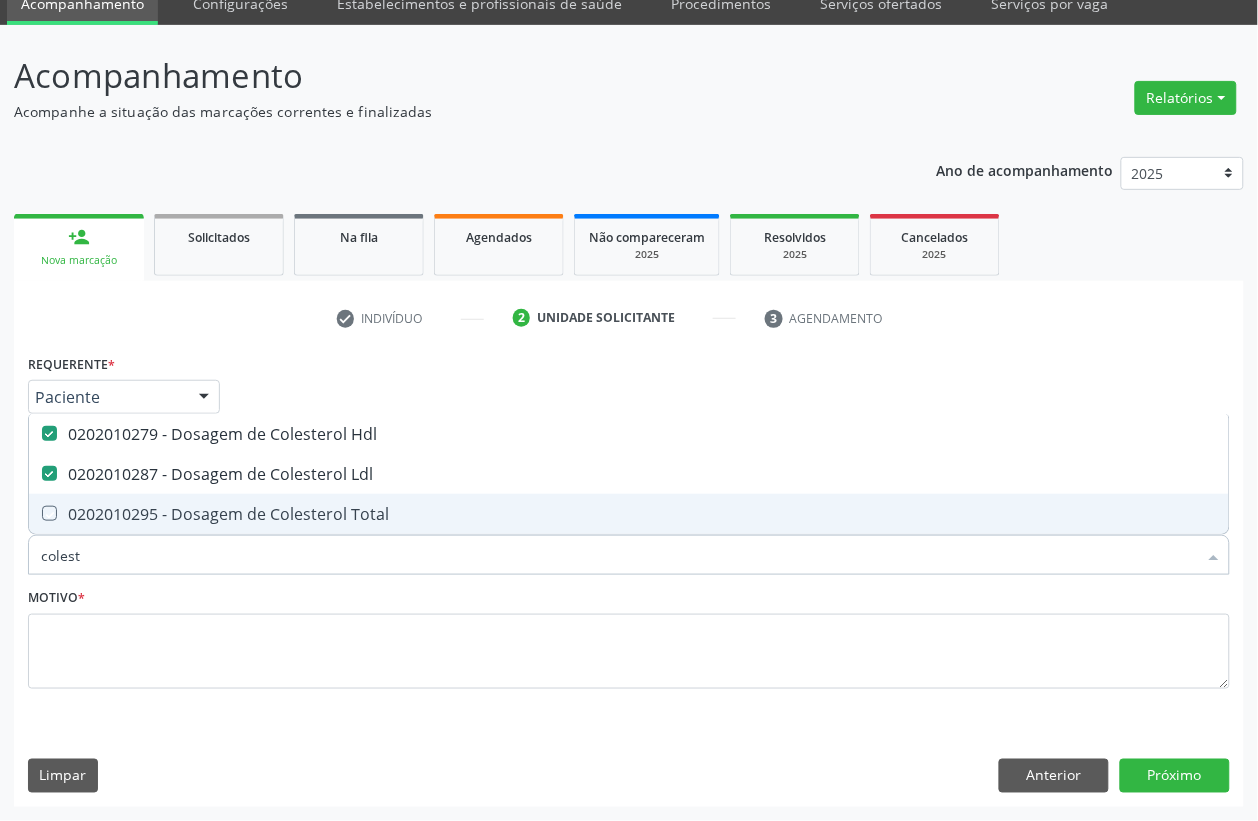 checkbox on "true" 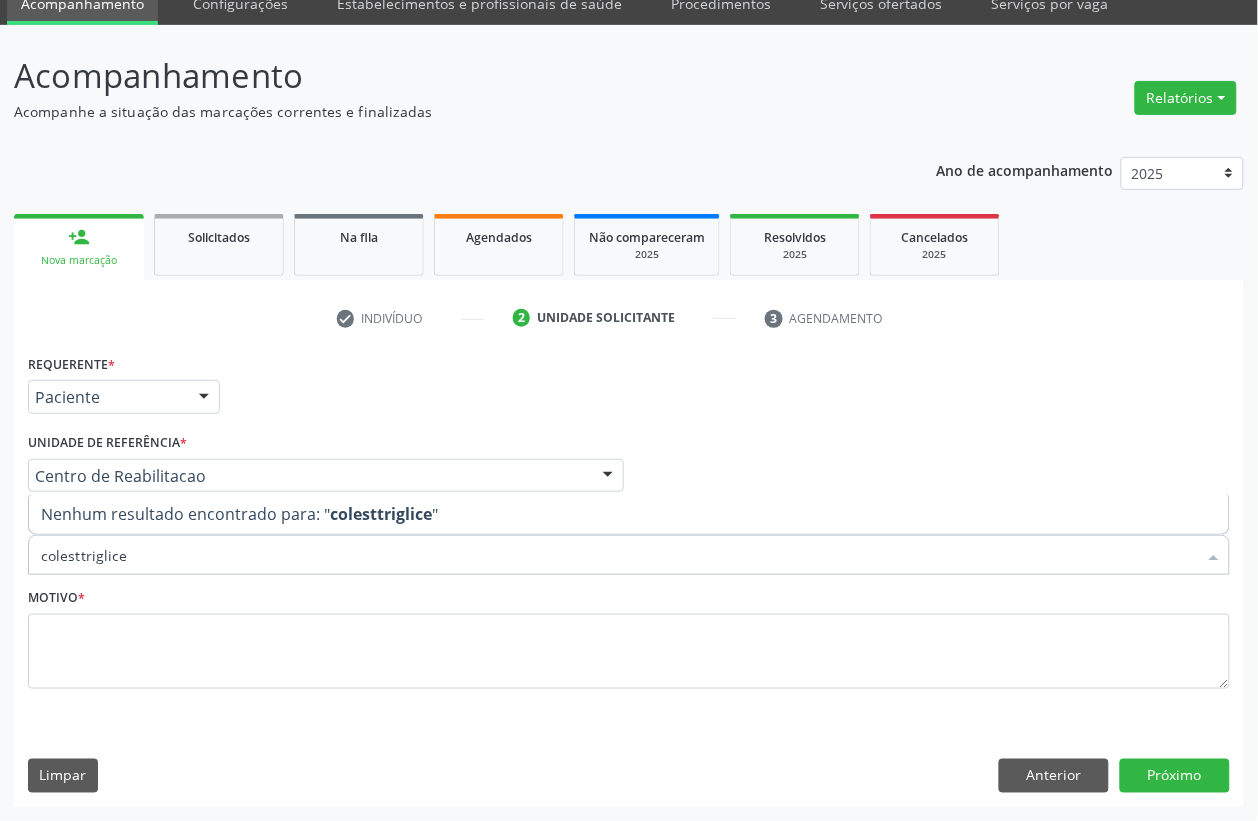 click on "colesttriglice" at bounding box center [619, 555] 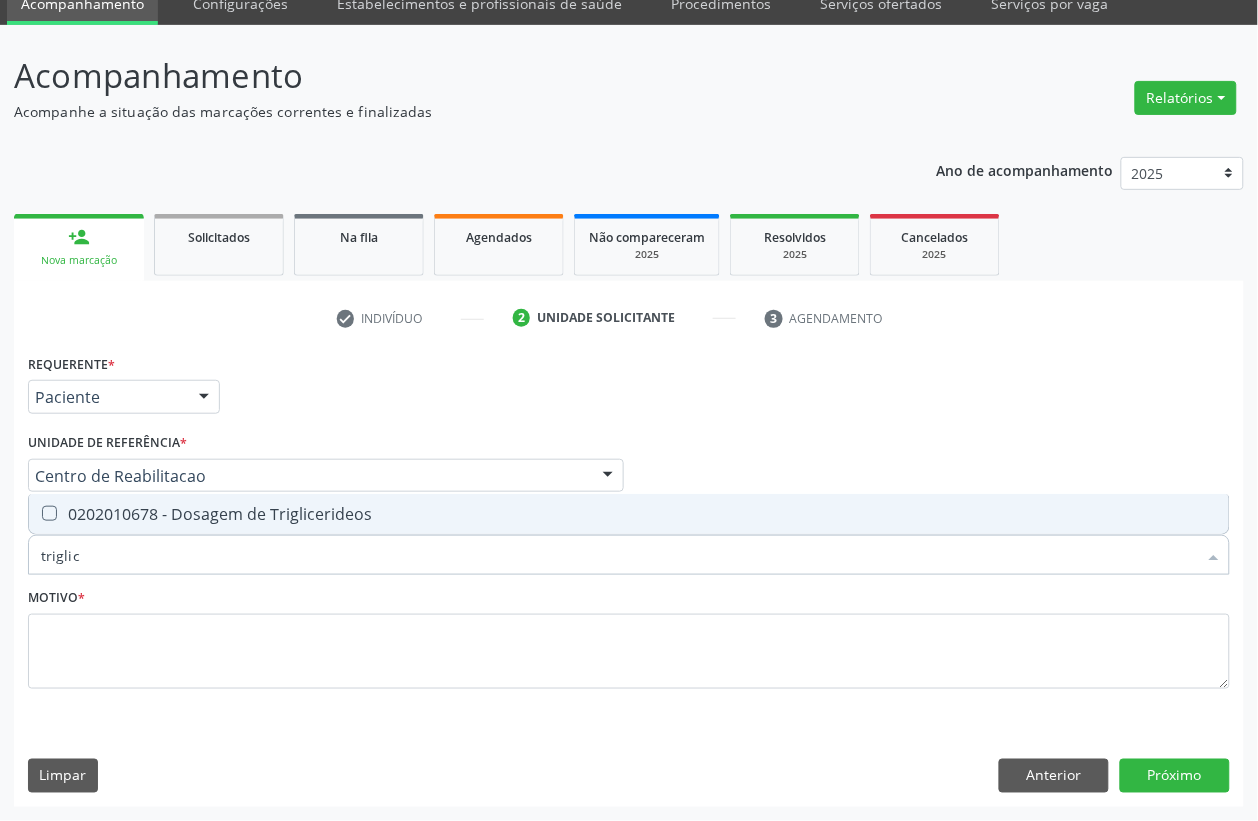 type on "triglice" 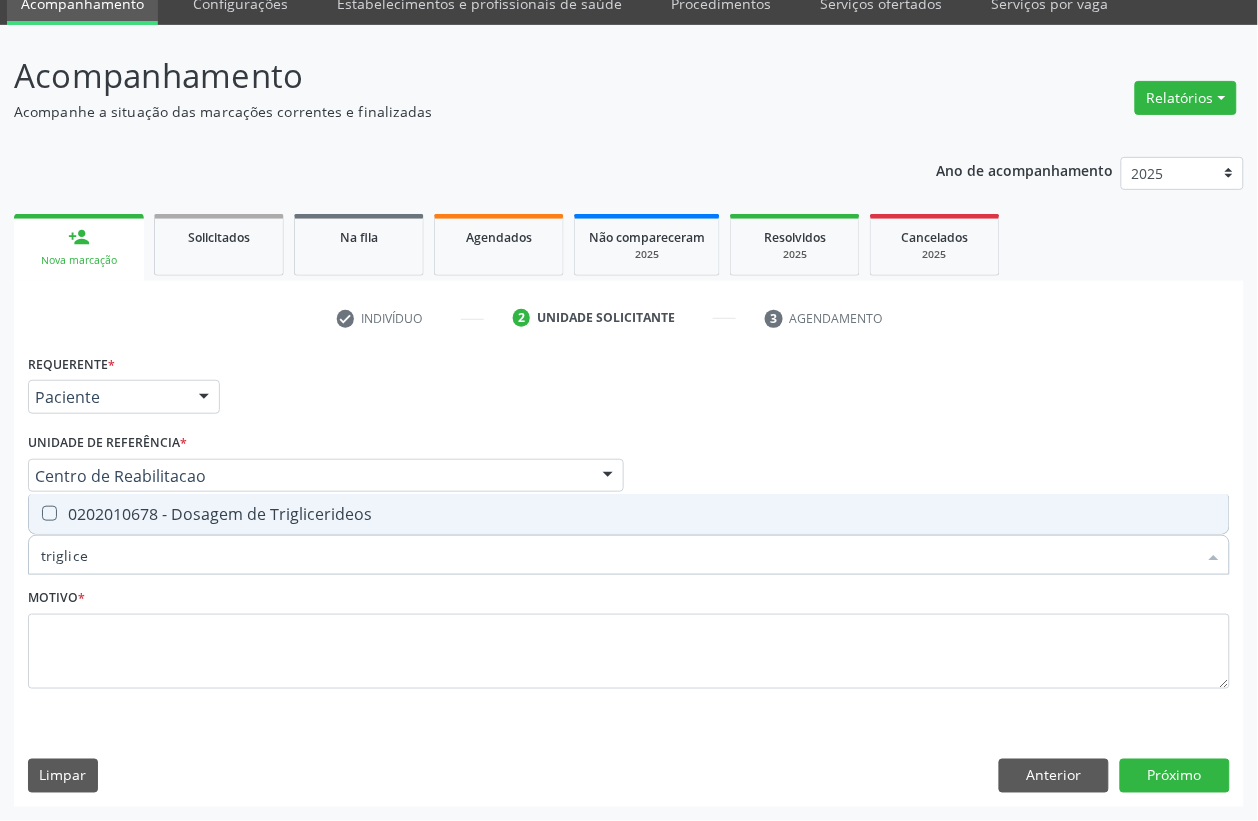 click on "0202010678 - Dosagem de Triglicerideos" at bounding box center (629, 514) 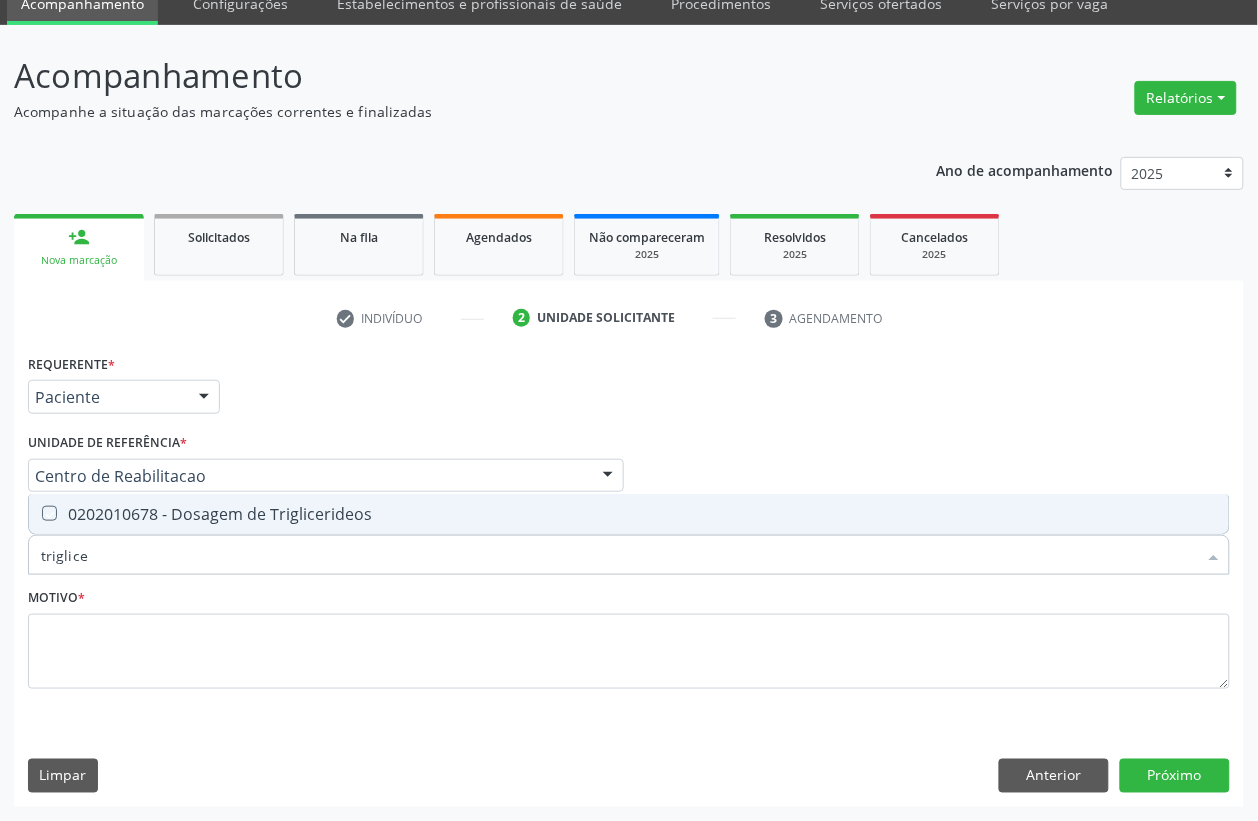checkbox on "true" 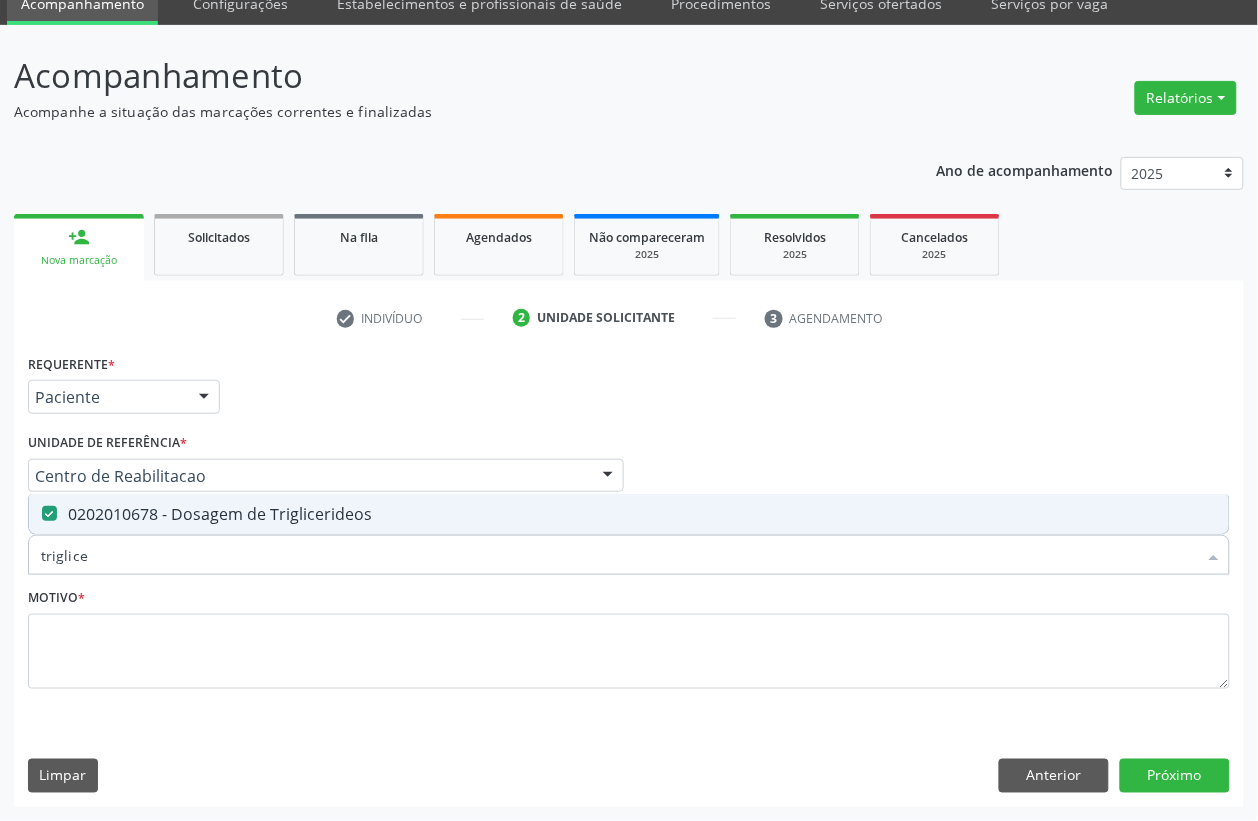 click on "triglice" at bounding box center [619, 555] 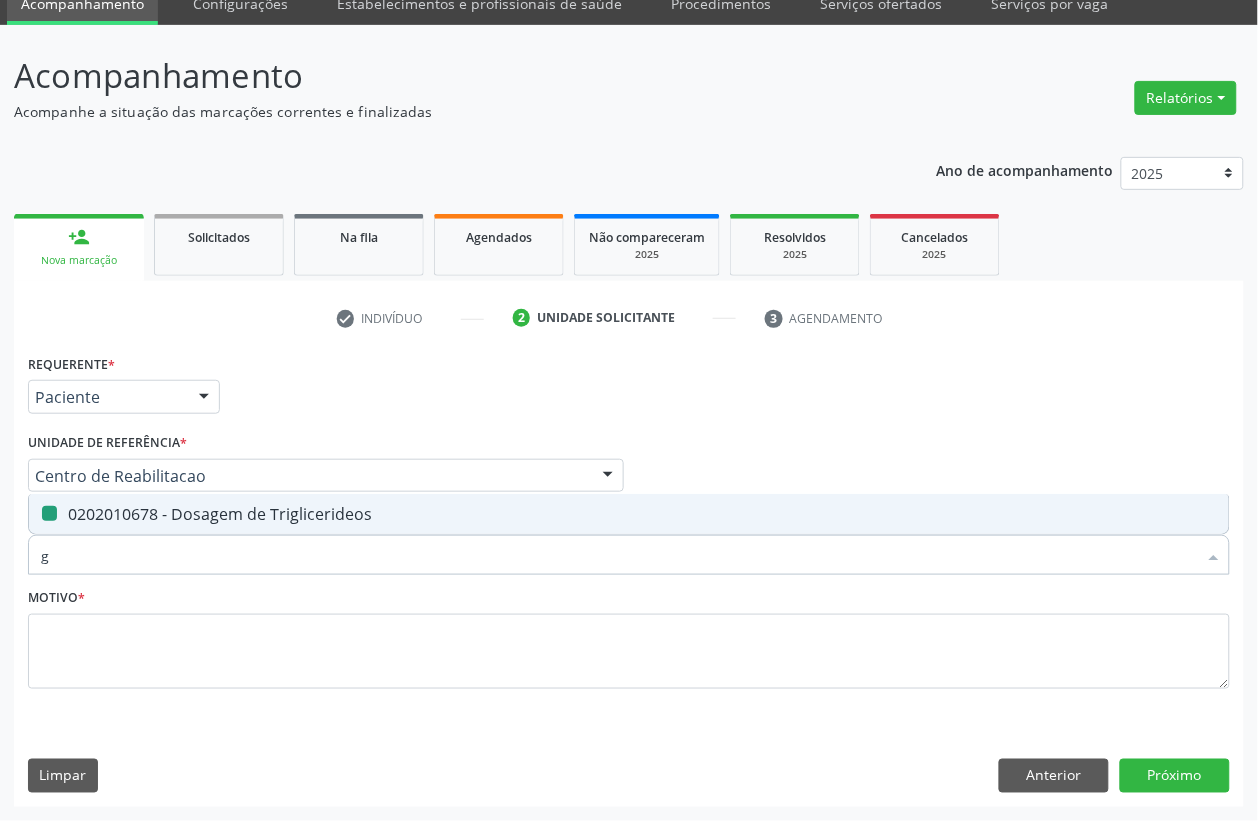 type on "gl" 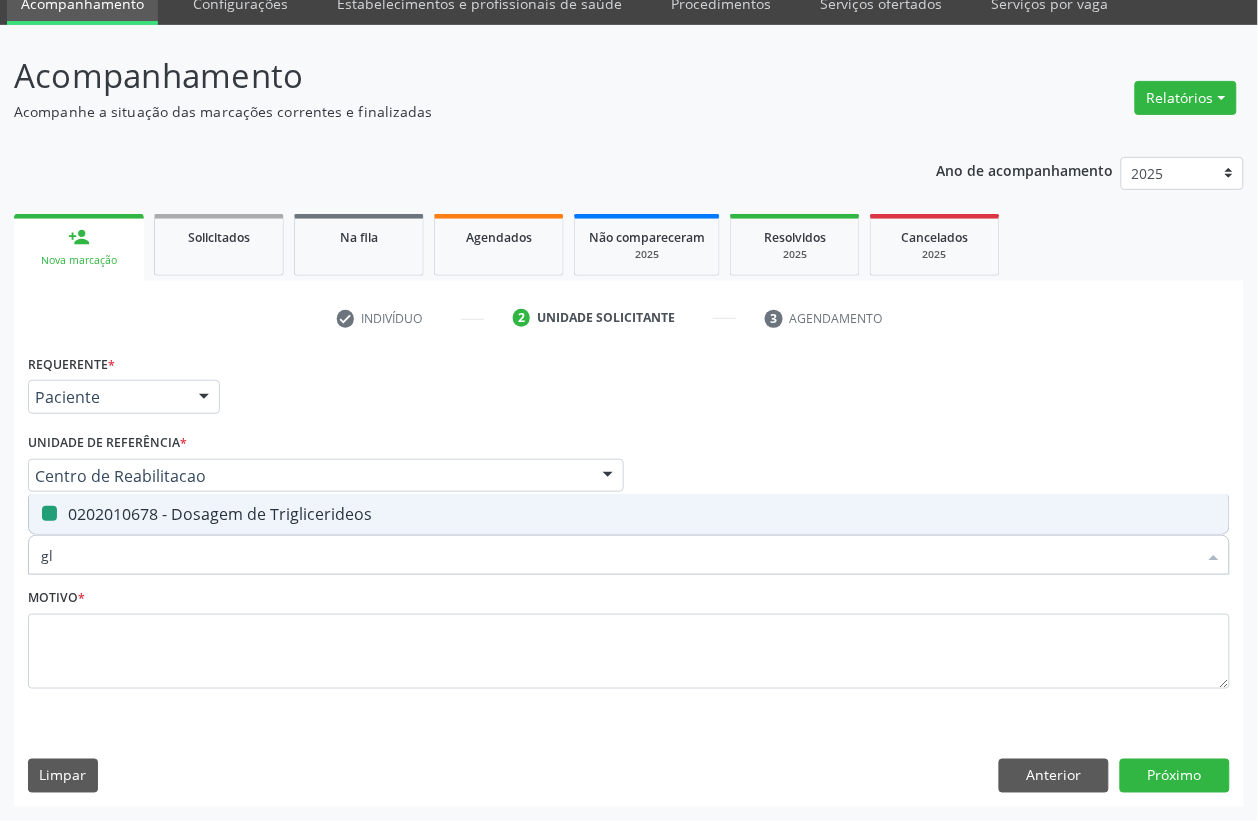 checkbox on "false" 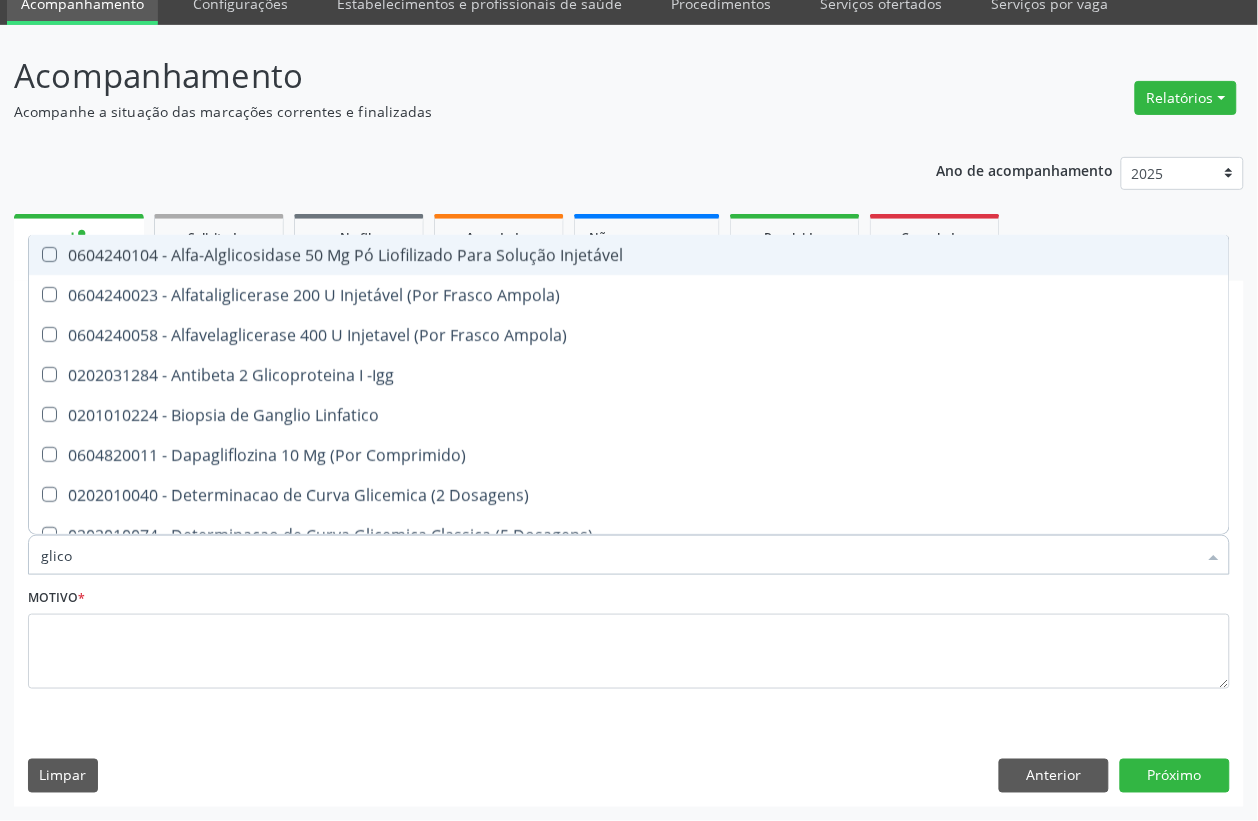 type on "glicos" 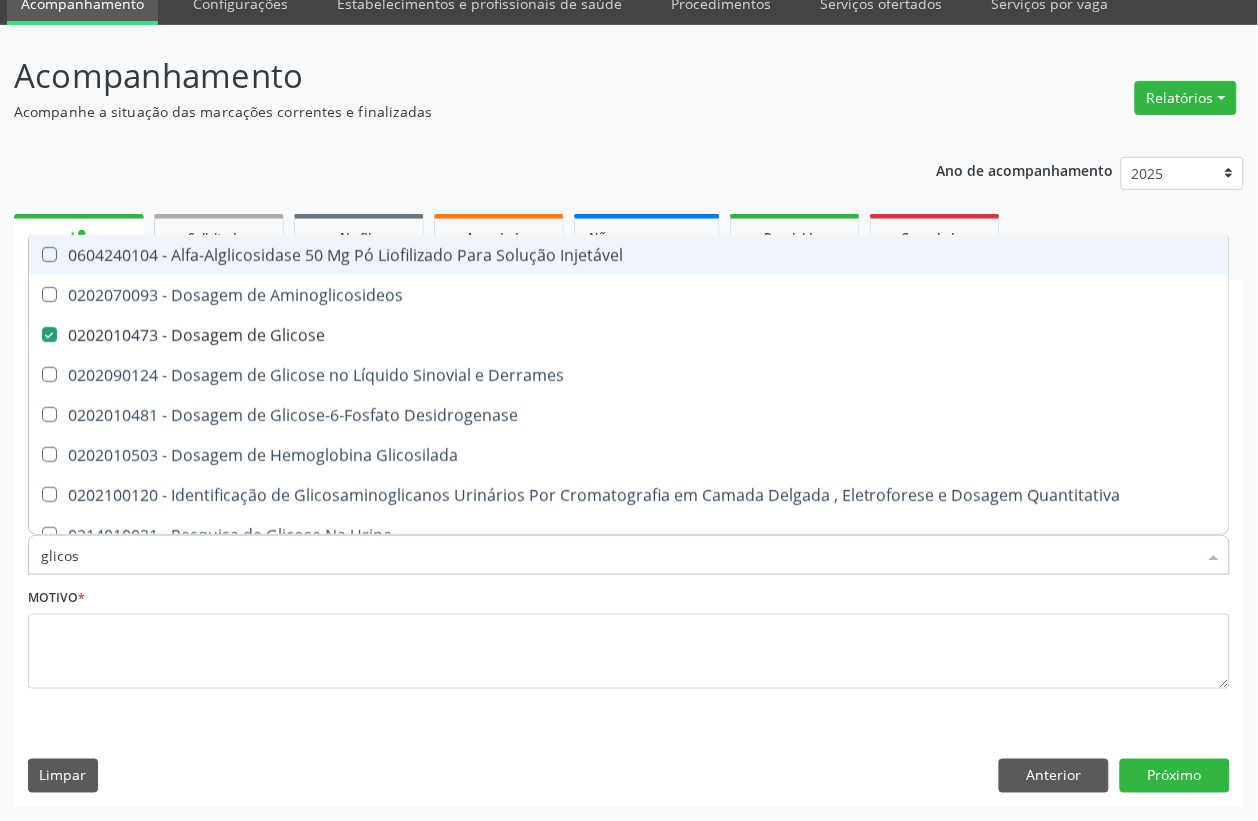 type on "glicosi" 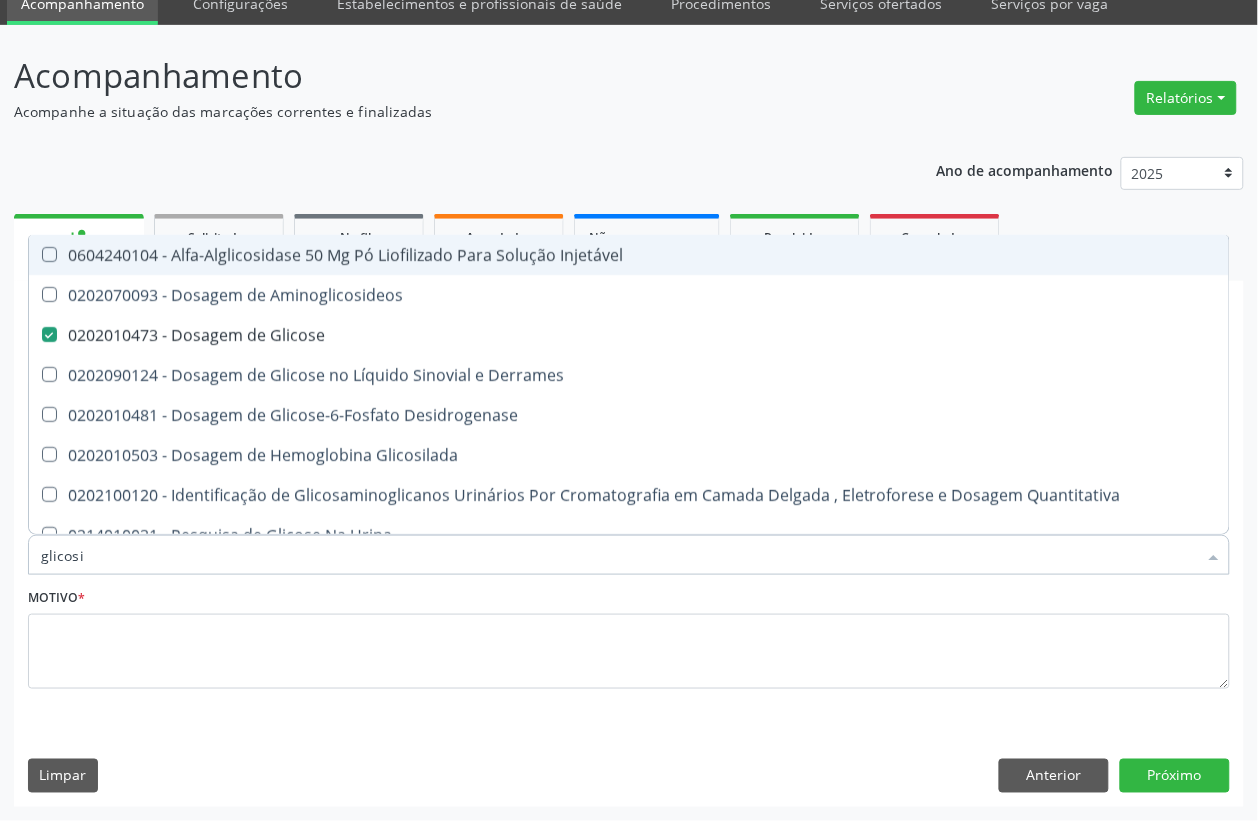checkbox on "false" 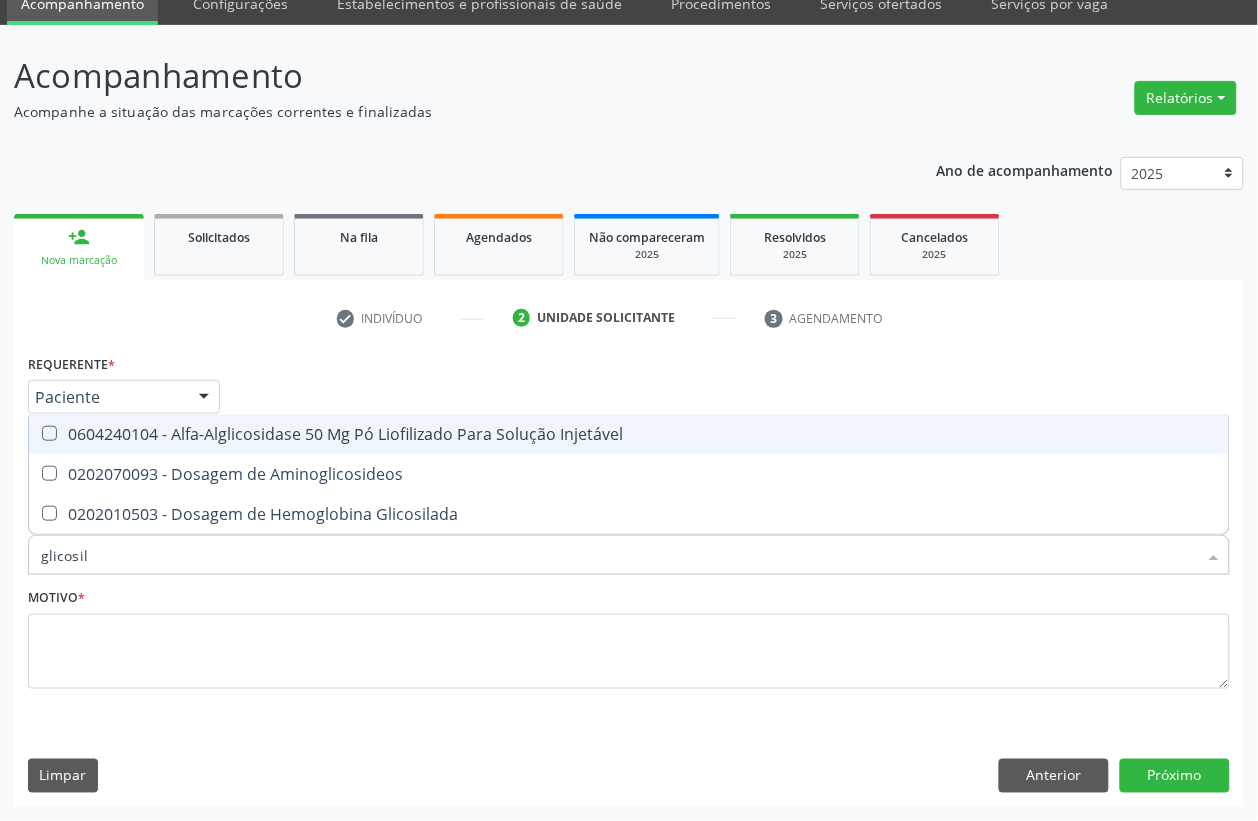 type on "glicosila" 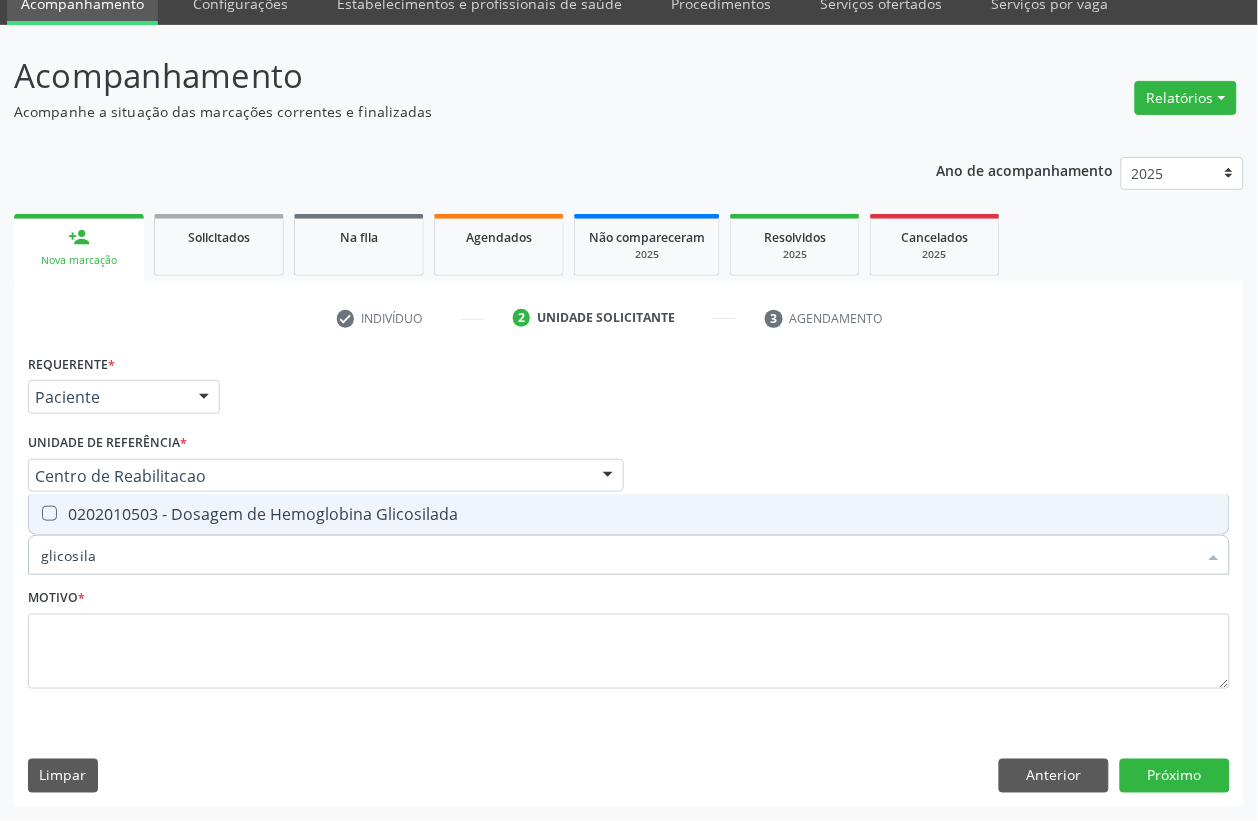 click on "0202010503 - Dosagem de Hemoglobina Glicosilada" at bounding box center [629, 514] 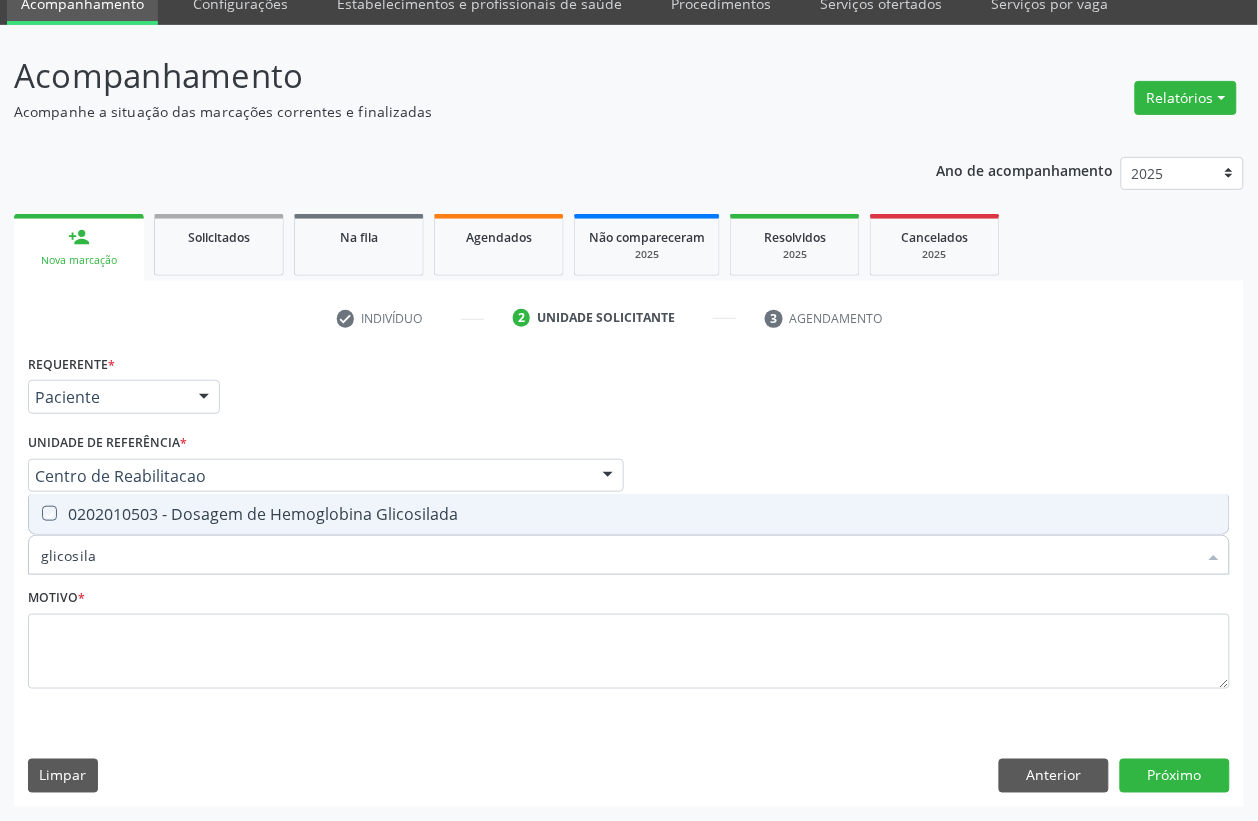 checkbox on "true" 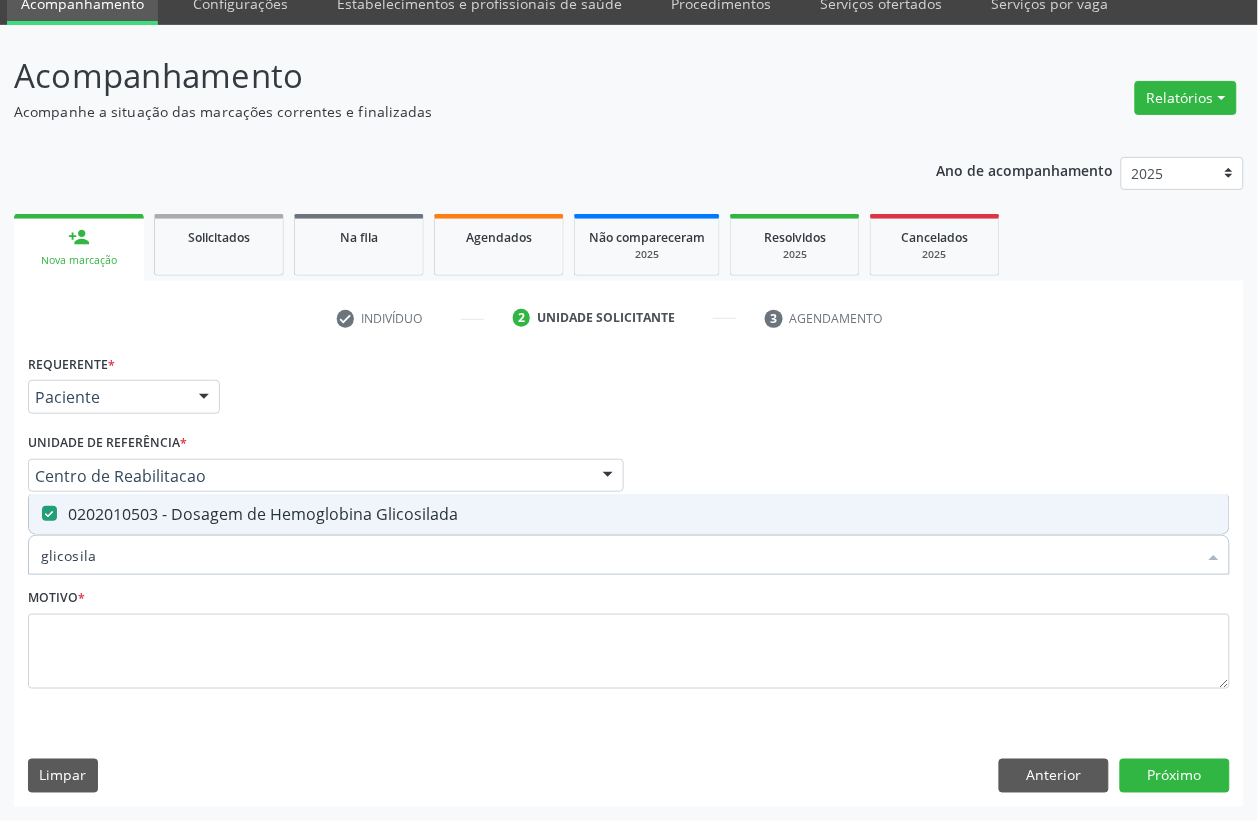 click on "glicosila" at bounding box center [619, 555] 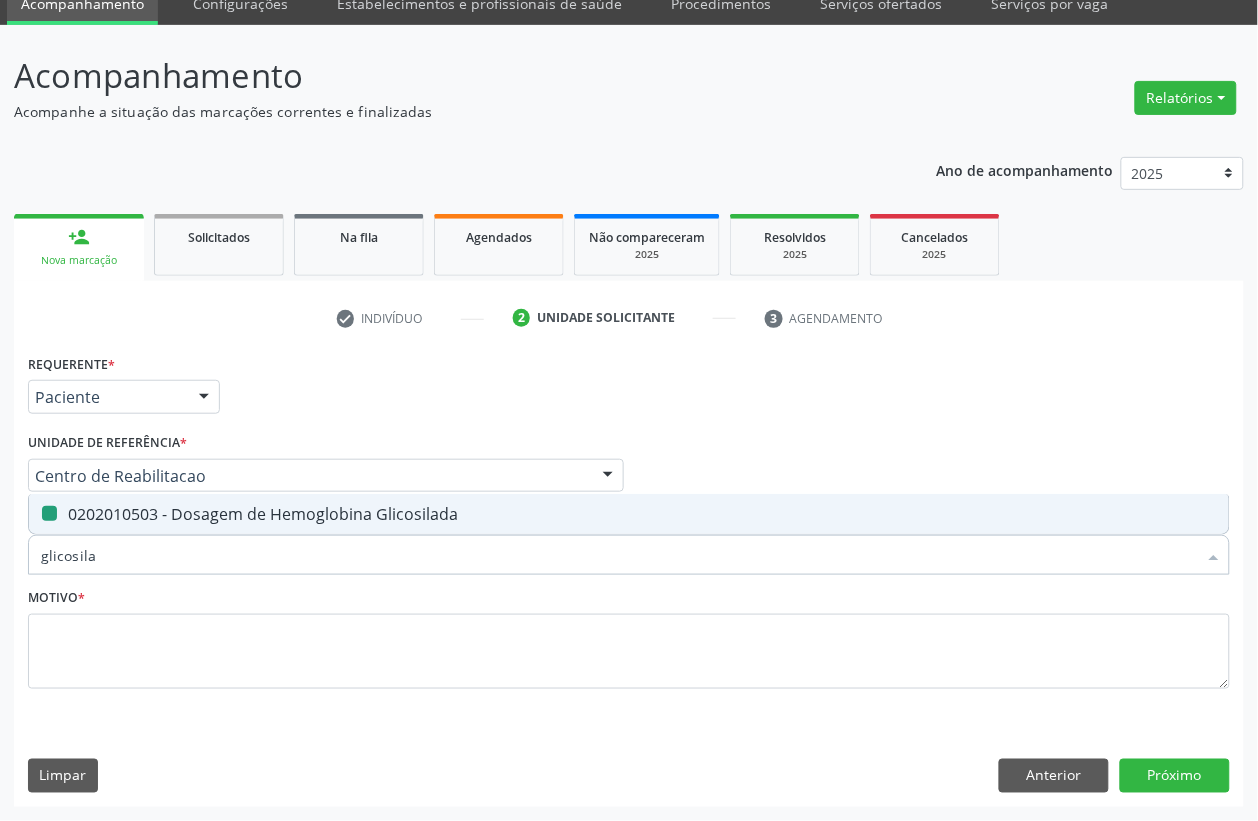 type 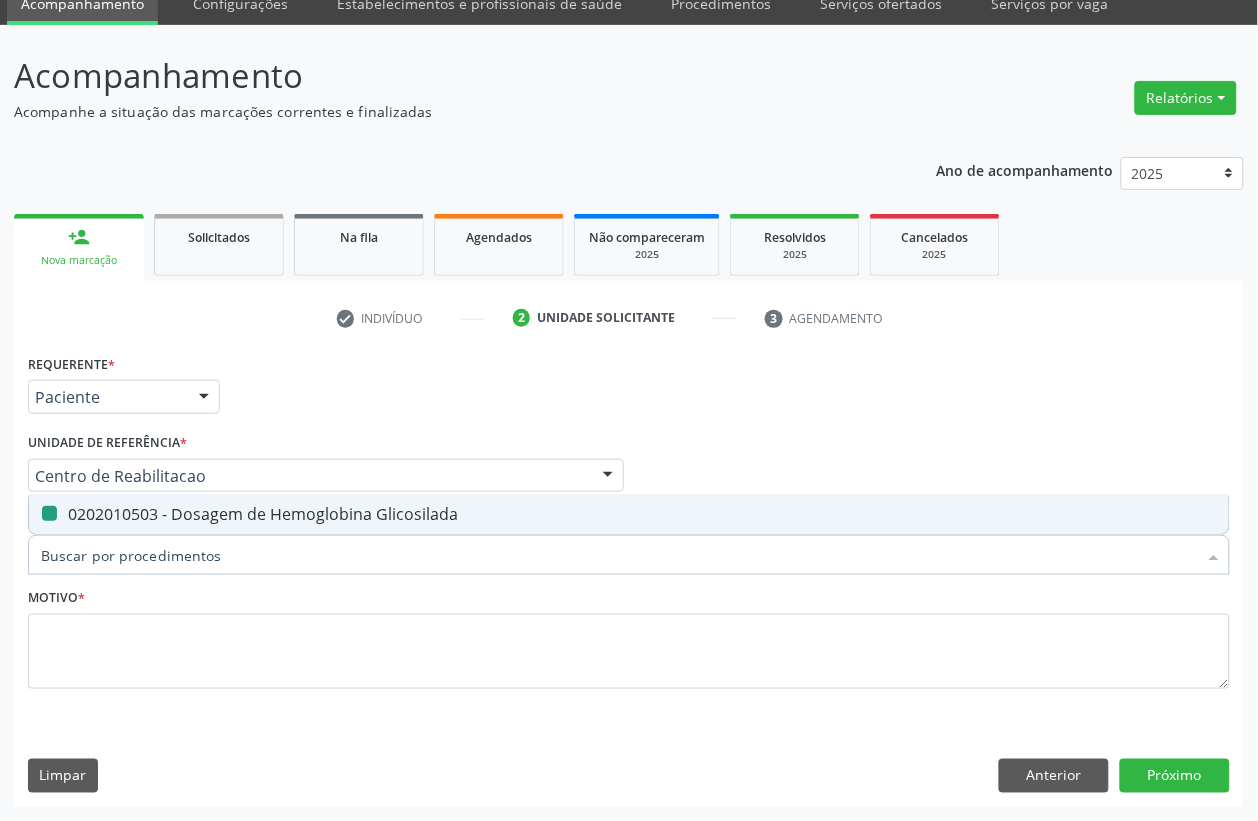 checkbox on "false" 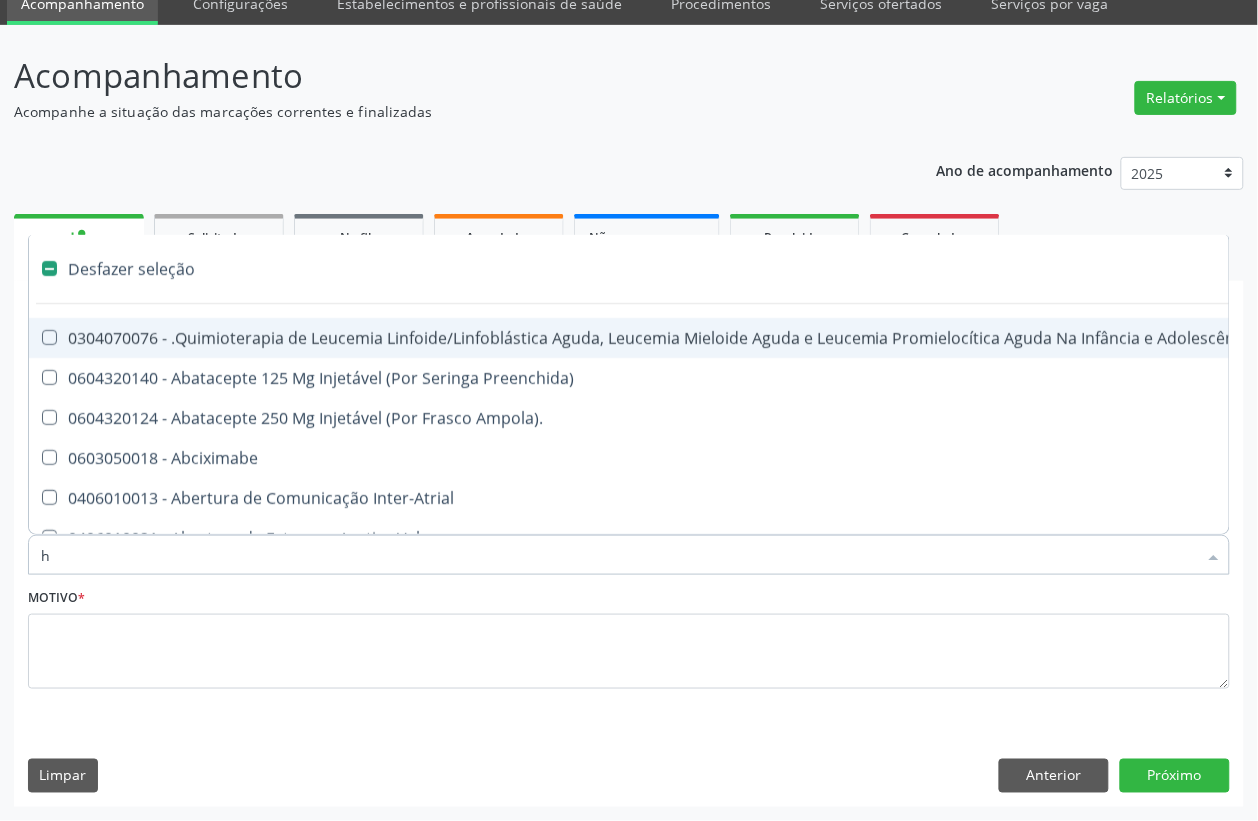 type on "he" 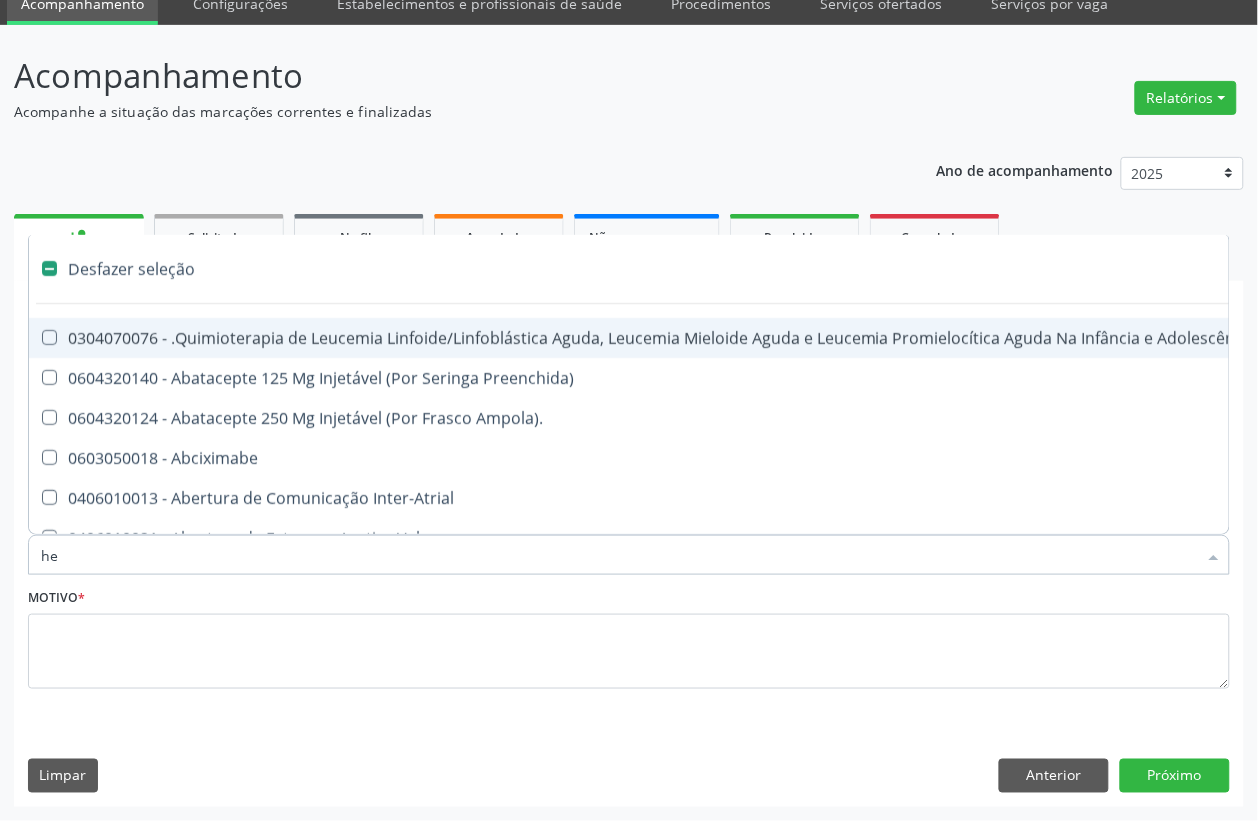 checkbox on "true" 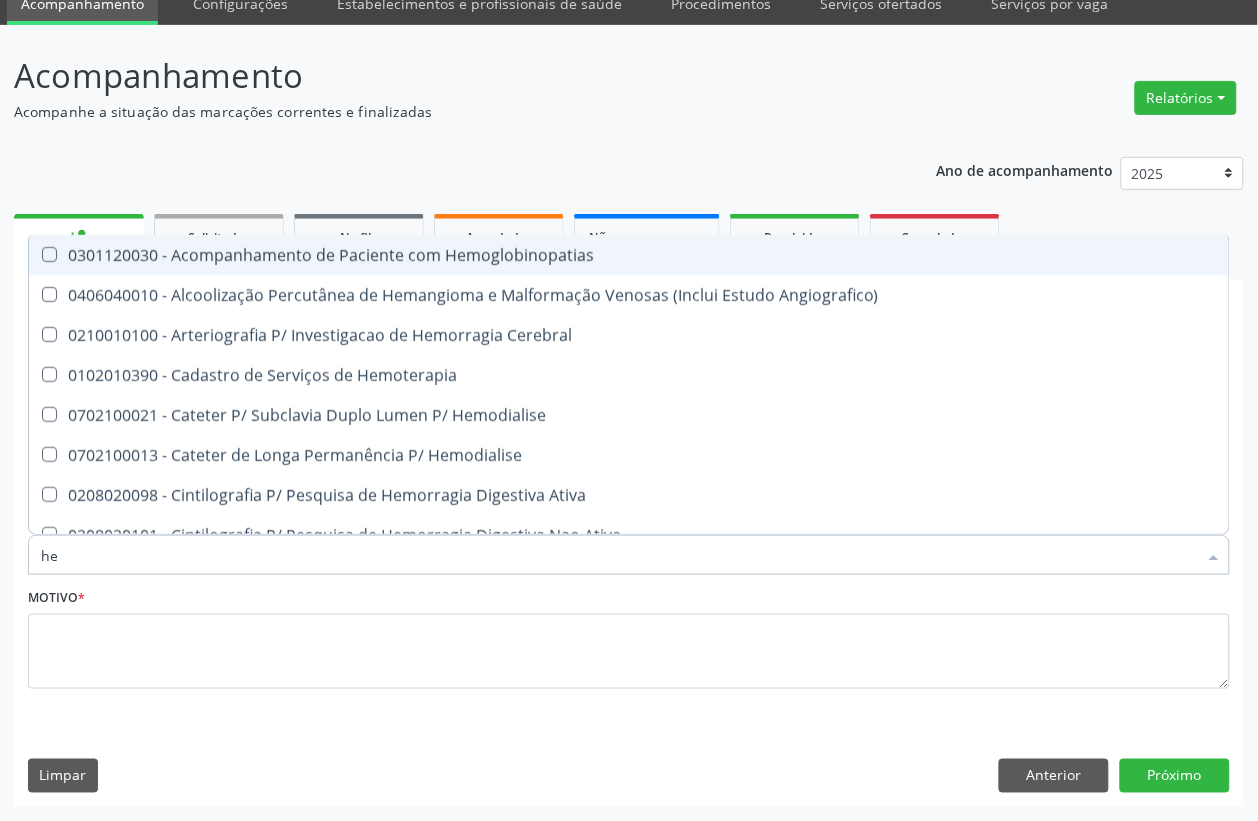 type on "hem" 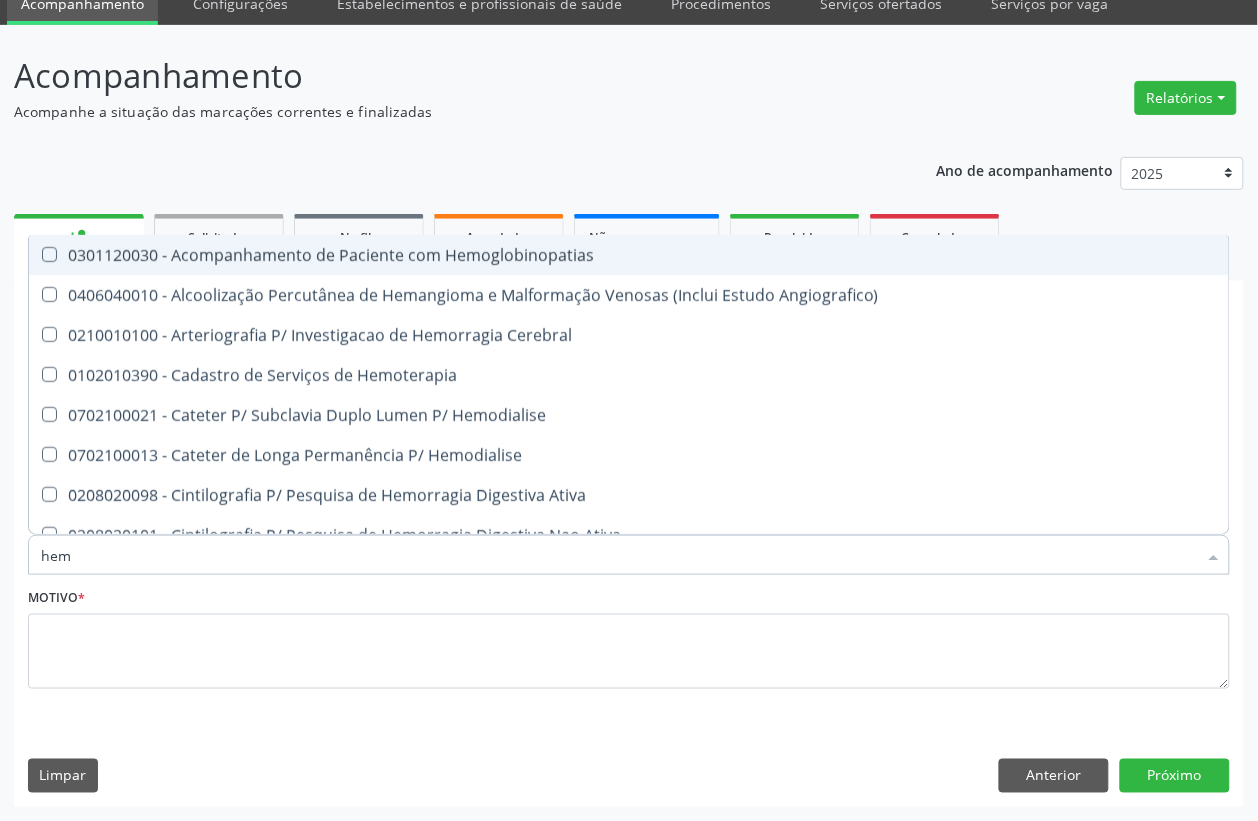 type on "hemo" 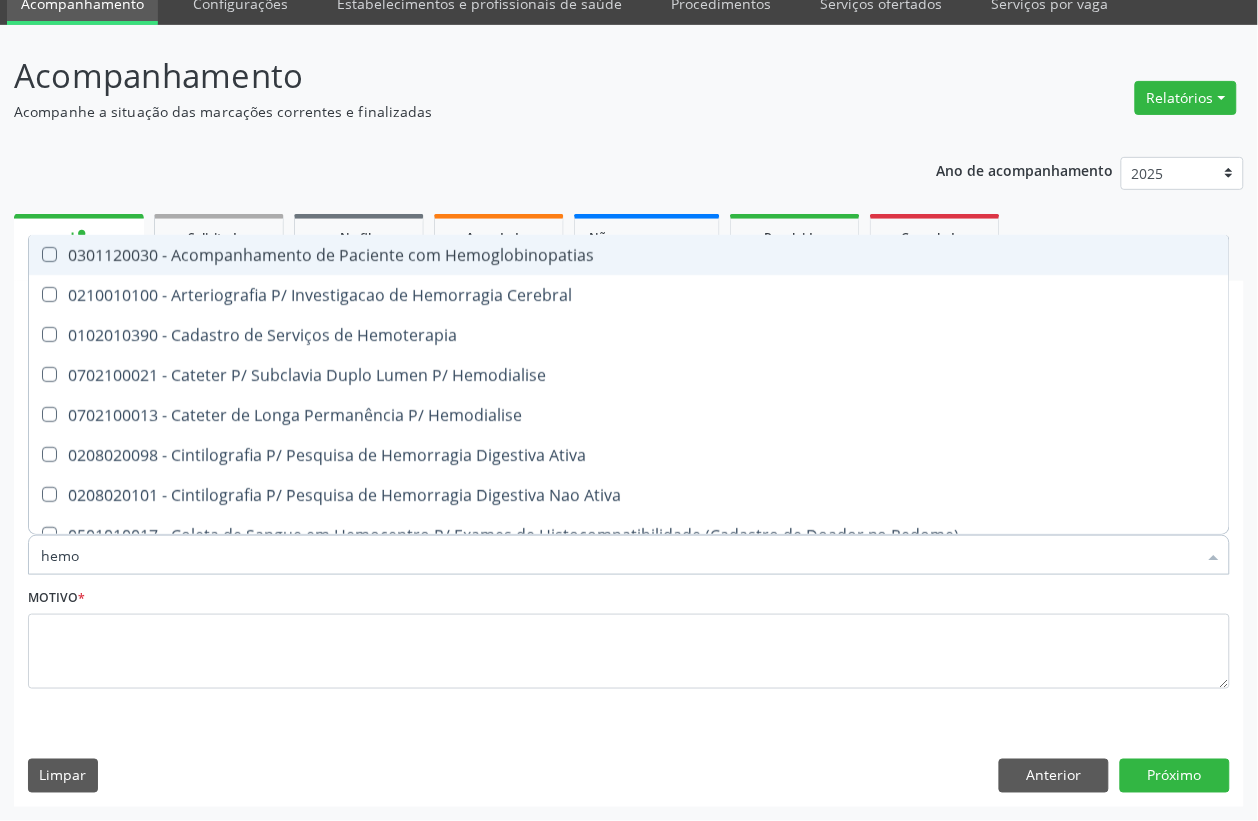 type on "hemog" 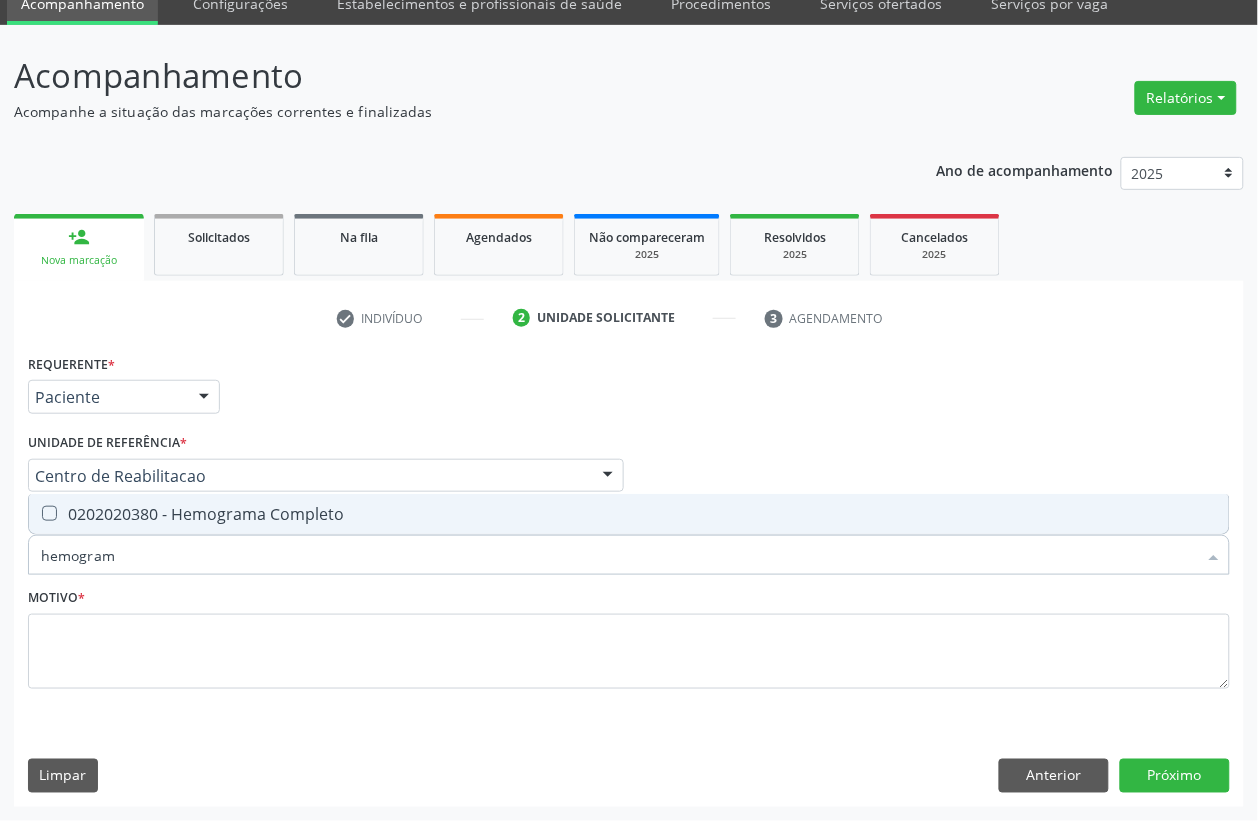 type on "hemograma" 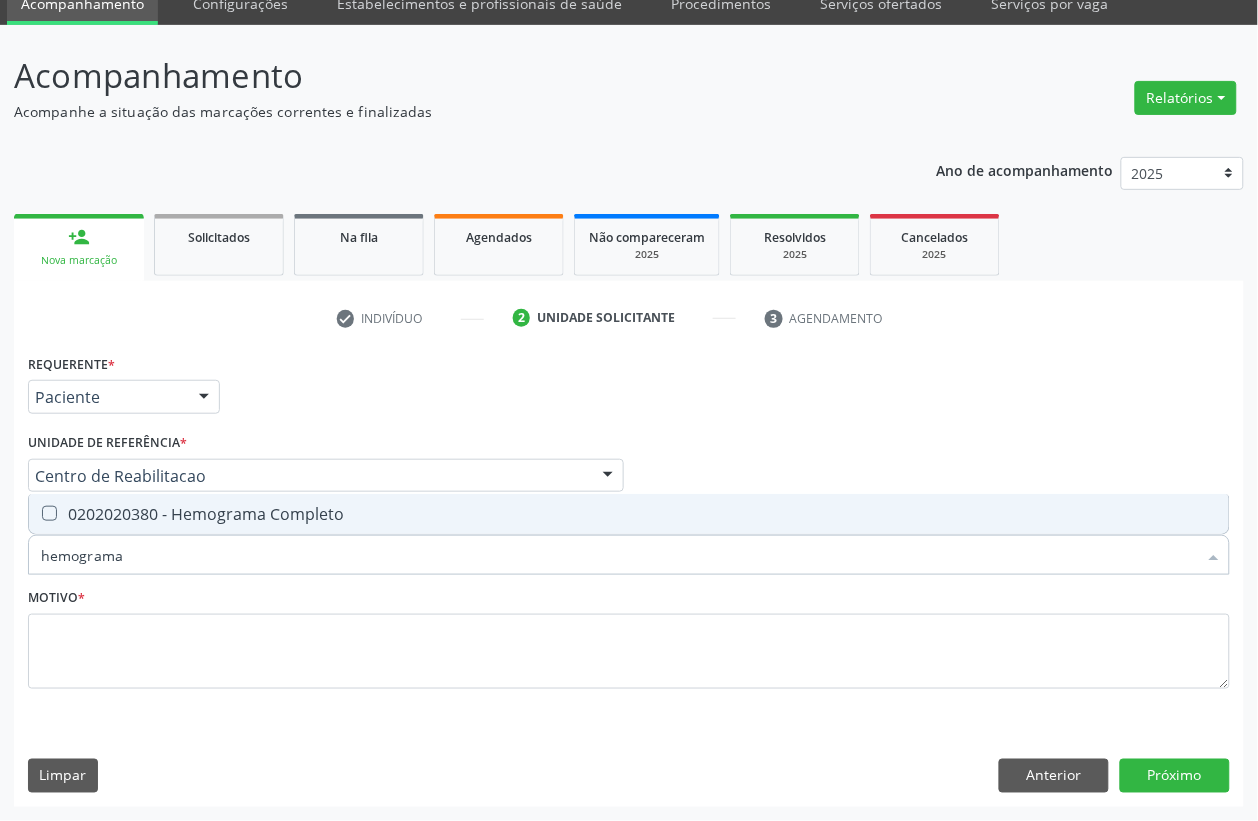 click on "0202020380 - Hemograma Completo" at bounding box center (629, 514) 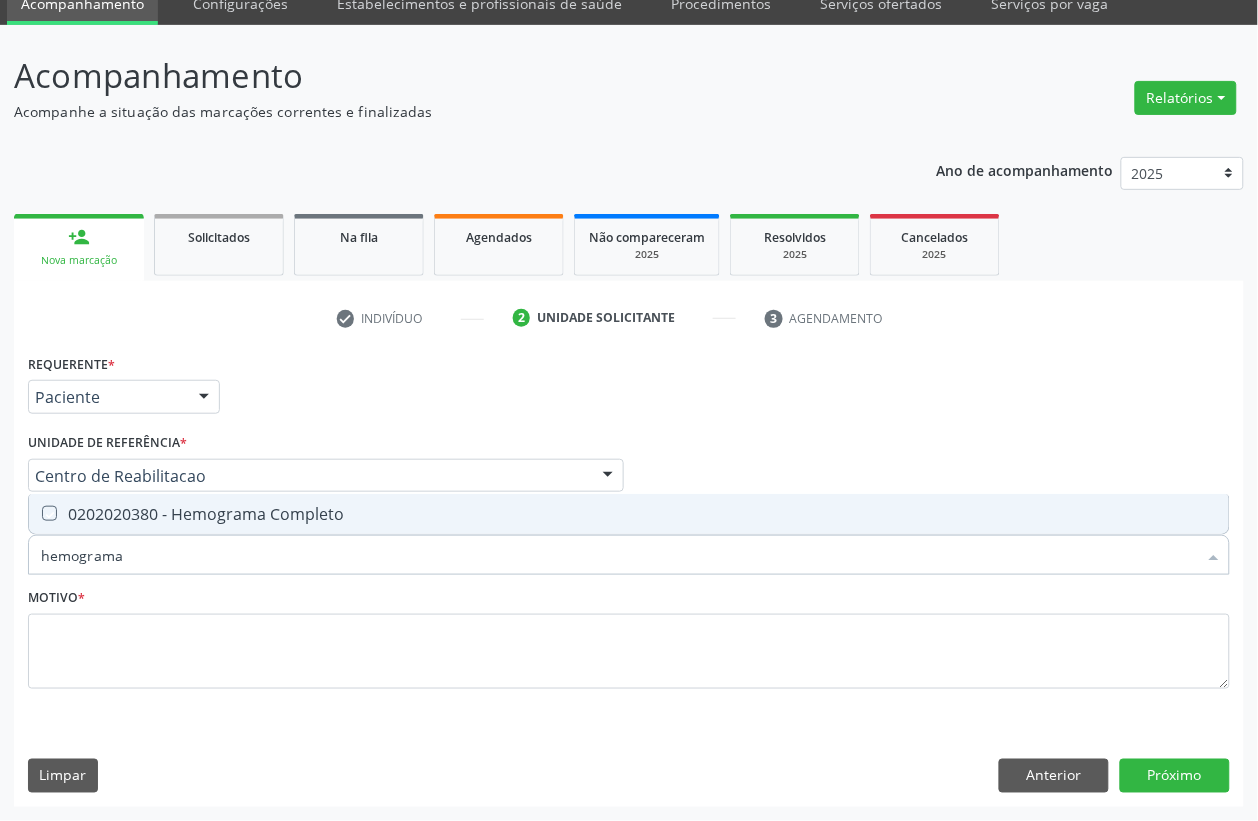 checkbox on "true" 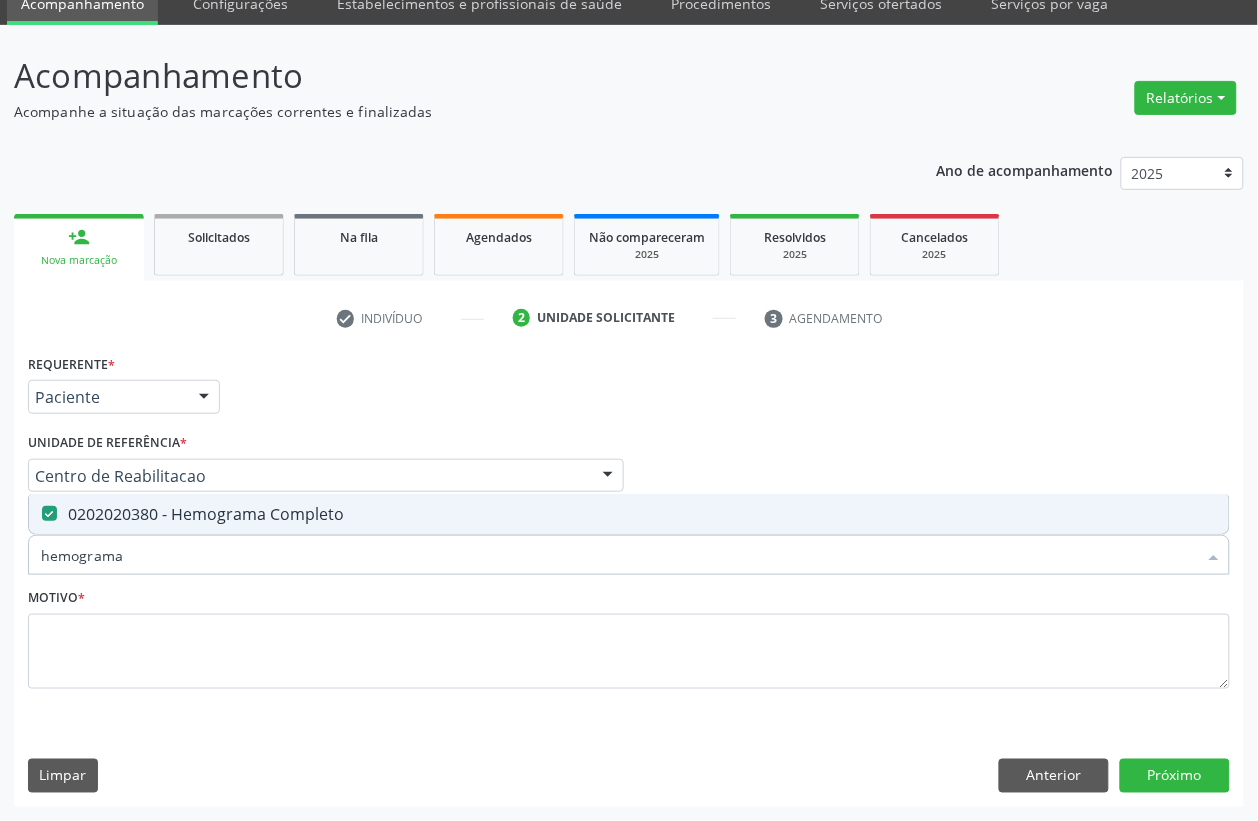click on "hemograma" at bounding box center [619, 555] 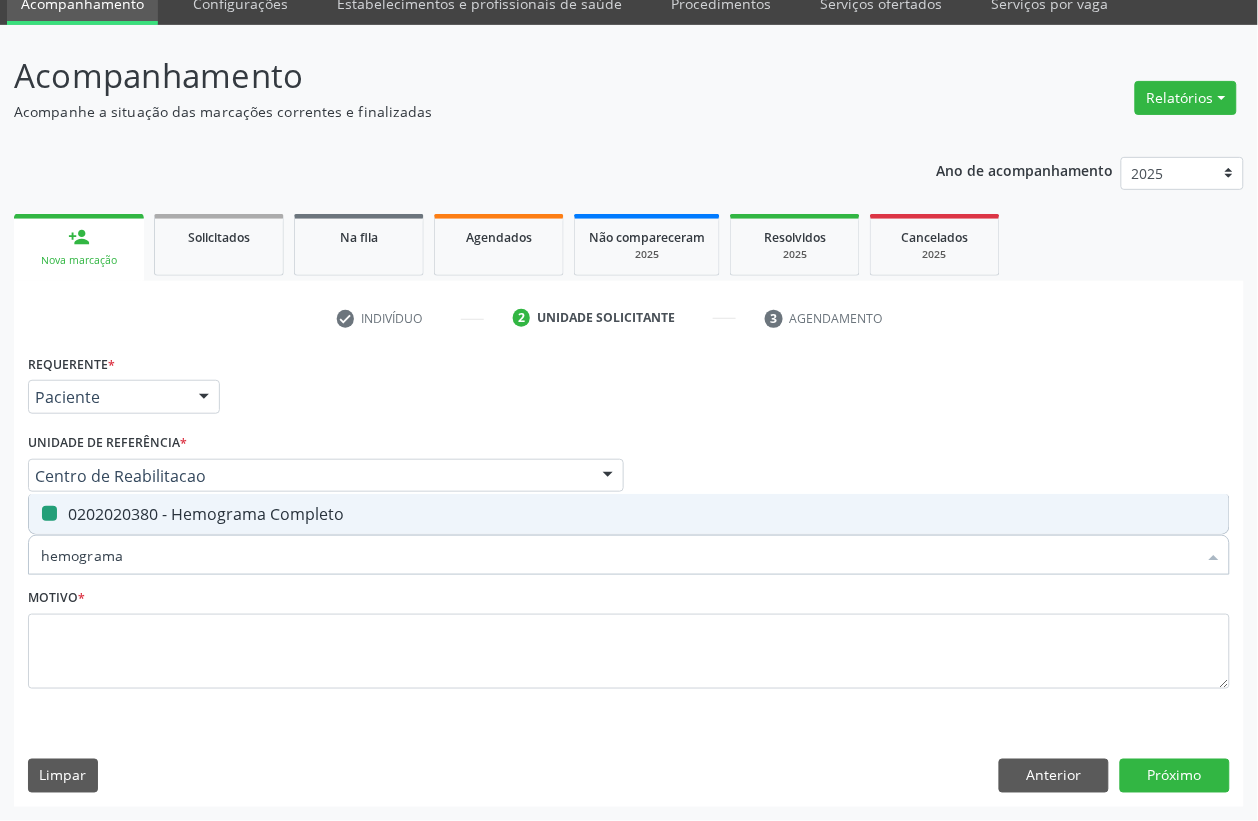type 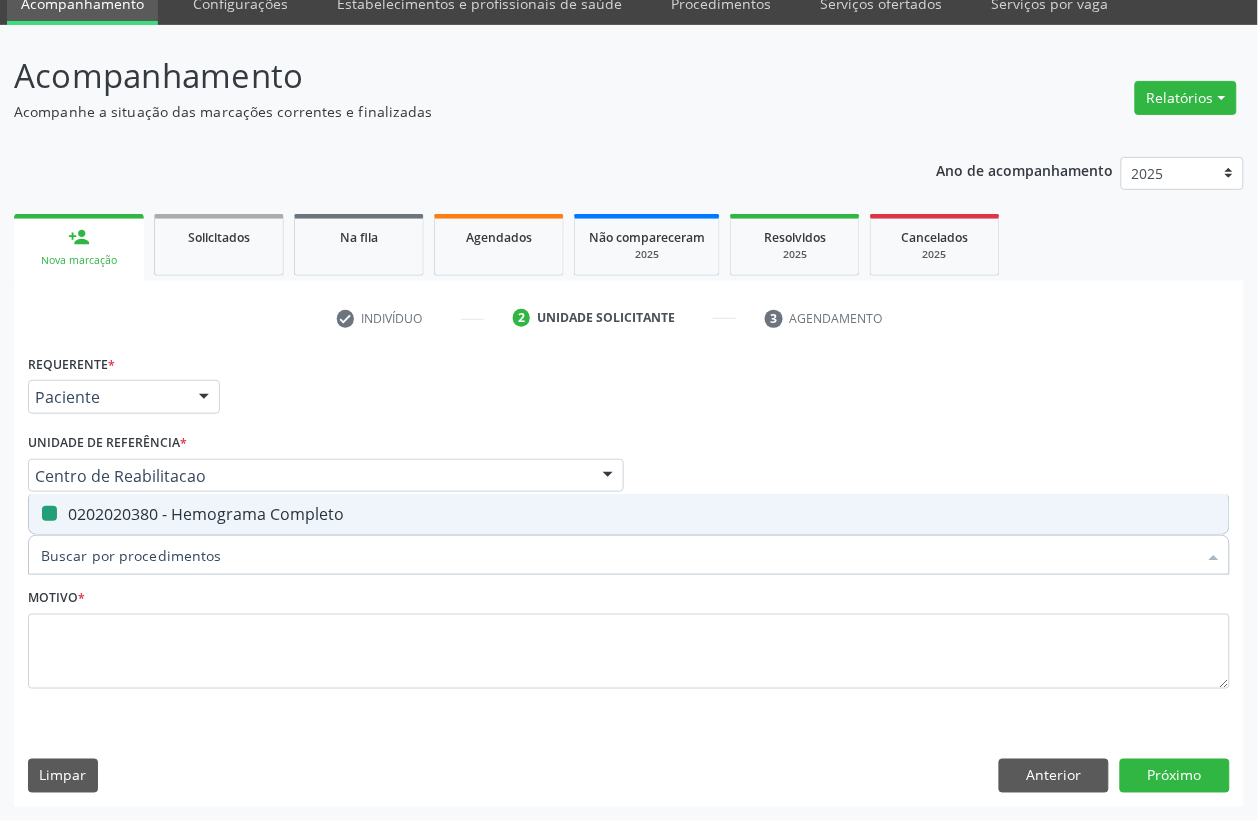 checkbox on "false" 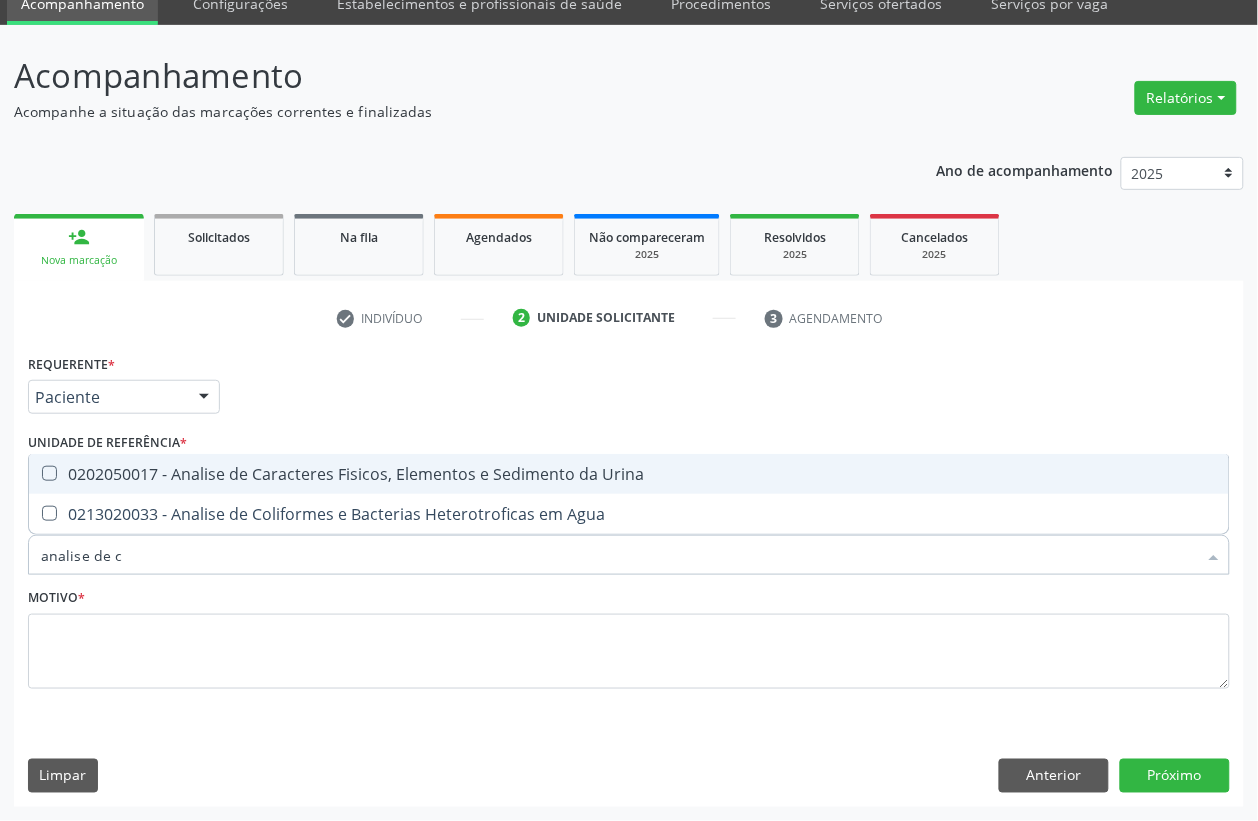 type on "analise de ca" 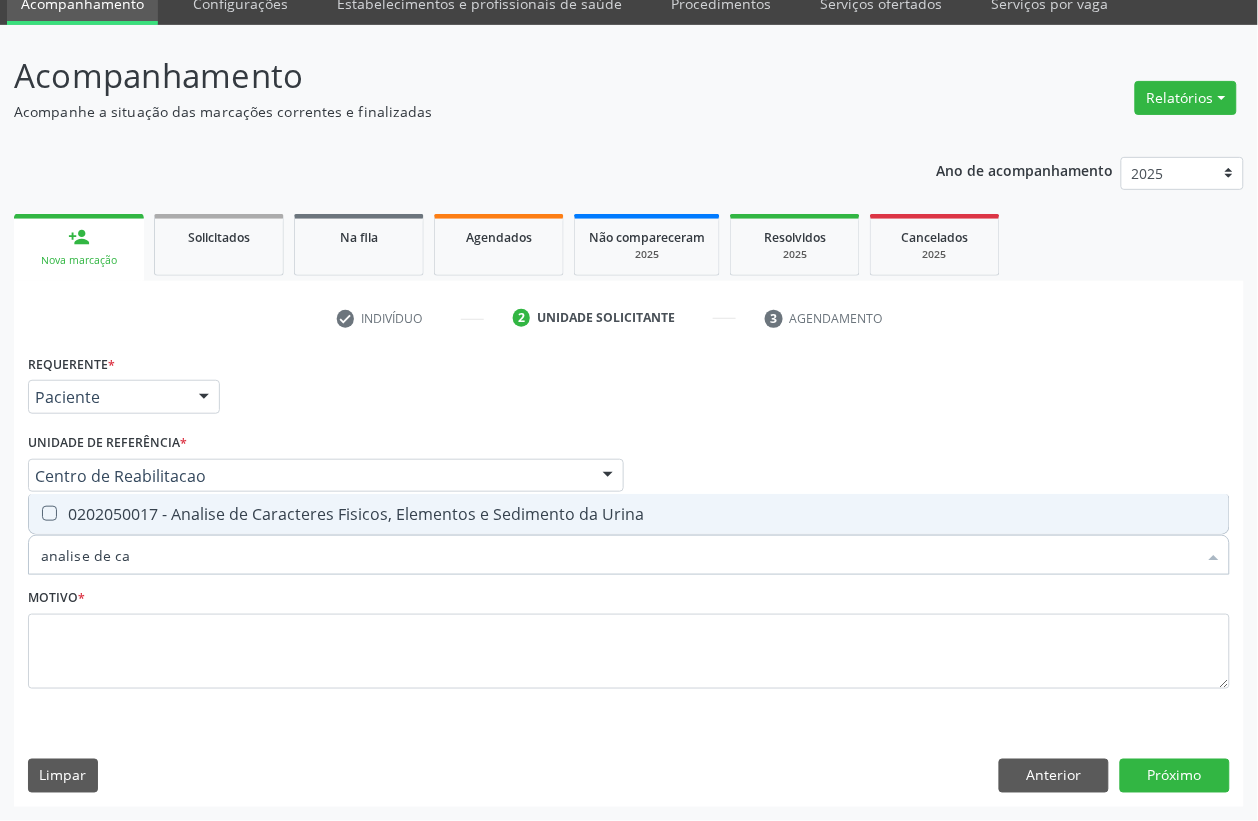 click on "analise de ca" at bounding box center [619, 555] 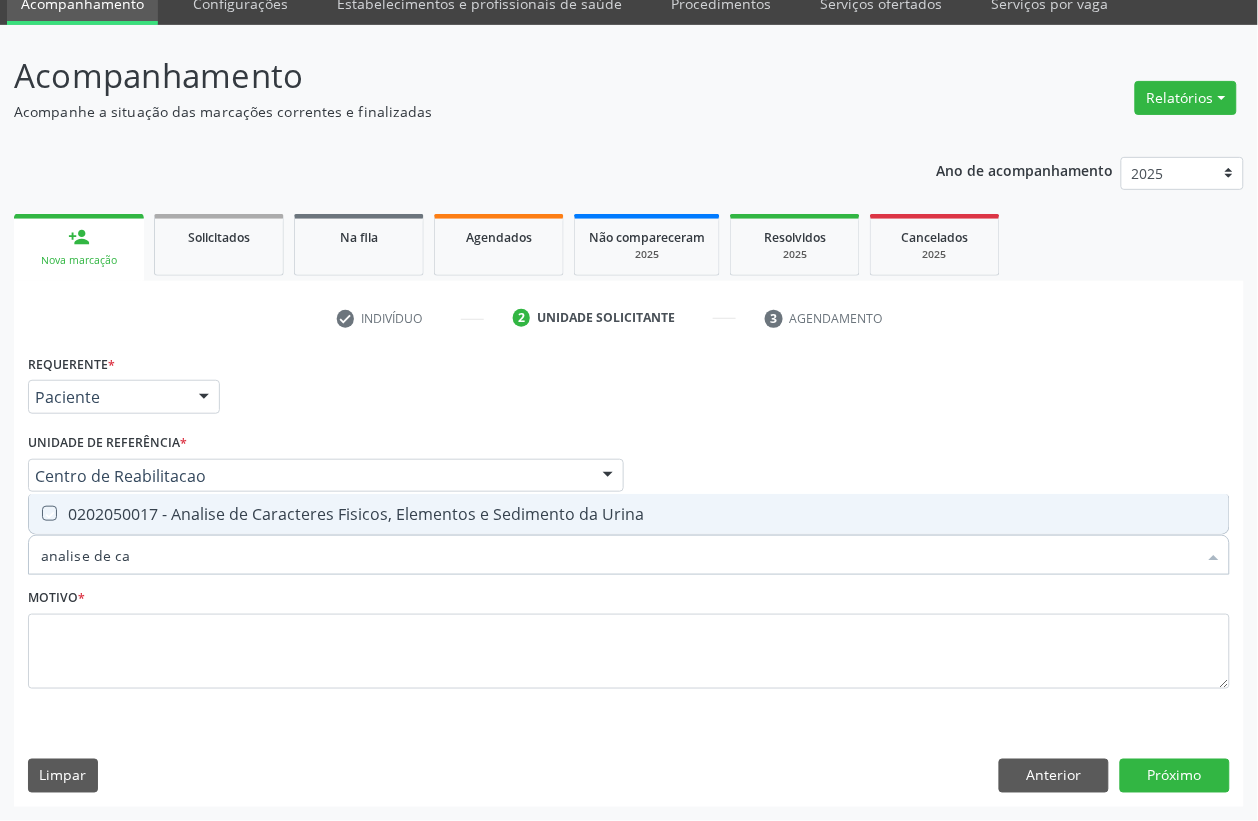 checkbox on "true" 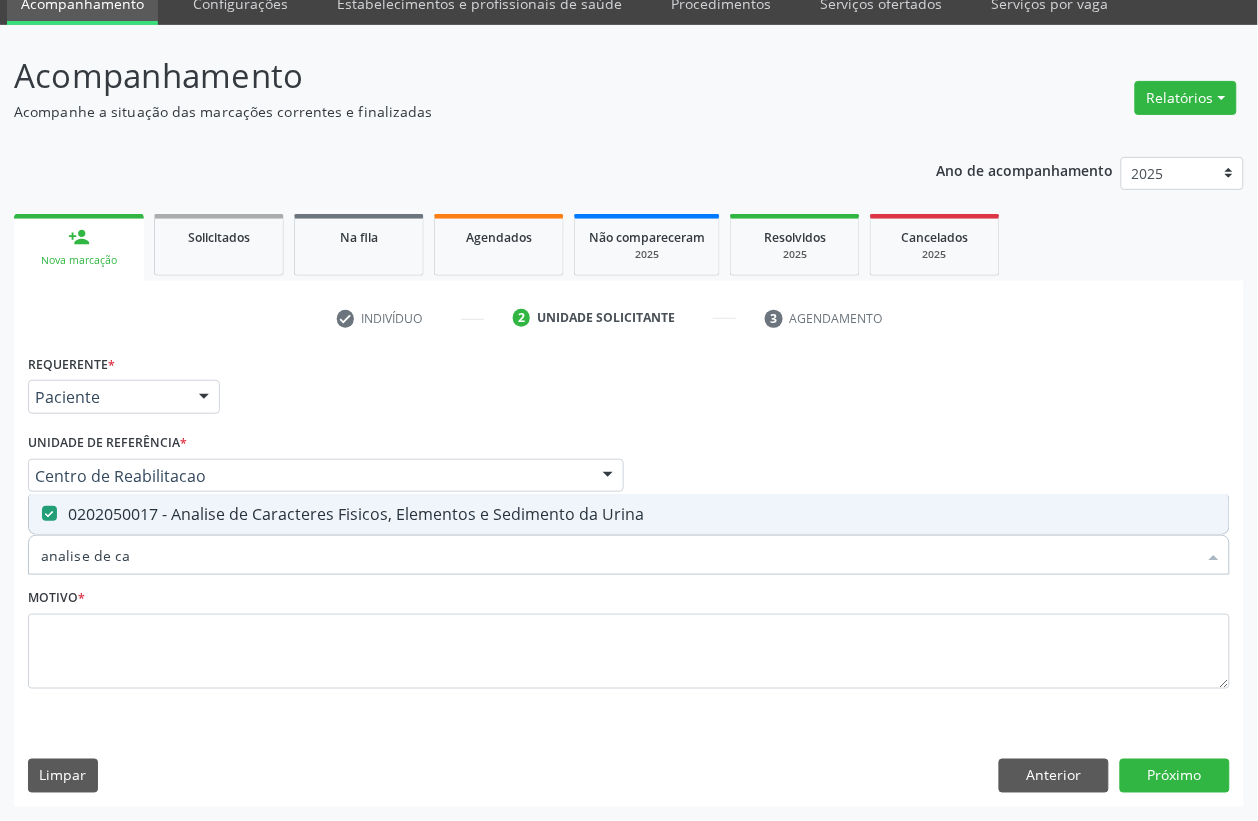 click on "analise de ca" at bounding box center [619, 555] 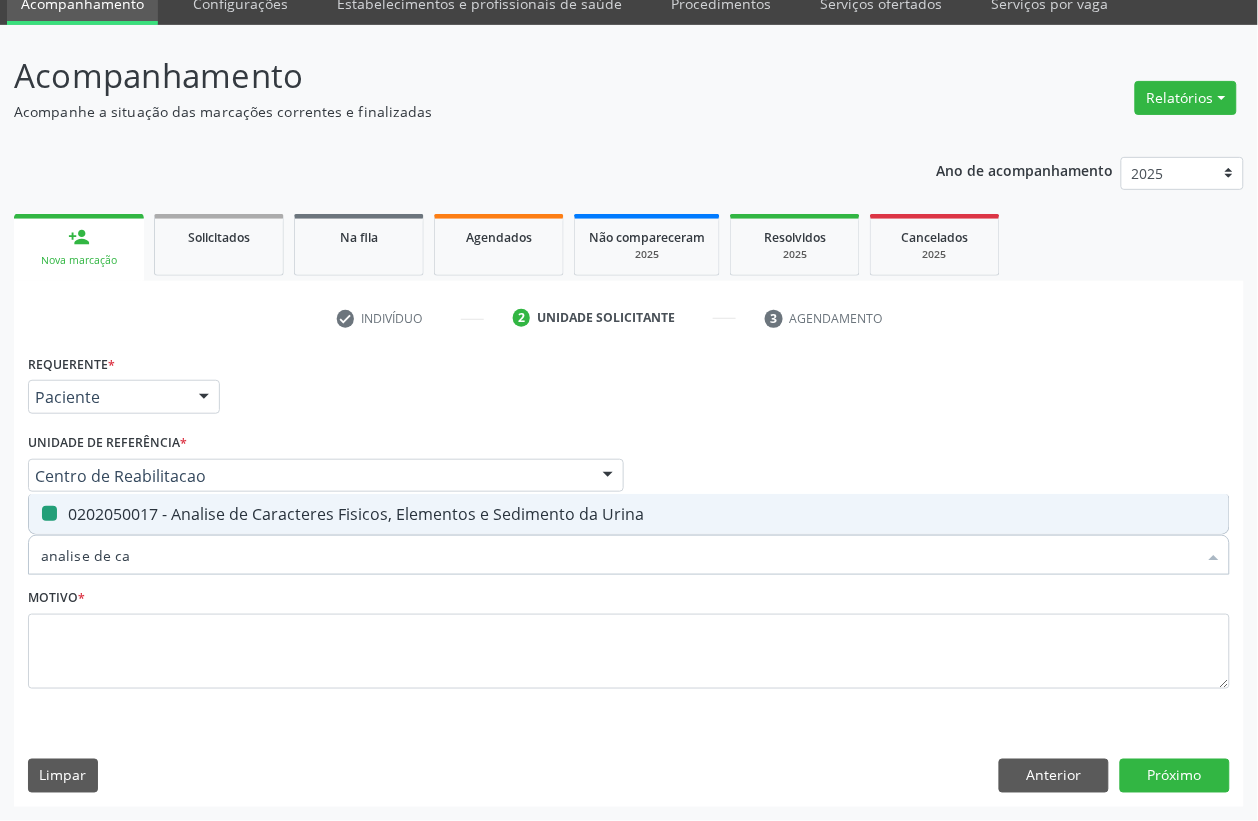 type 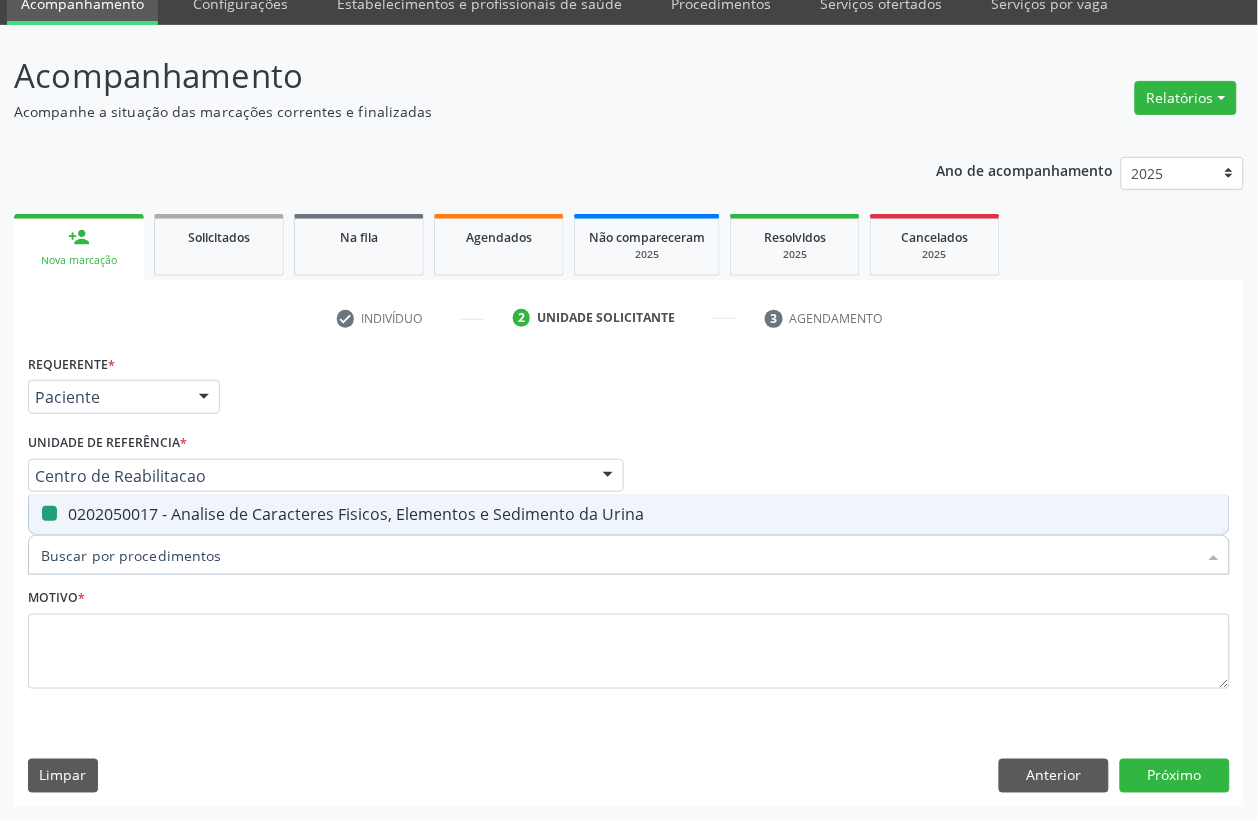 checkbox on "false" 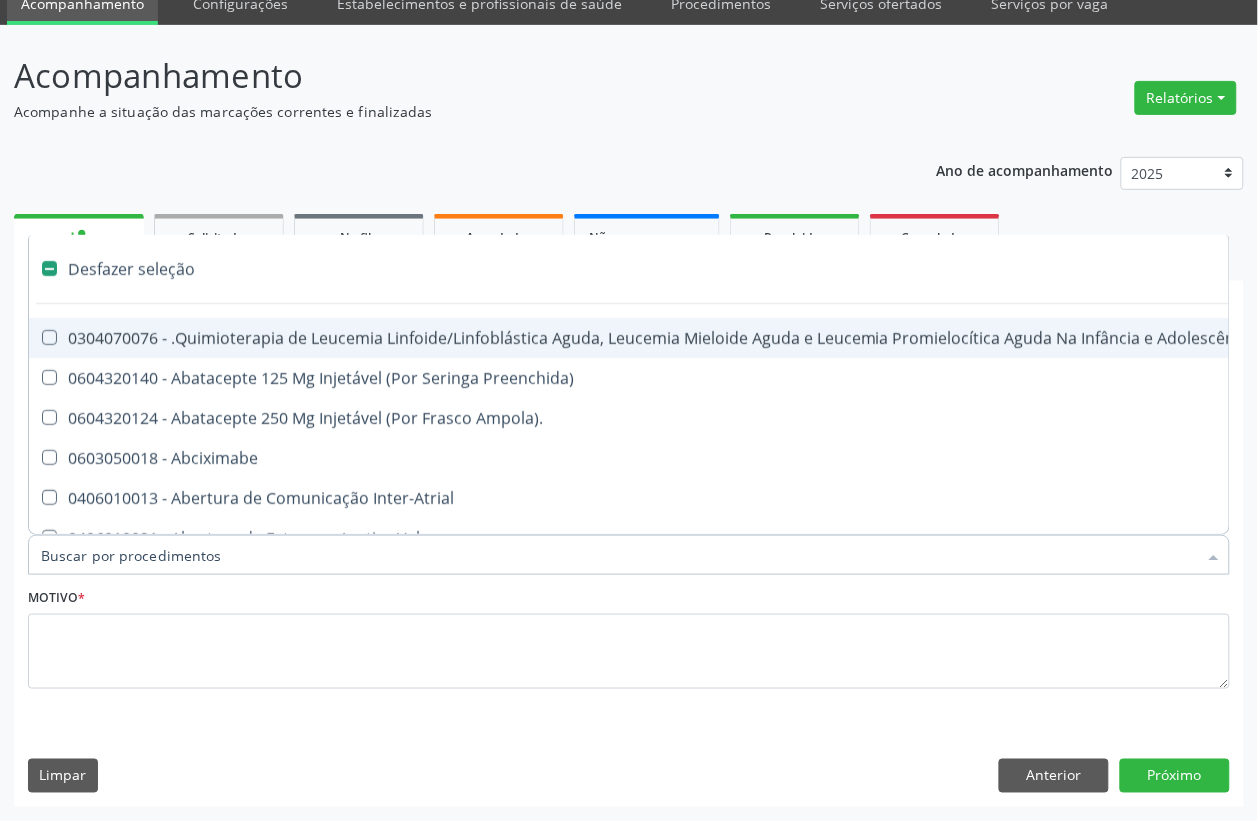 type on "p" 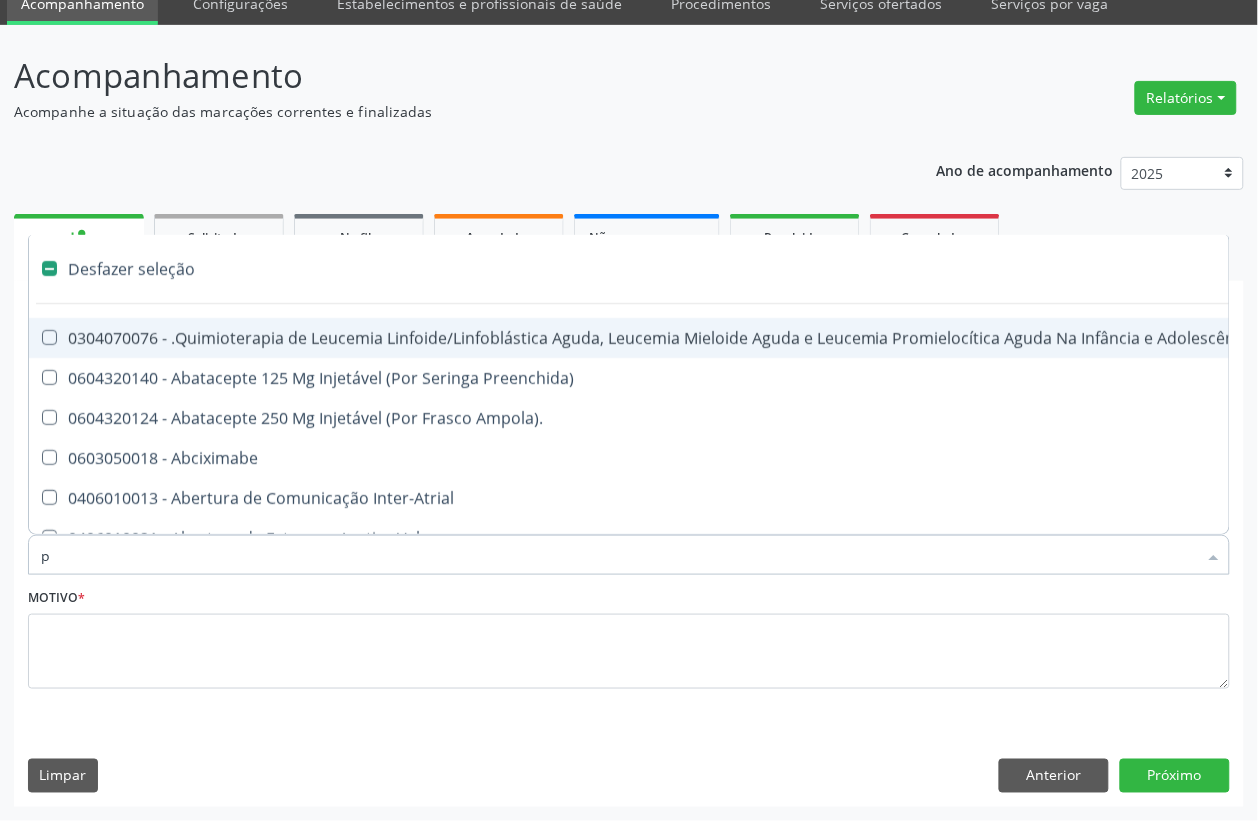 checkbox on "false" 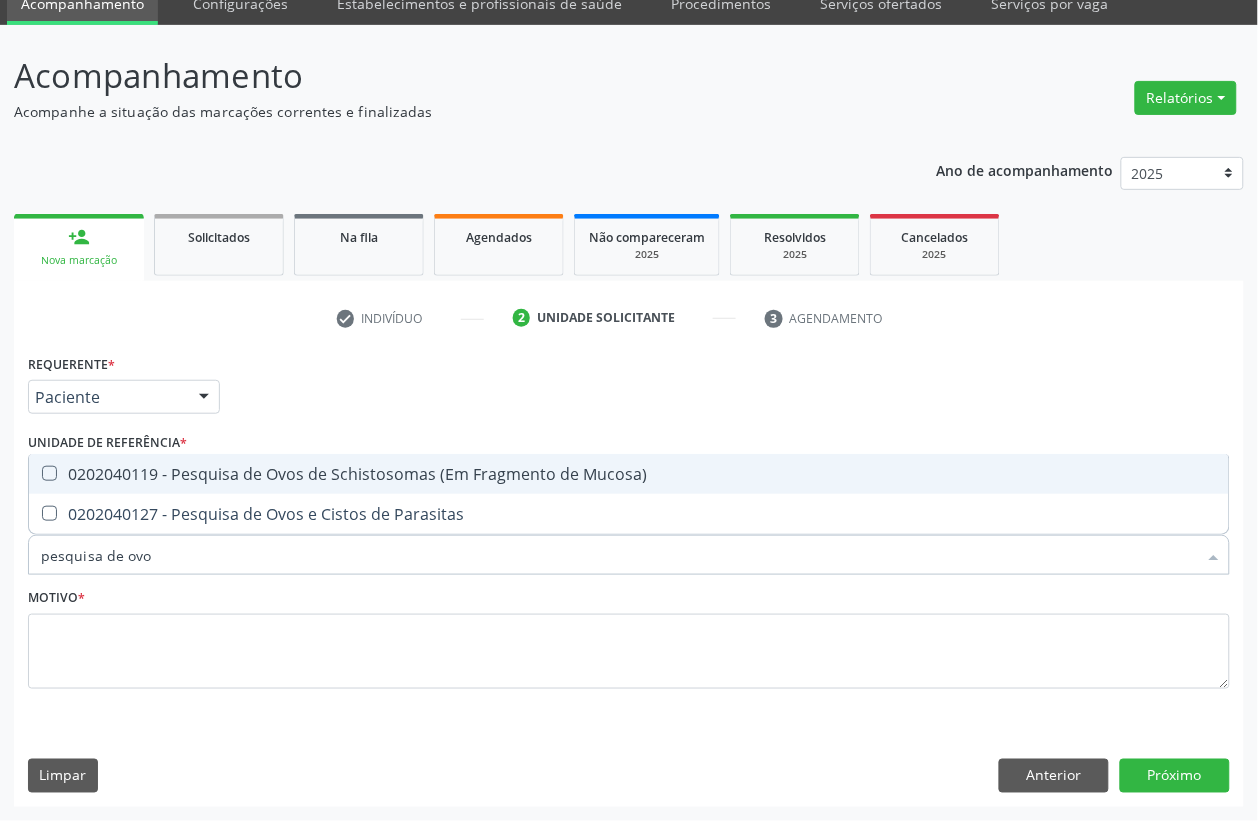 type on "pesquisa de ovos" 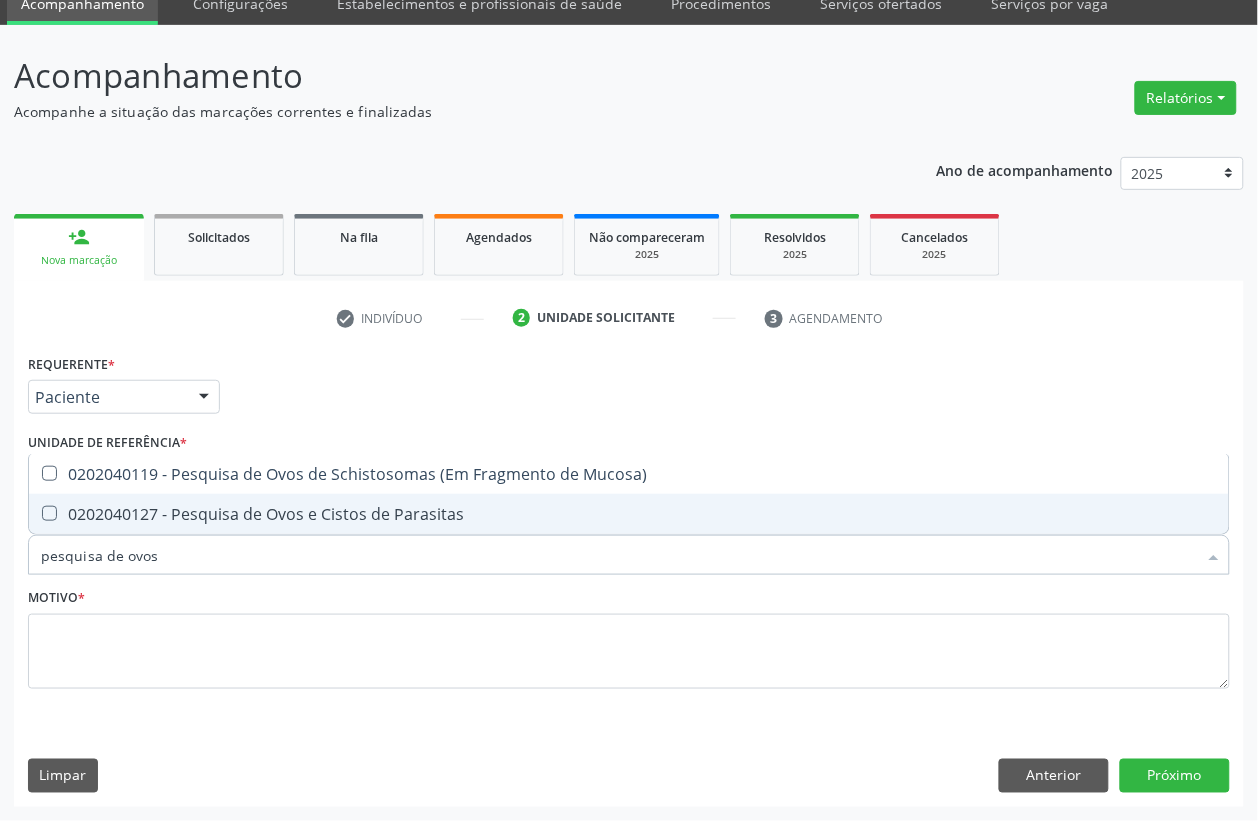 click on "0202040127 - Pesquisa de Ovos e Cistos de Parasitas" at bounding box center [629, 514] 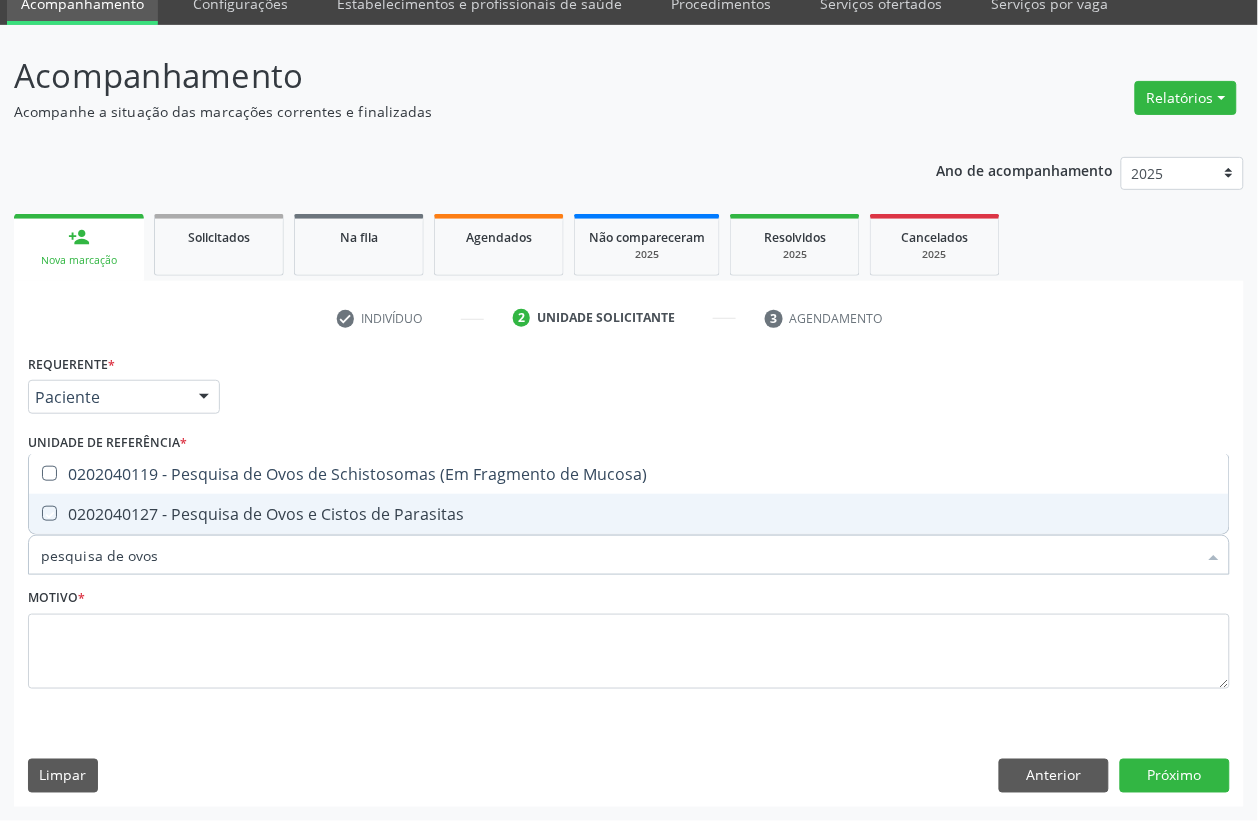 checkbox on "true" 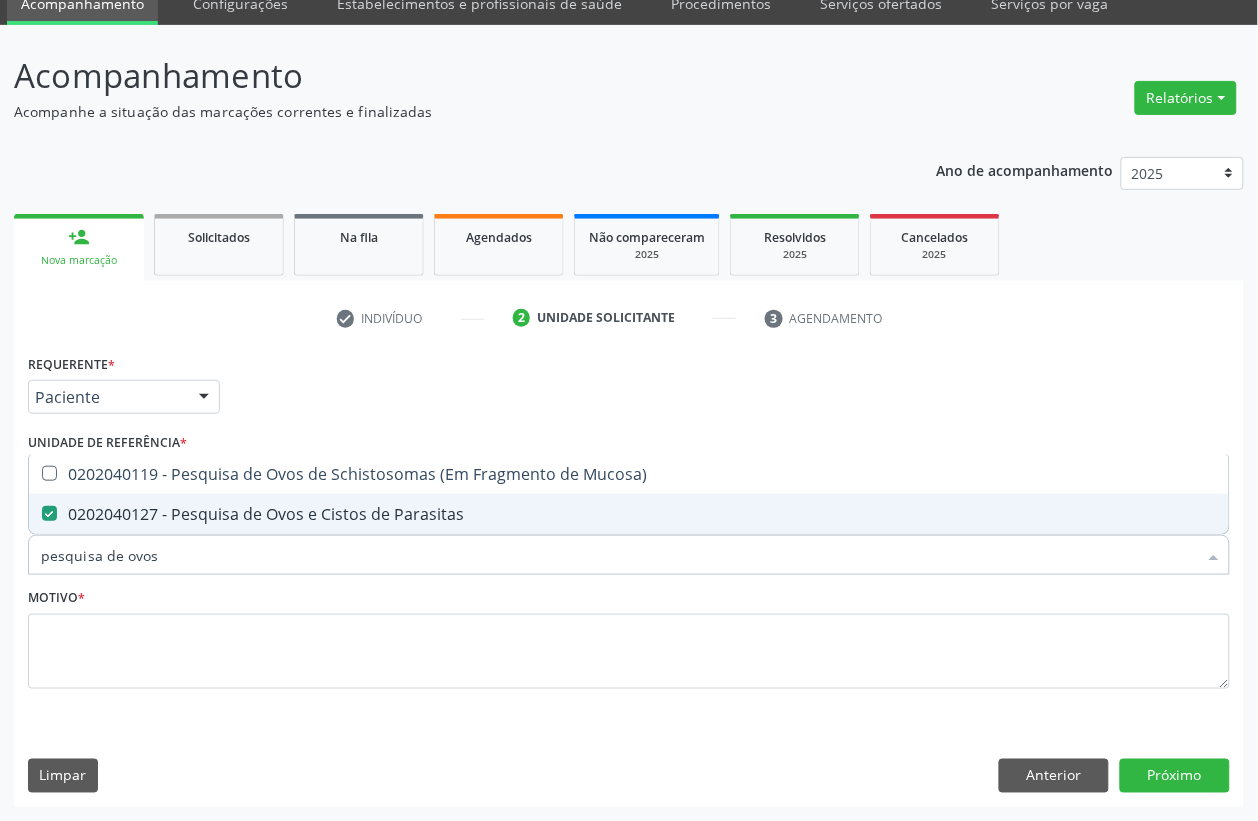 click on "pesquisa de ovos" at bounding box center (619, 555) 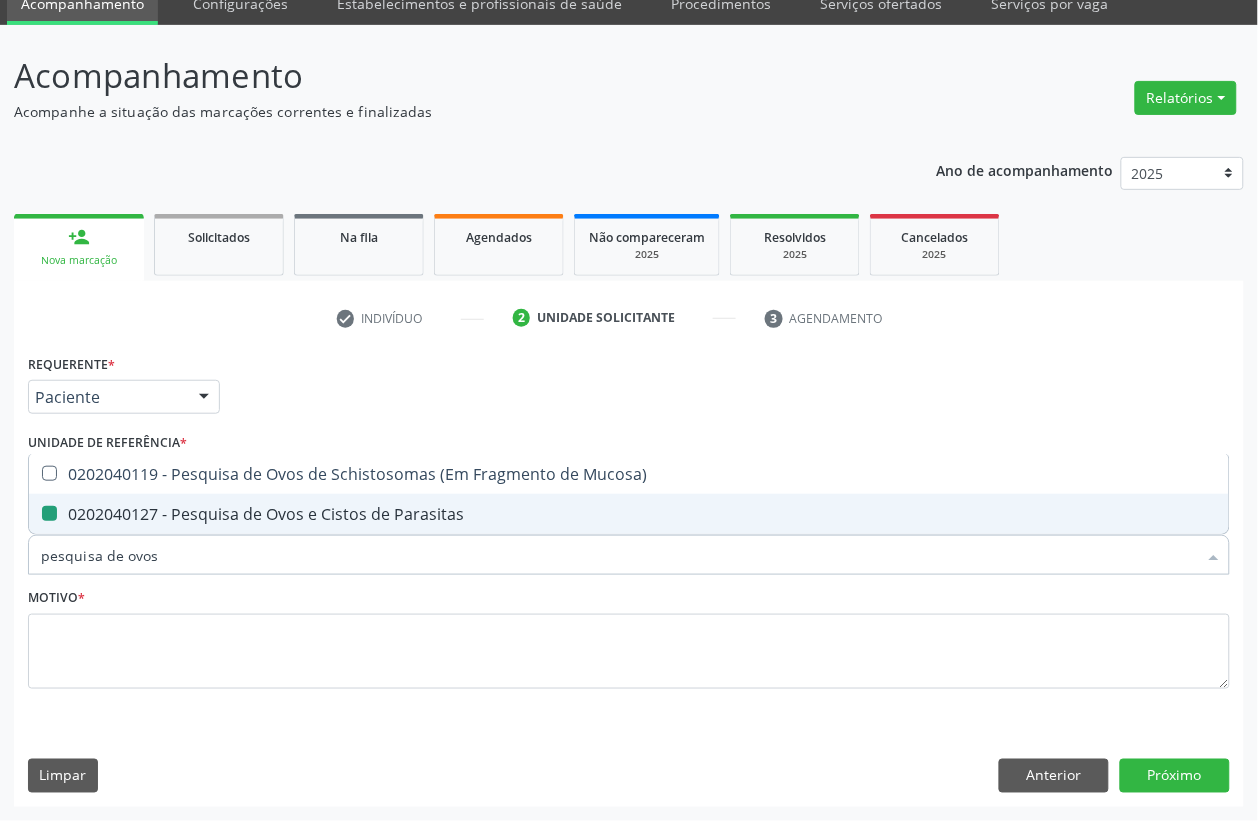 type 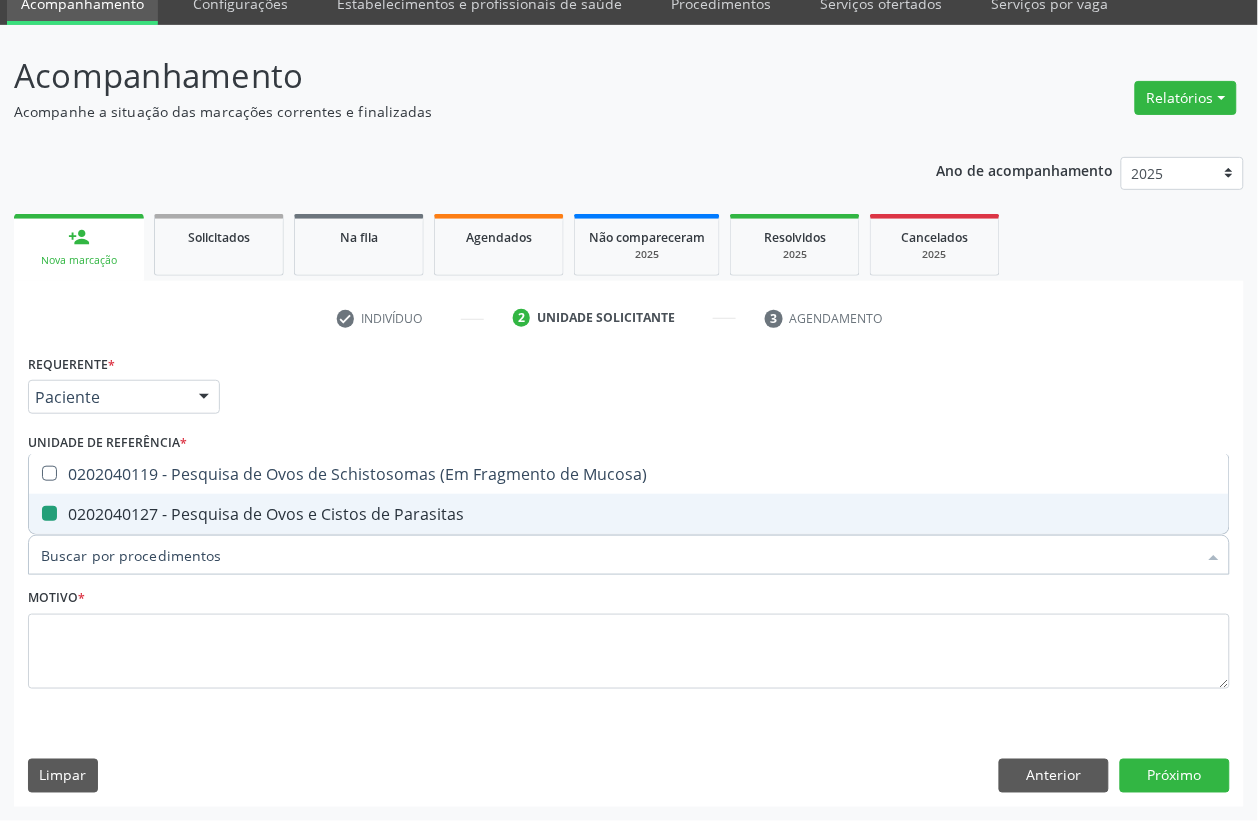 checkbox on "false" 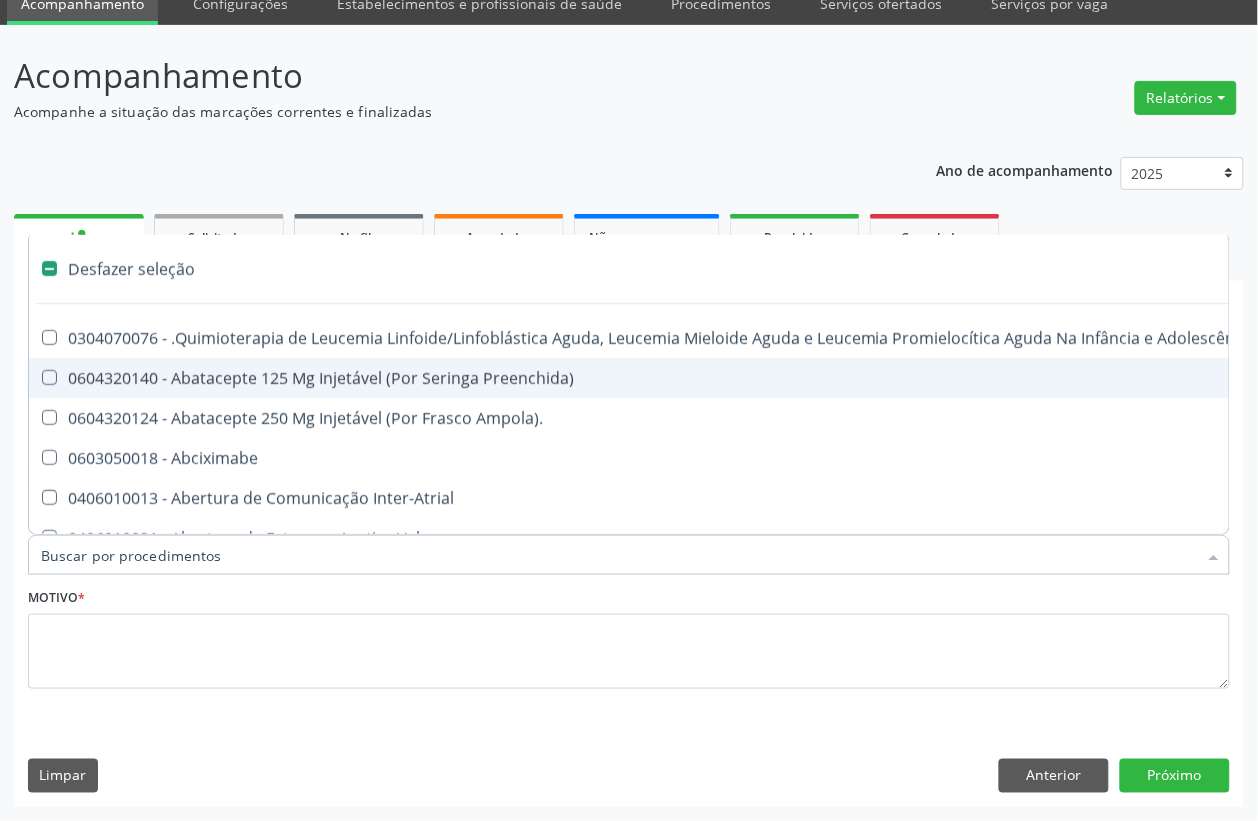 type on "t" 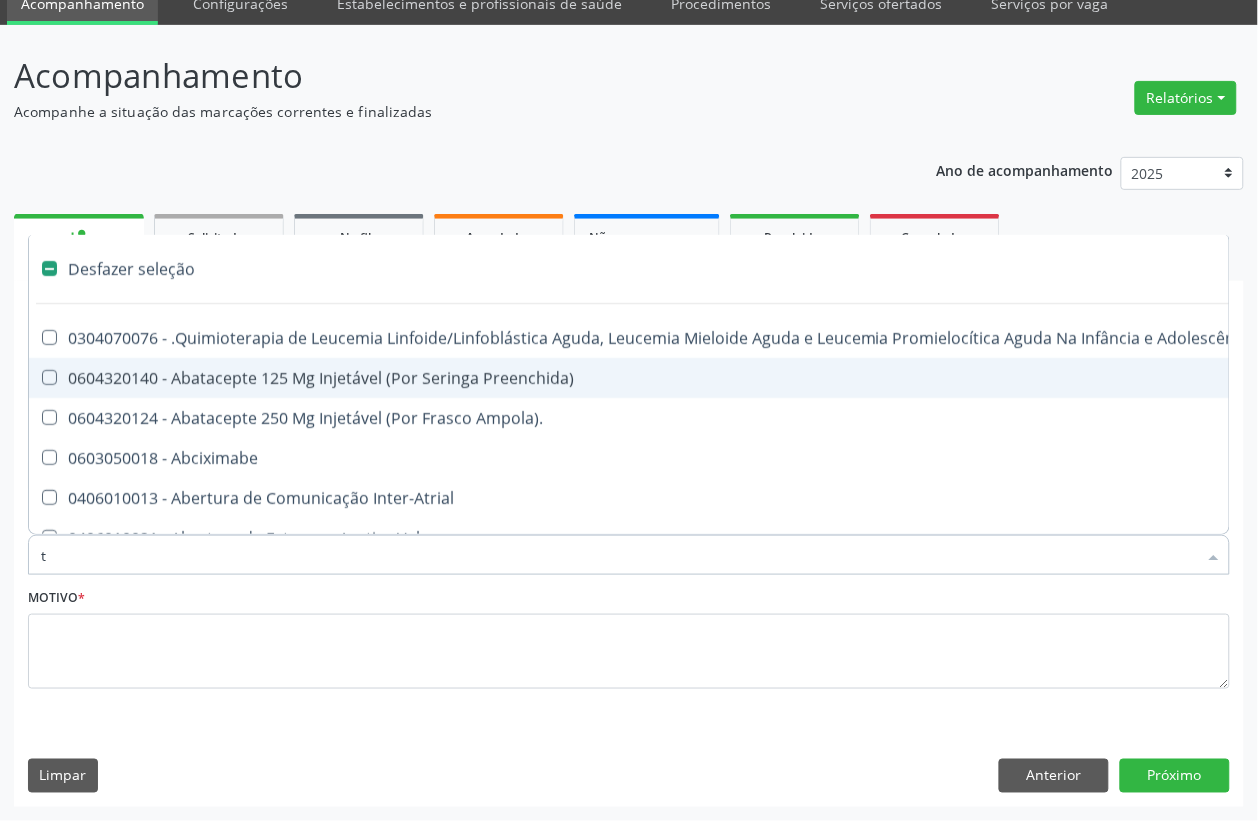 checkbox on "true" 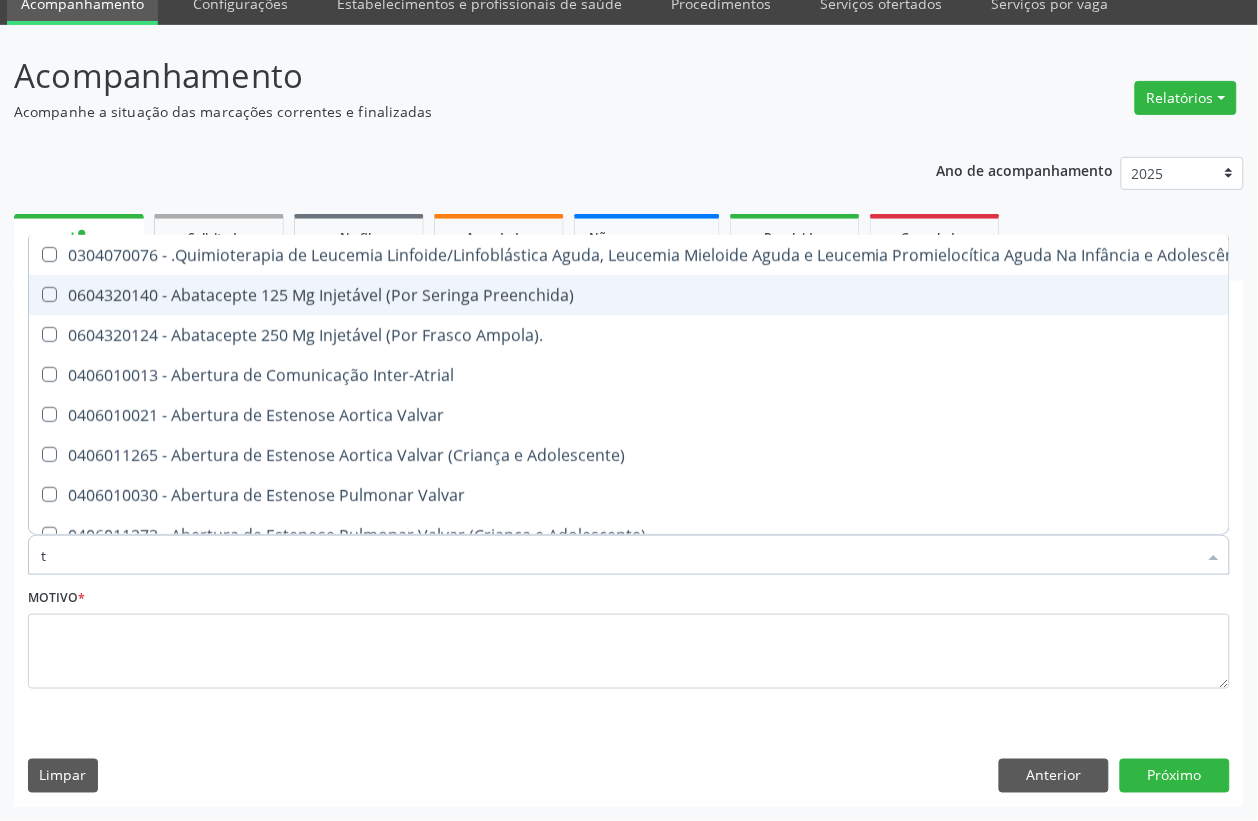 type on "t3" 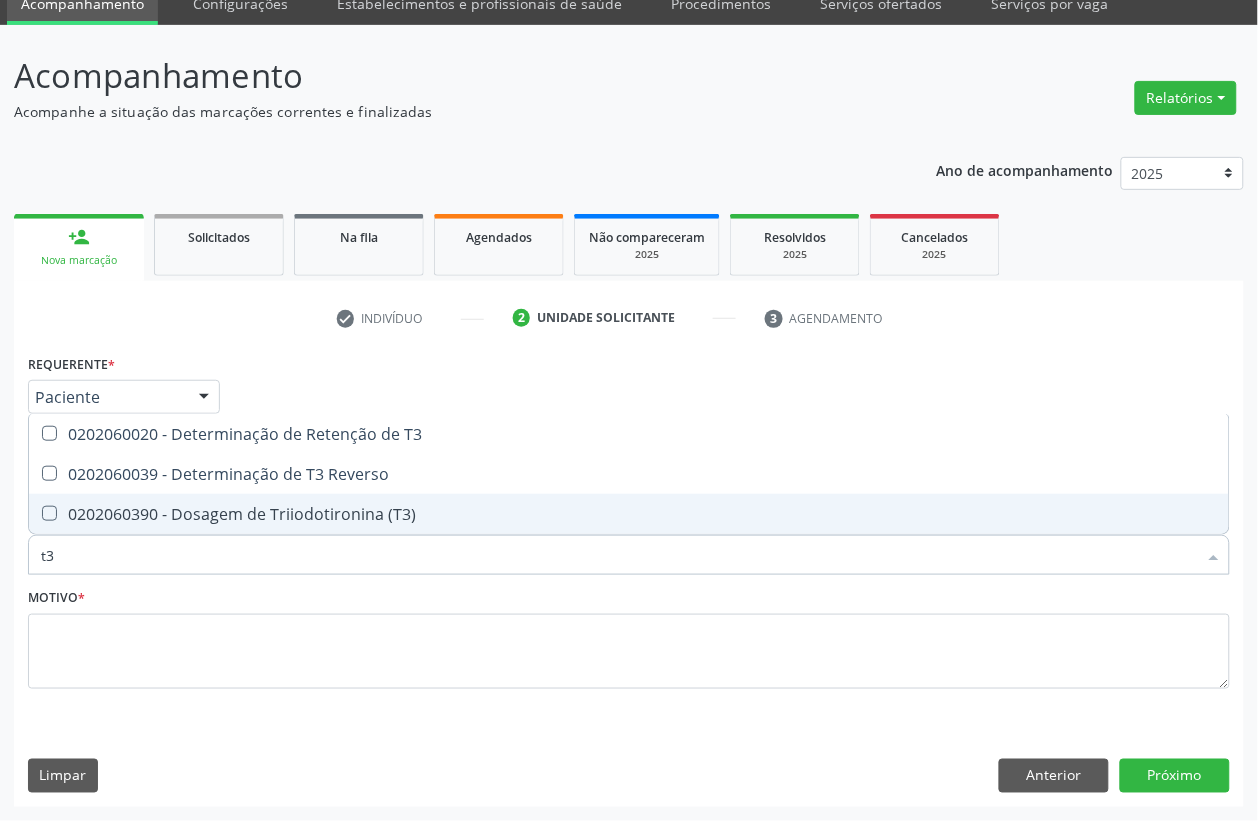 click on "0202060390 - Dosagem de Triiodotironina (T3)" at bounding box center [629, 514] 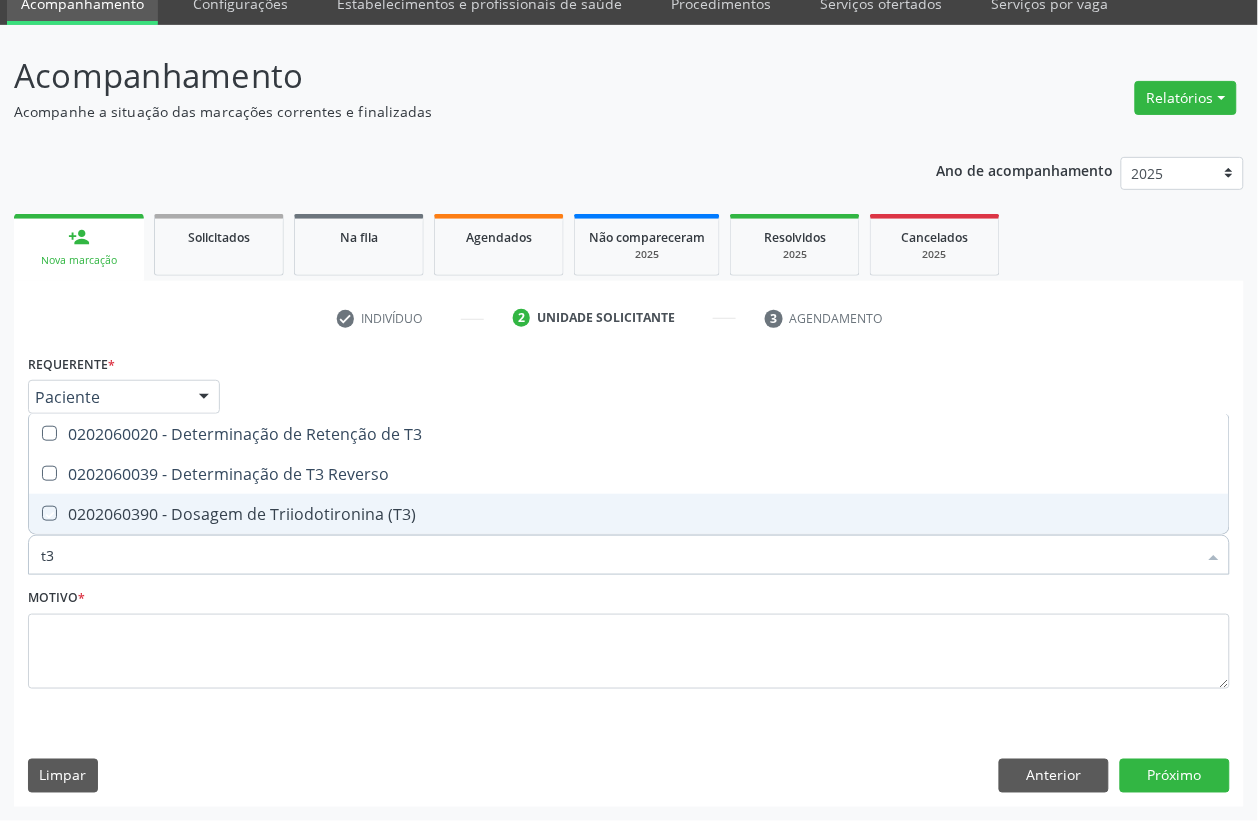 checkbox on "true" 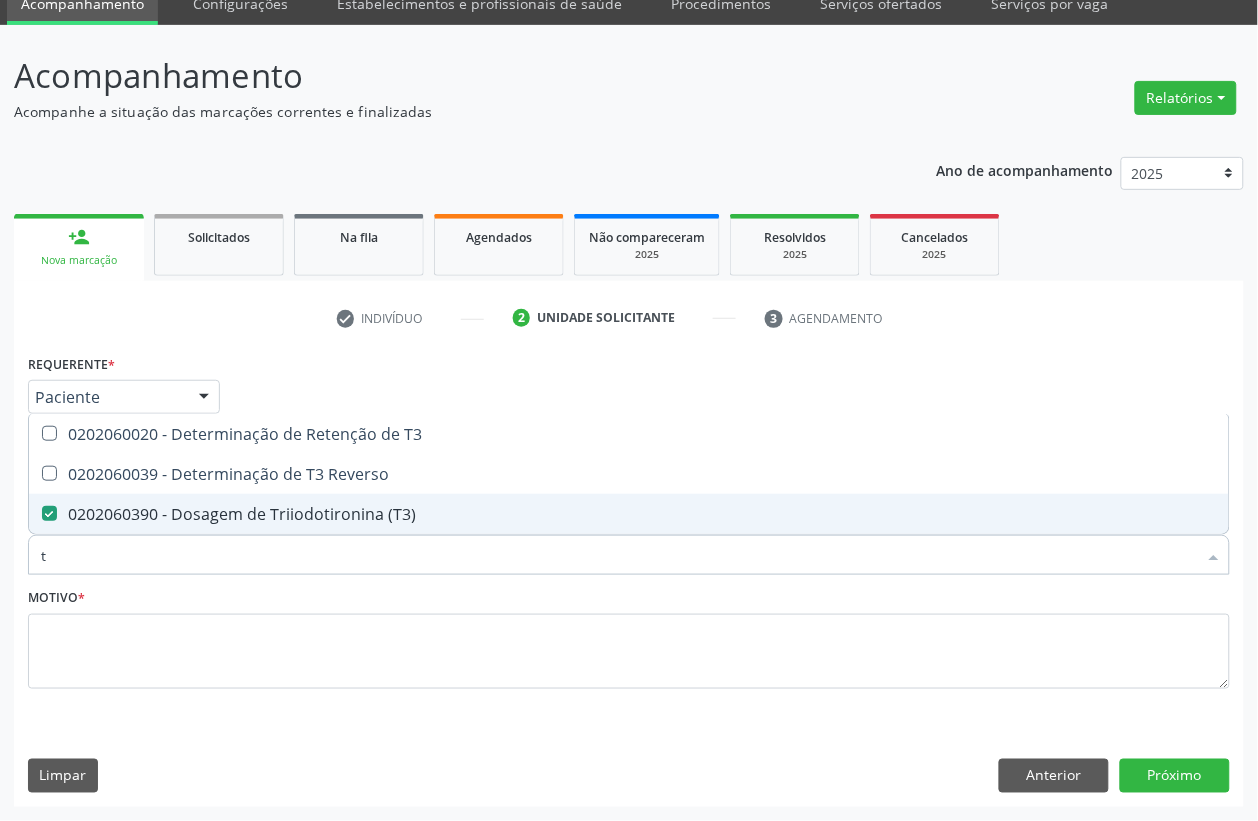type on "t4" 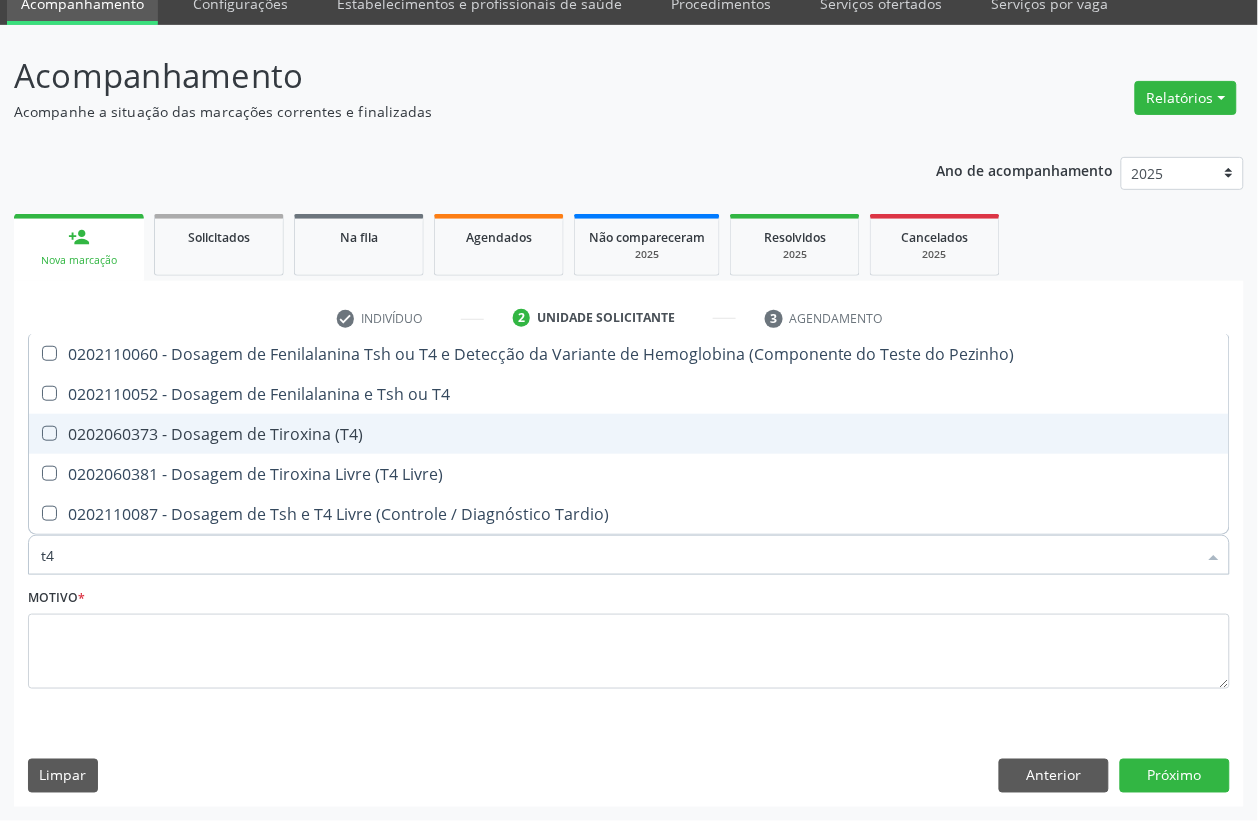 click on "0202060373 - Dosagem de Tiroxina (T4)" at bounding box center [629, 434] 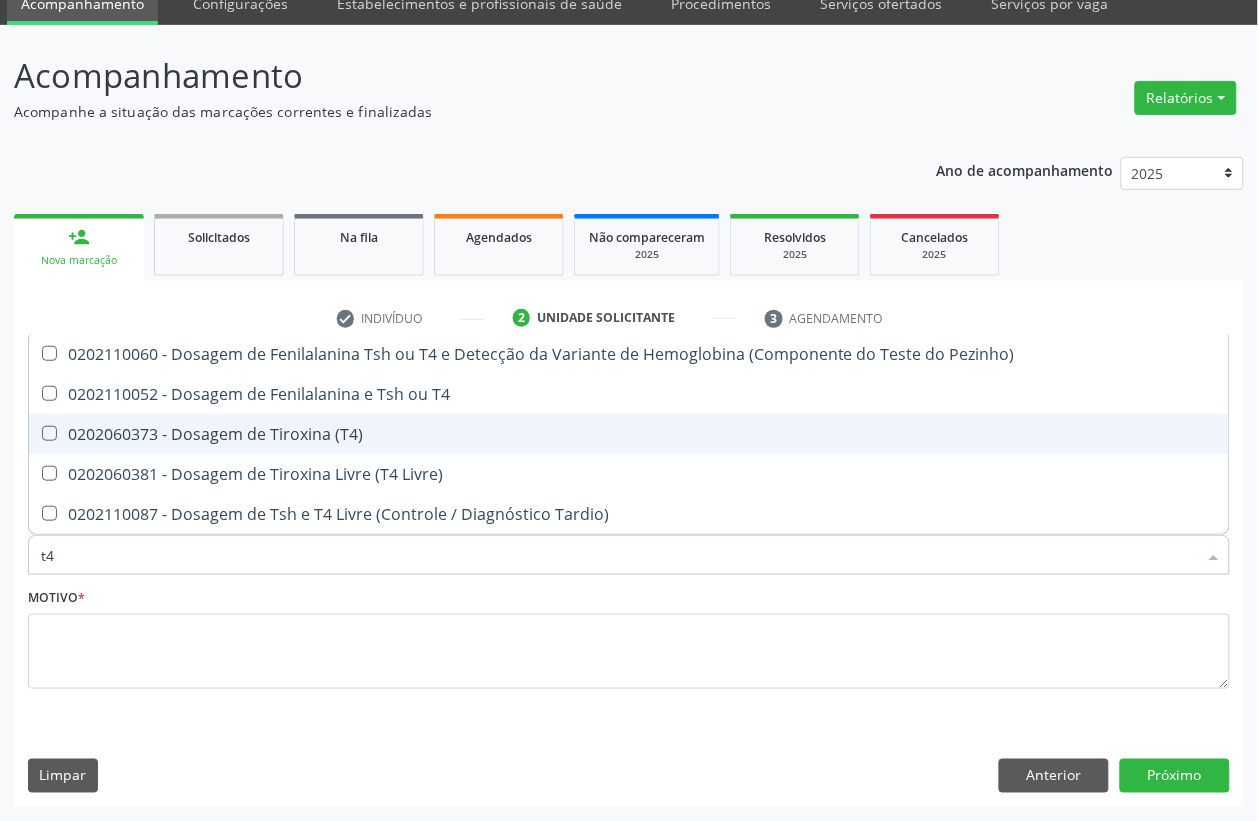 checkbox on "true" 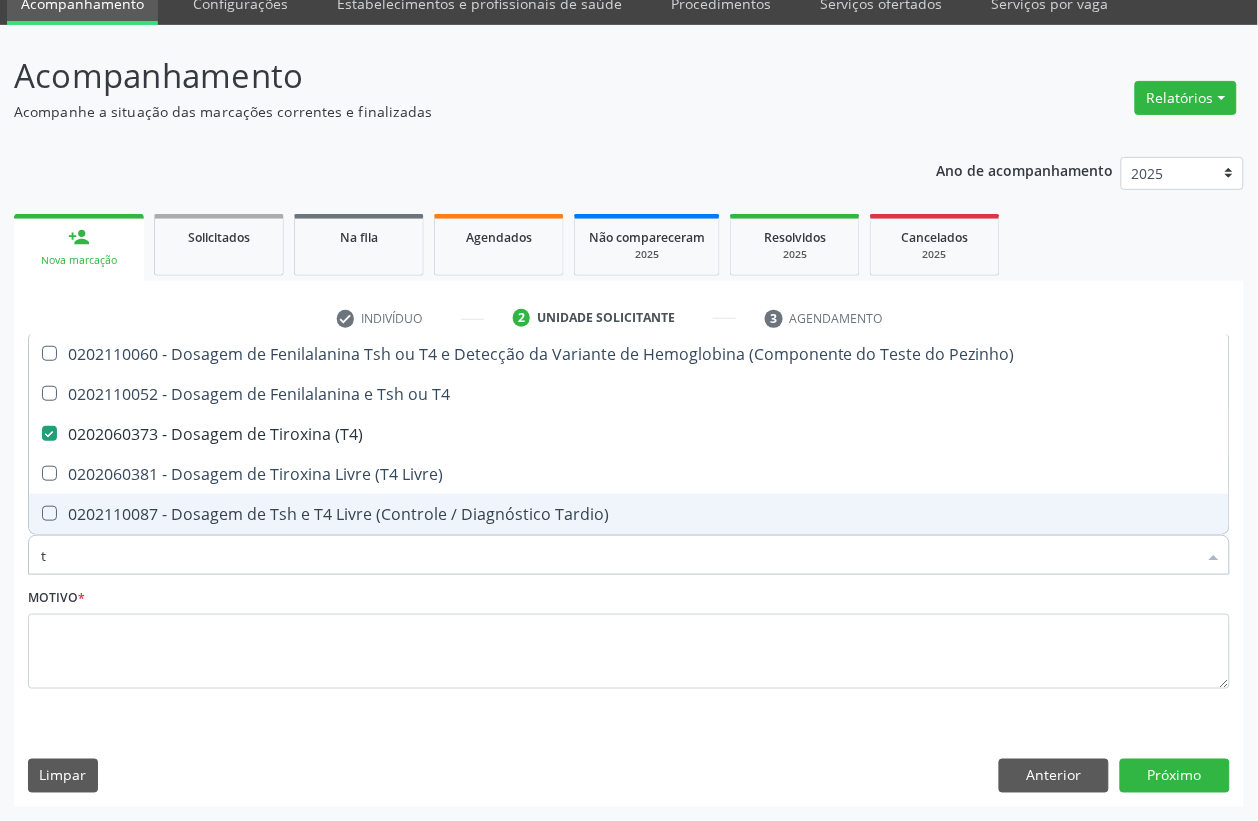 type on "ts" 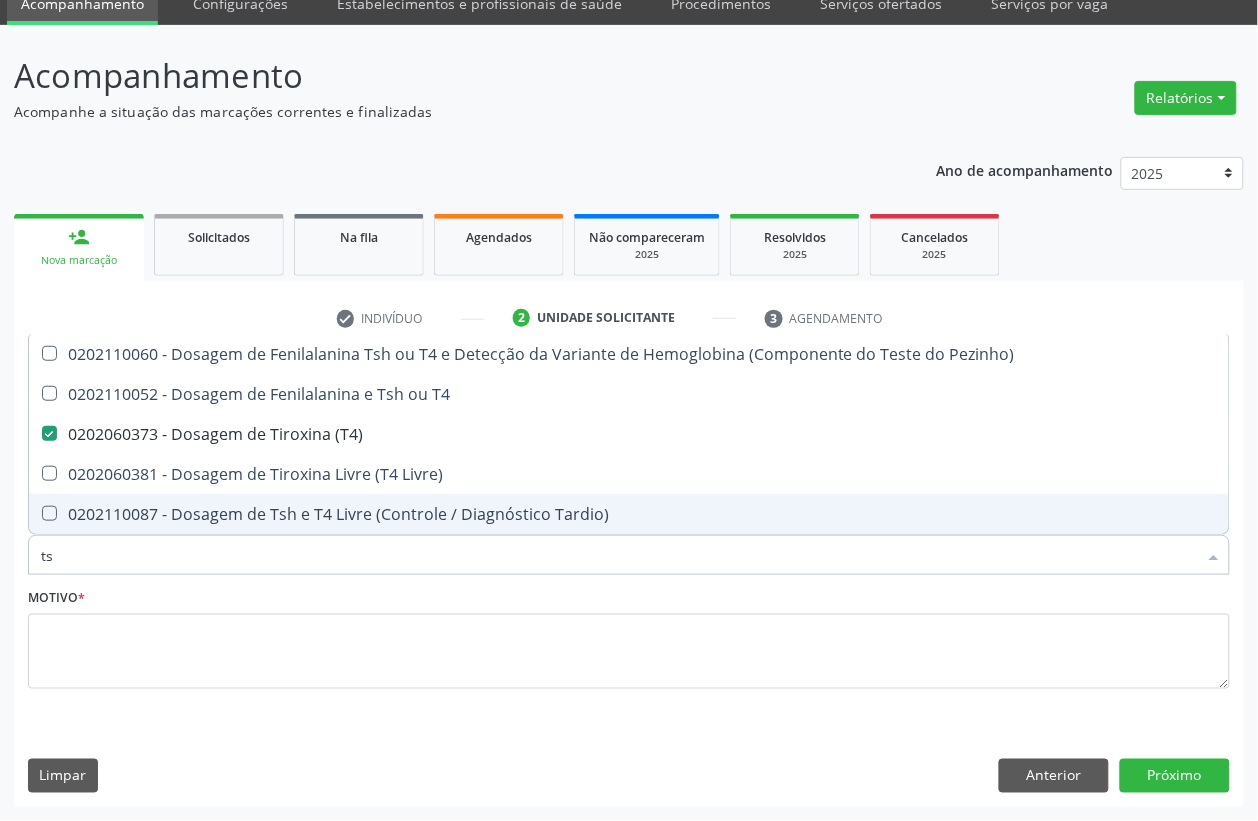 checkbox on "false" 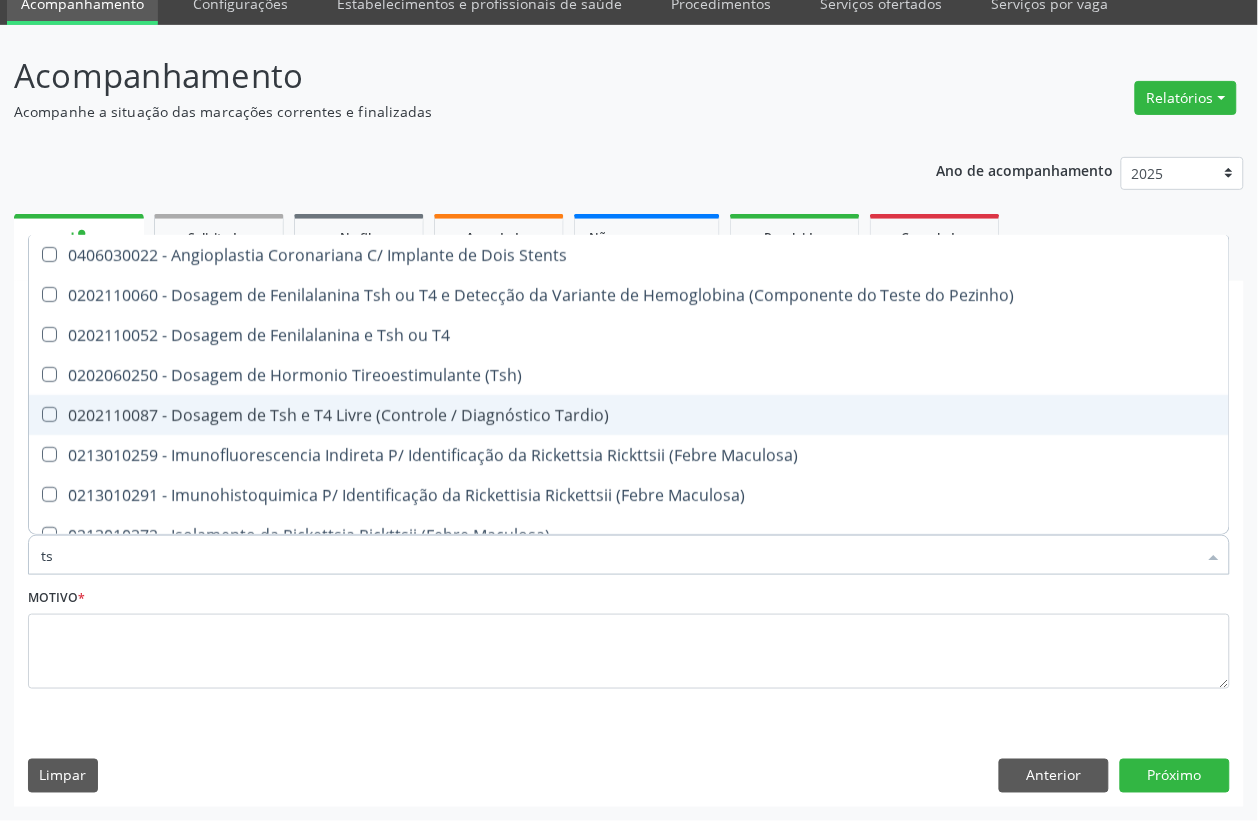 type on "tsh" 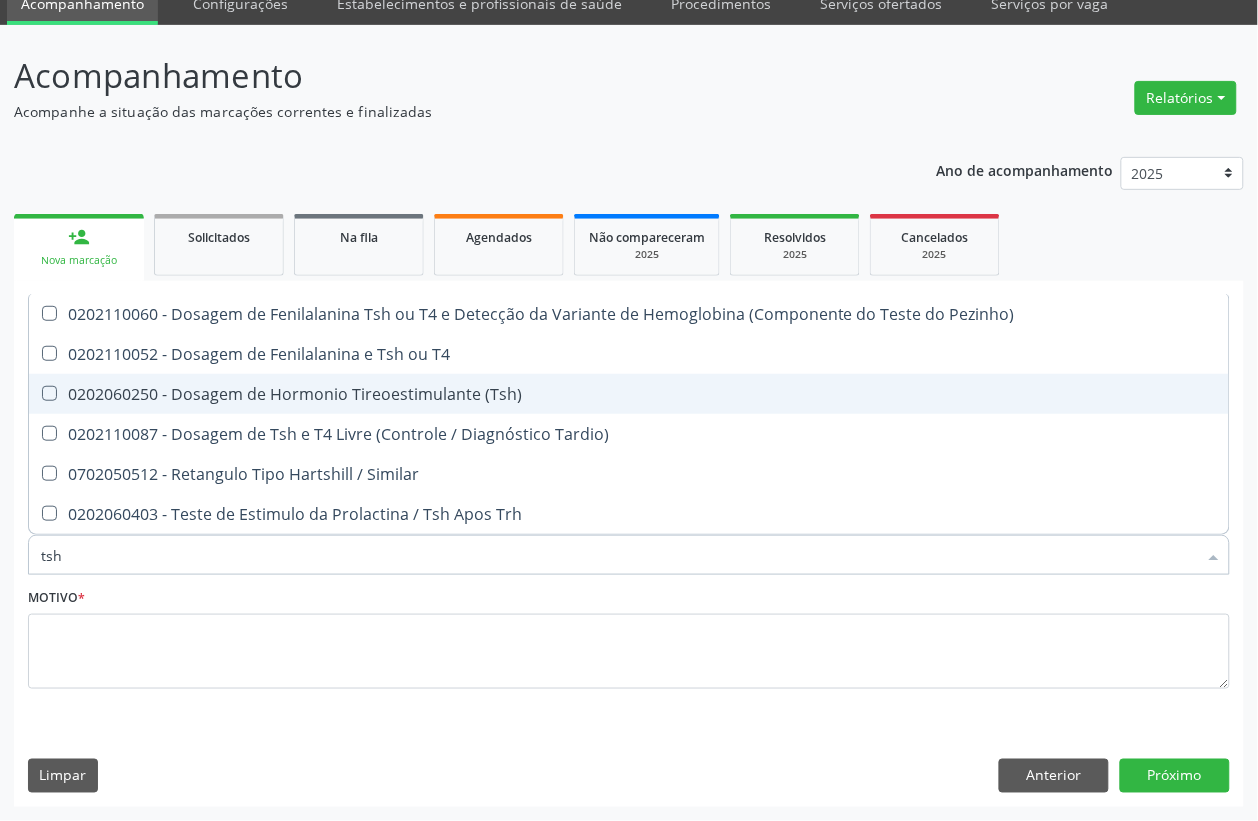 click on "0202060250 - Dosagem de Hormonio Tireoestimulante (Tsh)" at bounding box center [629, 394] 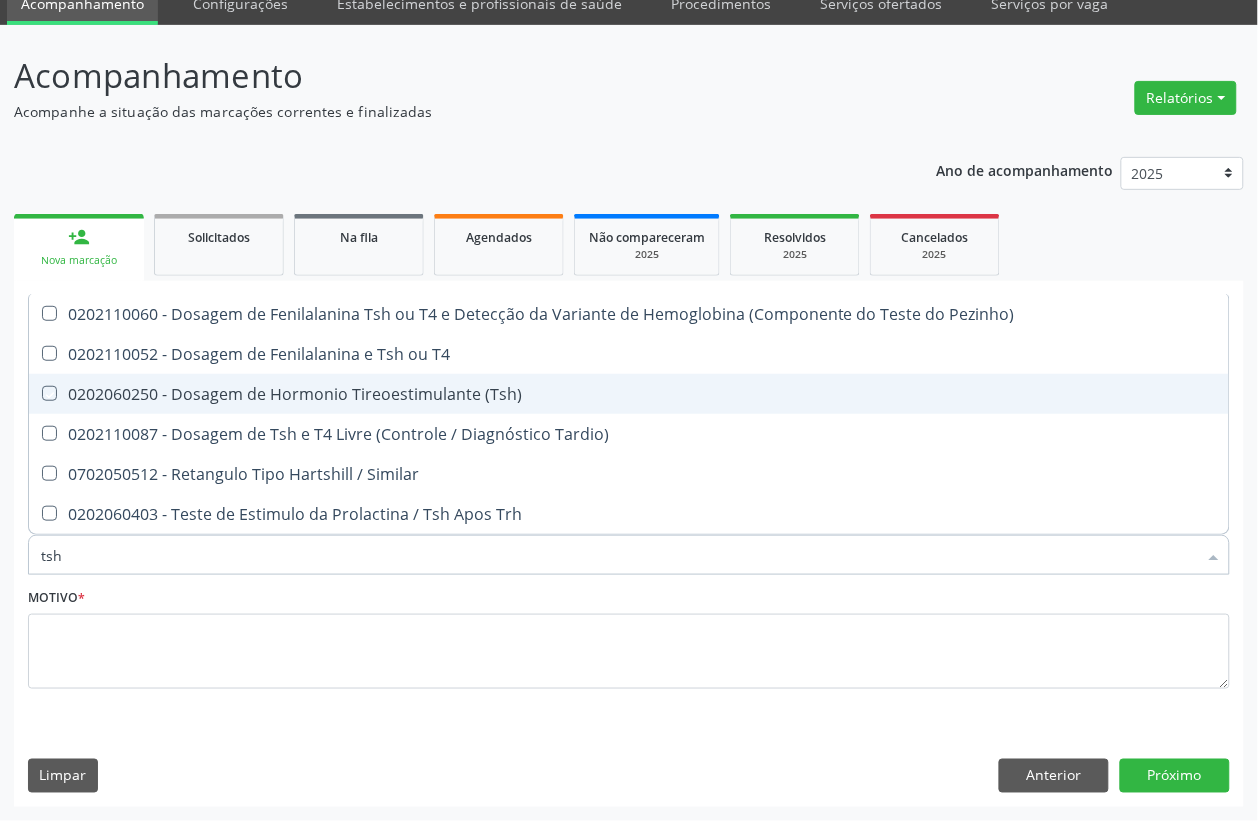 checkbox on "true" 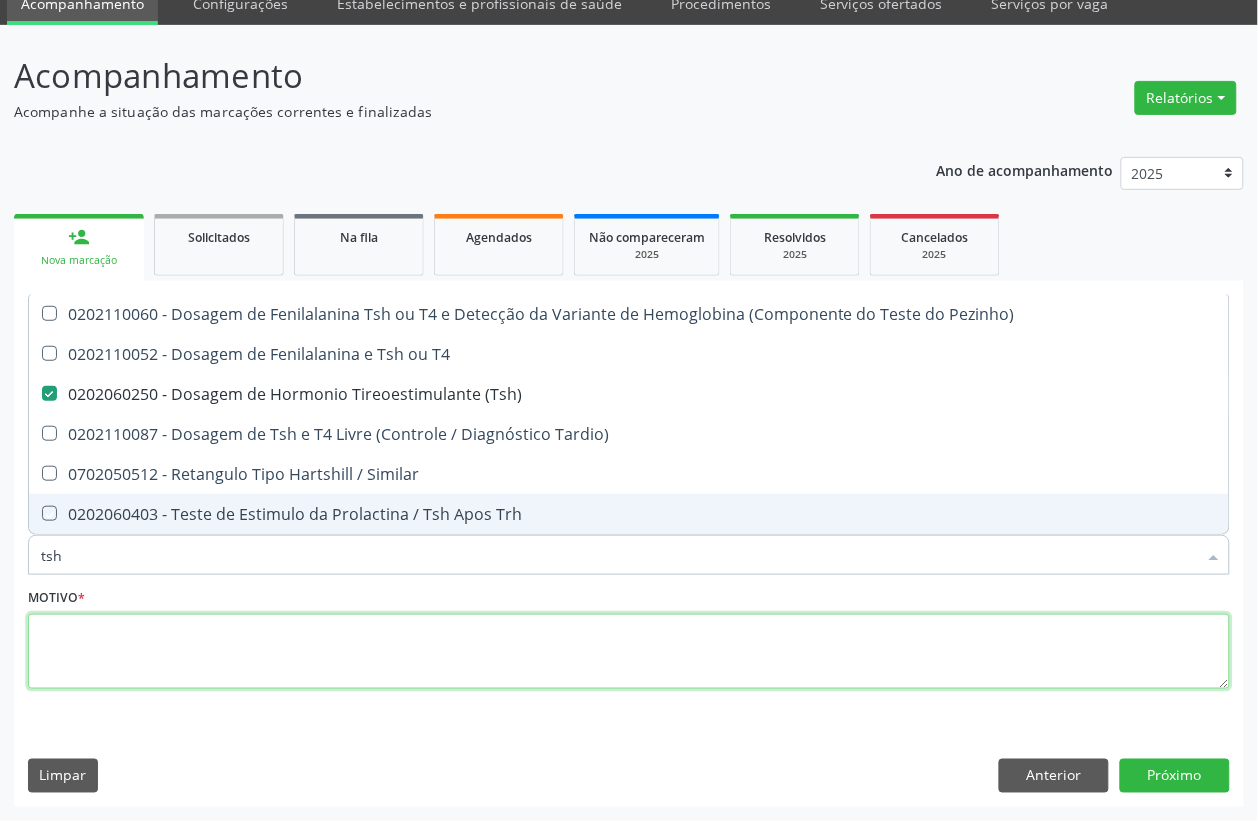 click at bounding box center (629, 652) 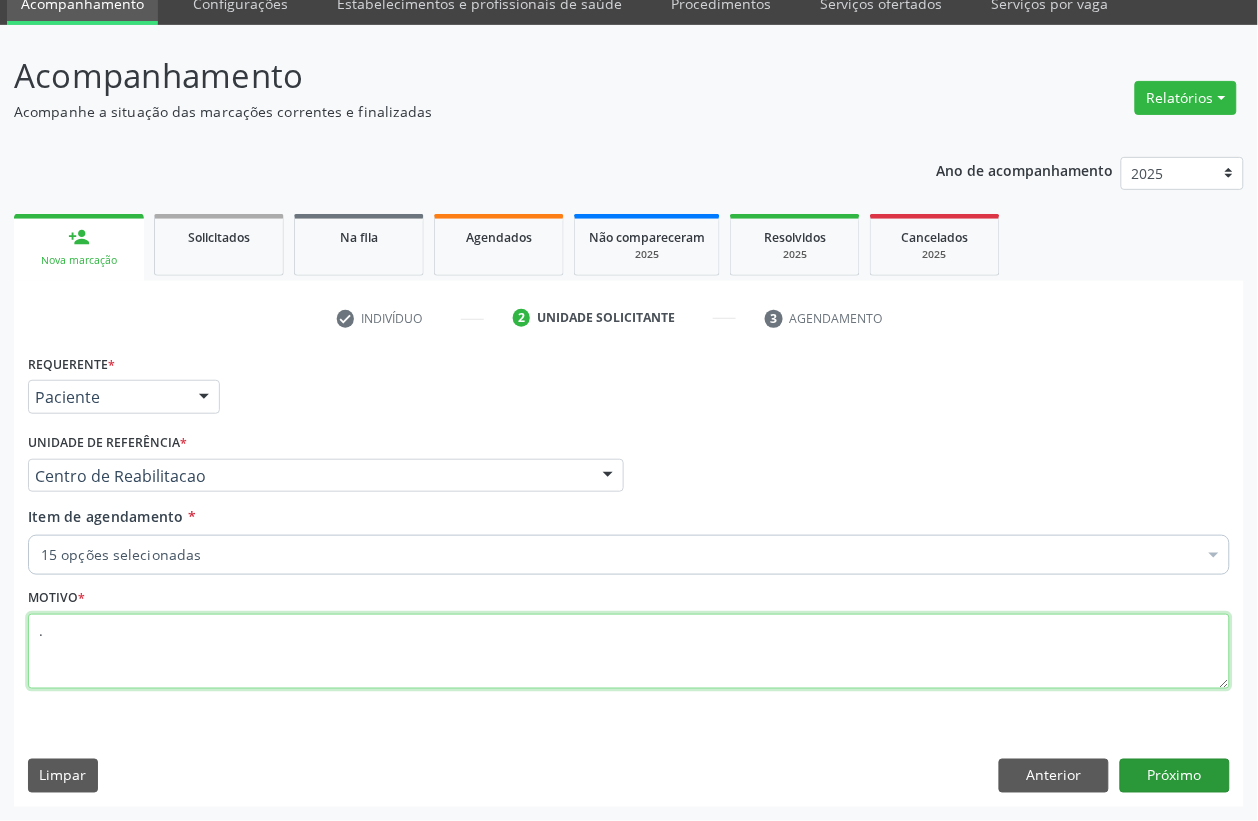 type on "." 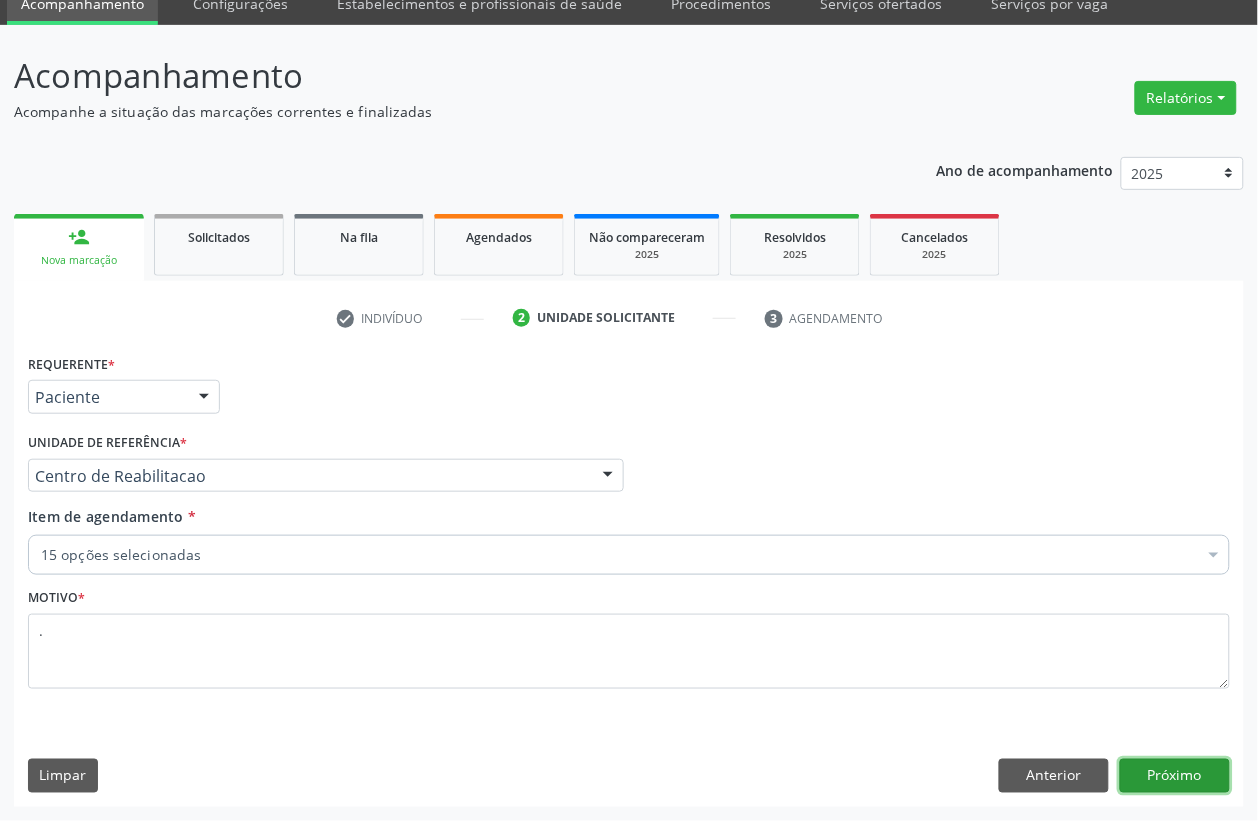 click on "Próximo" at bounding box center [1175, 776] 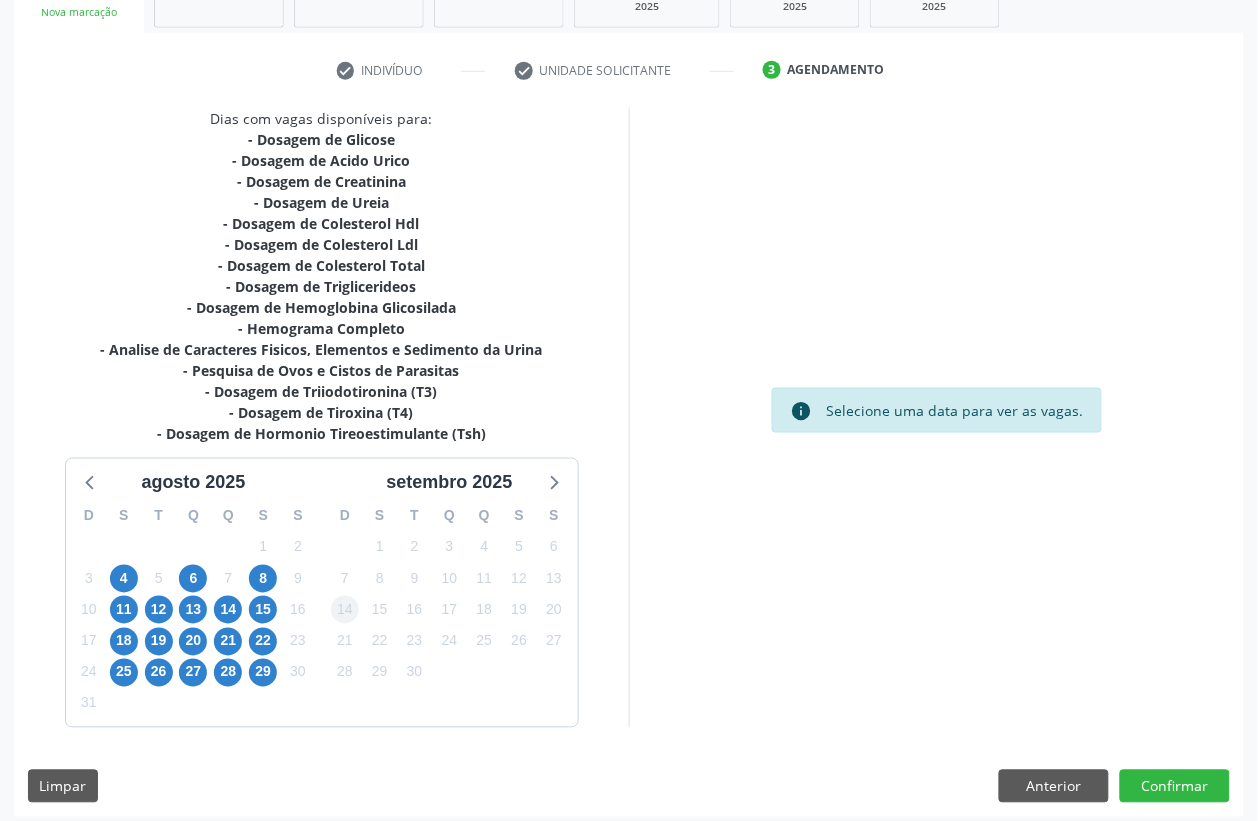 scroll, scrollTop: 335, scrollLeft: 0, axis: vertical 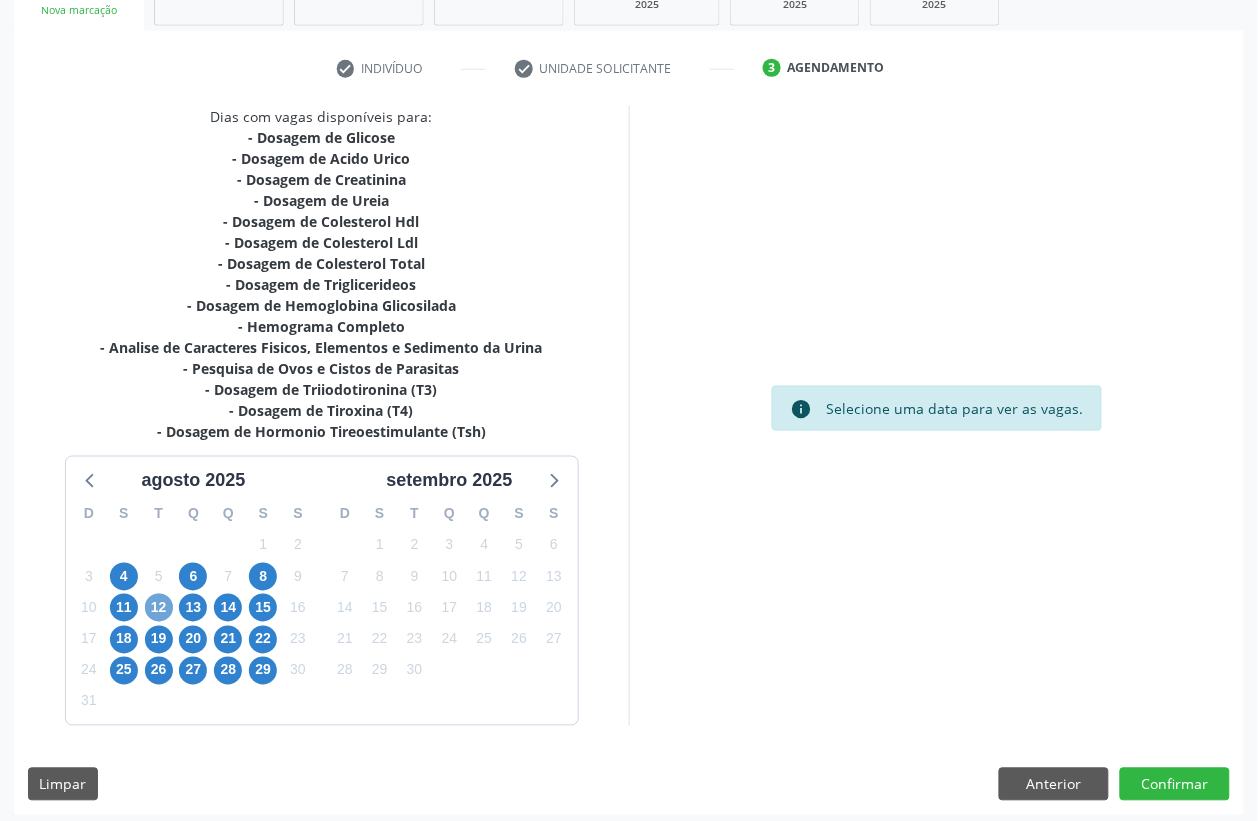 click on "12" at bounding box center [159, 608] 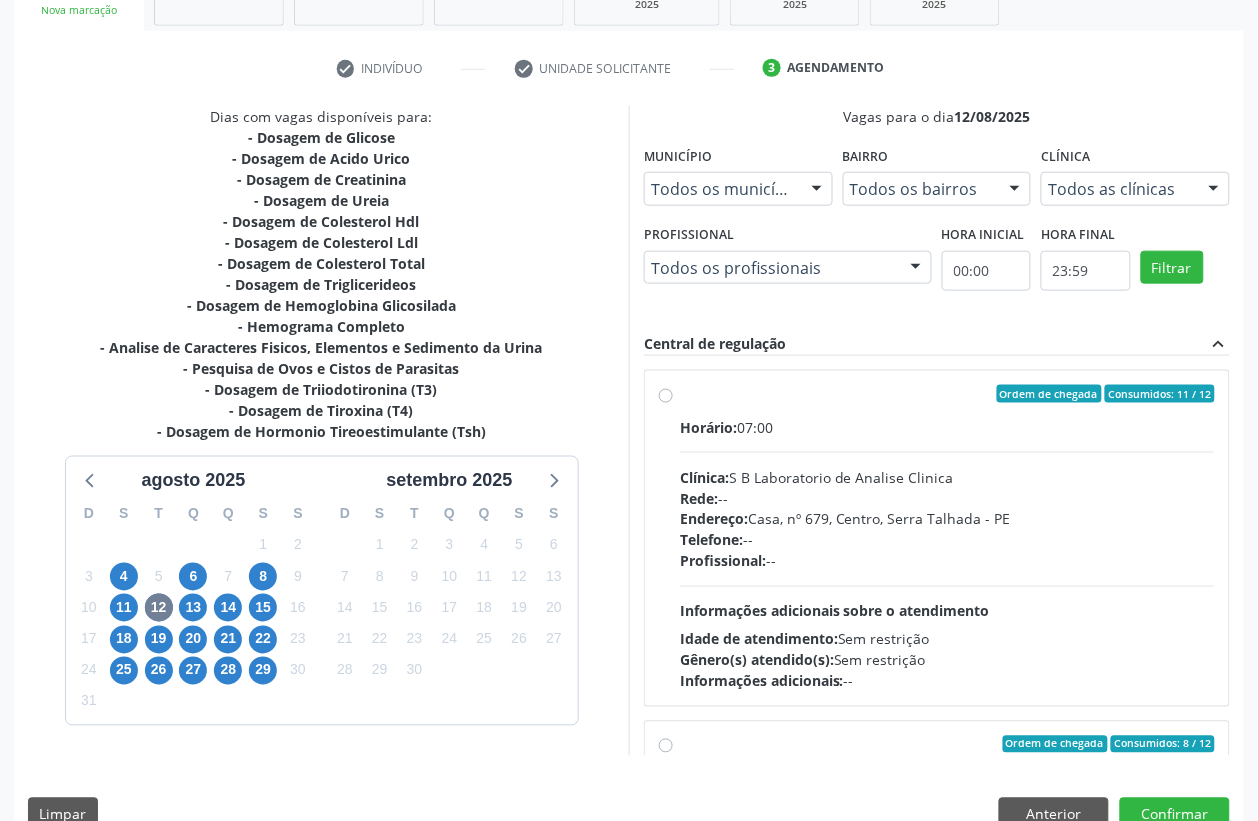 click on "Endereço:" at bounding box center (714, 519) 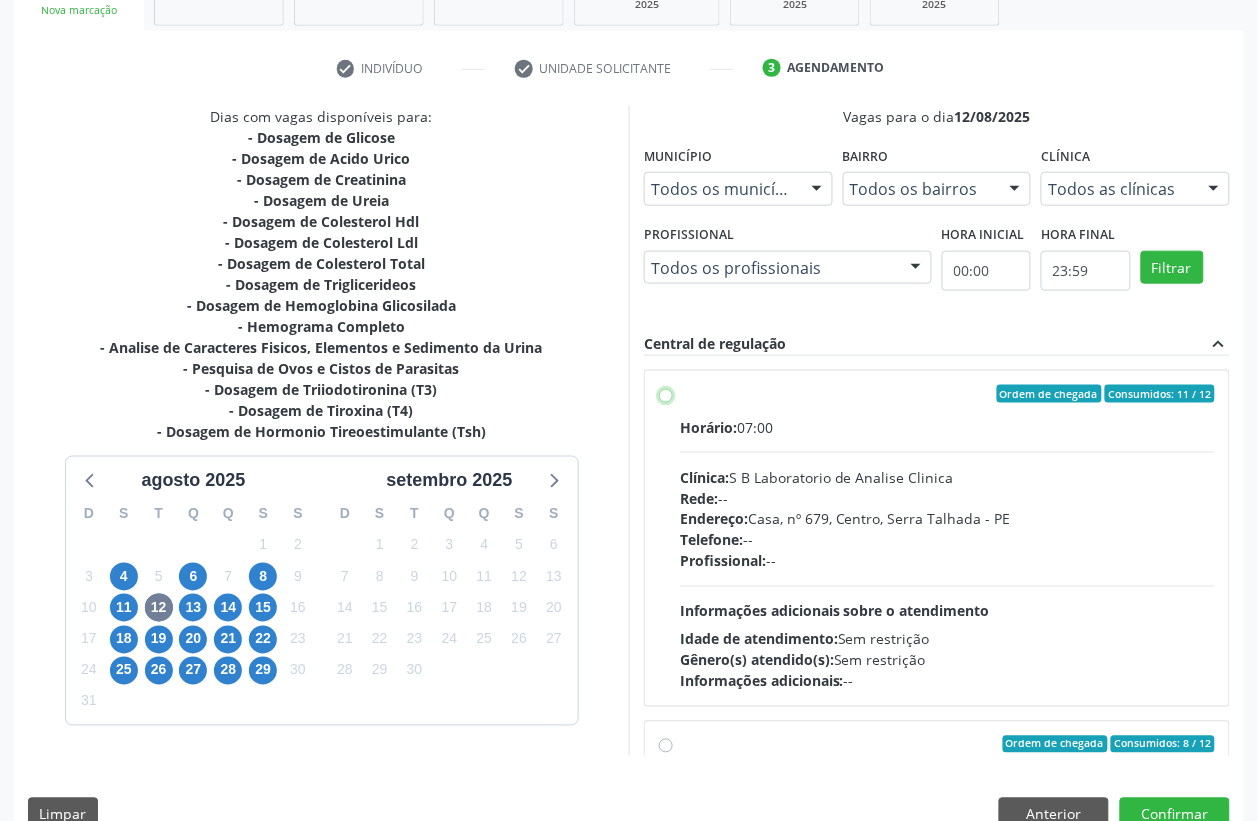 radio on "true" 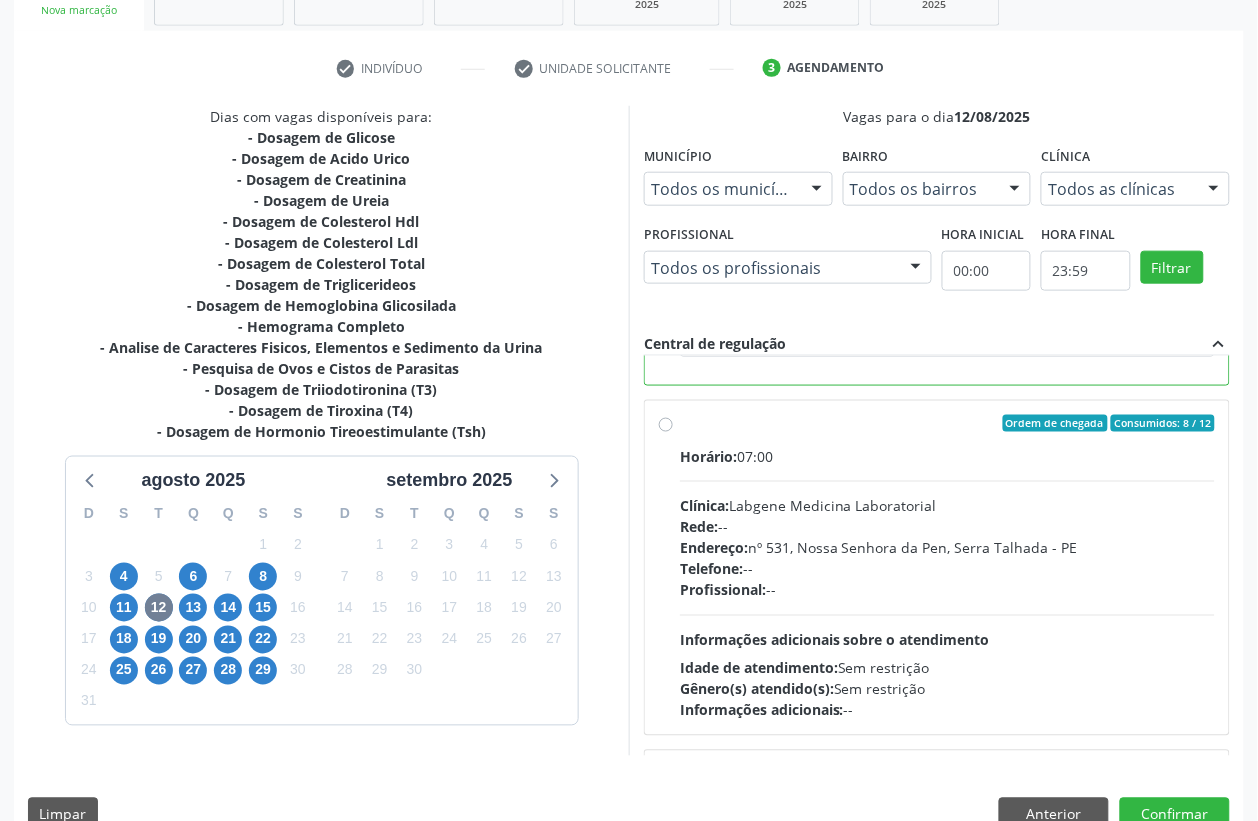 scroll, scrollTop: 500, scrollLeft: 0, axis: vertical 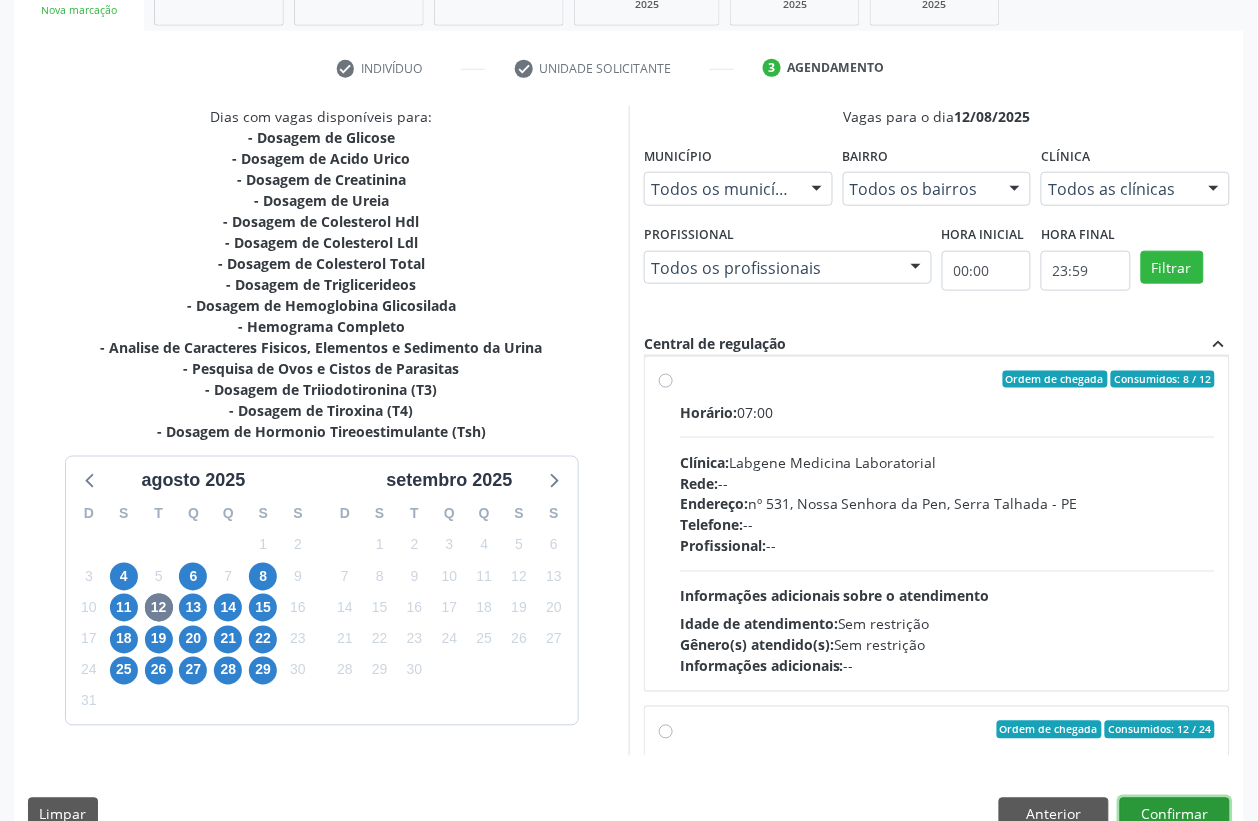 click on "Confirmar" at bounding box center [1175, 815] 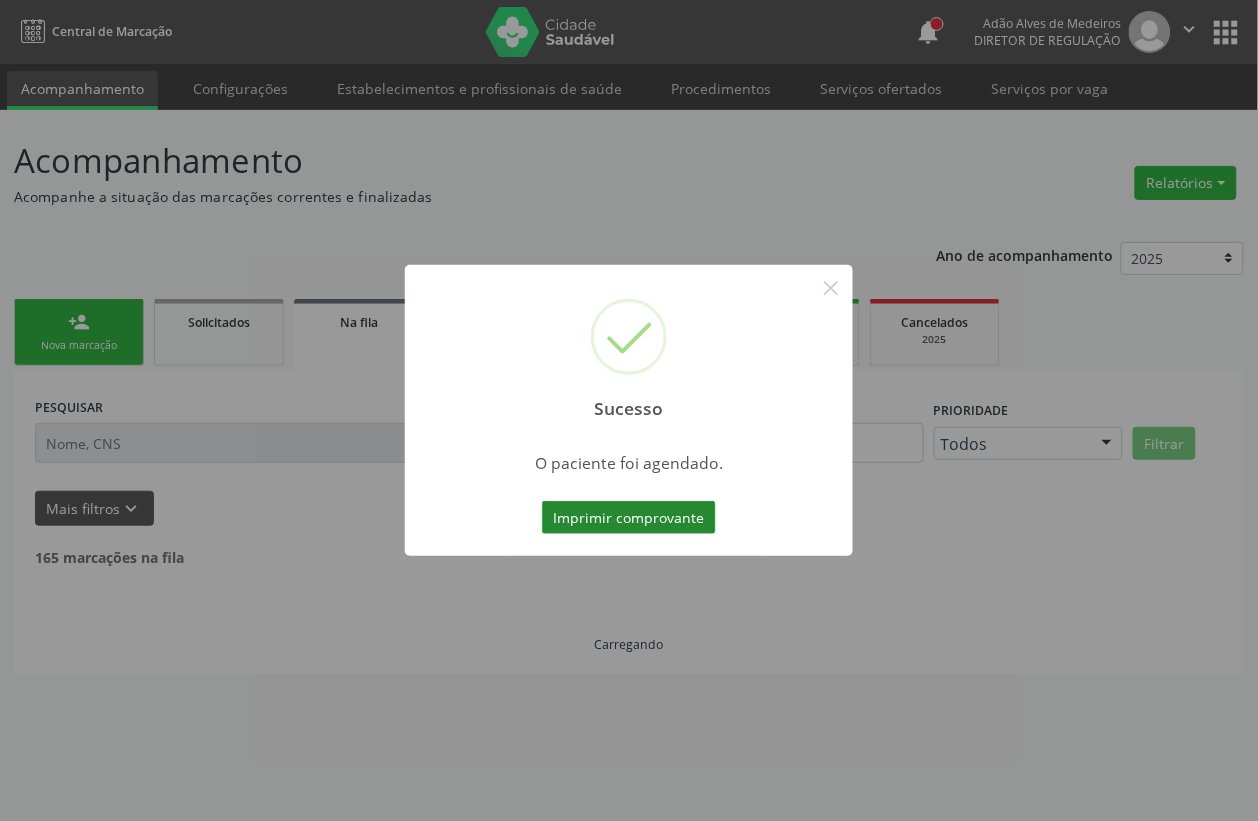 scroll, scrollTop: 0, scrollLeft: 0, axis: both 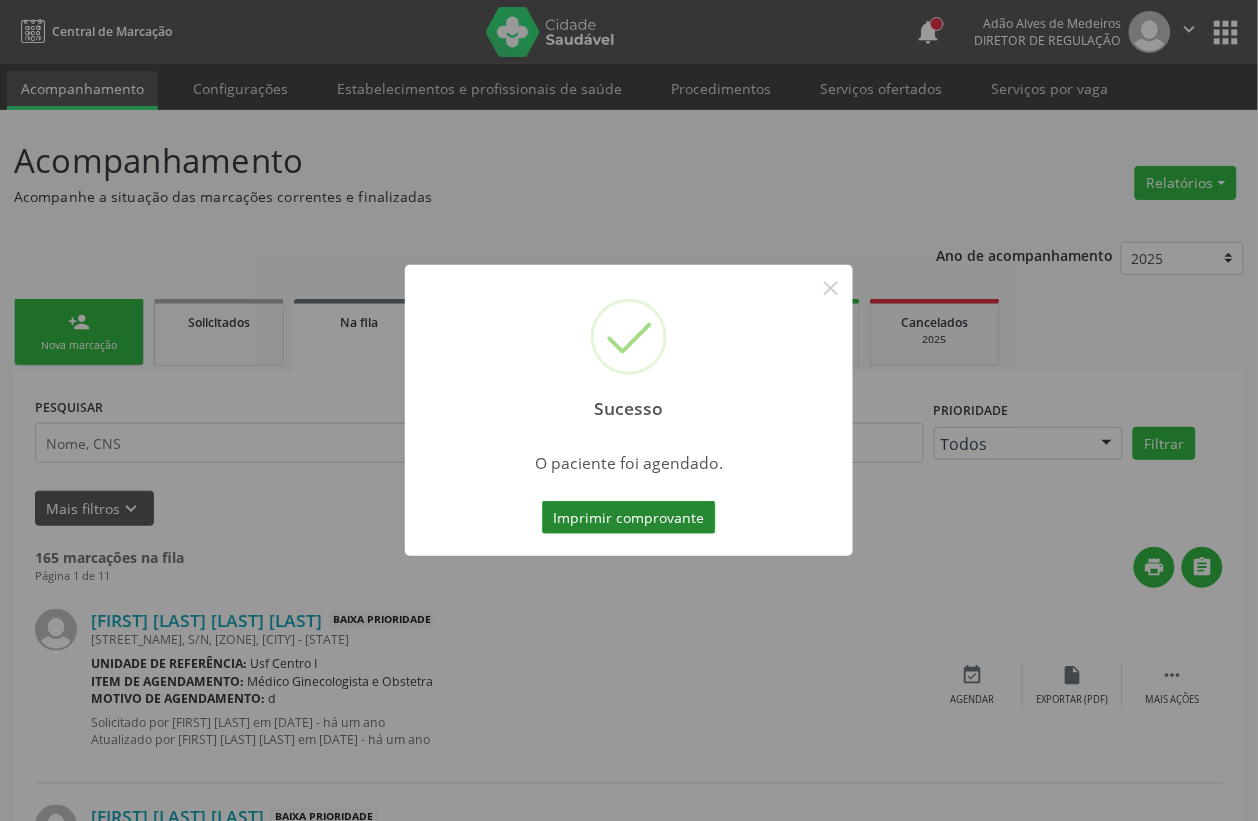 click on "Imprimir comprovante" at bounding box center [629, 518] 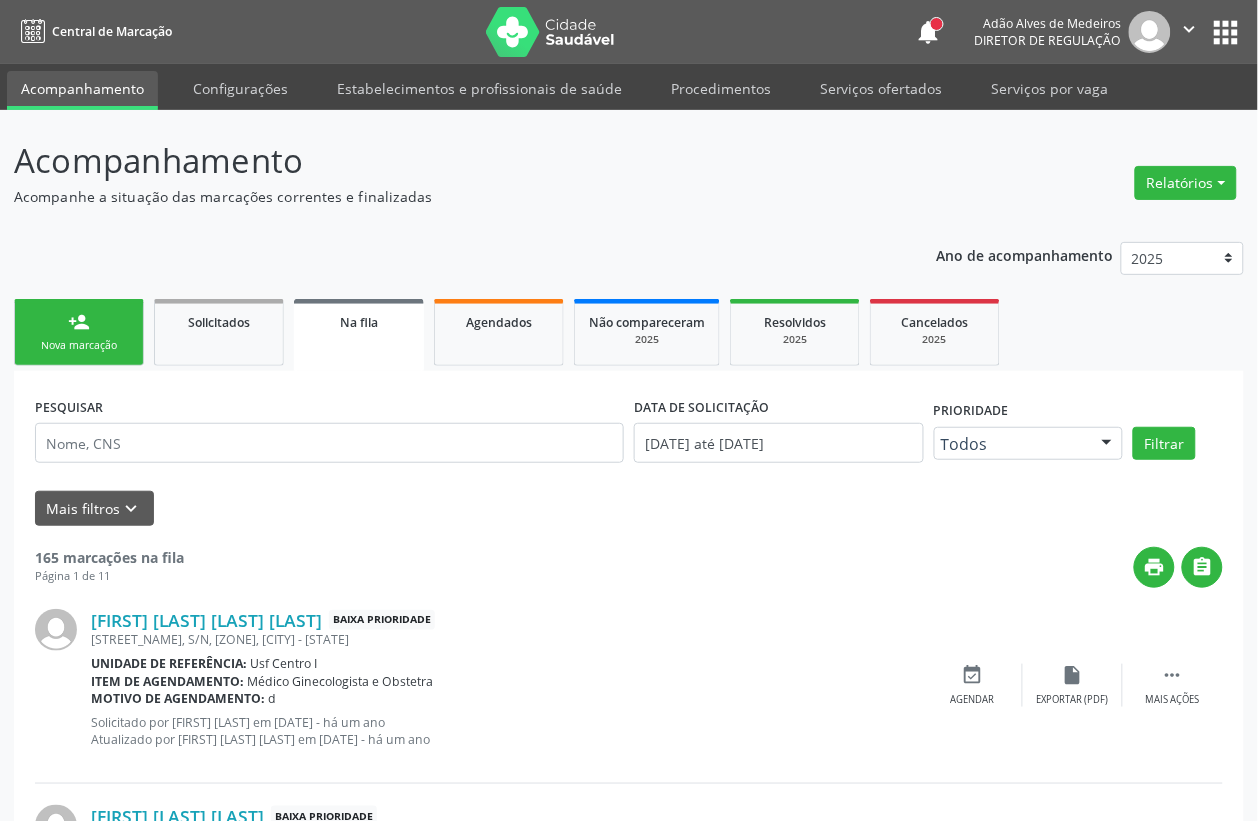 click on "Nova marcação" at bounding box center (79, 345) 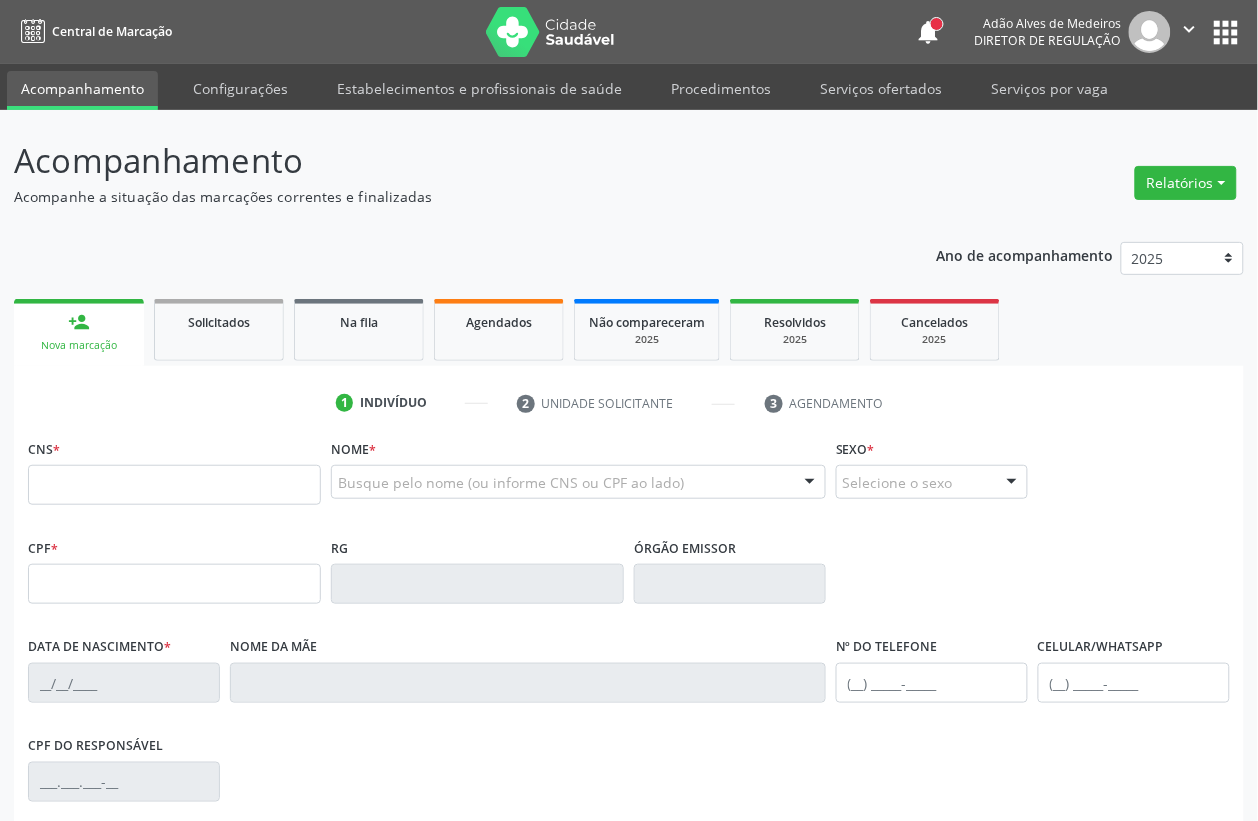 click on "person_add
Nova marcação" at bounding box center [79, 332] 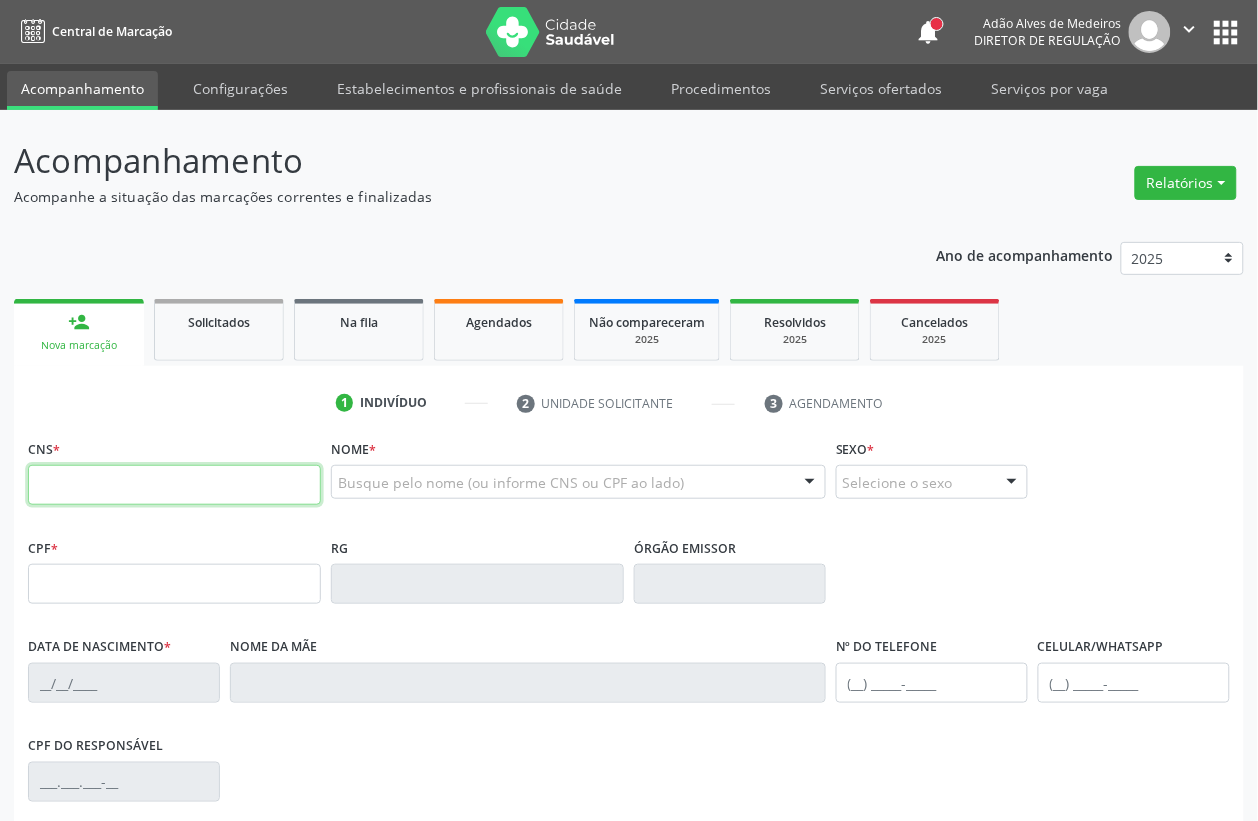 click at bounding box center [174, 485] 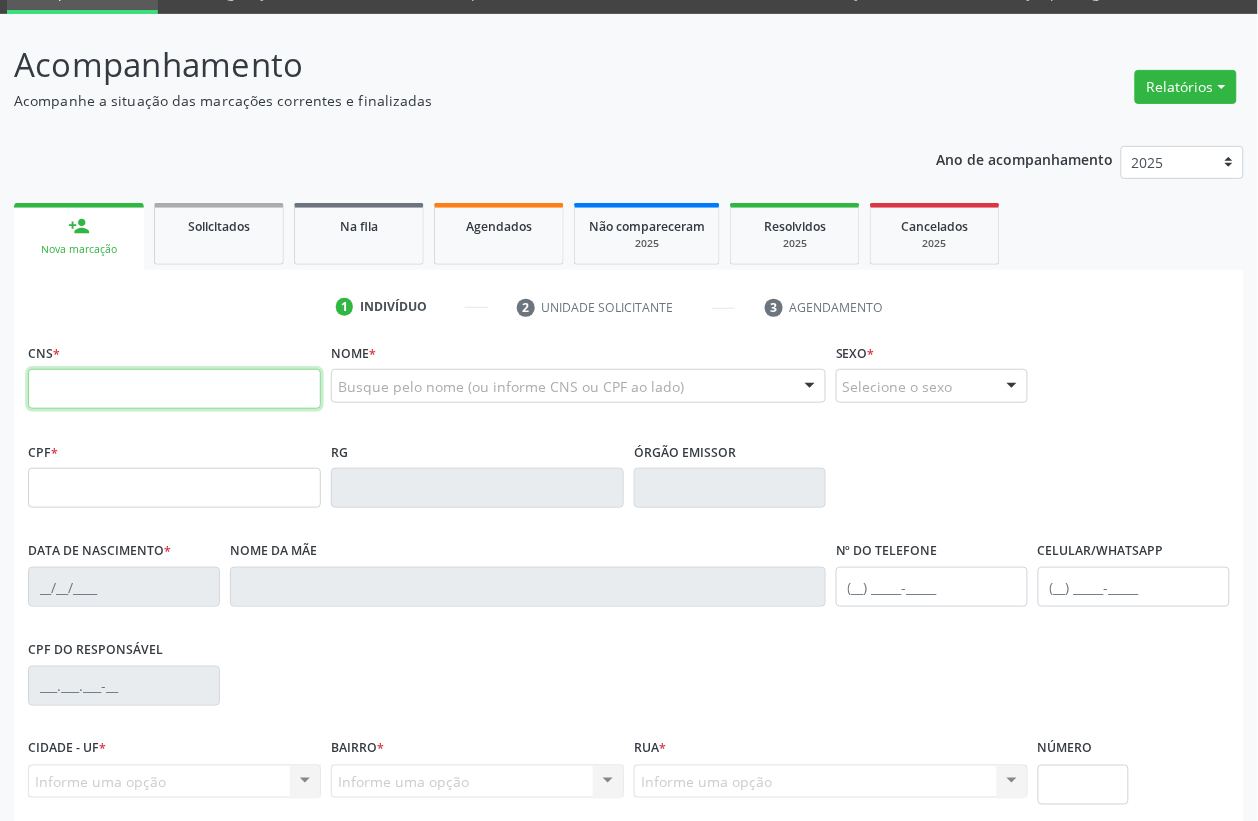 scroll, scrollTop: 125, scrollLeft: 0, axis: vertical 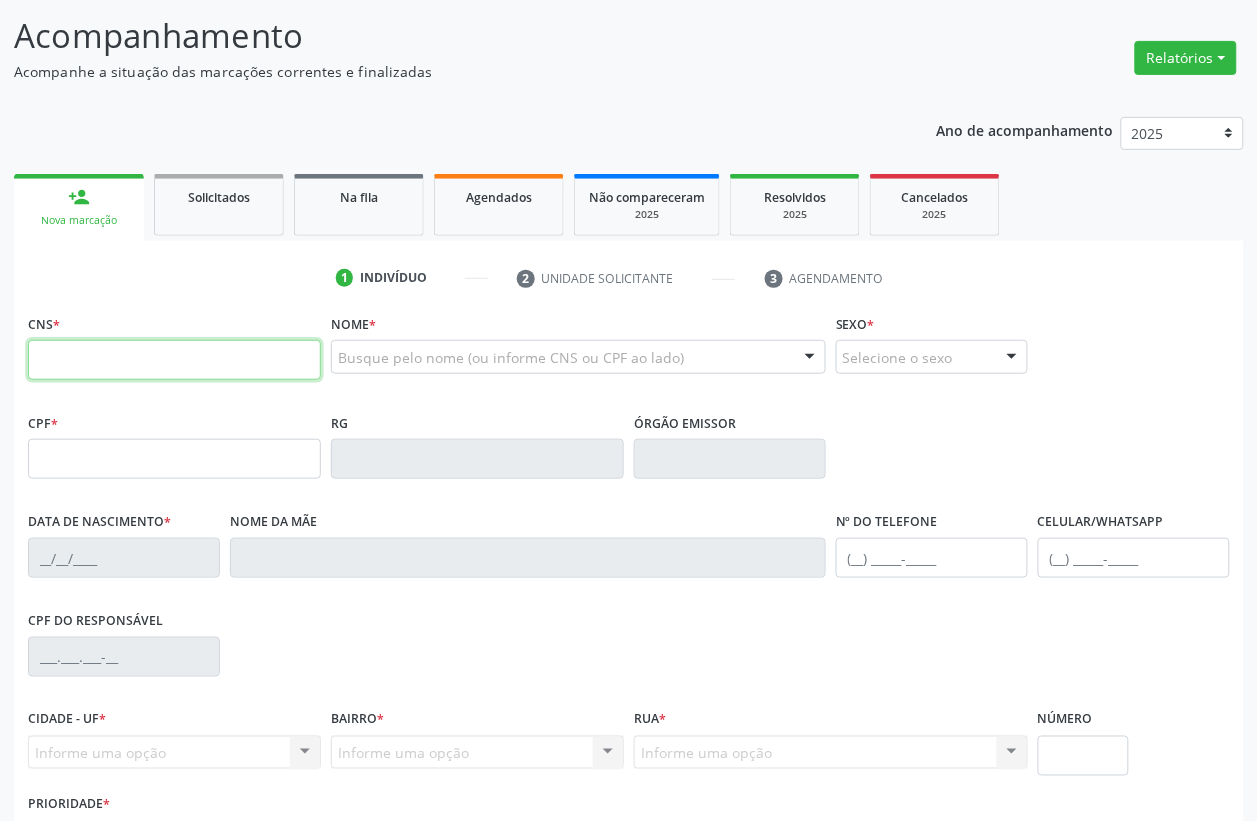 click at bounding box center [174, 360] 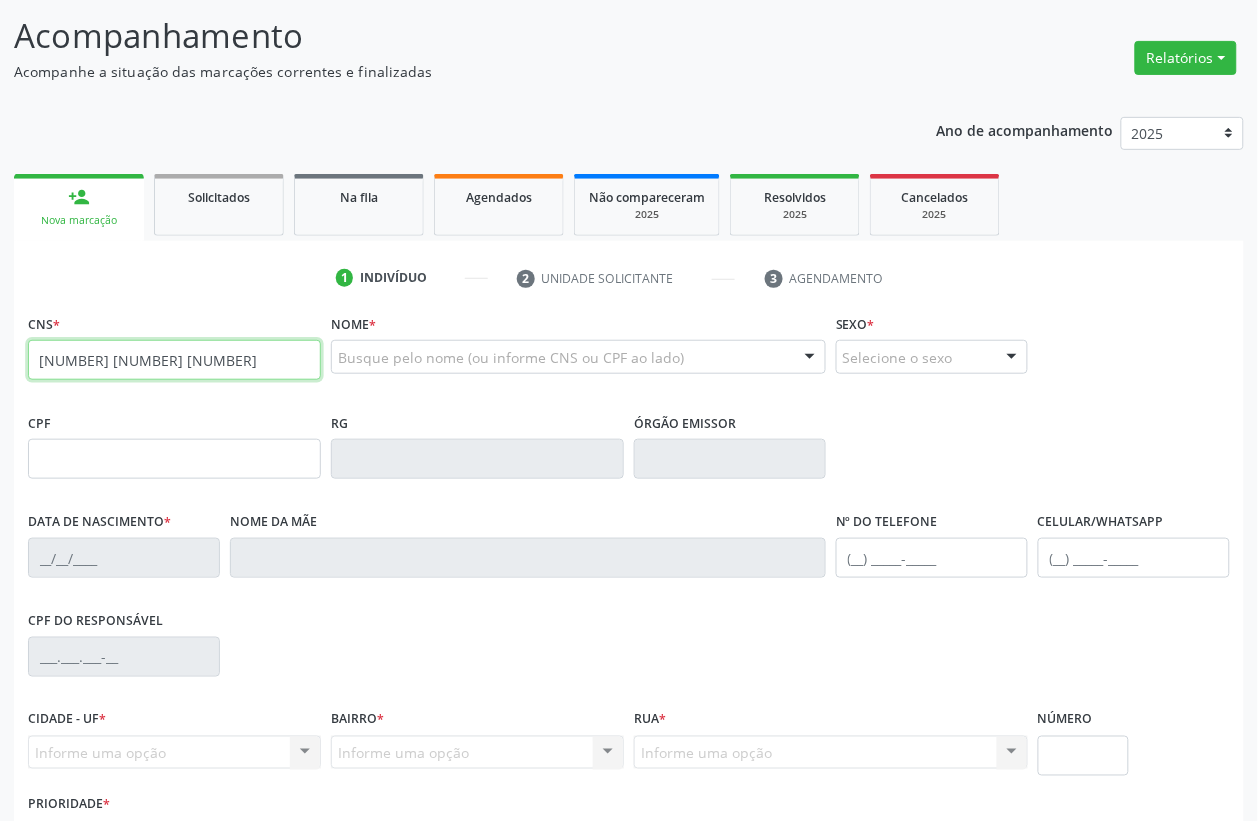 type on "898 0058 2635 7489" 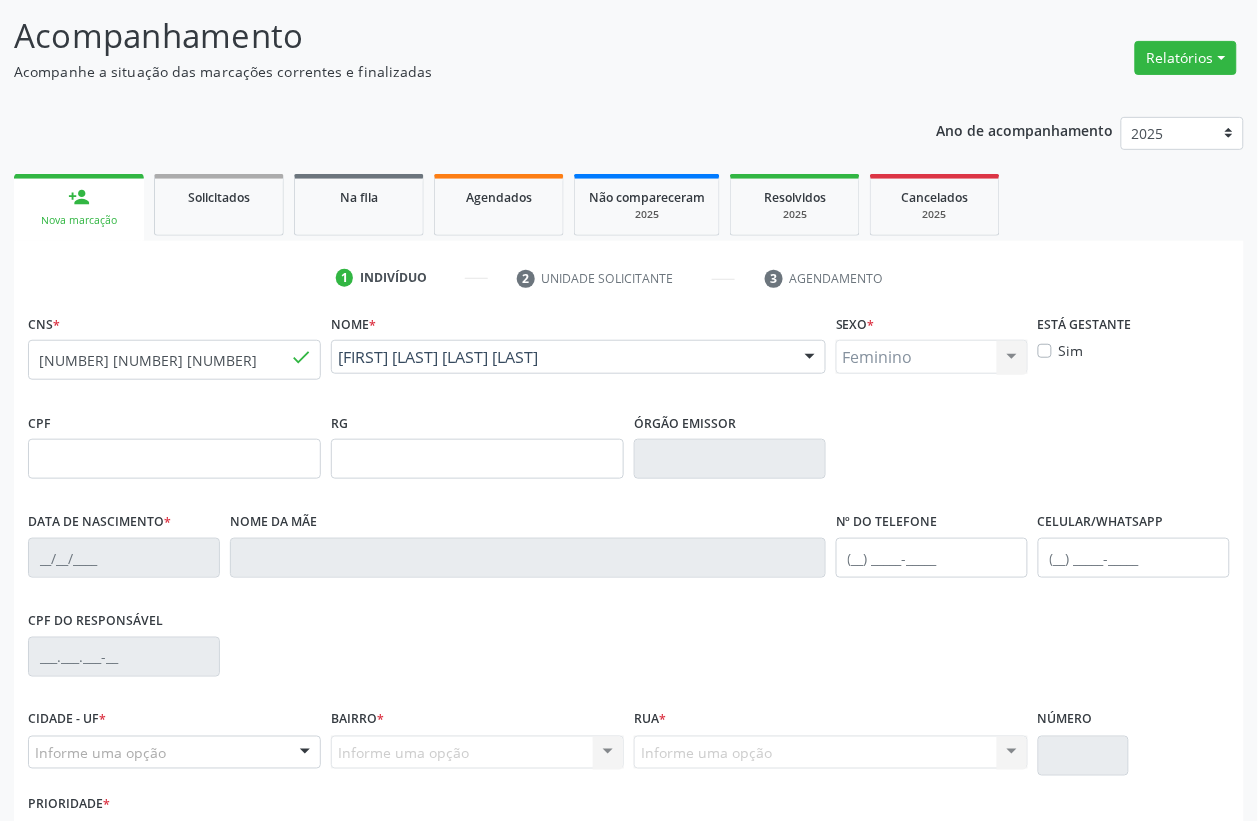 type on "04/12/2017" 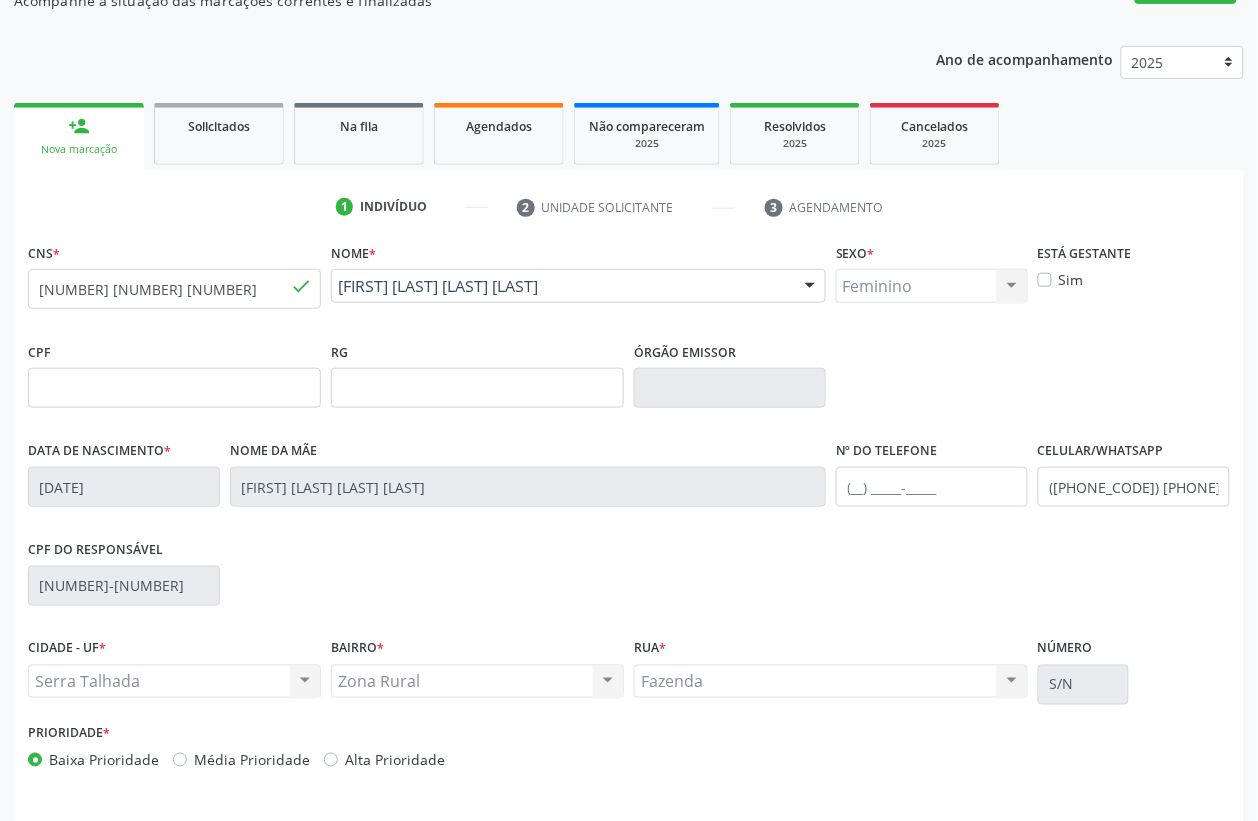 scroll, scrollTop: 263, scrollLeft: 0, axis: vertical 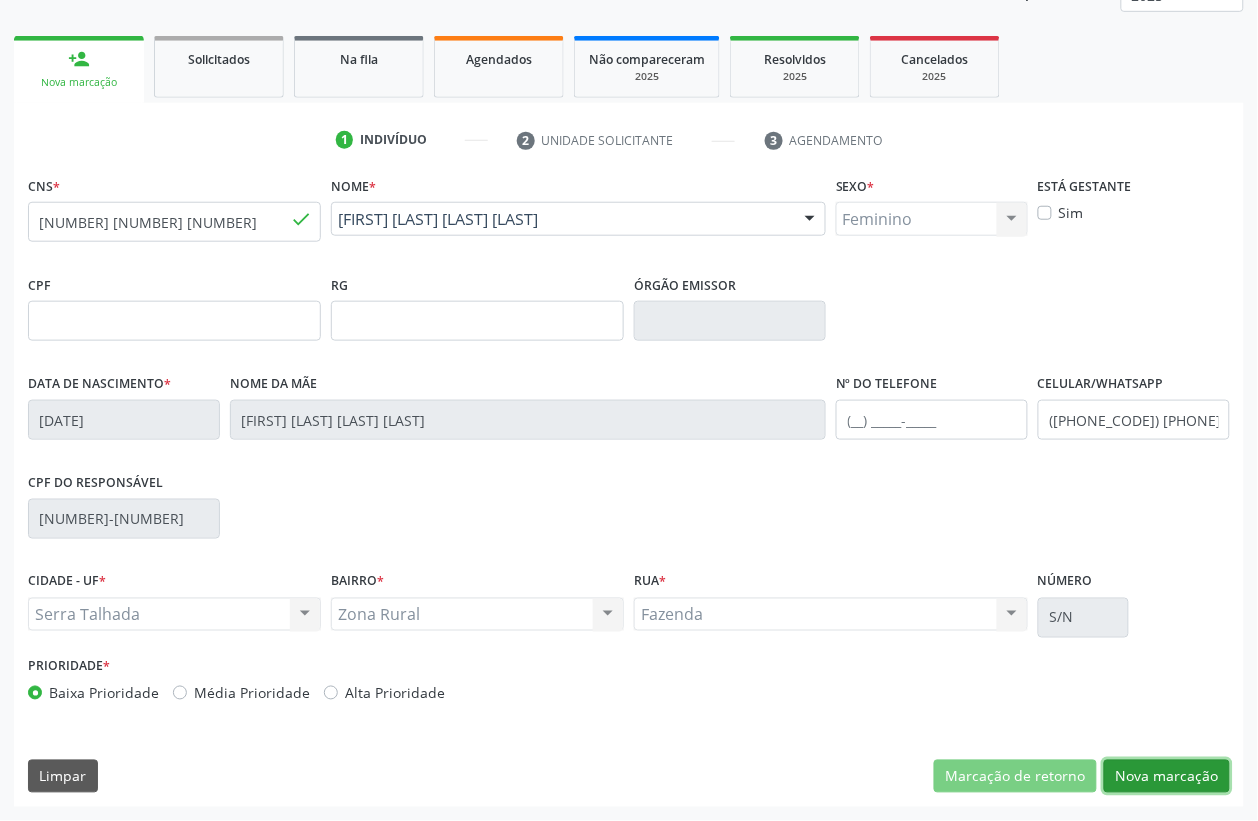 click on "Nova marcação" at bounding box center (1167, 777) 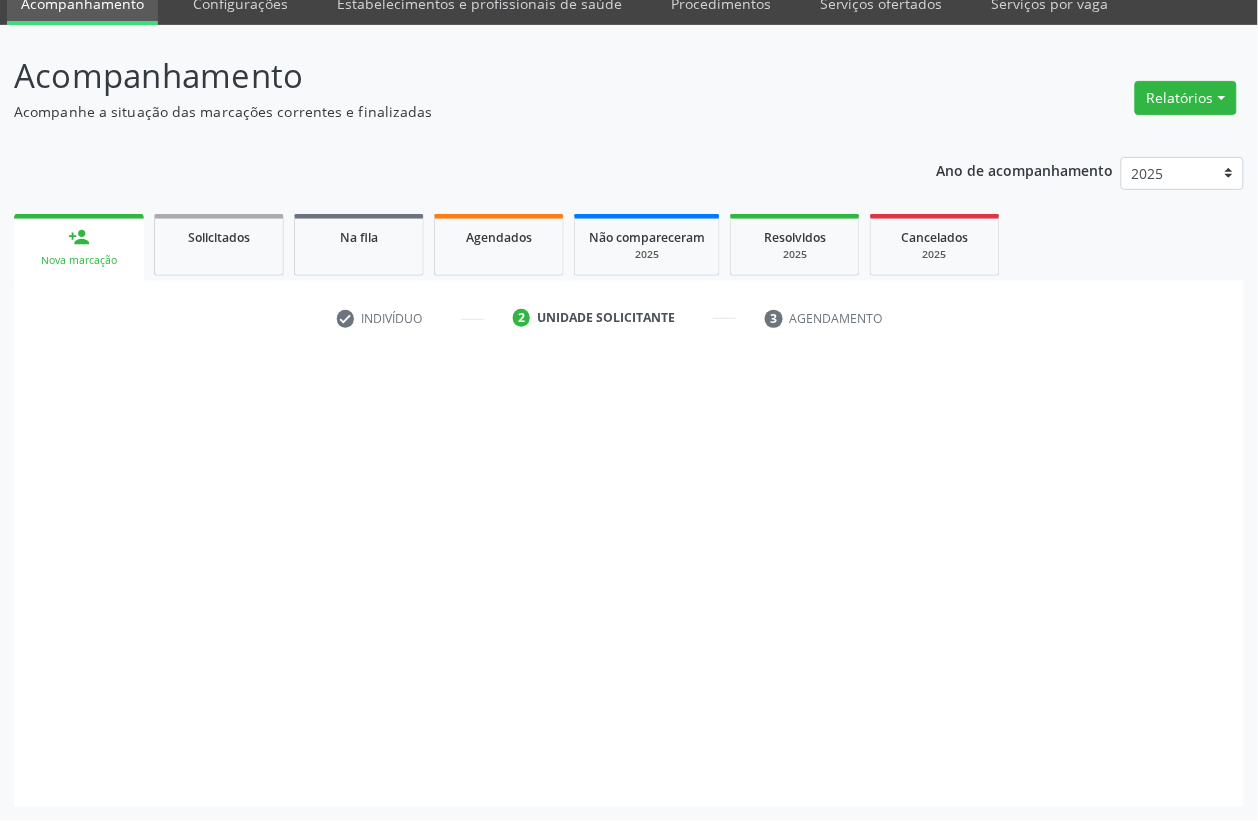 scroll, scrollTop: 85, scrollLeft: 0, axis: vertical 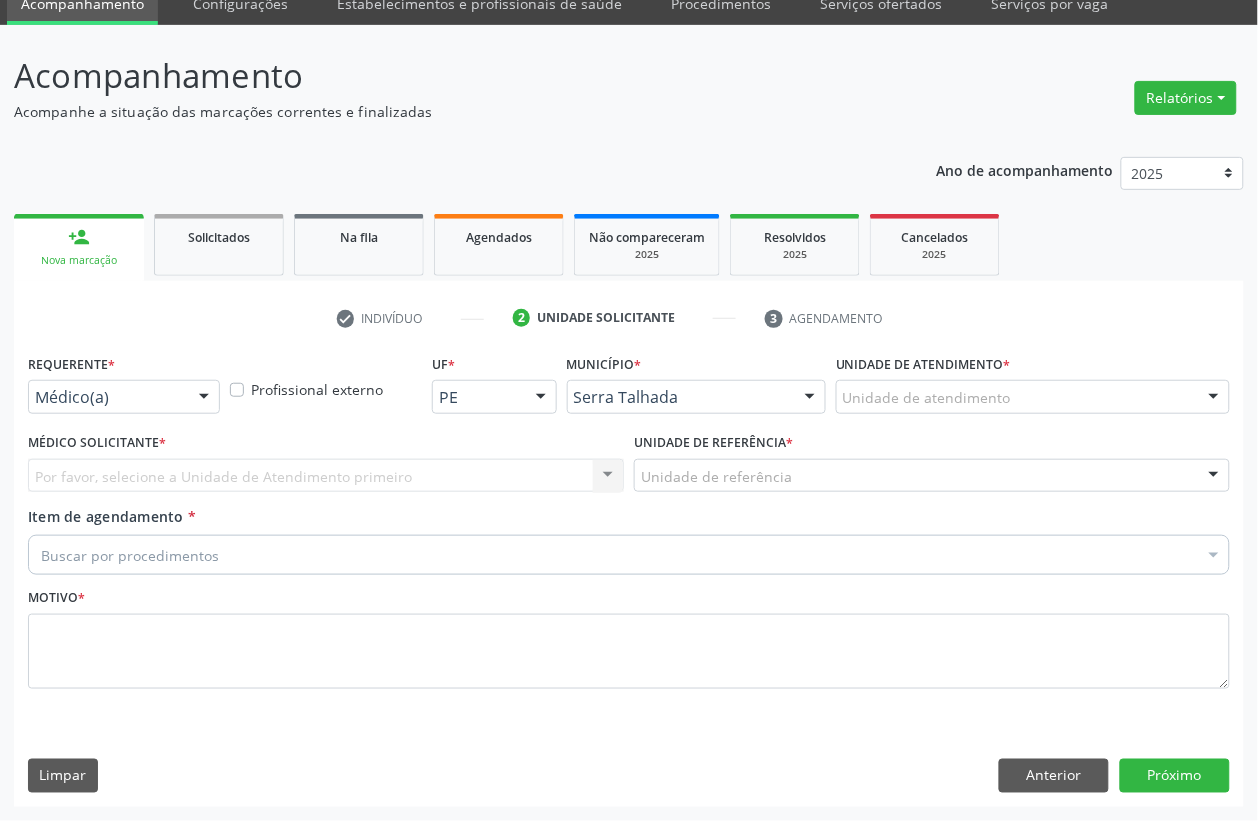 click on "Médico(a)" at bounding box center (124, 397) 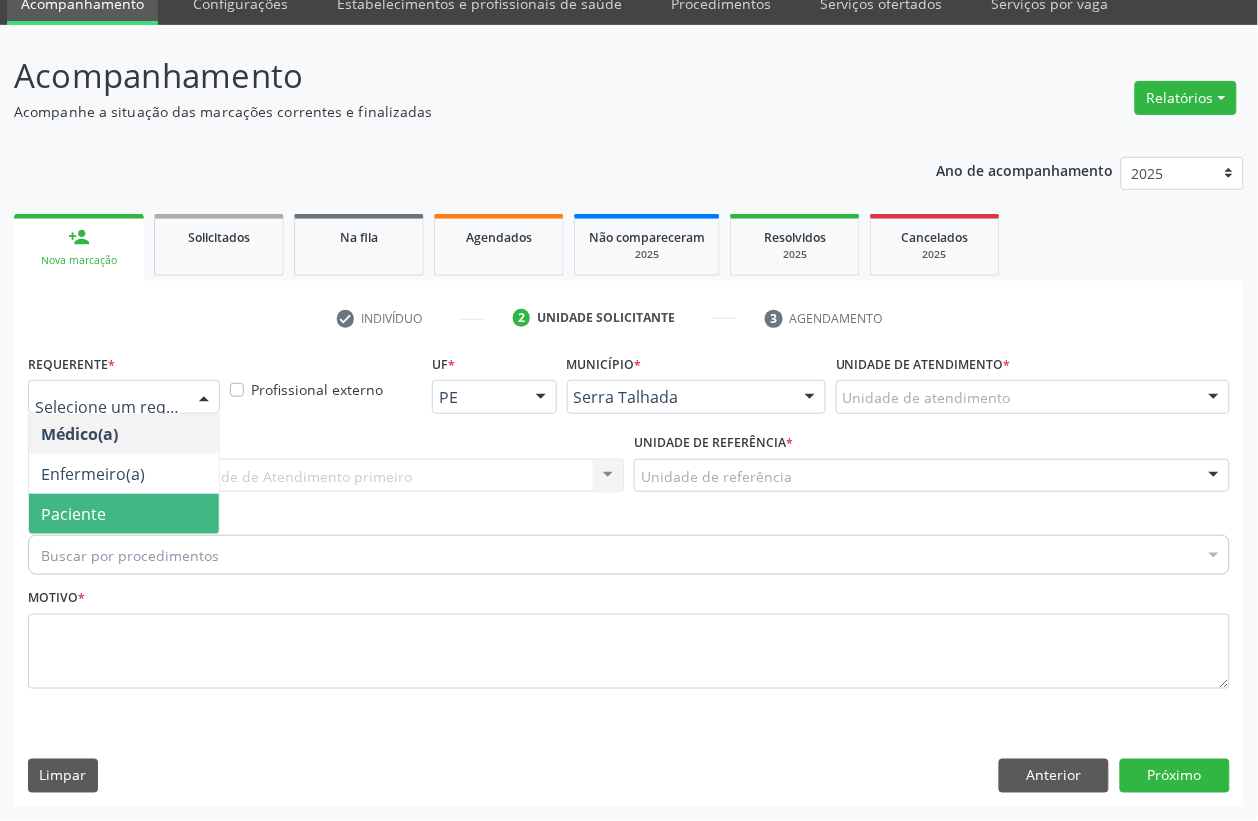 click on "Paciente" at bounding box center [124, 514] 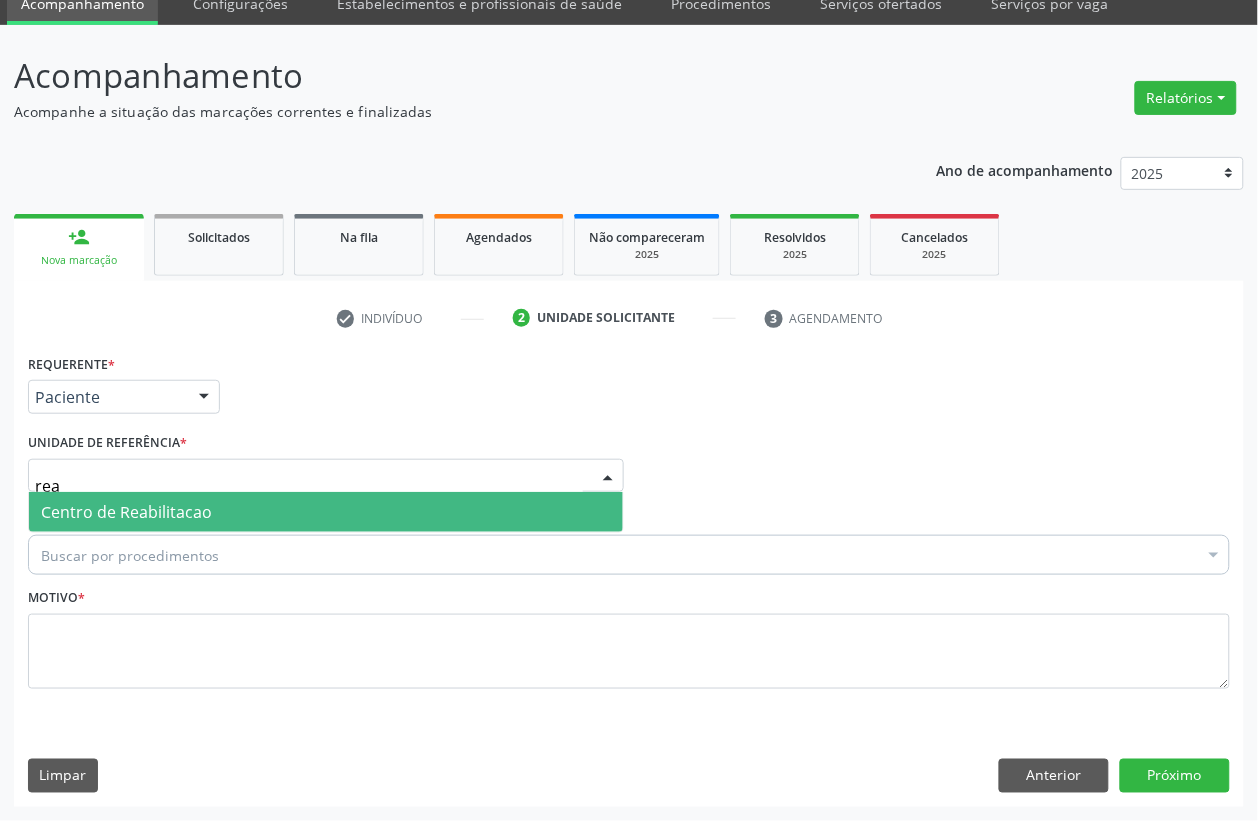 type on "reab" 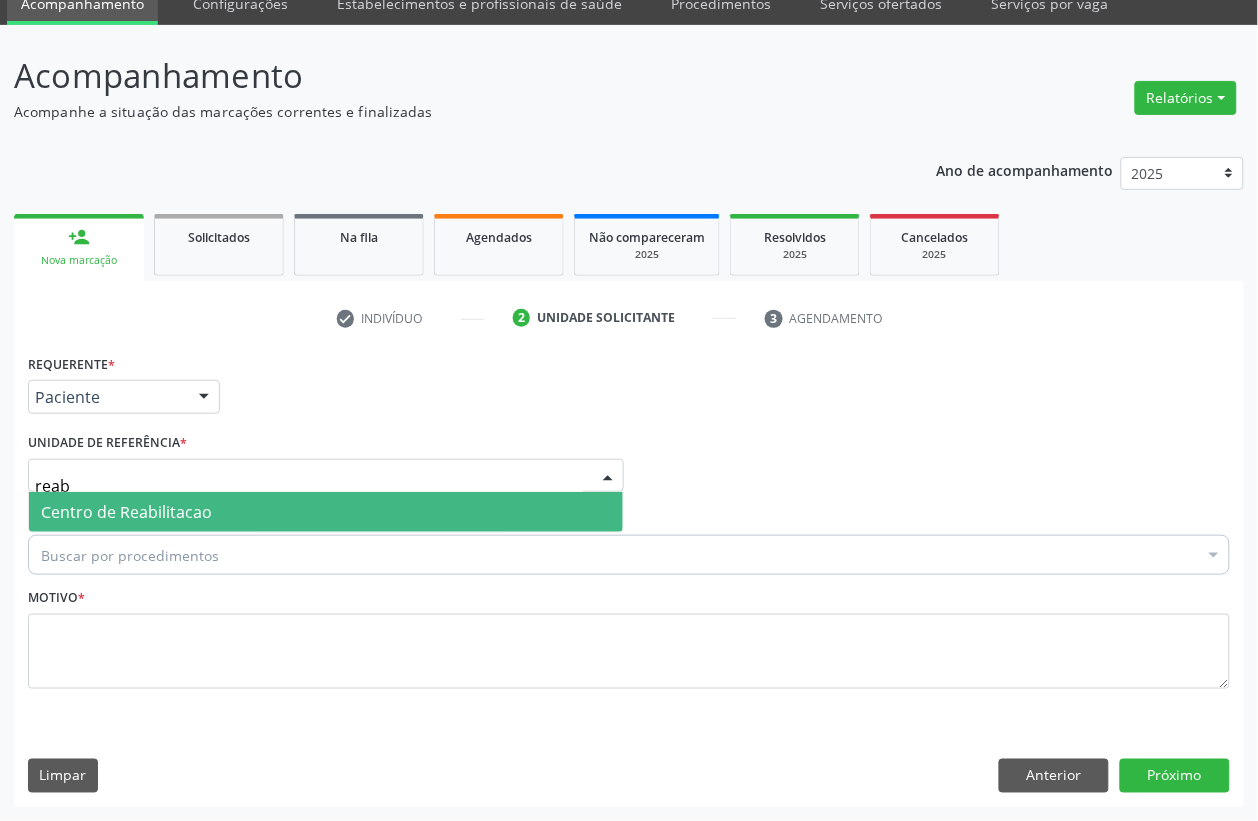 click on "Centro de Reabilitacao" at bounding box center [126, 512] 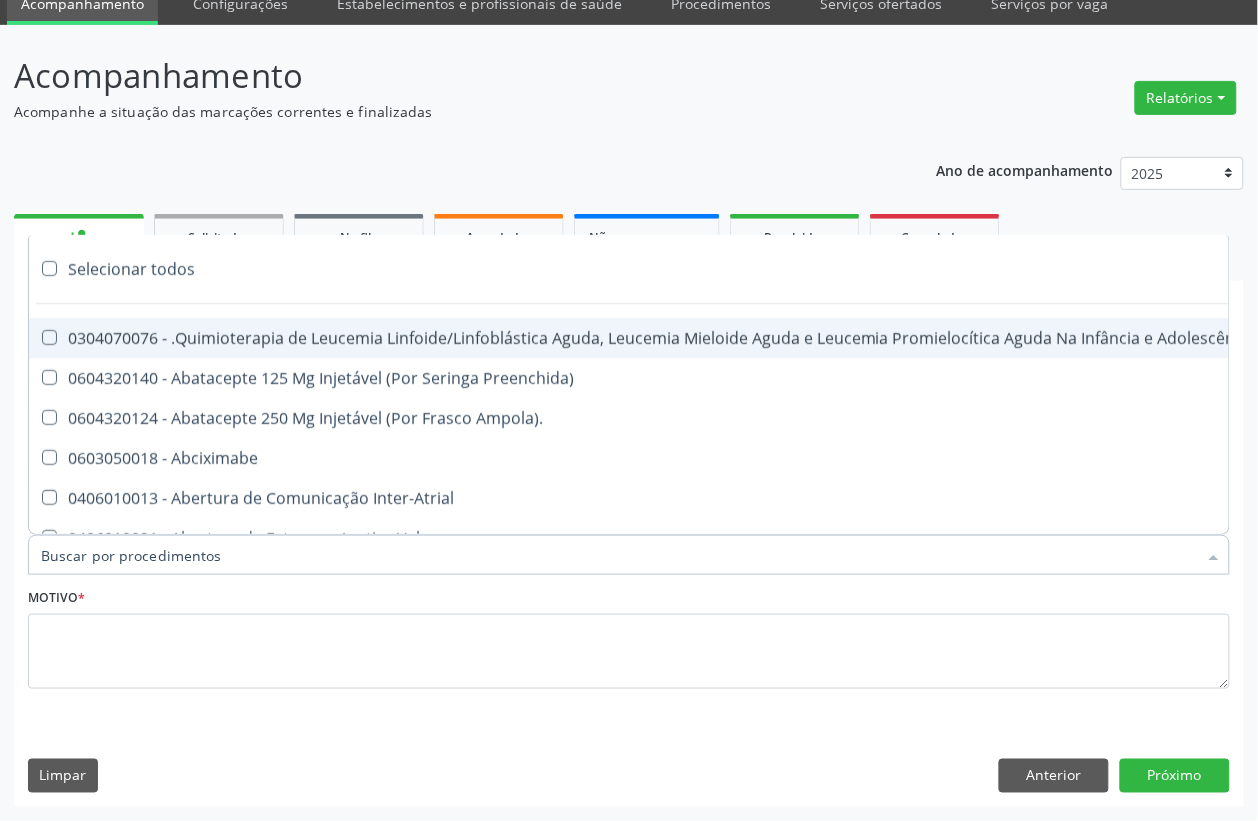type on "p" 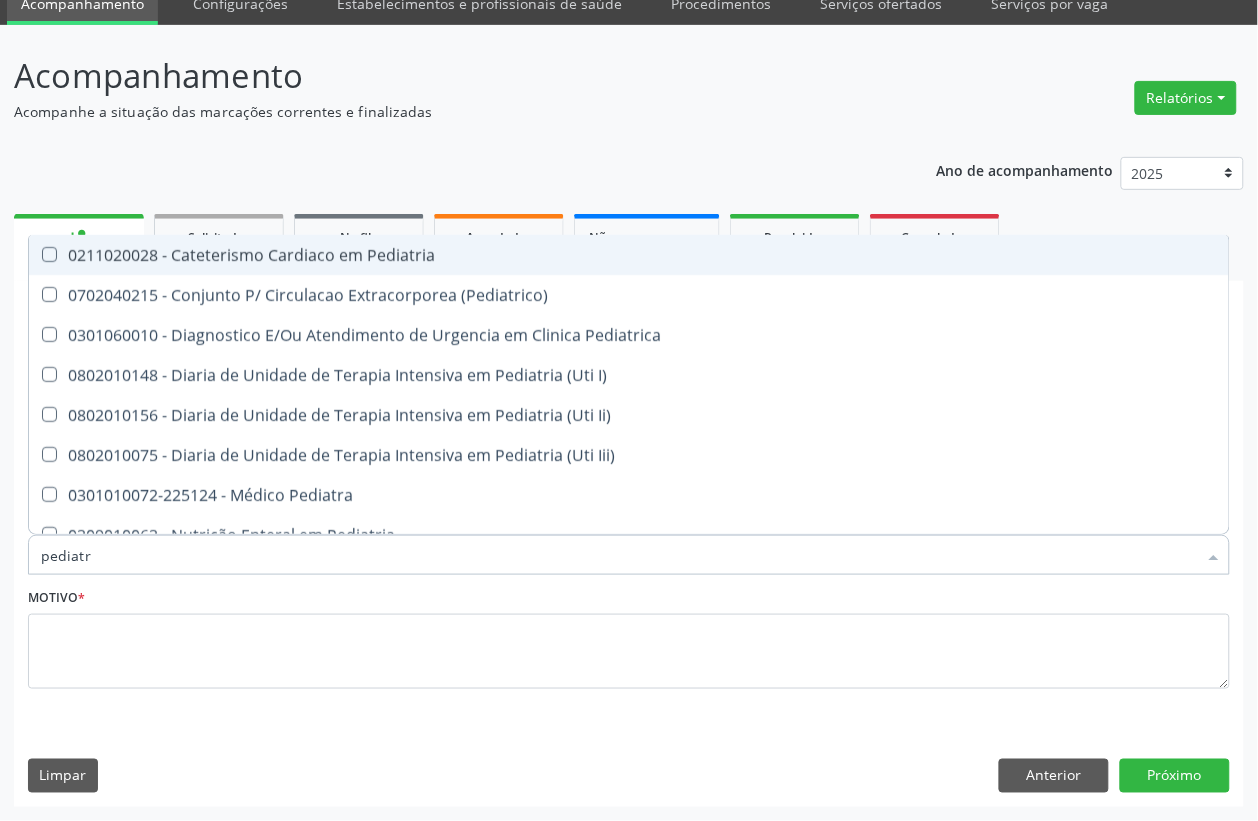 type on "pediatra" 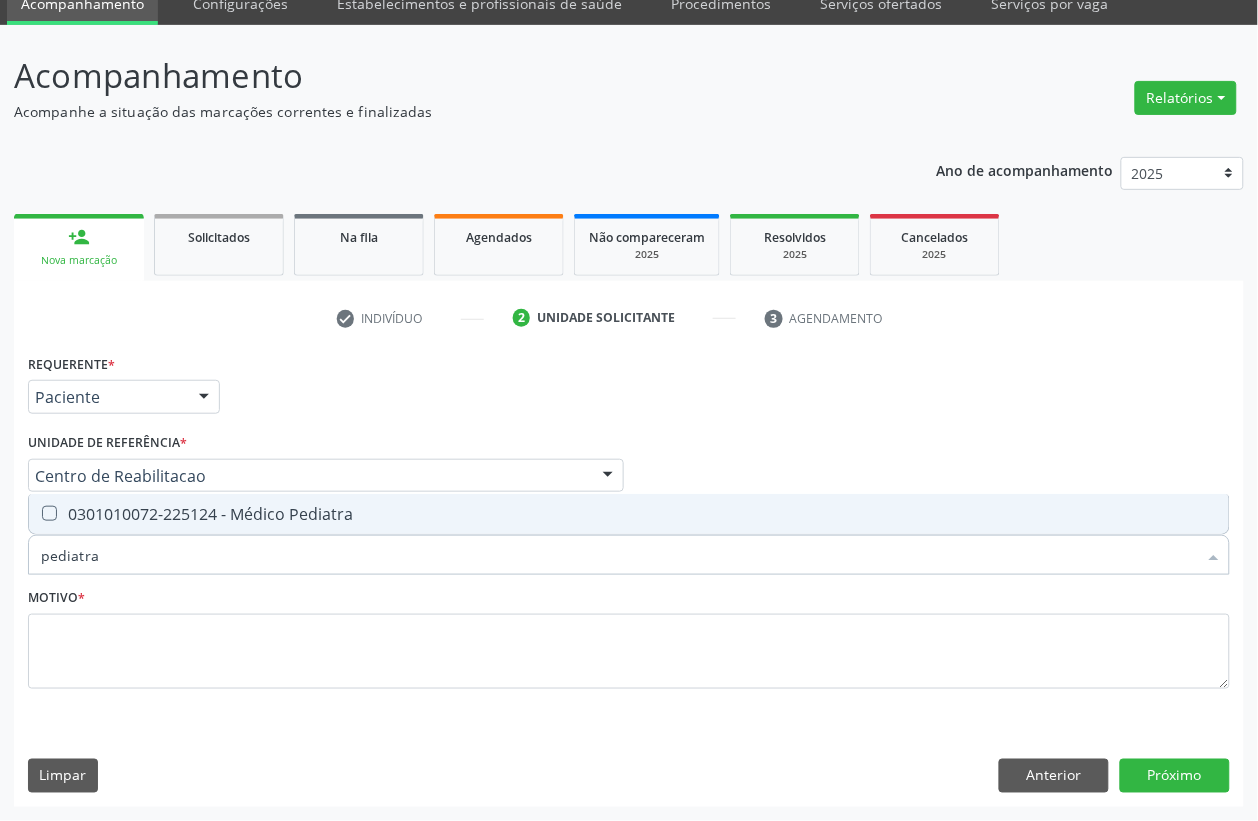 click on "0301010072-225124 - Médico Pediatra" at bounding box center [629, 514] 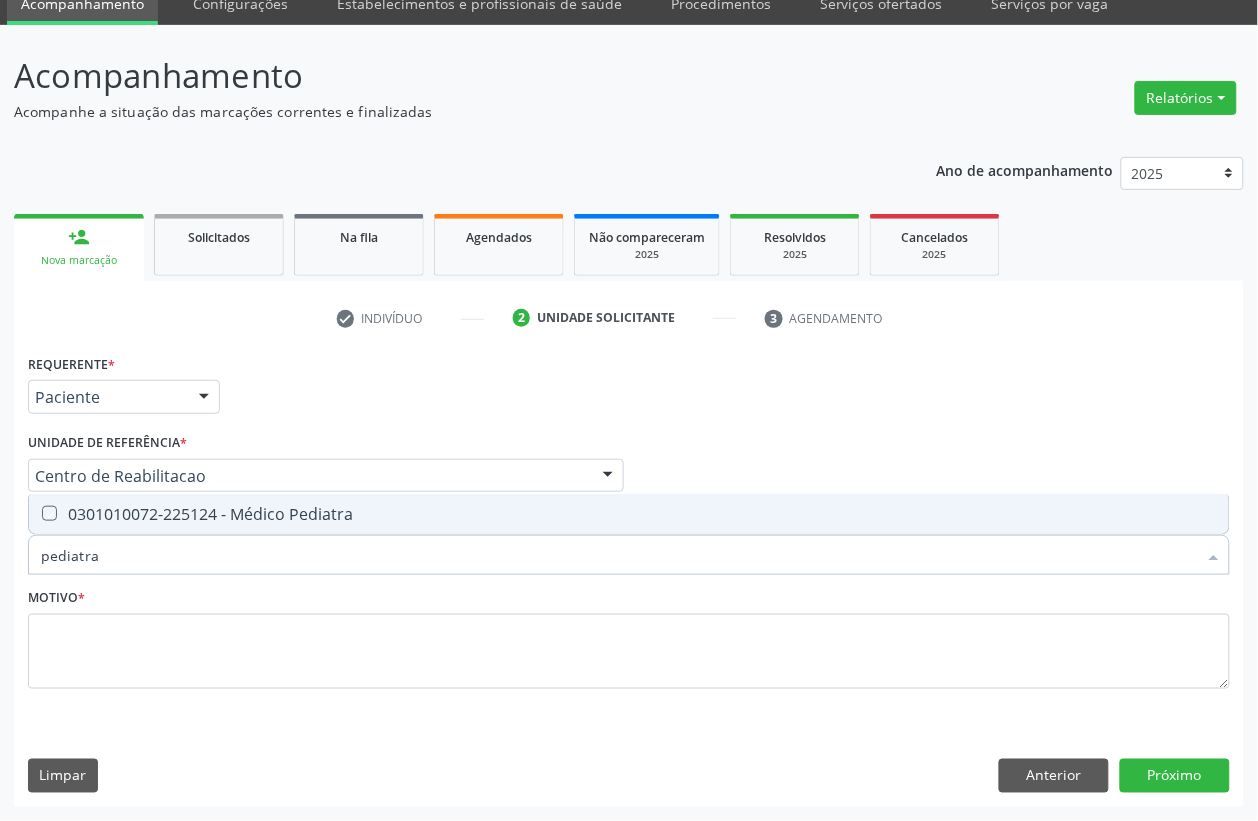 checkbox on "true" 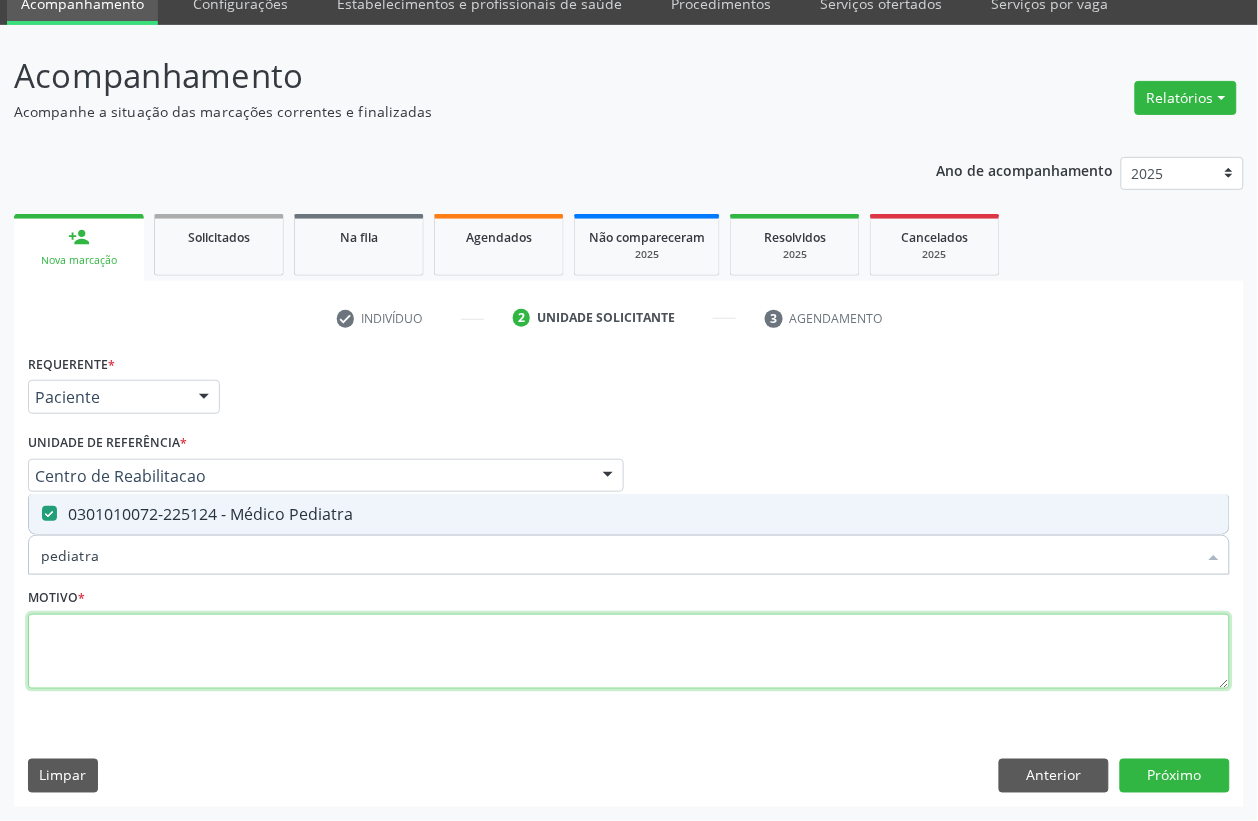 click at bounding box center [629, 652] 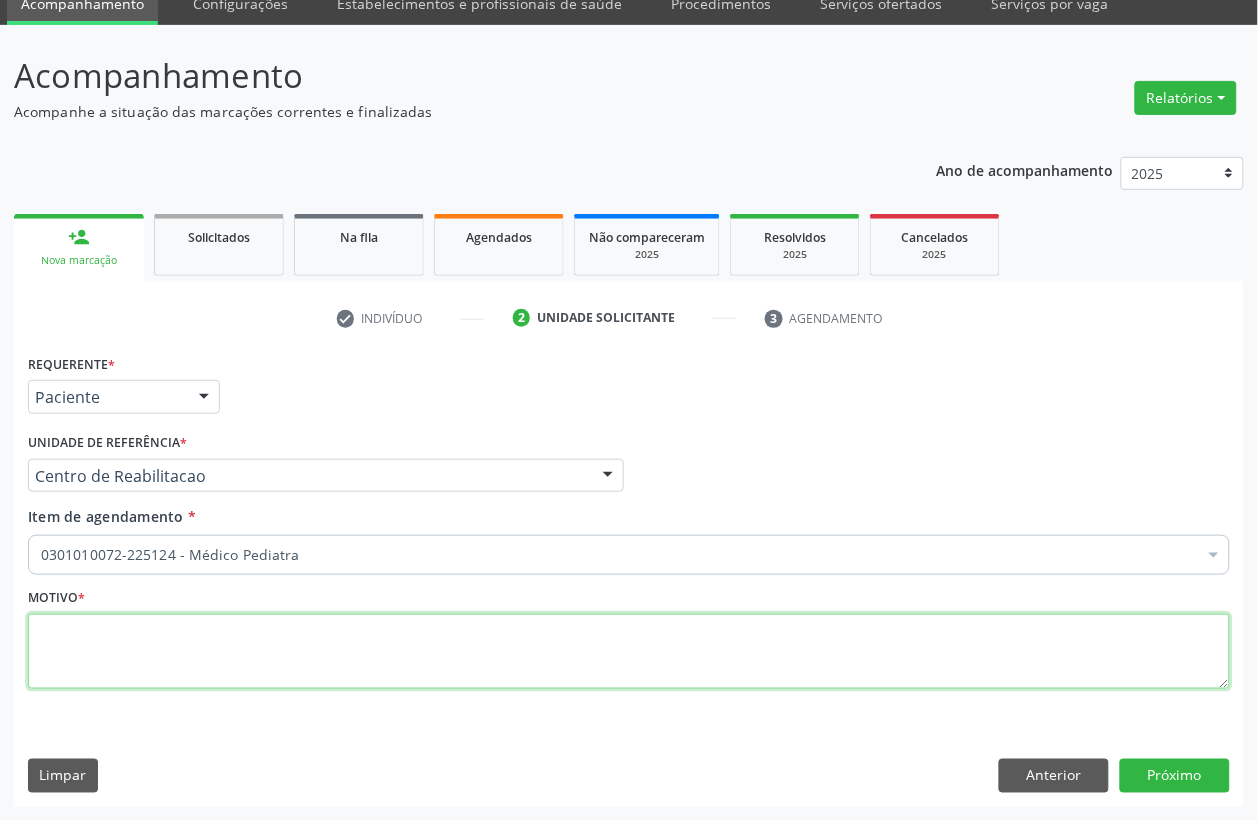 click at bounding box center [629, 652] 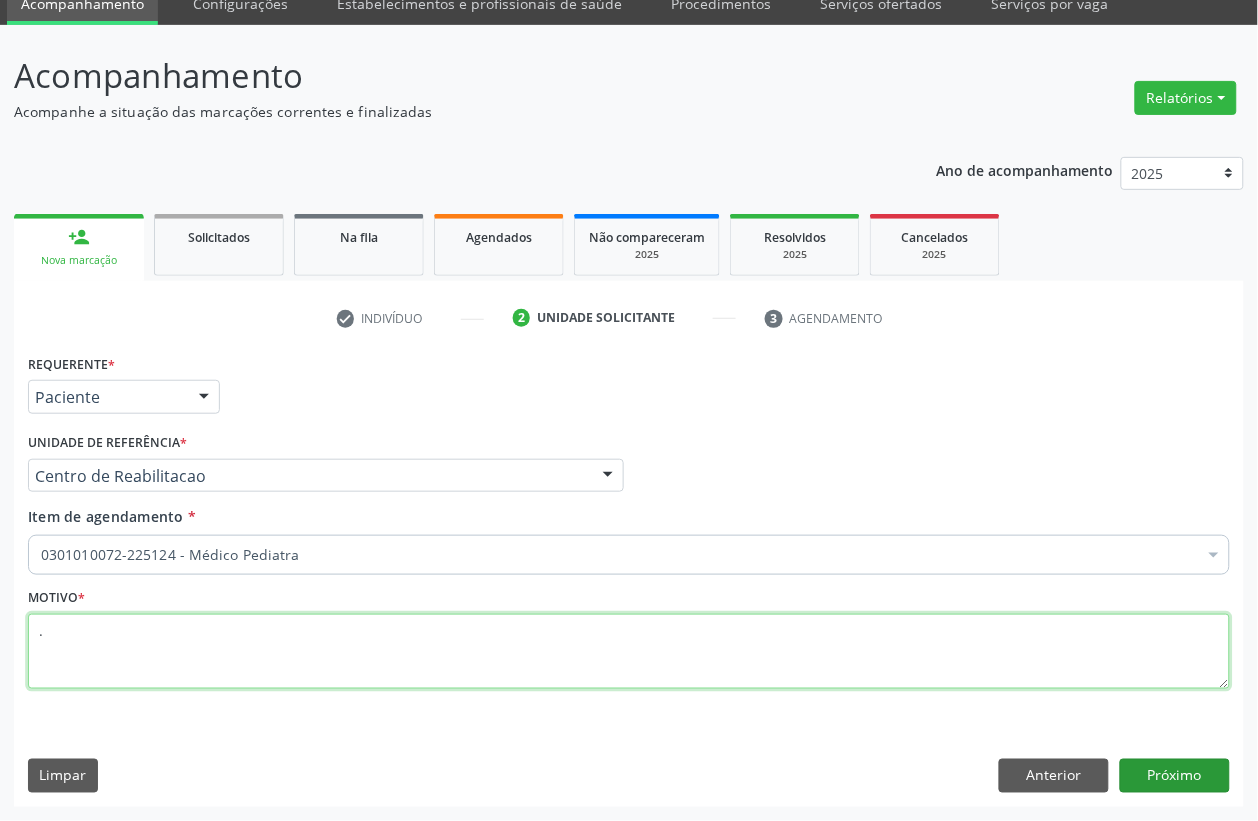 type on "." 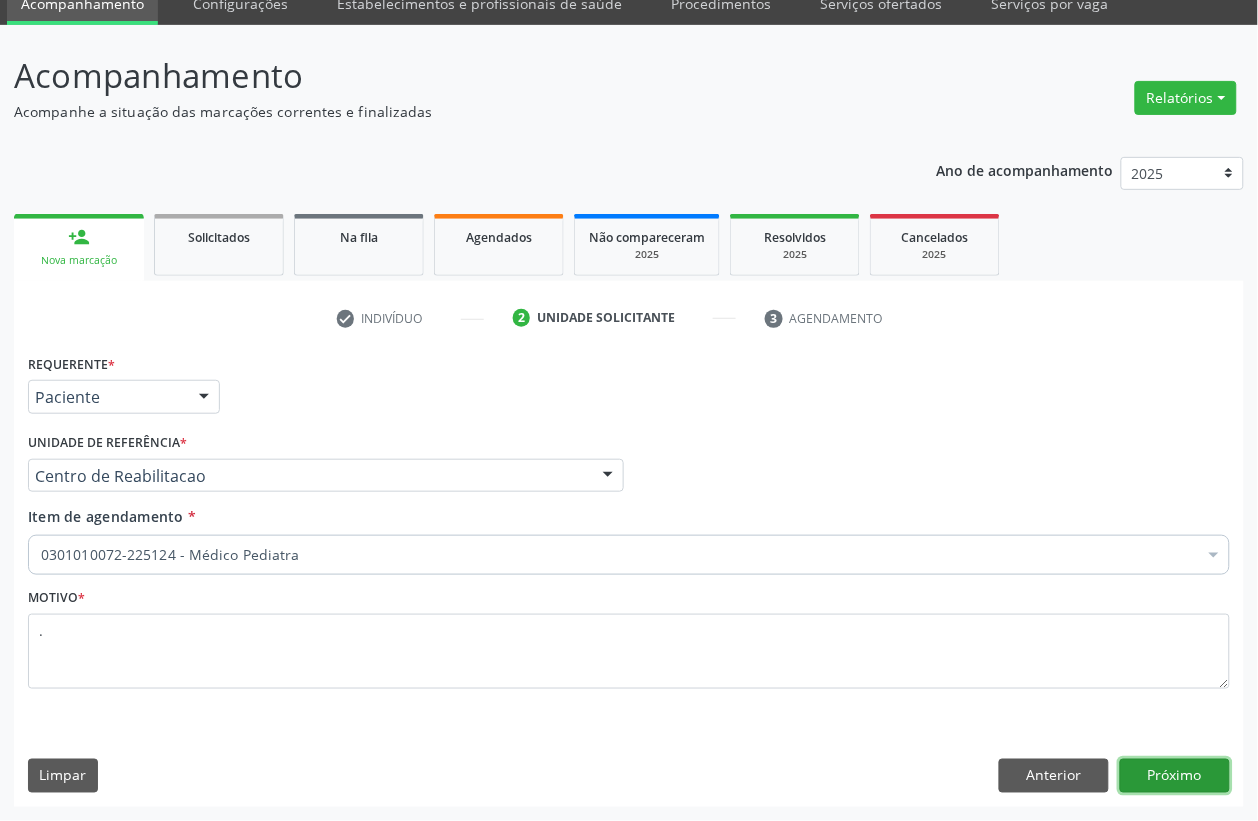 click on "Próximo" at bounding box center [1175, 776] 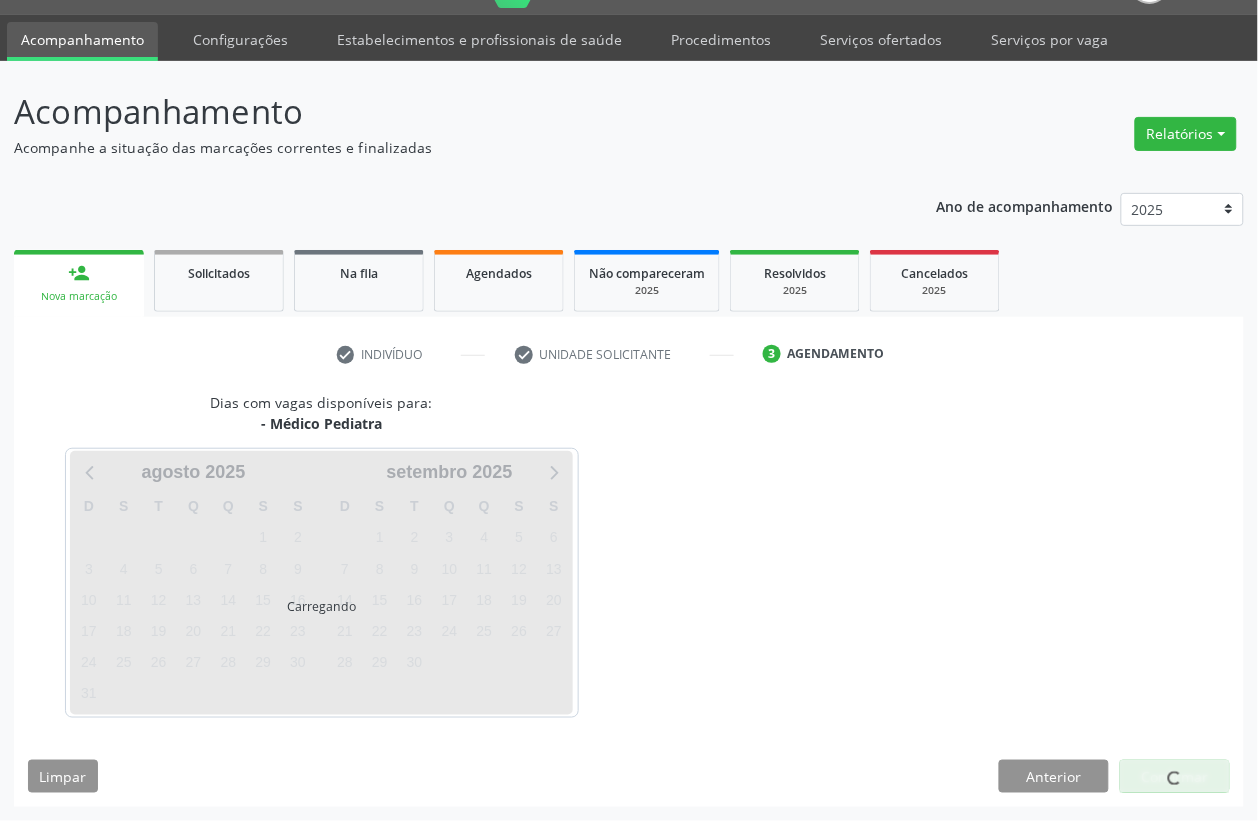 scroll, scrollTop: 50, scrollLeft: 0, axis: vertical 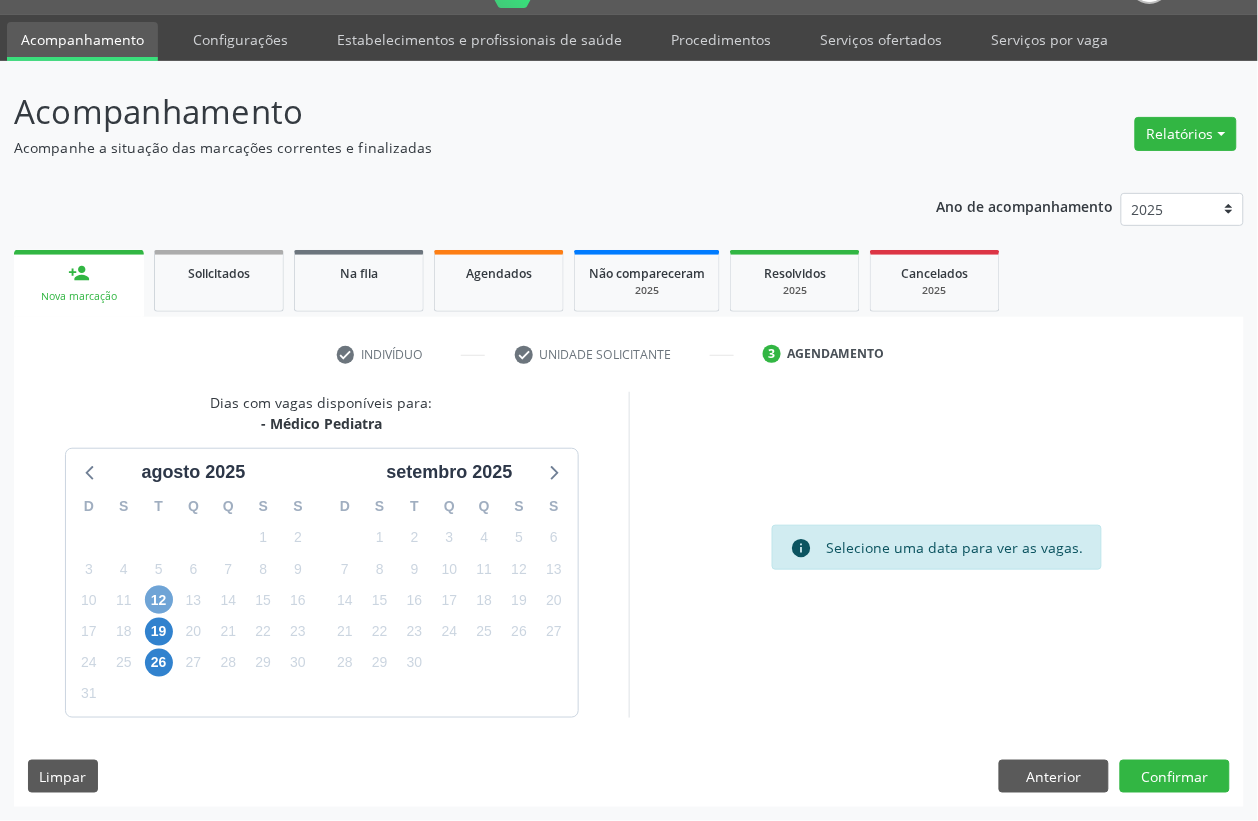 click on "12" at bounding box center [159, 600] 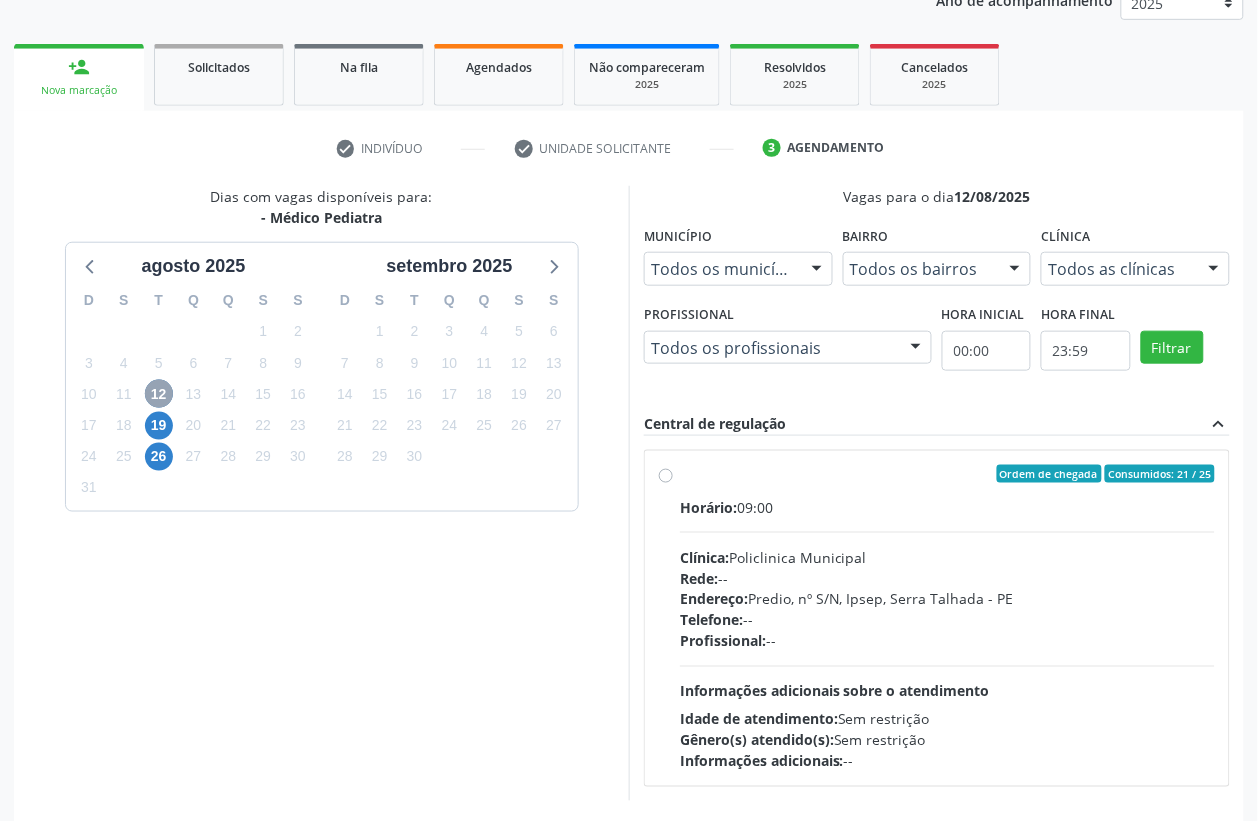 scroll, scrollTop: 300, scrollLeft: 0, axis: vertical 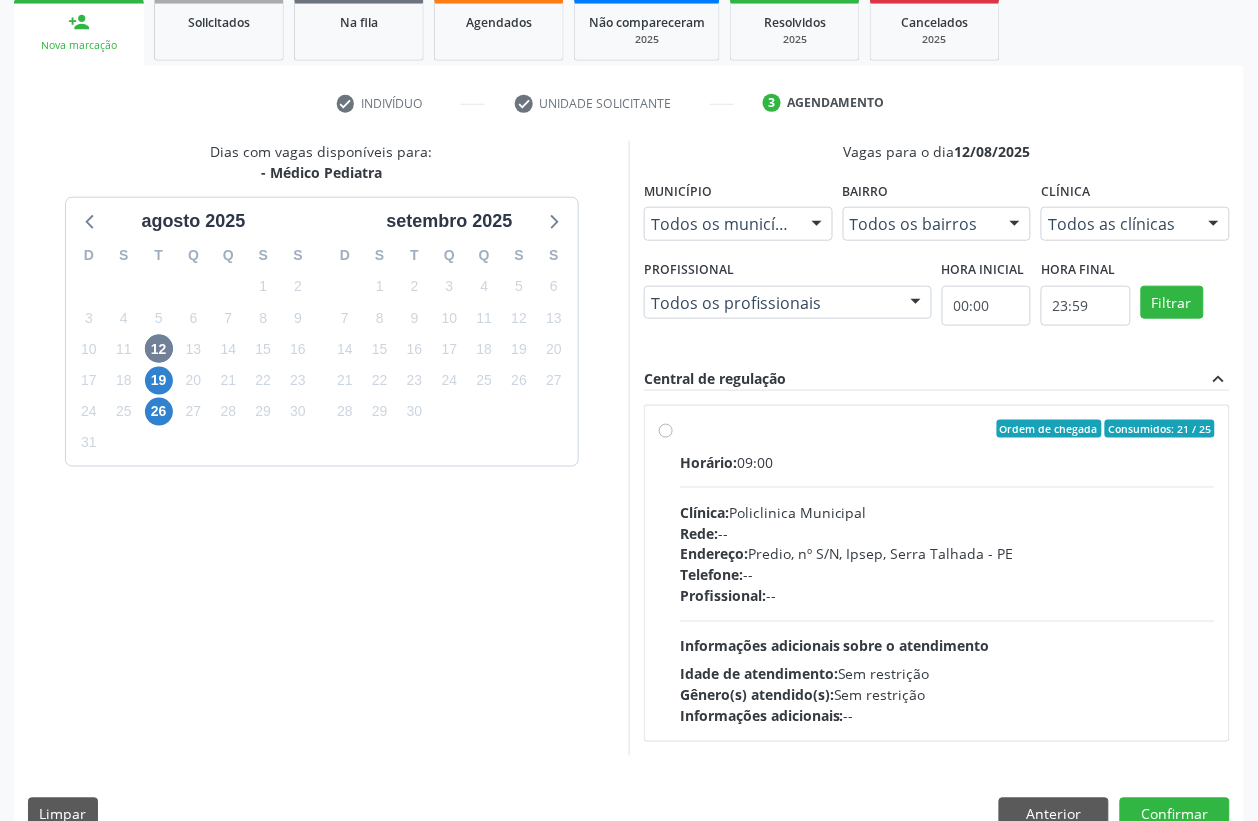 click on "Rede:
--" at bounding box center (947, 533) 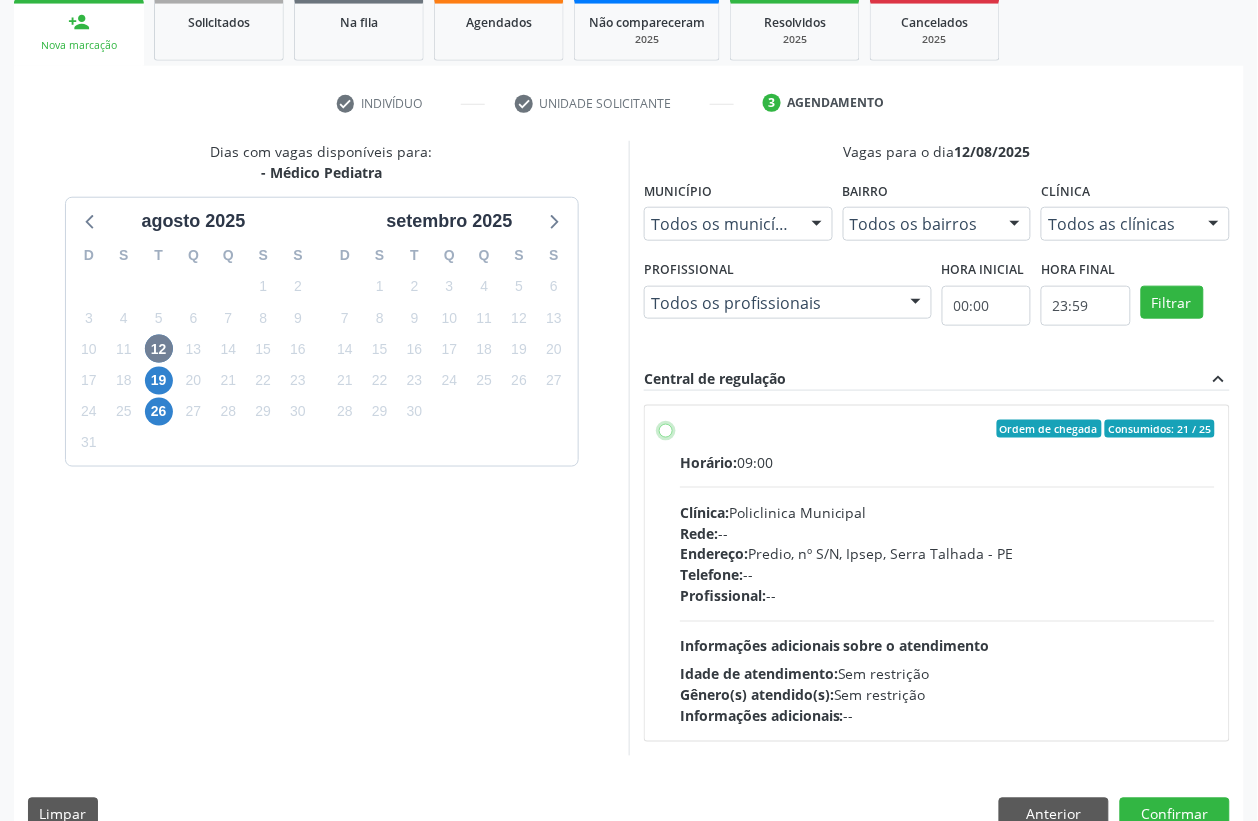 radio on "true" 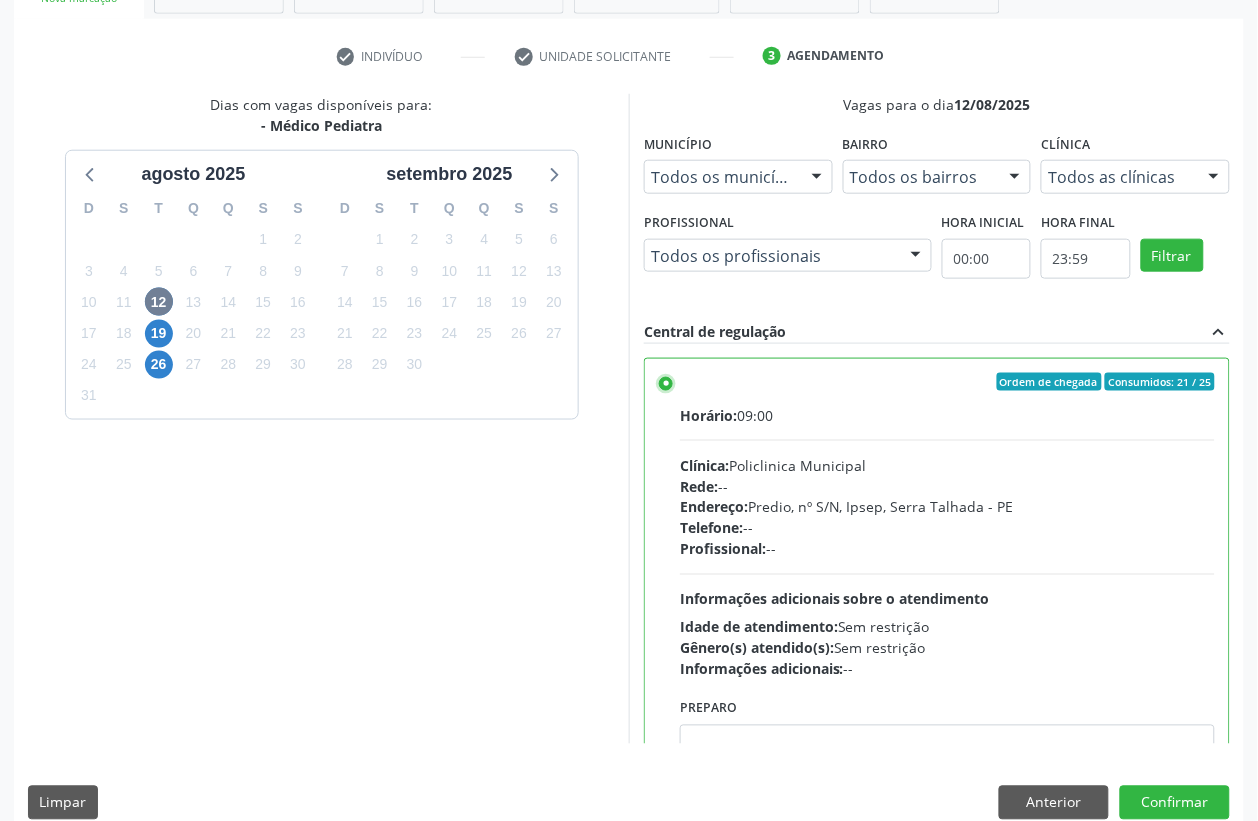 scroll, scrollTop: 373, scrollLeft: 0, axis: vertical 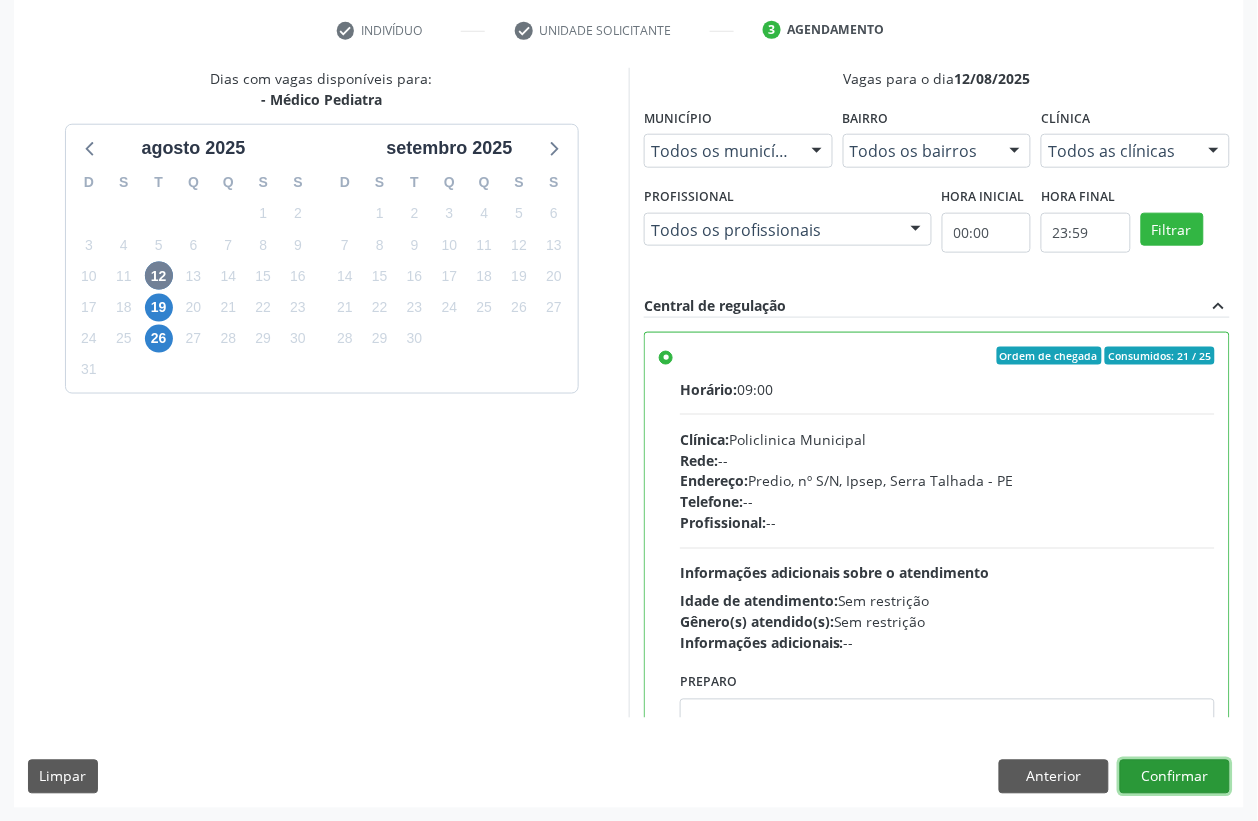 click on "Confirmar" at bounding box center [1175, 777] 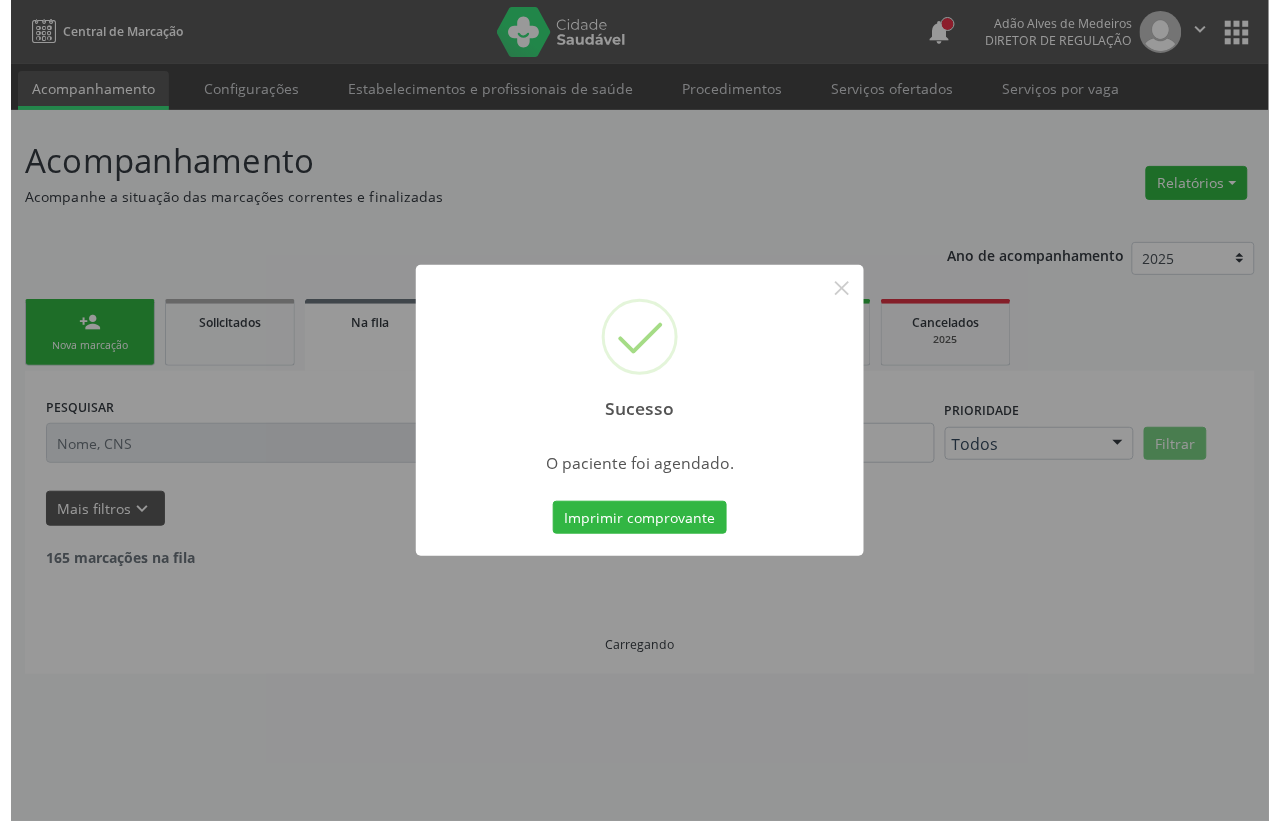 scroll, scrollTop: 0, scrollLeft: 0, axis: both 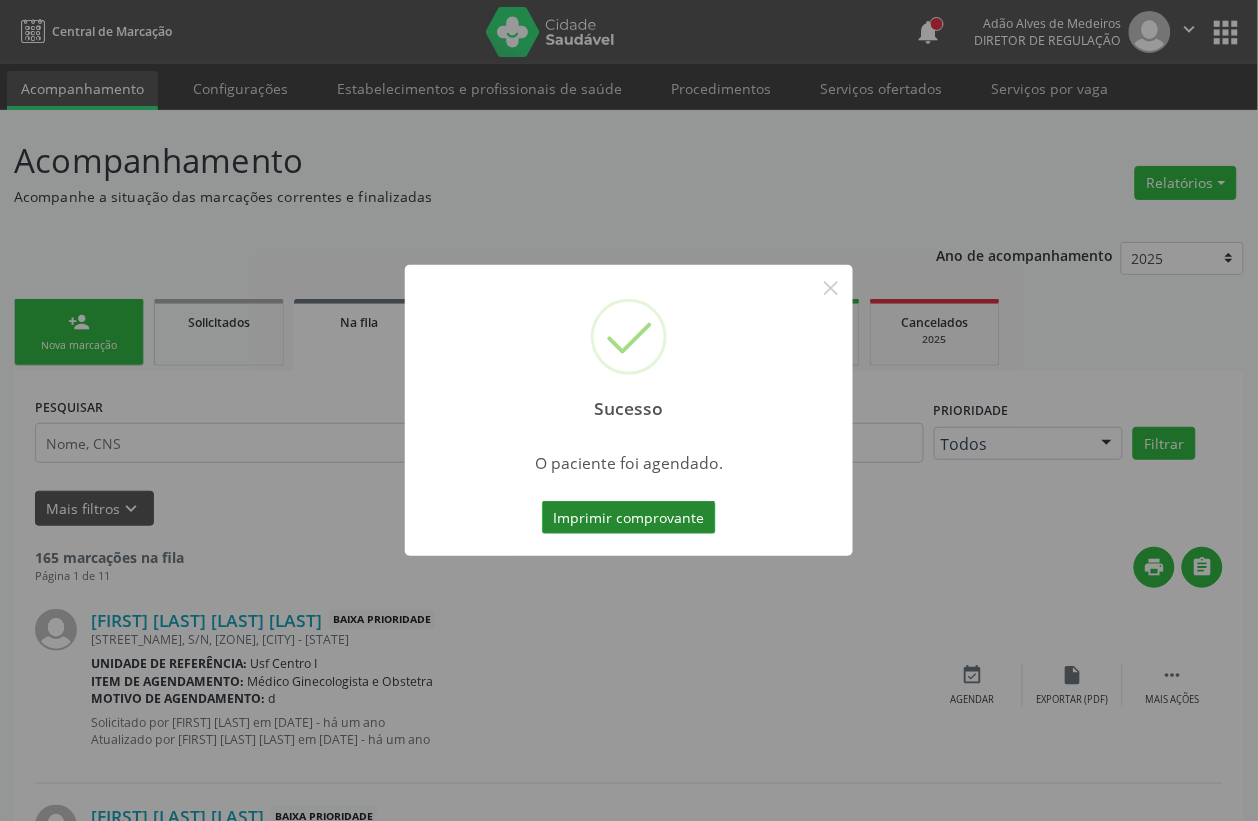 click on "Imprimir comprovante" at bounding box center (629, 518) 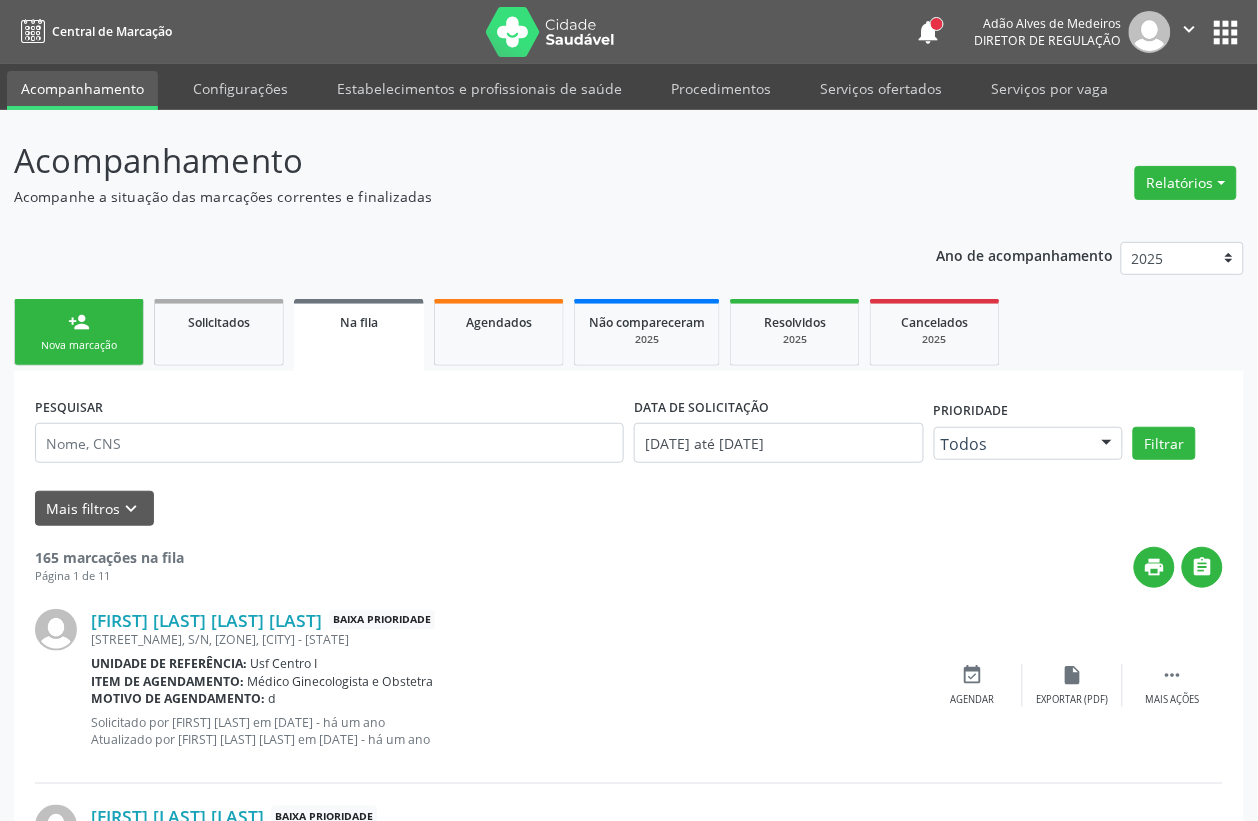 click on "Nova marcação" at bounding box center (79, 345) 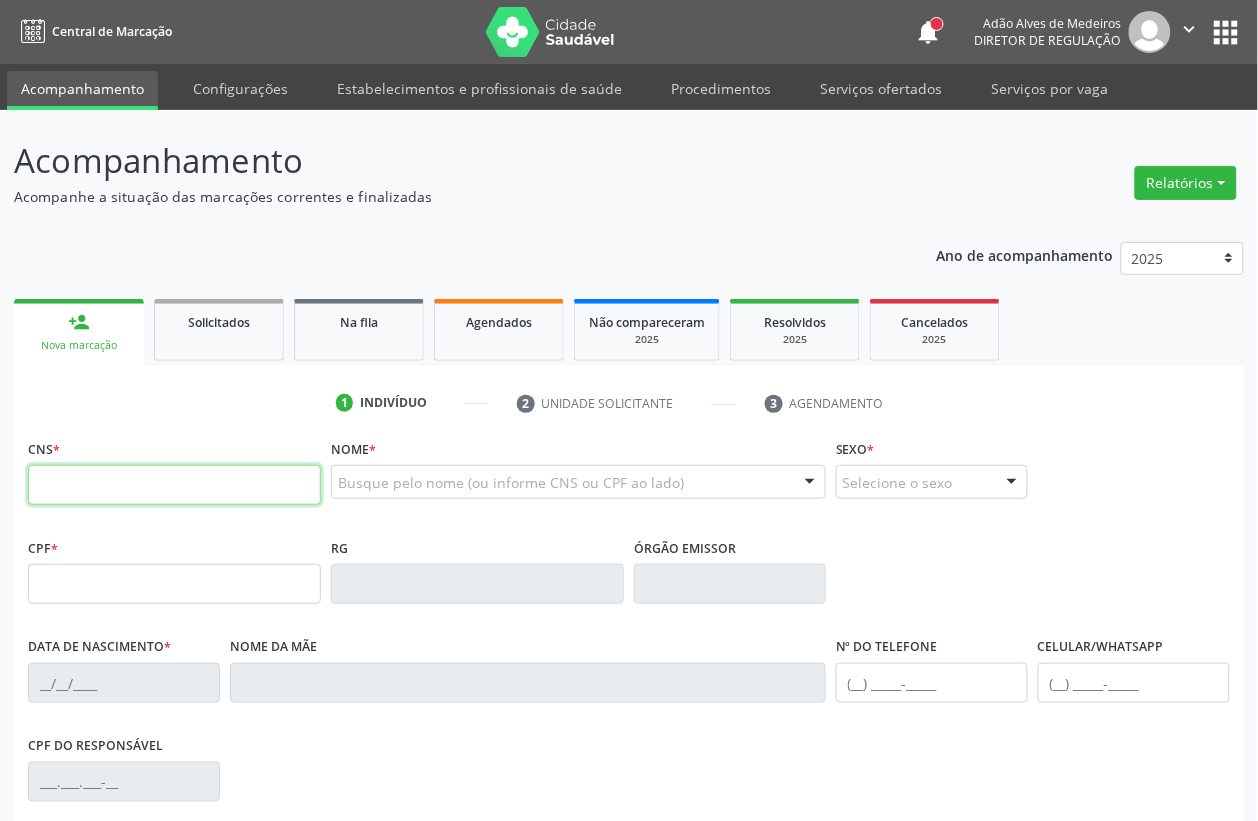 click at bounding box center (174, 485) 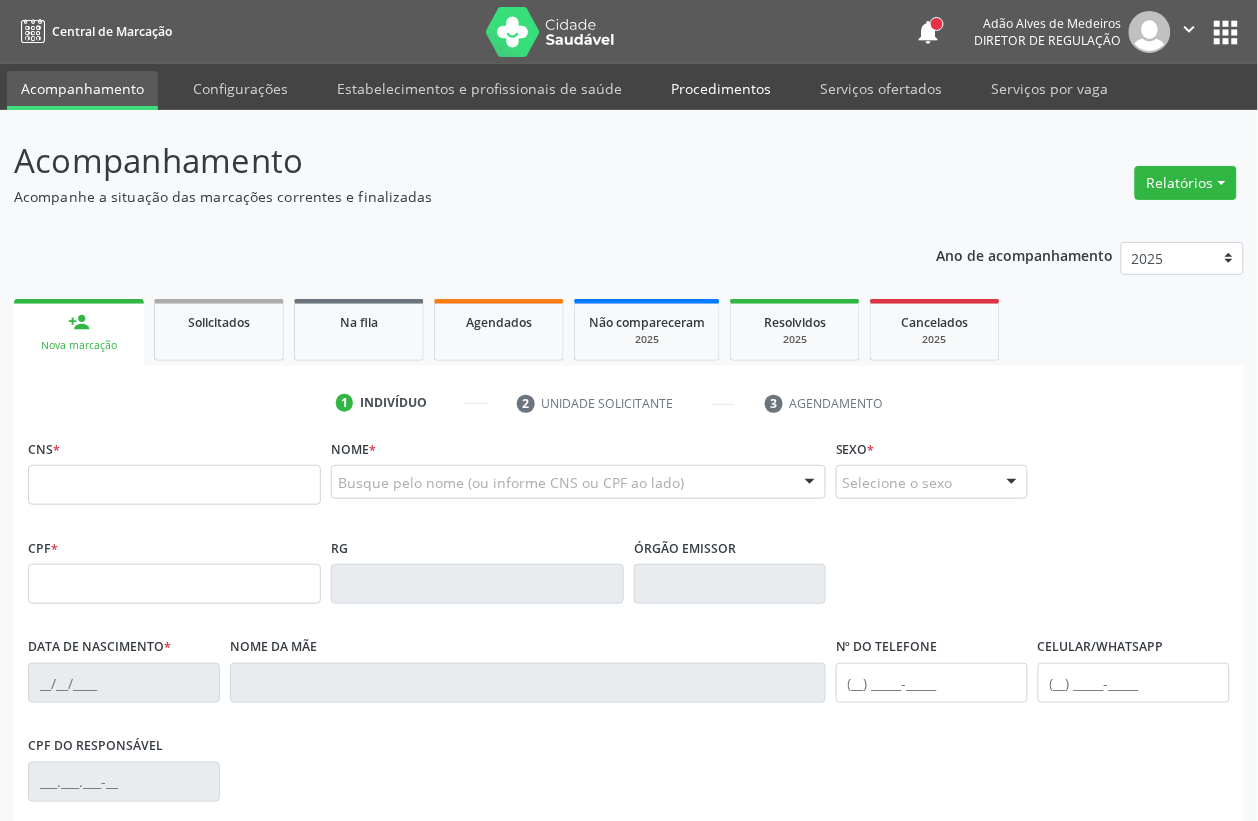click on "Procedimentos" at bounding box center (721, 88) 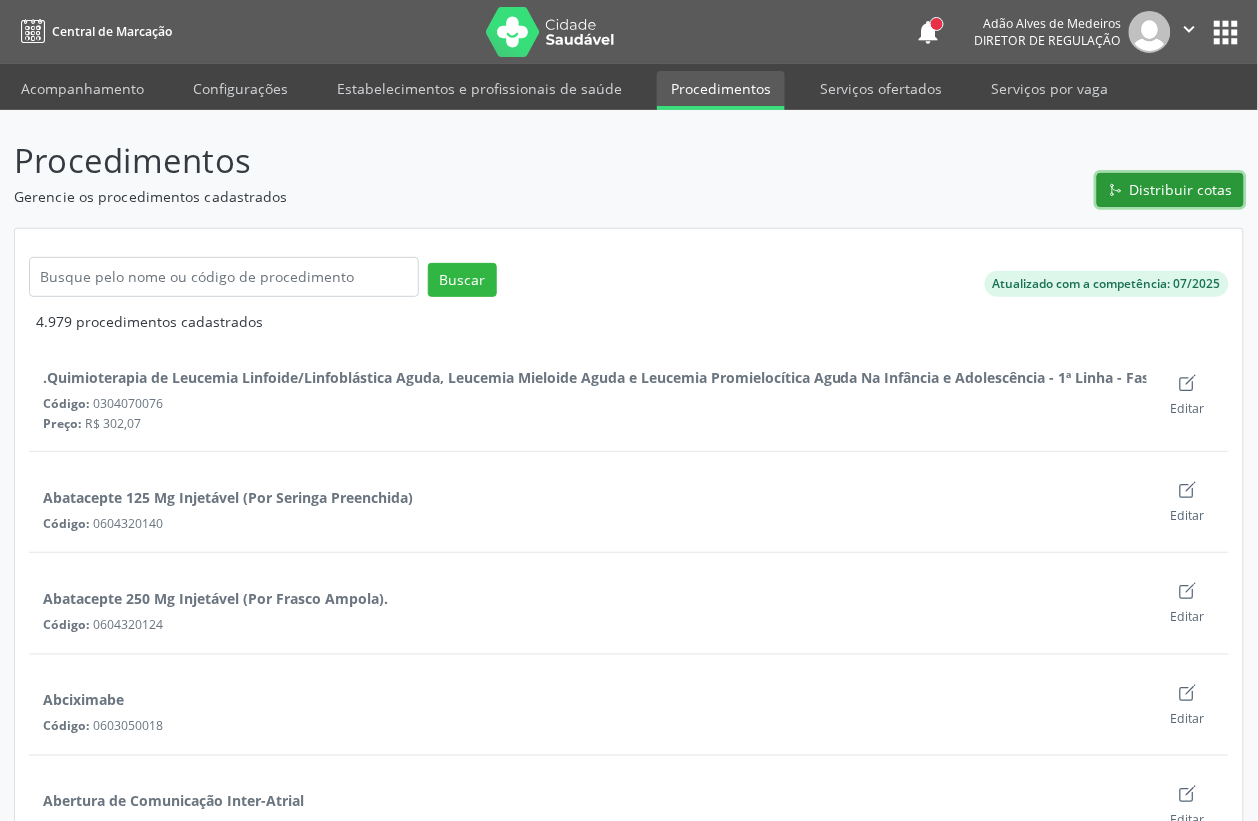 click on "Distribuir cotas" at bounding box center [1181, 189] 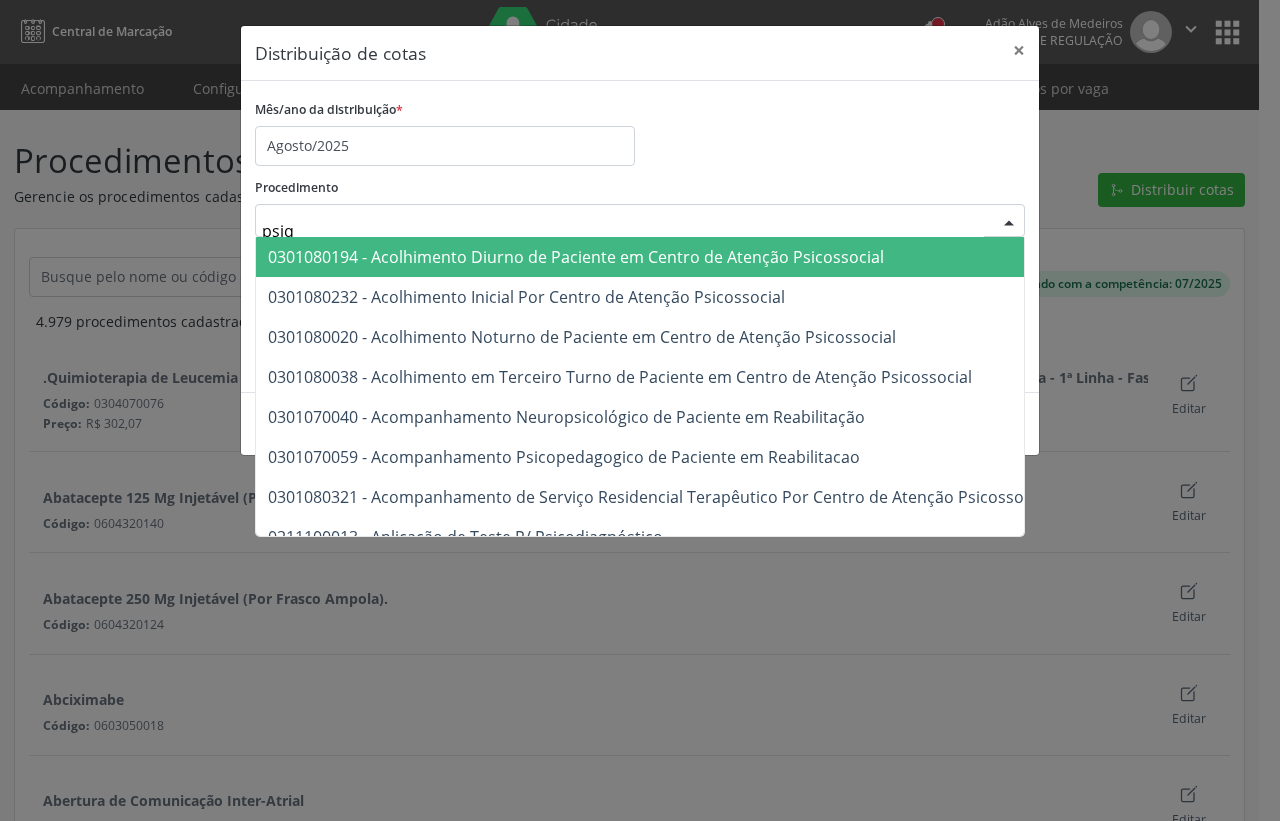 type on "psiqu" 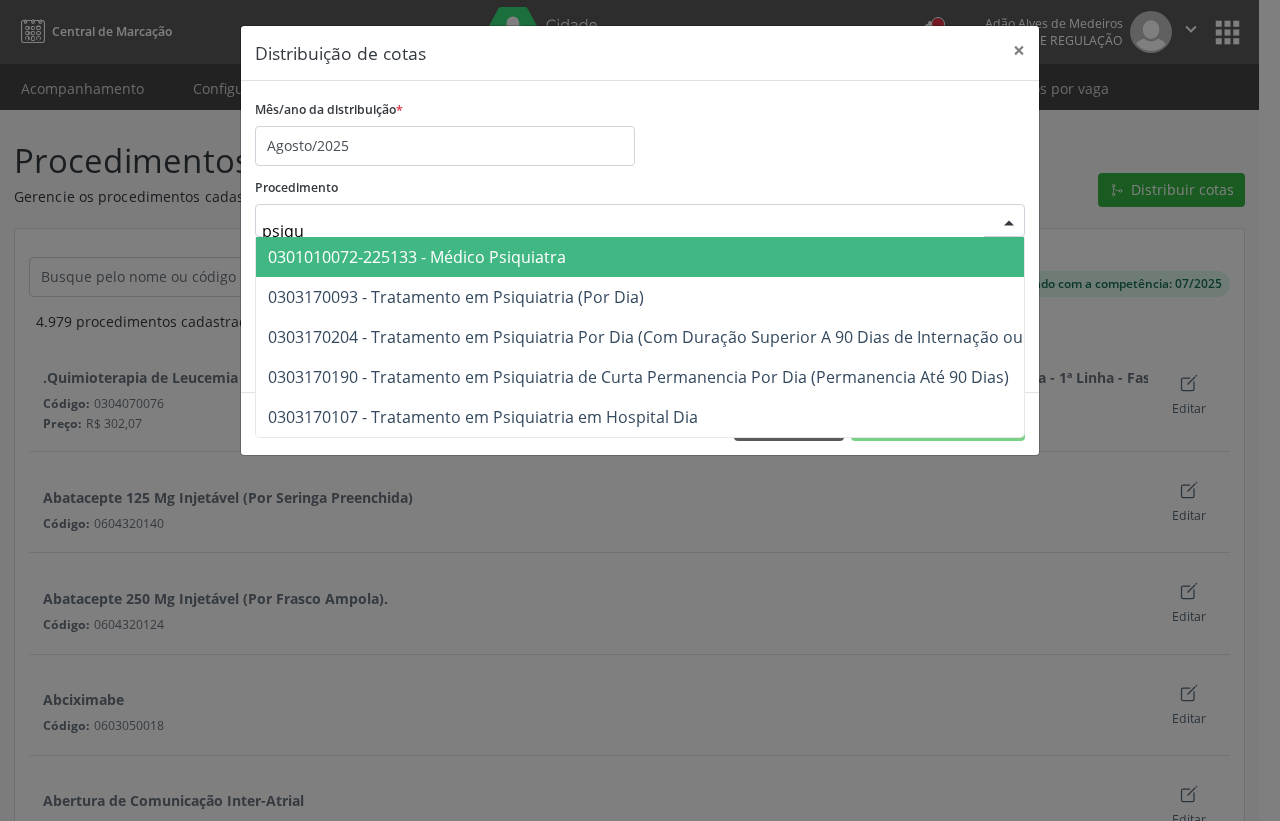 click on "0301010072-225133 - Médico Psiquiatra" at bounding box center [765, 257] 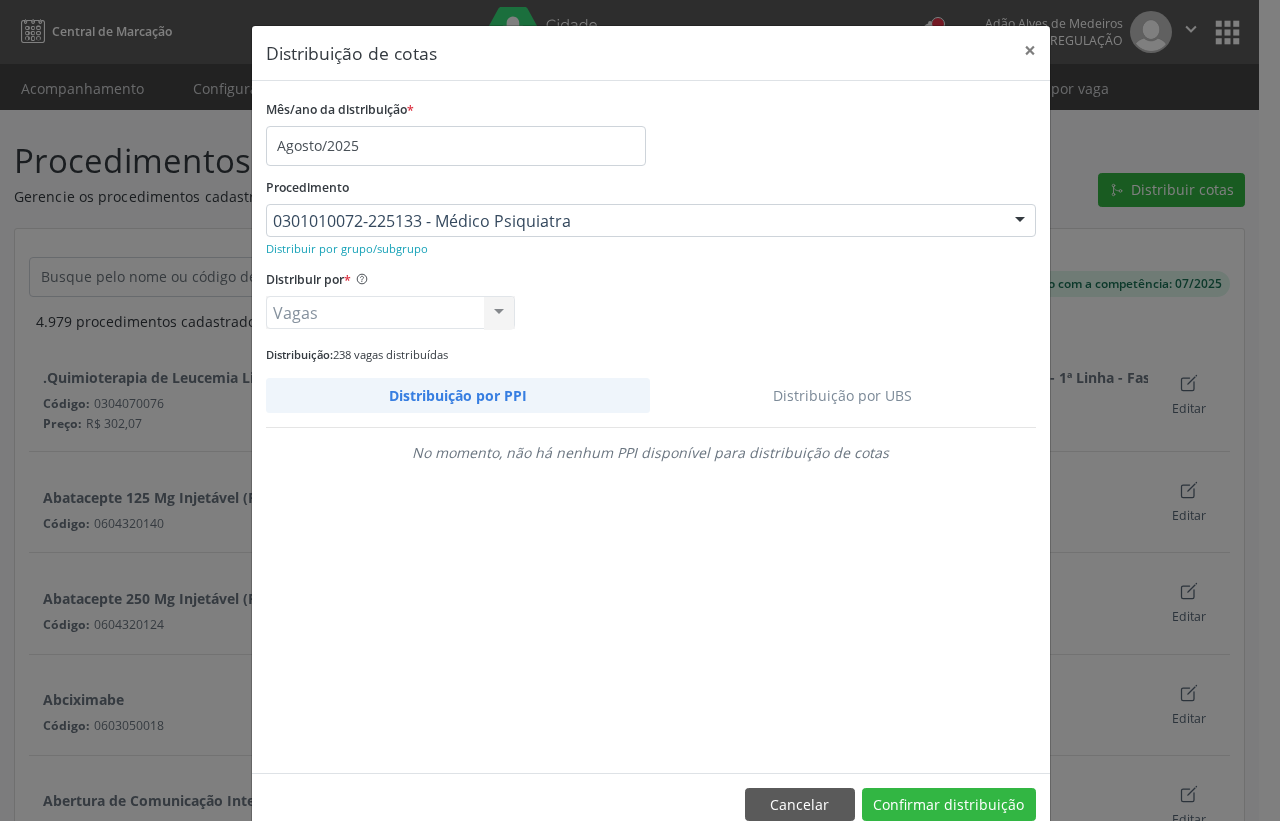 click on "Distribuição por UBS" at bounding box center [843, 395] 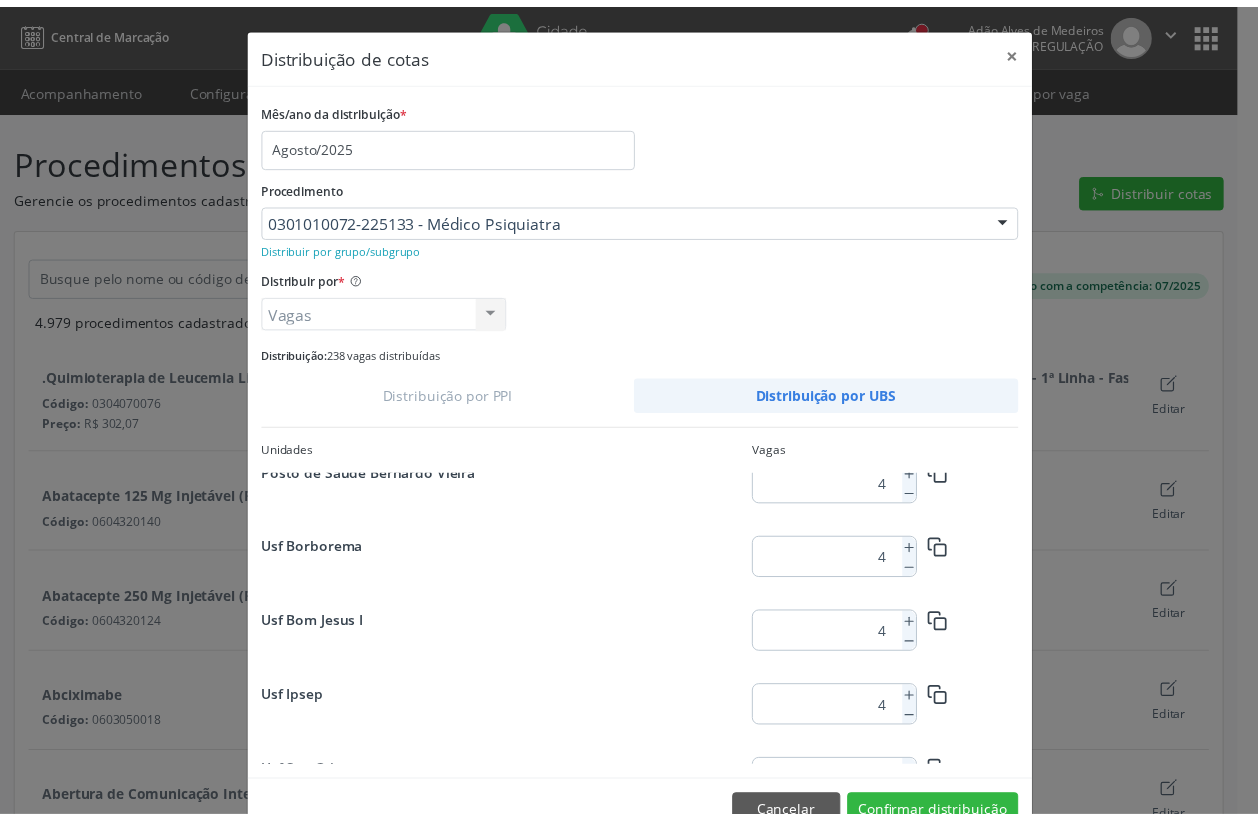 scroll, scrollTop: 706, scrollLeft: 0, axis: vertical 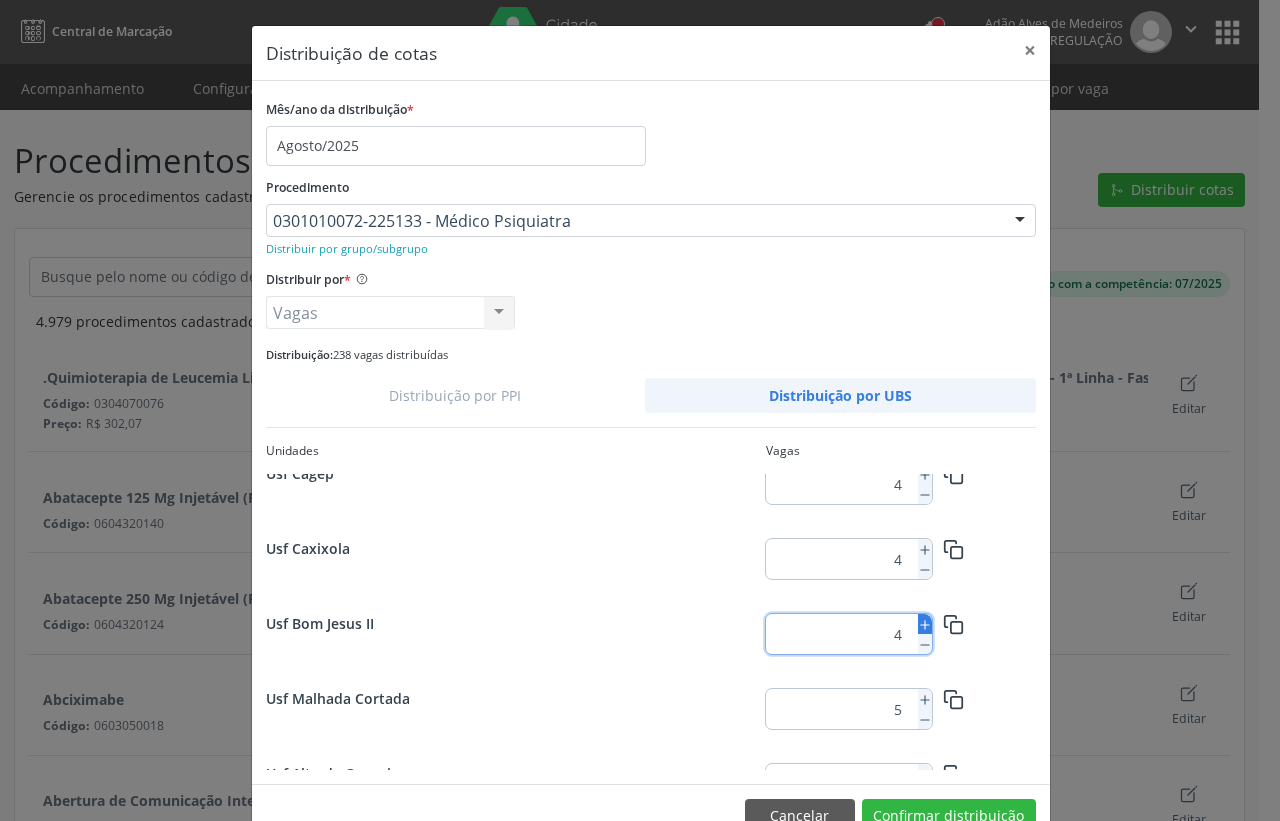 click 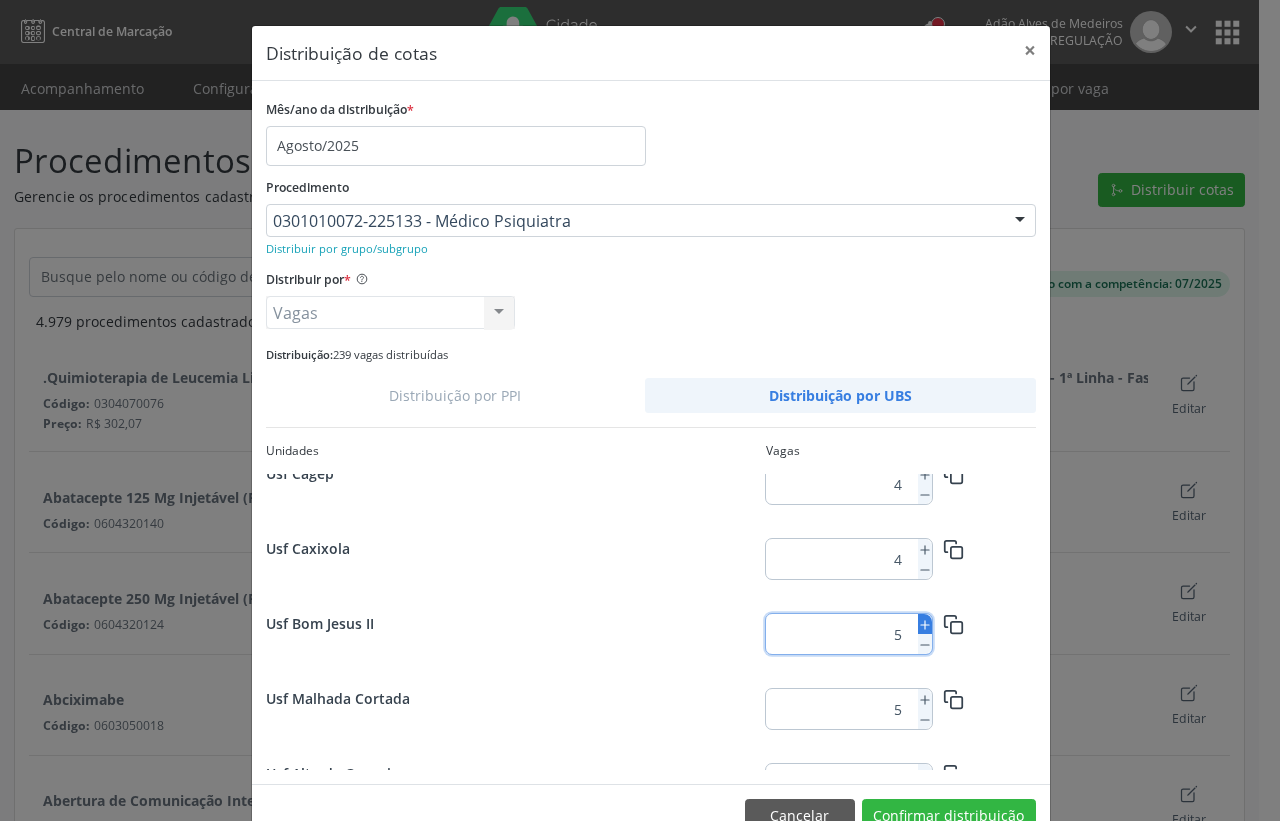 click 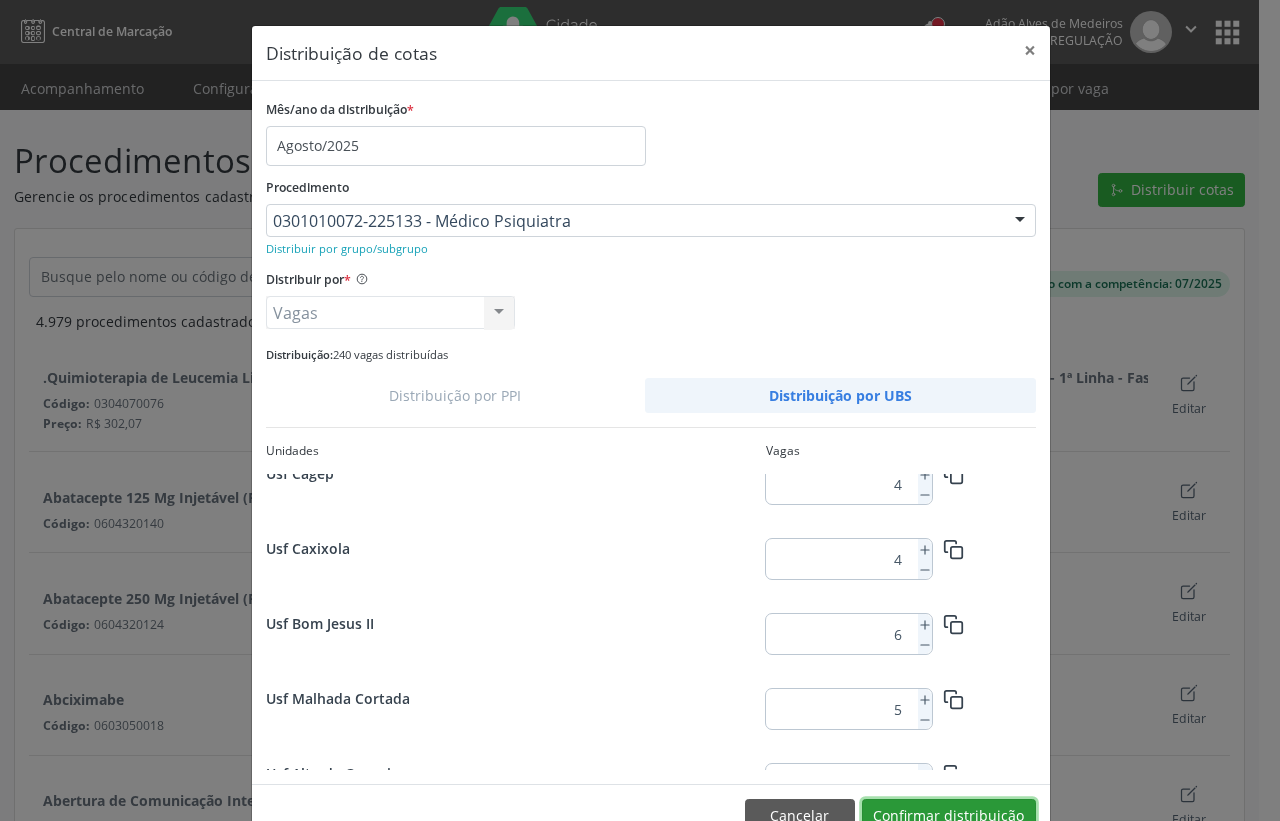 click on "Confirmar distribuição" at bounding box center [949, 816] 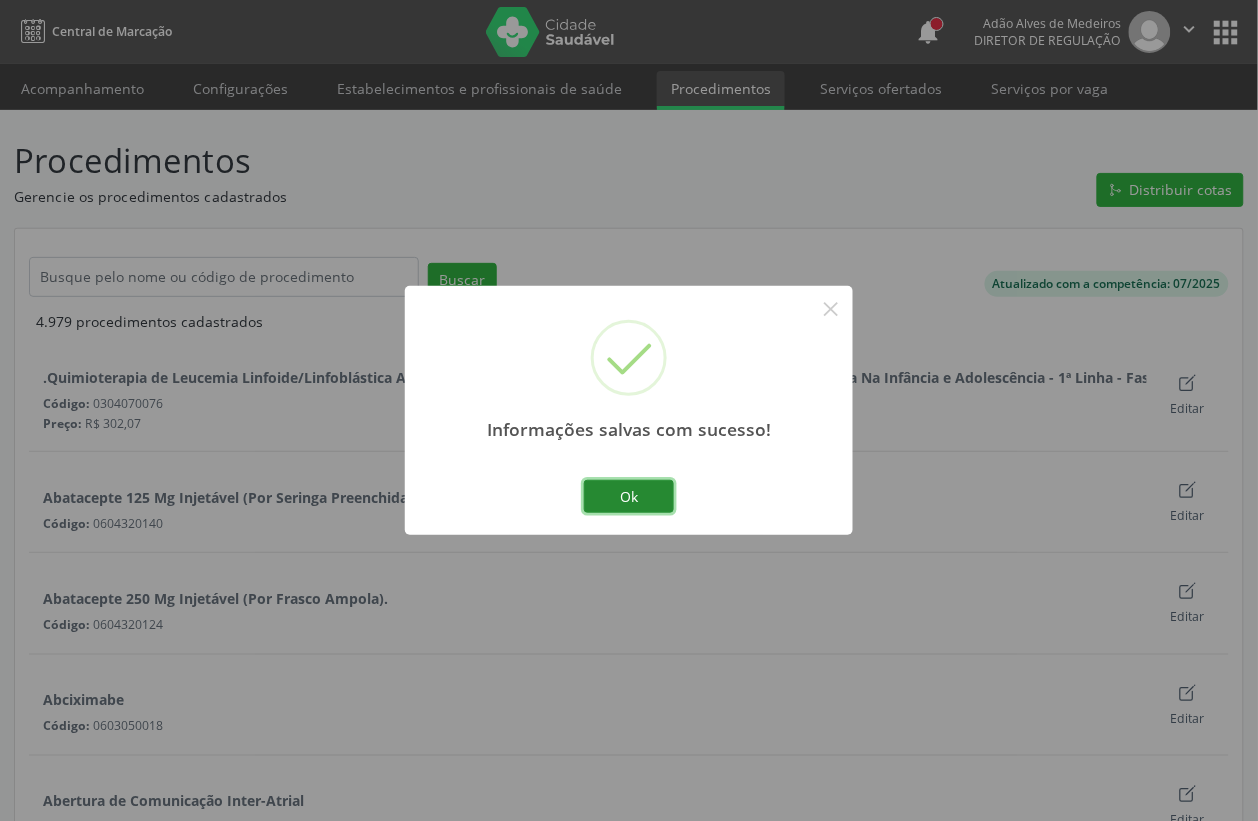 click on "Ok" at bounding box center (629, 497) 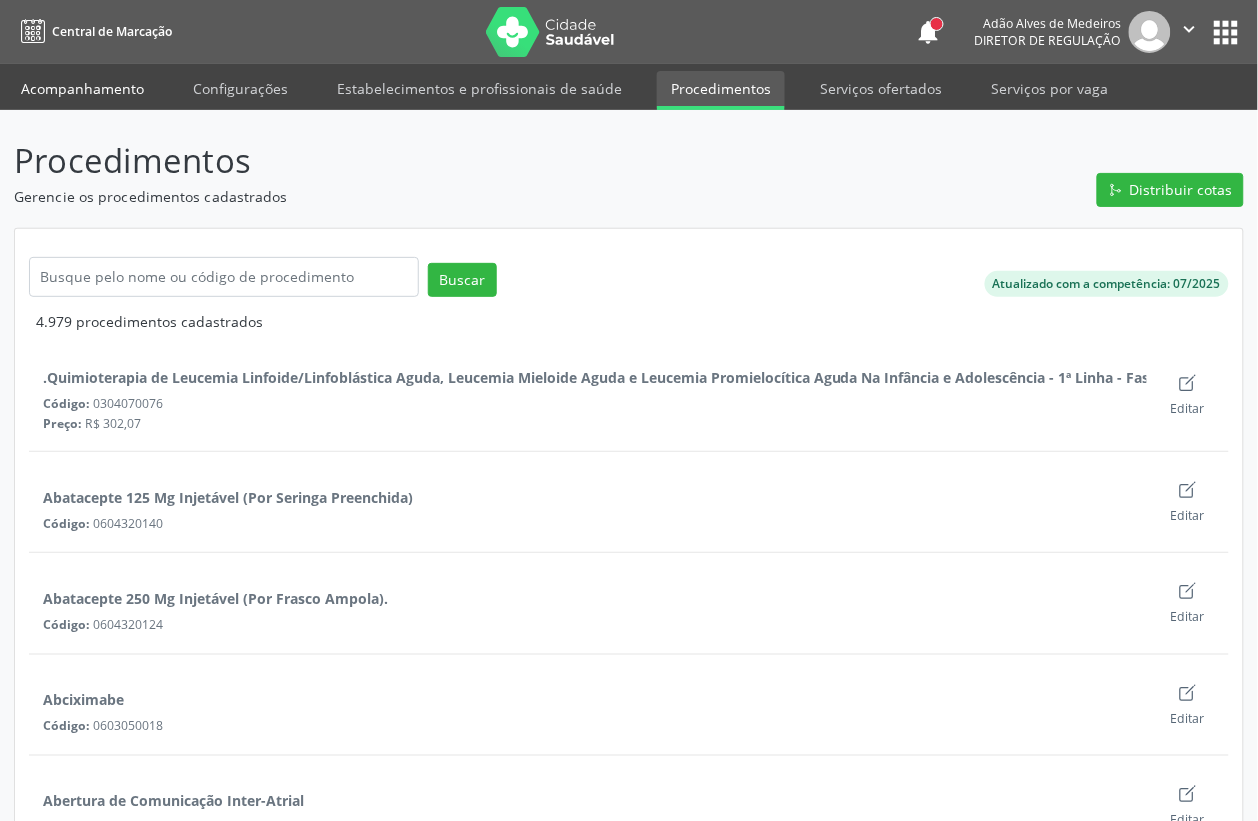 click on "Acompanhamento" at bounding box center (82, 88) 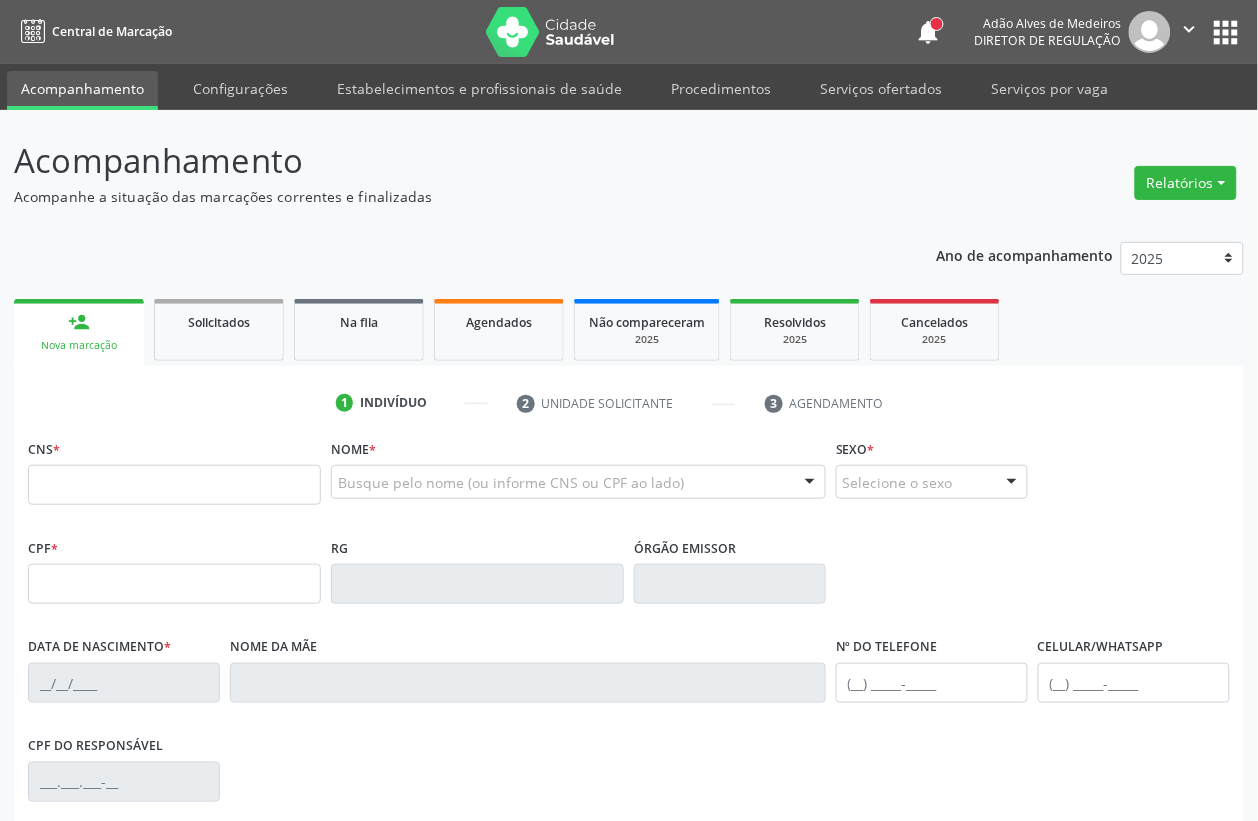 click on "Acompanhamento" at bounding box center [82, 90] 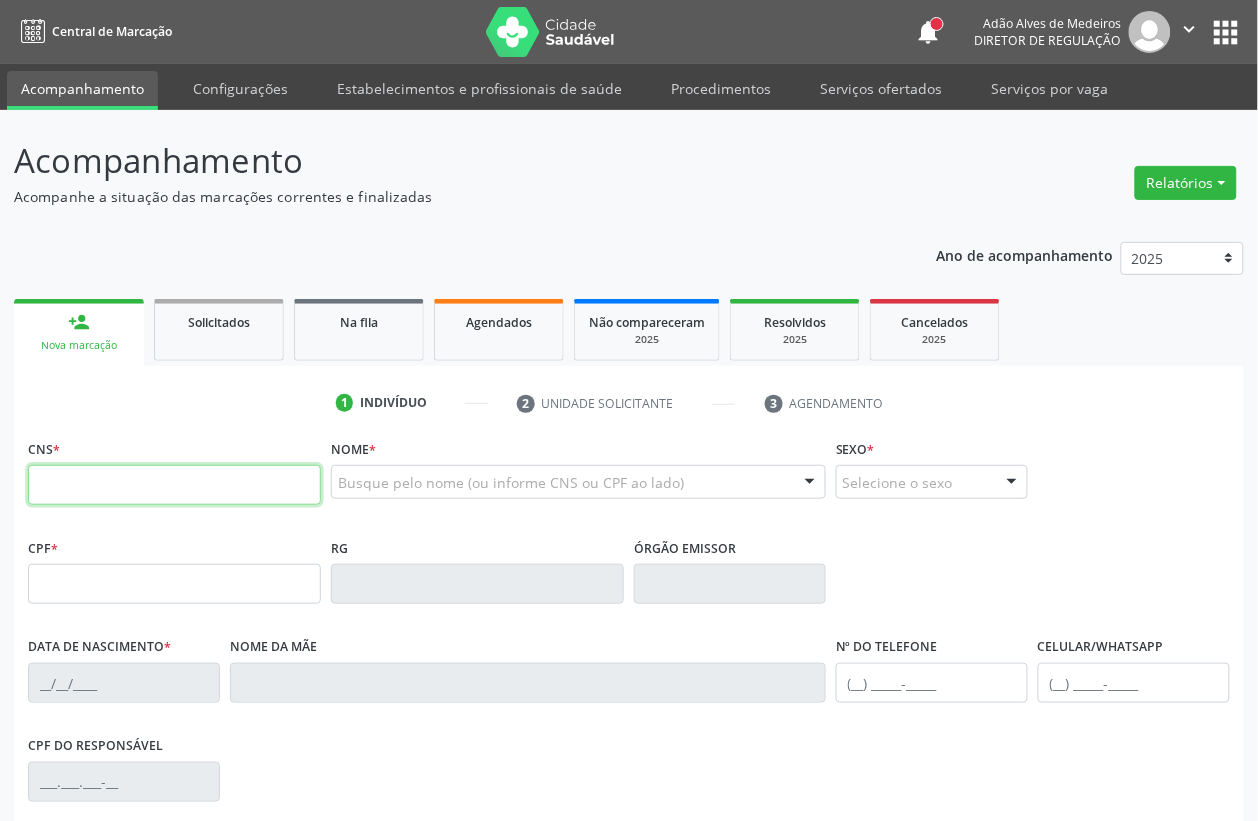 click at bounding box center [174, 485] 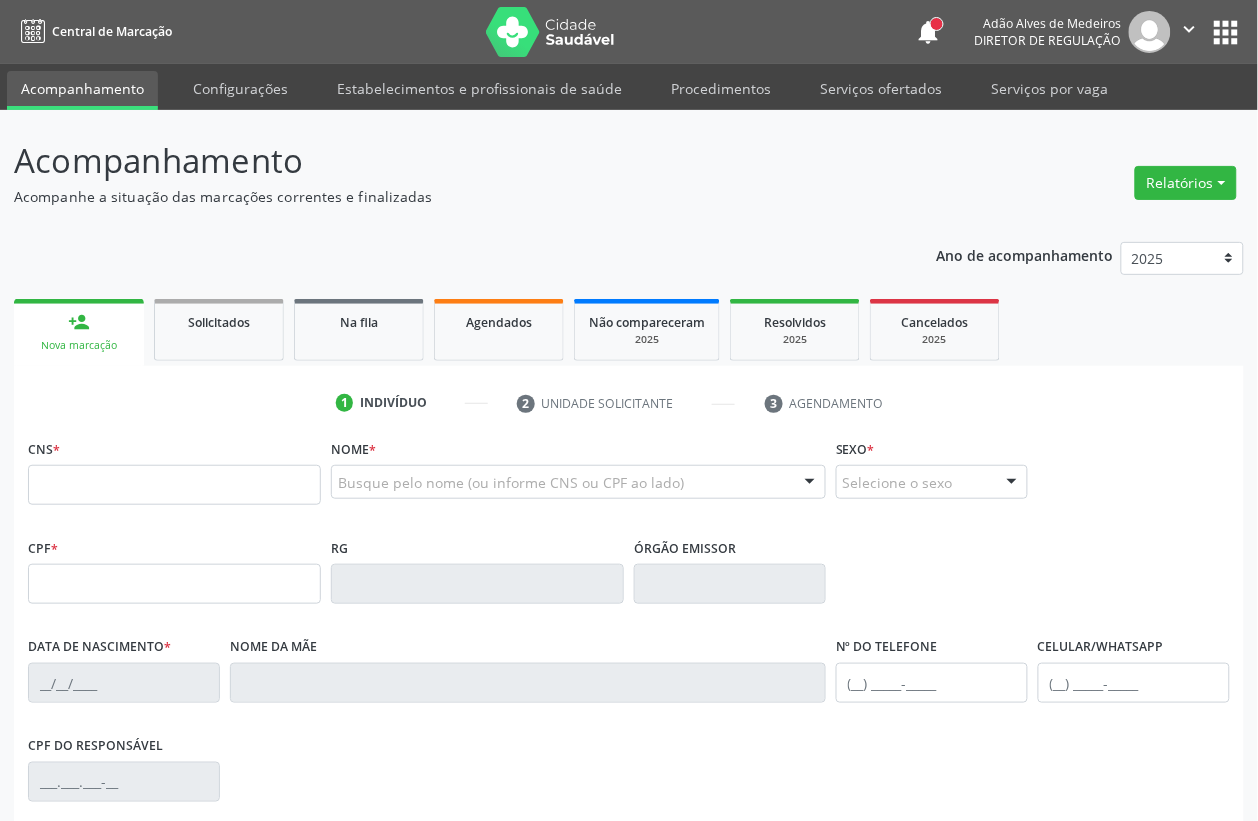click on "1
Indivíduo
2
Unidade solicitante
3
Agendamento" at bounding box center (629, 403) 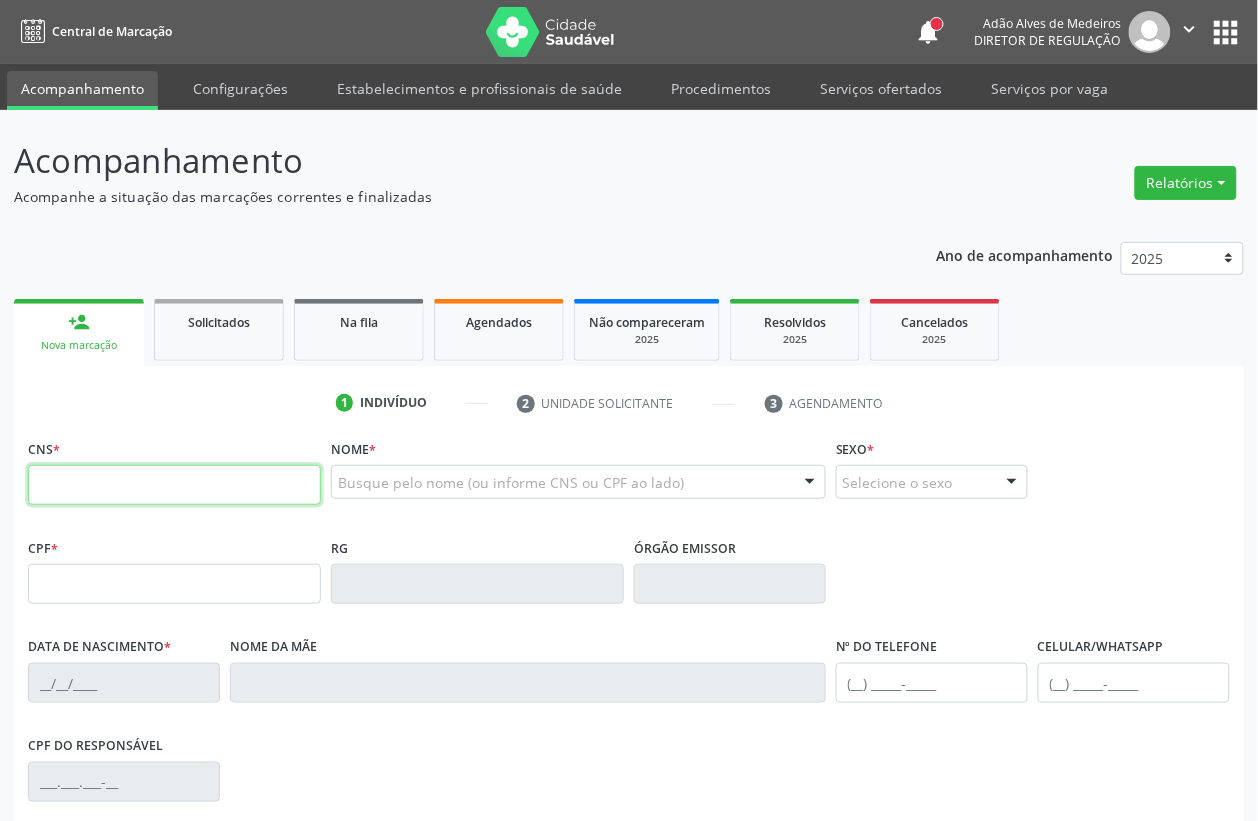 click at bounding box center (174, 485) 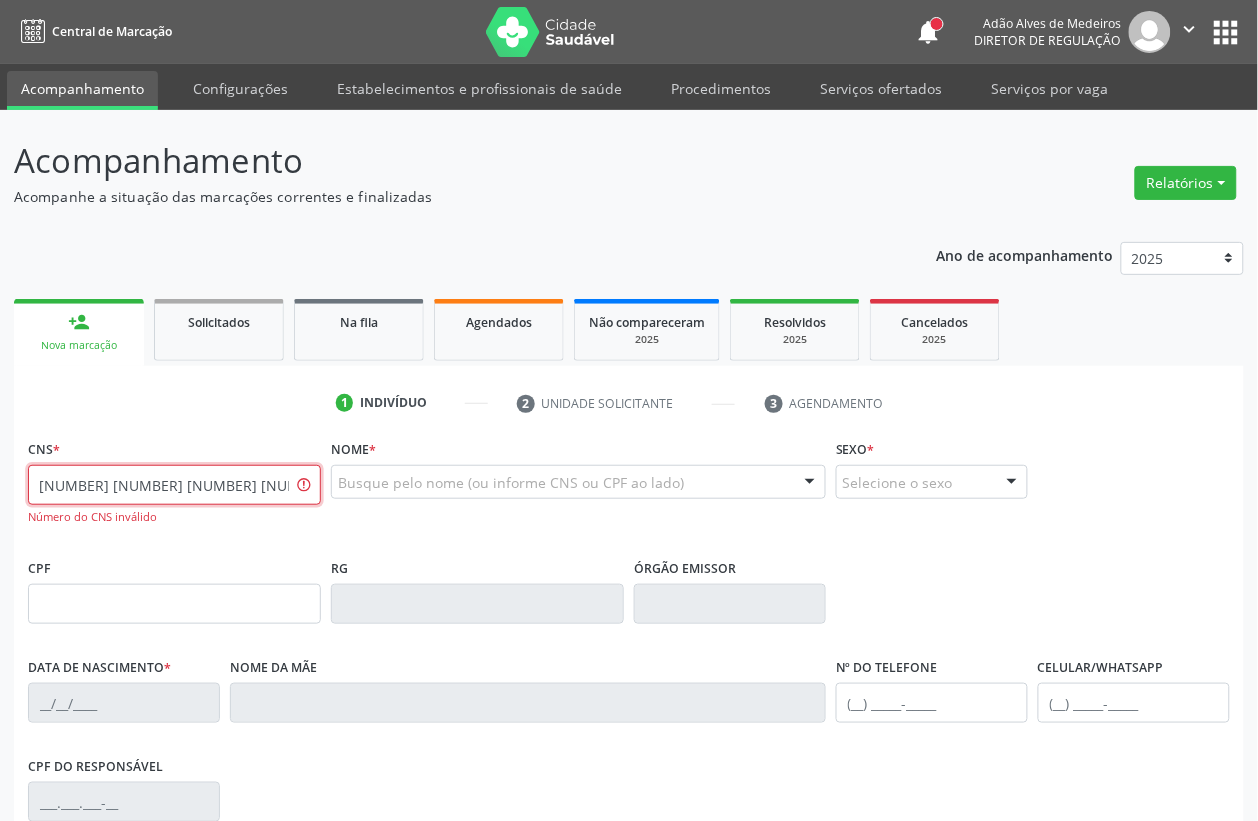 click on "708 6015 5464 7487" at bounding box center (174, 485) 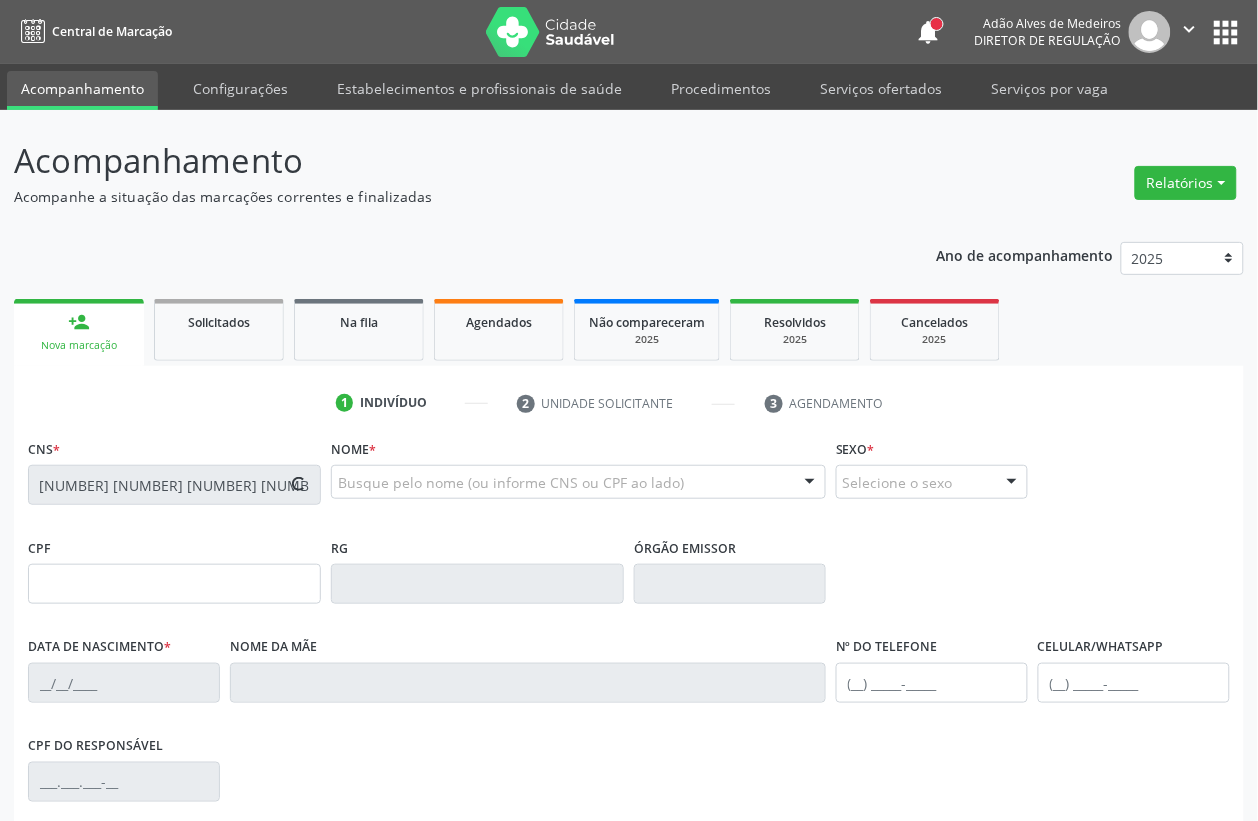 type on "225.870.018-38" 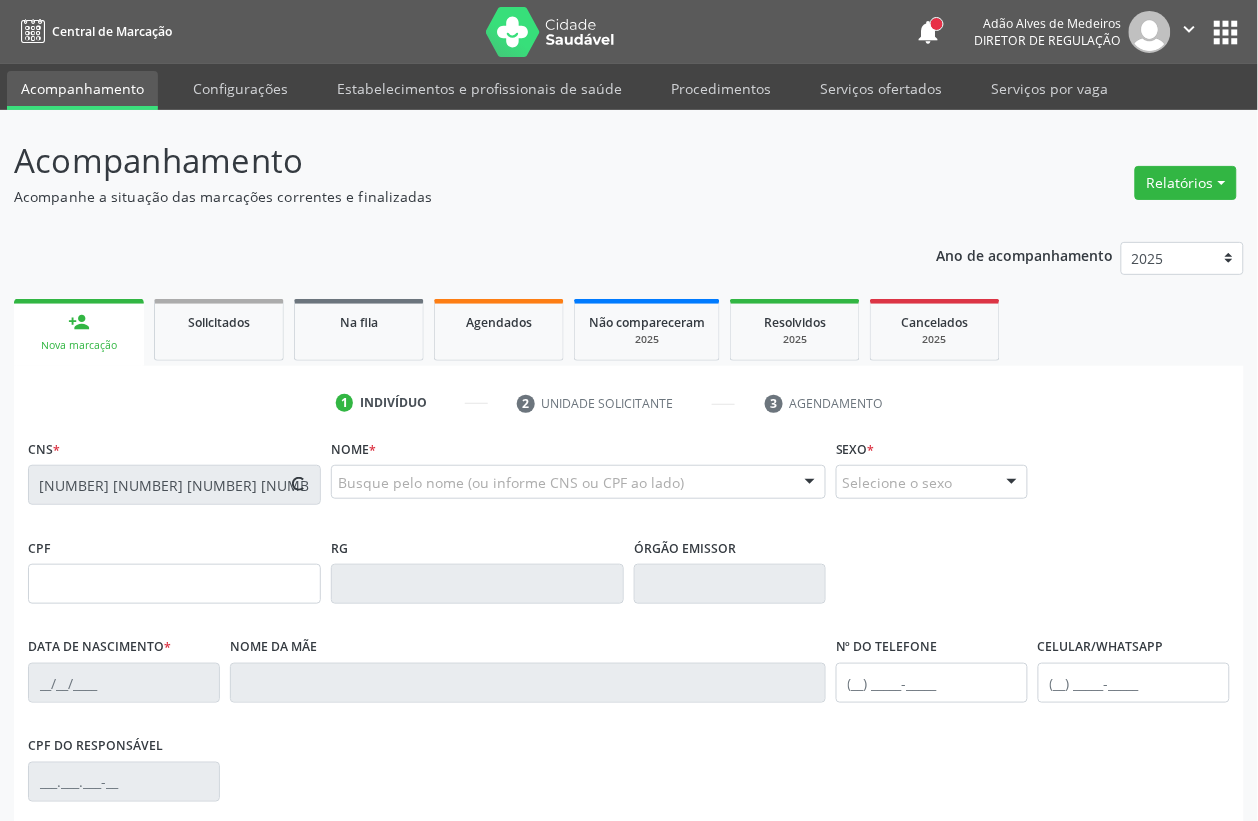 type on "30/11/1977" 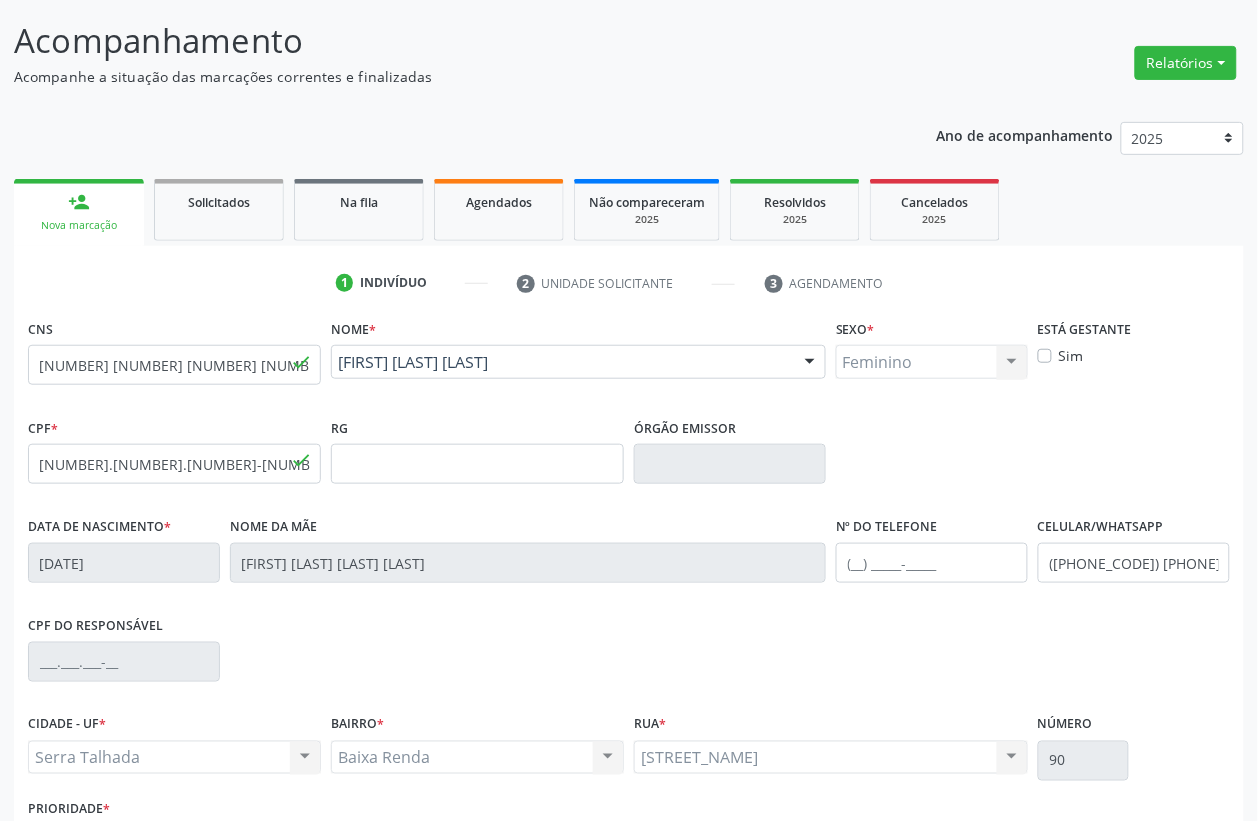 scroll, scrollTop: 263, scrollLeft: 0, axis: vertical 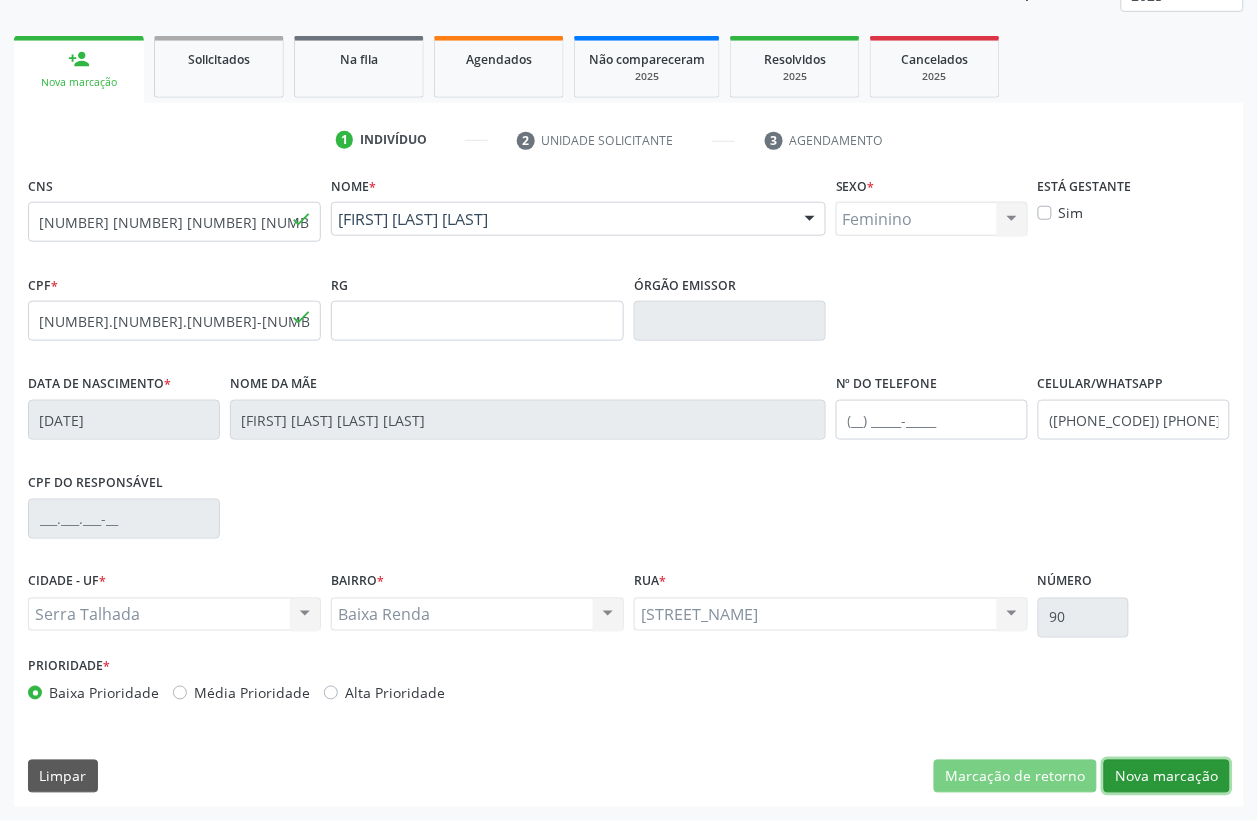 click on "Nova marcação" at bounding box center [1167, 777] 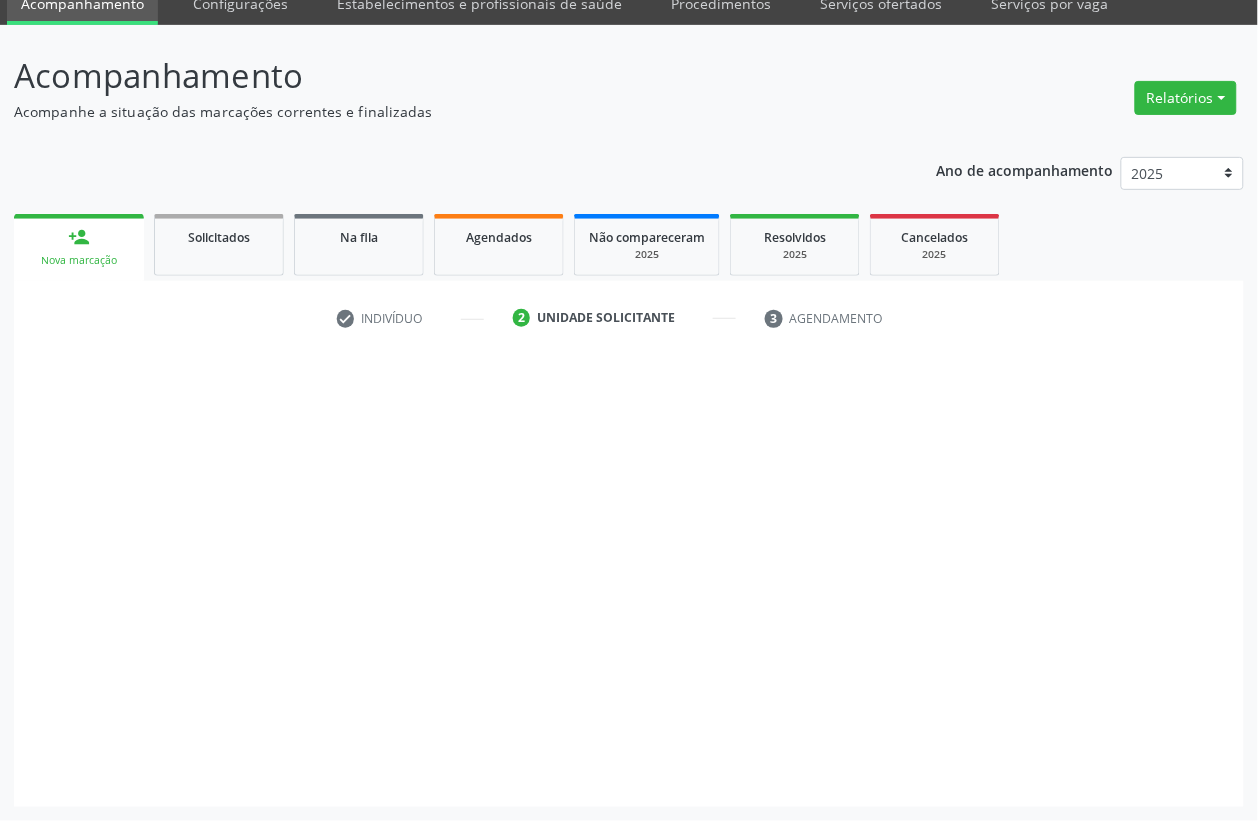 scroll, scrollTop: 85, scrollLeft: 0, axis: vertical 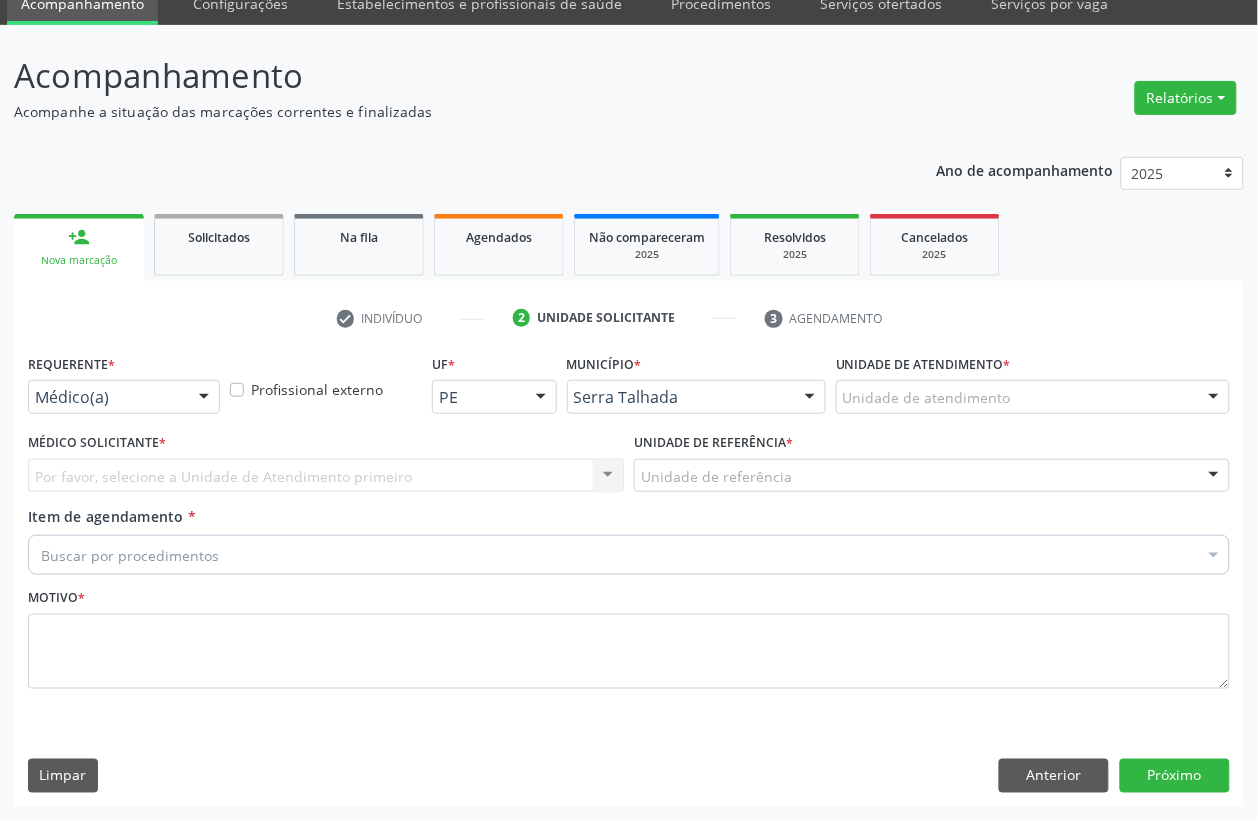 click on "Médico(a)" at bounding box center [124, 397] 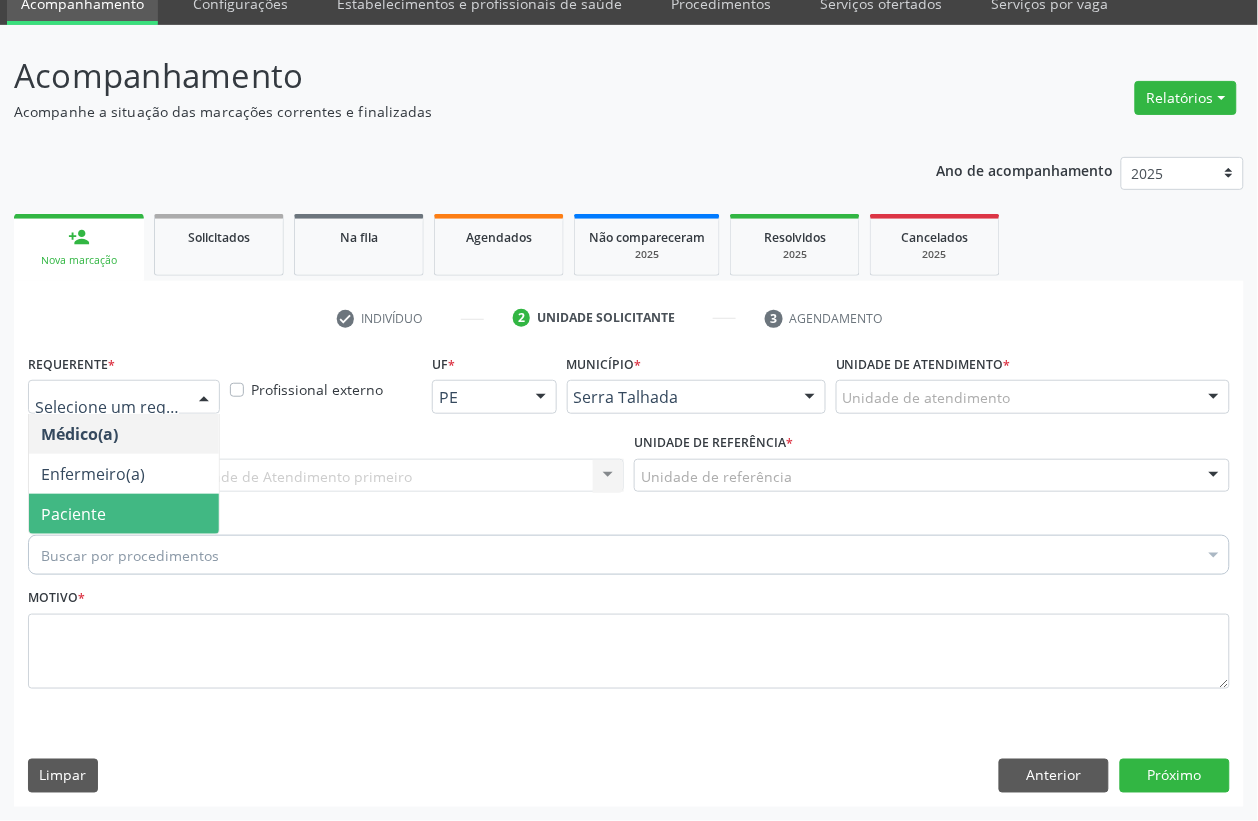 click on "Paciente" at bounding box center (124, 514) 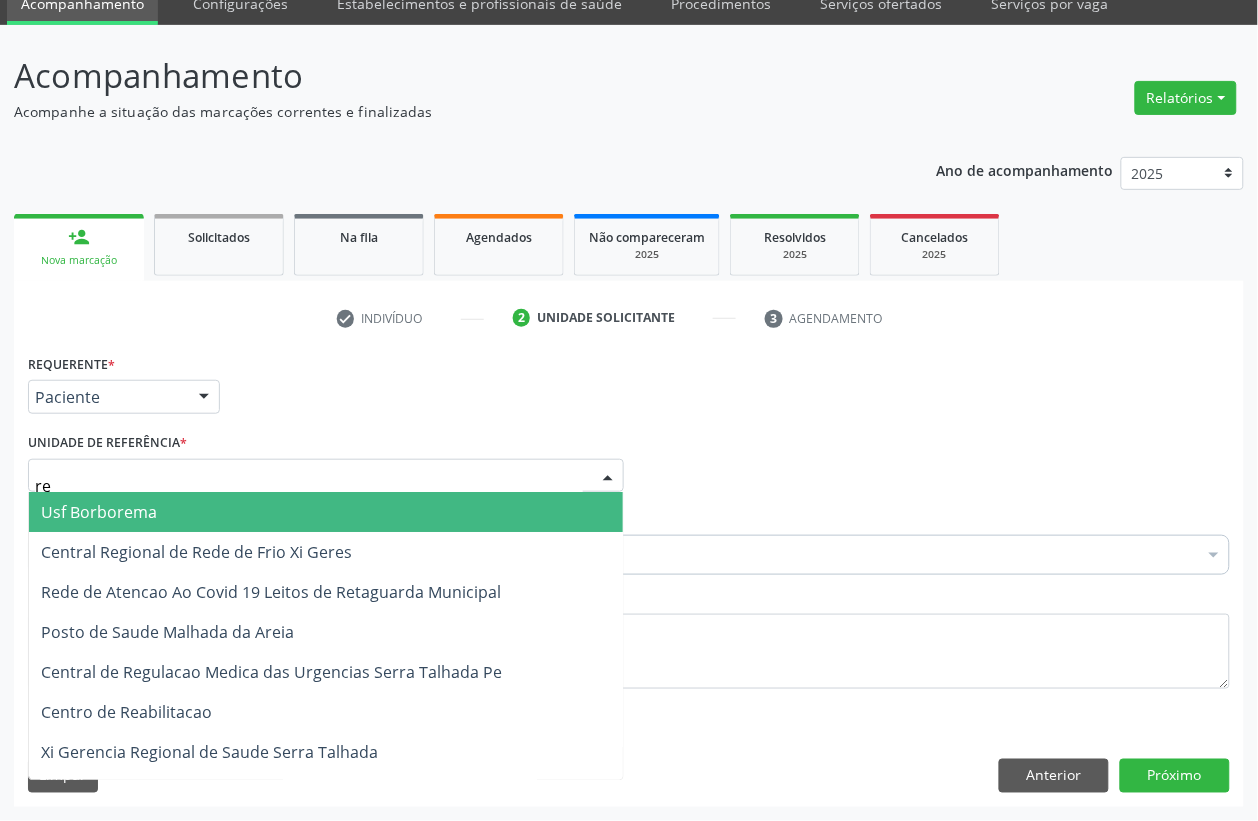 type on "rea" 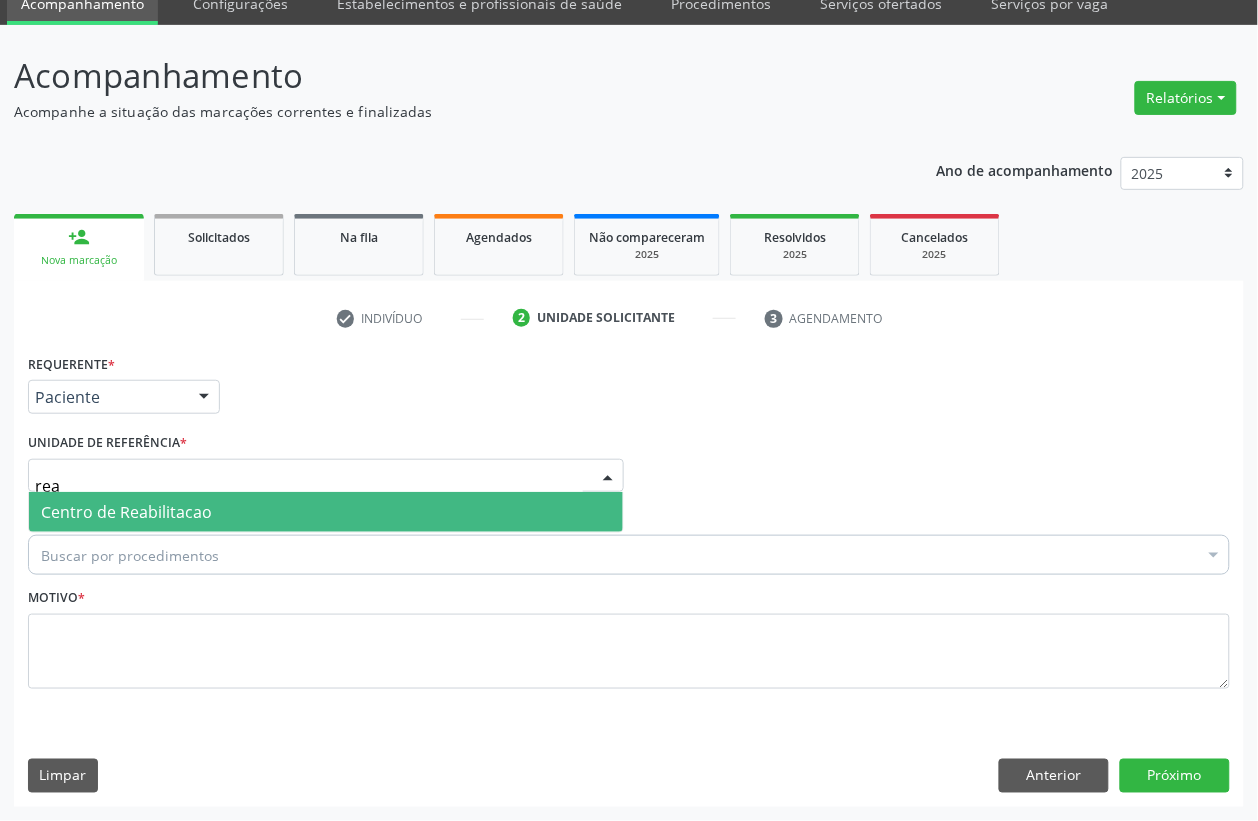 click on "Centro de Reabilitacao" at bounding box center (126, 512) 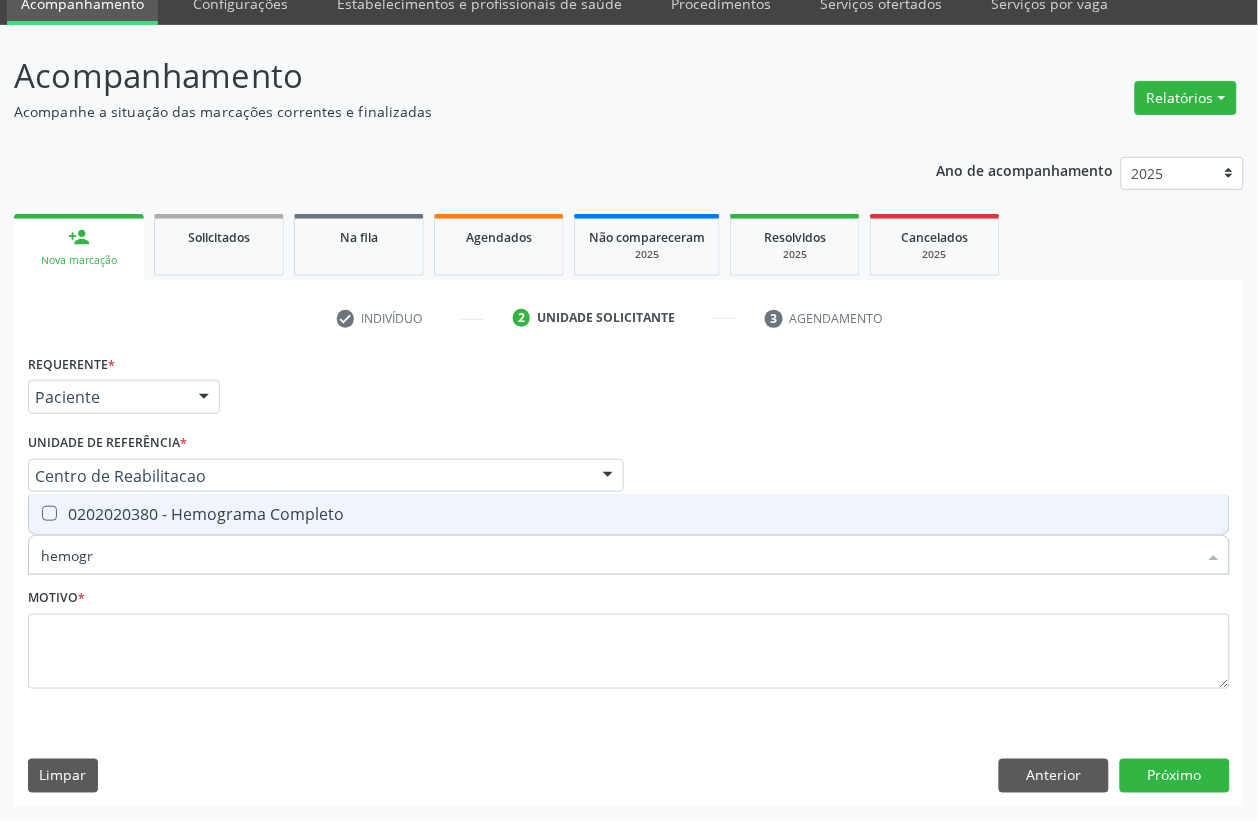 type on "hemogra" 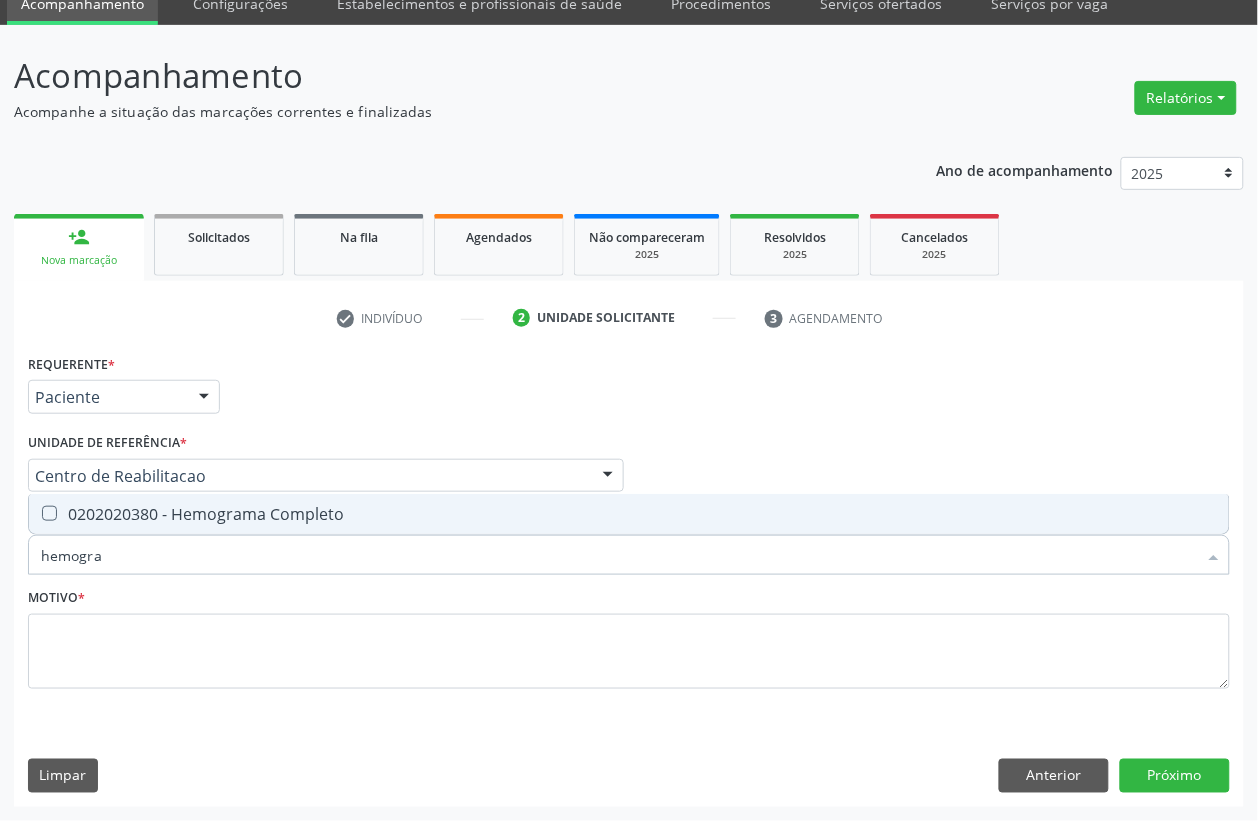 click on "Selecionar todos
0202020380 - Hemograma Completo
Nenhum resultado encontrado para: " hemogra  "
Não há nenhuma opção para ser exibida." at bounding box center (629, 514) 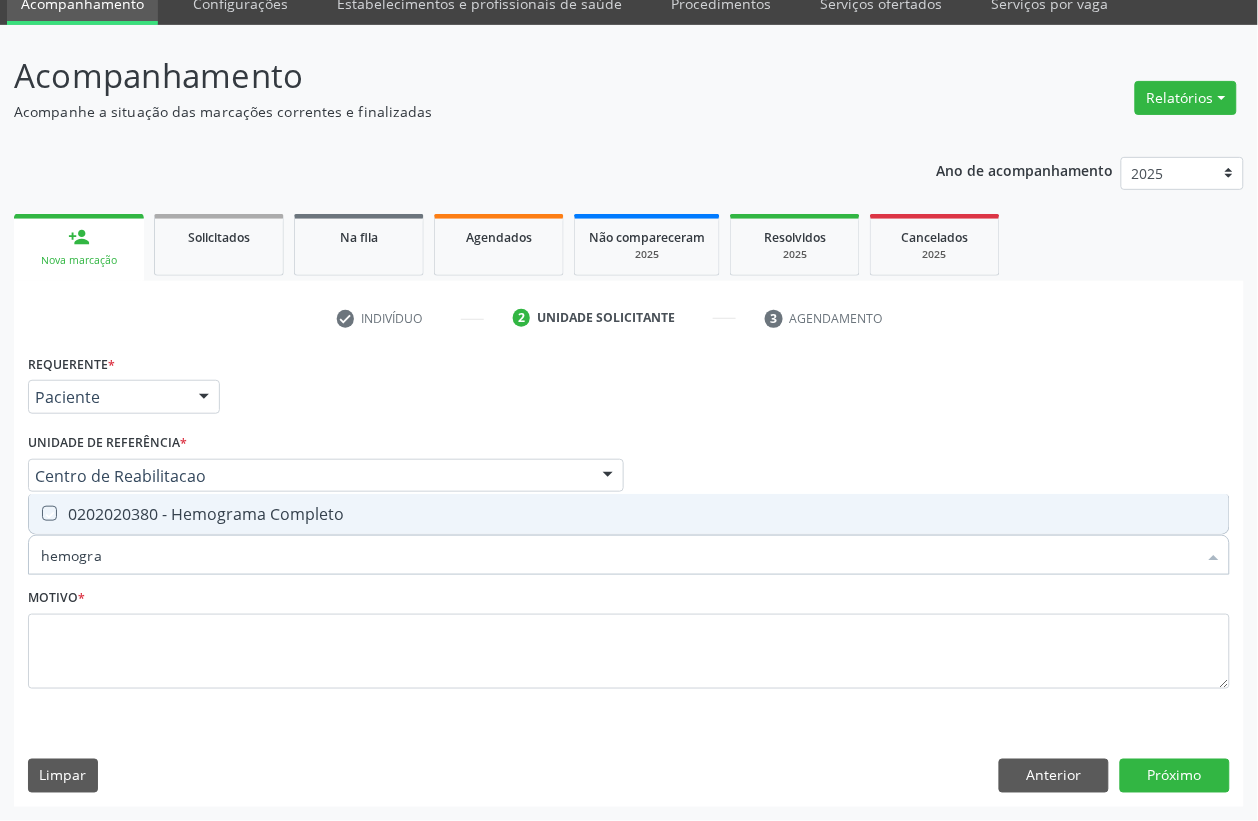 checkbox on "true" 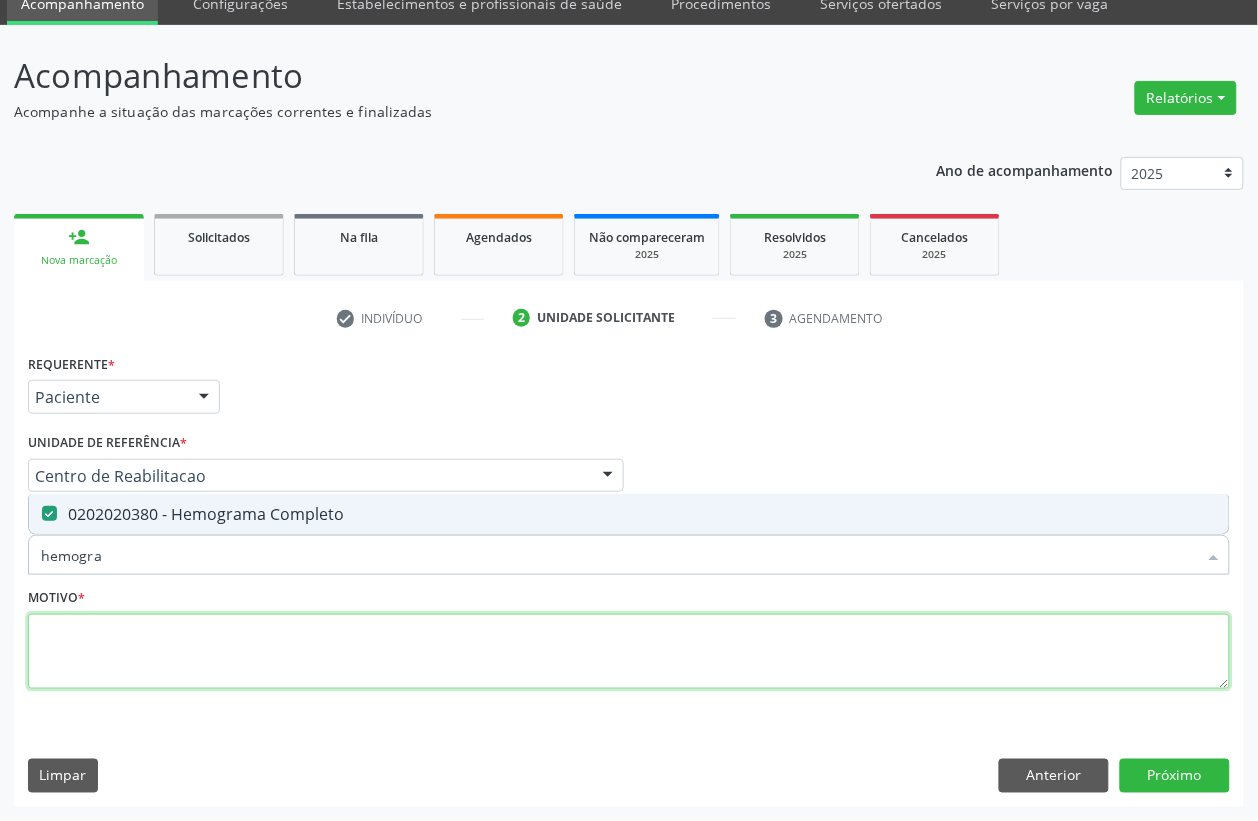 click at bounding box center (629, 652) 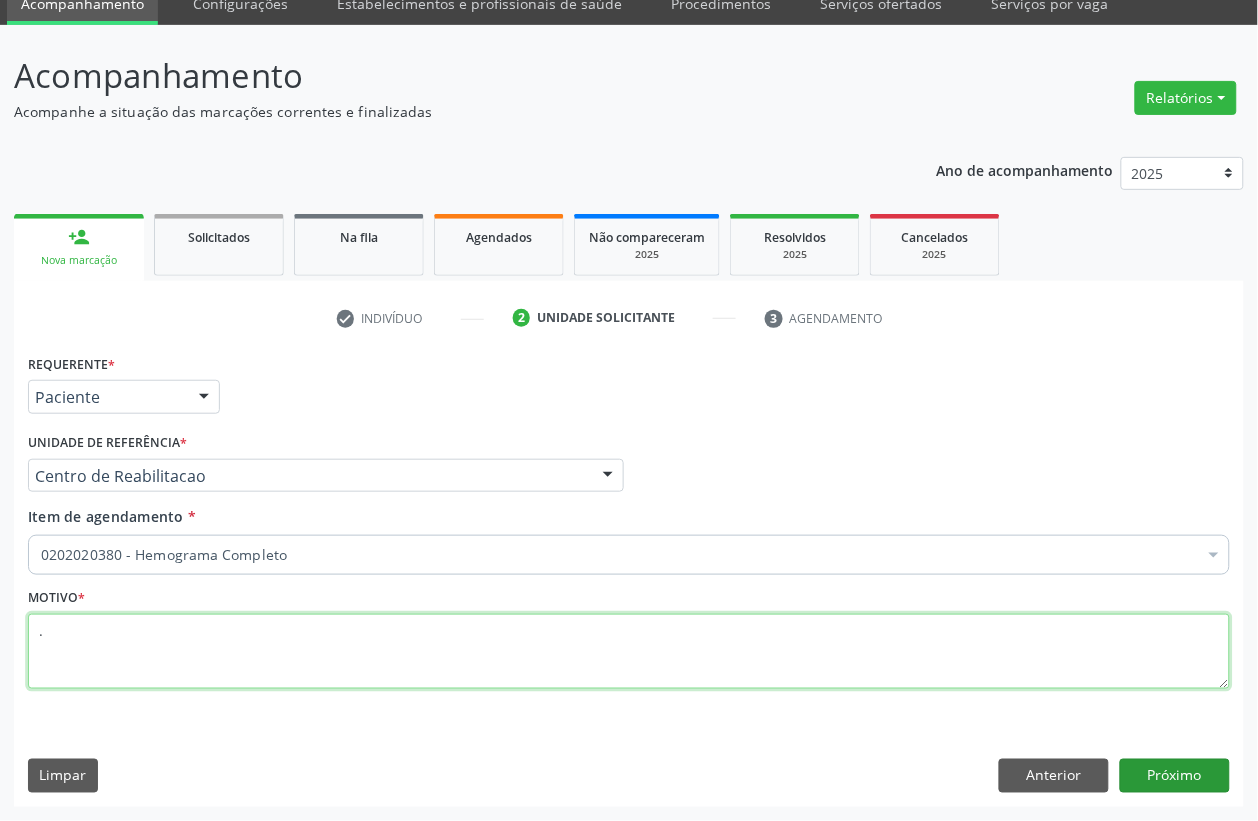 type on "." 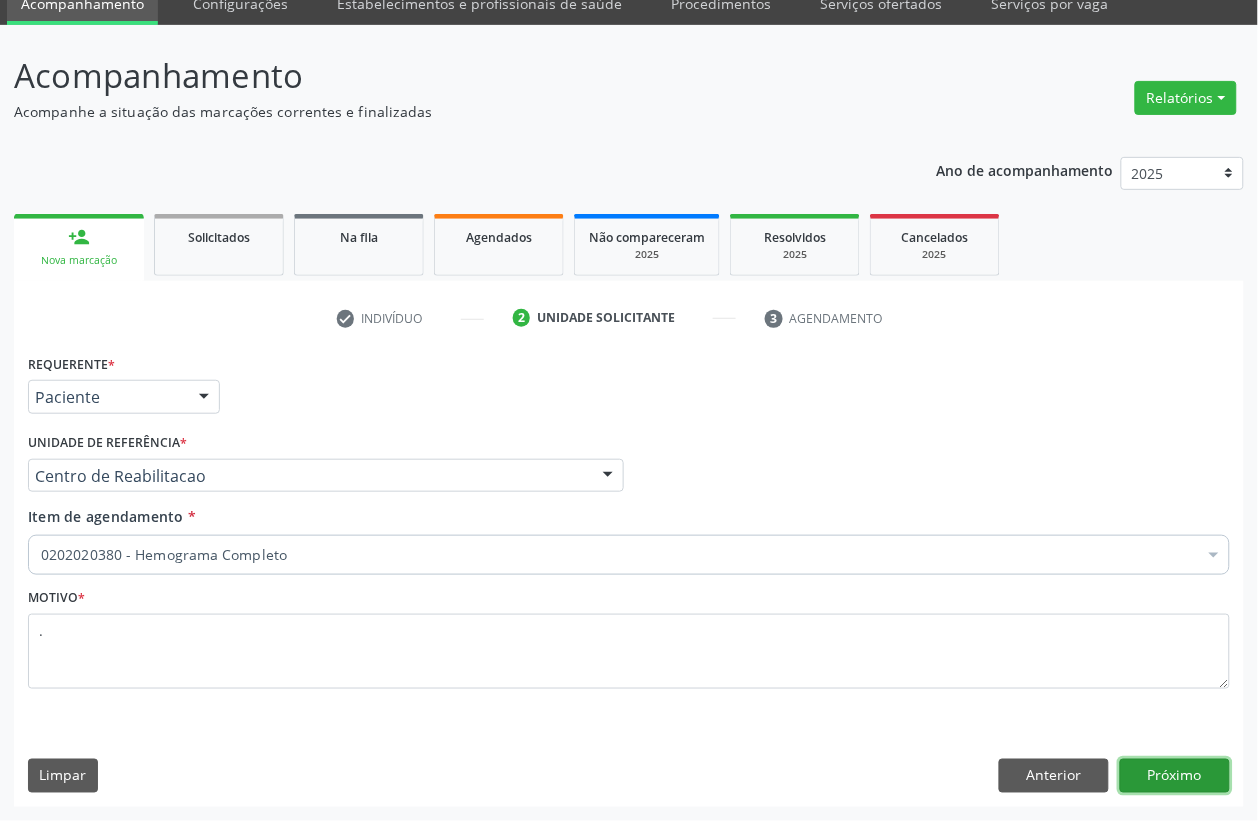 click on "Próximo" at bounding box center [1175, 776] 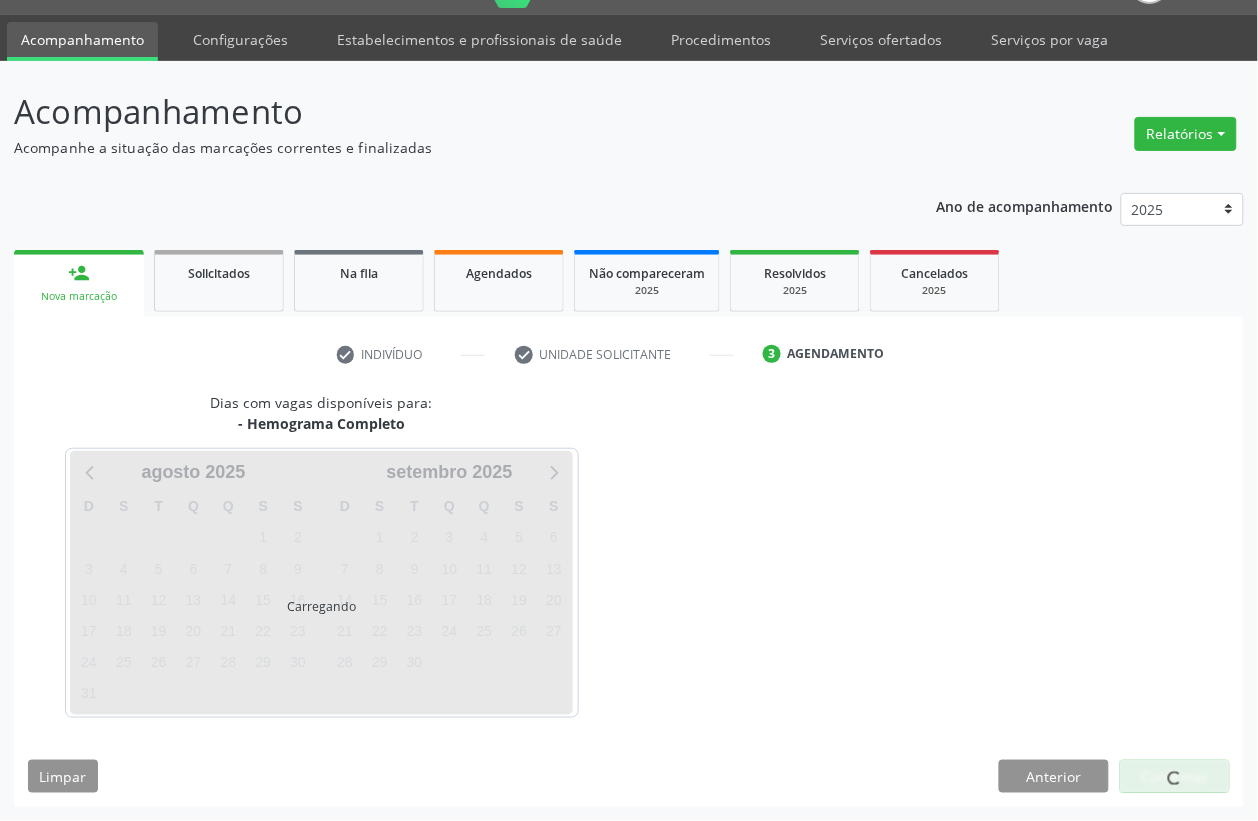 scroll, scrollTop: 50, scrollLeft: 0, axis: vertical 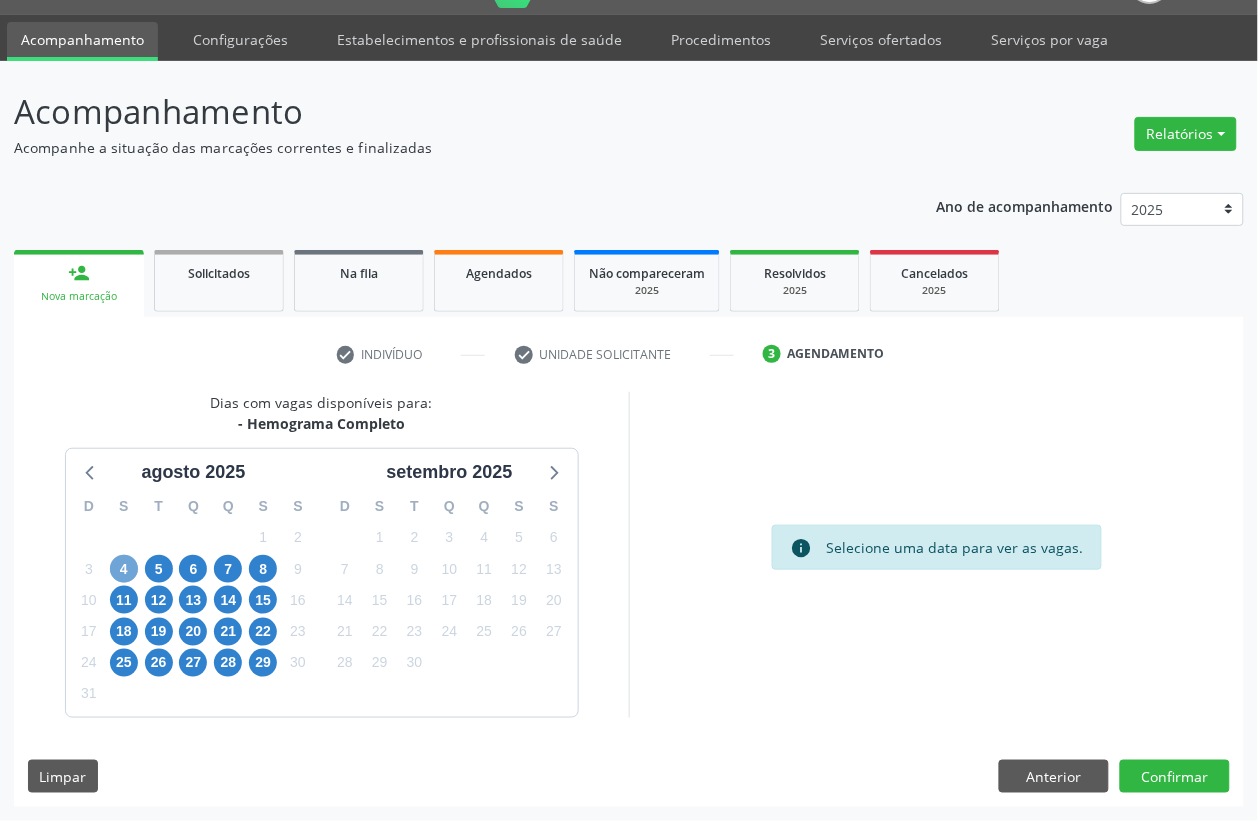 click on "4" at bounding box center [124, 569] 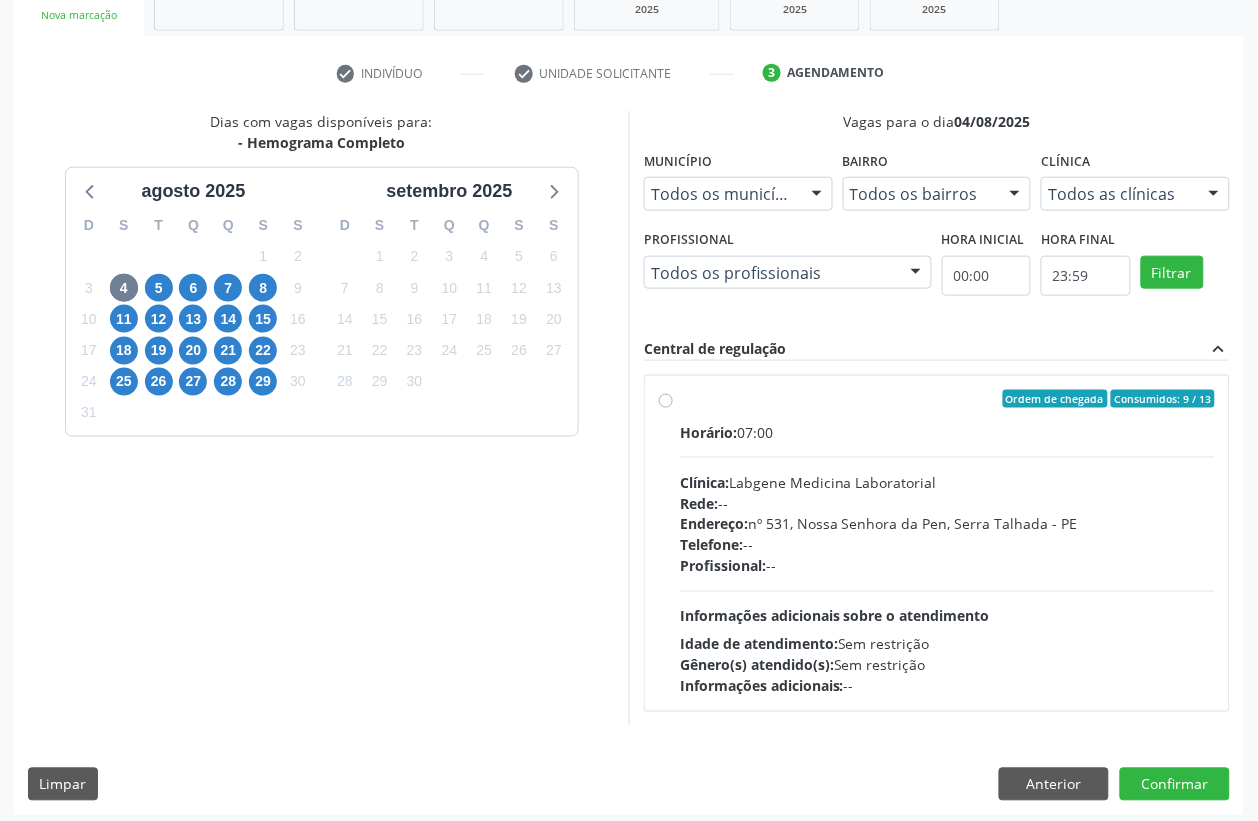 scroll, scrollTop: 338, scrollLeft: 0, axis: vertical 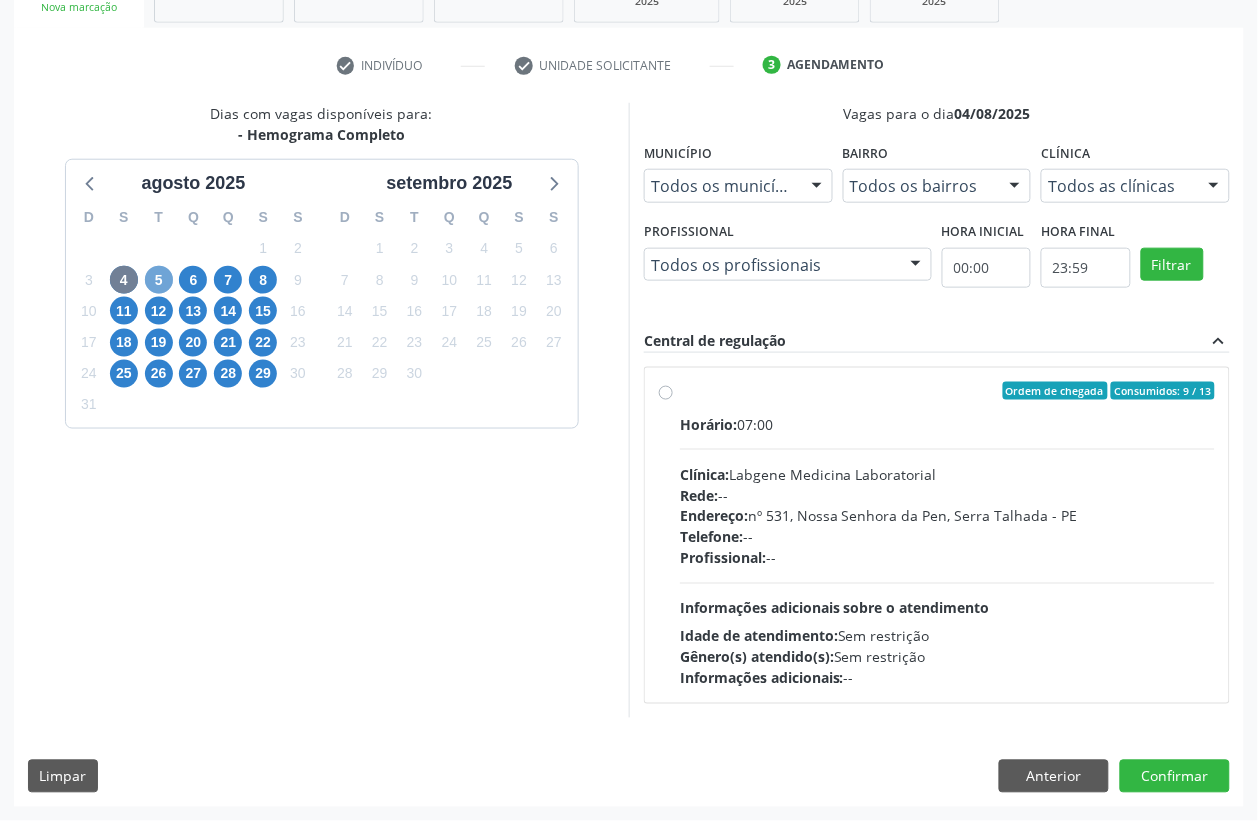 click on "5" at bounding box center (159, 280) 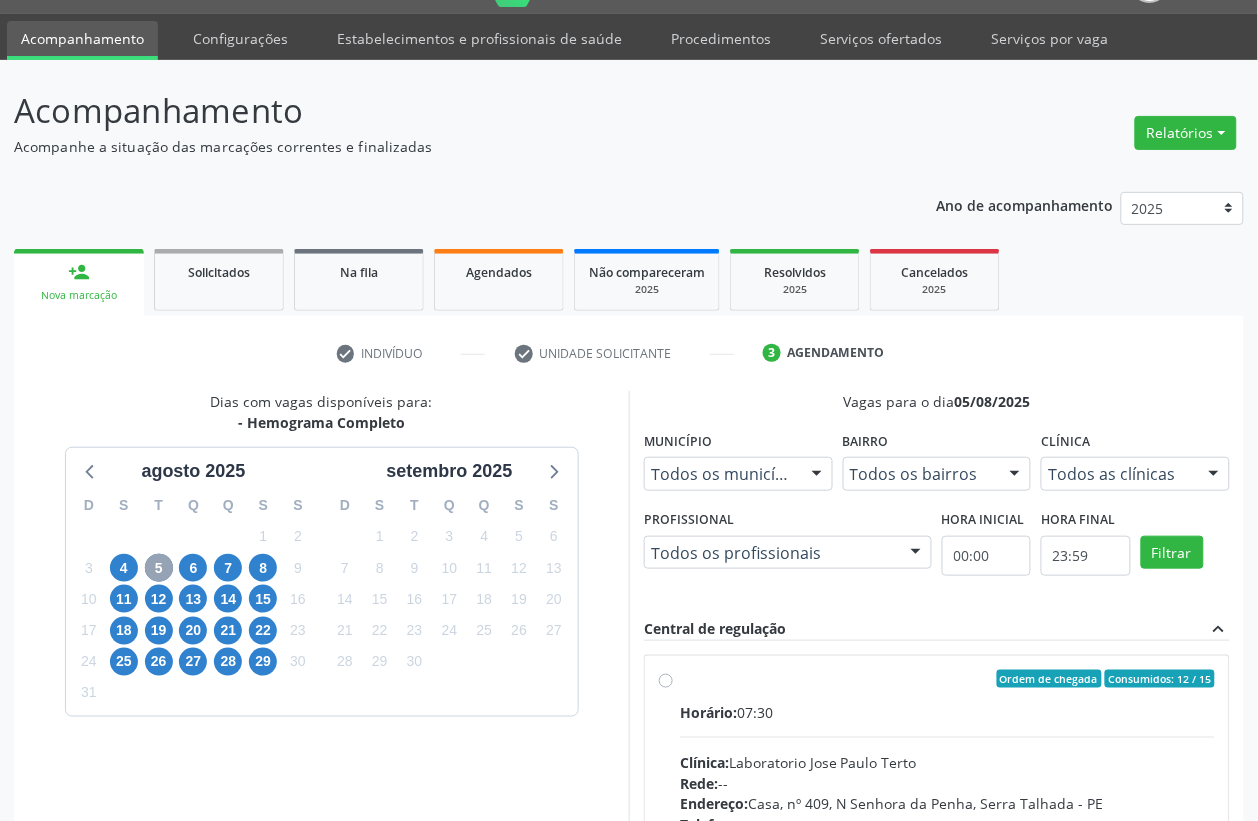 scroll, scrollTop: 338, scrollLeft: 0, axis: vertical 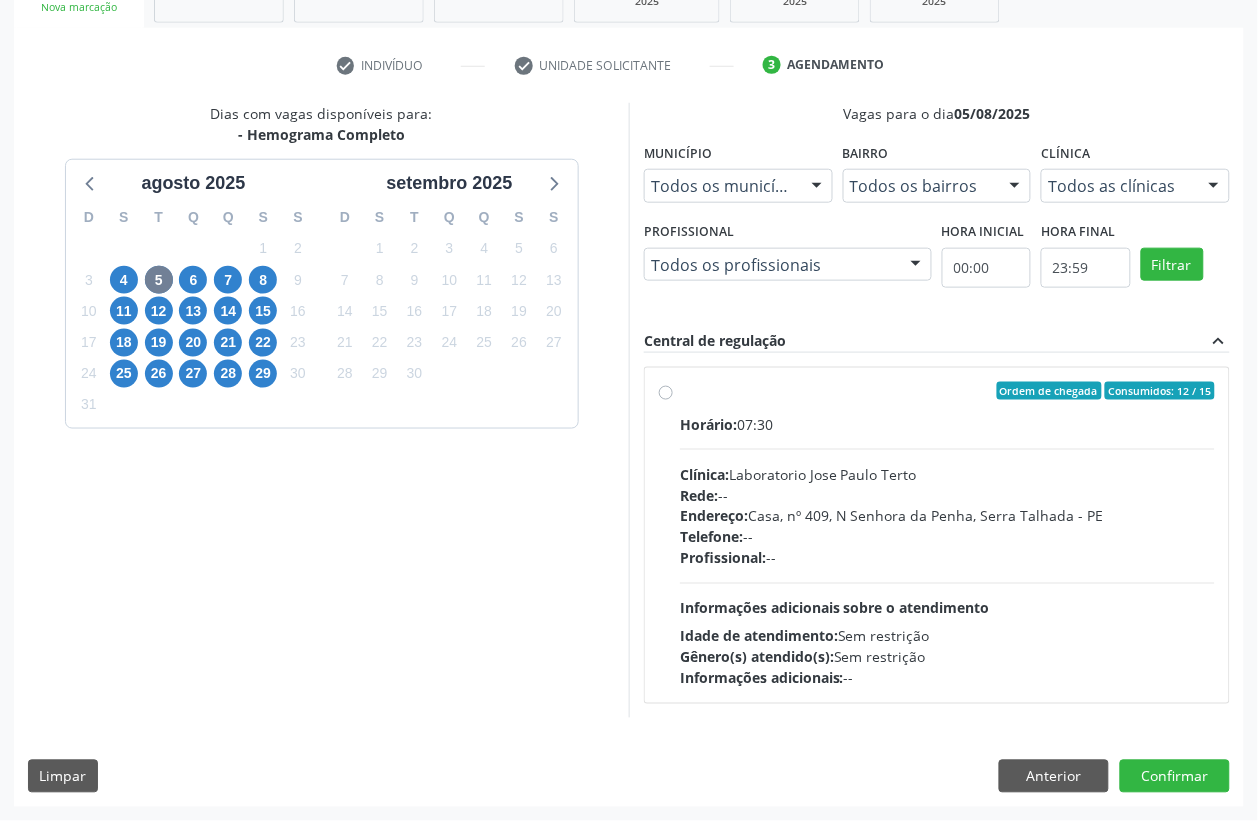click on "Horário:   07:30" at bounding box center (947, 424) 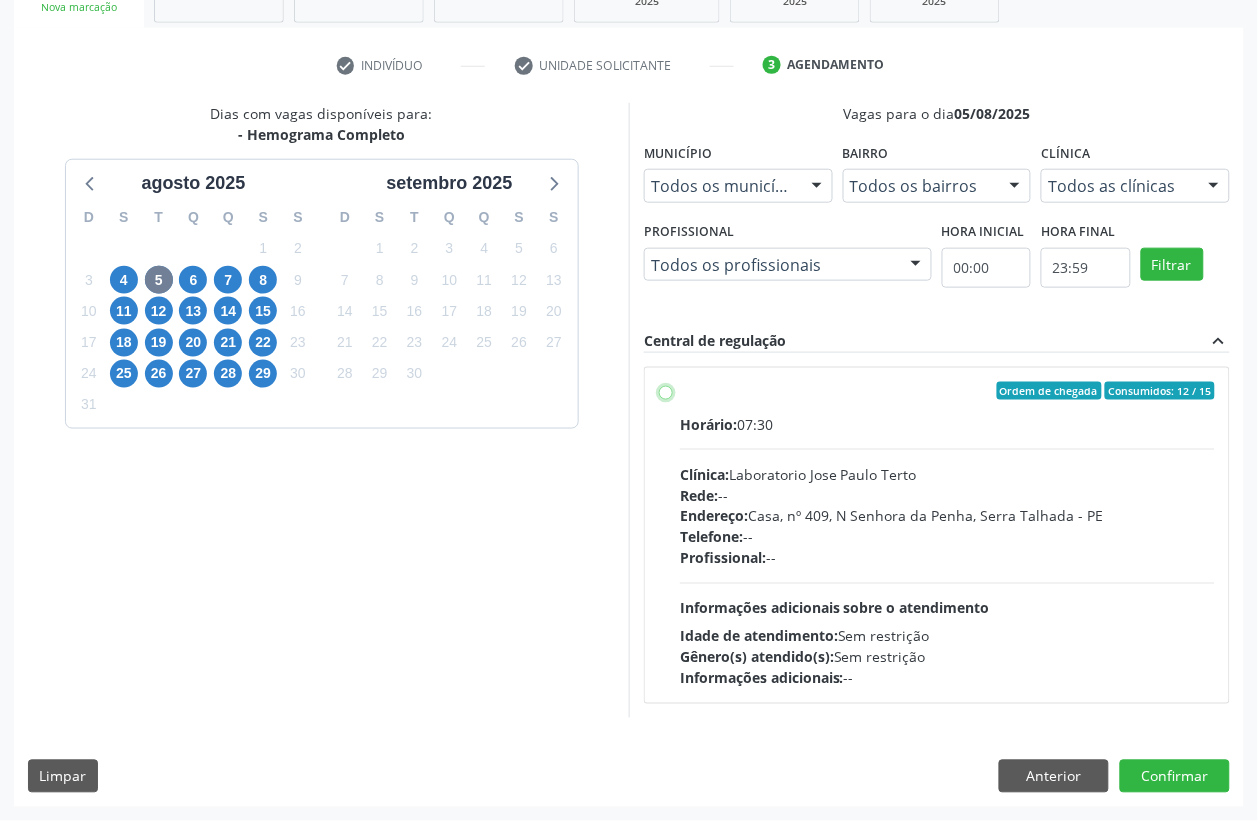 radio on "true" 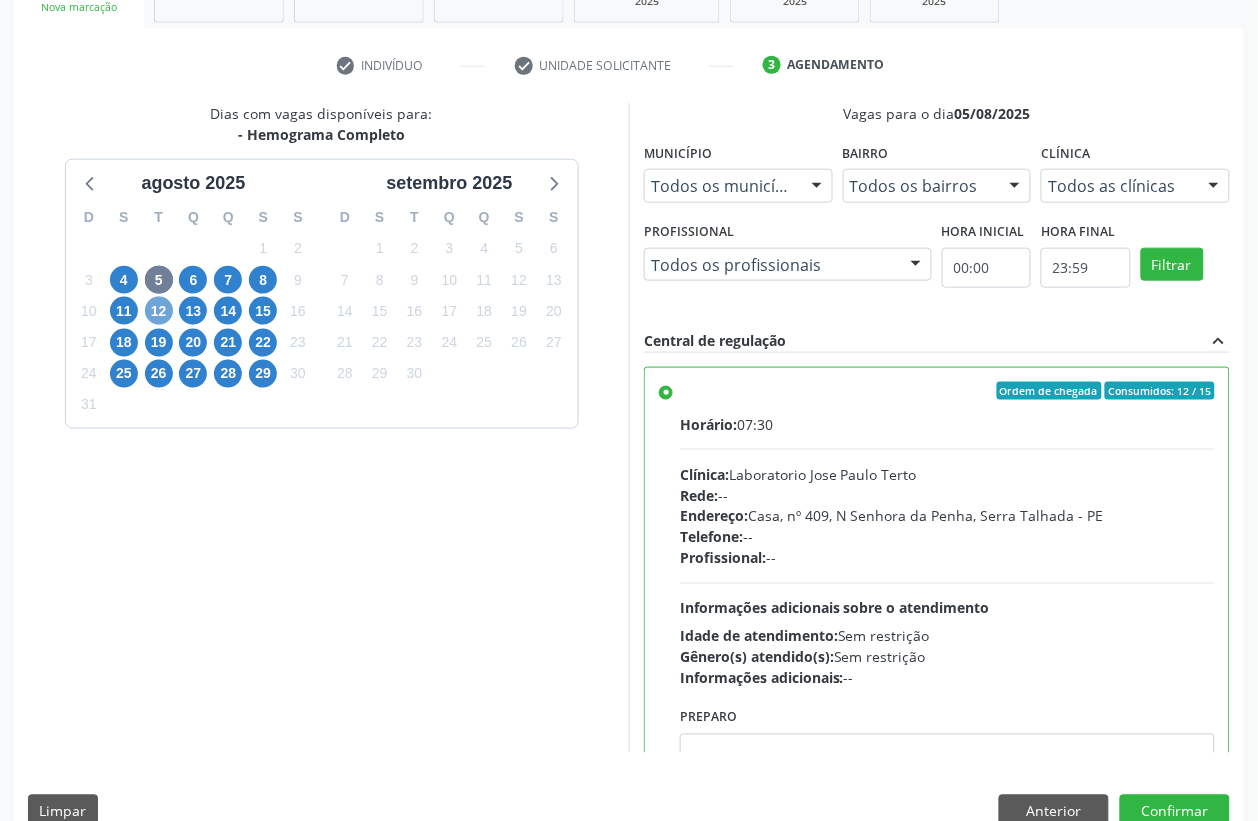click on "12" at bounding box center [159, 311] 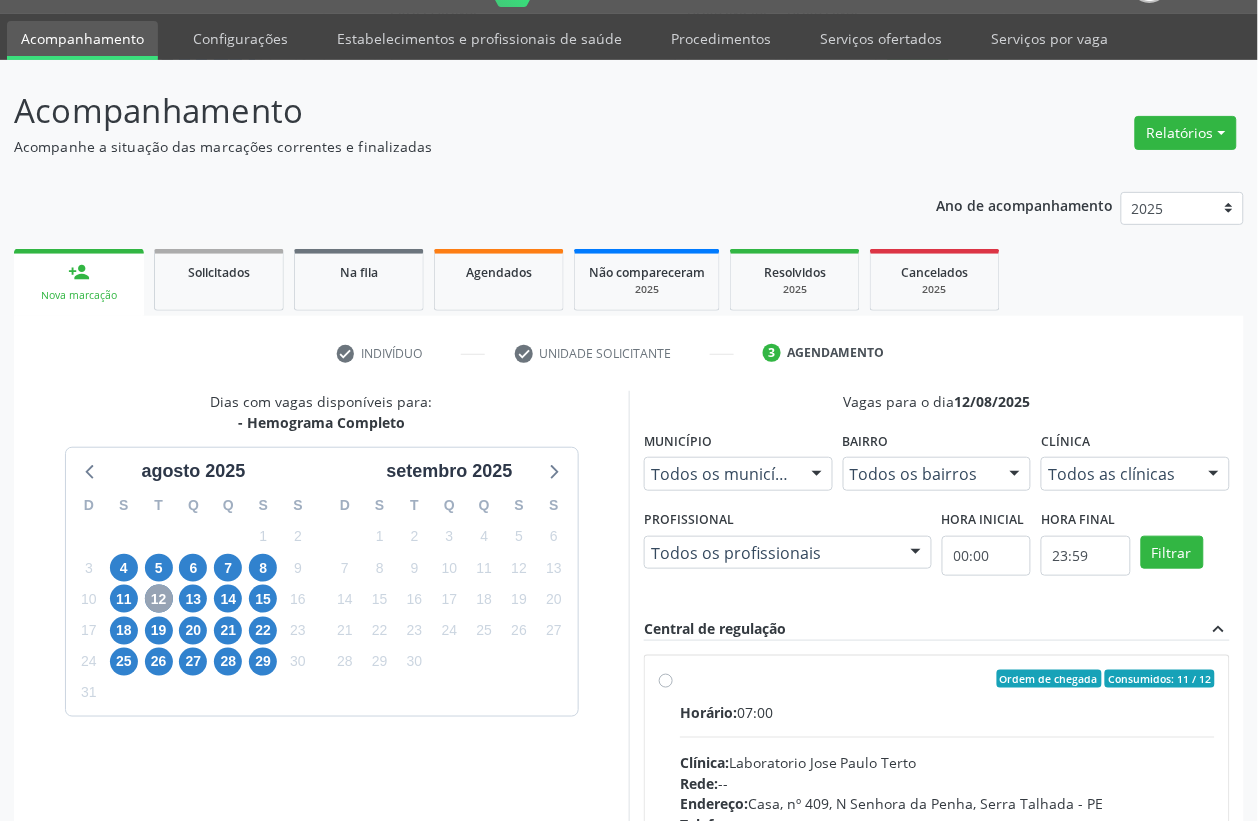 scroll, scrollTop: 338, scrollLeft: 0, axis: vertical 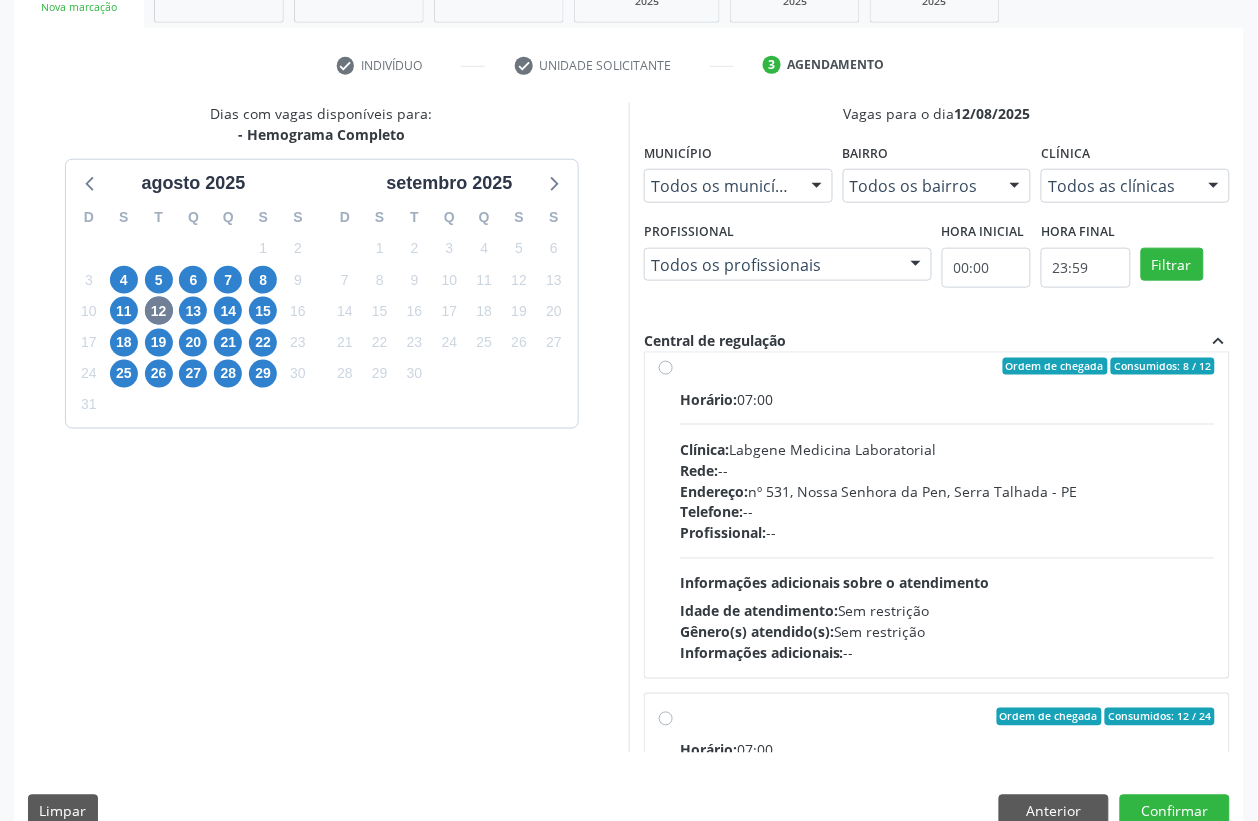 click on "Telefone:   --" at bounding box center (947, 512) 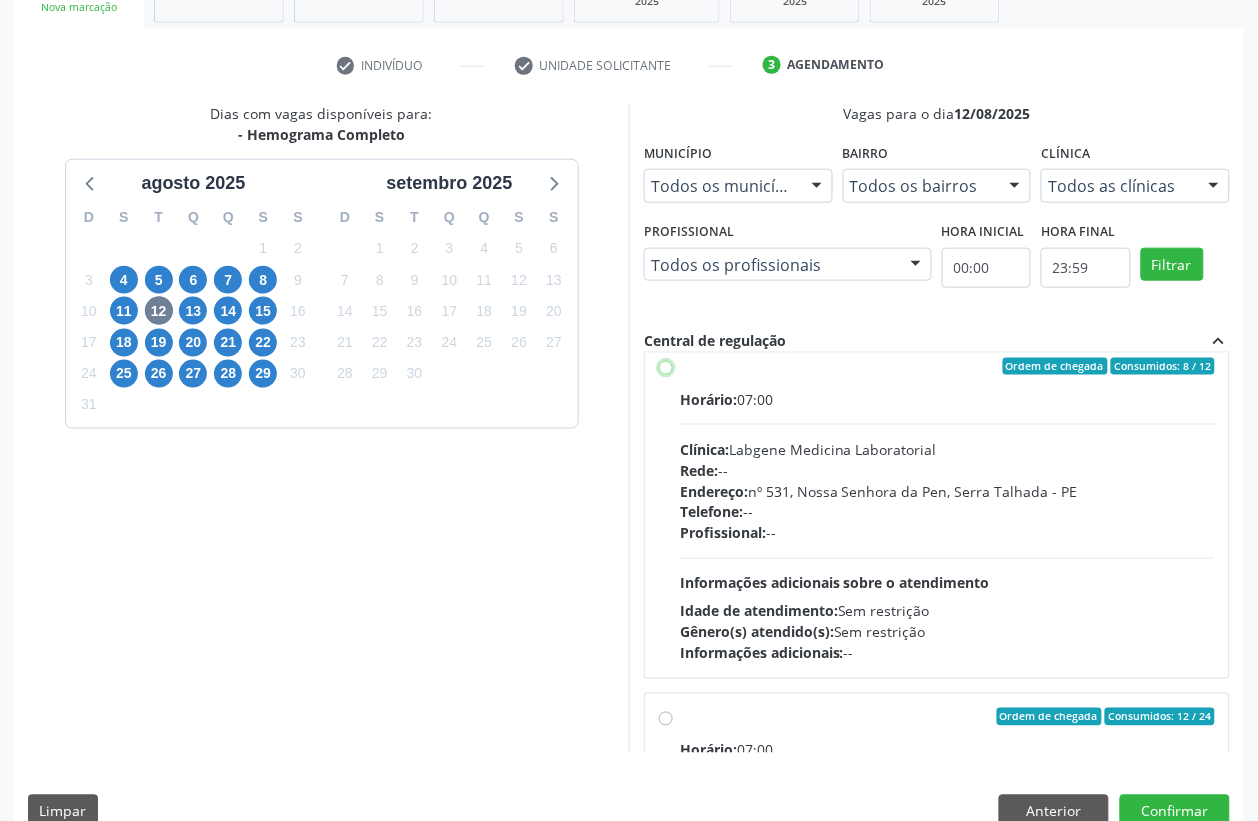 click on "Ordem de chegada
Consumidos: 8 / 12
Horário:   07:00
Clínica:  Labgene Medicina Laboratorial
Rede:
--
Endereço:   nº 531, Nossa Senhora da Pen, Serra Talhada - PE
Telefone:   --
Profissional:
--
Informações adicionais sobre o atendimento
Idade de atendimento:
Sem restrição
Gênero(s) atendido(s):
Sem restrição
Informações adicionais:
--" at bounding box center (666, 367) 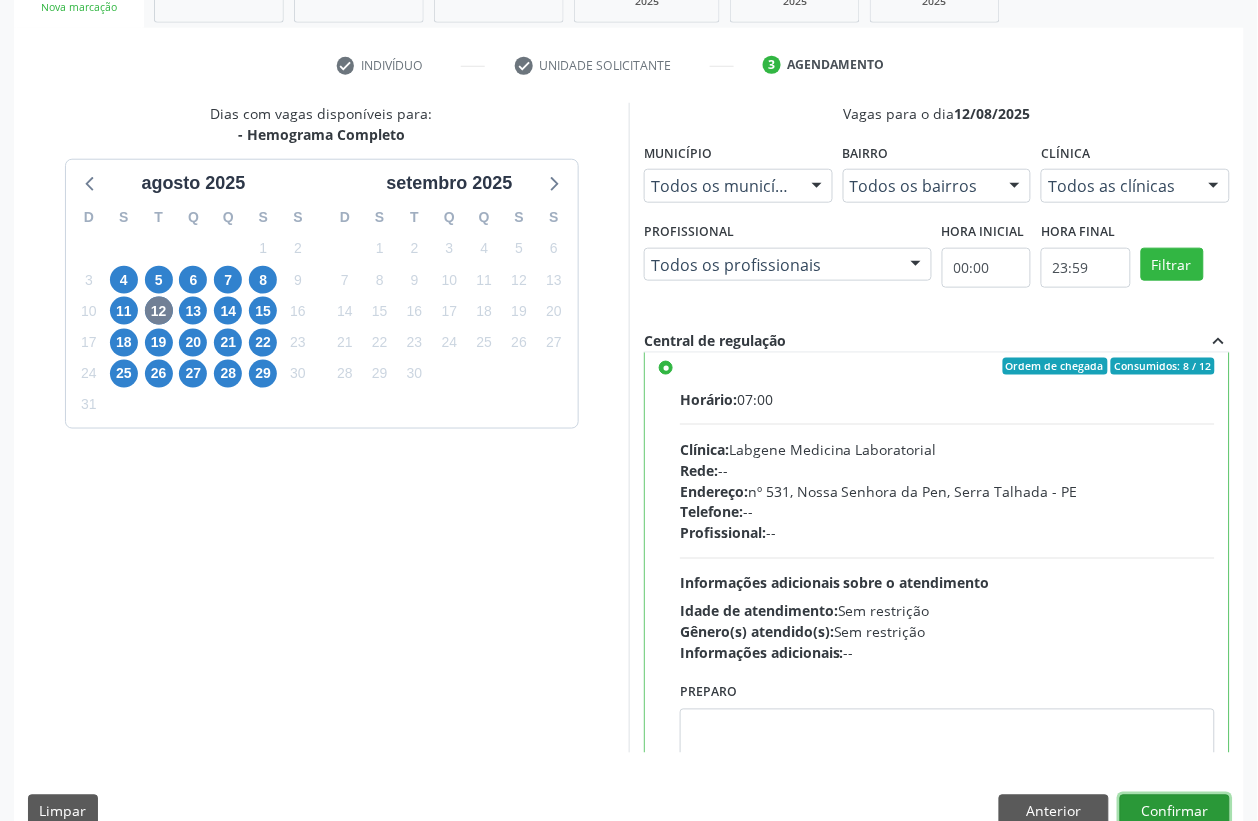 click on "Confirmar" at bounding box center [1175, 812] 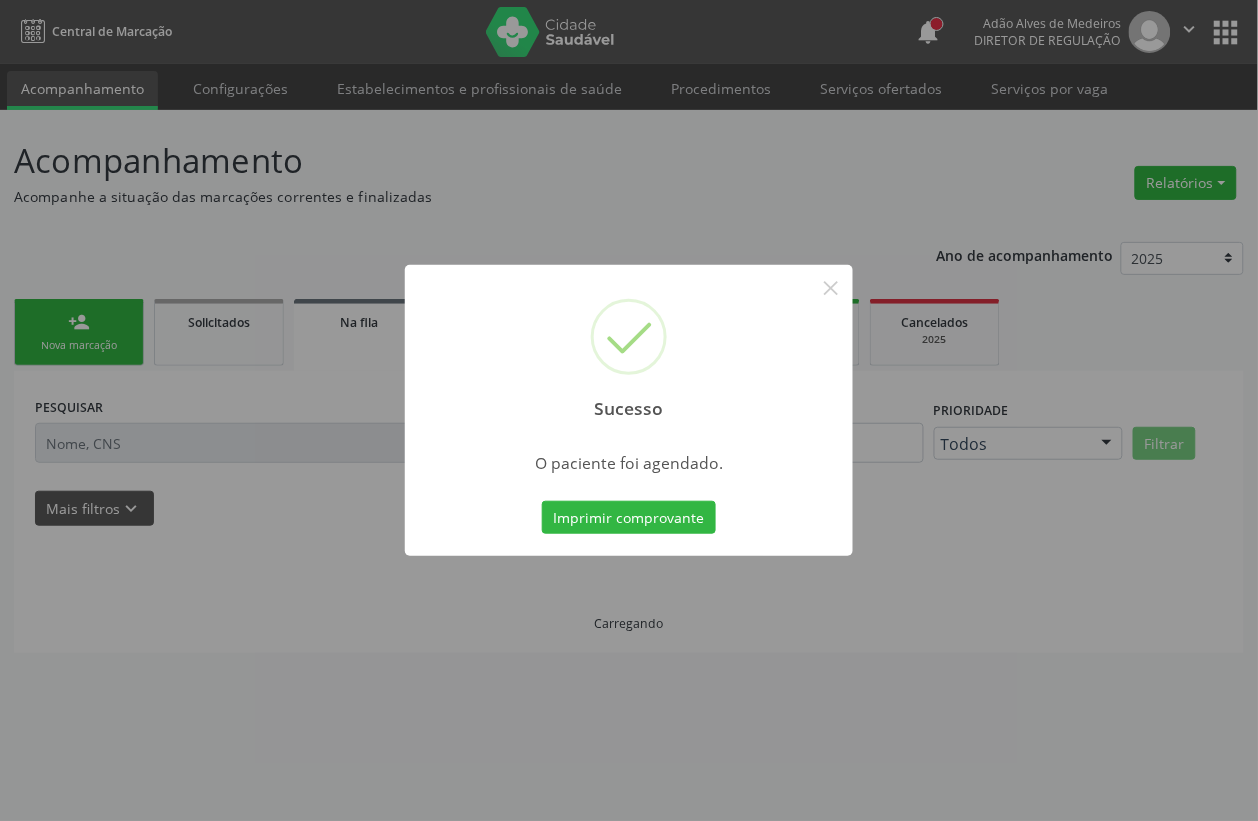 scroll, scrollTop: 0, scrollLeft: 0, axis: both 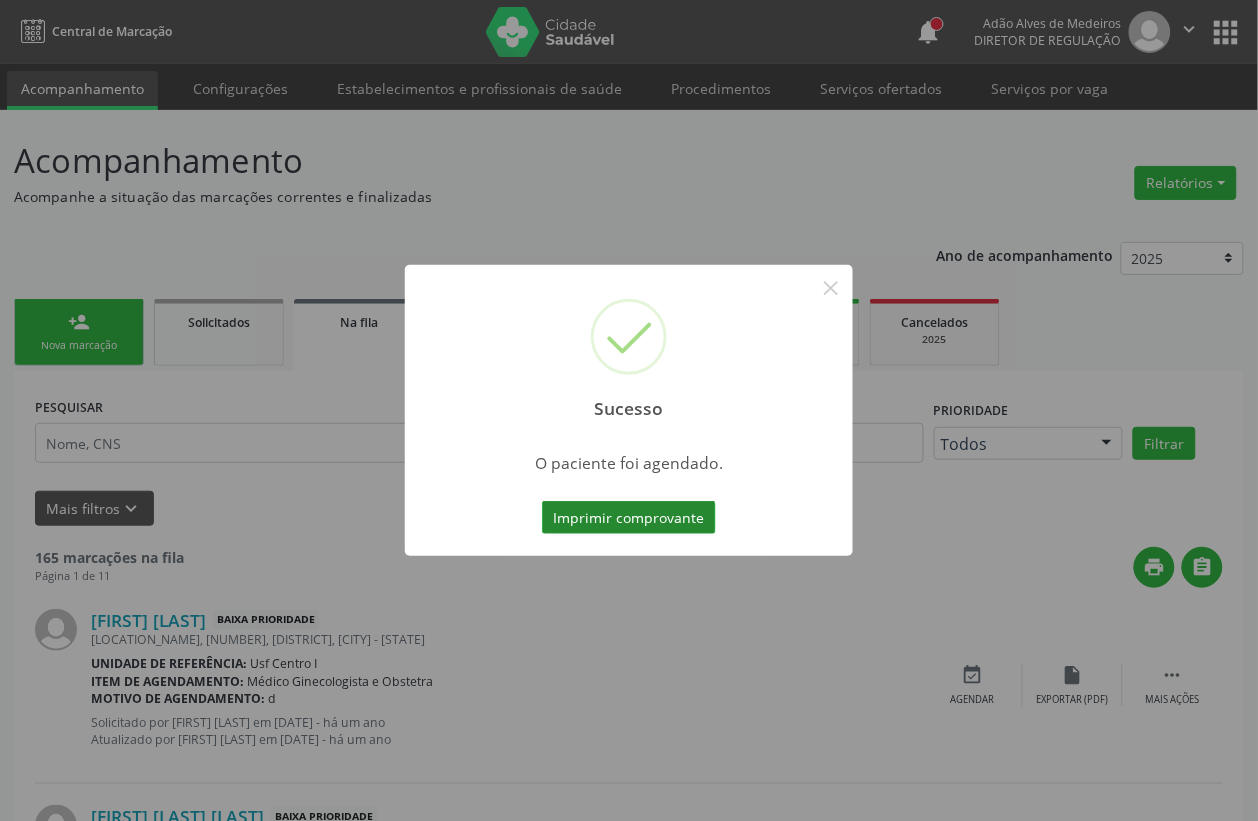 click on "Imprimir comprovante" at bounding box center (629, 518) 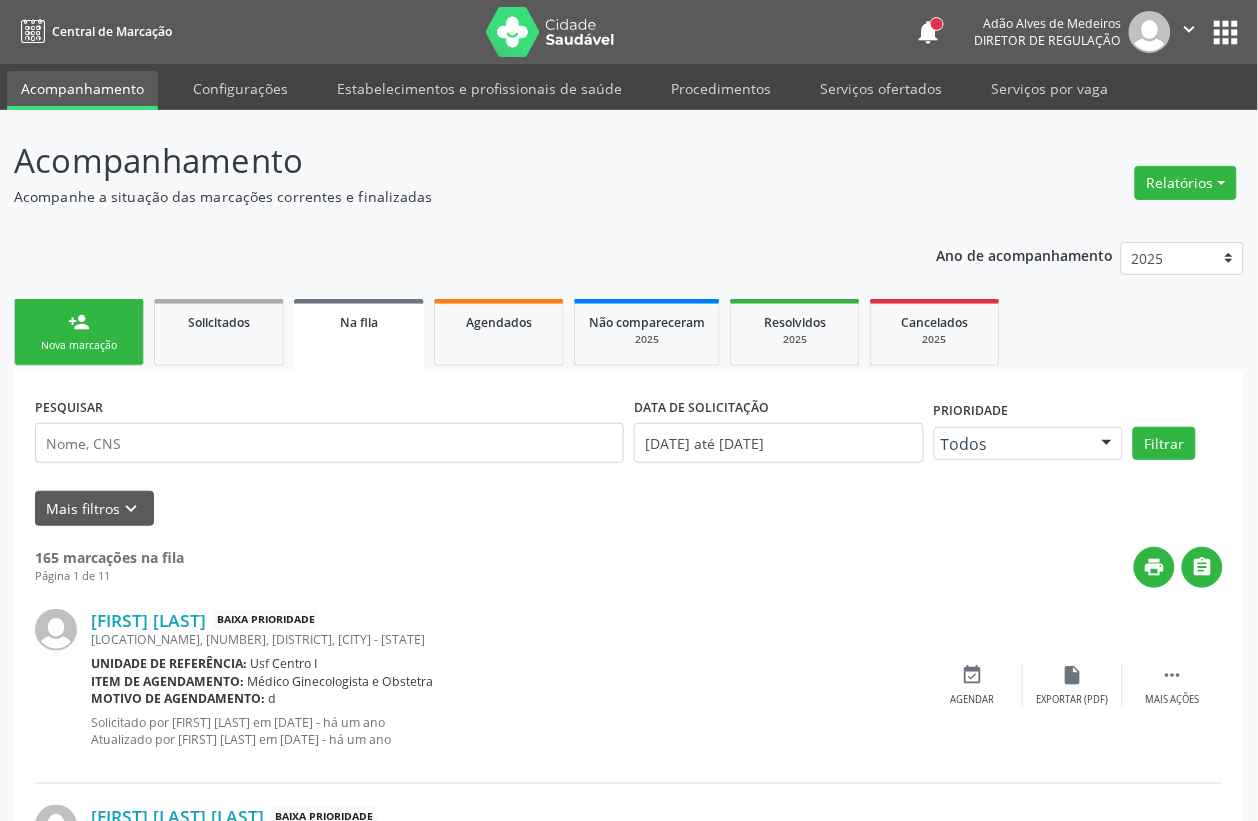 click on "person_add
Nova marcação" at bounding box center (79, 332) 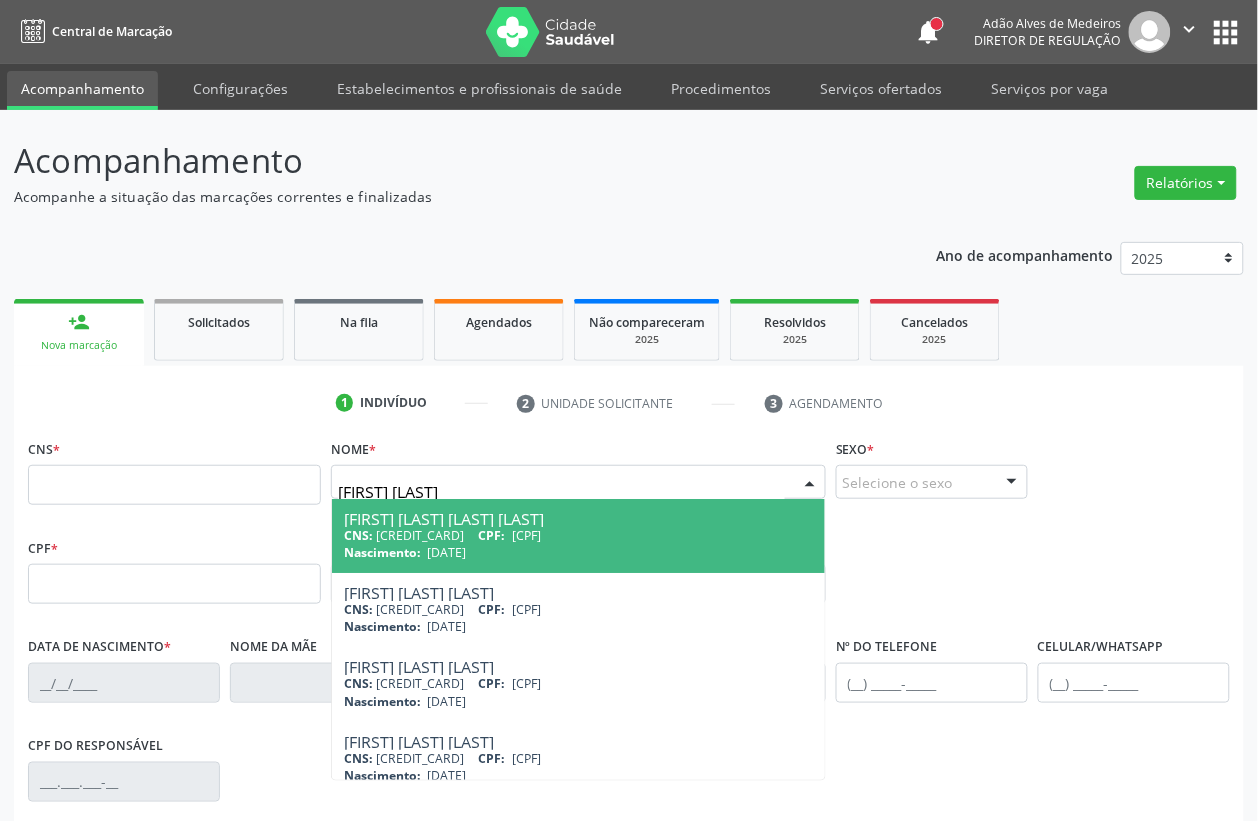 type on "maria elineuza" 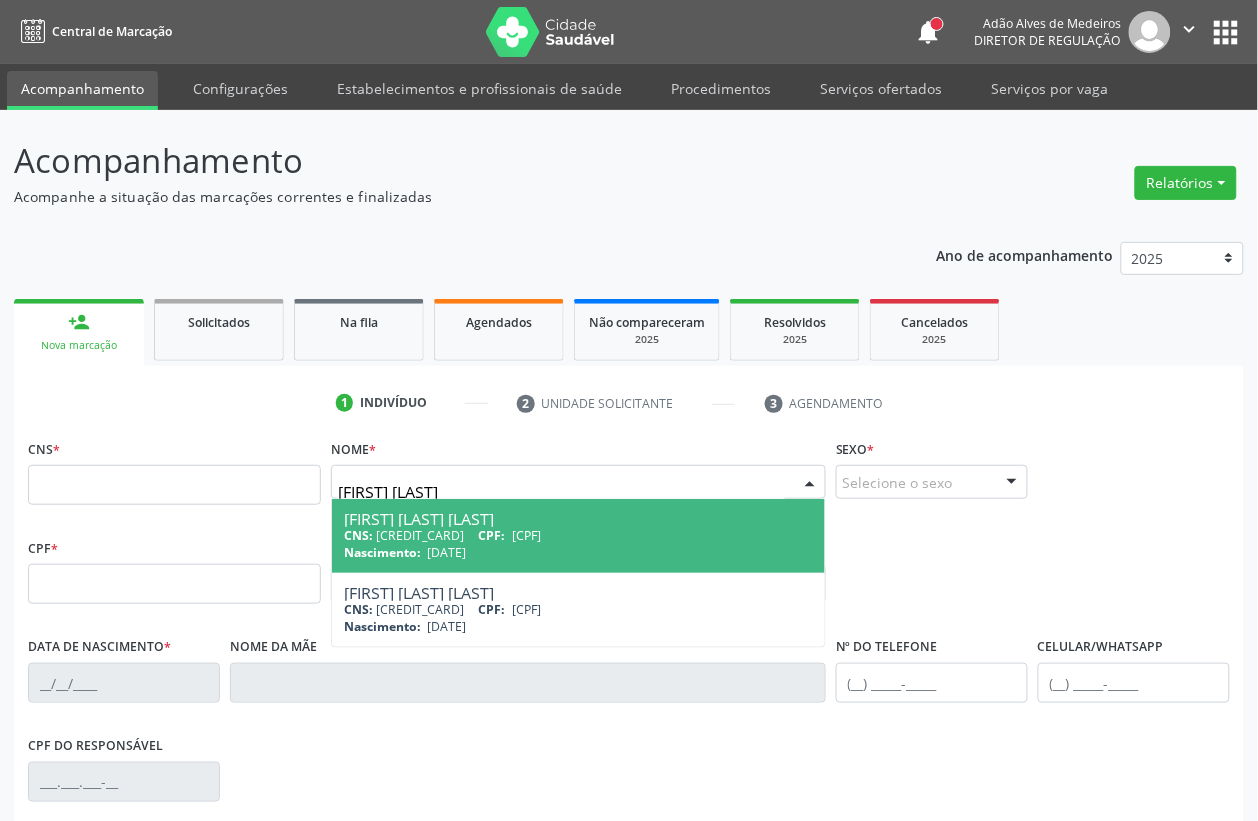 click on "CPF:" at bounding box center [492, 535] 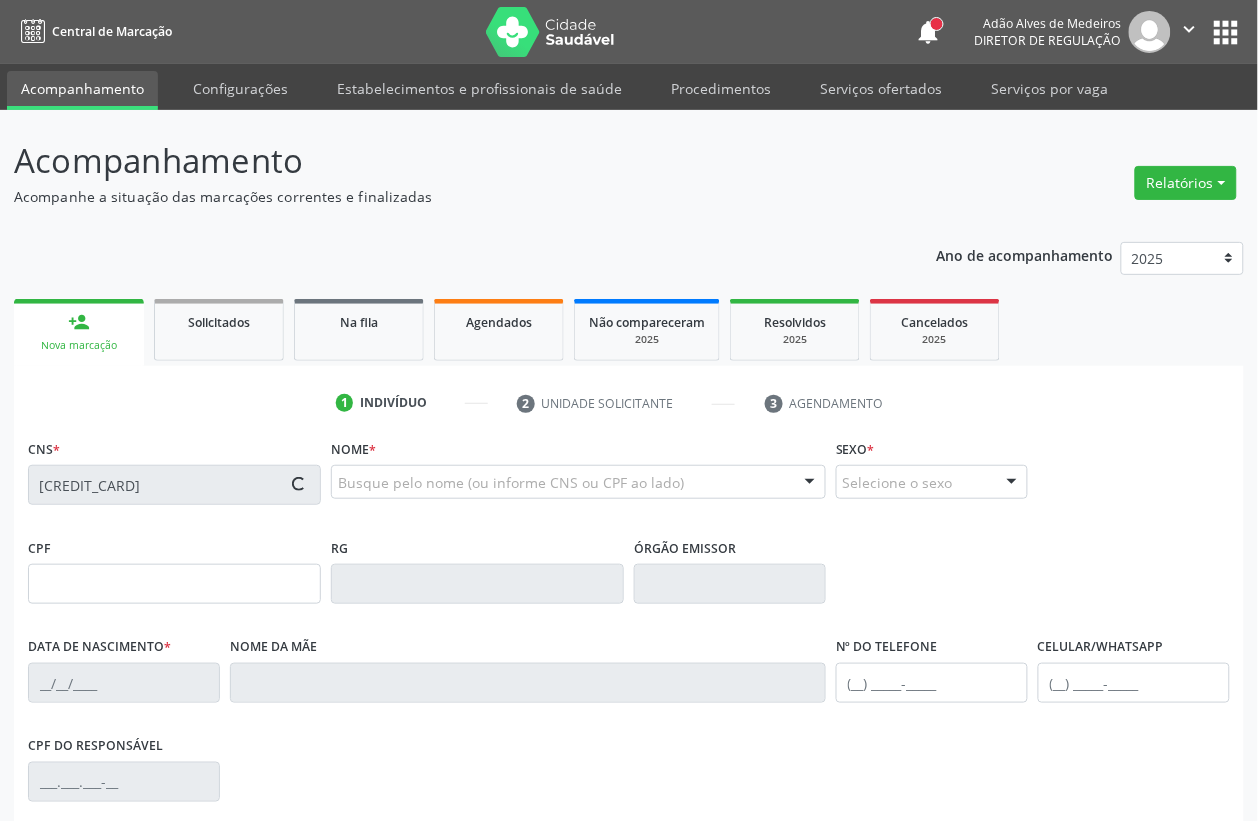 type on "844.050.314-87" 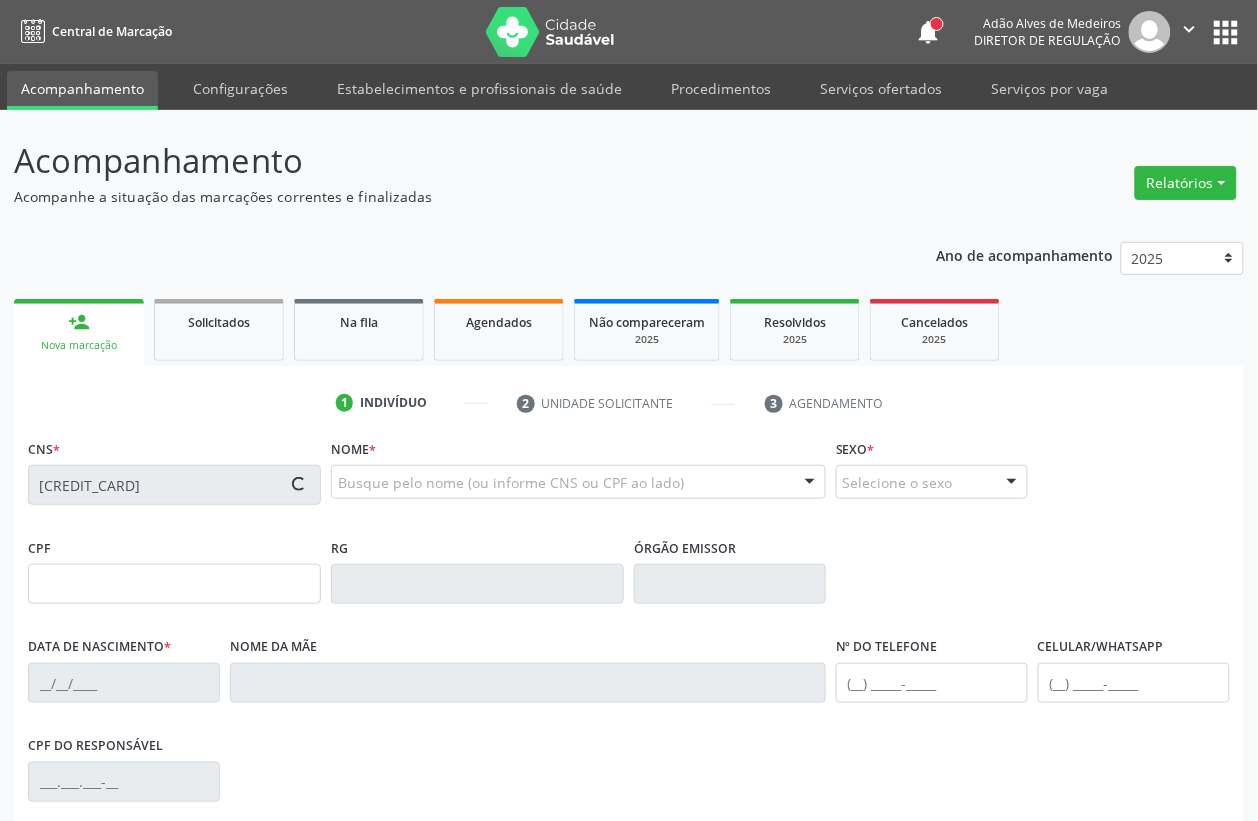 type on "18/12/1974" 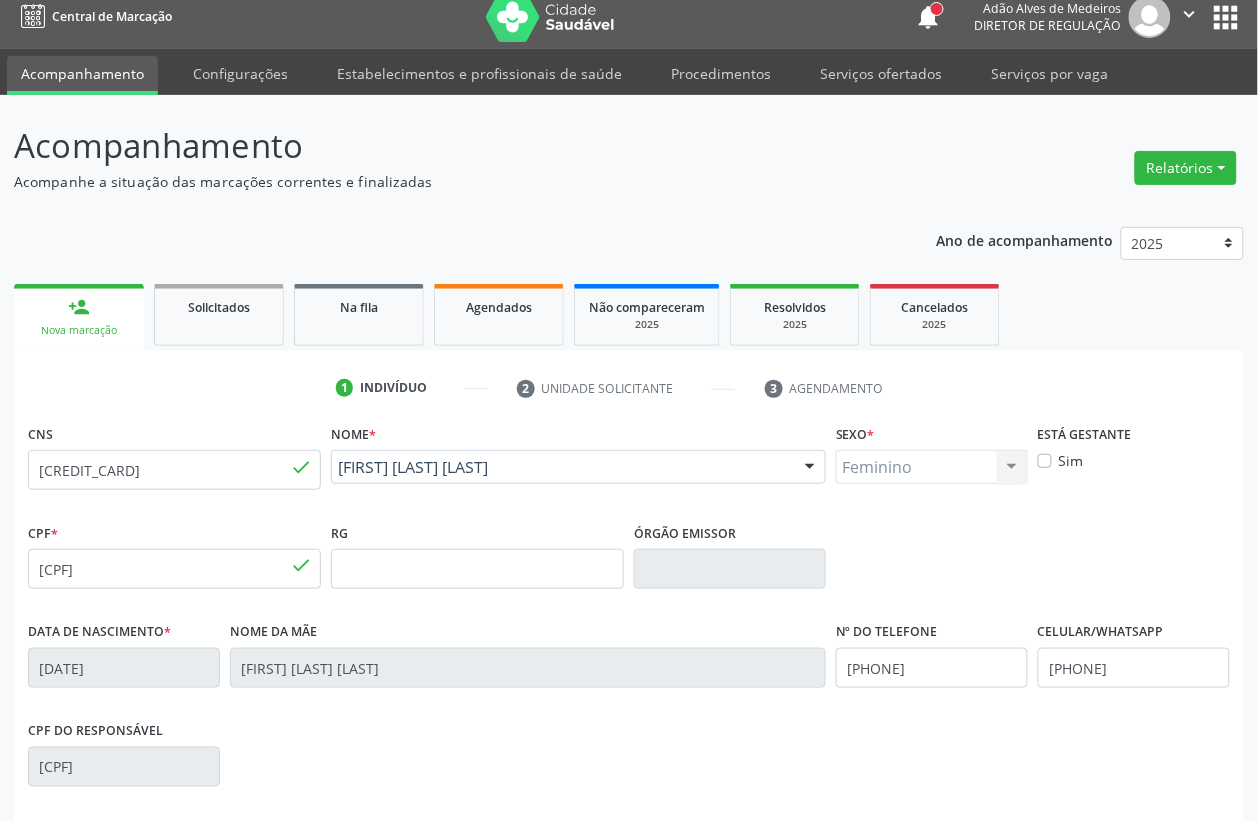 scroll, scrollTop: 13, scrollLeft: 0, axis: vertical 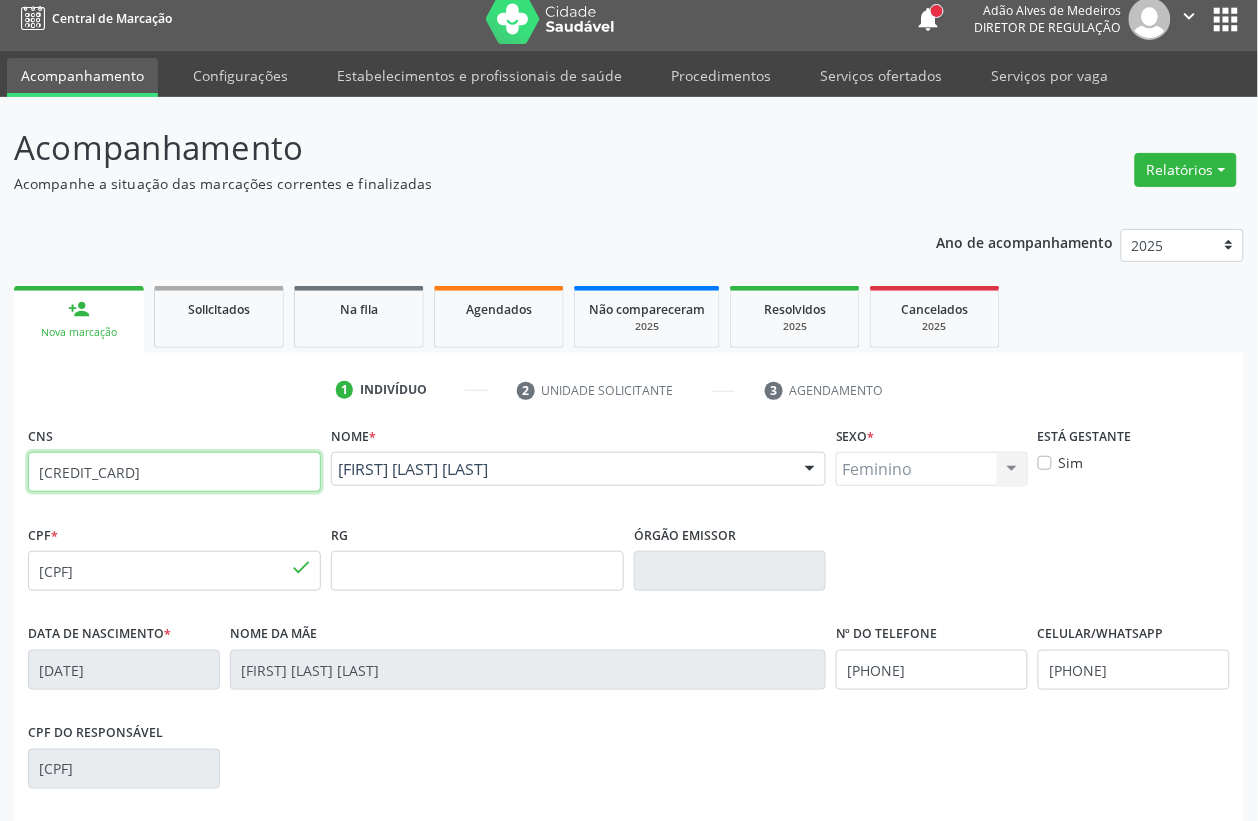 click on "705 6054 4162 9118" at bounding box center (174, 472) 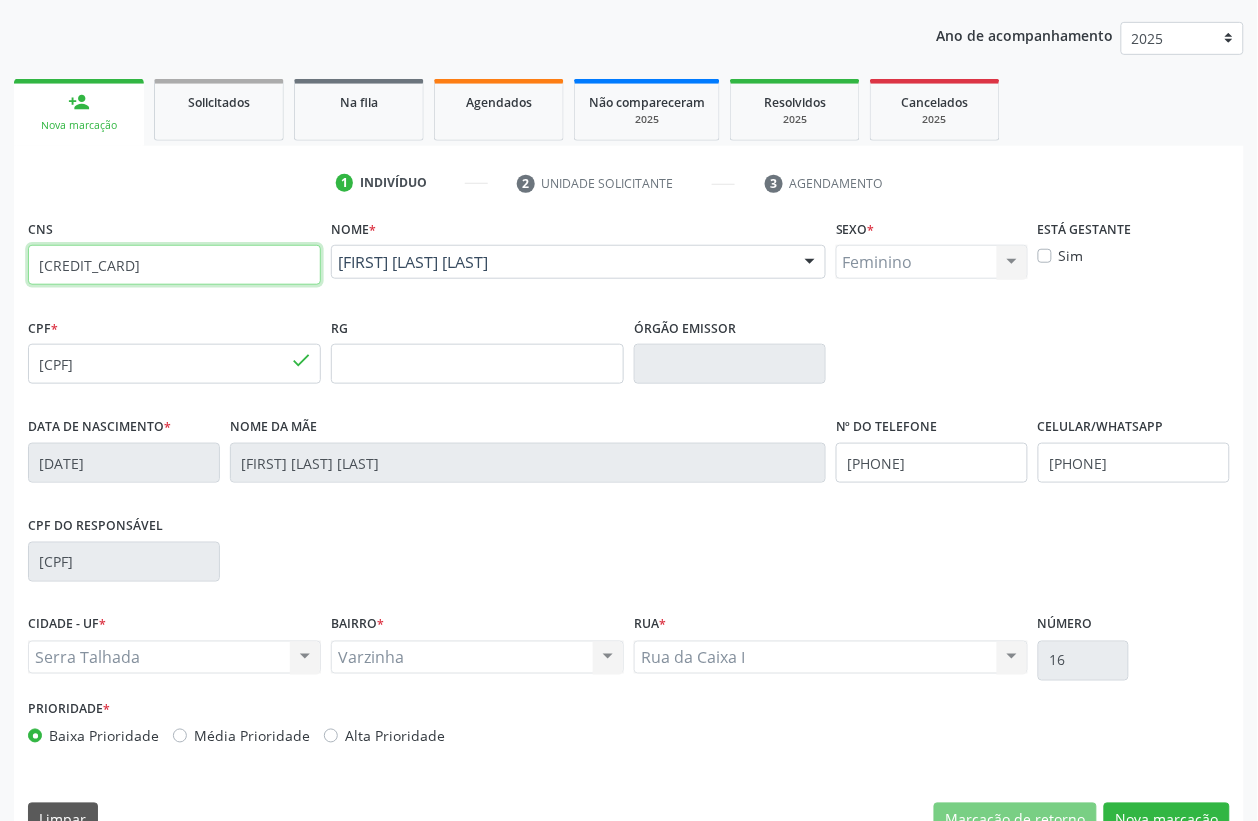 scroll, scrollTop: 263, scrollLeft: 0, axis: vertical 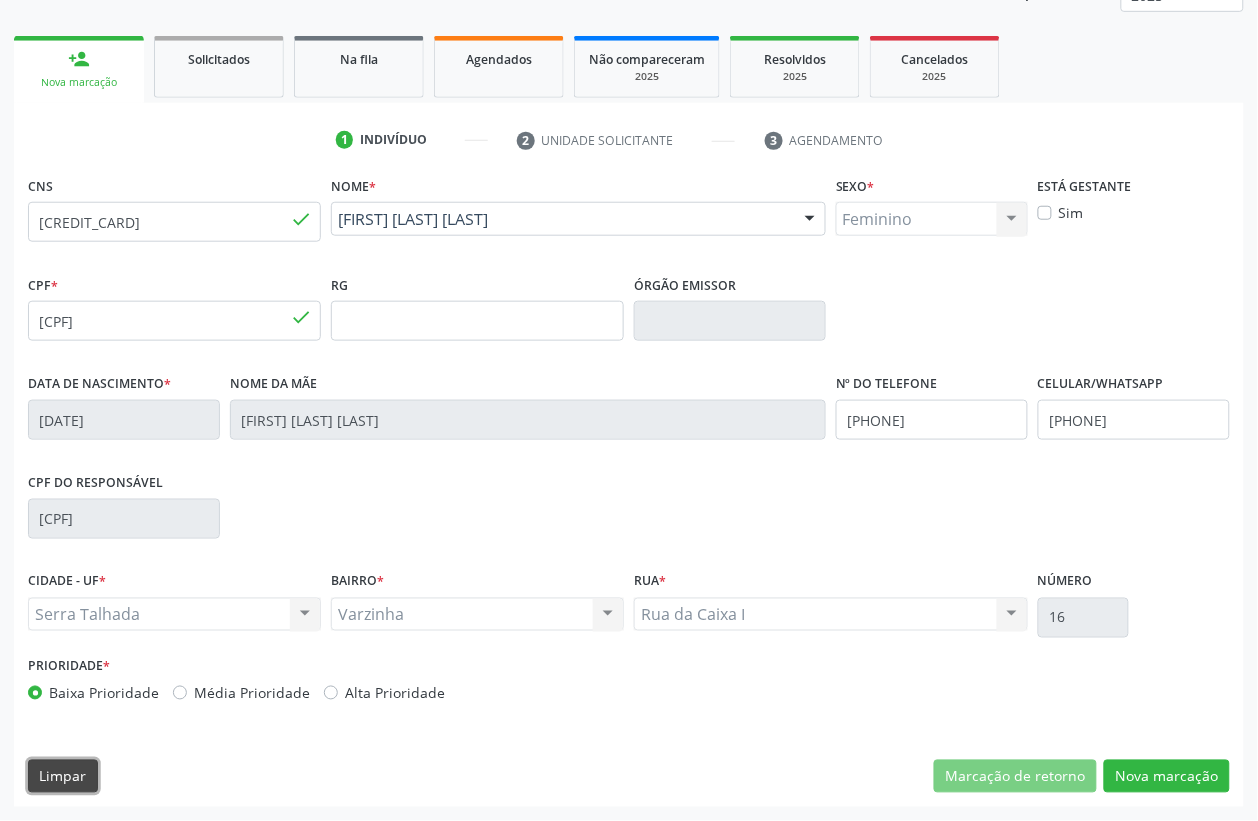 click on "Limpar" at bounding box center [63, 777] 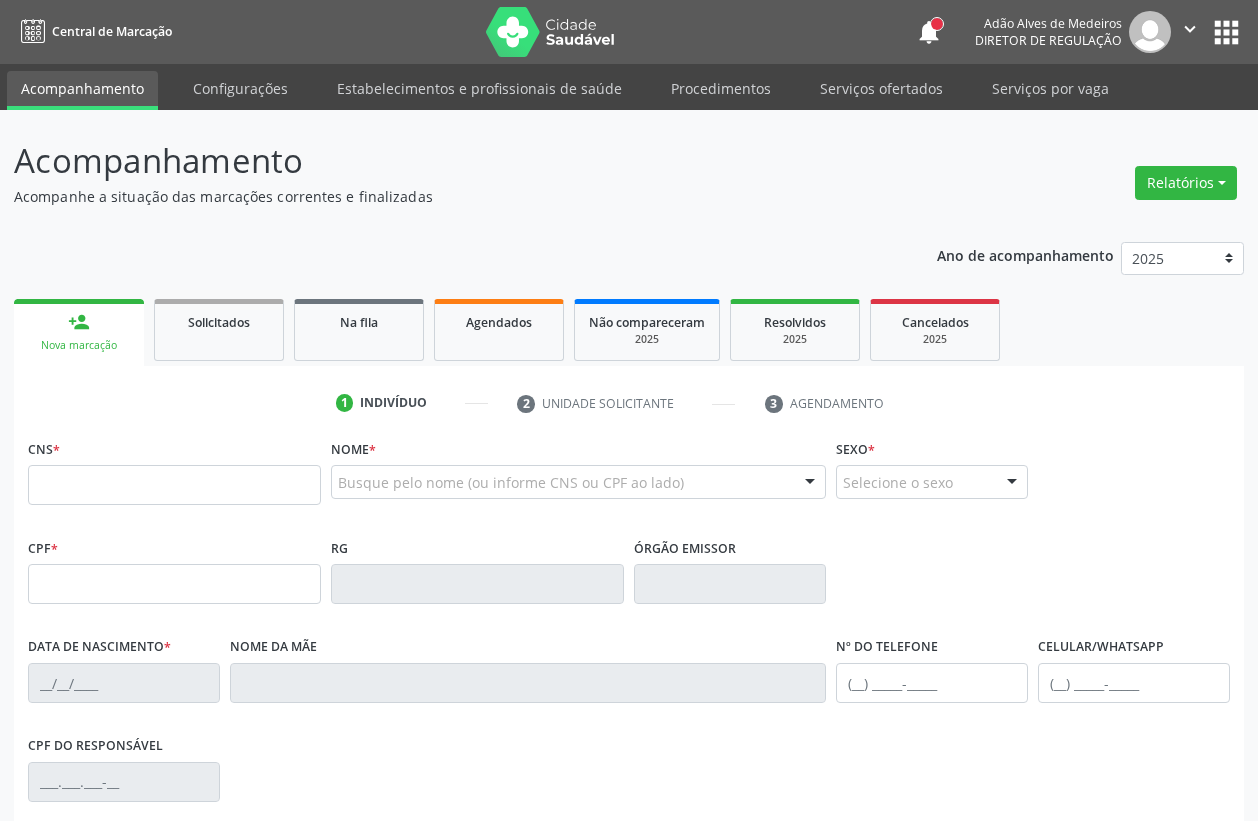 scroll, scrollTop: 263, scrollLeft: 0, axis: vertical 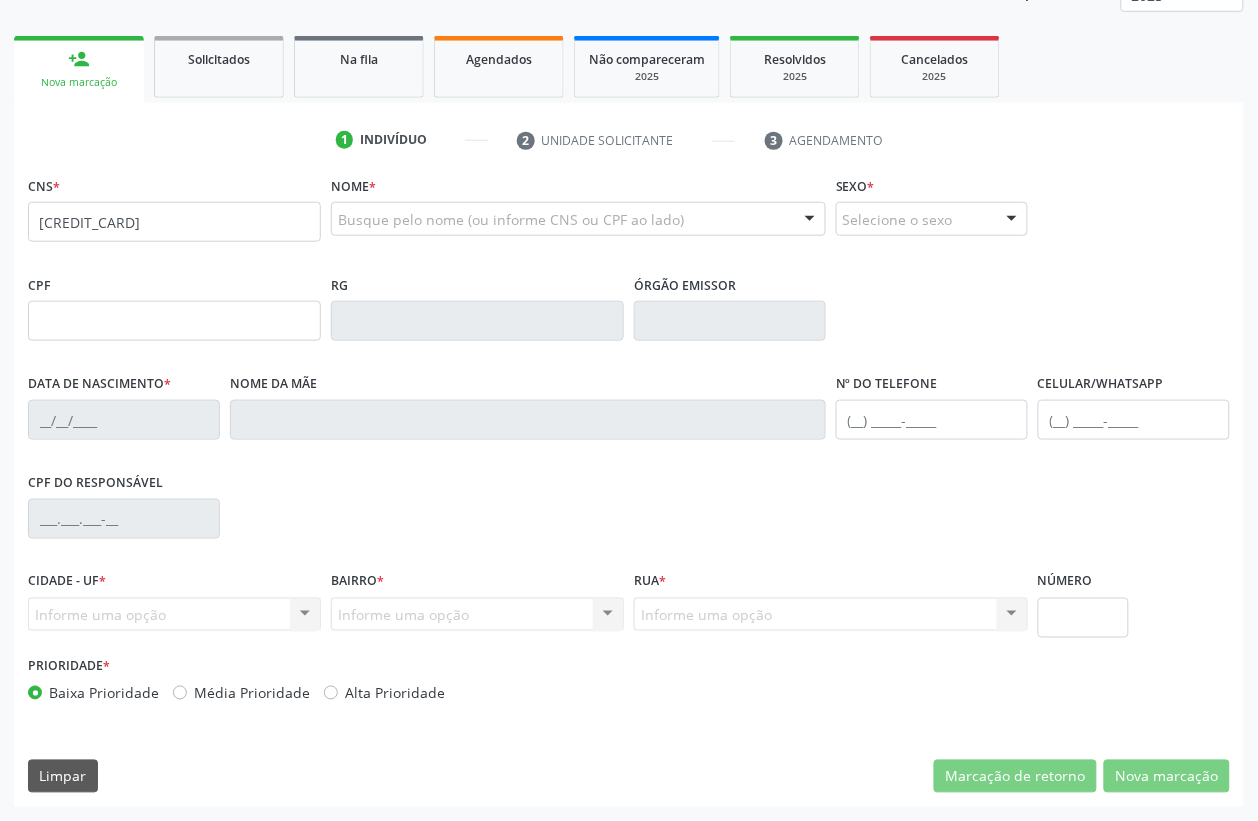 type on "[CREDIT_CARD]" 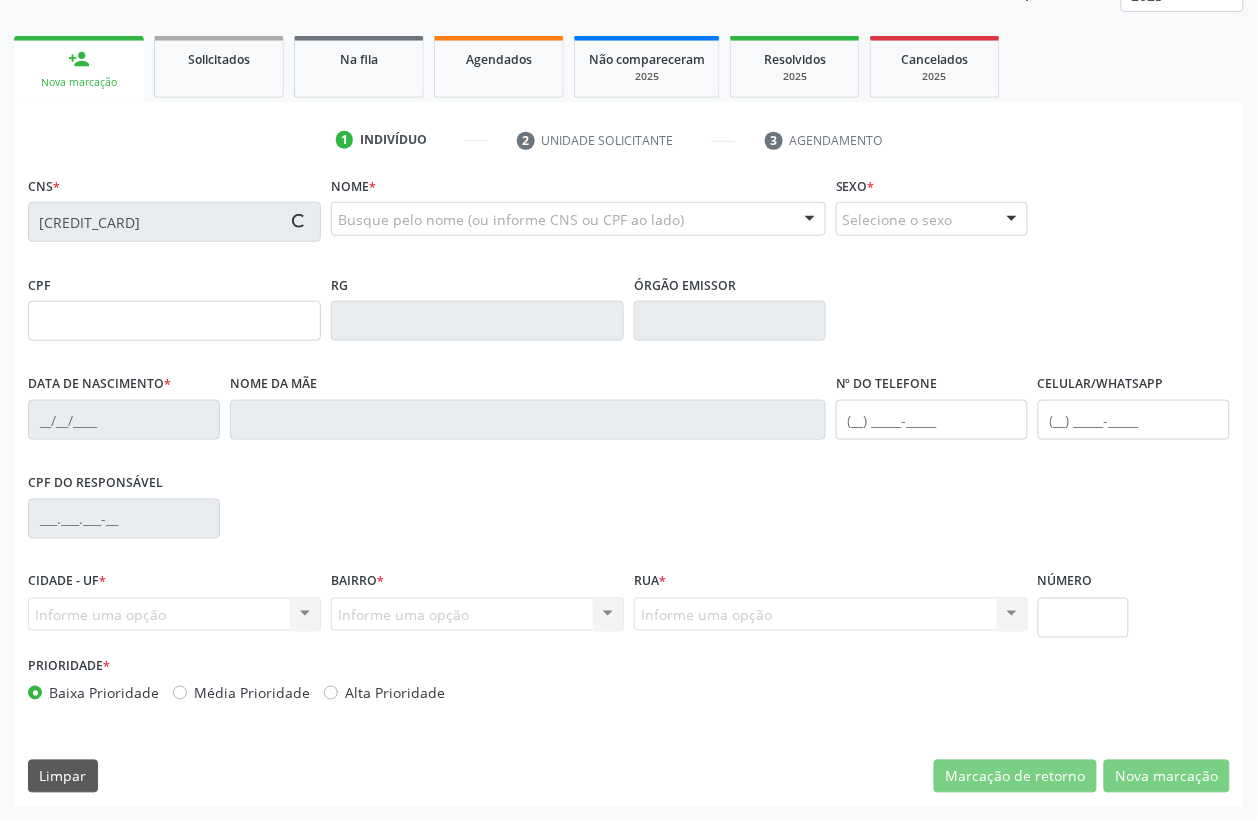 type on "[DATE]" 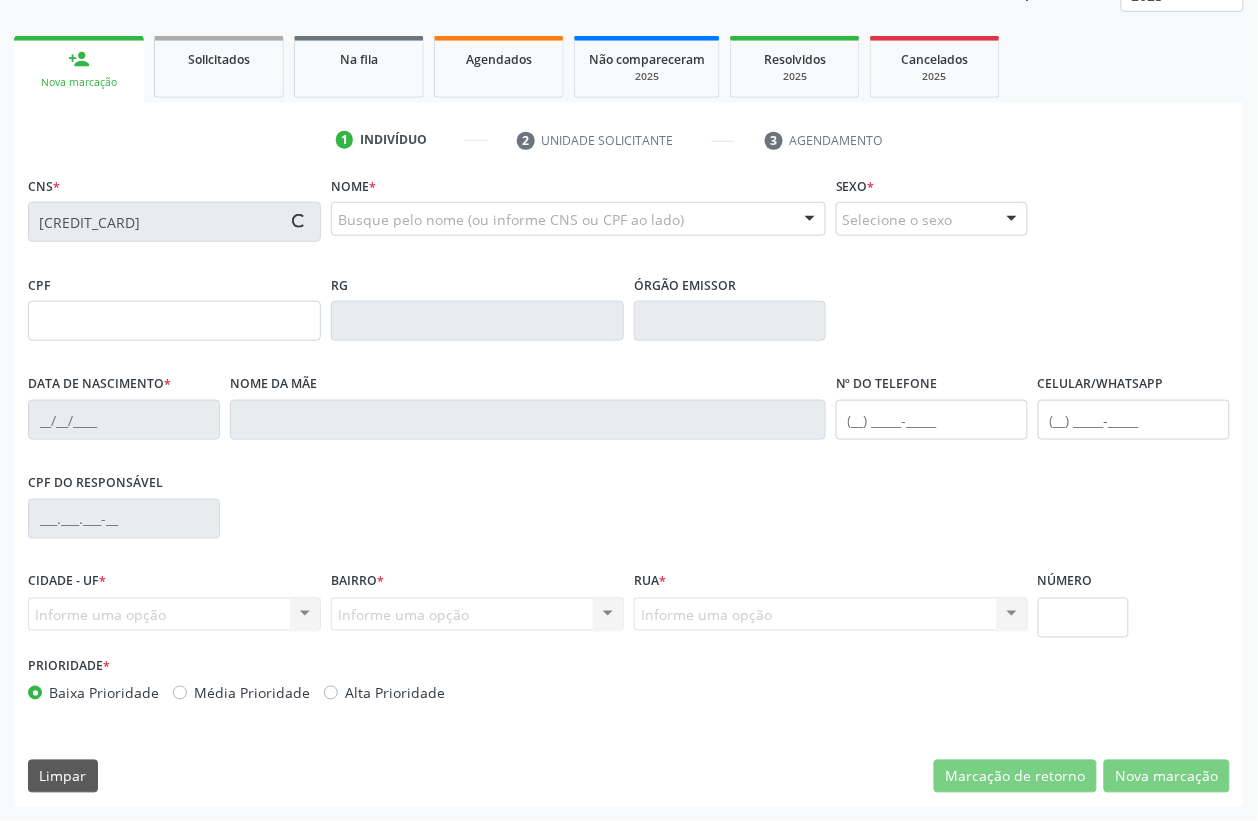 type on "[FIRST] [LAST] [LAST]" 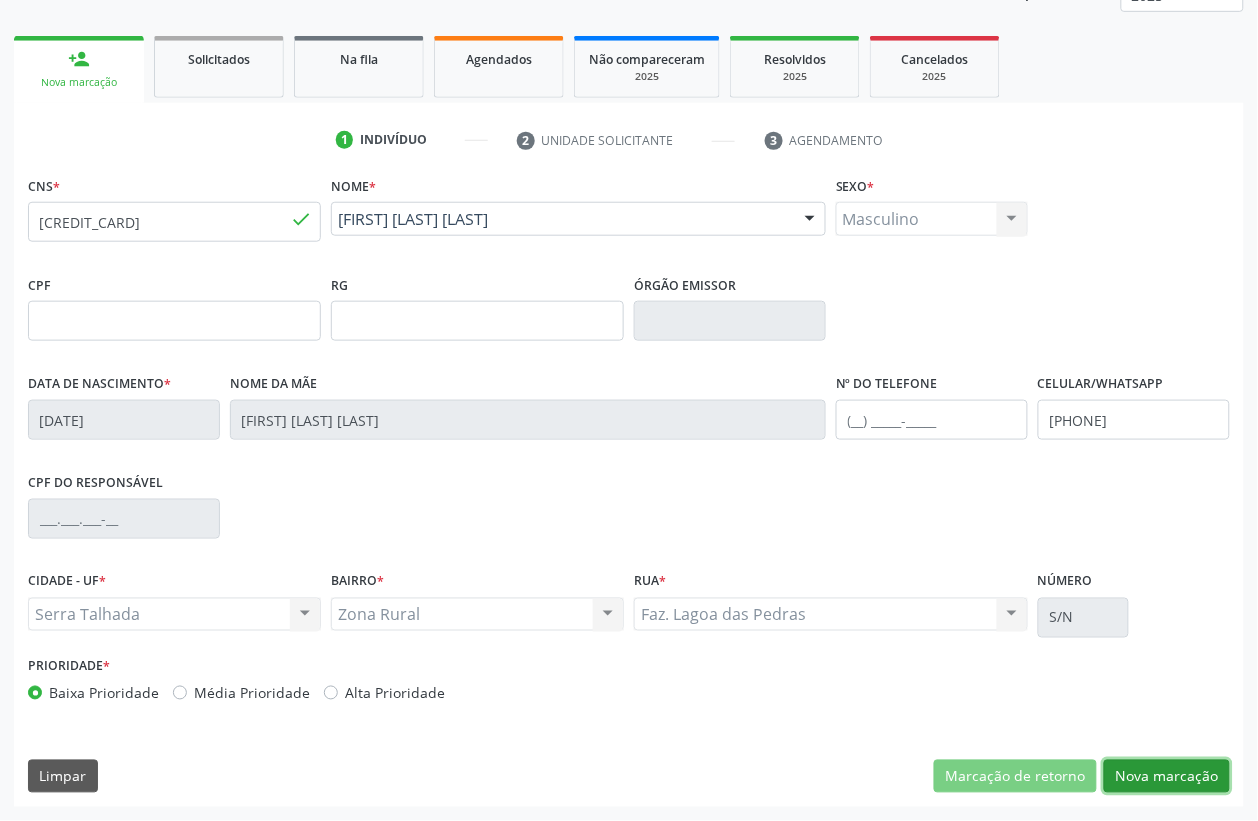 click on "Nova marcação" at bounding box center [1167, 777] 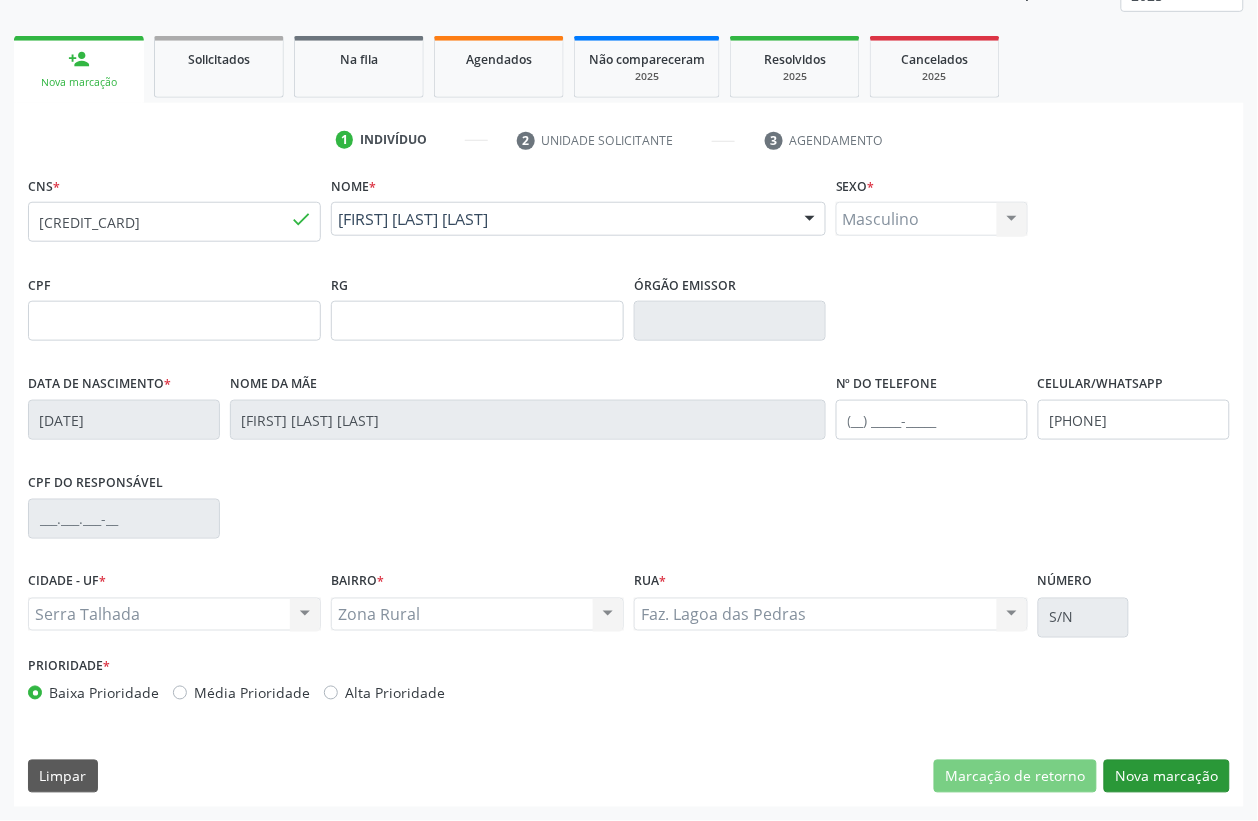 scroll, scrollTop: 85, scrollLeft: 0, axis: vertical 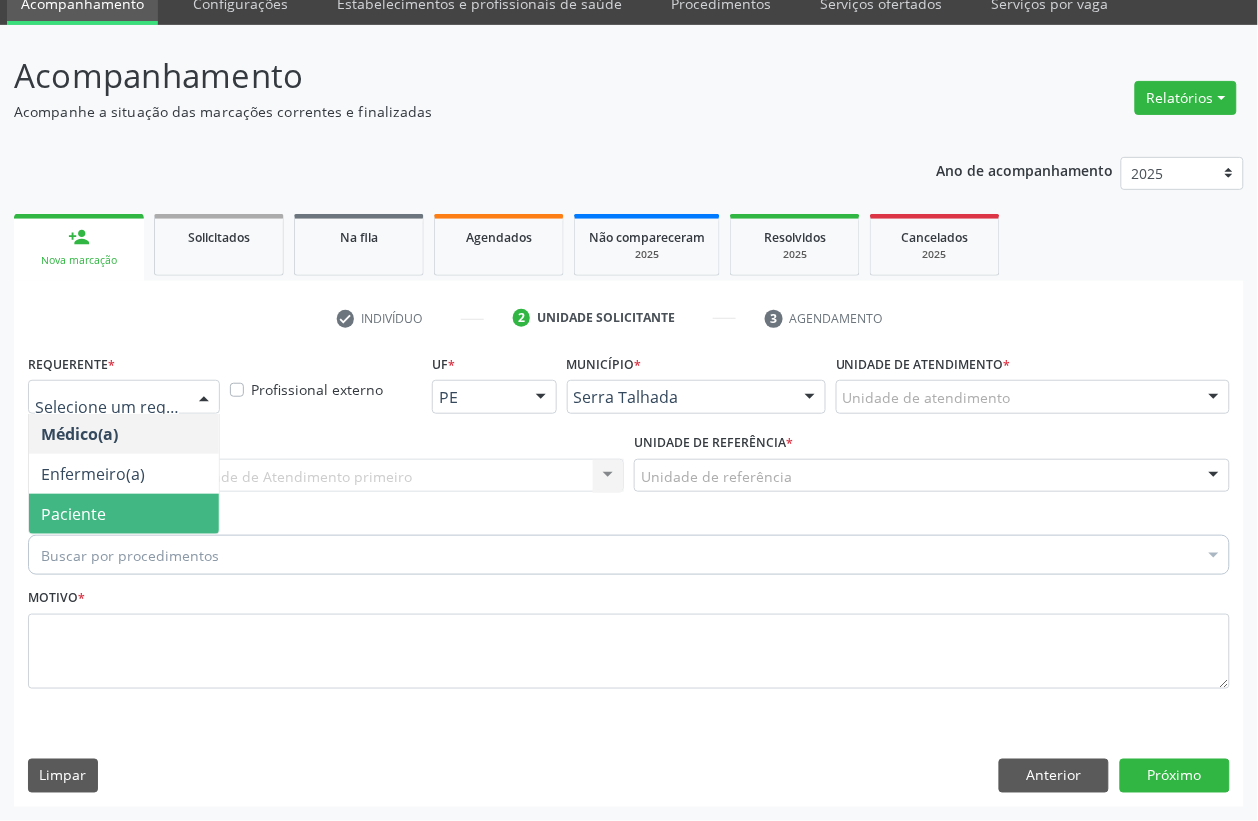 click on "Paciente" at bounding box center (124, 514) 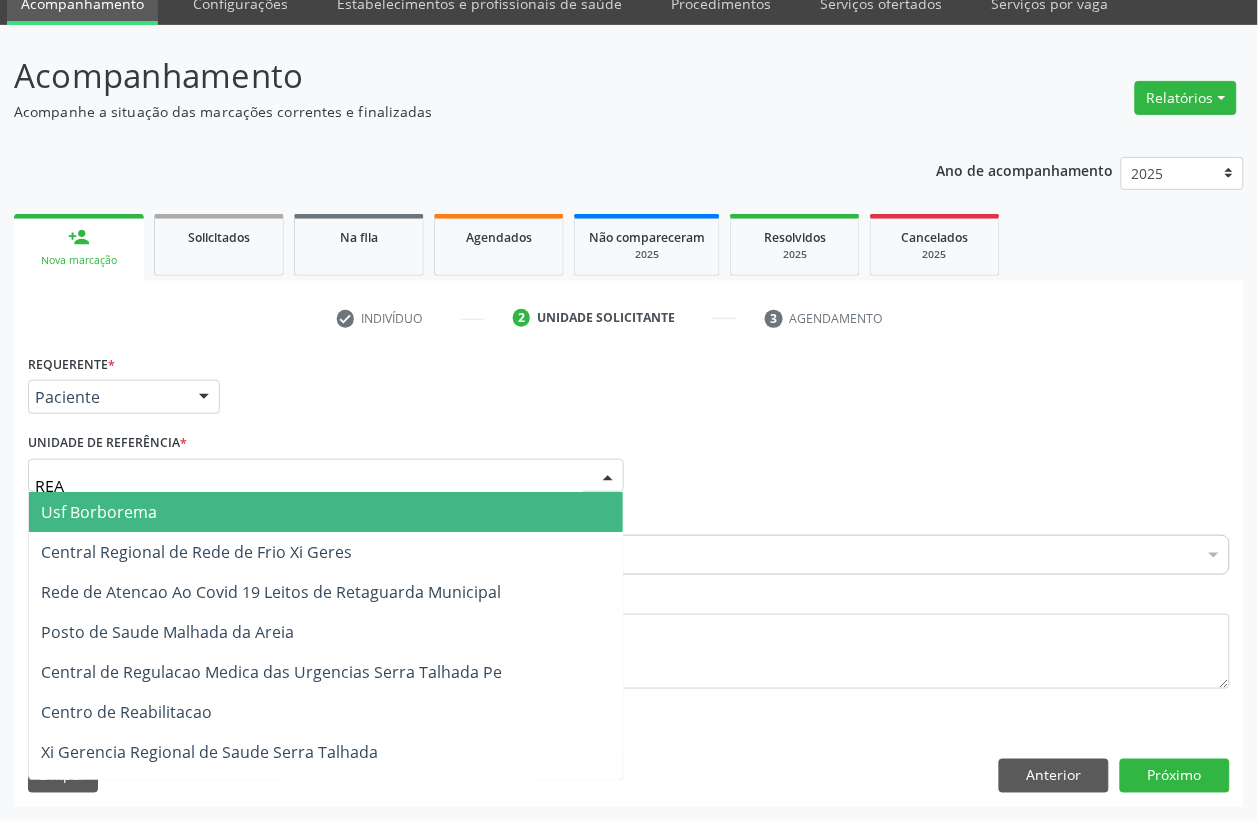 type on "REAB" 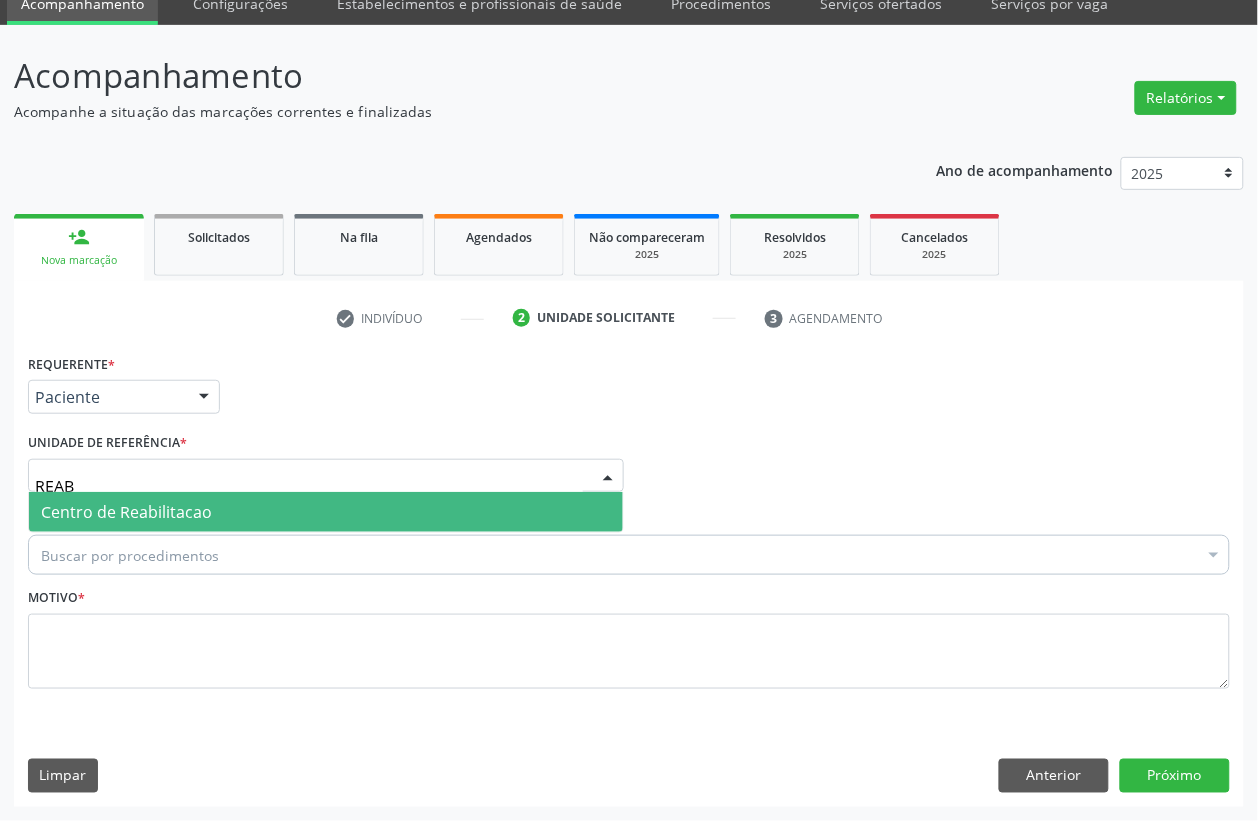 click on "Centro de Reabilitacao" at bounding box center (326, 512) 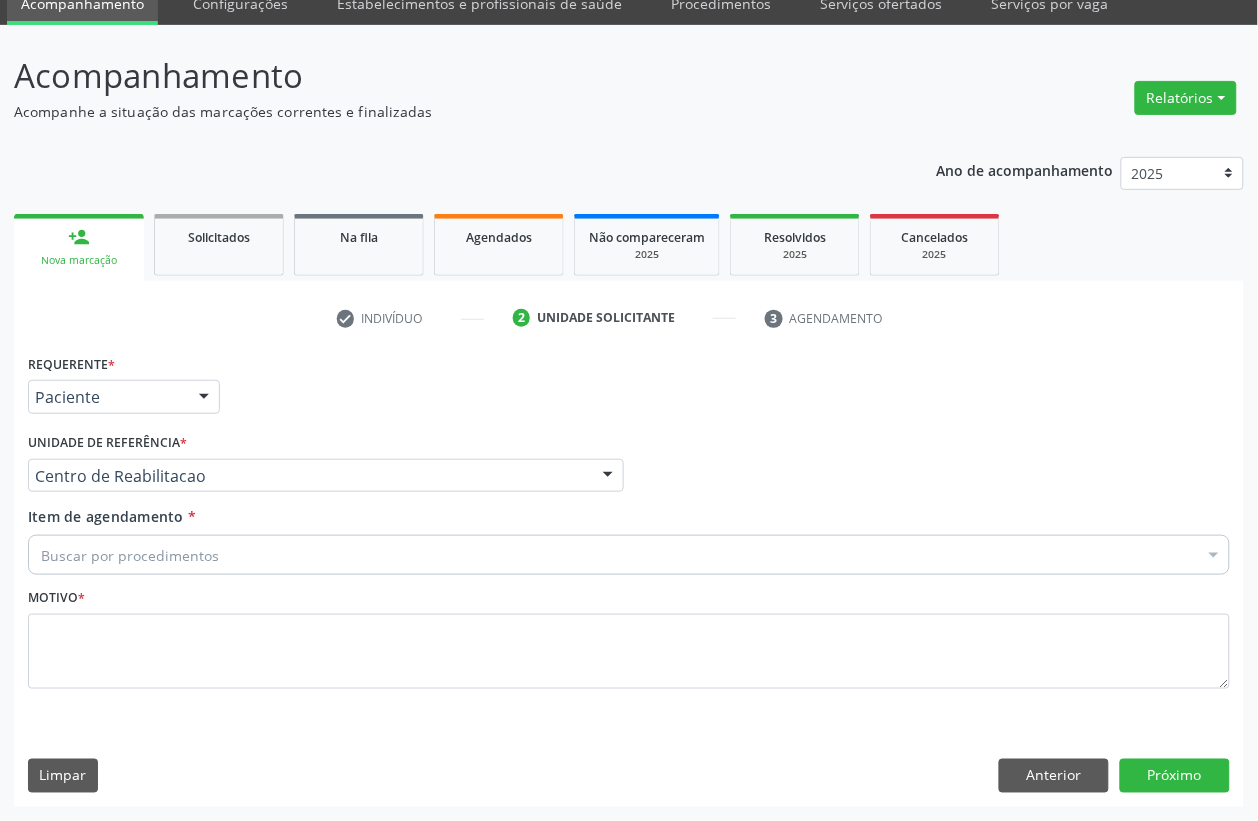 click on "Buscar por procedimentos
Selecionar todos
0304070076 - .Quimioterapia de Leucemia Linfoide/Linfoblástica Aguda, Leucemia Mieloide Aguda e Leucemia Promielocítica Aguda Na Infância e Adolescência - 1ª Linha - Fase de Manutenção
0604320140 - Abatacepte 125 Mg Injetável (Por Seringa Preenchida)
0604320124 - Abatacepte 250 Mg Injetável (Por Frasco Ampola).
0603050018 - Abciximabe
0406010013 - Abertura de Comunicação Inter-Atrial
0406010021 - Abertura de Estenose Aortica Valvar
0406011265 - Abertura de Estenose Aortica Valvar (Criança e Adolescente)
0406010030 - Abertura de Estenose Pulmonar Valvar
0406011273 - Abertura de Estenose Pulmonar Valvar (Criança e Adolescente)
0301080011 - Abordagem Cognitiva Comportamental do Fumante (Por Atendimento / Paciente)
0604660030 - Acetazolamida 250 Mg (Por Comprimido)" at bounding box center (629, 552) 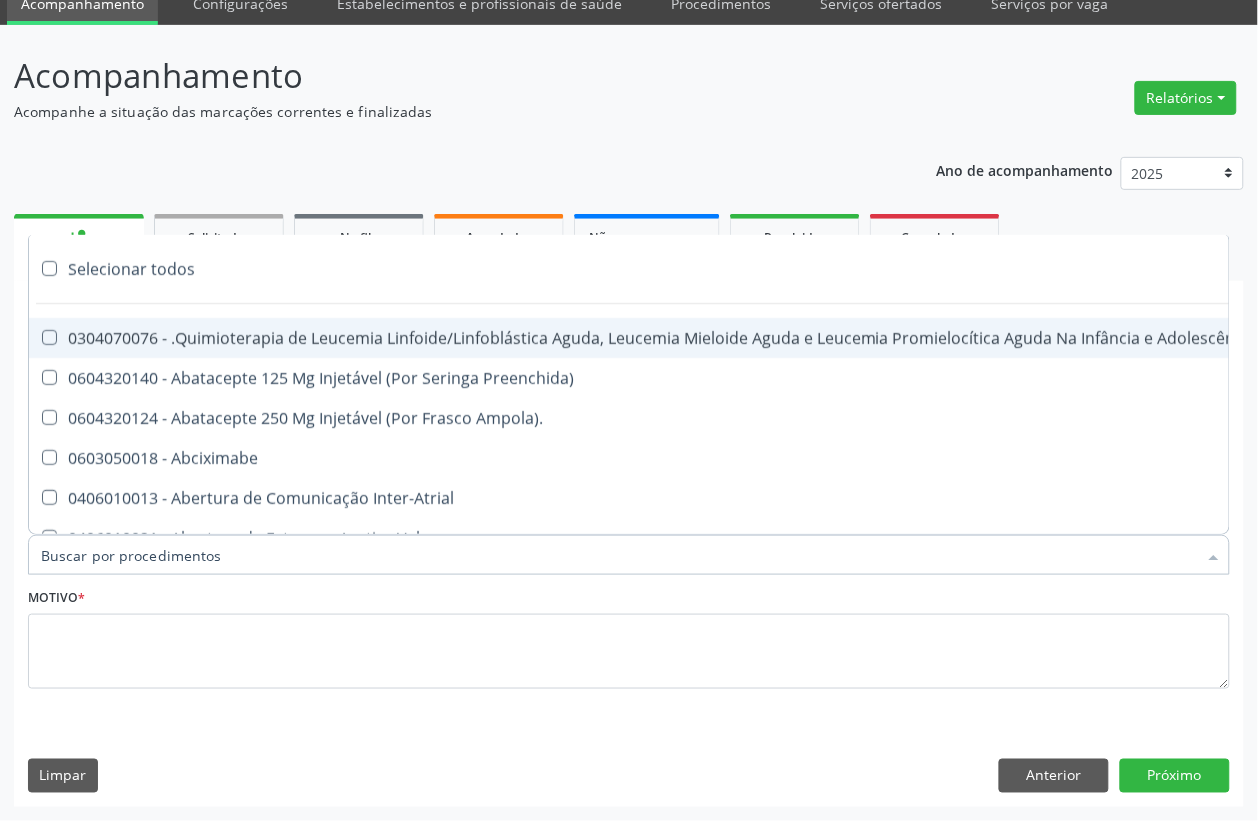 click on "Item de agendamento
*" at bounding box center (619, 555) 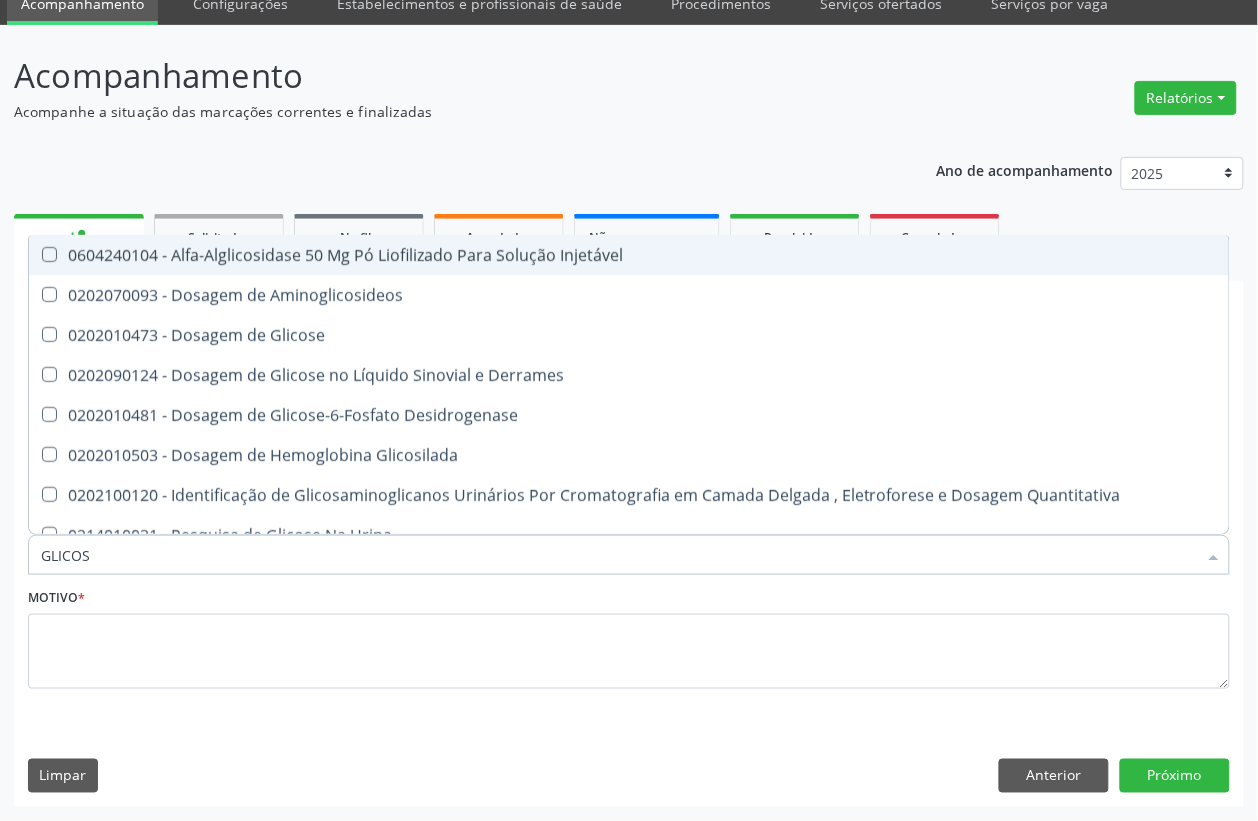 type on "GLICOSE" 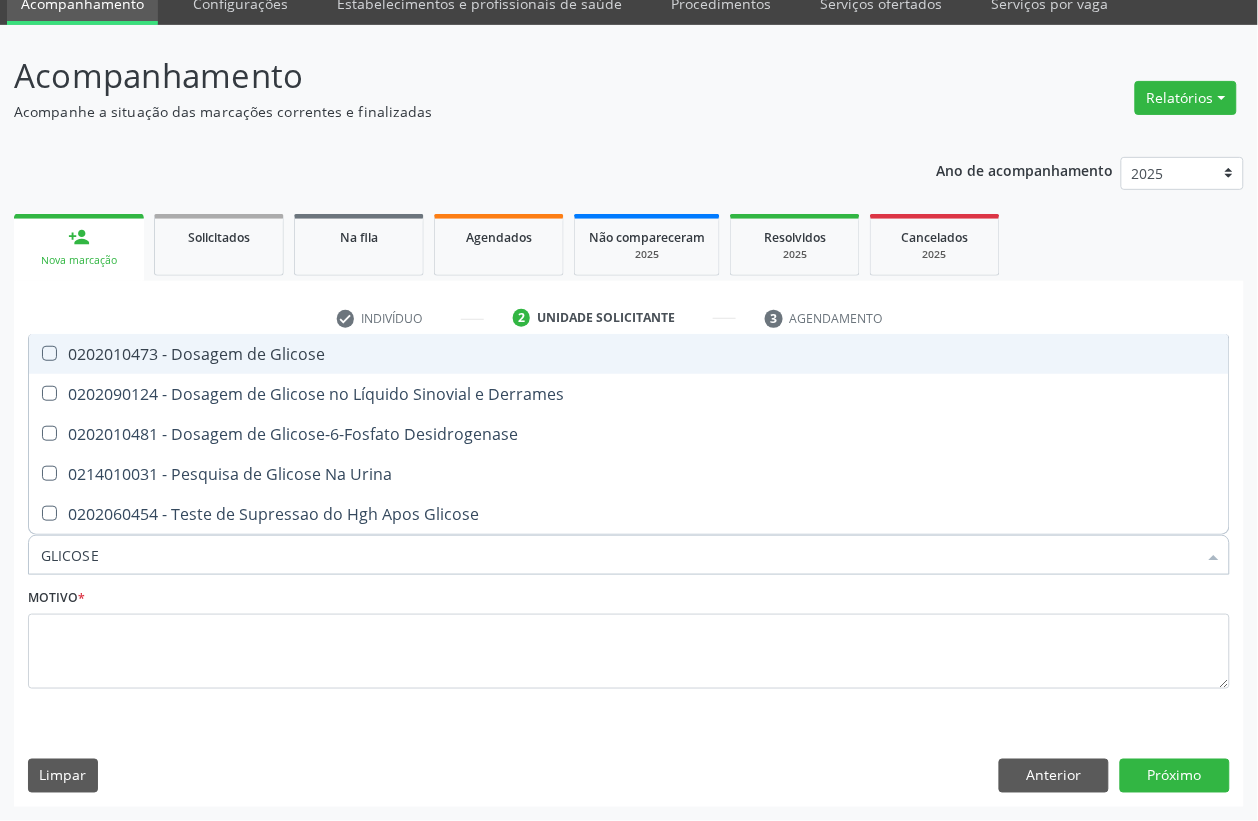 click on "0202010473 - Dosagem de Glicose" at bounding box center [629, 354] 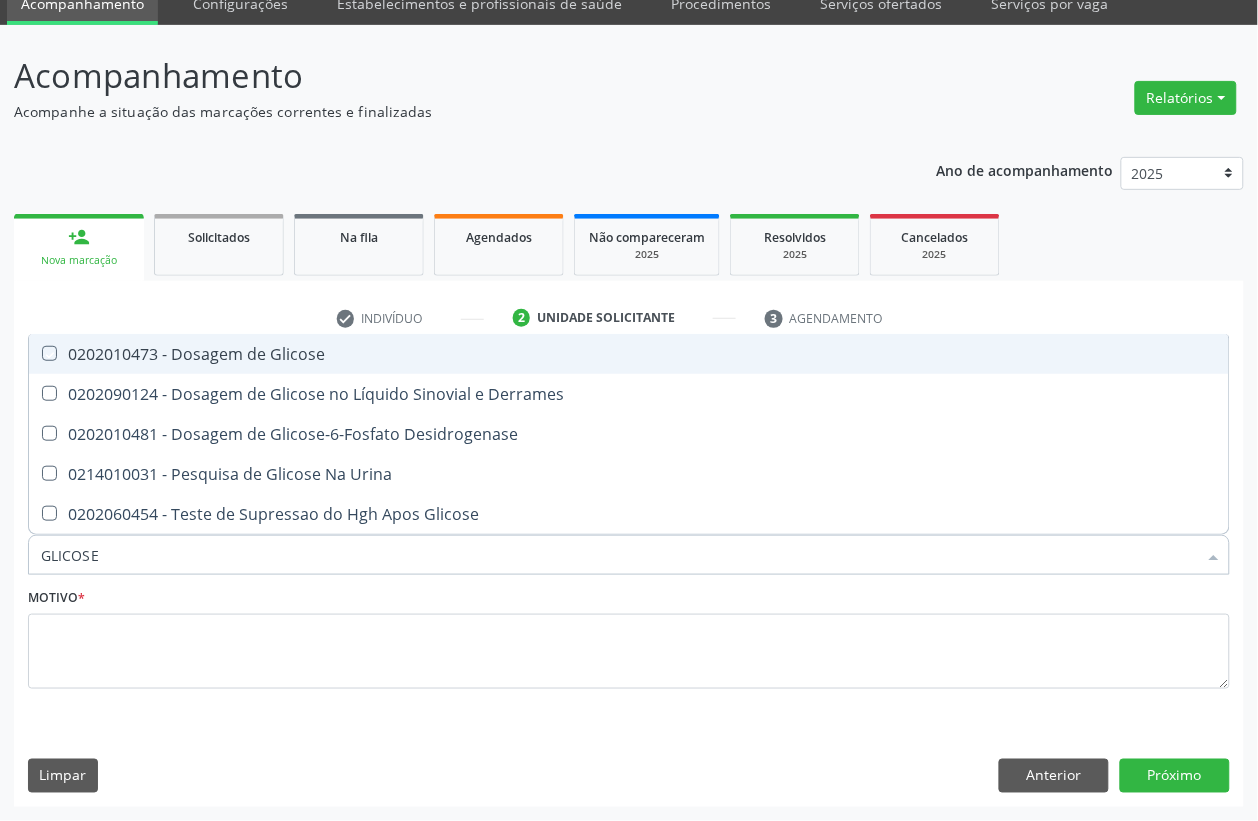 click on "0202010473 - Dosagem de Glicose" at bounding box center [629, 354] 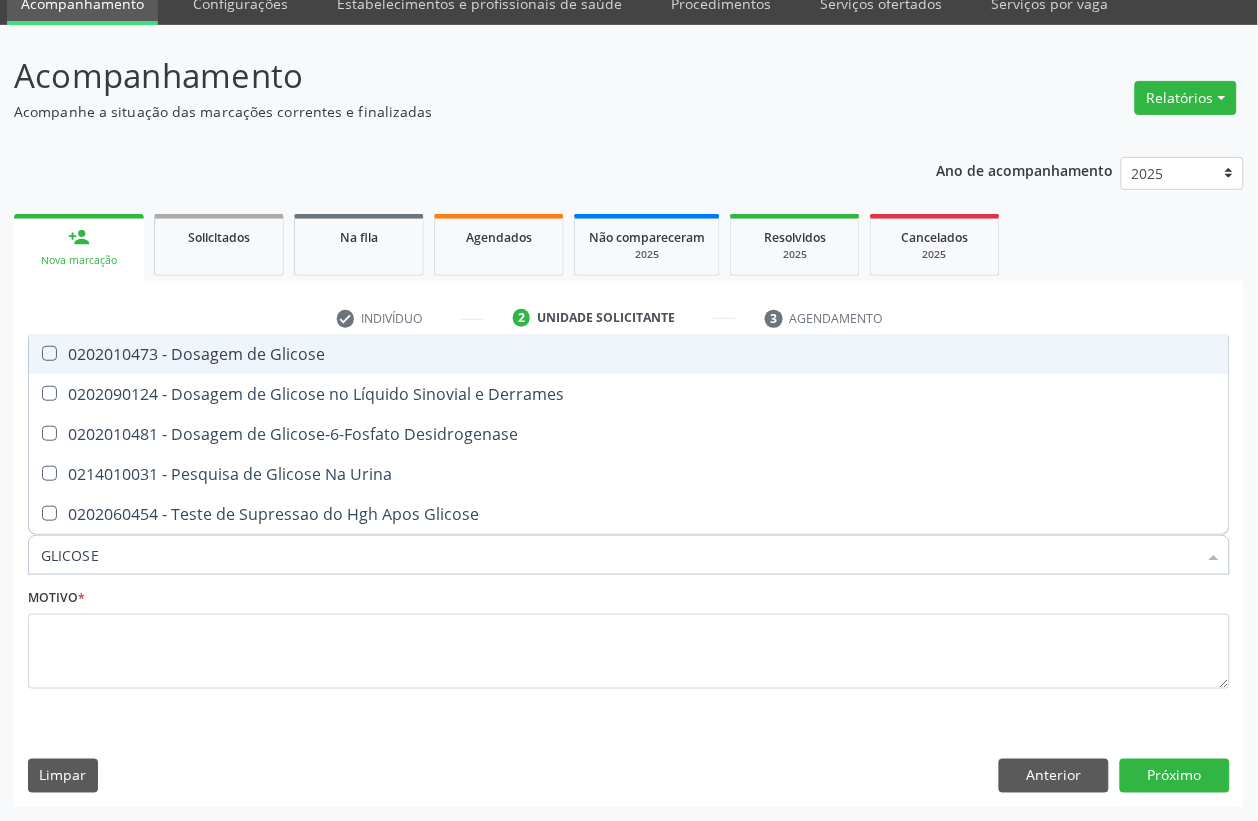 click on "0202010473 - Dosagem de Glicose" at bounding box center (629, 354) 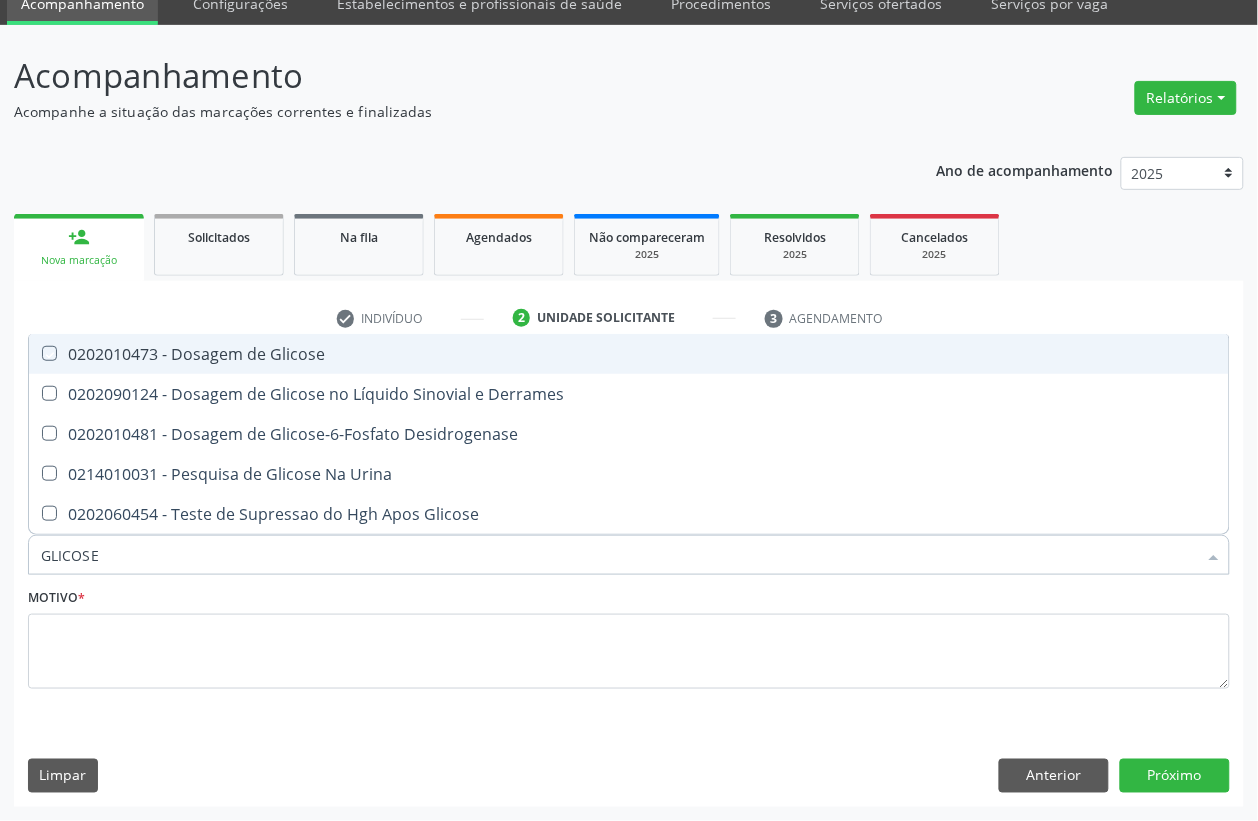 checkbox on "true" 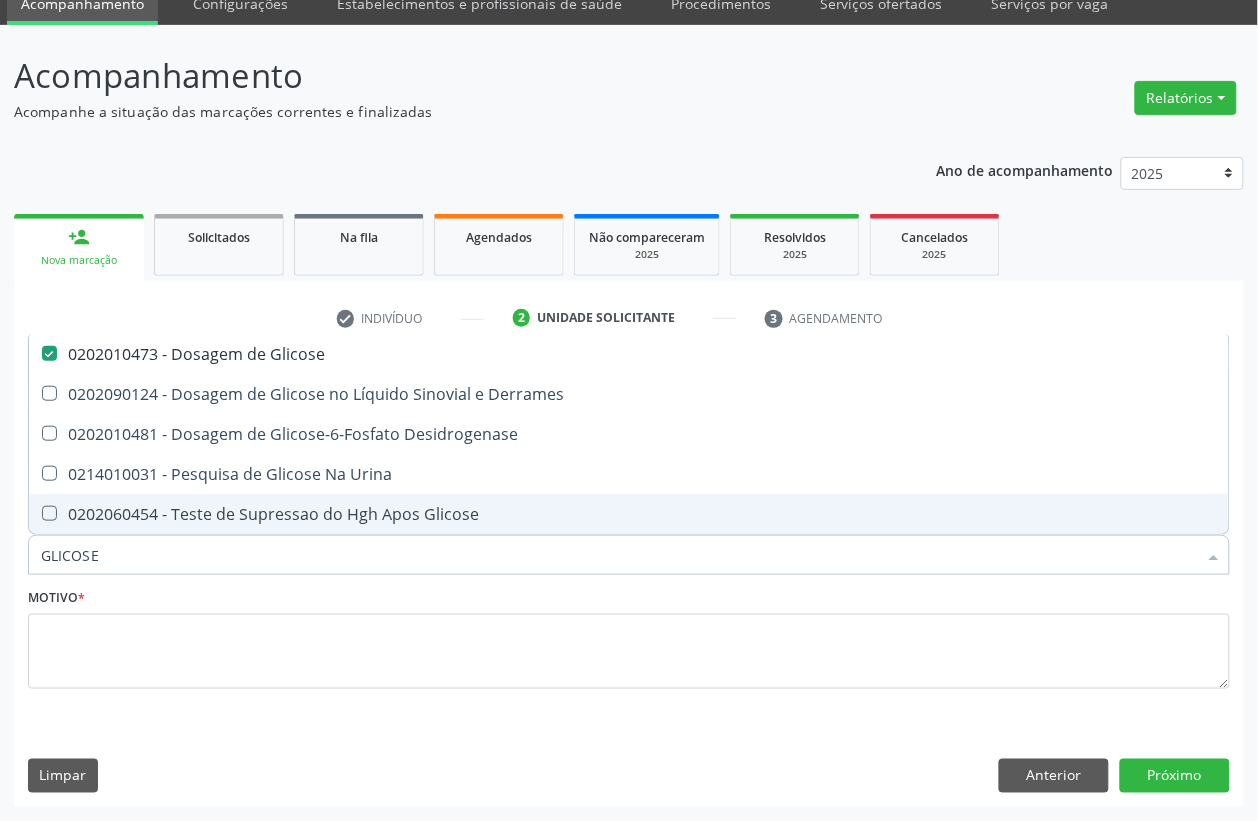 click on "GLICOSE" at bounding box center (619, 555) 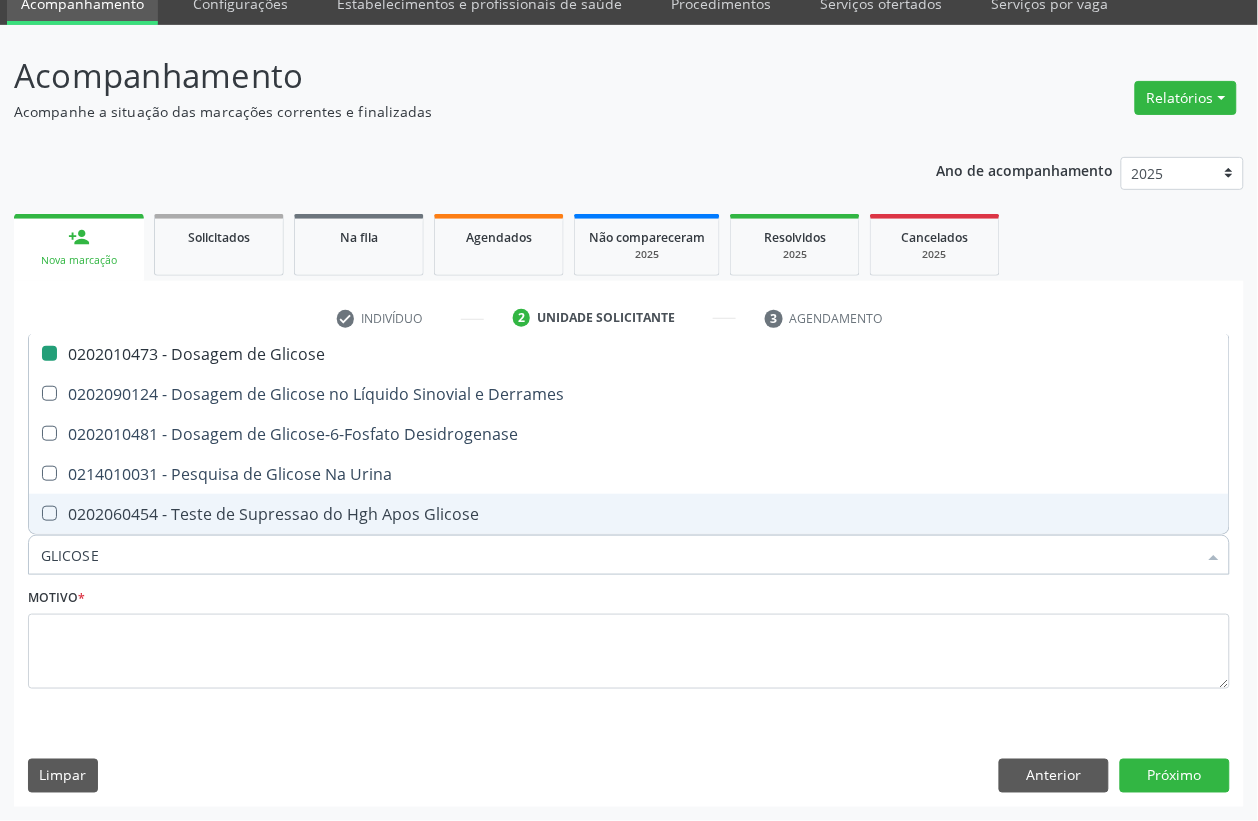 type 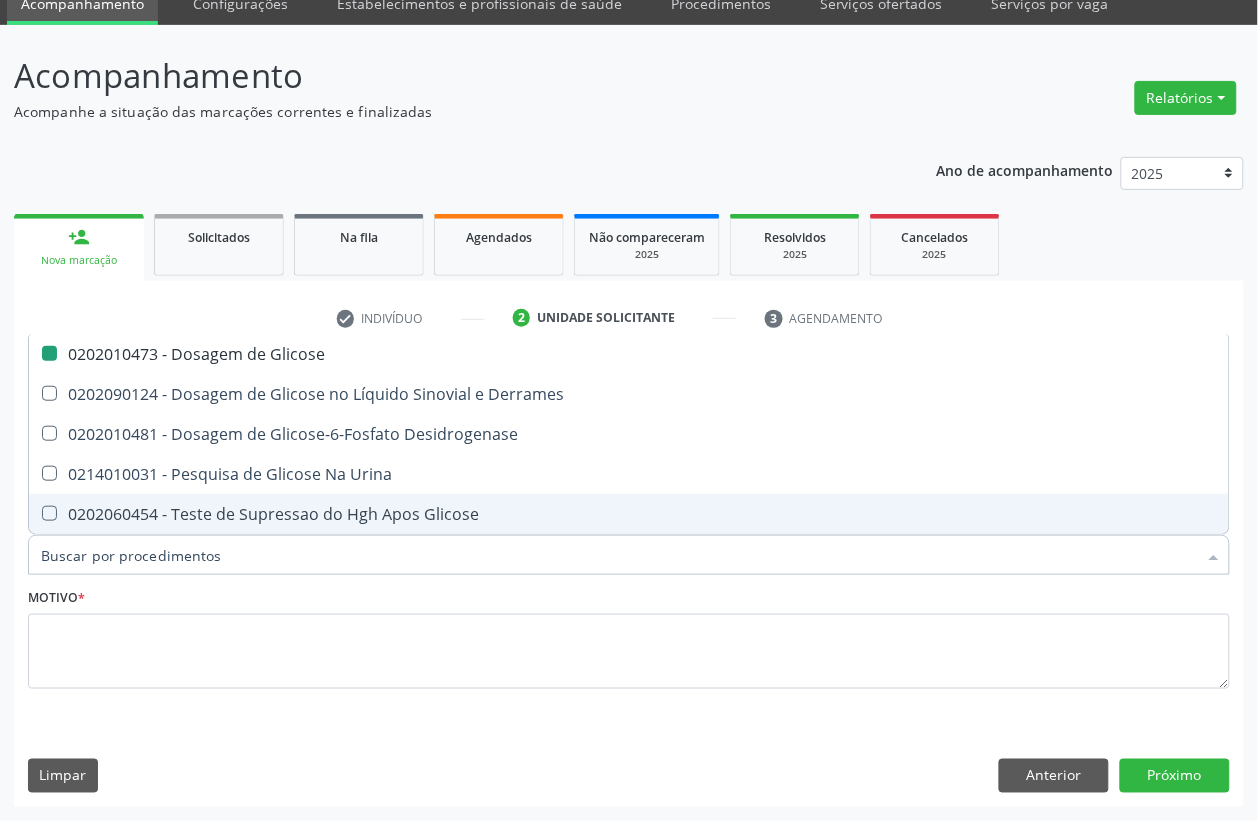 checkbox on "false" 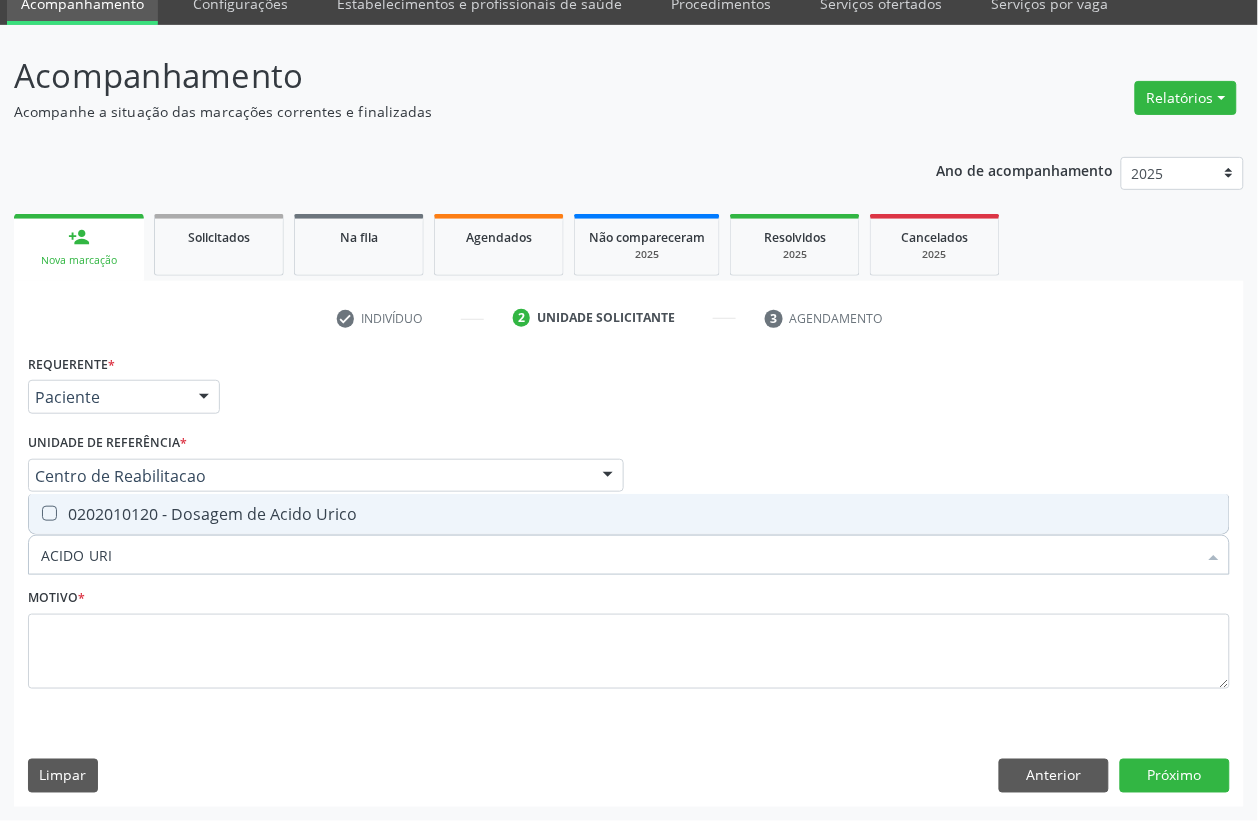 type on "ACIDO URIC" 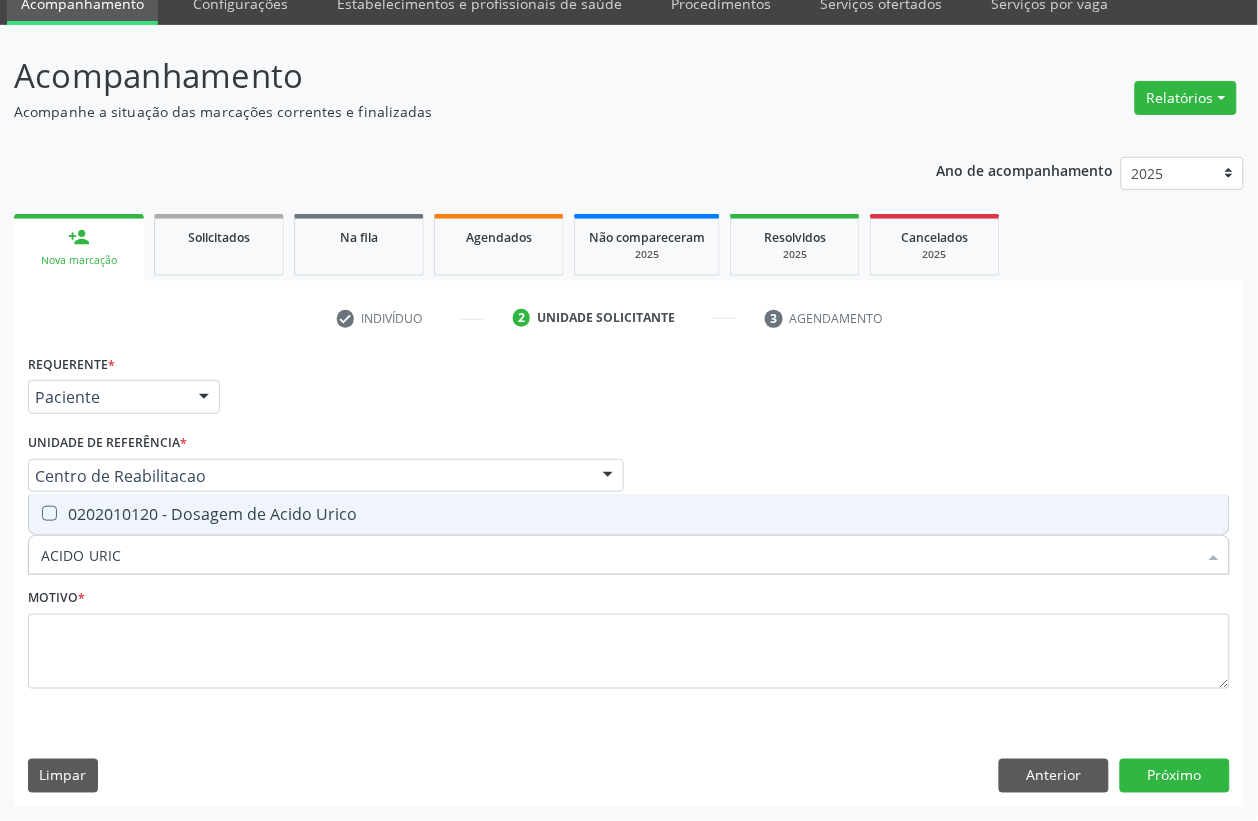 click on "0202010120 - Dosagem de Acido Urico" at bounding box center [629, 514] 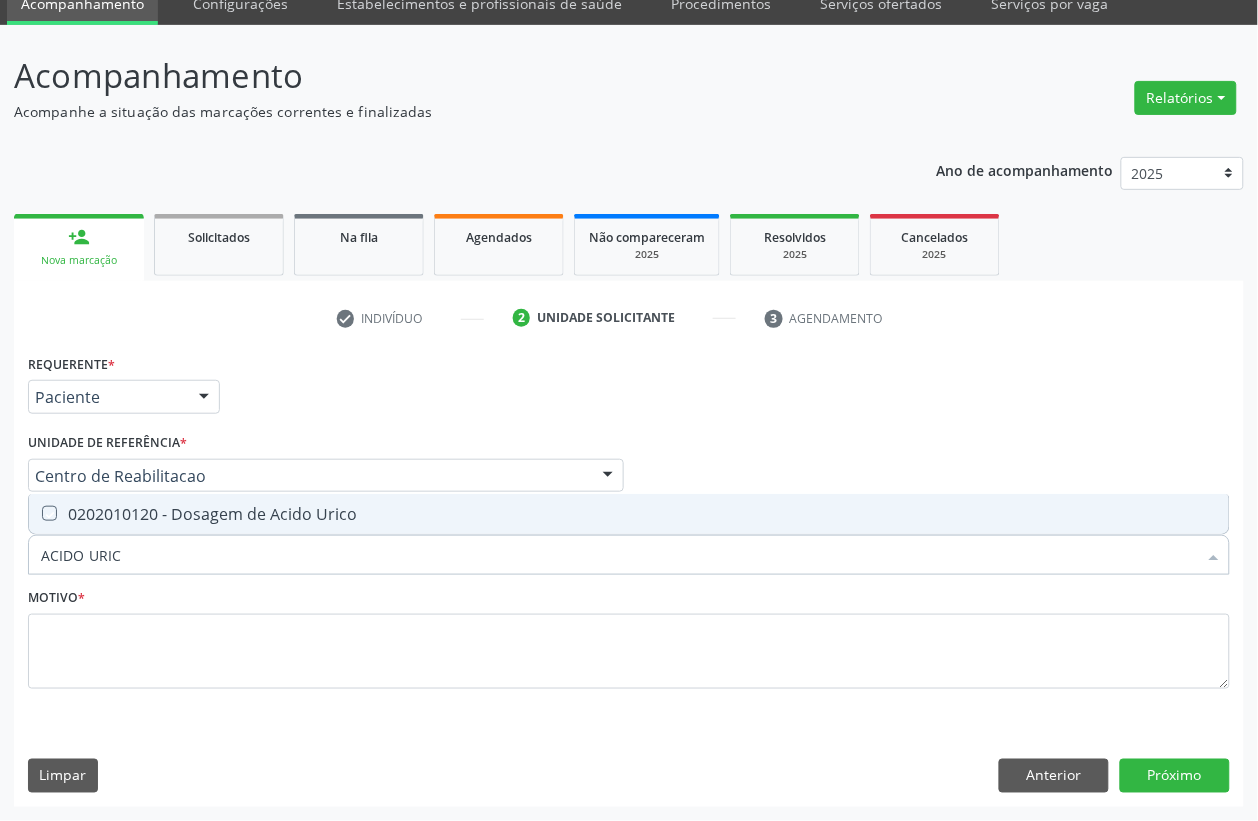 checkbox on "true" 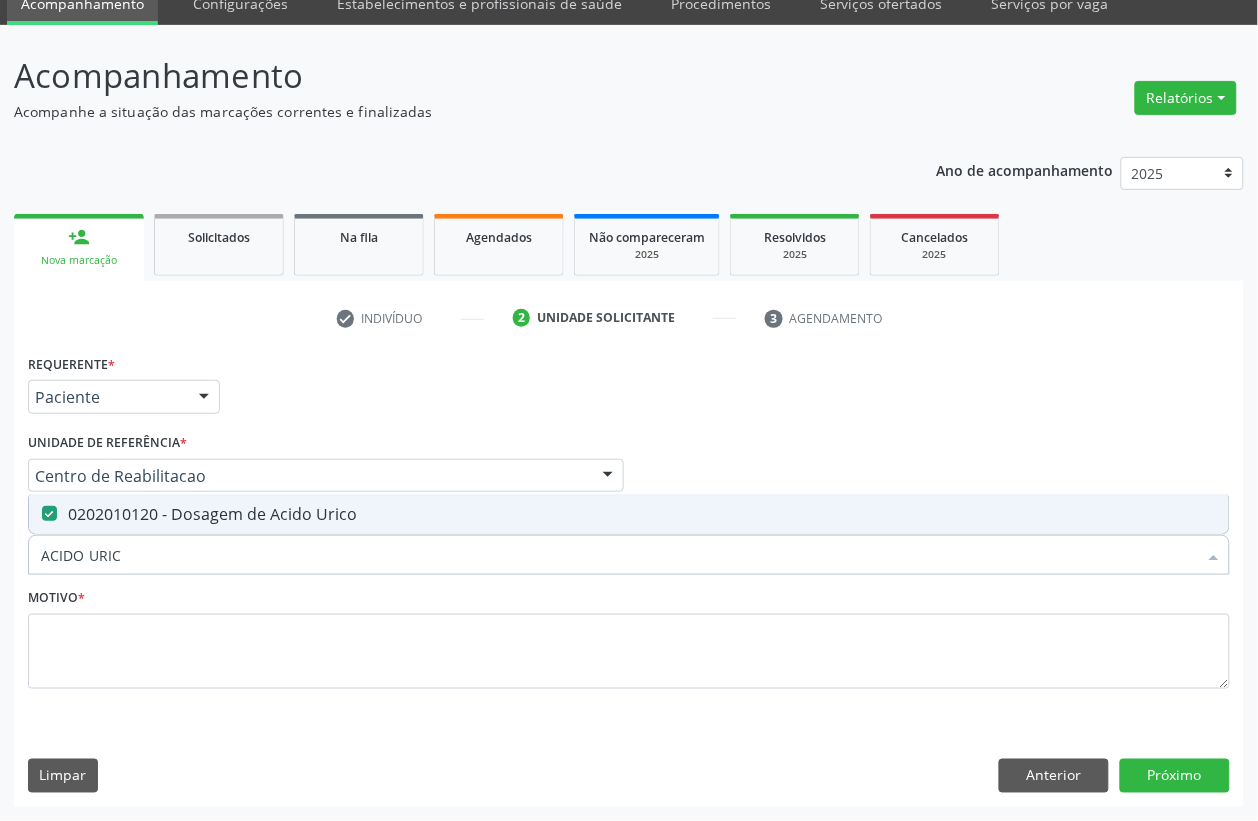 click on "ACIDO URIC" at bounding box center (619, 555) 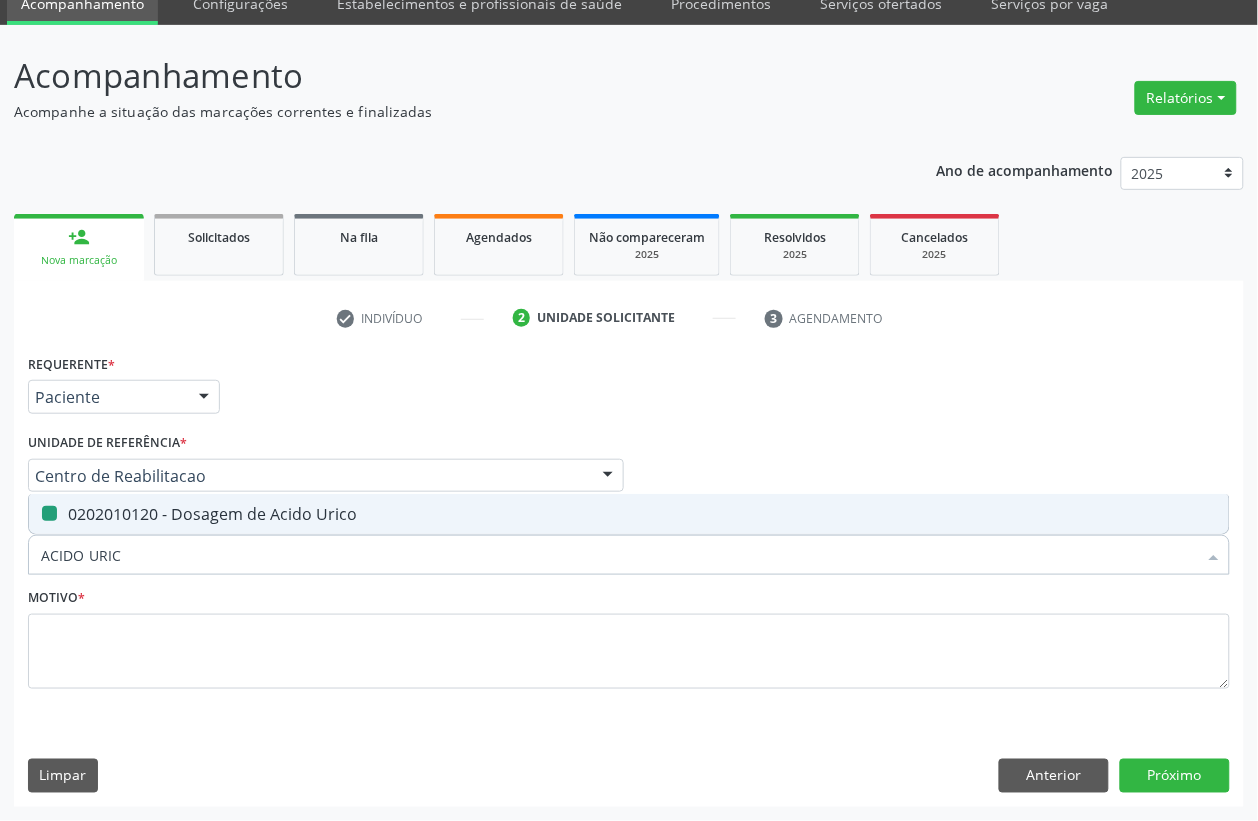 type 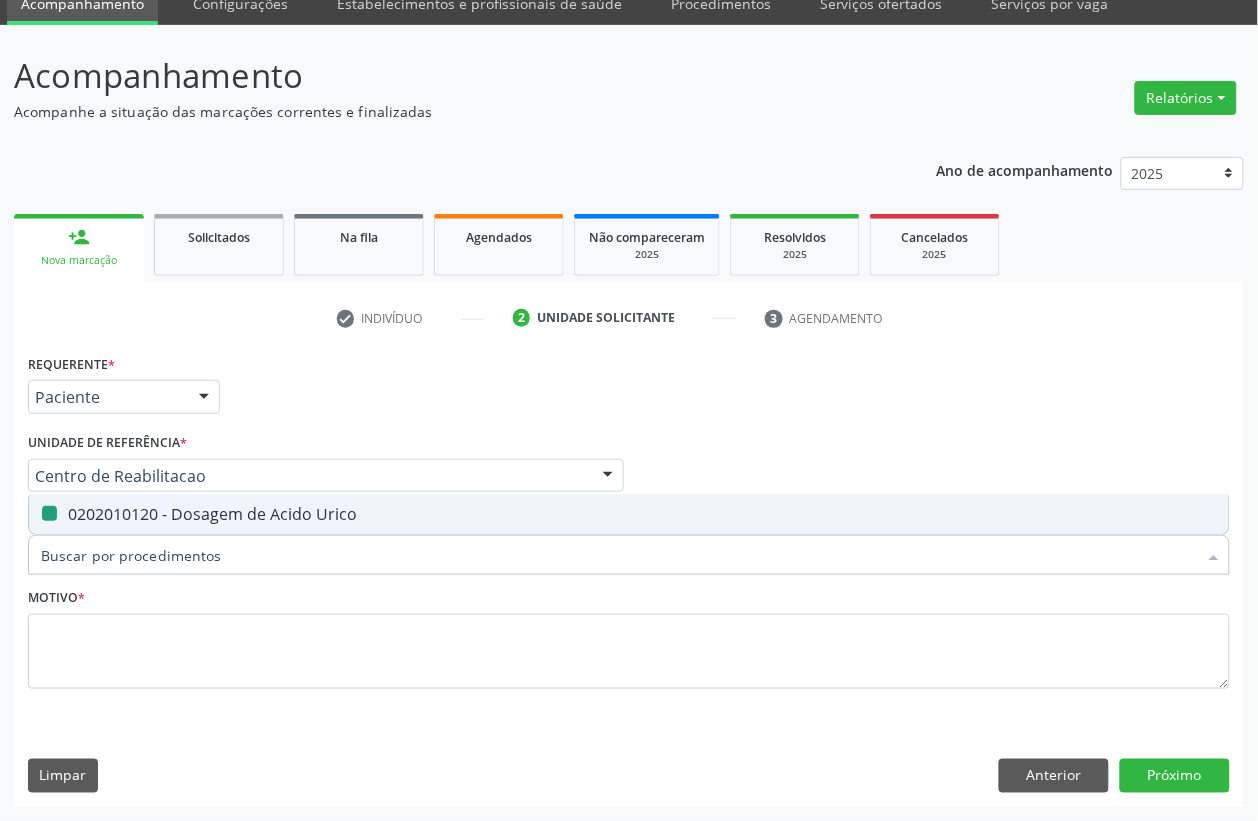 checkbox on "false" 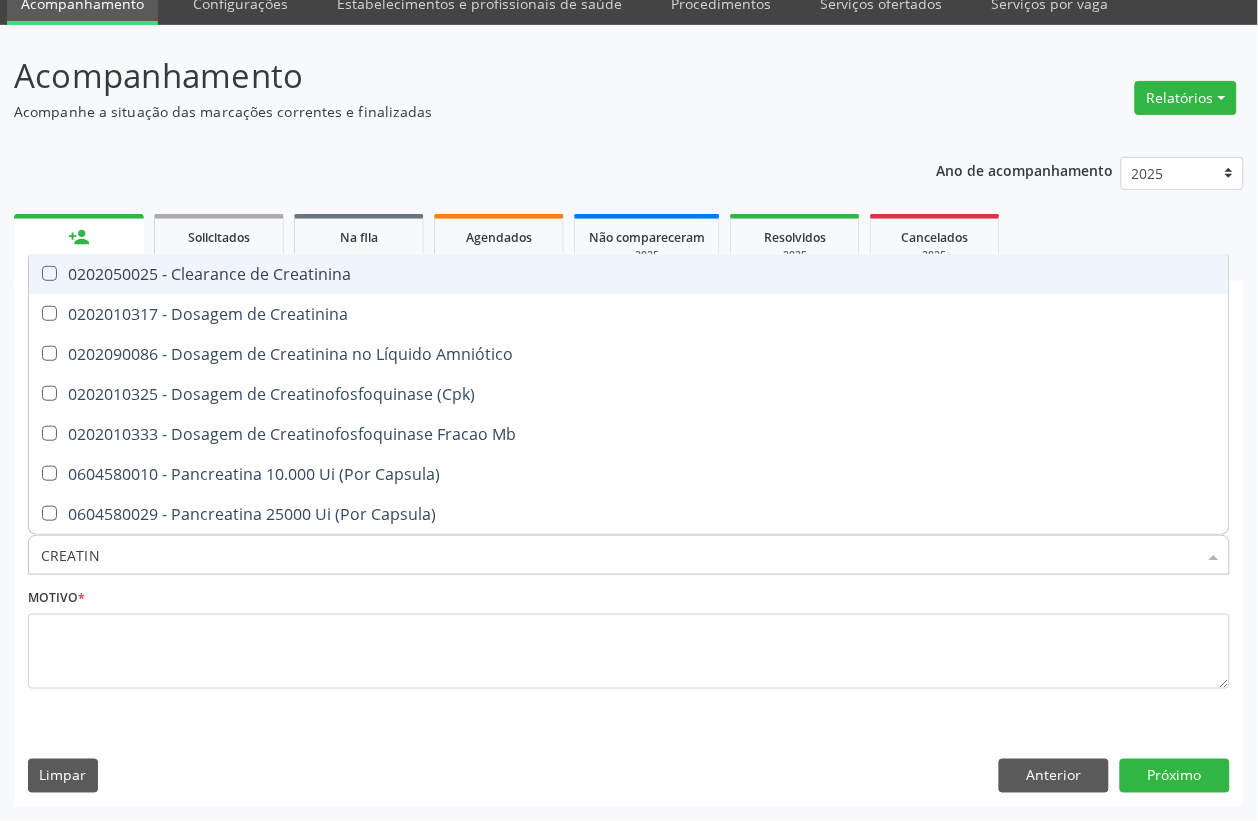 type on "CREATINI" 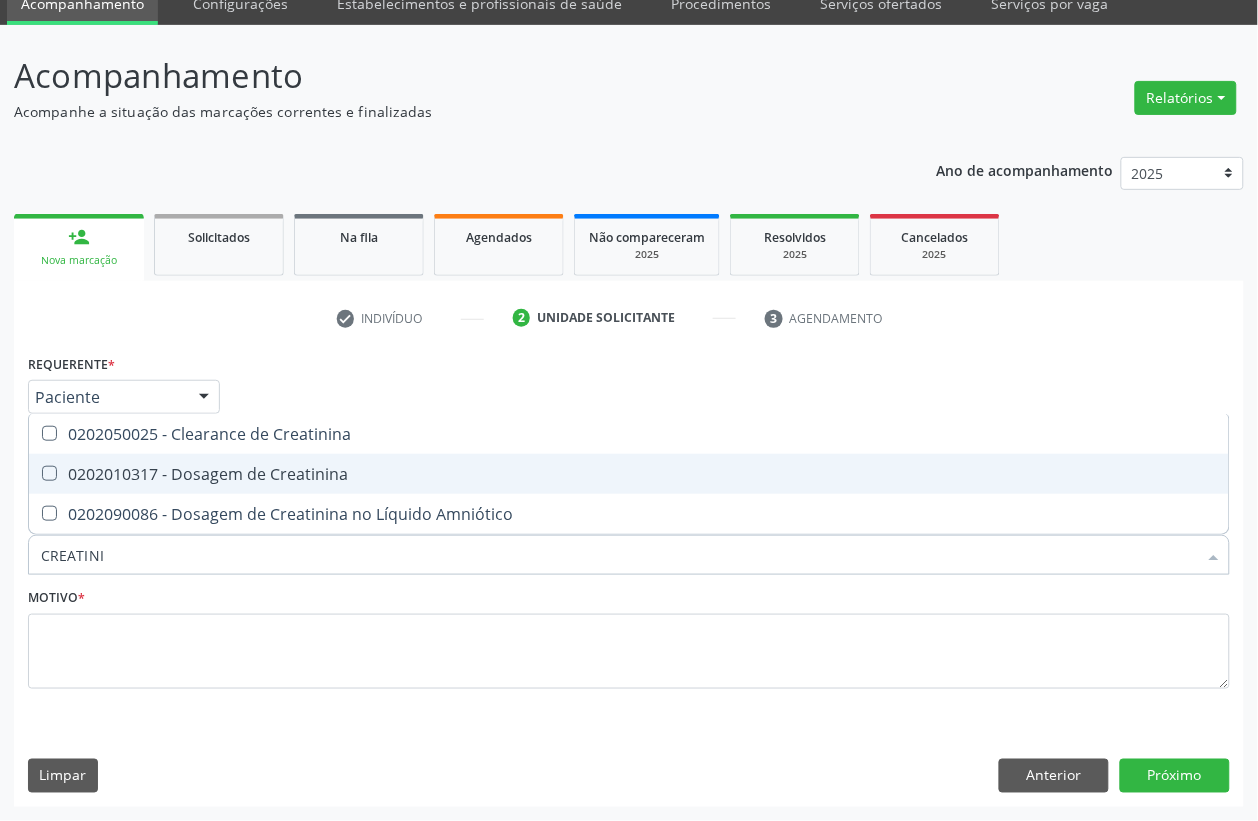 click on "0202010317 - Dosagem de Creatinina" at bounding box center [629, 474] 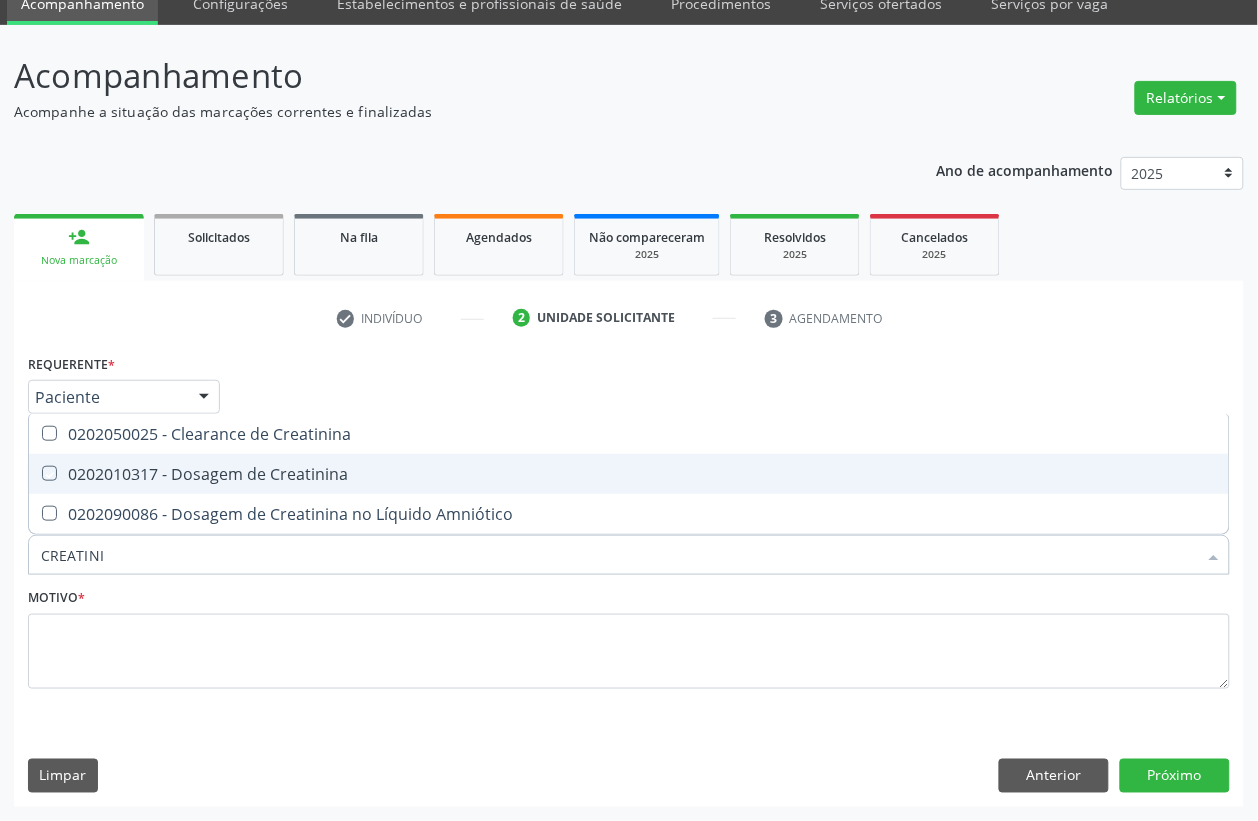checkbox on "true" 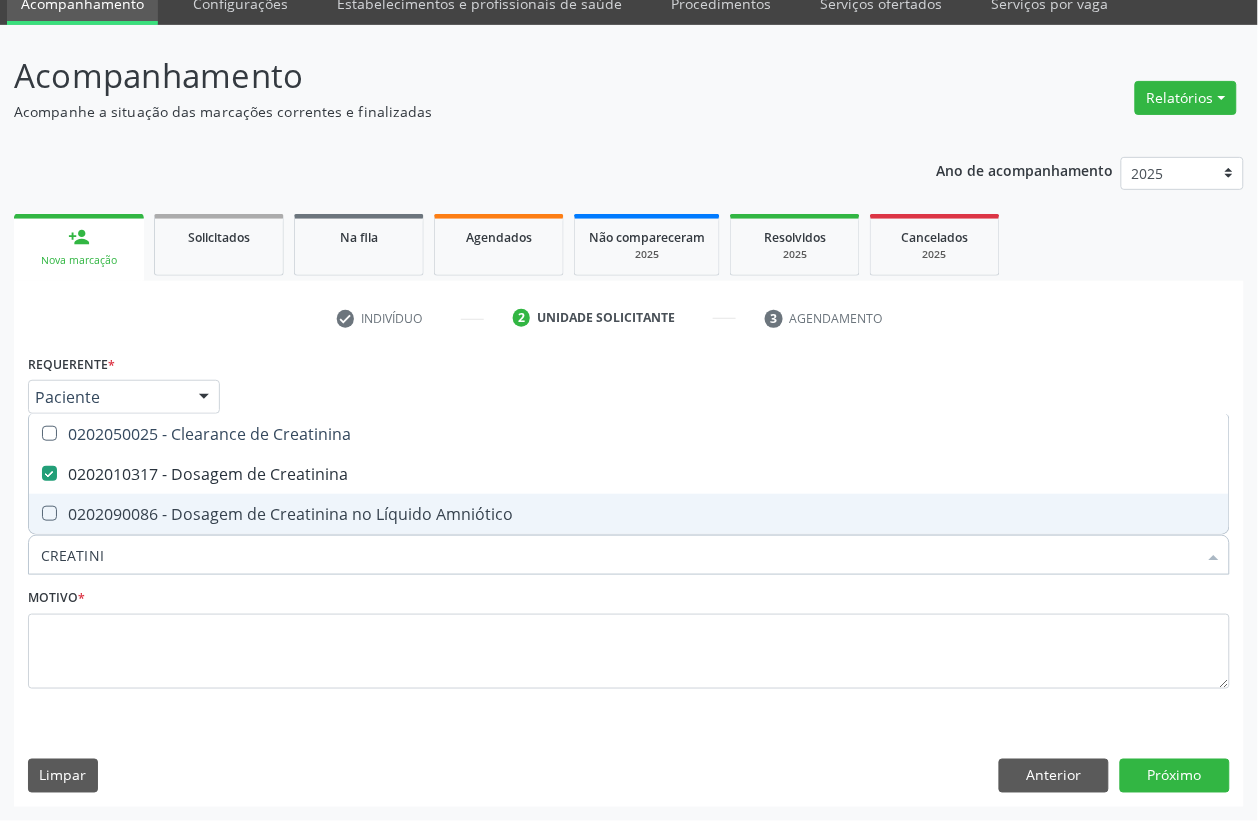 click on "CREATINI" at bounding box center [619, 555] 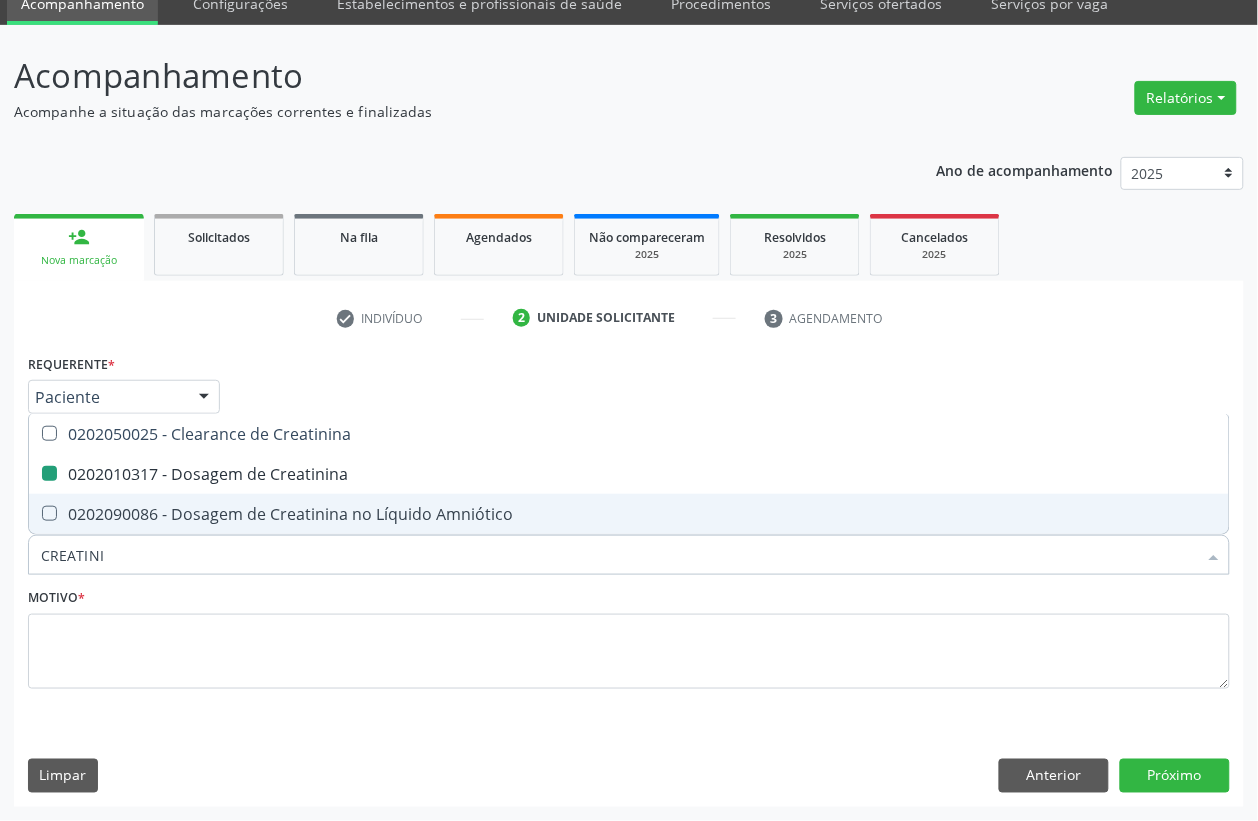 type 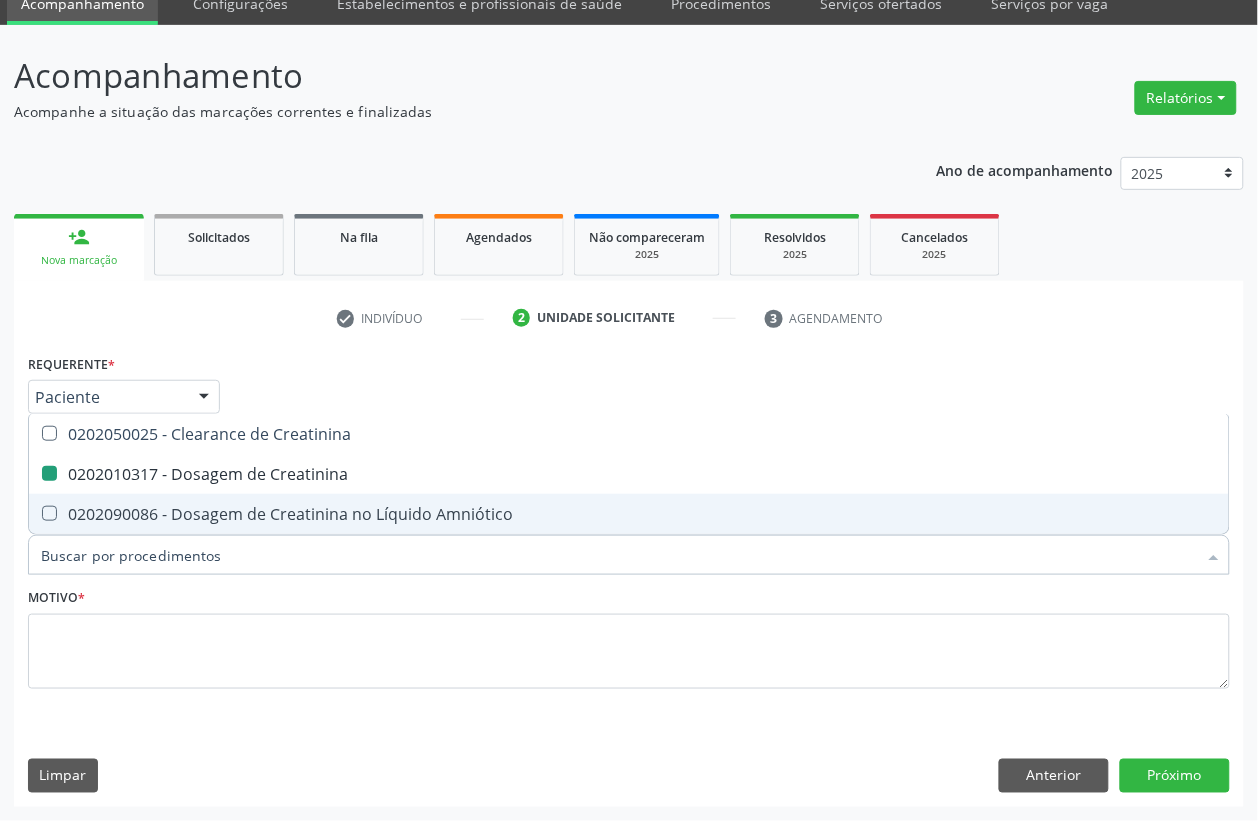 checkbox on "false" 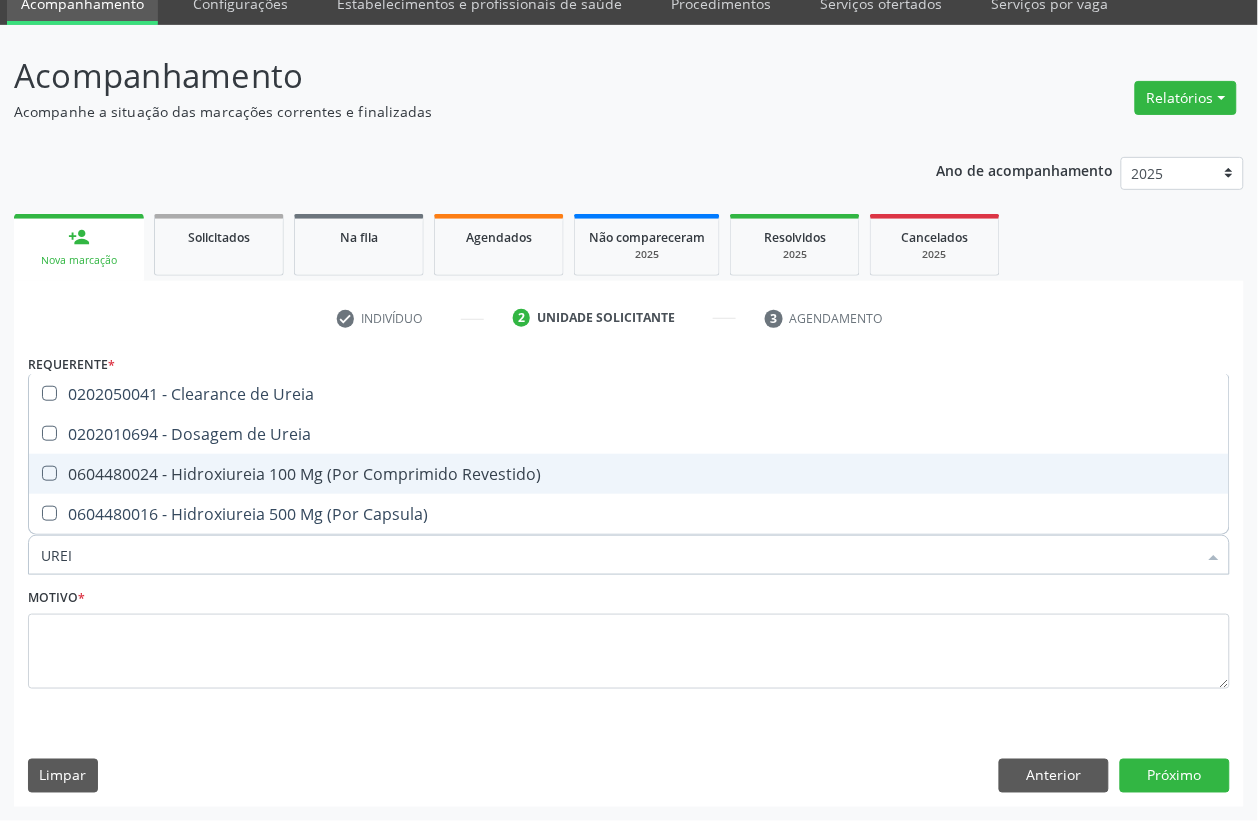 type on "UREIA" 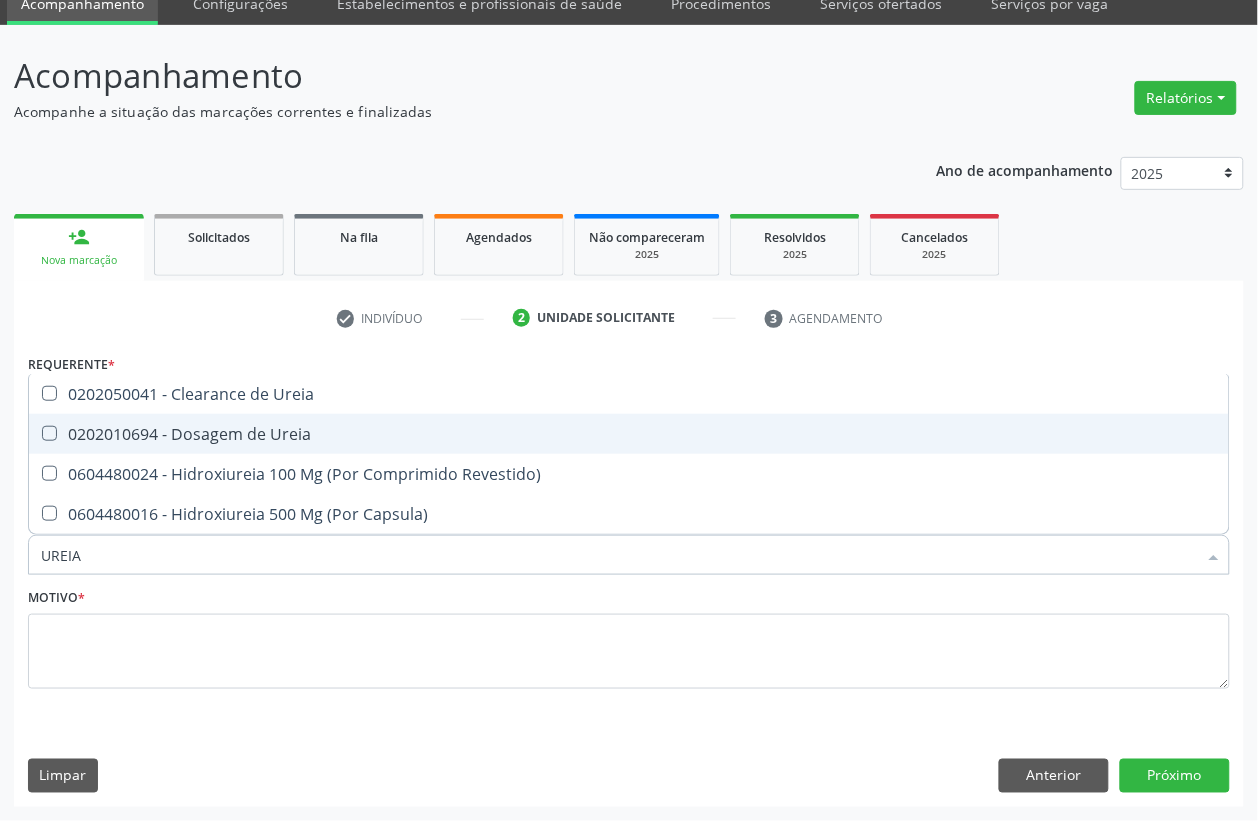 click on "0202010694 - Dosagem de Ureia" at bounding box center [629, 434] 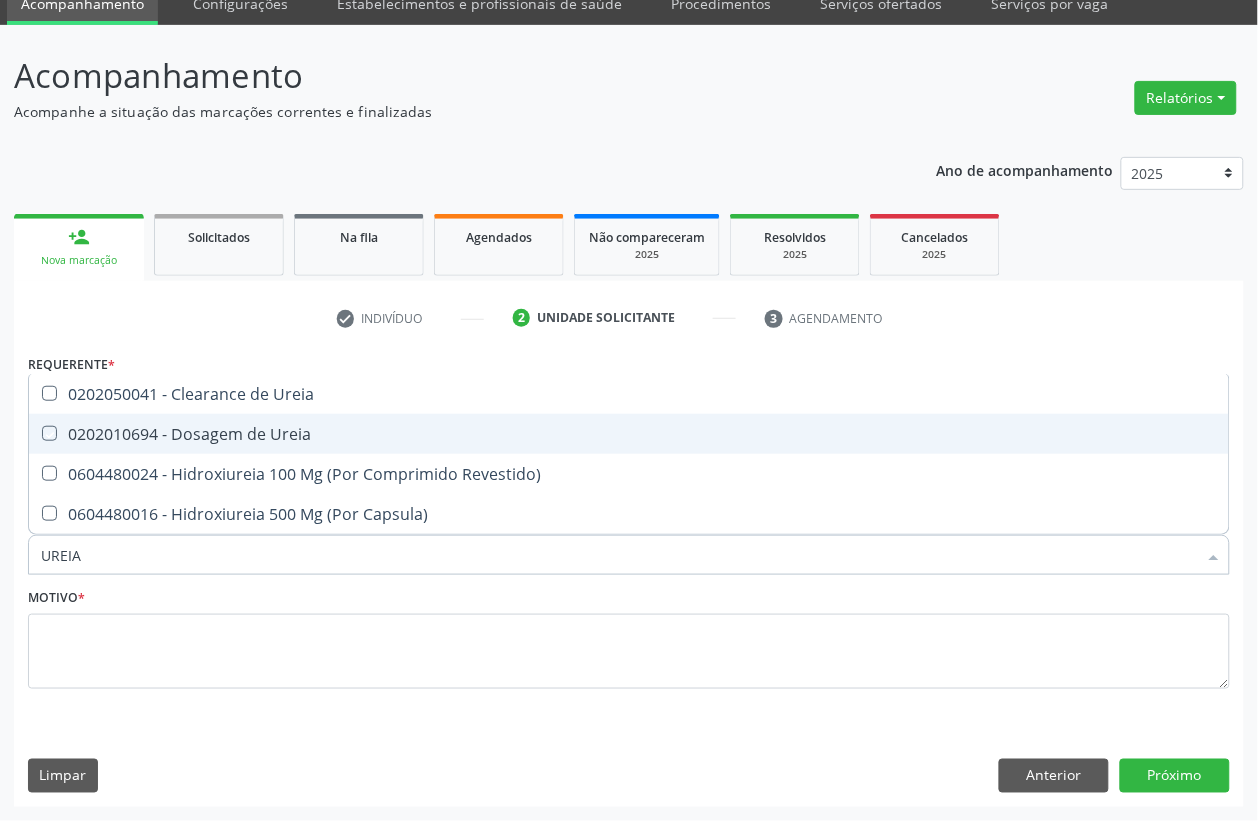checkbox on "true" 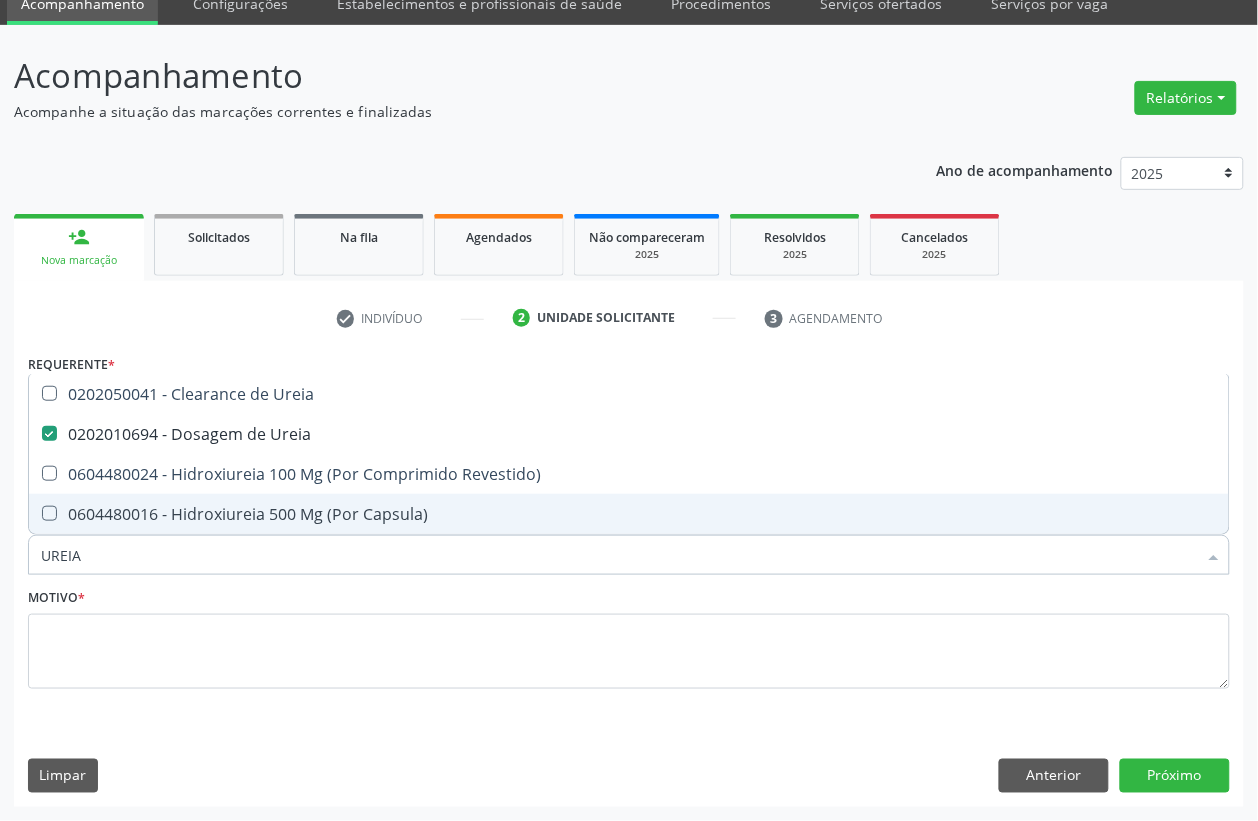 click on "UREIA" at bounding box center (619, 555) 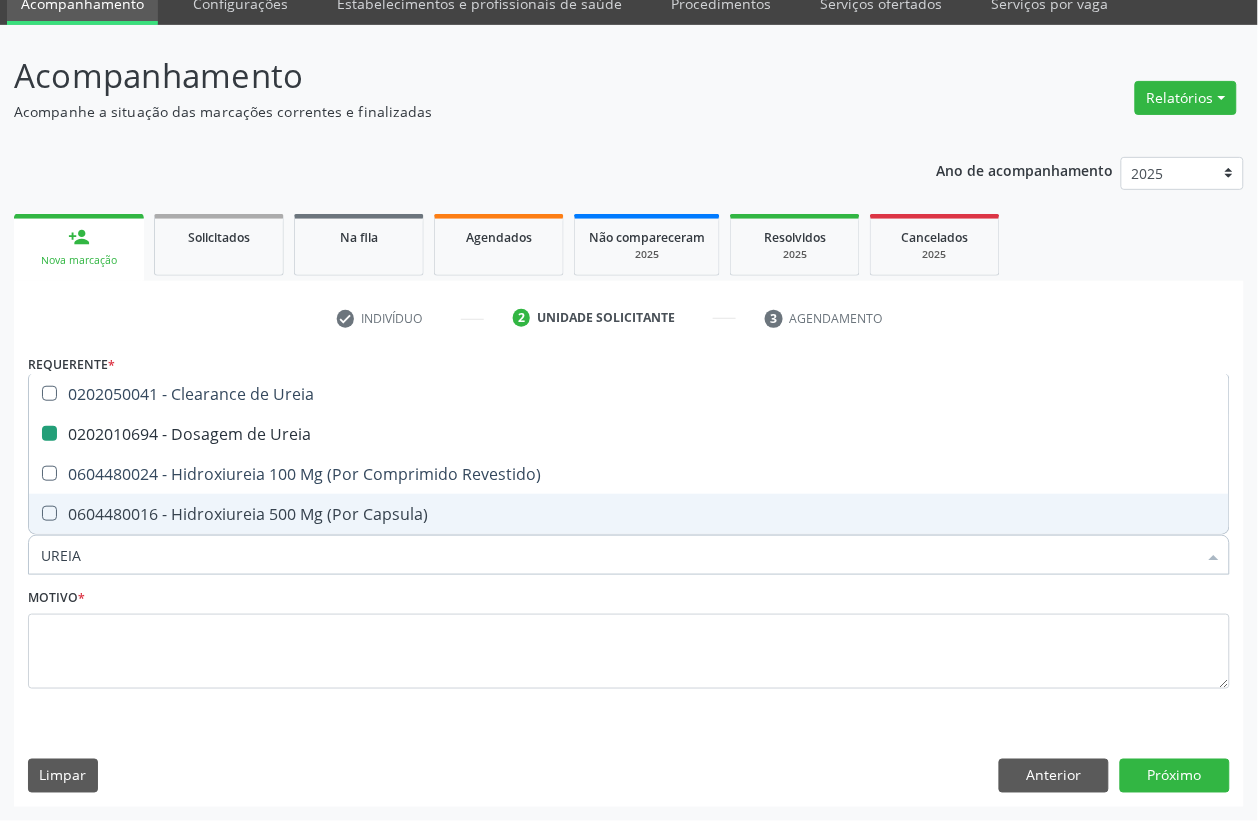 type 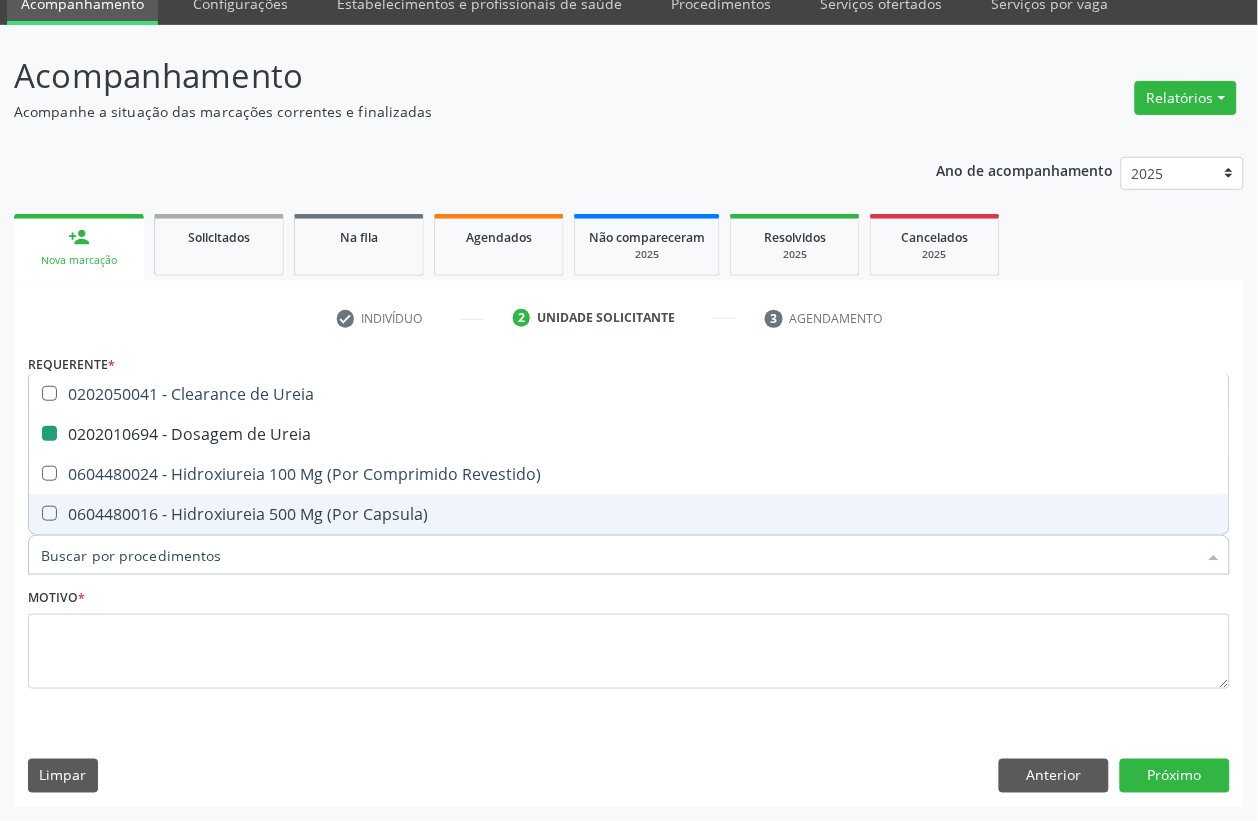 checkbox on "false" 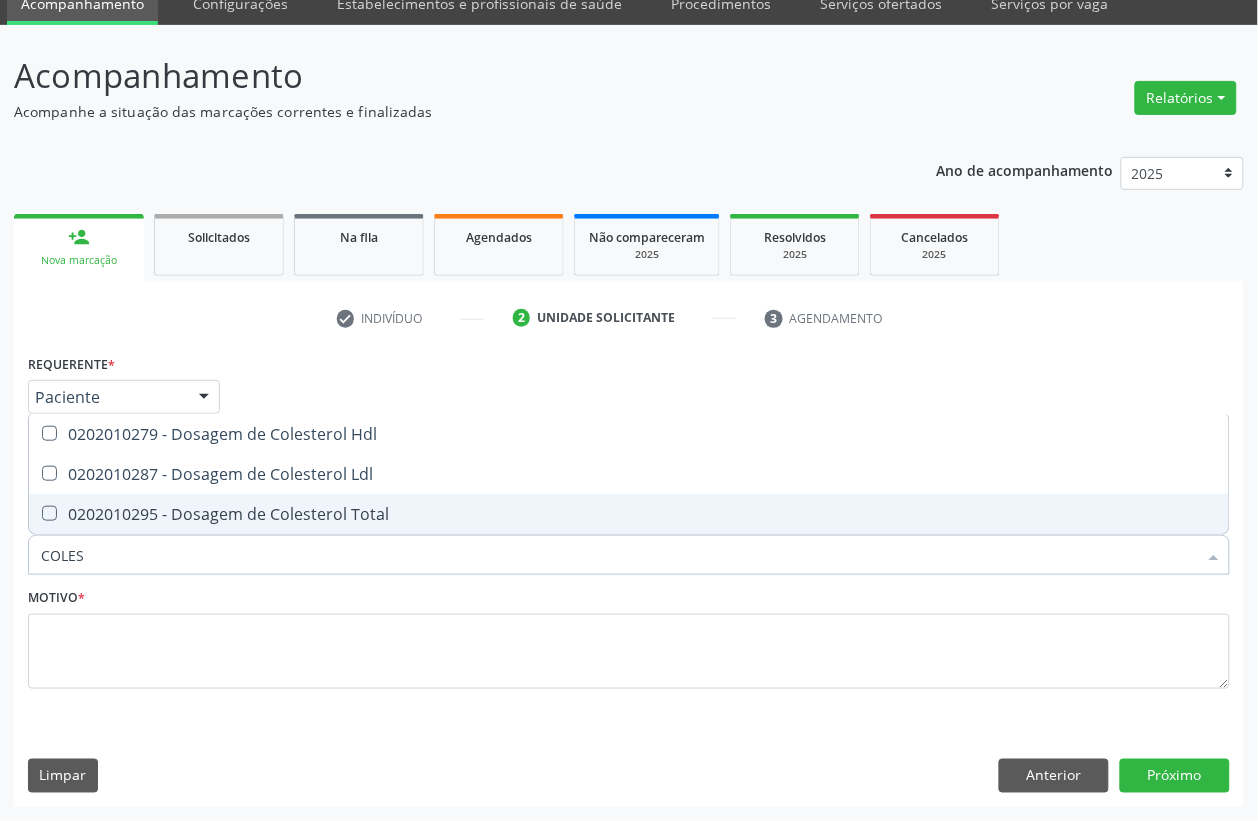 type on "COLEST" 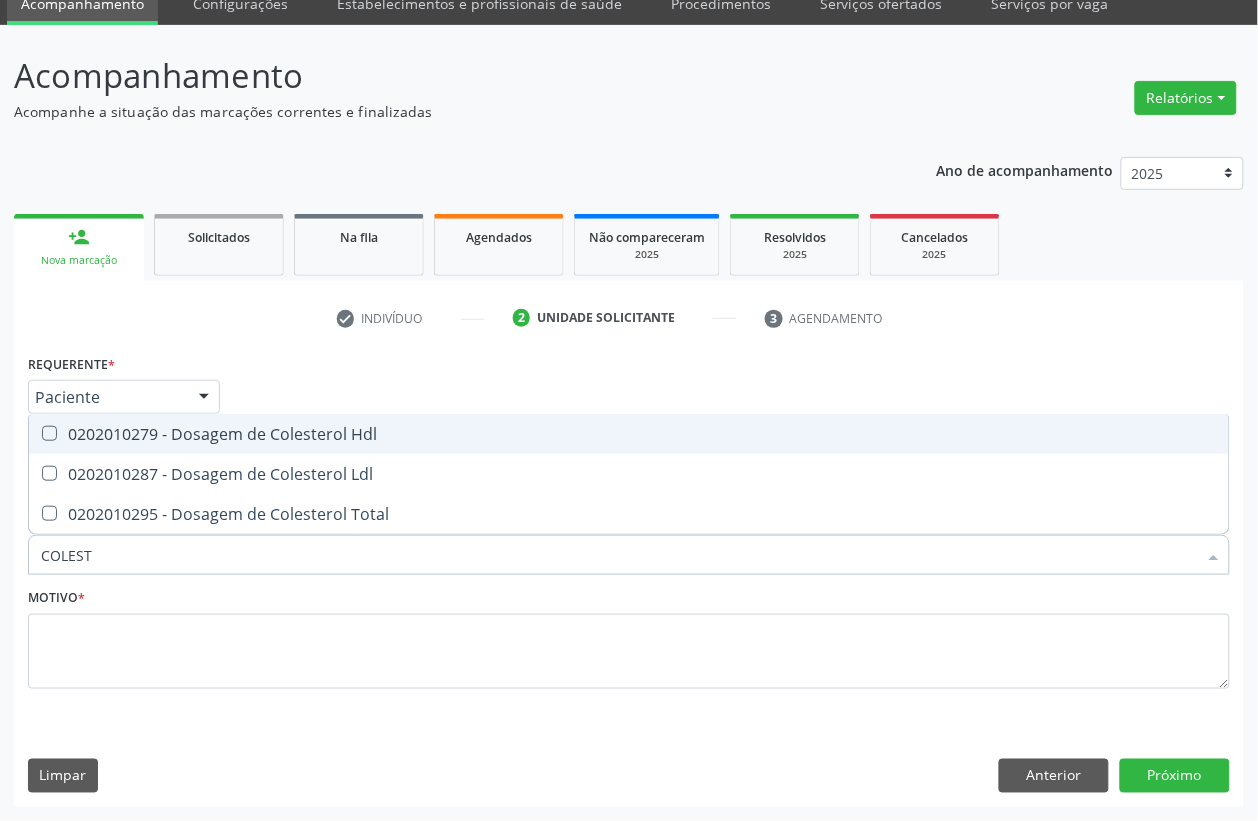 click on "0202010279 - Dosagem de Colesterol Hdl" at bounding box center (629, 434) 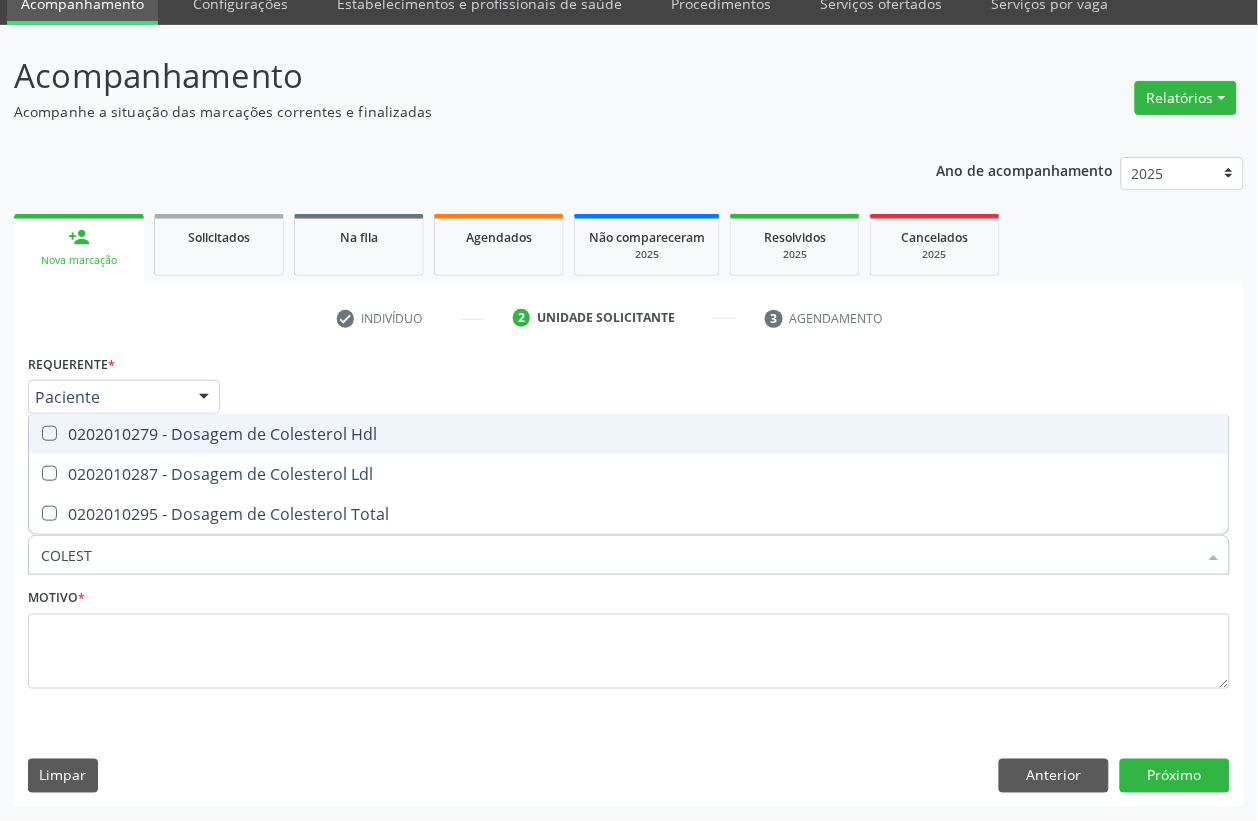 checkbox on "true" 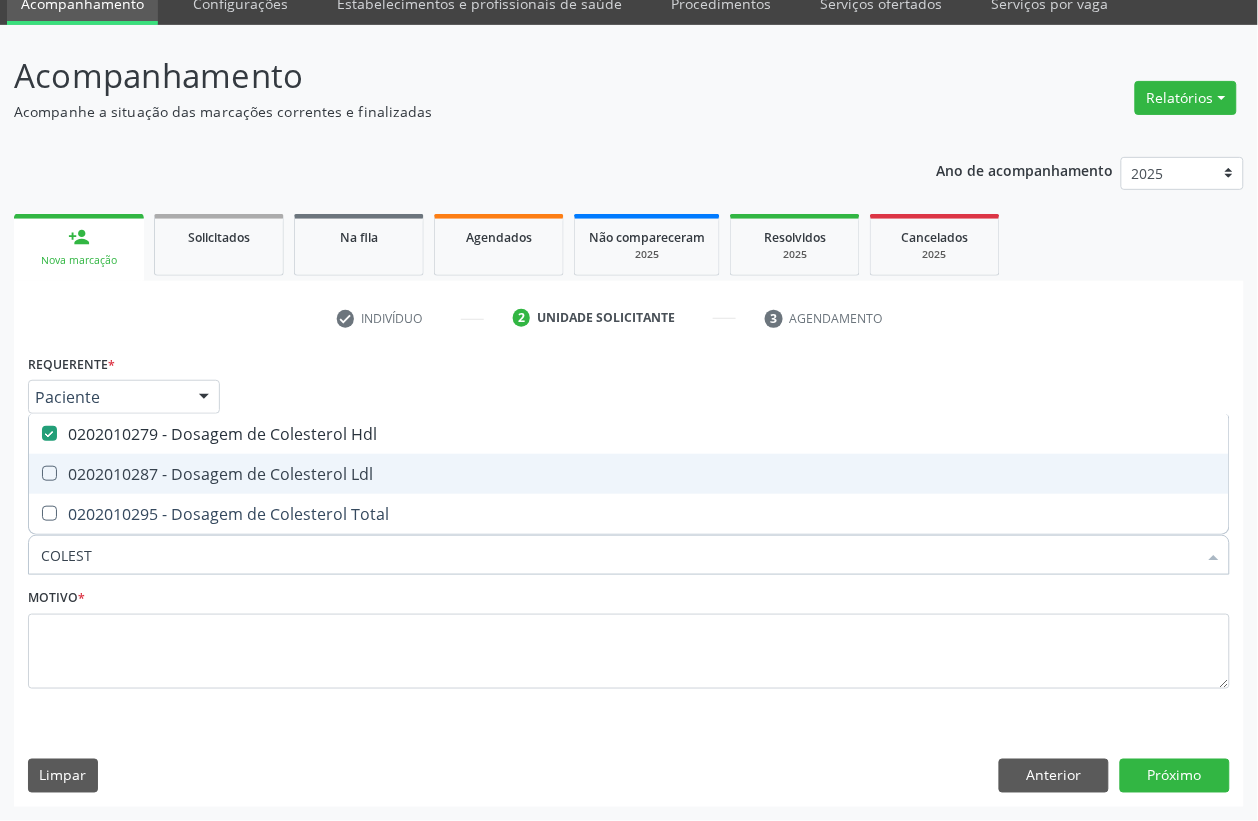 click on "0202010287 - Dosagem de Colesterol Ldl" at bounding box center [629, 474] 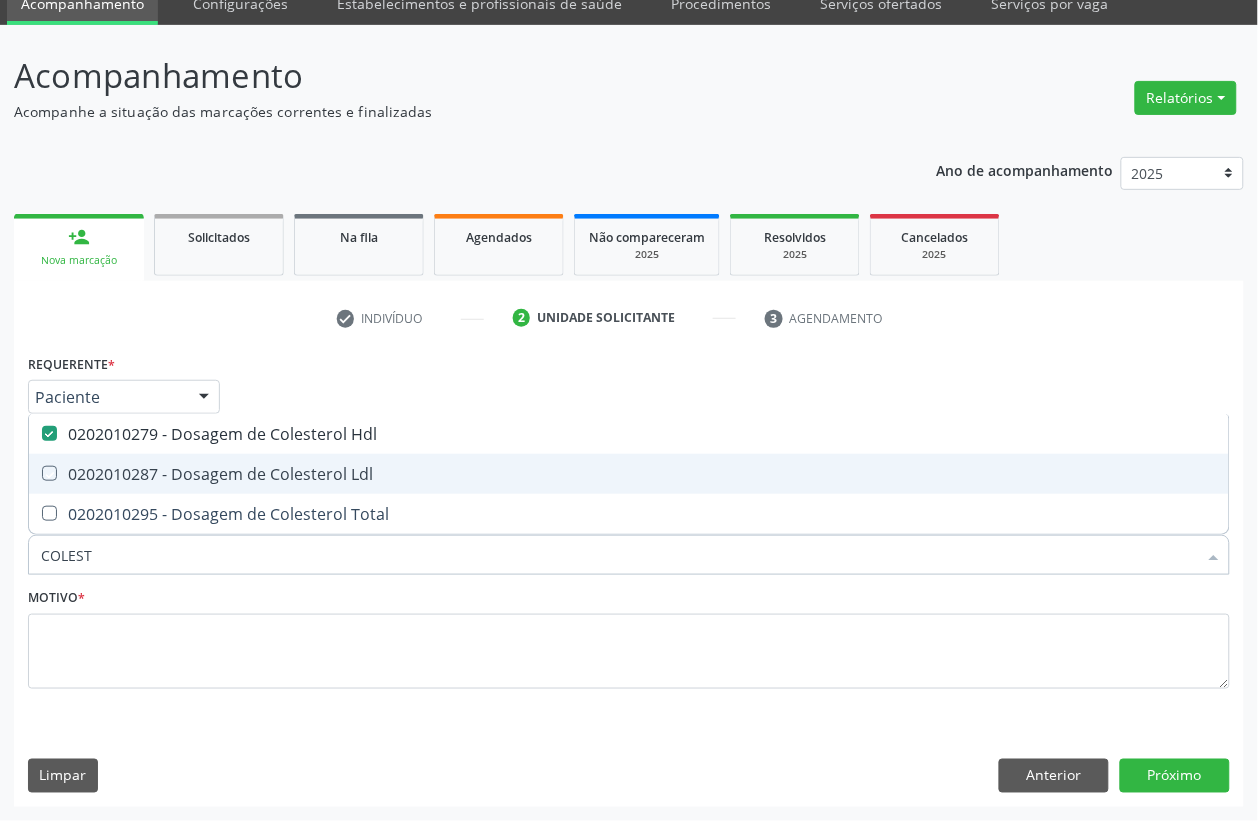 checkbox on "true" 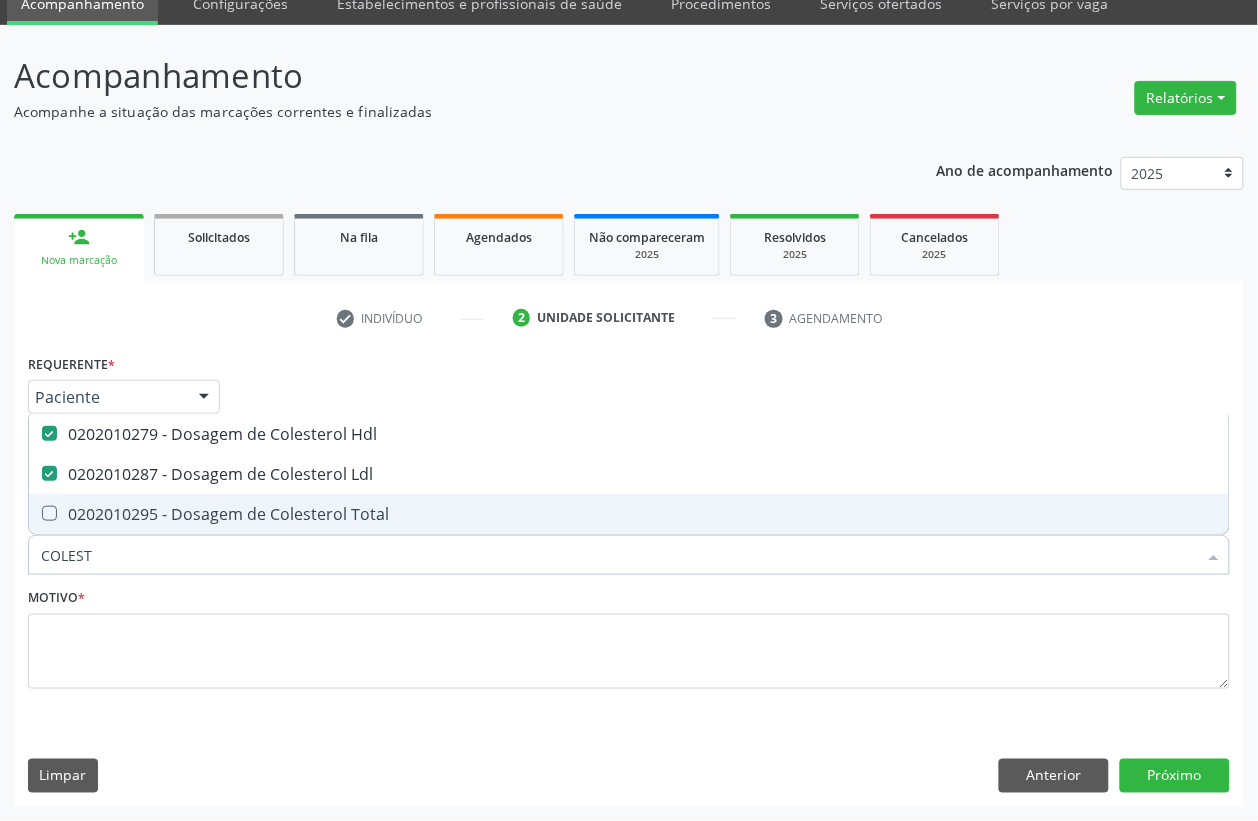 click on "0202010295 - Dosagem de Colesterol Total" at bounding box center (629, 514) 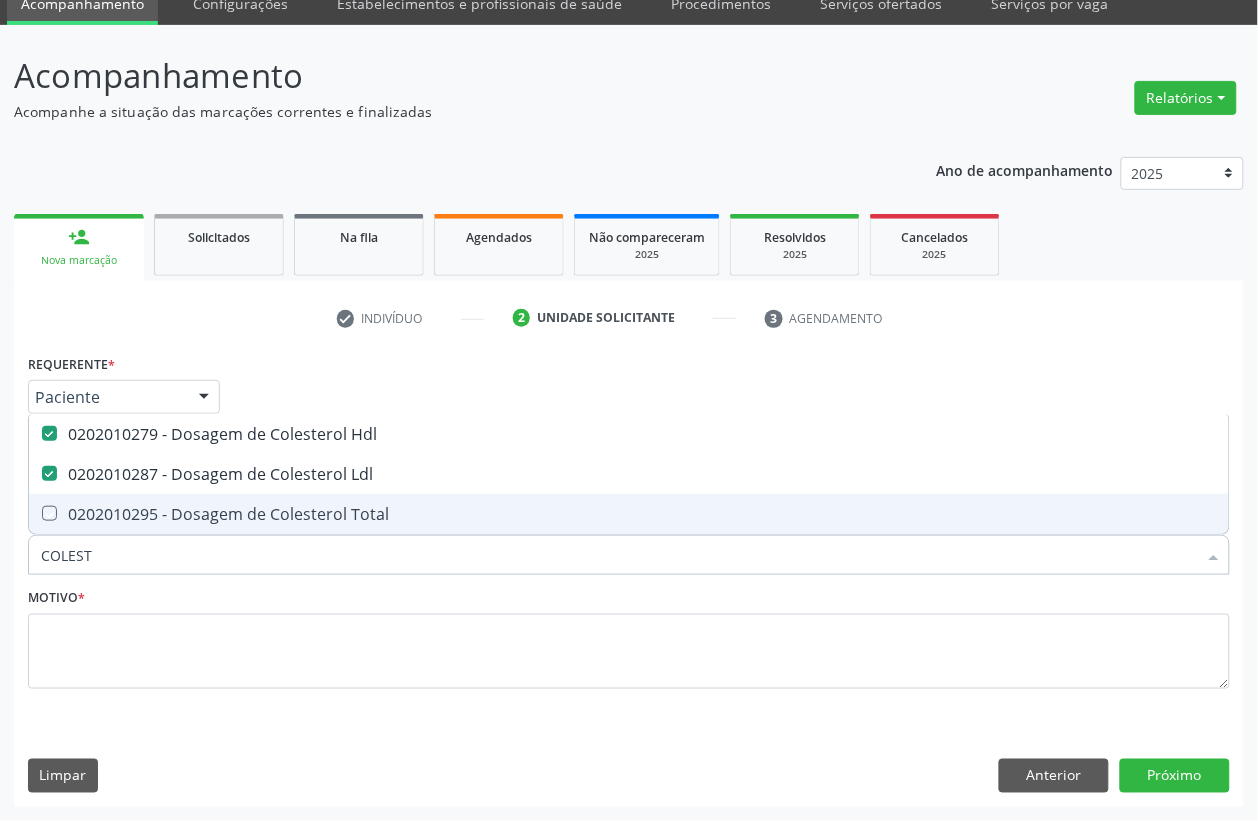 checkbox on "true" 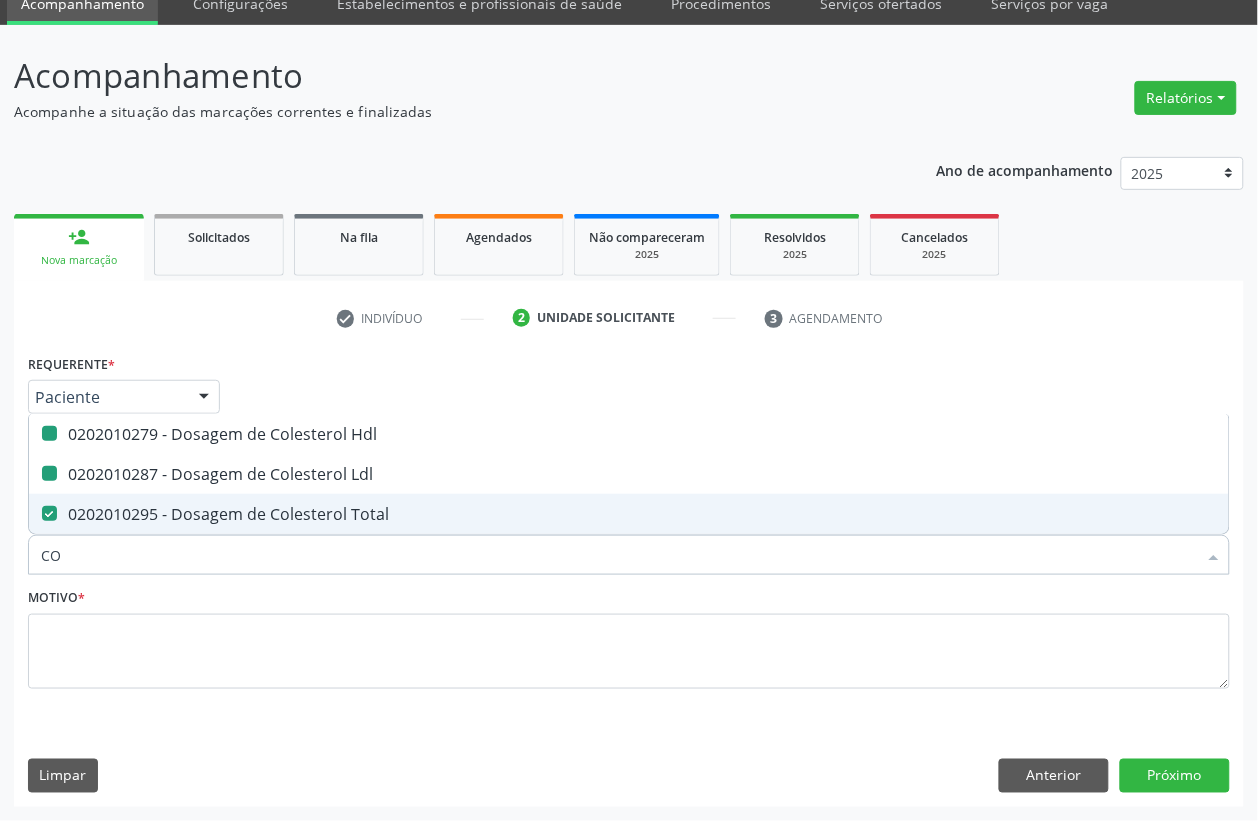 type on "C" 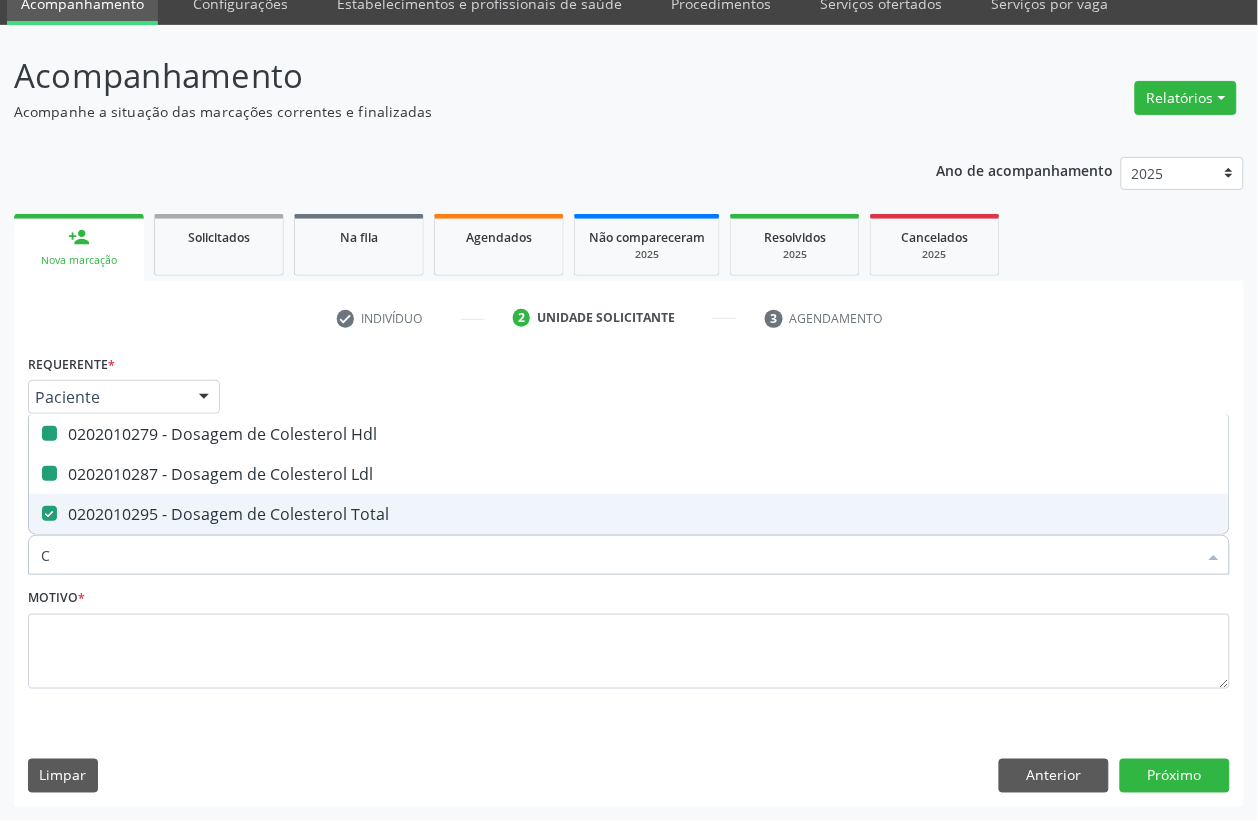 type 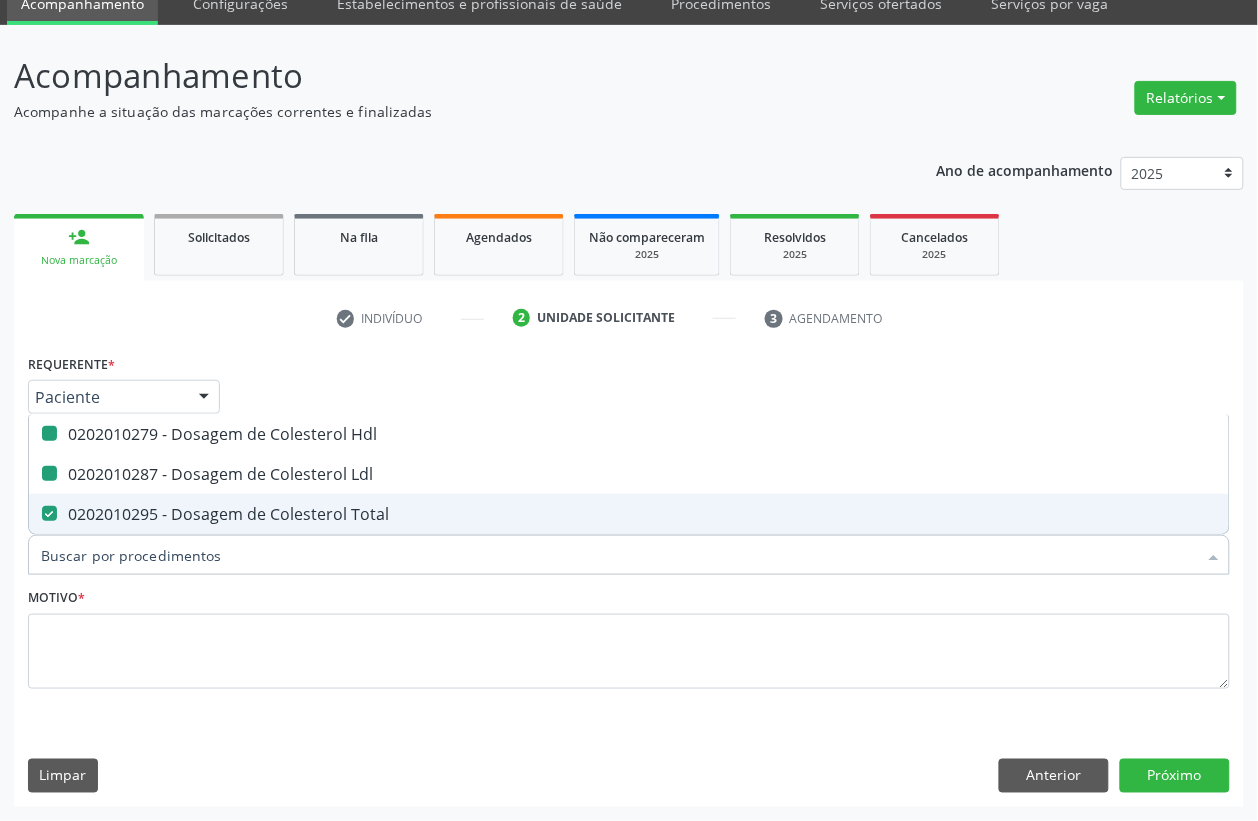 checkbox on "false" 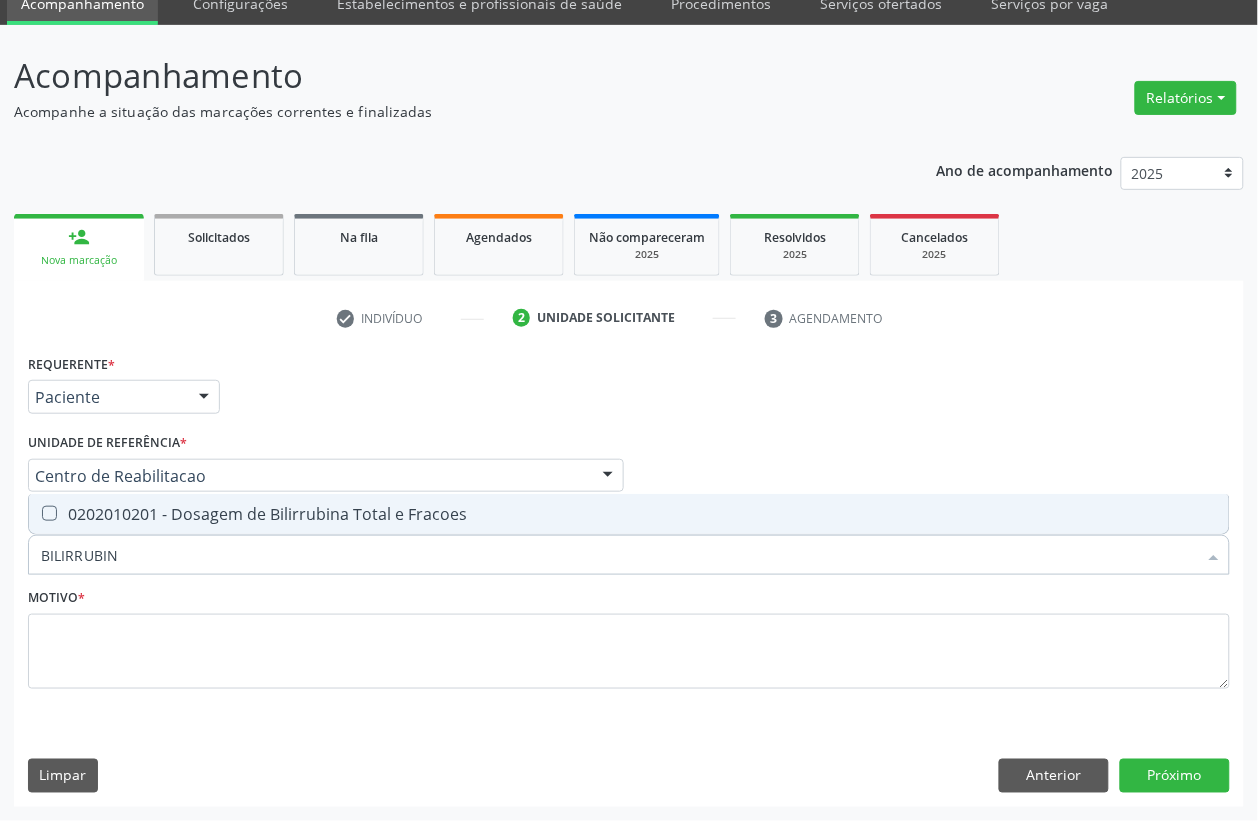 type on "BILIRRUBINA" 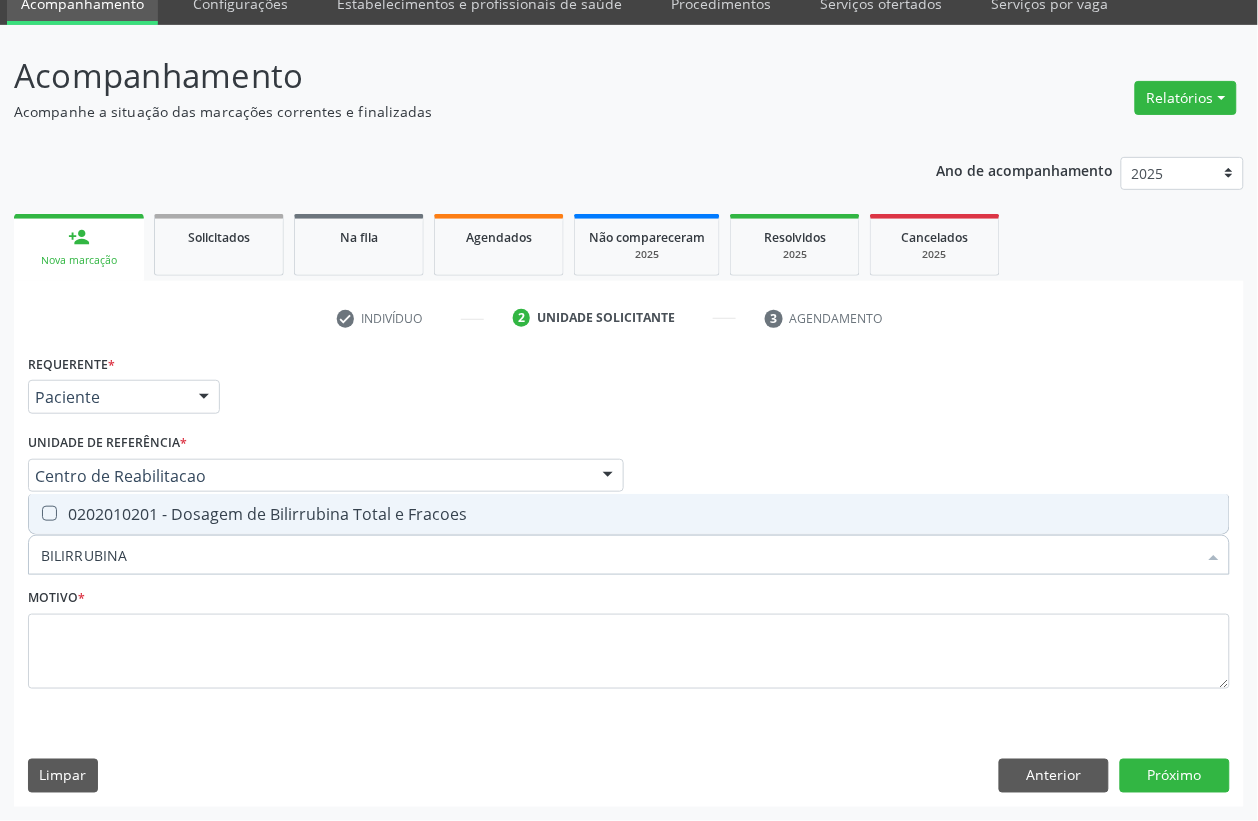 click on "0202010201 - Dosagem de Bilirrubina Total e Fracoes" at bounding box center [629, 514] 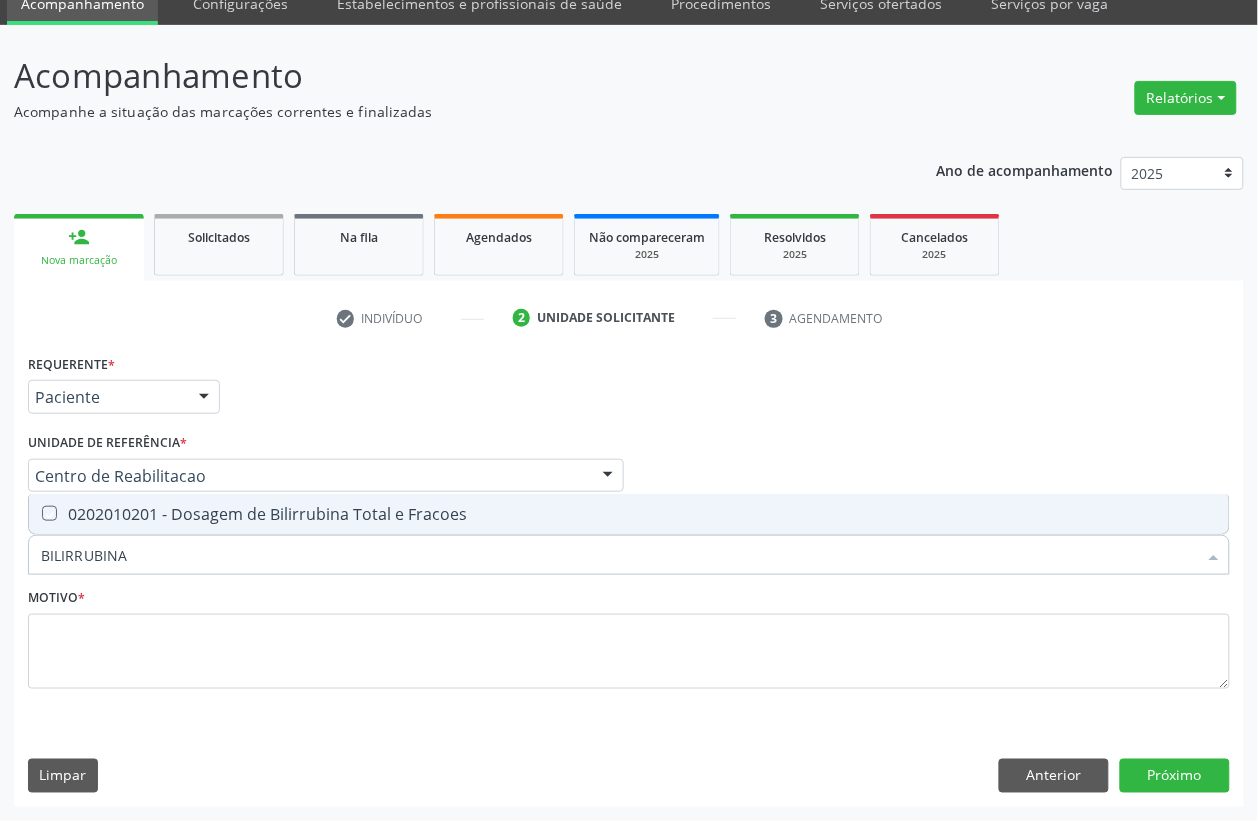 checkbox on "true" 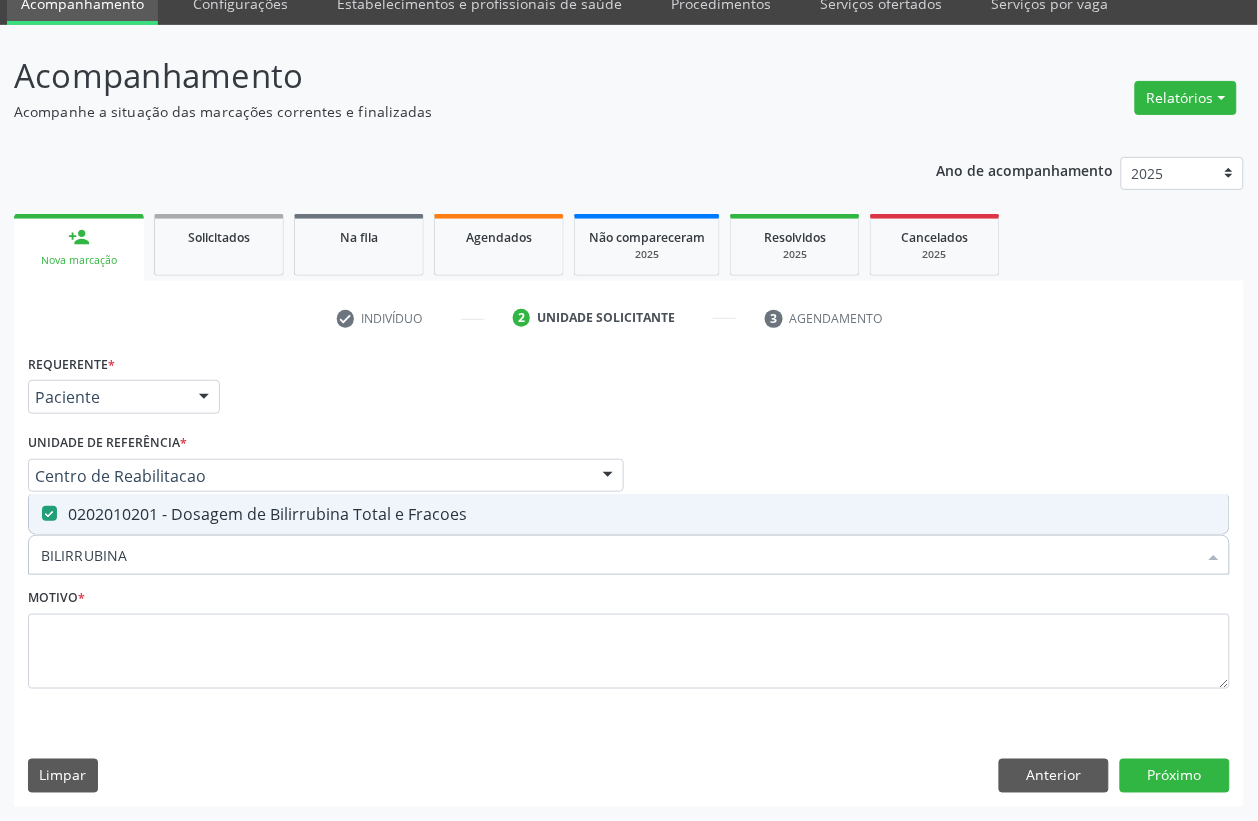 click on "BILIRRUBINA" at bounding box center [619, 555] 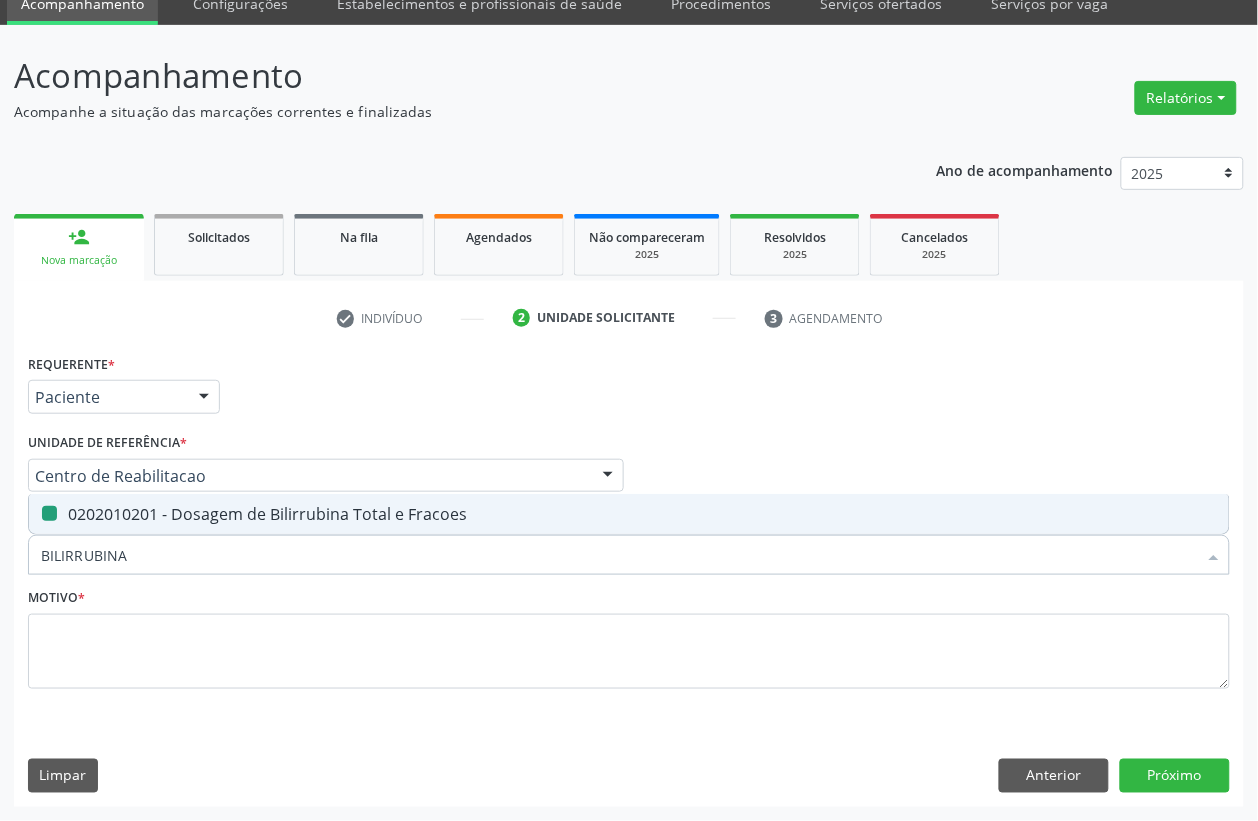 type 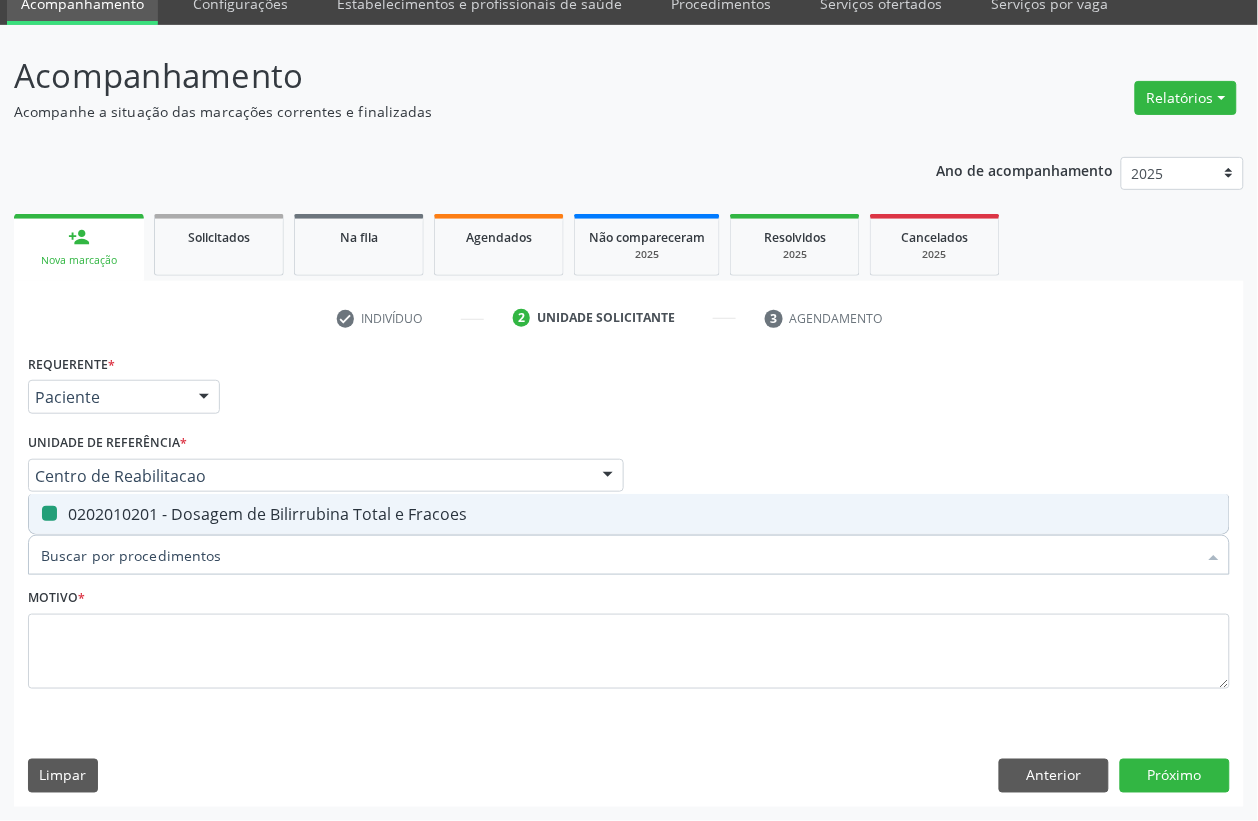 checkbox on "false" 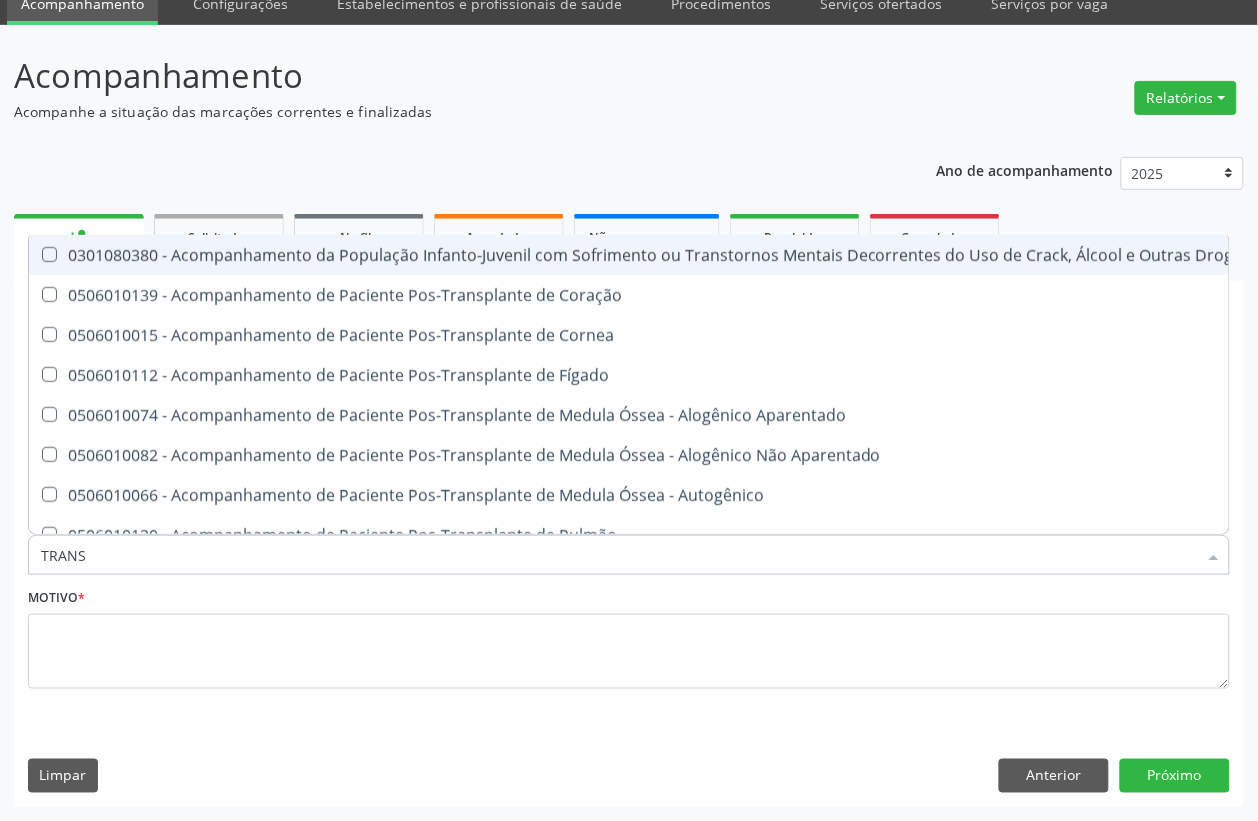 type on "TRANSA" 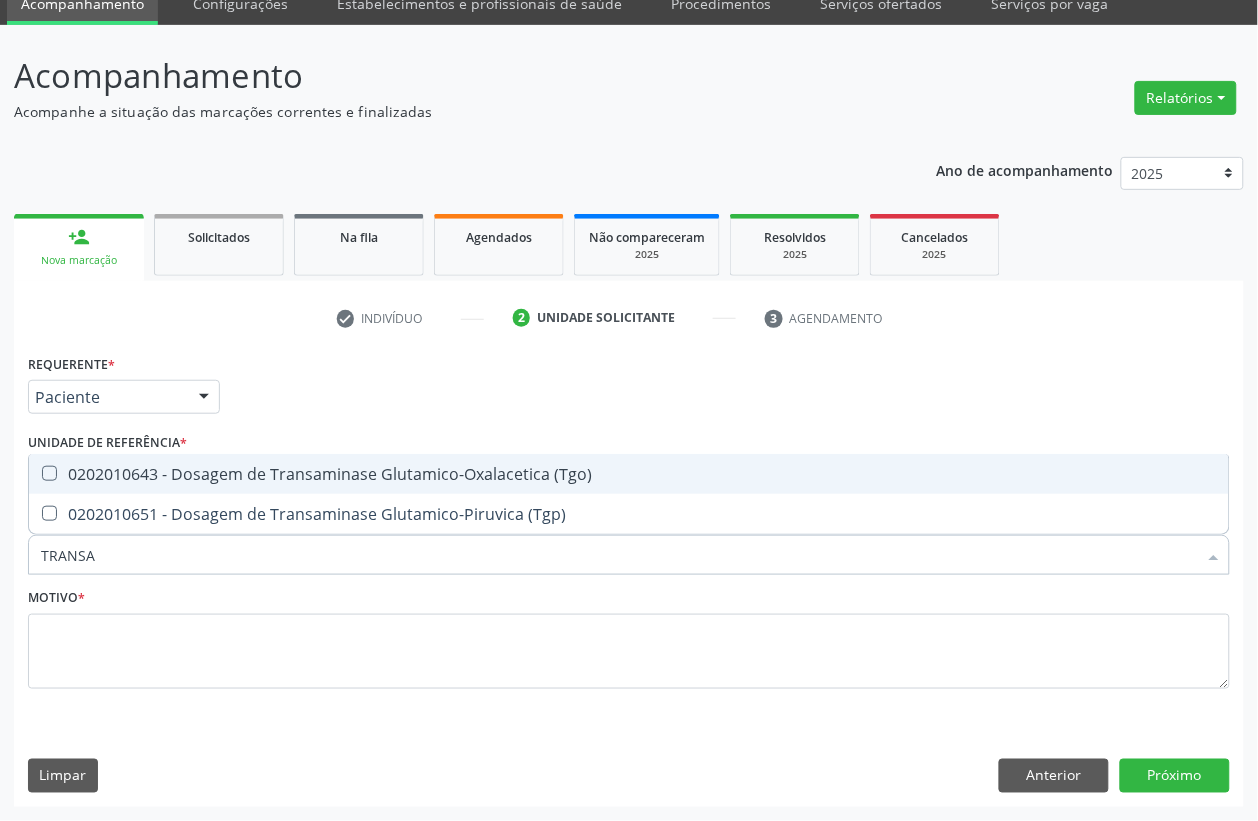 click on "0202010643 - Dosagem de Transaminase Glutamico-Oxalacetica (Tgo)" at bounding box center [629, 474] 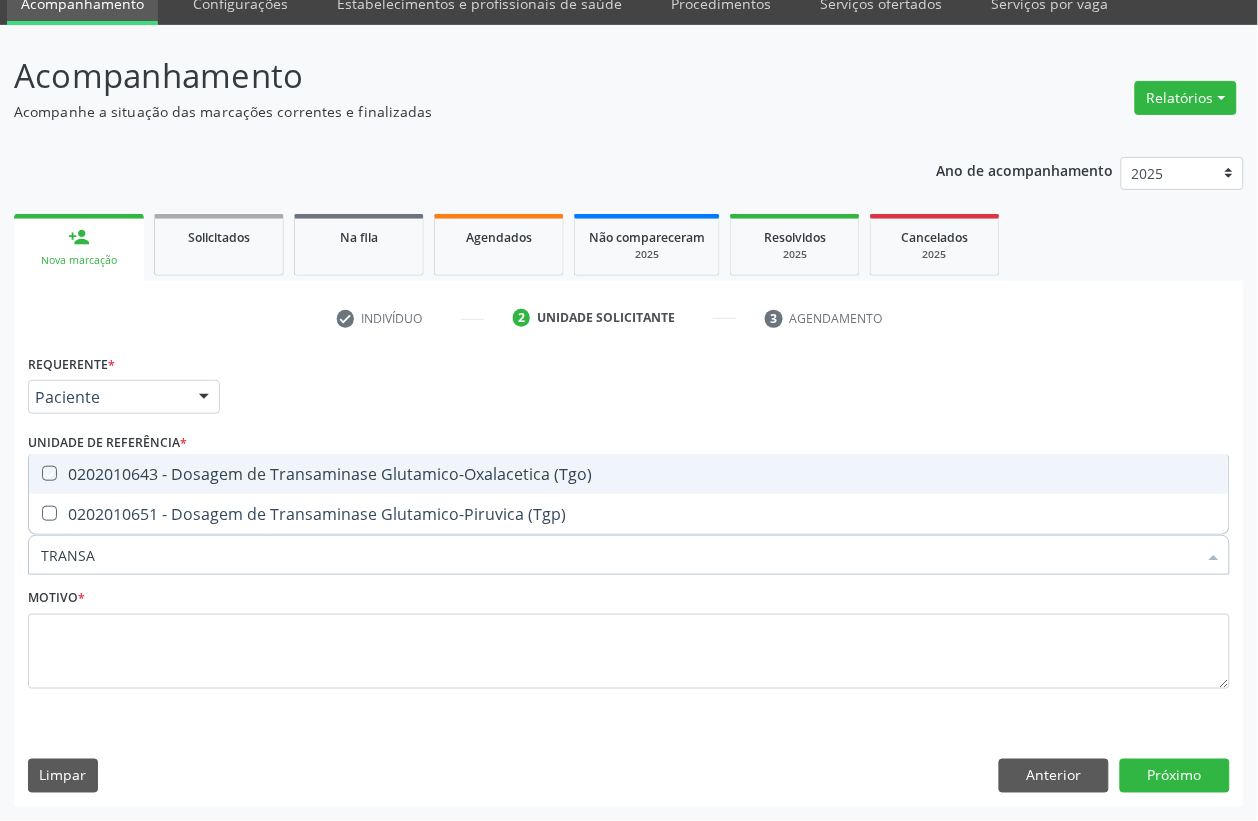checkbox on "true" 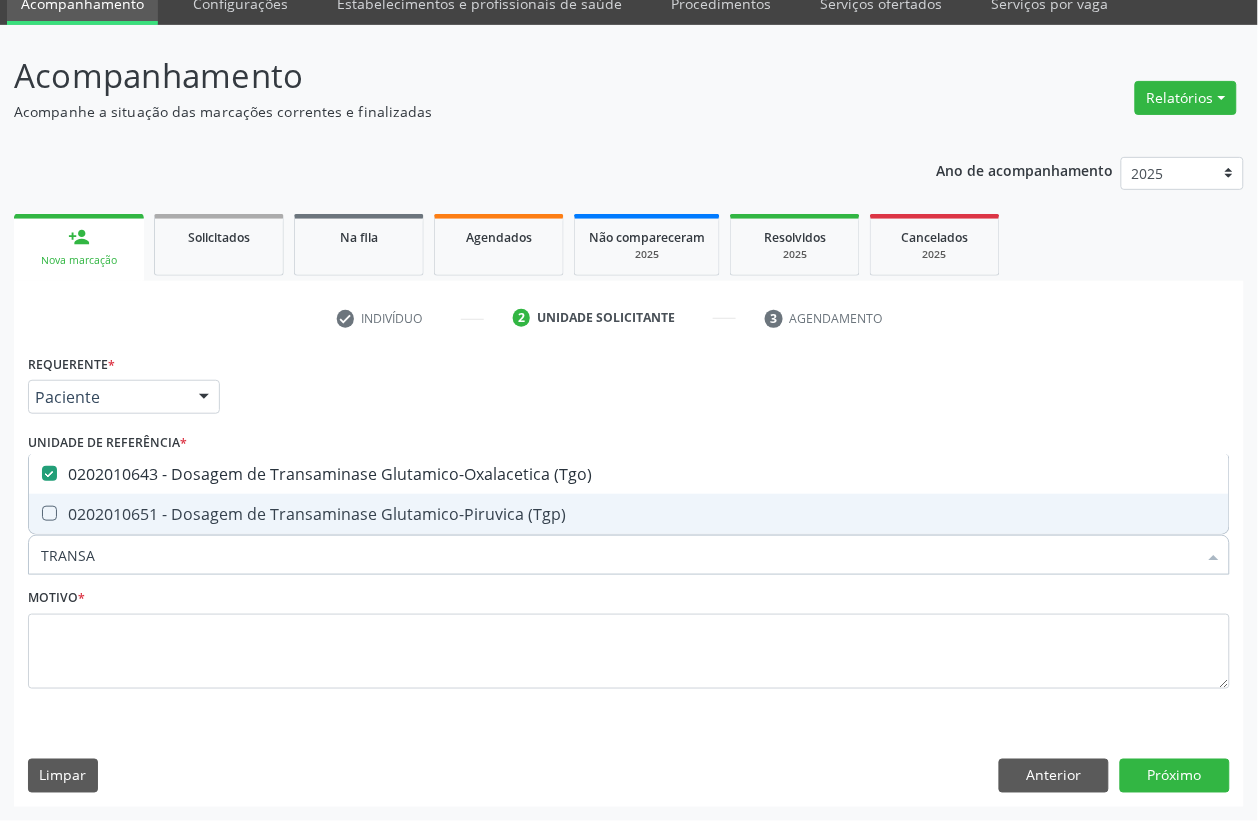 click on "0202010651 - Dosagem de Transaminase Glutamico-Piruvica (Tgp)" at bounding box center (629, 514) 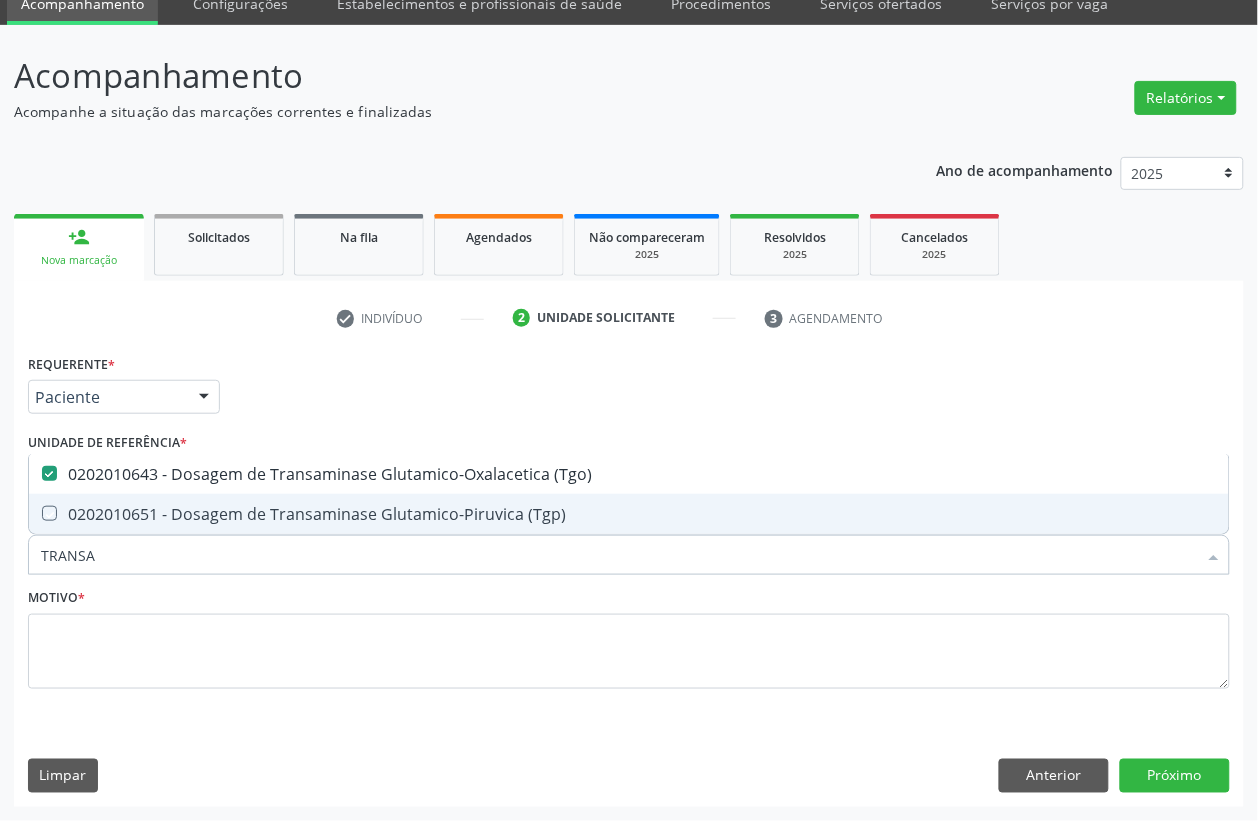 checkbox on "true" 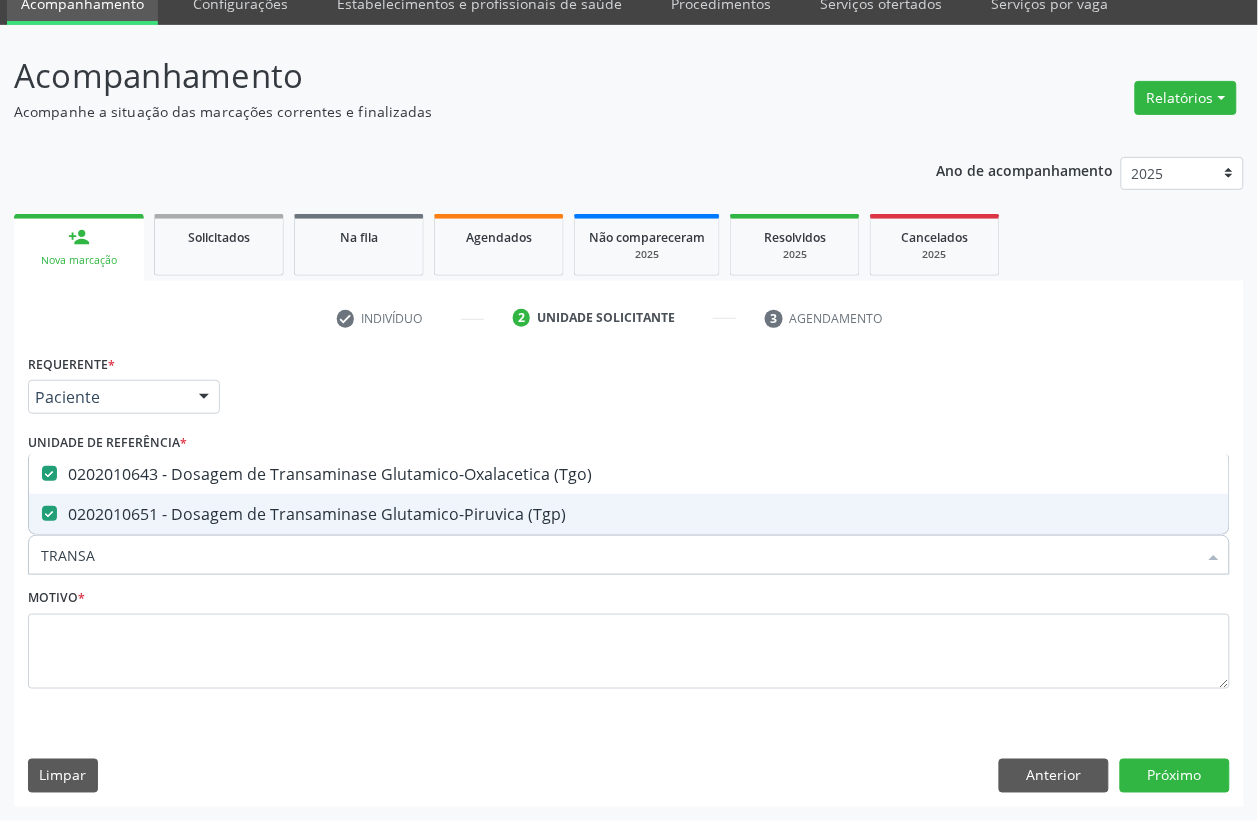 click on "TRANSA" at bounding box center (619, 555) 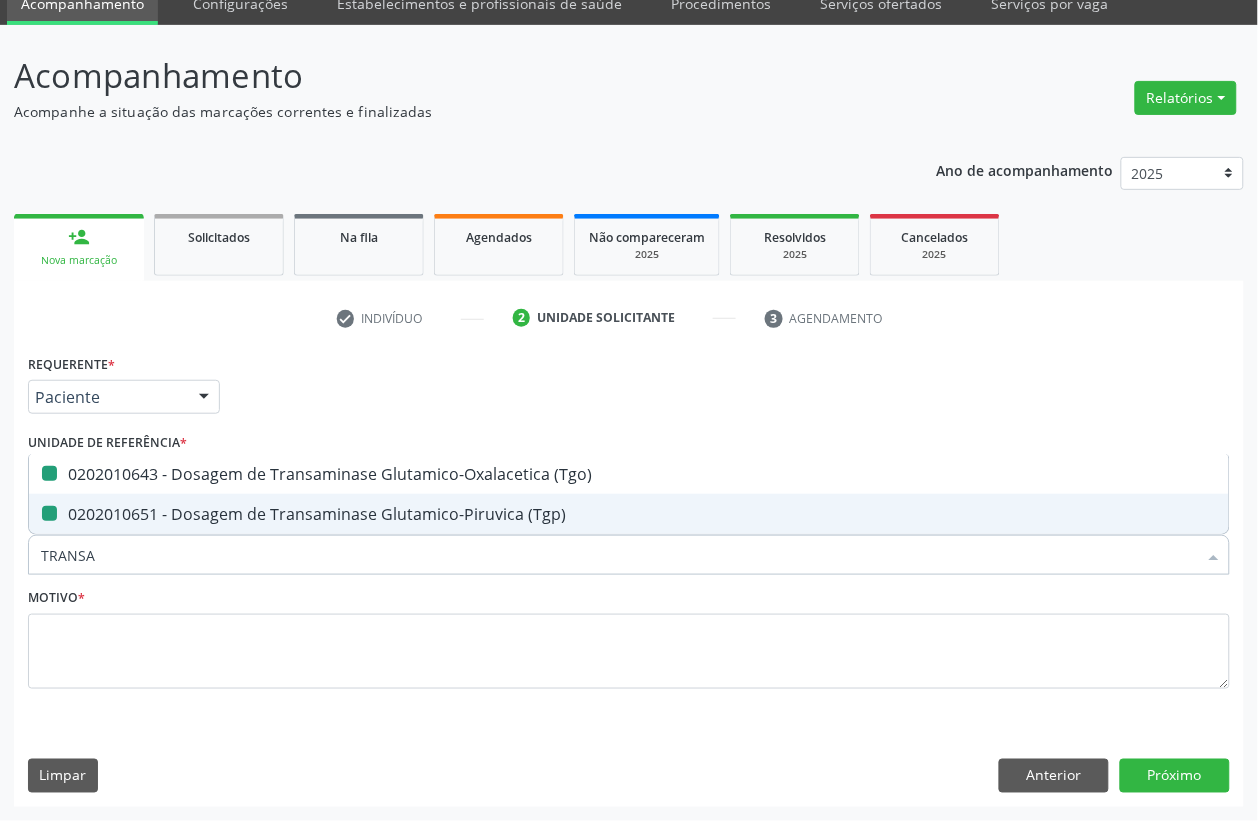 type 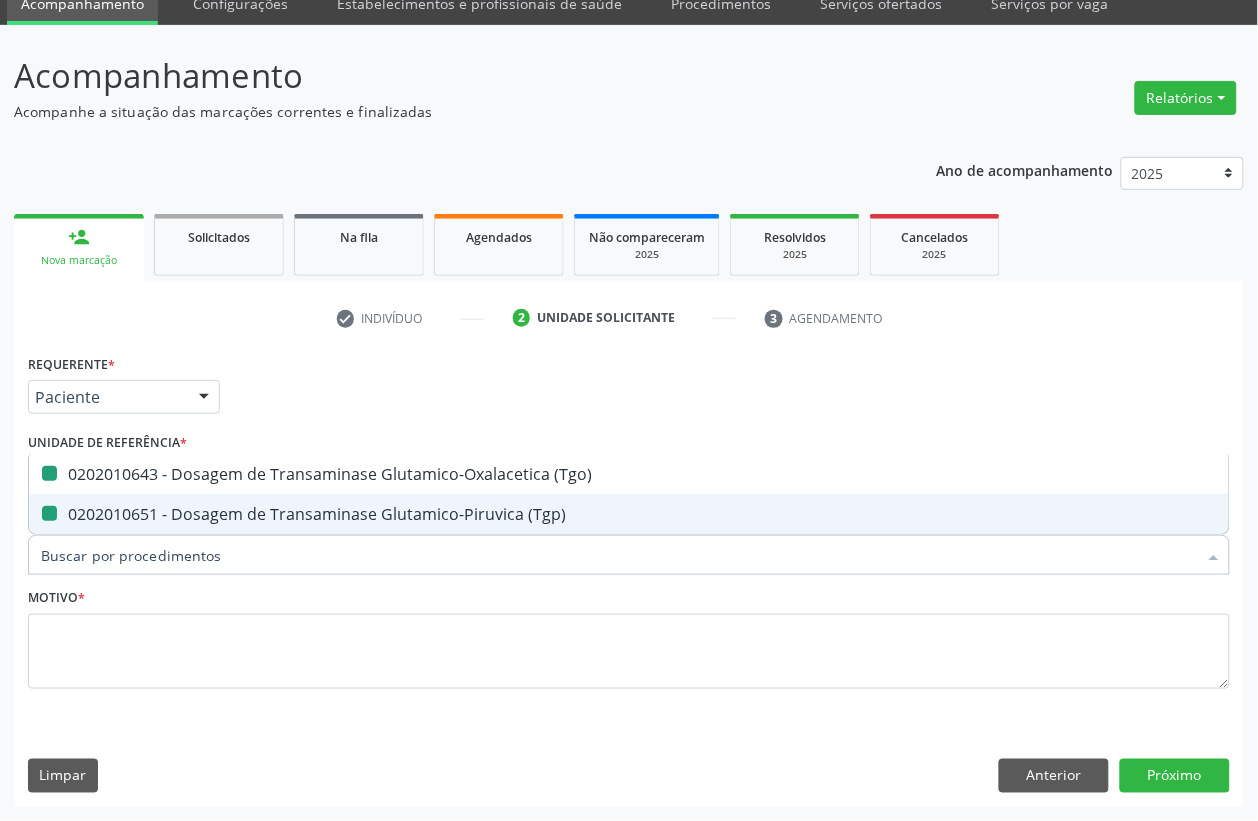 checkbox on "false" 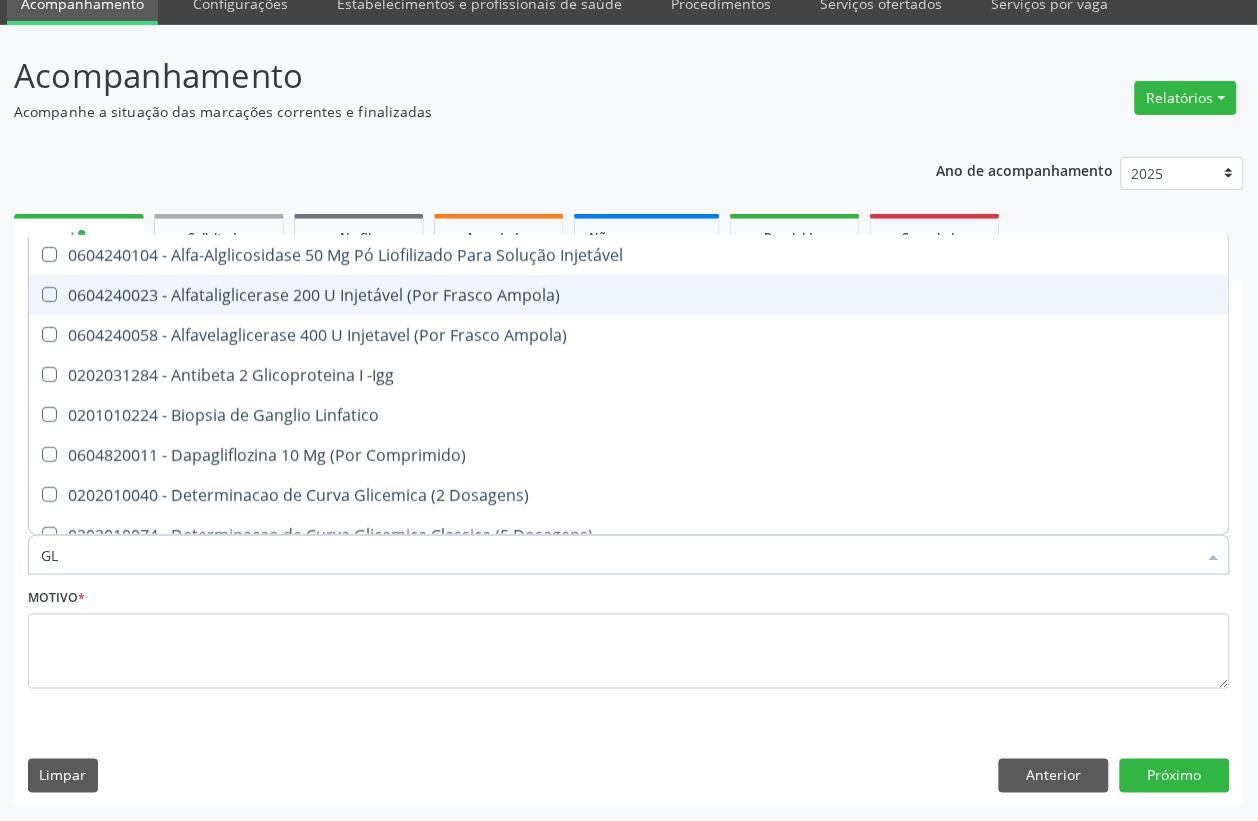 type on "GLI" 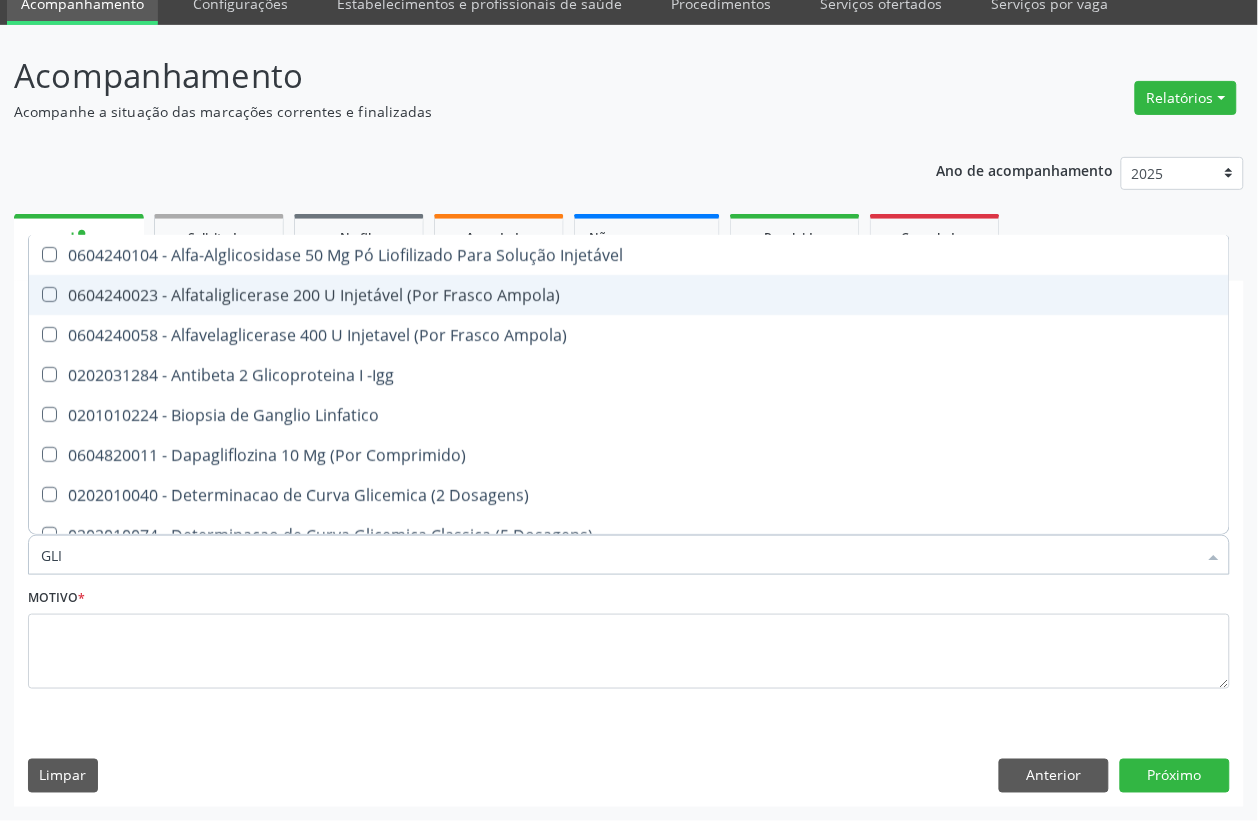 checkbox on "true" 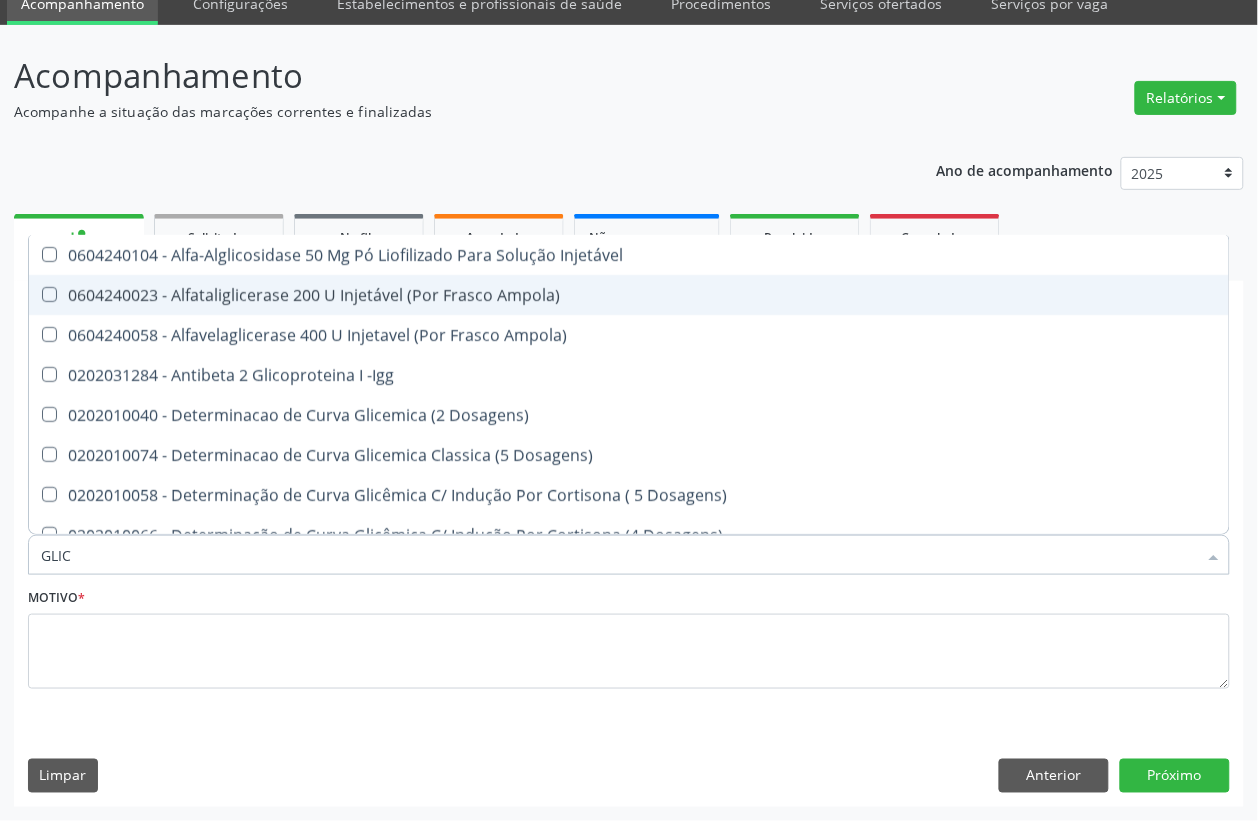 type on "GLICO" 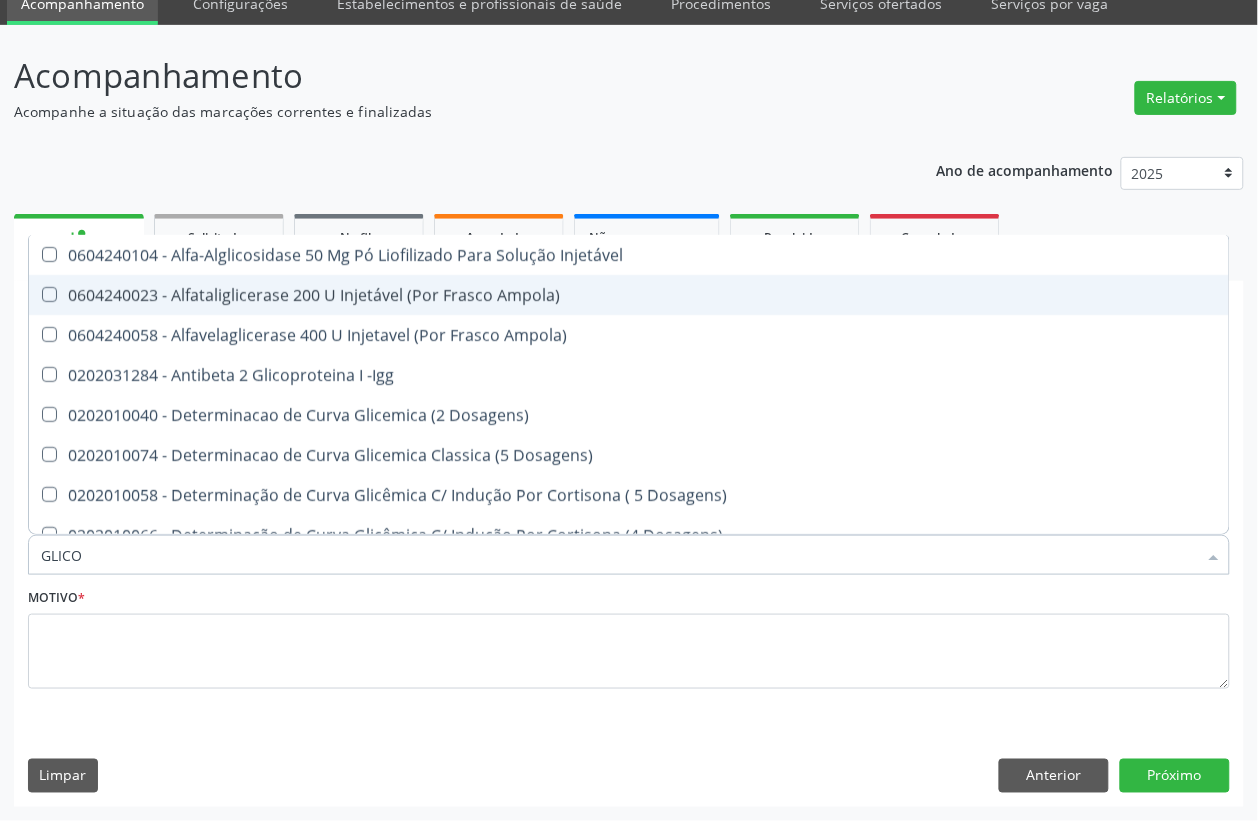 type on "GLICOS" 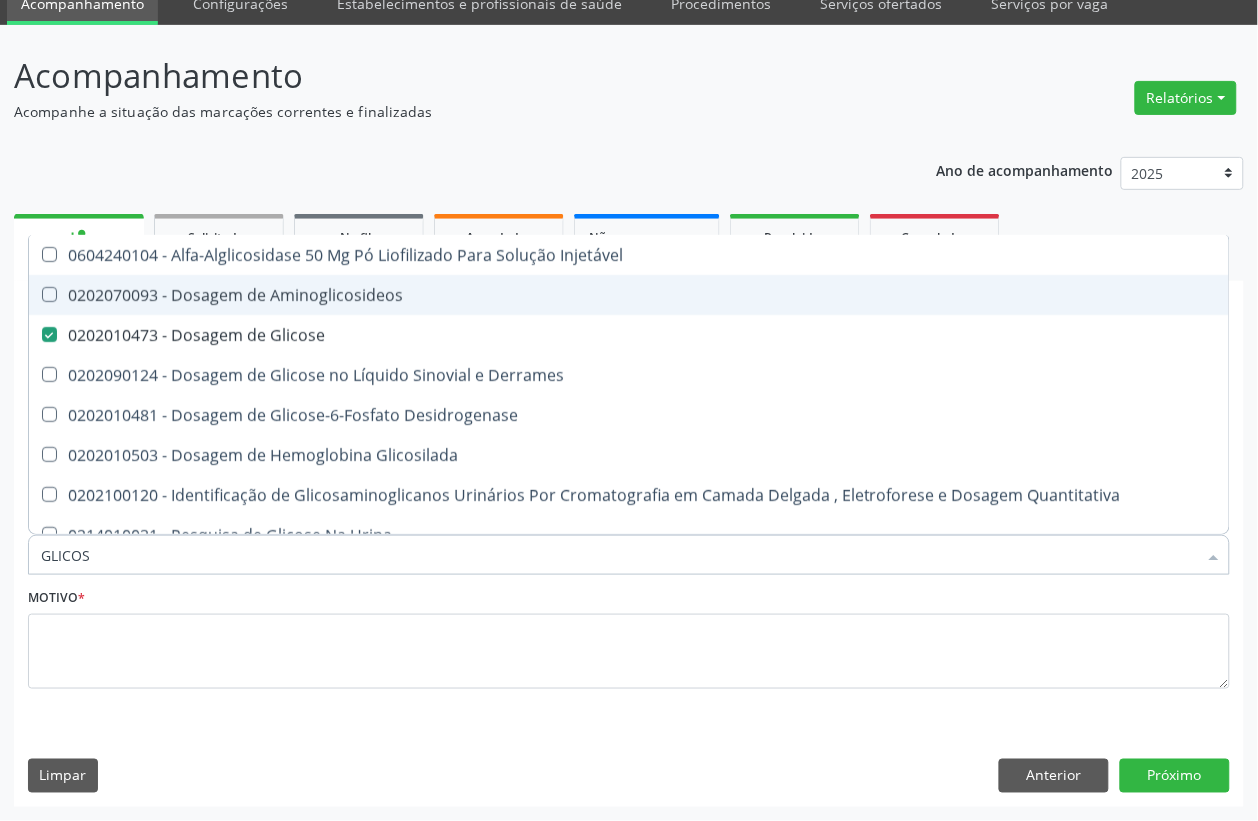 type on "GLICOSI" 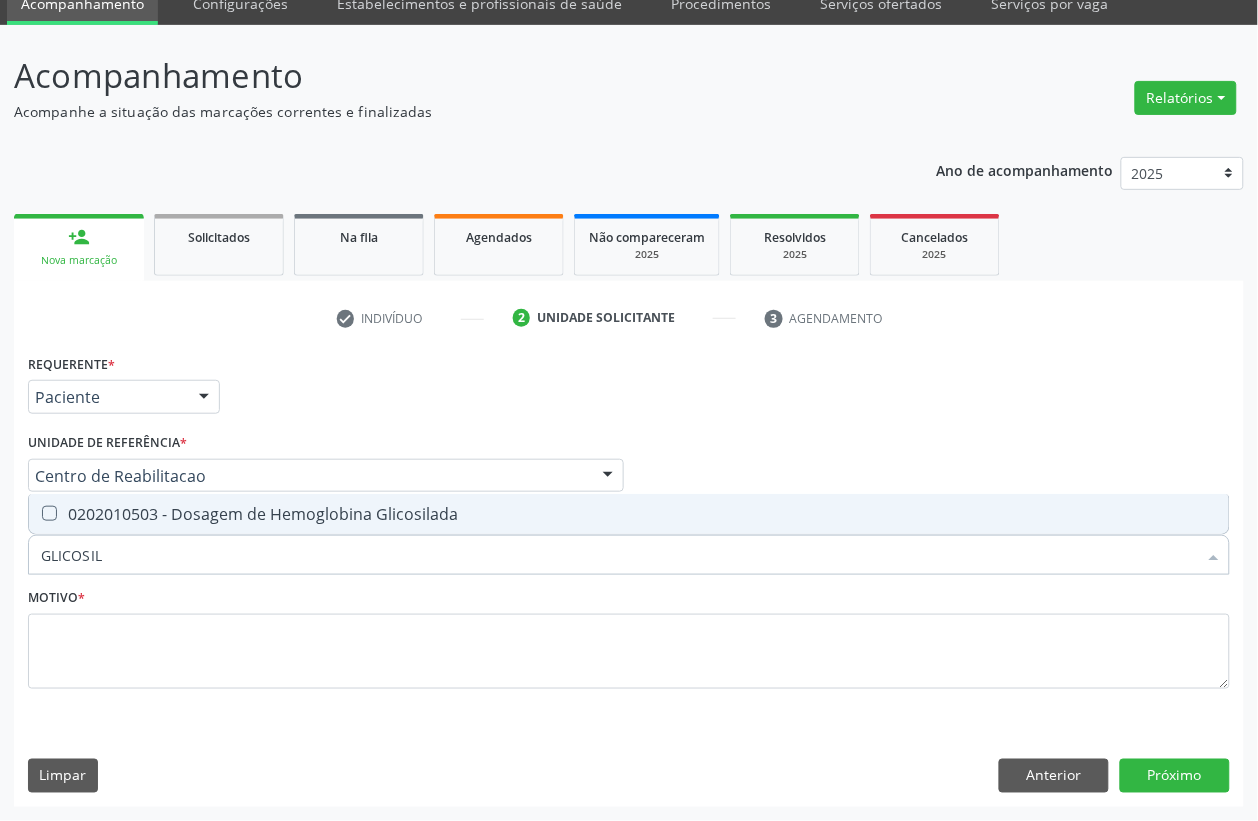 type on "GLICOSILA" 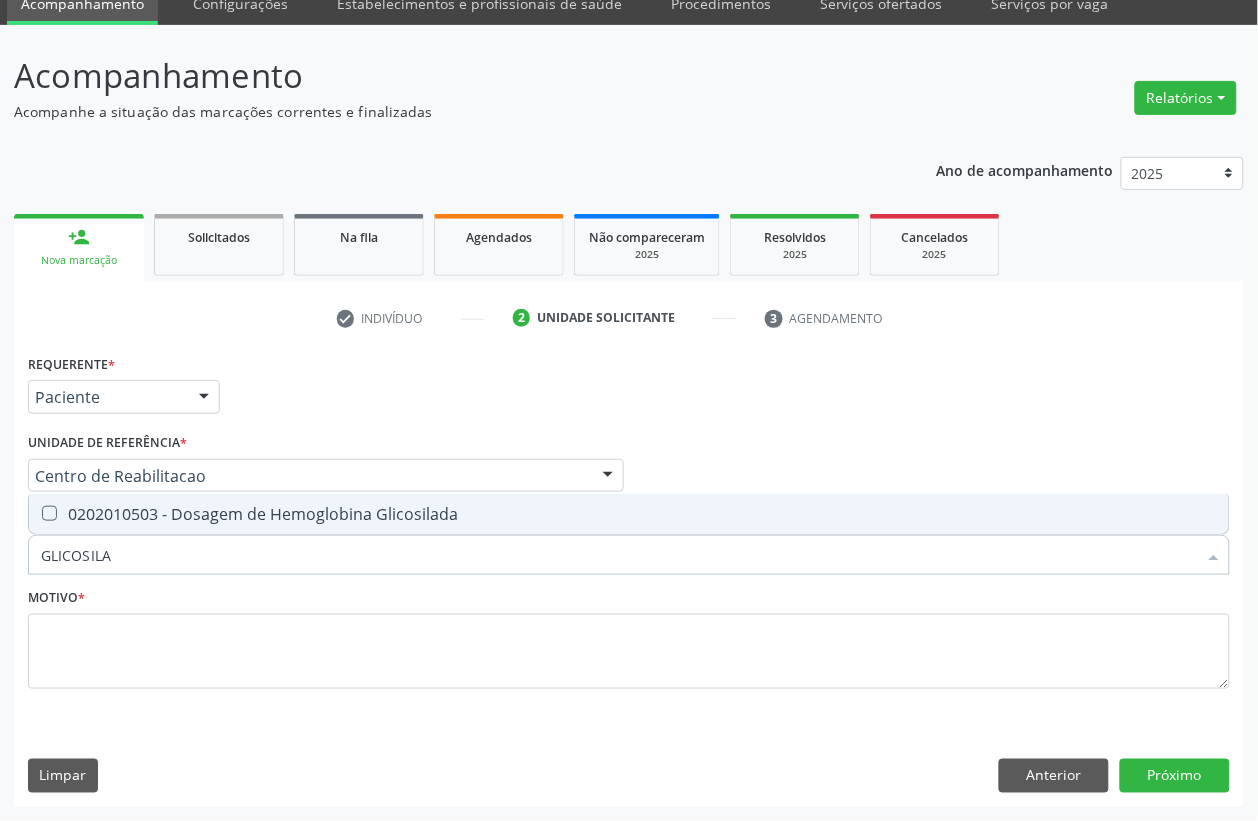 click on "0202010503 - Dosagem de Hemoglobina Glicosilada" at bounding box center (629, 514) 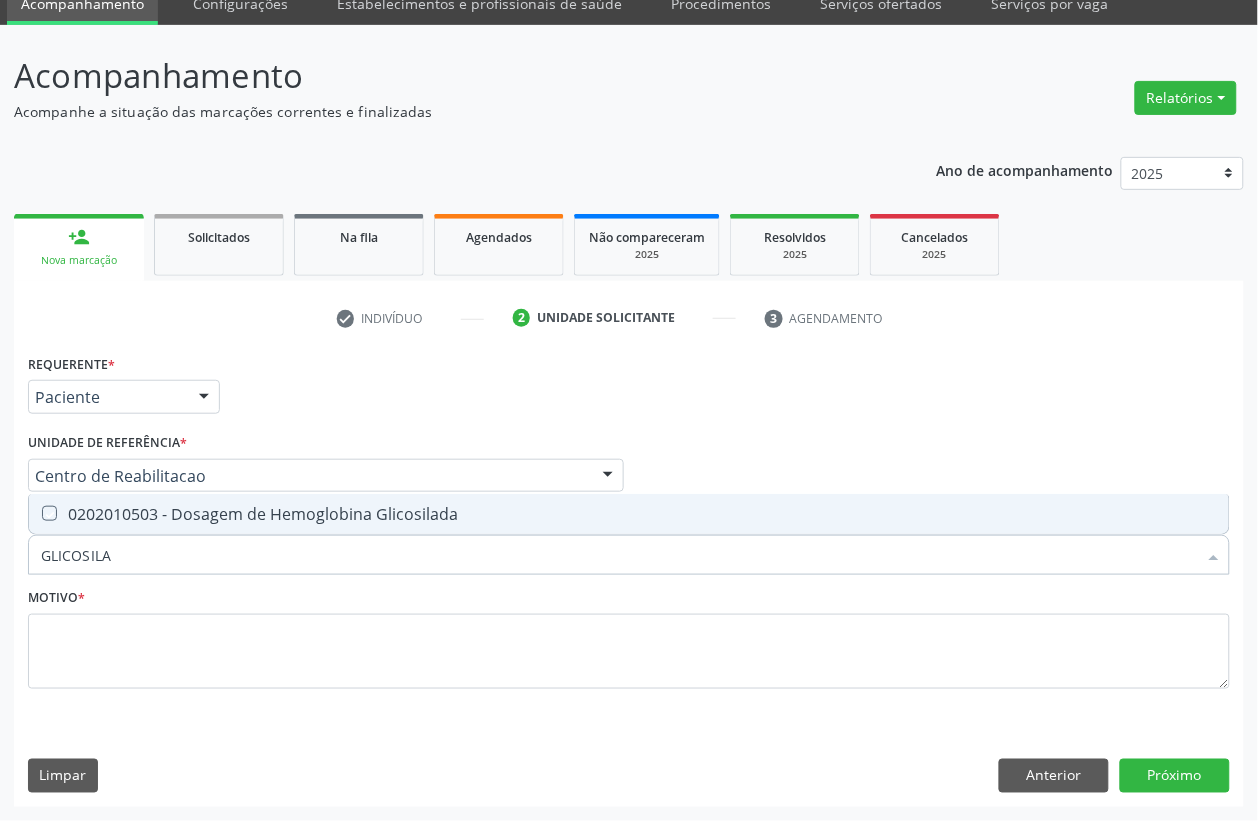 checkbox on "true" 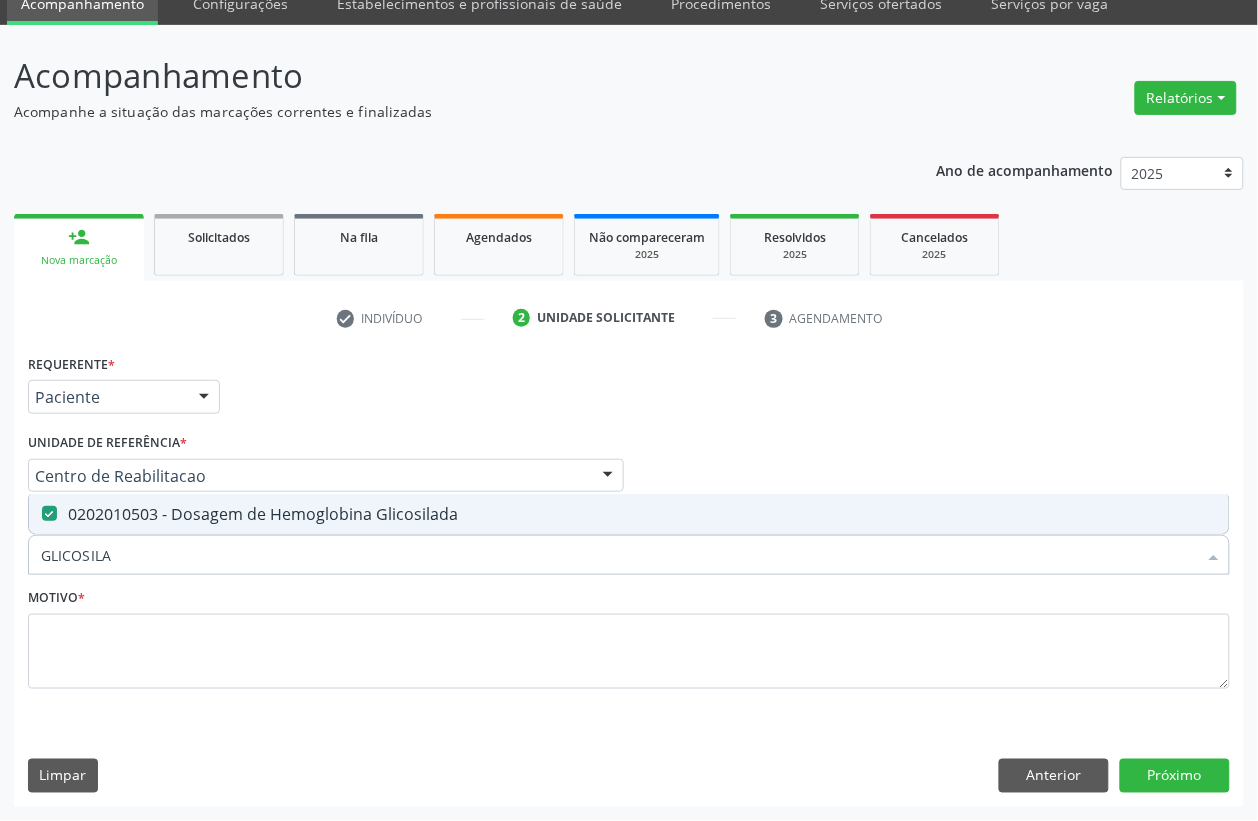 click on "GLICOSILA" at bounding box center (619, 555) 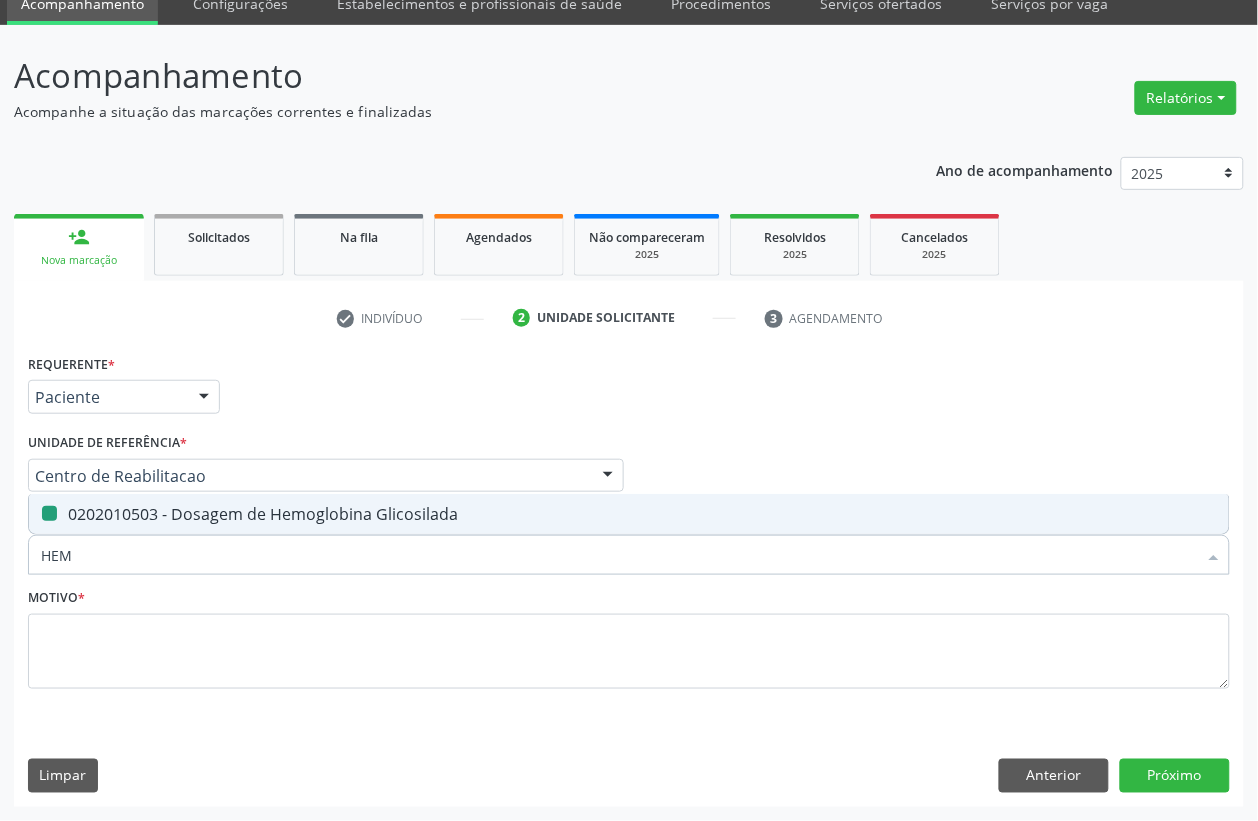 type on "HEMO" 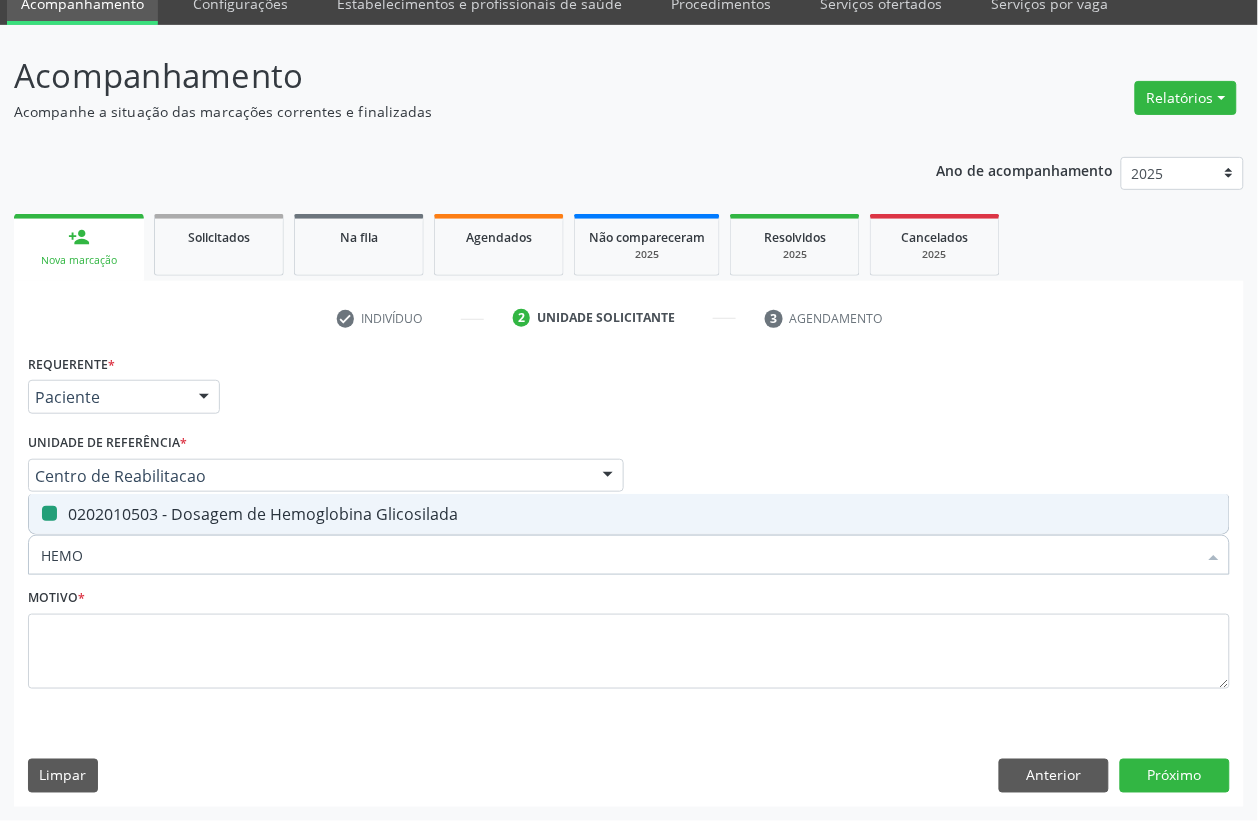 checkbox on "false" 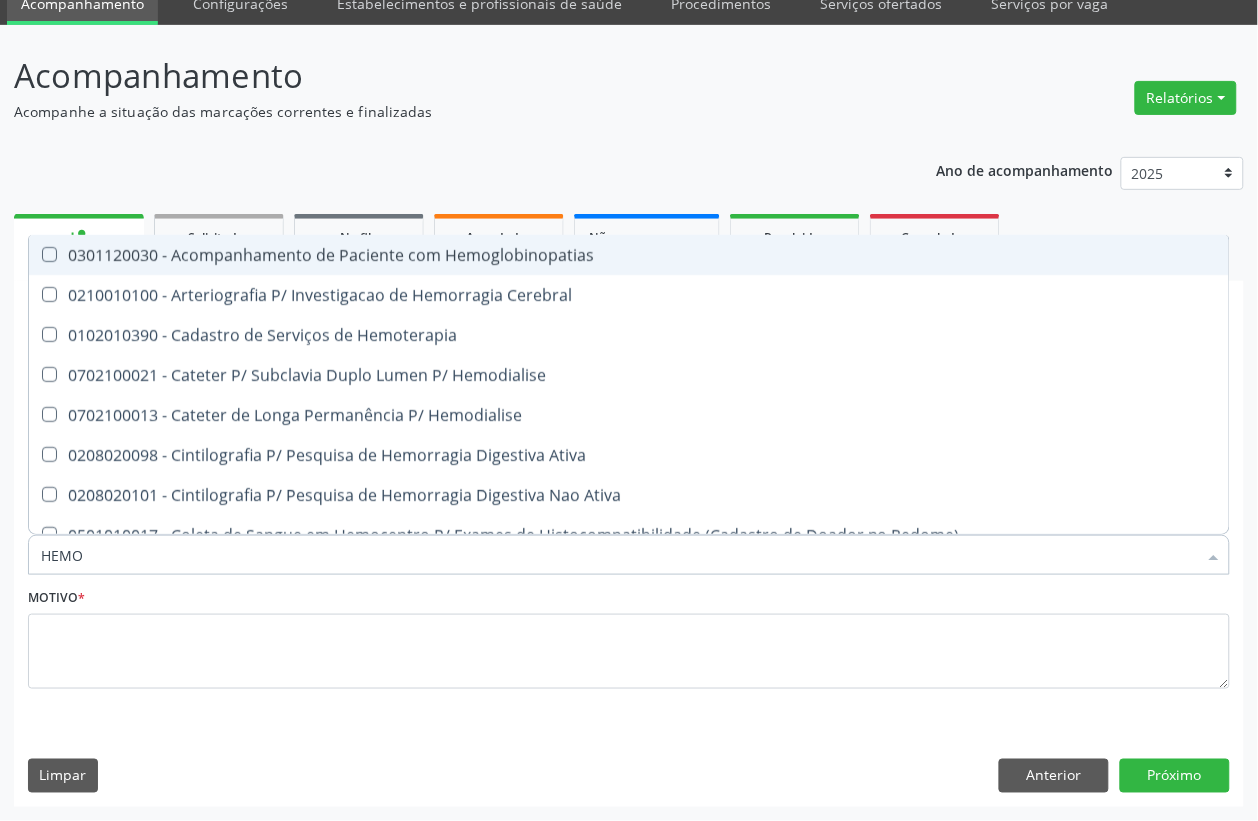 type on "HEMOG" 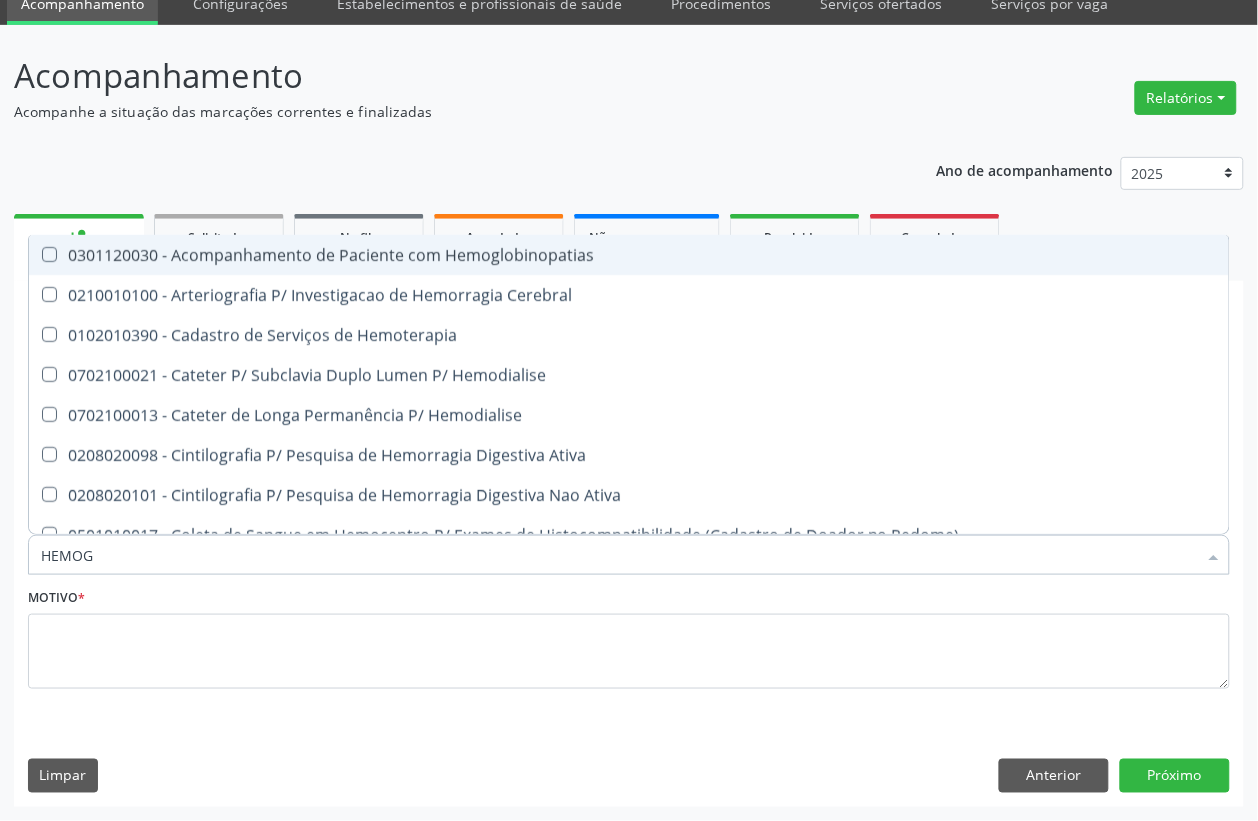 checkbox on "true" 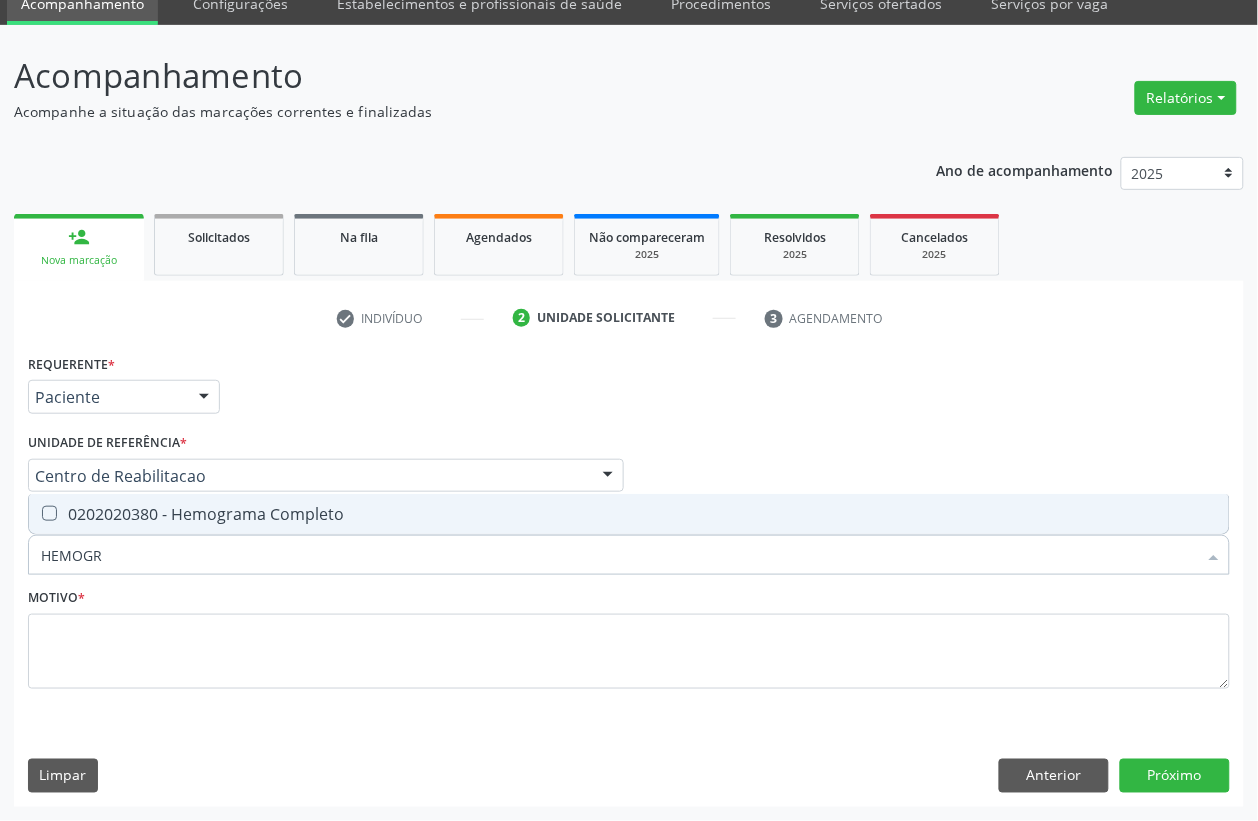 type on "HEMOGRA" 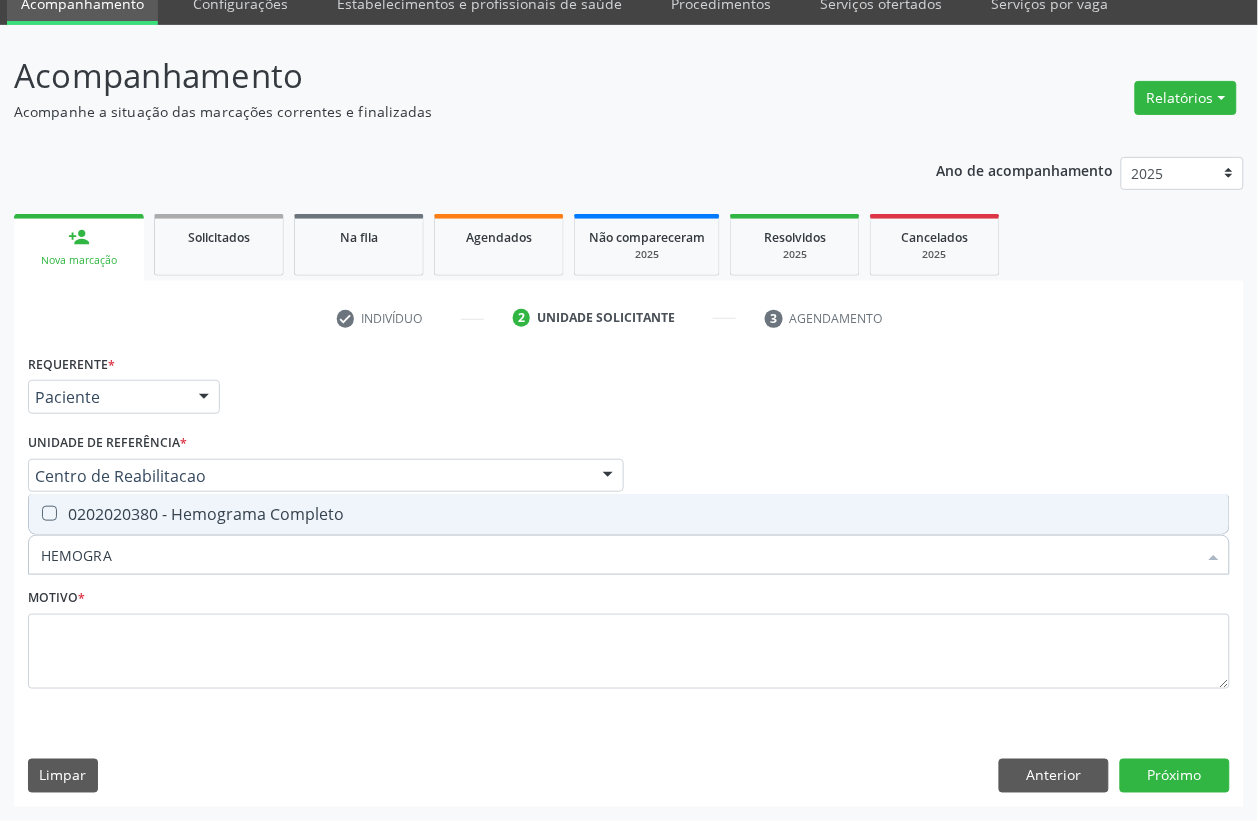 click on "0202020380 - Hemograma Completo" at bounding box center [629, 514] 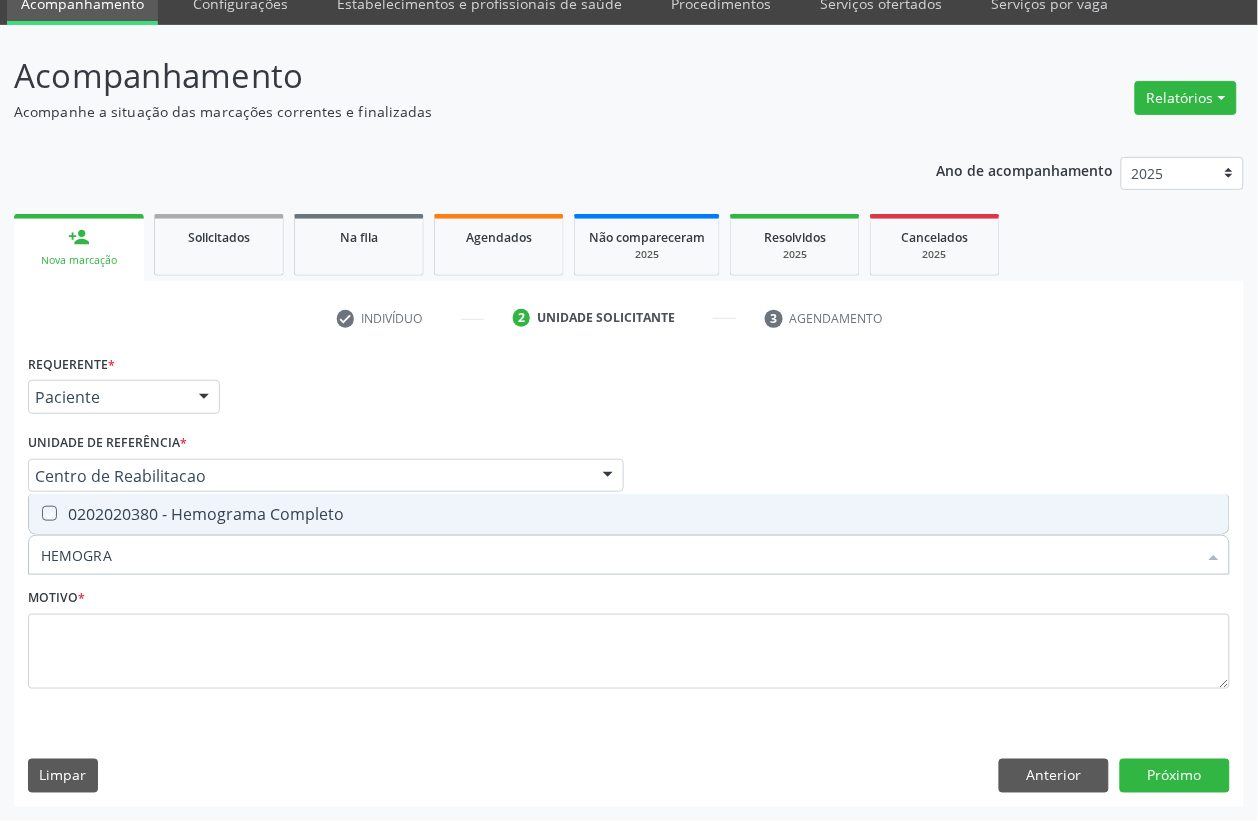 checkbox on "true" 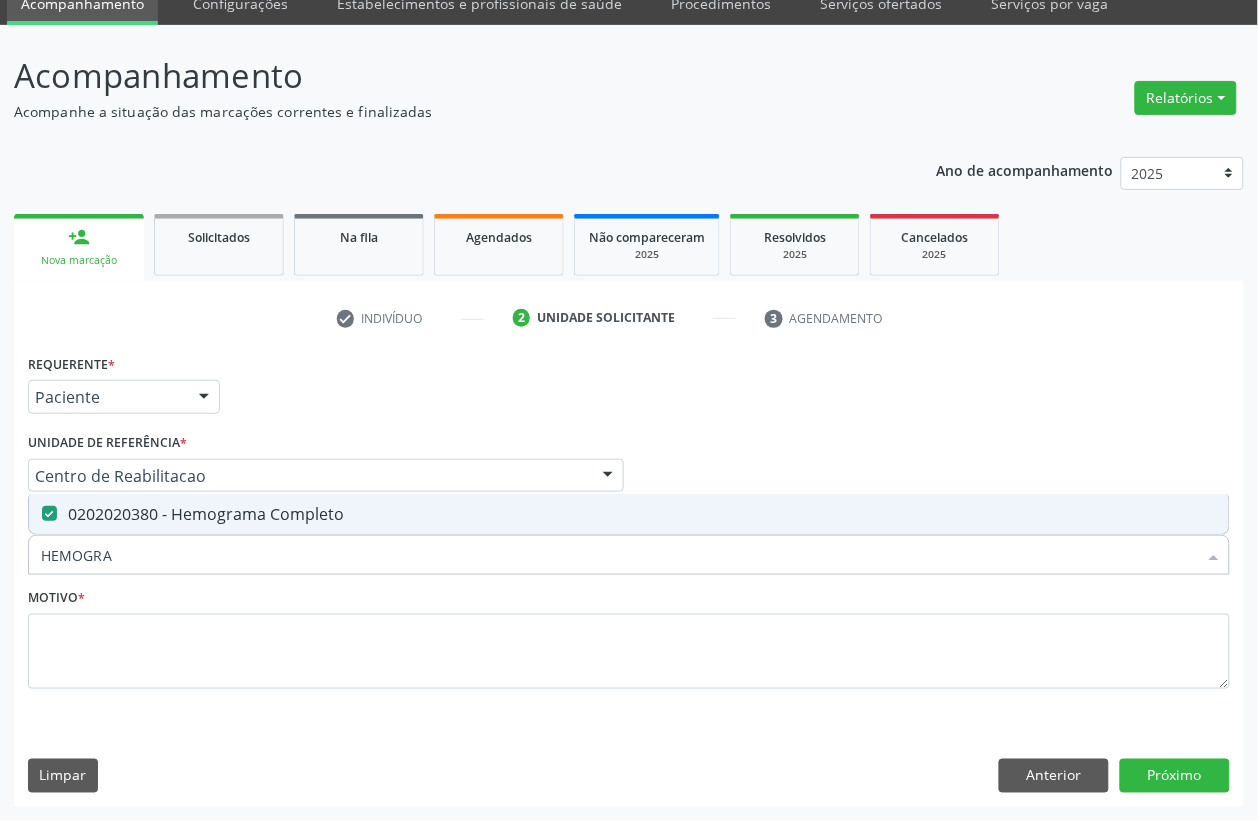 click on "HEMOGRA" at bounding box center (619, 555) 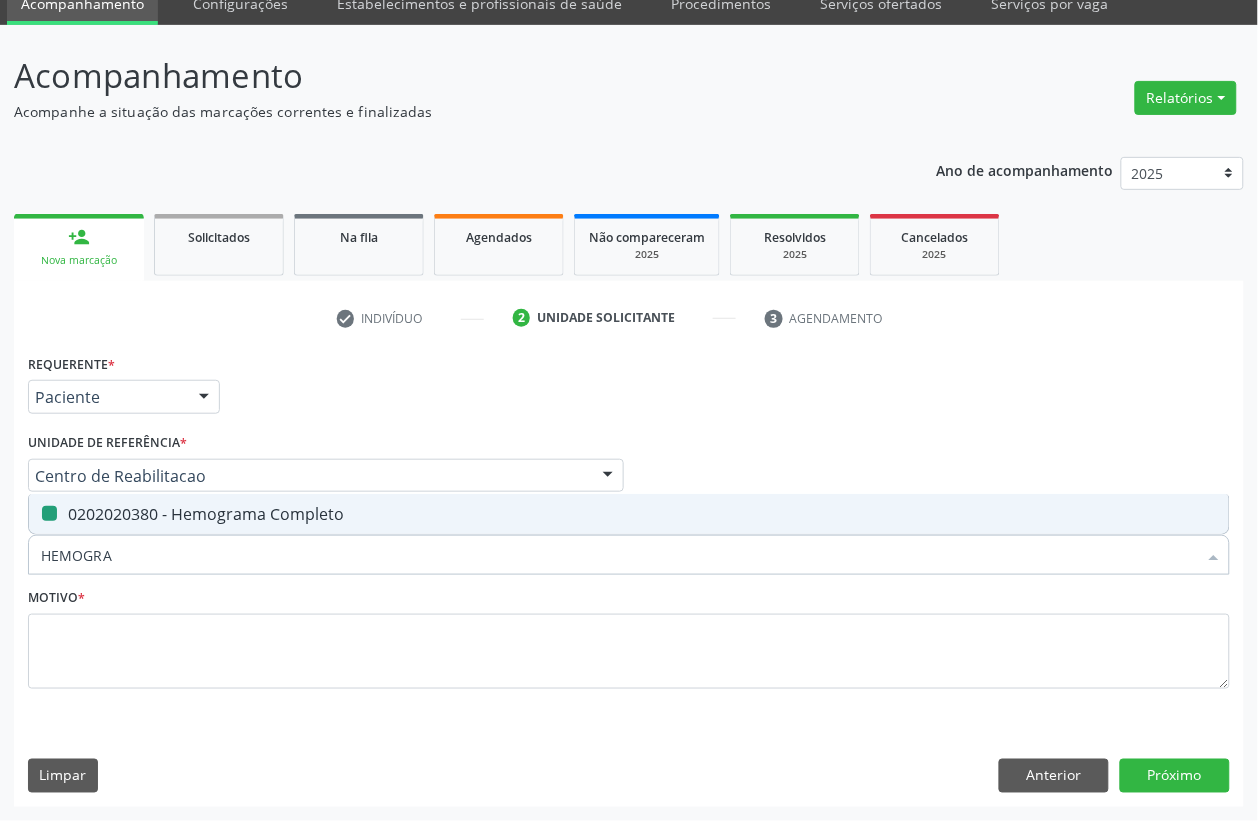 type 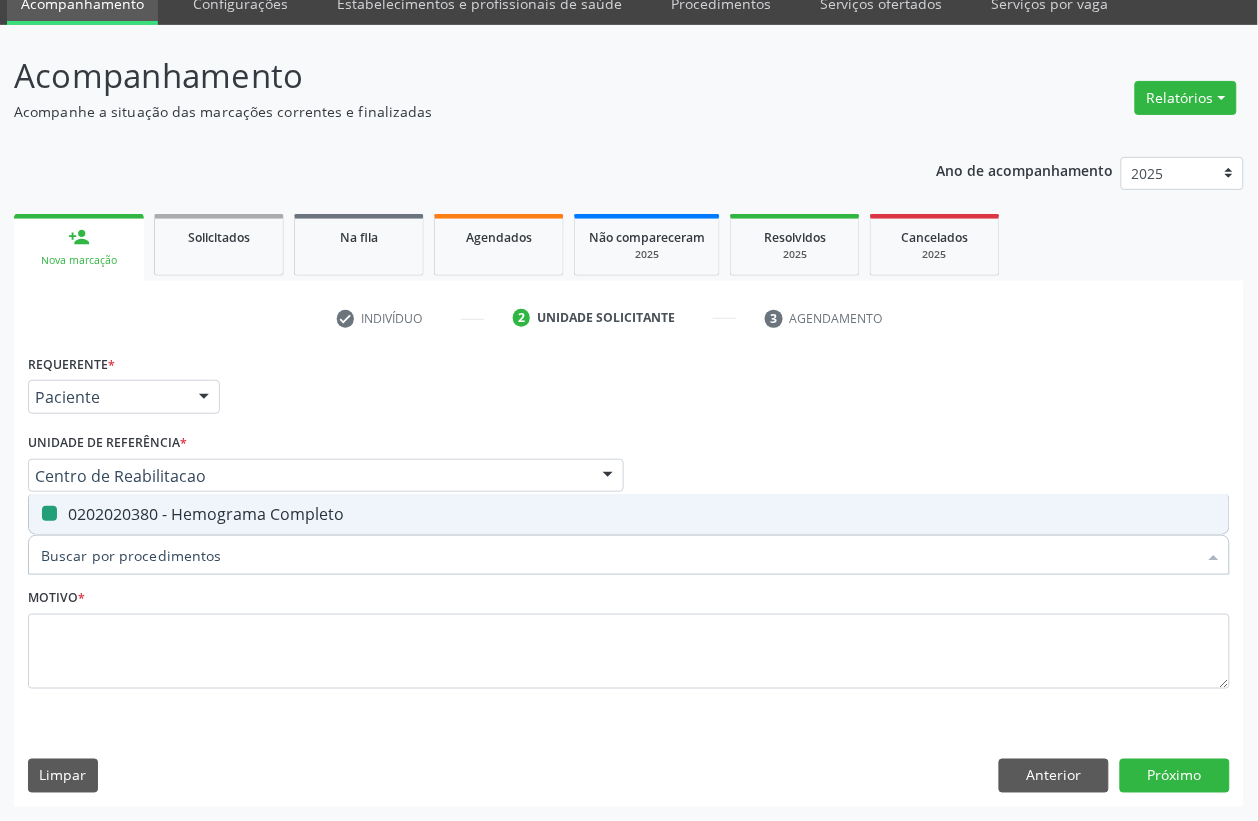 checkbox on "false" 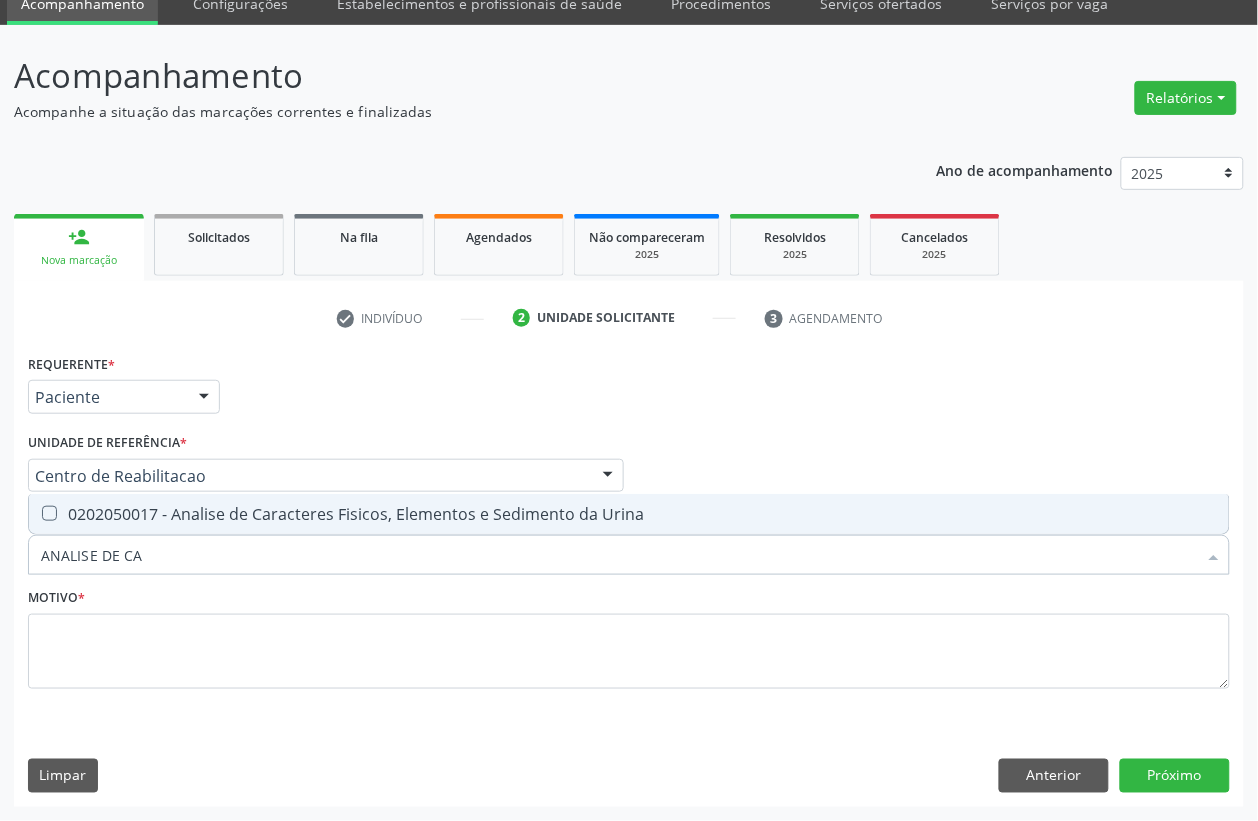 type on "ANALISE DE CAR" 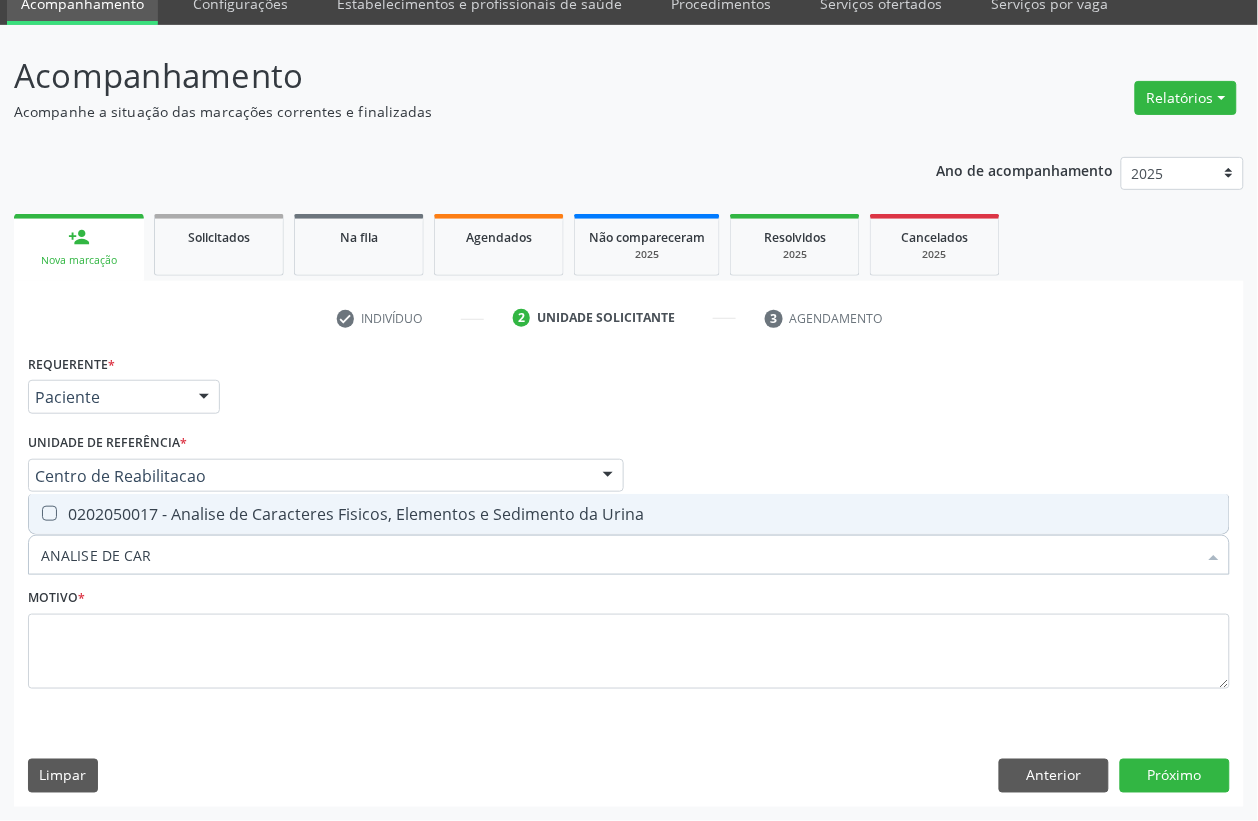 click on "0202050017 - Analise de Caracteres Fisicos, Elementos e Sedimento da Urina" at bounding box center (629, 514) 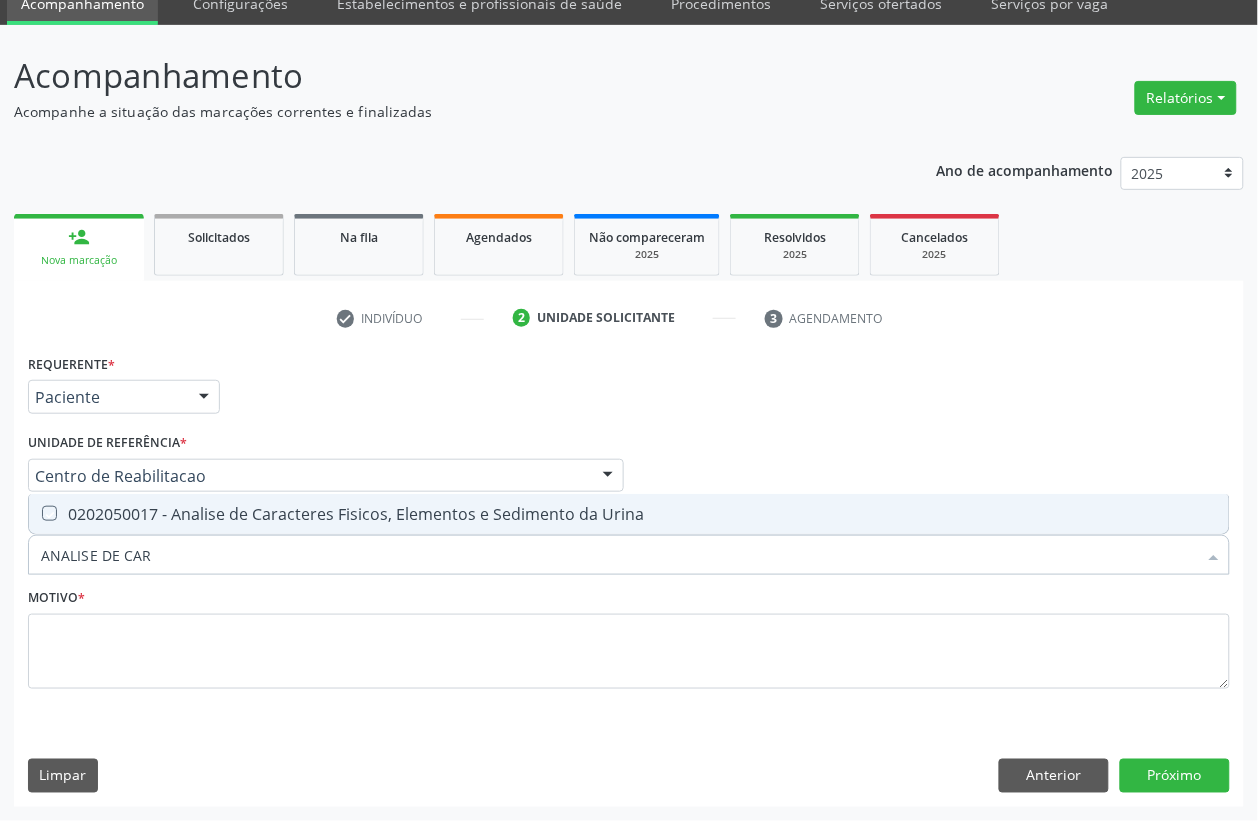 checkbox on "true" 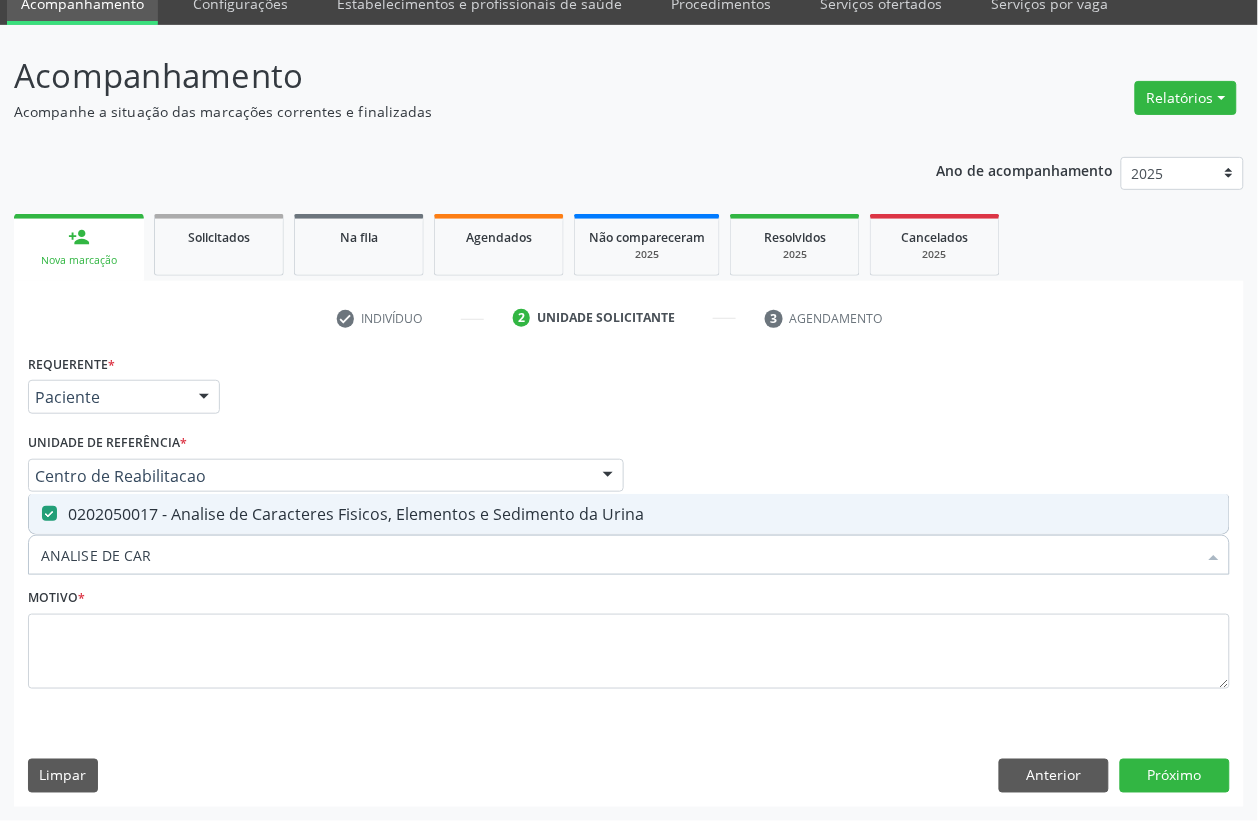 click on "ANALISE DE CAR" at bounding box center (619, 555) 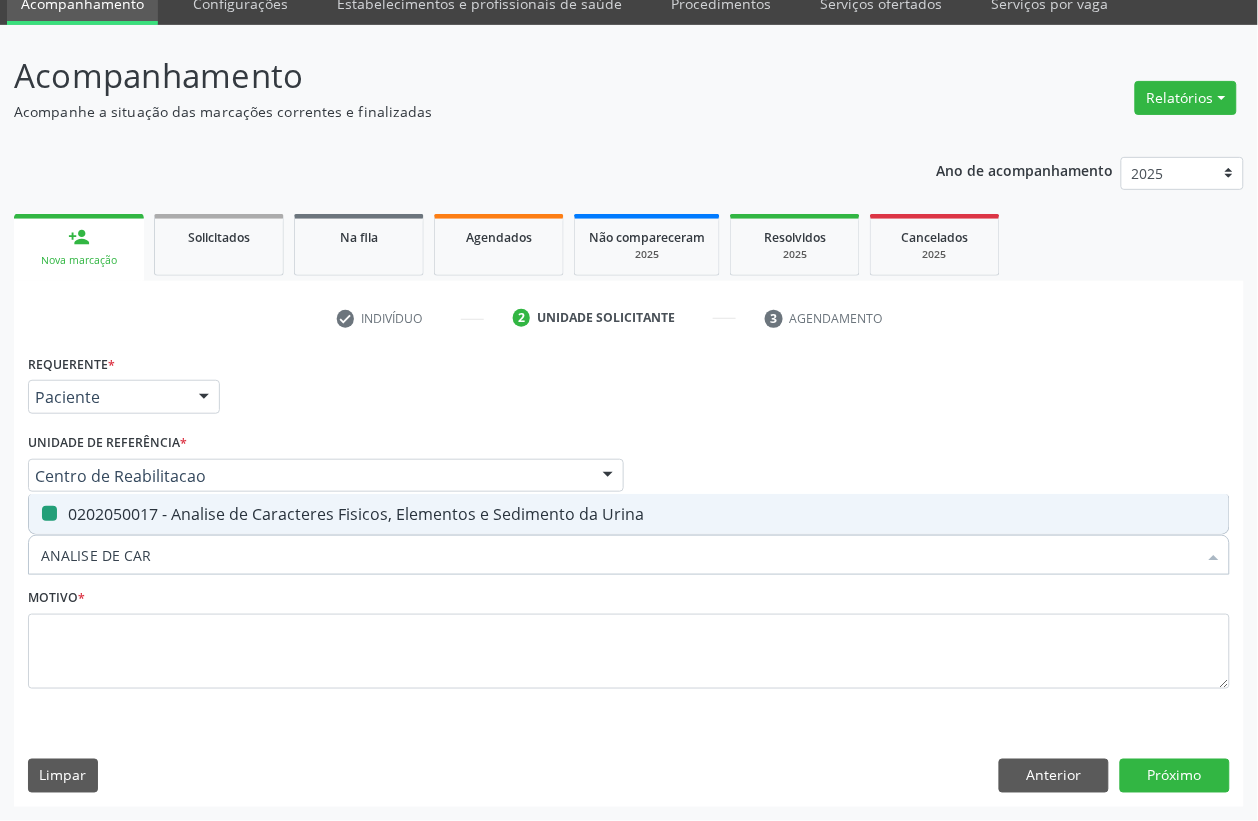 type 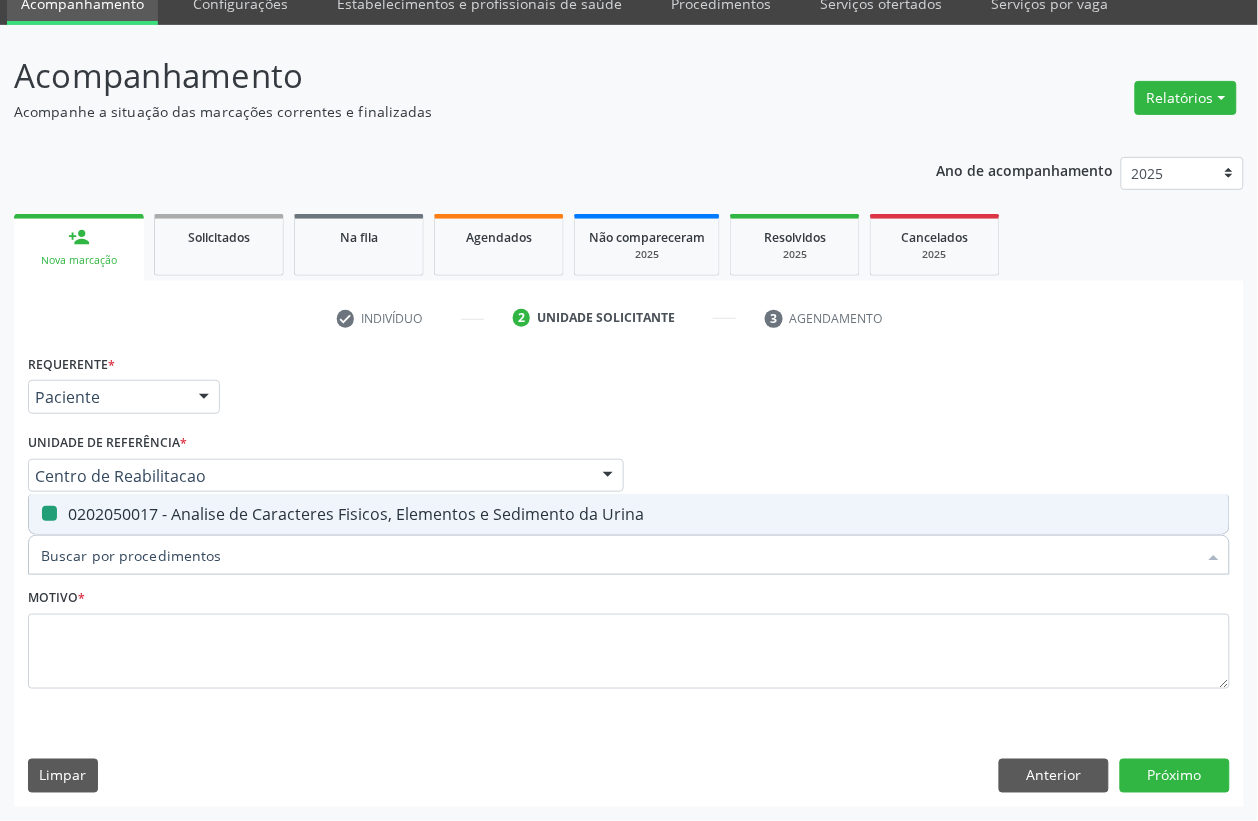 checkbox on "false" 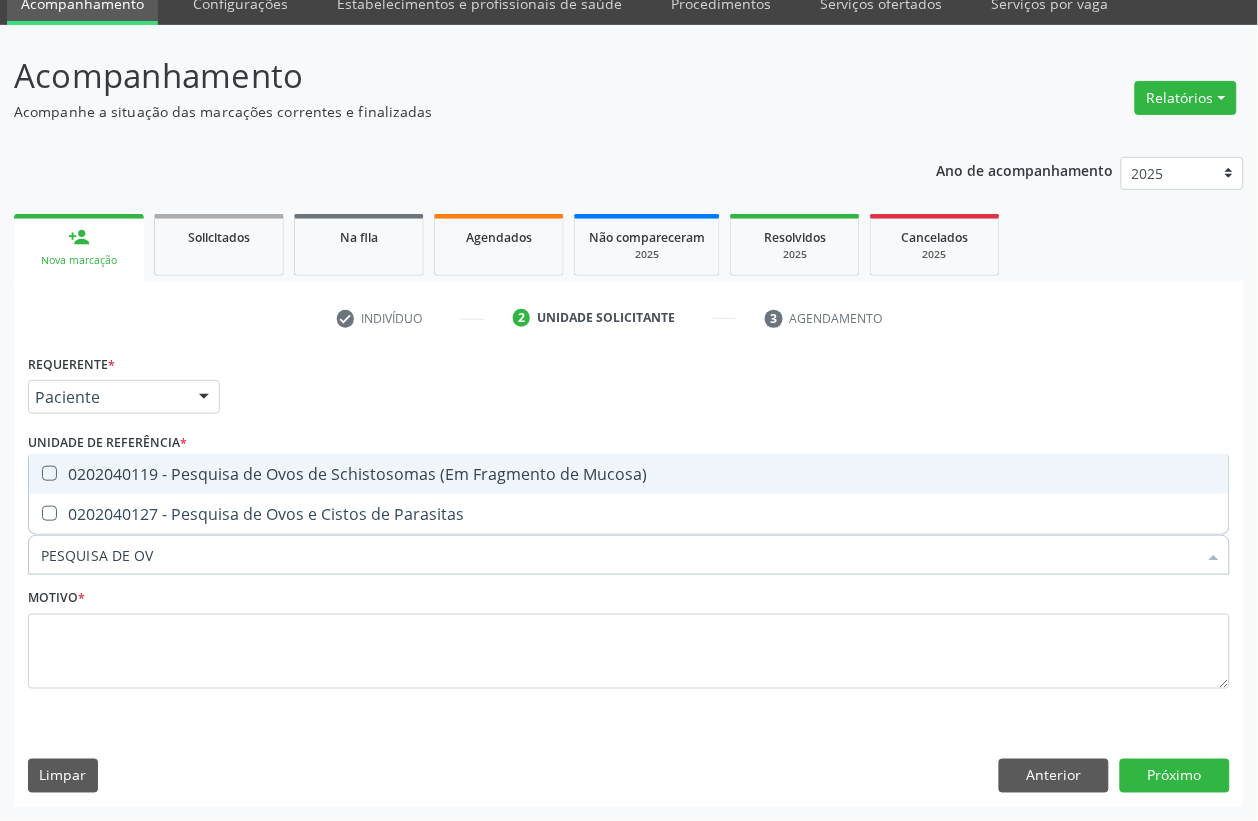 type on "PESQUISA DE OVO" 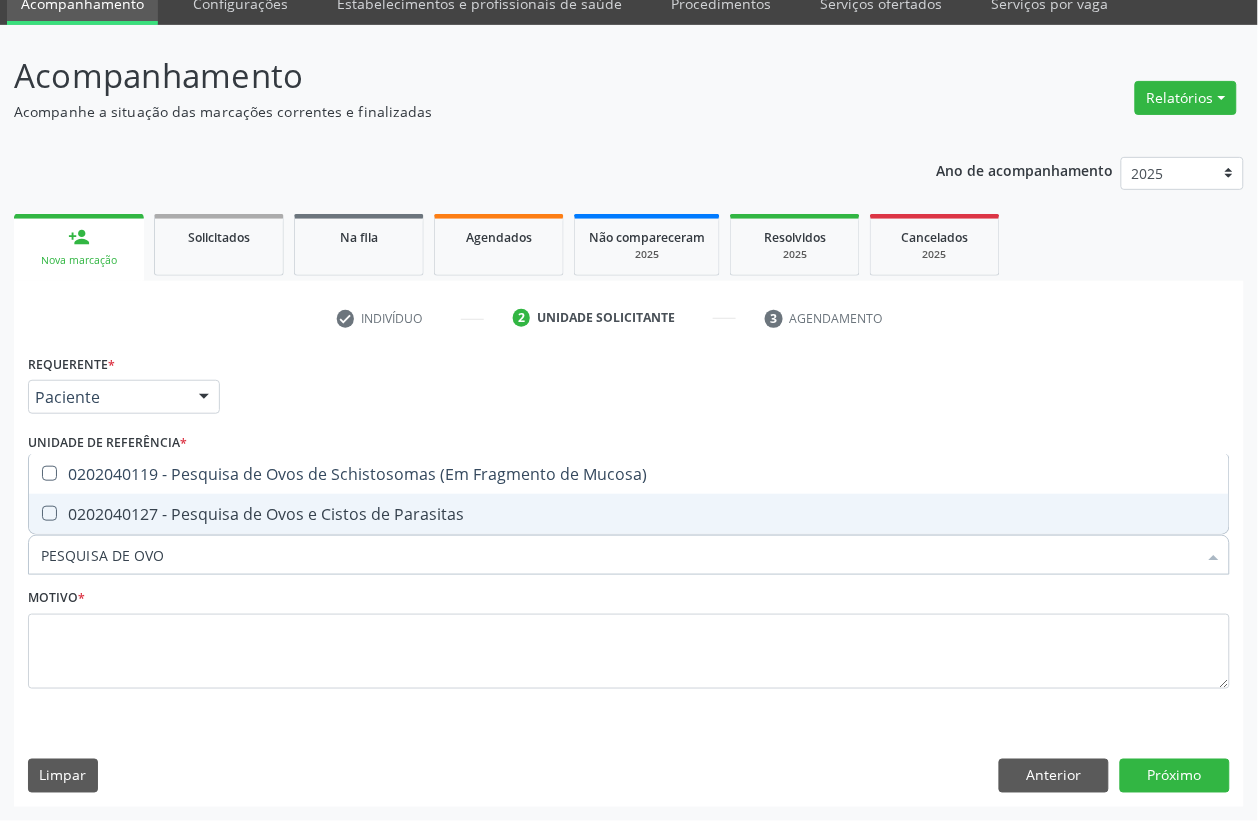 click on "0202040127 - Pesquisa de Ovos e Cistos de Parasitas" at bounding box center (629, 514) 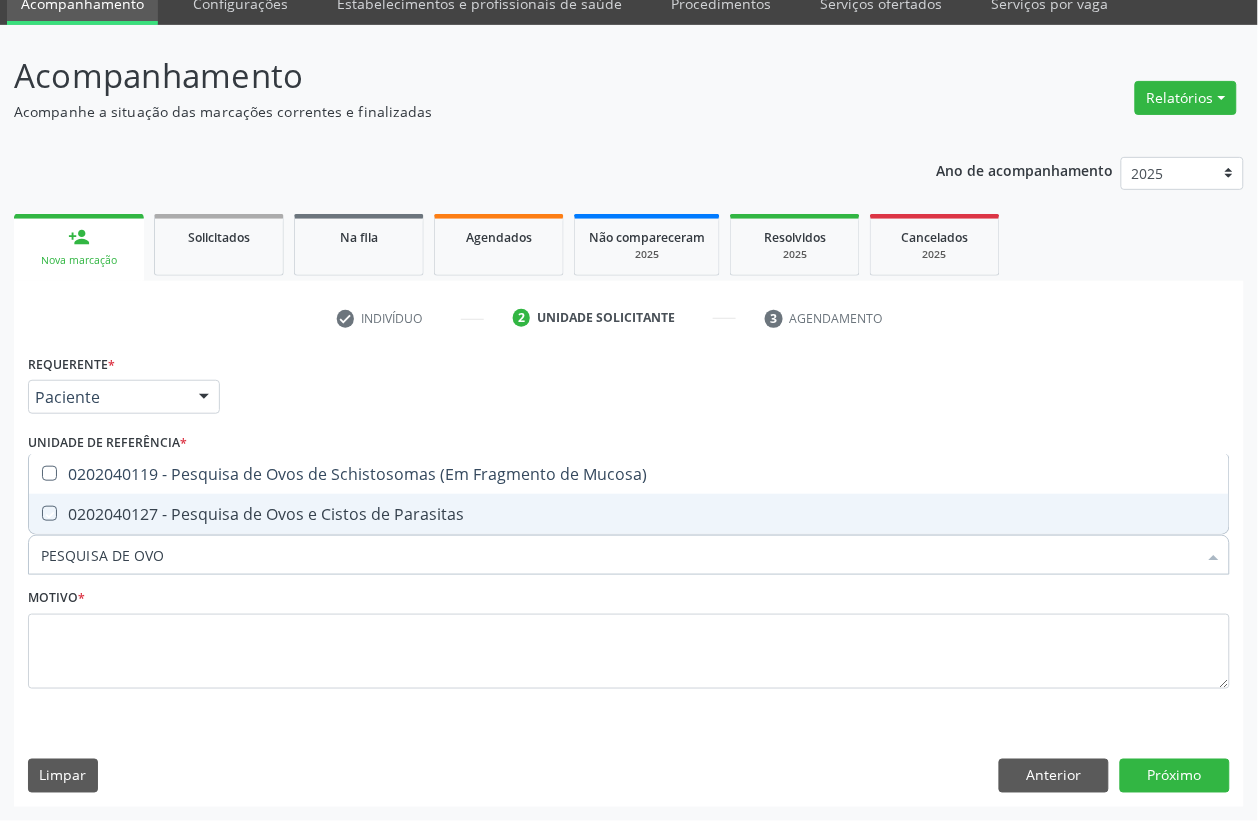checkbox on "true" 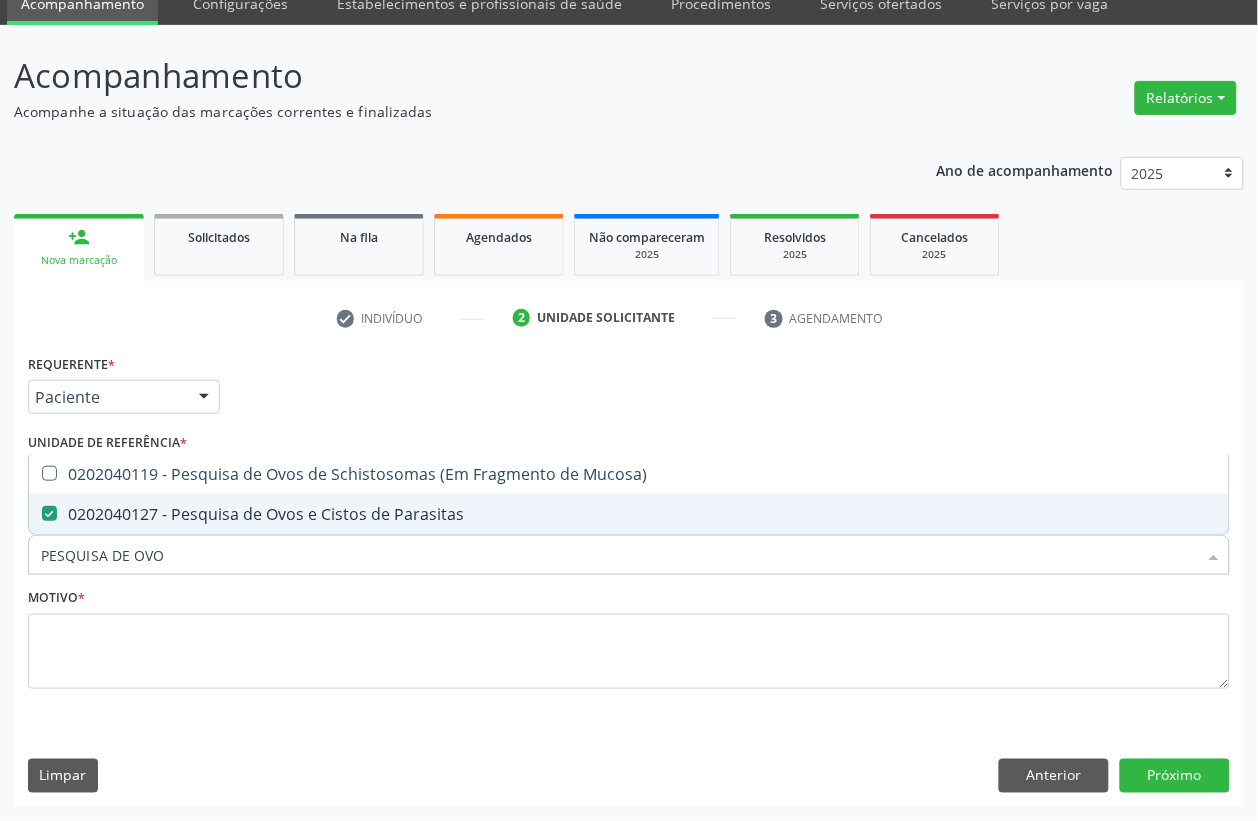click on "PESQUISA DE OVO" at bounding box center [619, 555] 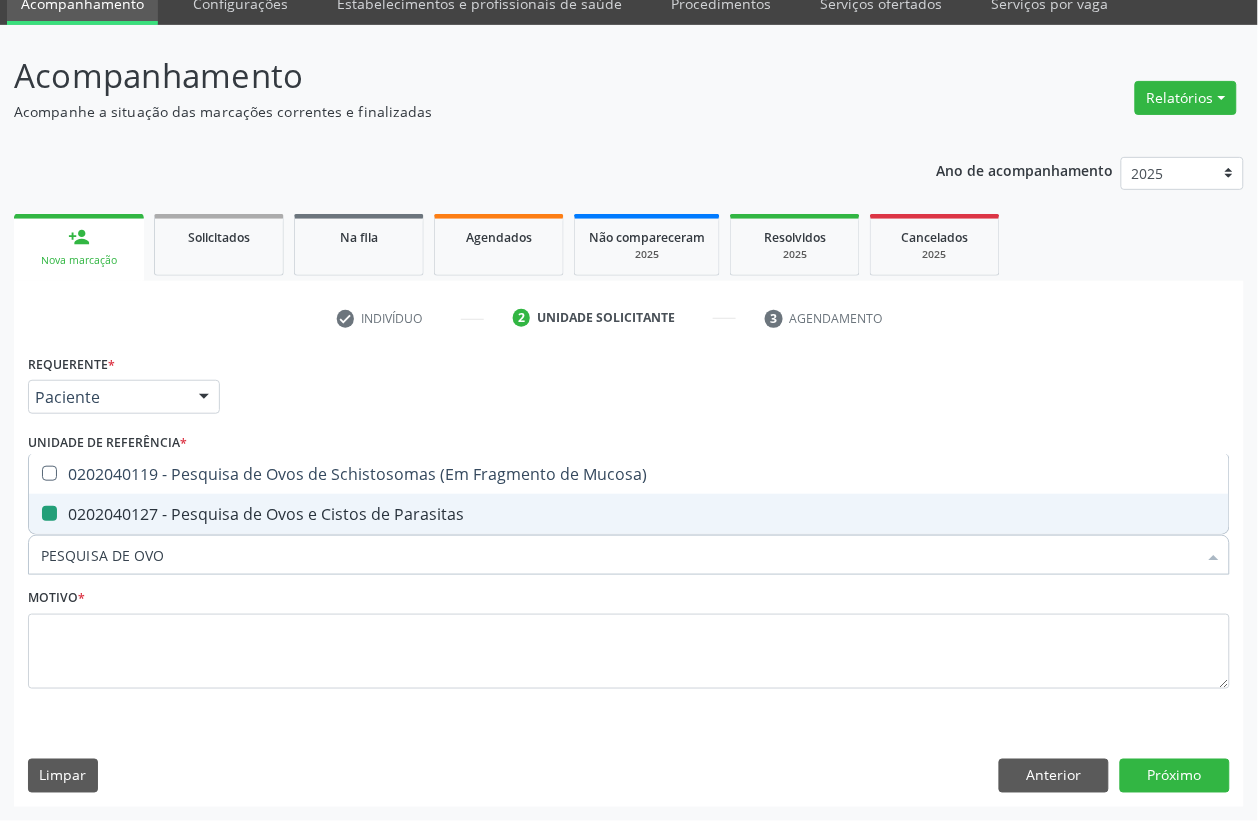 type 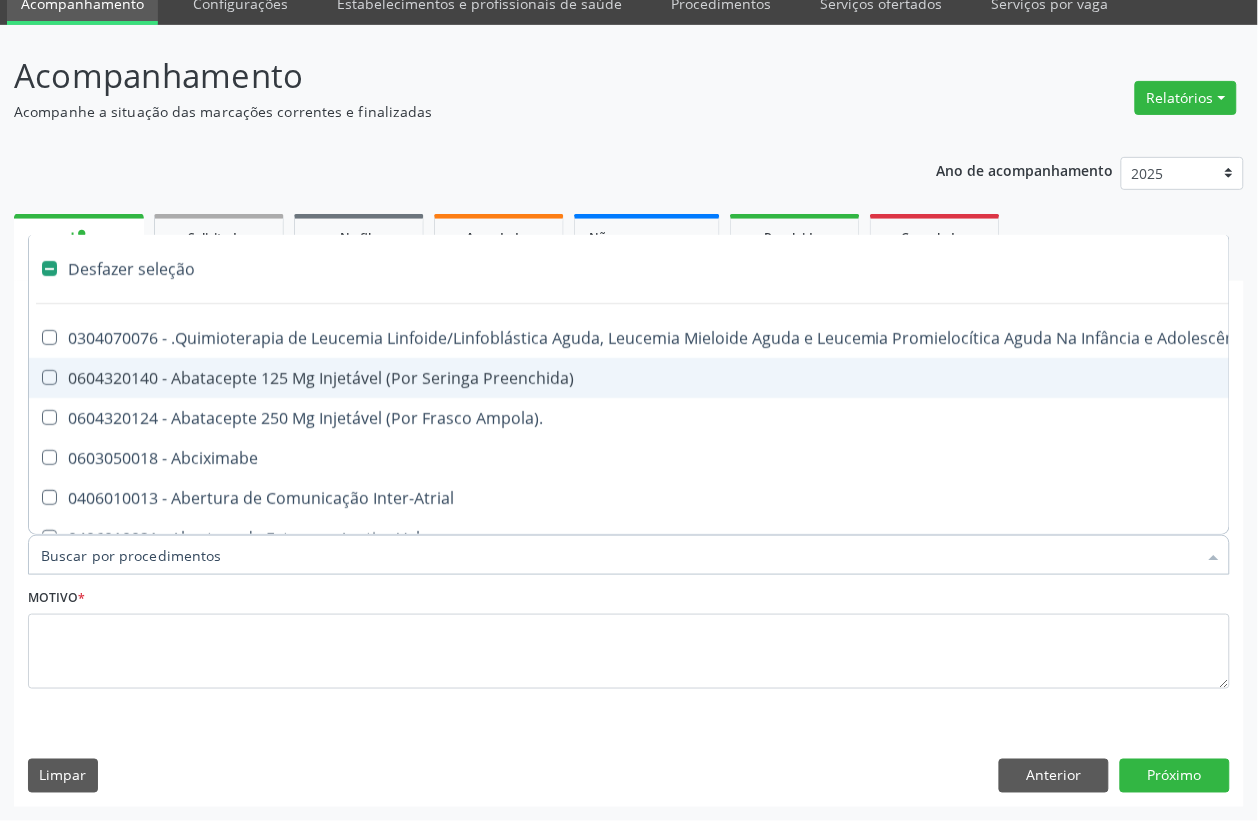 checkbox on "false" 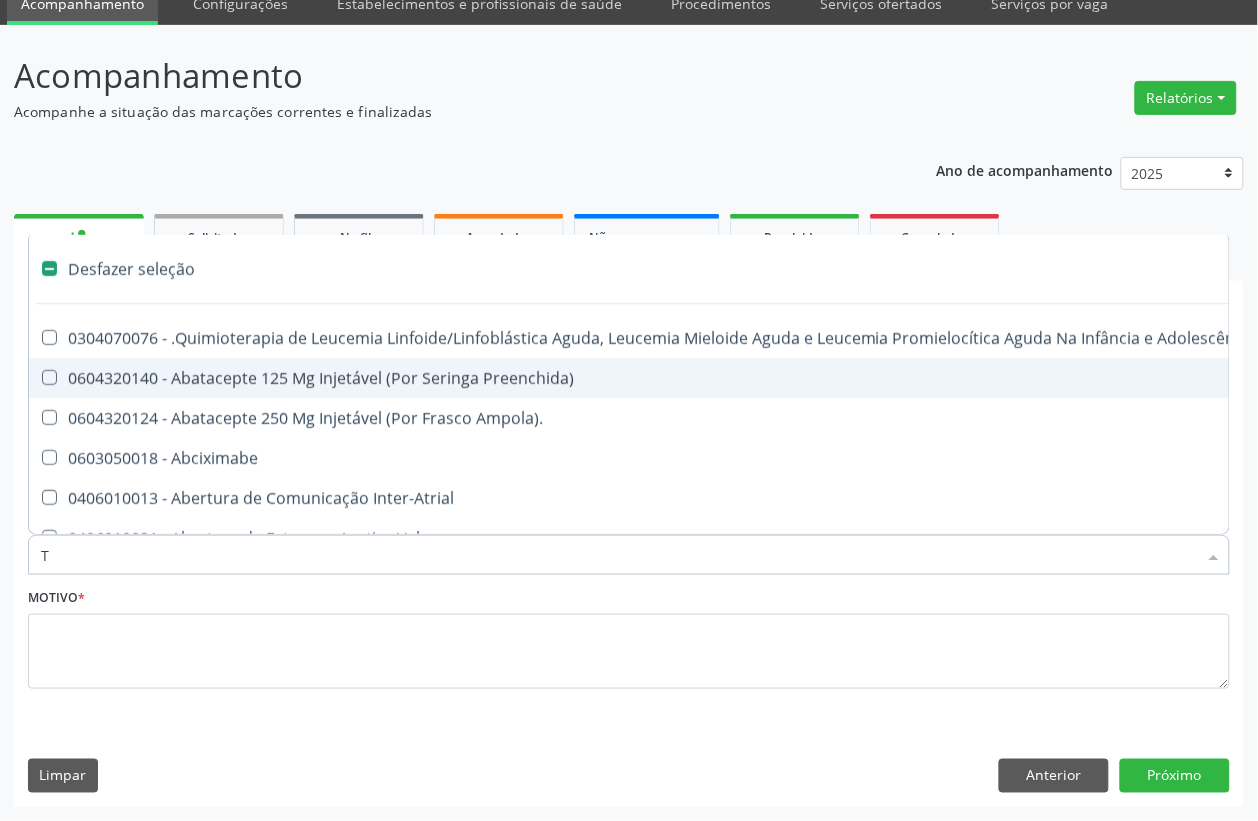checkbox on "true" 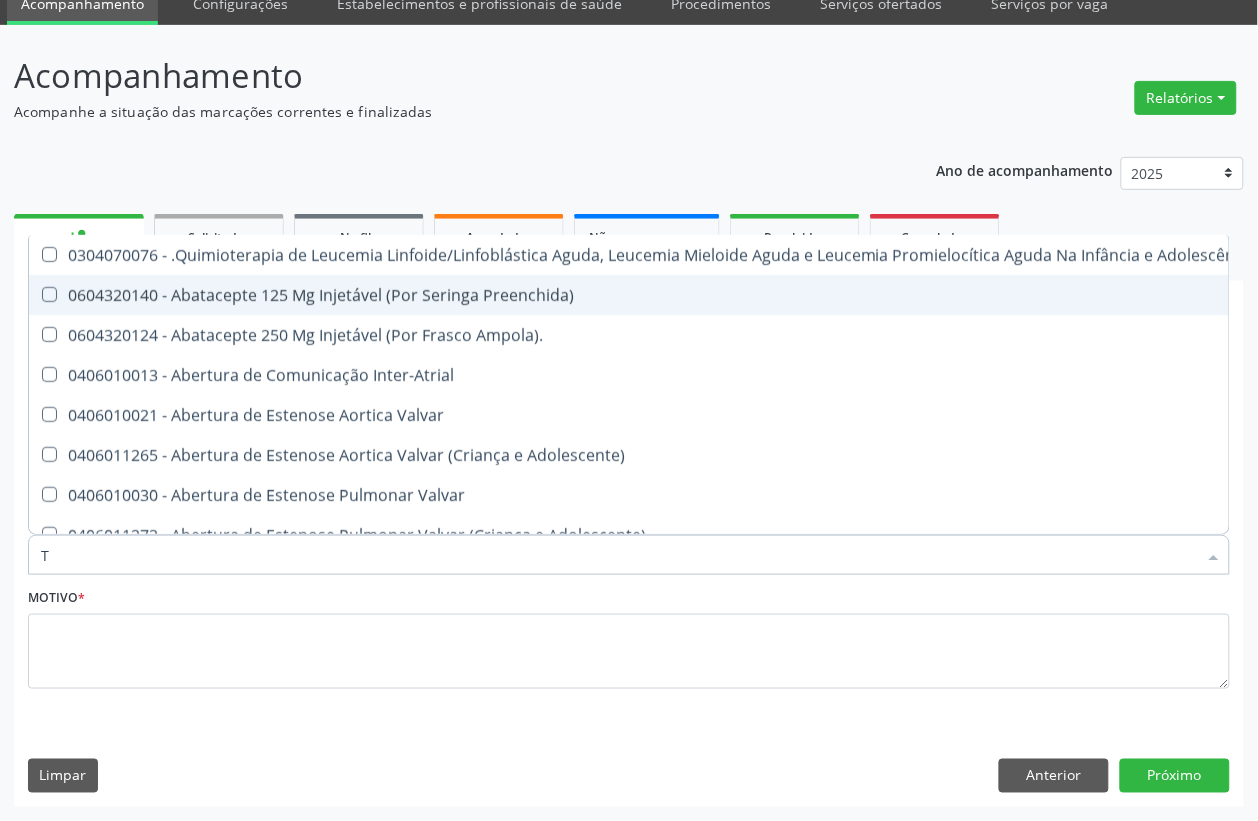 type on "T3" 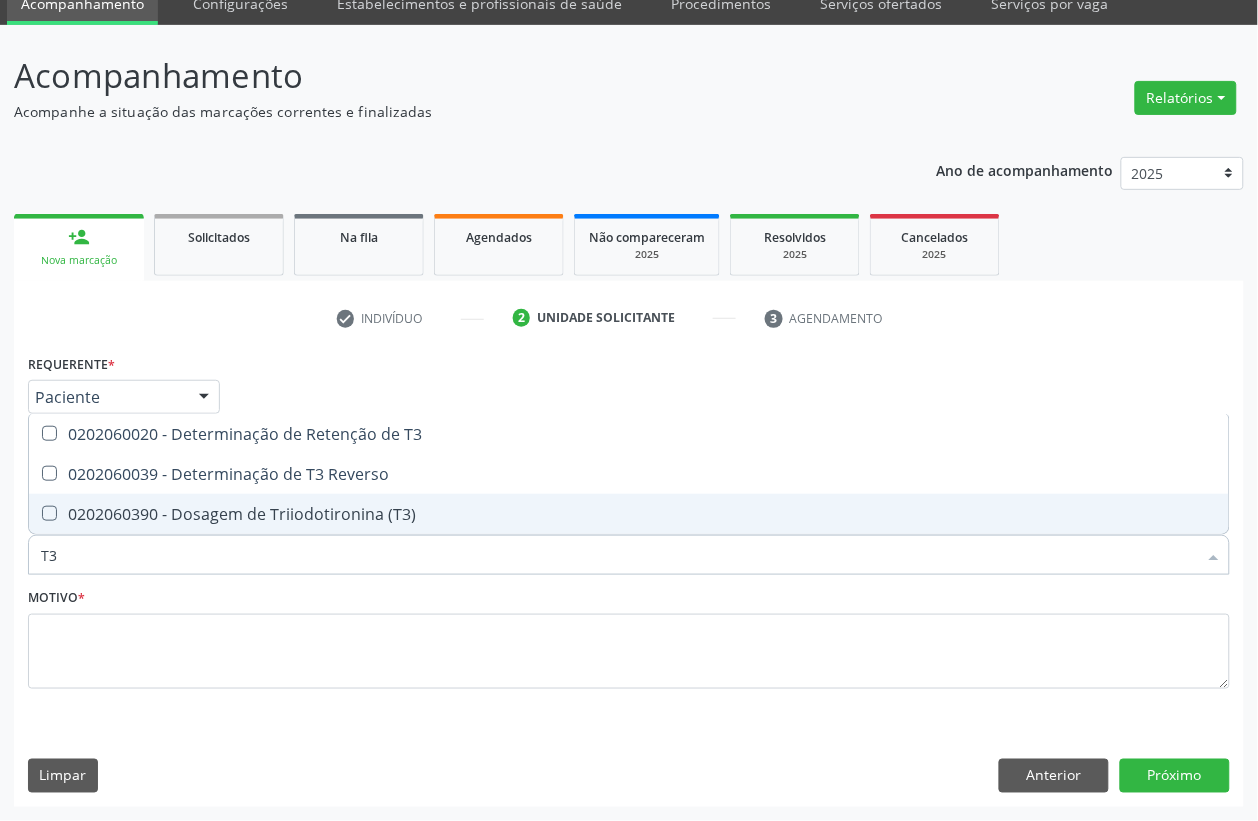 click on "0202060390 - Dosagem de Triiodotironina (T3)" at bounding box center [629, 514] 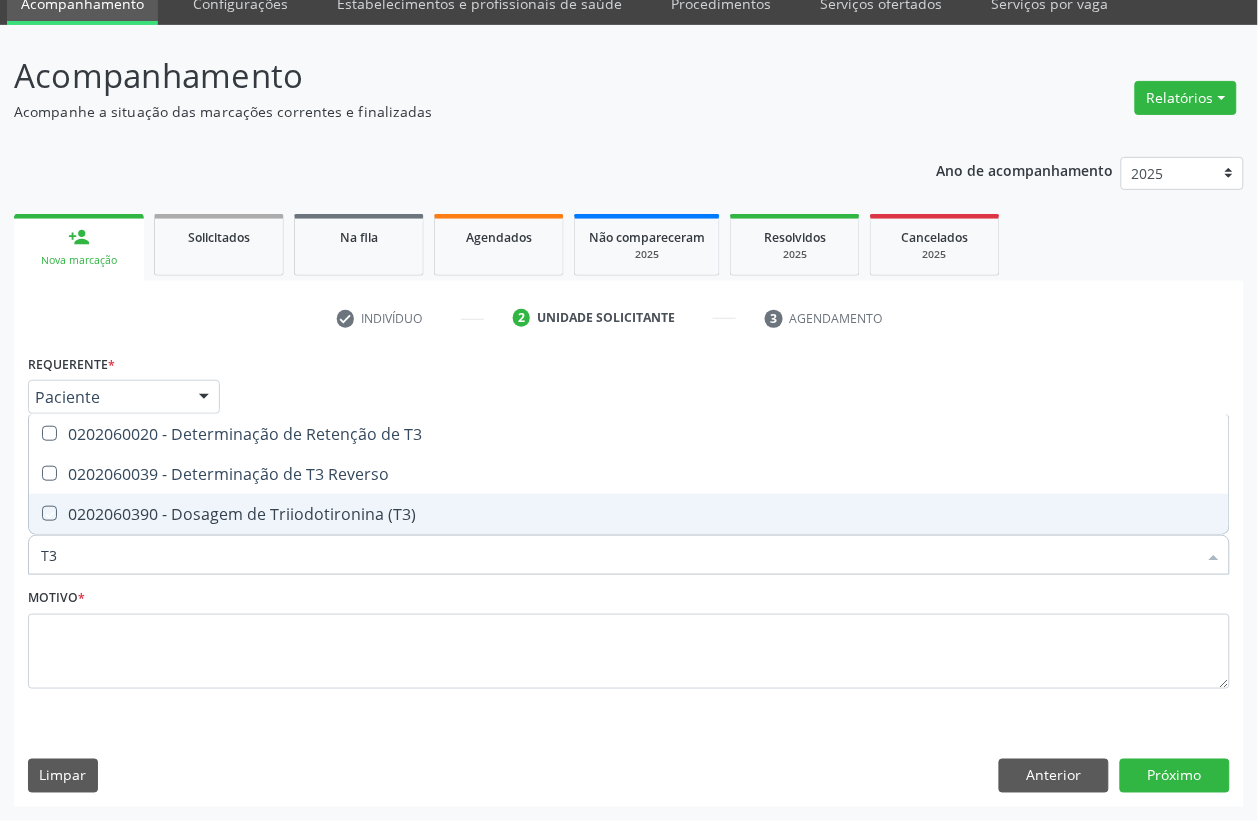 checkbox on "true" 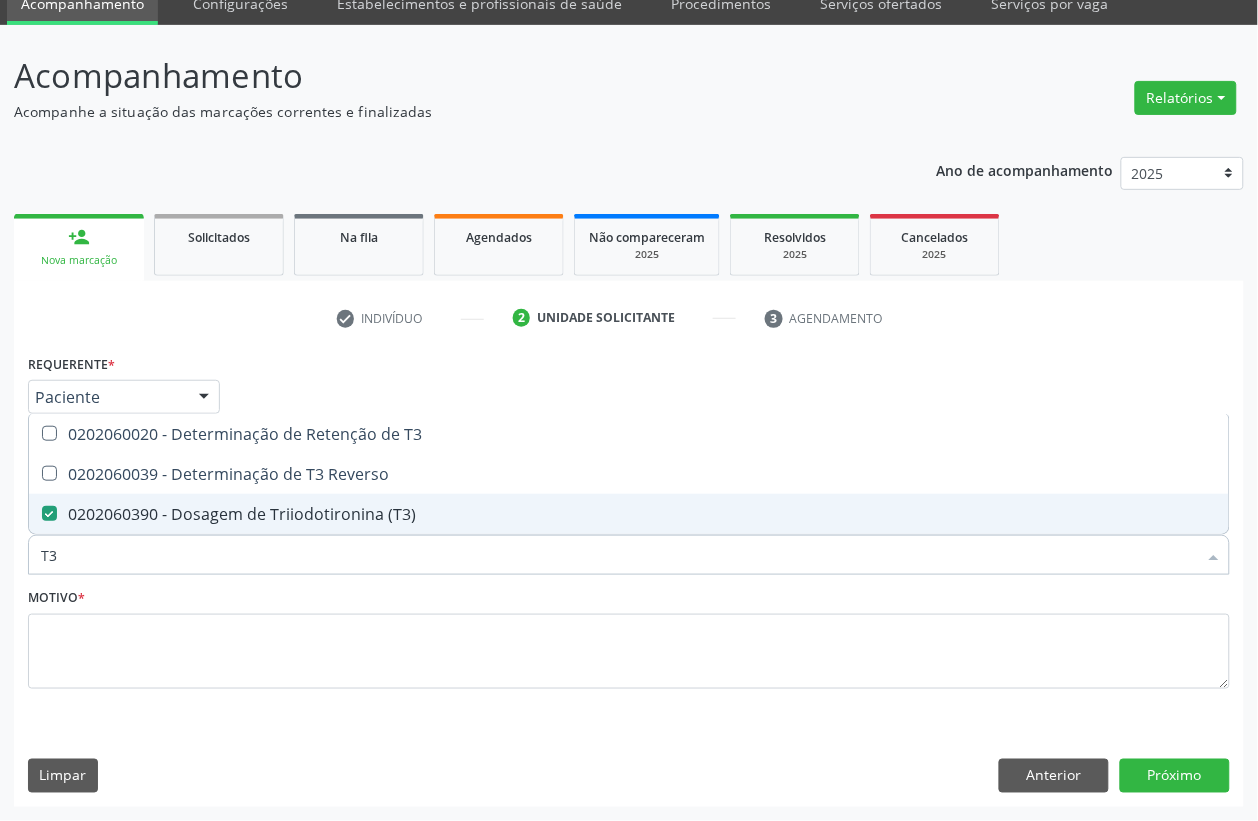 type on "T" 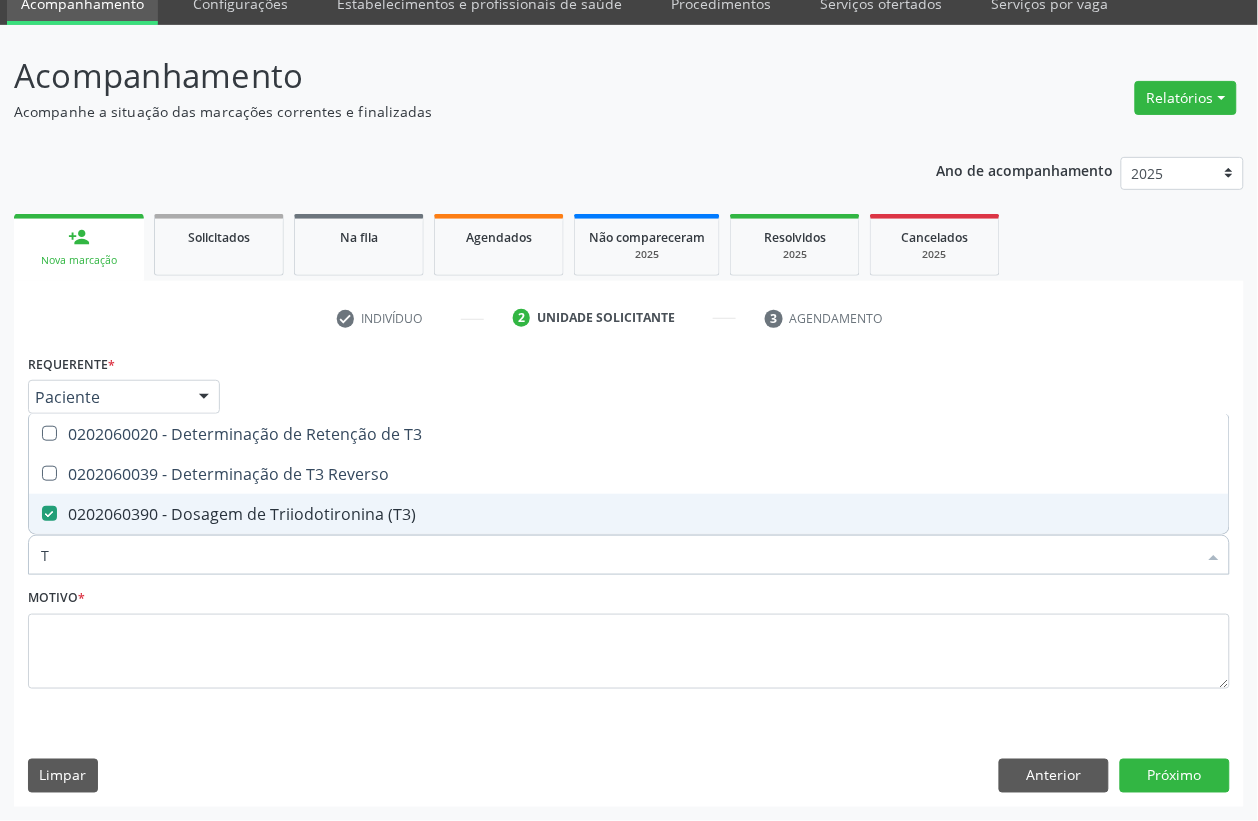 checkbox on "false" 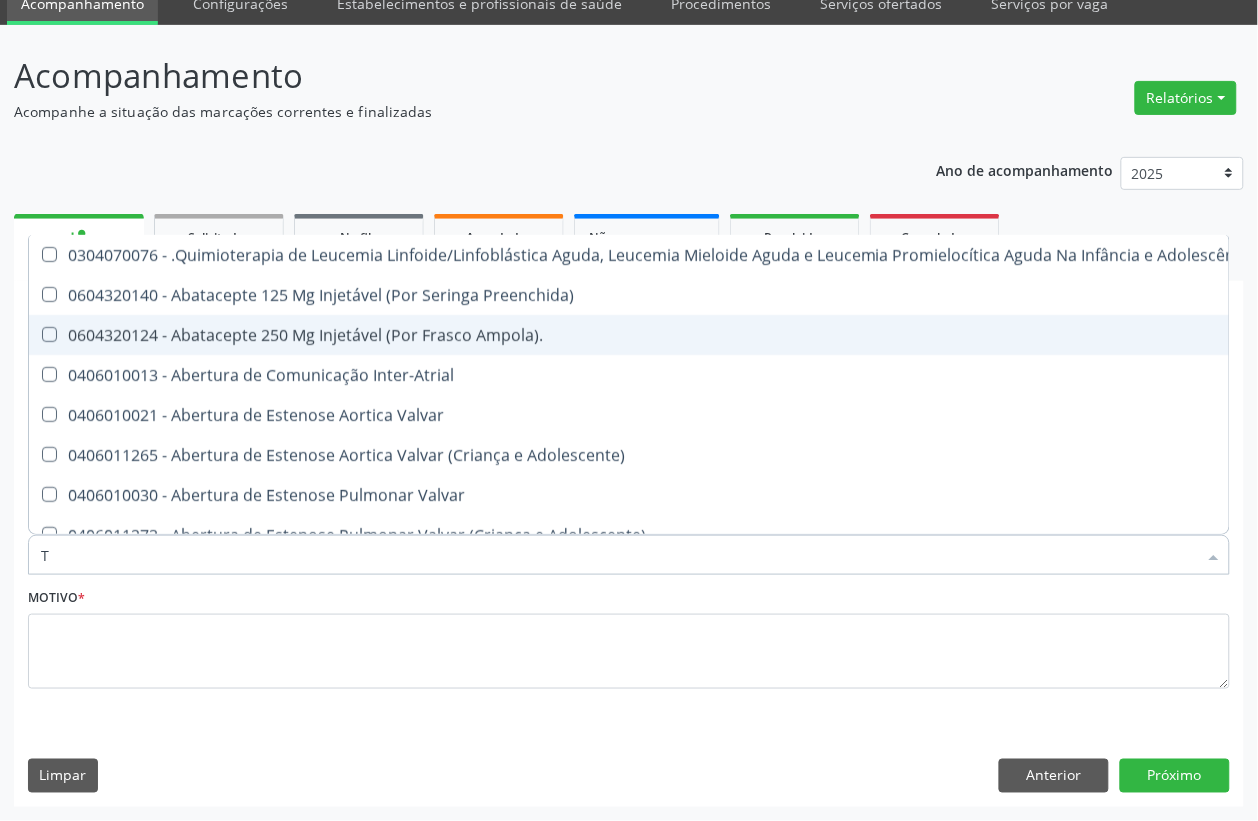 type on "T4" 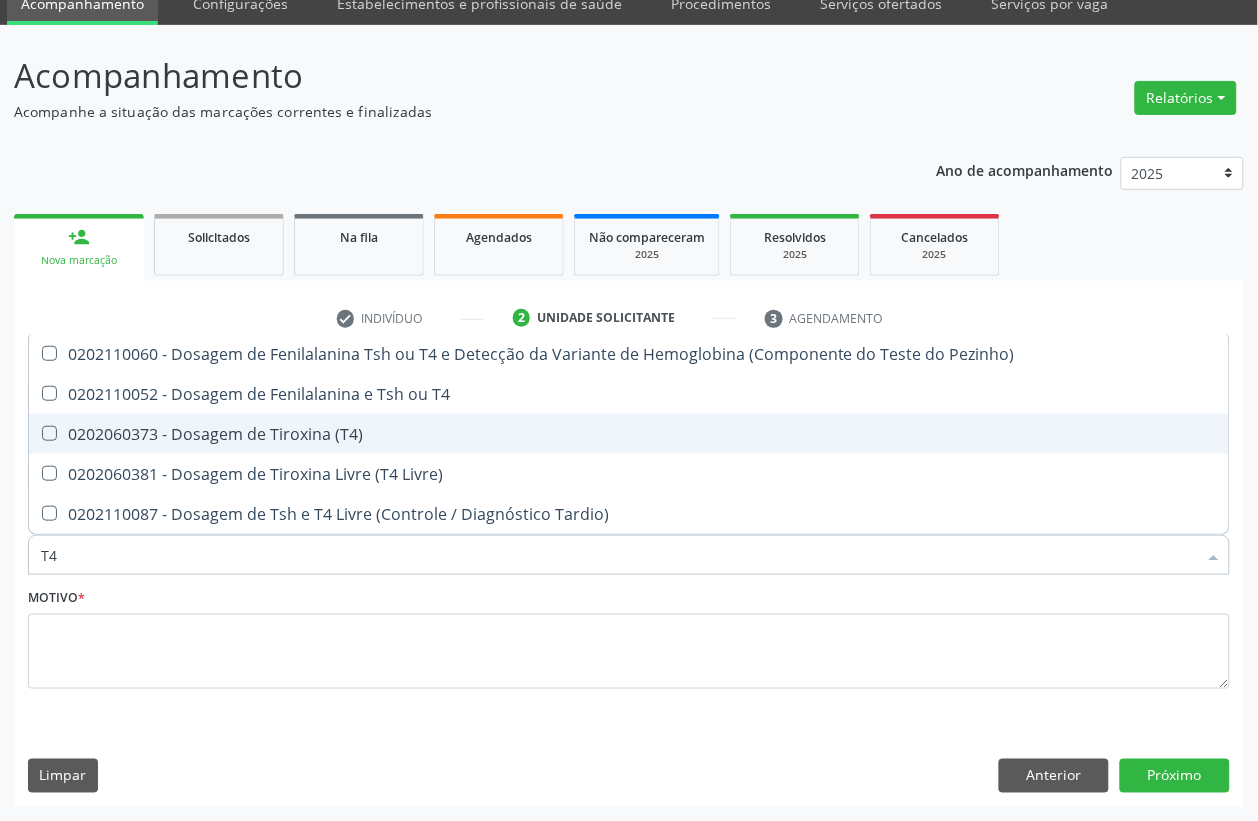 click on "0202060373 - Dosagem de Tiroxina (T4)" at bounding box center (629, 434) 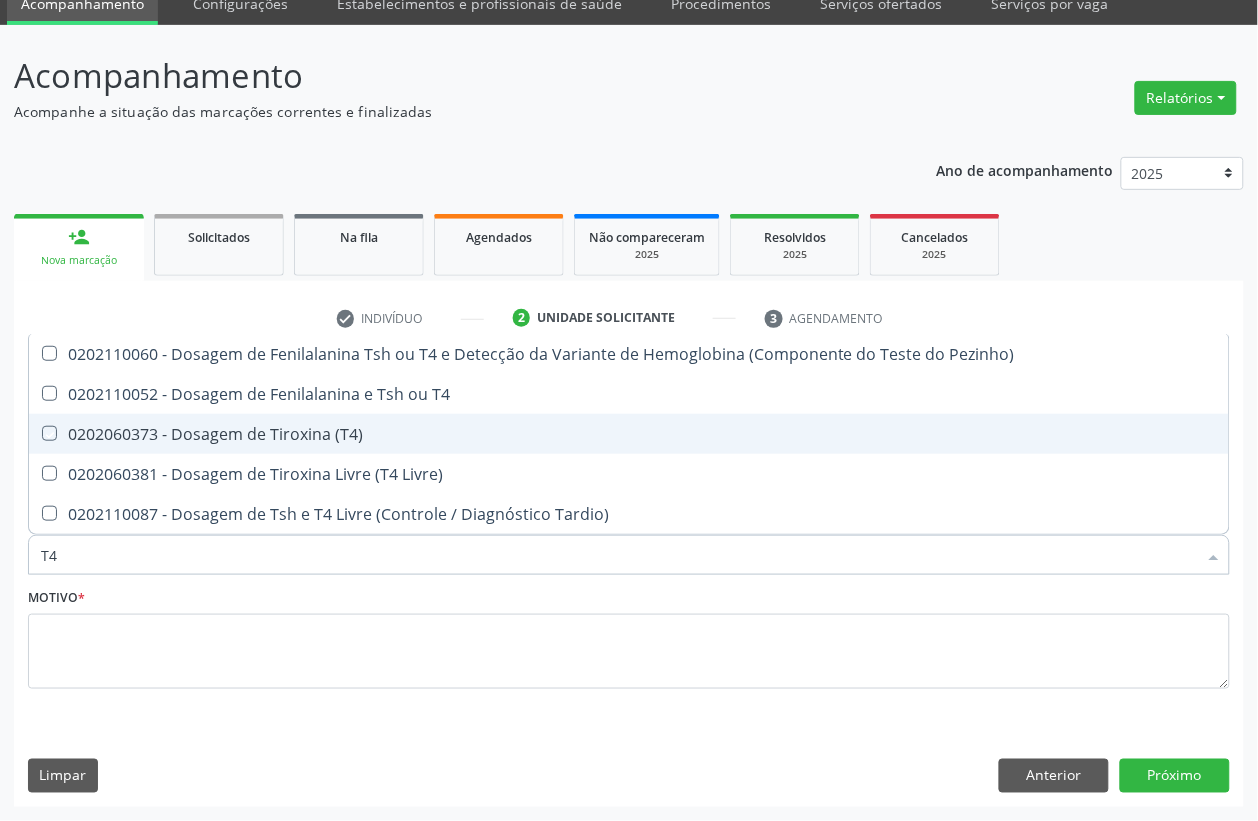 checkbox on "true" 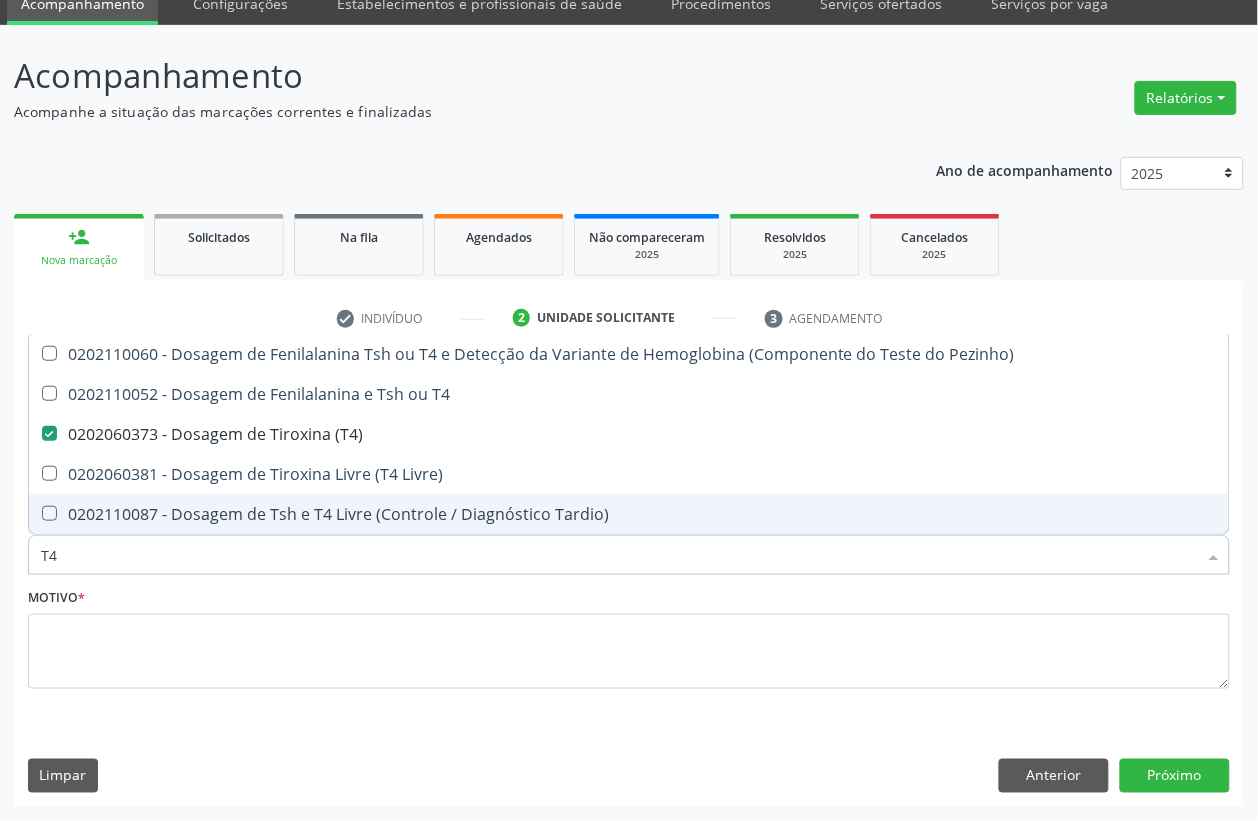 type on "T" 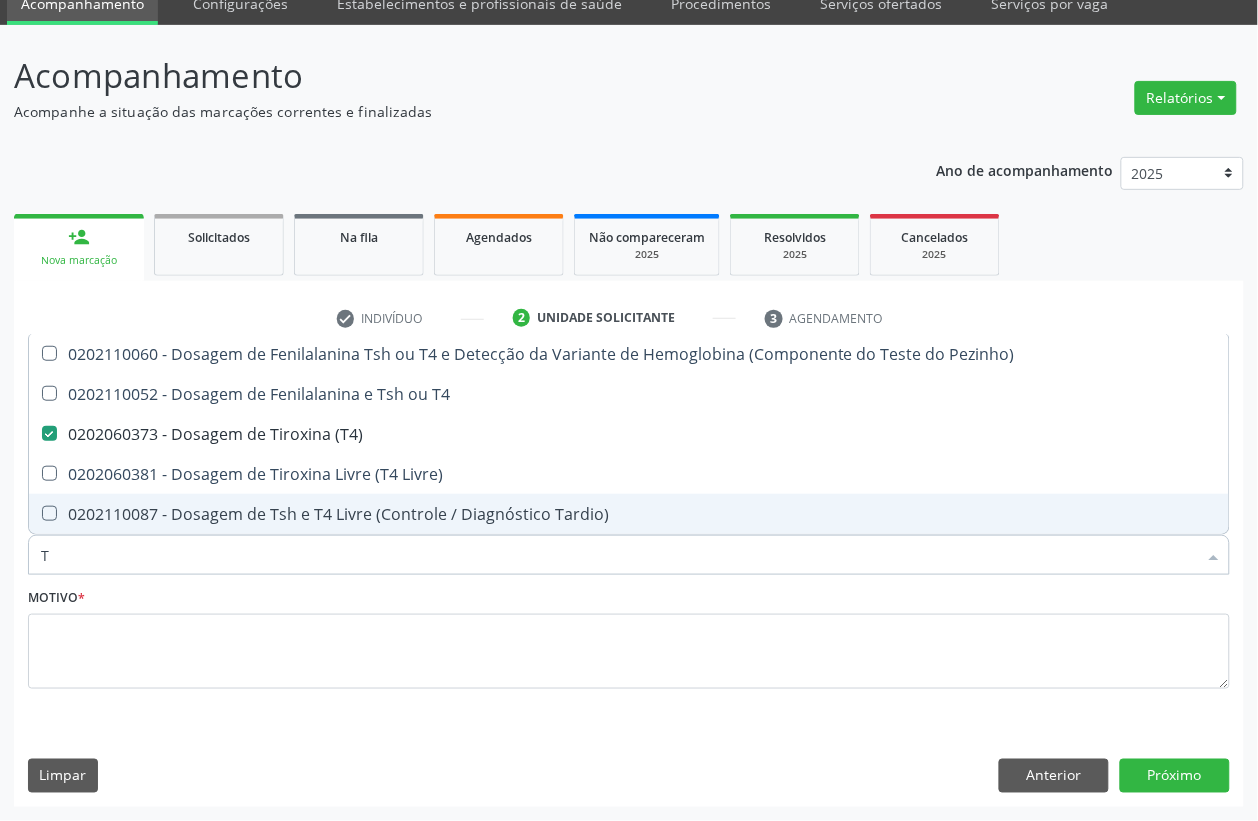 type 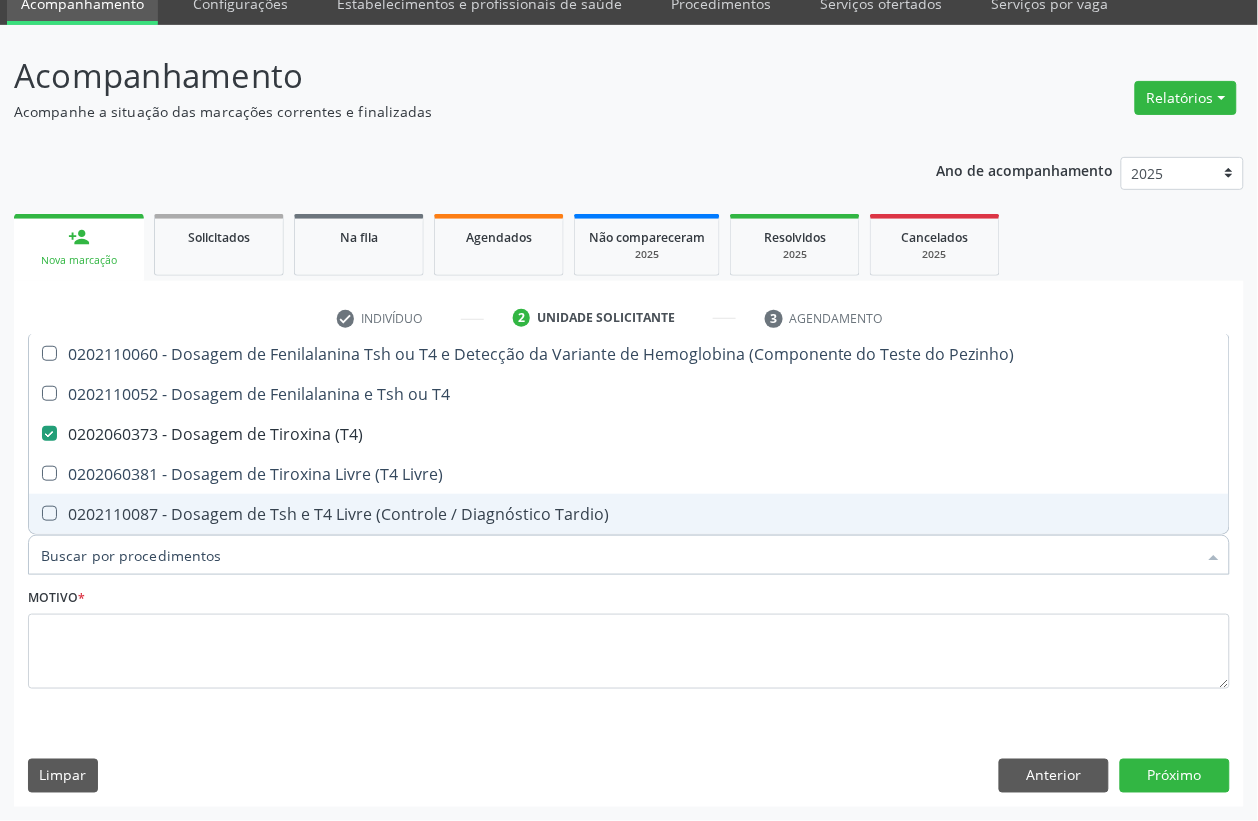 checkbox on "false" 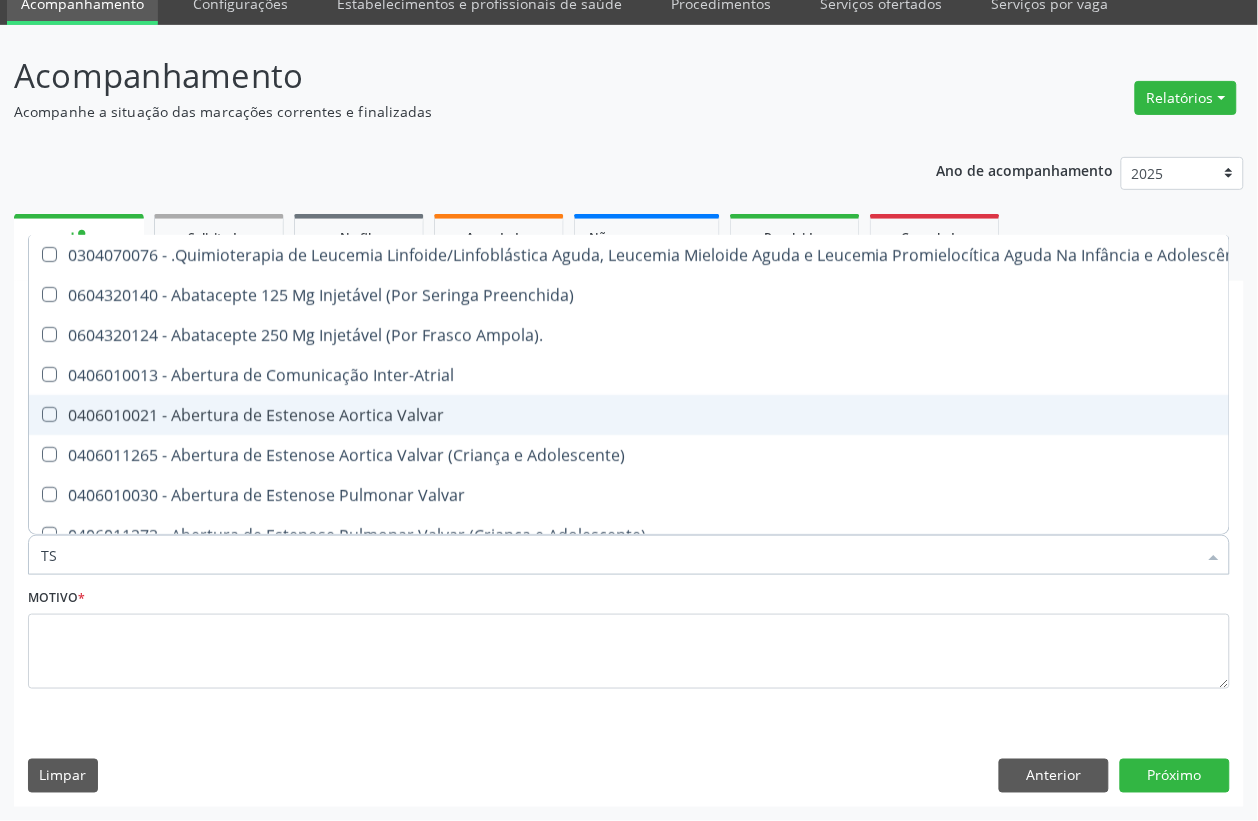 type on "TSH" 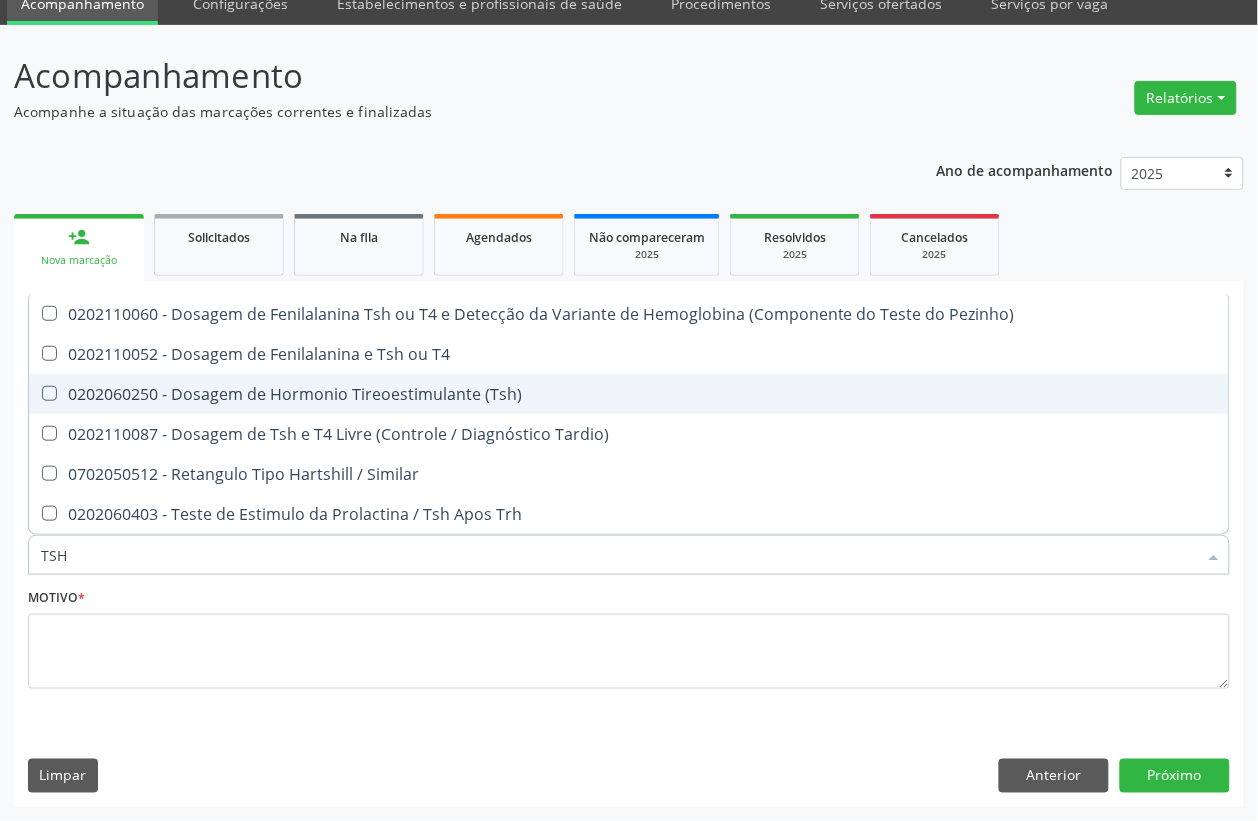 click on "0202060250 - Dosagem de Hormonio Tireoestimulante (Tsh)" at bounding box center (629, 394) 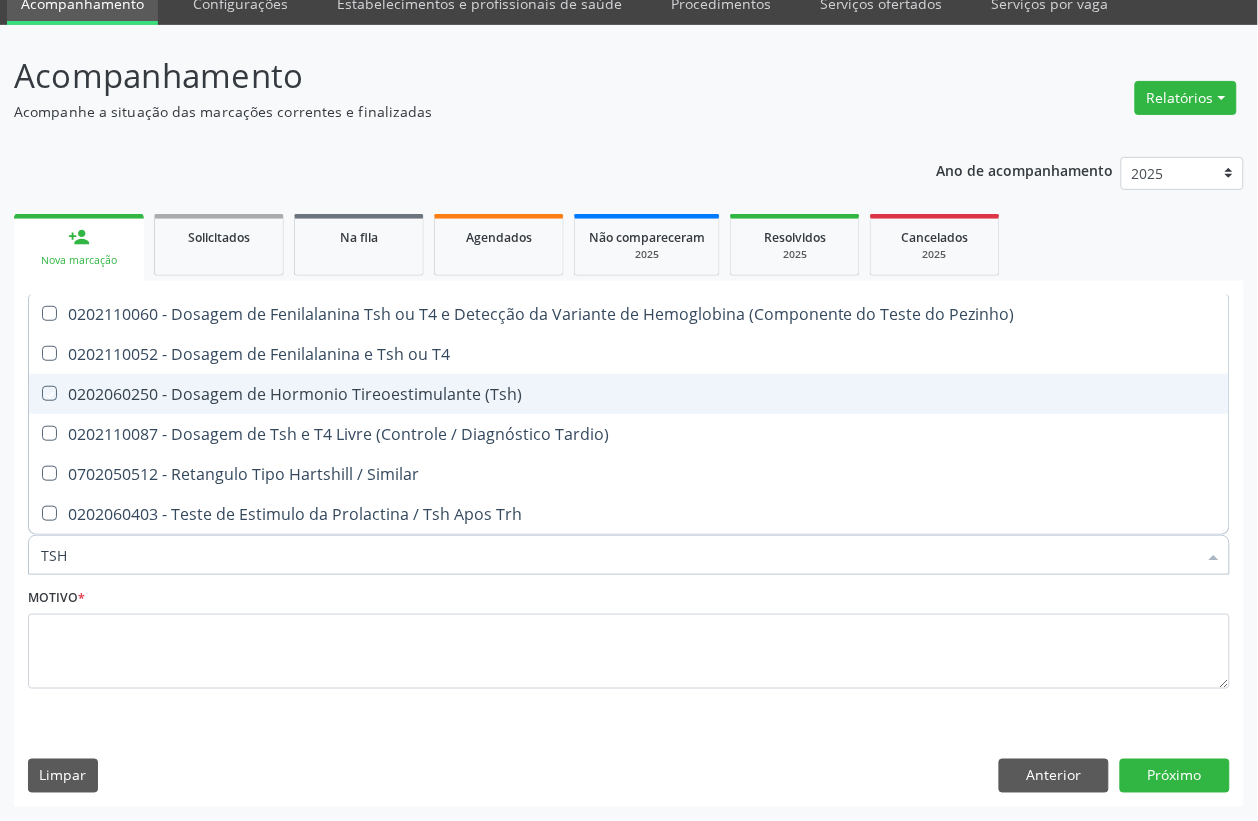 checkbox on "true" 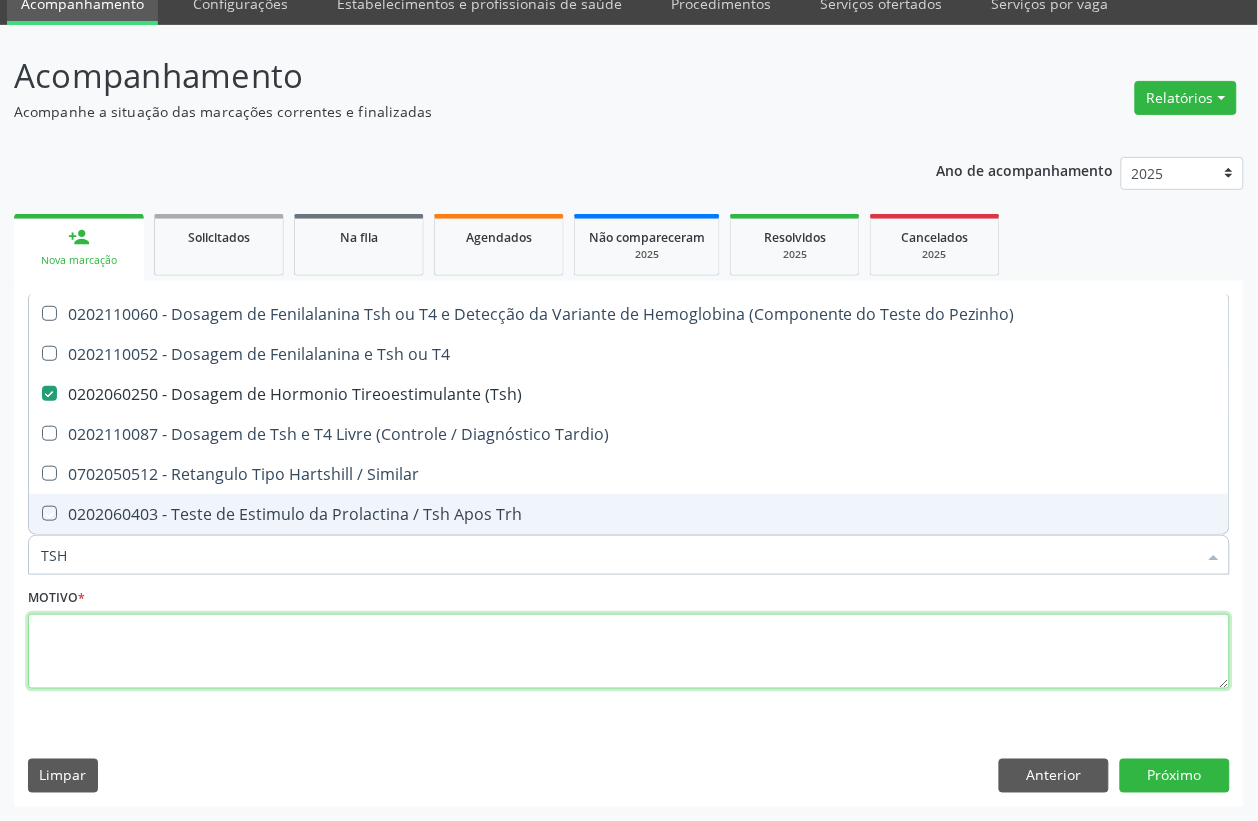 click at bounding box center [629, 652] 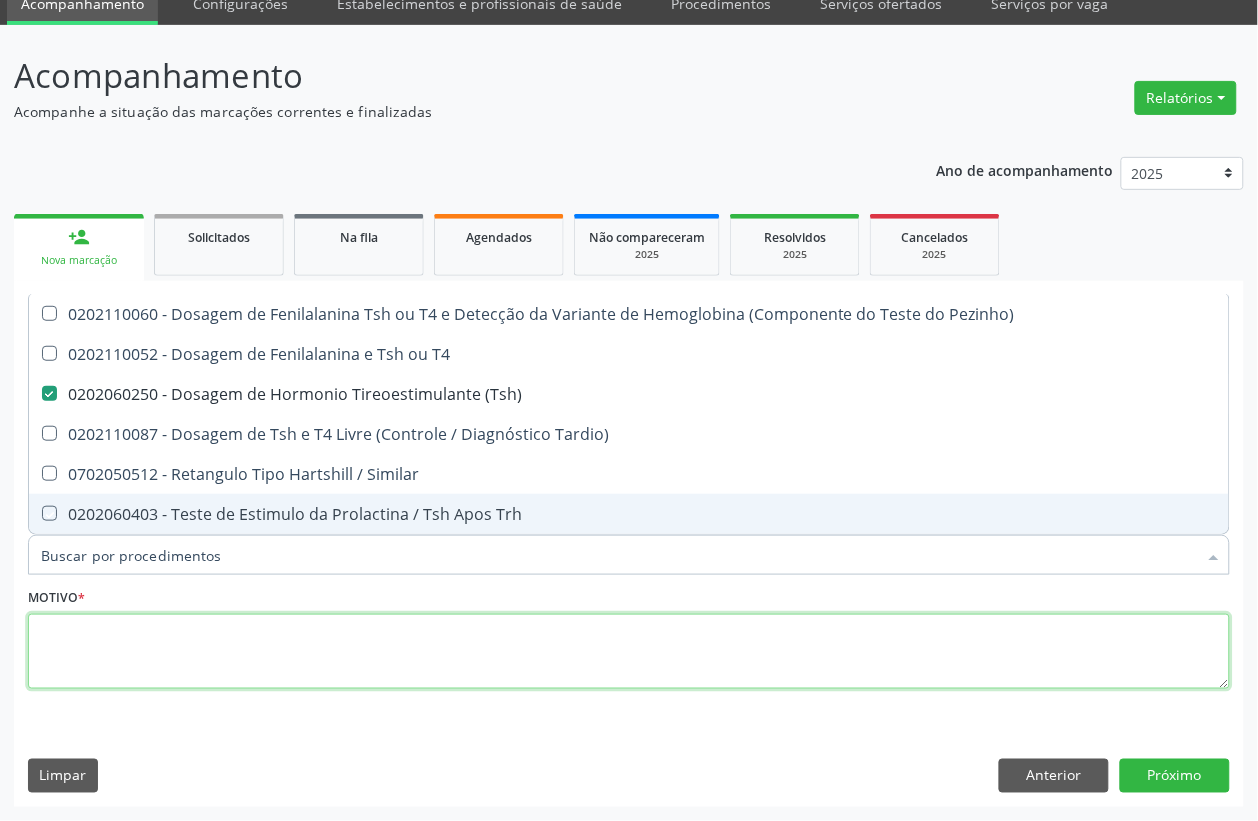click at bounding box center [629, 652] 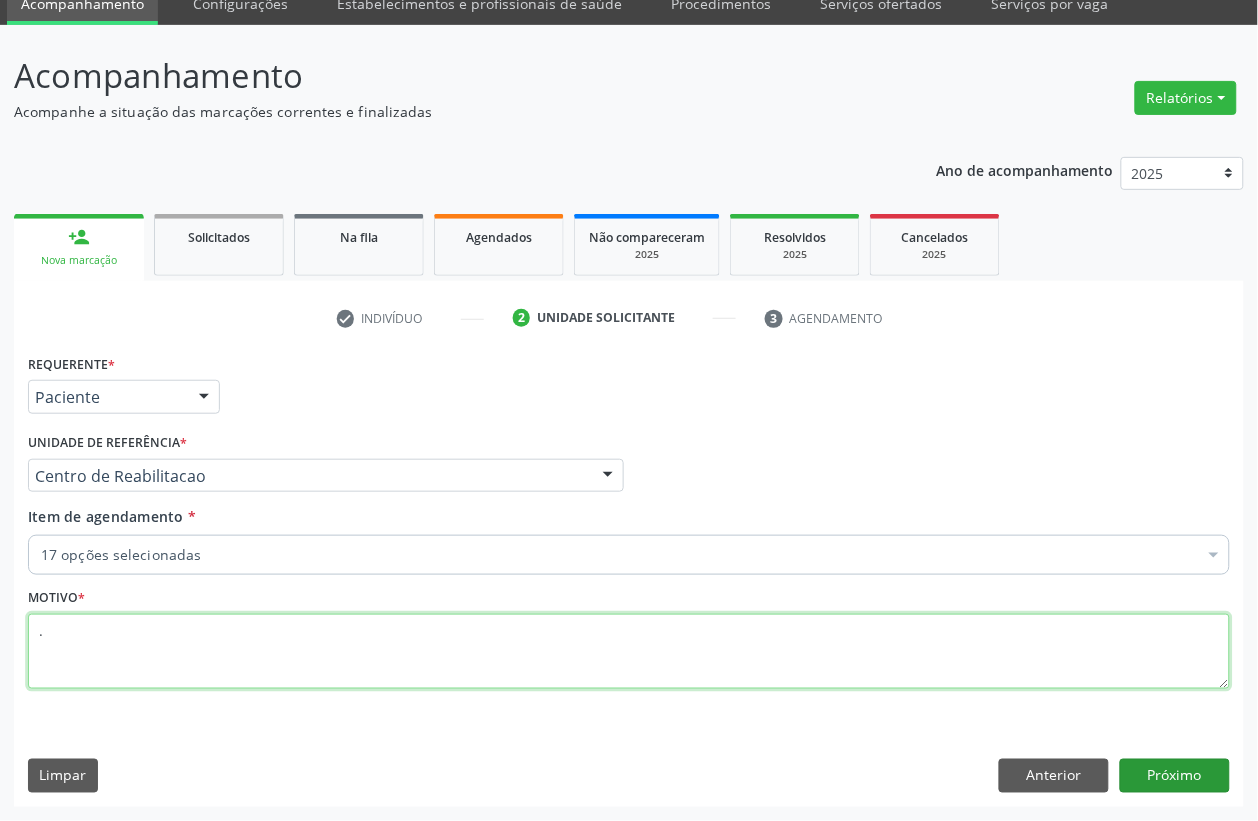 type on "." 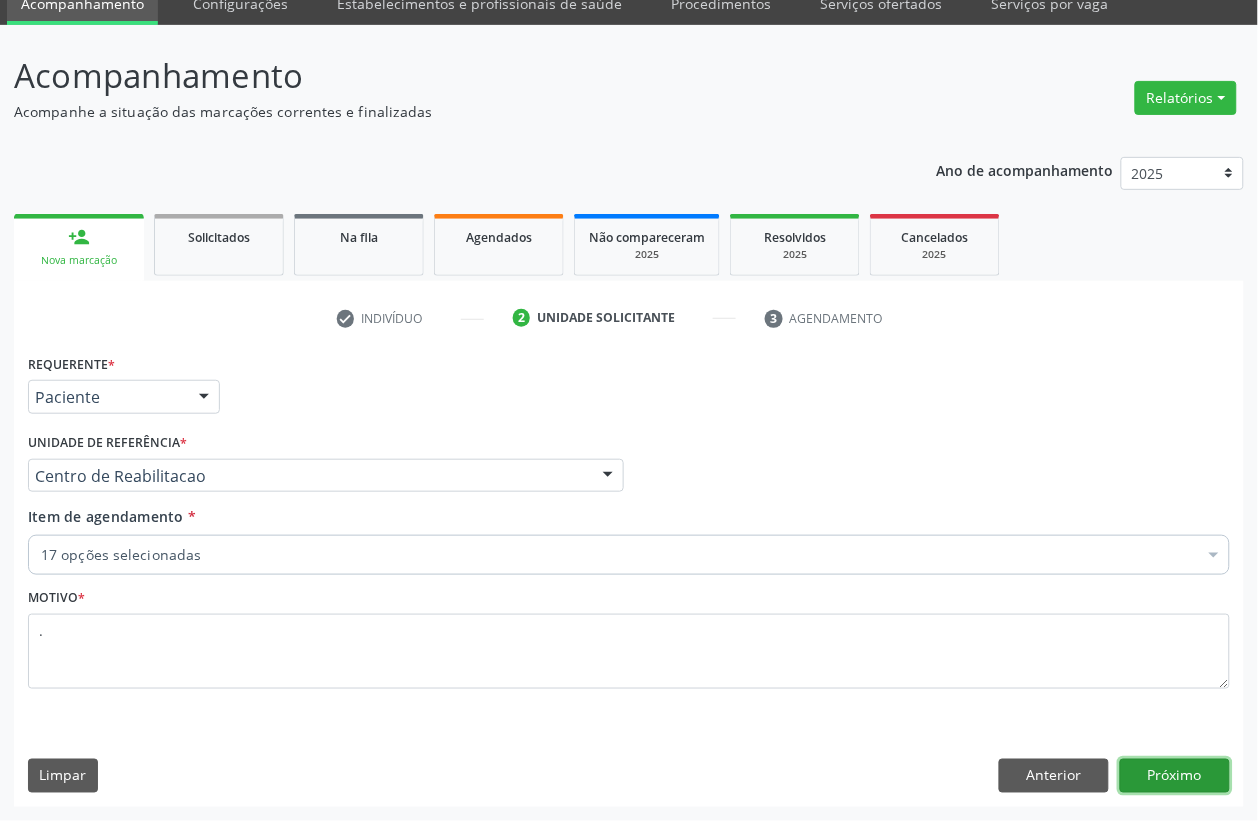 click on "Próximo" at bounding box center [1175, 776] 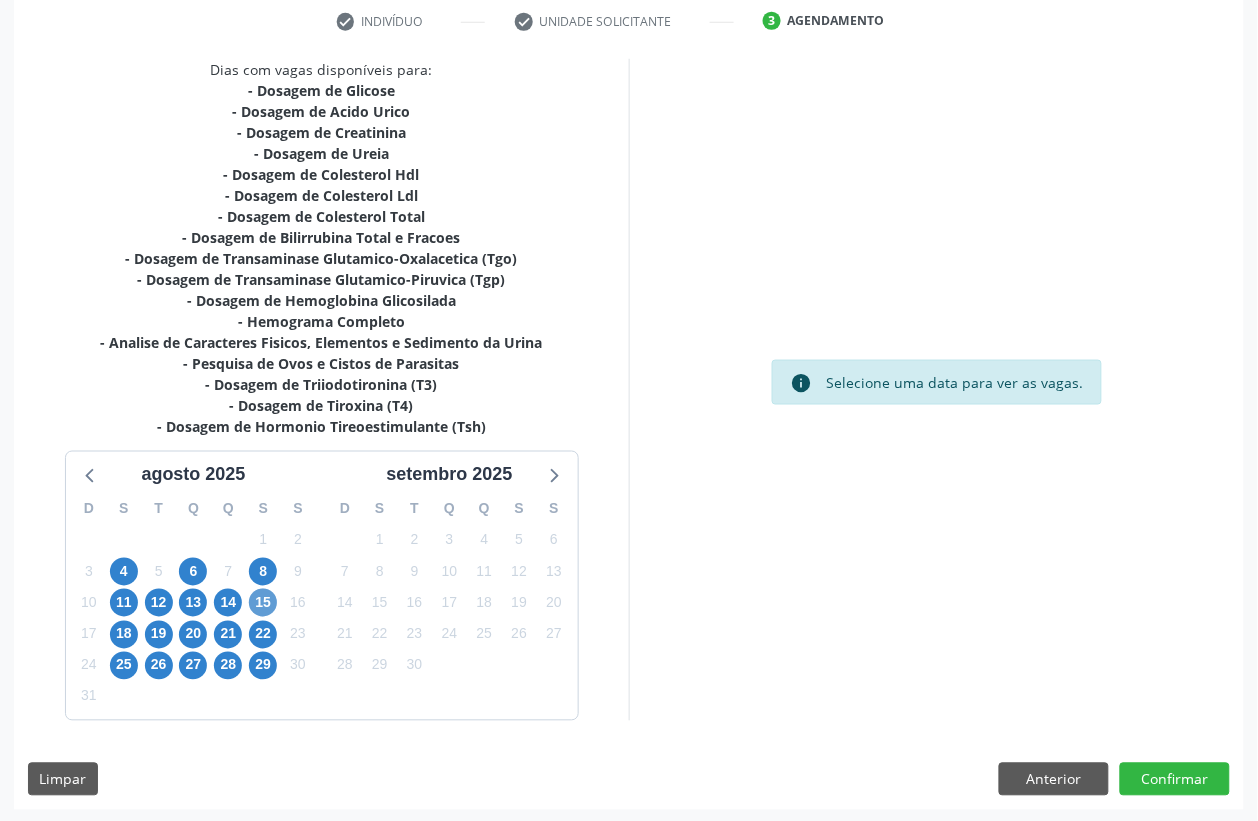 scroll, scrollTop: 385, scrollLeft: 0, axis: vertical 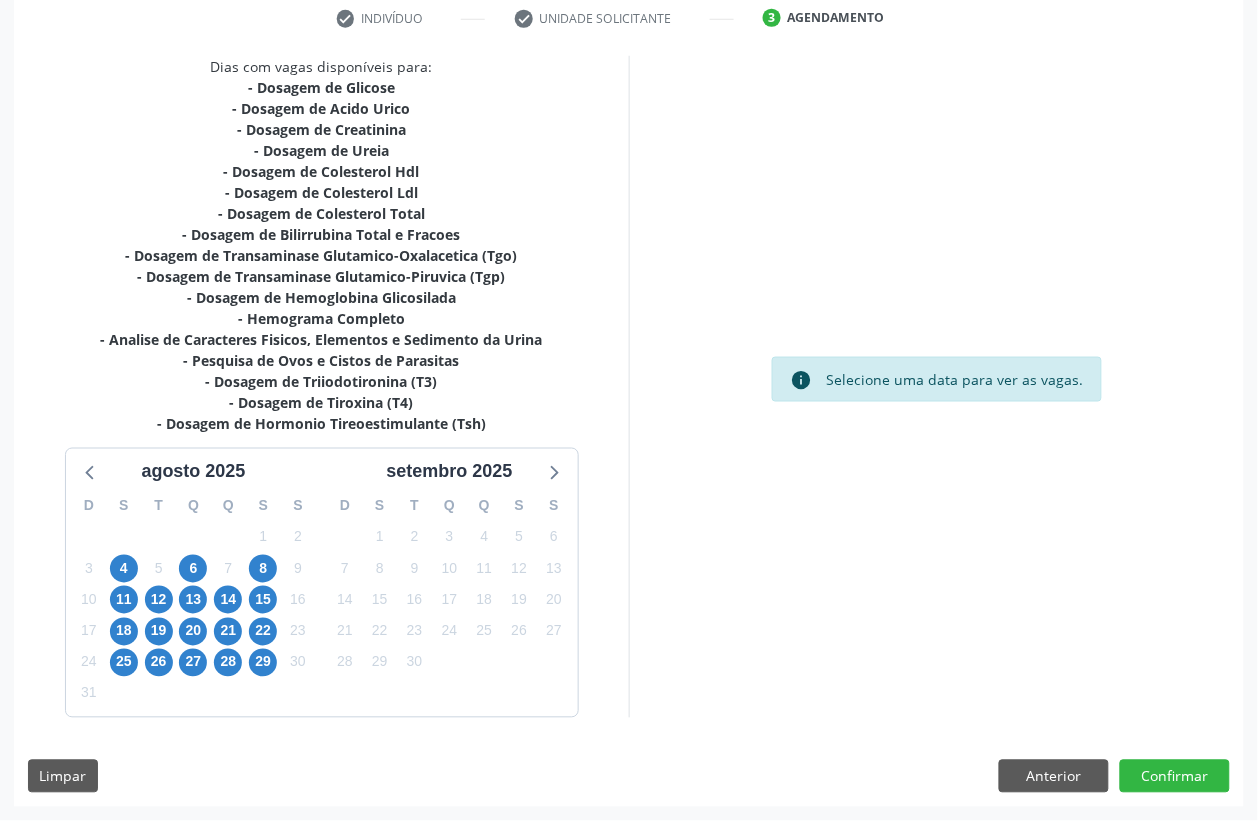 click on "11" at bounding box center [123, 600] 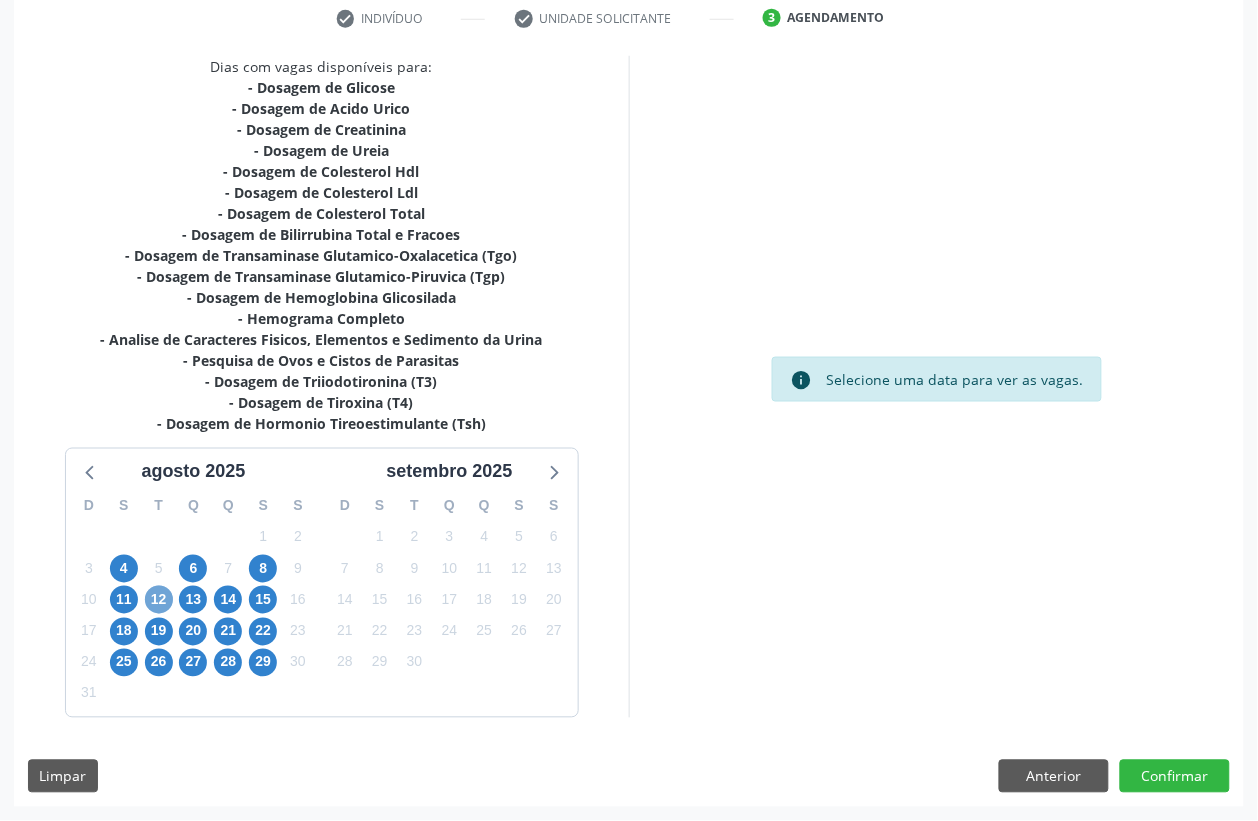 click on "12" at bounding box center (159, 600) 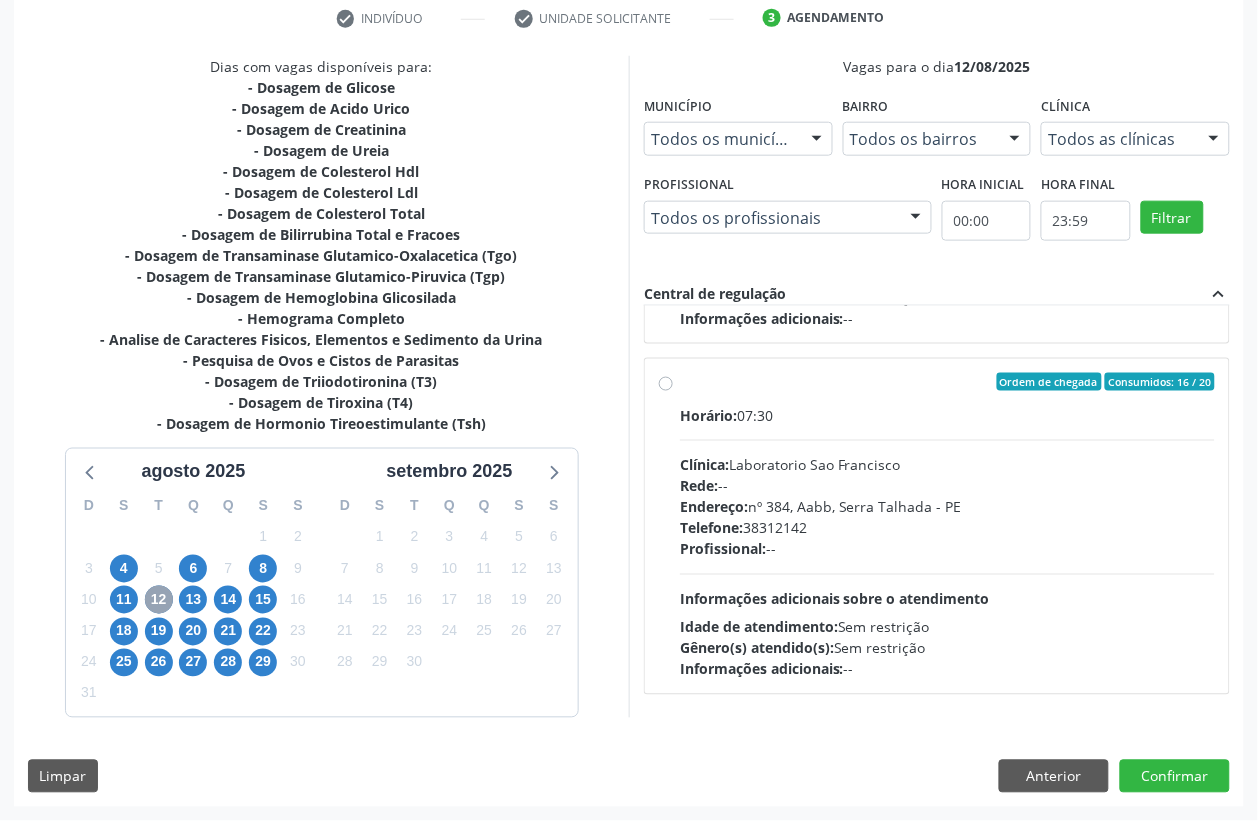 scroll, scrollTop: 667, scrollLeft: 0, axis: vertical 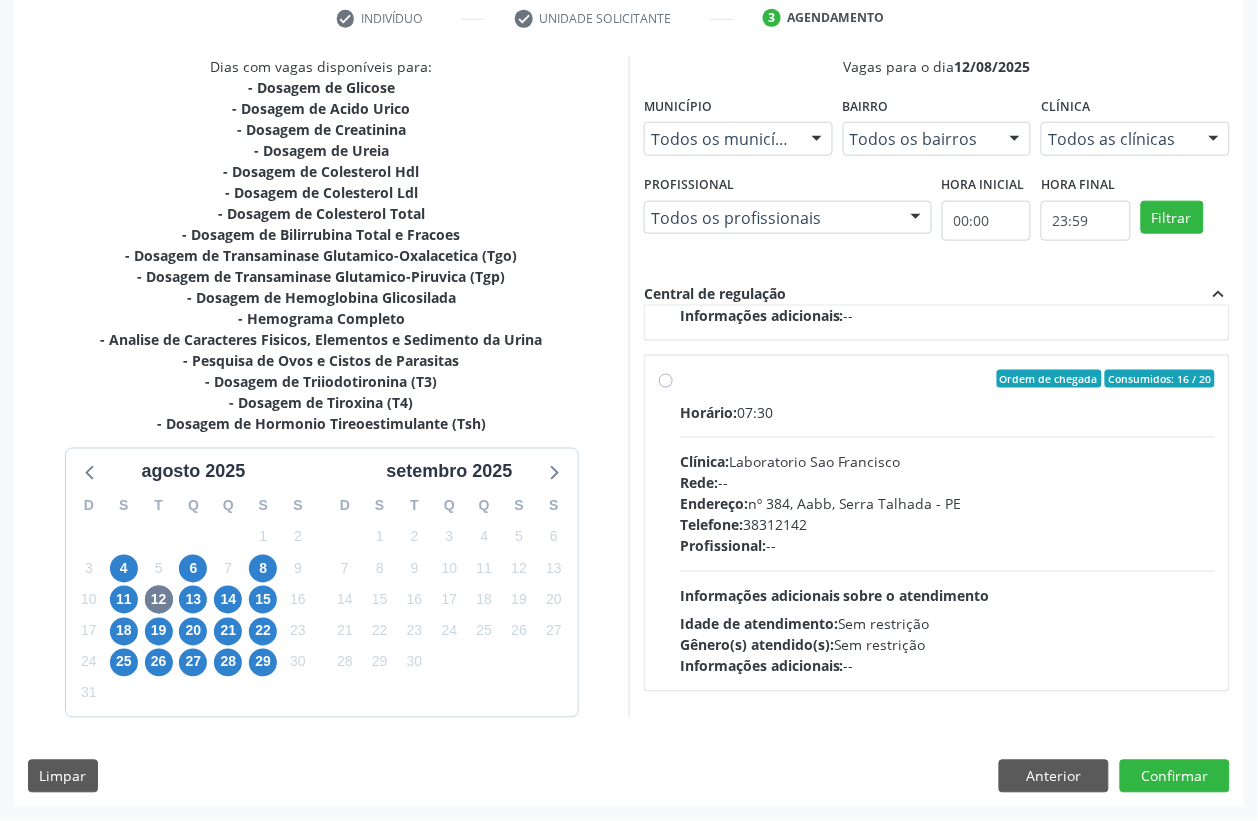 click on "Horário:   07:30
Clínica:  Laboratorio Sao Francisco
Rede:
--
Endereço:   nº [NUMBER], [DISTRICT], [CITY] - [STATE]
Telefone:   [PHONE]
Profissional:
--
Informações adicionais sobre o atendimento
Idade de atendimento:
Sem restrição
Gênero(s) atendido(s):
Sem restrição
Informações adicionais:
--" at bounding box center [947, 539] 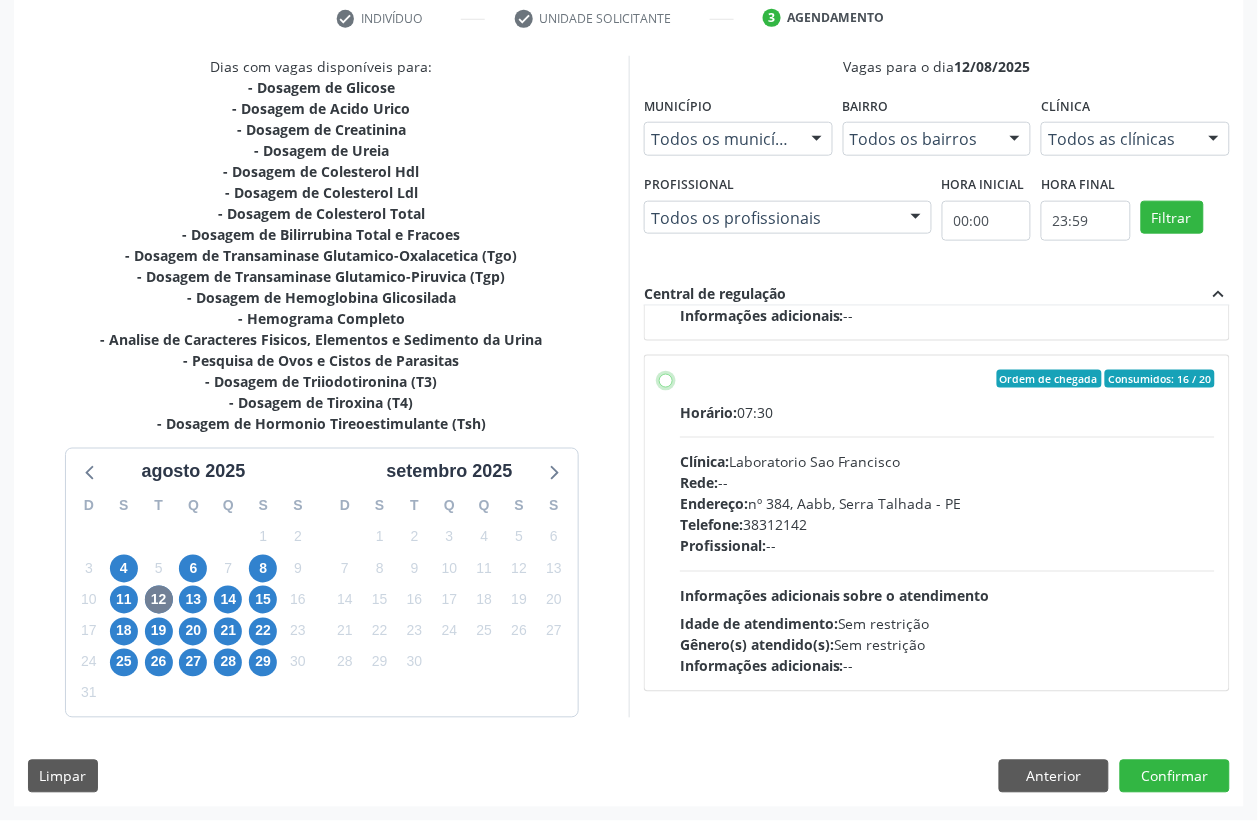 click on "Ordem de chegada
Consumidos: 16 / 20
Horário:   07:30
Clínica:  Laboratorio Sao Francisco
Rede:
--
Endereço:   nº [NUMBER], [DISTRICT], [CITY] - [STATE]
Telefone:   [PHONE]
Profissional:
--
Informações adicionais sobre o atendimento
Idade de atendimento:
Sem restrição
Gênero(s) atendido(s):
Sem restrição
Informações adicionais:
--" at bounding box center (666, 379) 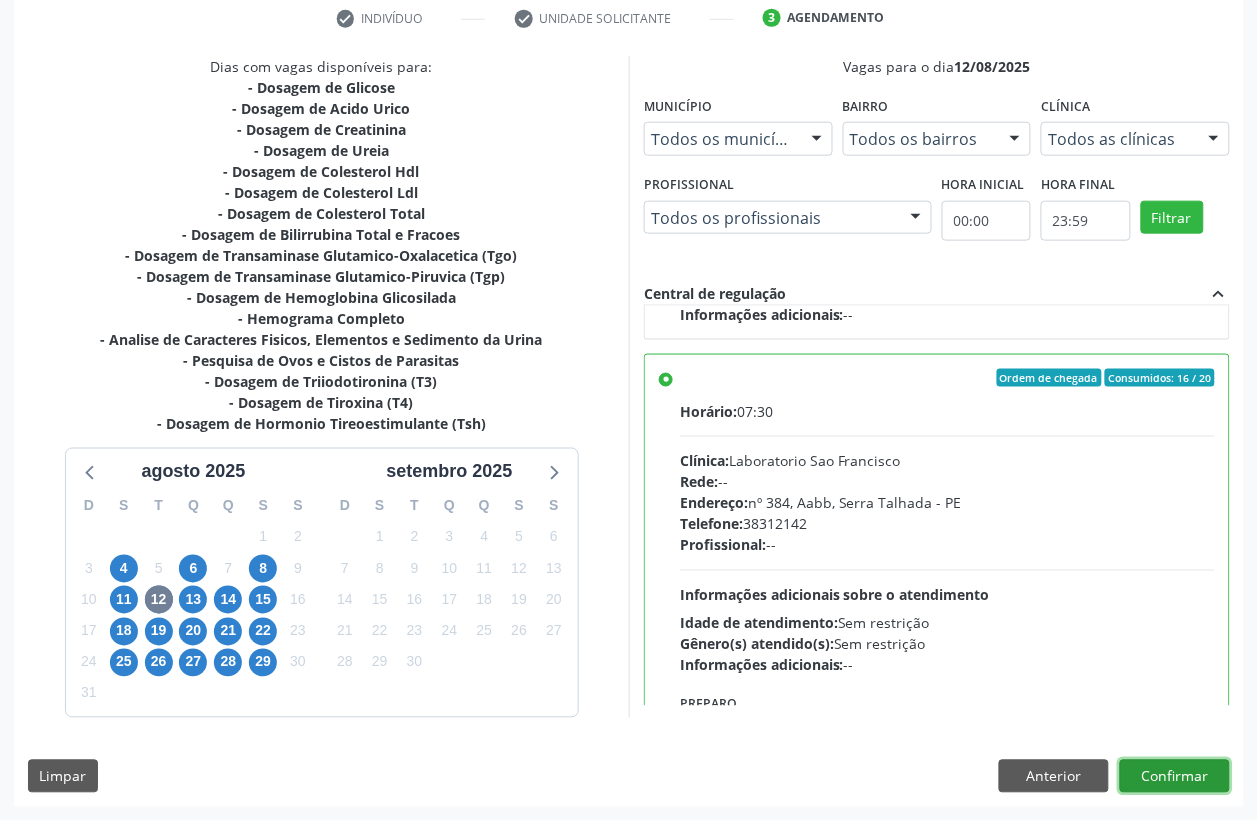 click on "Confirmar" at bounding box center (1175, 777) 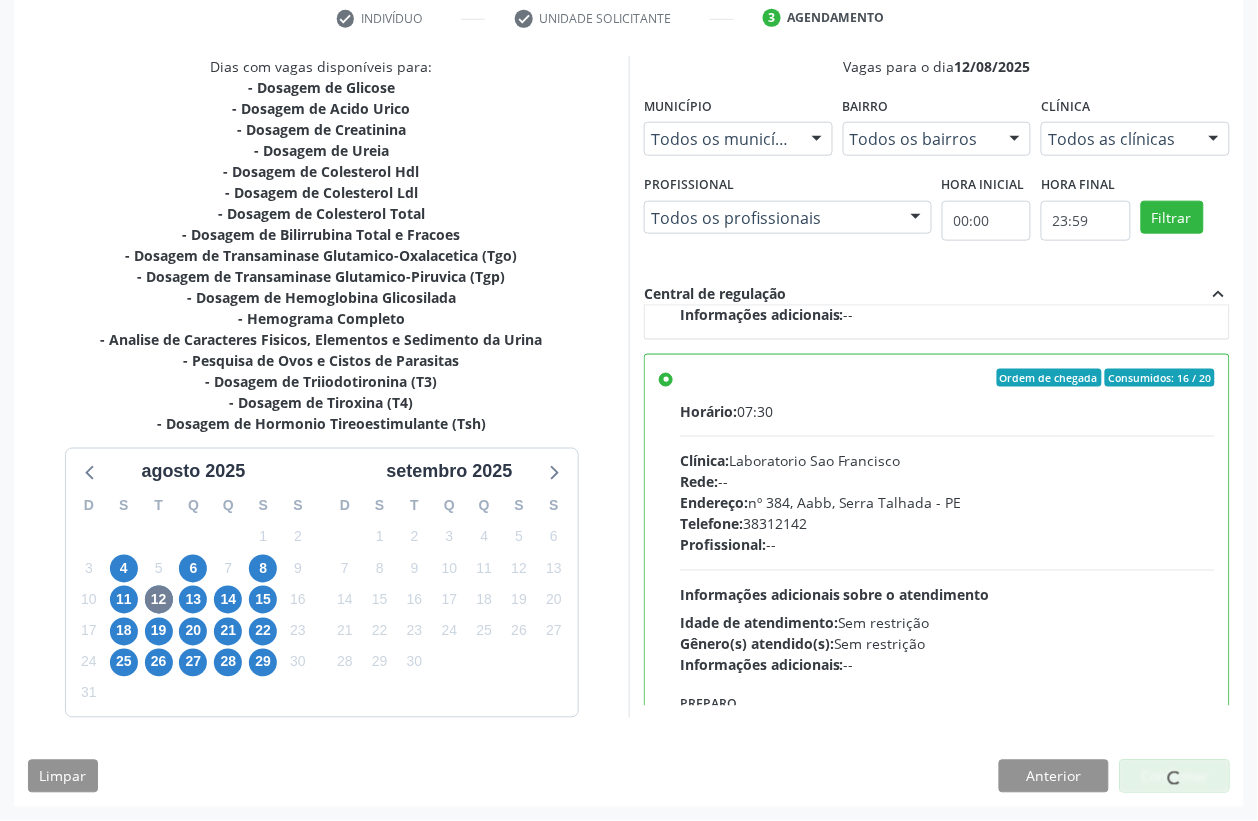 scroll, scrollTop: 0, scrollLeft: 0, axis: both 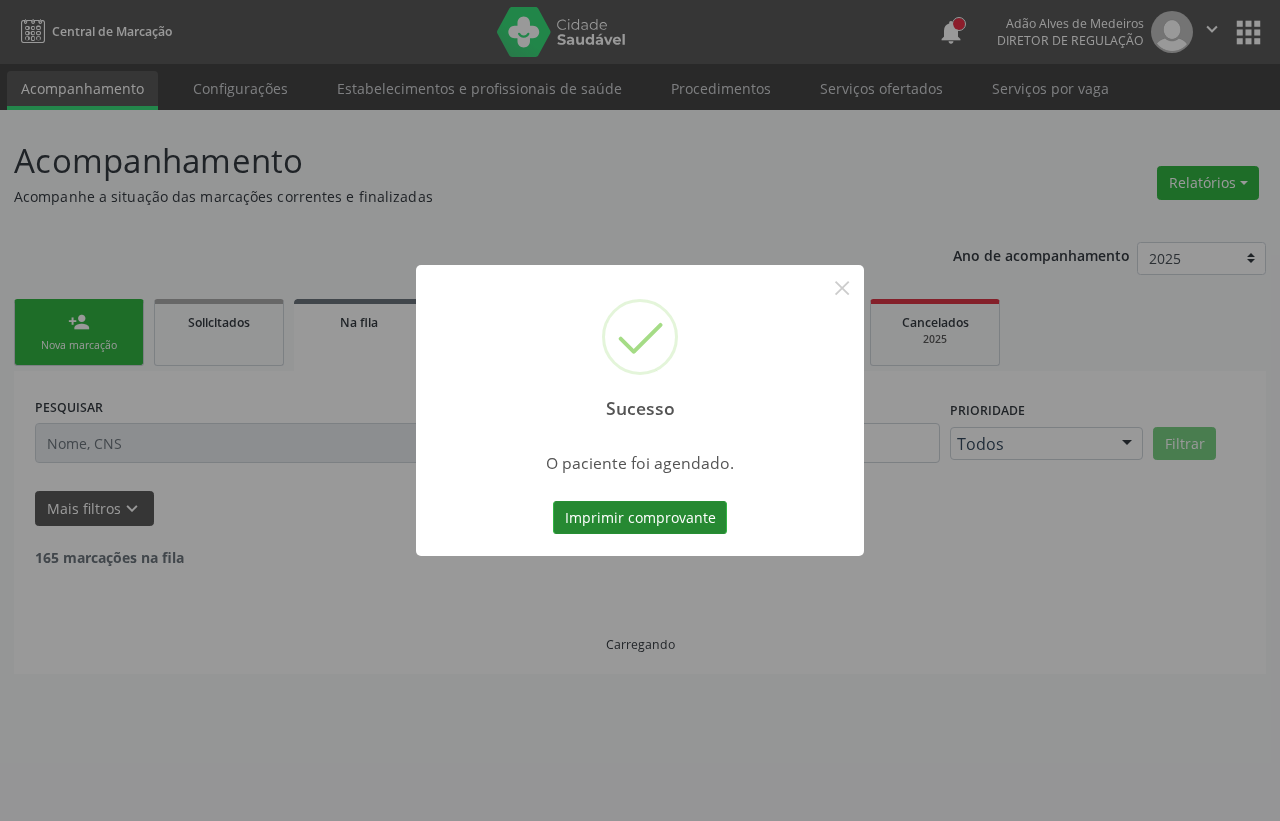 click on "Imprimir comprovante" at bounding box center (640, 518) 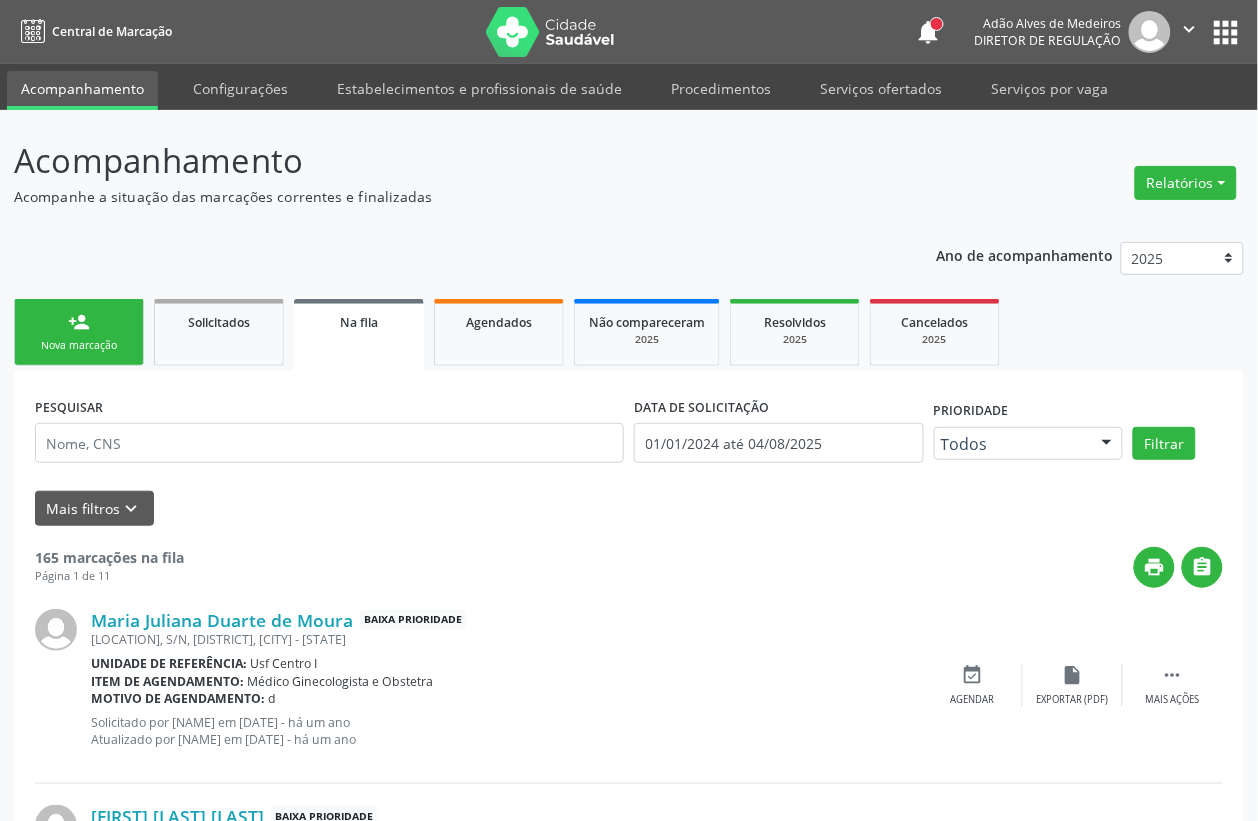 click on "Nova marcação" at bounding box center (79, 345) 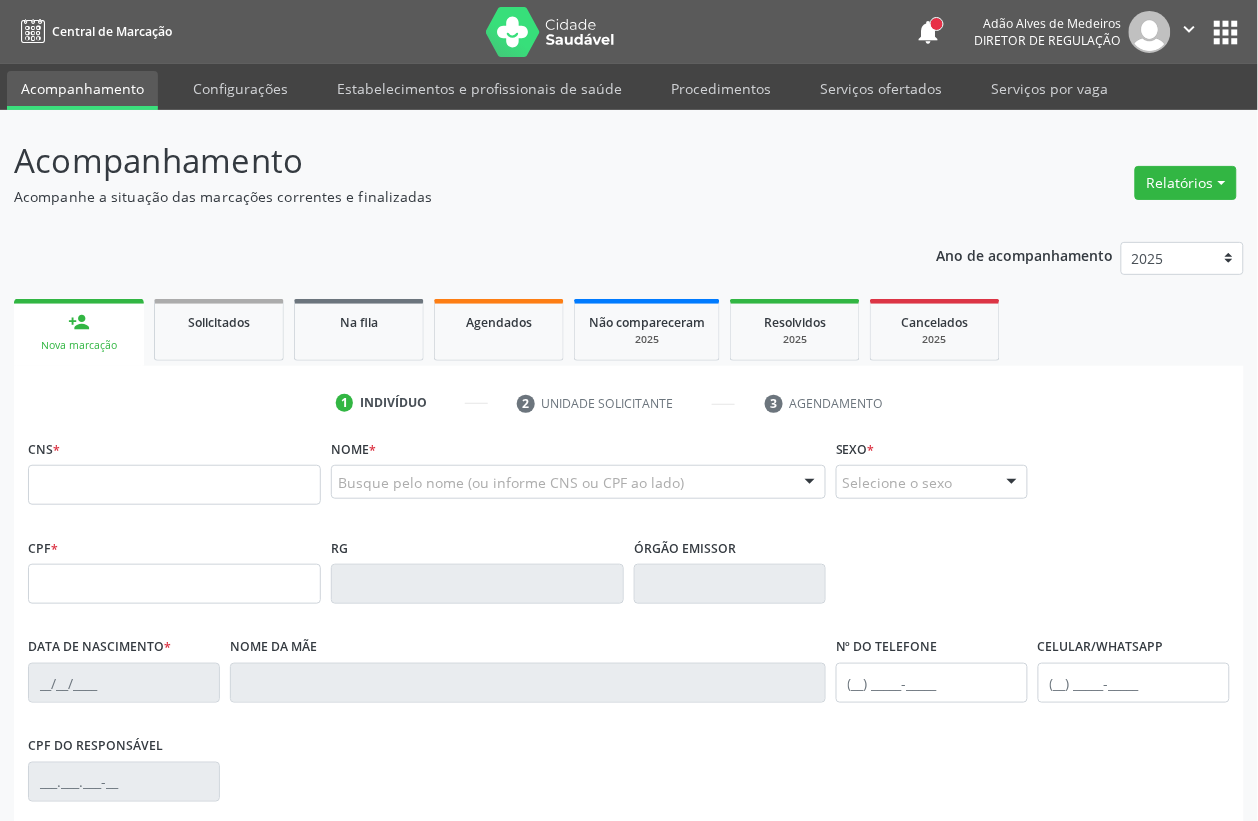 click on "Nova marcação" at bounding box center [79, 345] 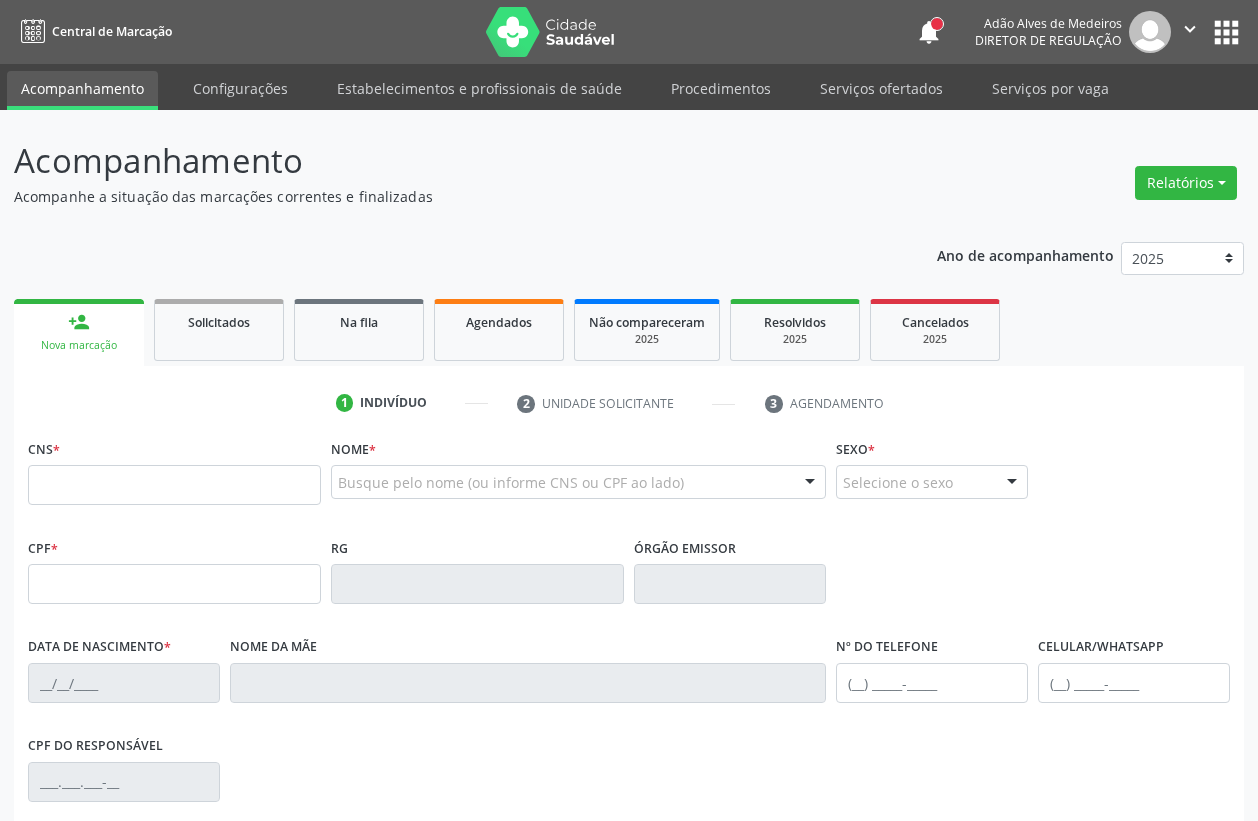 scroll, scrollTop: 0, scrollLeft: 0, axis: both 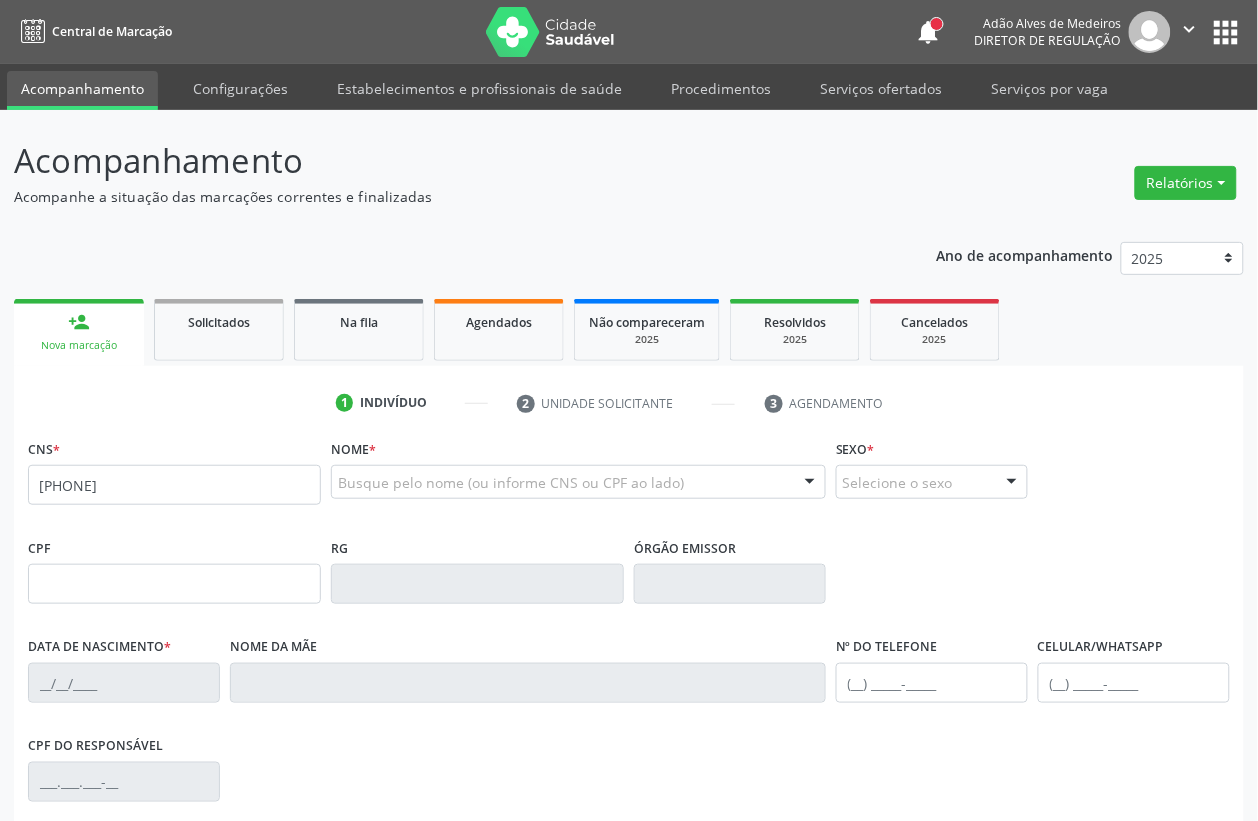 type on "[PHONE]" 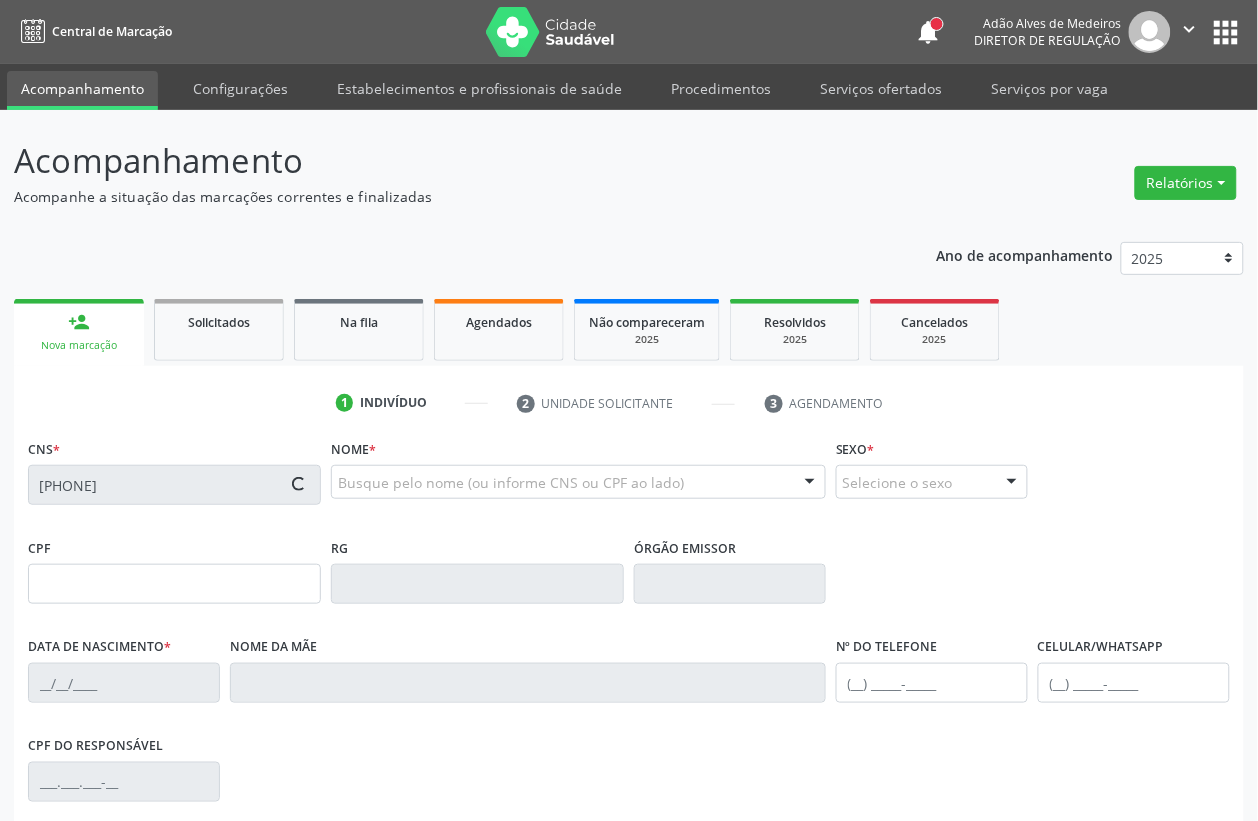 type on "16/05/2011" 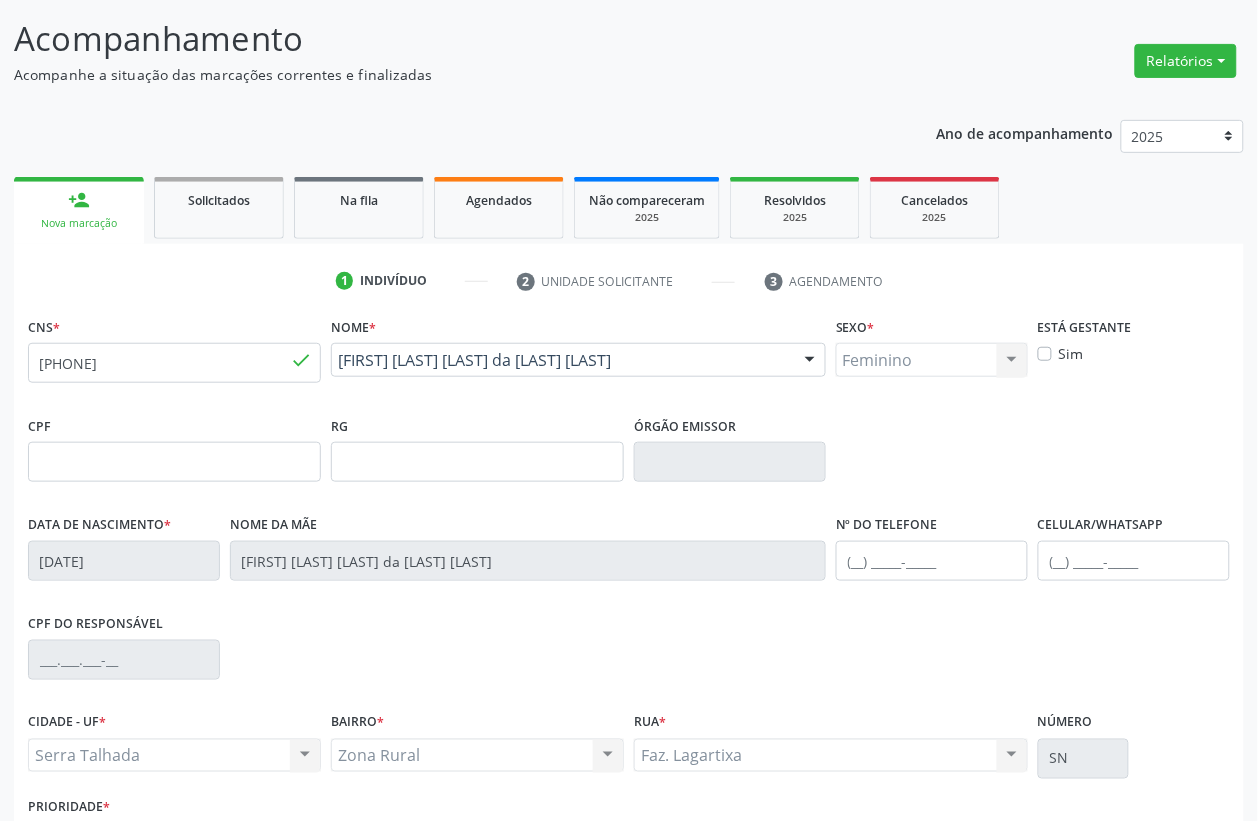 scroll, scrollTop: 263, scrollLeft: 0, axis: vertical 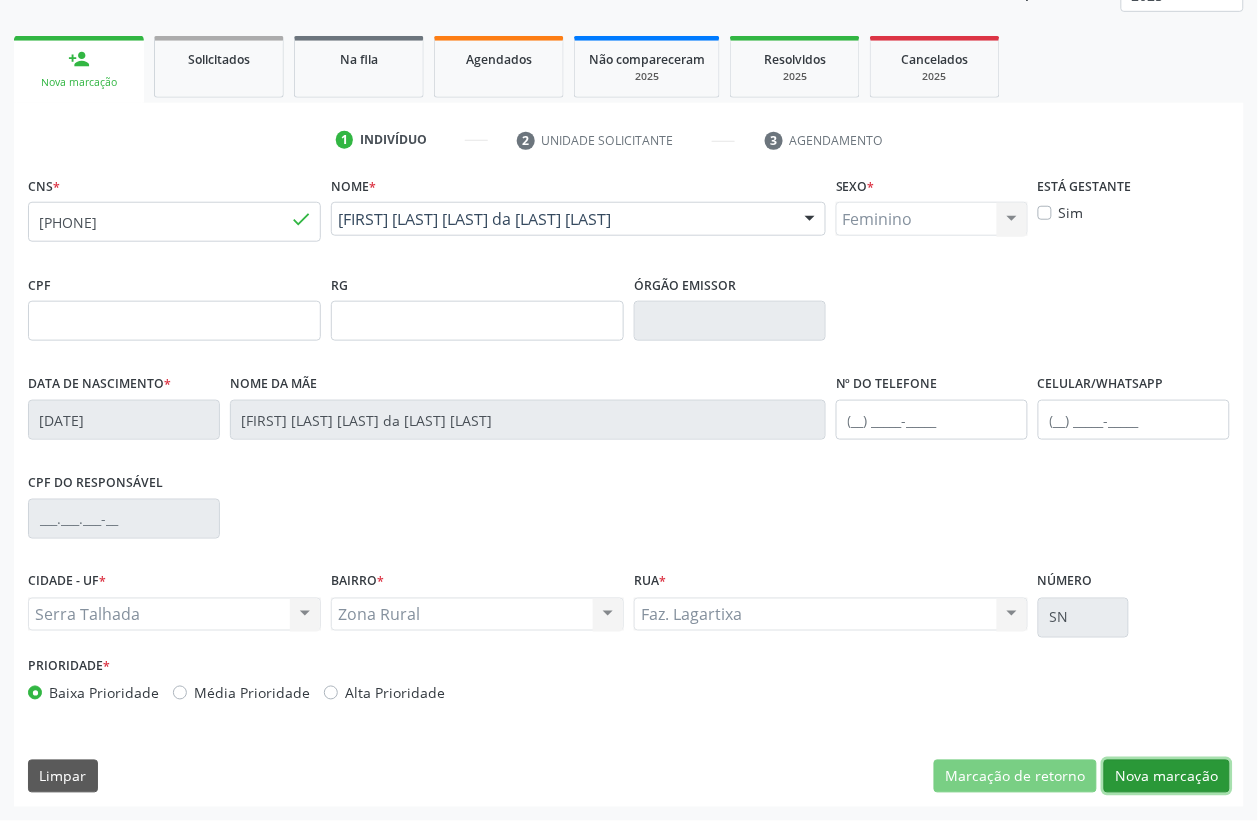 click on "Nova marcação" at bounding box center [1167, 777] 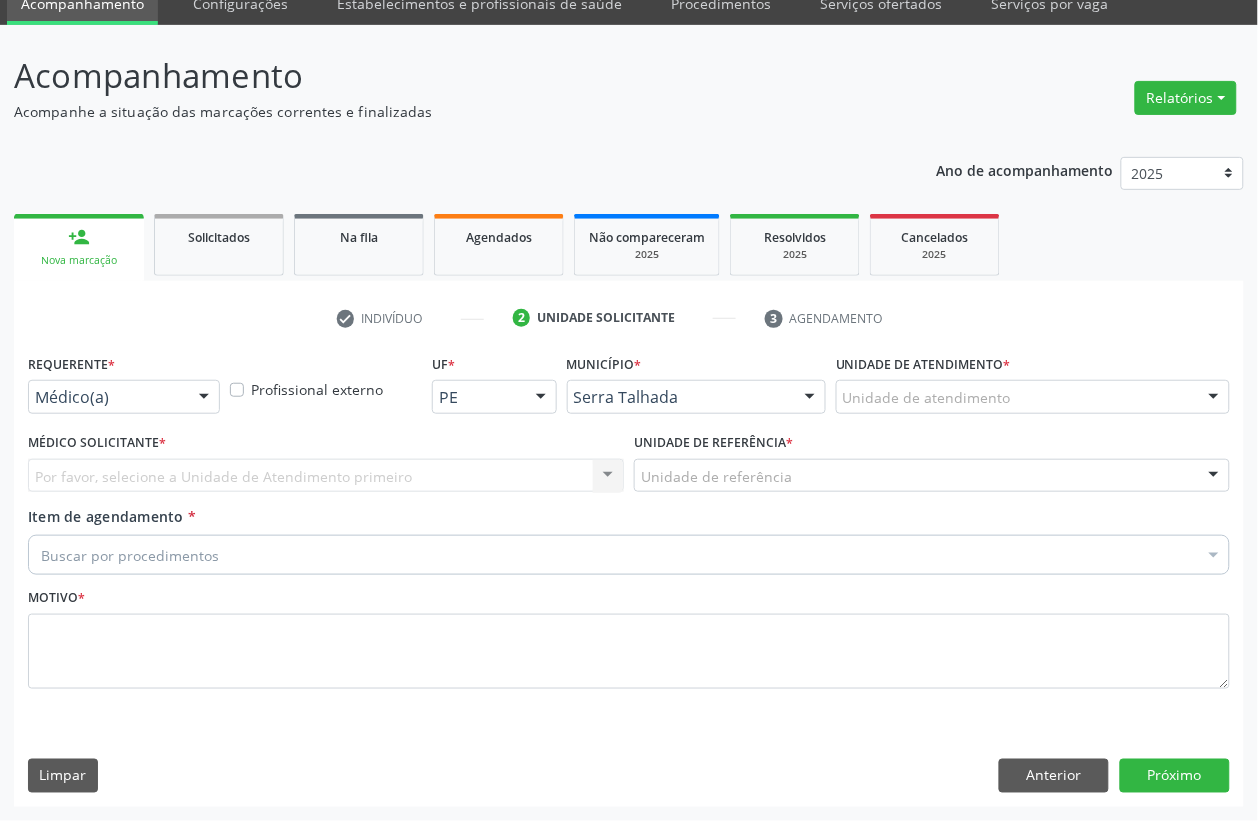 scroll, scrollTop: 85, scrollLeft: 0, axis: vertical 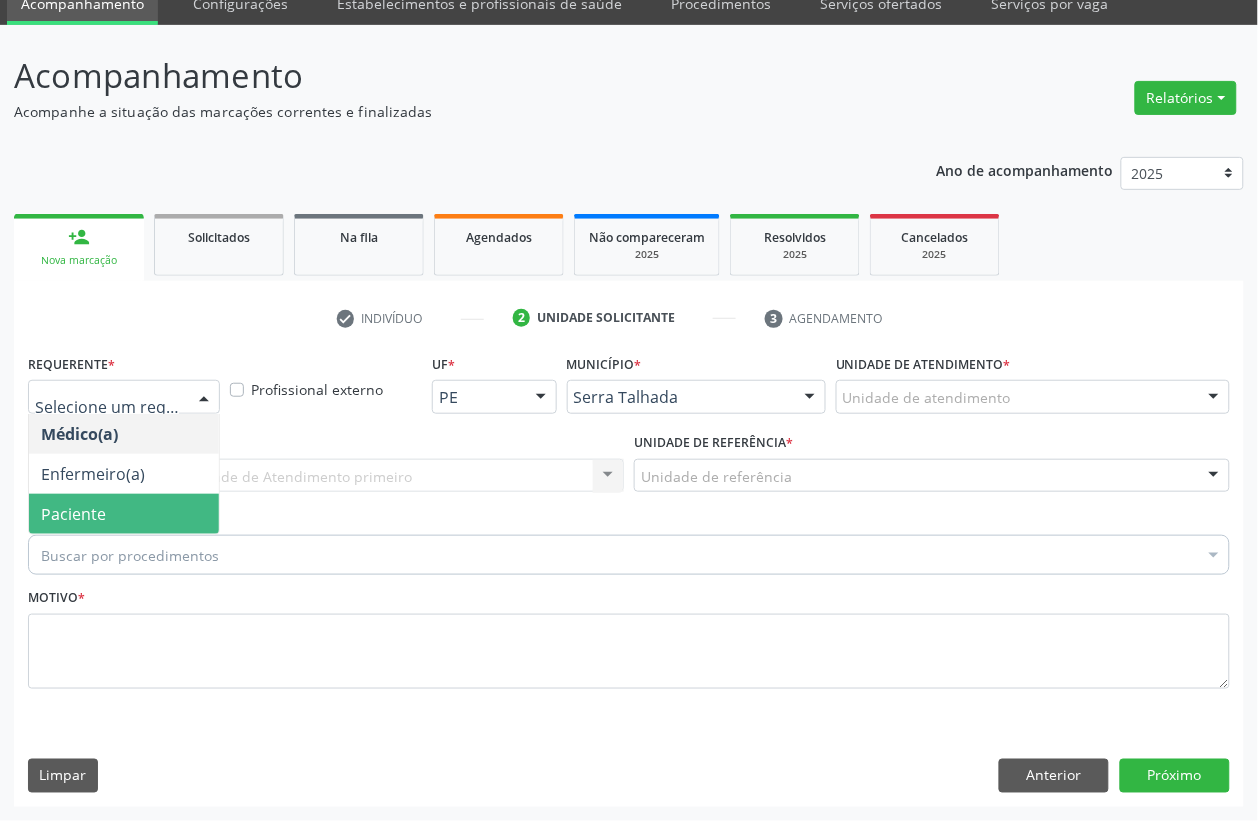 click on "Paciente" at bounding box center [124, 514] 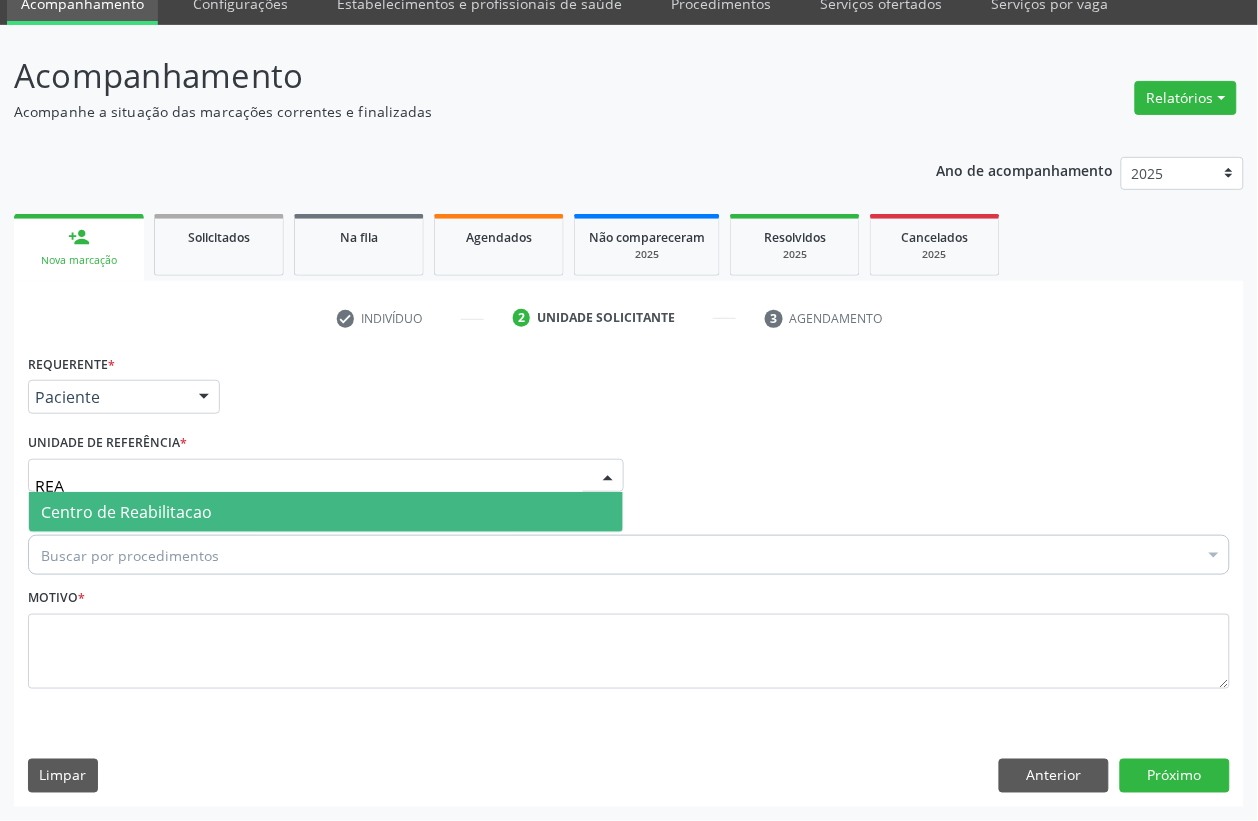 type on "REAB" 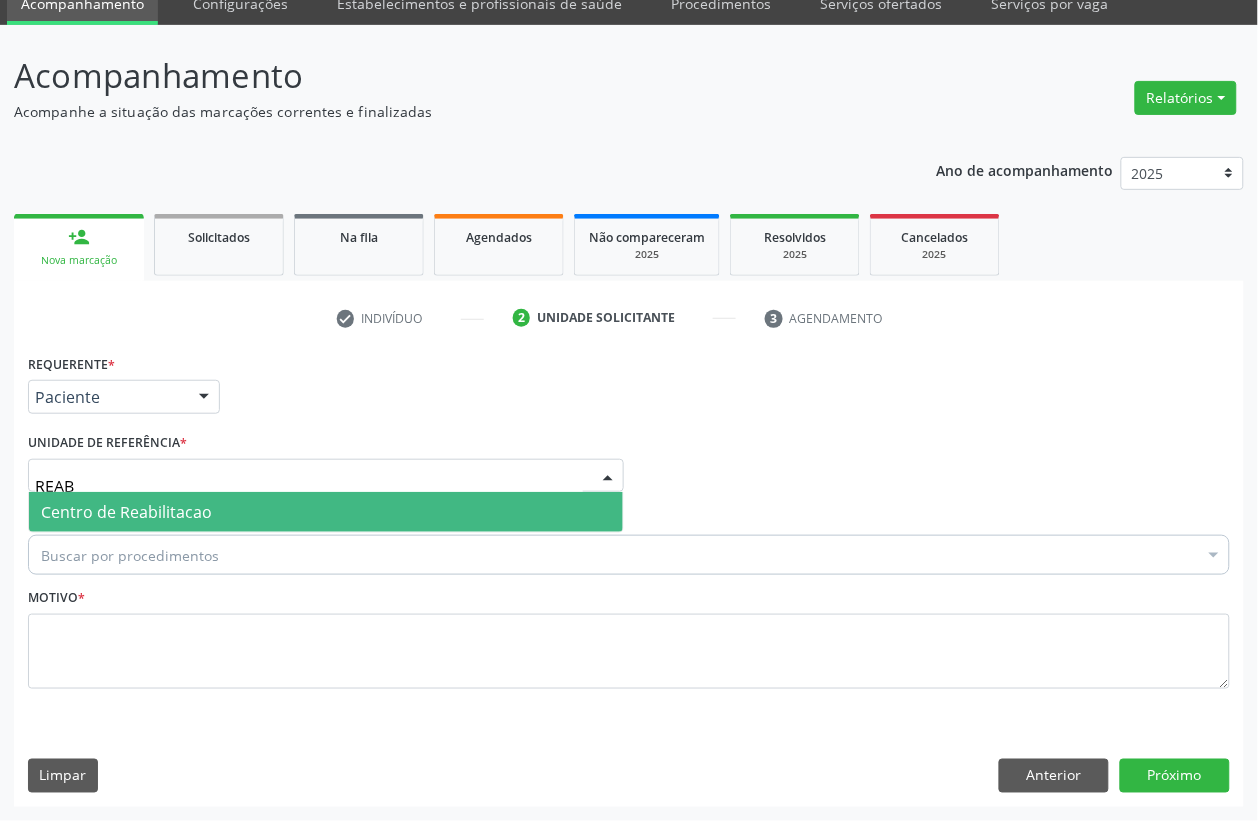 click on "Centro de Reabilitacao" at bounding box center [126, 512] 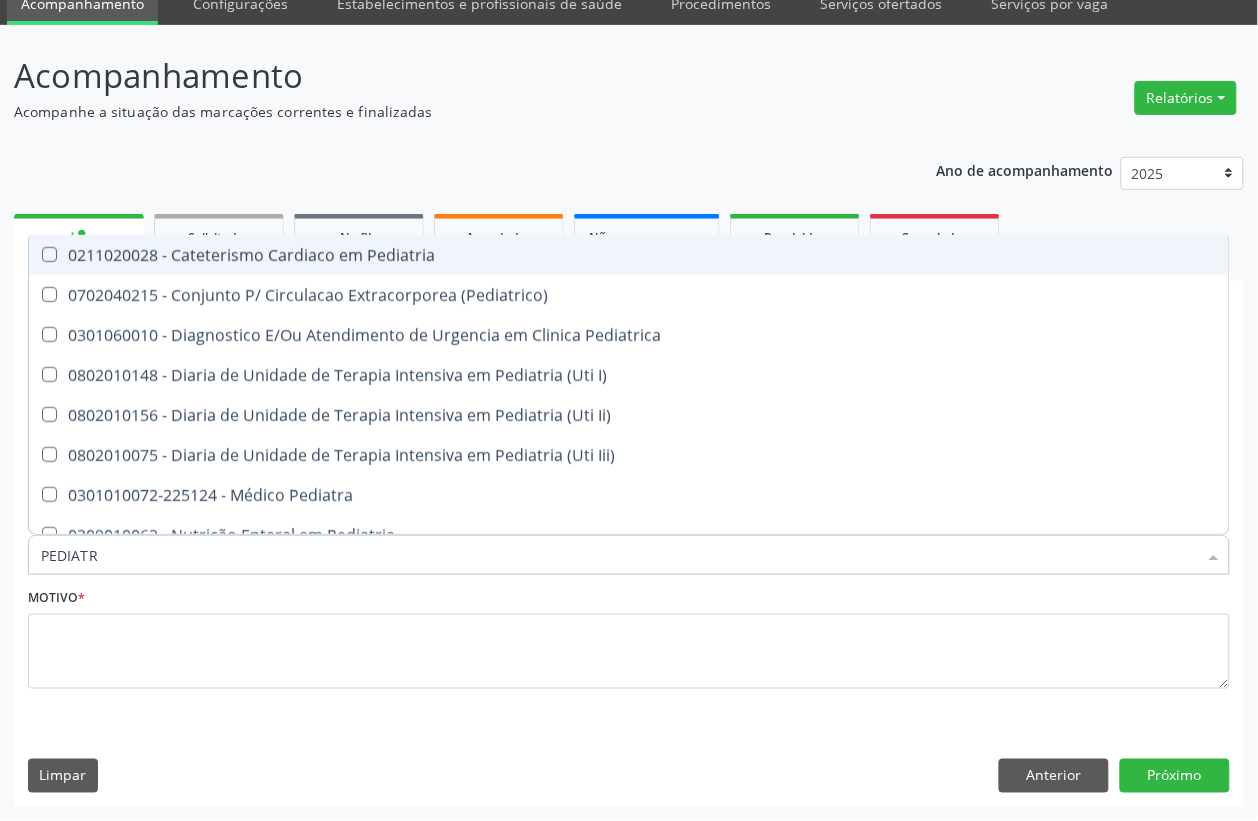 type on "PEDIATRA" 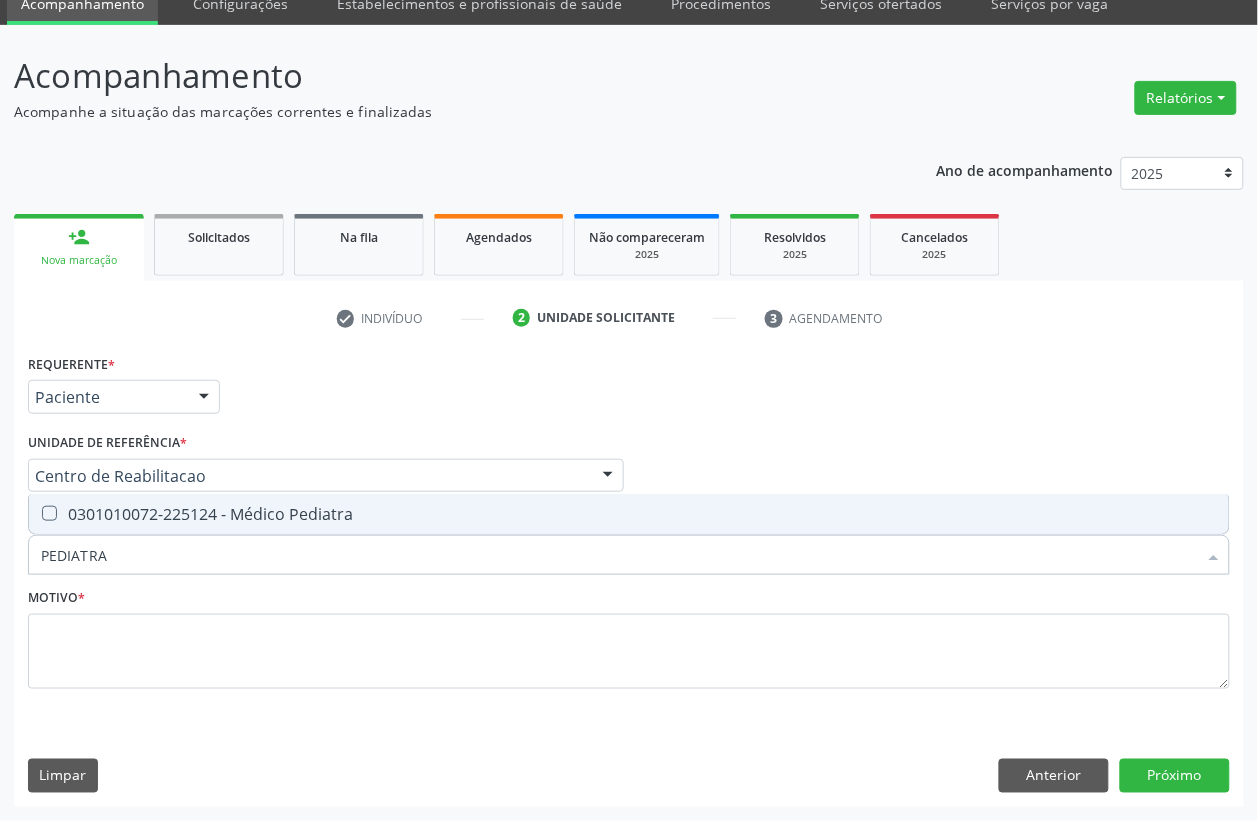 click on "0301010072-225124 - Médico Pediatra" at bounding box center [629, 514] 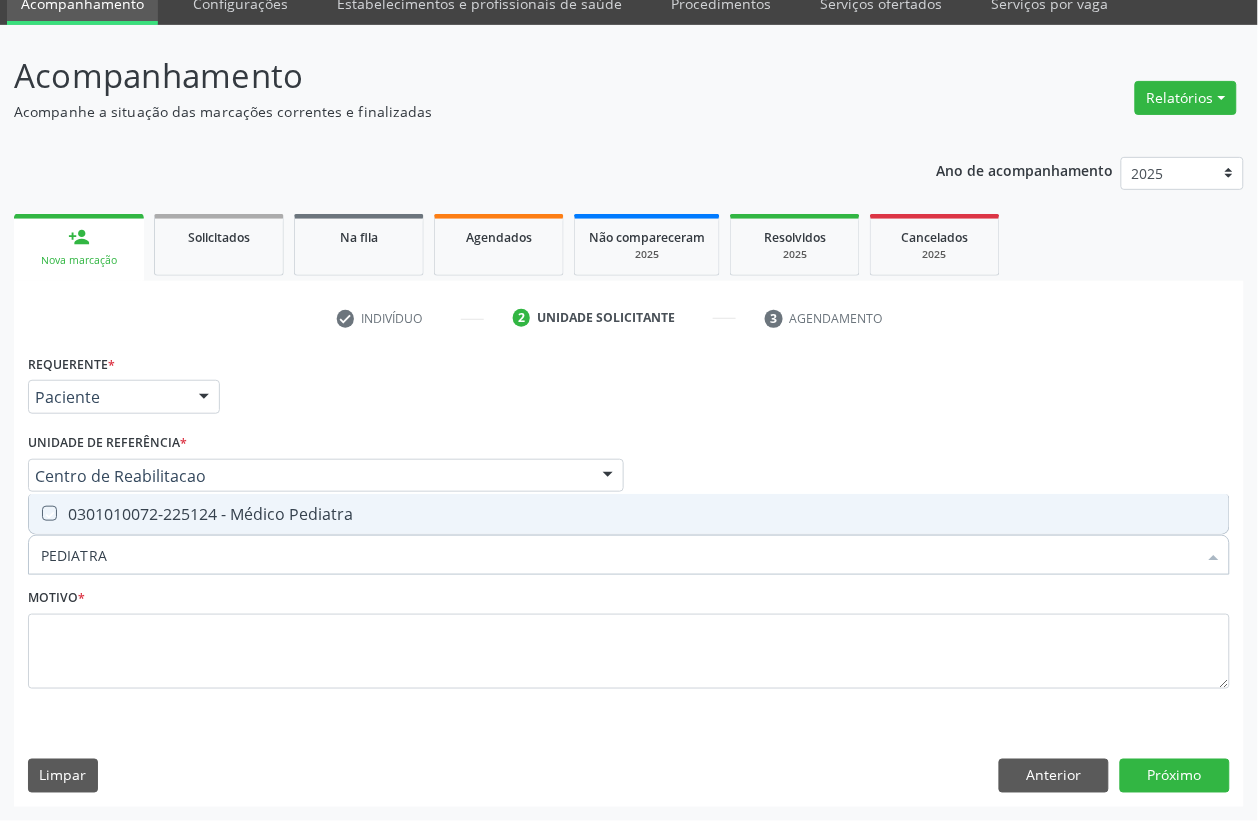 checkbox on "true" 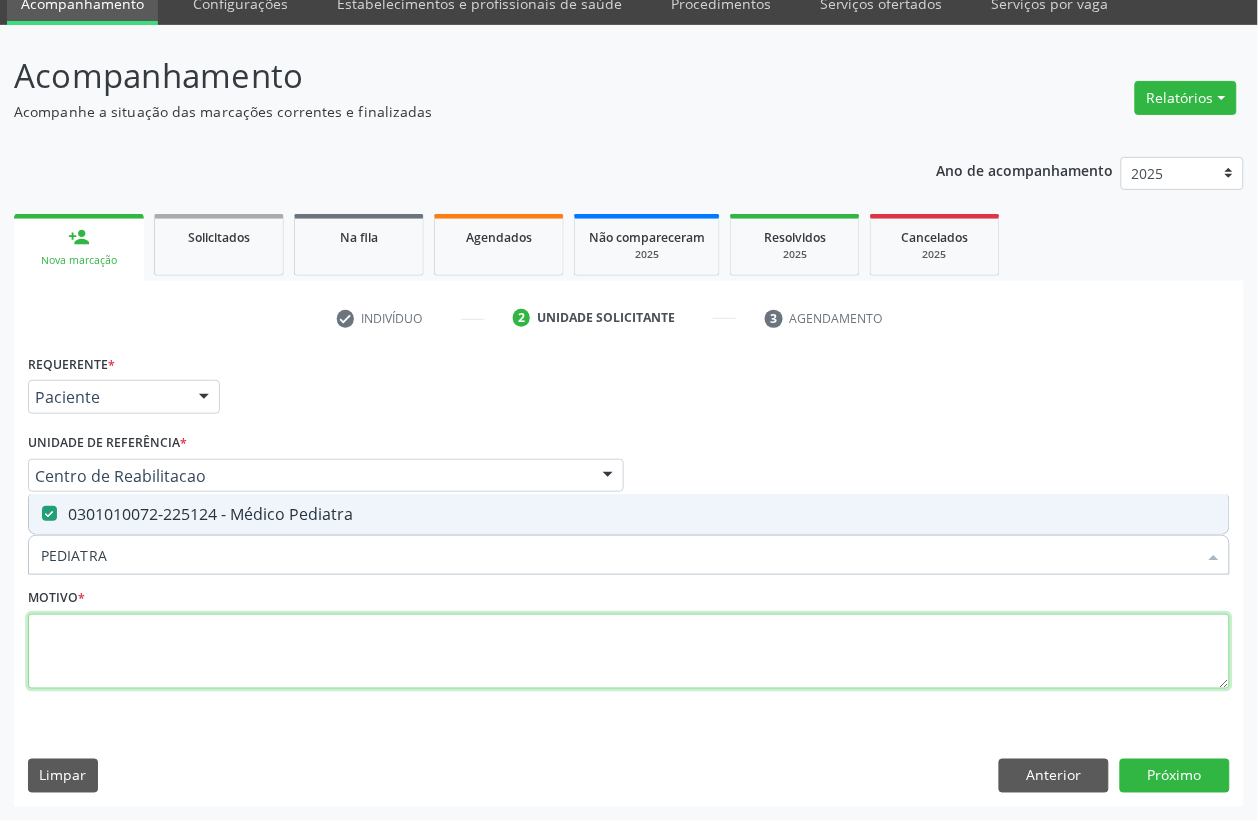click at bounding box center [629, 652] 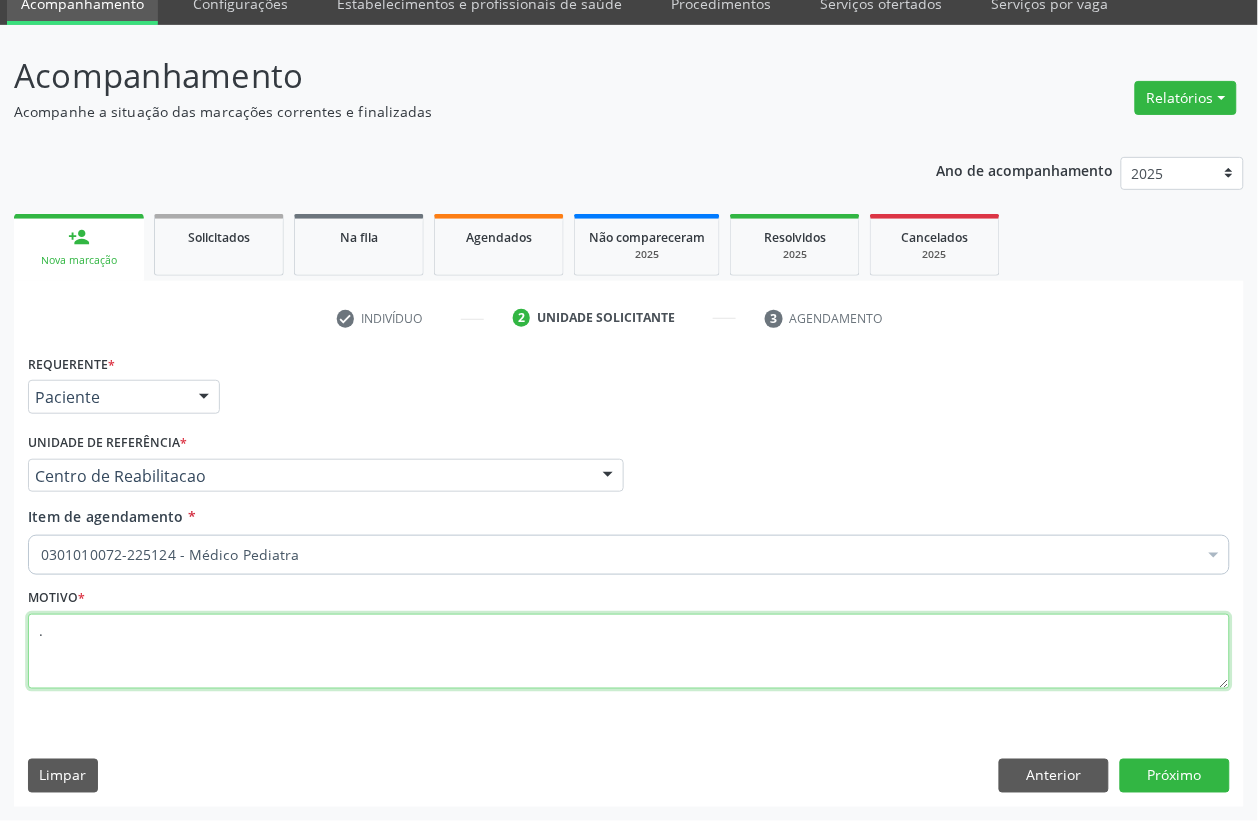 type on "." 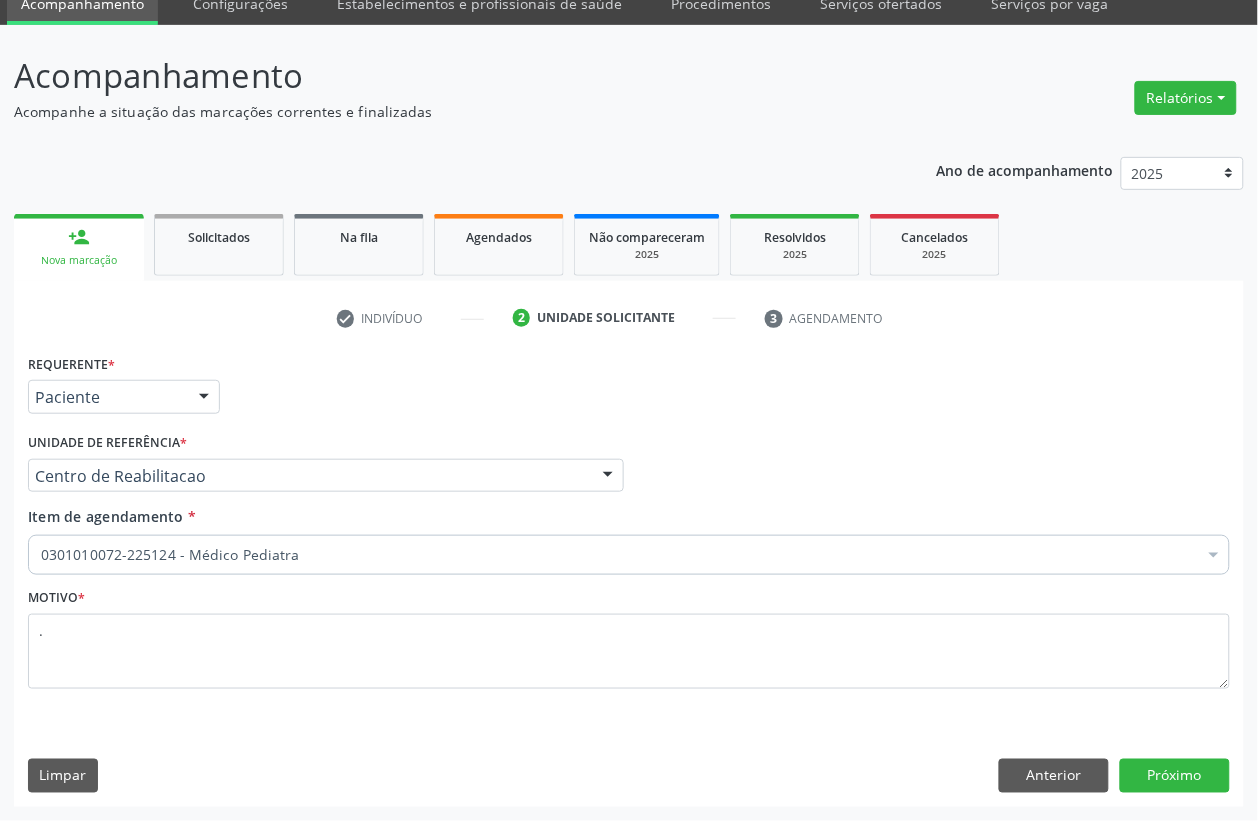 click on "Requerente
*
Paciente         Médico(a)   Enfermeiro(a)   Paciente
Nenhum resultado encontrado para: "   "
Não há nenhuma opção para ser exibida.
UF
PE         PE
Nenhum resultado encontrado para: "   "
Não há nenhuma opção para ser exibida.
Município
Serra Talhada         Serra Talhada
Nenhum resultado encontrado para: "   "
Não há nenhuma opção para ser exibida.
Médico Solicitante
Por favor, selecione a Unidade de Atendimento primeiro
Nenhum resultado encontrado para: "   "
Não há nenhuma opção para ser exibida.
Unidade de referência
*
Centro de Reabilitacao         Usf do Mutirao   Usf Cohab   Usf Caicarinha da Penha Tauapiranga   Posto de Saude Bernardo Vieira   Usf Borborema   Usf Bom Jesus I   Usf Ipsep   Usf Sao Cristovao" at bounding box center (629, 577) 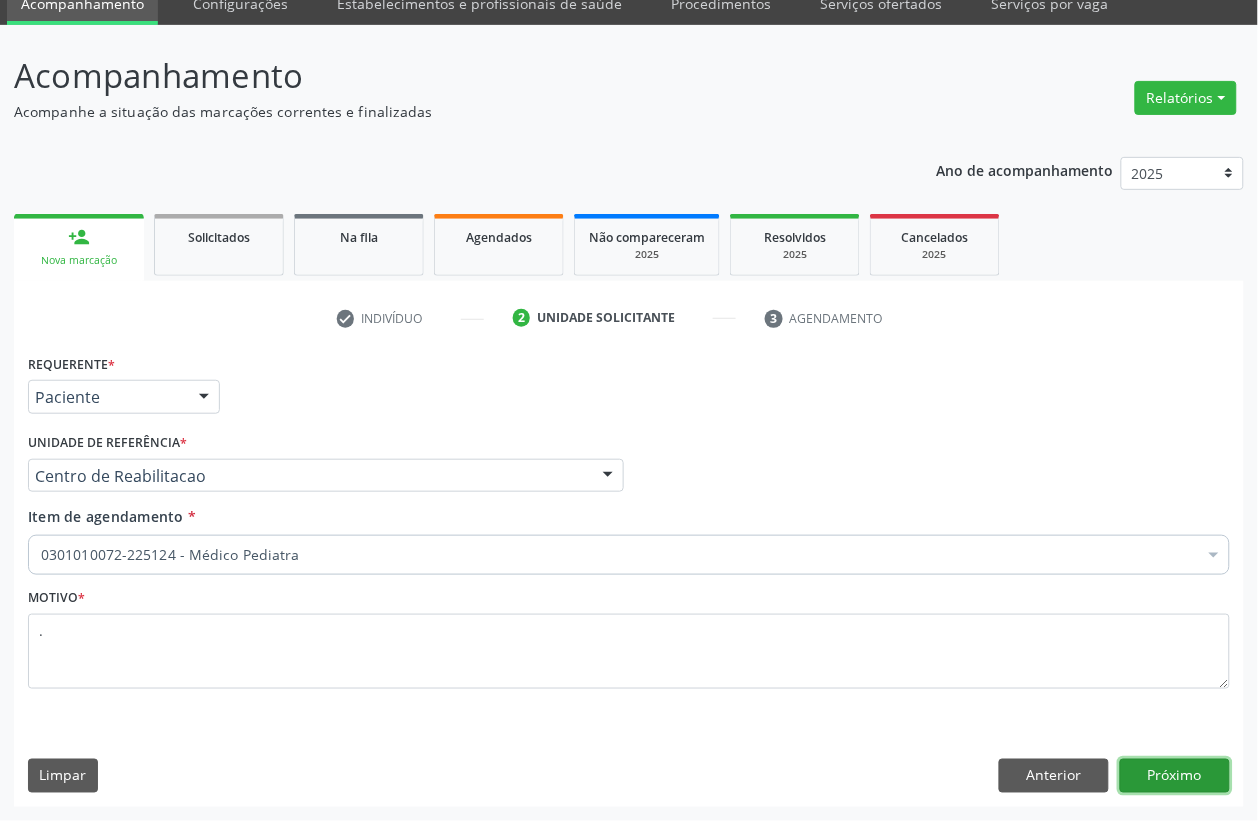 click on "Próximo" at bounding box center (1175, 776) 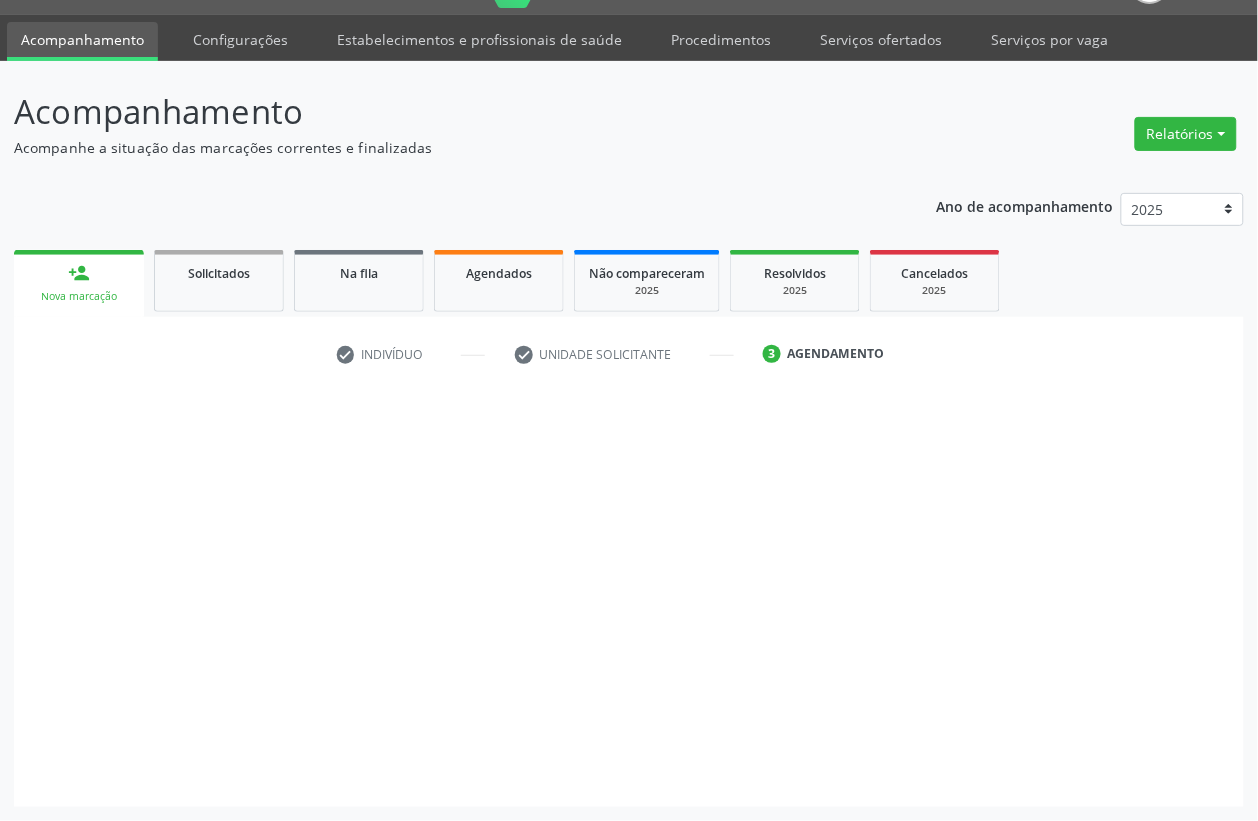 scroll, scrollTop: 50, scrollLeft: 0, axis: vertical 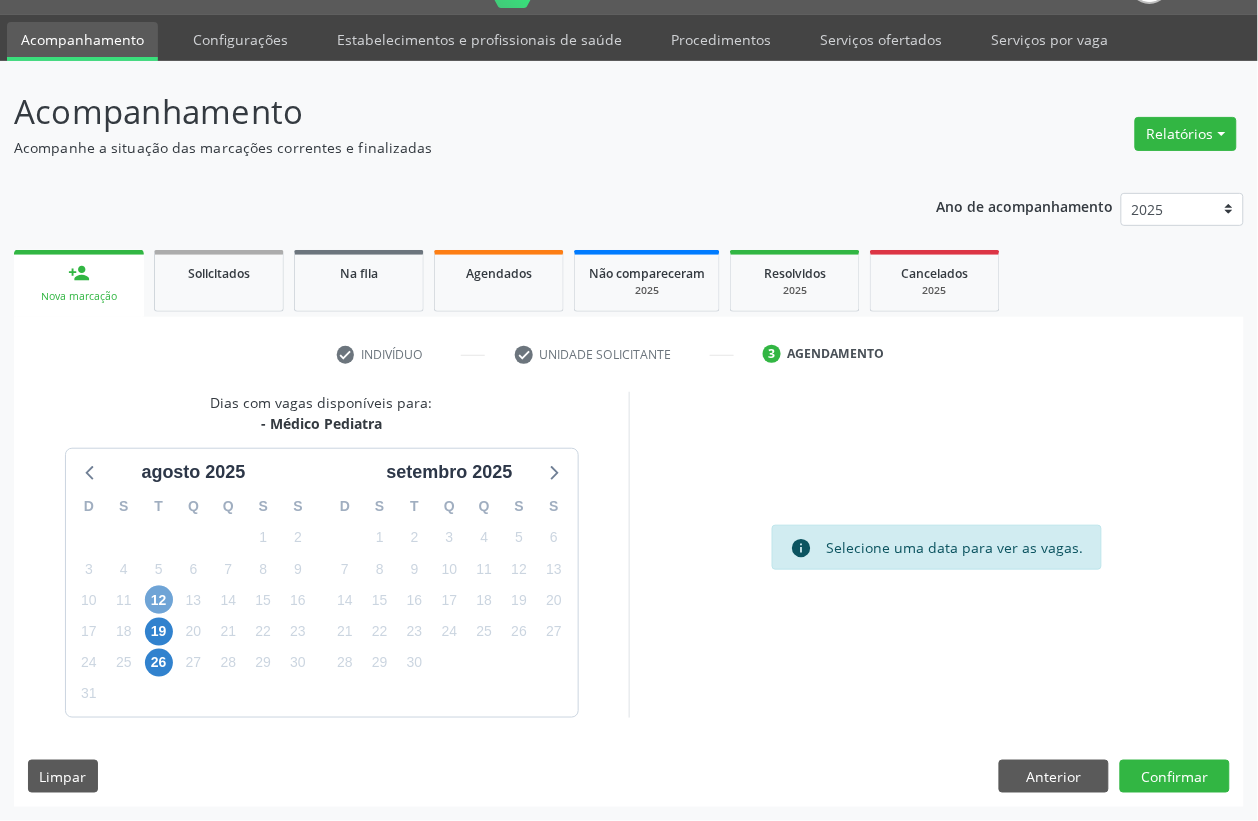 click on "12" at bounding box center [159, 600] 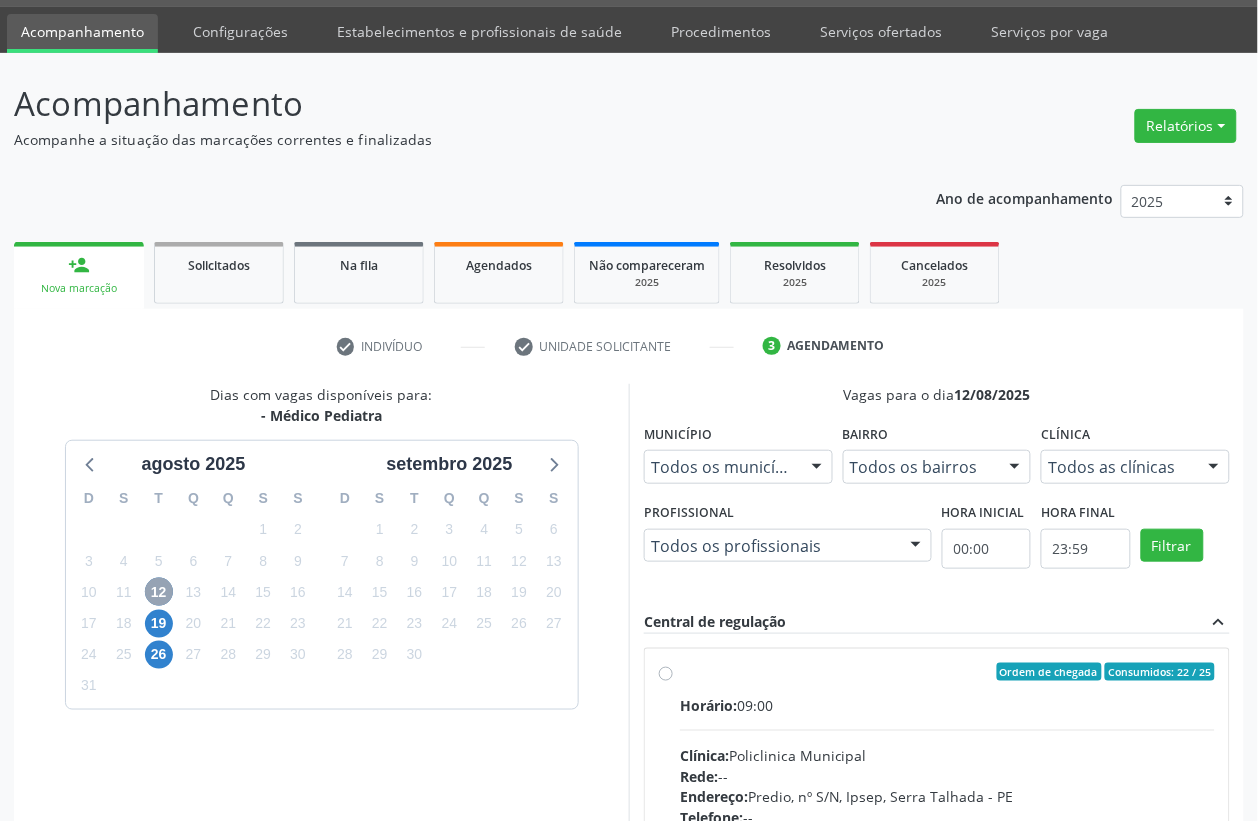 scroll, scrollTop: 338, scrollLeft: 0, axis: vertical 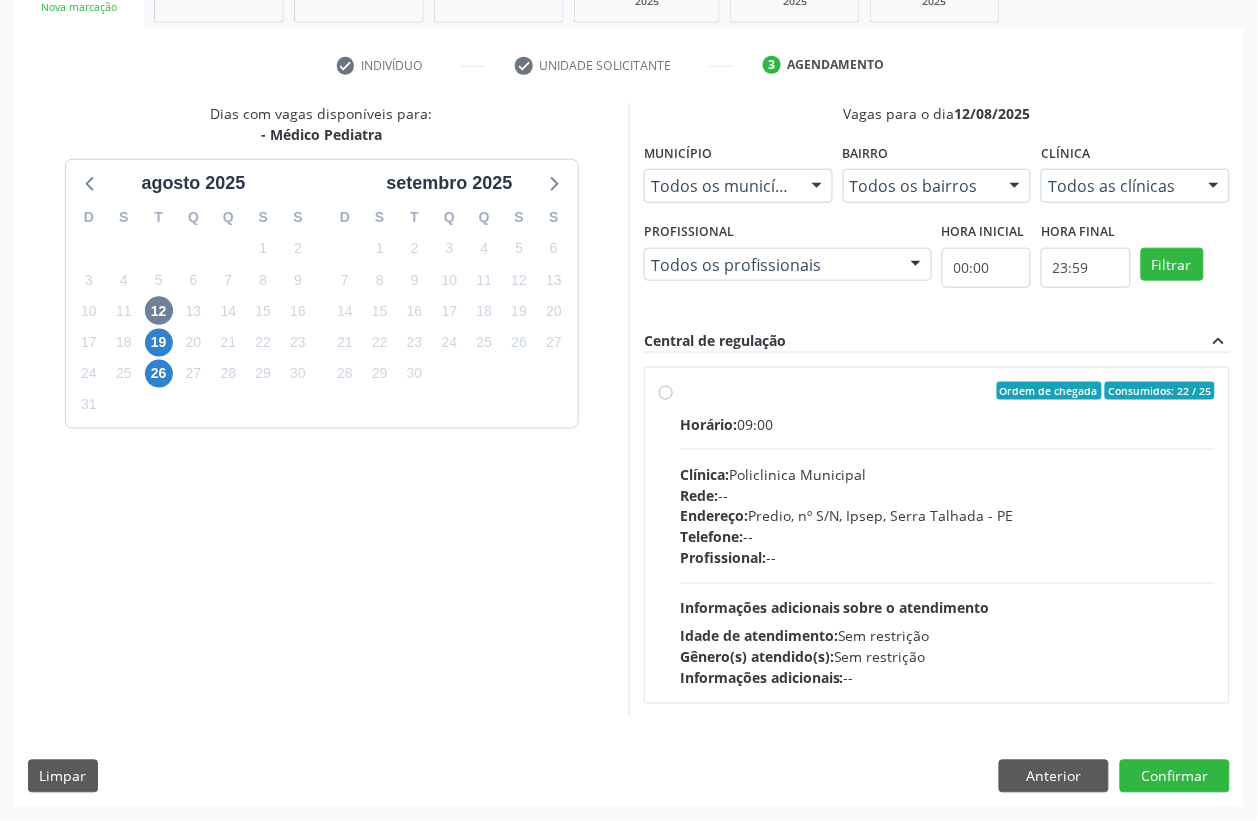 click on "Profissional:" at bounding box center (723, 558) 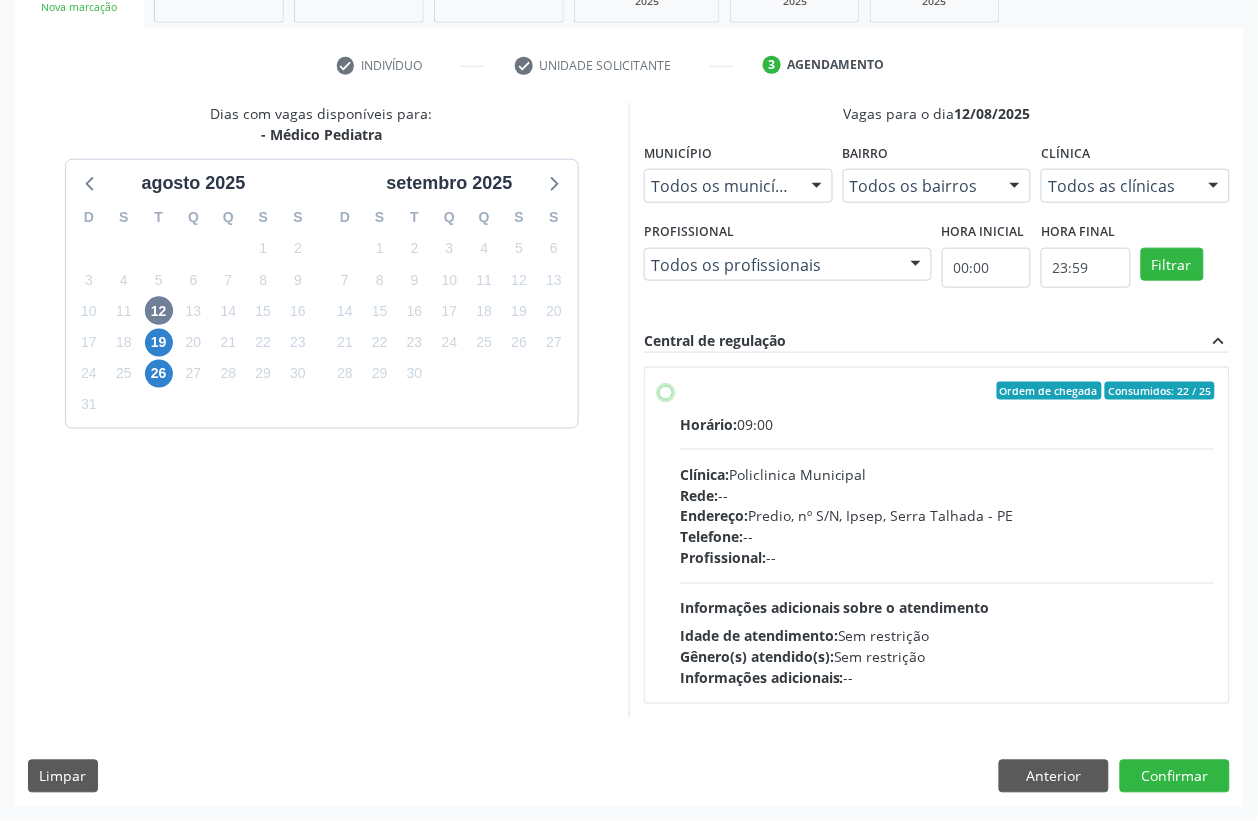 click on "Ordem de chegada
Consumidos: 22 / 25
Horário:   09:00
Clínica:  Policlinica Municipal
Rede:
--
Endereço:   Predio, nº S/N, Ipsep, Serra Talhada - PE
Telefone:   --
Profissional:
--
Informações adicionais sobre o atendimento
Idade de atendimento:
Sem restrição
Gênero(s) atendido(s):
Sem restrição
Informações adicionais:
--" at bounding box center (666, 391) 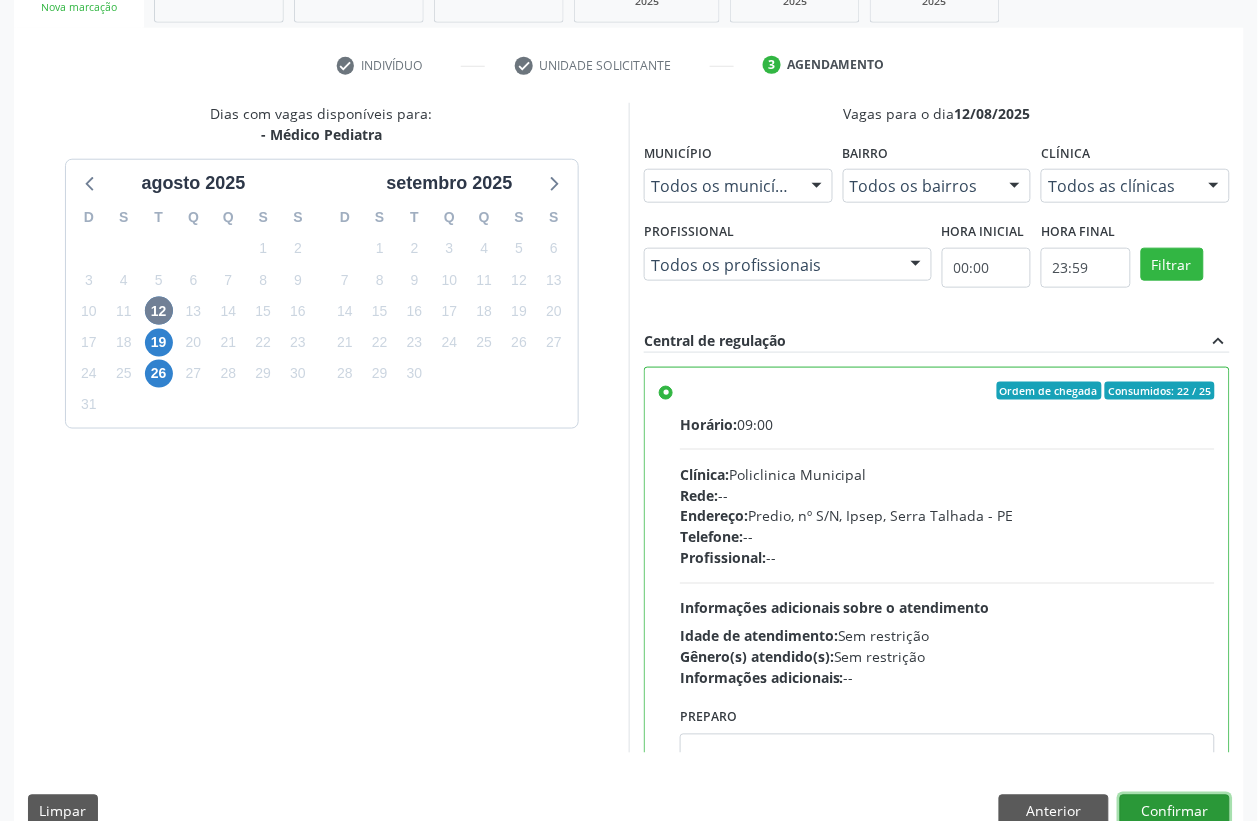 click on "Confirmar" at bounding box center (1175, 812) 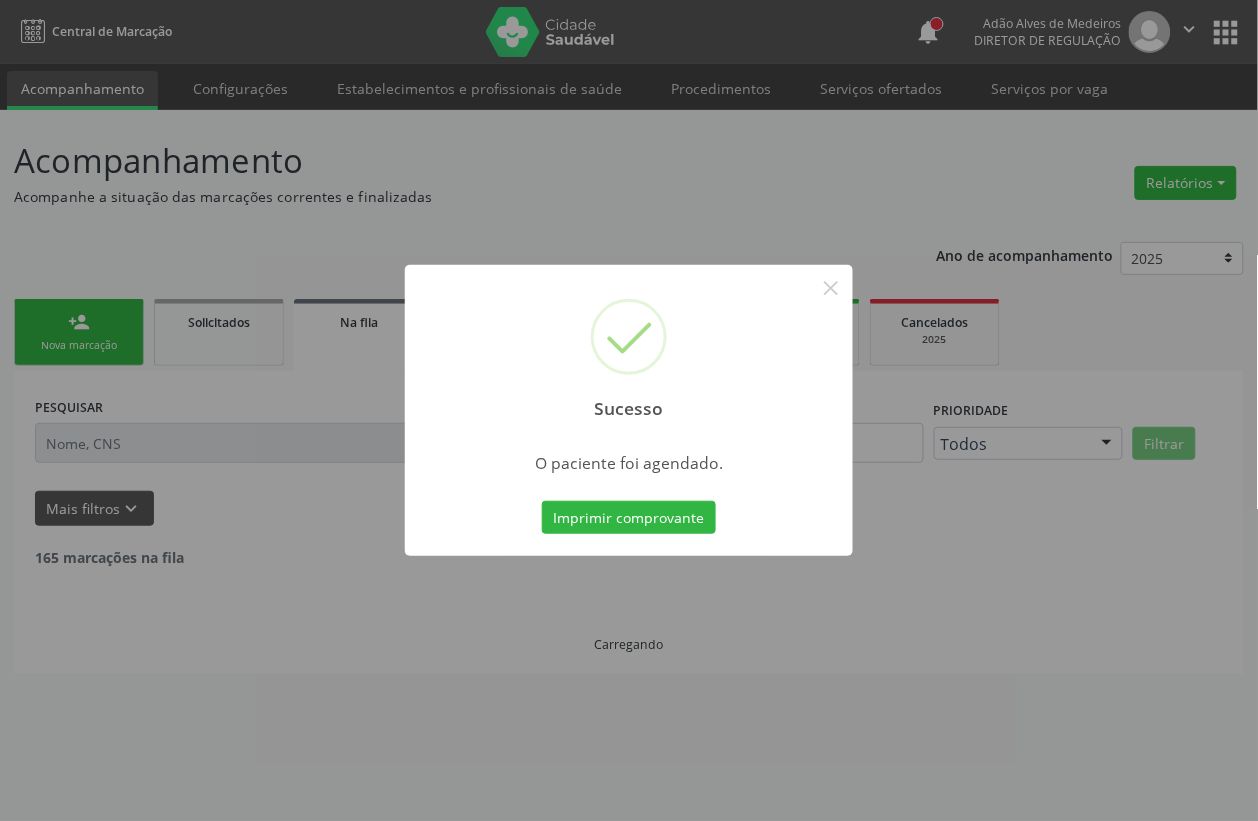 scroll, scrollTop: 0, scrollLeft: 0, axis: both 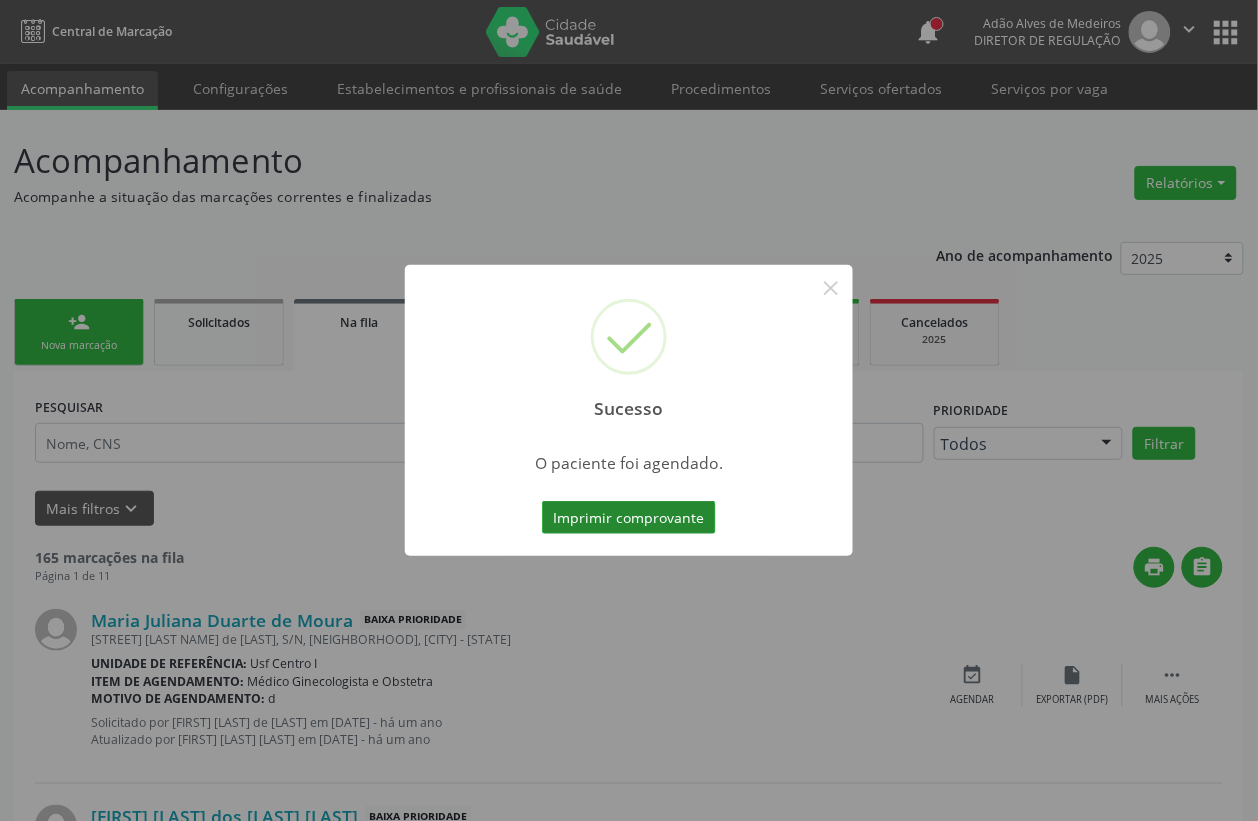 click on "Imprimir comprovante" at bounding box center (629, 518) 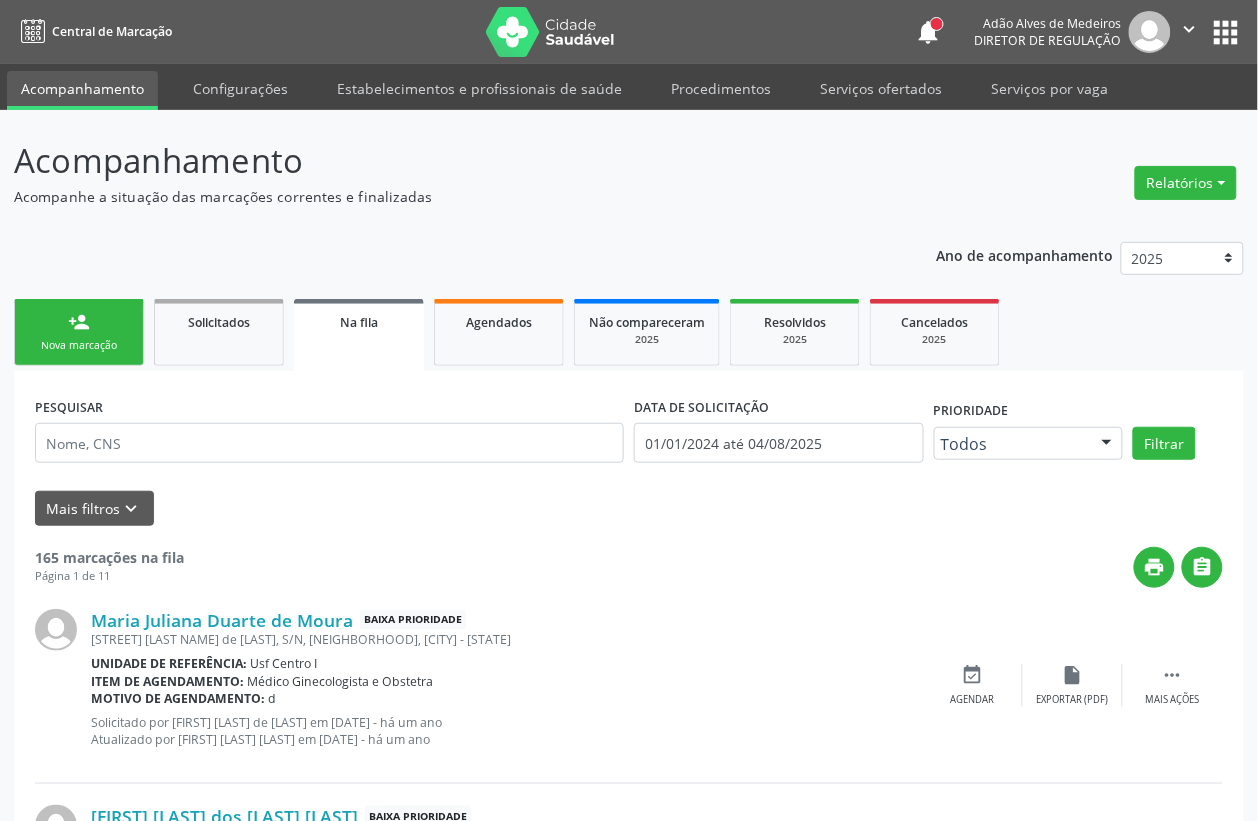 click on "Nova marcação" at bounding box center [79, 345] 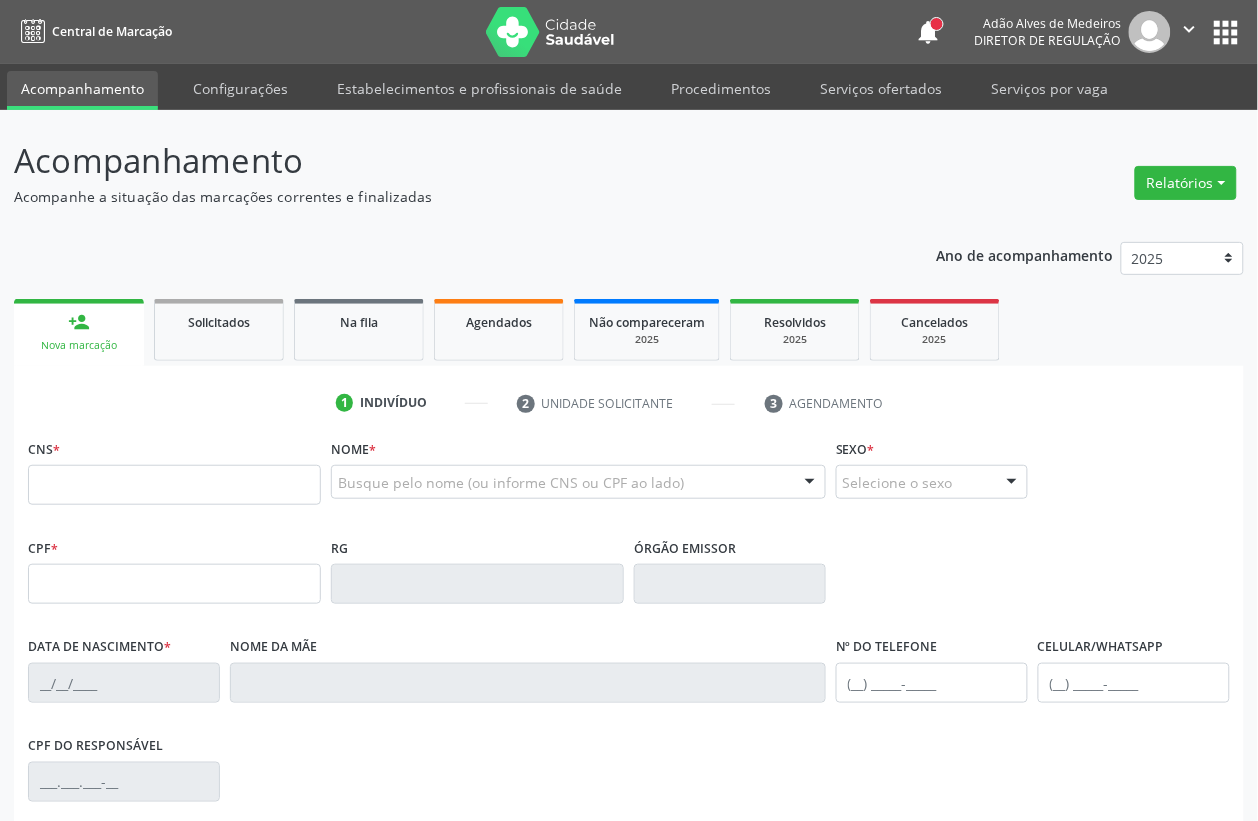 click on "Nova marcação" at bounding box center [79, 345] 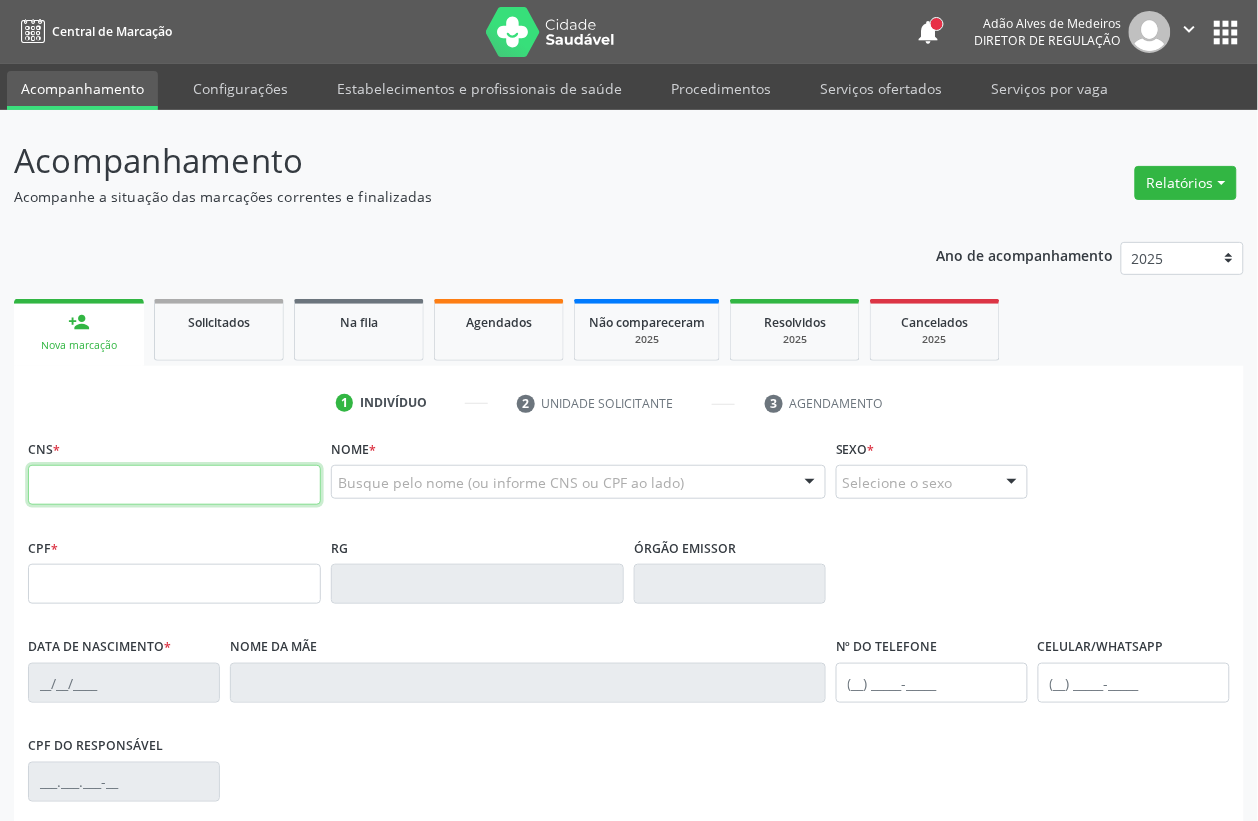 click at bounding box center [174, 485] 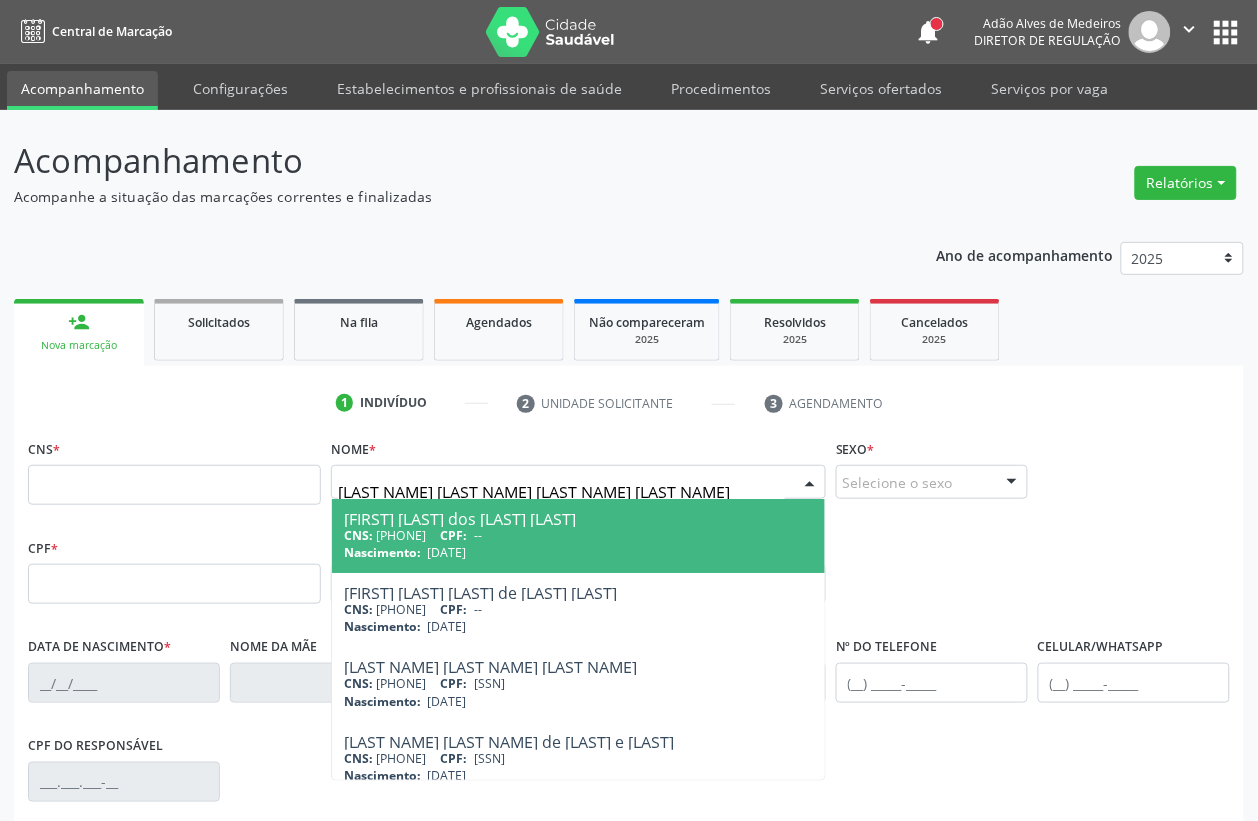 type on "VALDETE PEREIRA DA COSTA" 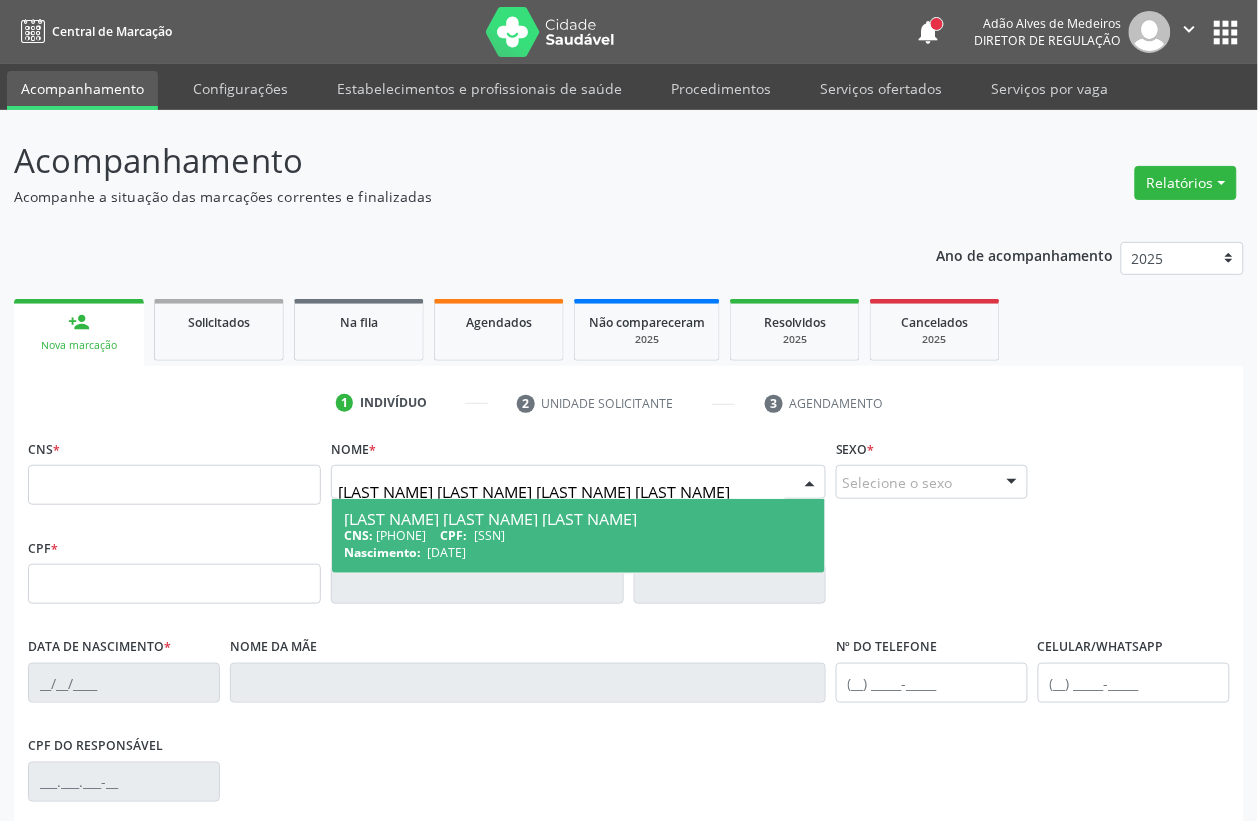 click on "Nascimento:
22/10/1959" at bounding box center [578, 552] 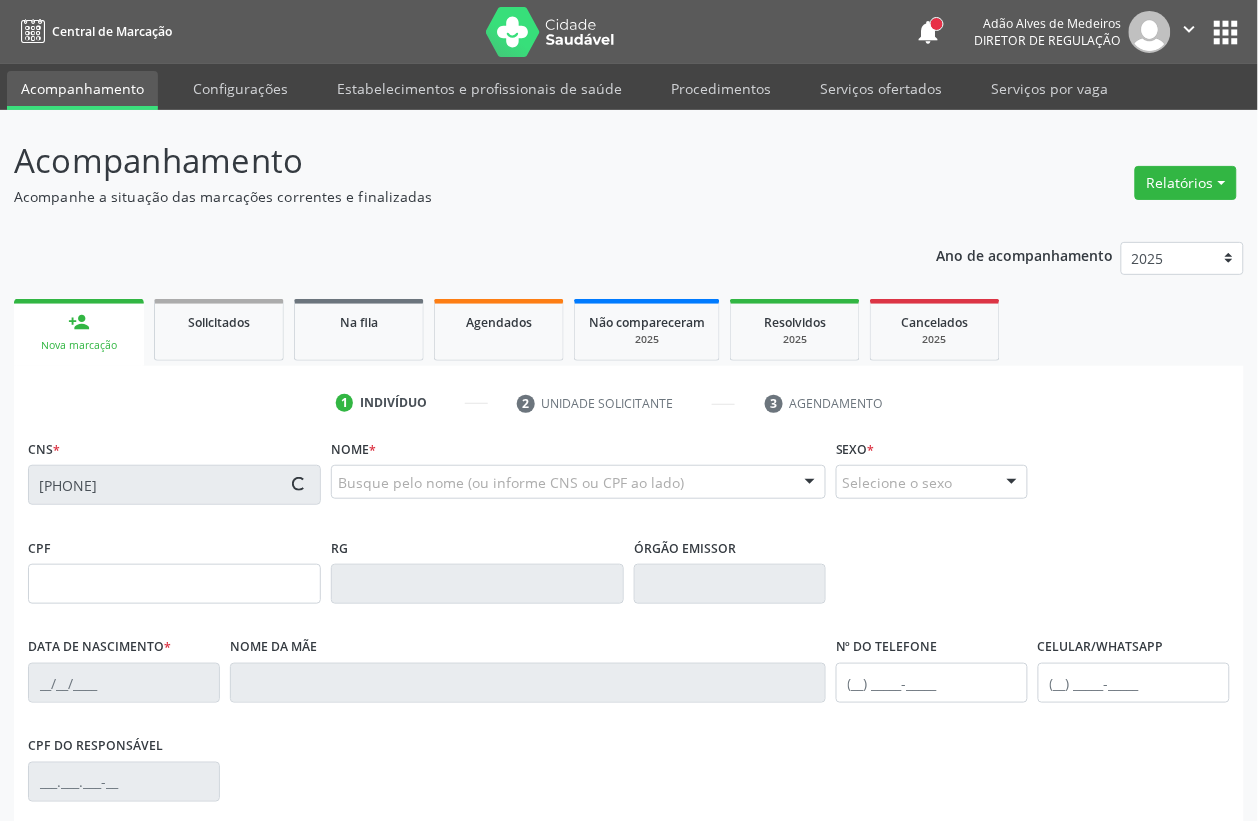 type on "226.709.044-91" 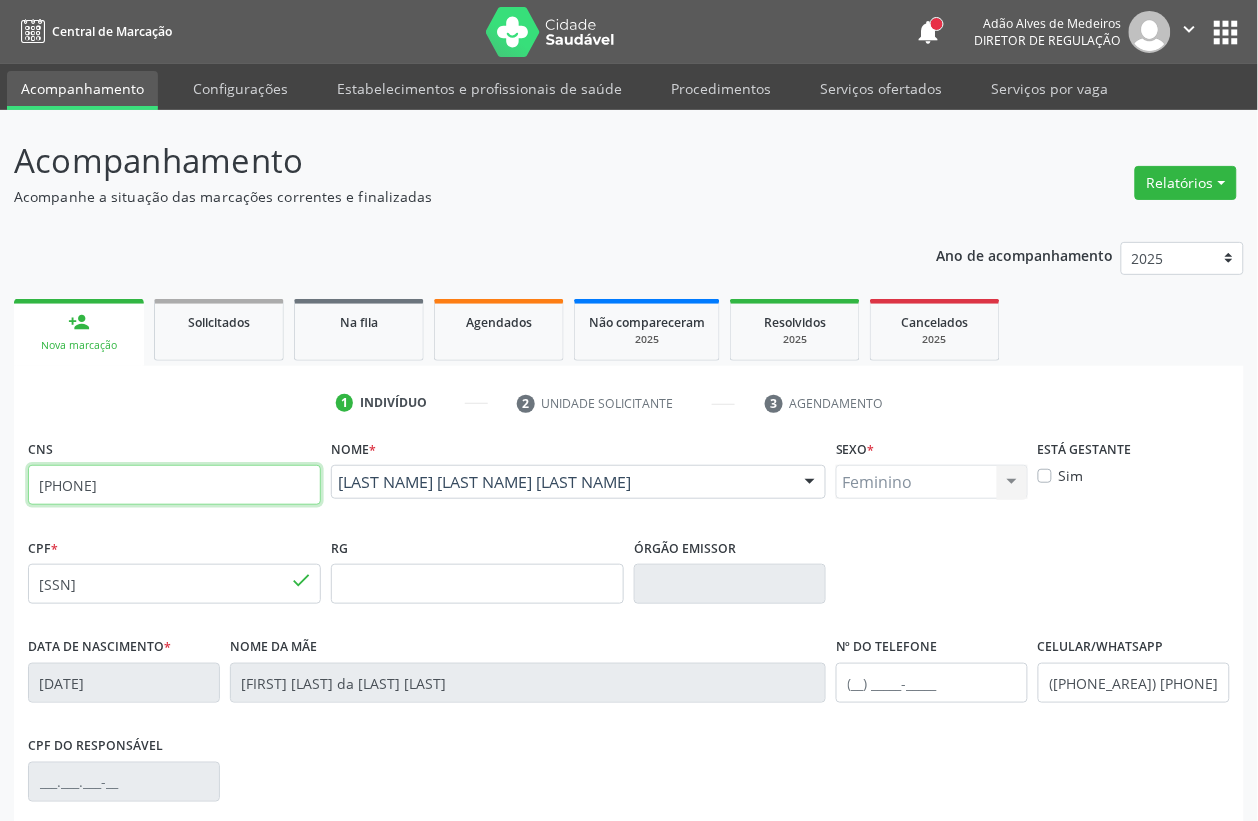 click on "898 0037 1257 6163" at bounding box center [174, 485] 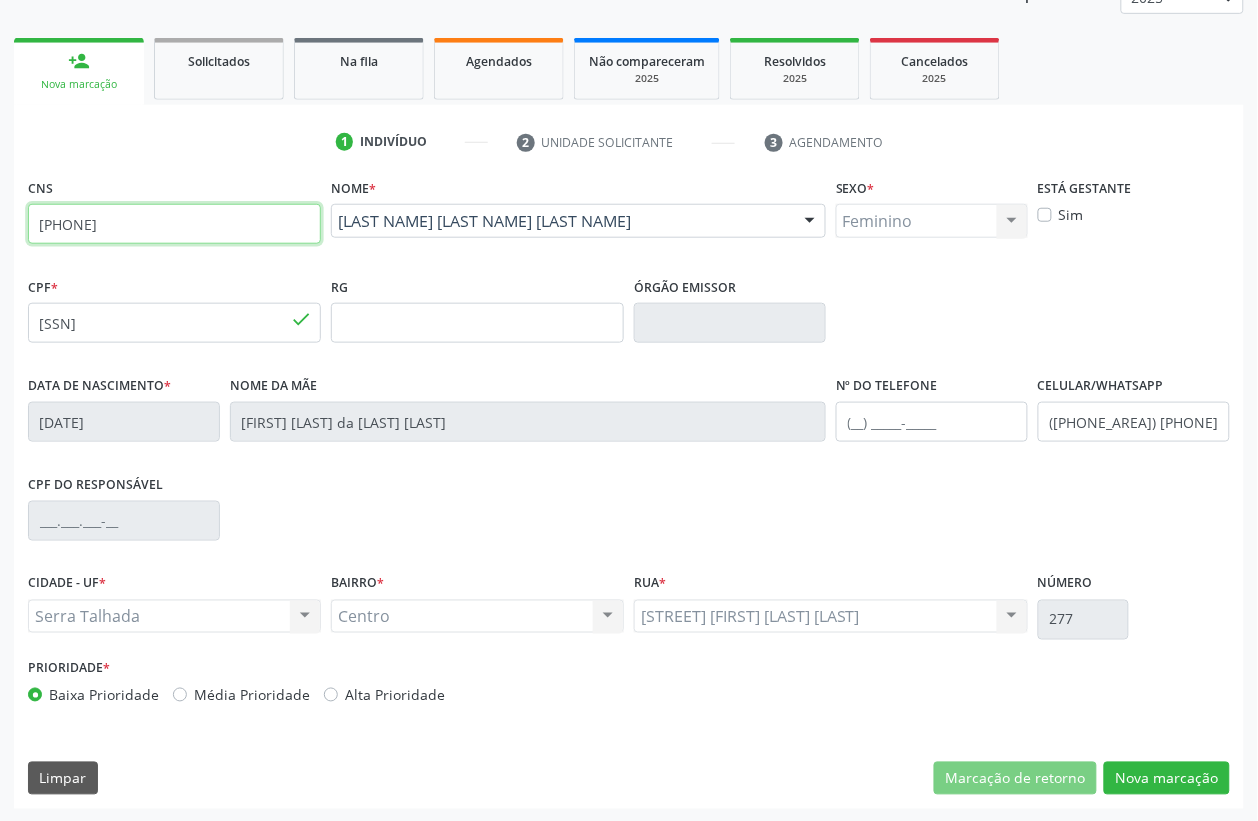 scroll, scrollTop: 263, scrollLeft: 0, axis: vertical 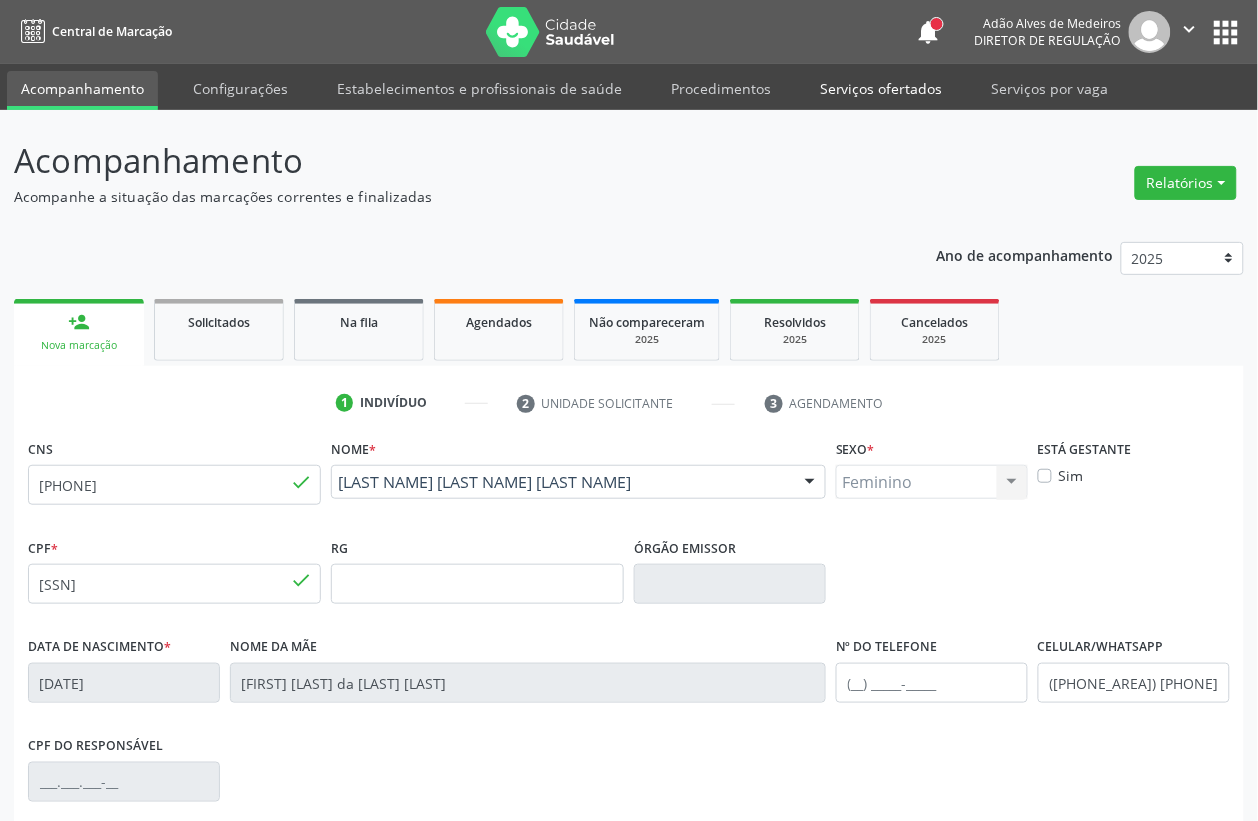 click on "Serviços ofertados" at bounding box center [881, 88] 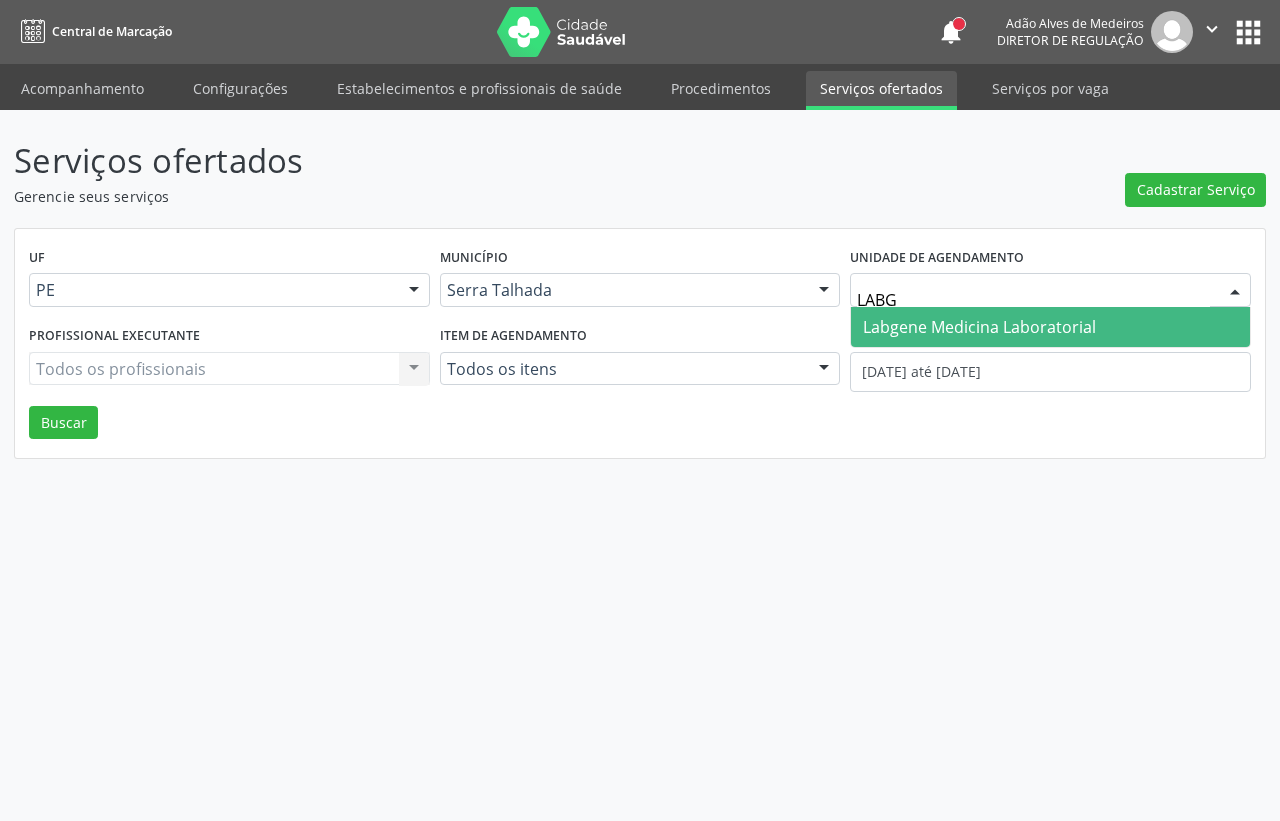 type on "LABGE" 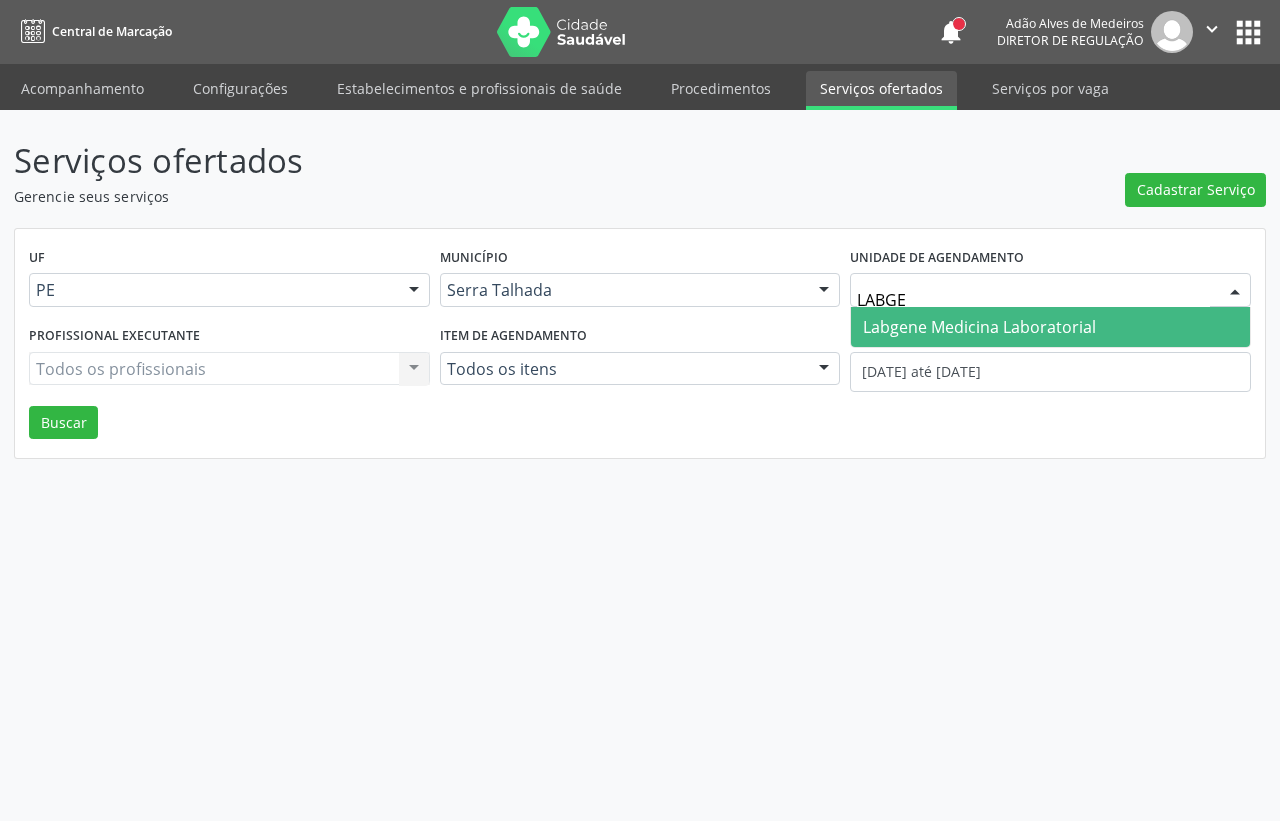 click on "Labgene Medicina Laboratorial" at bounding box center (1050, 327) 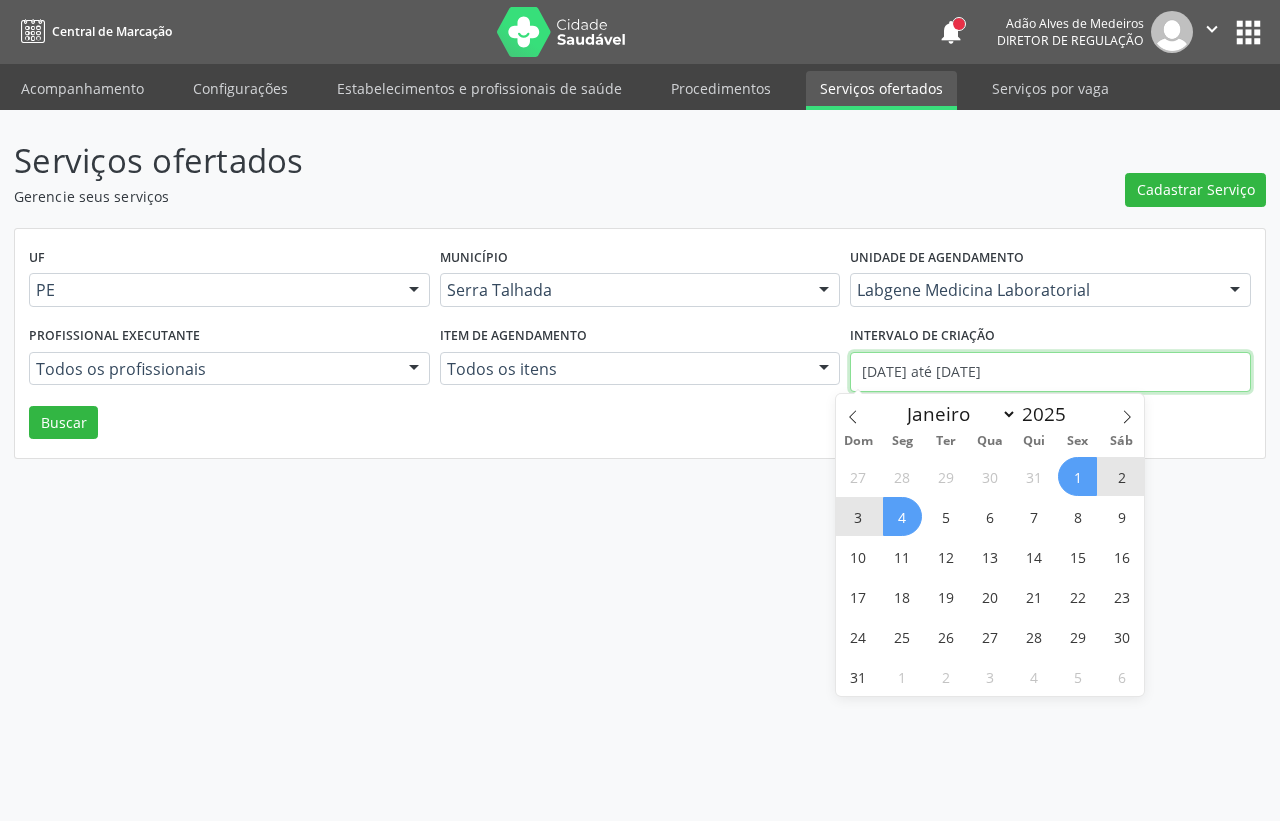 click on "[DATE] até [DATE]" at bounding box center [1050, 372] 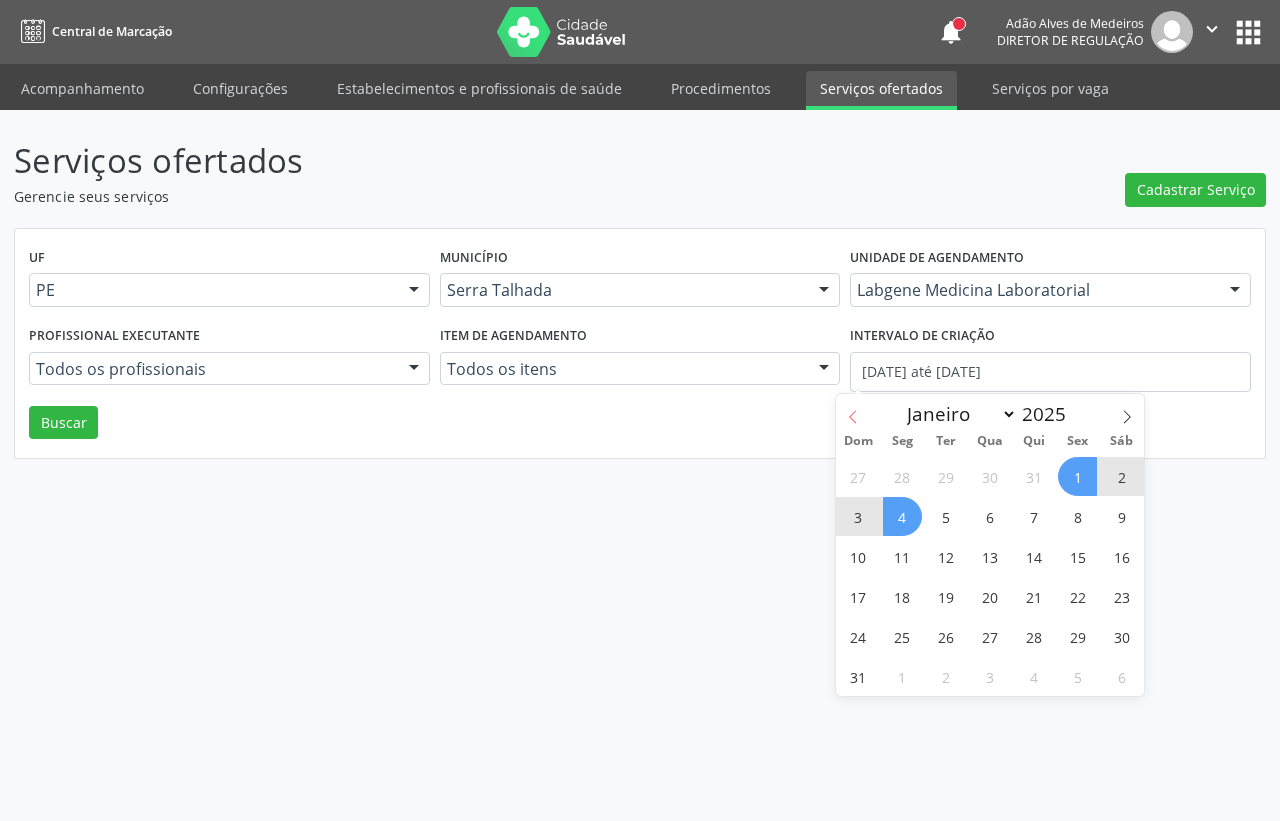 click at bounding box center (853, 411) 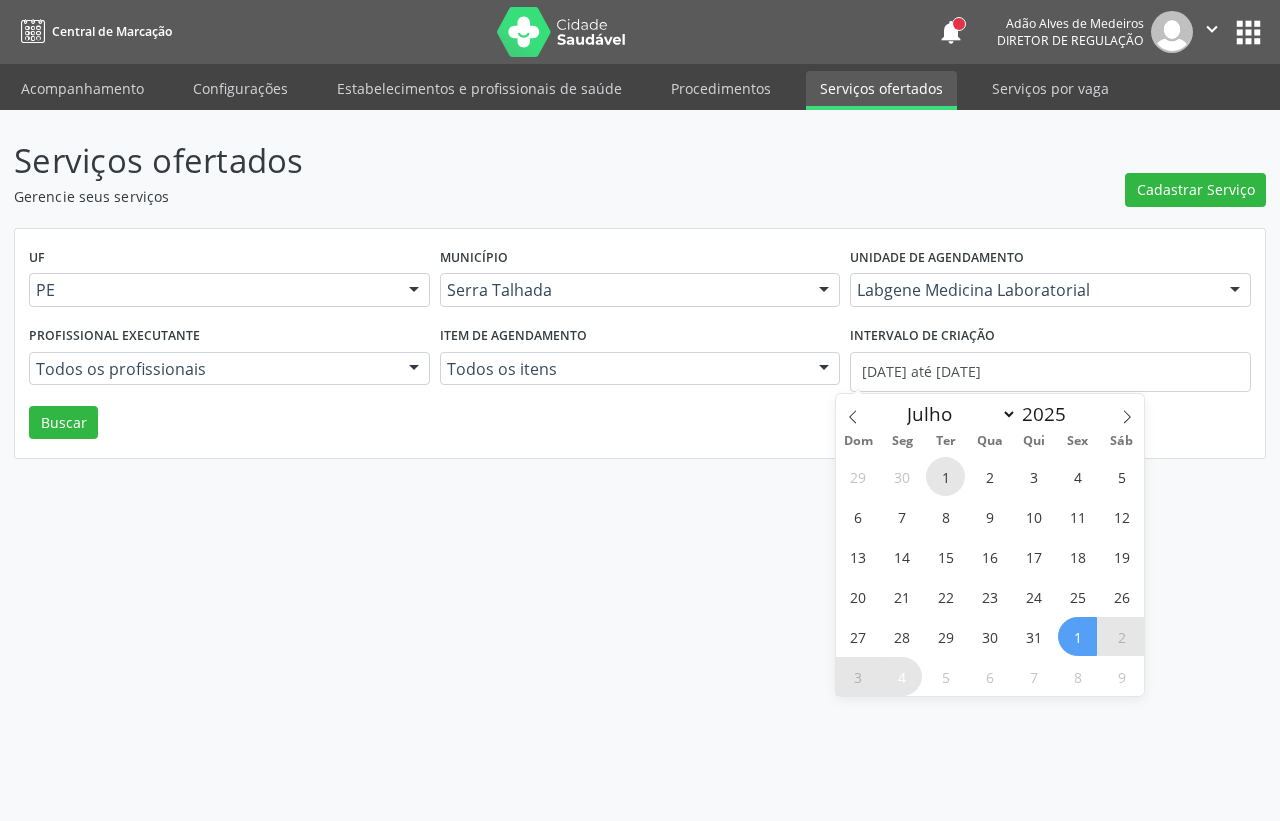 click on "1" at bounding box center (945, 476) 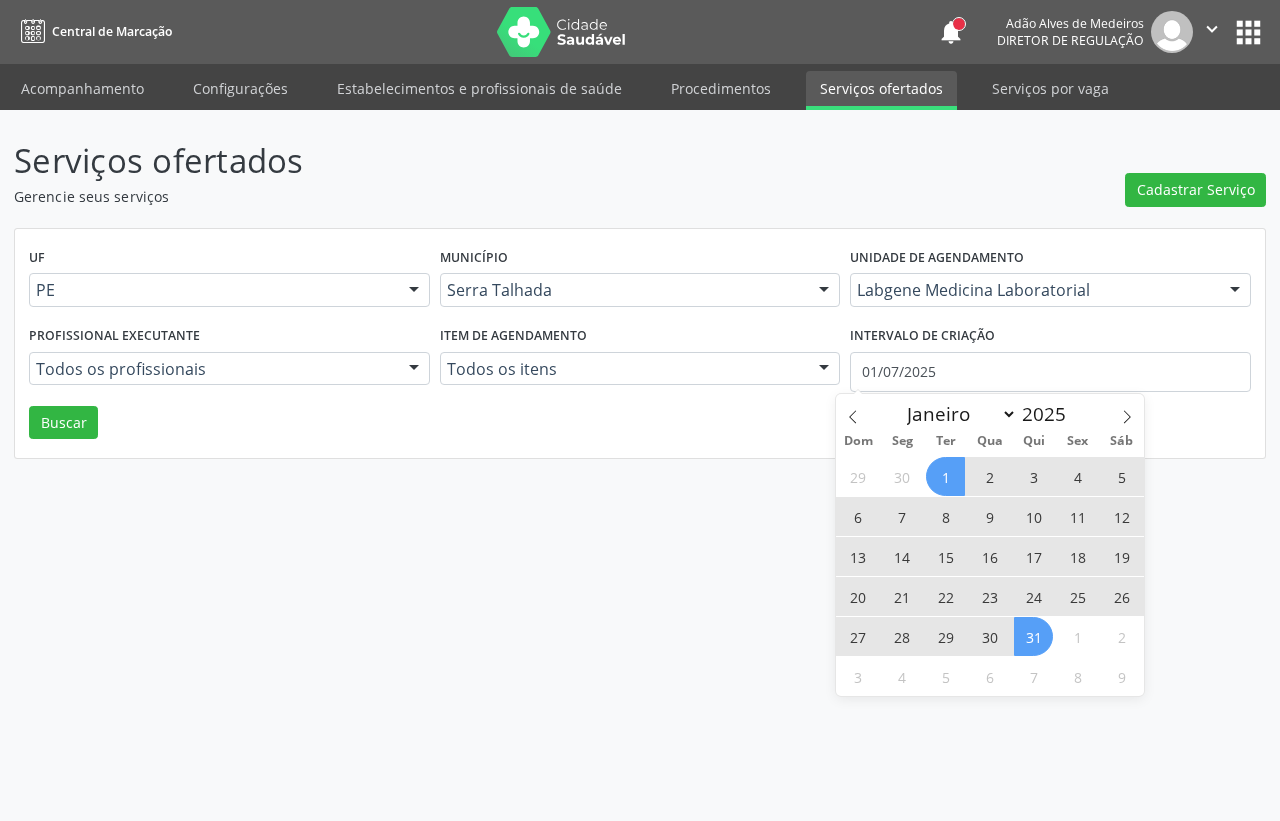 click on "31" at bounding box center (1033, 636) 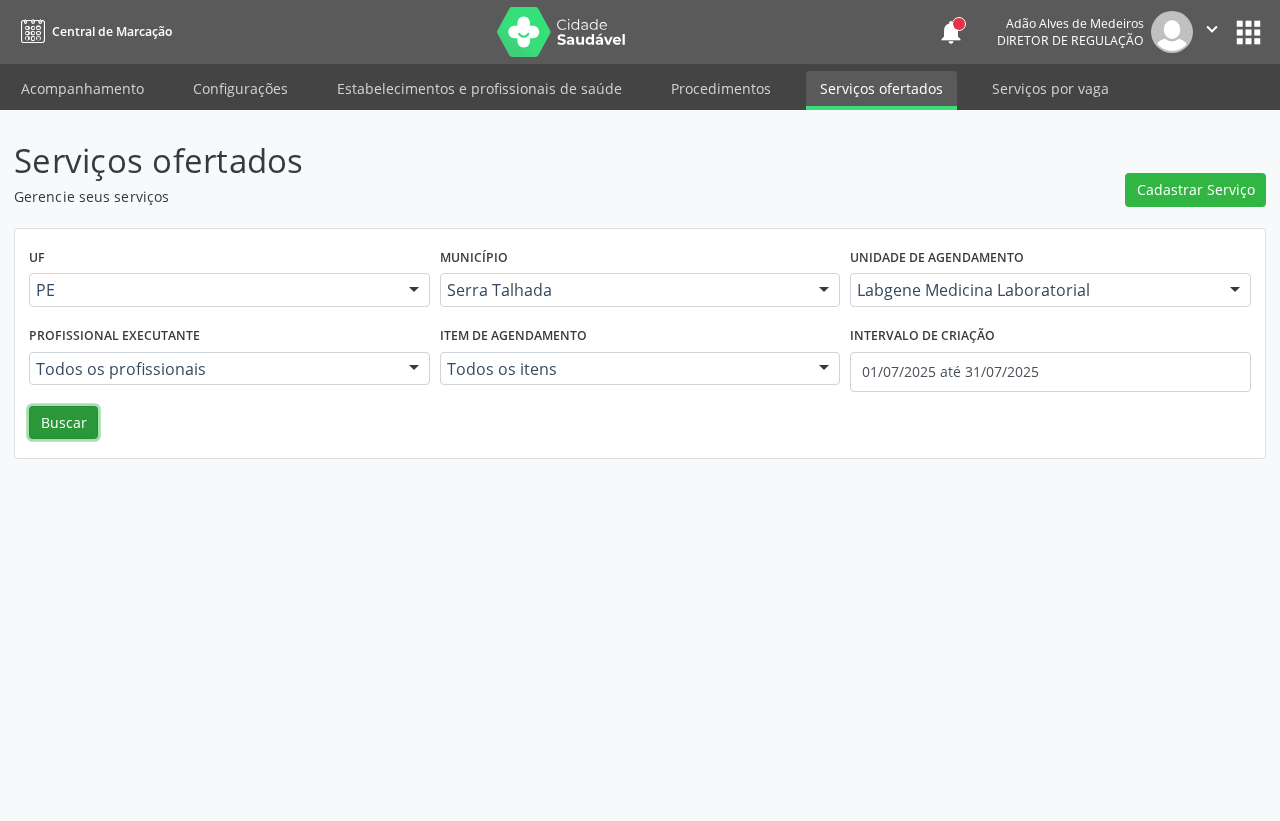 click on "Buscar" at bounding box center (63, 423) 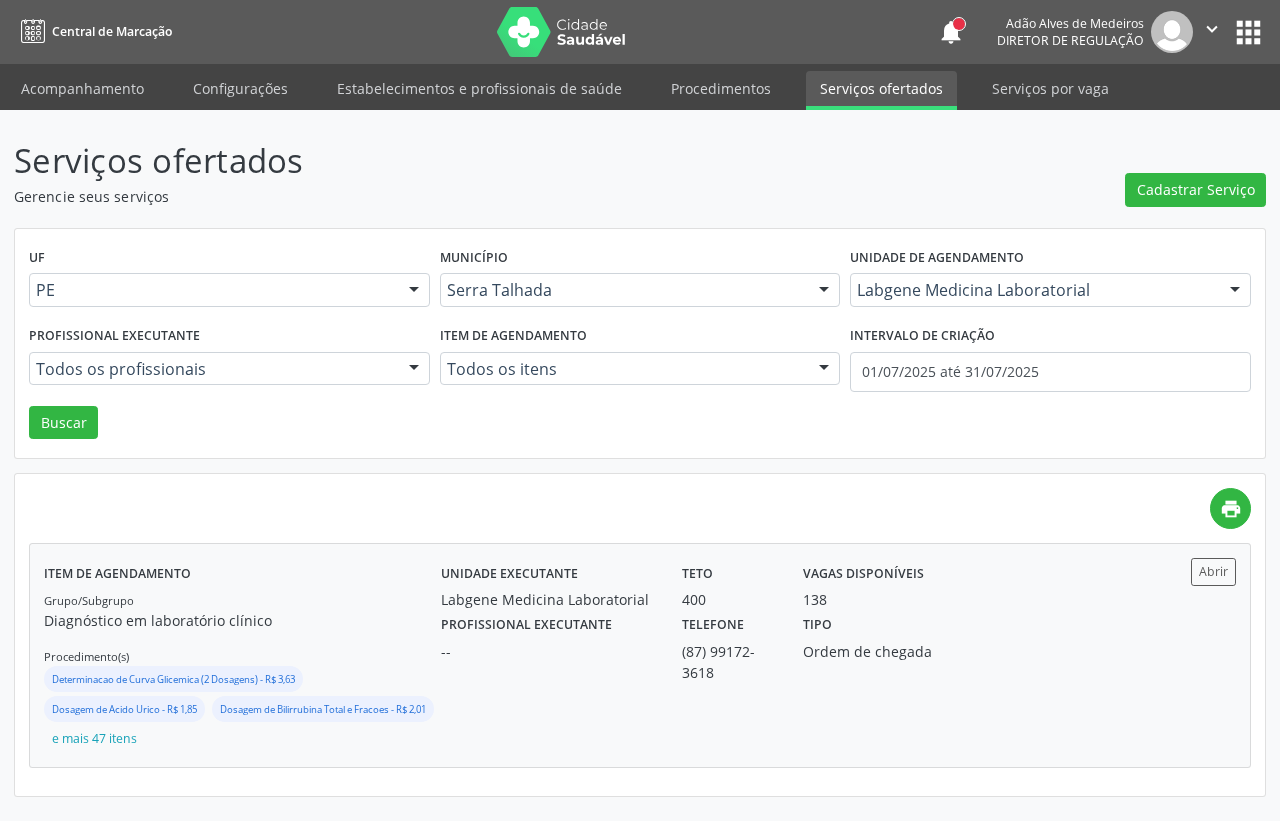 click on "Profissional executante" at bounding box center [526, 625] 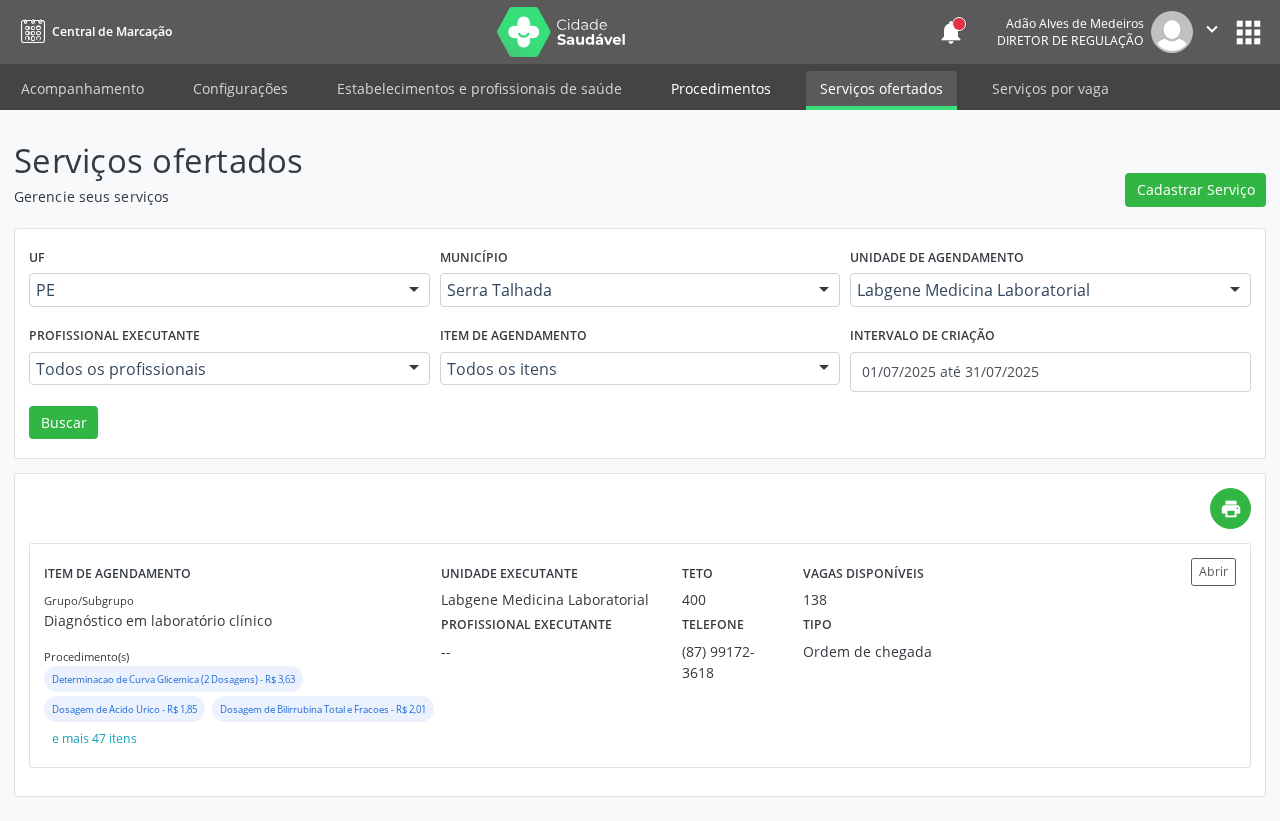 click on "Procedimentos" at bounding box center (721, 88) 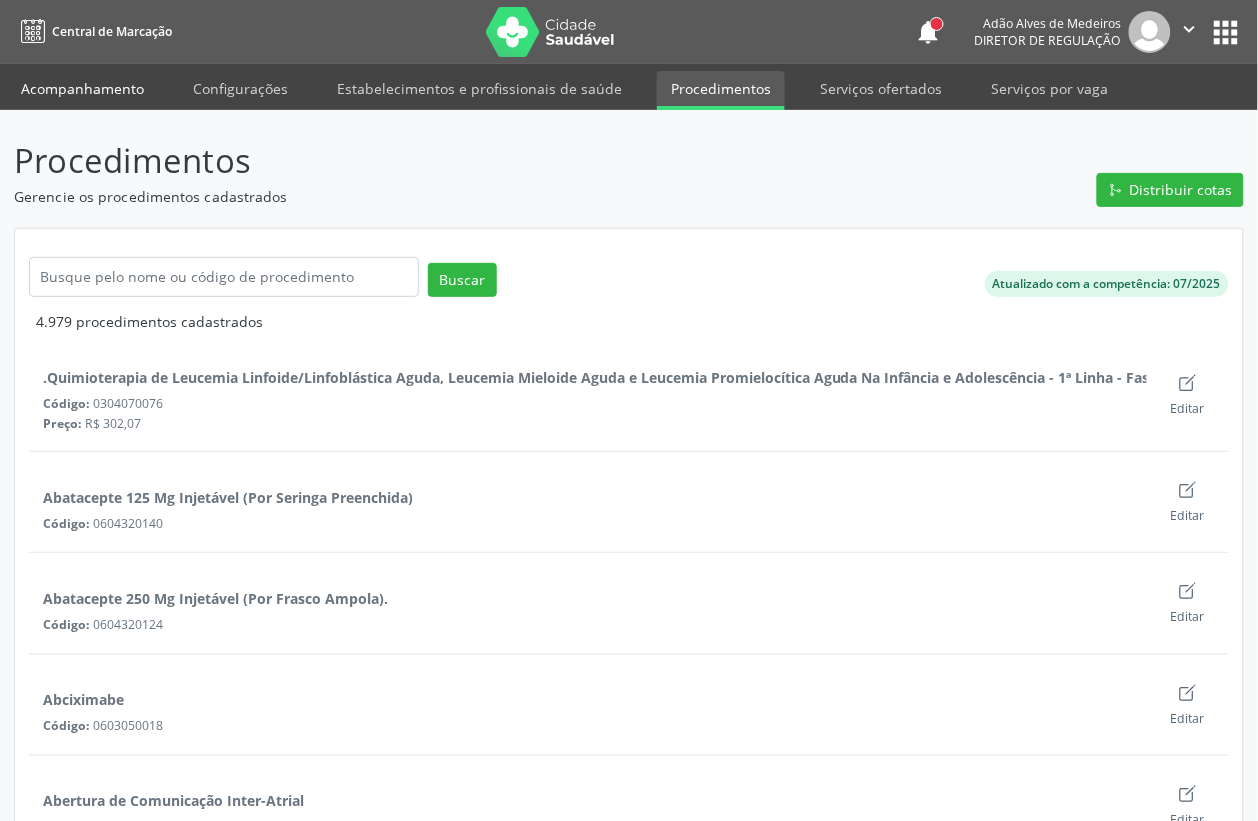 click on "Acompanhamento" at bounding box center (82, 88) 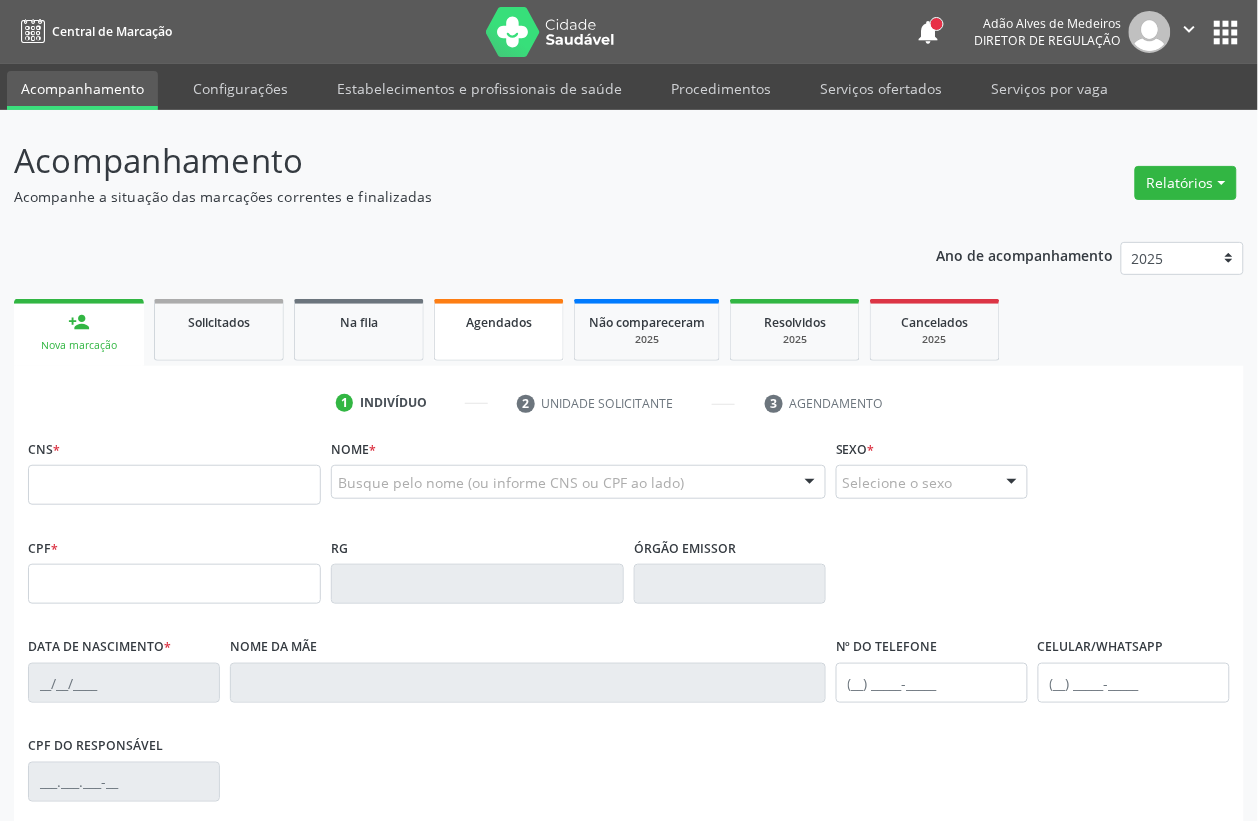 click on "Agendados" at bounding box center [499, 330] 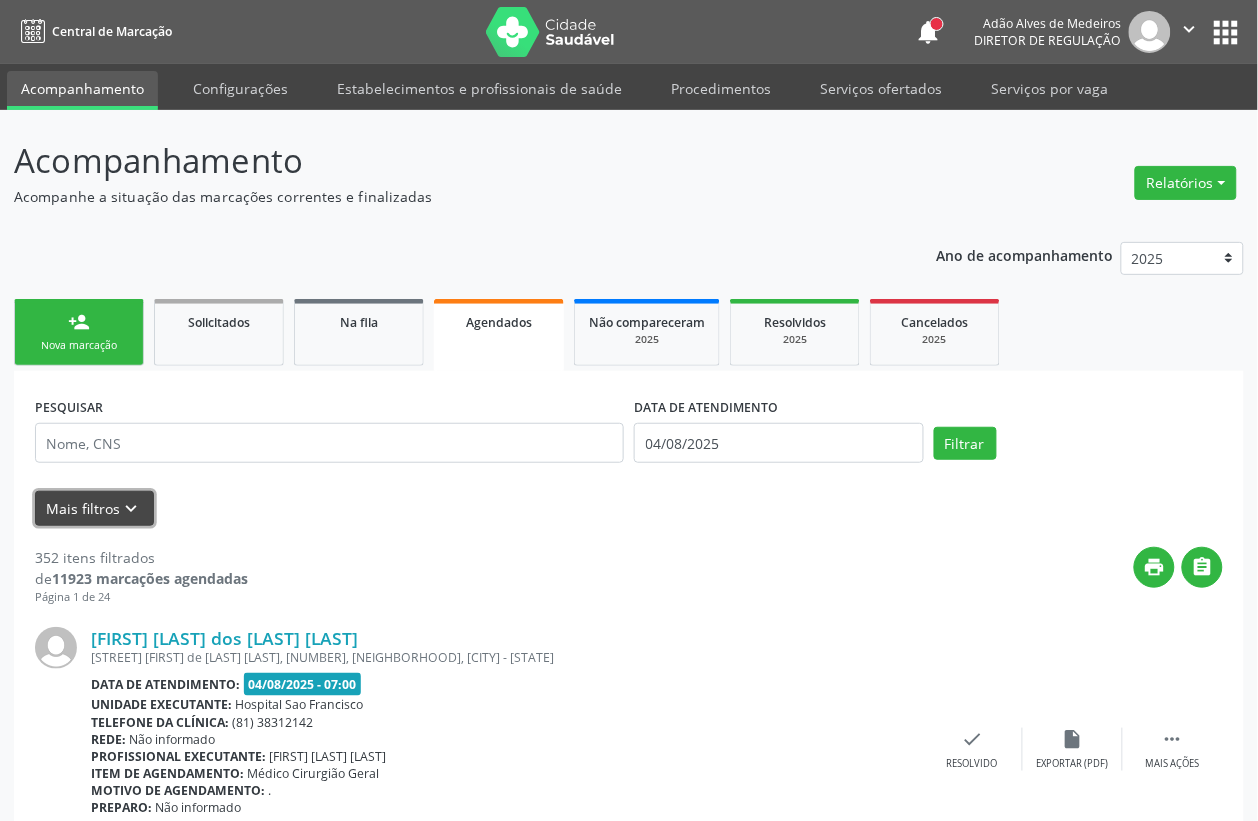 click on "keyboard_arrow_down" at bounding box center [132, 509] 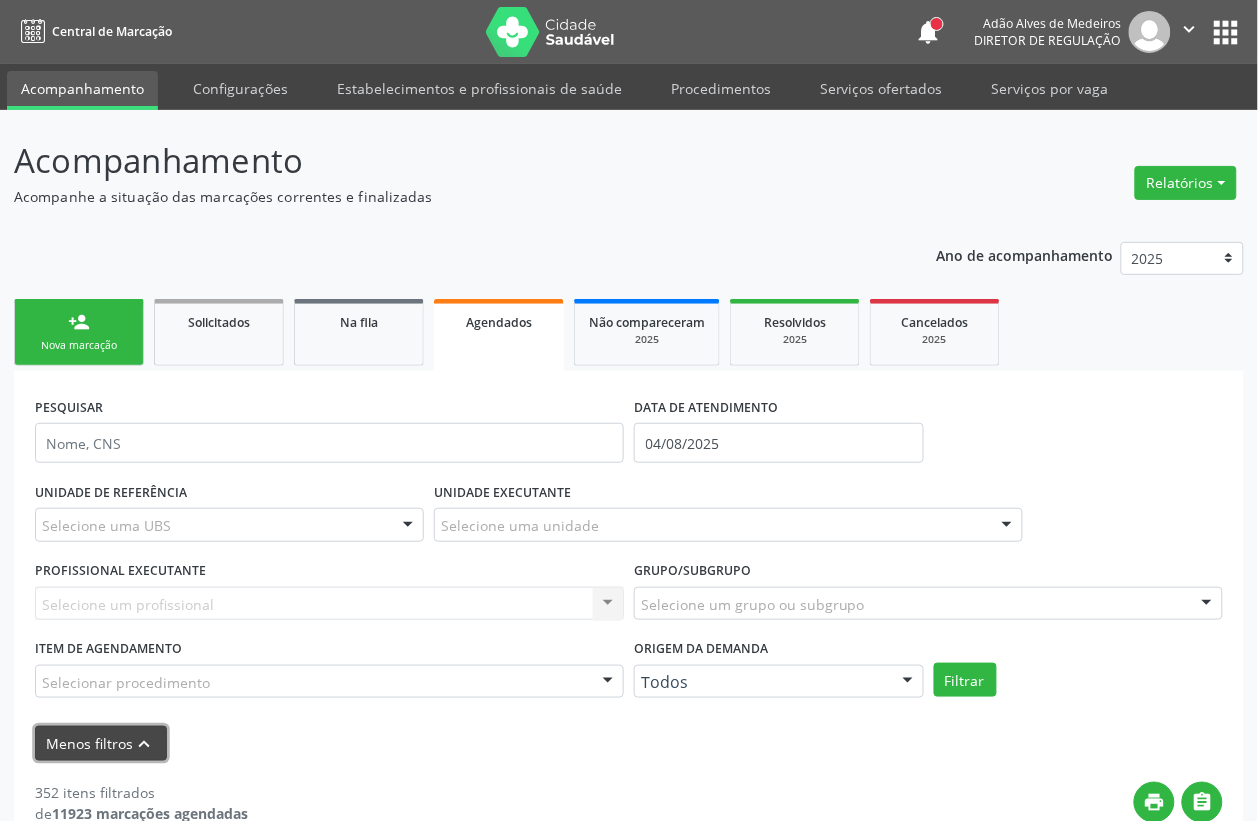 scroll, scrollTop: 125, scrollLeft: 0, axis: vertical 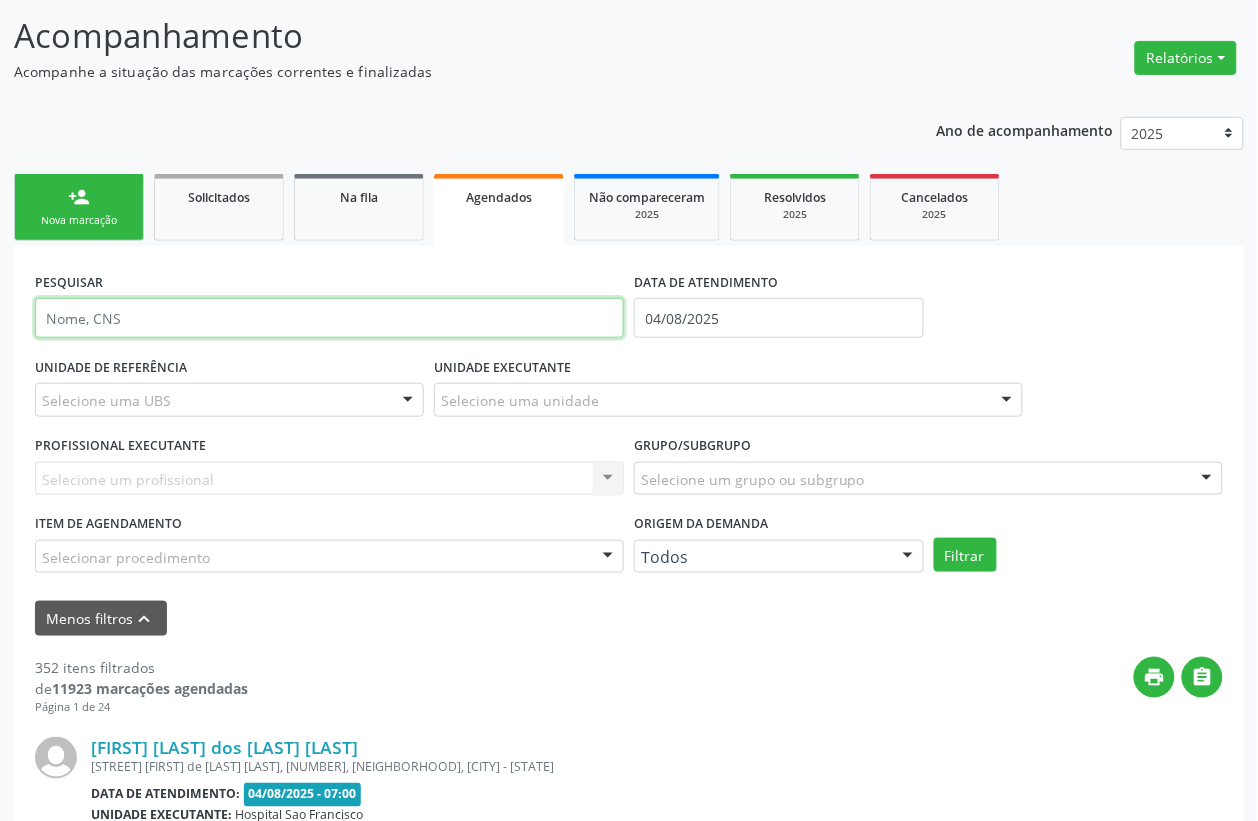 click at bounding box center [329, 318] 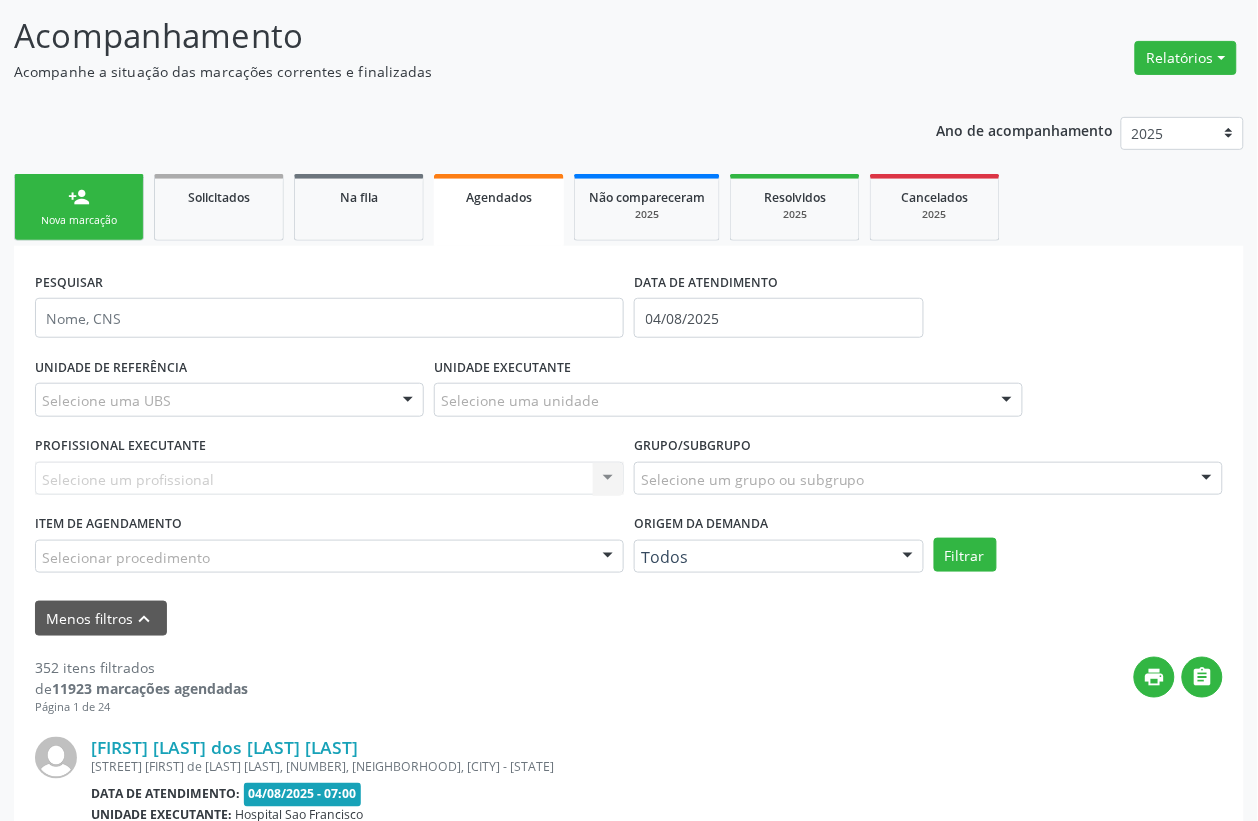 click on "PESQUISAR
DATA DE ATENDIMENTO
04/08/2025
UNIDADE DE REFERÊNCIA
Selecione uma UBS
Todas as UBS   Usf do Mutirao   Usf Cohab   Usf Caicarinha da Penha Tauapiranga   Posto de Saude Bernardo Vieira   Usf Borborema   Usf Bom Jesus I   Usf Ipsep   Usf Sao Cristovao   Usf Santa Rita Bernardo Vieira   Usf Cagep   Usf Caxixola   Usf Bom Jesus II   Usf Malhada Cortada   Usf Alto da Conceicao   Usf Varzea Aabb   Usf Ipsep II   Usf Cohab II   Usf Varzinha   Usf Ipa Faz Nova   Usf Centro I   Usf Vila Bela   Usf Centro II   Usf Luanda Jardim   Usf Ipsep III   Posto de Saude Logradouro   Posto de Saude Poco da Cerca   Posto de Saude de Juazeirinho   Central Regional de Rede de Frio Xi Geres   Hospital Eduardo Campos   Rede de Atencao Ao Covid 19 Leitos de Retaguarda Municipal   Posto de Saude Malhada da Areia   Posto de Saude Malhada do Jua   Vigilancia Epidemiologica     Usb Base Samu Serra Talhada" at bounding box center [629, 2681] 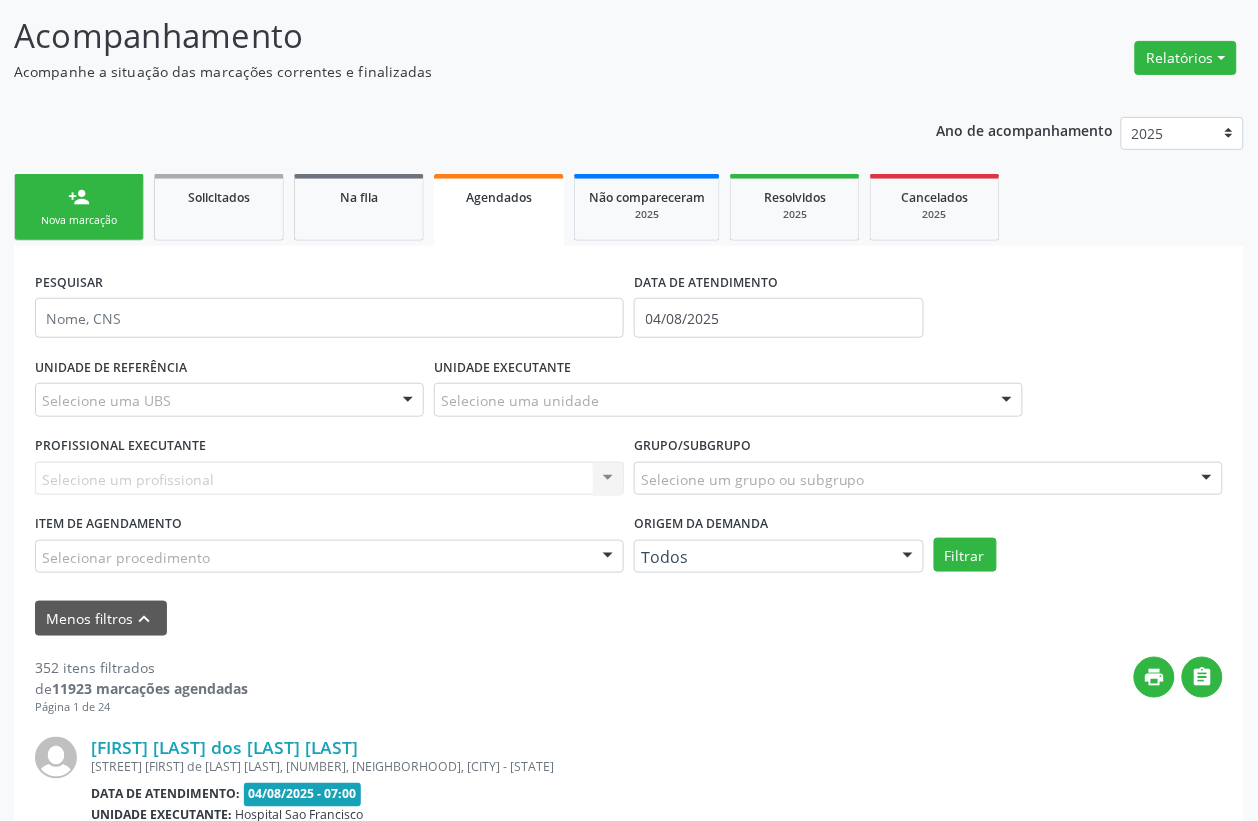click on "person_add
Nova marcação" at bounding box center [79, 207] 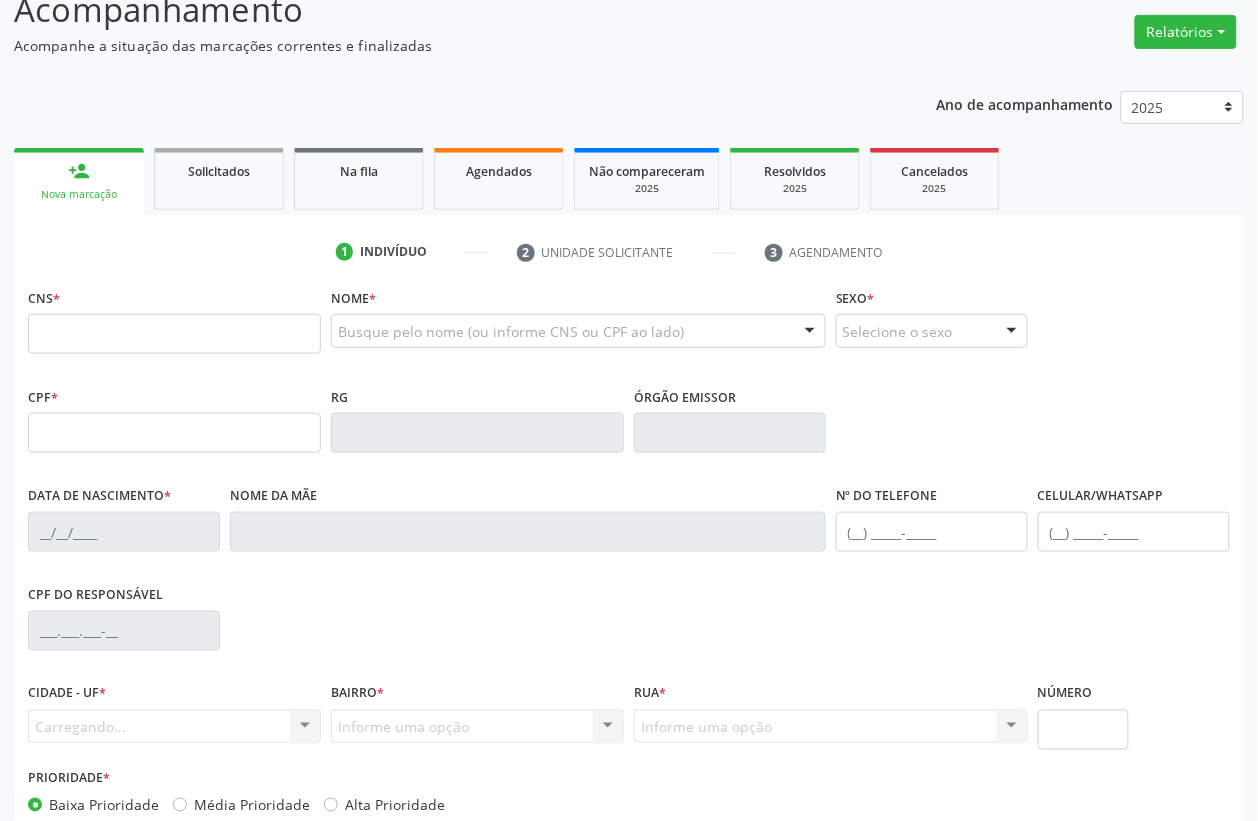 scroll, scrollTop: 0, scrollLeft: 0, axis: both 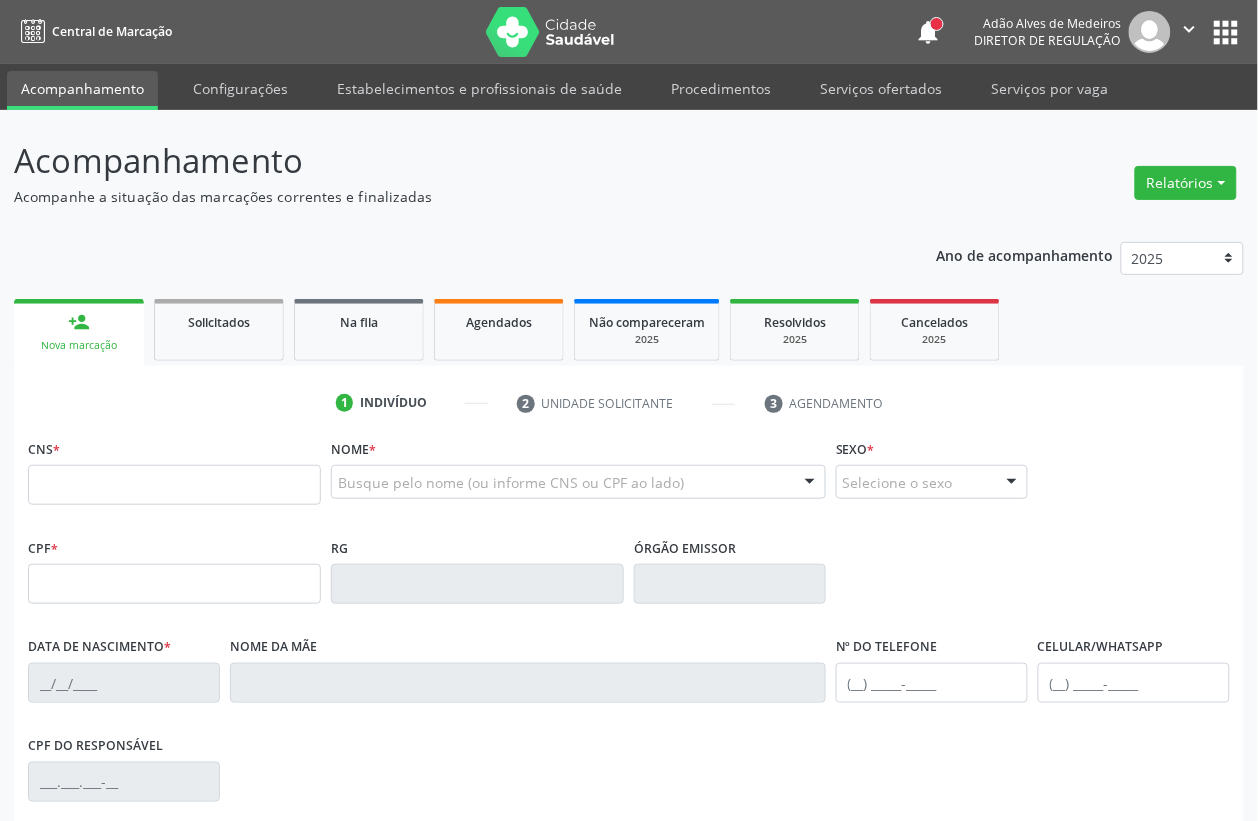 click on "CNS
*" at bounding box center [174, 469] 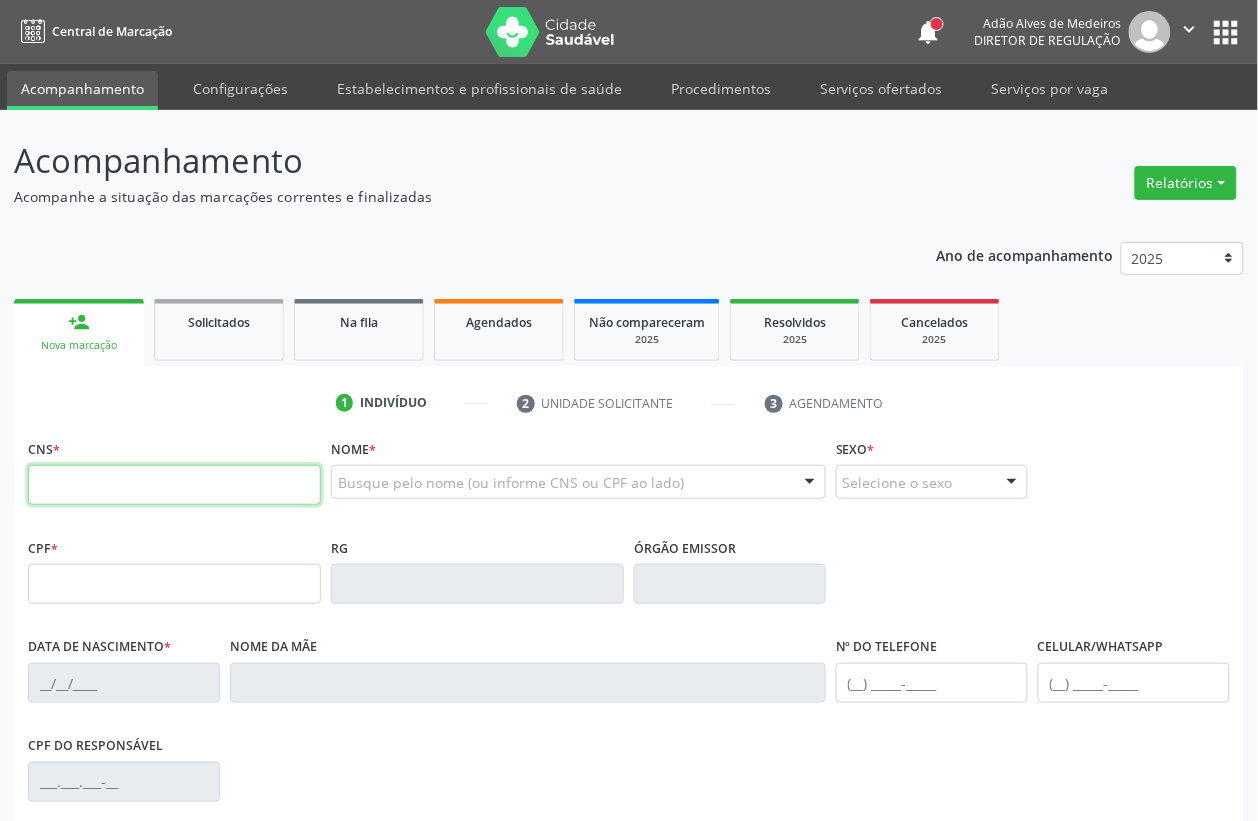 click at bounding box center [174, 485] 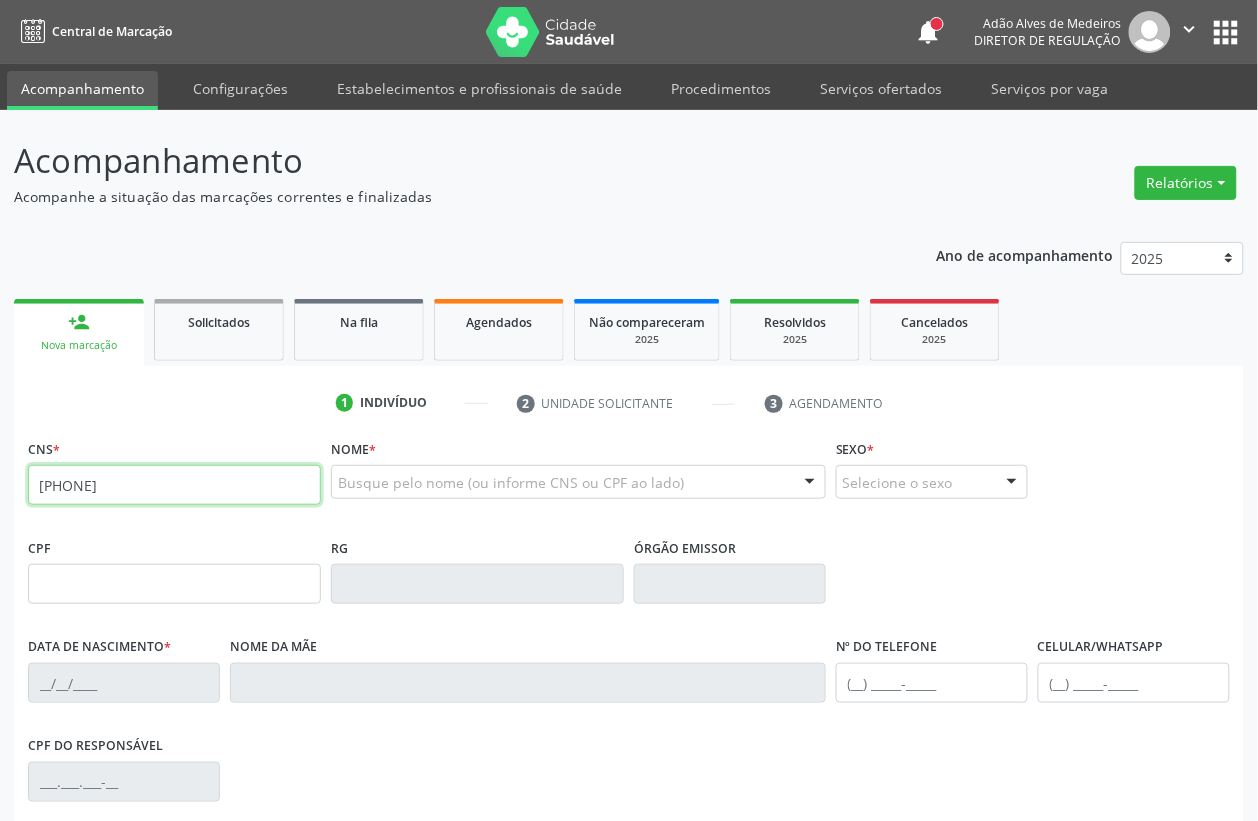 type on "898 0034 2435 9329" 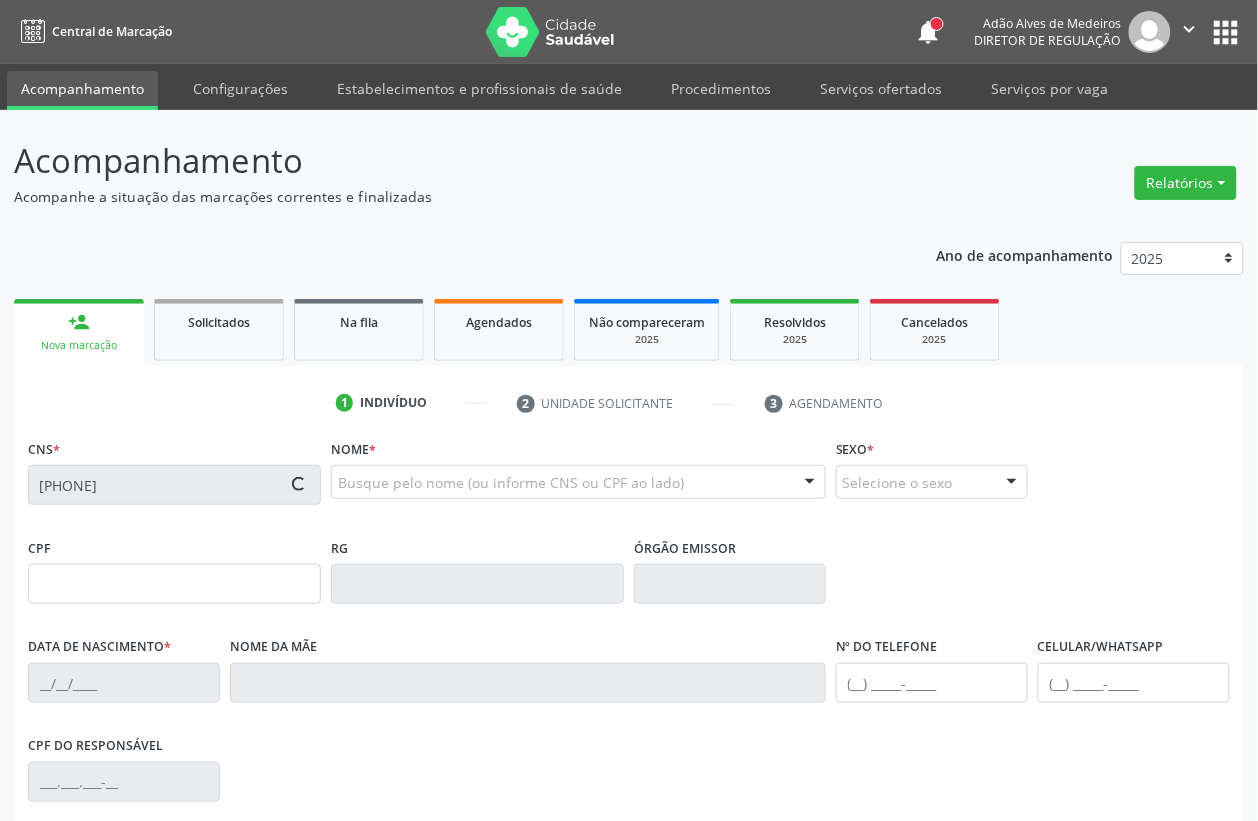 type on "04/06/1995" 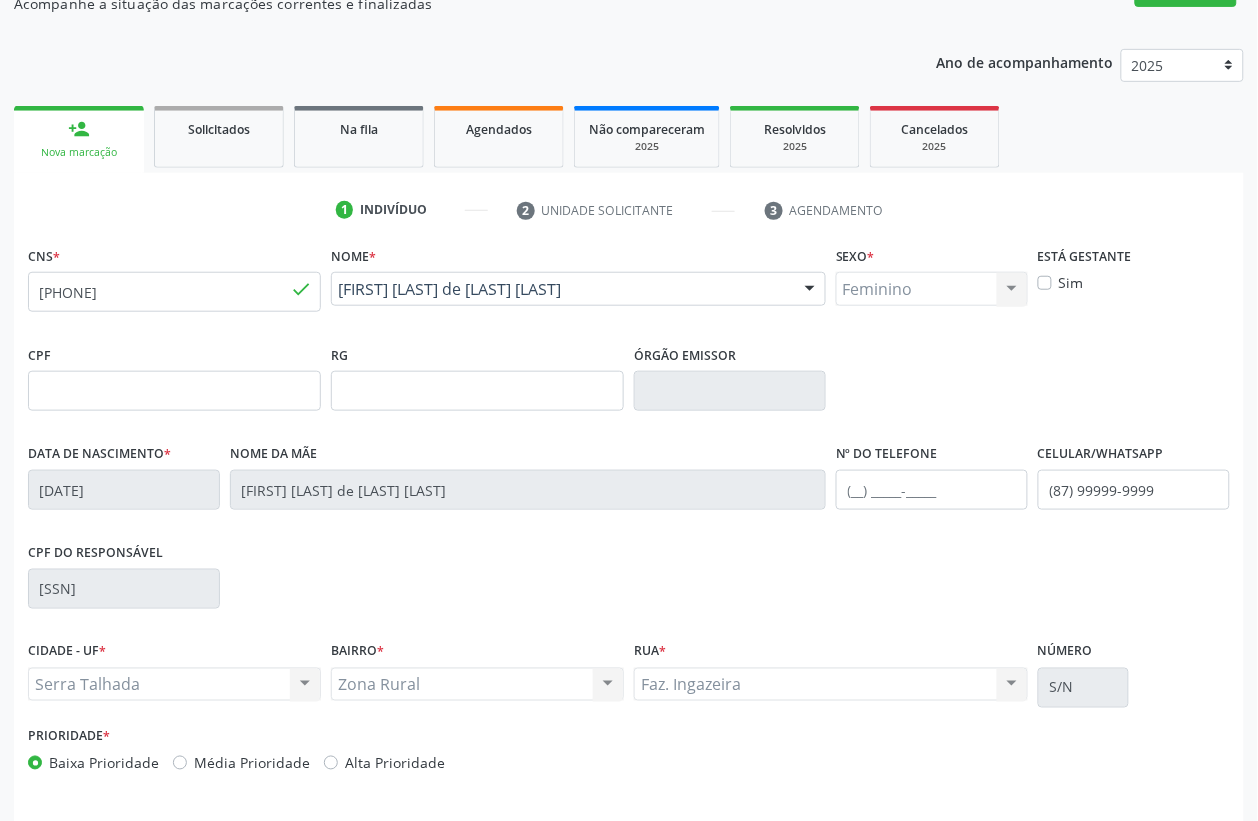 scroll, scrollTop: 263, scrollLeft: 0, axis: vertical 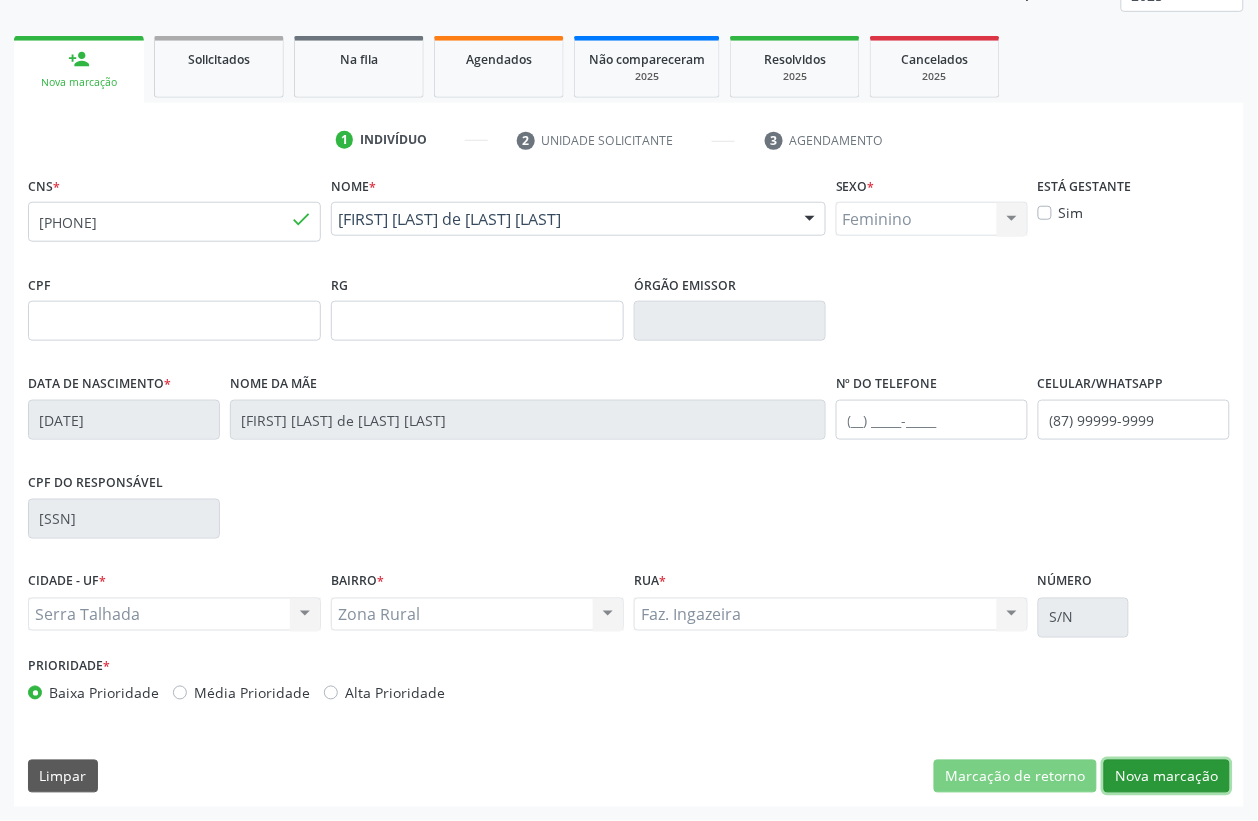 click on "Nova marcação" at bounding box center (1167, 777) 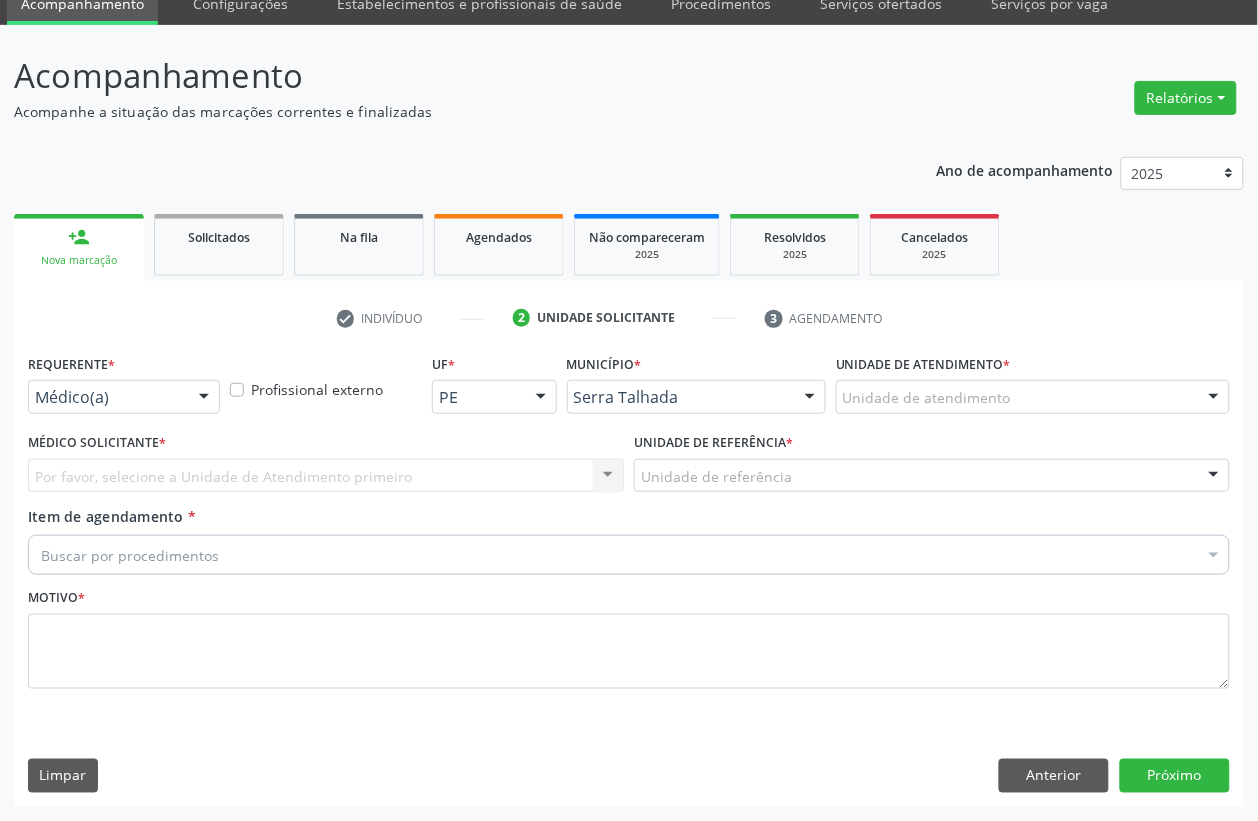 scroll, scrollTop: 85, scrollLeft: 0, axis: vertical 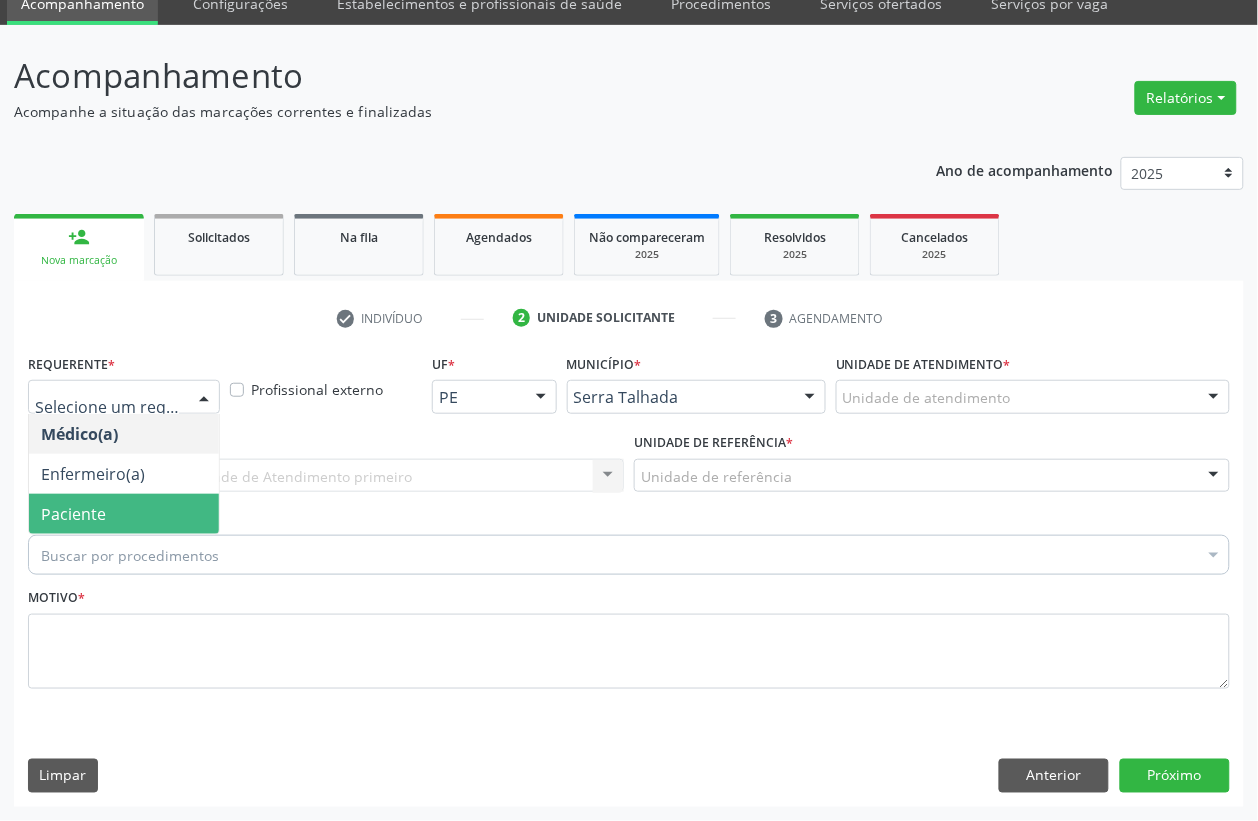 click on "Paciente" at bounding box center [73, 514] 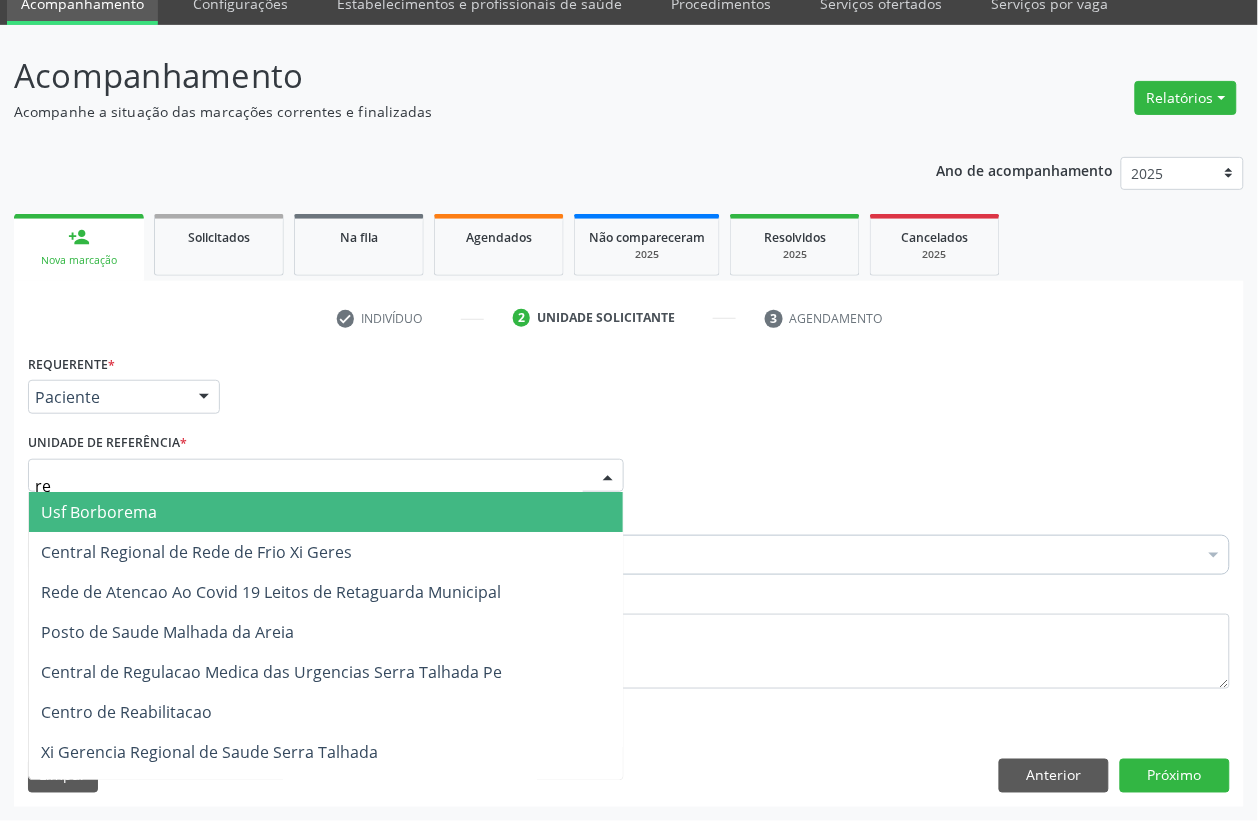 type on "rea" 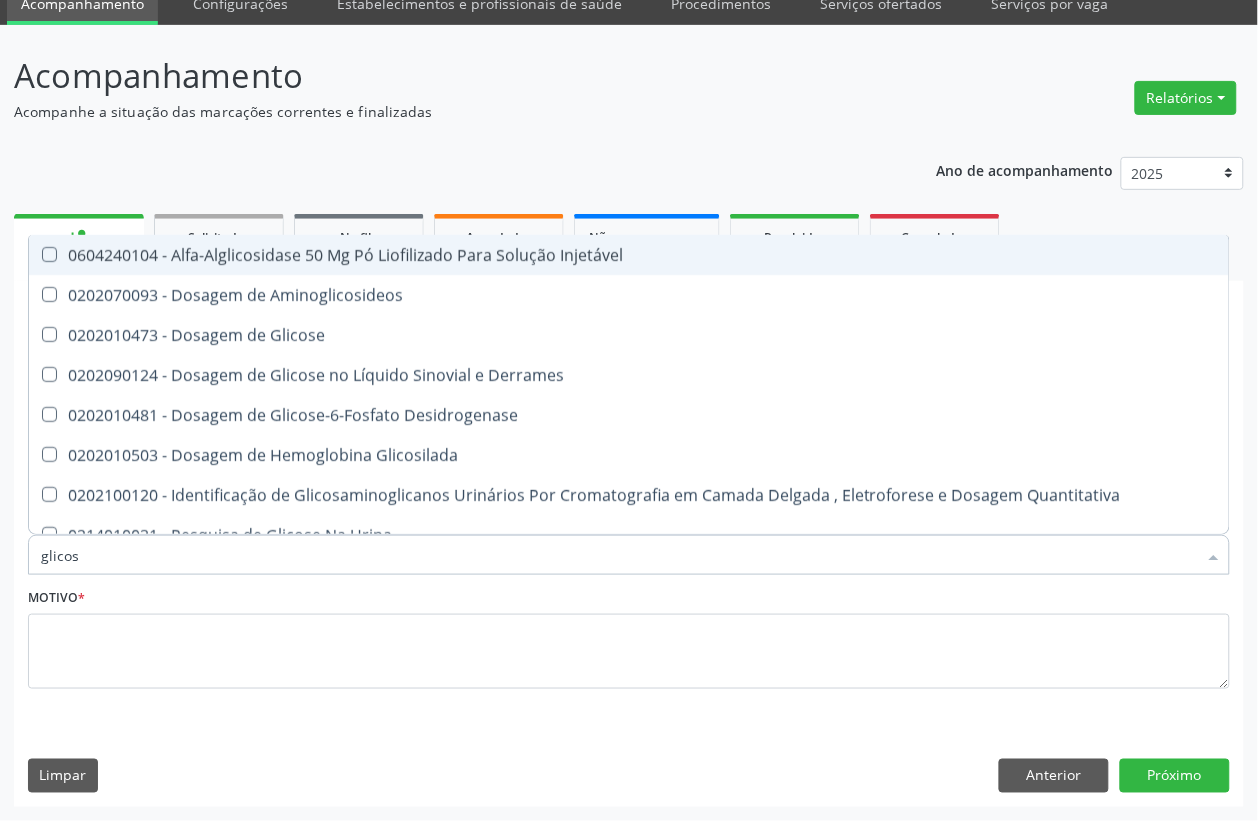 type on "glicose" 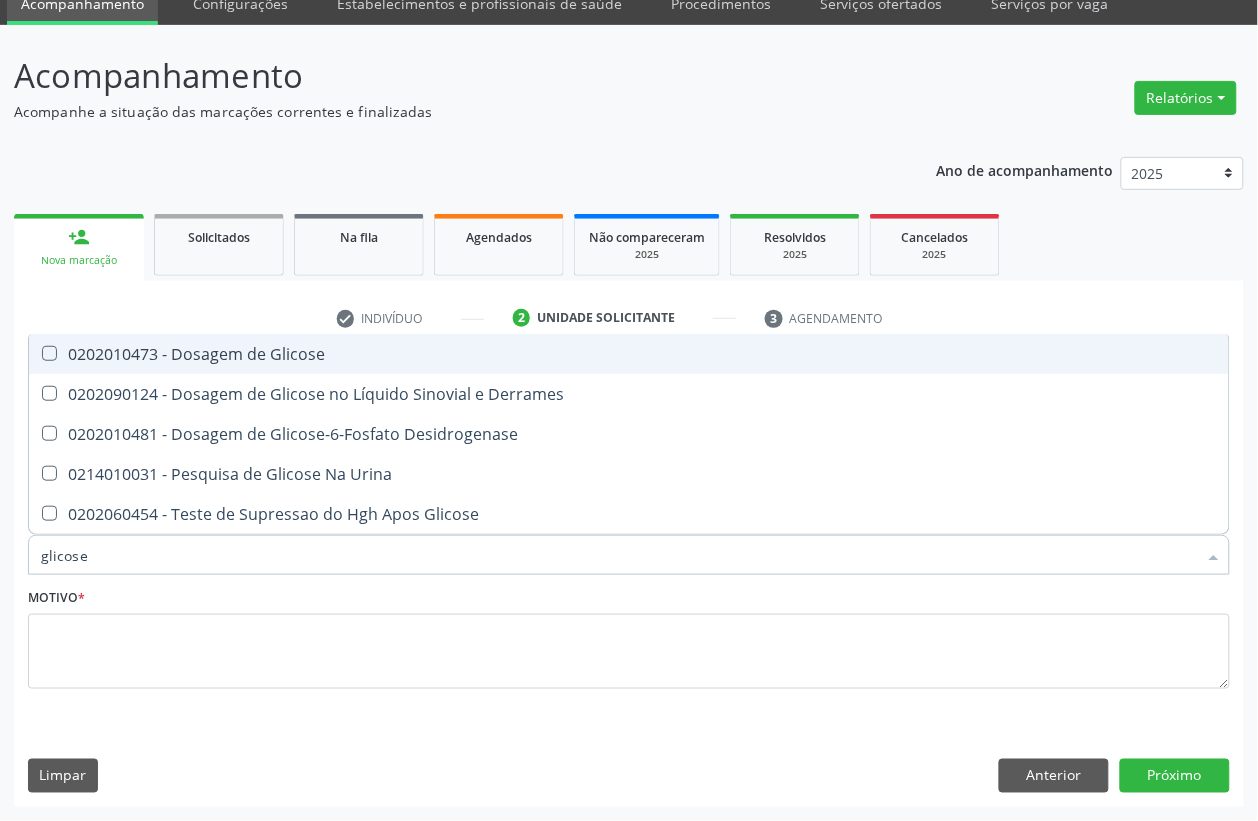click on "0202010473 - Dosagem de Glicose" at bounding box center [629, 354] 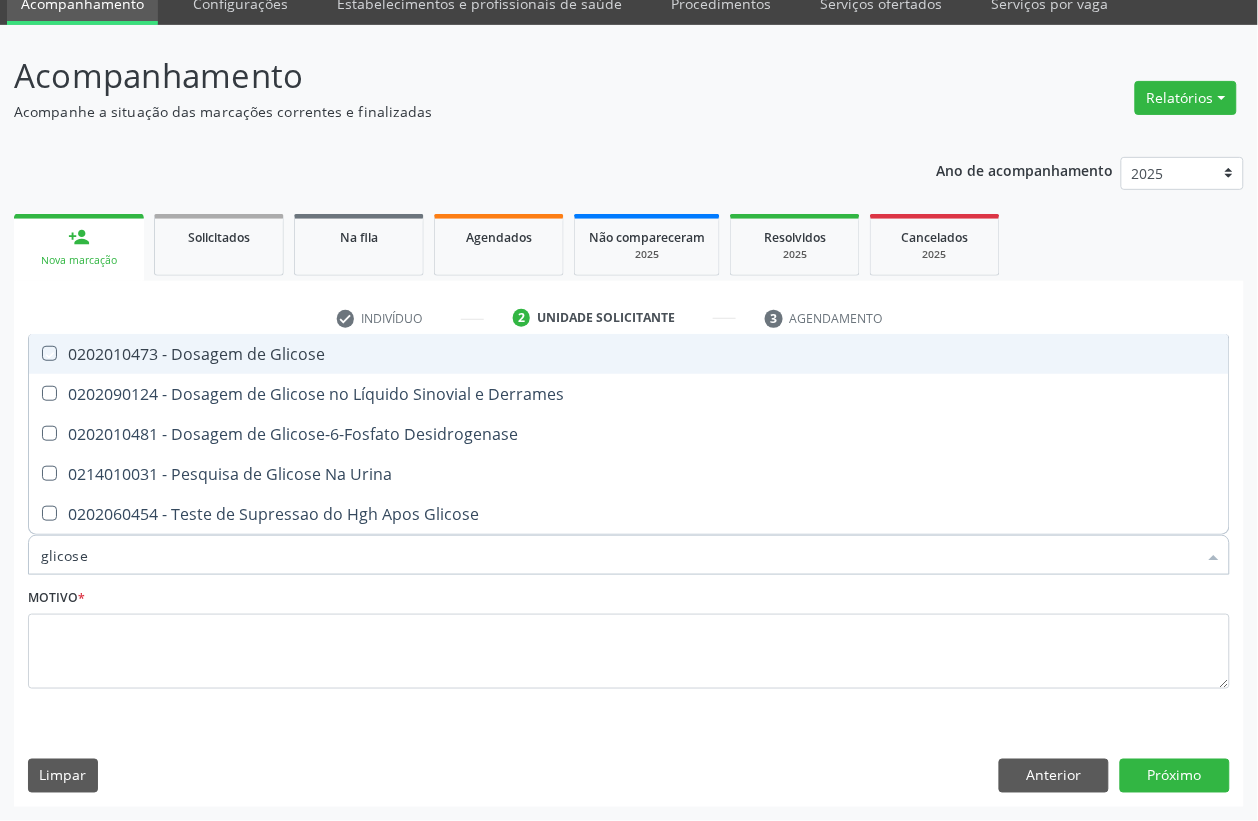 checkbox on "true" 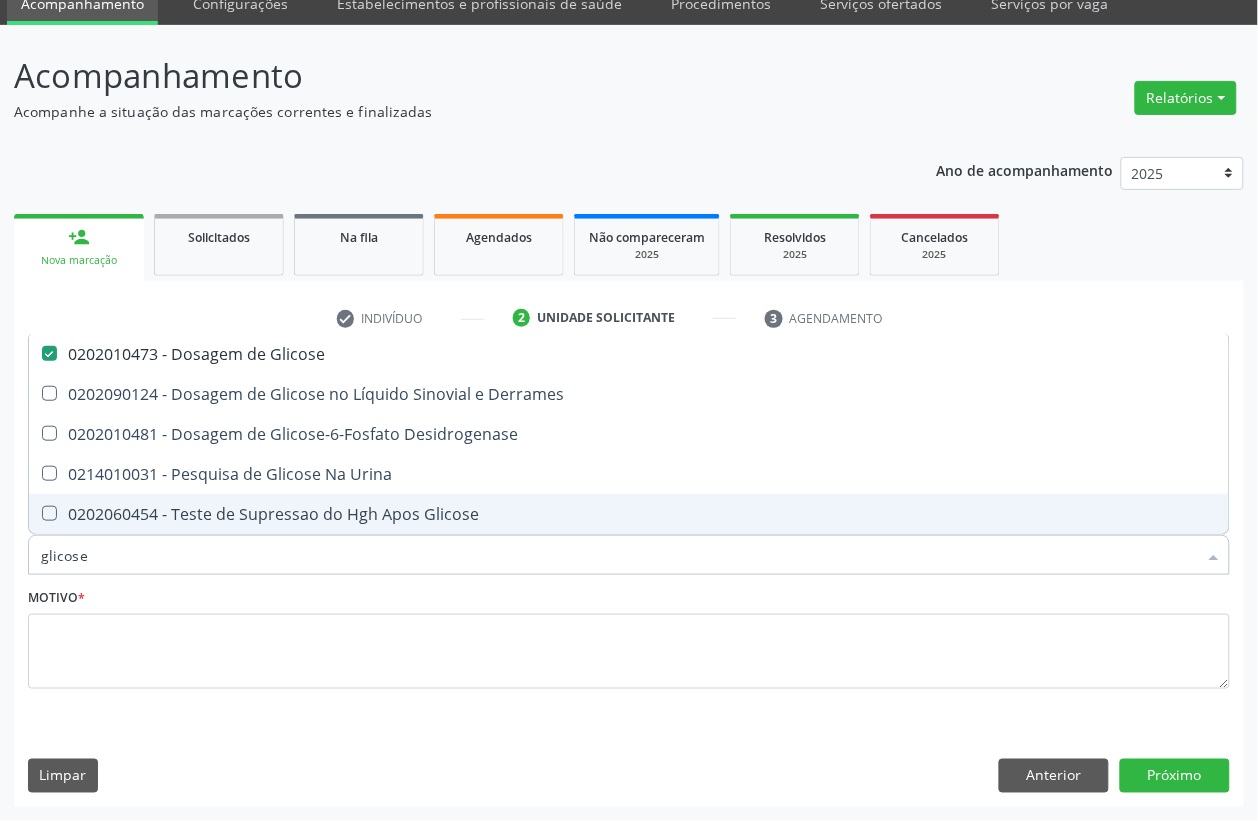 click on "glicose" at bounding box center (619, 555) 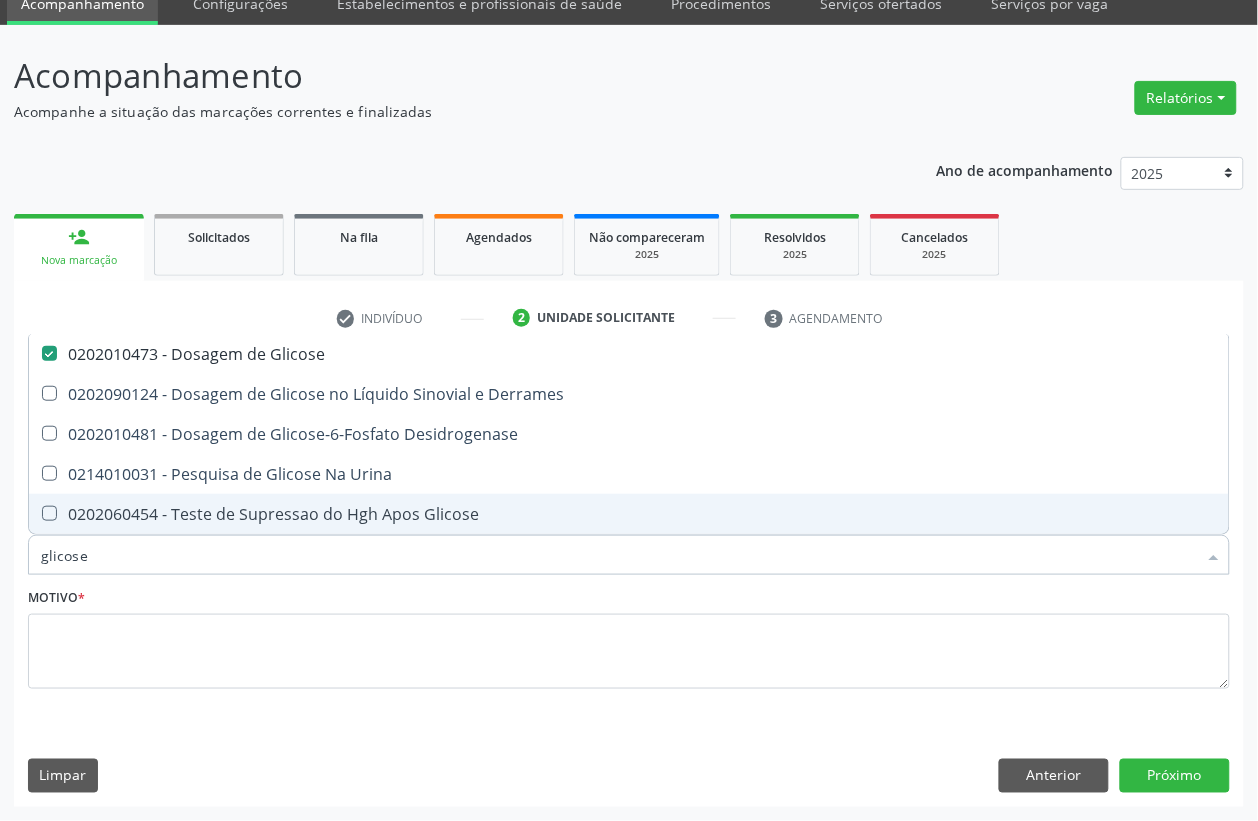 click on "glicose" at bounding box center [619, 555] 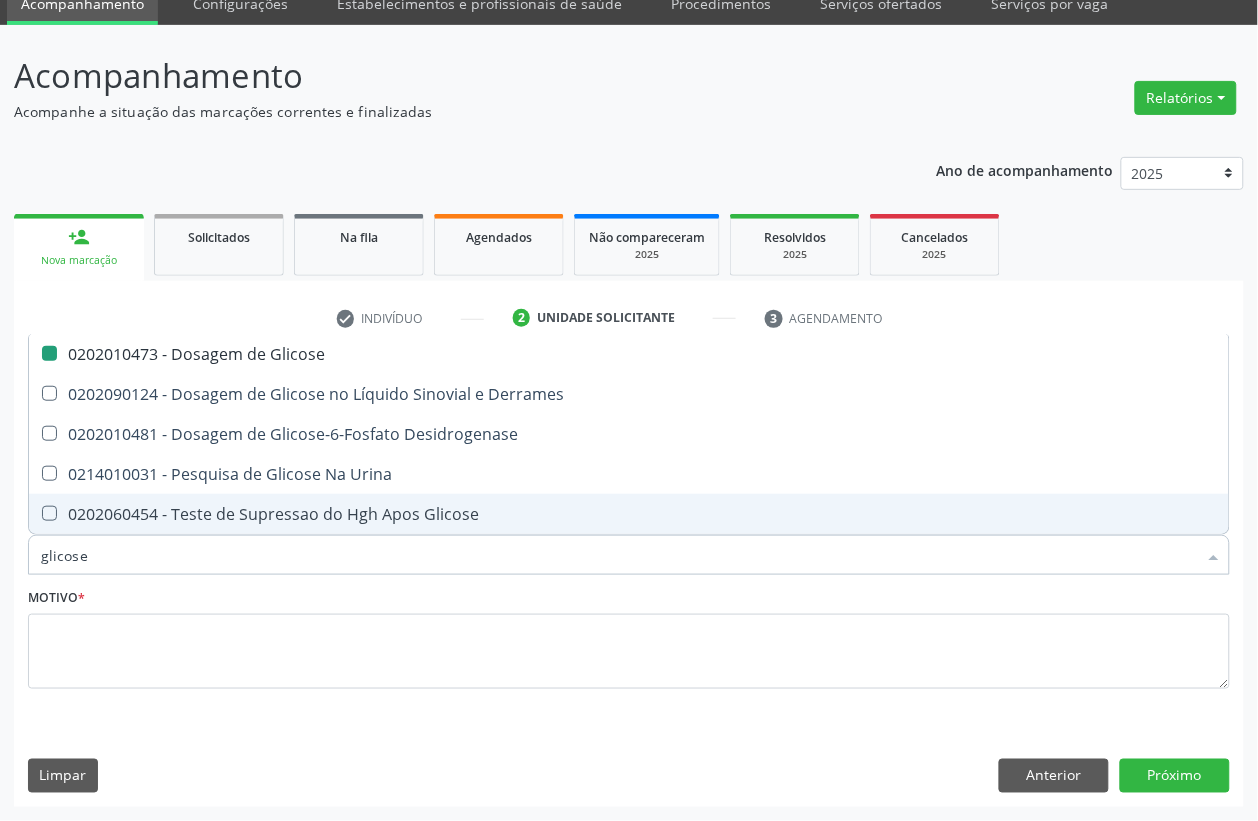 type on "g" 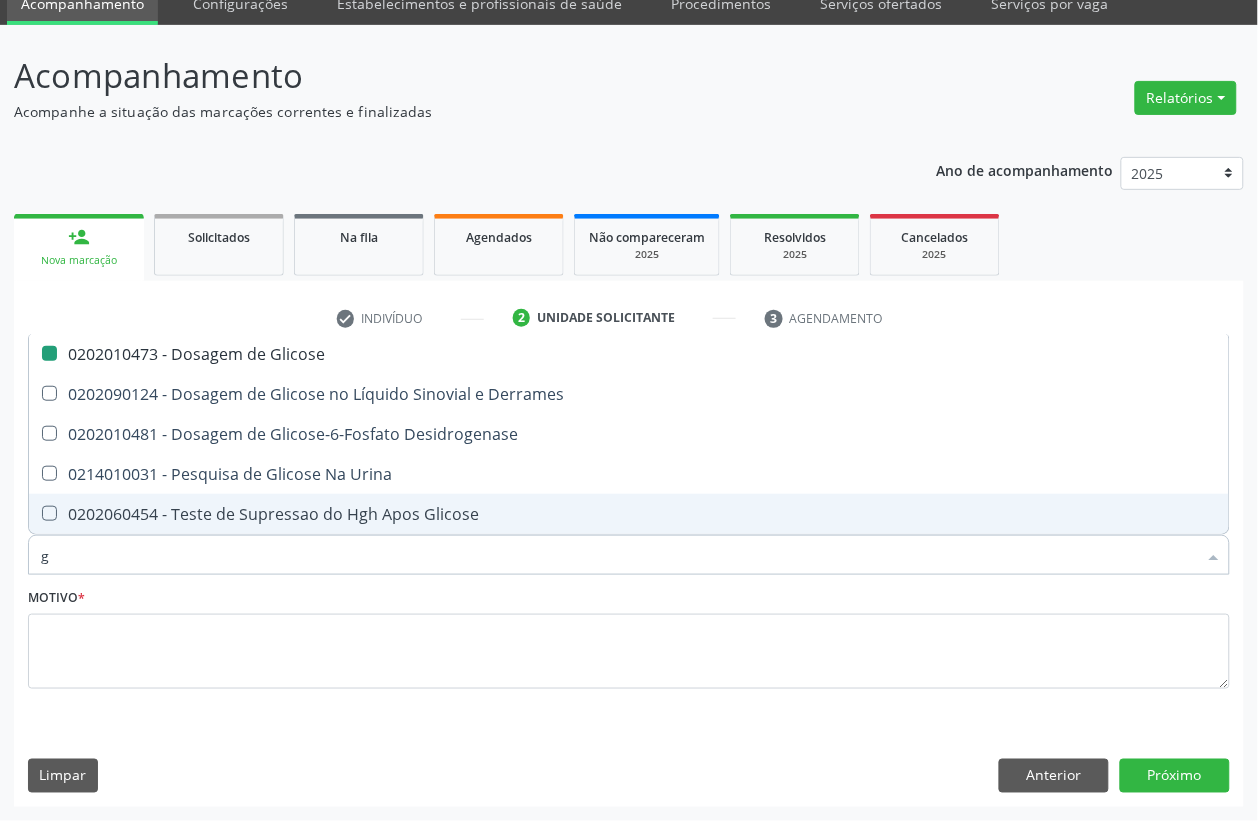 checkbox on "false" 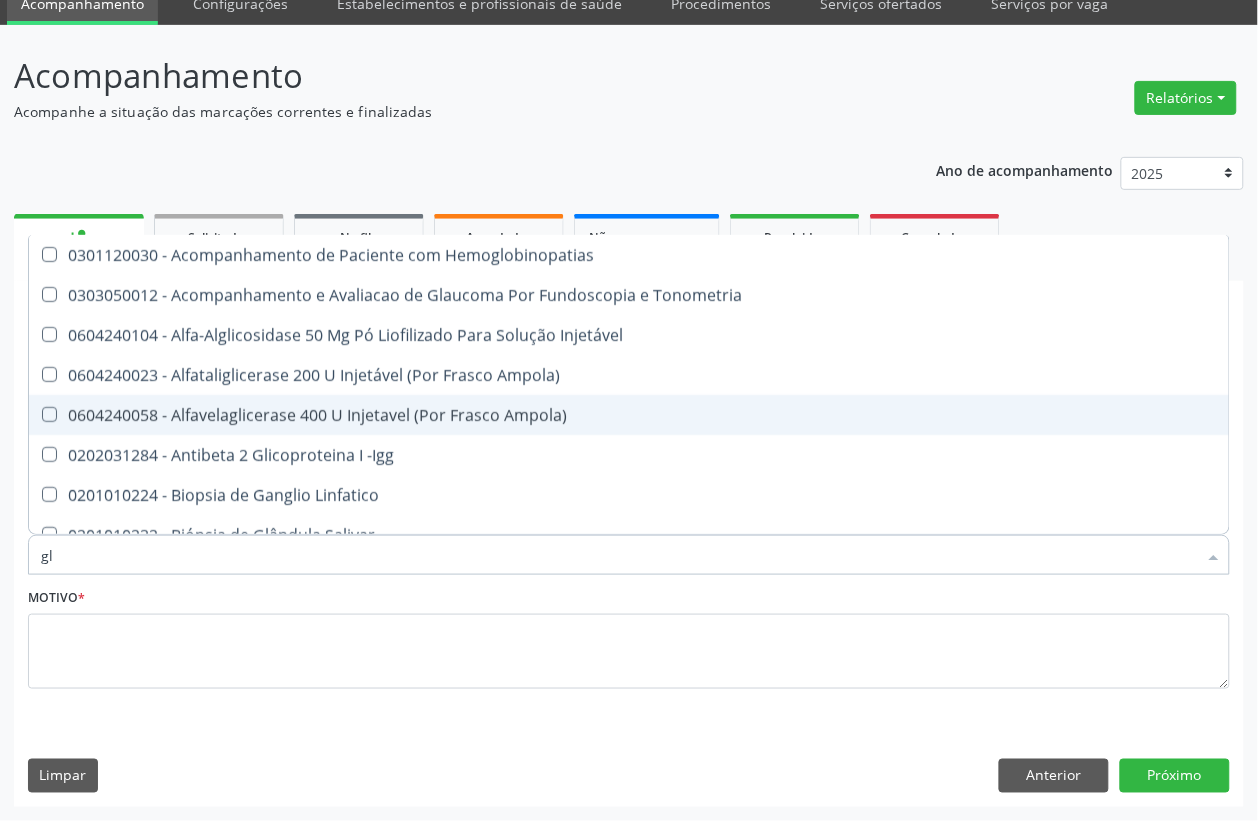 type on "gli" 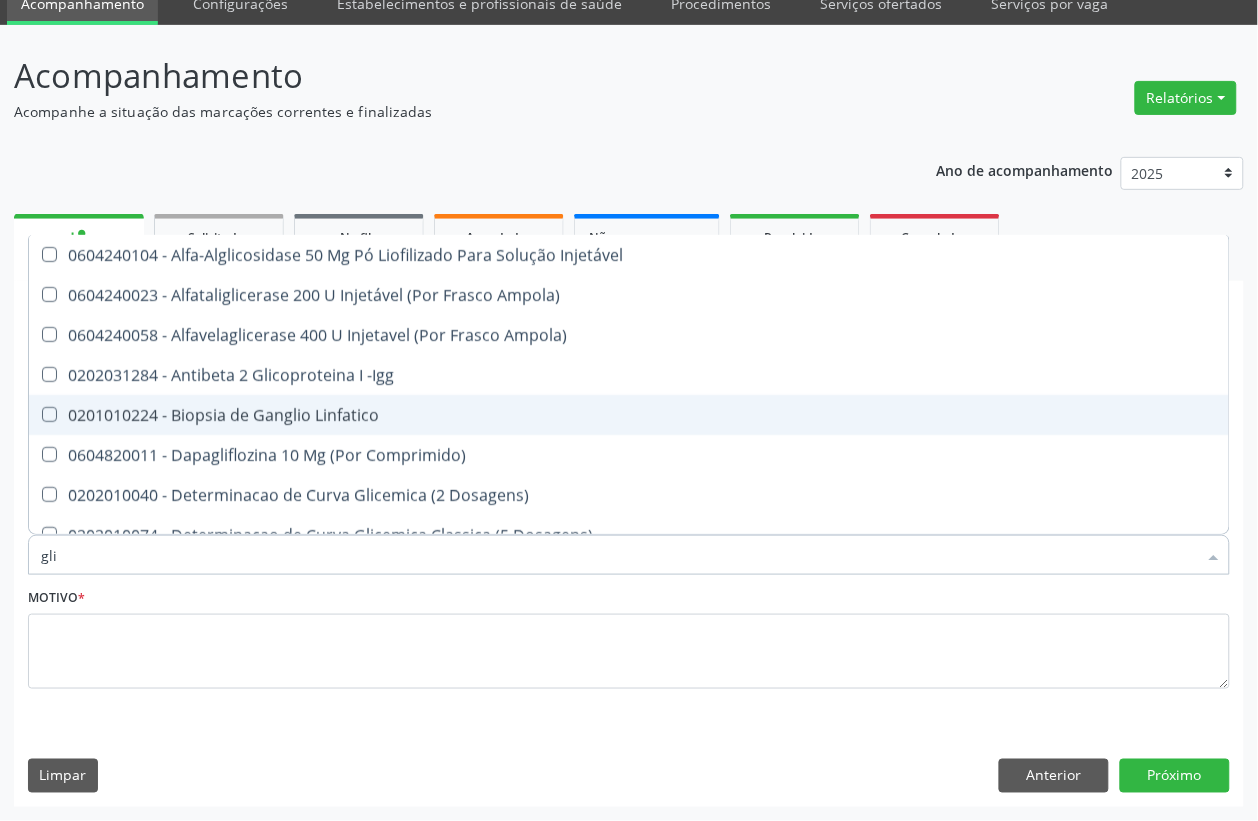 type on "glic" 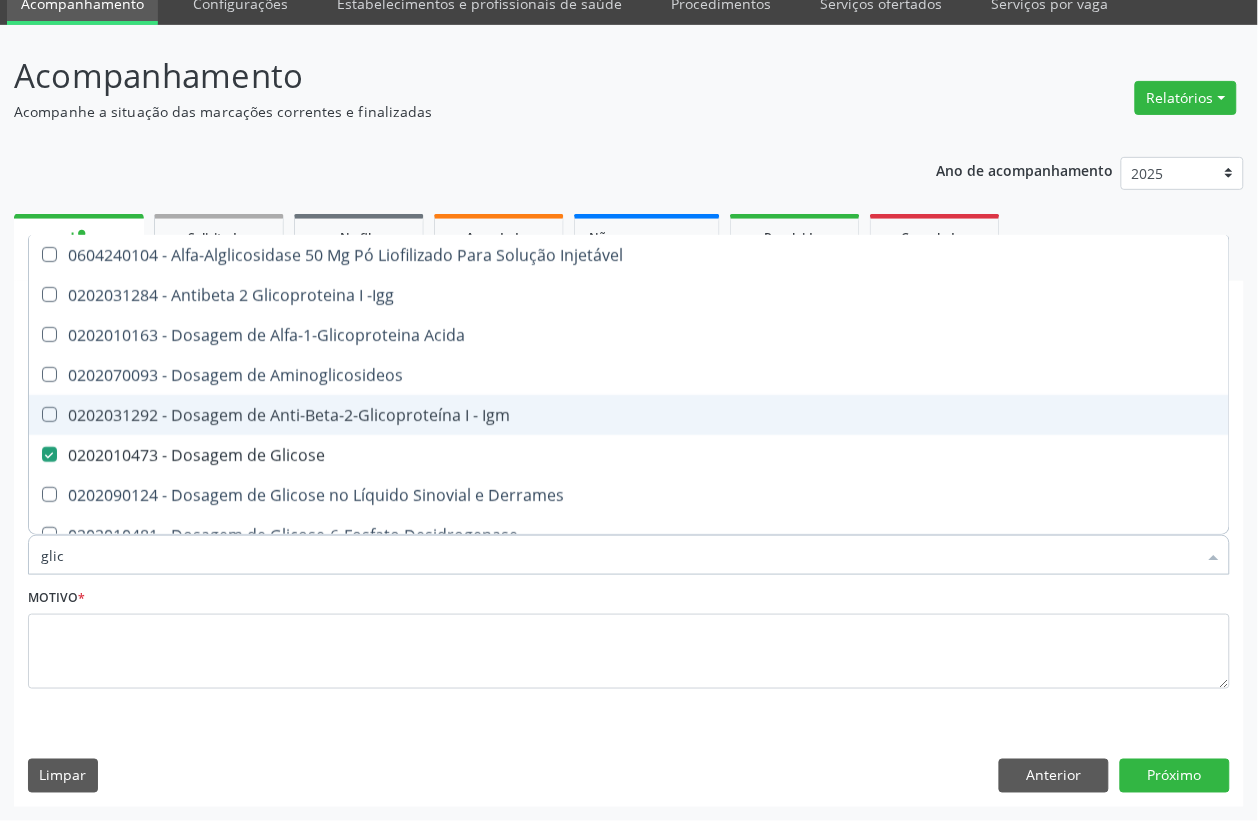 type on "glico" 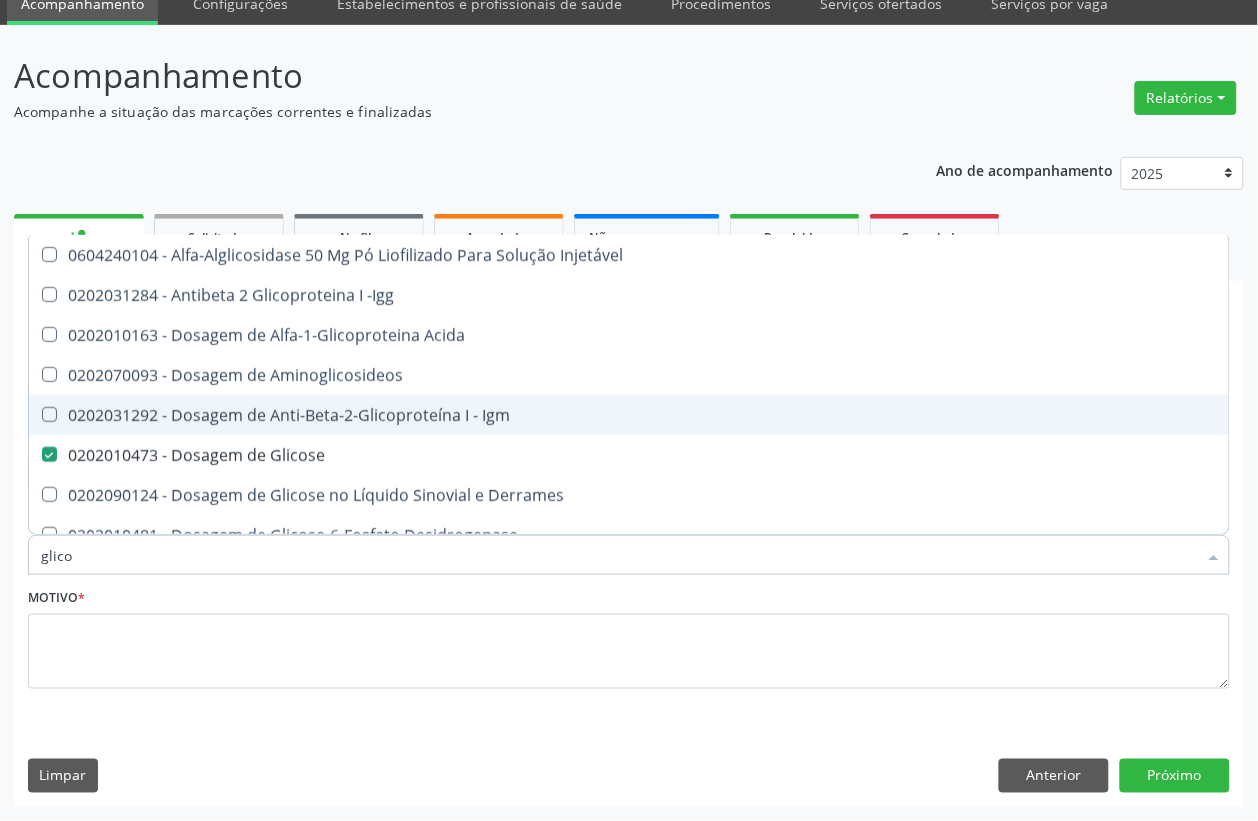 type on "glicos" 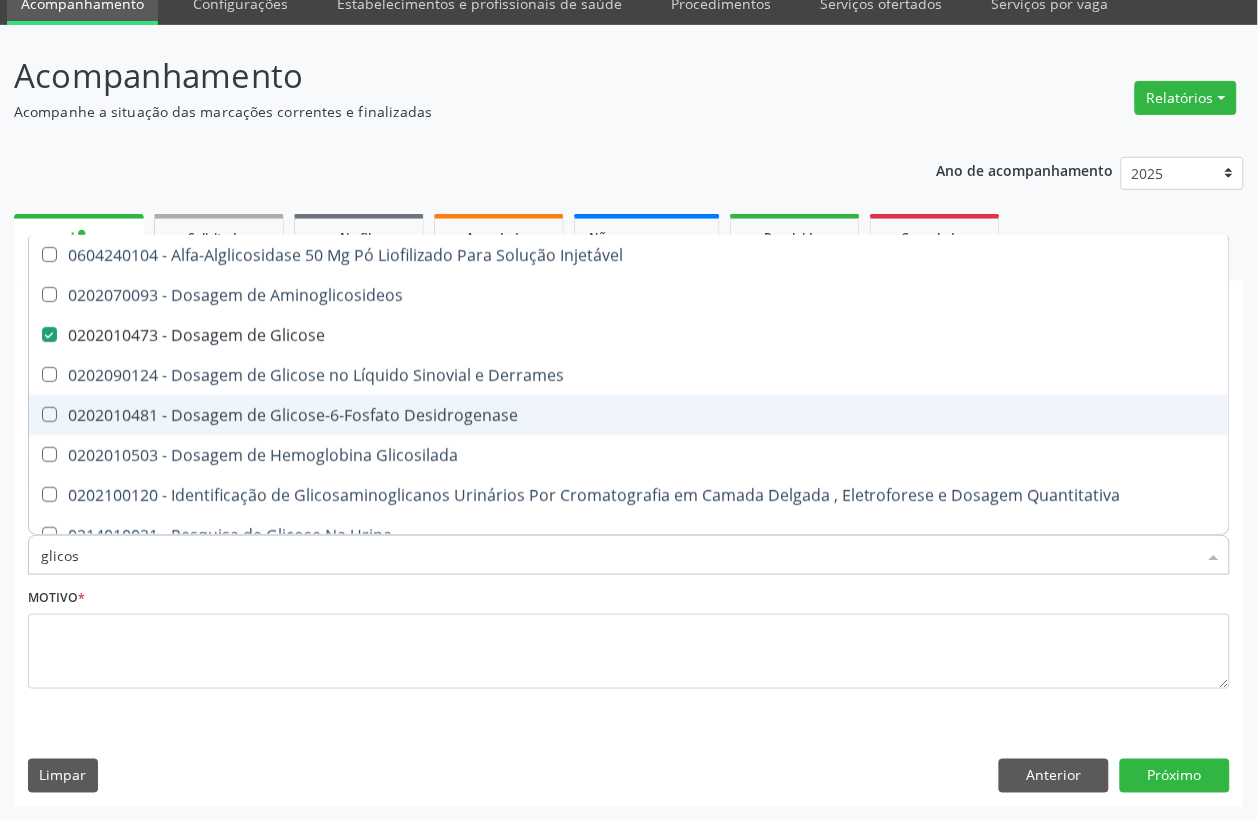 type on "glicosi" 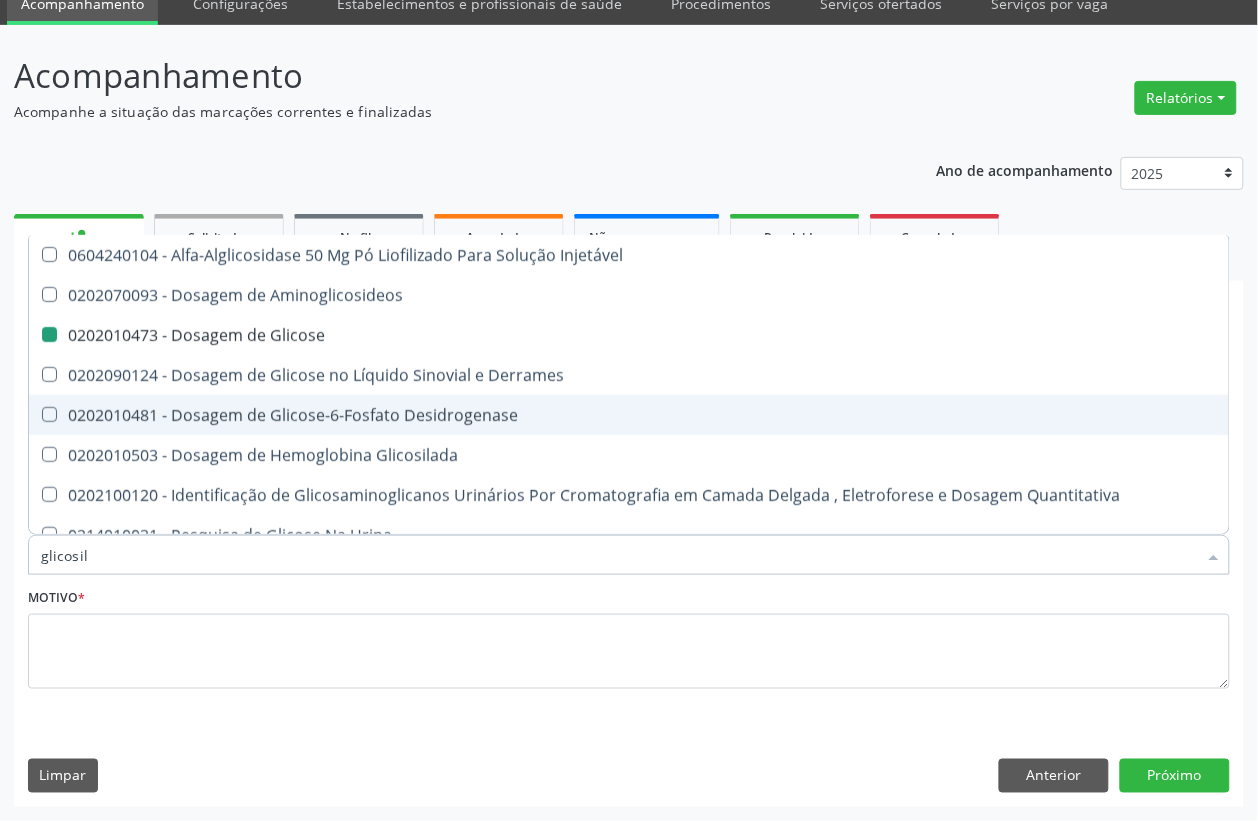 type on "glicosila" 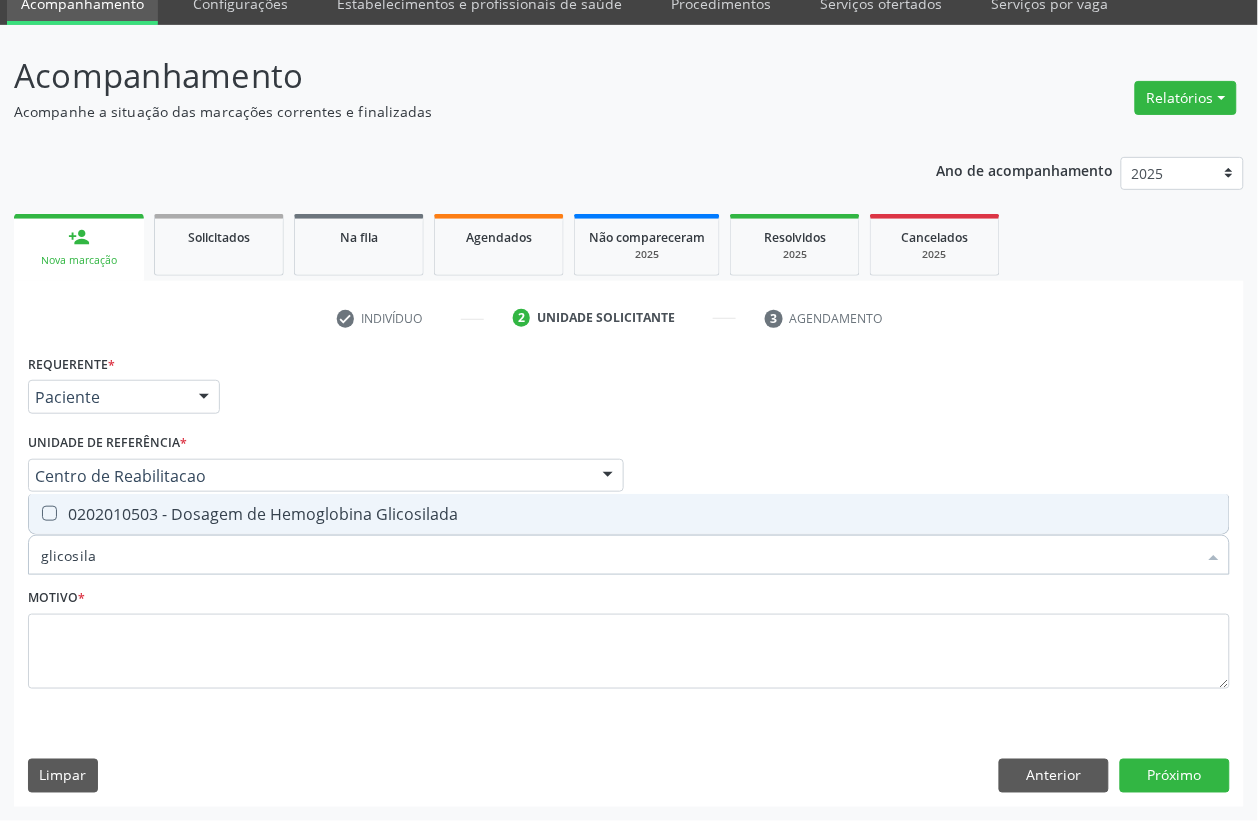 click on "0202010503 - Dosagem de Hemoglobina Glicosilada" at bounding box center (629, 514) 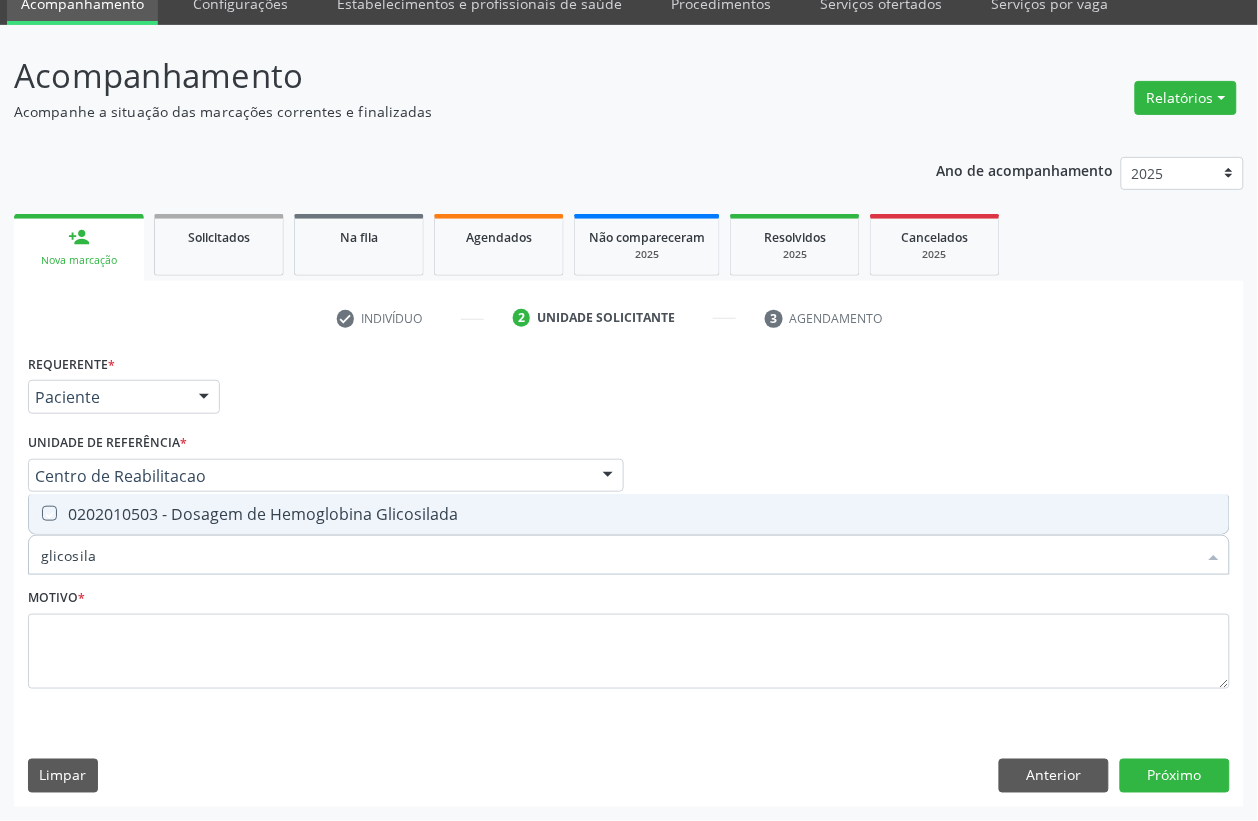 checkbox on "true" 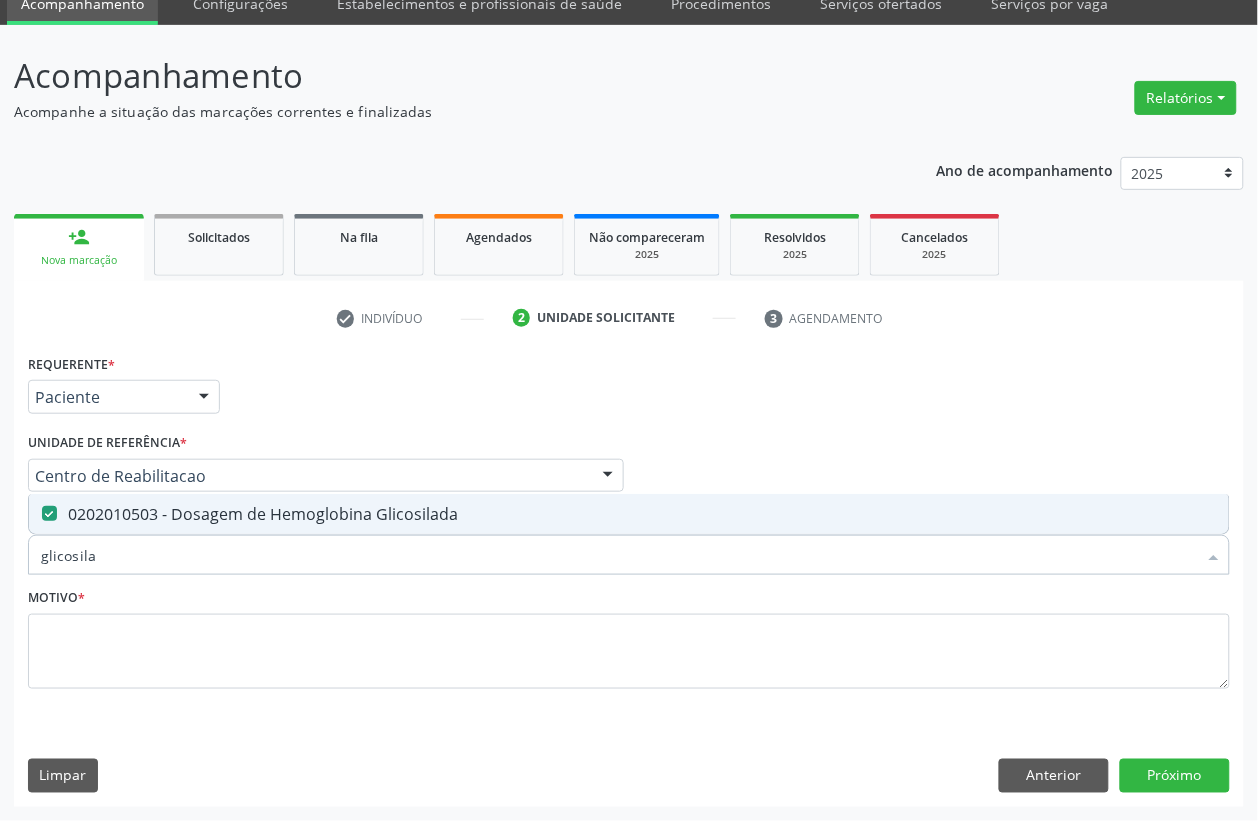 click on "glicosila" at bounding box center (619, 555) 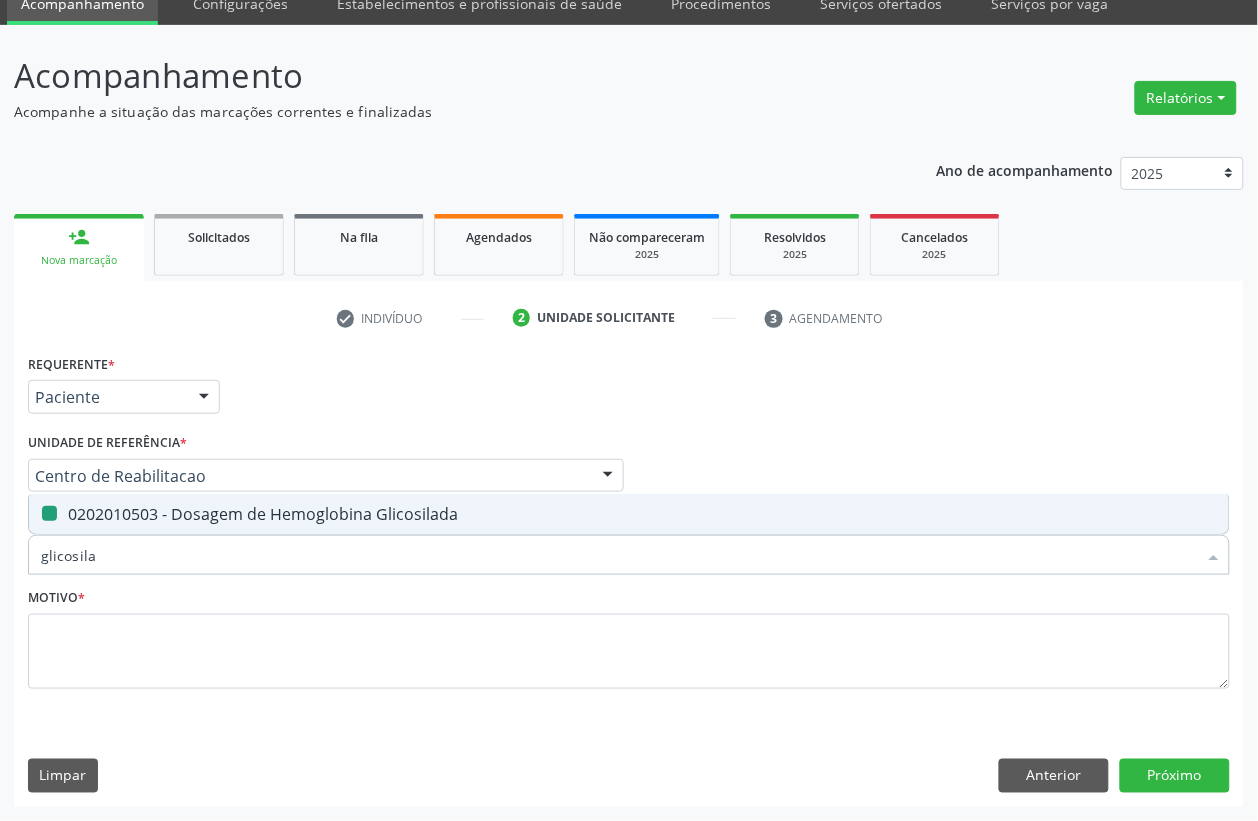 type 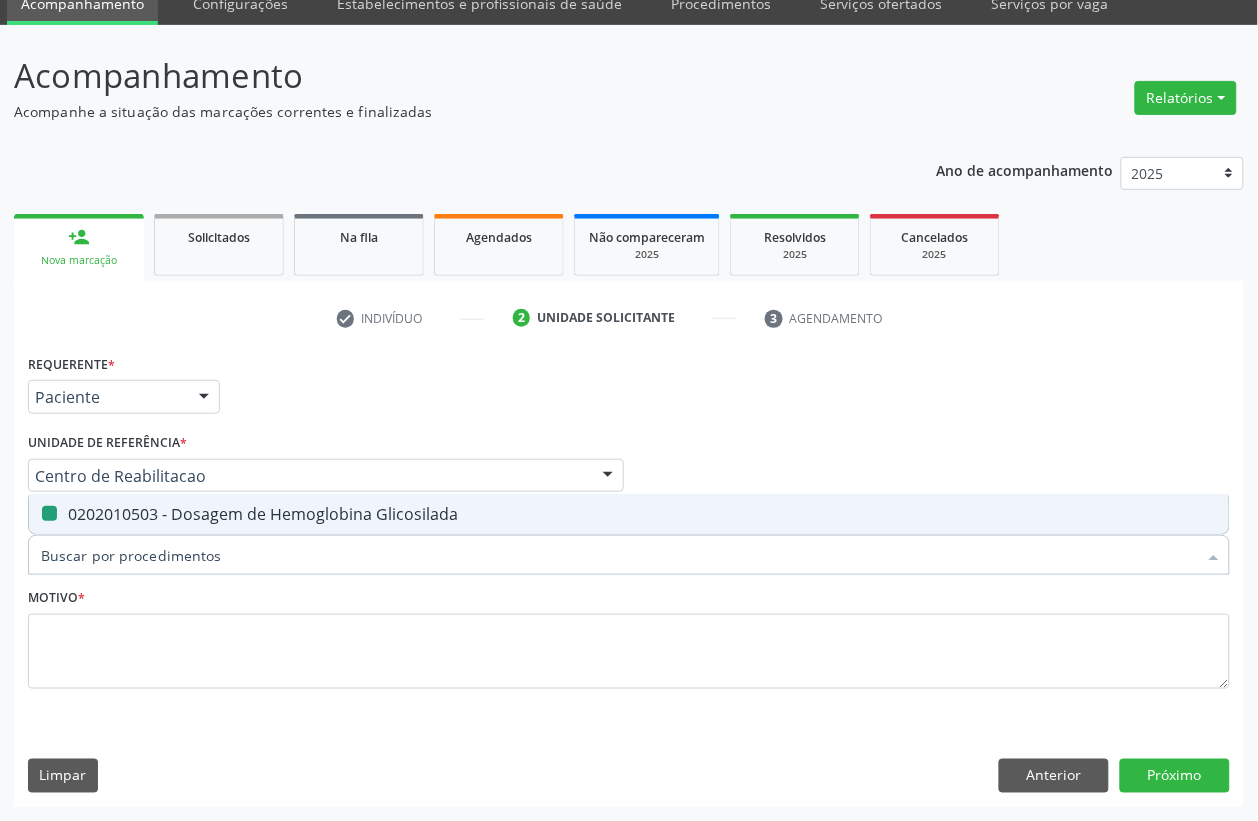 checkbox on "false" 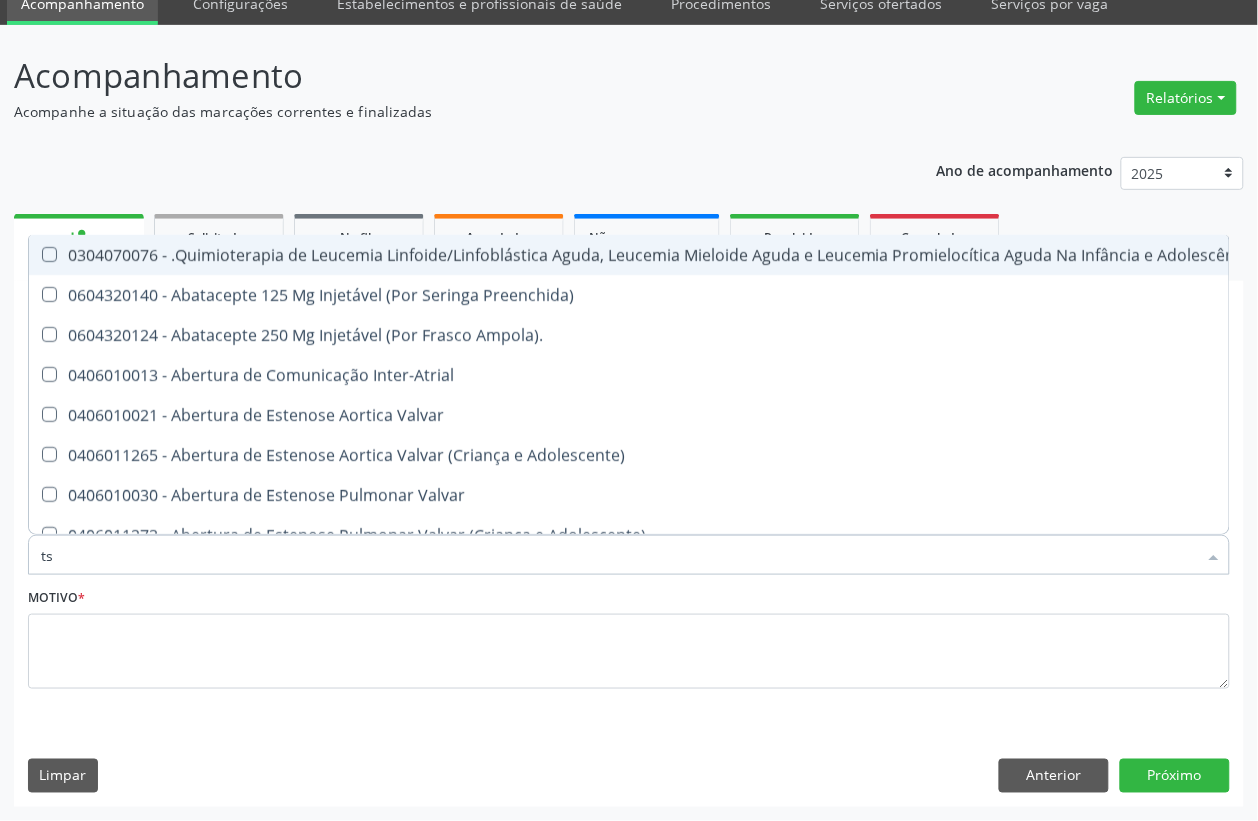 type on "tsh" 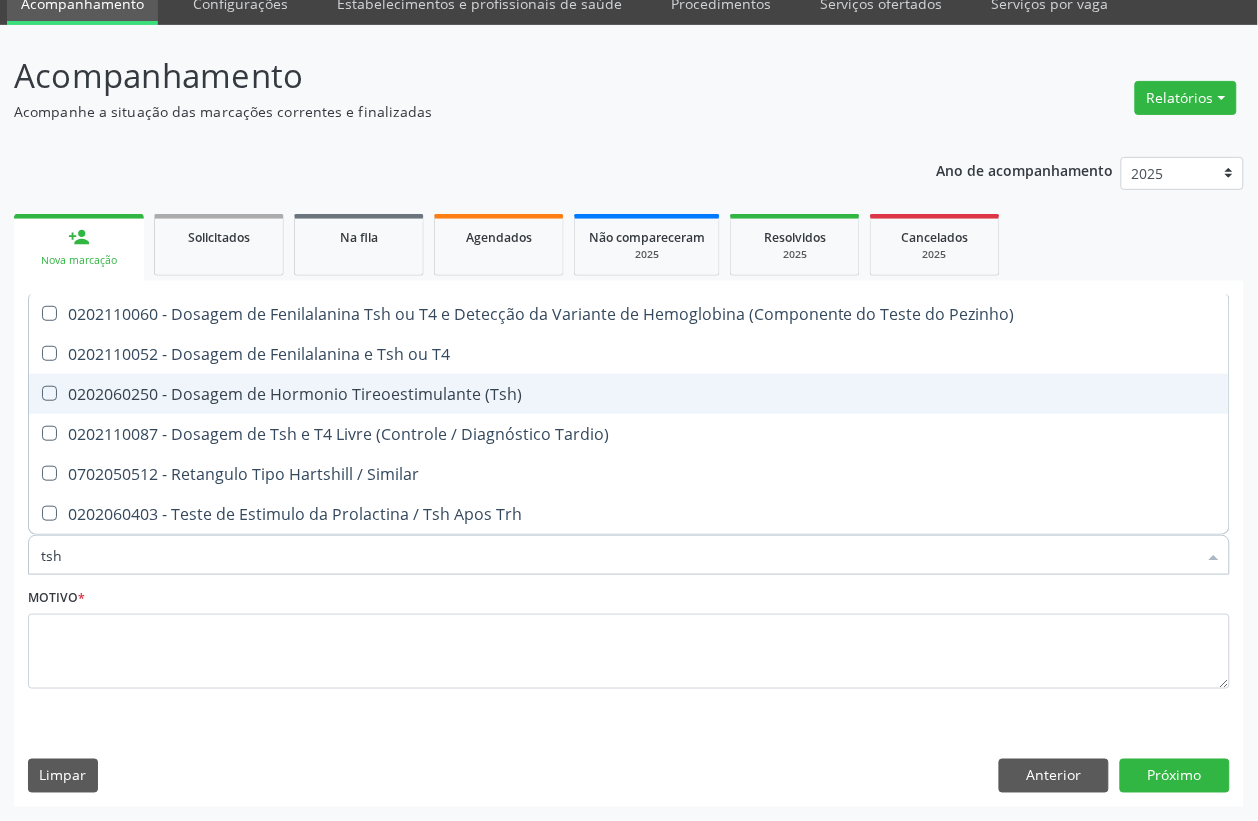 click on "0202060250 - Dosagem de Hormonio Tireoestimulante (Tsh)" at bounding box center (629, 394) 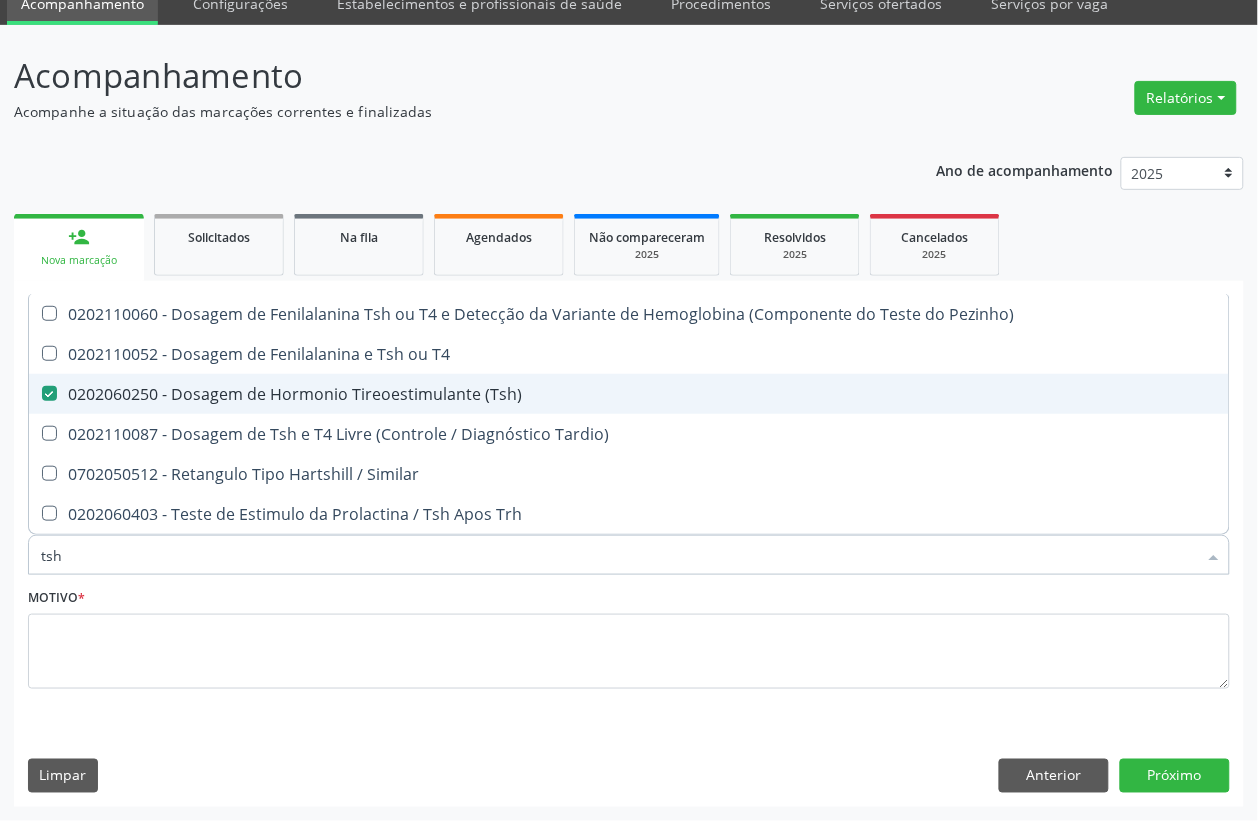 checkbox on "true" 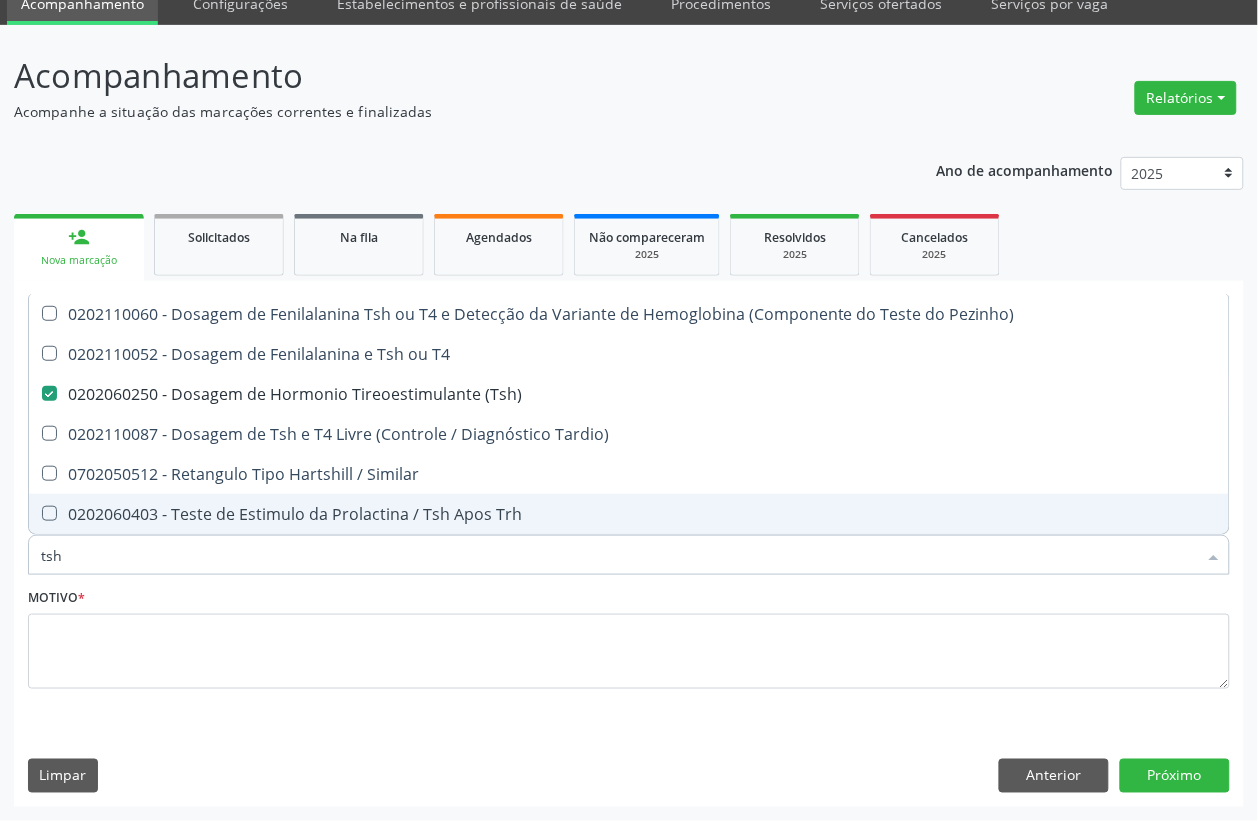 click on "tsh" at bounding box center (619, 555) 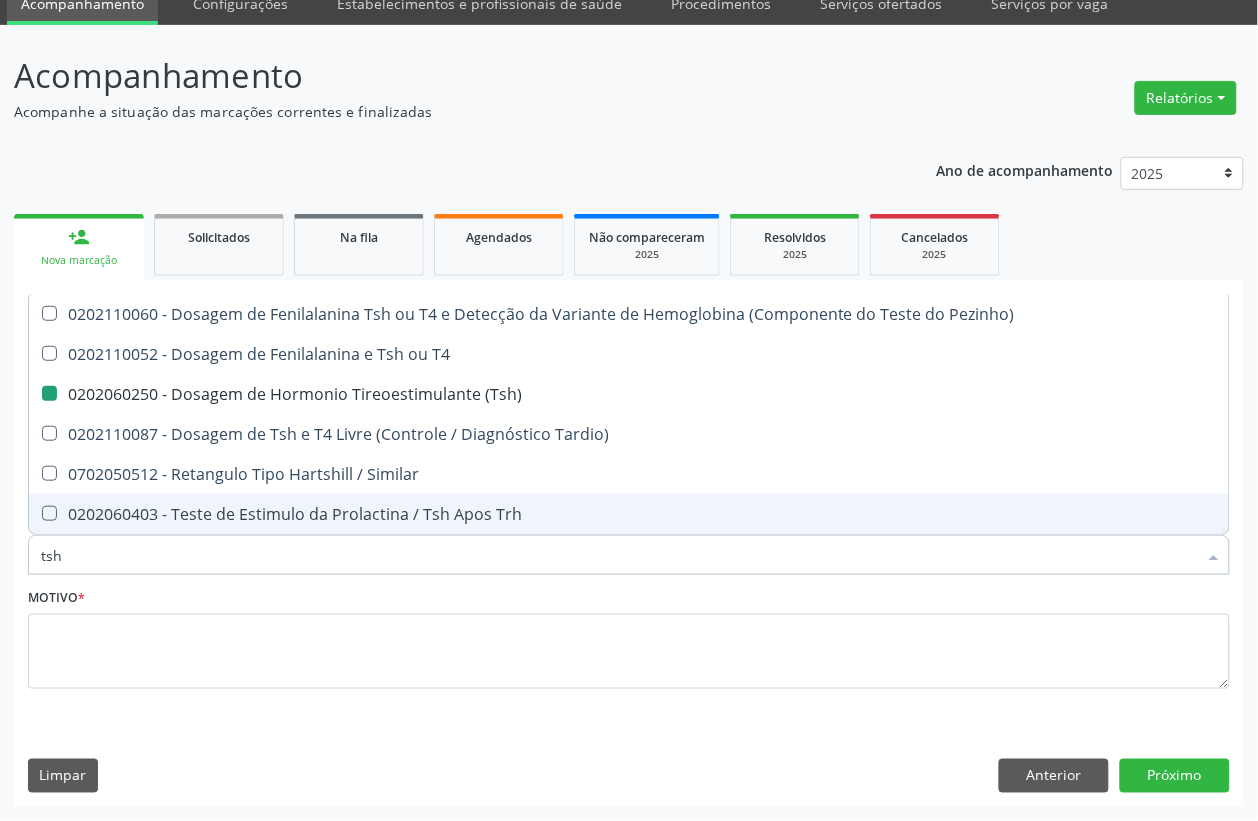 type 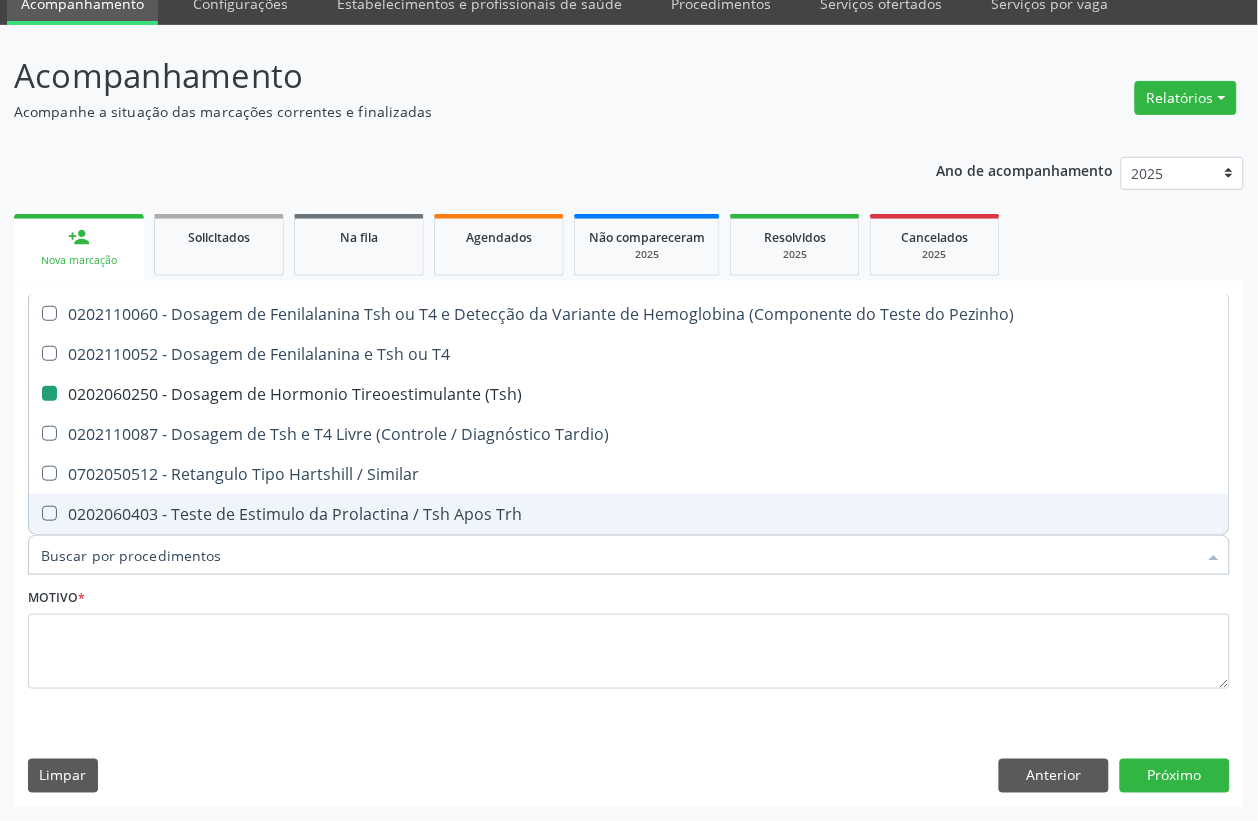 checkbox on "false" 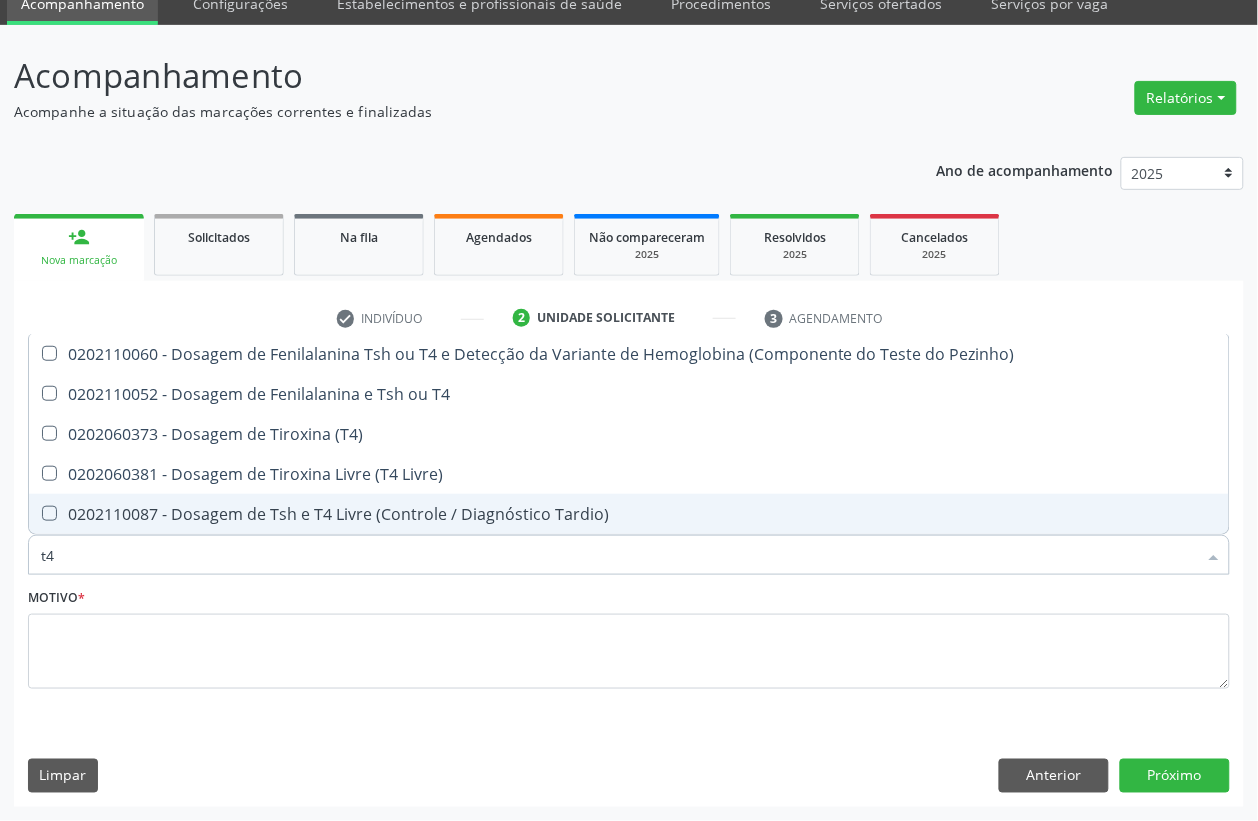 type on "t4 l" 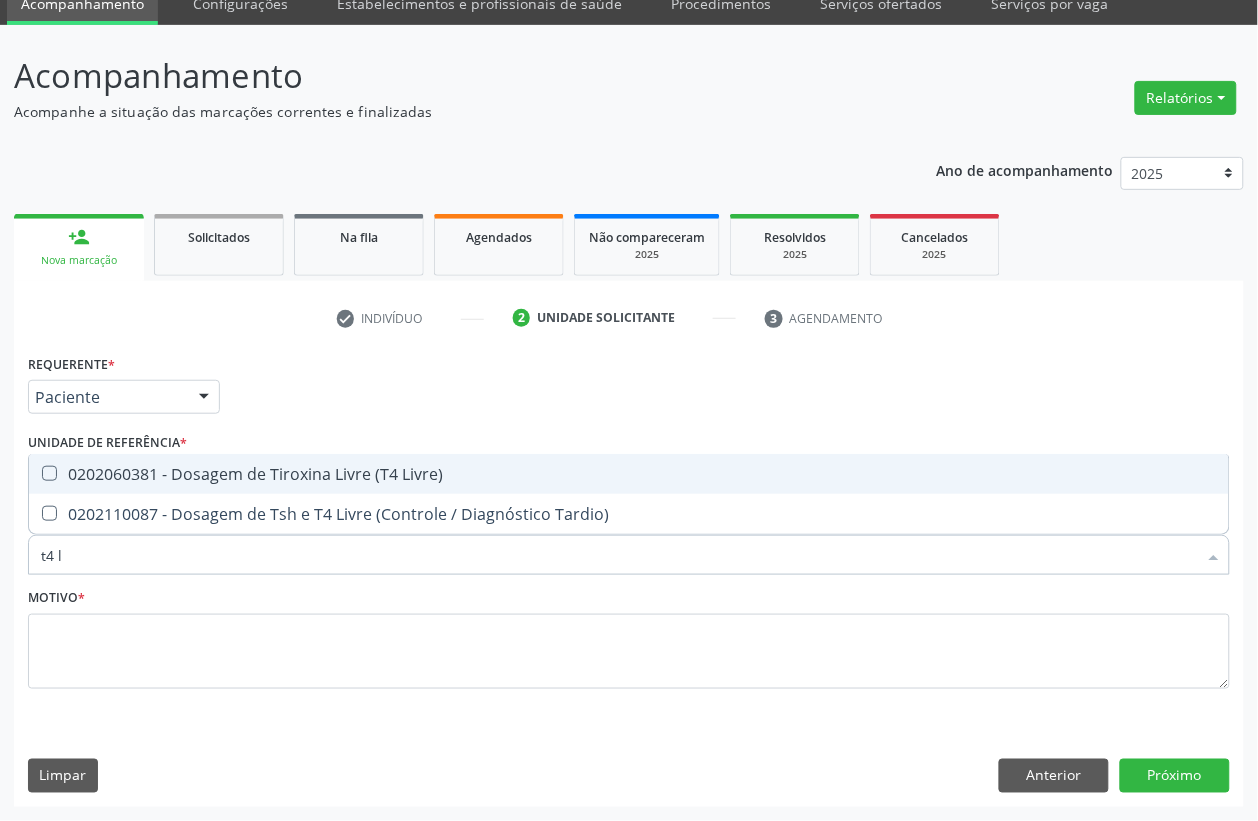 click on "0202060381 - Dosagem de Tiroxina Livre (T4 Livre)" at bounding box center (629, 474) 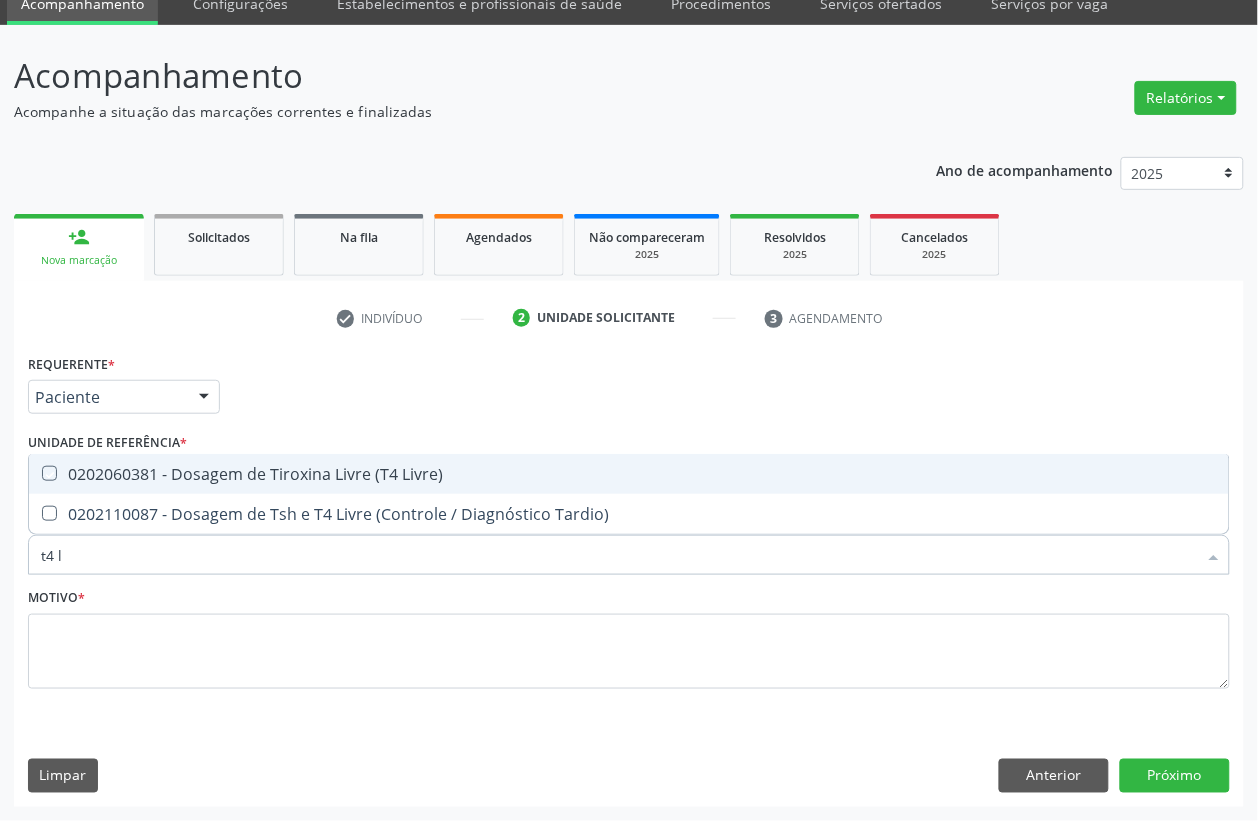 checkbox on "true" 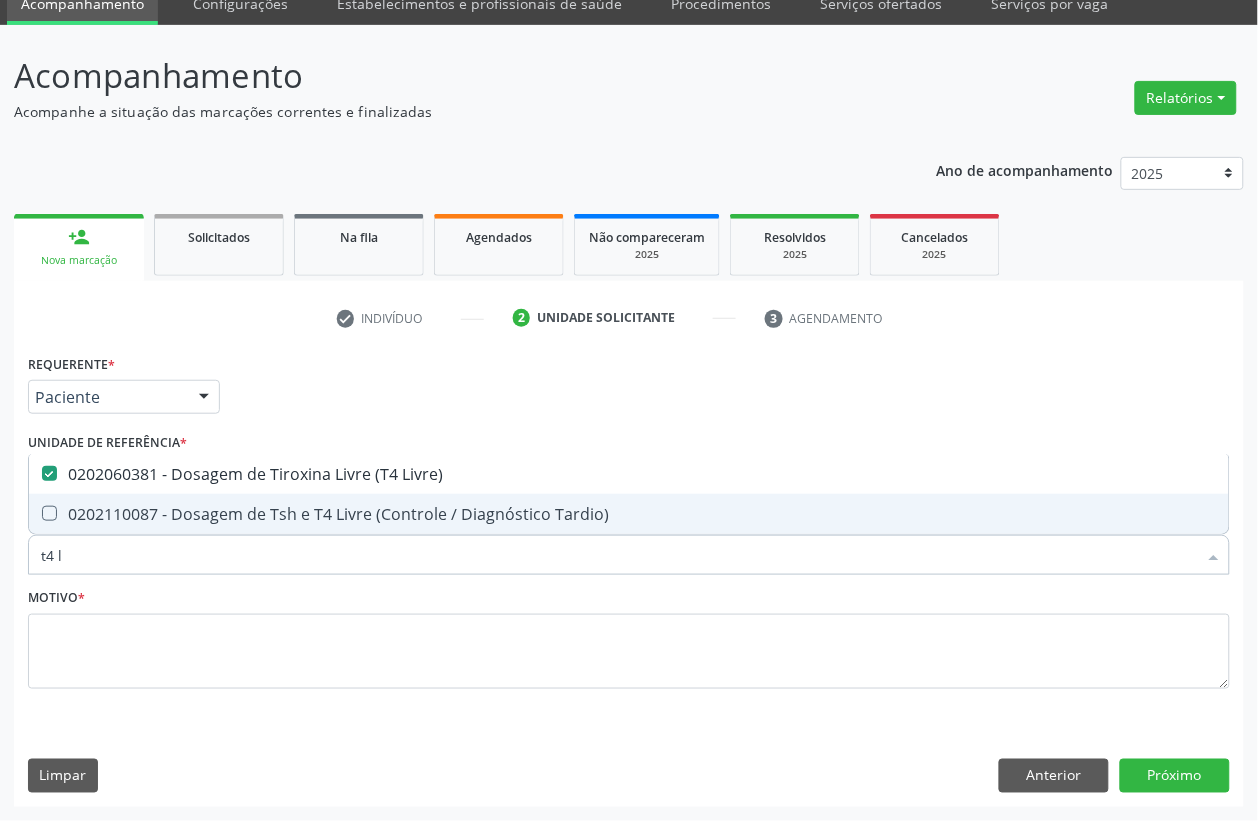 click on "t4 l" at bounding box center (619, 555) 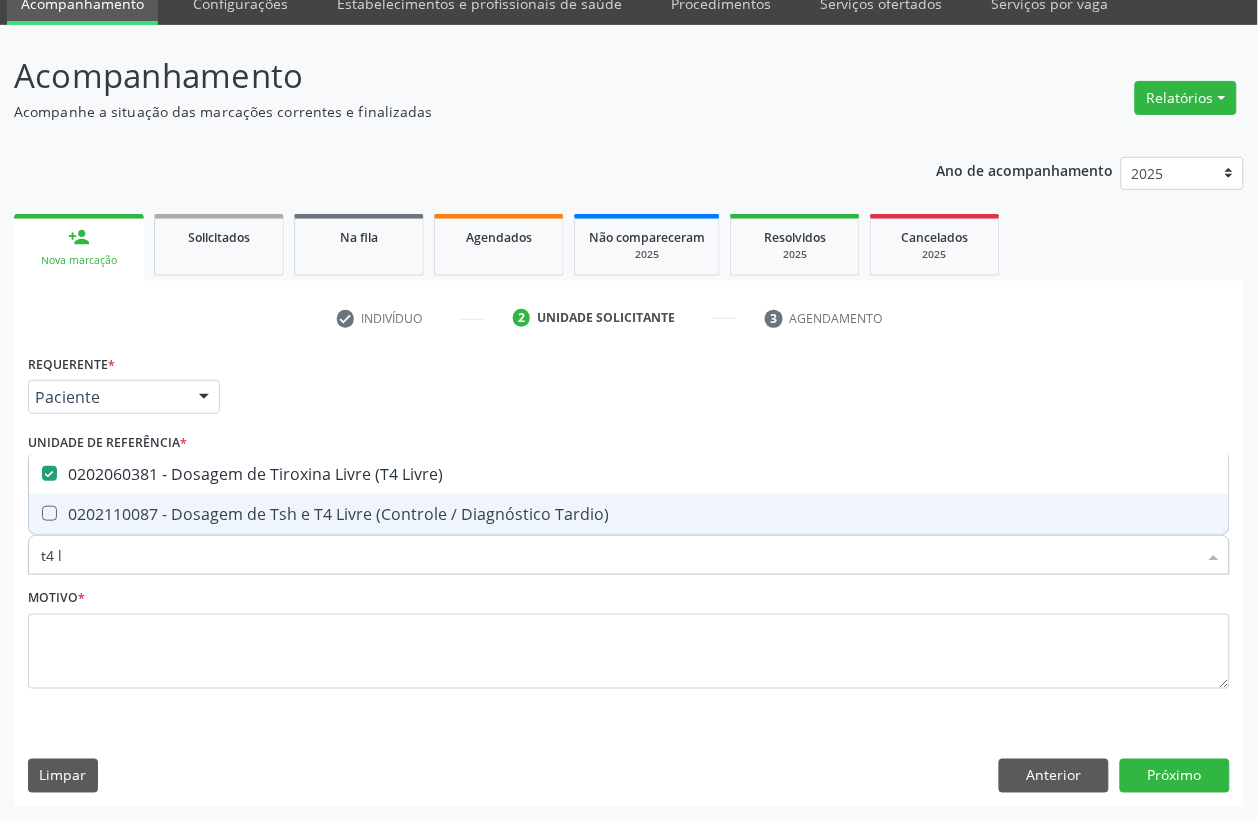 click on "t4 l" at bounding box center (619, 555) 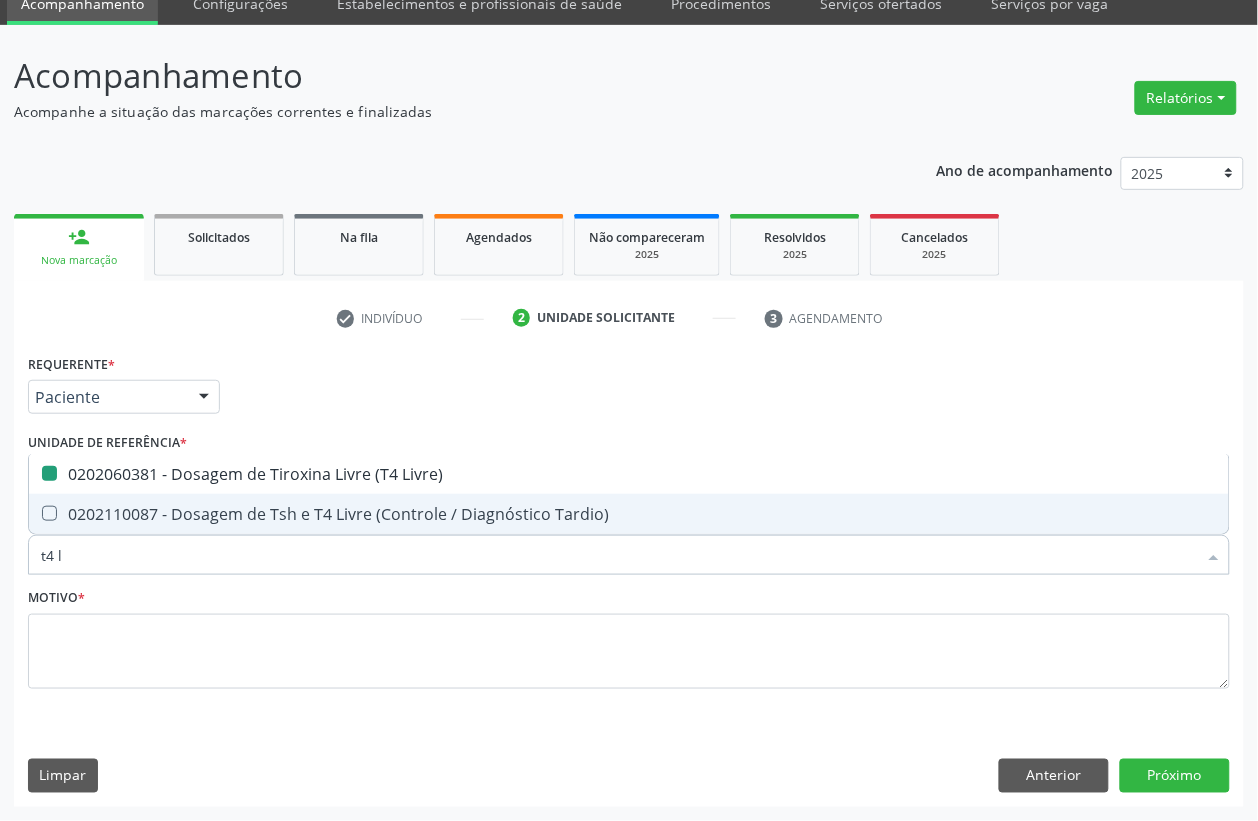 type 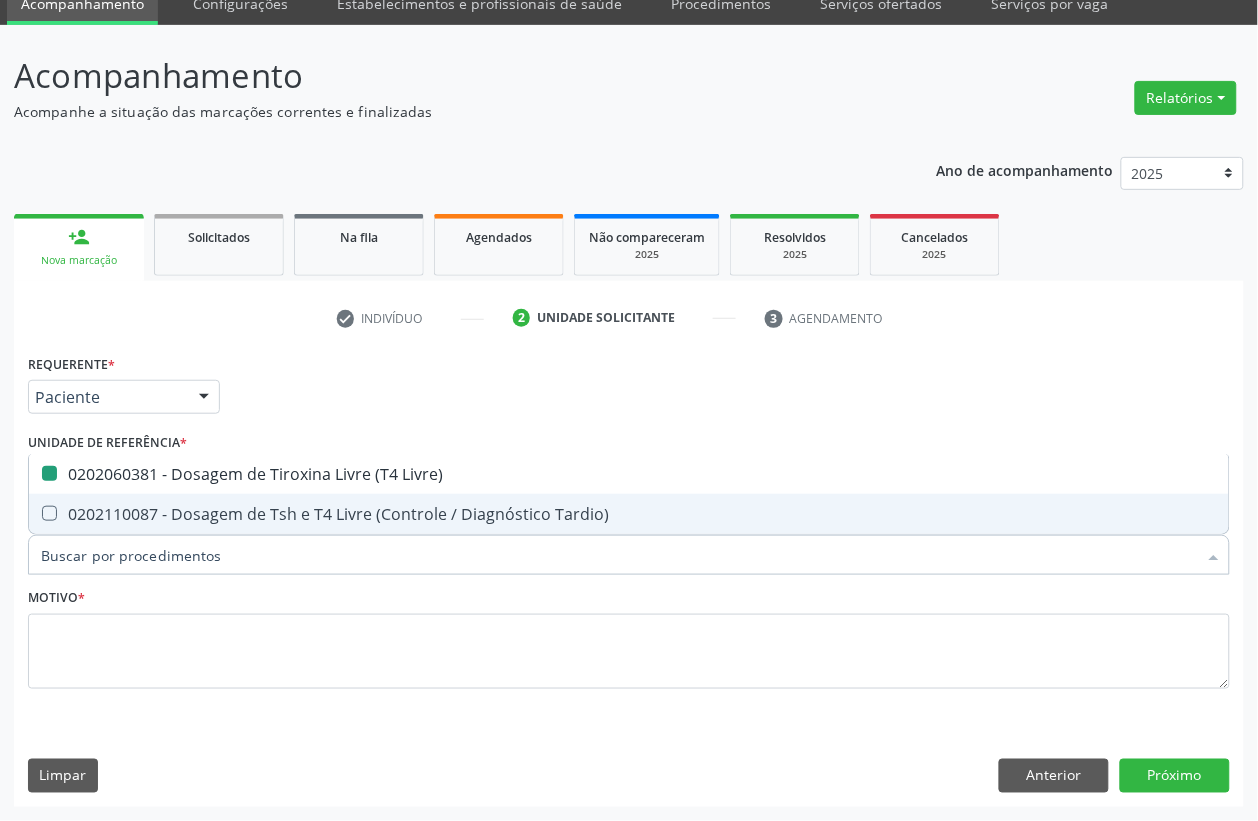 checkbox on "false" 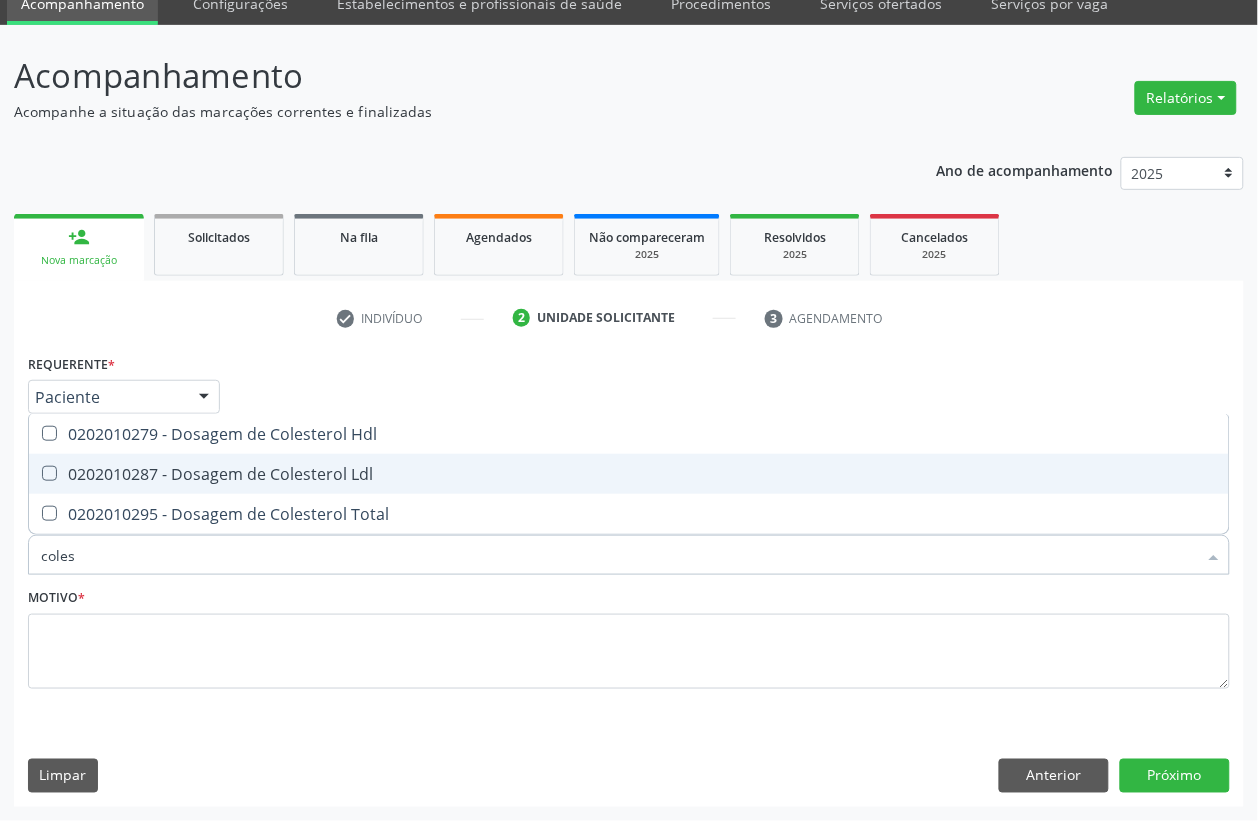 type on "colest" 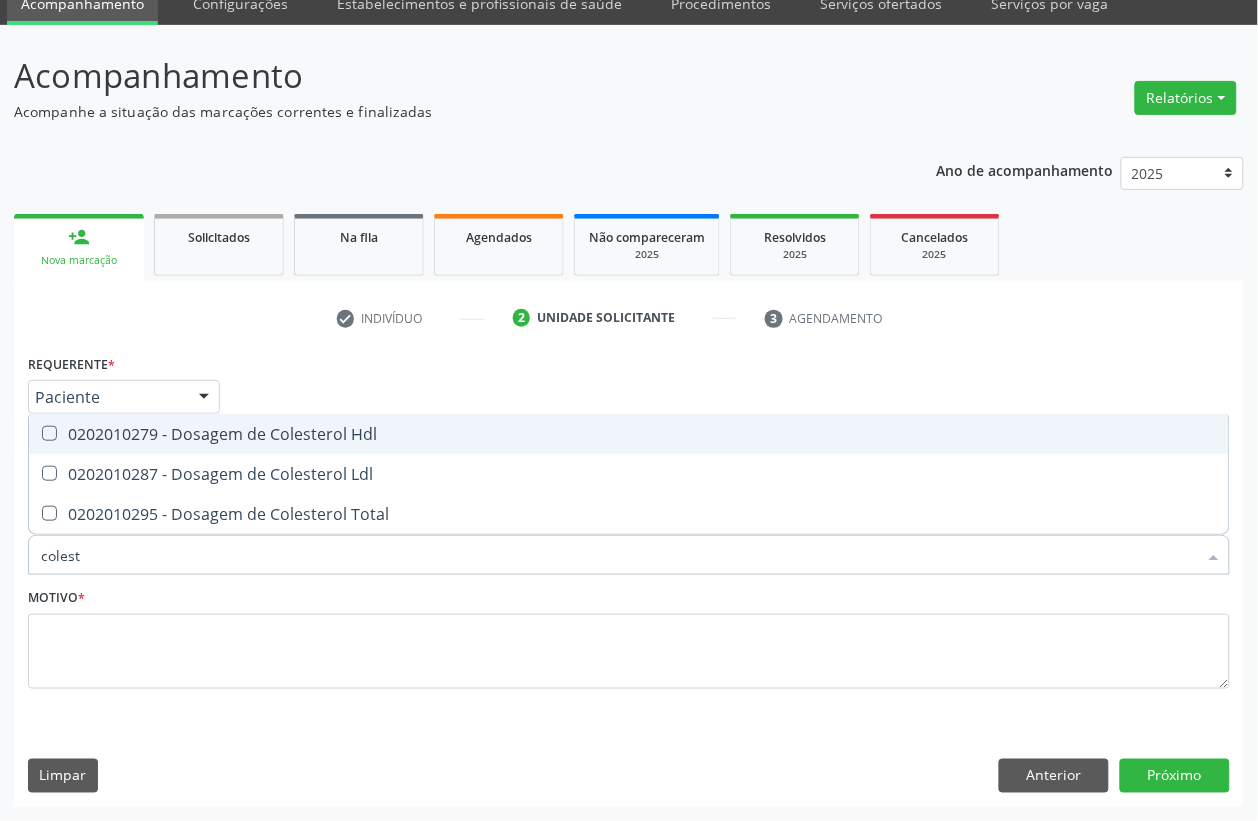 click on "0202010279 - Dosagem de Colesterol Hdl" at bounding box center (629, 434) 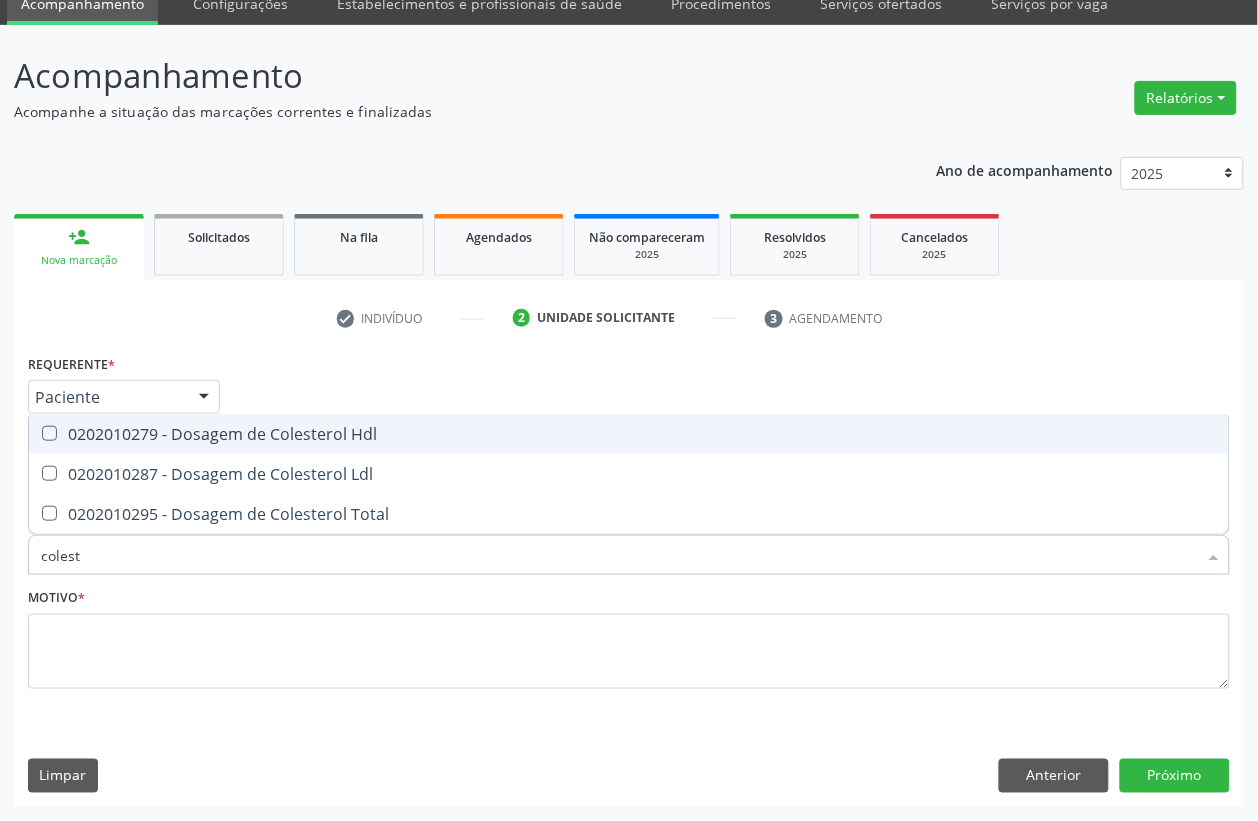 checkbox on "true" 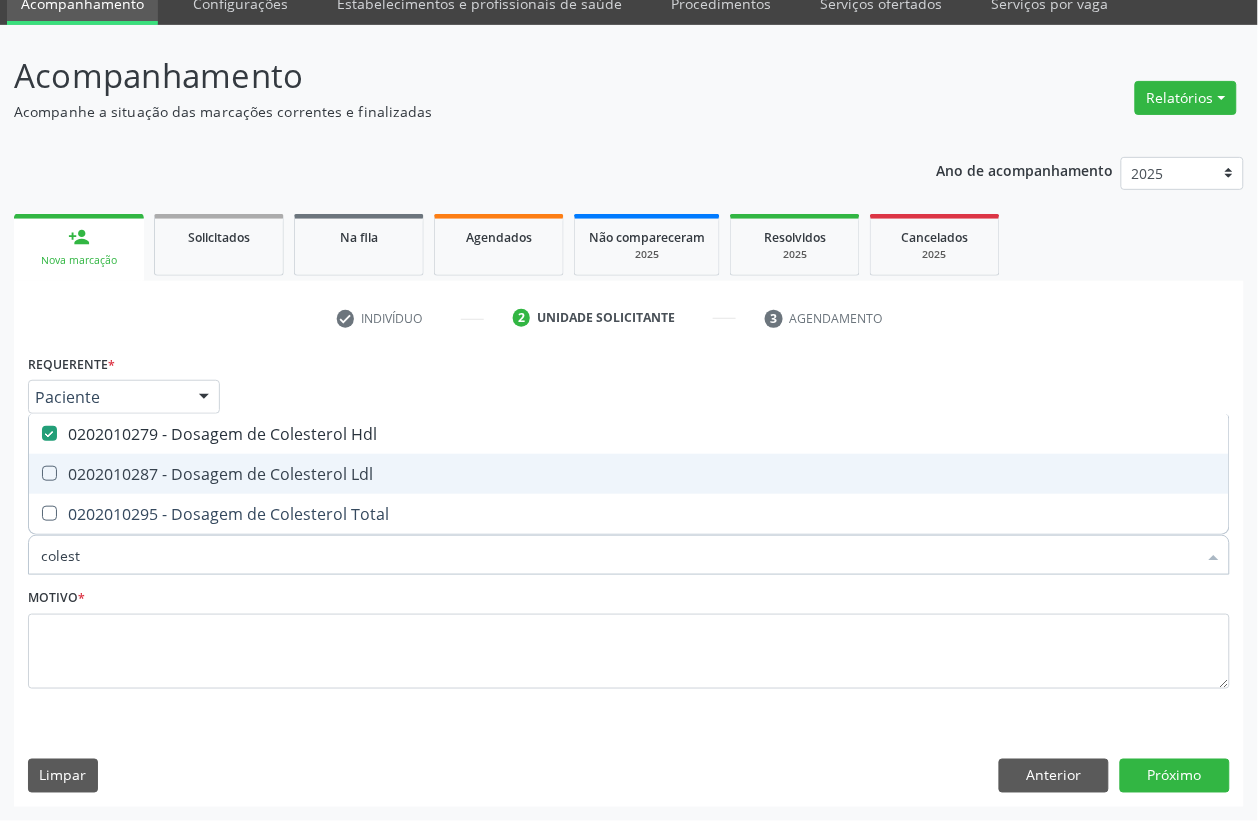 click on "0202010287 - Dosagem de Colesterol Ldl" at bounding box center (629, 474) 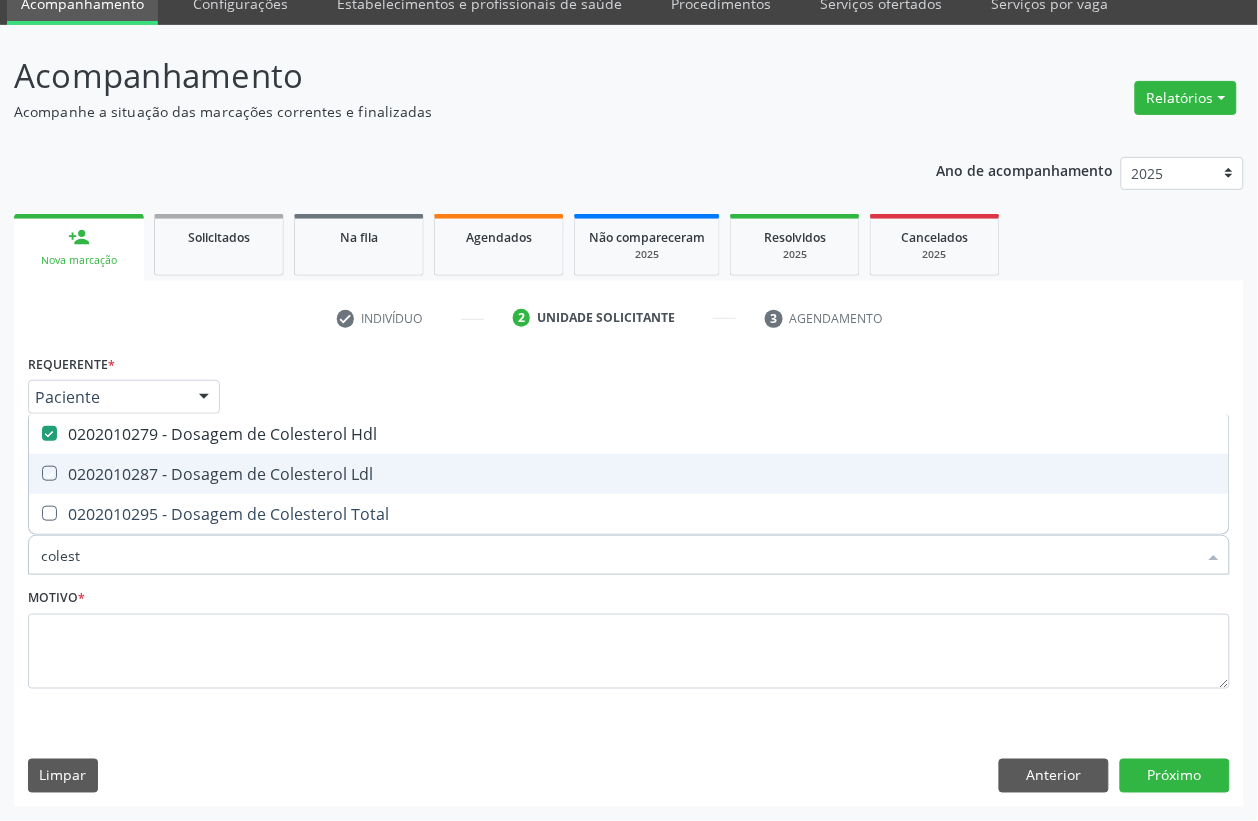 checkbox on "true" 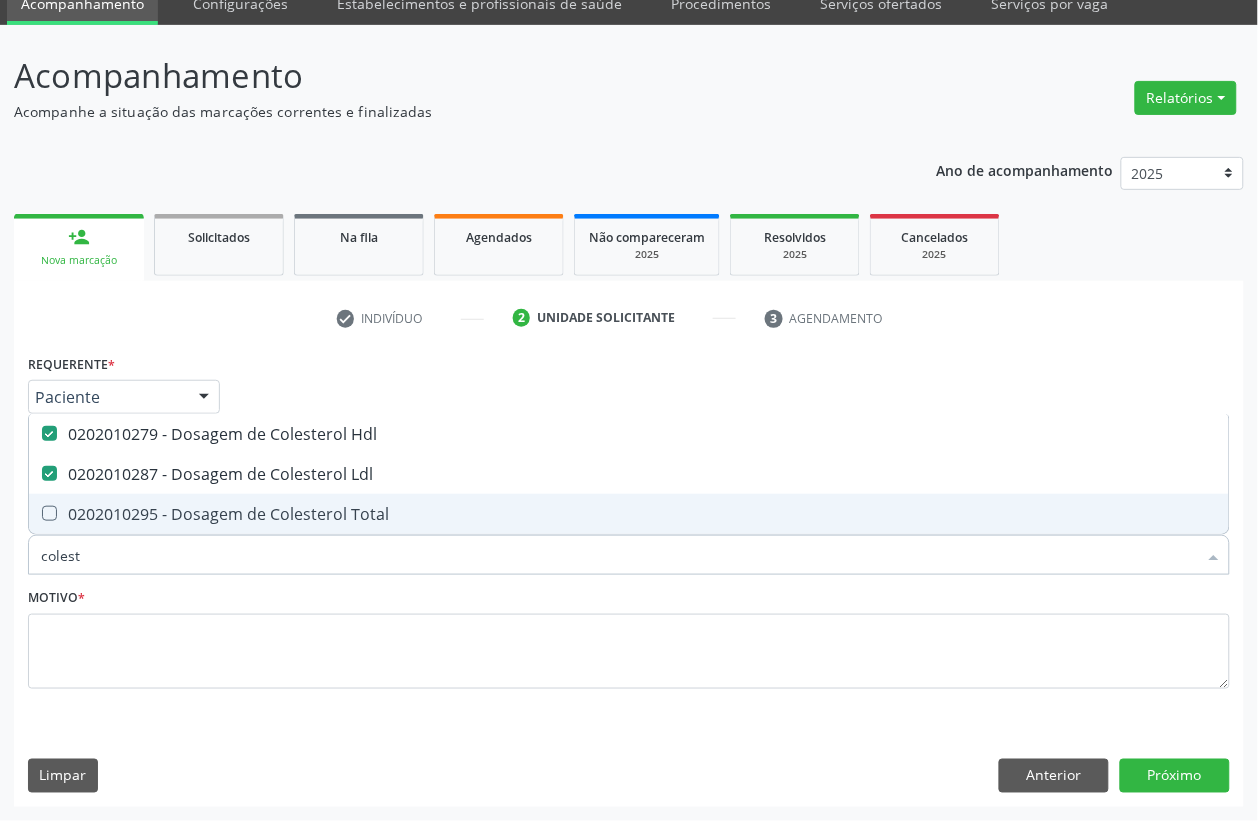 click on "0202010295 - Dosagem de Colesterol Total" at bounding box center (629, 514) 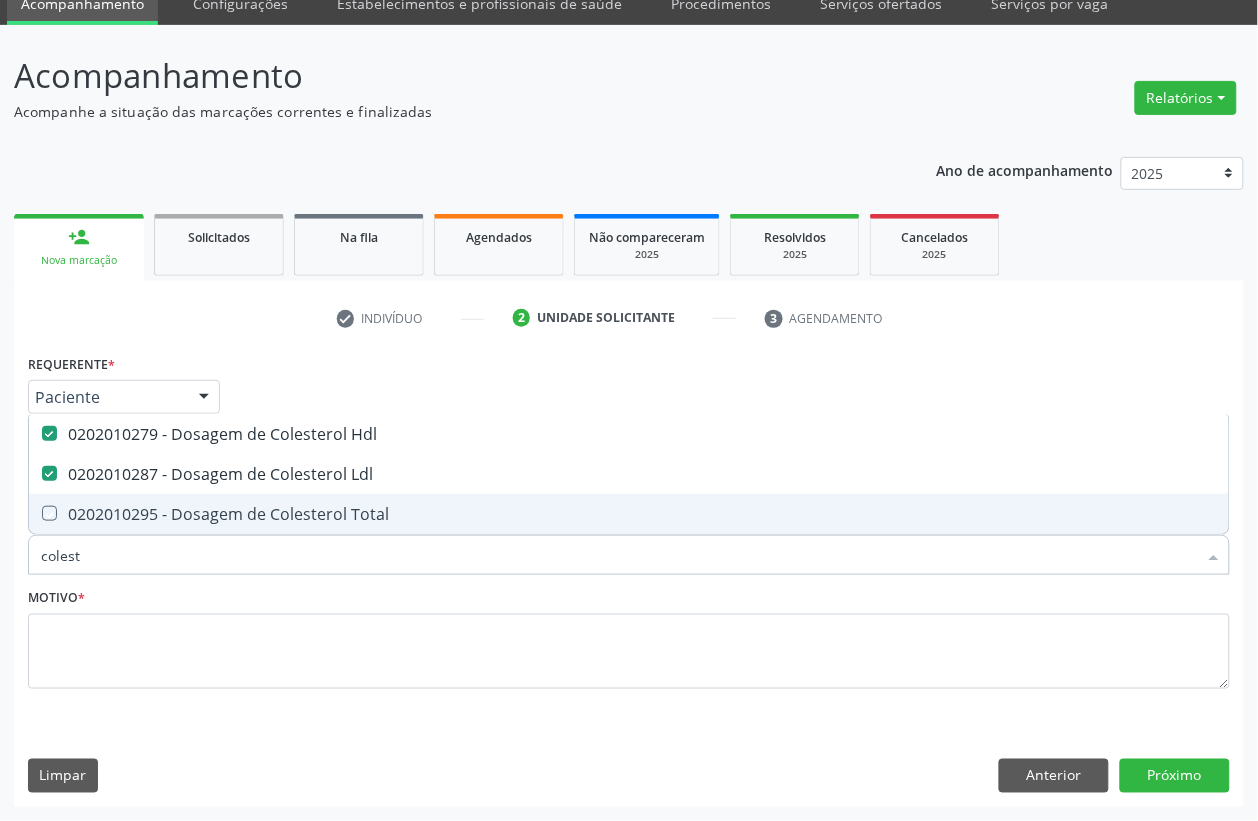 checkbox on "true" 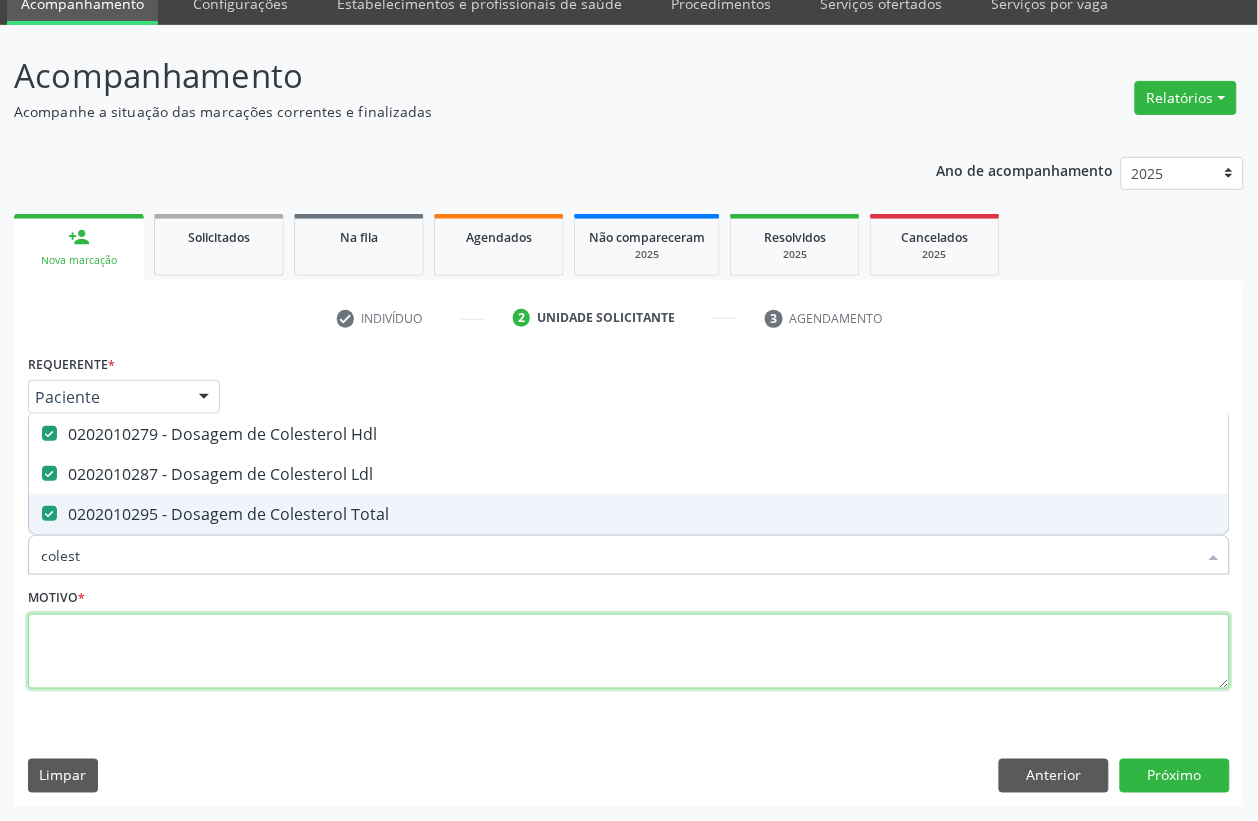 click at bounding box center (629, 652) 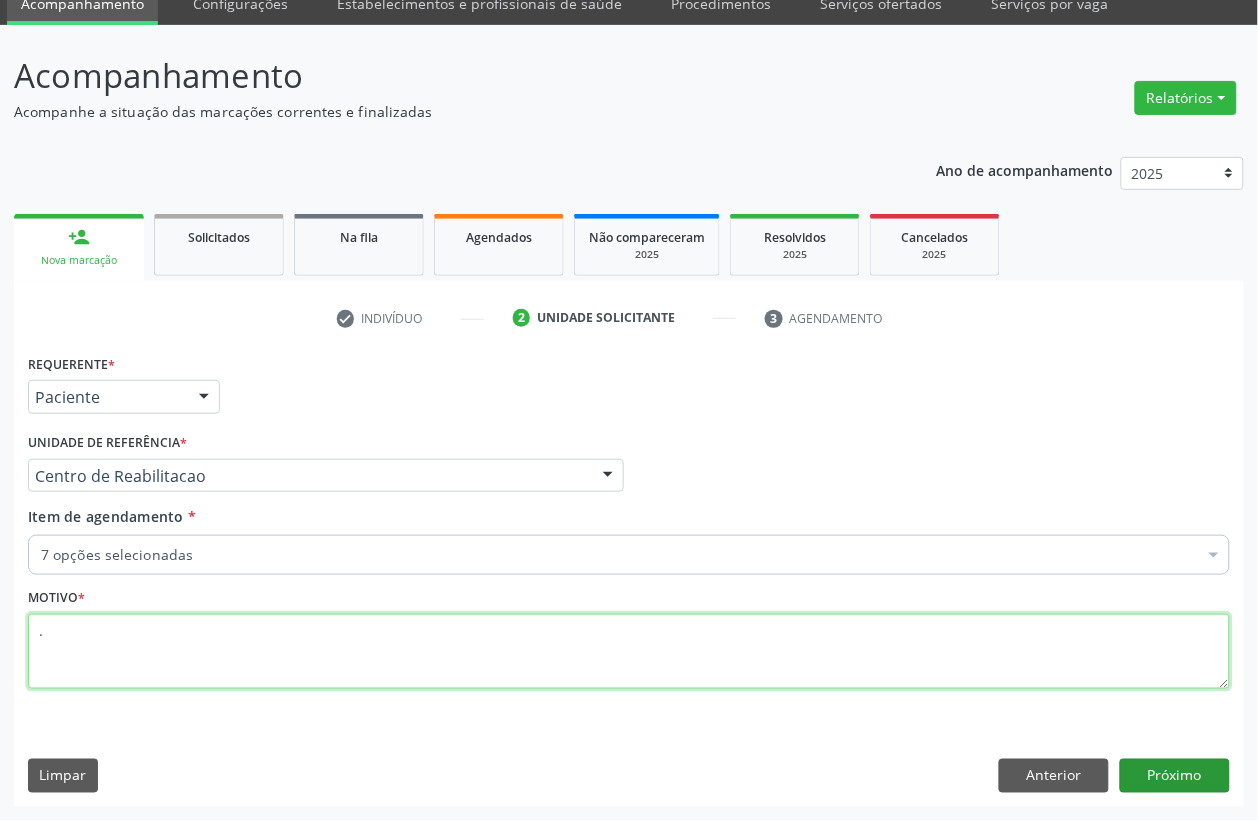 type on "." 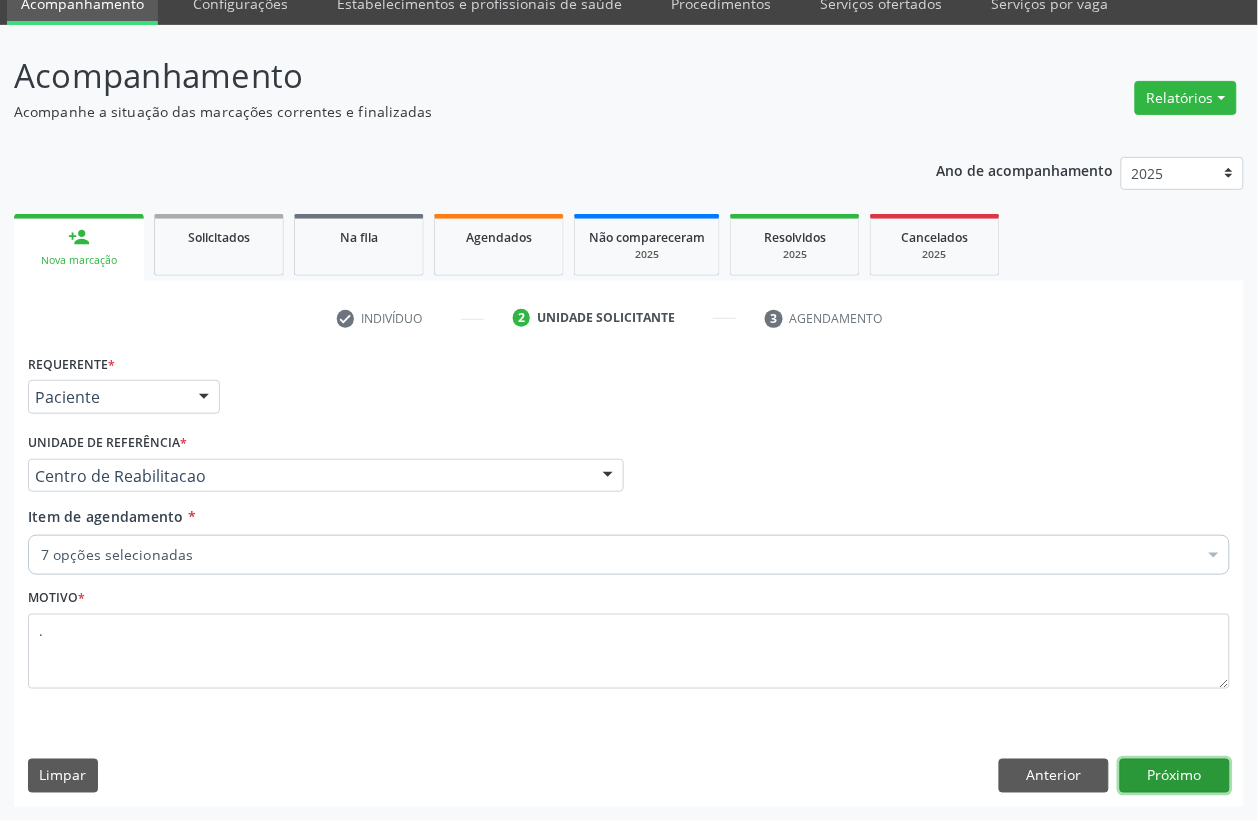 click on "Próximo" at bounding box center [1175, 776] 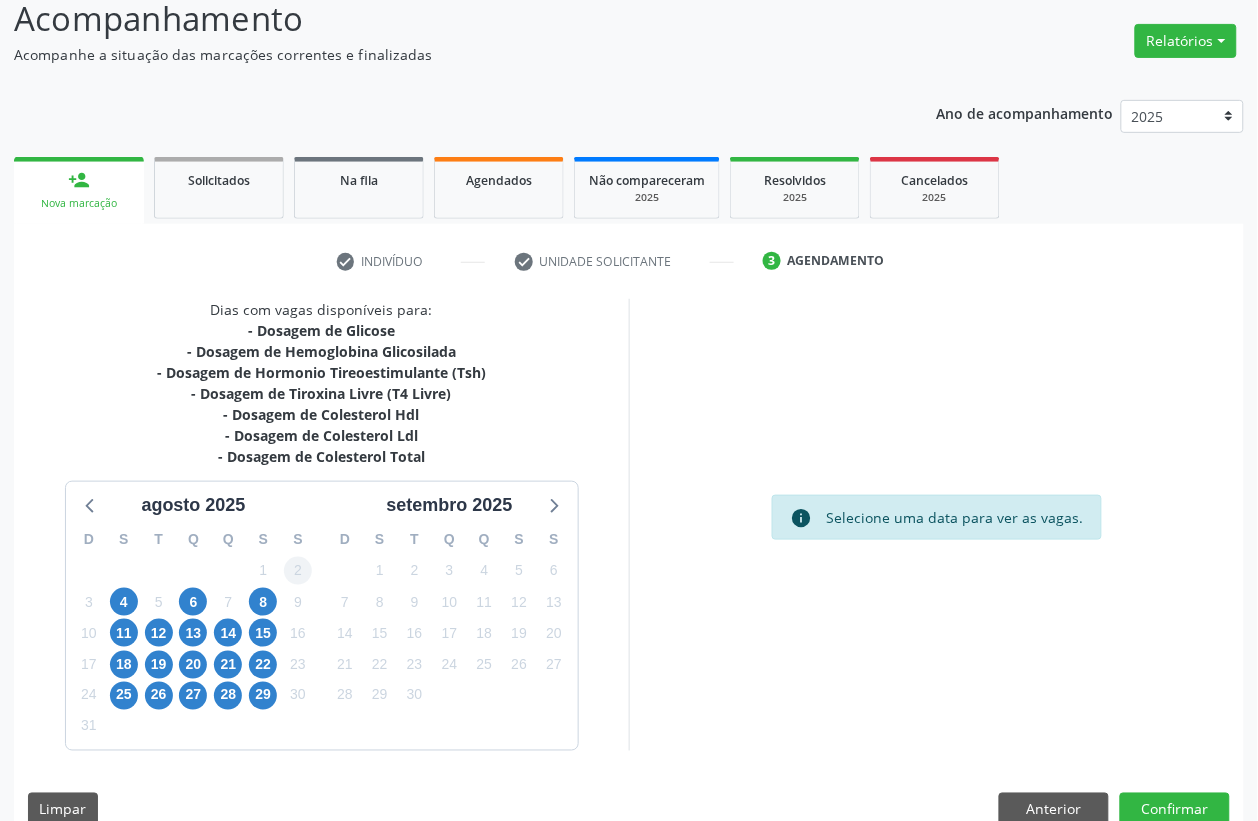 scroll, scrollTop: 175, scrollLeft: 0, axis: vertical 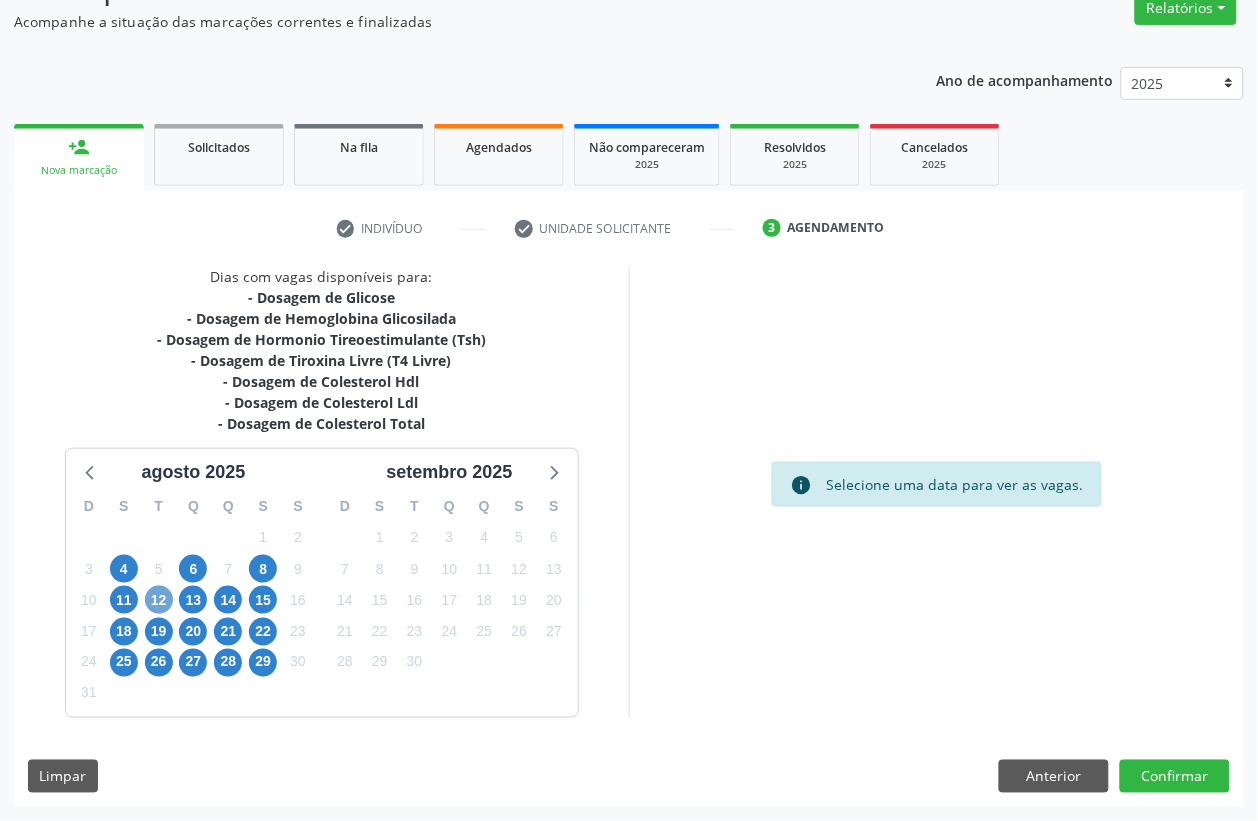 click on "12" at bounding box center [159, 600] 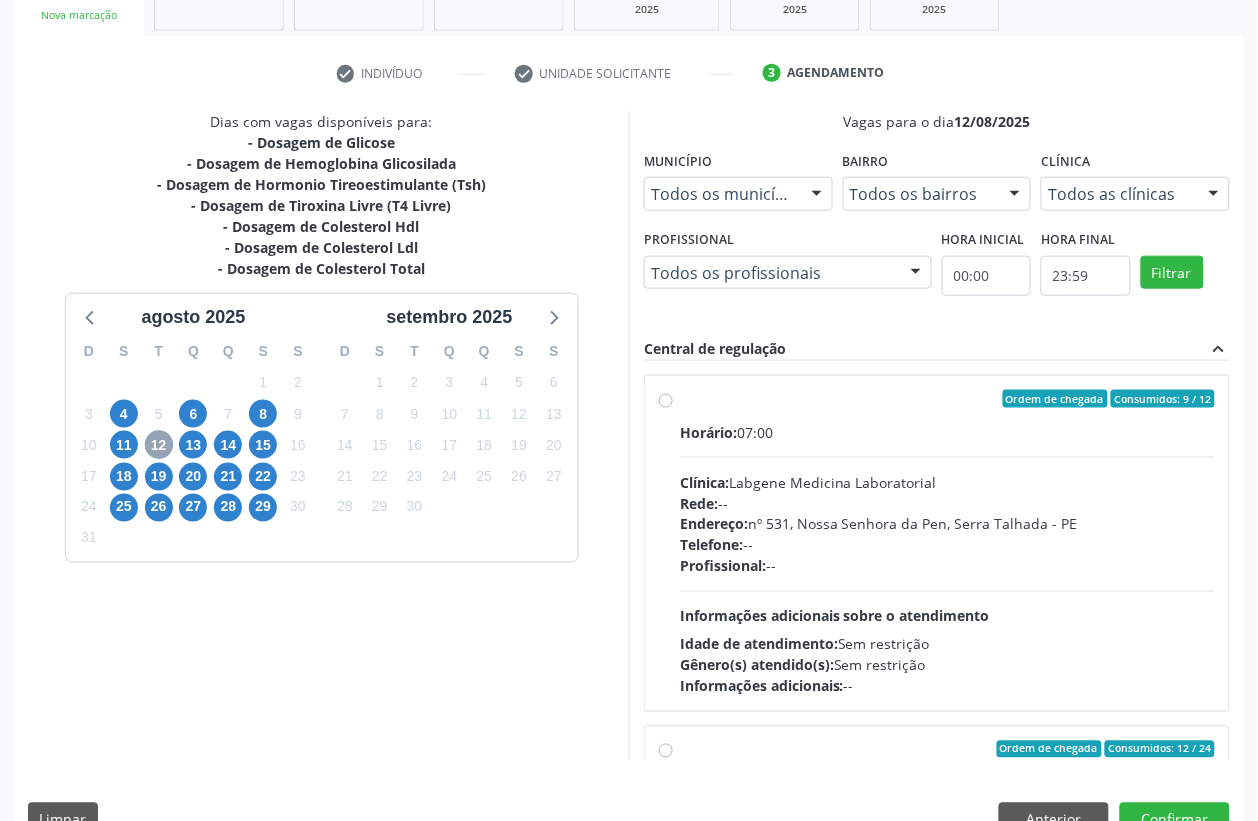 scroll, scrollTop: 373, scrollLeft: 0, axis: vertical 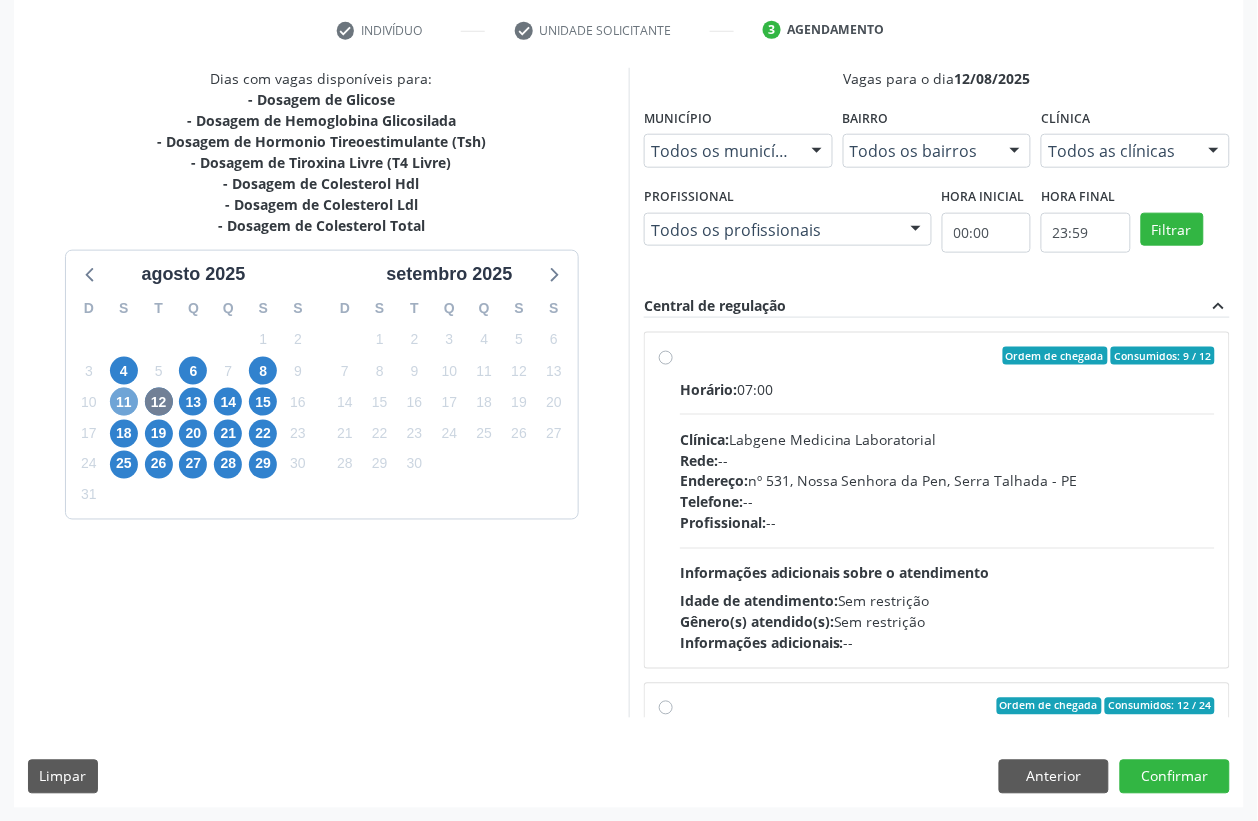 click on "11" at bounding box center [124, 402] 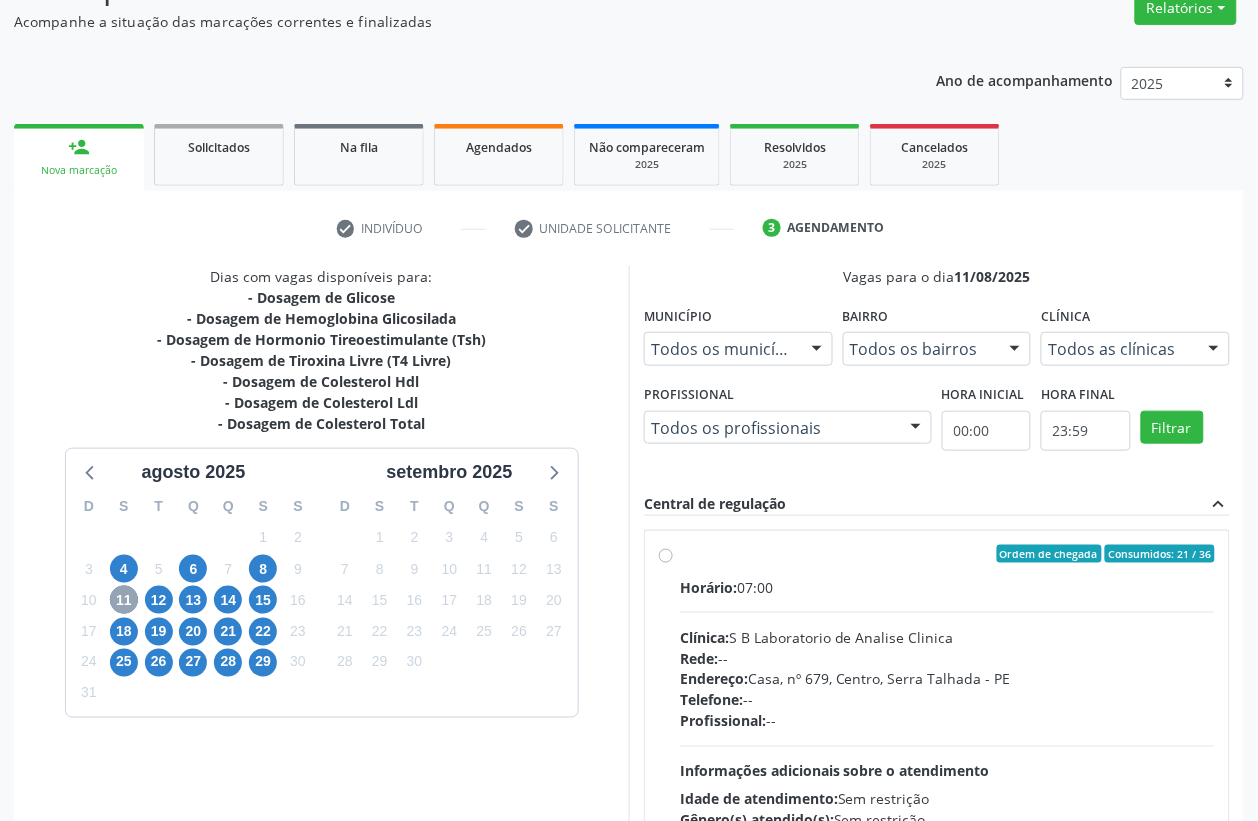 scroll, scrollTop: 373, scrollLeft: 0, axis: vertical 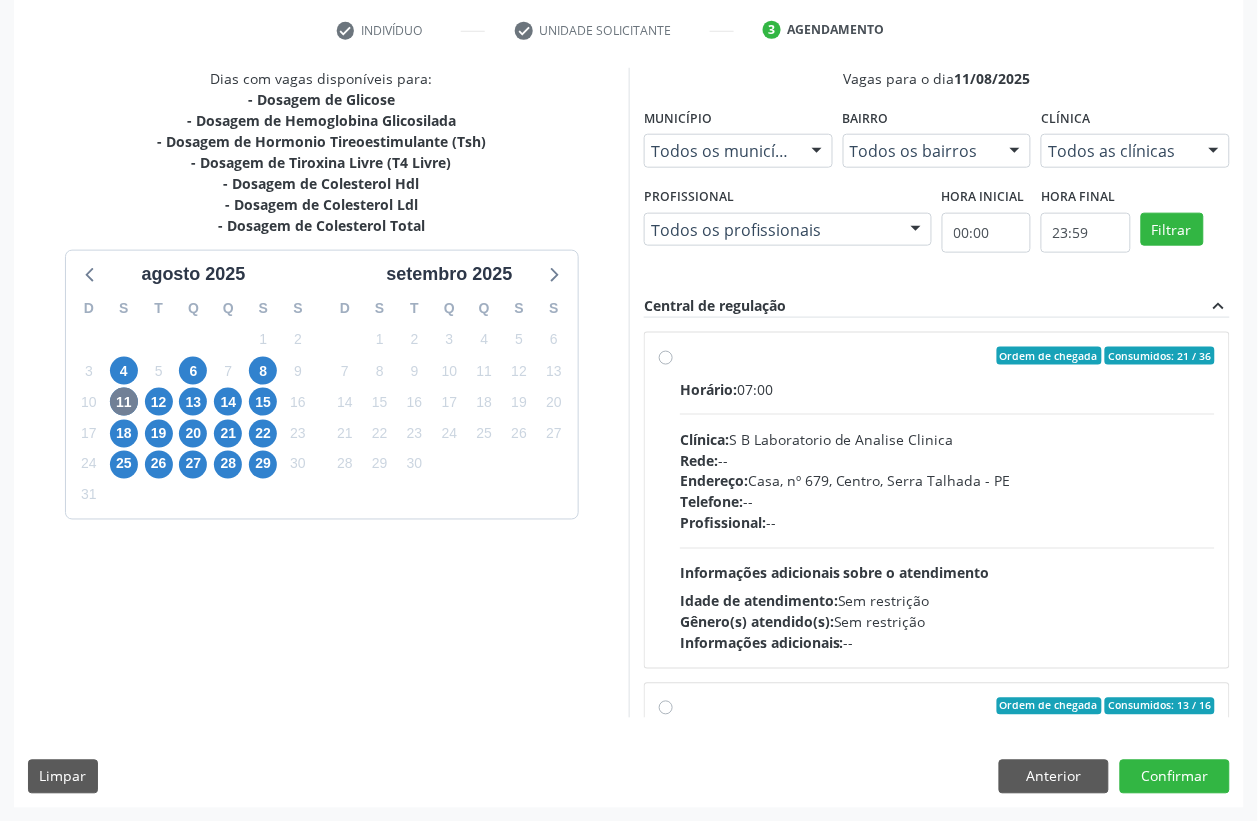 click on "Rede:
--" at bounding box center [947, 460] 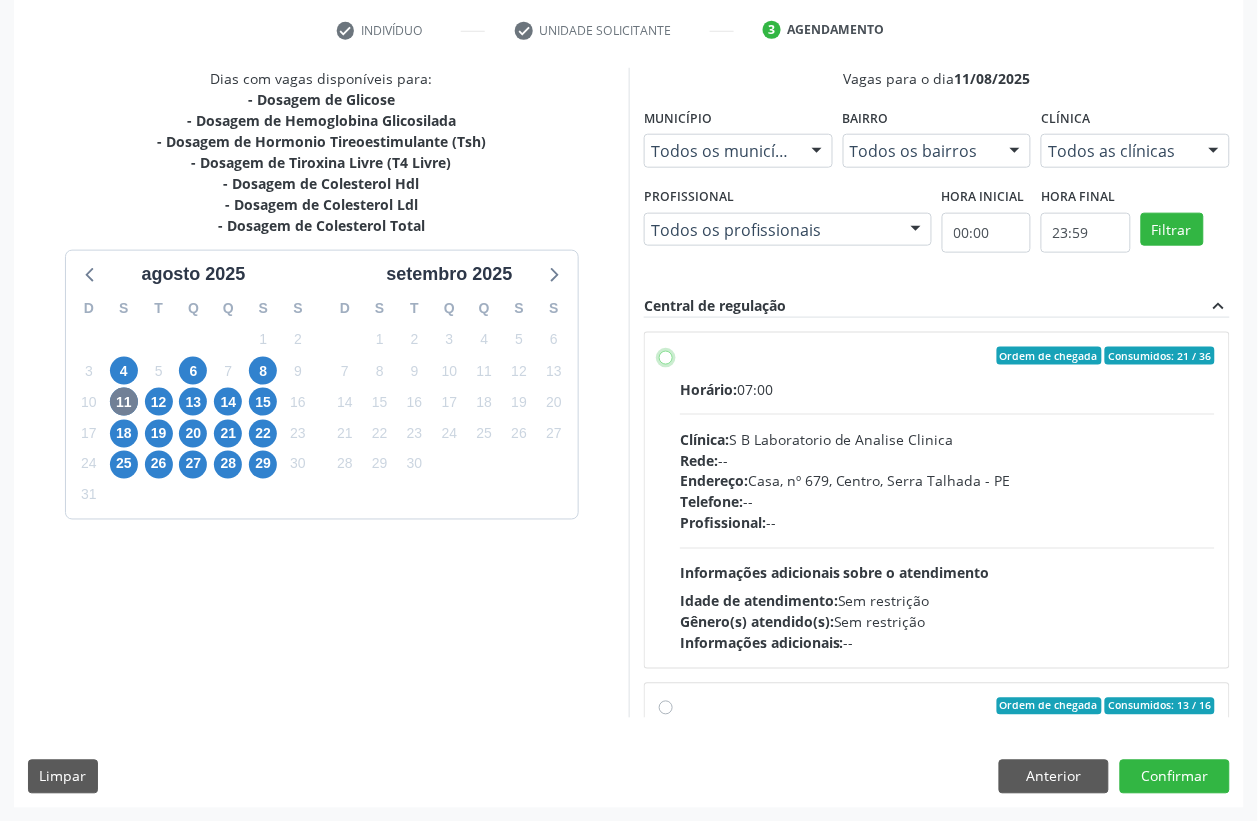 radio on "true" 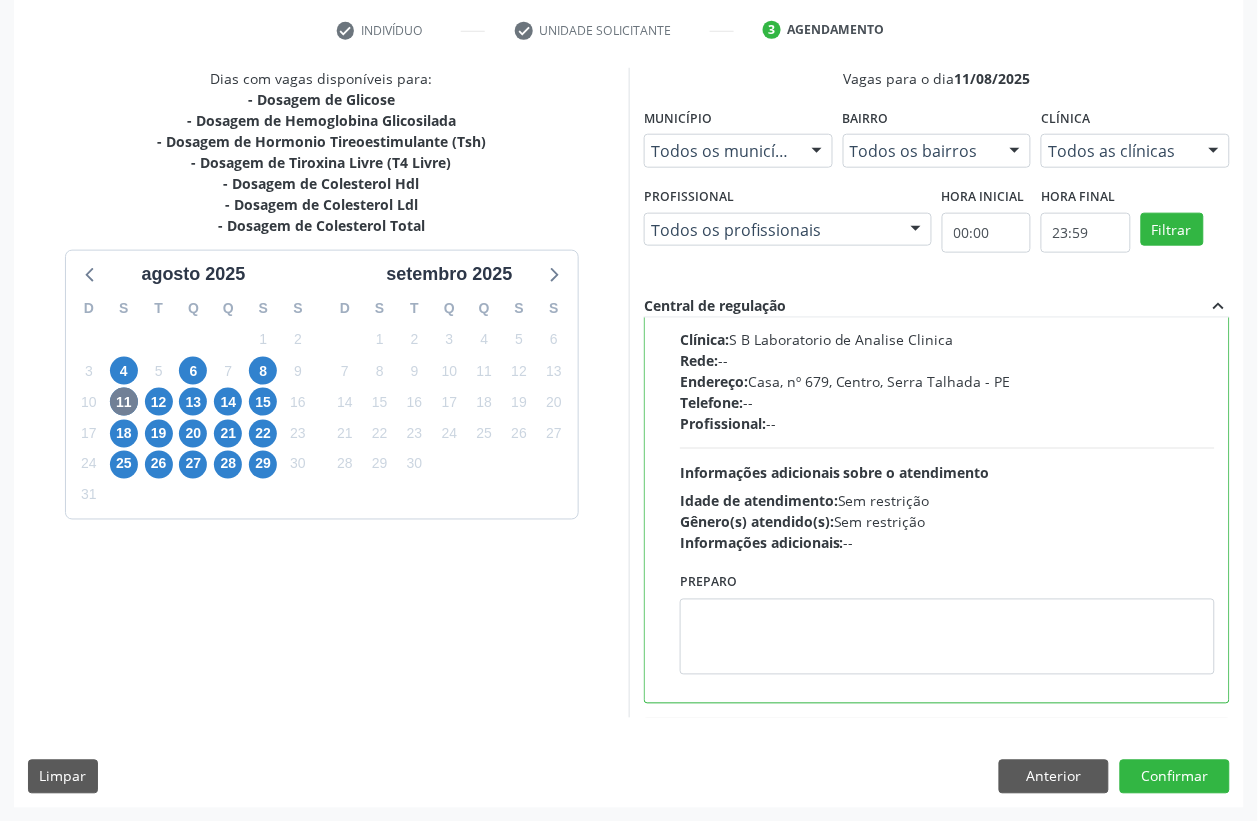scroll, scrollTop: 250, scrollLeft: 0, axis: vertical 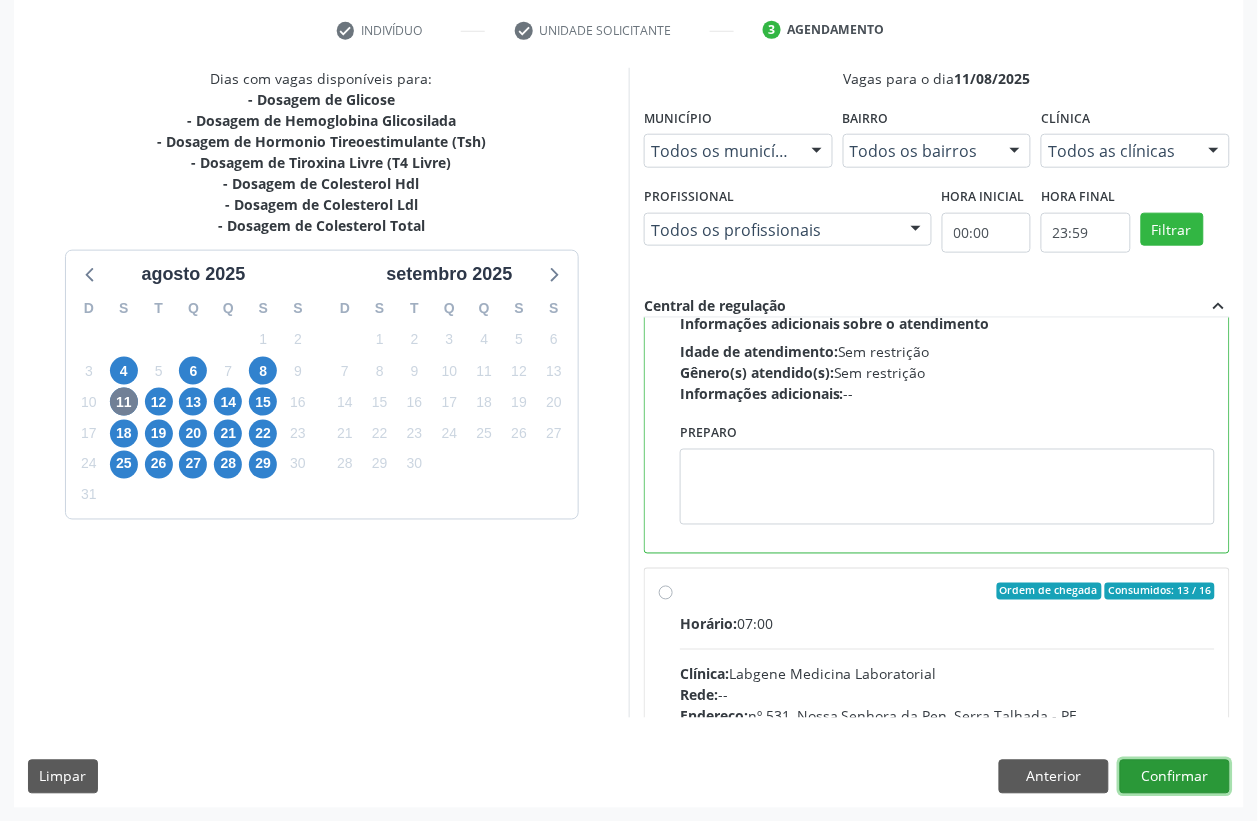 click on "Confirmar" at bounding box center (1175, 777) 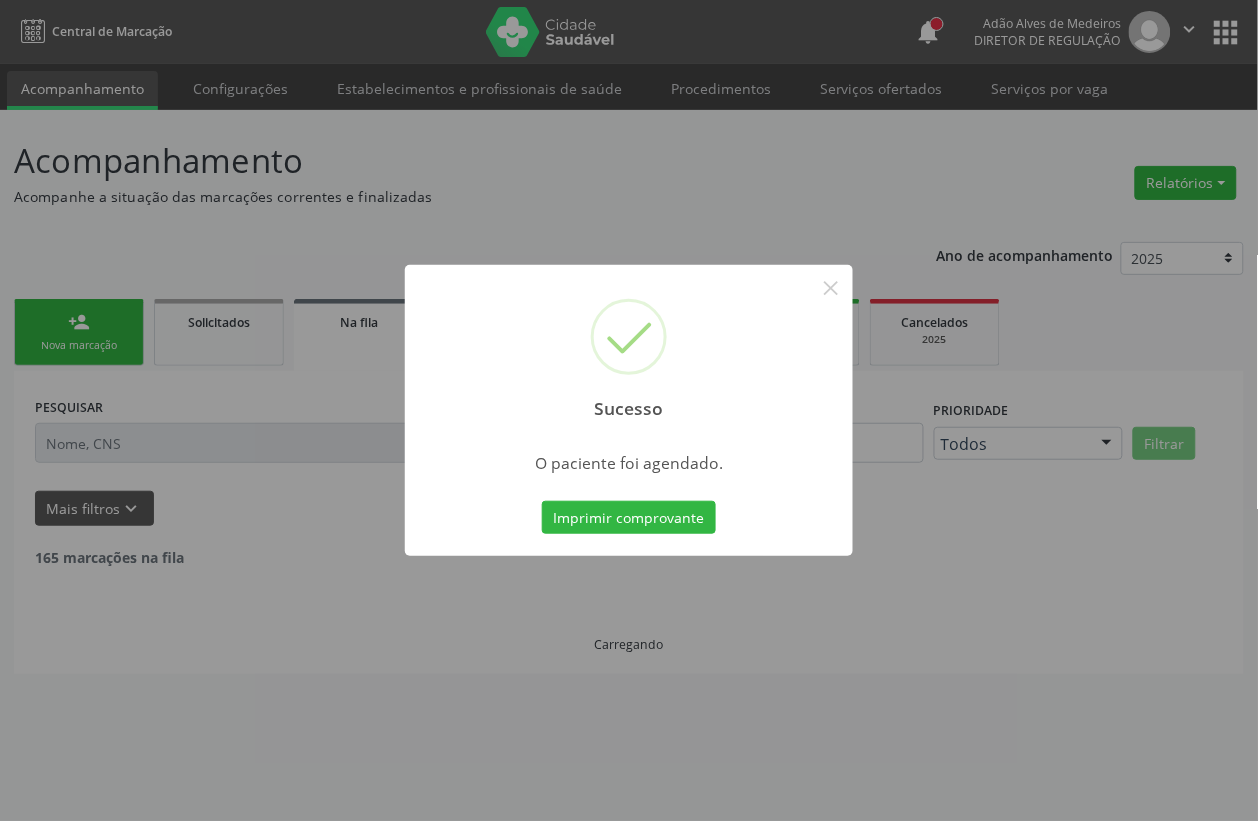 scroll, scrollTop: 0, scrollLeft: 0, axis: both 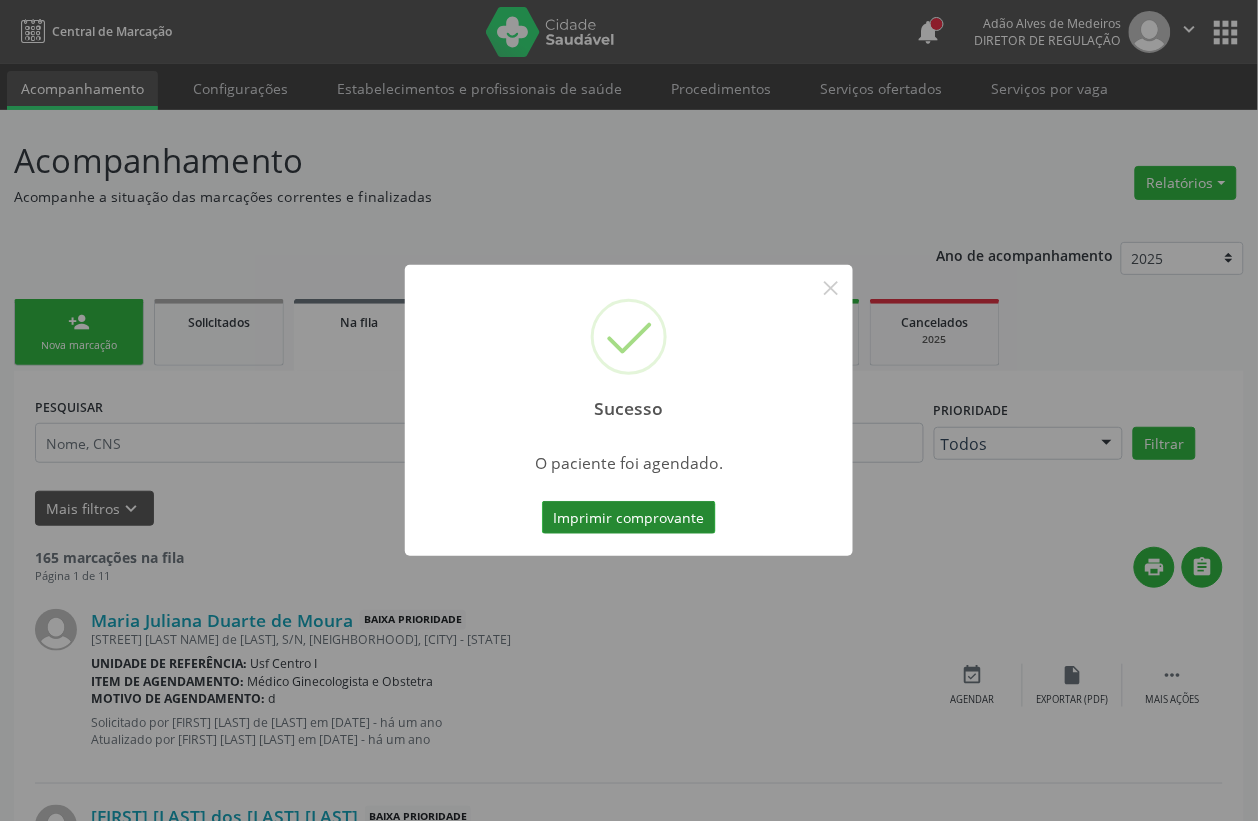click on "Imprimir comprovante" at bounding box center [629, 518] 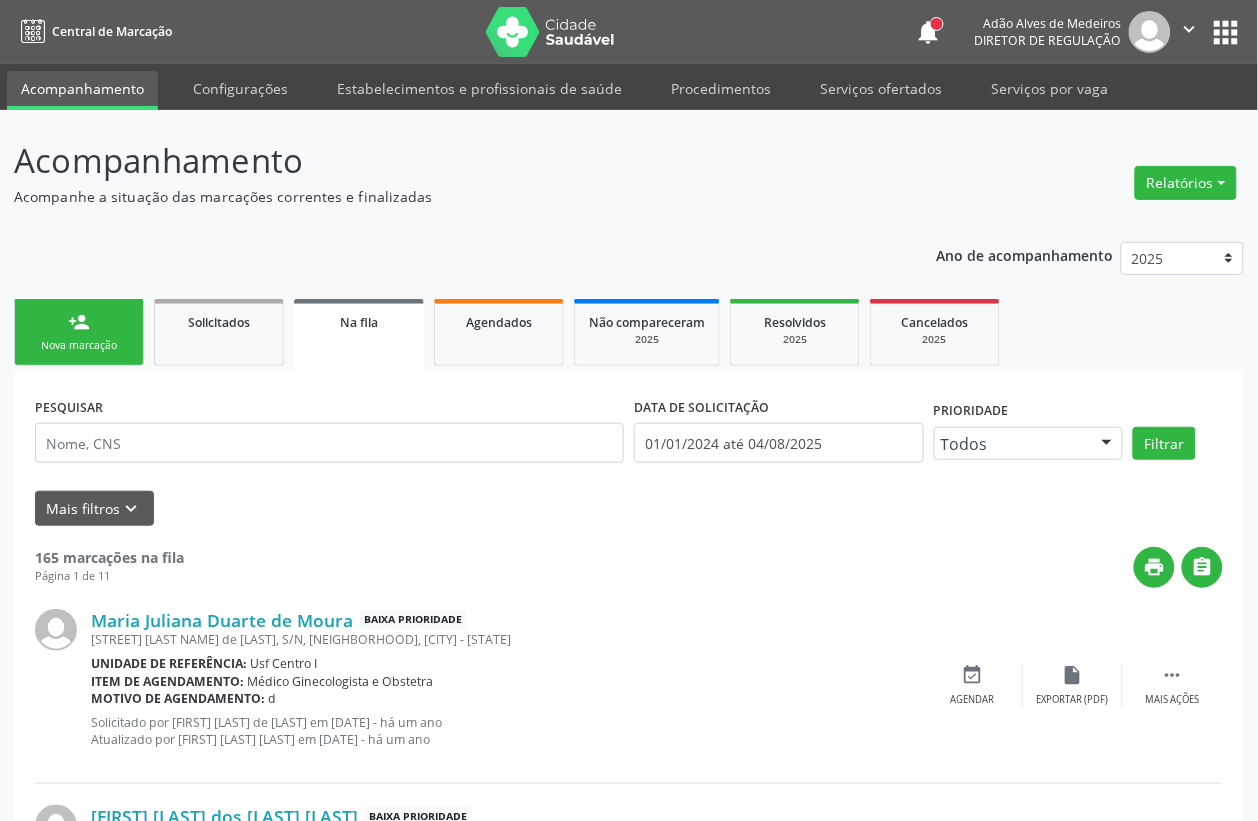 click on "Nova marcação" at bounding box center (79, 345) 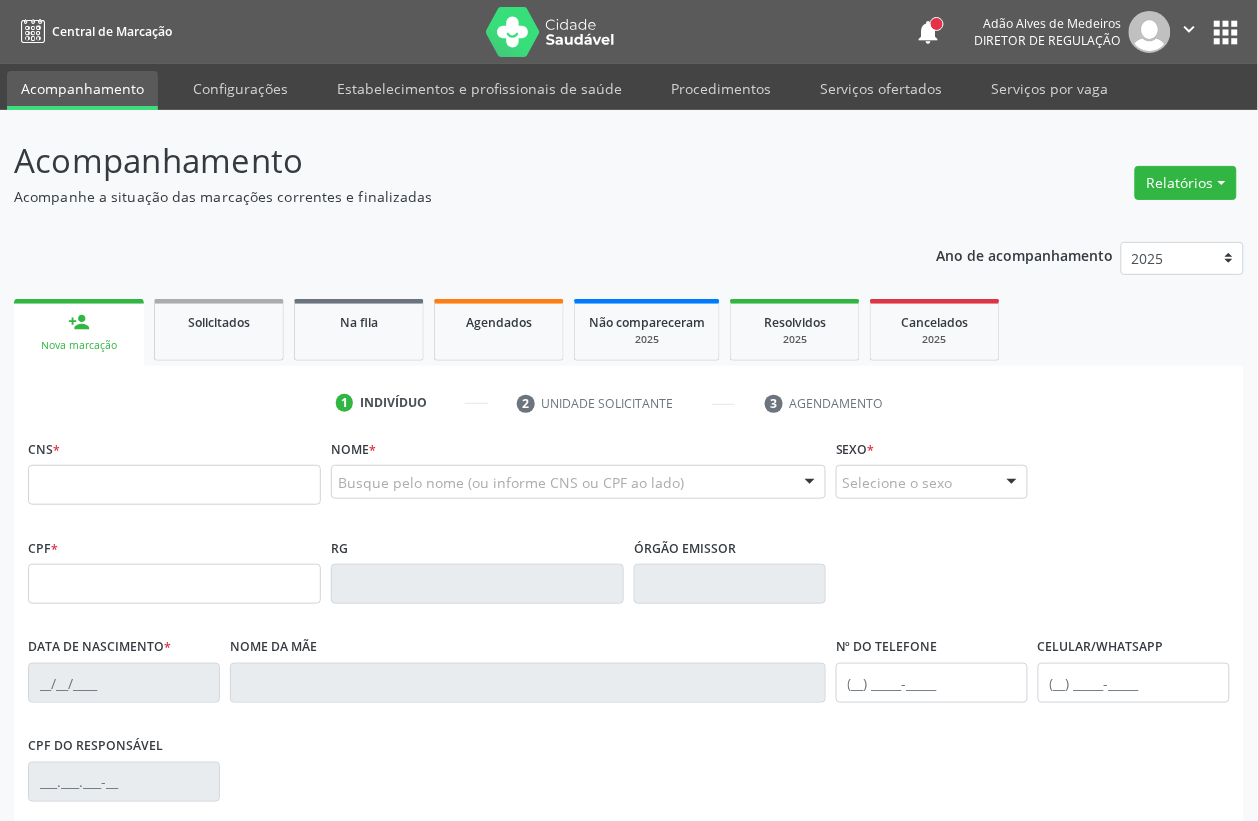 click on "Nova marcação" at bounding box center [79, 345] 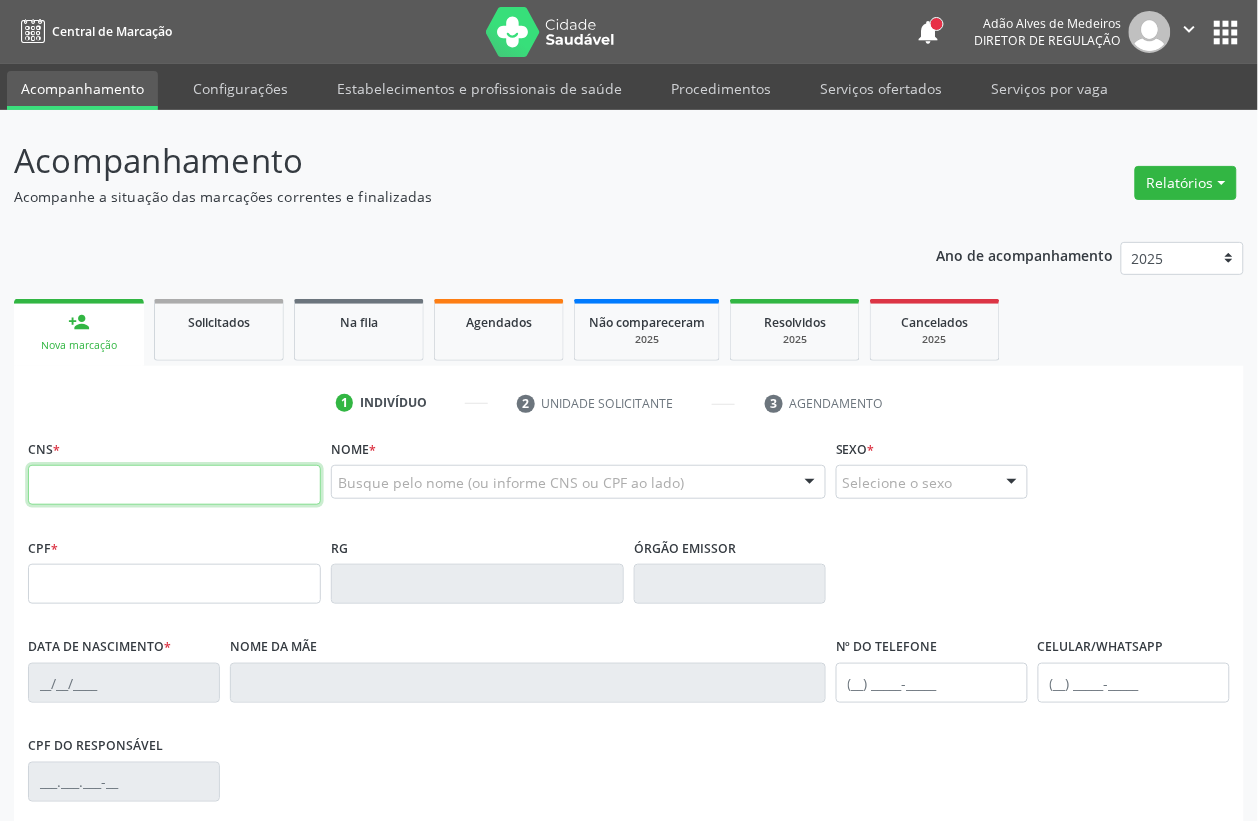 click at bounding box center (174, 485) 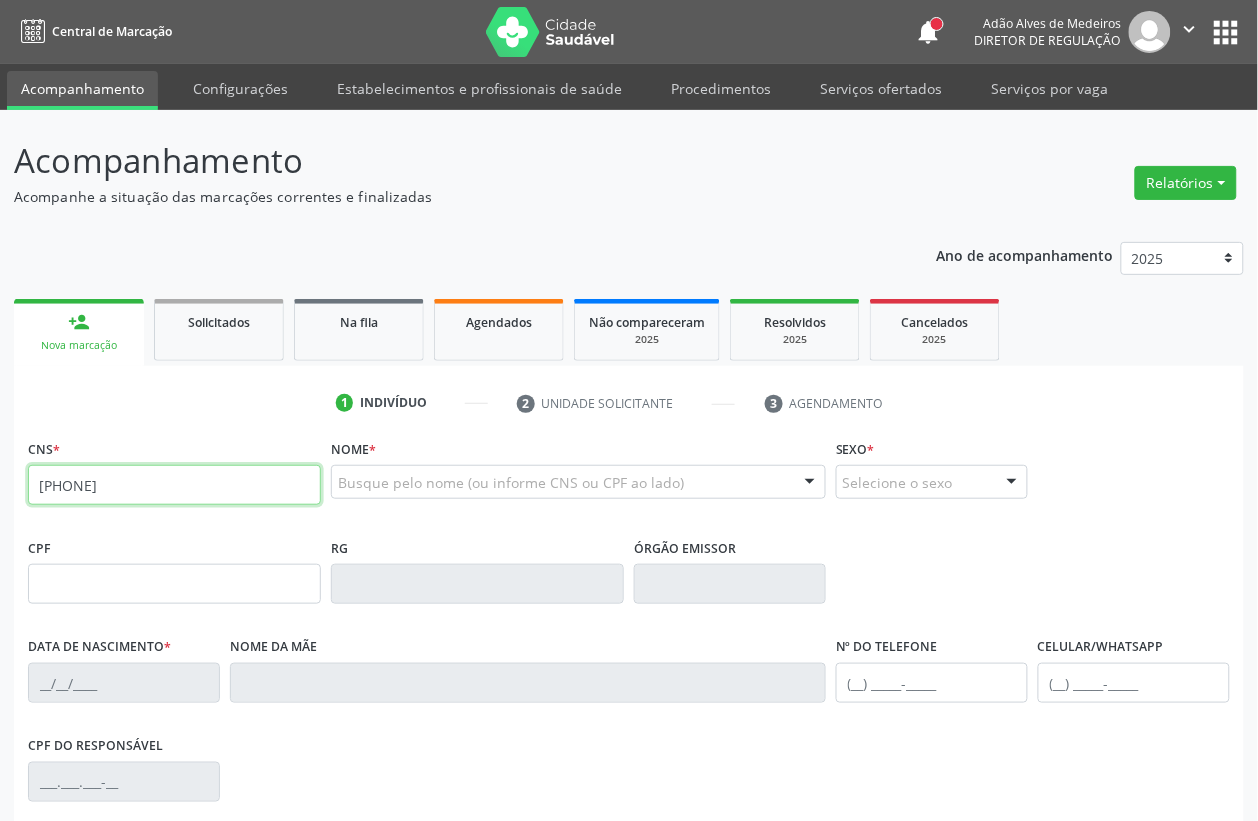 type on "898 0034 2435 9329" 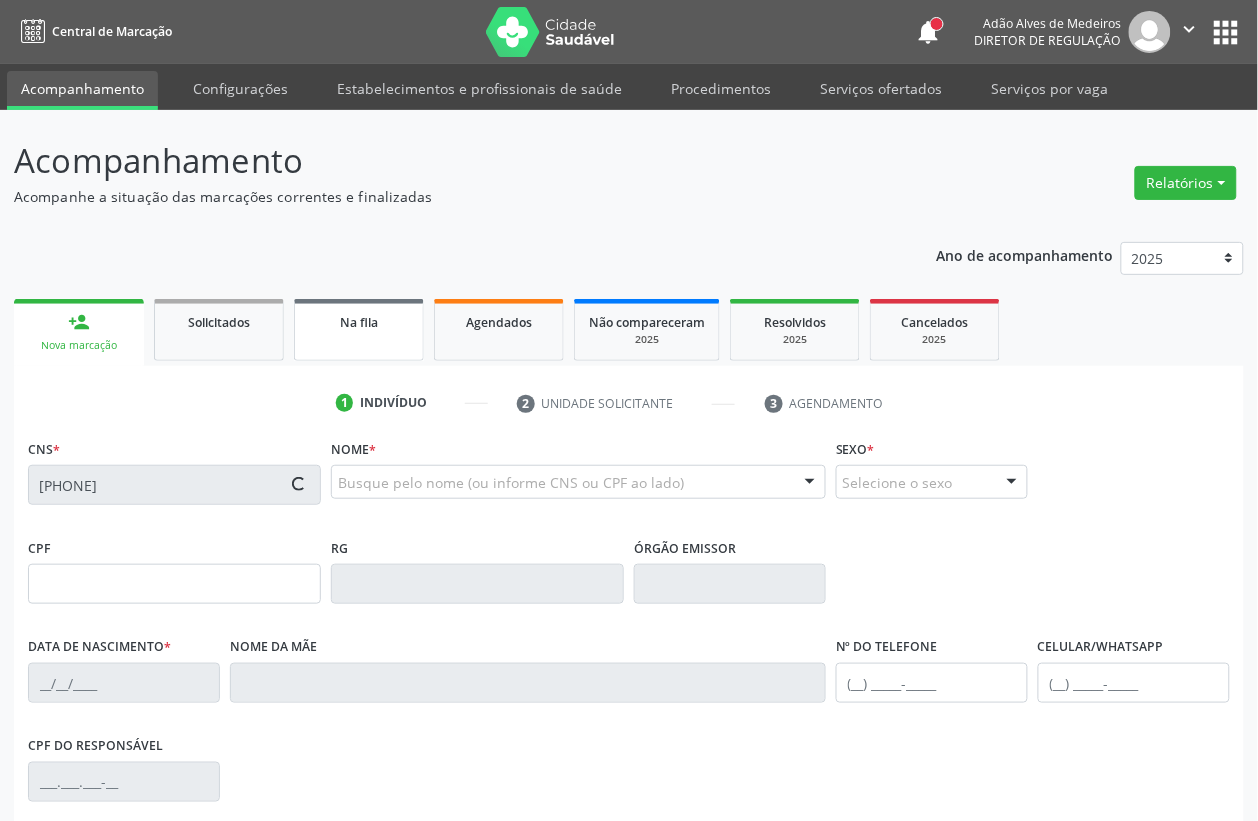 type on "04/06/1995" 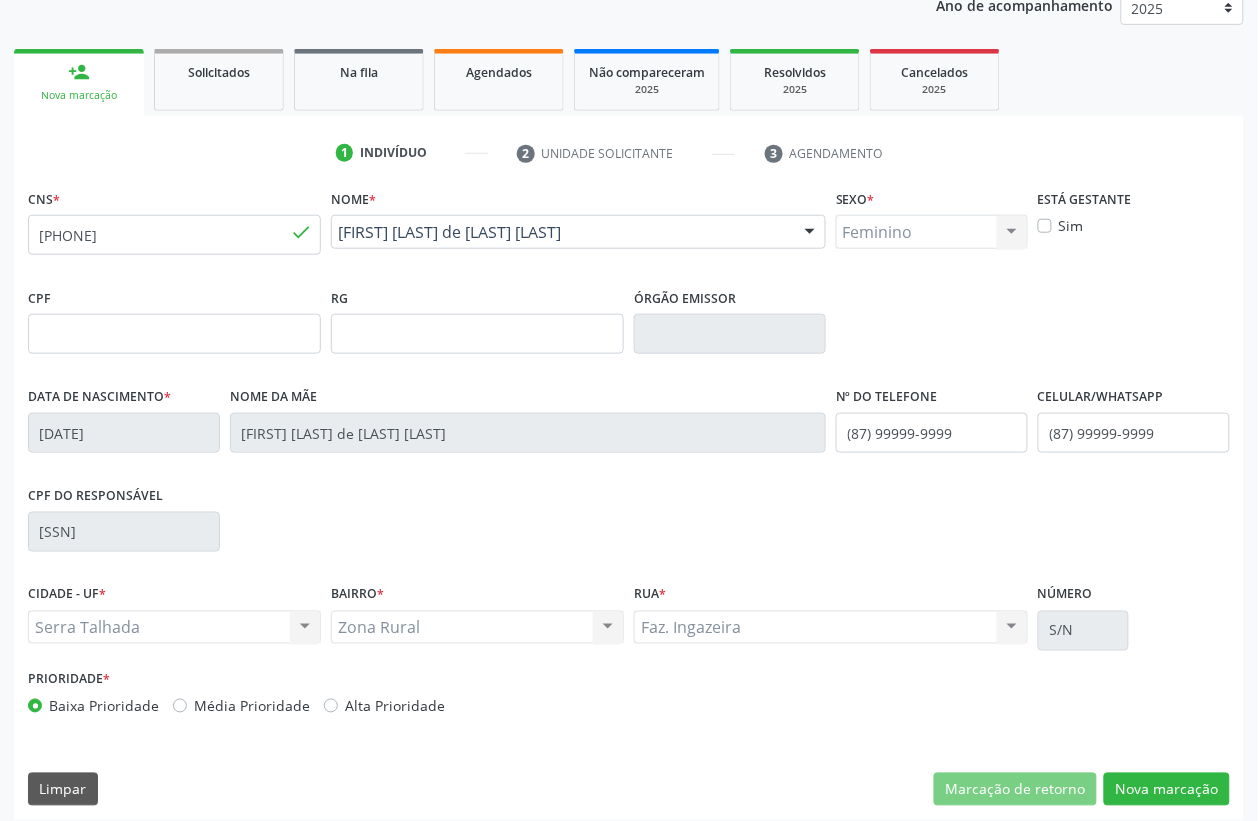 scroll, scrollTop: 263, scrollLeft: 0, axis: vertical 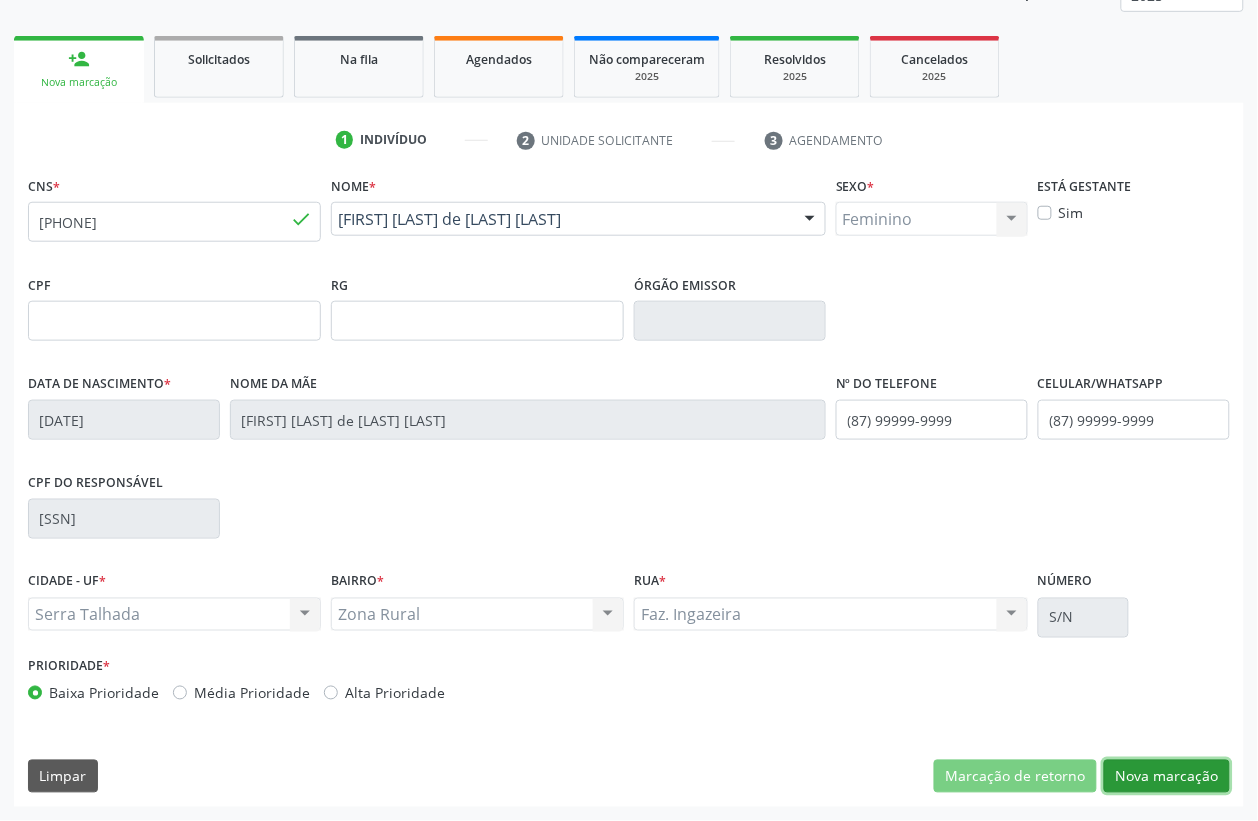click on "Nova marcação" at bounding box center (1167, 777) 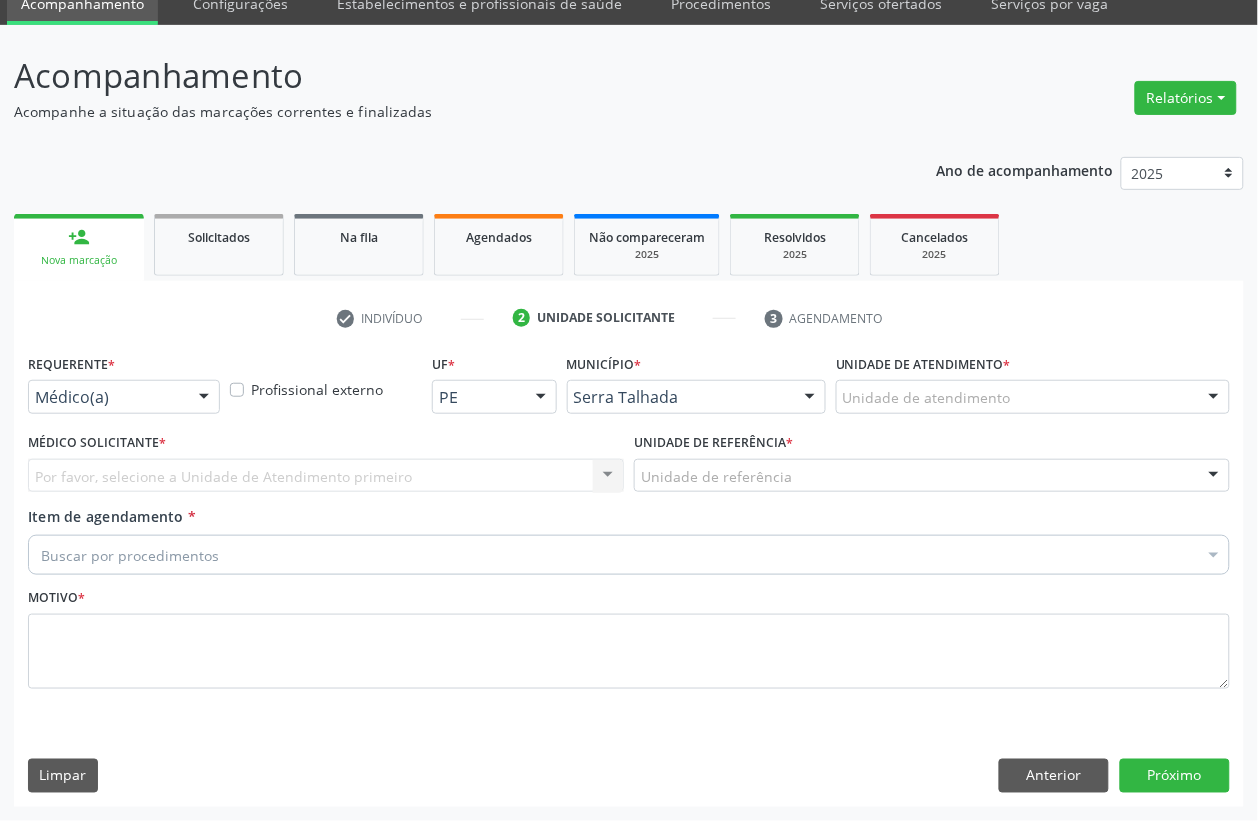 scroll, scrollTop: 85, scrollLeft: 0, axis: vertical 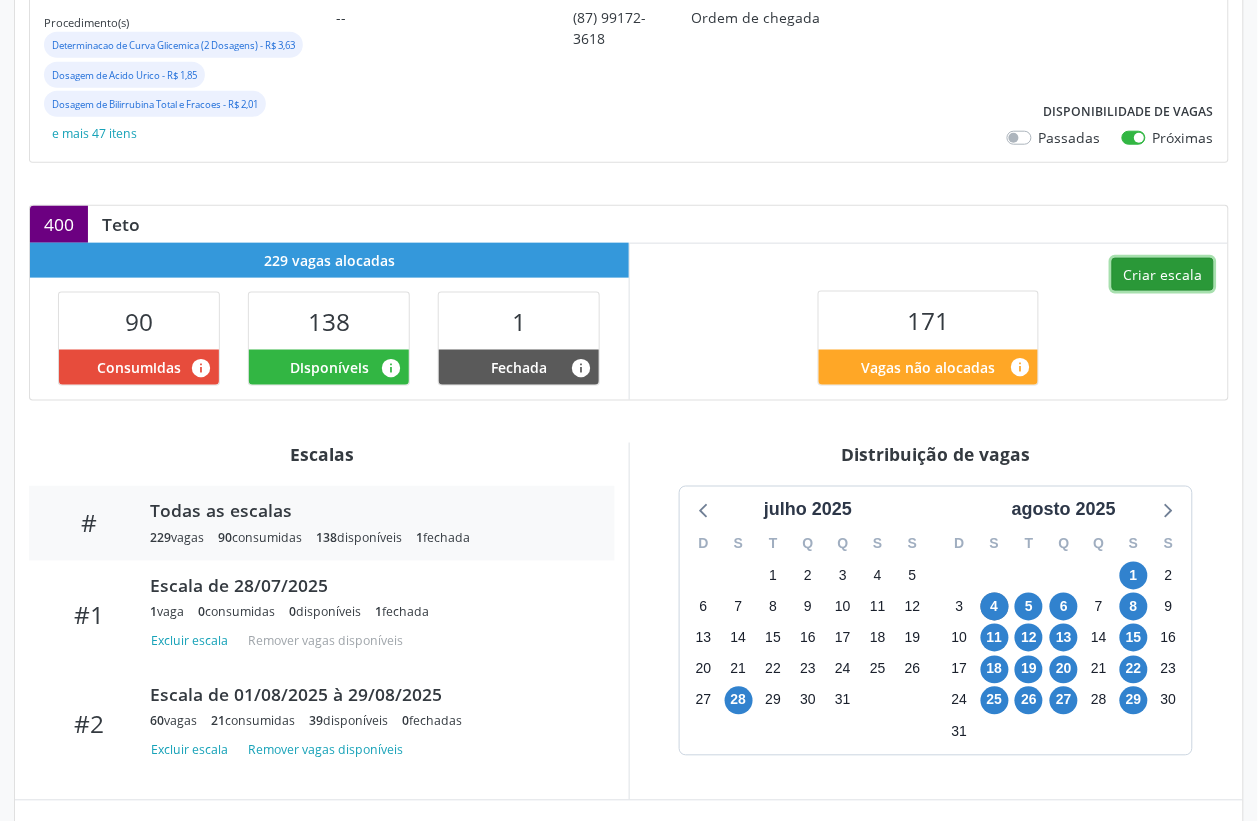 click on "Criar escala" at bounding box center (1163, 275) 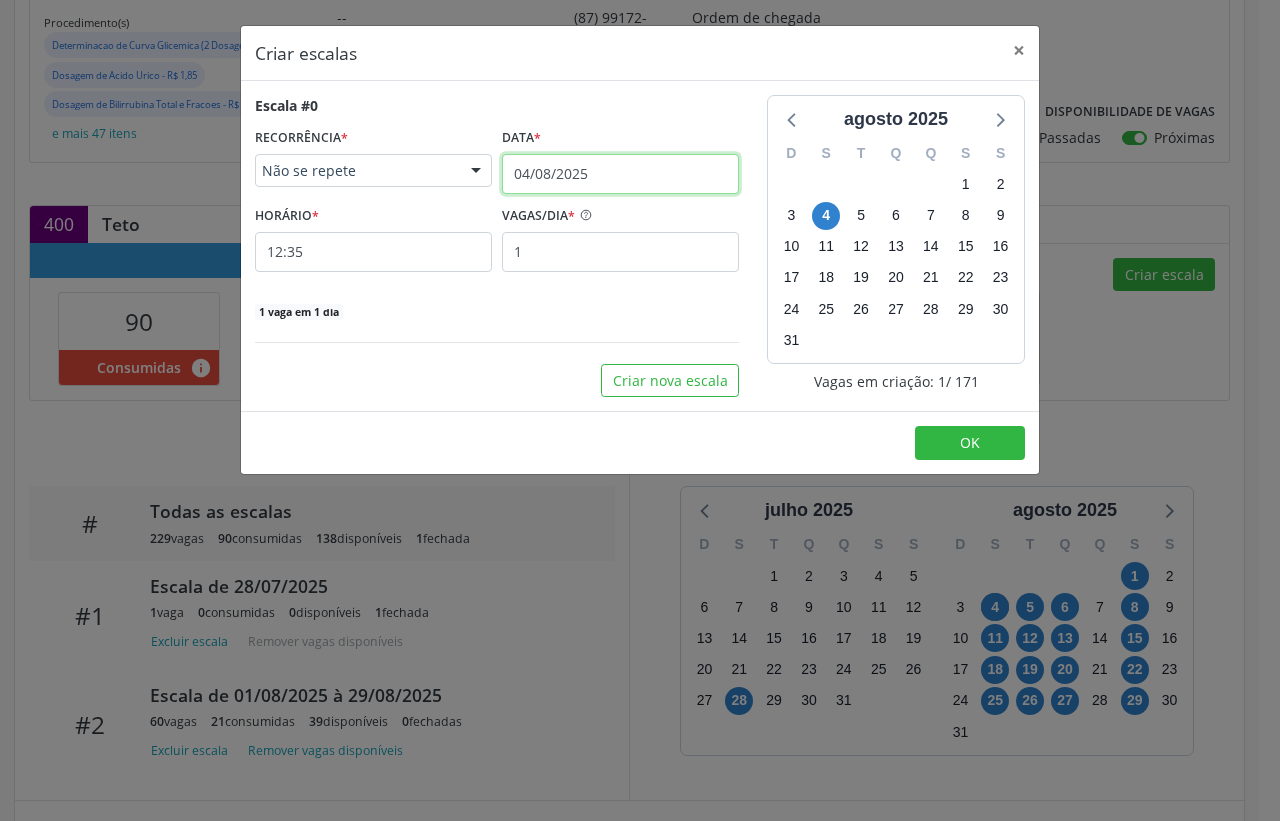 click on "04/08/2025" at bounding box center [620, 174] 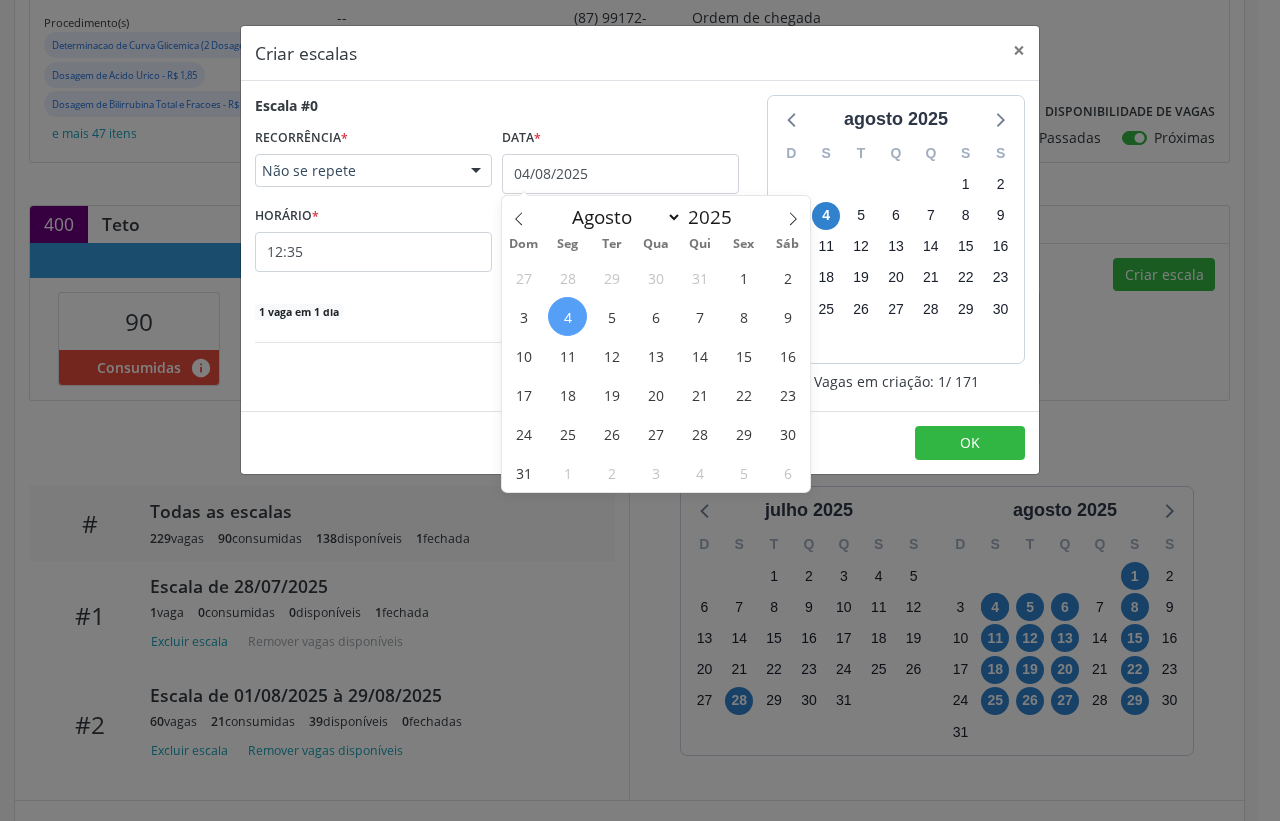 click on "27 28 29 30 31 1 2 3 4 5 6 7 8 9 10 11 12 13 14 15 16 17 18 19 20 21 22 23 24 25 26 27 28 29 30 31 1 2 3 4 5 6" at bounding box center (656, 375) 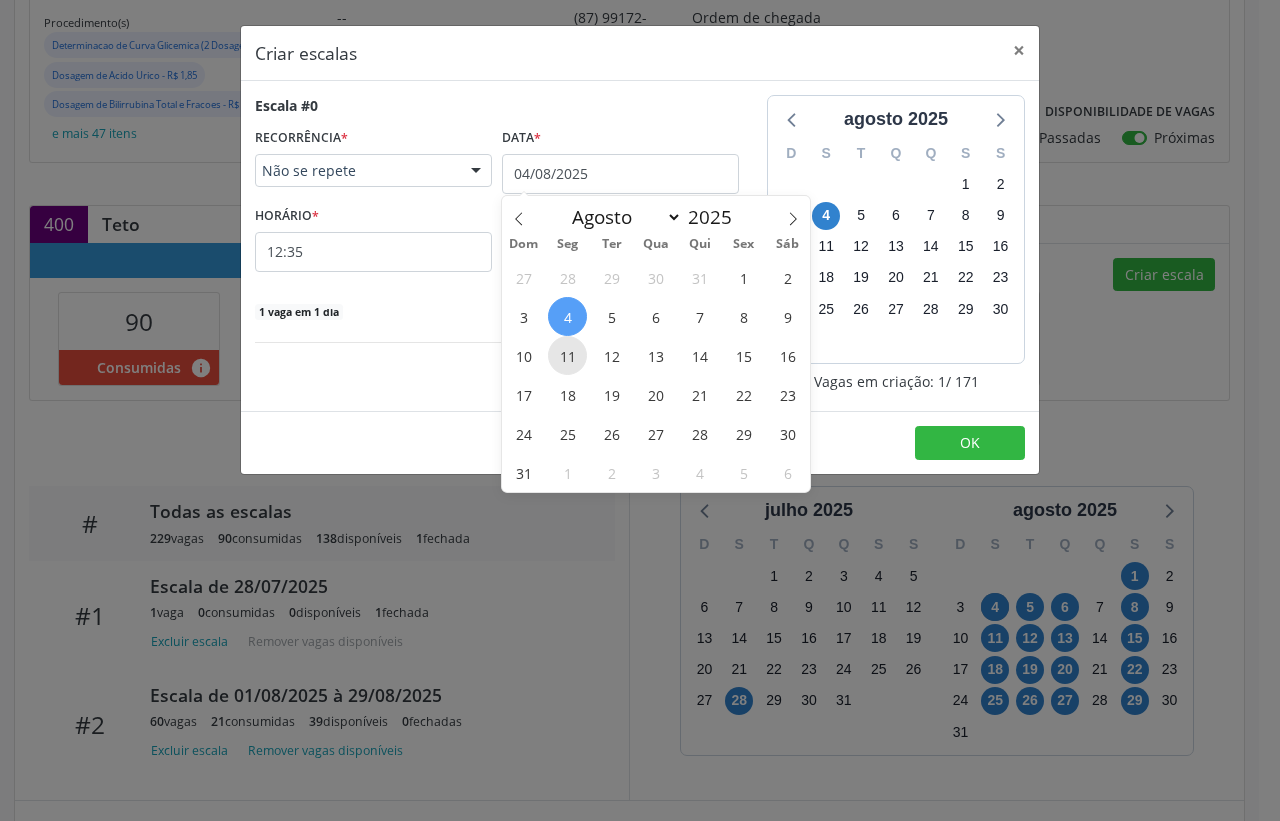 click on "11" at bounding box center (567, 355) 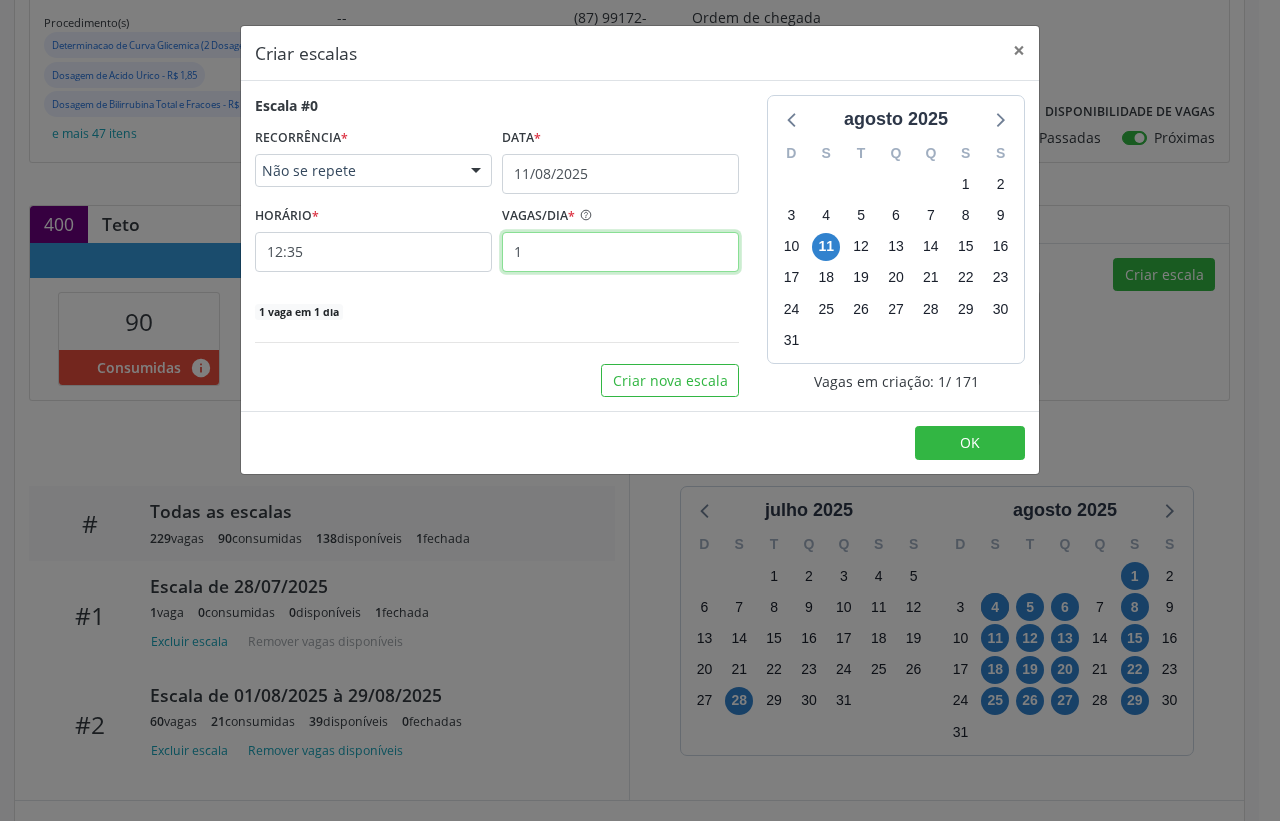 click on "1" at bounding box center [620, 252] 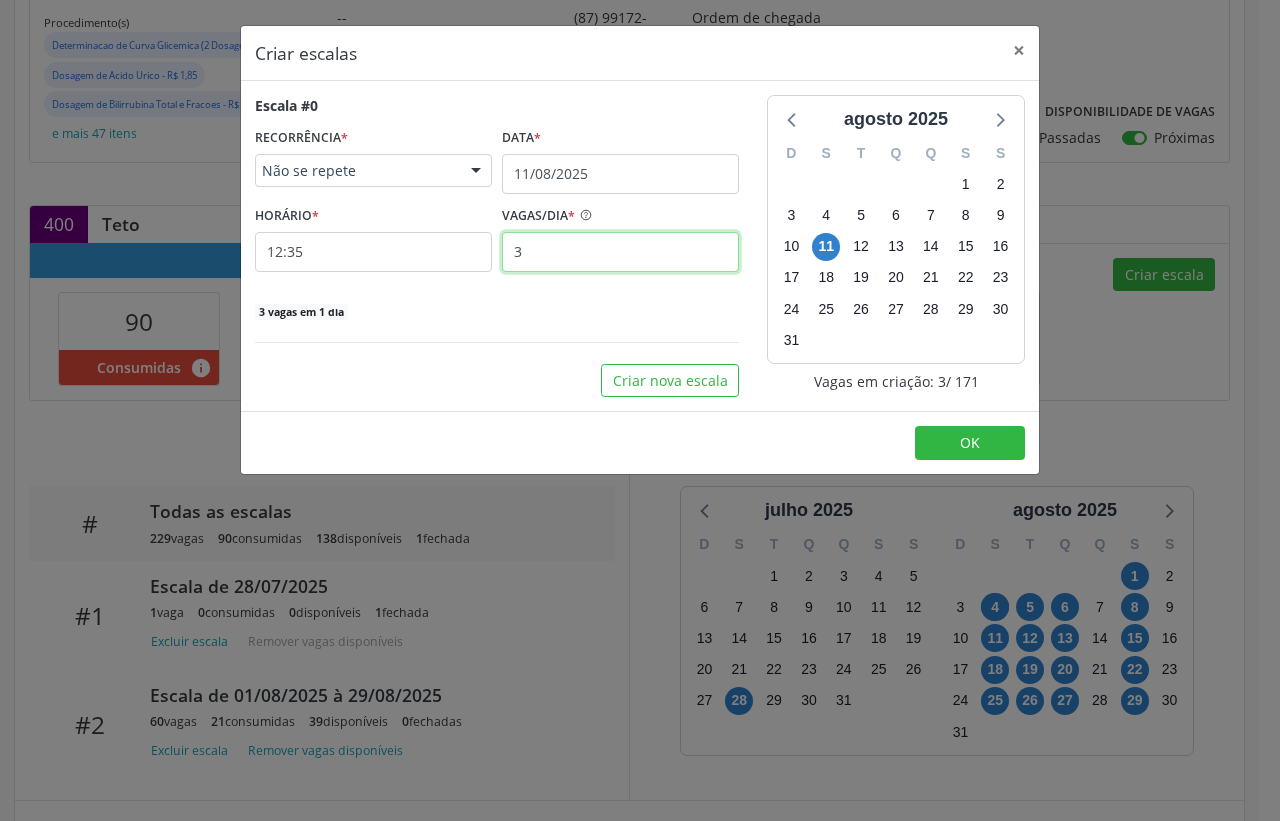 type on "3" 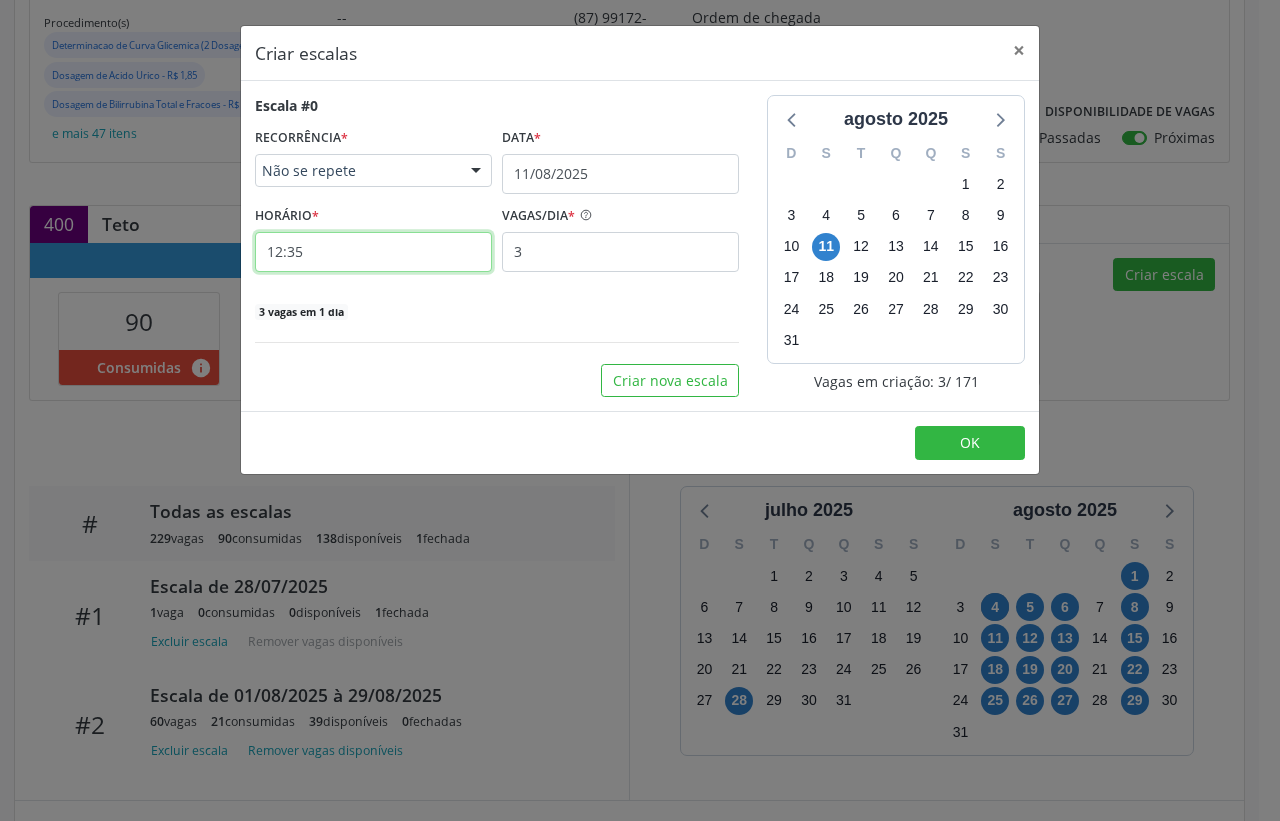 click on "12:35" at bounding box center [373, 252] 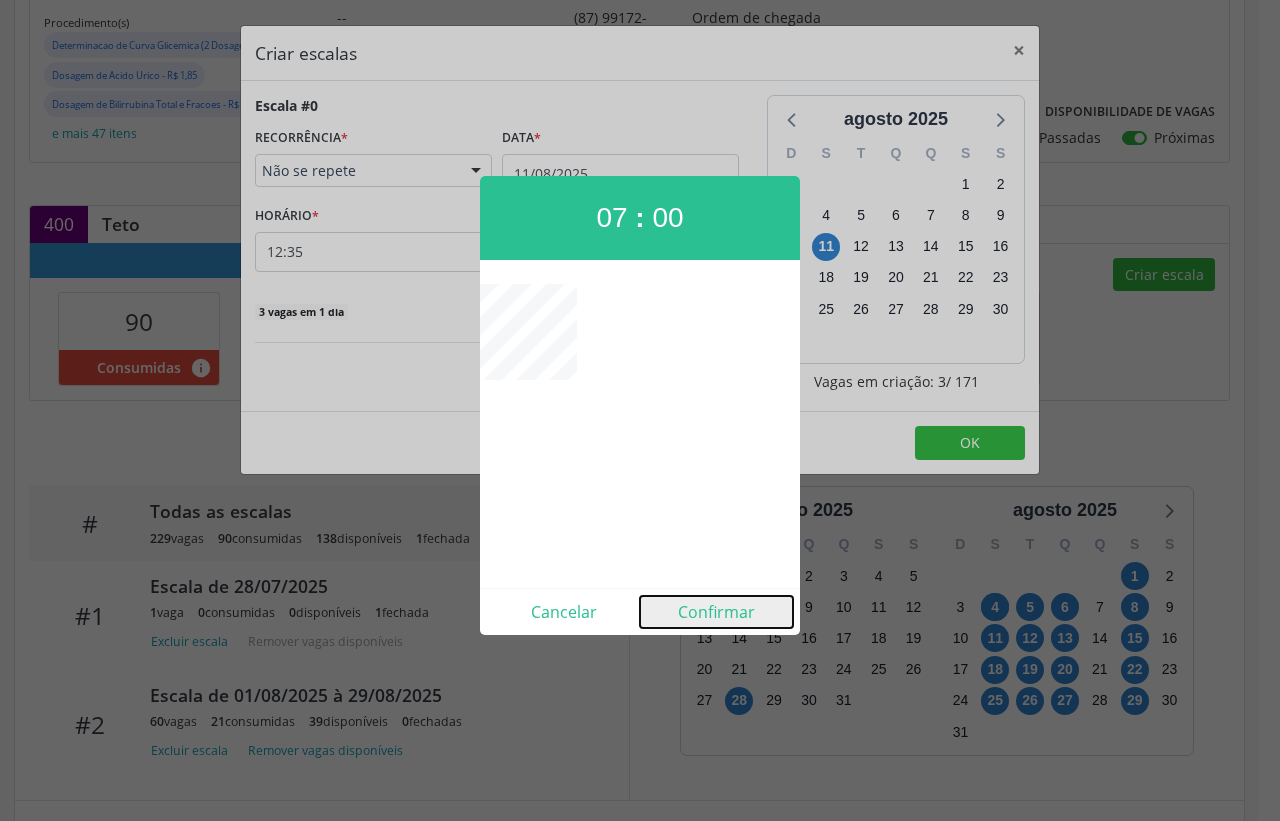 click on "Confirmar" at bounding box center [716, 612] 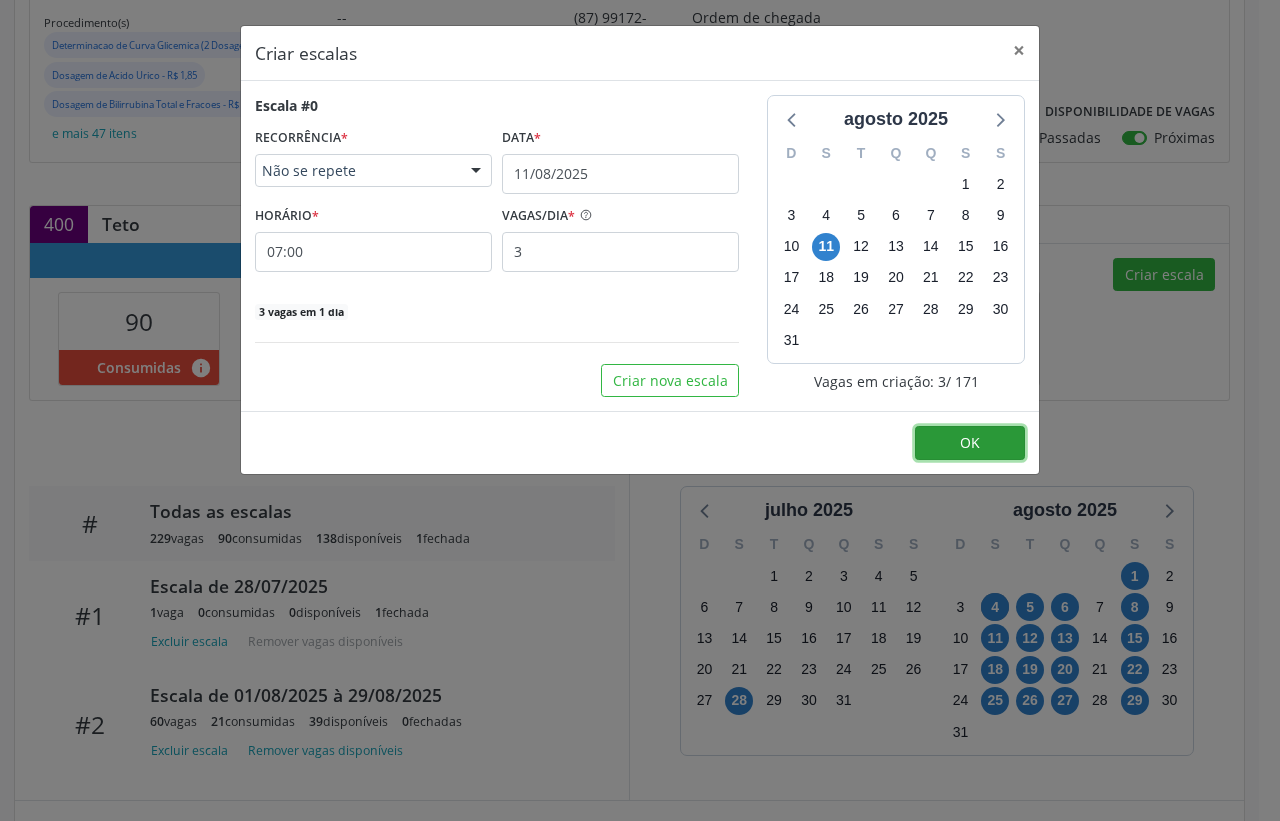 click on "OK" at bounding box center (970, 443) 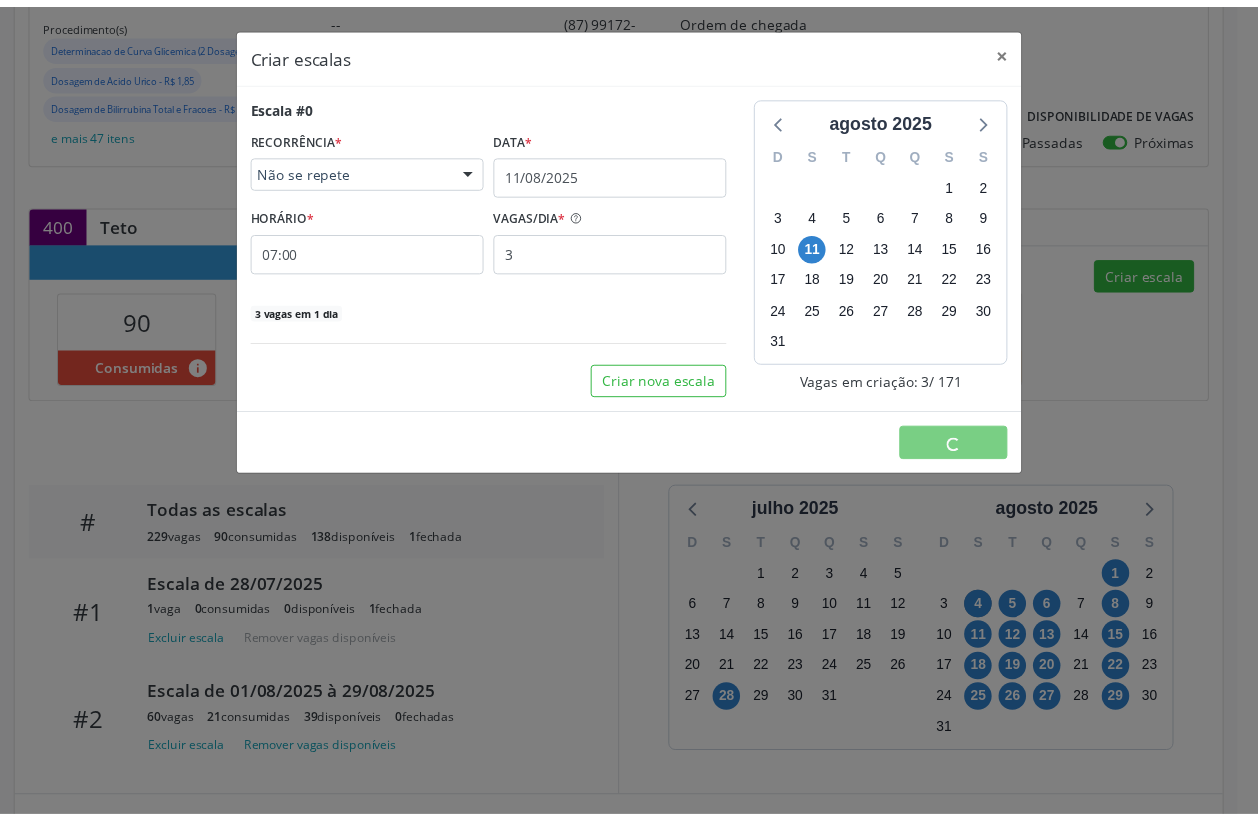 scroll, scrollTop: 0, scrollLeft: 0, axis: both 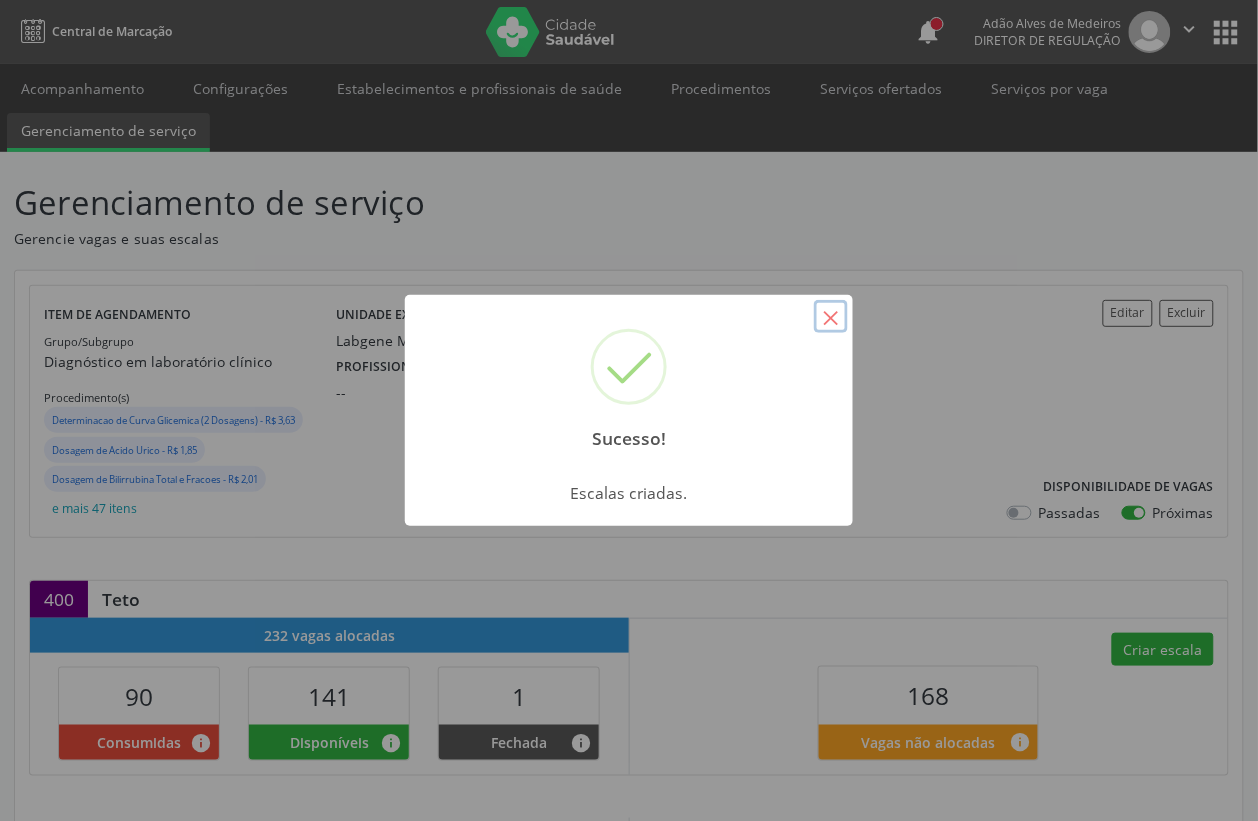 click on "×" at bounding box center [831, 317] 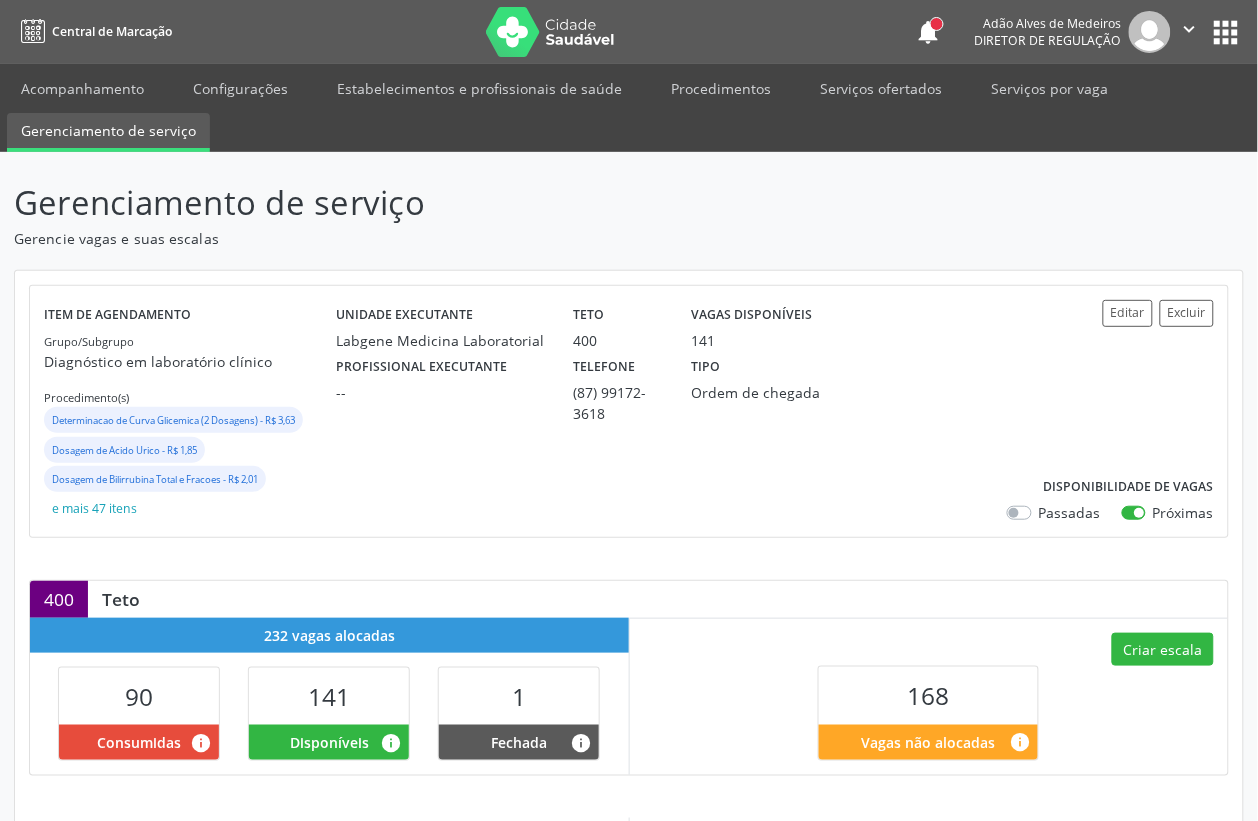 click on "Acompanhamento
Configurações
Estabelecimentos e profissionais de saúde
Procedimentos
Serviços ofertados
Serviços por vaga
Gerenciamento de serviço" at bounding box center (629, 108) 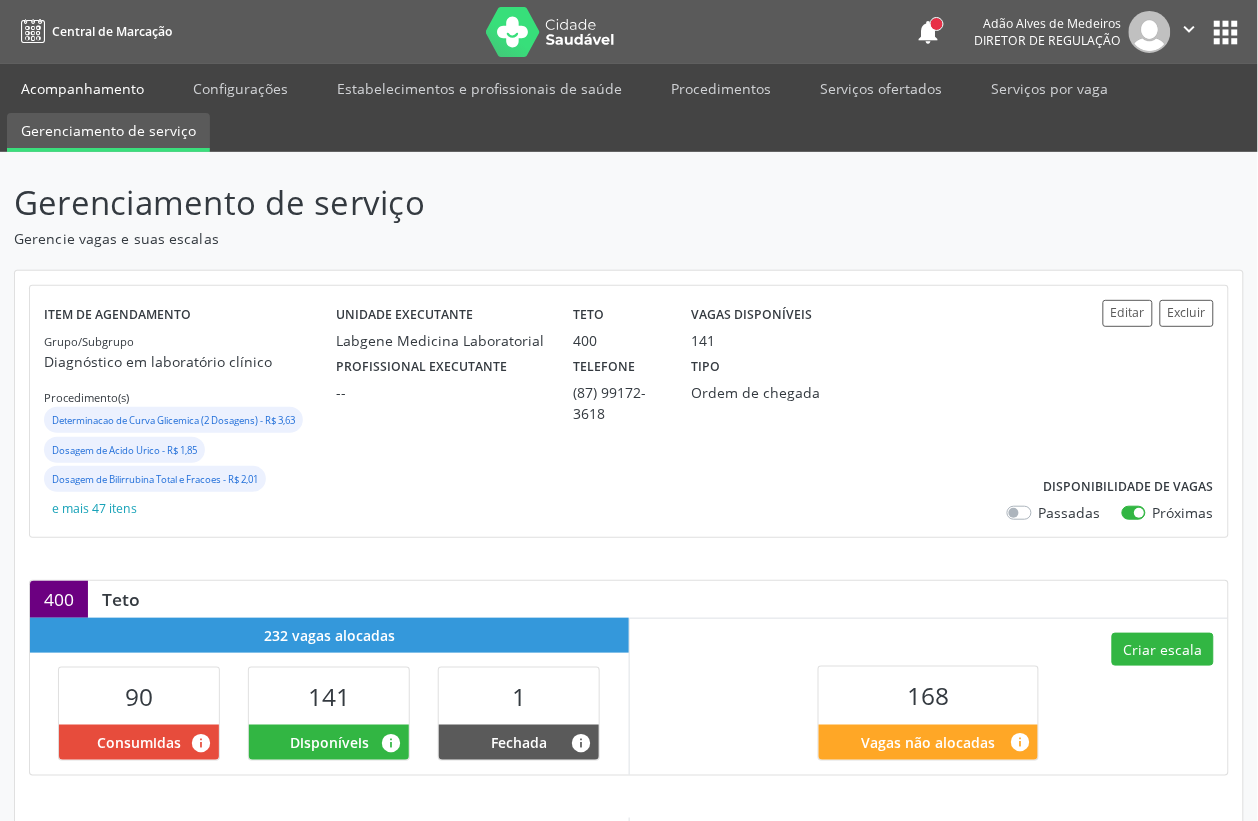 click on "Acompanhamento" at bounding box center [82, 88] 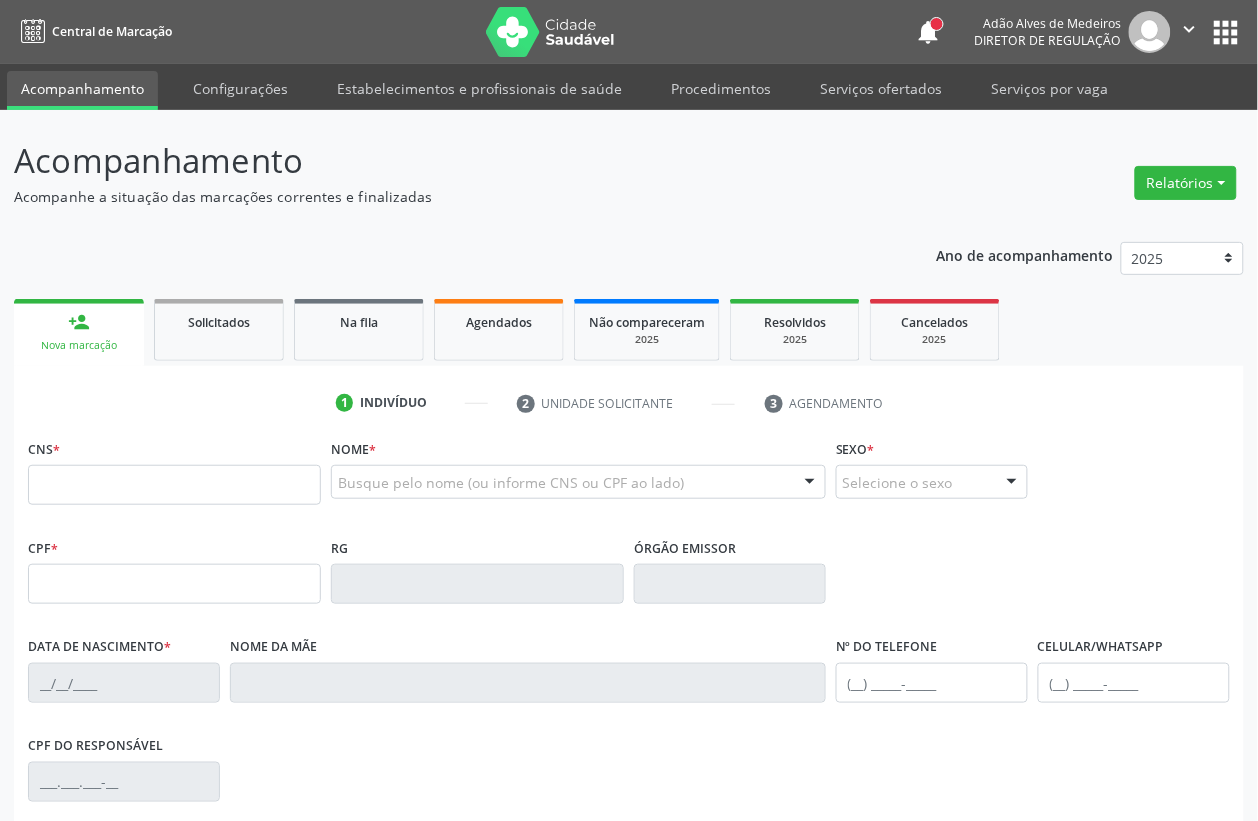 click at bounding box center (730, 584) 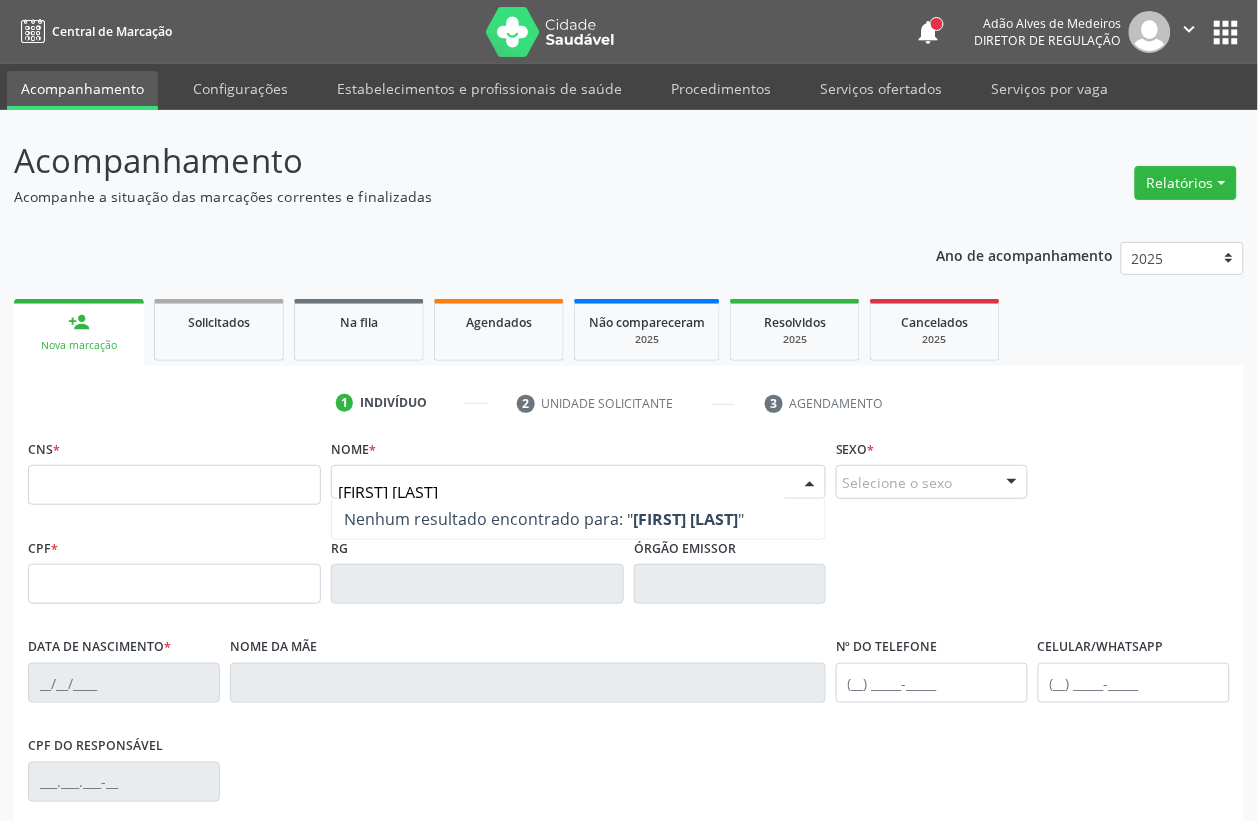 type on "CALEBE VIEIRA" 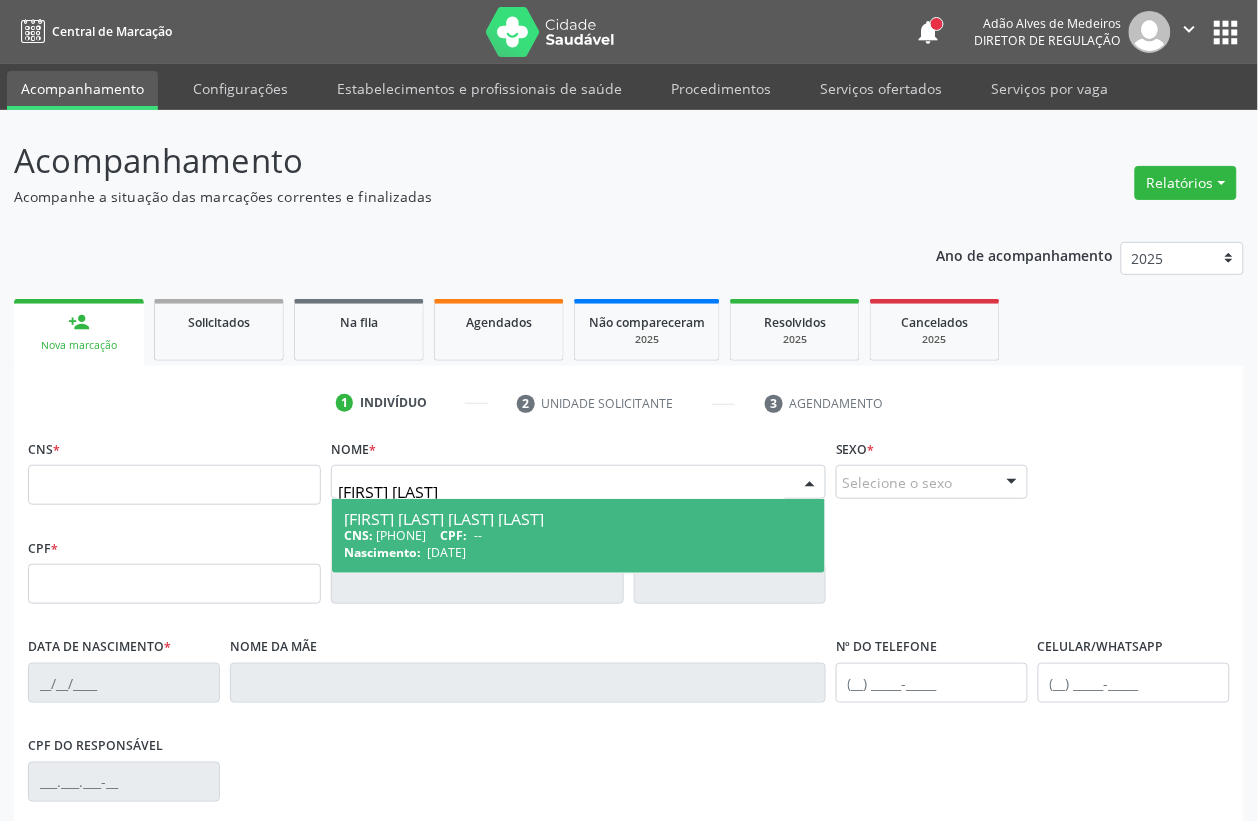 click on "CNS:
898 0051 2659 1101
CPF:    --" at bounding box center (578, 535) 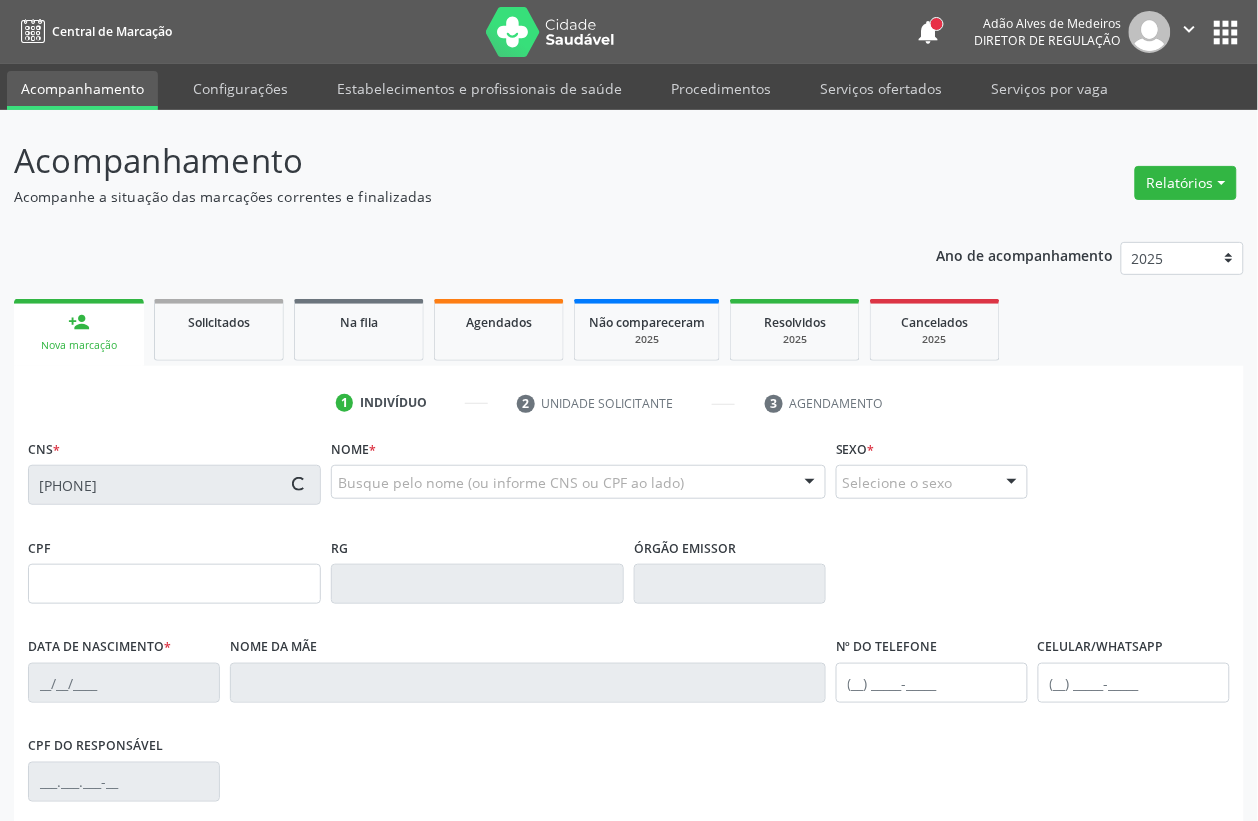 type on "03/08/2016" 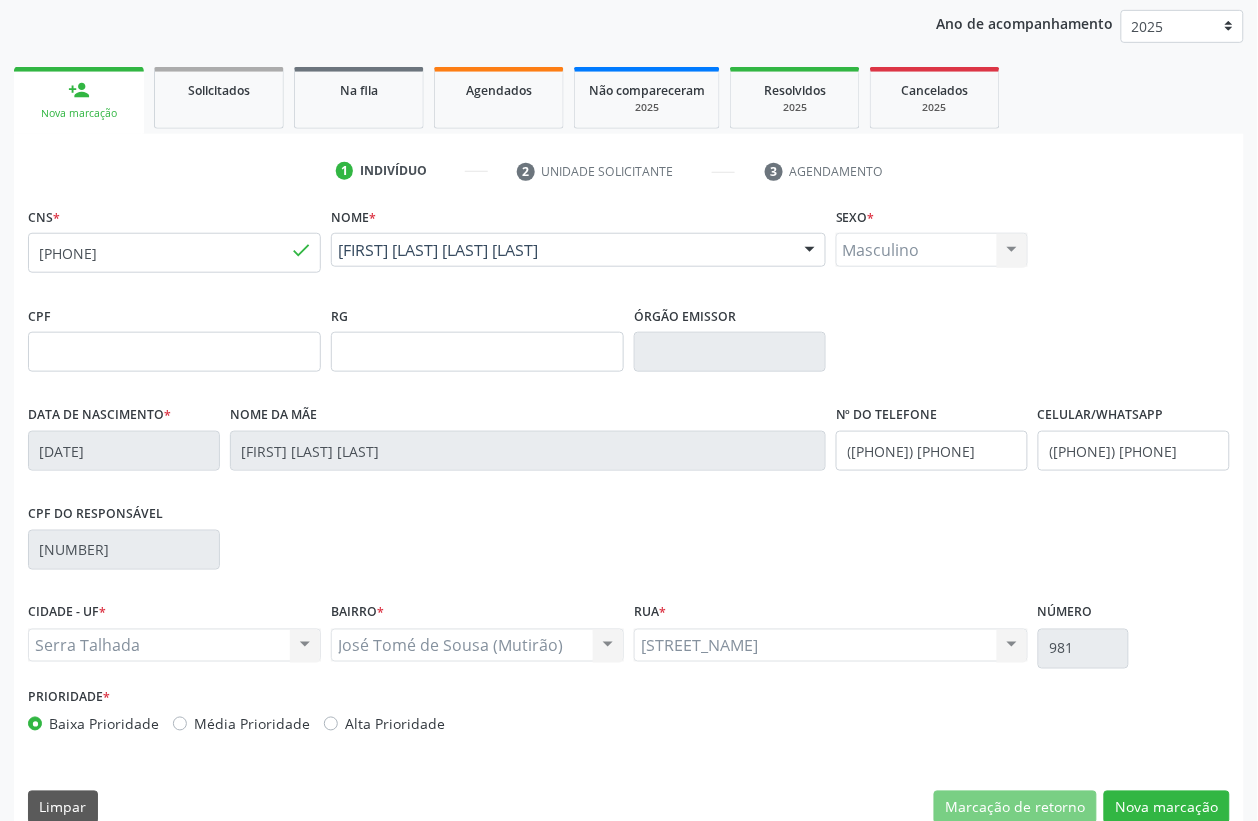 scroll, scrollTop: 263, scrollLeft: 0, axis: vertical 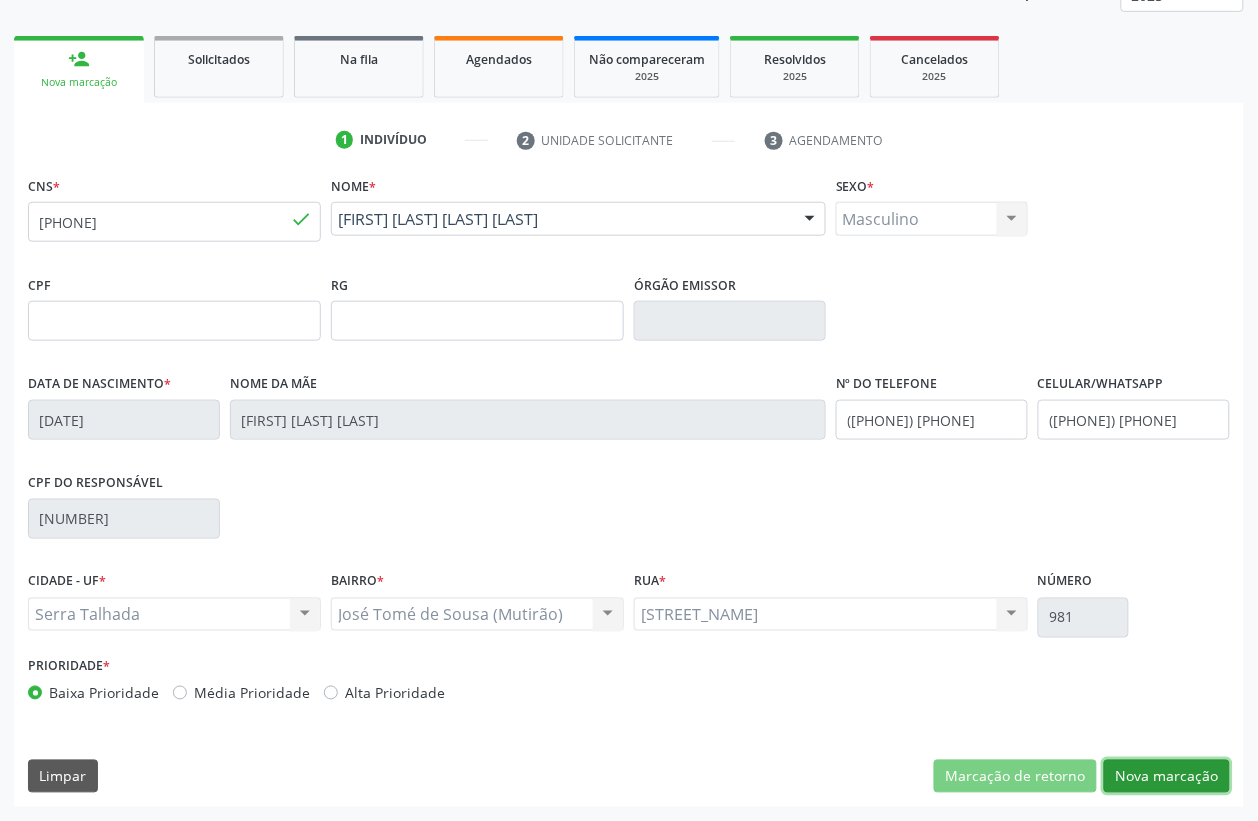 click on "Nova marcação" at bounding box center [1167, 777] 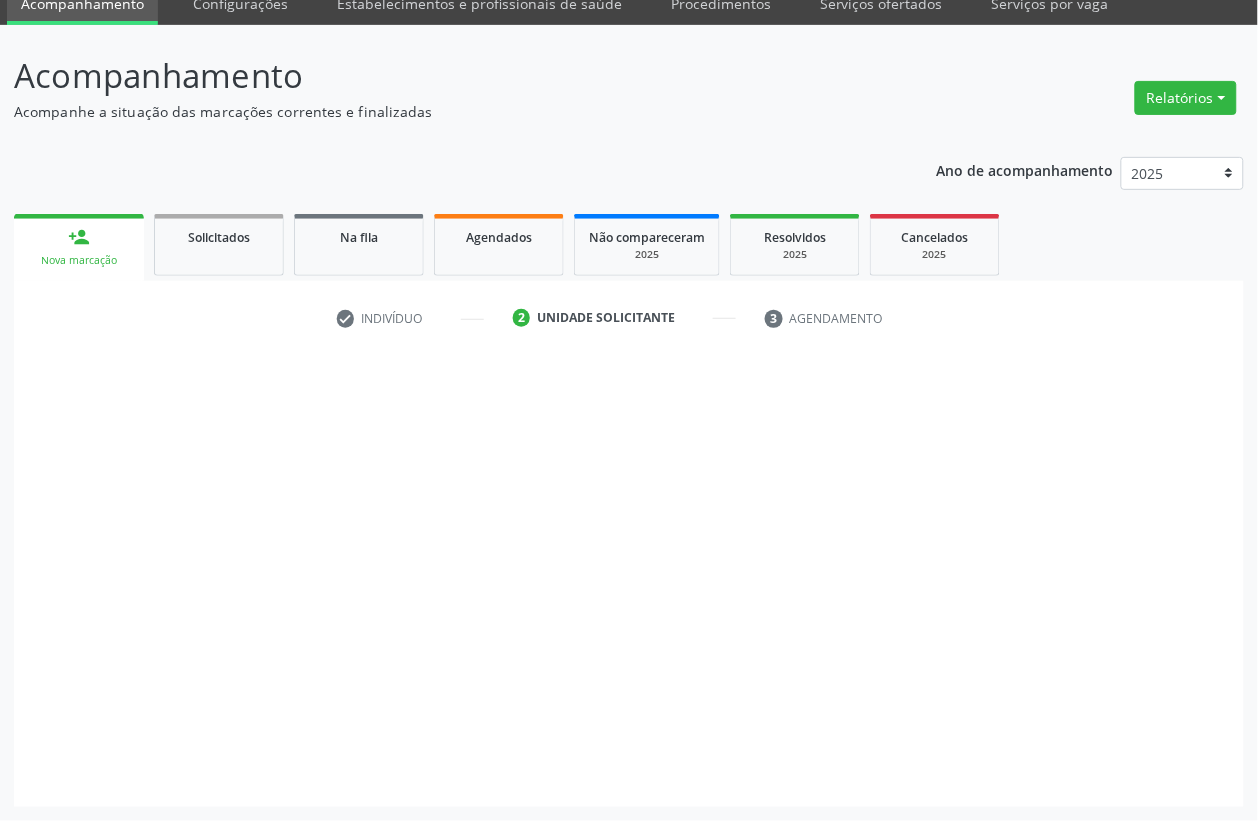 scroll, scrollTop: 85, scrollLeft: 0, axis: vertical 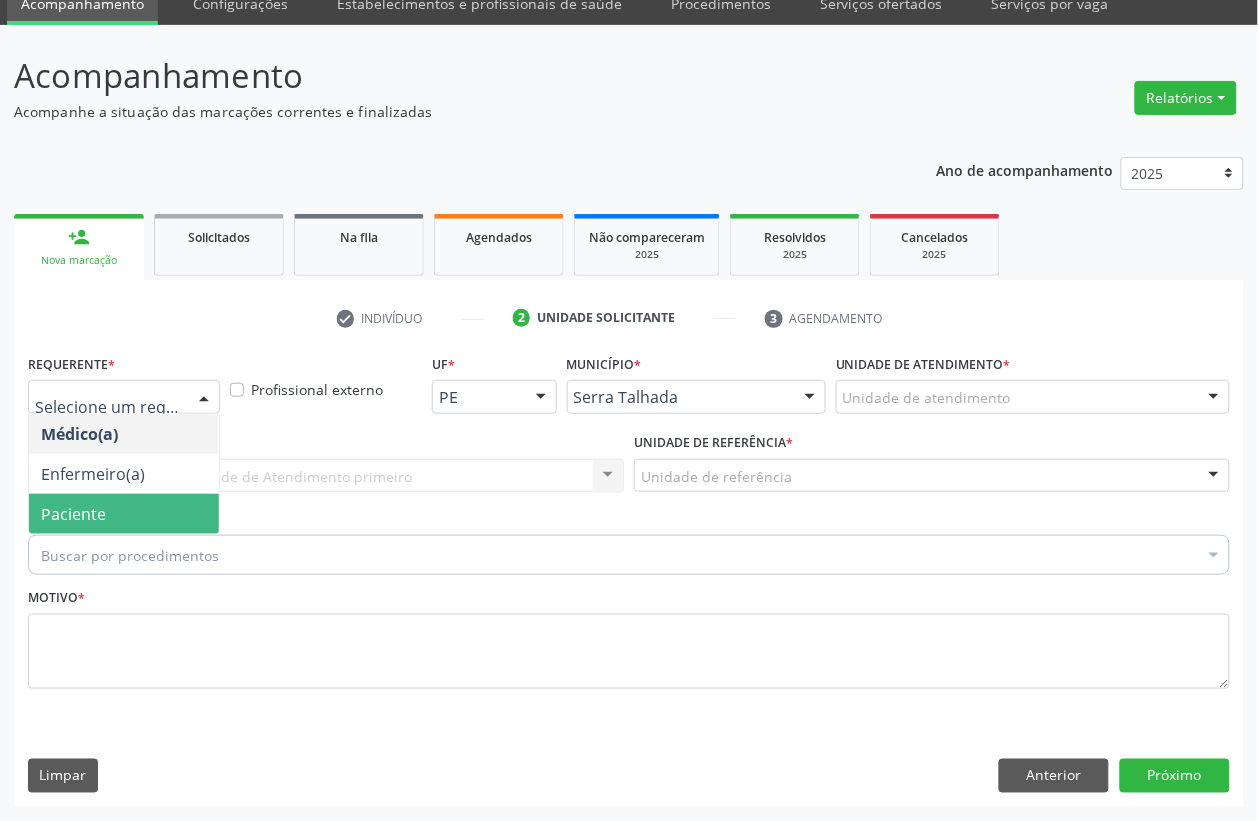 click on "Paciente" at bounding box center [124, 514] 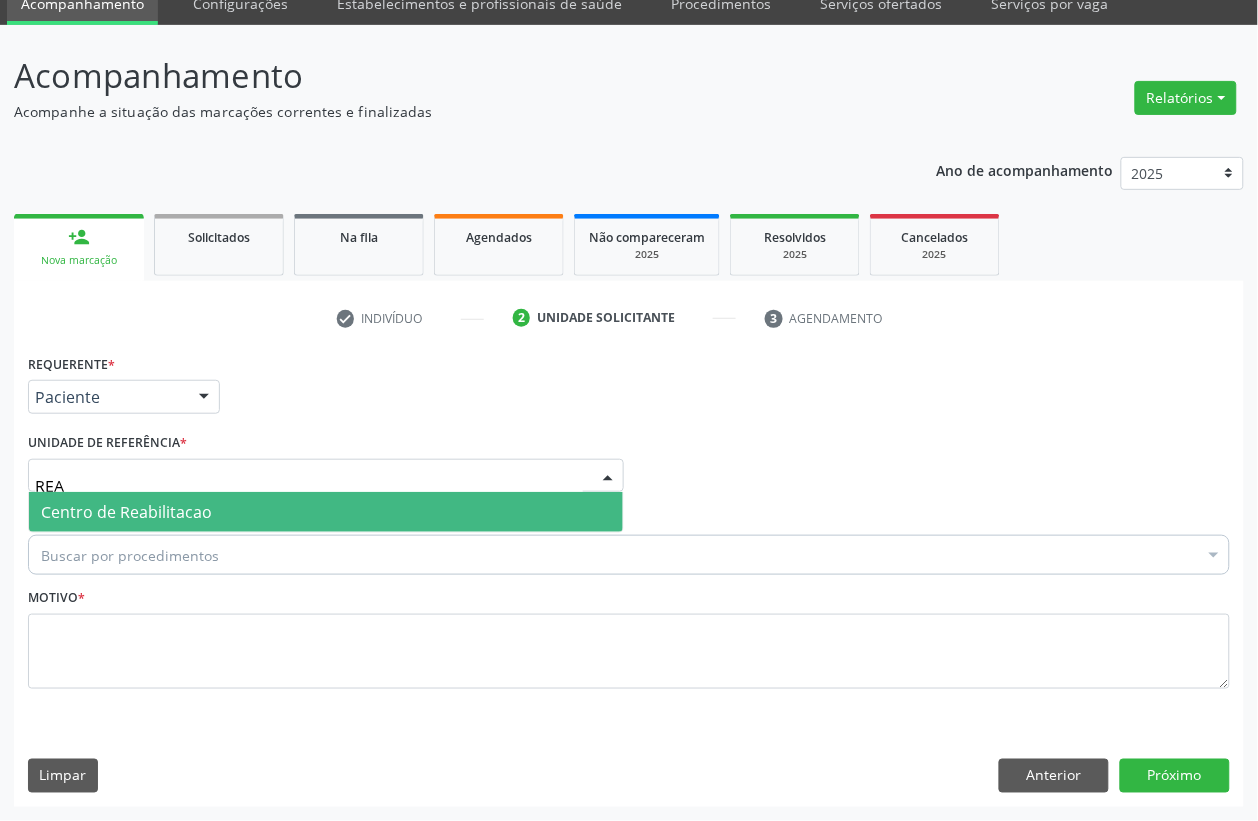 type on "REAB" 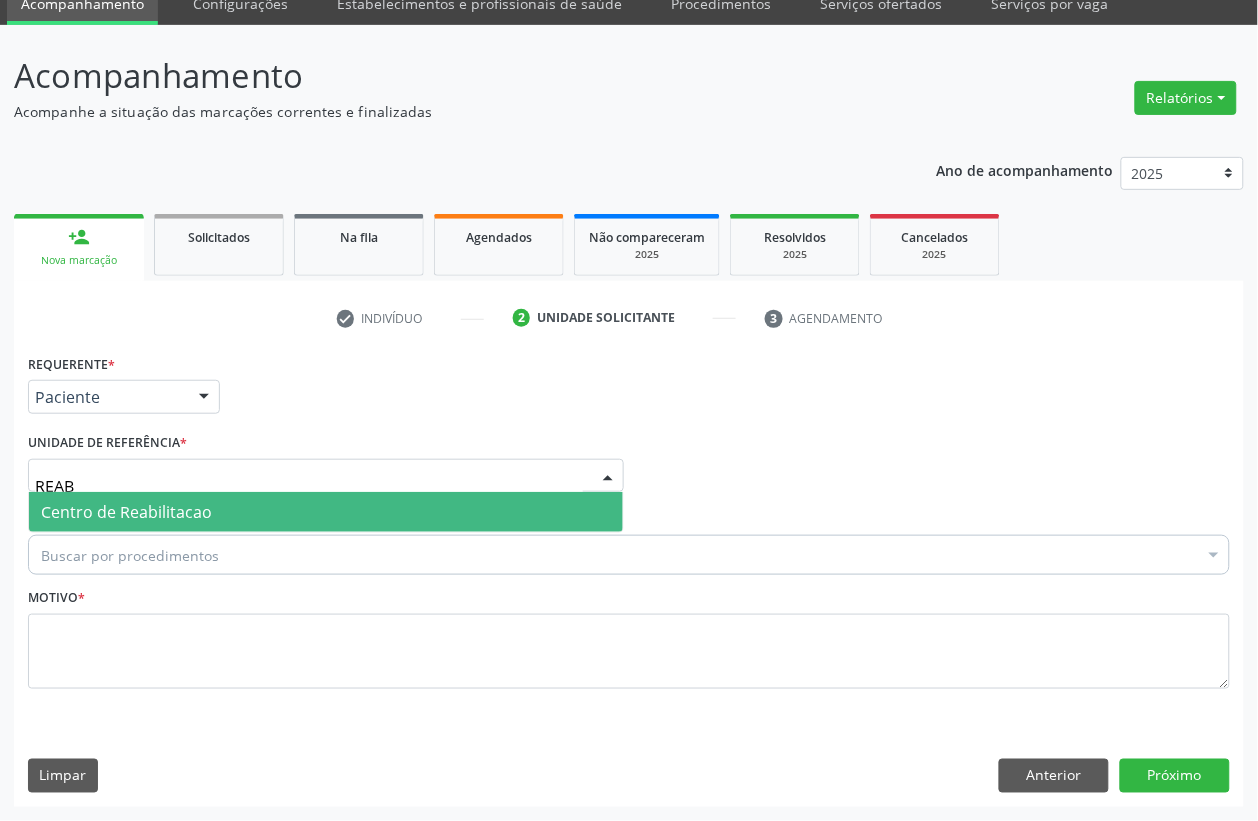 click on "Centro de Reabilitacao" at bounding box center (126, 512) 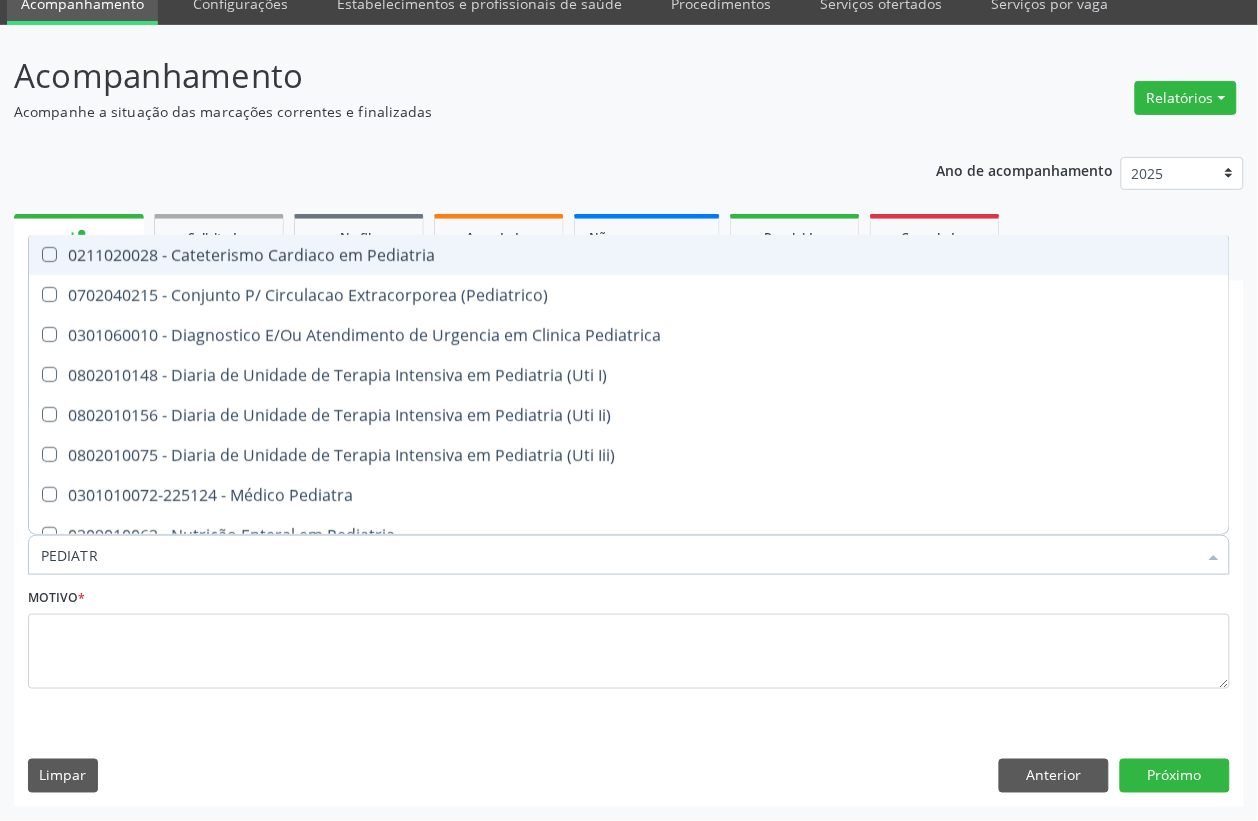 type on "PEDIATRA" 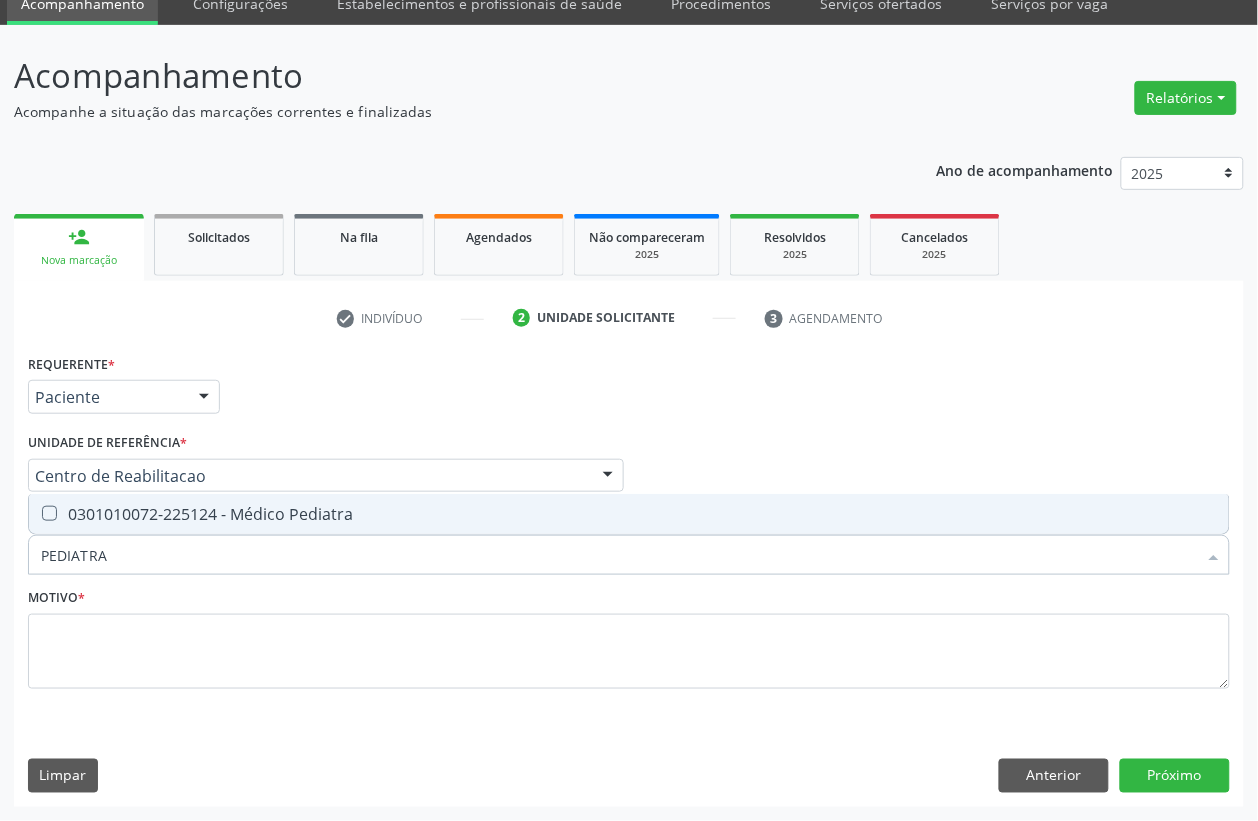 click on "0301010072-225124 - Médico Pediatra" at bounding box center [629, 514] 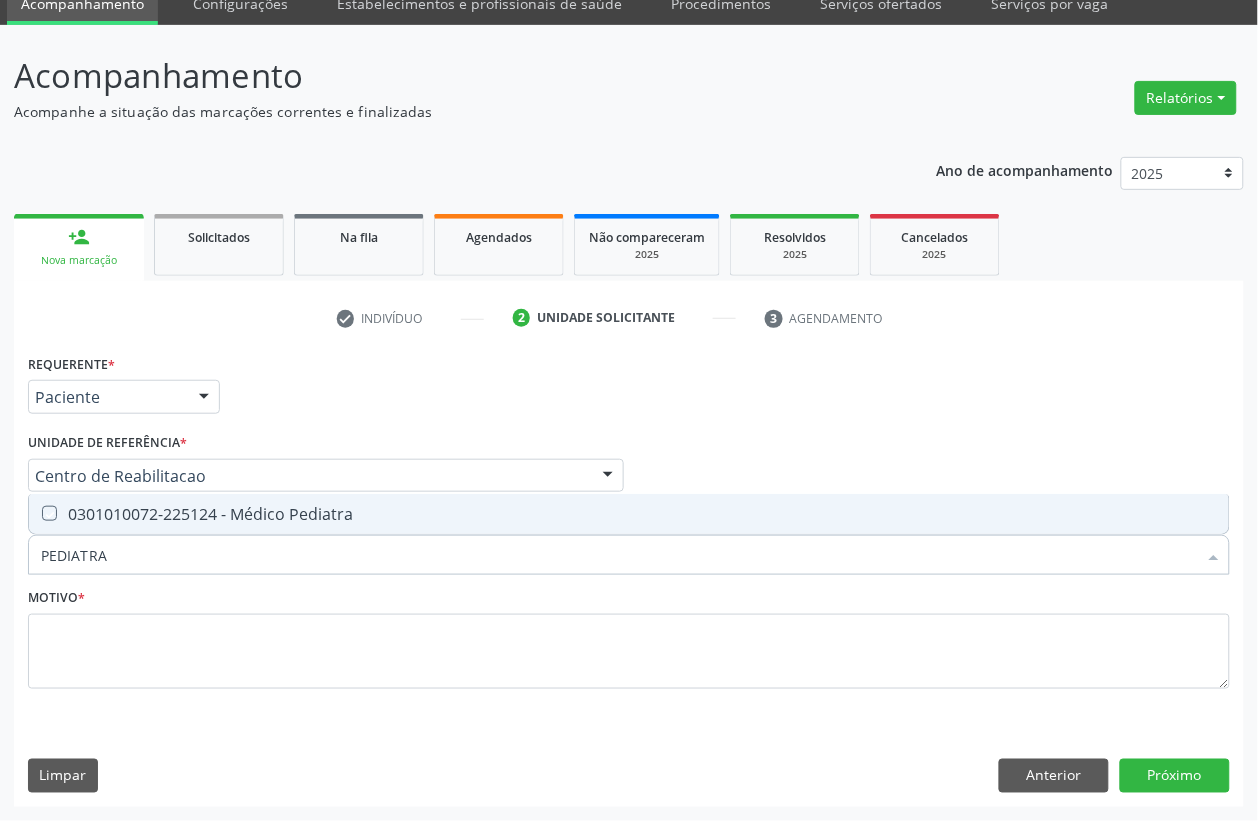checkbox on "true" 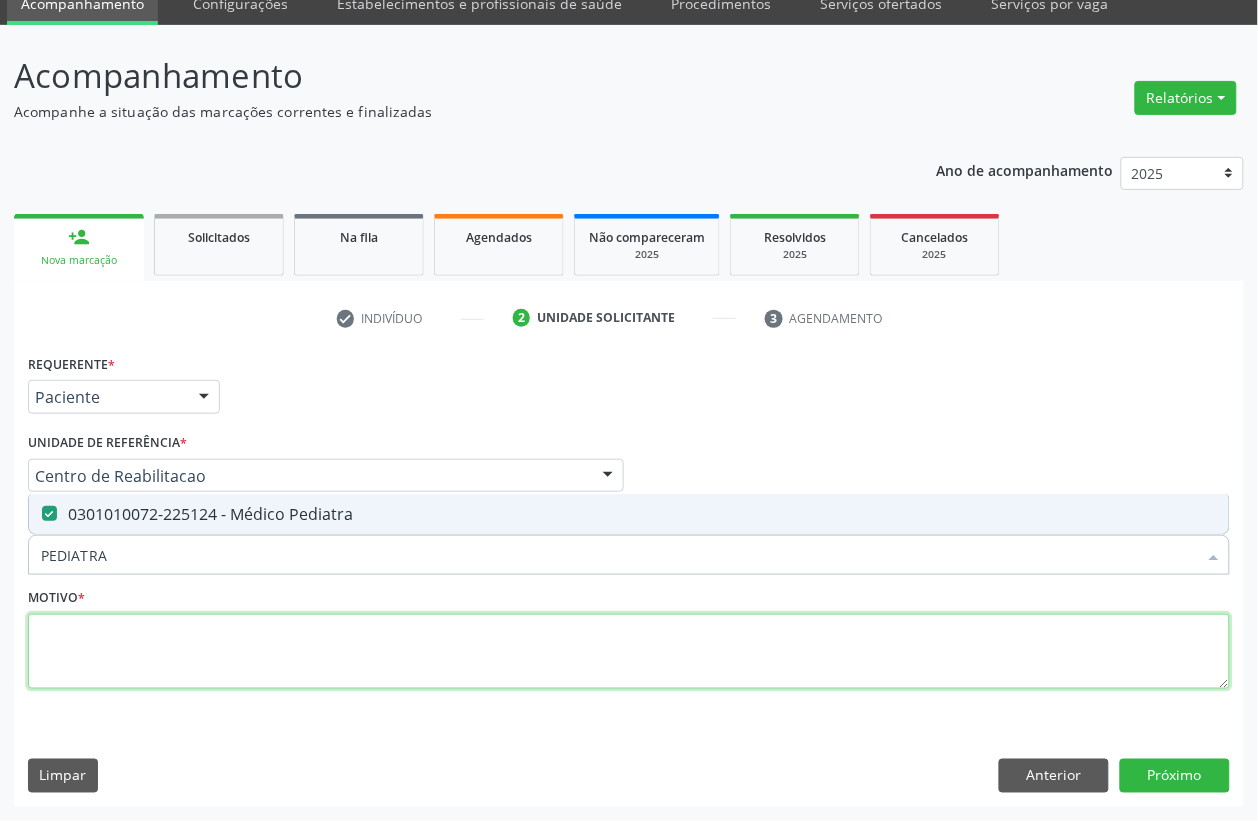 click at bounding box center (629, 652) 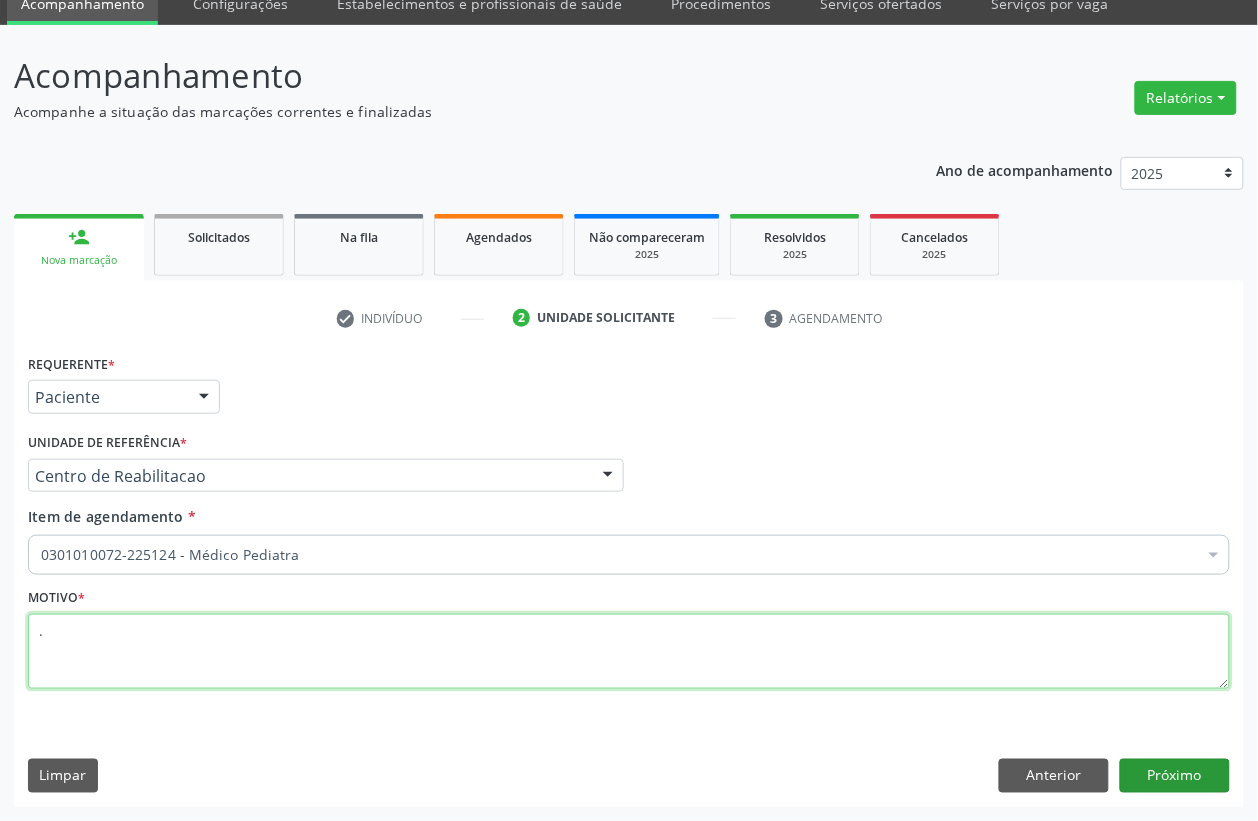 type on "." 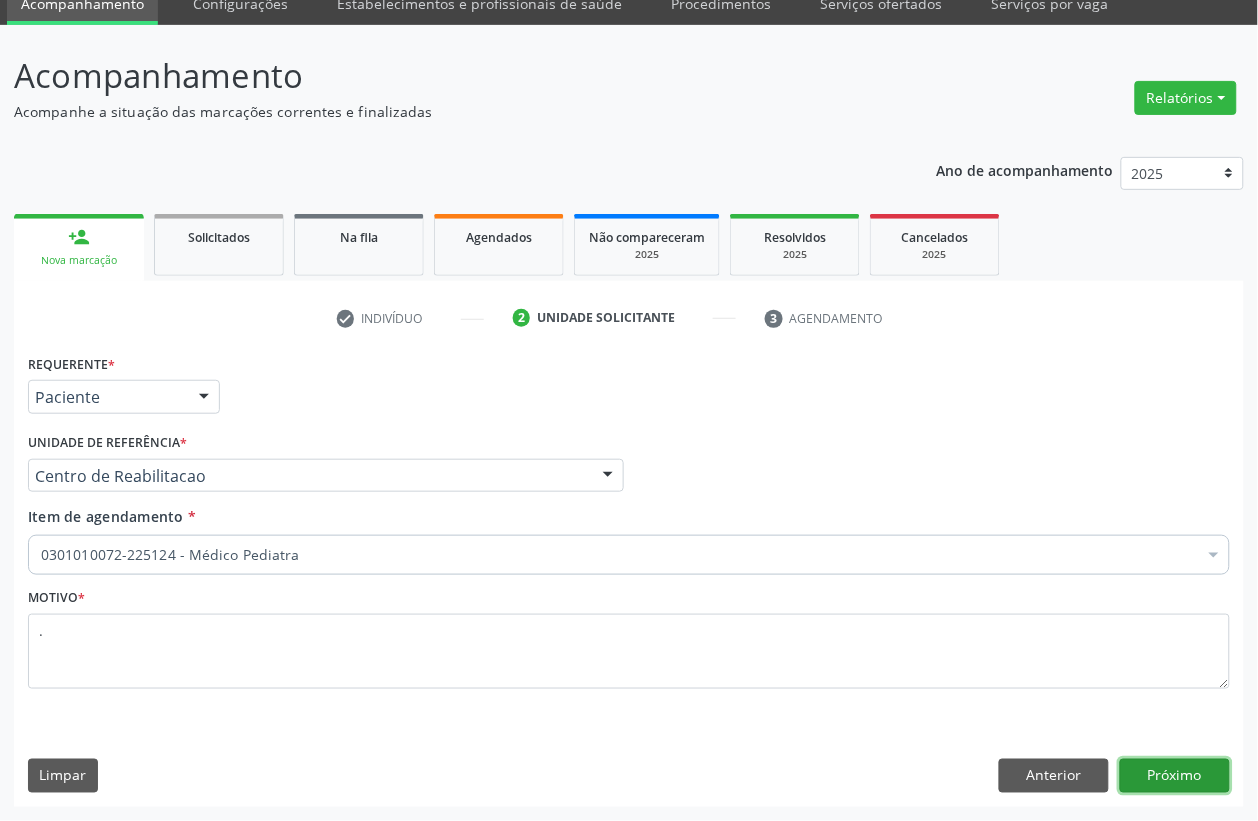 click on "Próximo" at bounding box center (1175, 776) 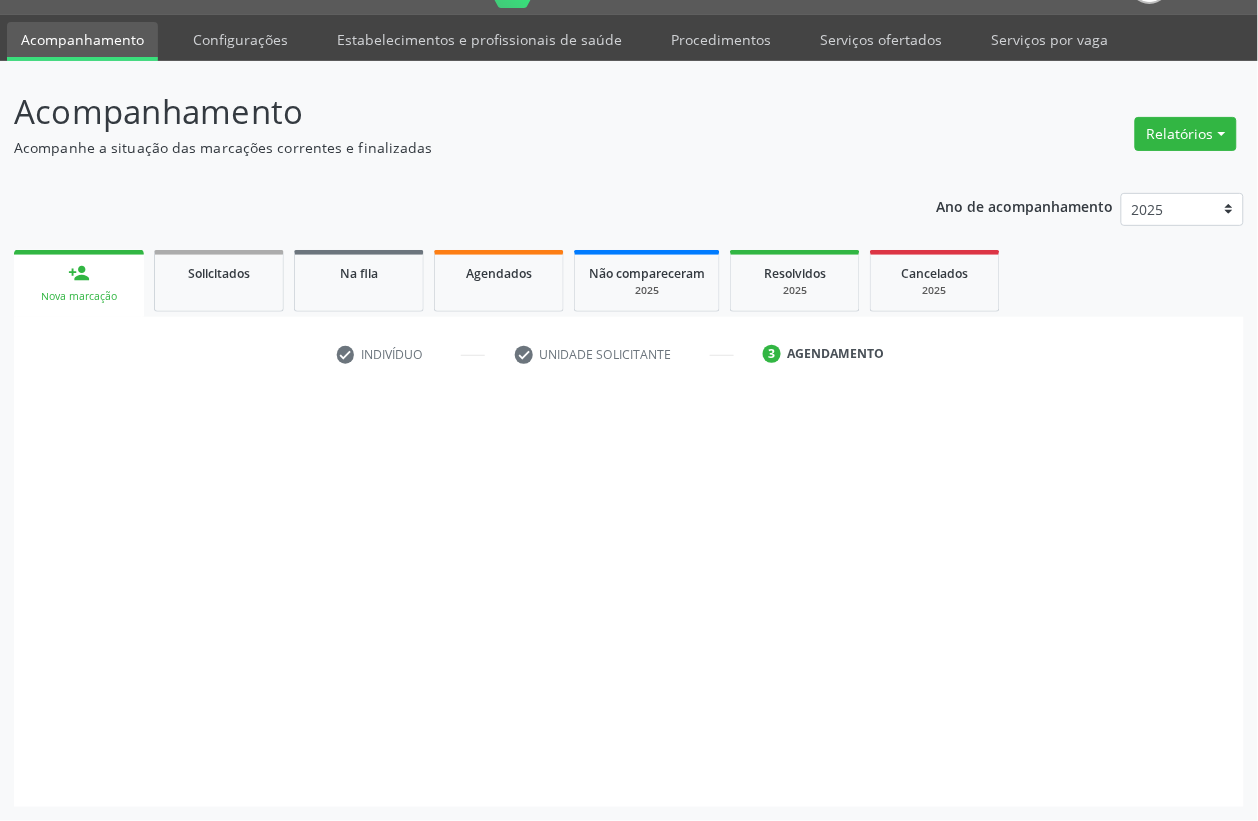 scroll, scrollTop: 50, scrollLeft: 0, axis: vertical 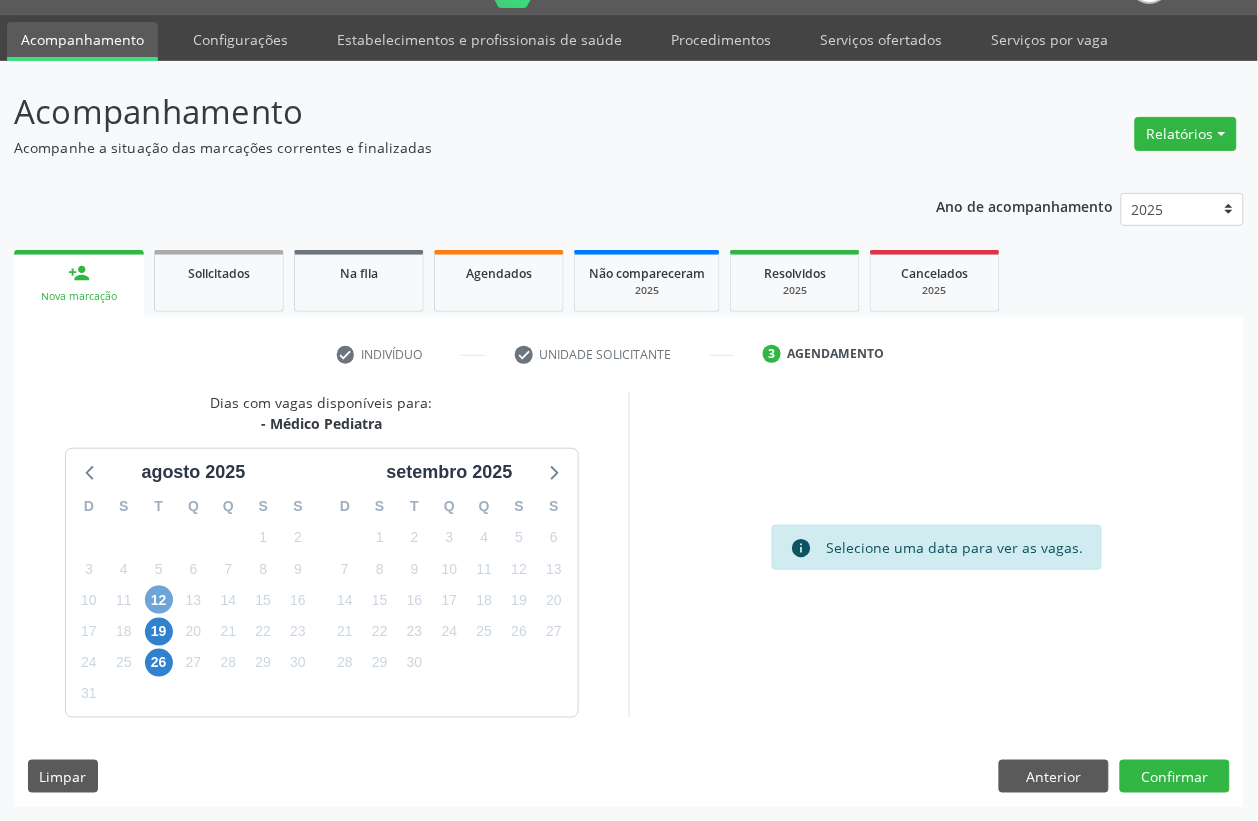 click on "12" at bounding box center (159, 600) 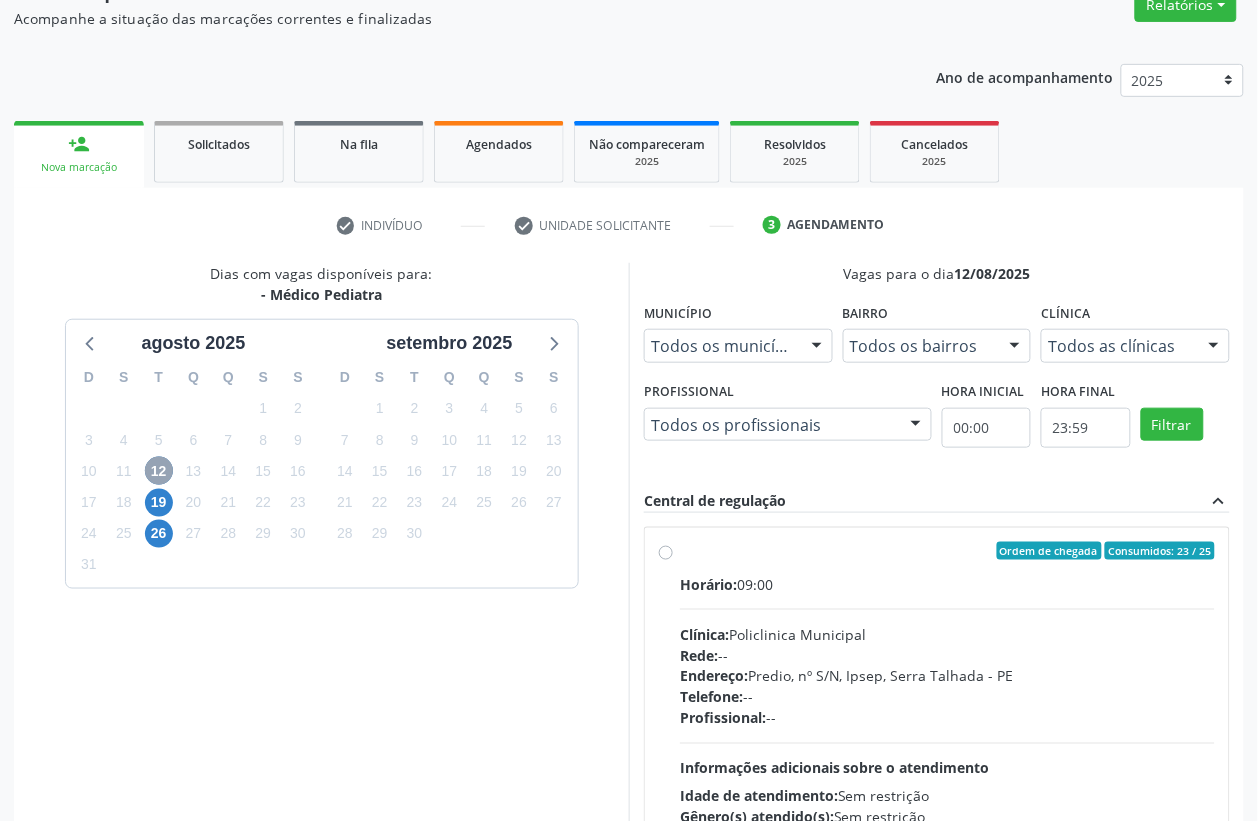 scroll, scrollTop: 338, scrollLeft: 0, axis: vertical 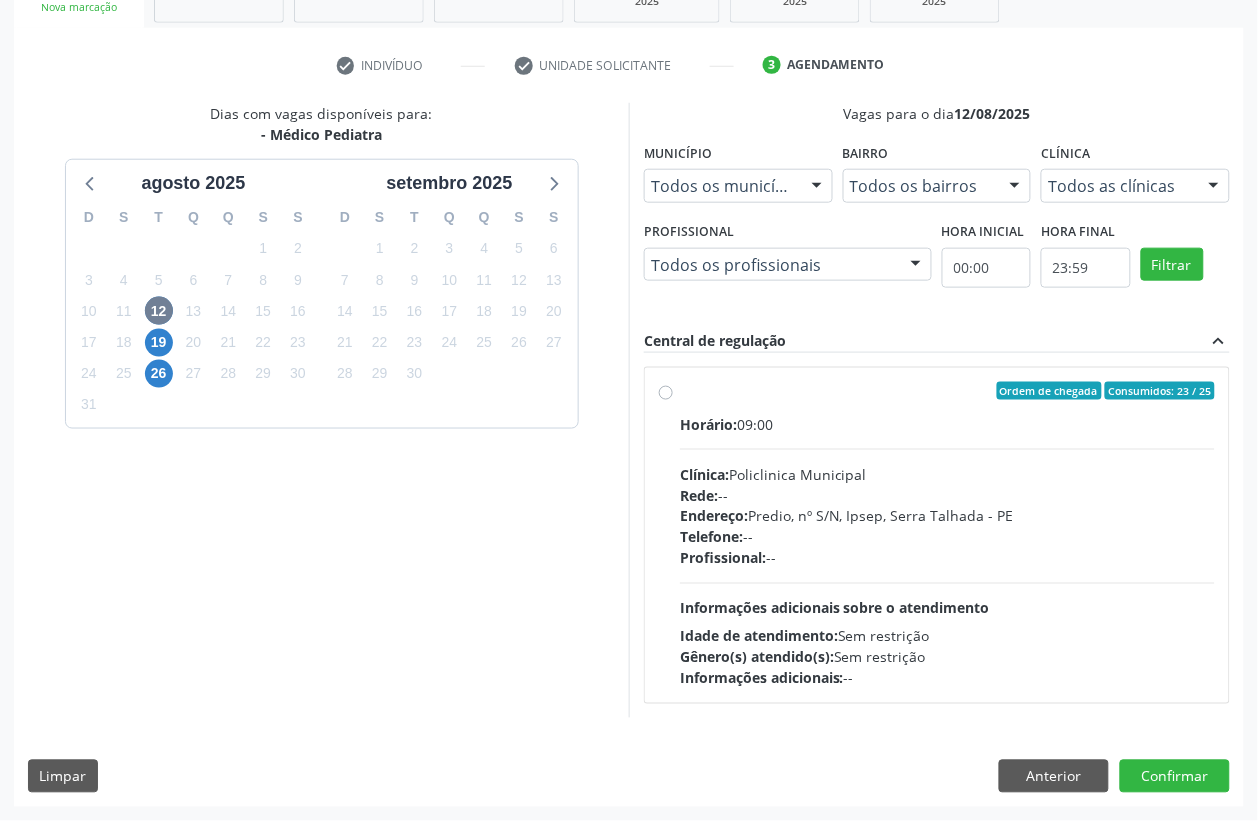 click on "Rede:
--" at bounding box center [947, 495] 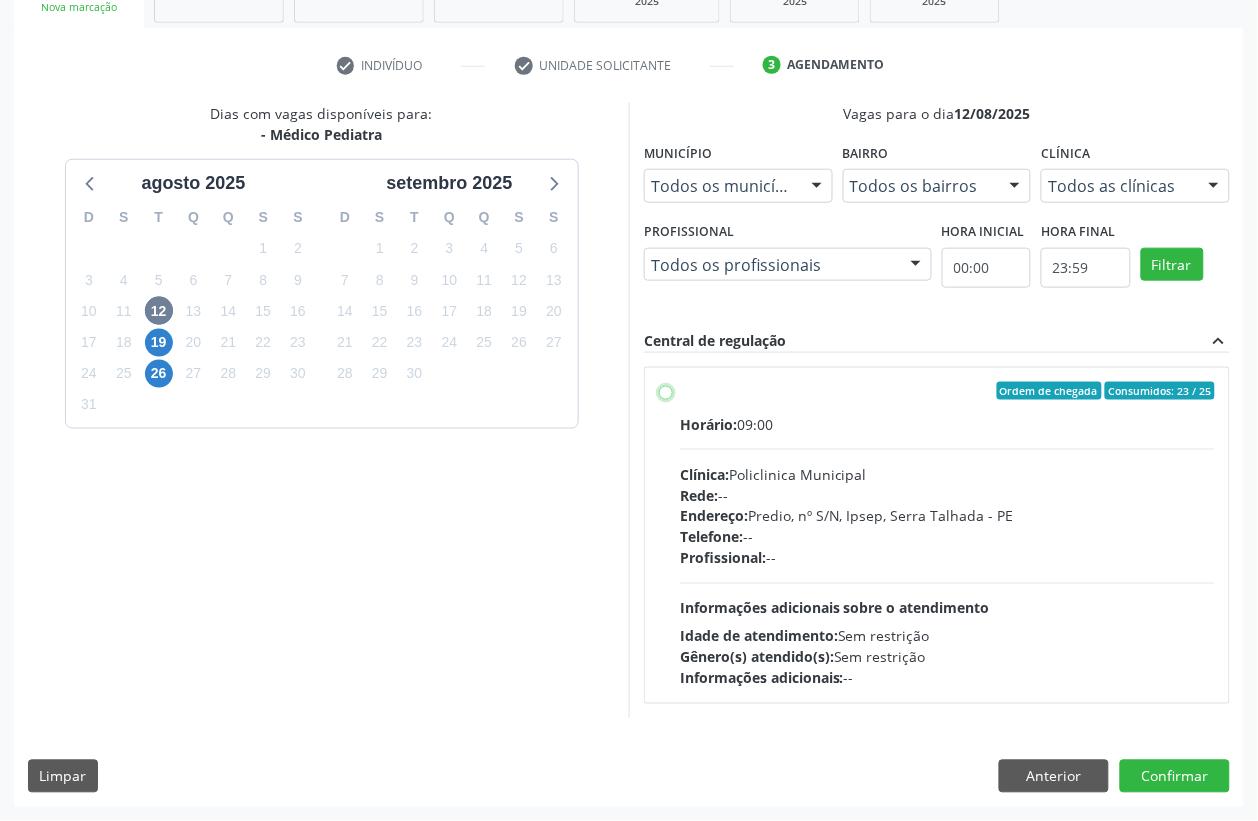 radio on "true" 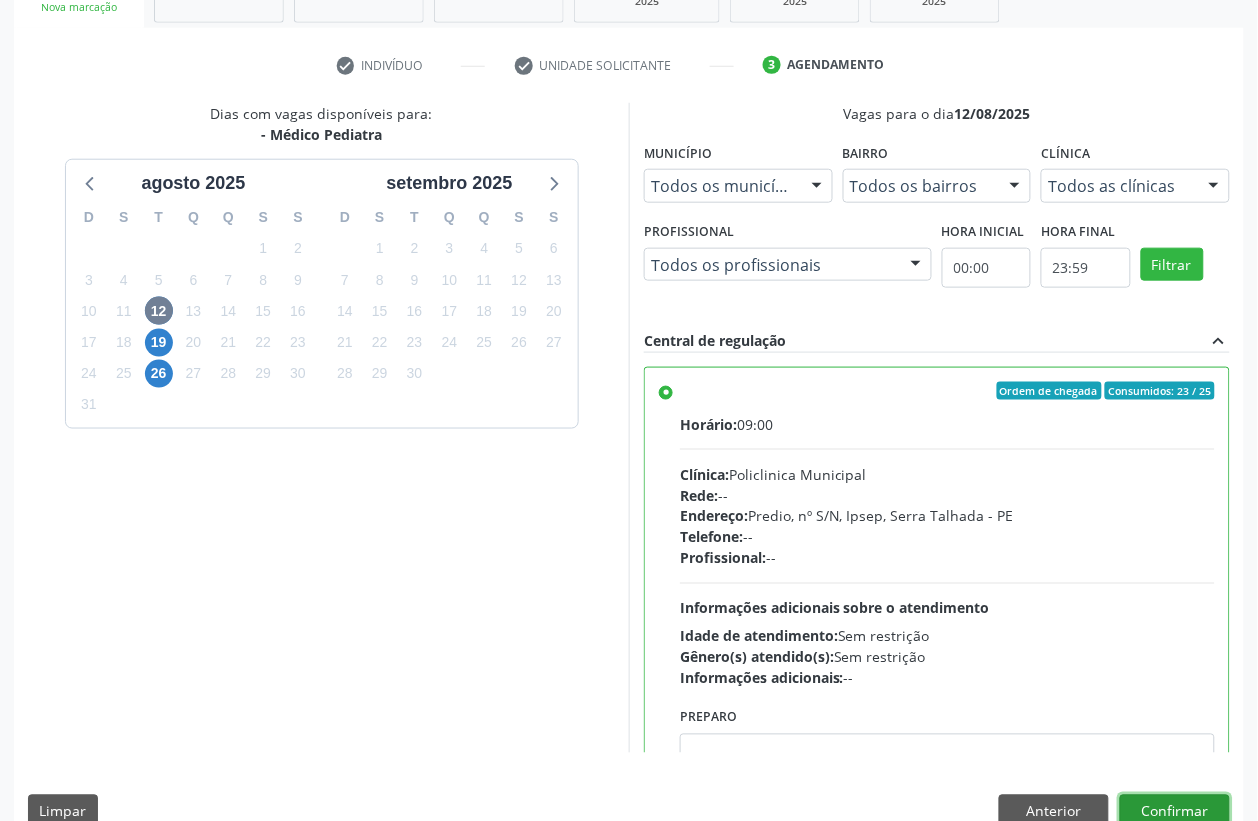 click on "Confirmar" at bounding box center (1175, 812) 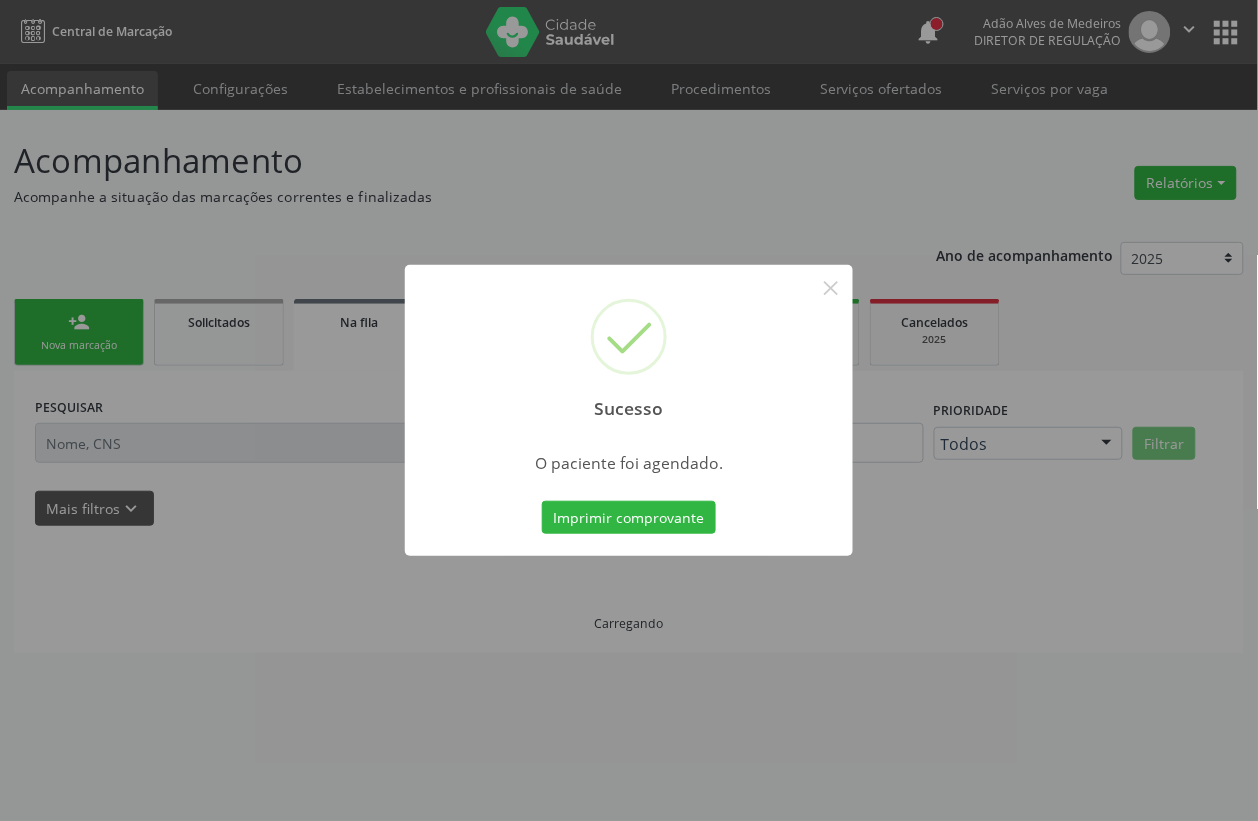 scroll, scrollTop: 0, scrollLeft: 0, axis: both 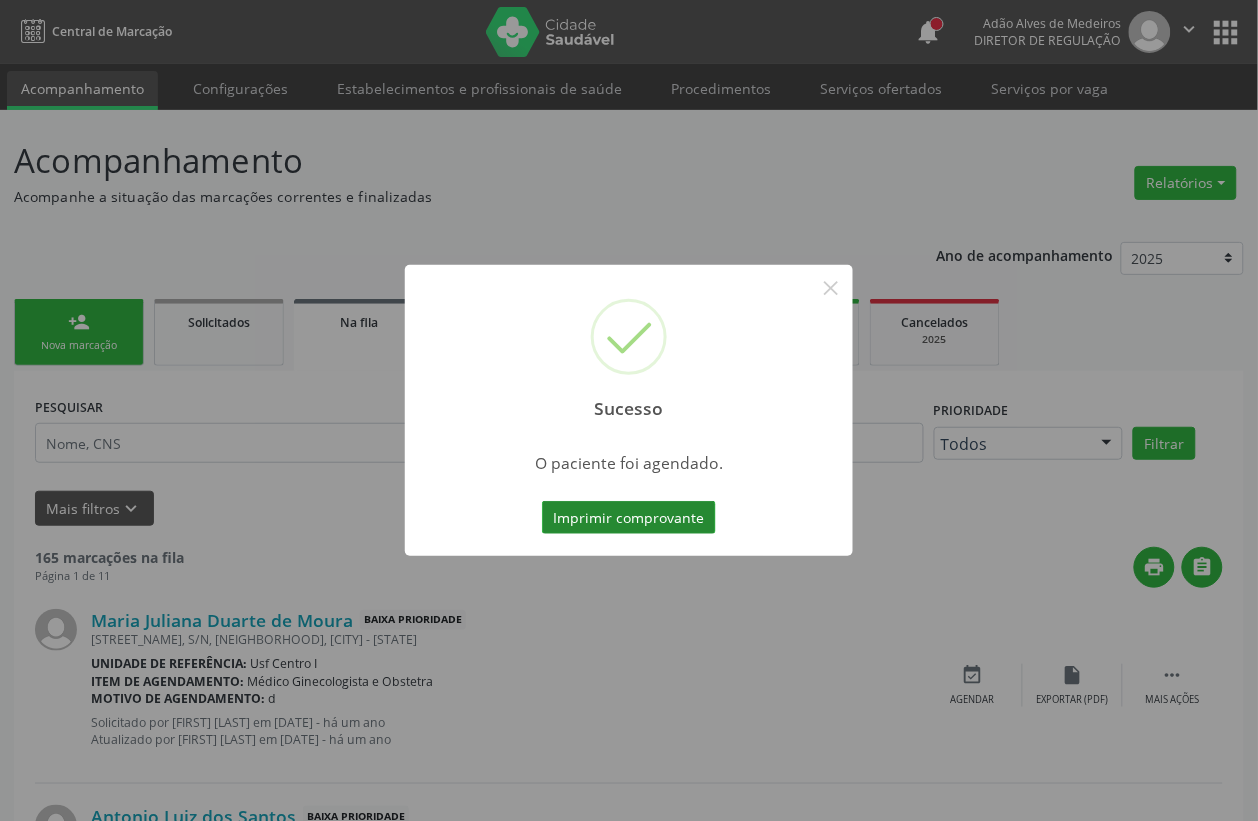 click on "Imprimir comprovante" at bounding box center (629, 518) 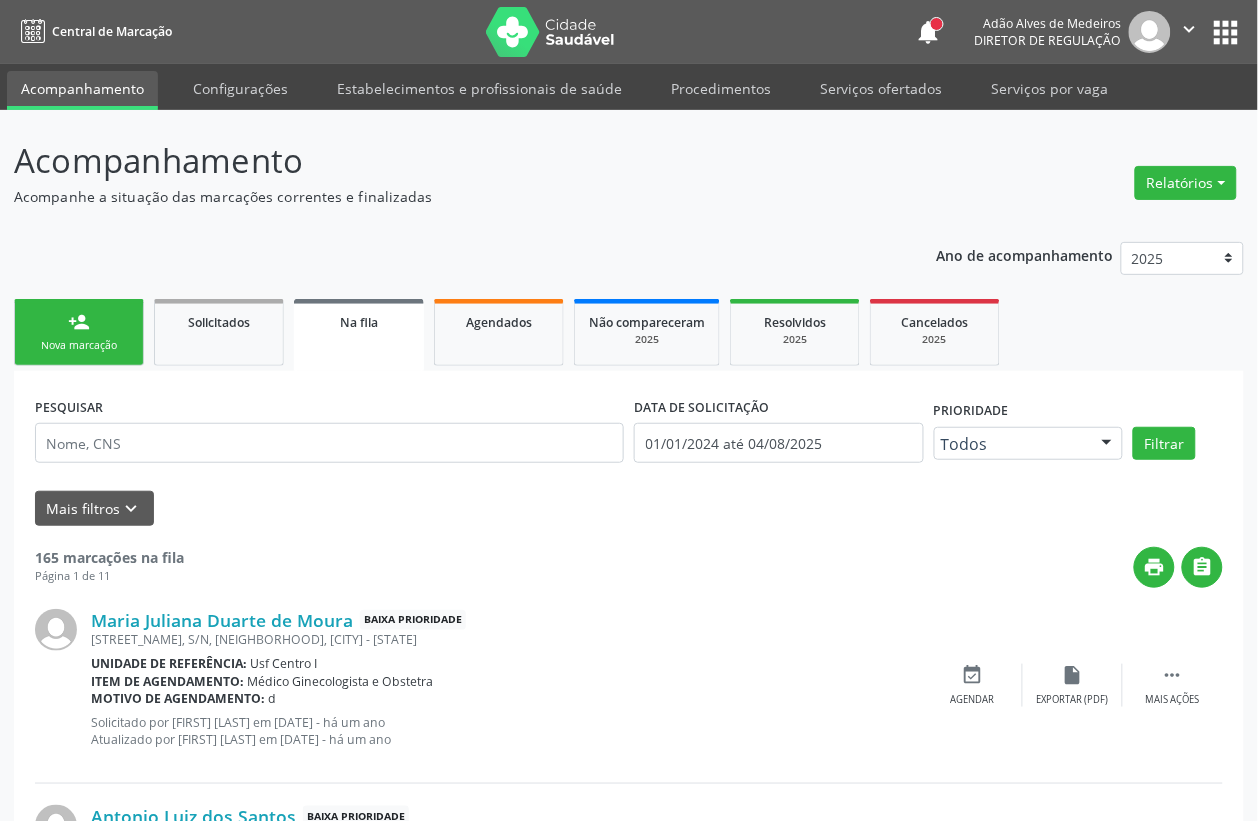click on "Sucesso × O paciente foi agendado. Imprimir comprovante Cancel" at bounding box center (629, 410) 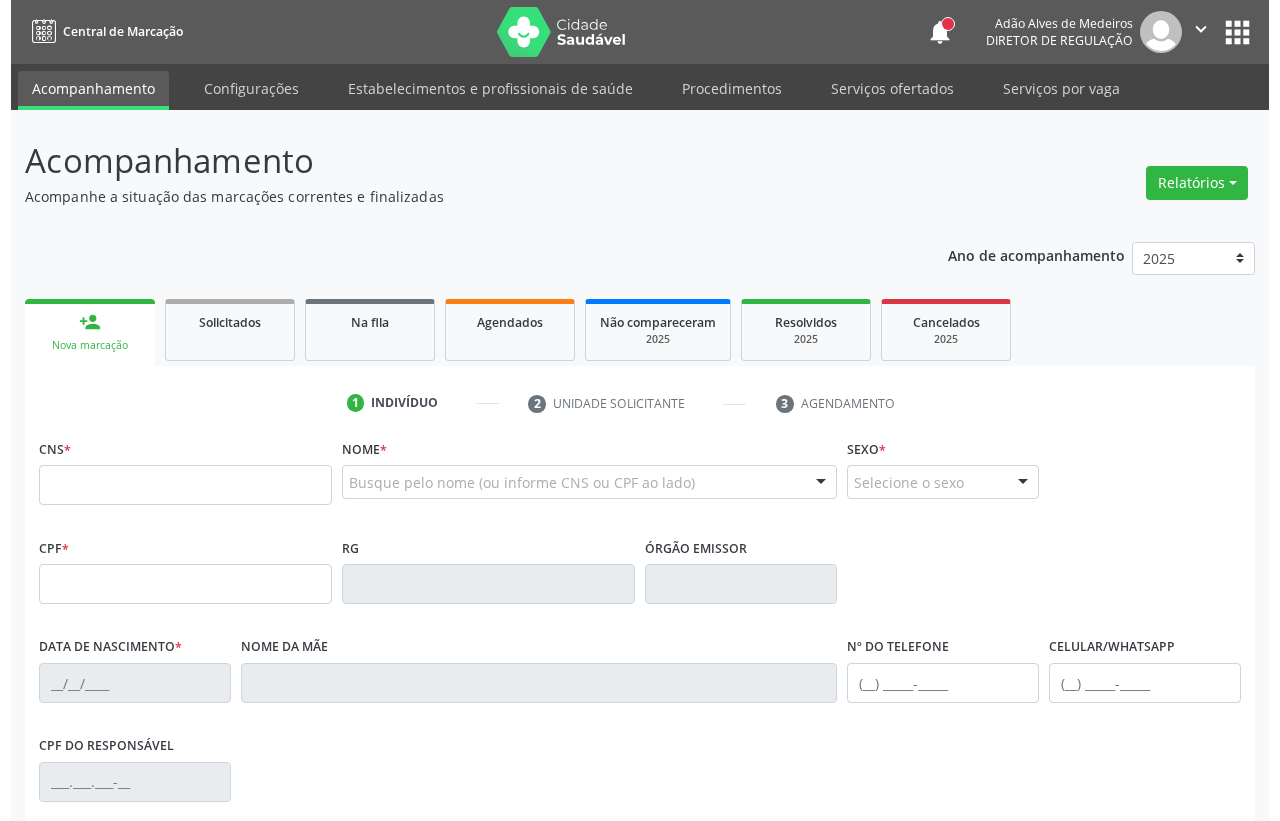 scroll, scrollTop: 0, scrollLeft: 0, axis: both 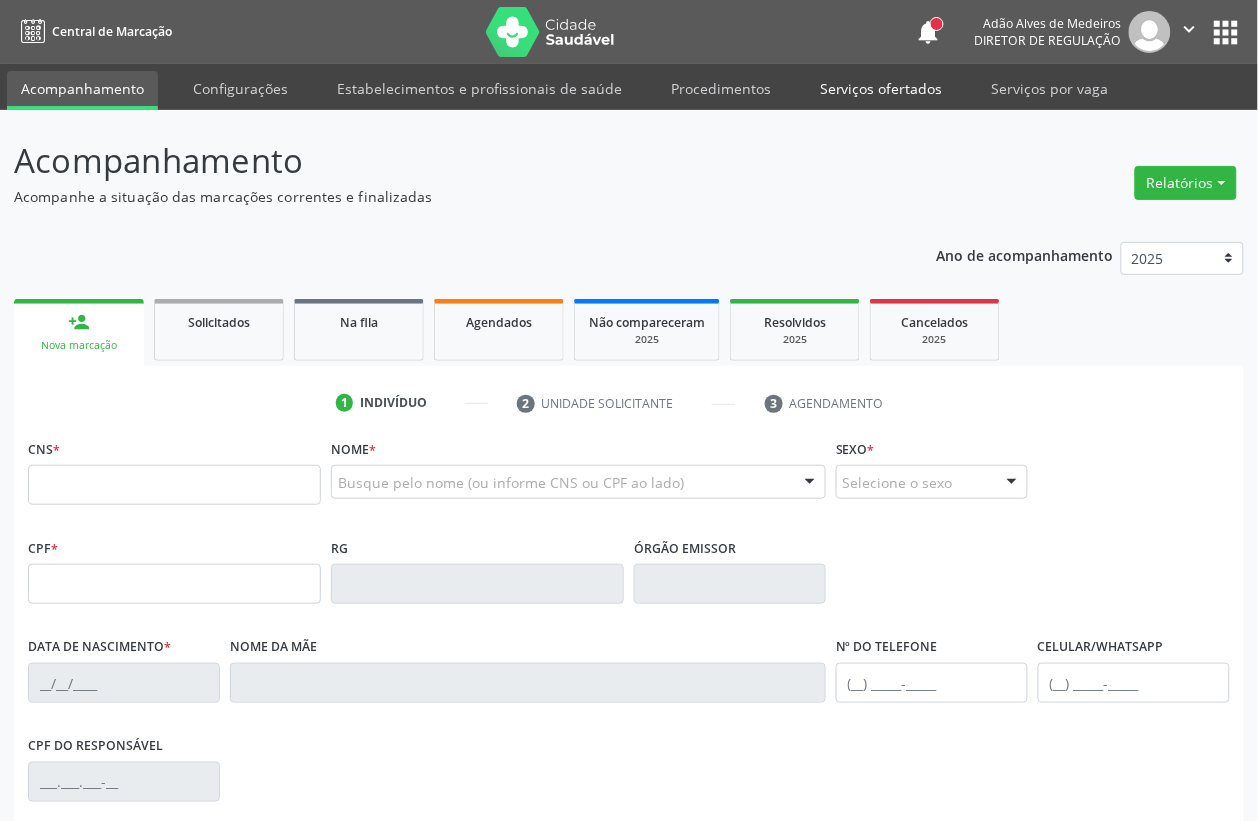 click on "Serviços ofertados" at bounding box center (881, 88) 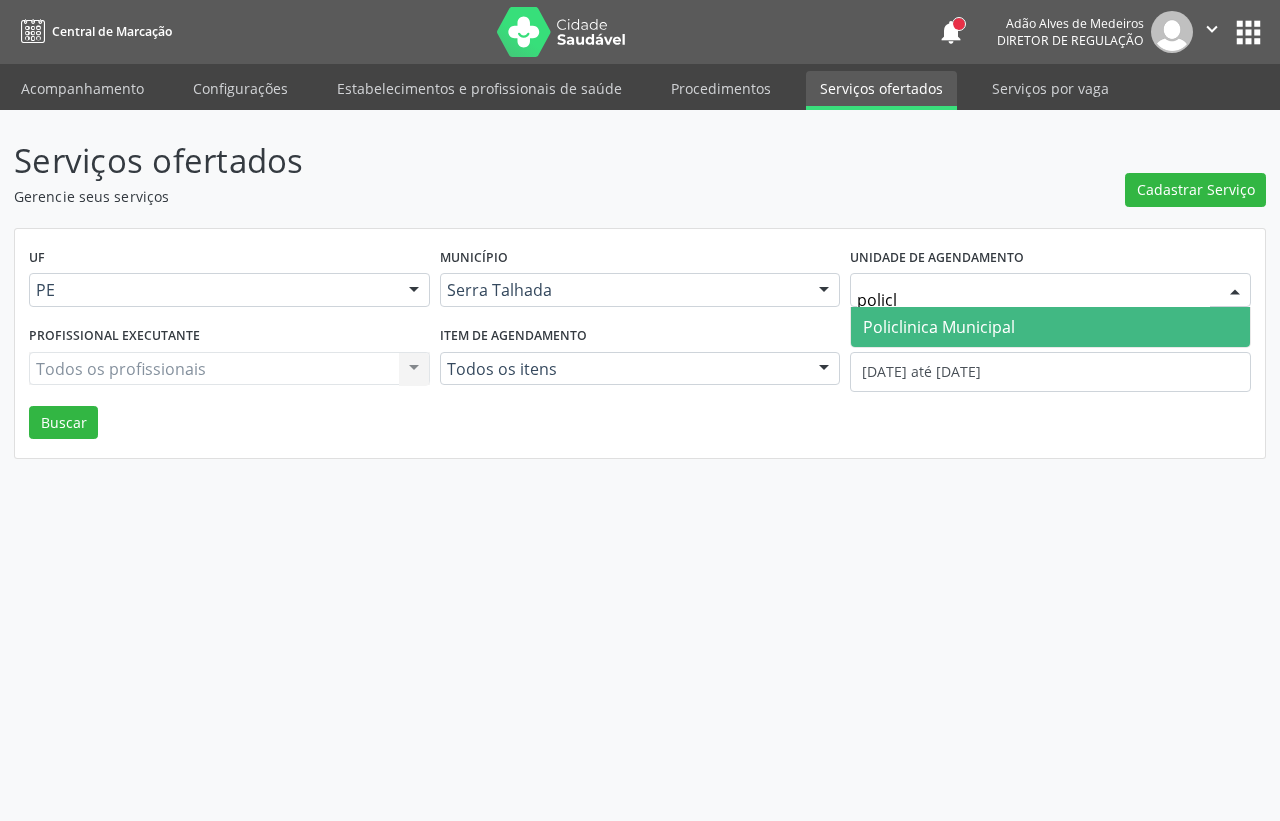 type on "policli" 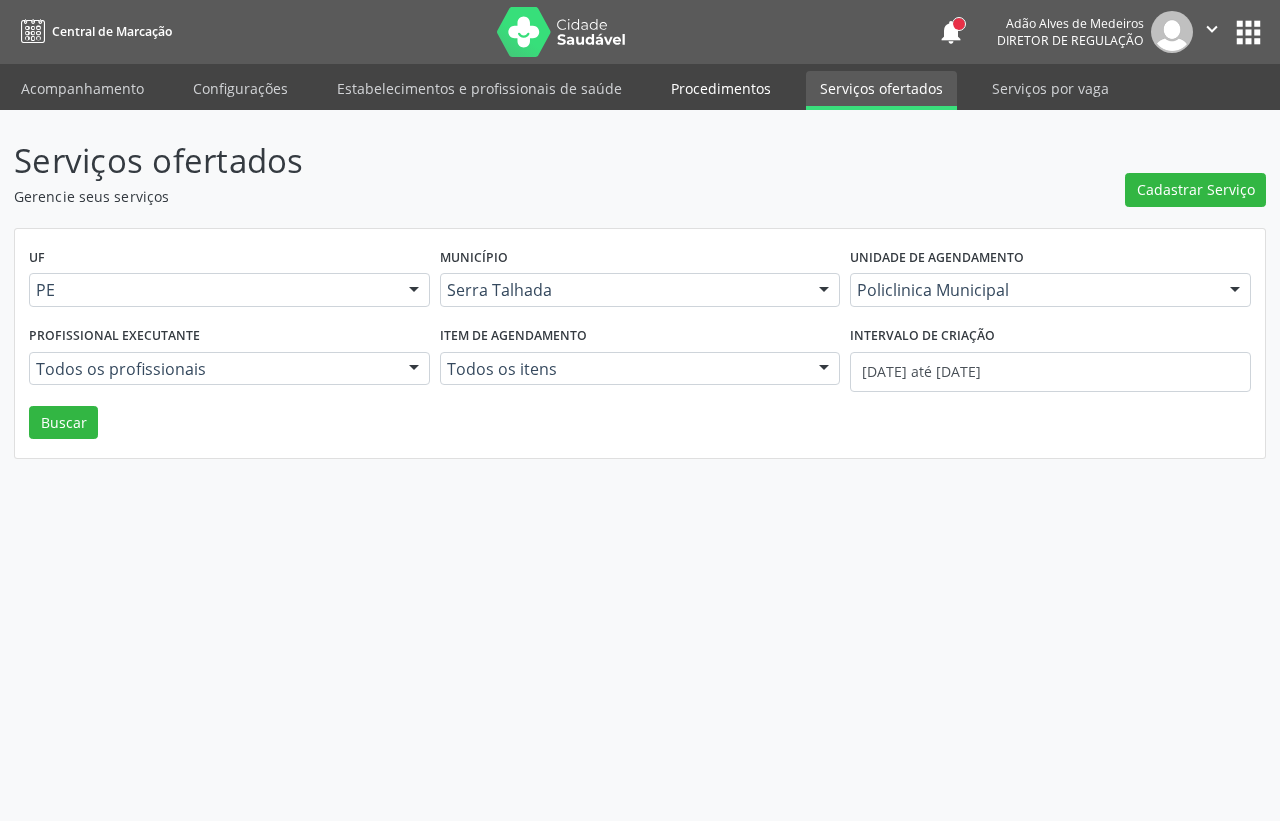 click on "Procedimentos" at bounding box center [721, 88] 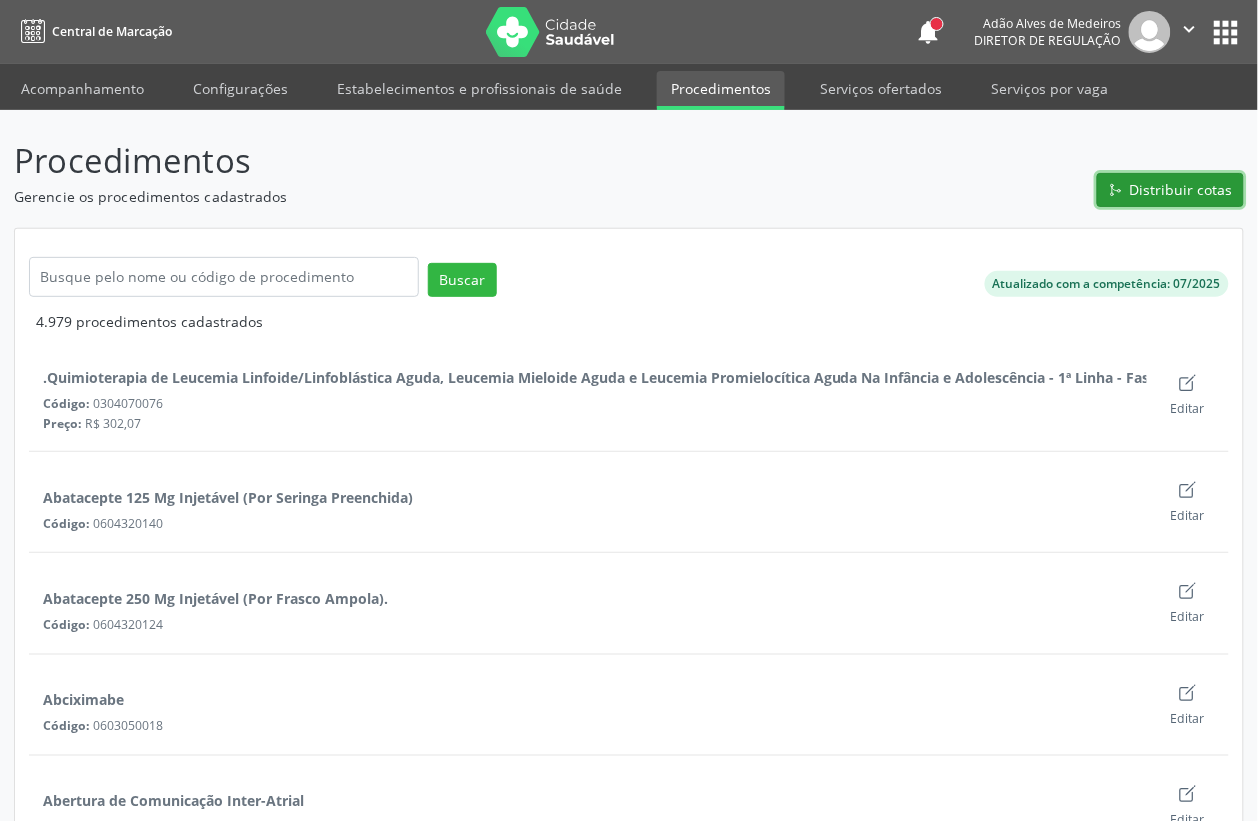 click on "Distribuir cotas" at bounding box center [1170, 190] 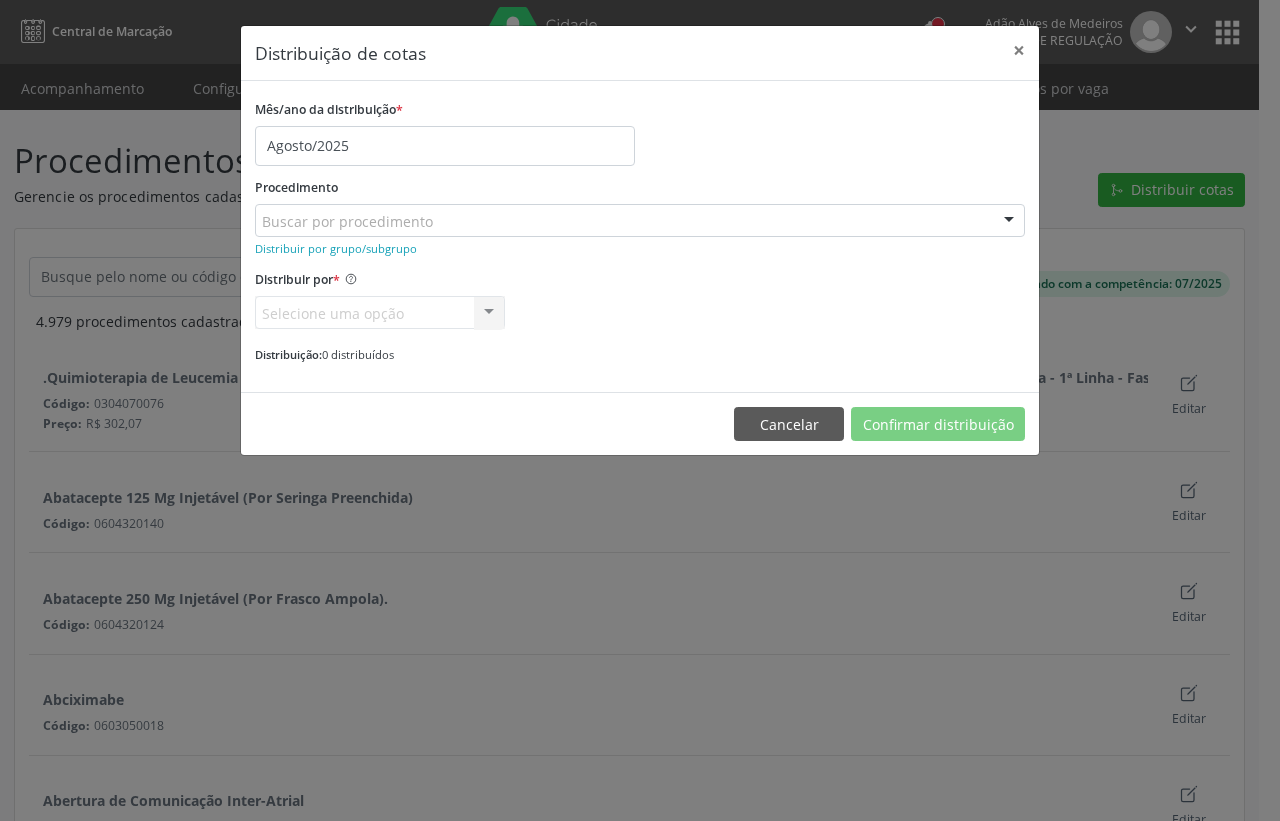 click on "Buscar por procedimento" at bounding box center [640, 221] 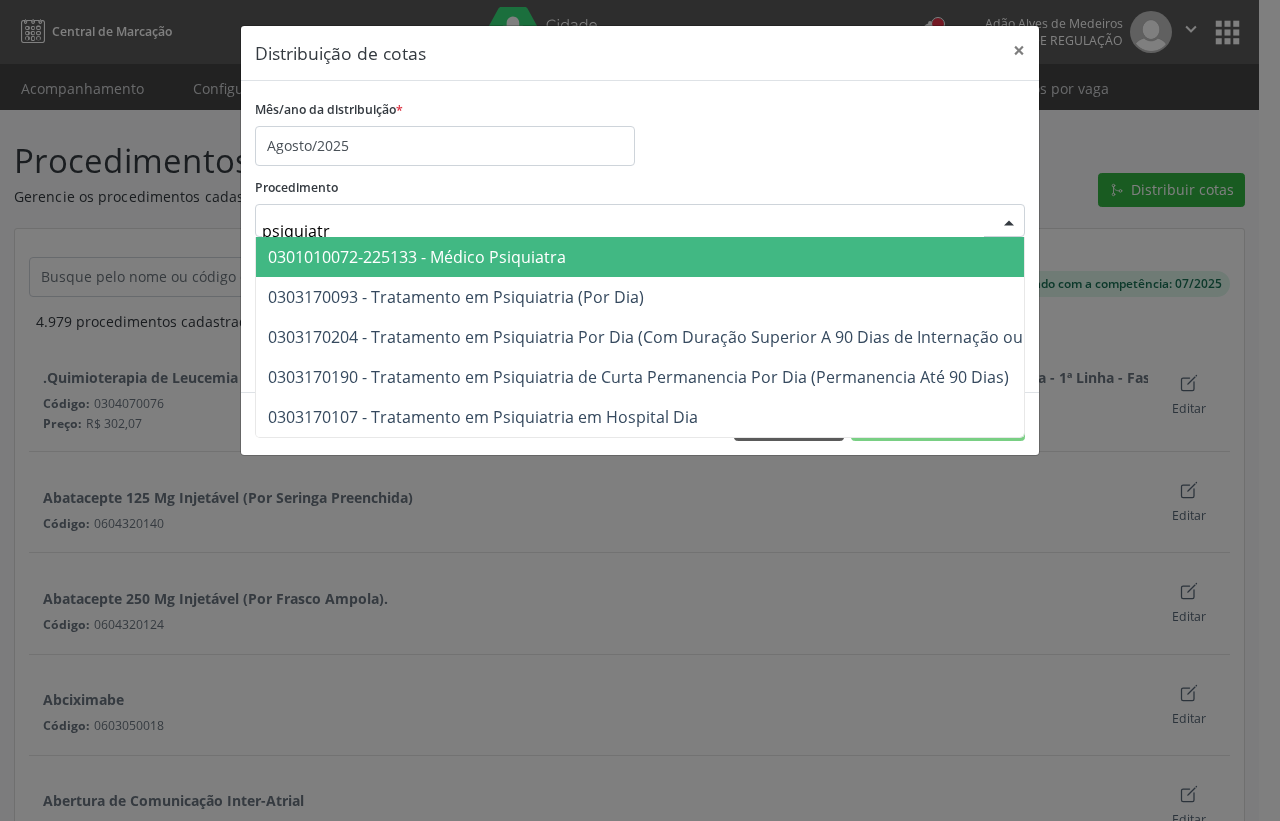 type on "psiquiatra" 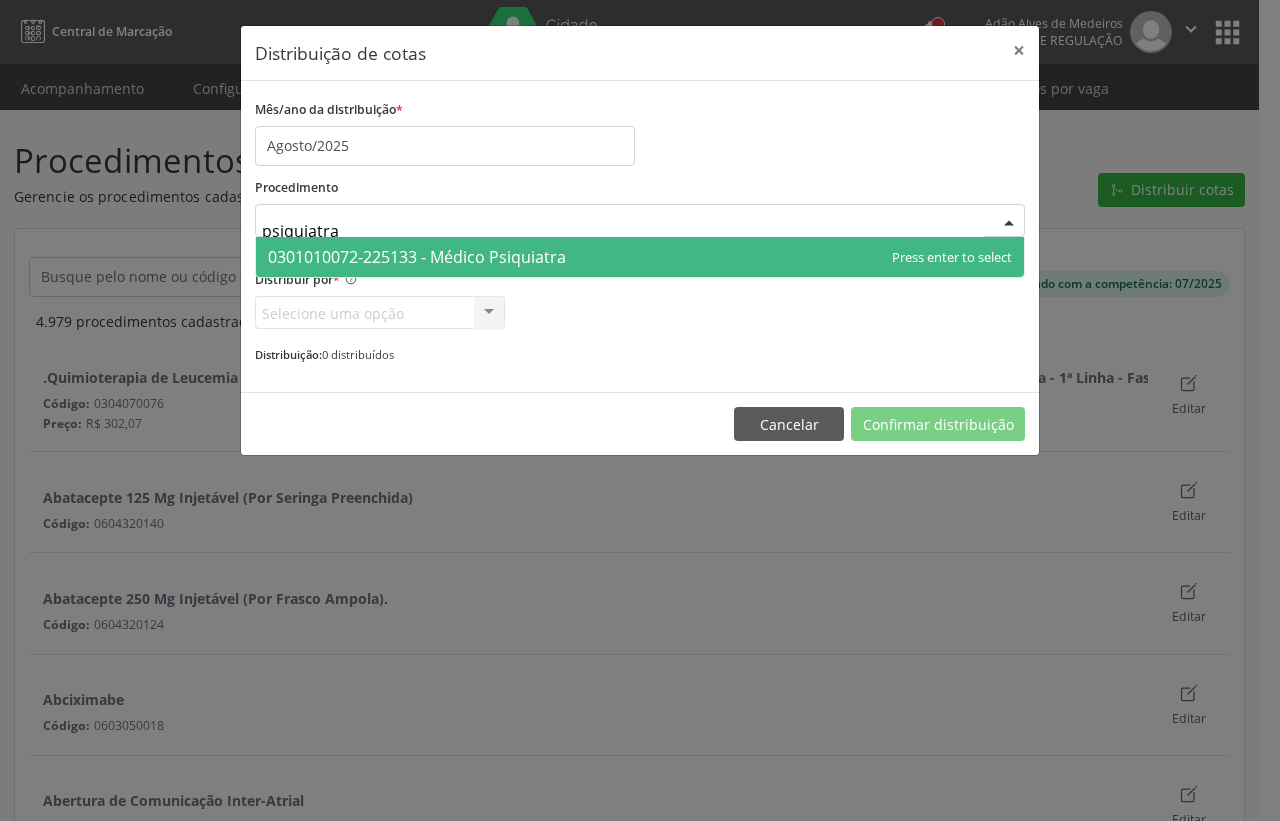 click on "0301010072-225133 - Médico Psiquiatra" at bounding box center (417, 257) 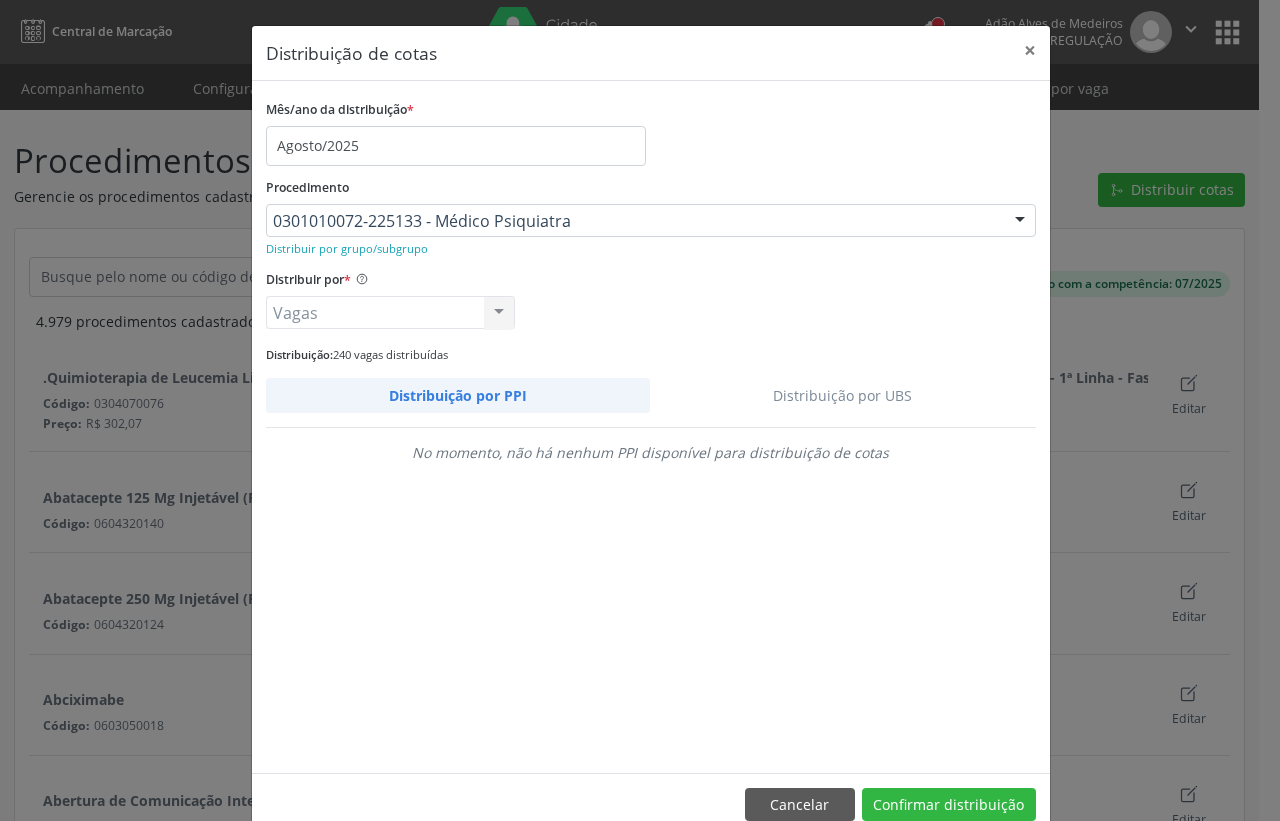 click on "Distribuição por UBS" at bounding box center [843, 395] 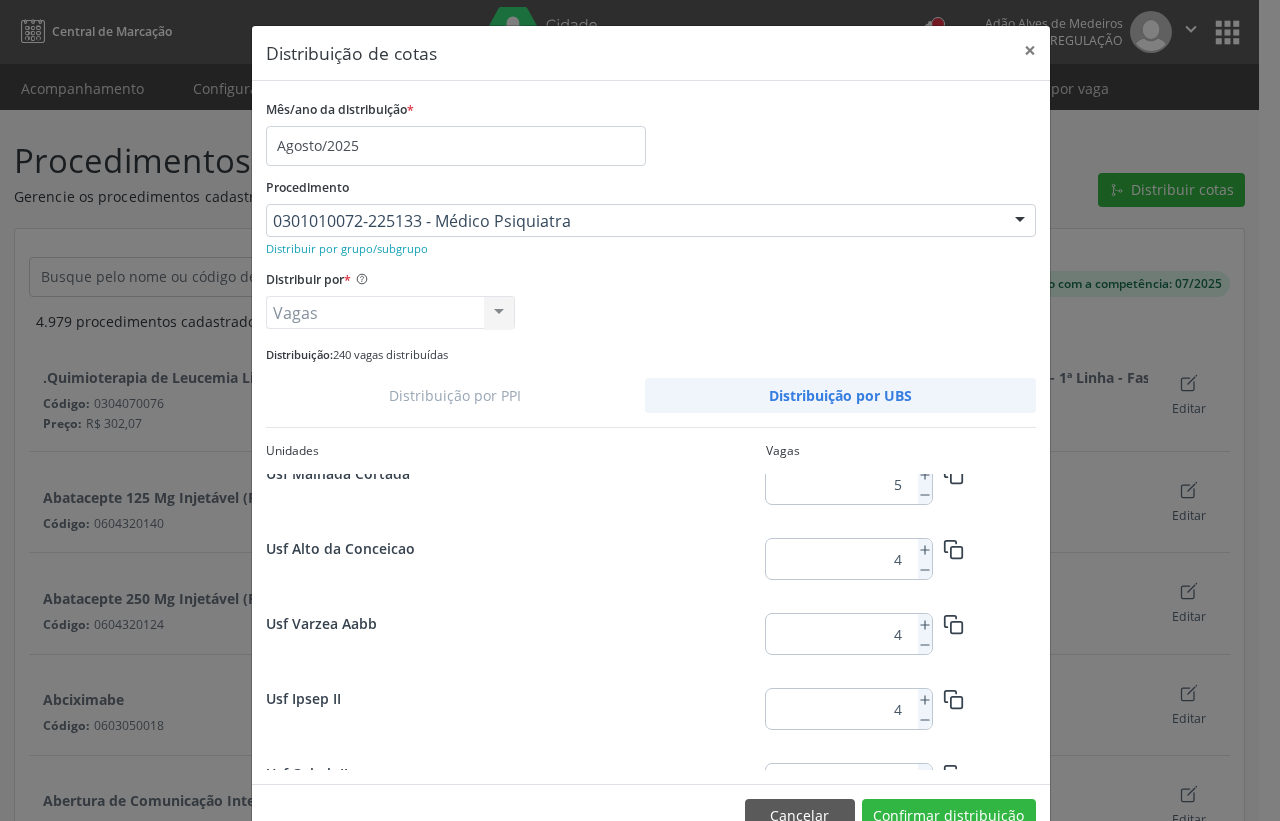 scroll, scrollTop: 1156, scrollLeft: 0, axis: vertical 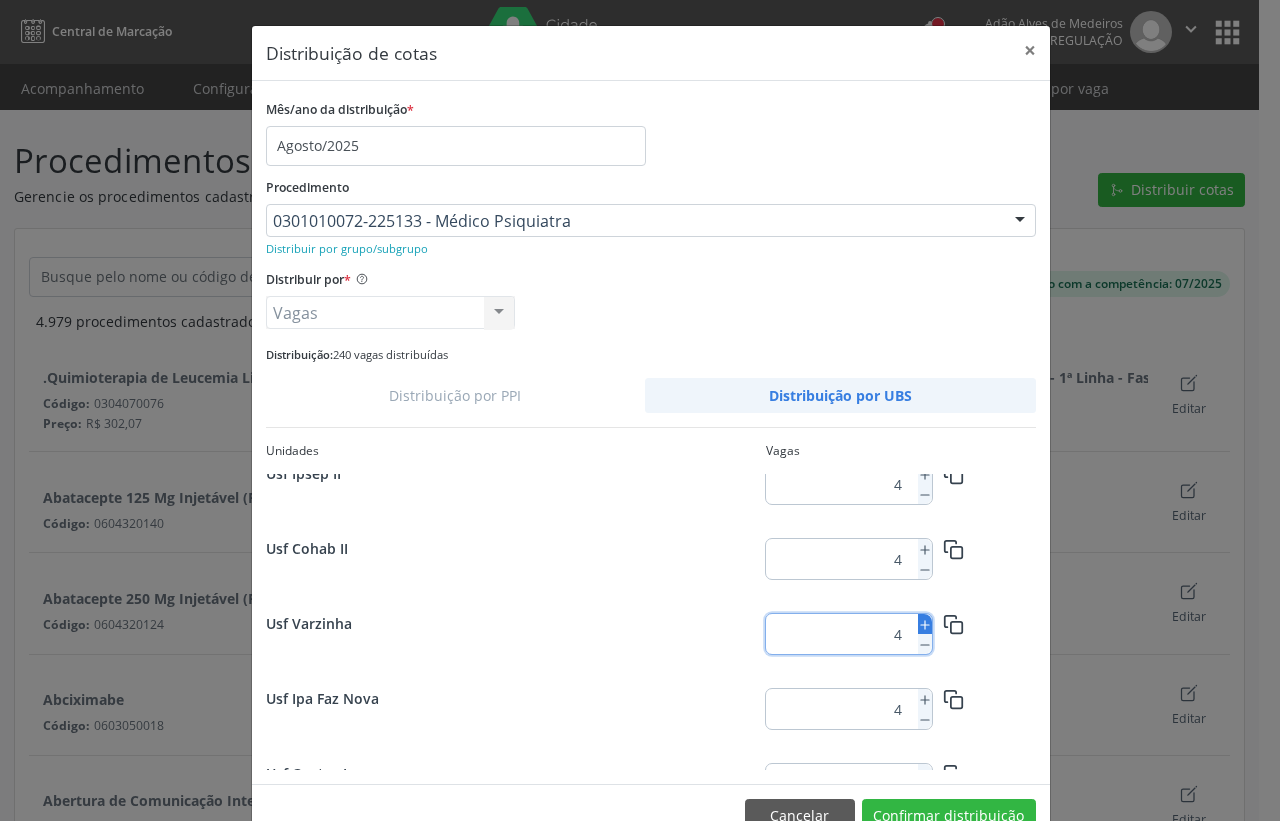 click 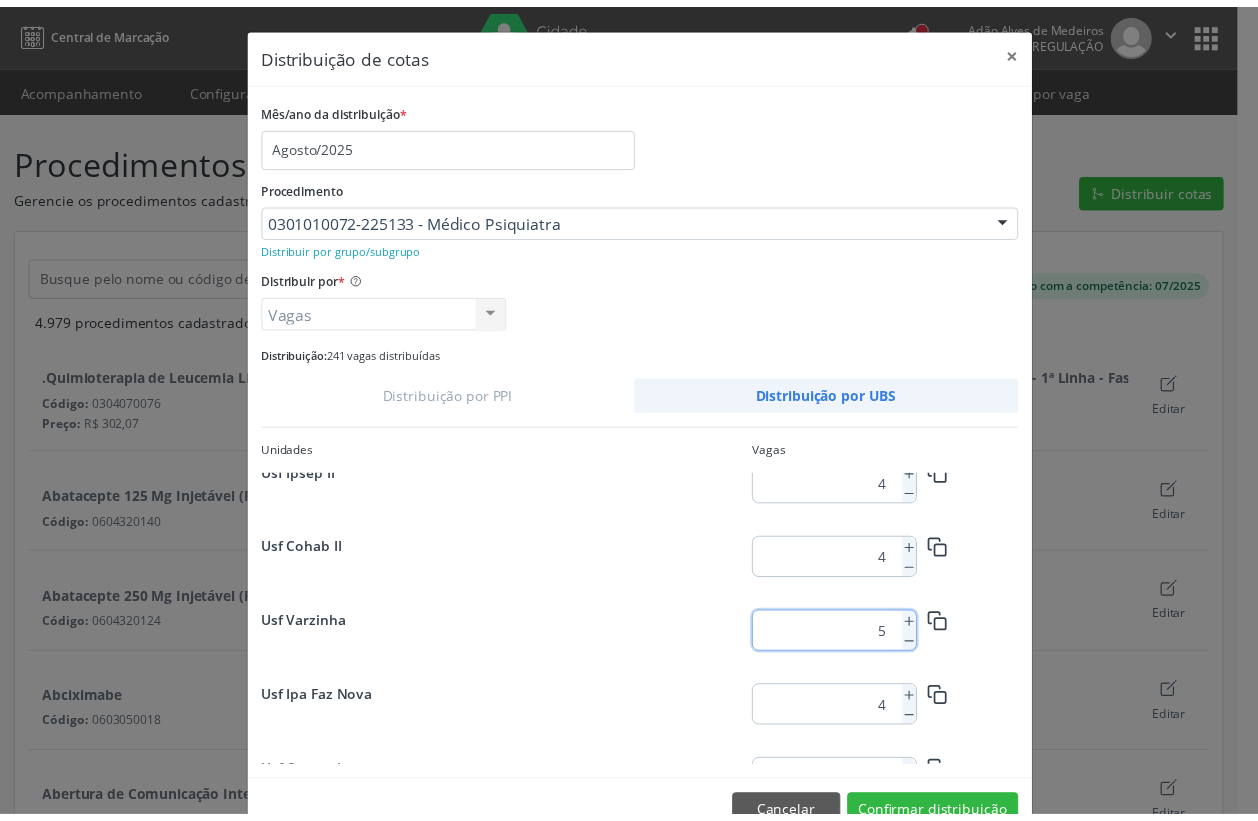 scroll, scrollTop: 52, scrollLeft: 0, axis: vertical 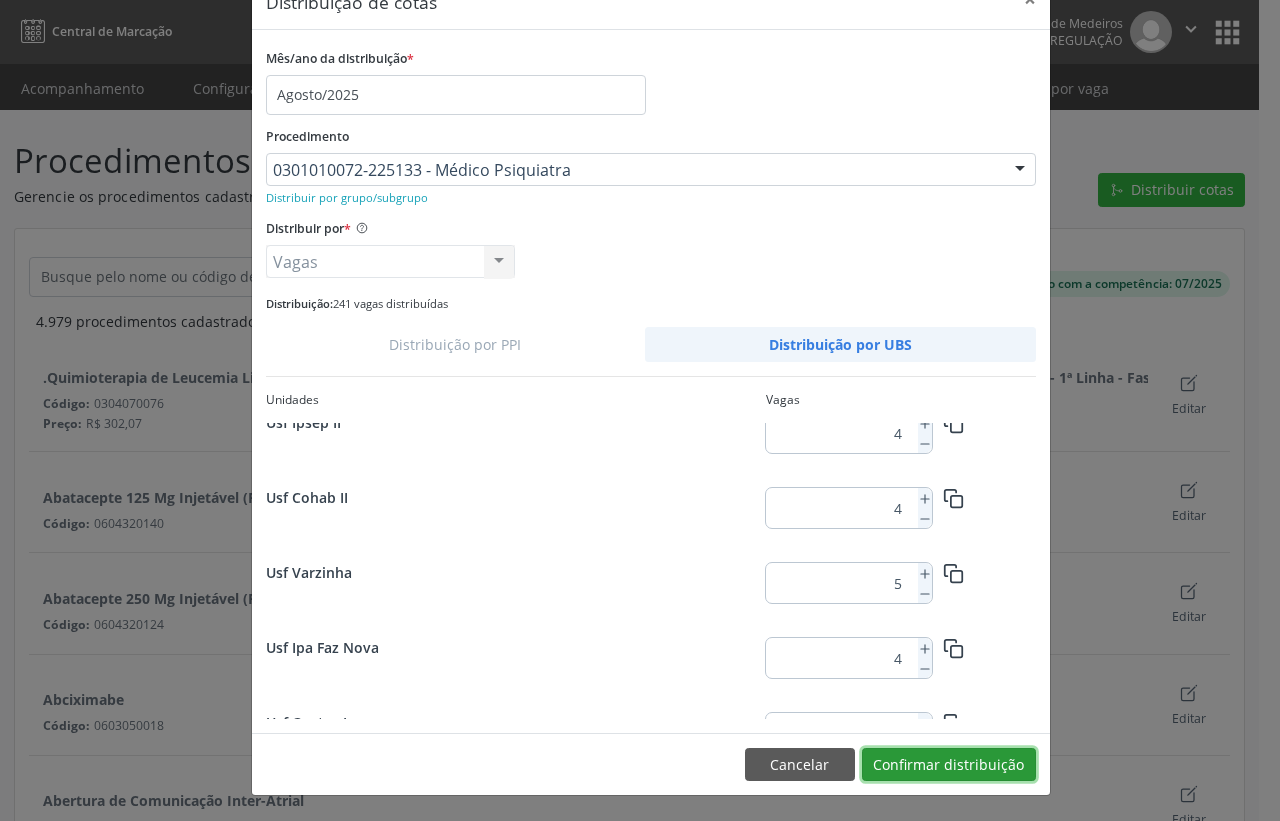 click on "Confirmar distribuição" at bounding box center [949, 765] 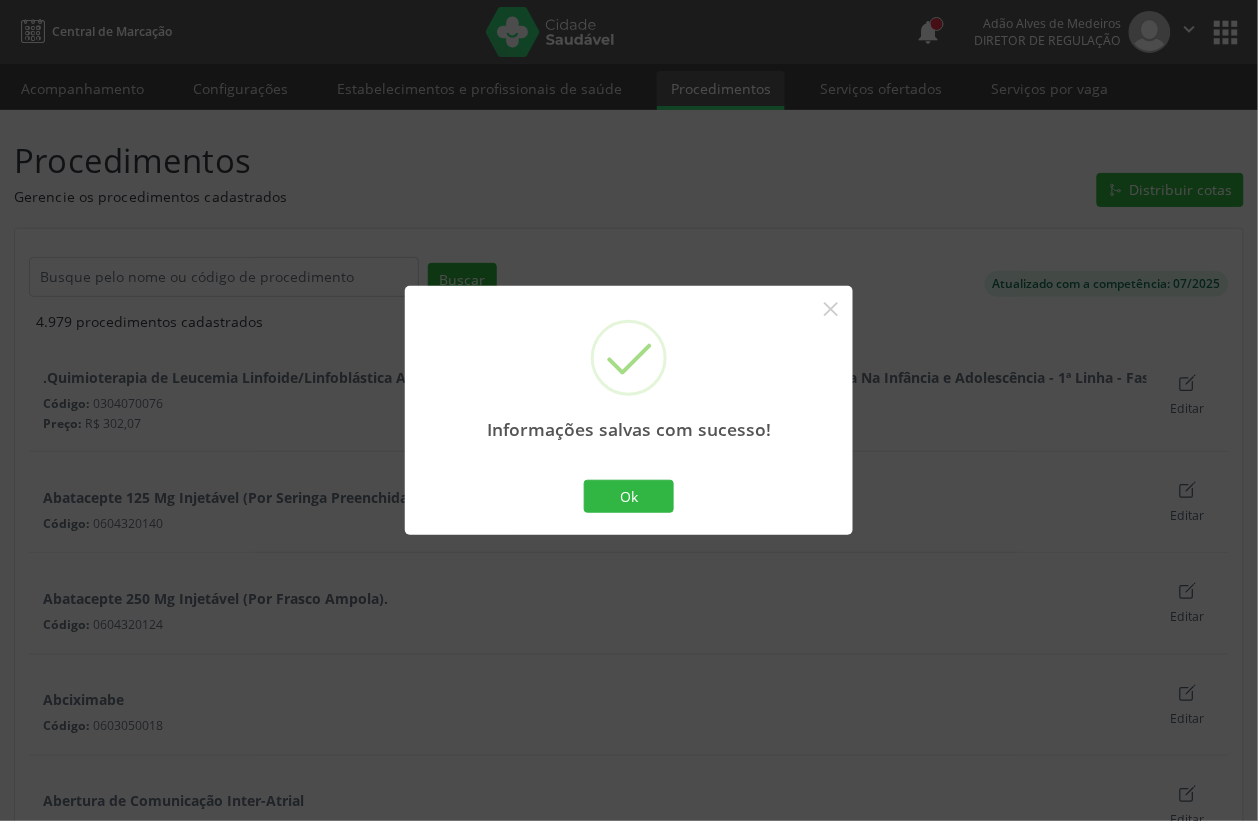 scroll, scrollTop: 0, scrollLeft: 0, axis: both 